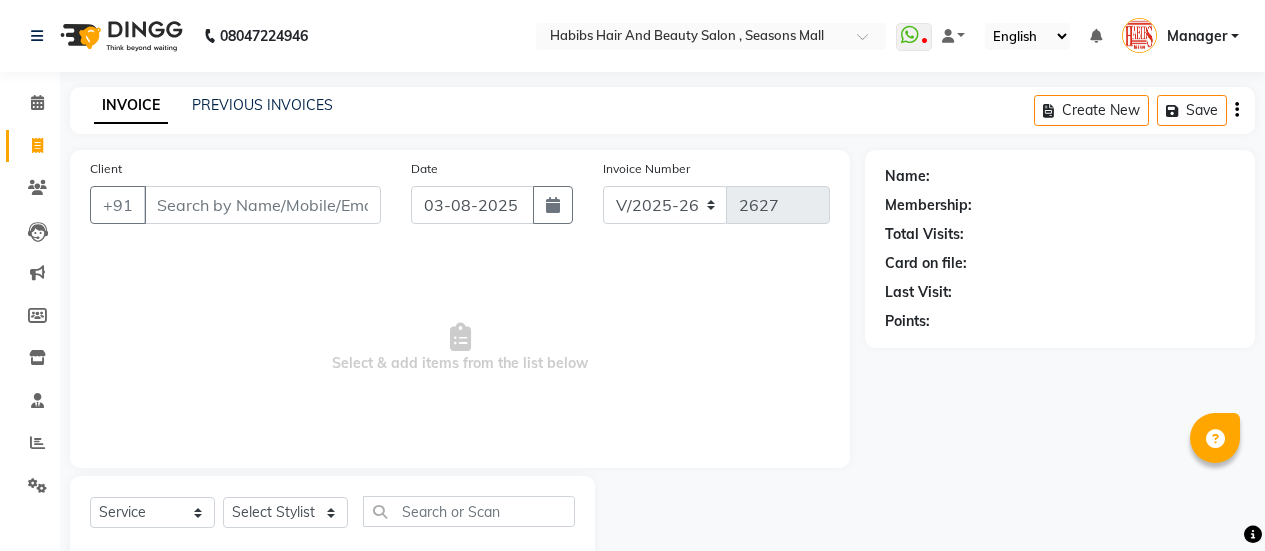 select on "5651" 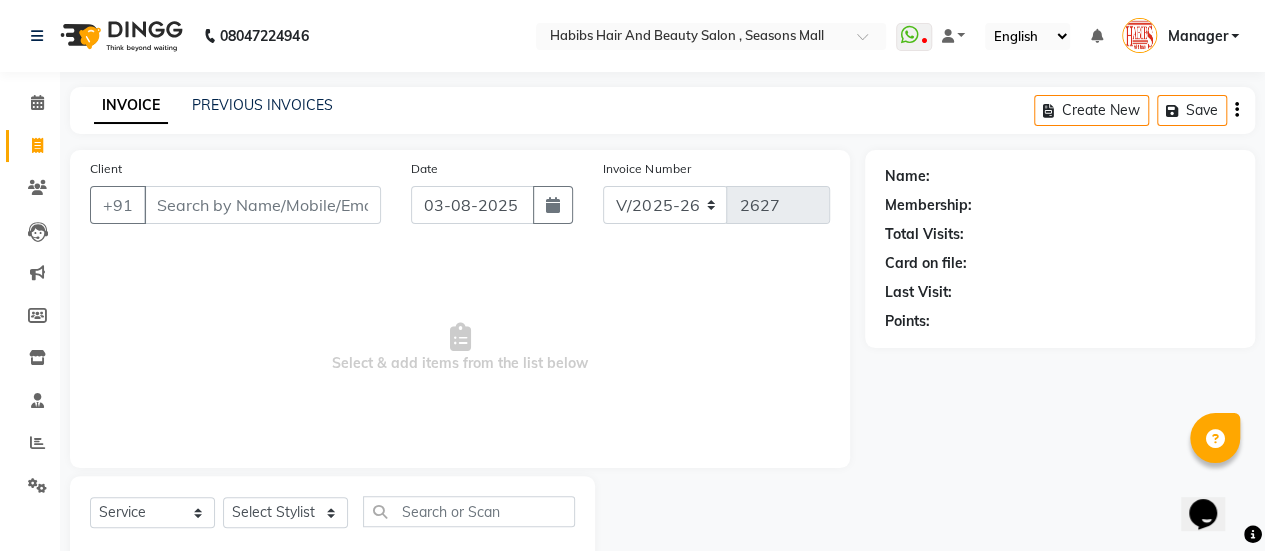 scroll, scrollTop: 0, scrollLeft: 0, axis: both 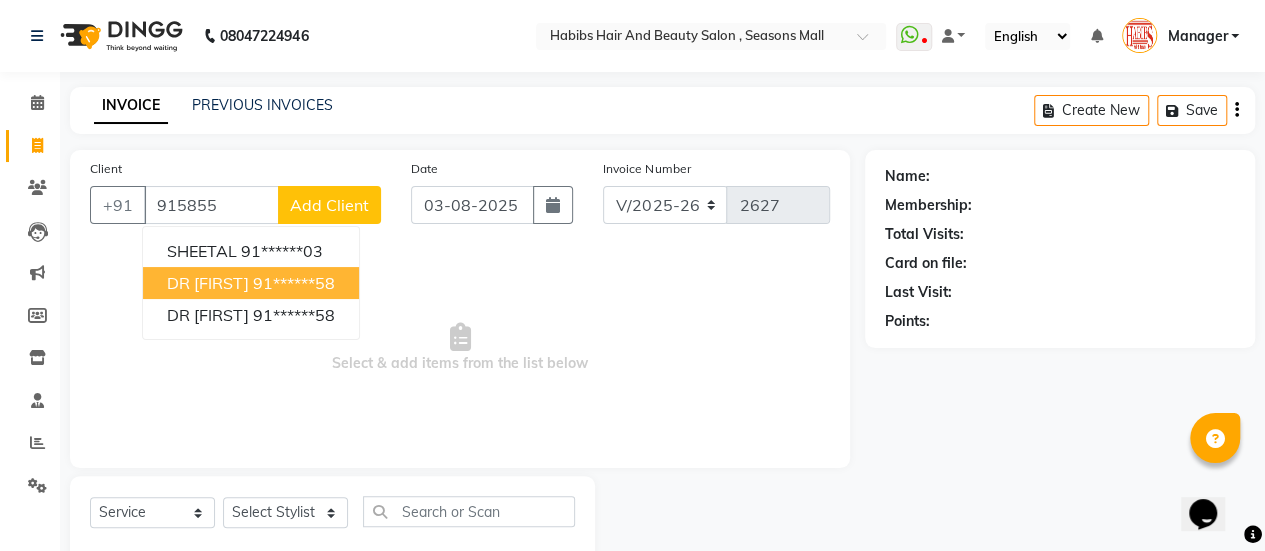 click on "91******58" at bounding box center [294, 283] 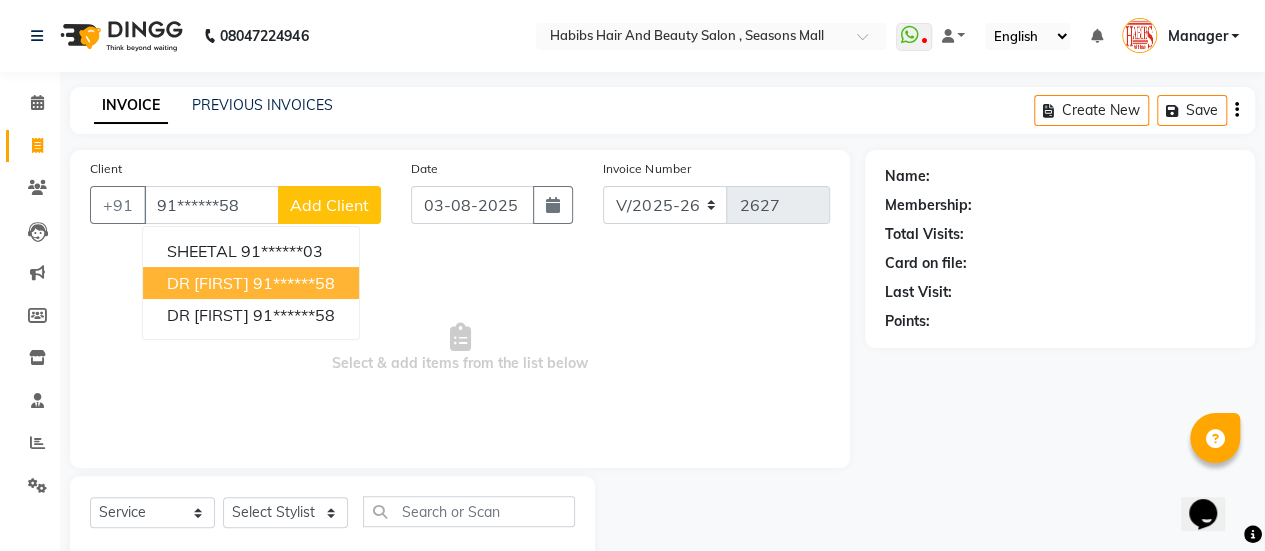 type on "91******58" 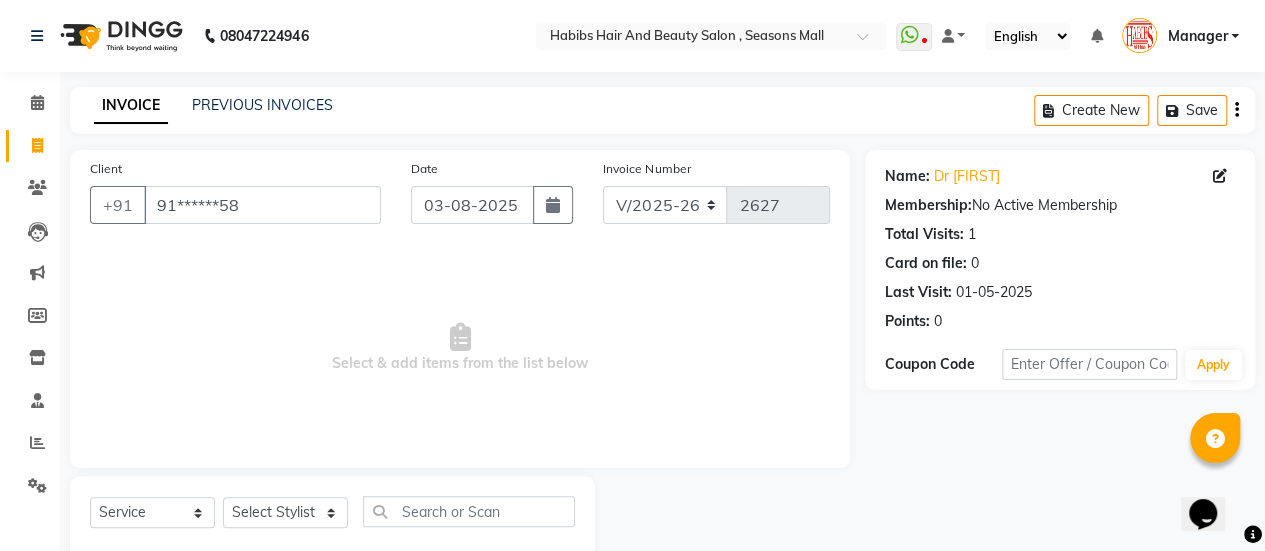 scroll, scrollTop: 49, scrollLeft: 0, axis: vertical 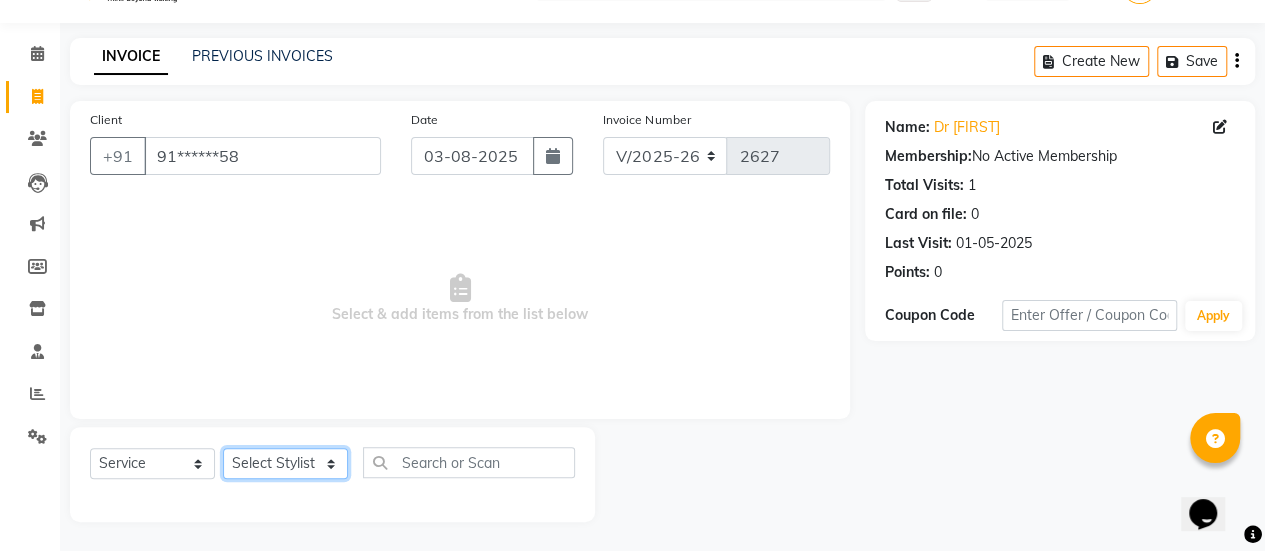 click on "Select Stylist [FIRST] [FIRST] [FIRST] Manager [FIRST] [FIRST] [FIRST] [FIRST] [FIRST] [FIRST] [FIRST] [FIRST] [FIRST] [FIRST] [FIRST]" 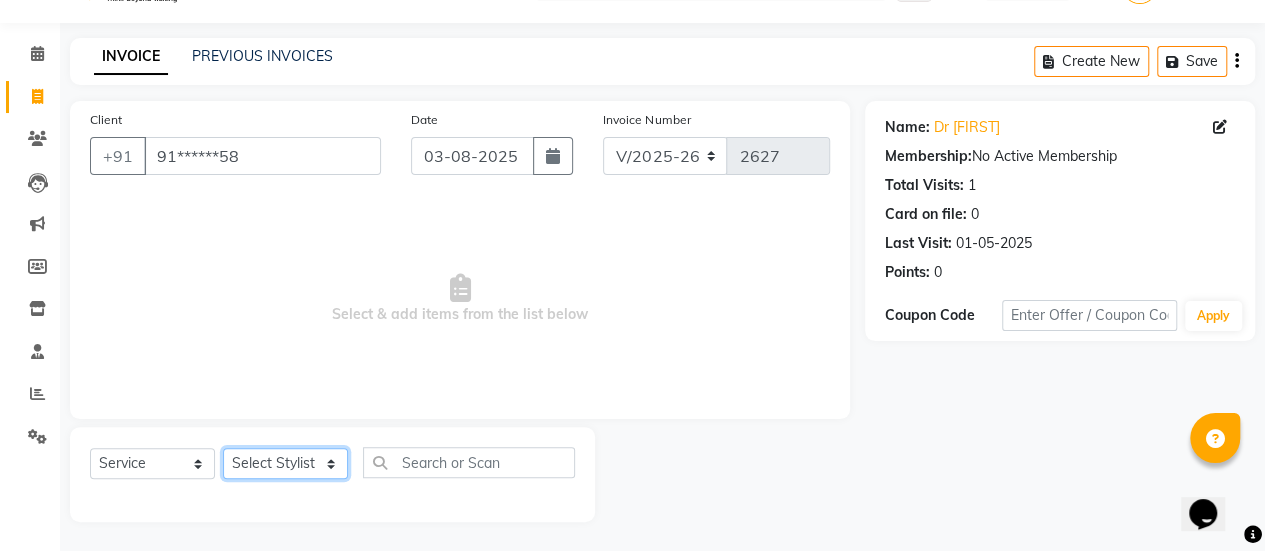 select on "59401" 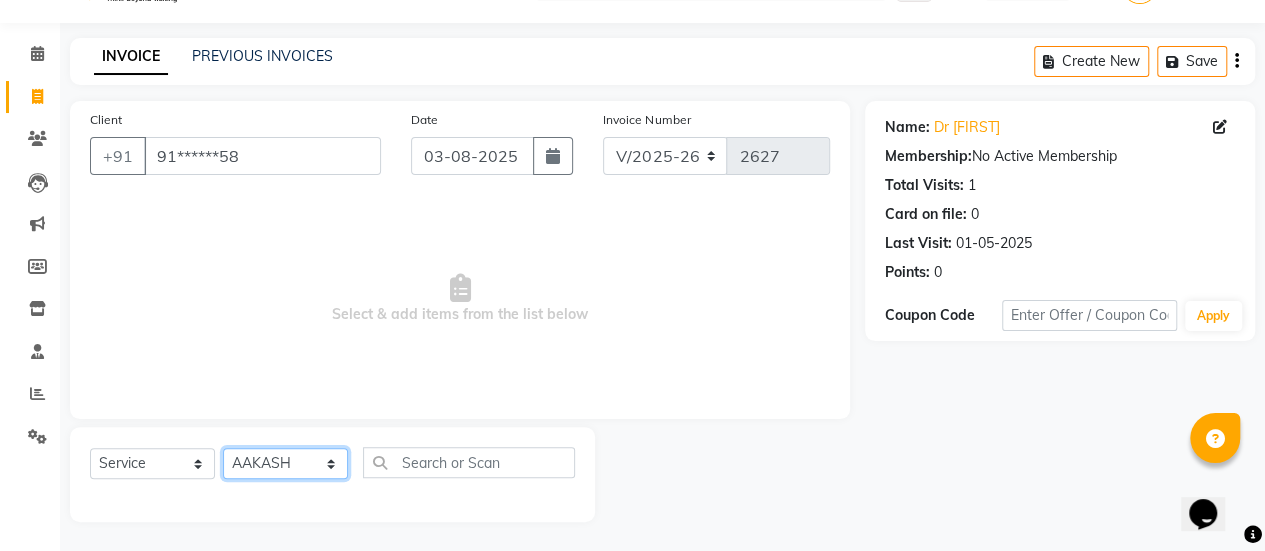 click on "Select Stylist [FIRST] [FIRST] [FIRST] Manager [FIRST] [FIRST] [FIRST] [FIRST] [FIRST] [FIRST] [FIRST] [FIRST] [FIRST] [FIRST] [FIRST]" 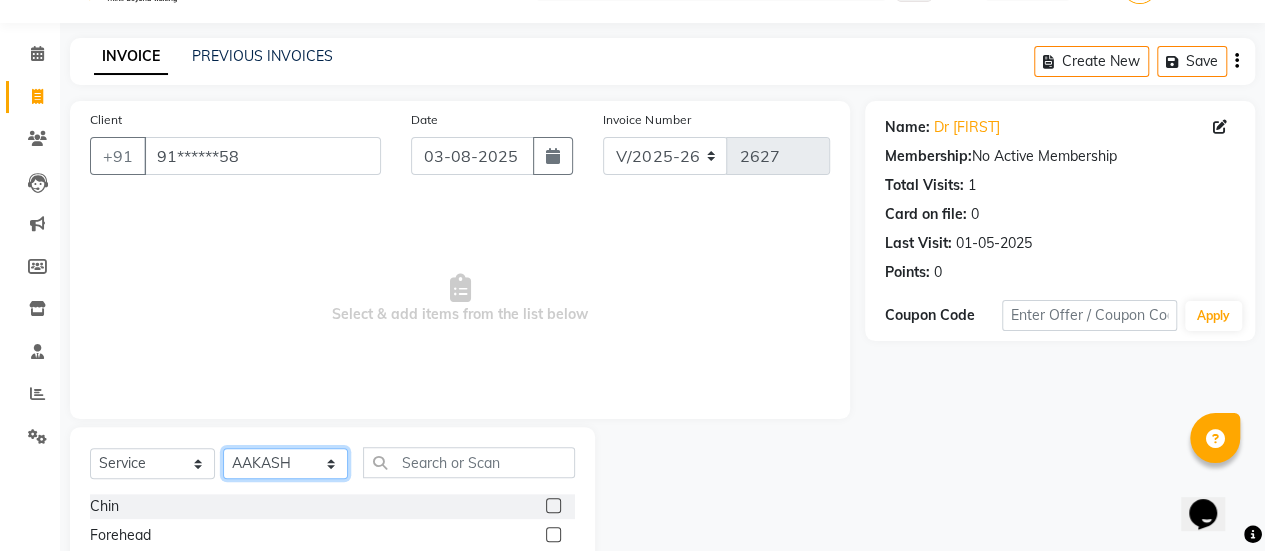 scroll, scrollTop: 249, scrollLeft: 0, axis: vertical 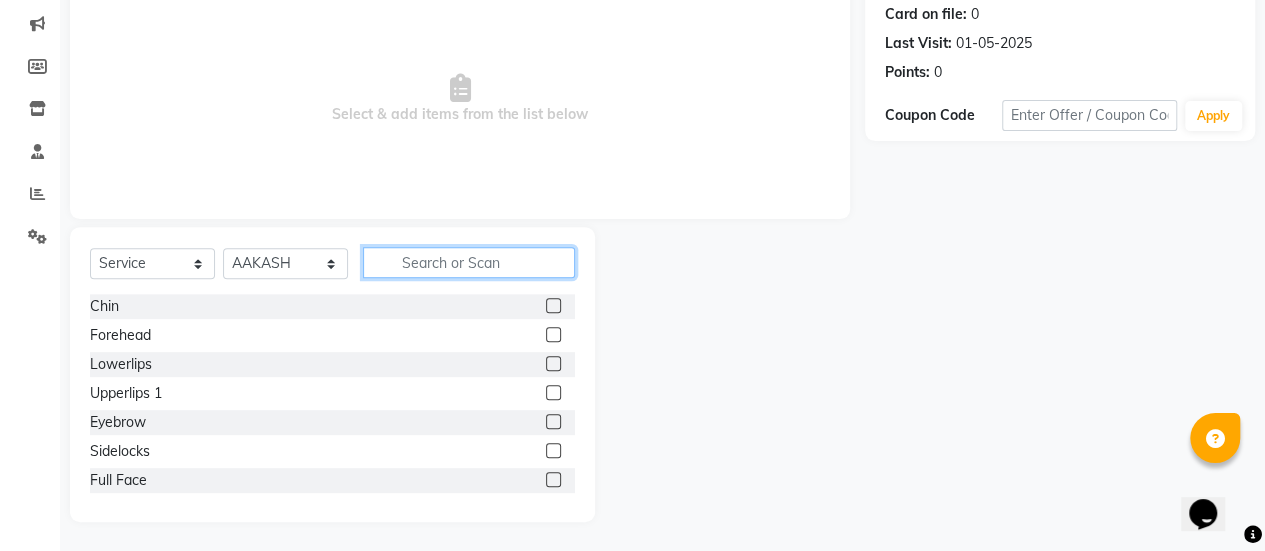 click 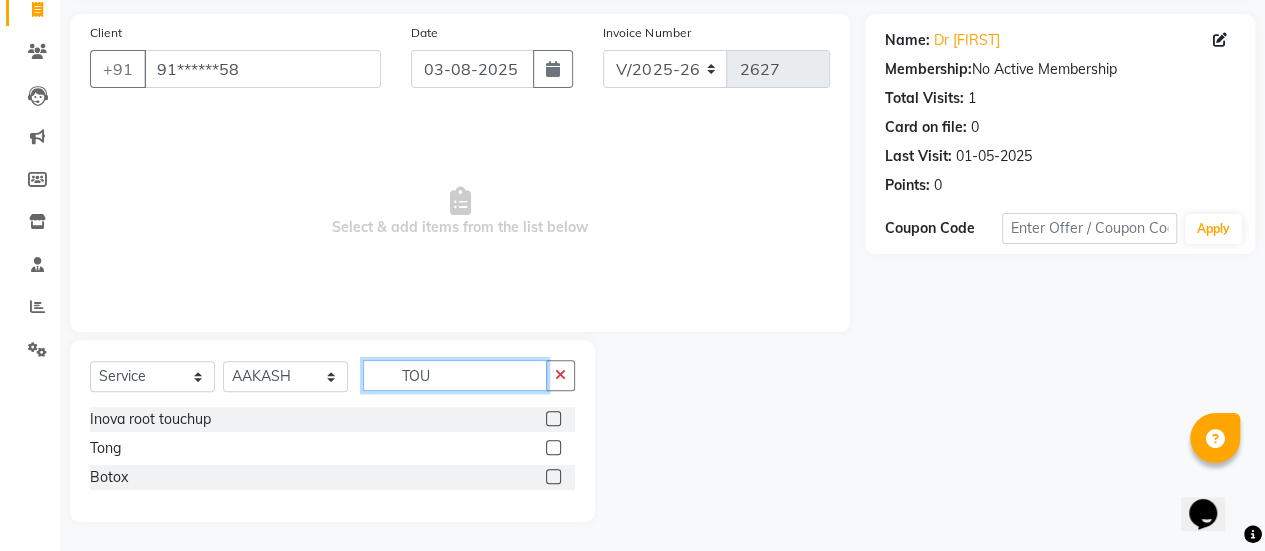 scroll, scrollTop: 78, scrollLeft: 0, axis: vertical 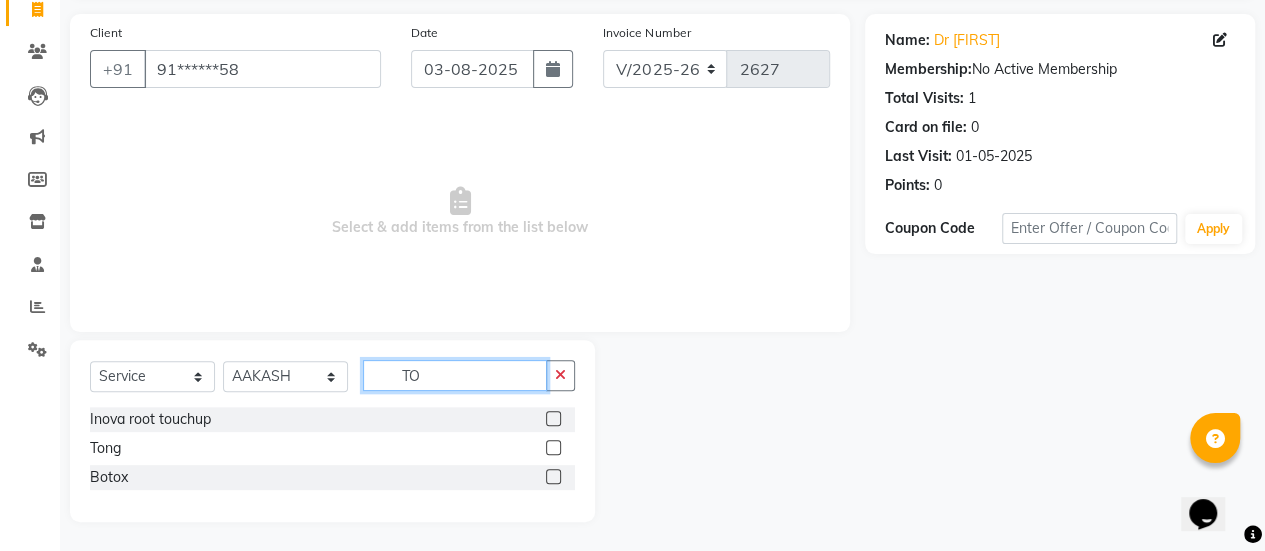 type on "T" 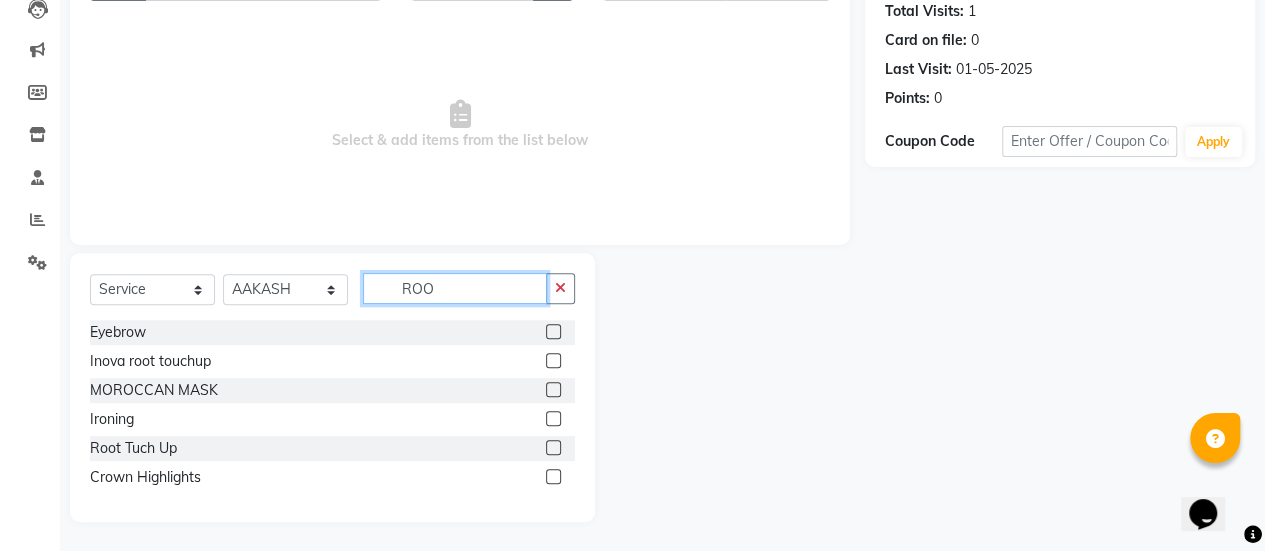 scroll, scrollTop: 107, scrollLeft: 0, axis: vertical 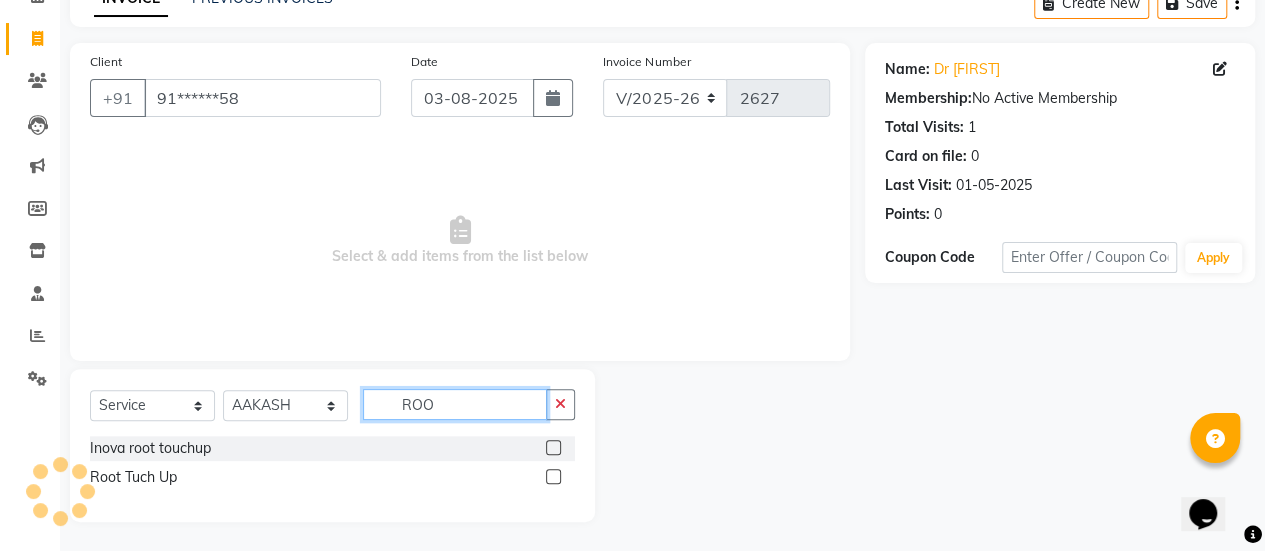 type on "ROO" 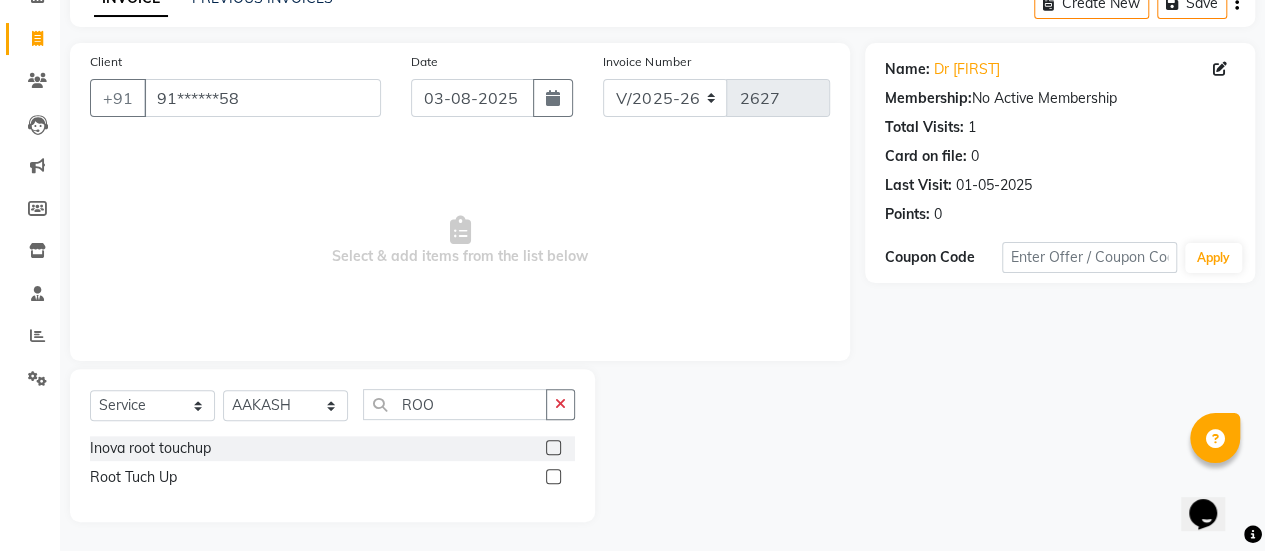 click 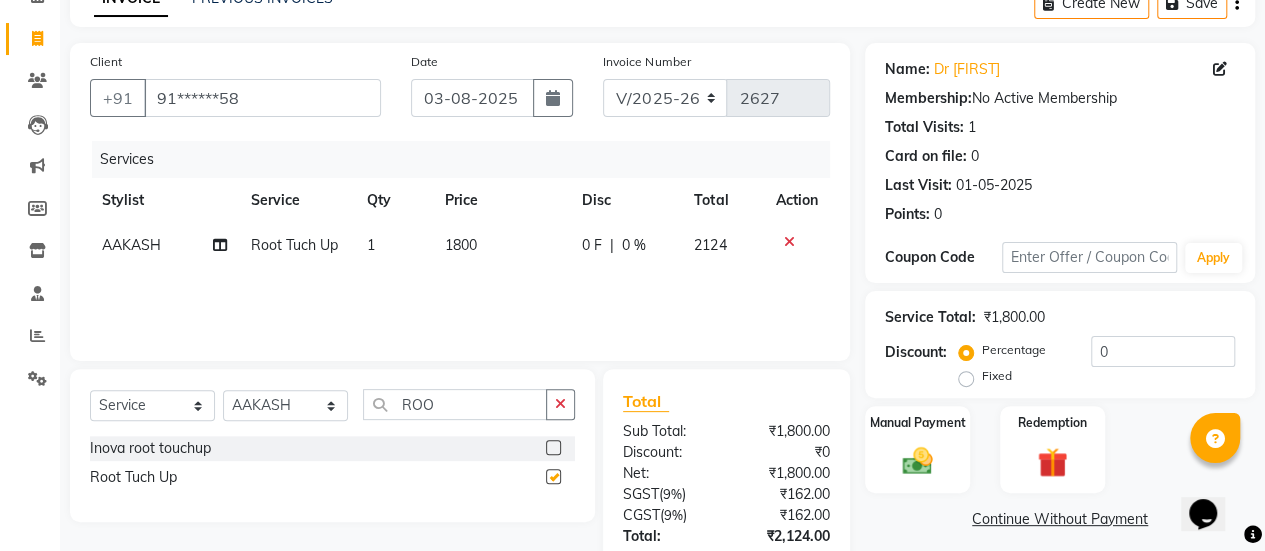 checkbox on "false" 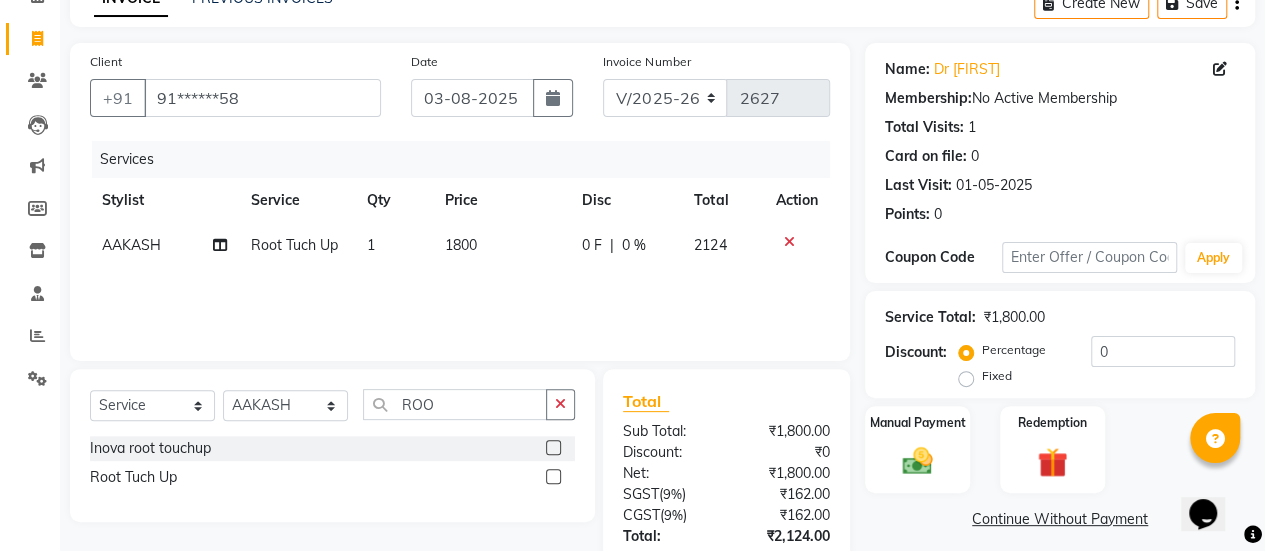 scroll, scrollTop: 247, scrollLeft: 0, axis: vertical 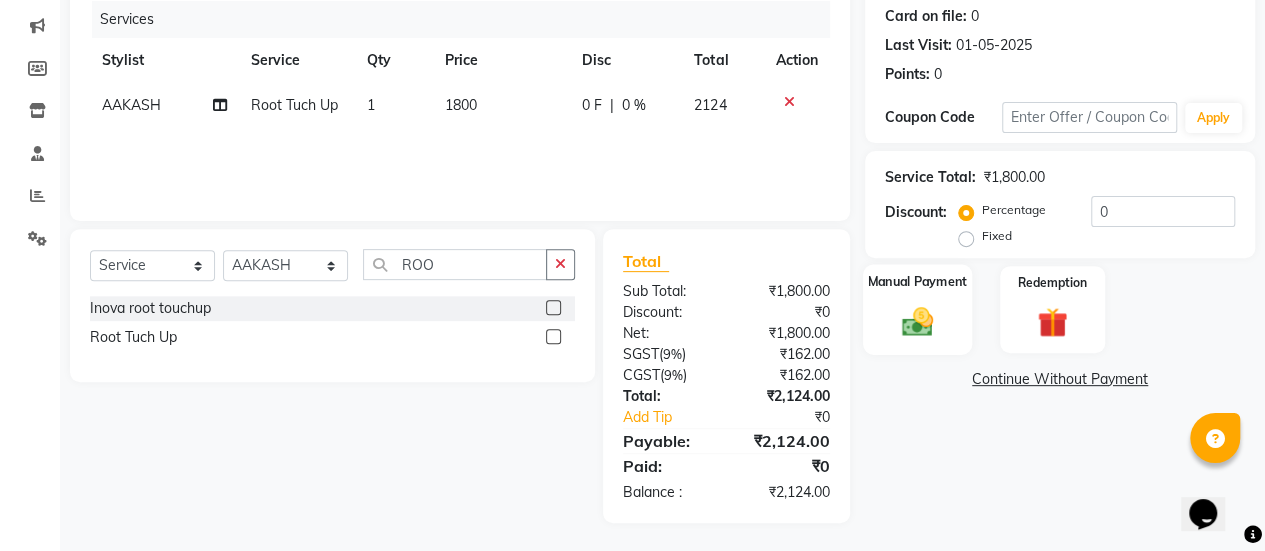 click on "Manual Payment" 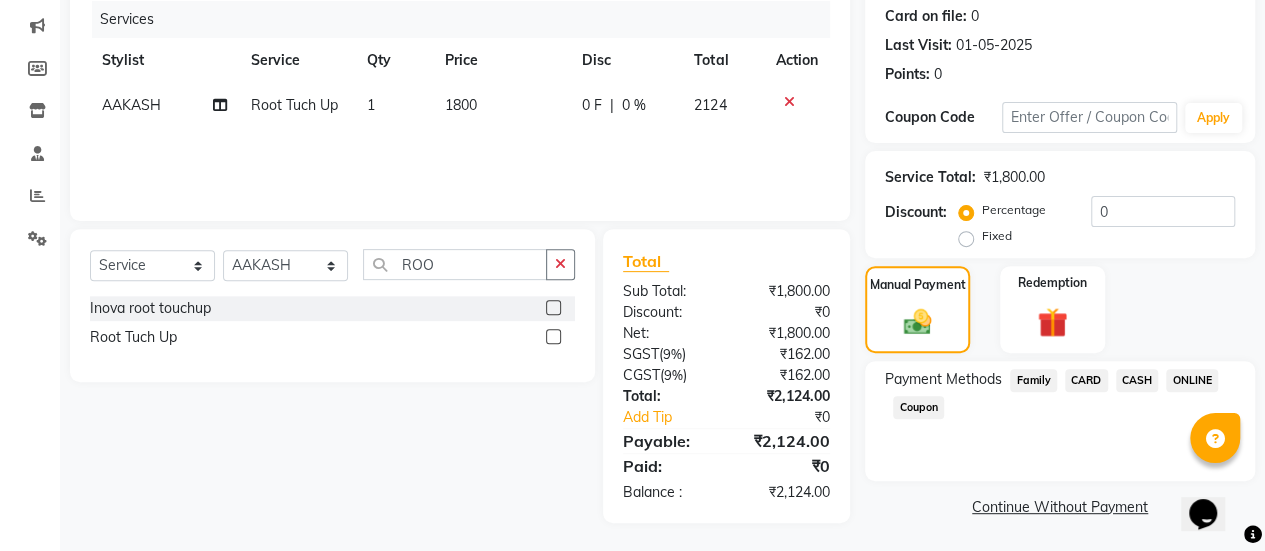 click on "ONLINE" 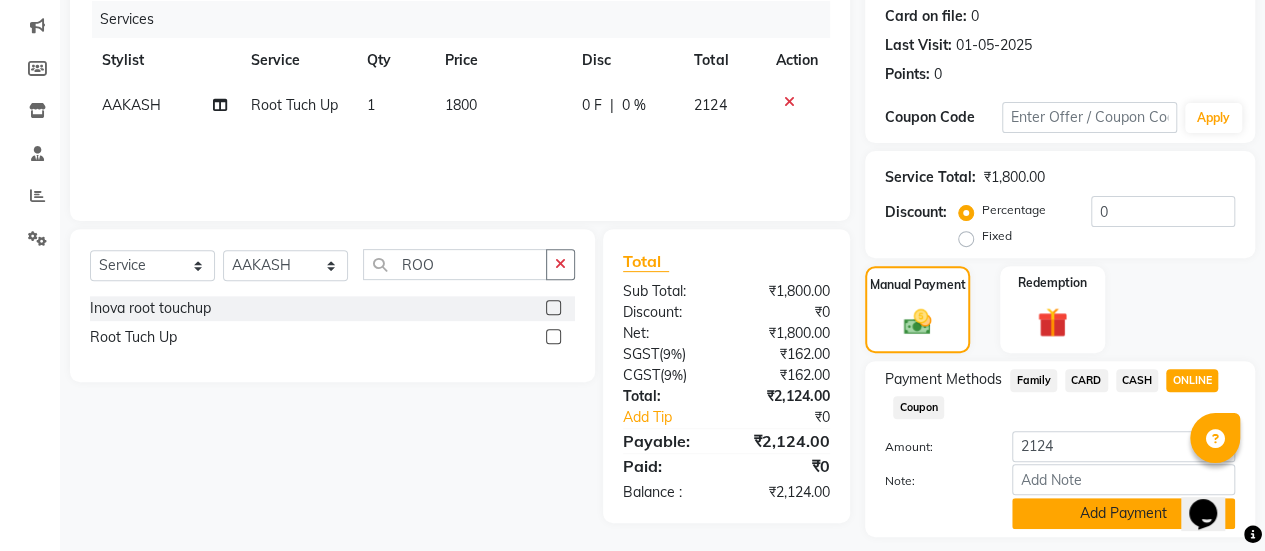 click on "Add Payment" 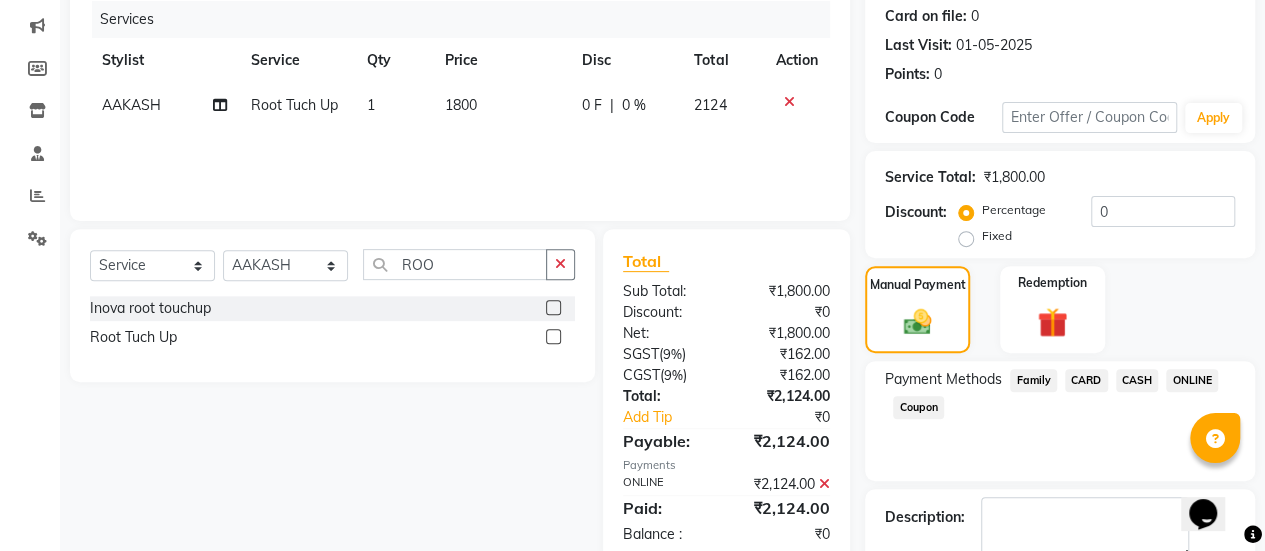 scroll, scrollTop: 358, scrollLeft: 0, axis: vertical 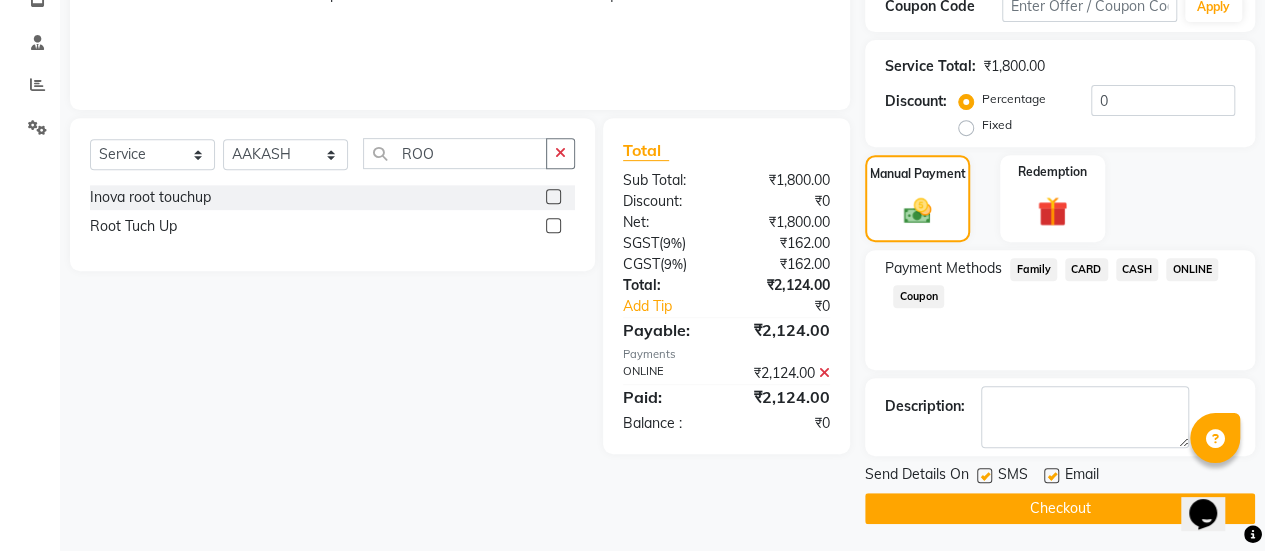 click 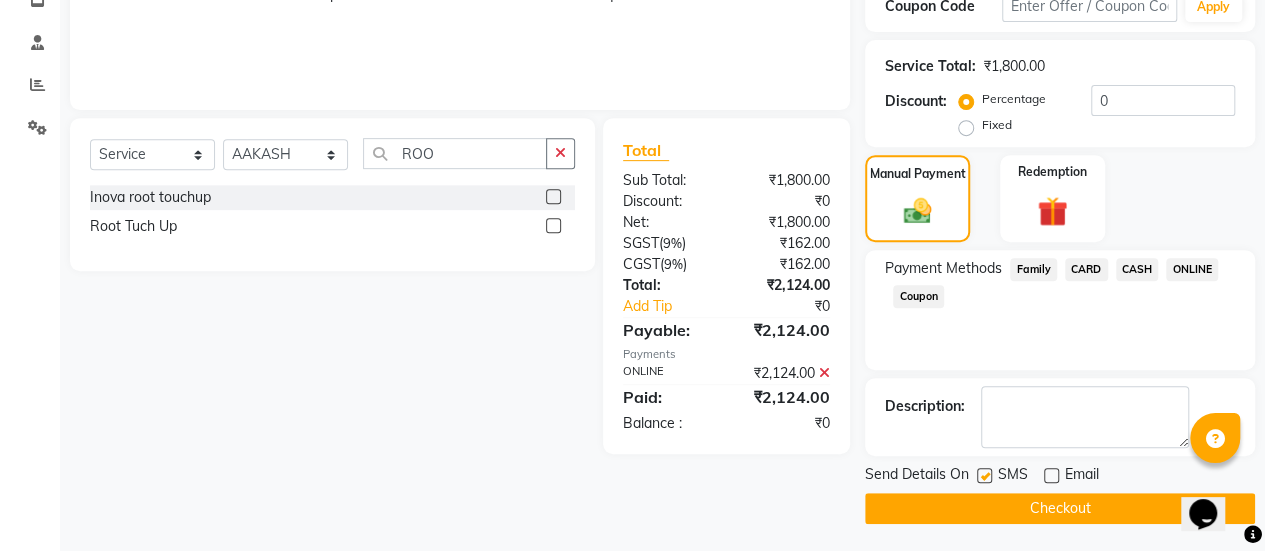 click on "Checkout" 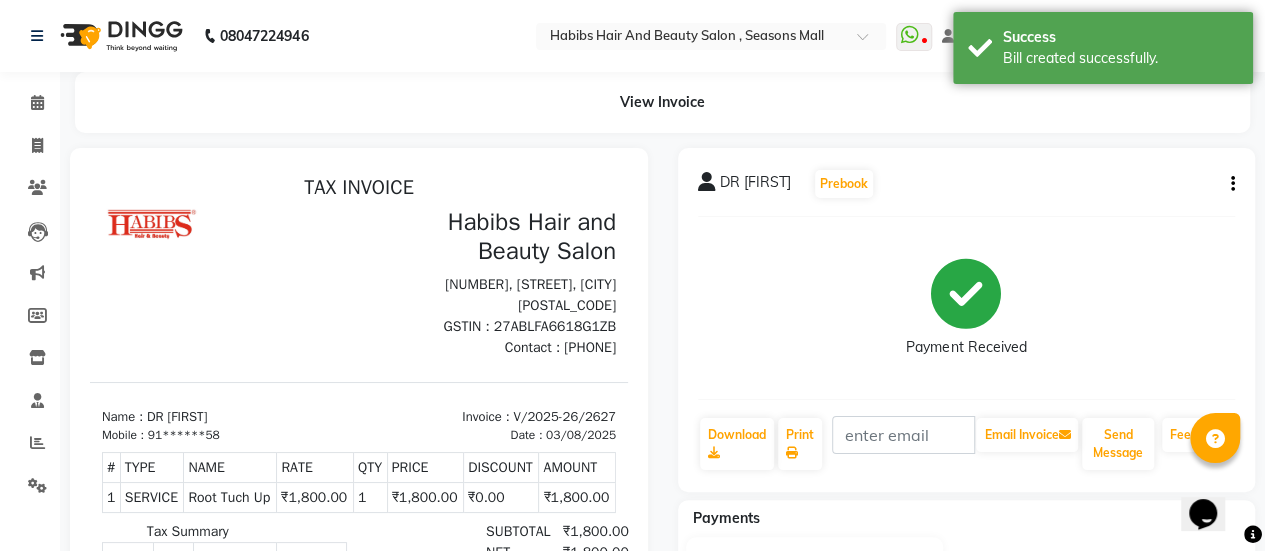 scroll, scrollTop: 0, scrollLeft: 0, axis: both 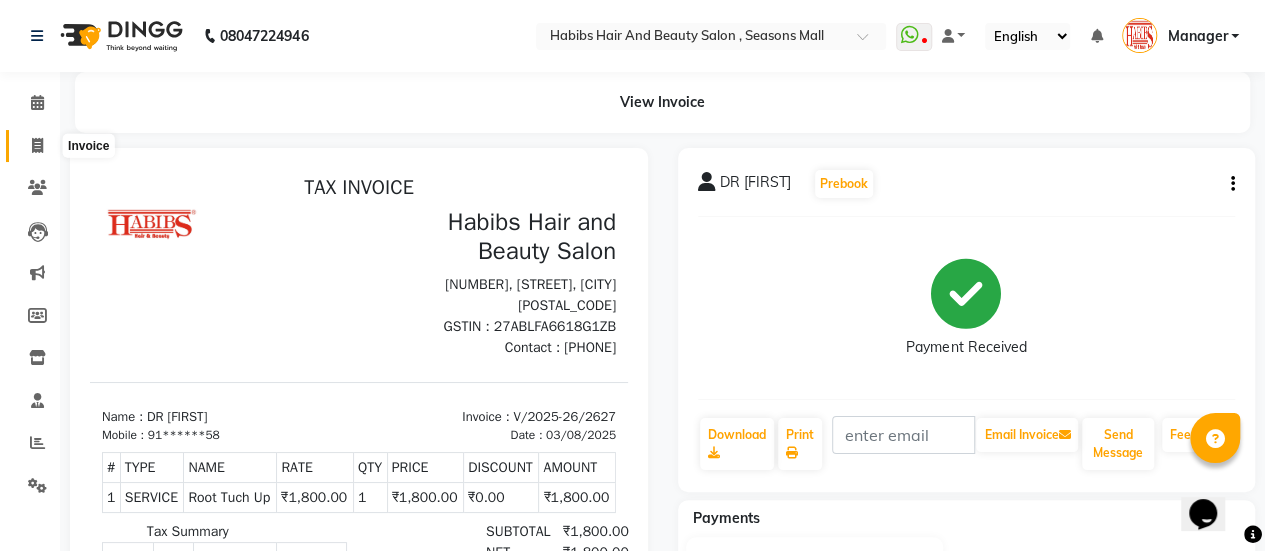 click 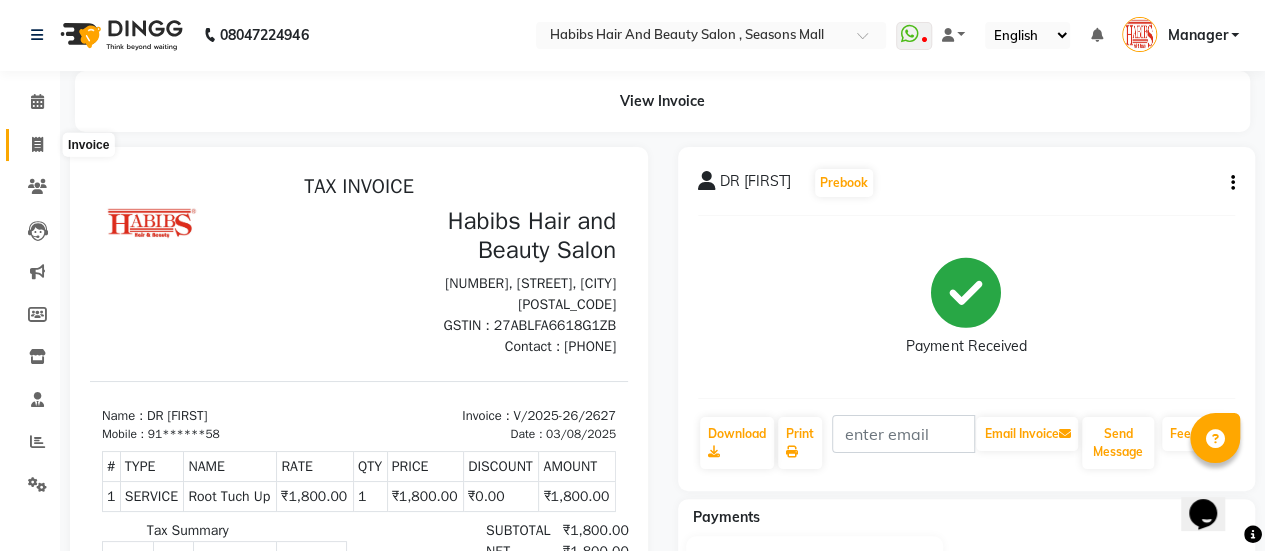 select on "5651" 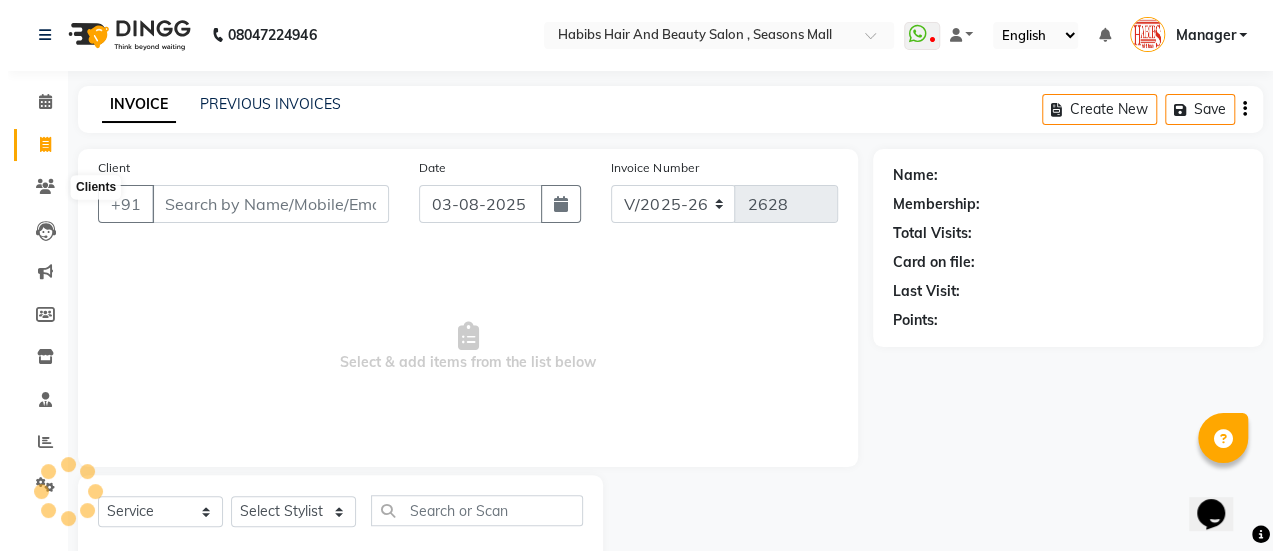 scroll, scrollTop: 49, scrollLeft: 0, axis: vertical 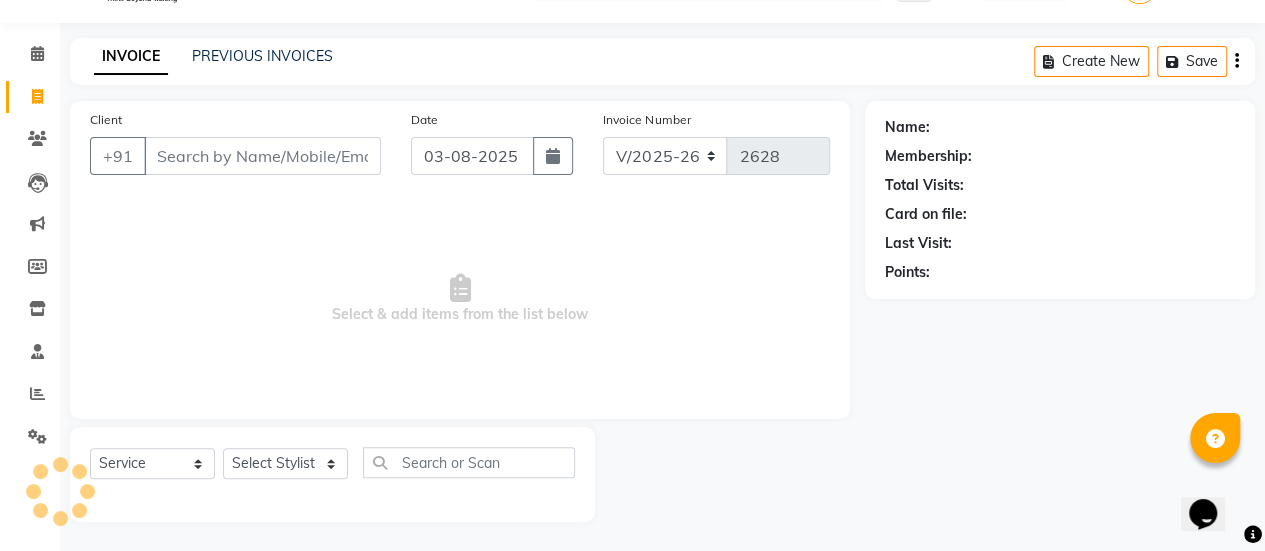 click on "Client" at bounding box center (262, 156) 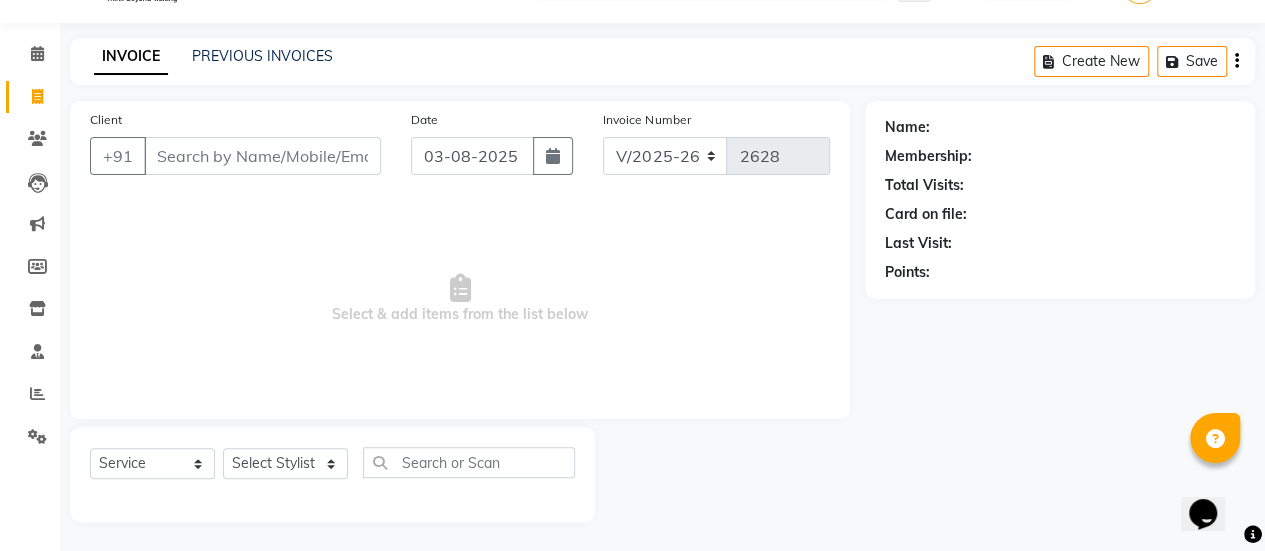 click on "Client" at bounding box center (262, 156) 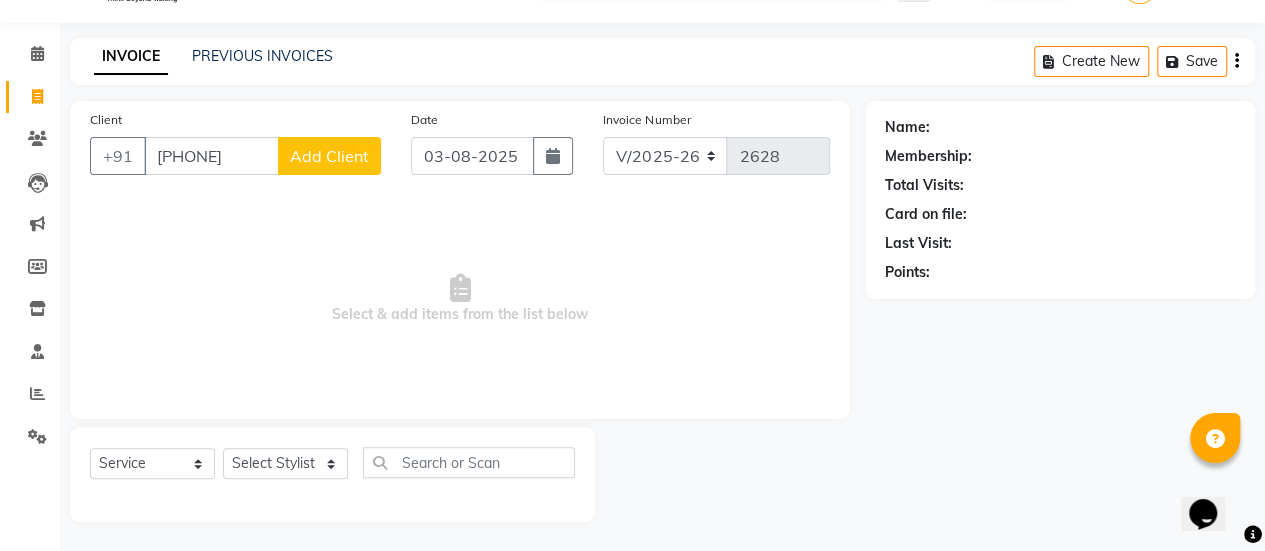 type on "7028553909" 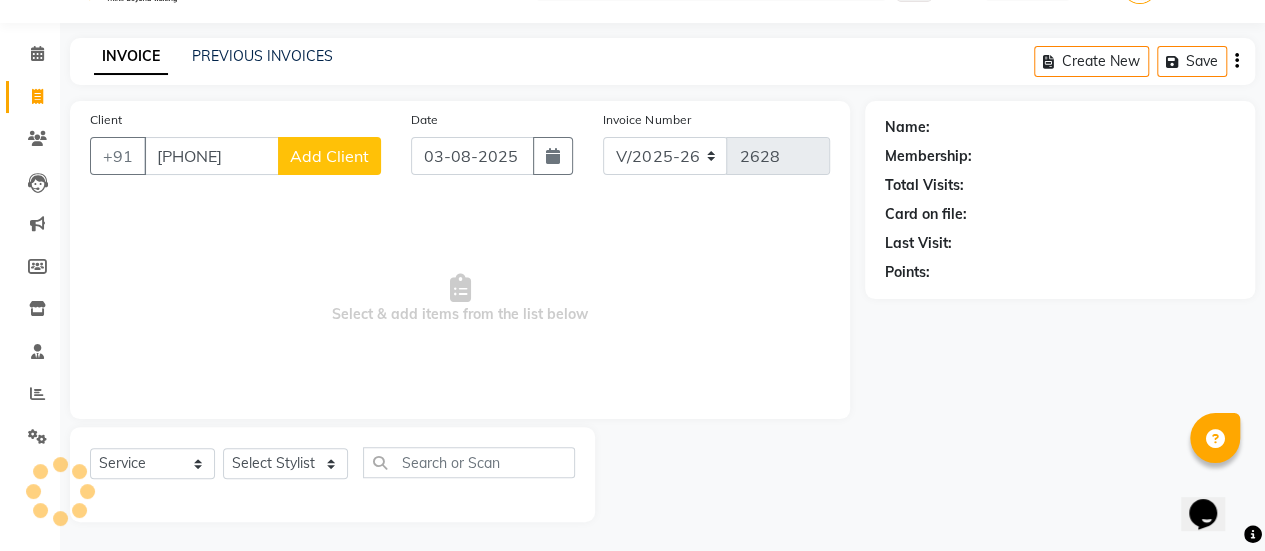 click on "Add Client" 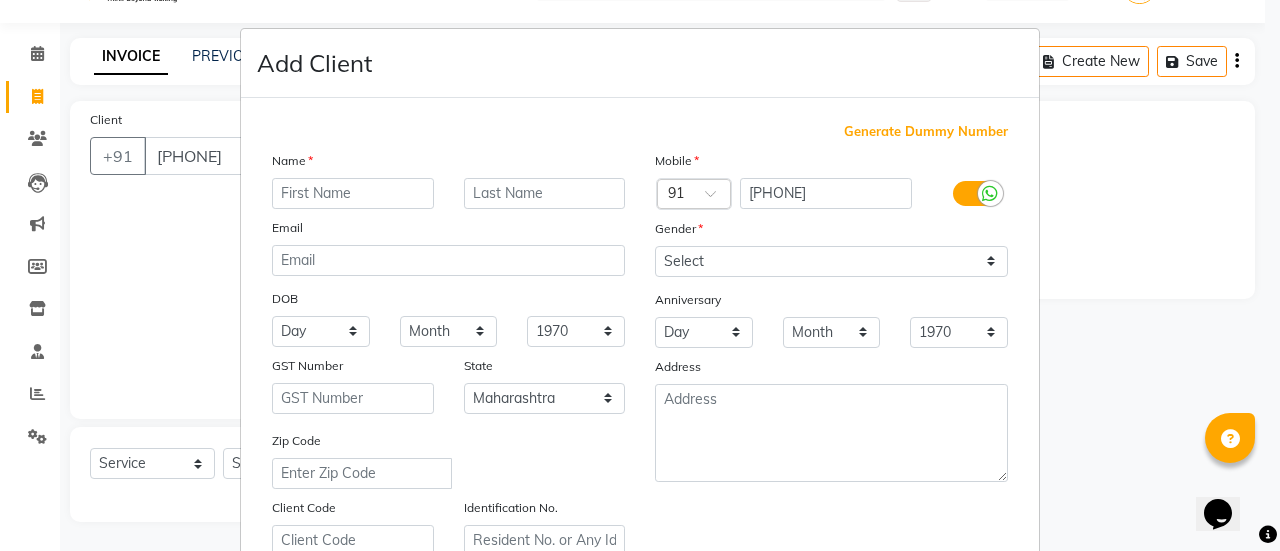 click at bounding box center (353, 193) 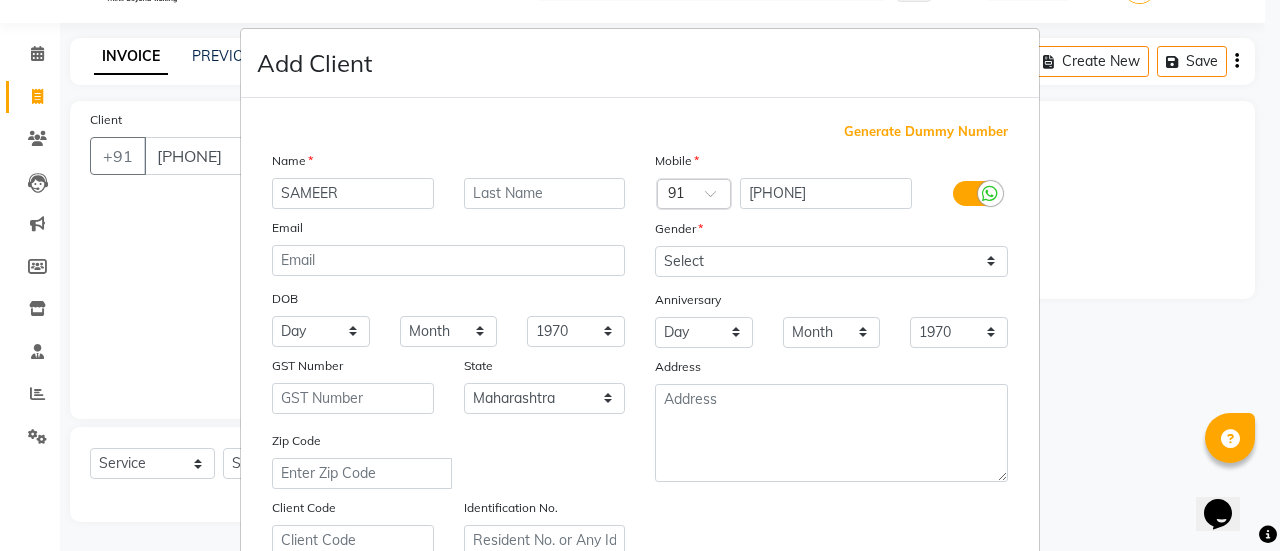 type on "SAMEER" 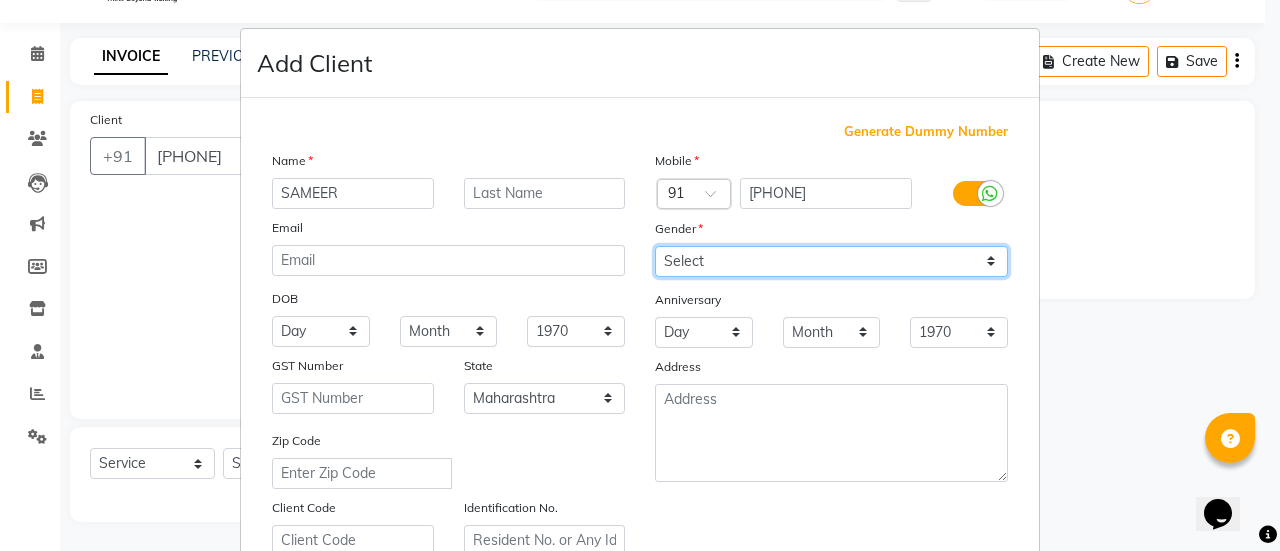 click on "Select Male Female Other Prefer Not To Say" at bounding box center [831, 261] 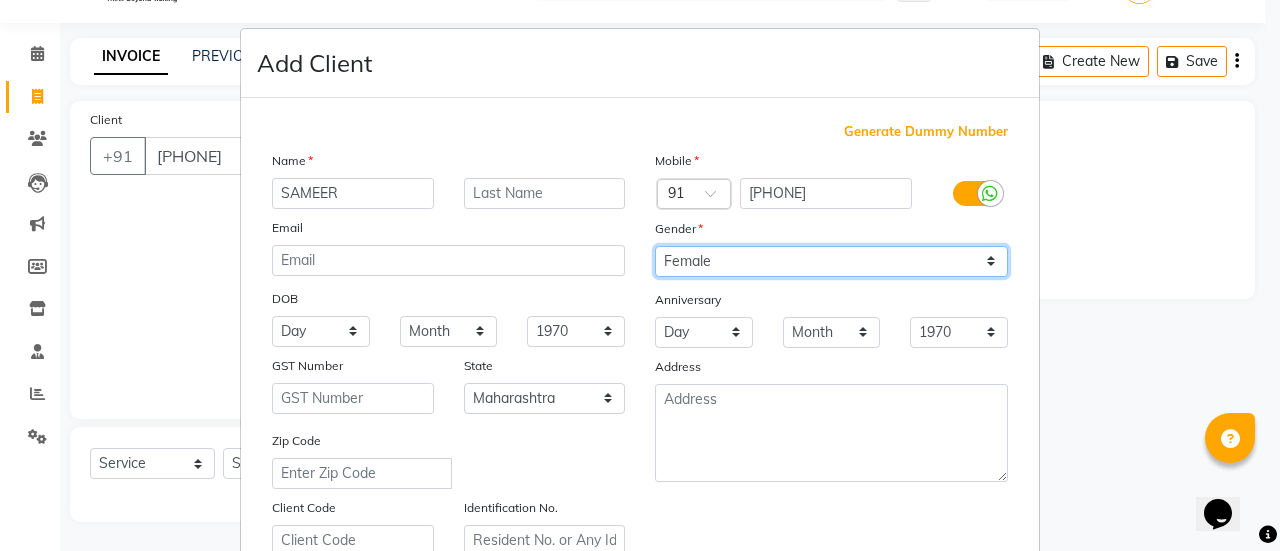 click on "Select Male Female Other Prefer Not To Say" at bounding box center [831, 261] 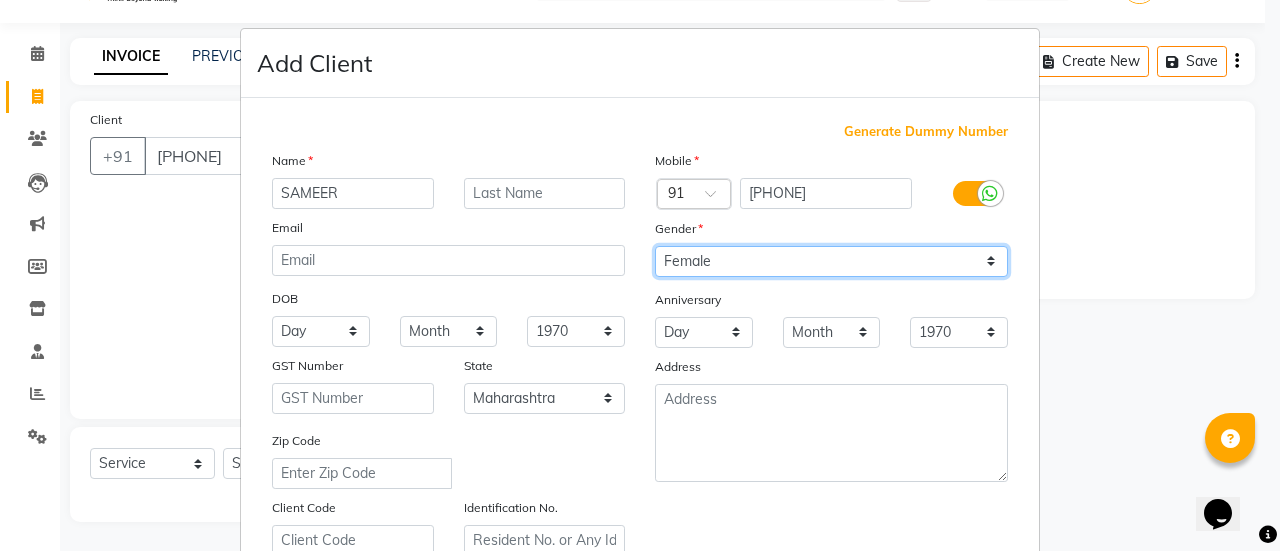 click on "Select Male Female Other Prefer Not To Say" at bounding box center [831, 261] 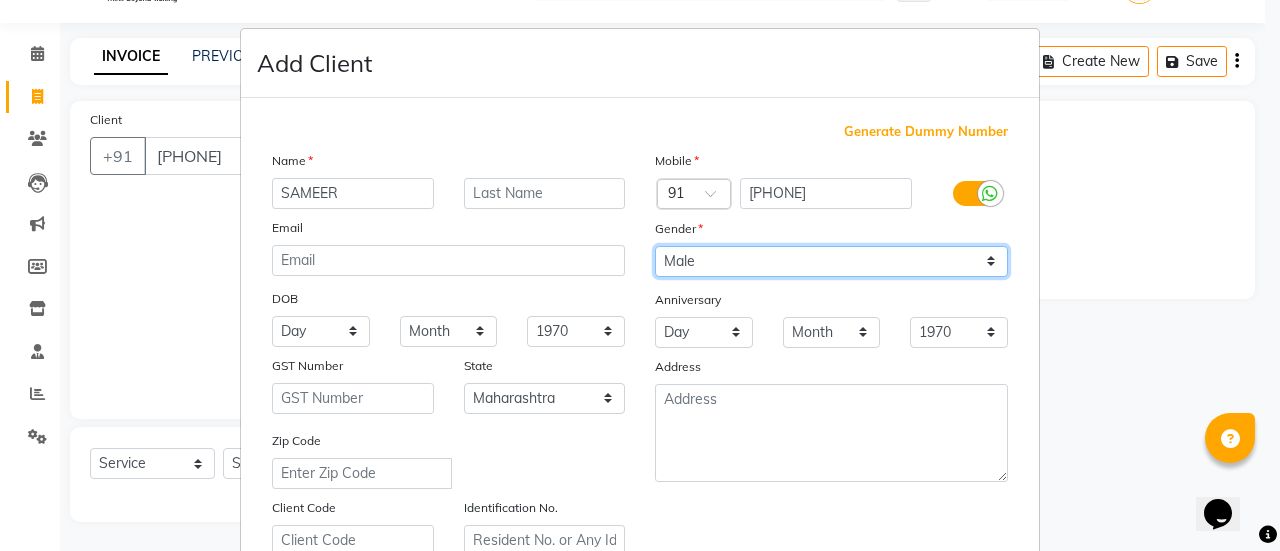 click on "Select Male Female Other Prefer Not To Say" at bounding box center [831, 261] 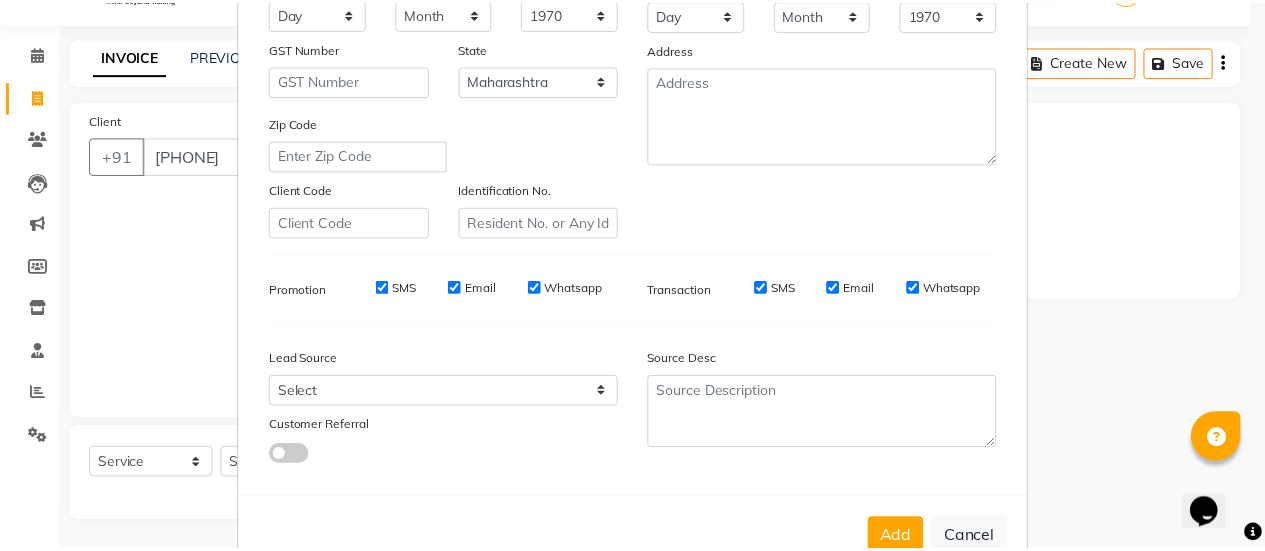 scroll, scrollTop: 368, scrollLeft: 0, axis: vertical 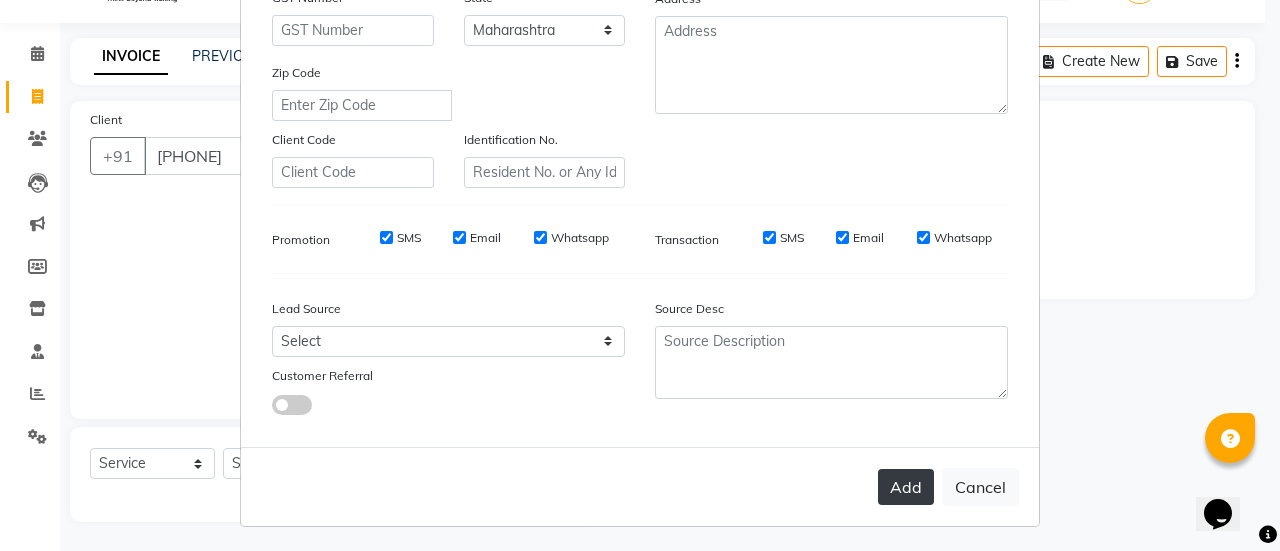 click on "Add" at bounding box center (906, 487) 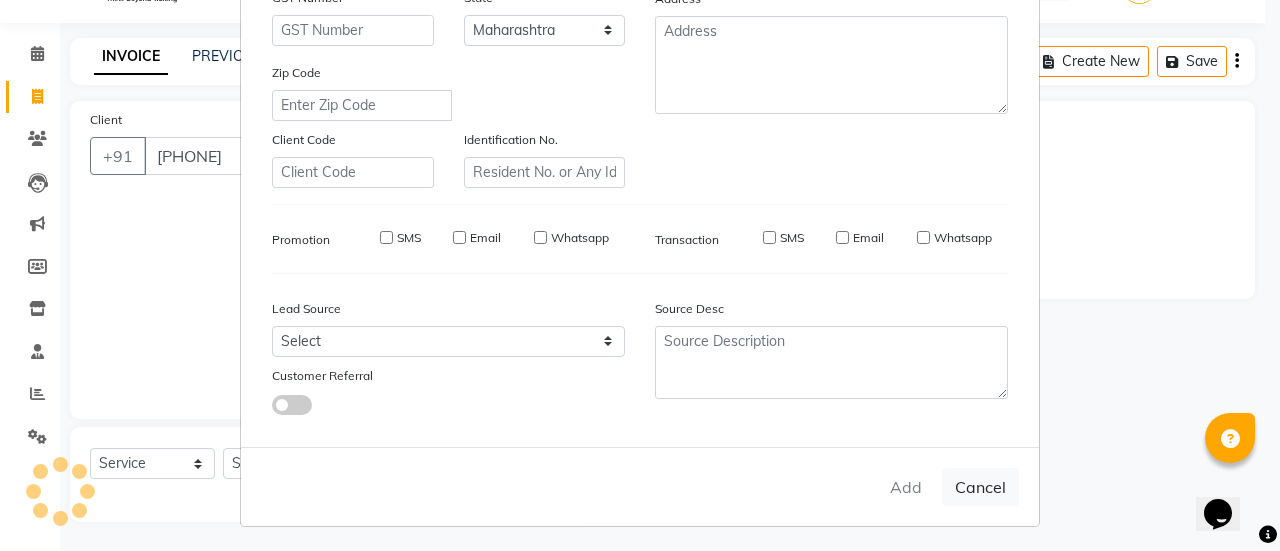 type on "70******09" 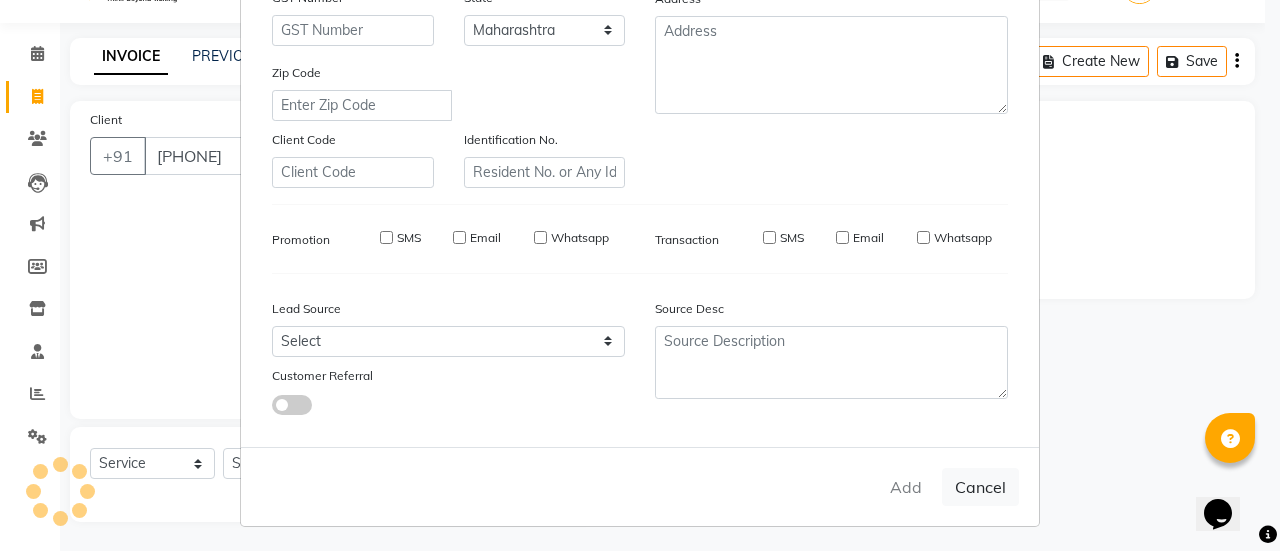 select 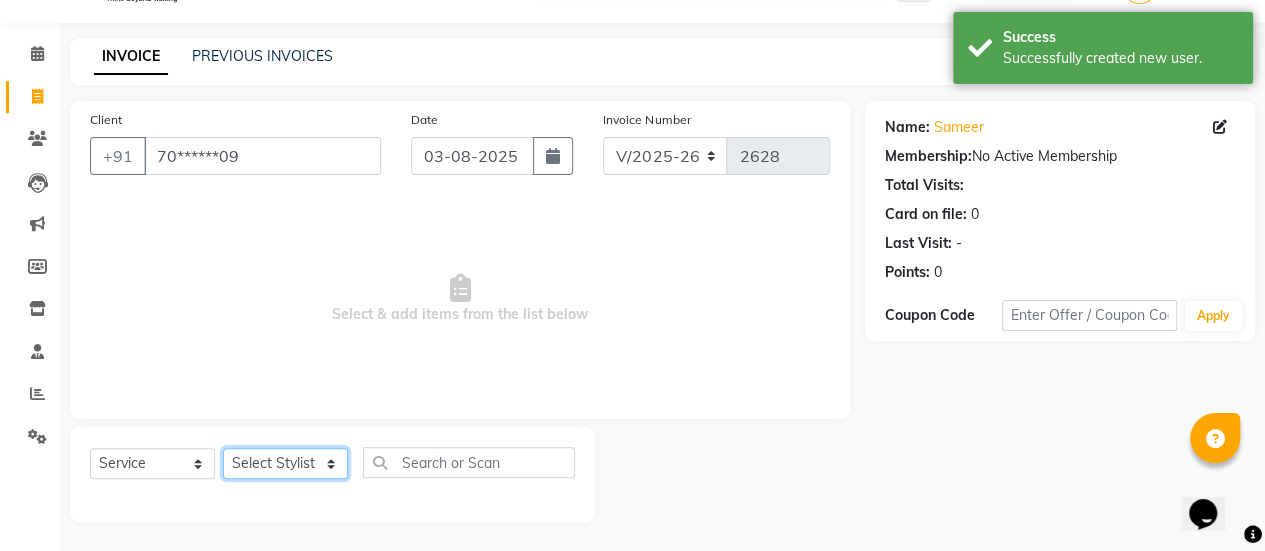 click on "Select Stylist [FIRST] [FIRST] [FIRST] Manager [FIRST] [FIRST] [FIRST] [FIRST] [FIRST] [FIRST] [FIRST] [FIRST] [FIRST] [FIRST] [FIRST]" 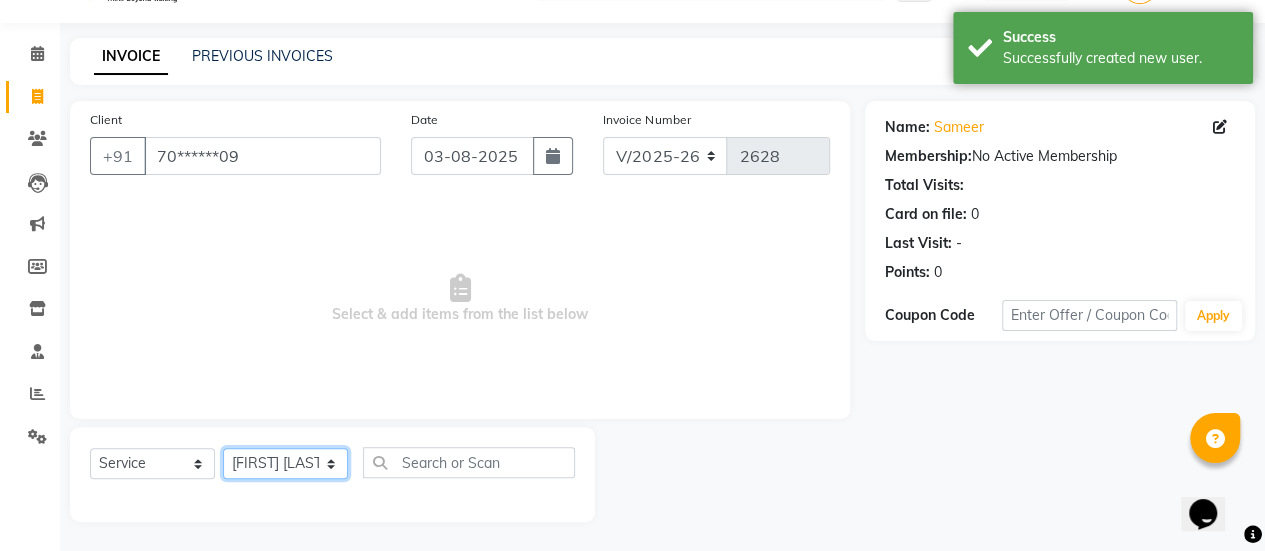 click on "Select Stylist [FIRST] [FIRST] [FIRST] Manager [FIRST] [FIRST] [FIRST] [FIRST] [FIRST] [FIRST] [FIRST] [FIRST] [FIRST] [FIRST] [FIRST]" 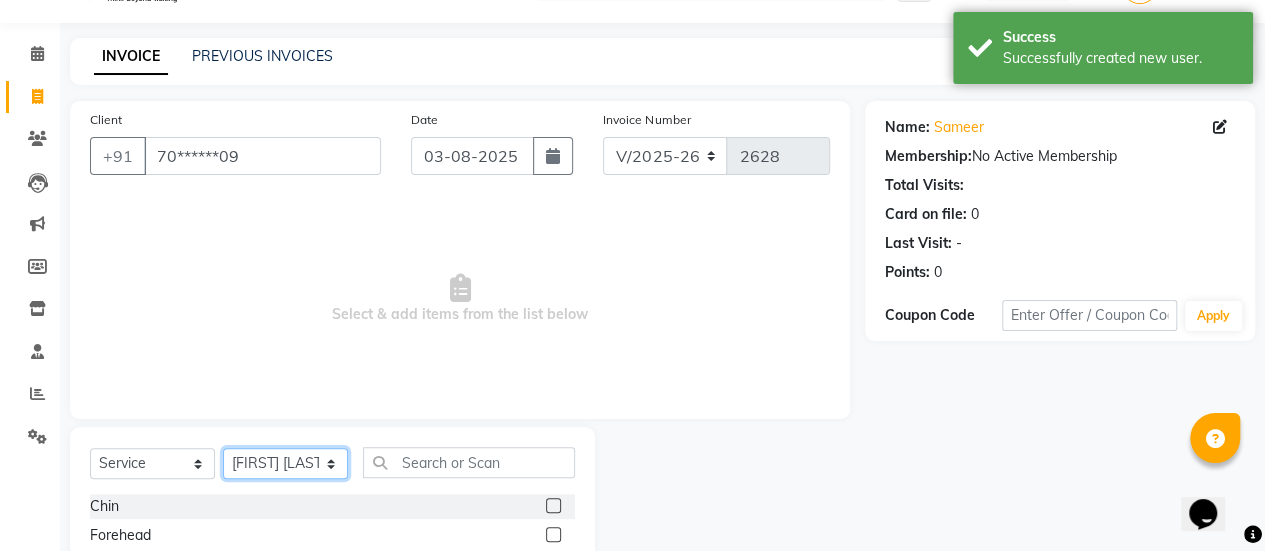 scroll, scrollTop: 249, scrollLeft: 0, axis: vertical 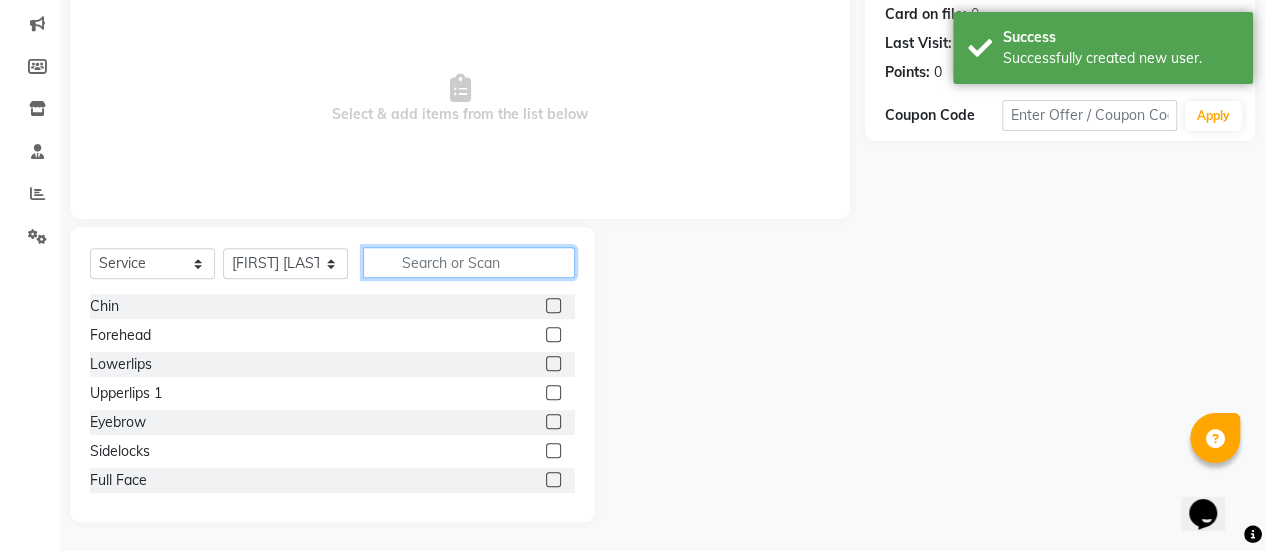 click 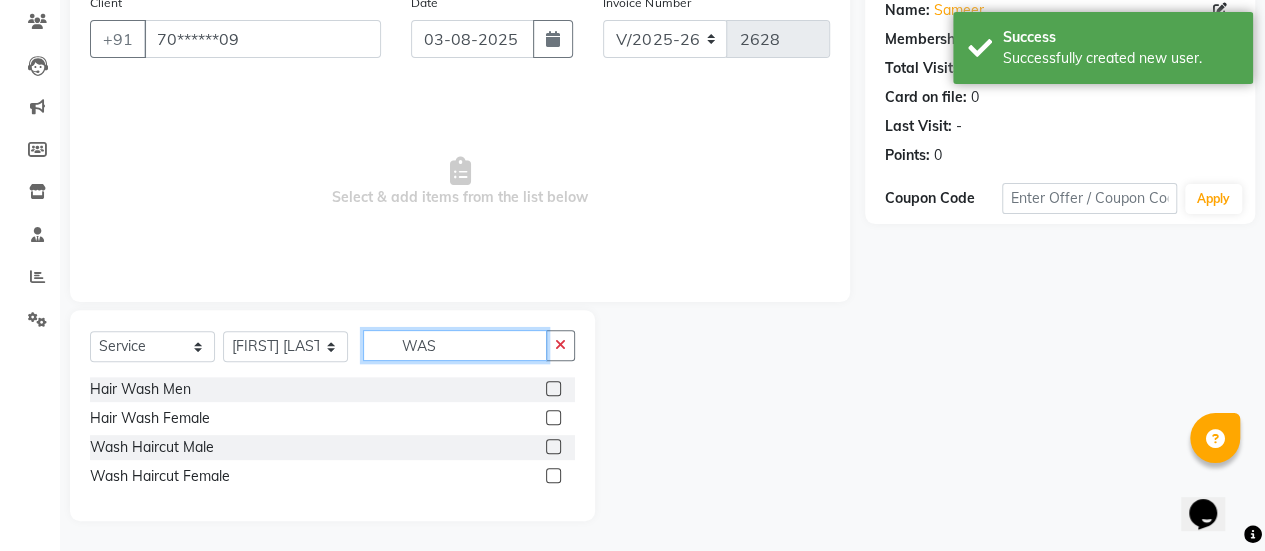 scroll, scrollTop: 165, scrollLeft: 0, axis: vertical 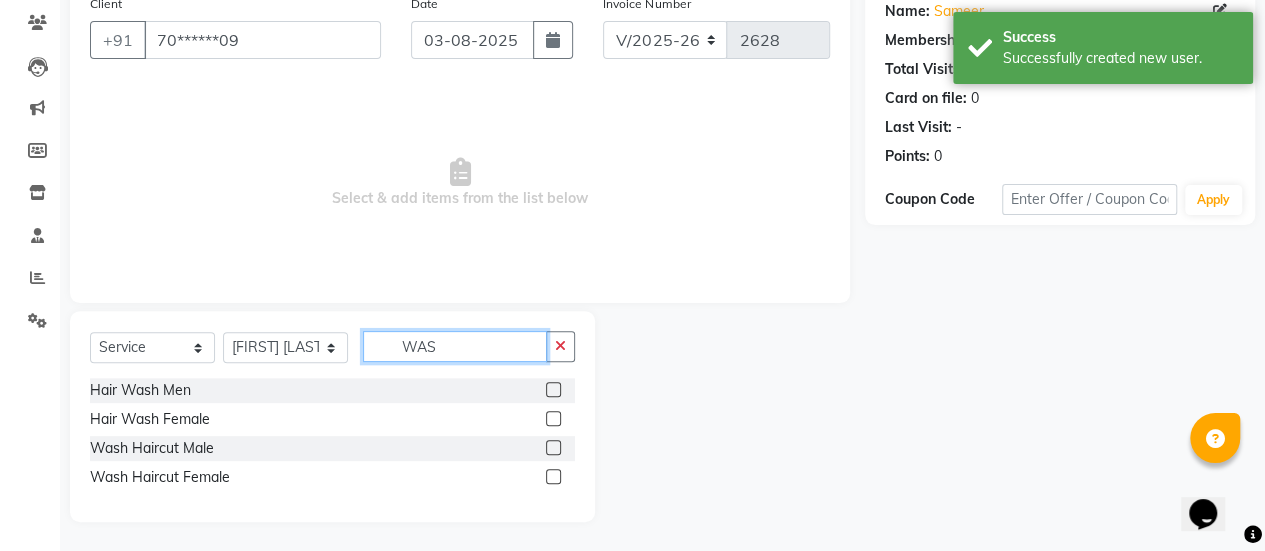 type on "WAS" 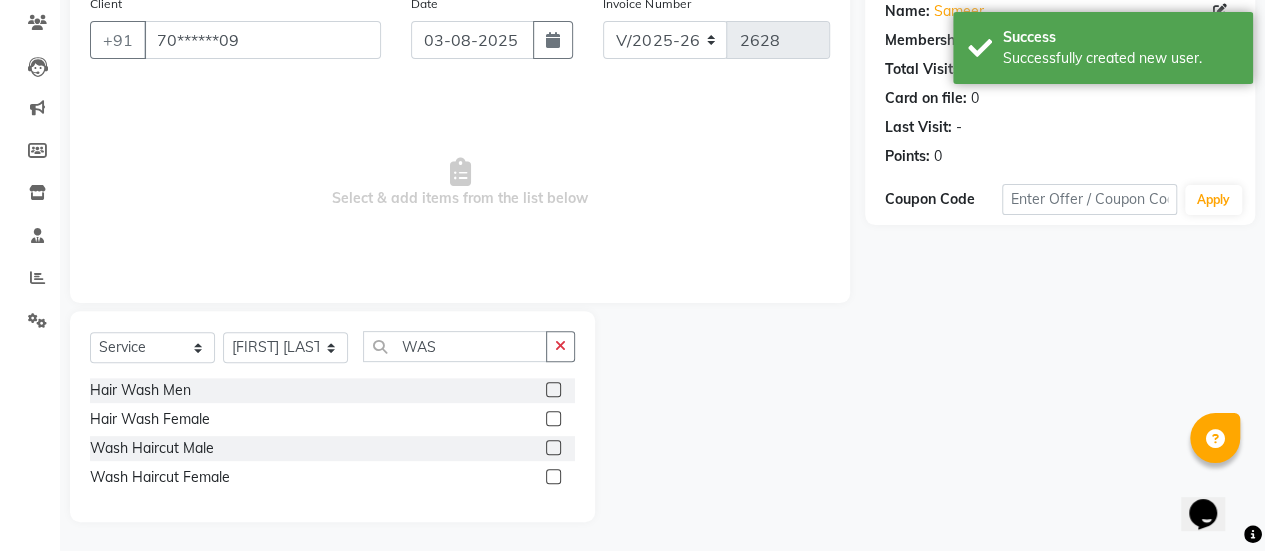 click 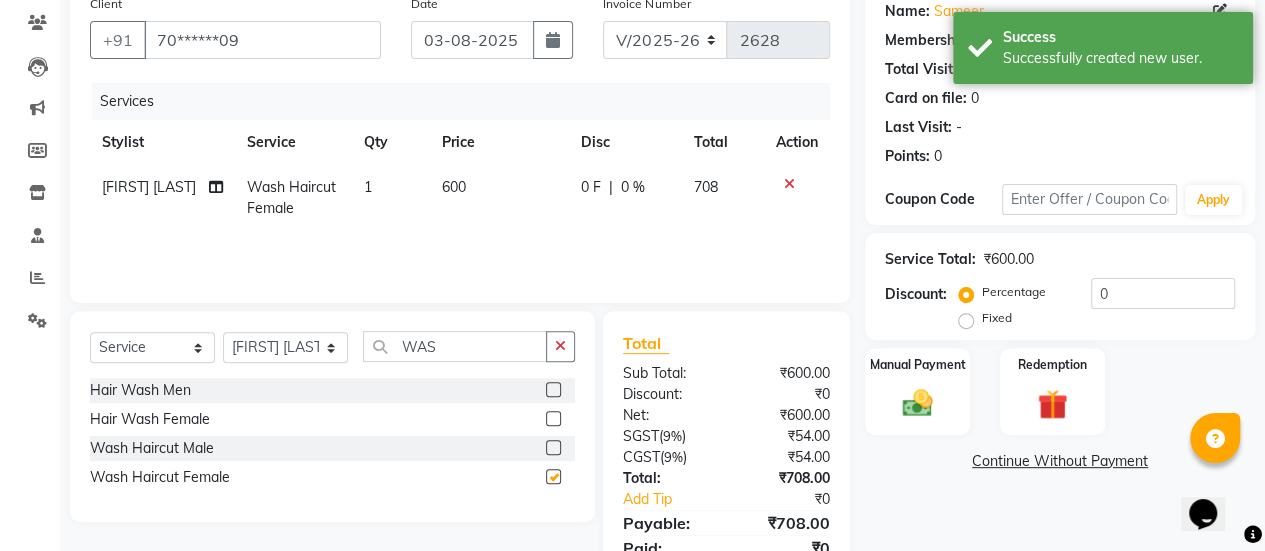checkbox on "false" 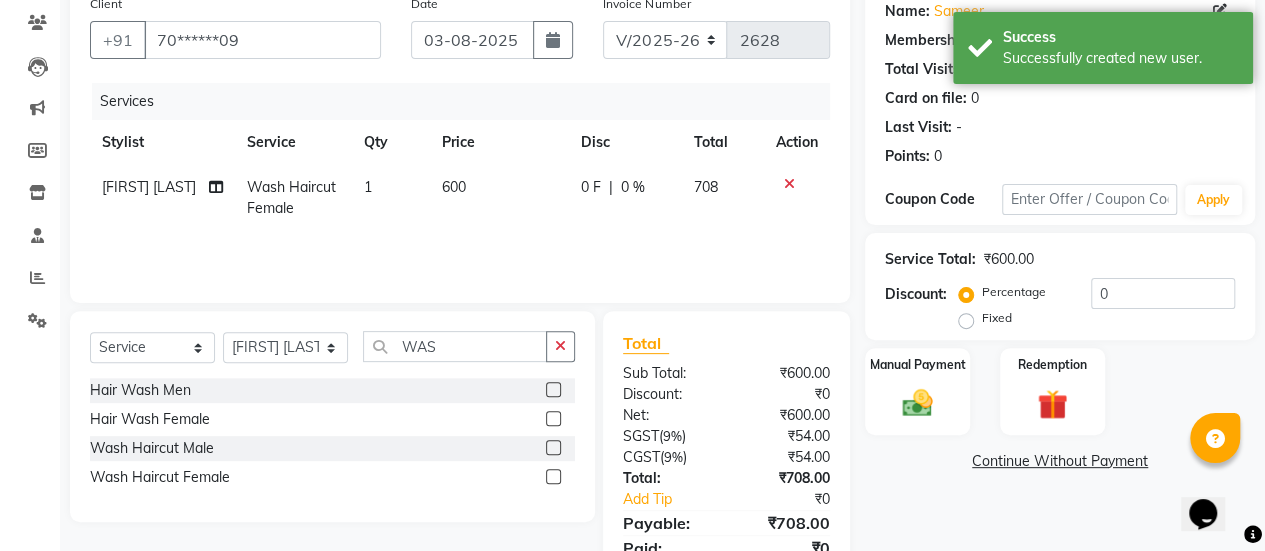 click on "600" 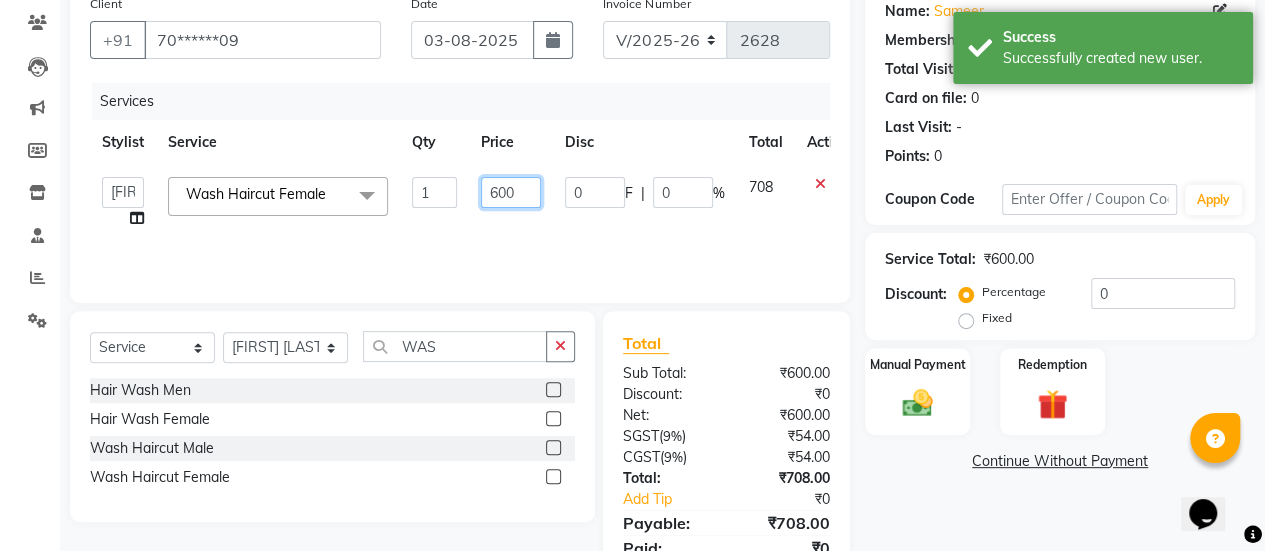 click on "600" 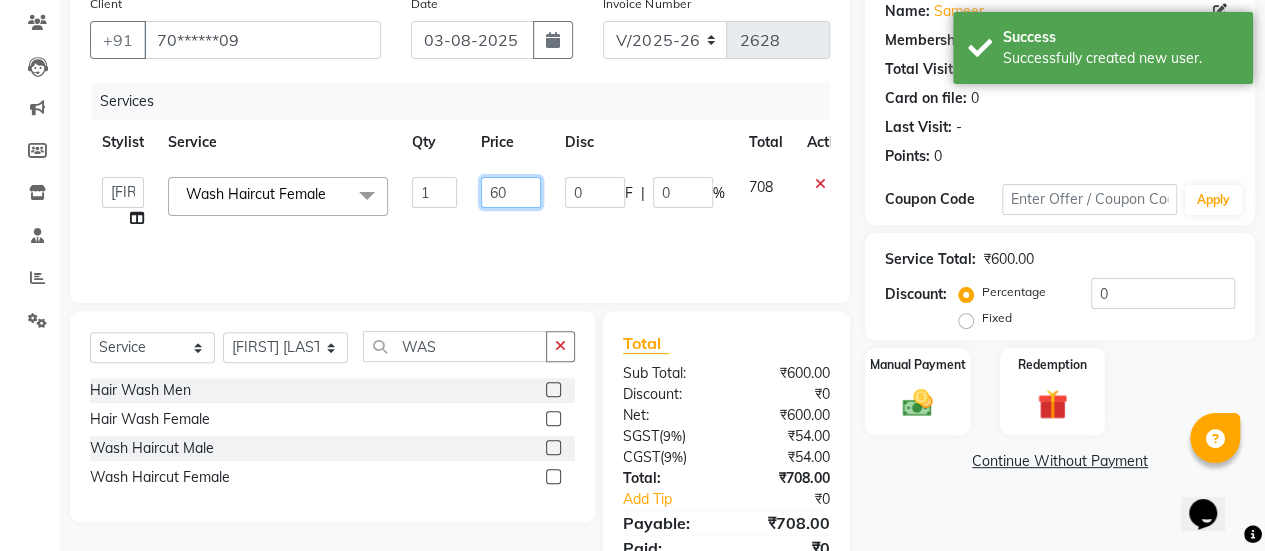 type on "6" 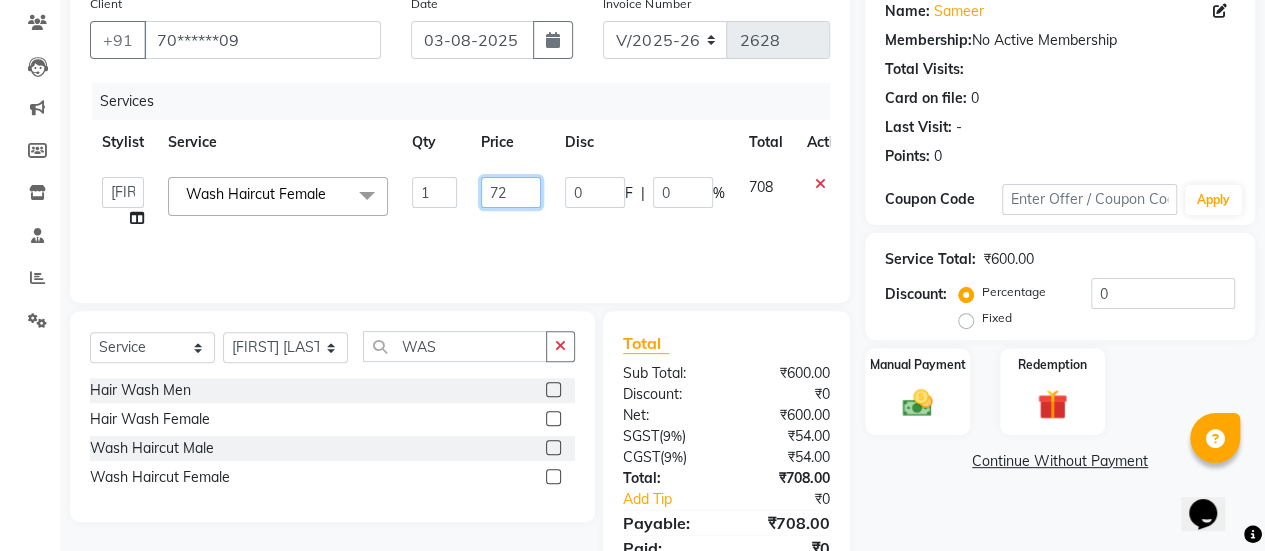 type on "720" 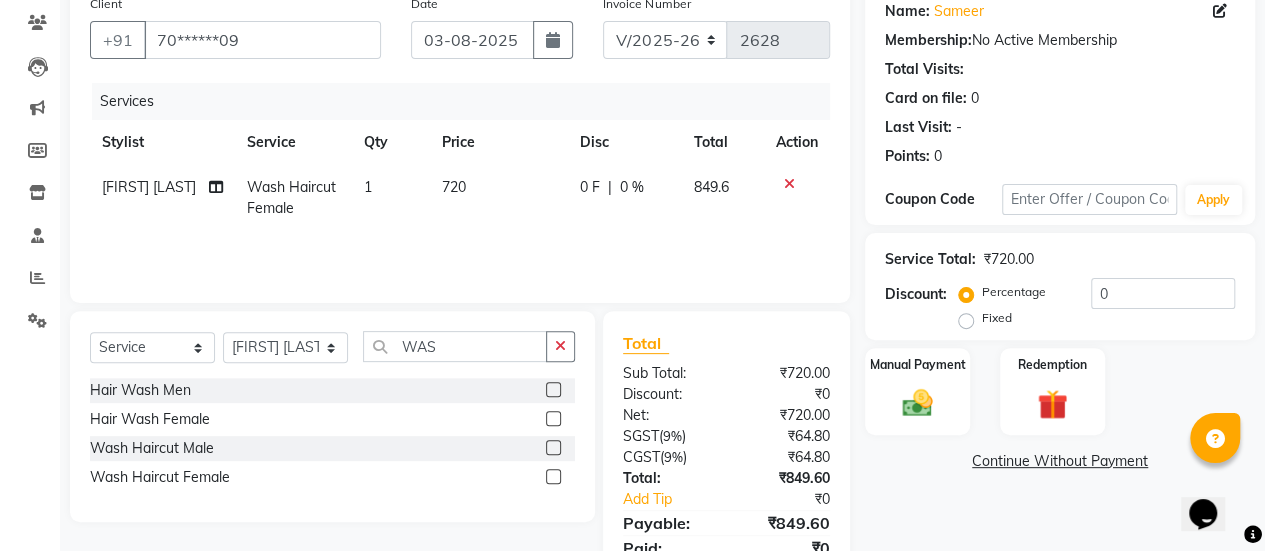 click on "720" 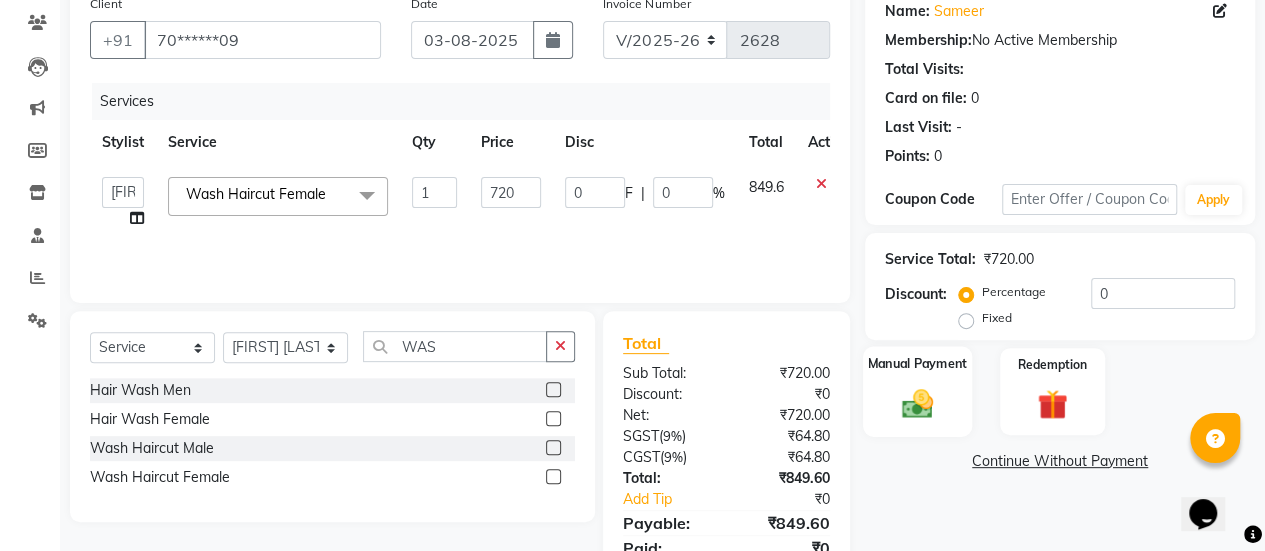 click on "Manual Payment" 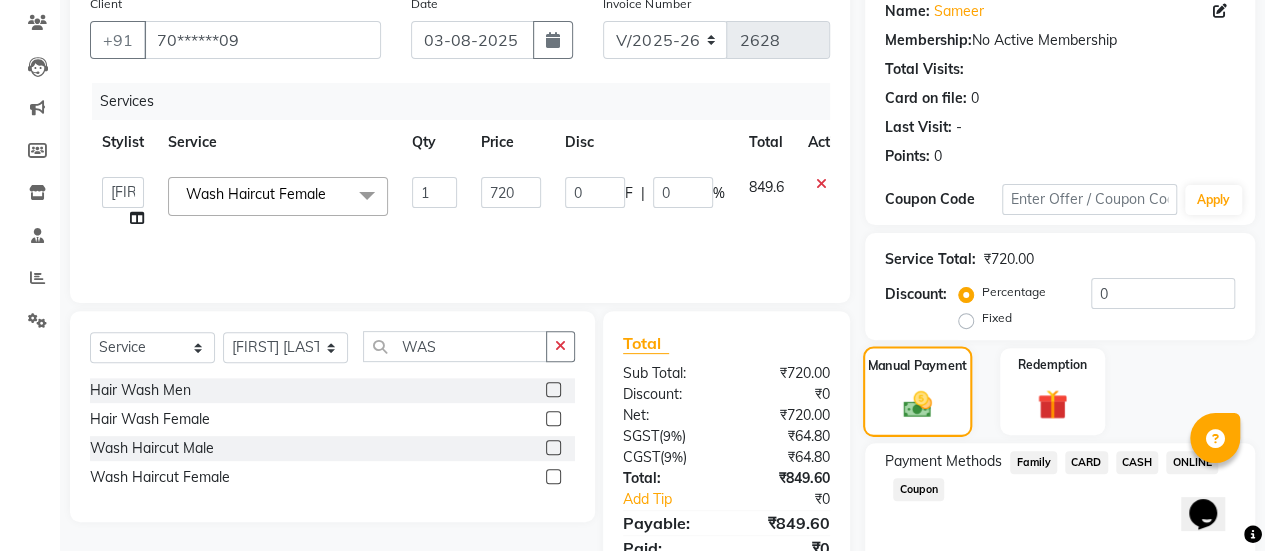 scroll, scrollTop: 247, scrollLeft: 0, axis: vertical 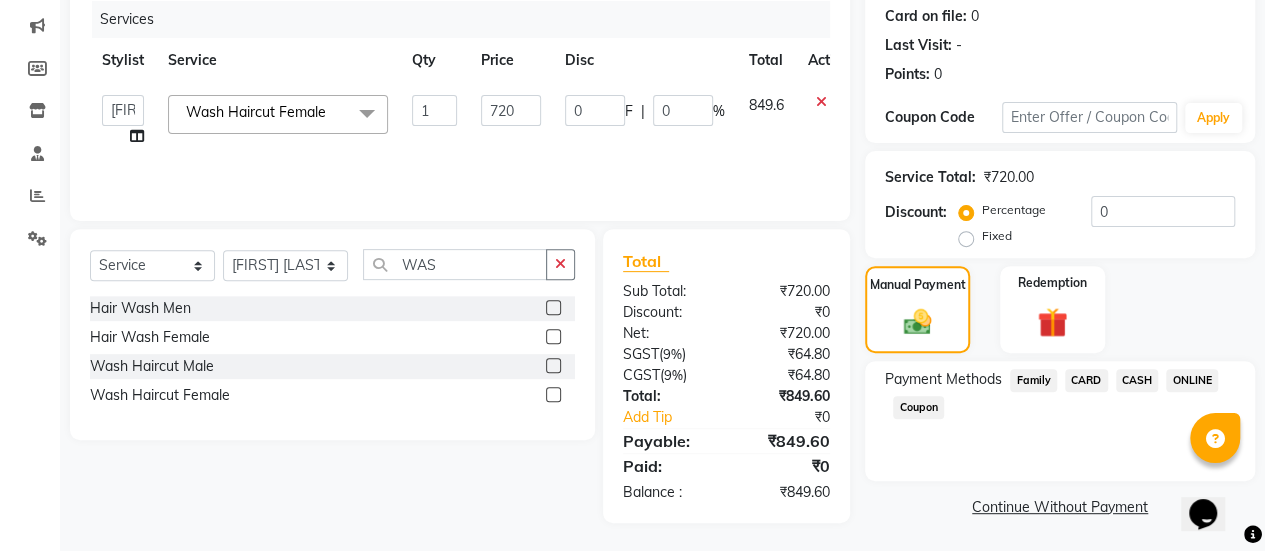 click on "CASH" 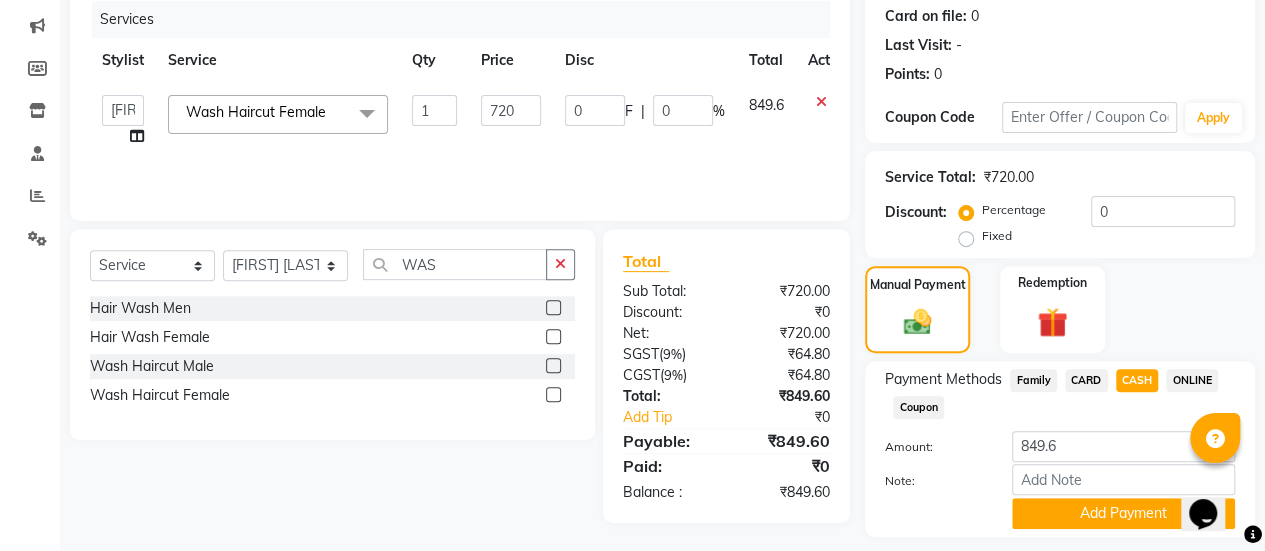scroll, scrollTop: 302, scrollLeft: 0, axis: vertical 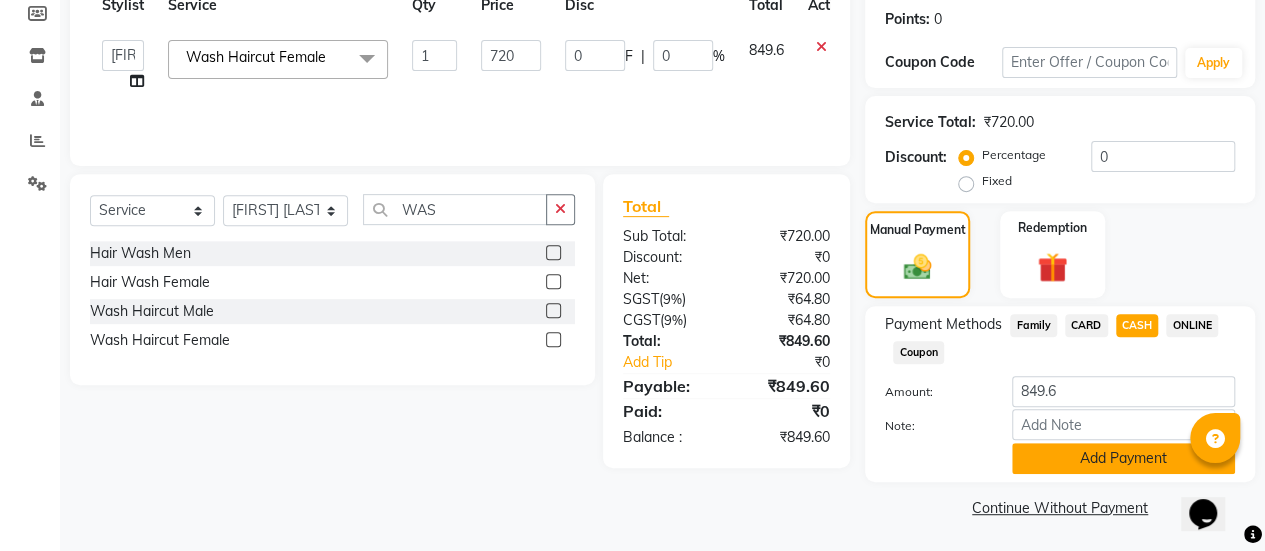 click on "Add Payment" 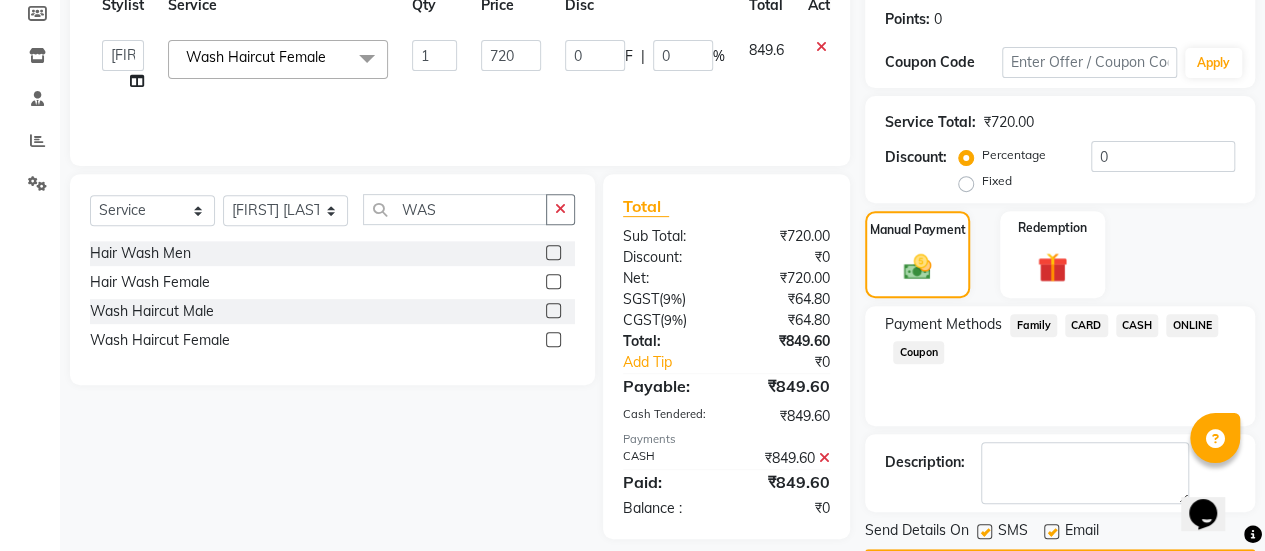 scroll, scrollTop: 358, scrollLeft: 0, axis: vertical 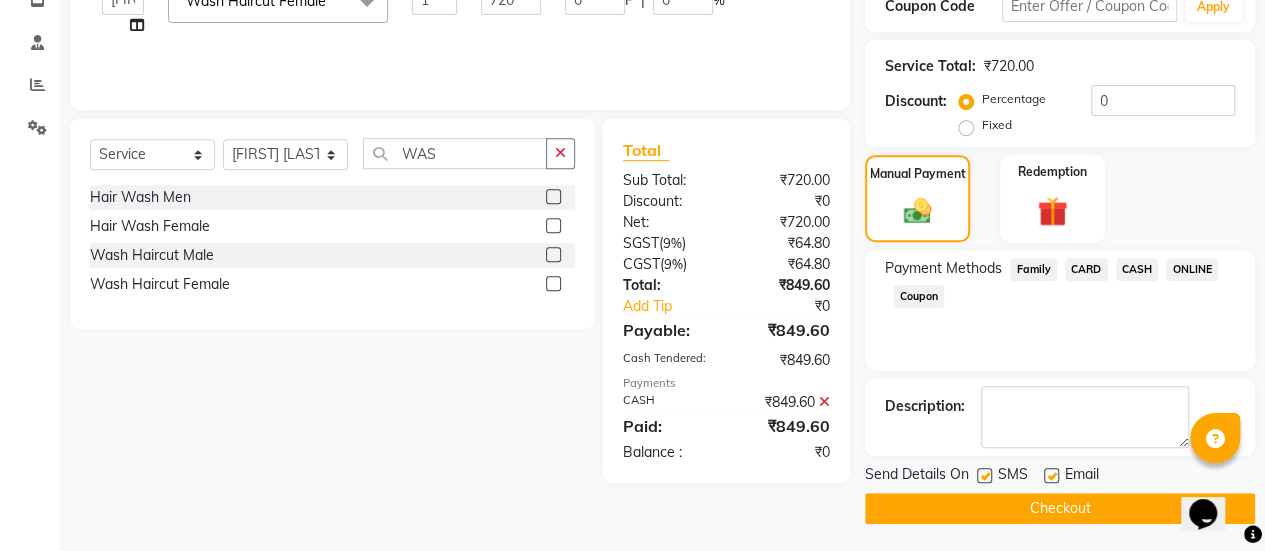click 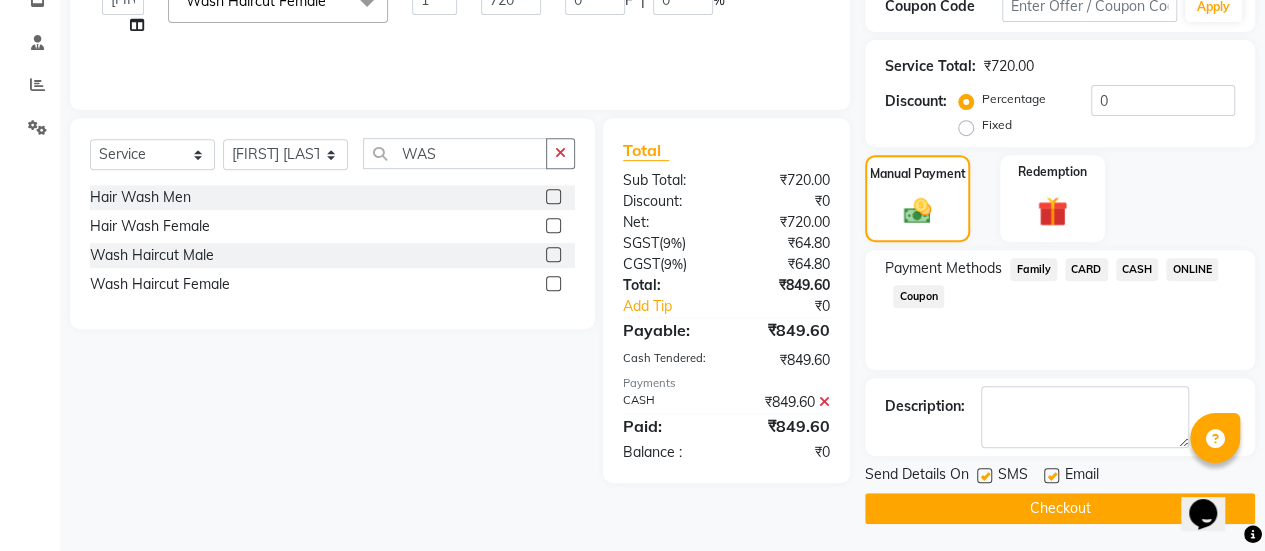 checkbox on "false" 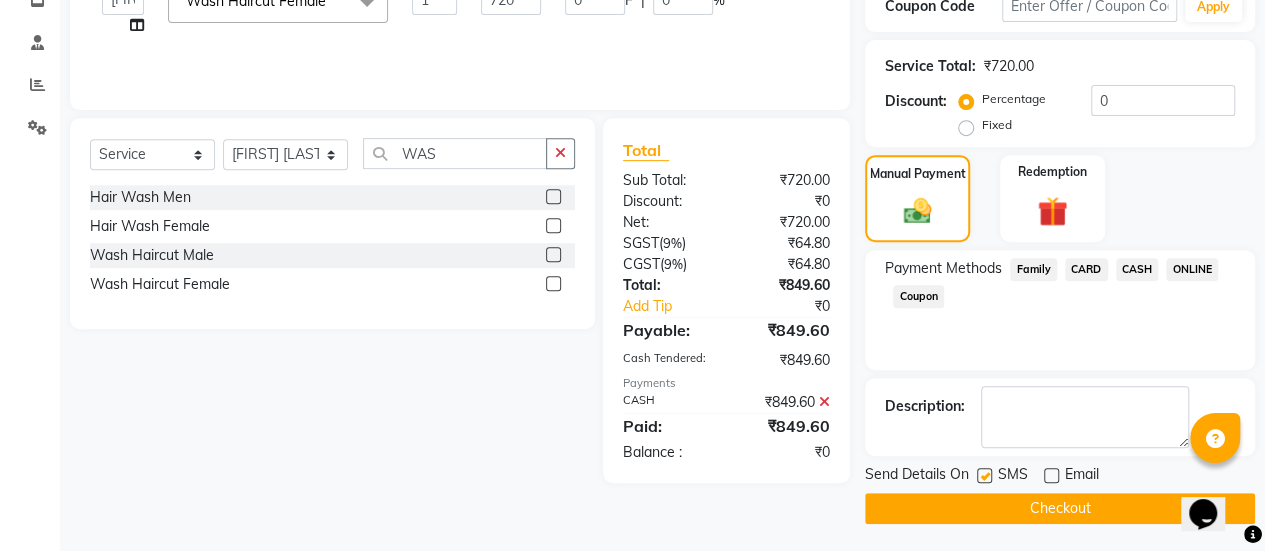 click on "Checkout" 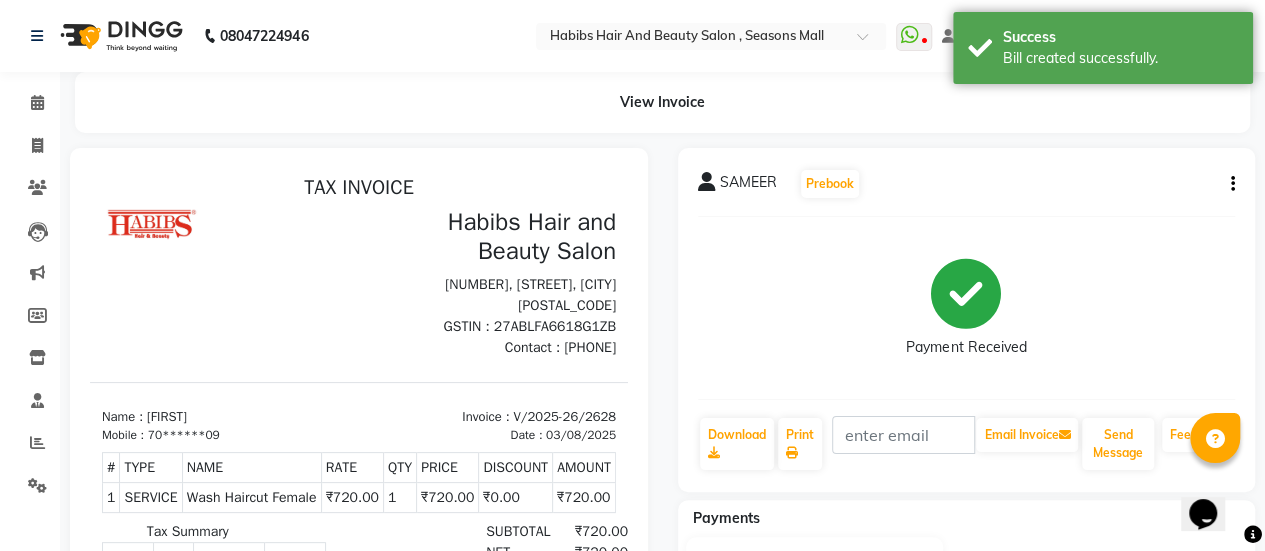 scroll, scrollTop: 0, scrollLeft: 0, axis: both 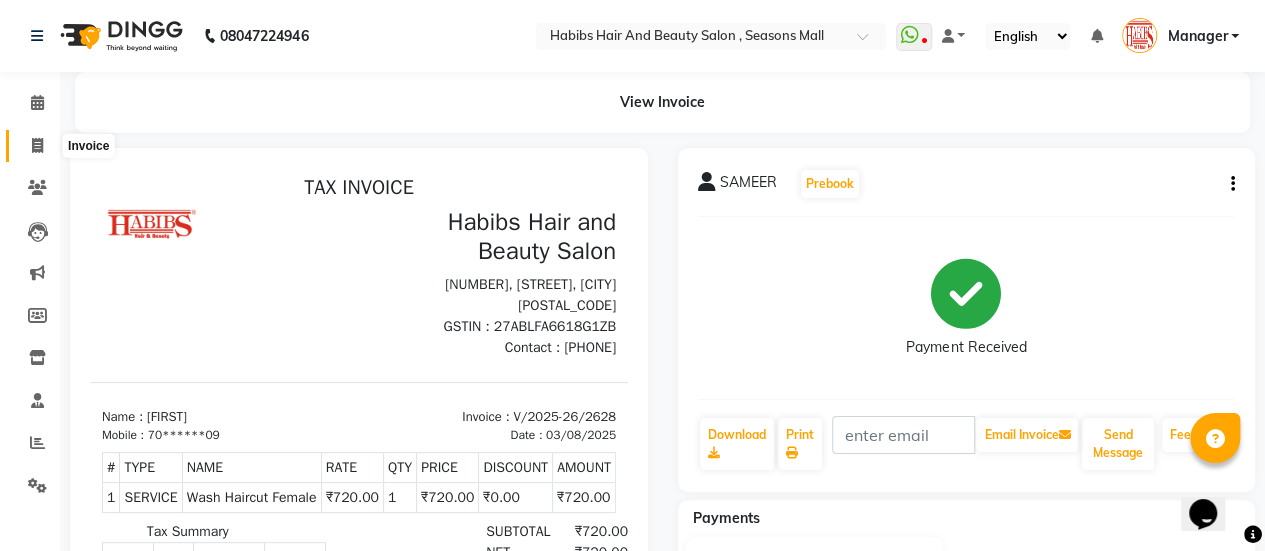 click 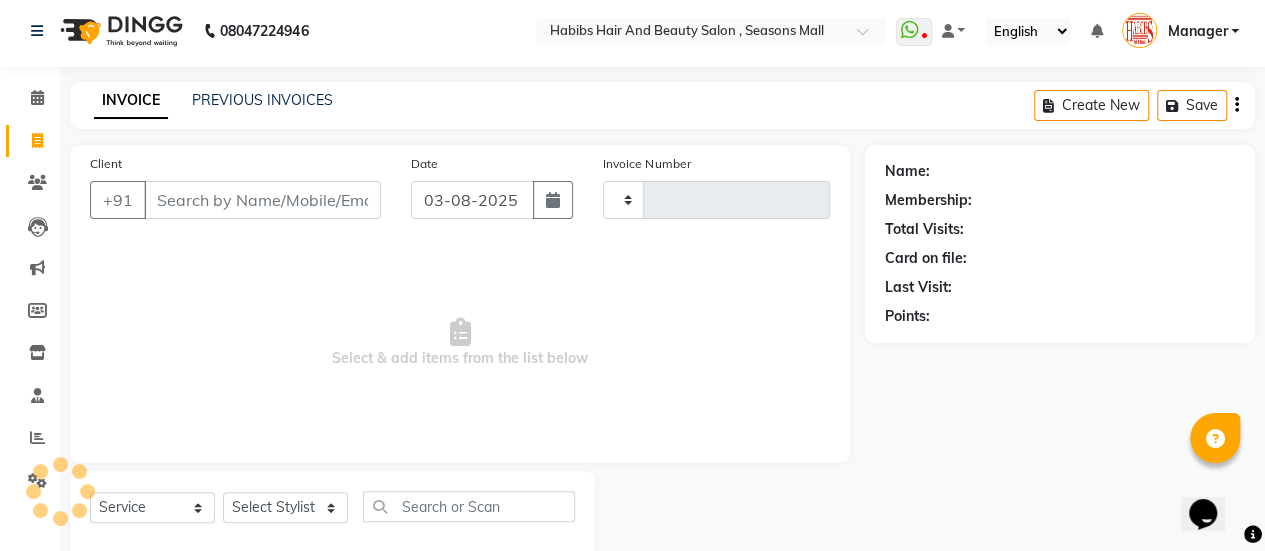 type on "2629" 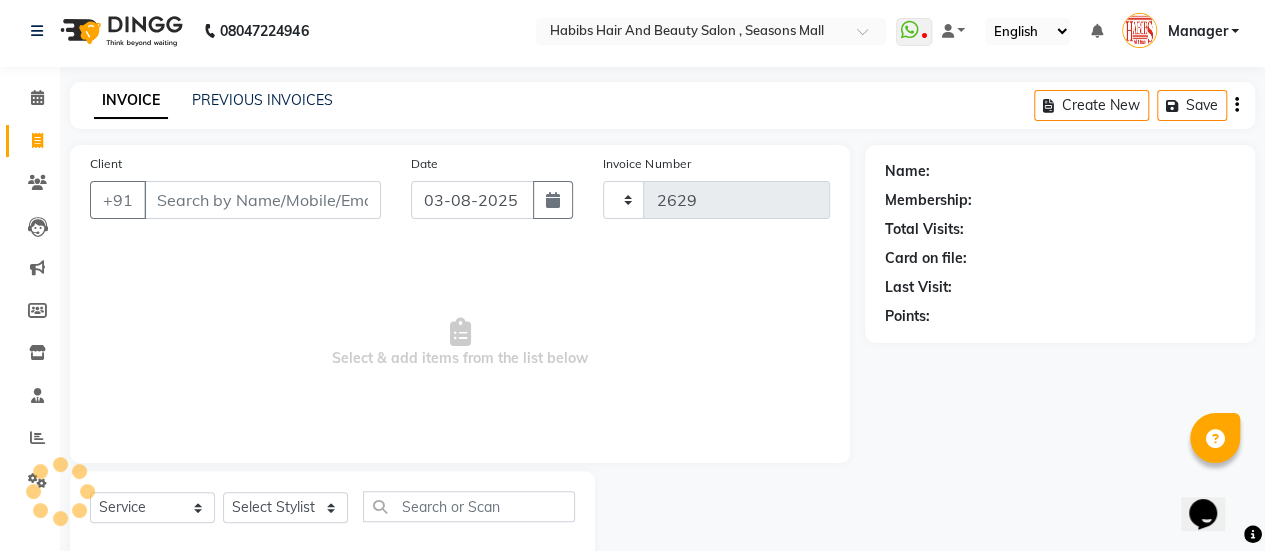 select on "5651" 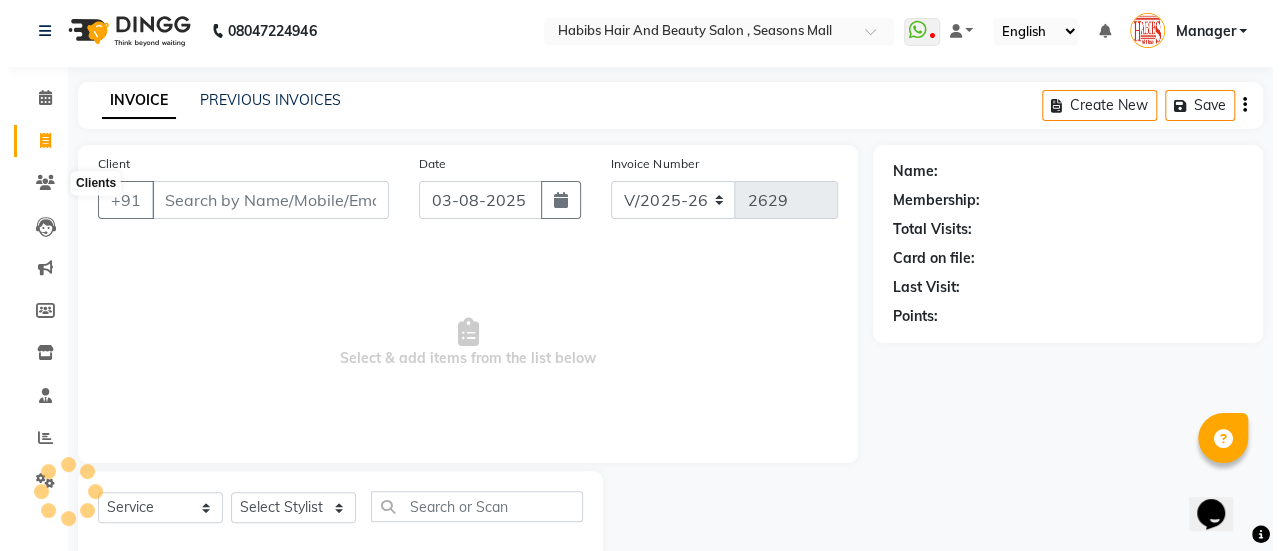 scroll, scrollTop: 49, scrollLeft: 0, axis: vertical 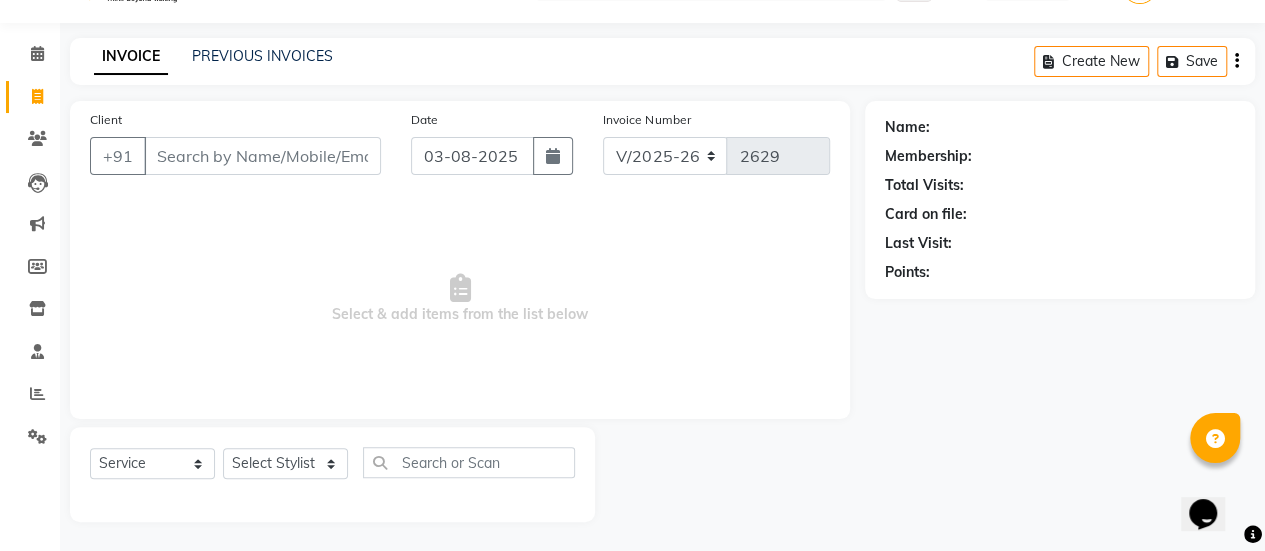 click on "Client" at bounding box center [262, 156] 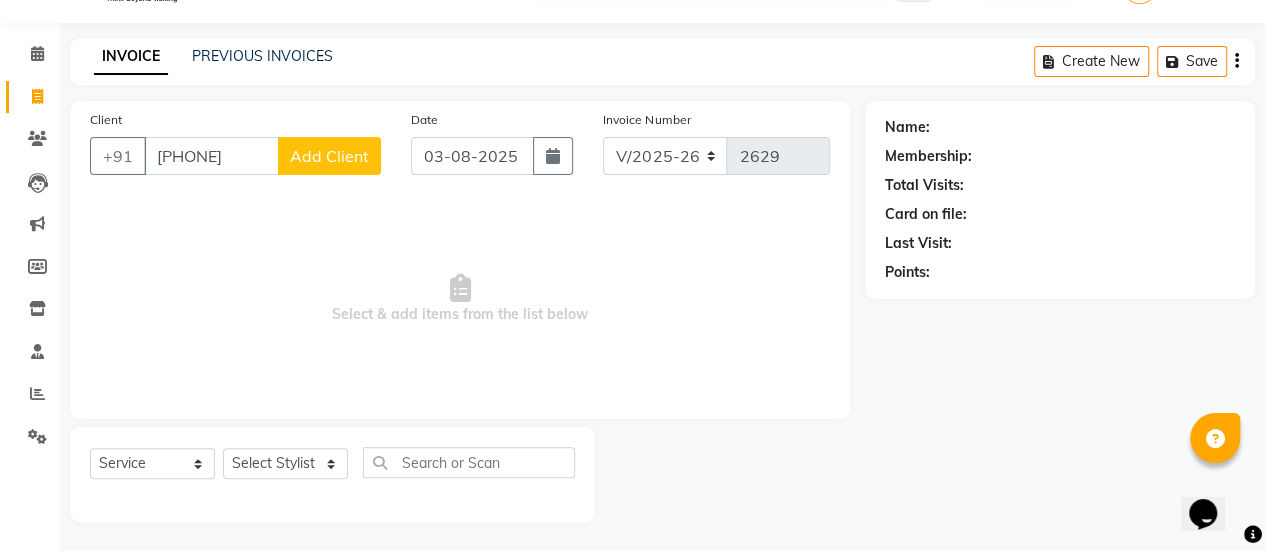 type on "7767912502" 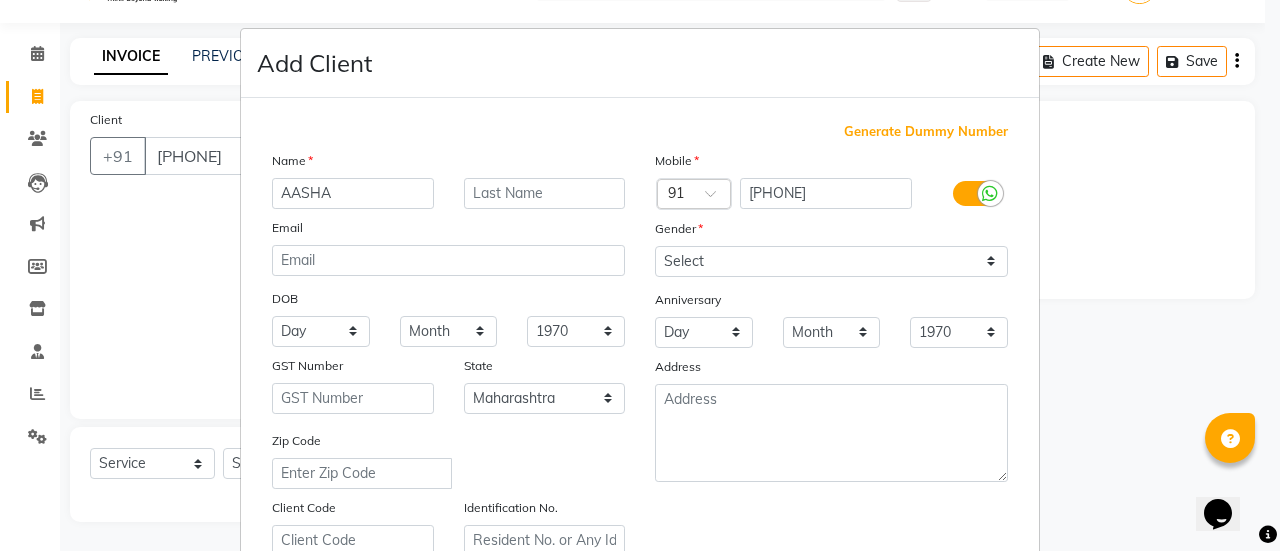 type on "AASHA" 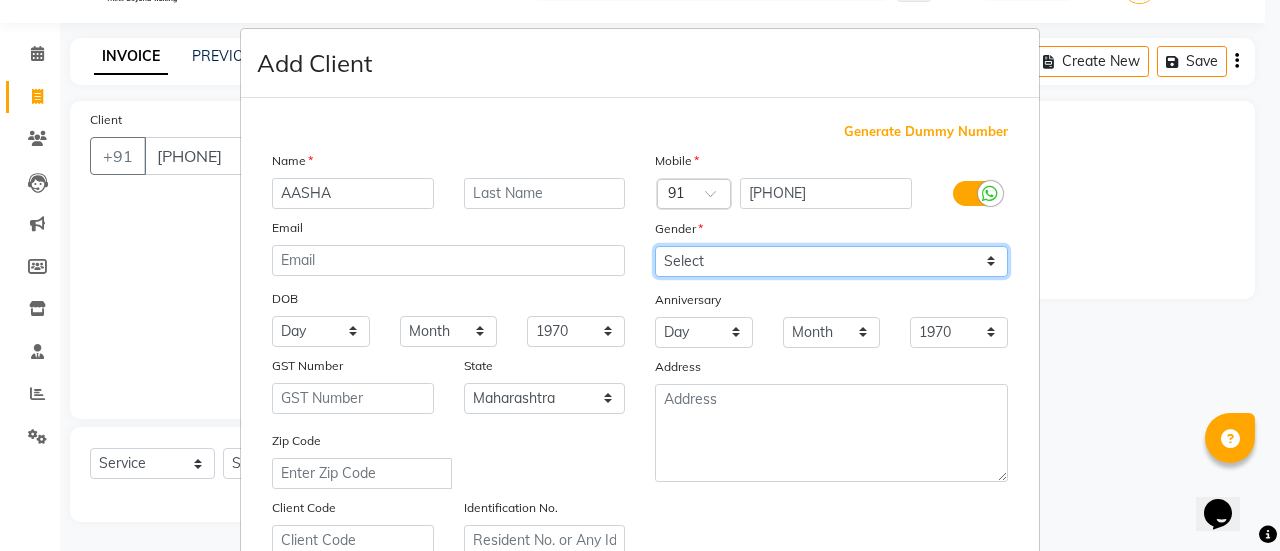 click on "Select Male Female Other Prefer Not To Say" at bounding box center (831, 261) 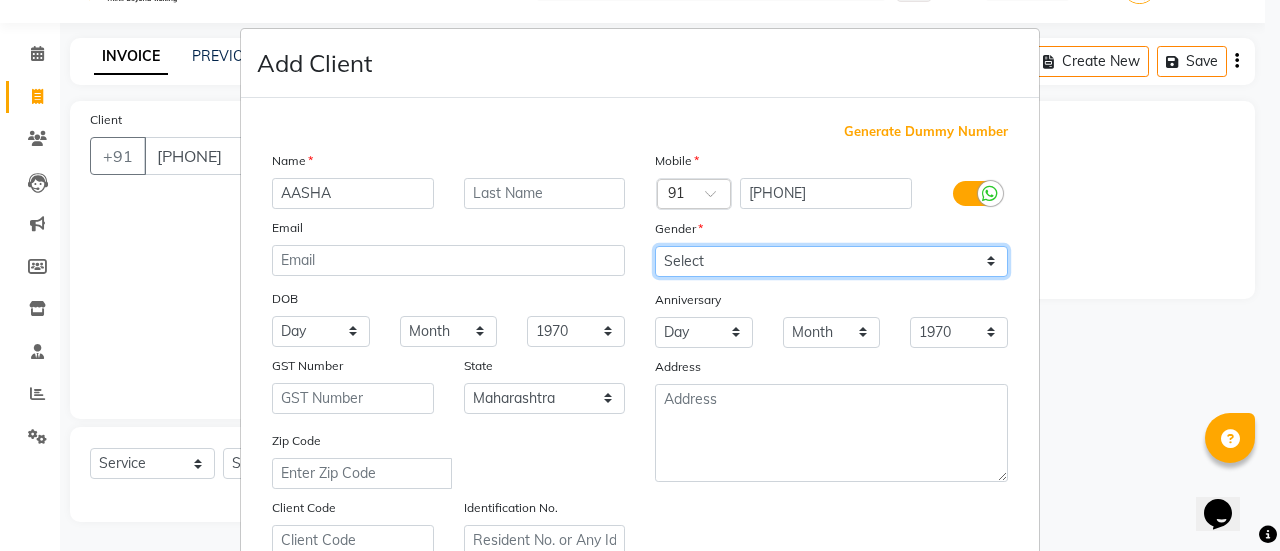 select on "female" 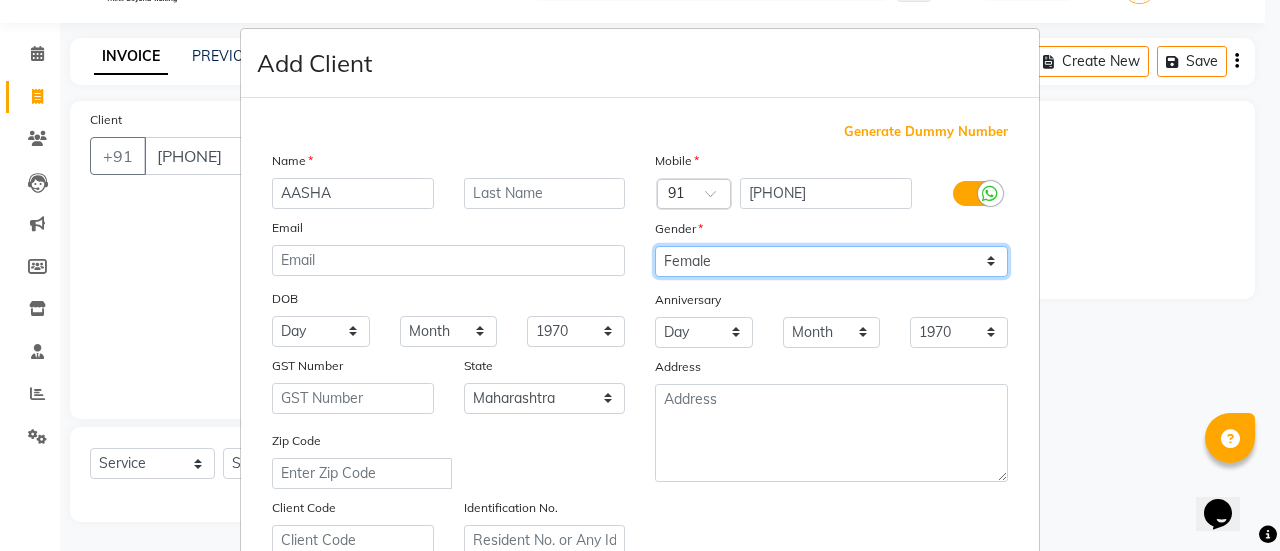 click on "Select Male Female Other Prefer Not To Say" at bounding box center (831, 261) 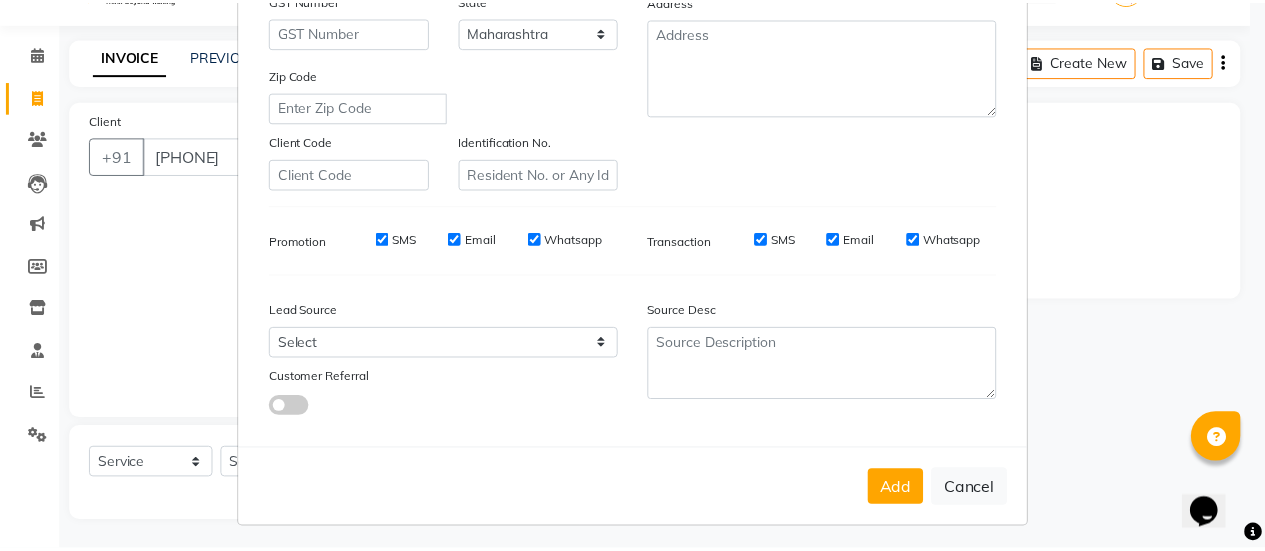 scroll, scrollTop: 368, scrollLeft: 0, axis: vertical 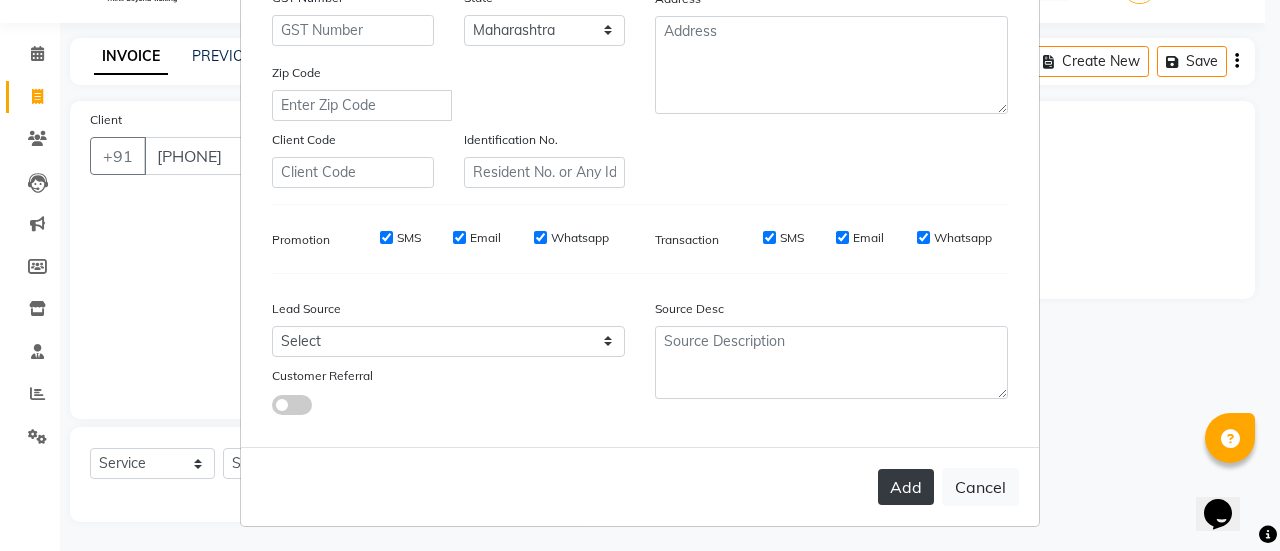 click on "Add" at bounding box center [906, 487] 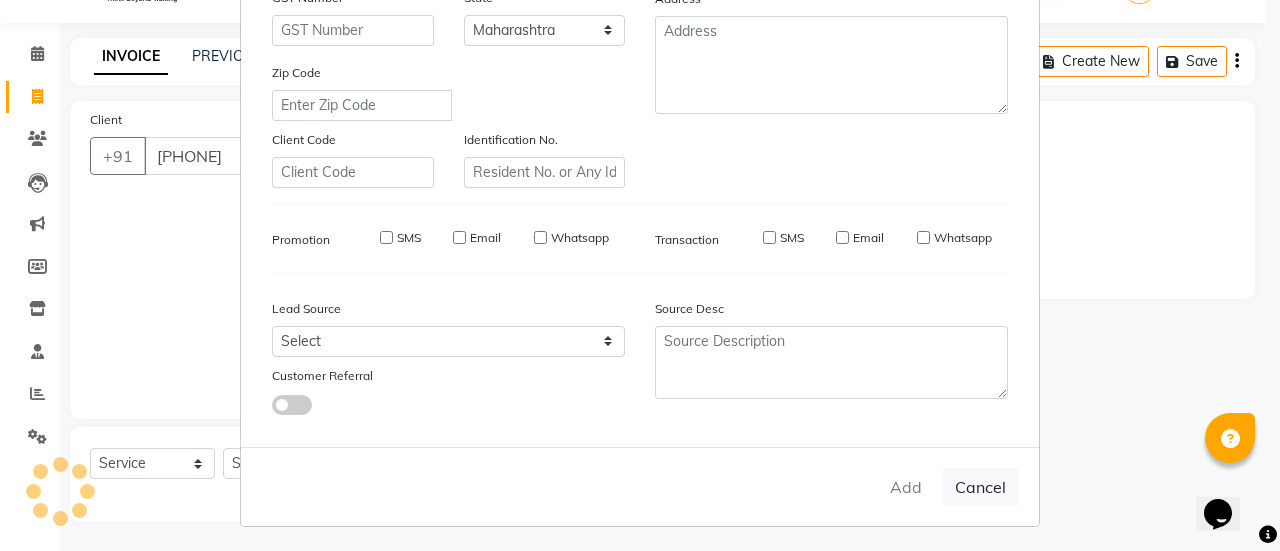 type on "77******02" 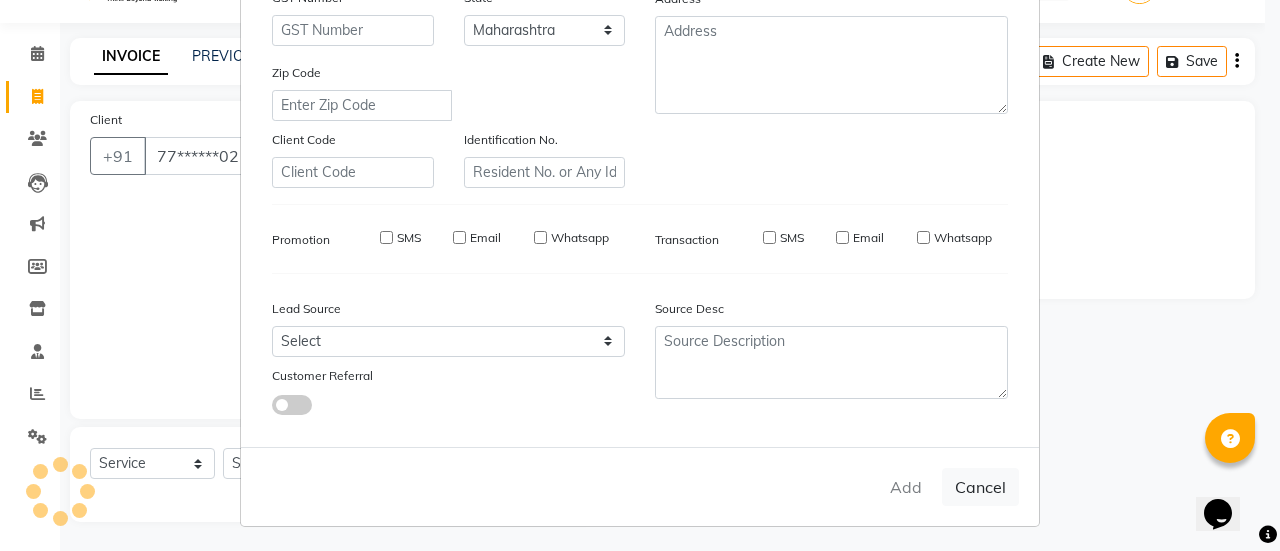 select 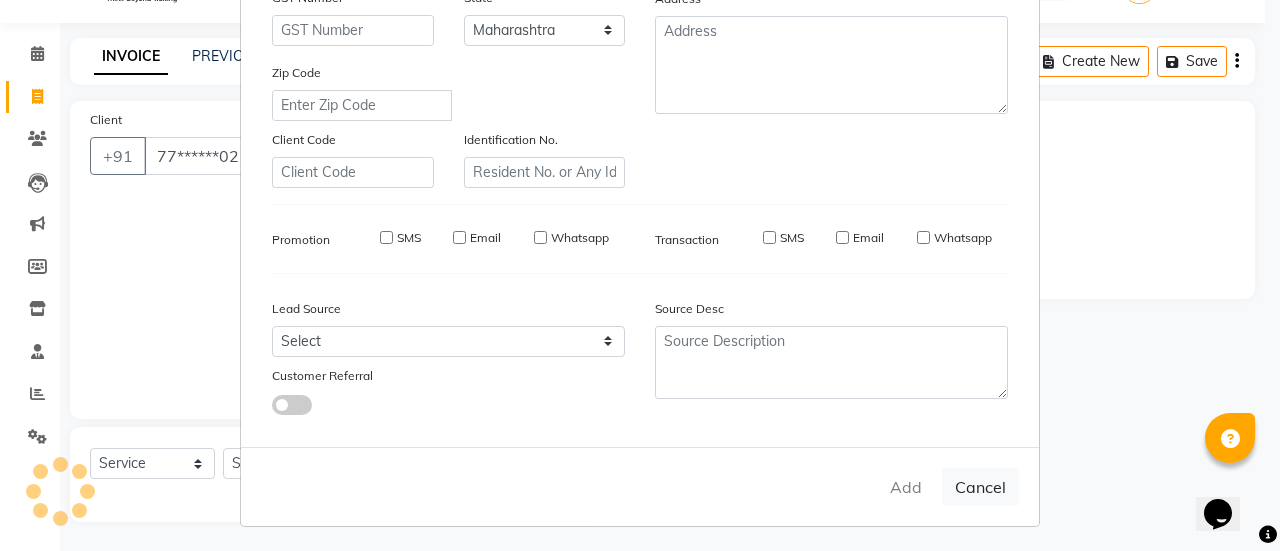 checkbox on "false" 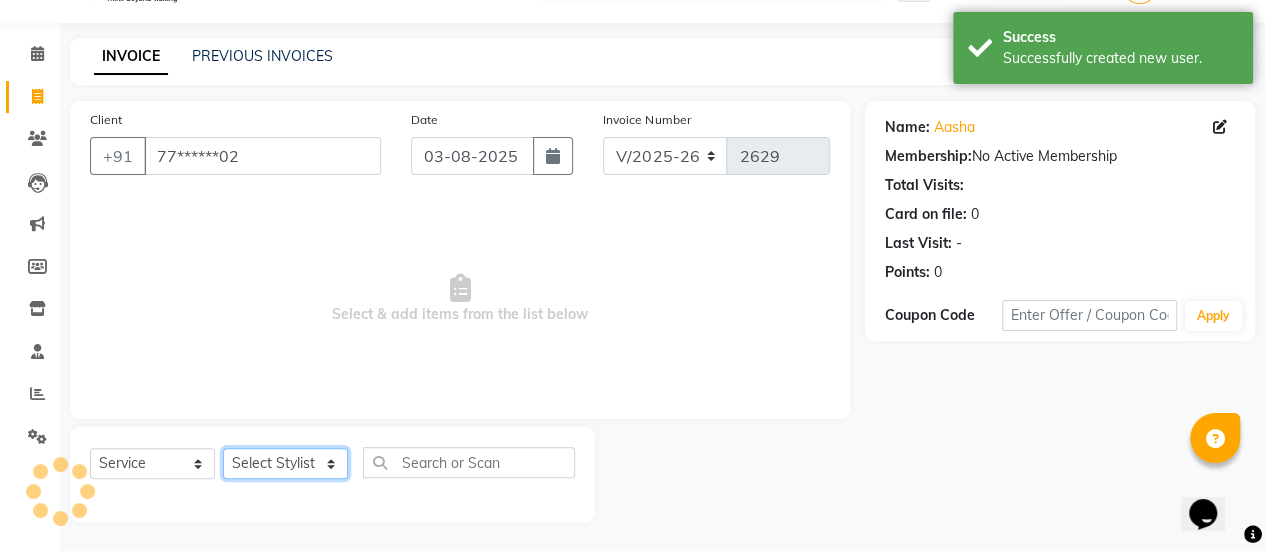 click on "Select Stylist [FIRST] [FIRST] [FIRST] Manager [FIRST] [FIRST] [FIRST] [FIRST] [FIRST] [FIRST] [FIRST] [FIRST] [FIRST] [FIRST] [FIRST]" 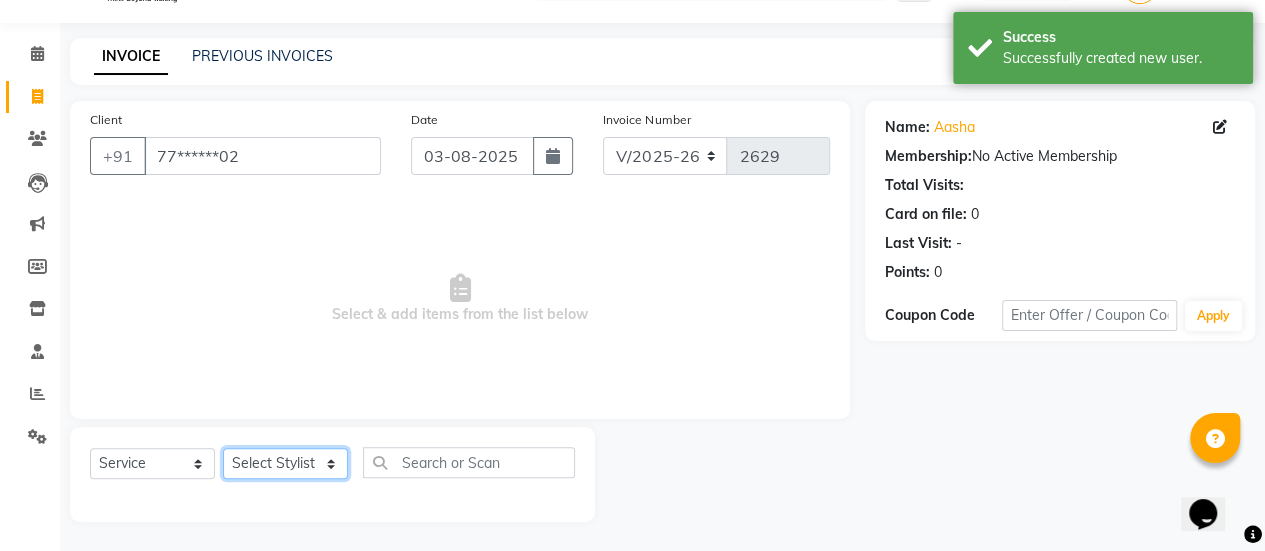 select on "38590" 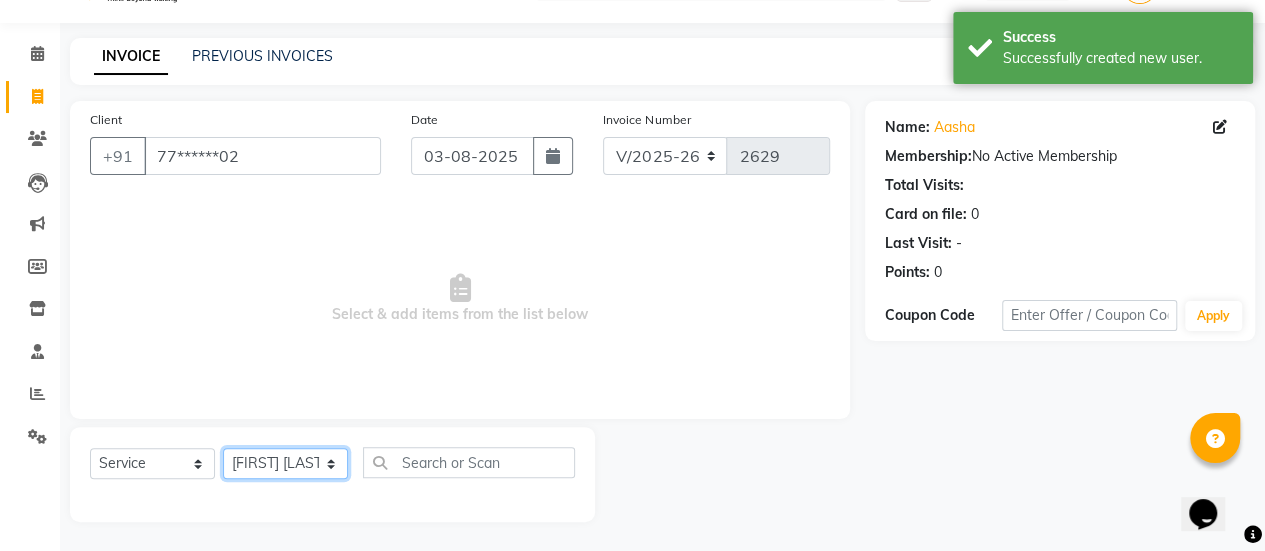 click on "Select Stylist [FIRST] [FIRST] [FIRST] Manager [FIRST] [FIRST] [FIRST] [FIRST] [FIRST] [FIRST] [FIRST] [FIRST] [FIRST] [FIRST] [FIRST]" 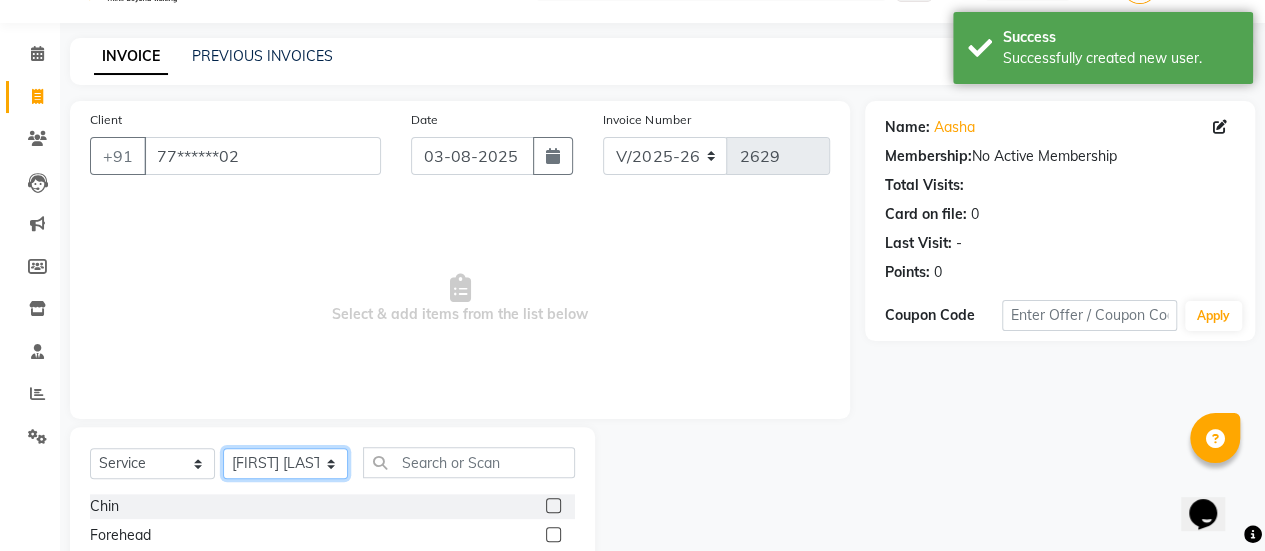 scroll, scrollTop: 249, scrollLeft: 0, axis: vertical 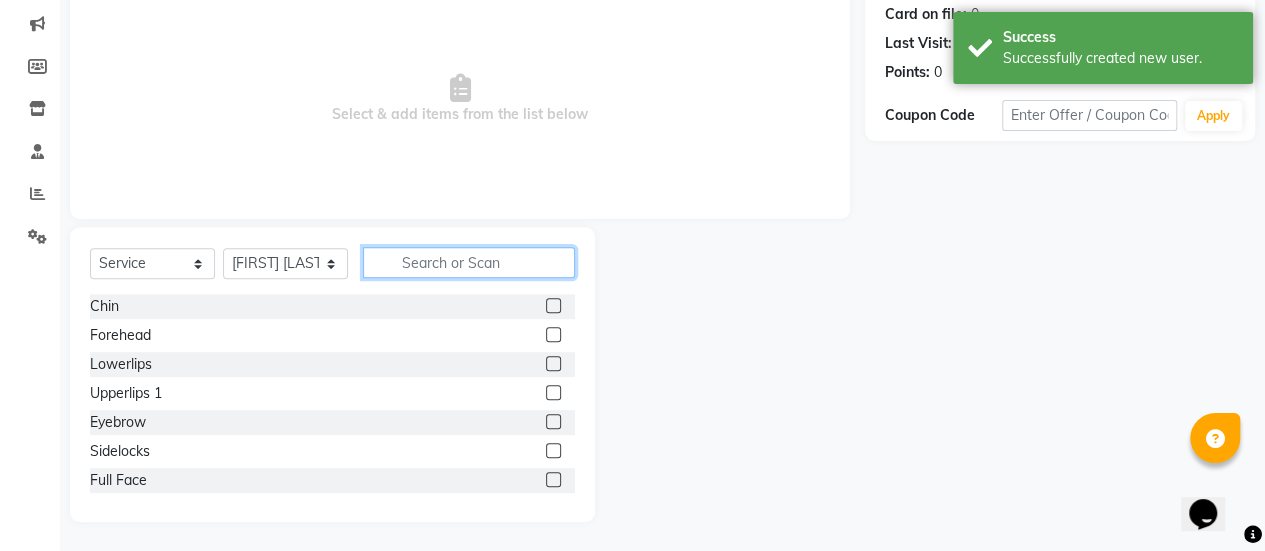 click 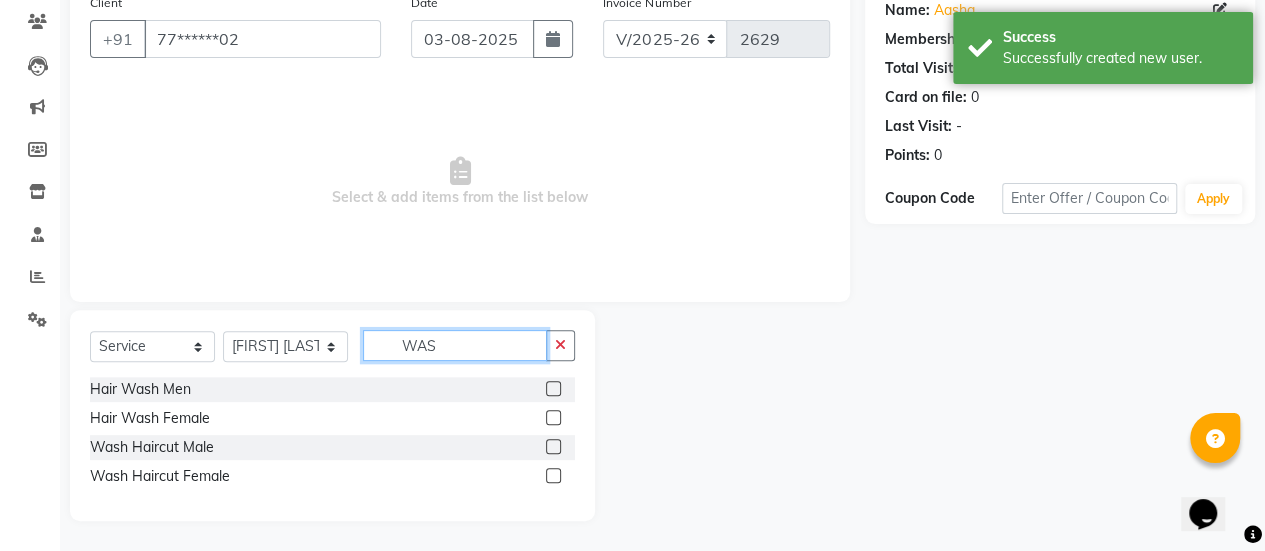 scroll, scrollTop: 165, scrollLeft: 0, axis: vertical 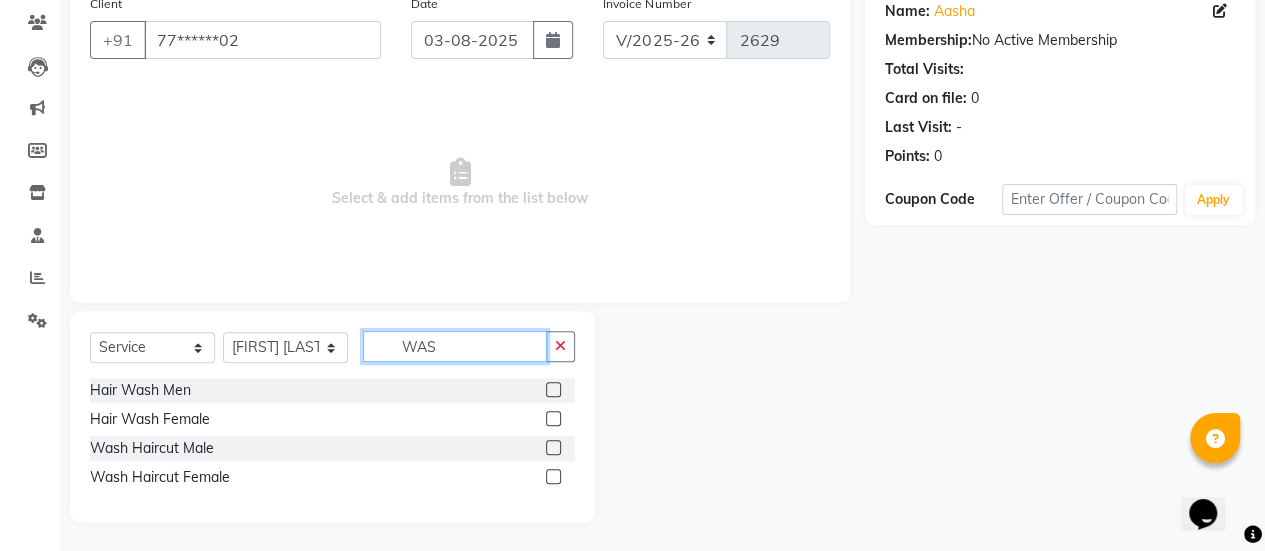 type on "WAS" 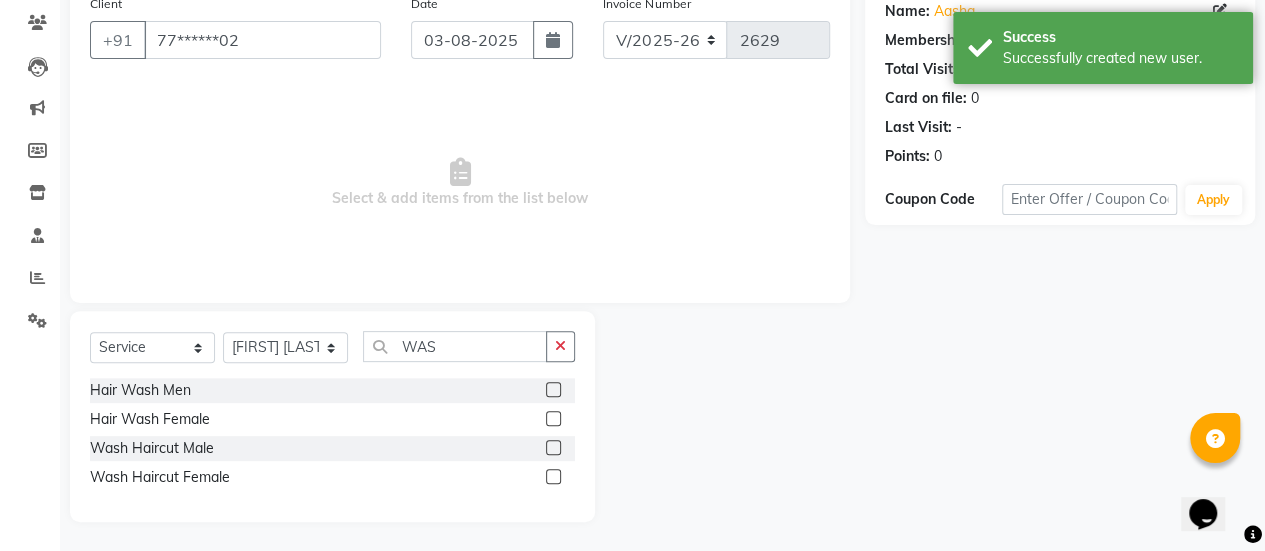 click 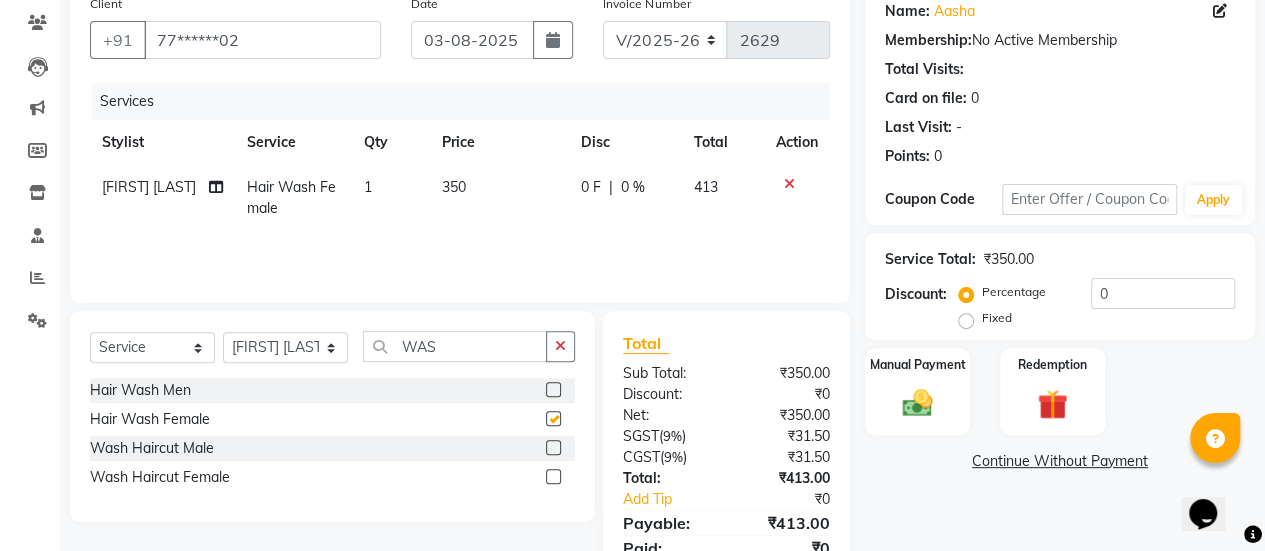 checkbox on "false" 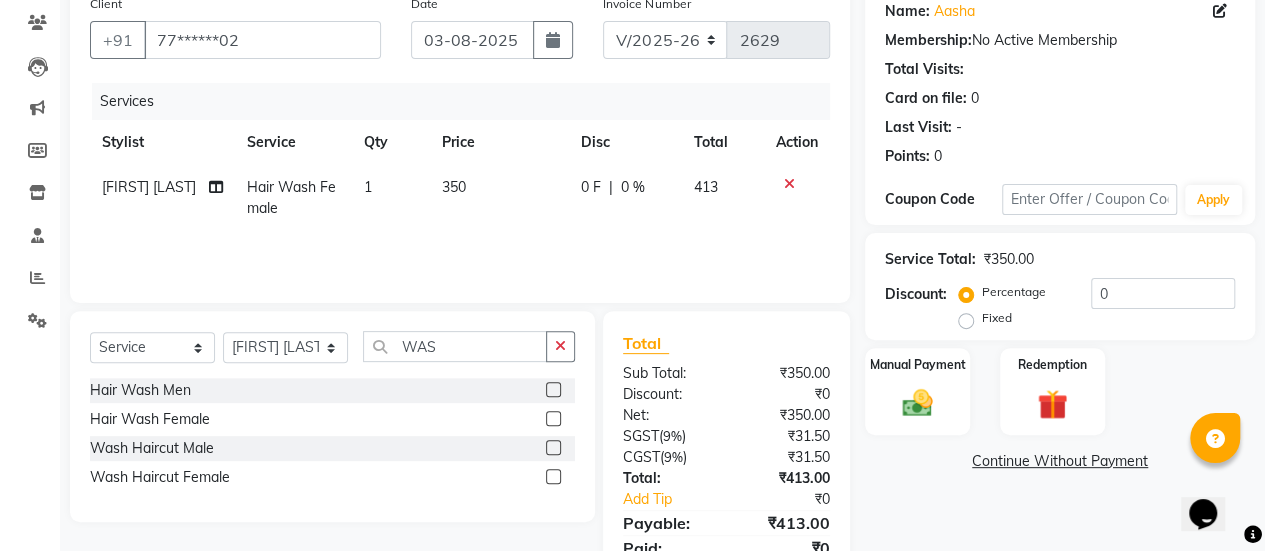 click 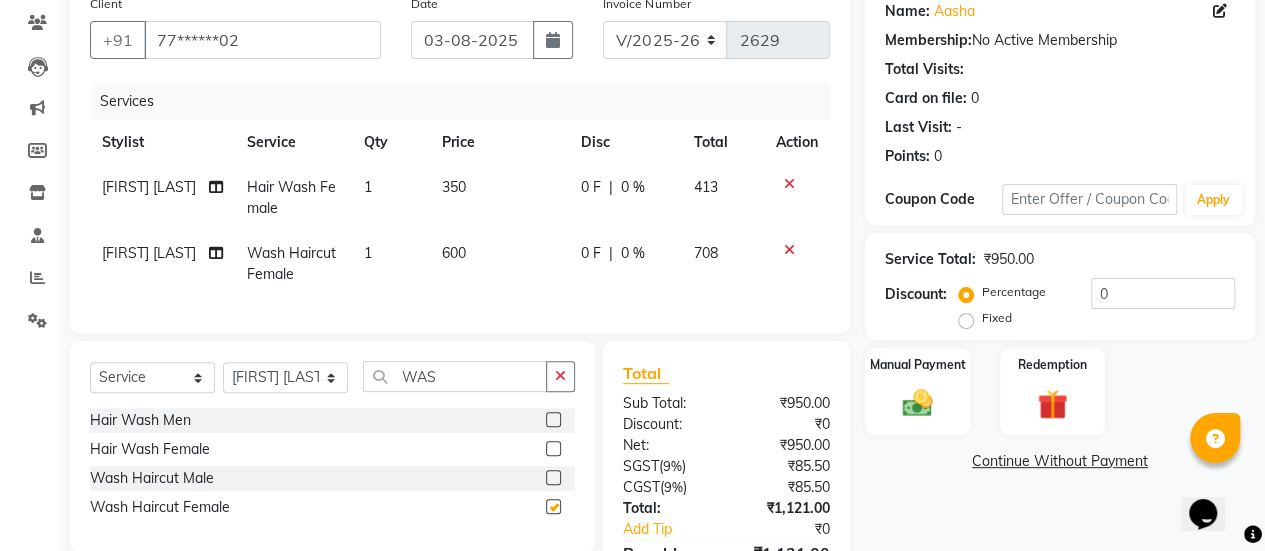 checkbox on "false" 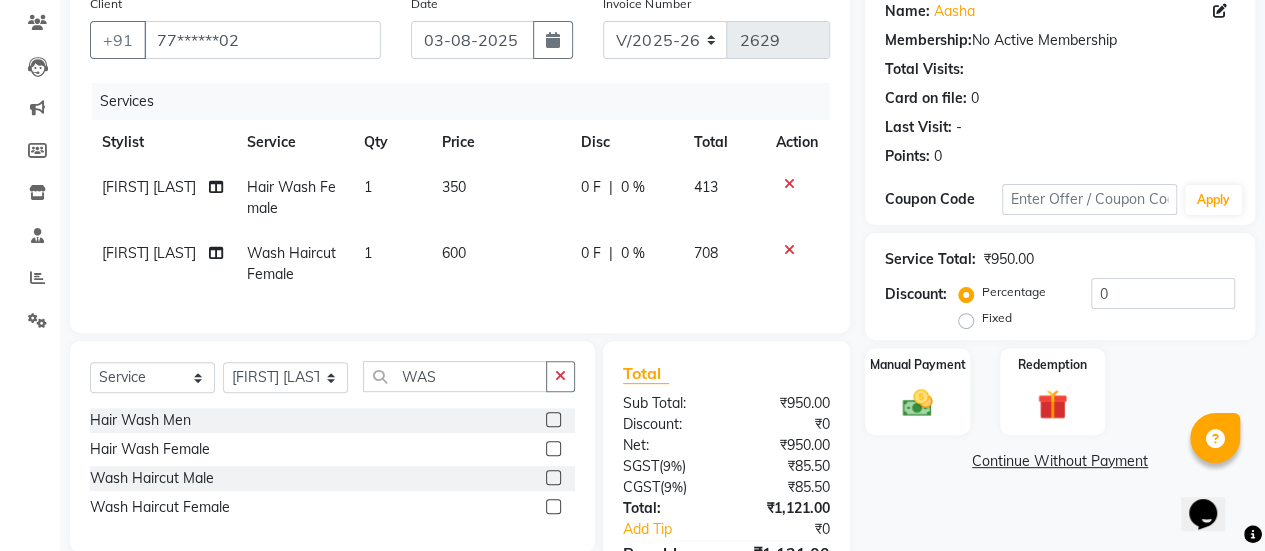 click on "600" 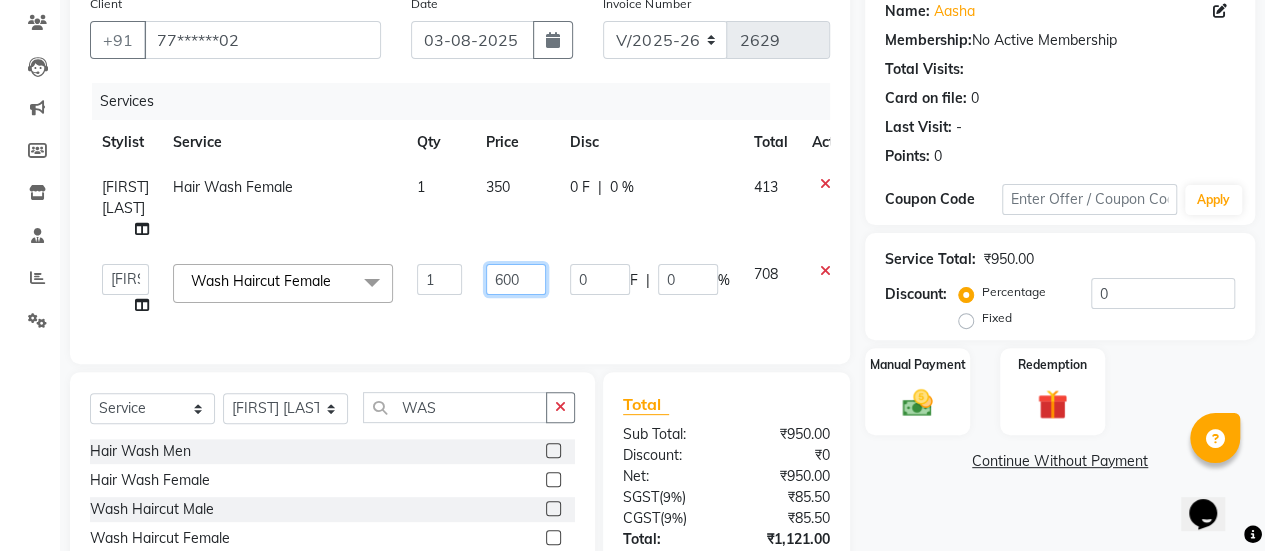 click on "600" 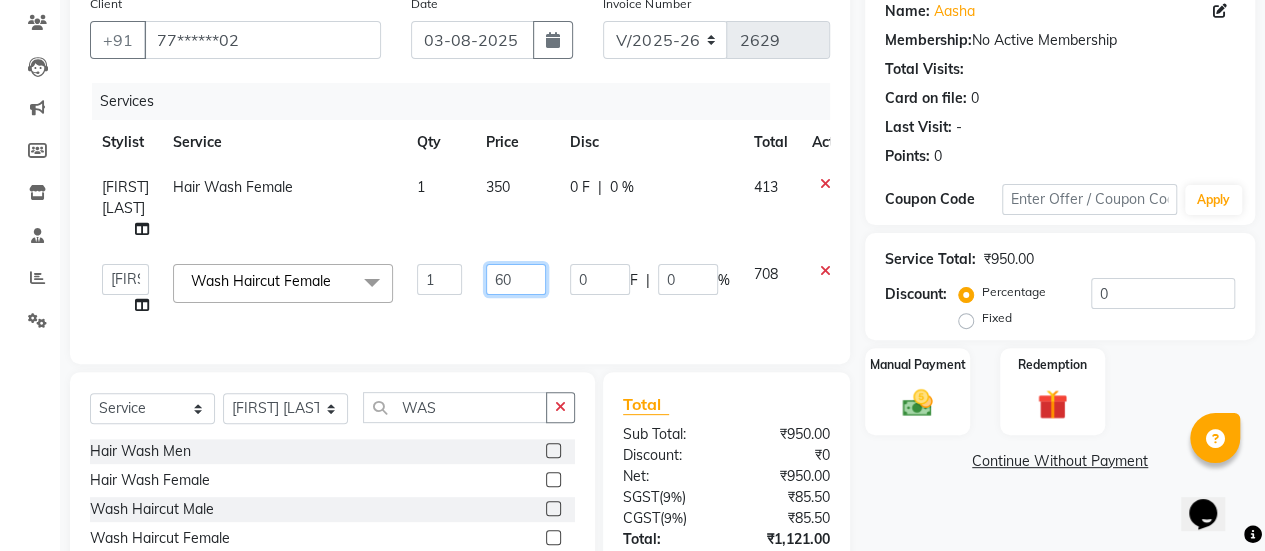 type on "6" 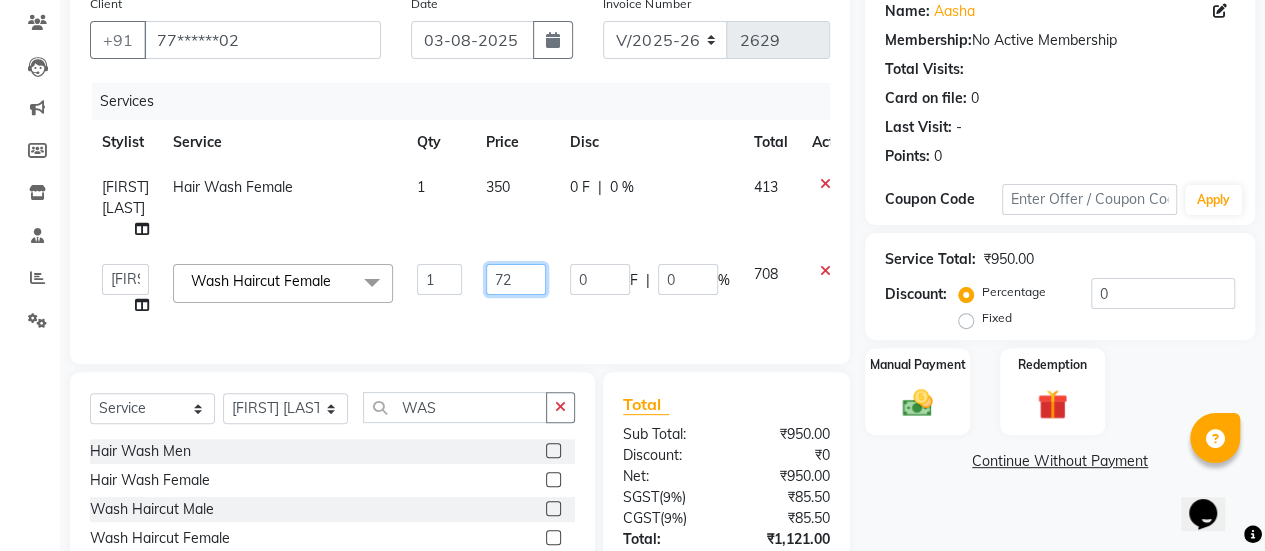 type on "720" 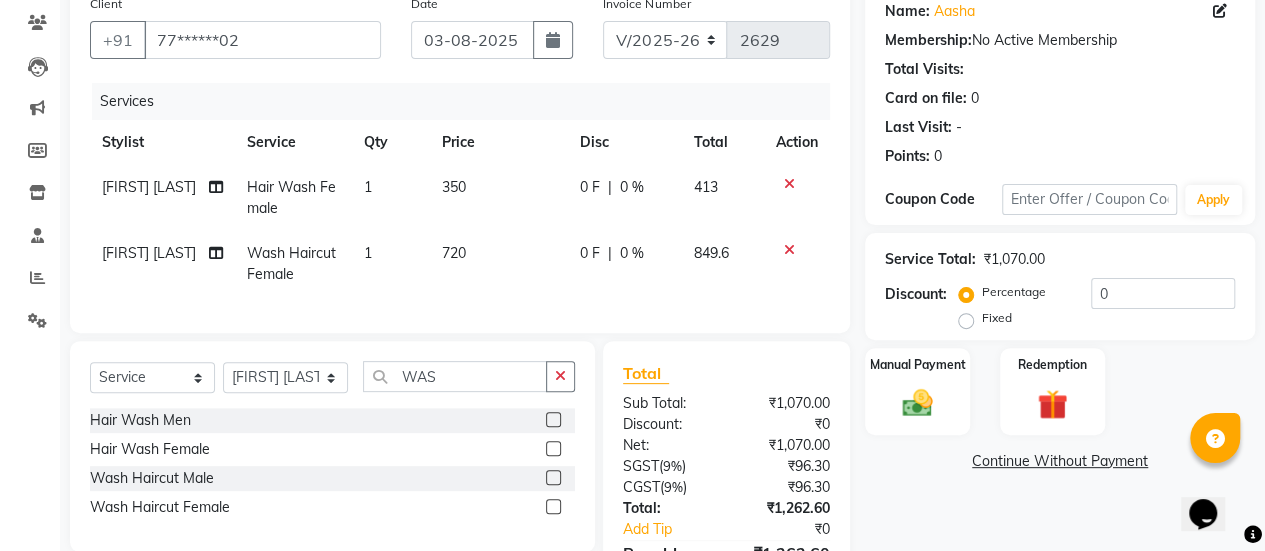 click on "350" 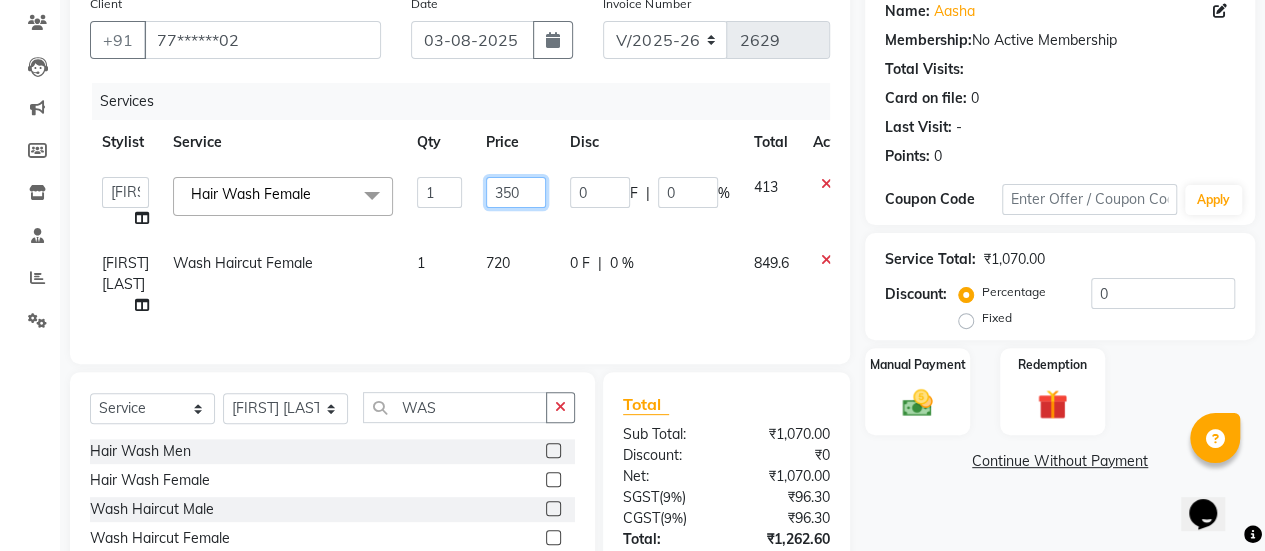 click on "350" 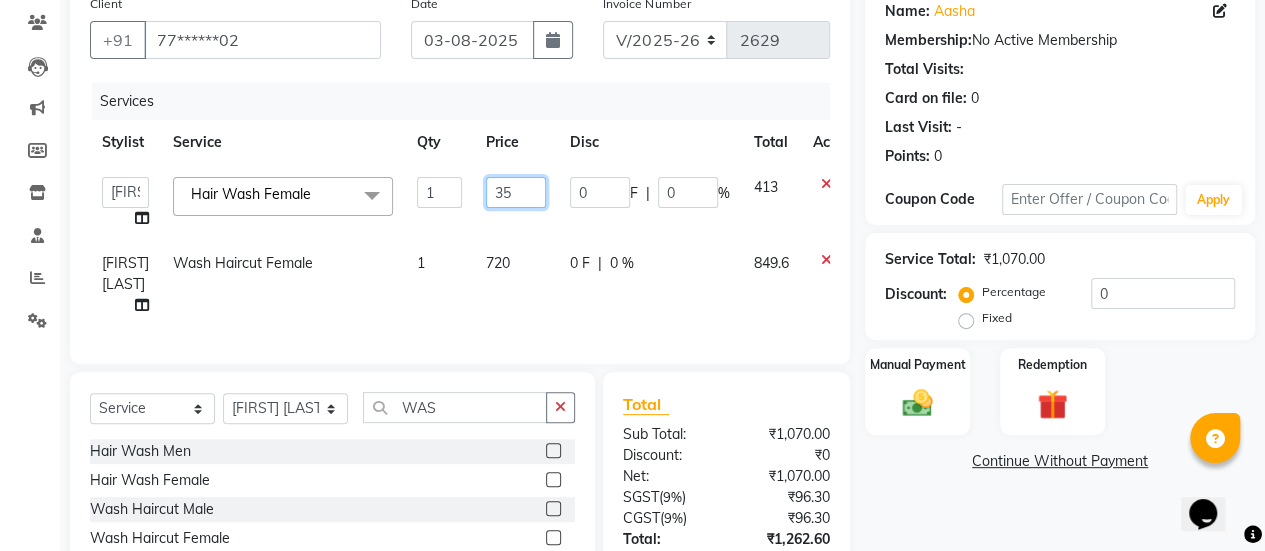 type on "3" 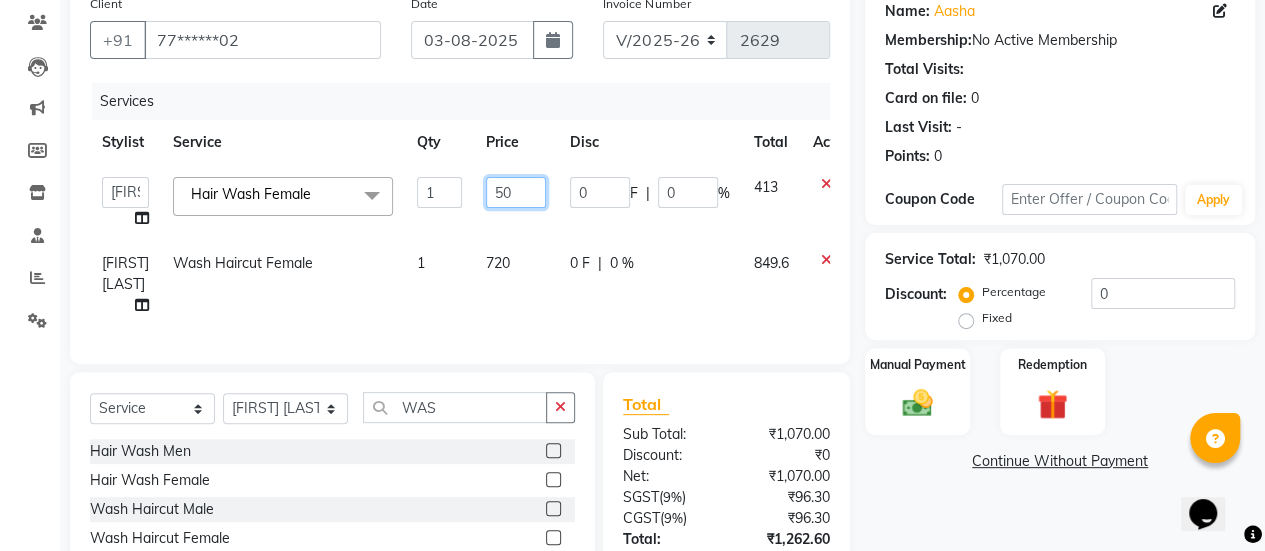 type on "500" 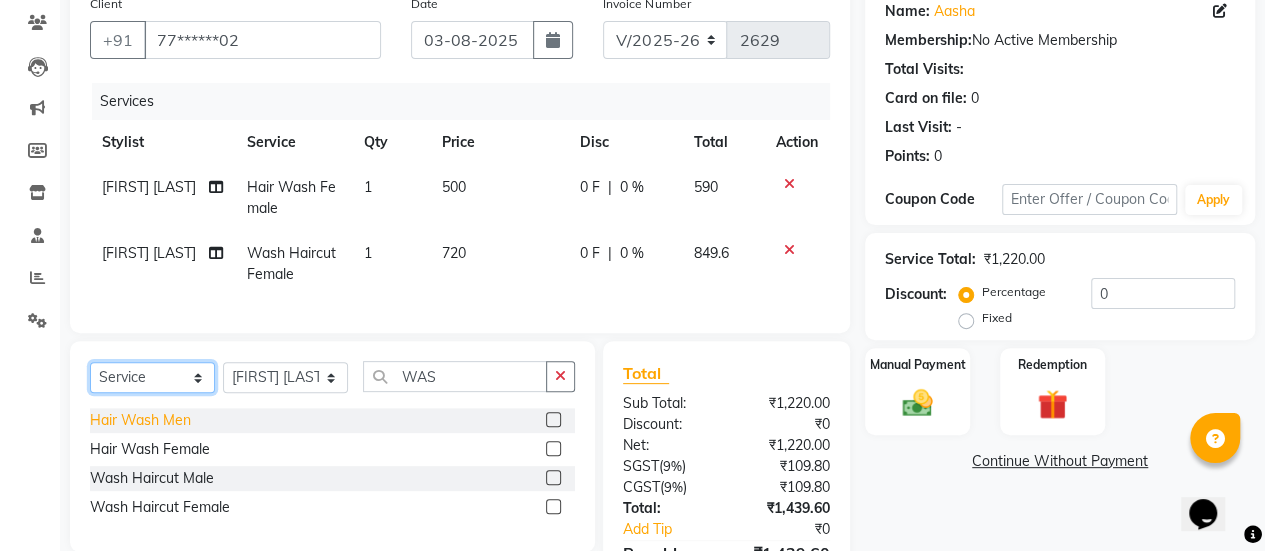 click on "Select  Service  Product  Membership  Package Voucher Prepaid Gift Card  Select Stylist AAKASH Chaitanya Divya KALANY Manager Mohini MUSARIK Parvez Shaikh PINKEY PRADEEP SHARMA Rushi pandit Salman Shakeel Shraddha Vaibhavi Vijay khade xyz WAS Hair Wash Men  Hair Wash Female  Wash Haircut Male  Wash Haircut Female" 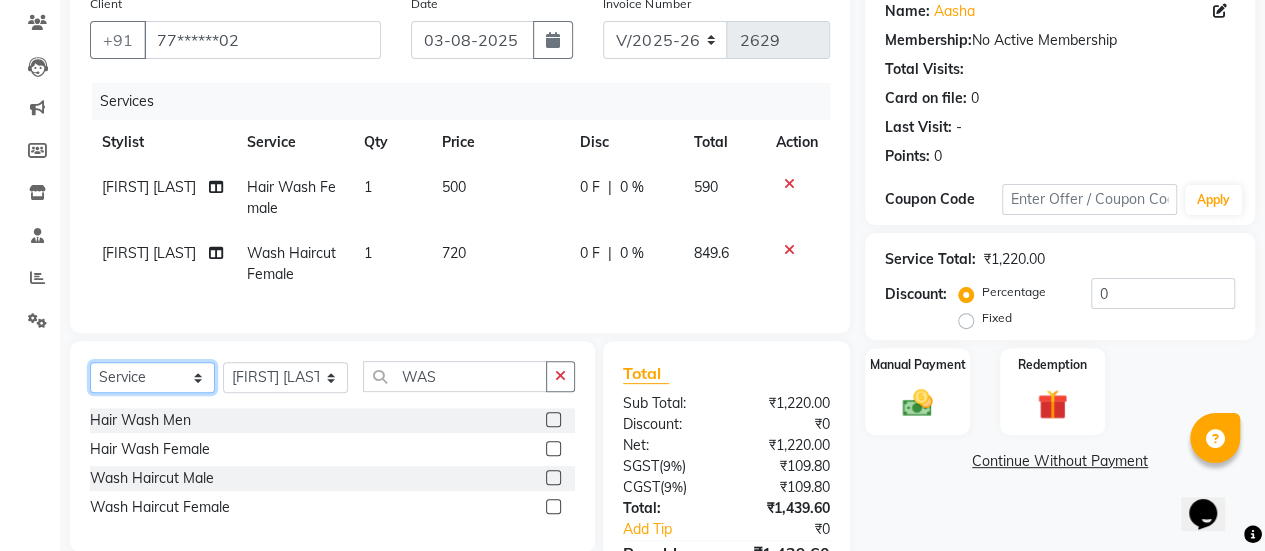 select on "product" 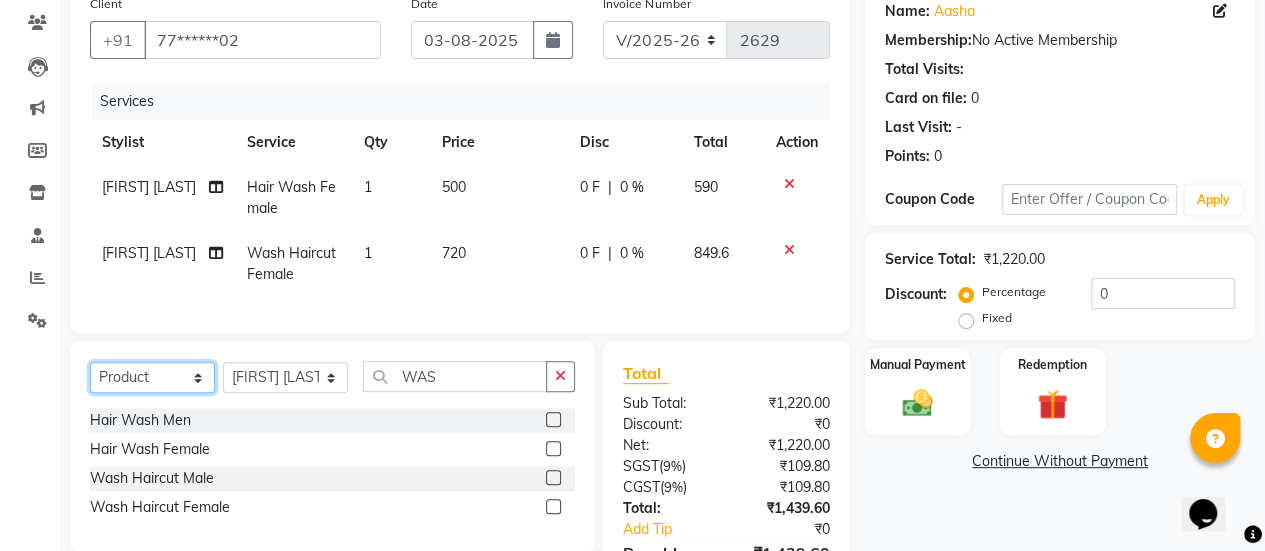 click on "Select  Service  Product  Membership  Package Voucher Prepaid Gift Card" 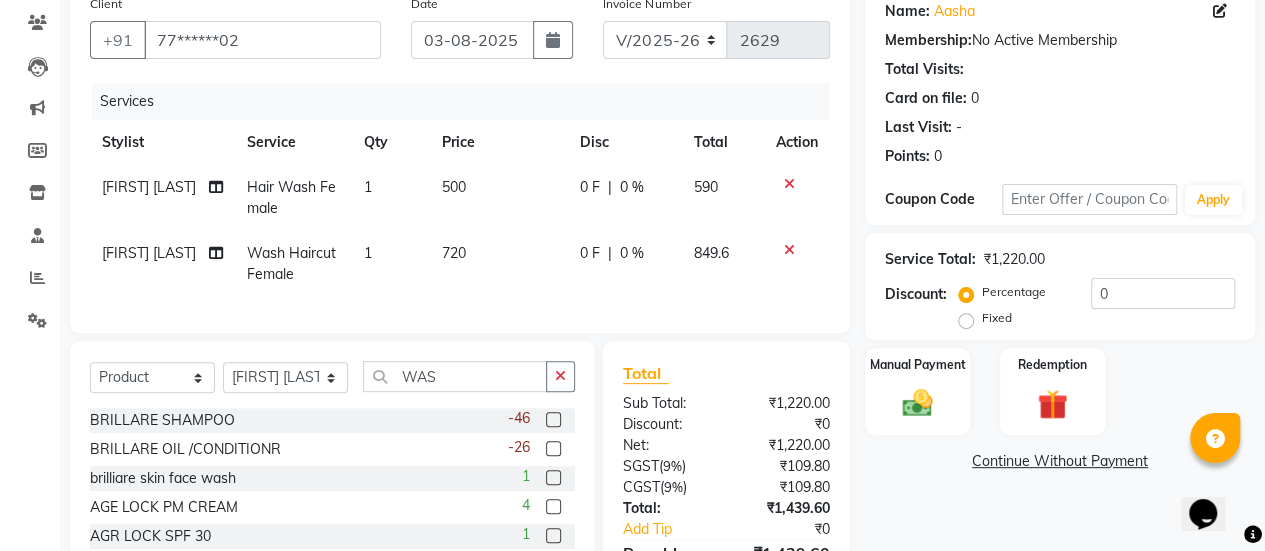 click 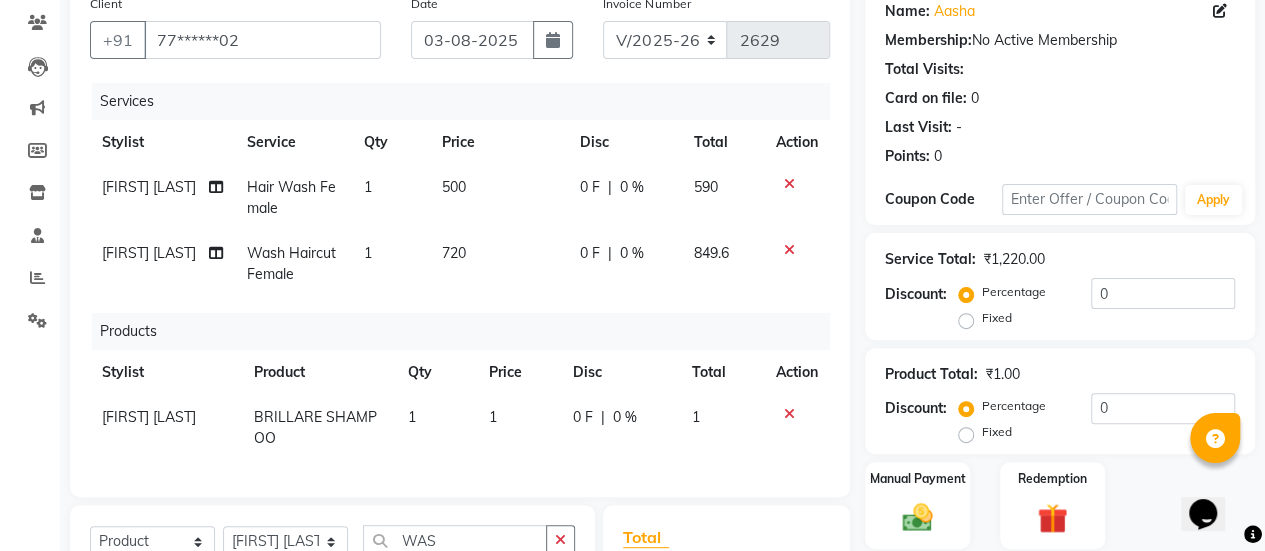 checkbox on "false" 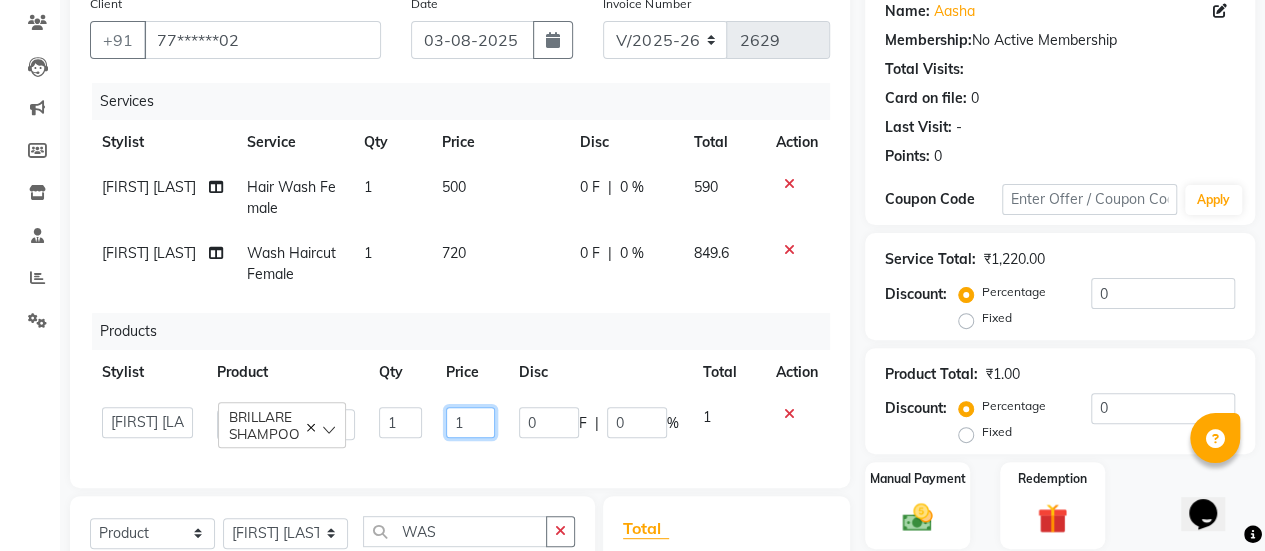 click on "1" 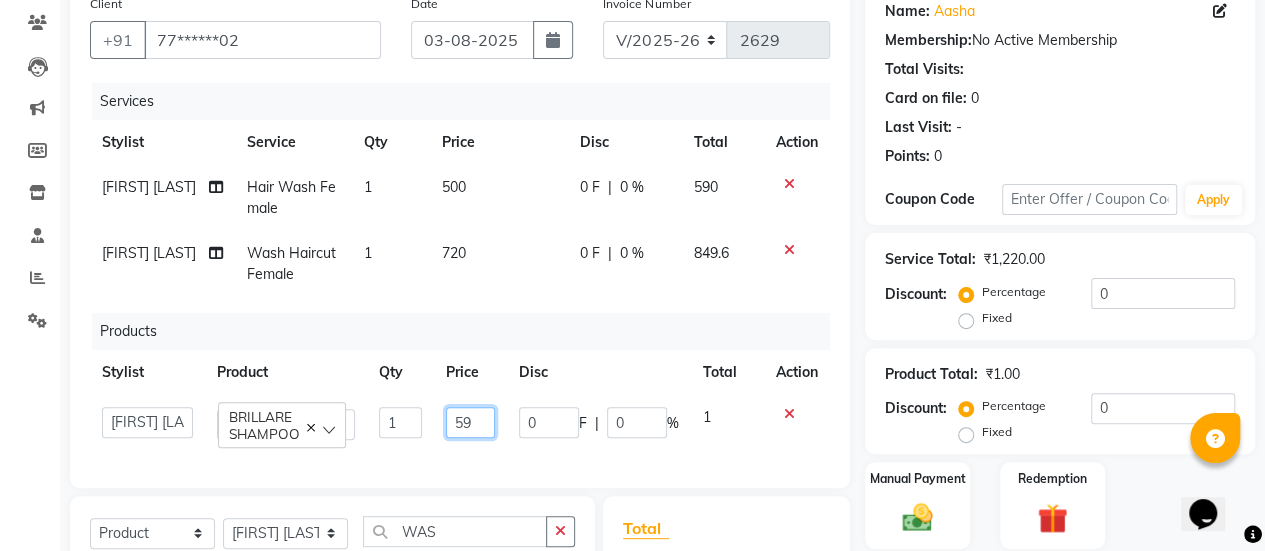 type on "595" 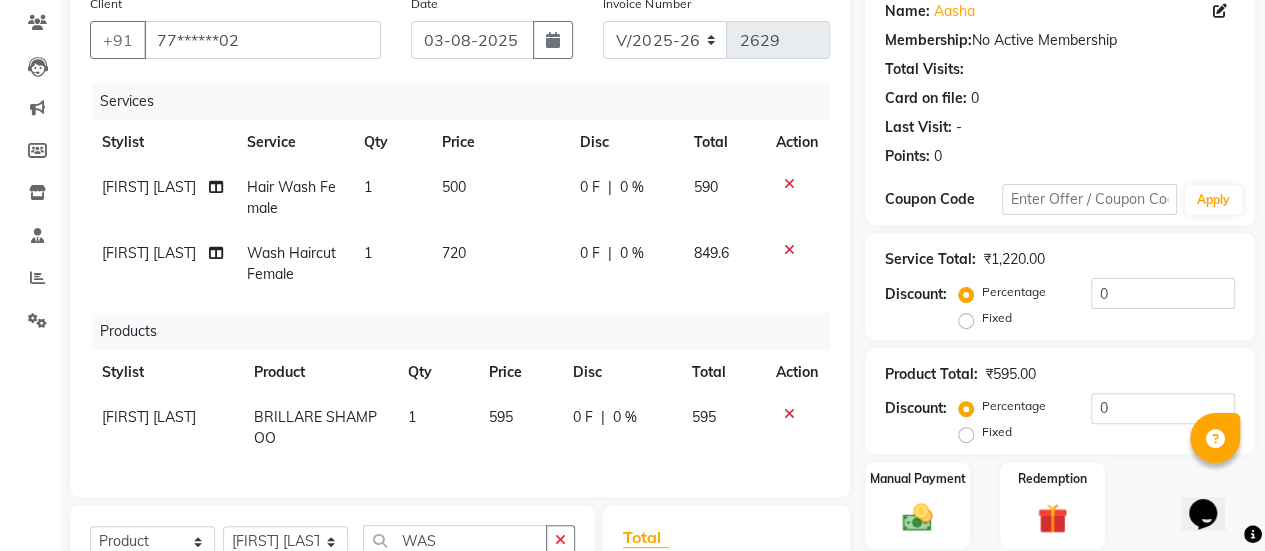 click on "720" 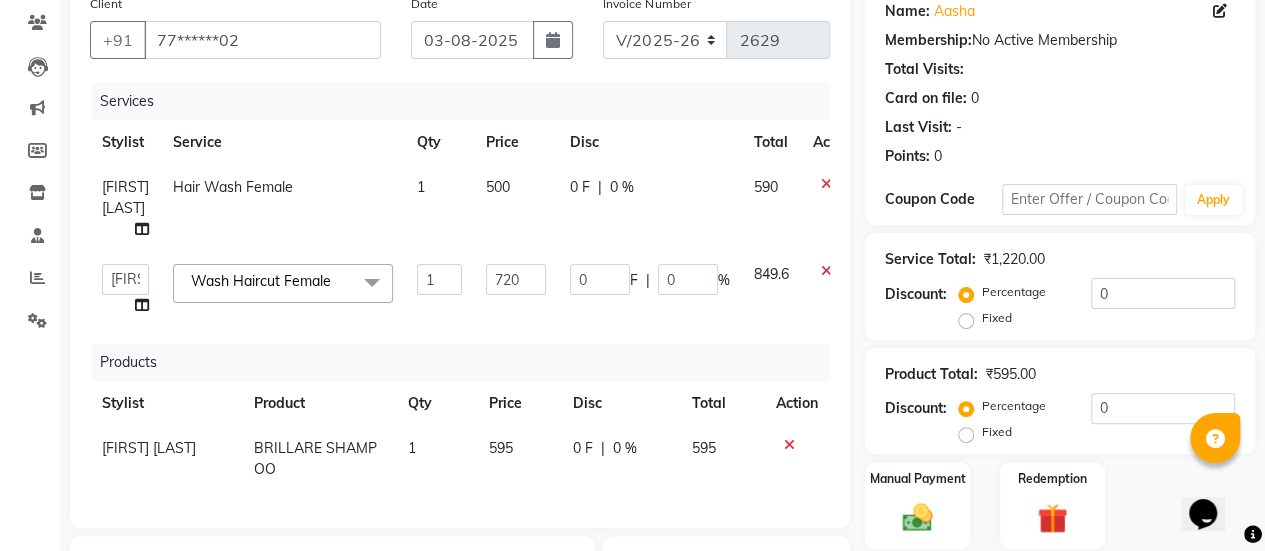 scroll, scrollTop: 489, scrollLeft: 0, axis: vertical 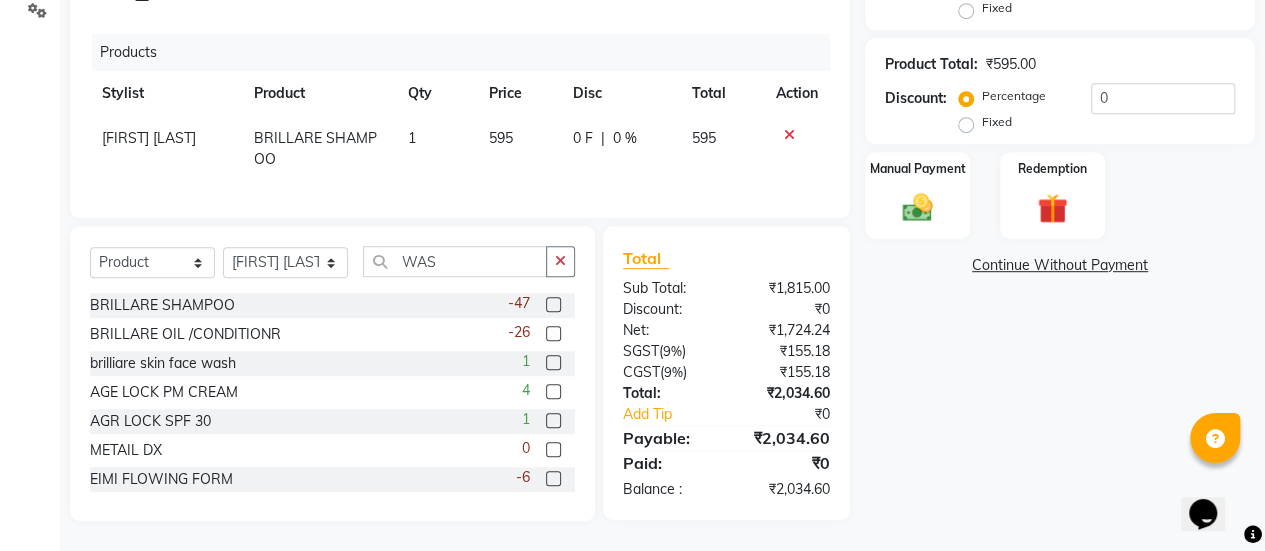 click on "Name: Aasha  Membership:  No Active Membership  Total Visits:   Card on file:  0 Last Visit:   - Points:   0  Coupon Code Apply Service Total:  ₹1,220.00  Discount:  Percentage   Fixed  0 Product Total:  ₹595.00  Discount:  Percentage   Fixed  0 Manual Payment Redemption  Continue Without Payment" 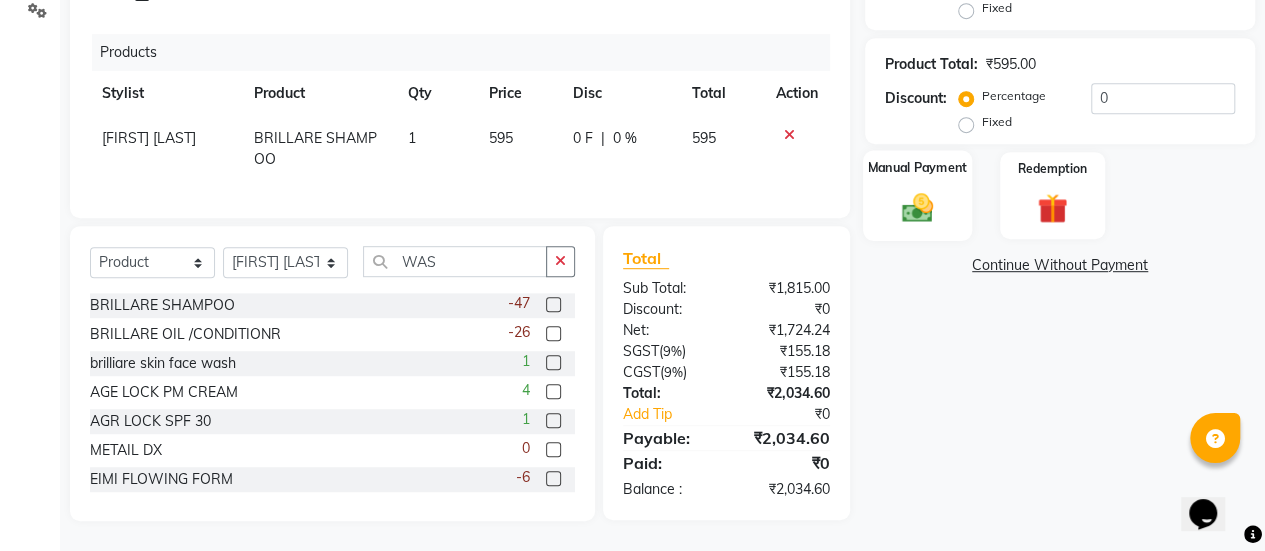 click 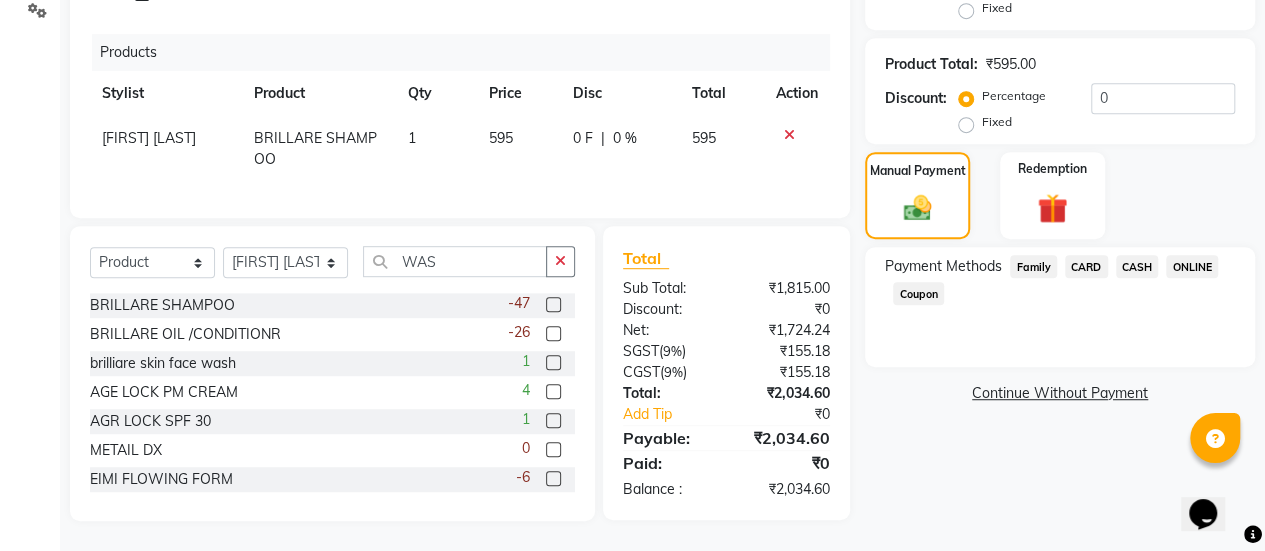 click on "CARD" 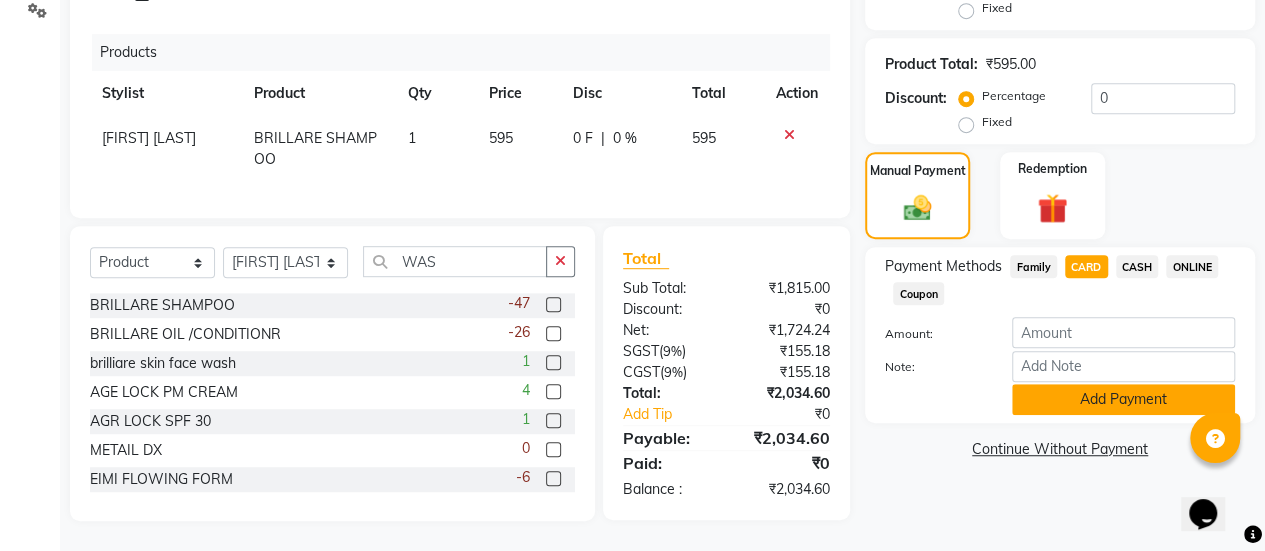 click on "Add Payment" 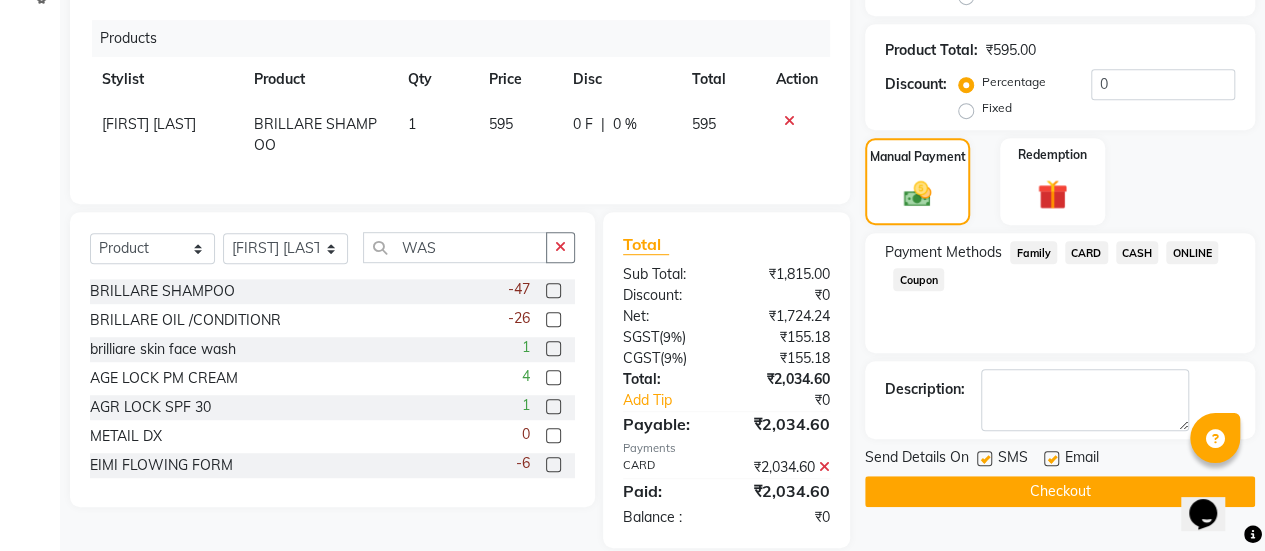 click 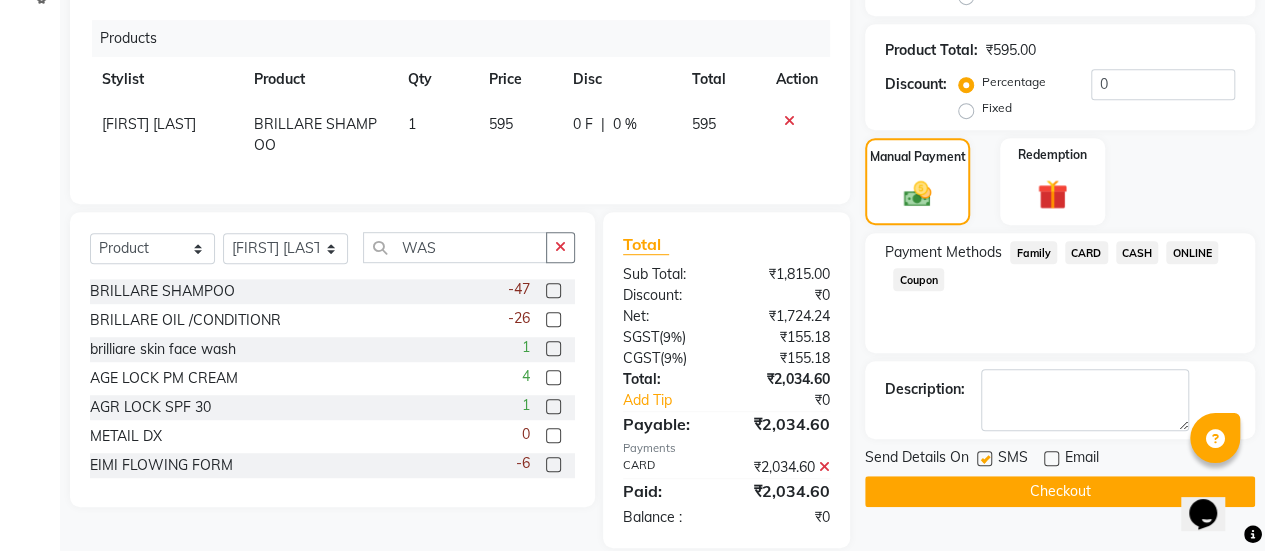 click on "Checkout" 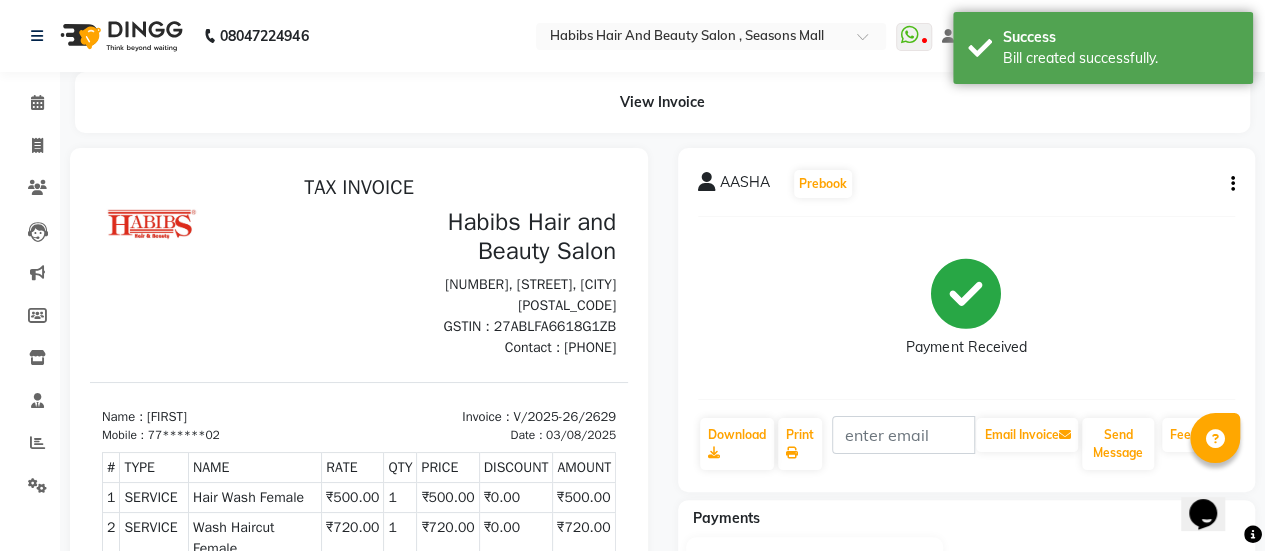 scroll, scrollTop: 0, scrollLeft: 0, axis: both 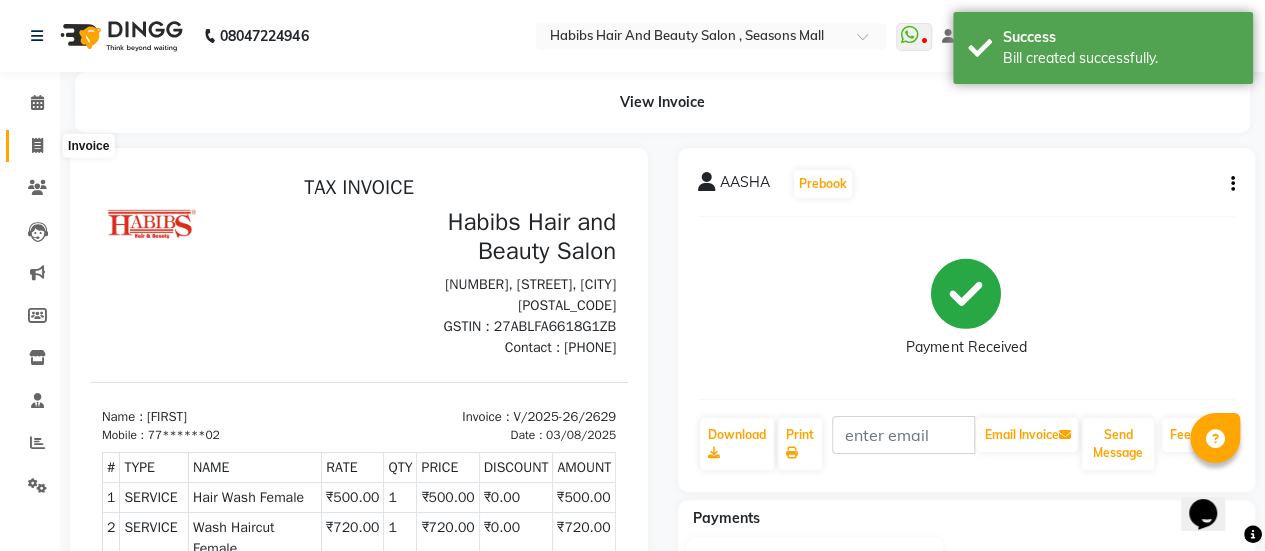 click 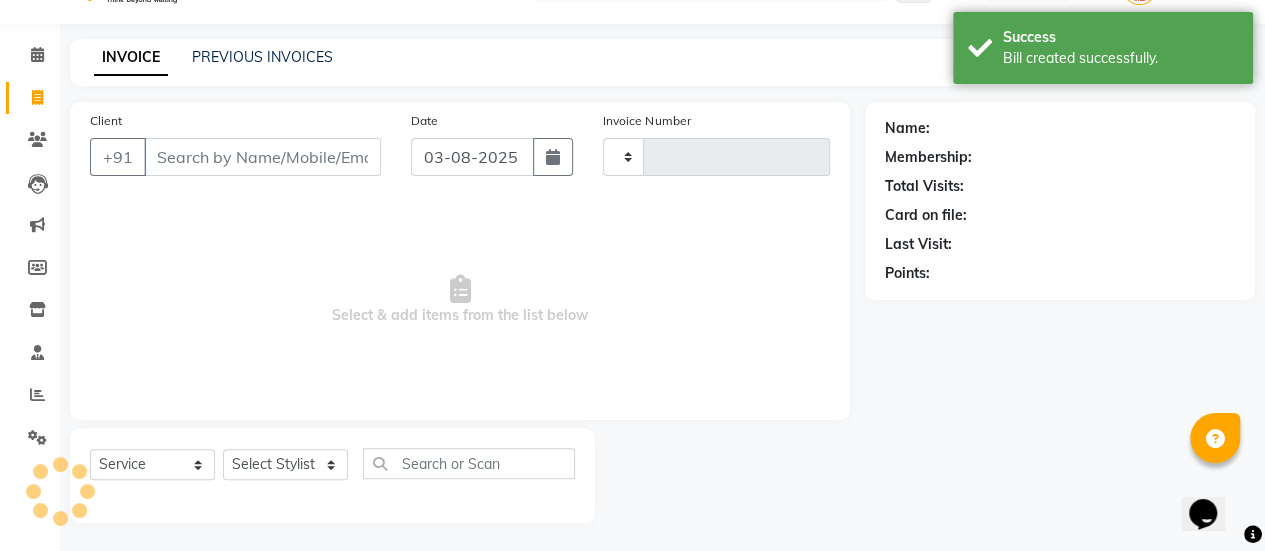 type on "2630" 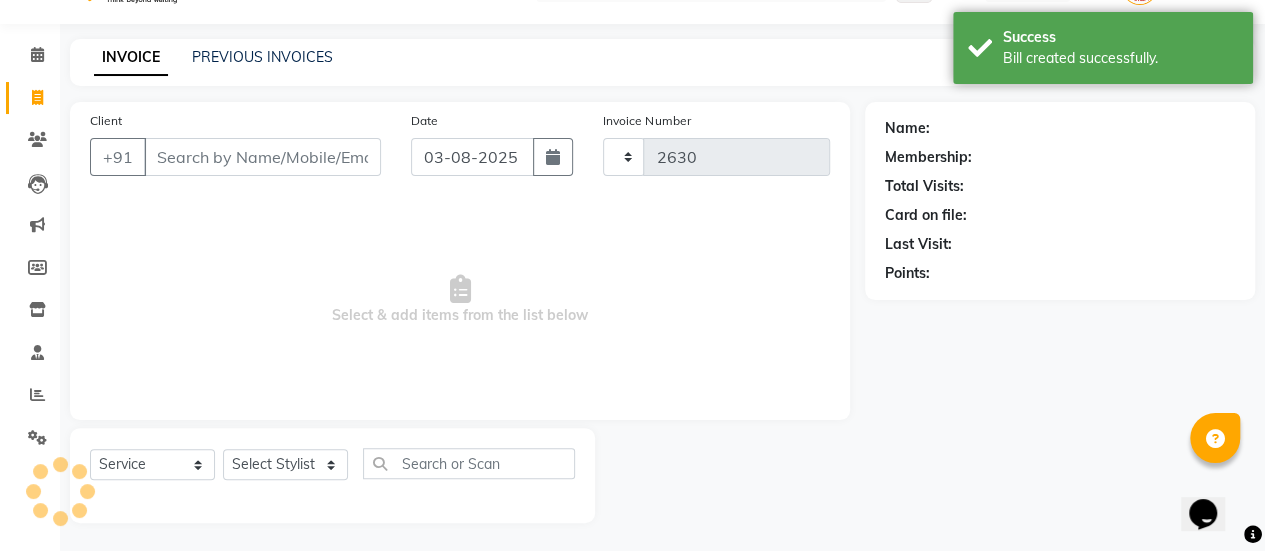 scroll, scrollTop: 49, scrollLeft: 0, axis: vertical 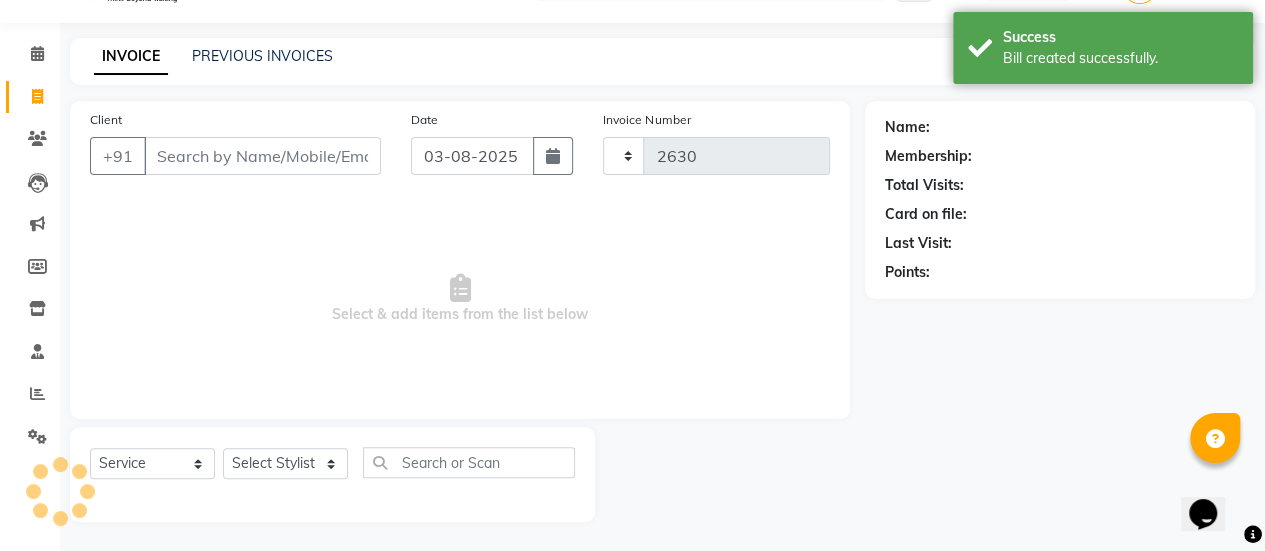 select on "5651" 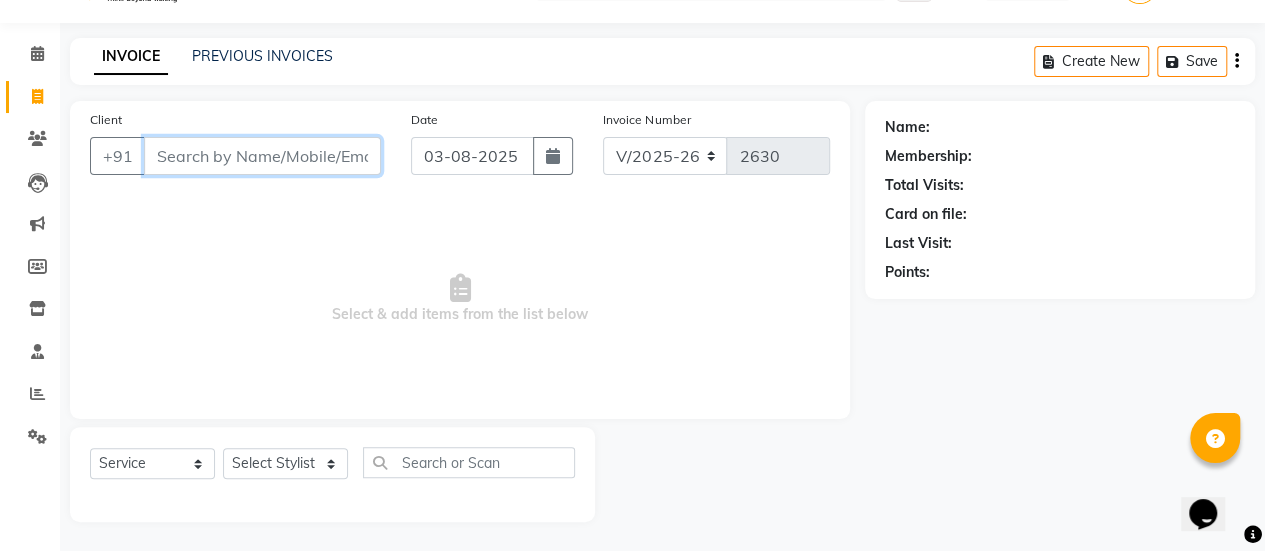 click on "Client" at bounding box center (262, 156) 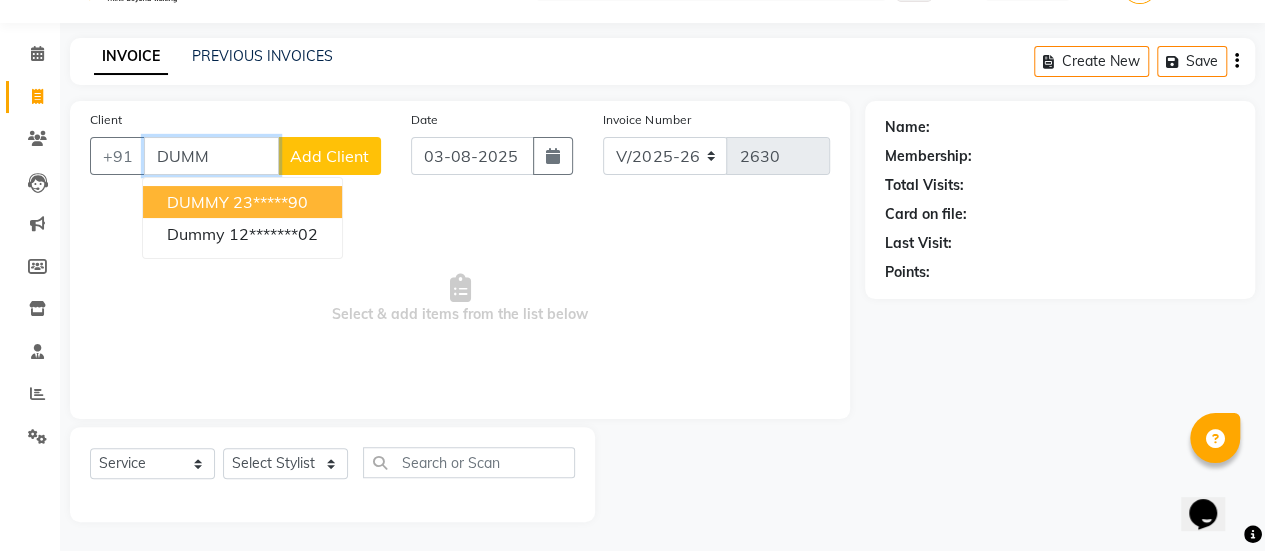 click on "23*****90" at bounding box center [270, 202] 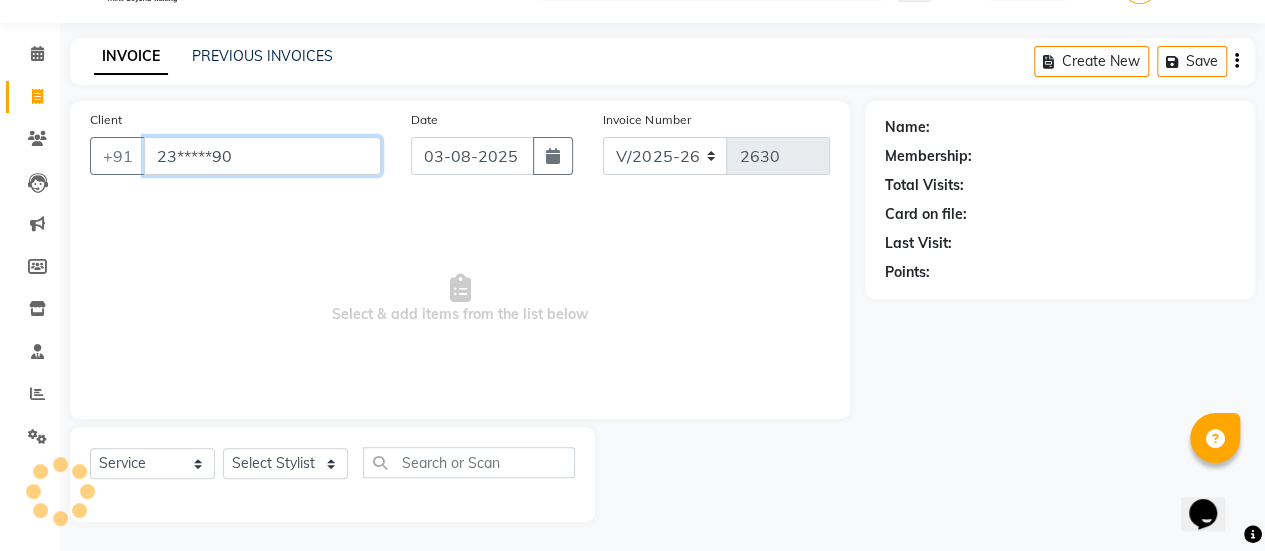 type on "23*****90" 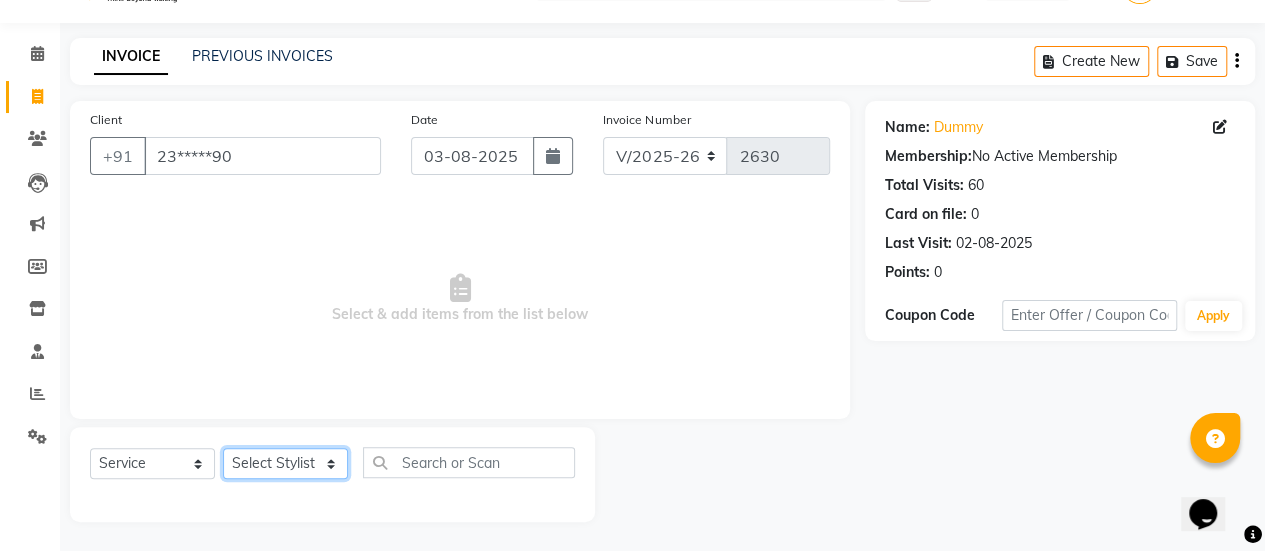 click on "Select Stylist [FIRST] [FIRST] [FIRST] Manager [FIRST] [FIRST] [FIRST] [FIRST] [FIRST] [FIRST] [FIRST] [FIRST] [FIRST] [FIRST] [FIRST]" 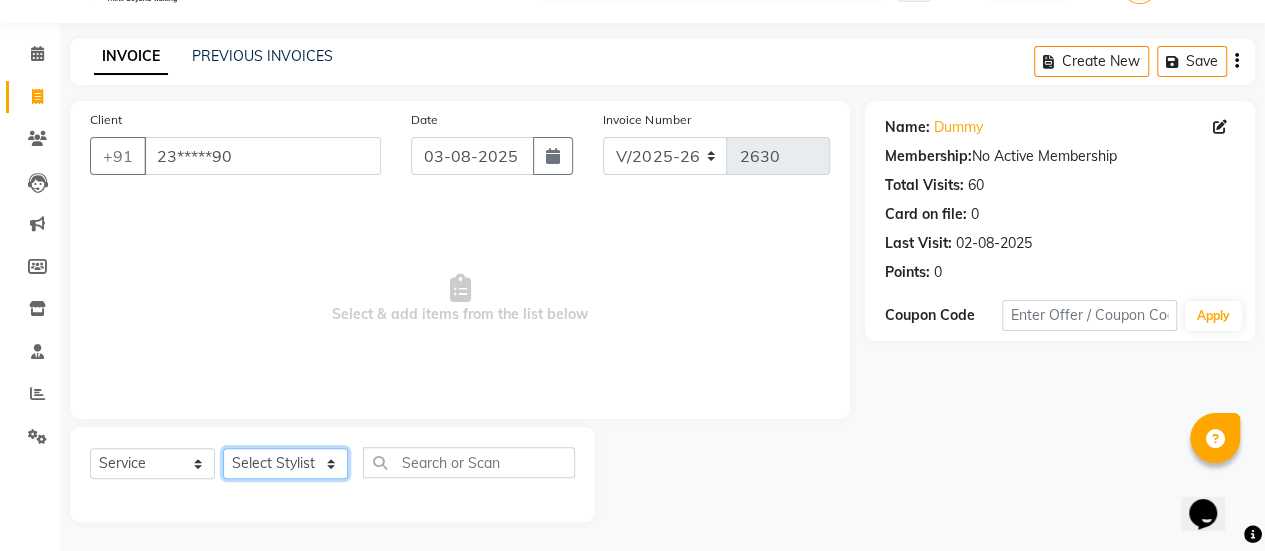 select on "38601" 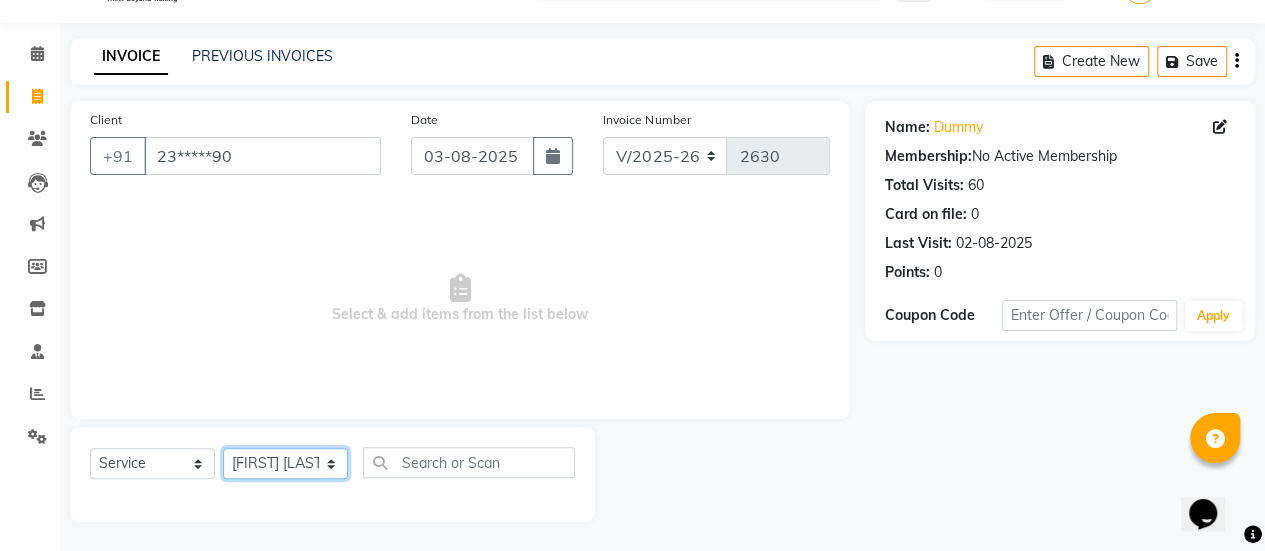 click on "Select Stylist [FIRST] [FIRST] [FIRST] Manager [FIRST] [FIRST] [FIRST] [FIRST] [FIRST] [FIRST] [FIRST] [FIRST] [FIRST] [FIRST] [FIRST]" 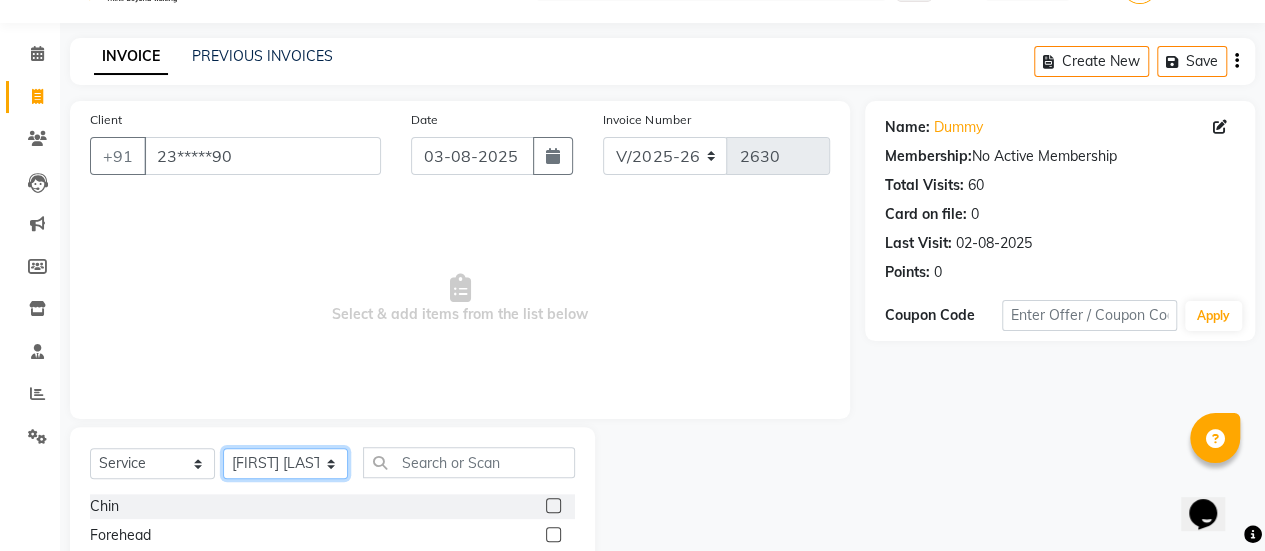 scroll, scrollTop: 249, scrollLeft: 0, axis: vertical 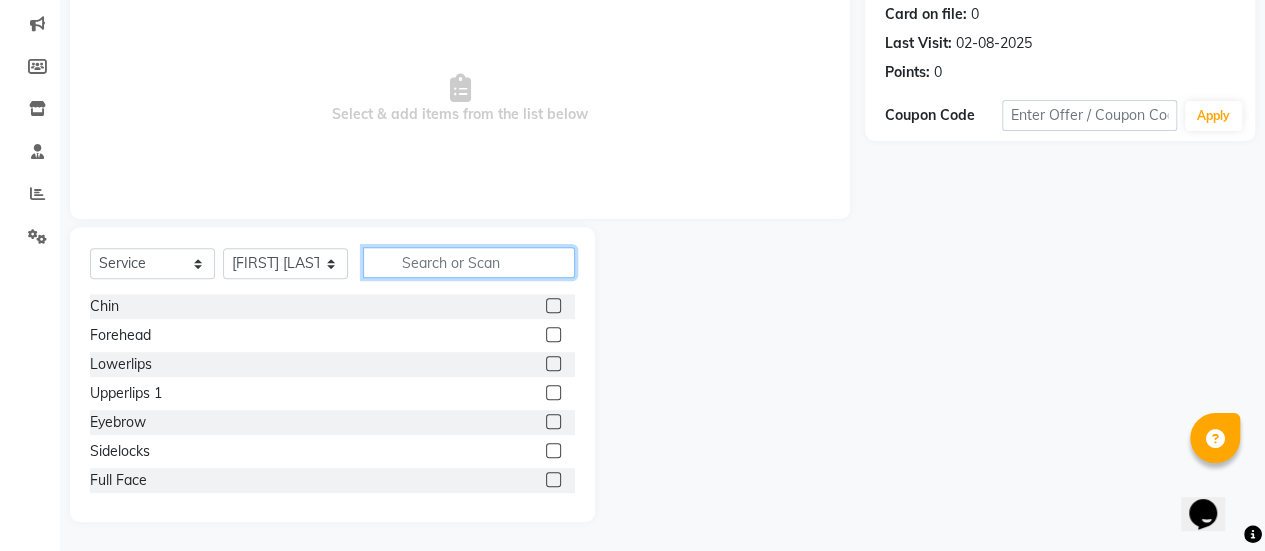 click 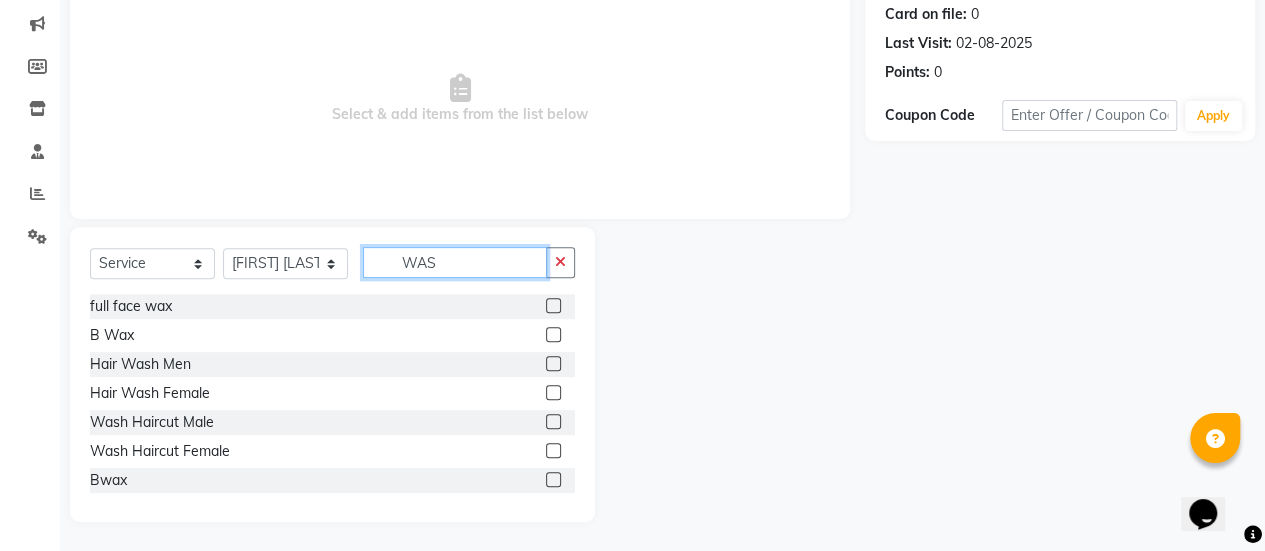 scroll, scrollTop: 165, scrollLeft: 0, axis: vertical 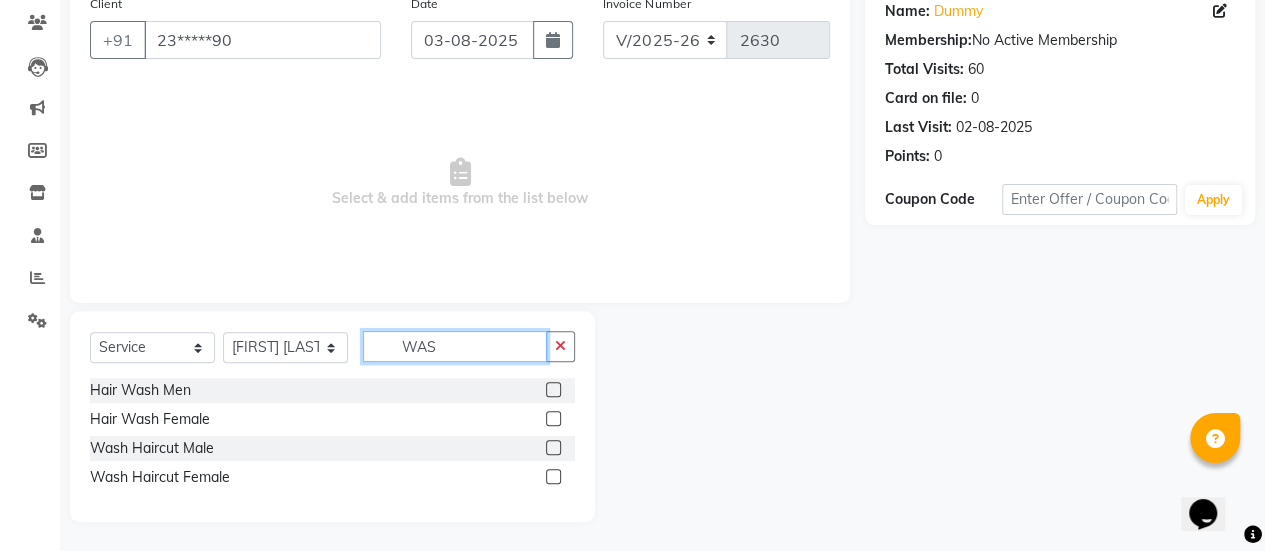 type on "WAS" 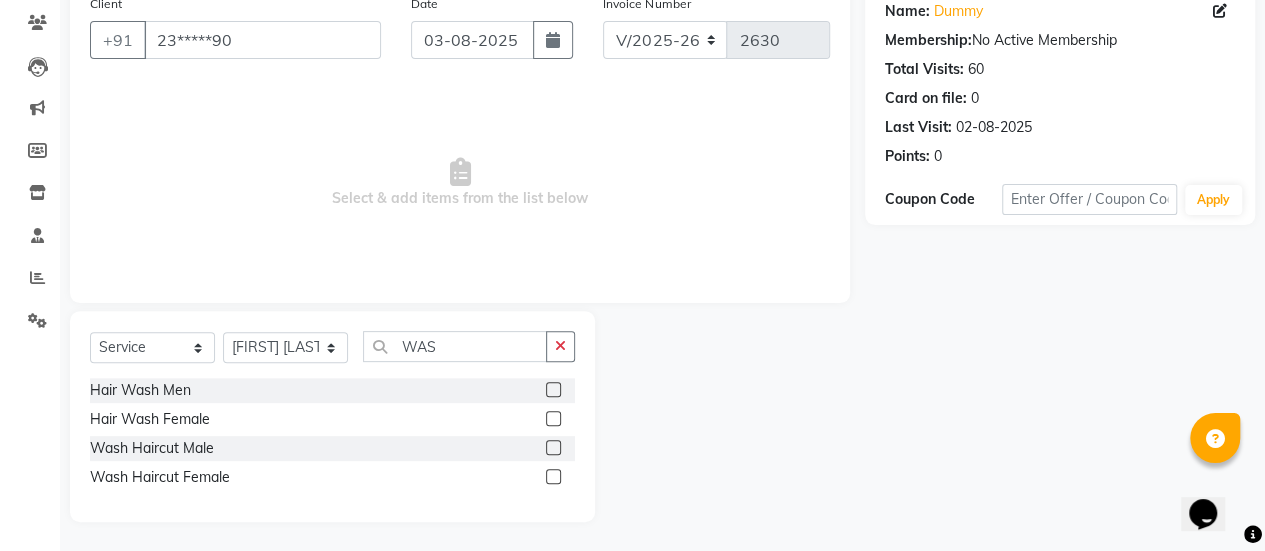 click 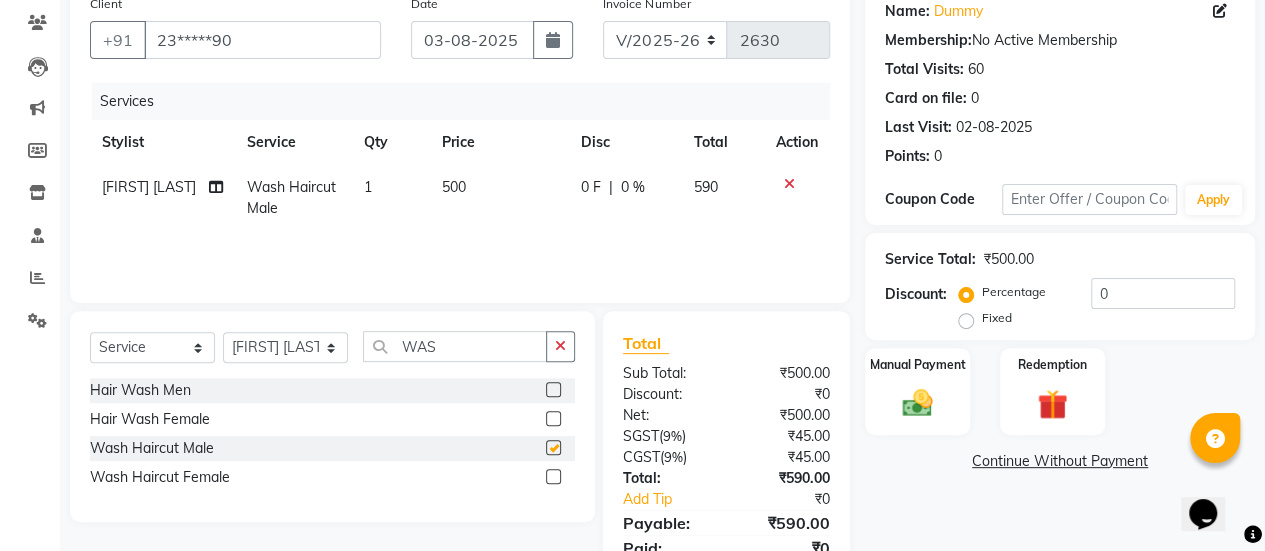 checkbox on "false" 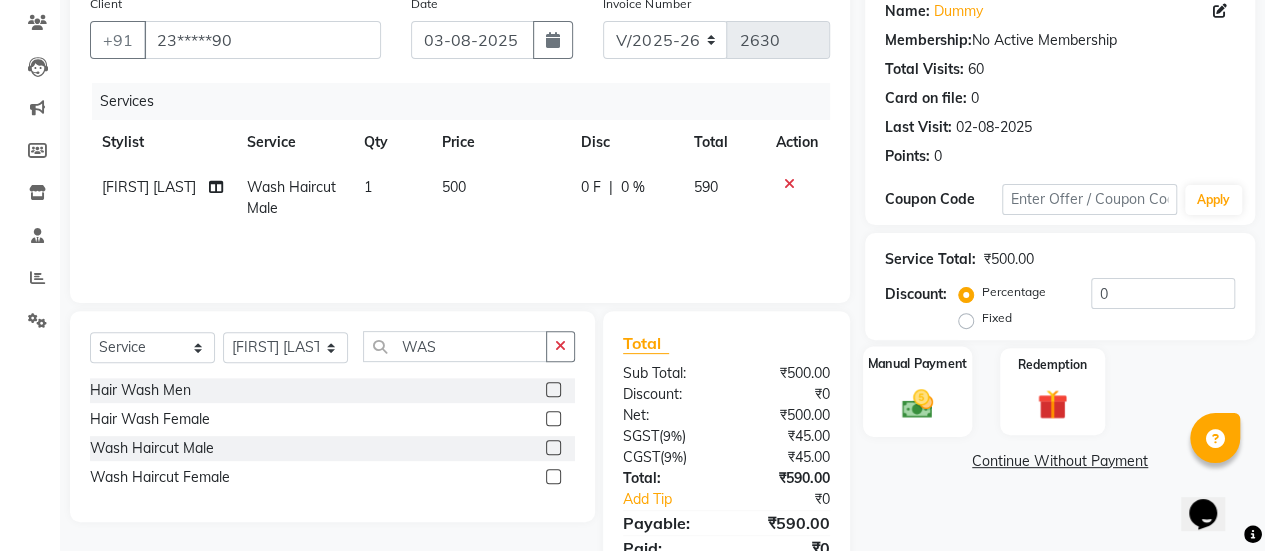 click 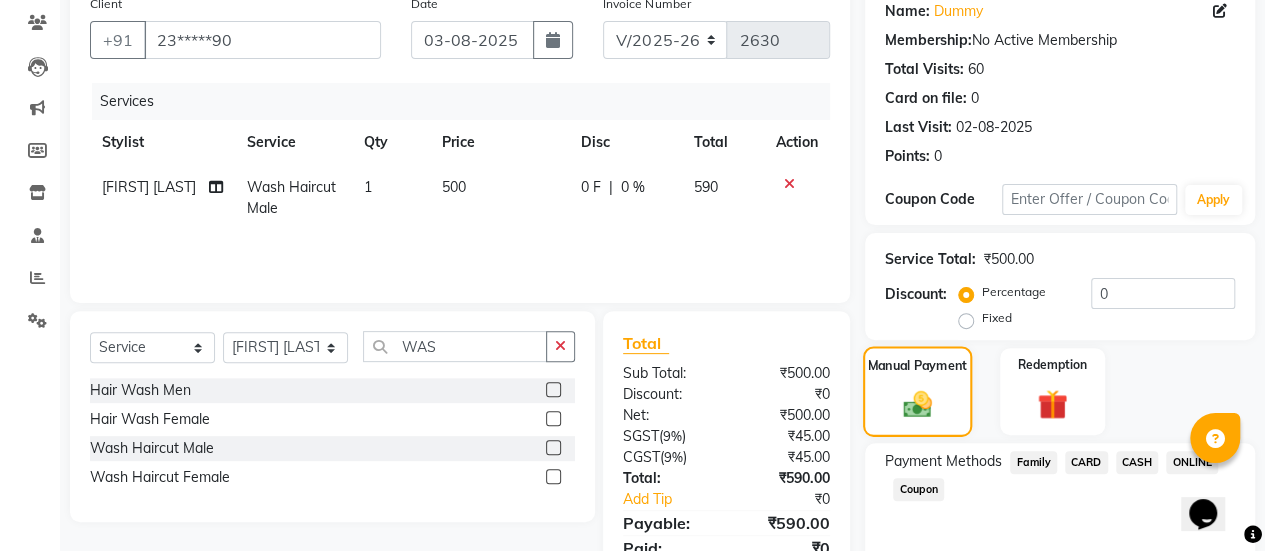 scroll, scrollTop: 247, scrollLeft: 0, axis: vertical 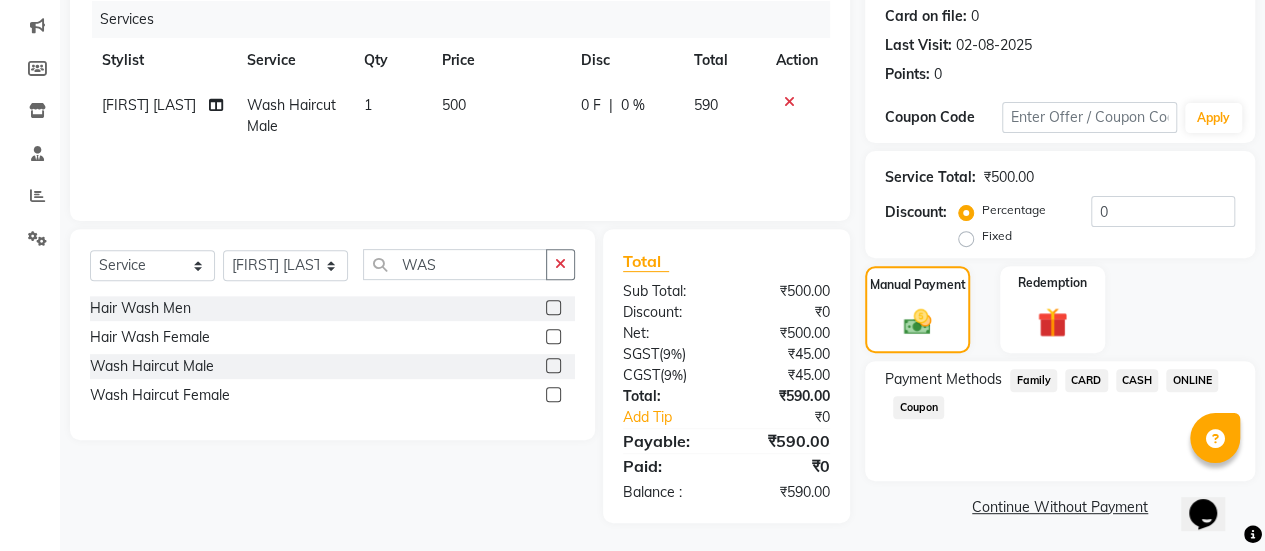 click on "CARD" 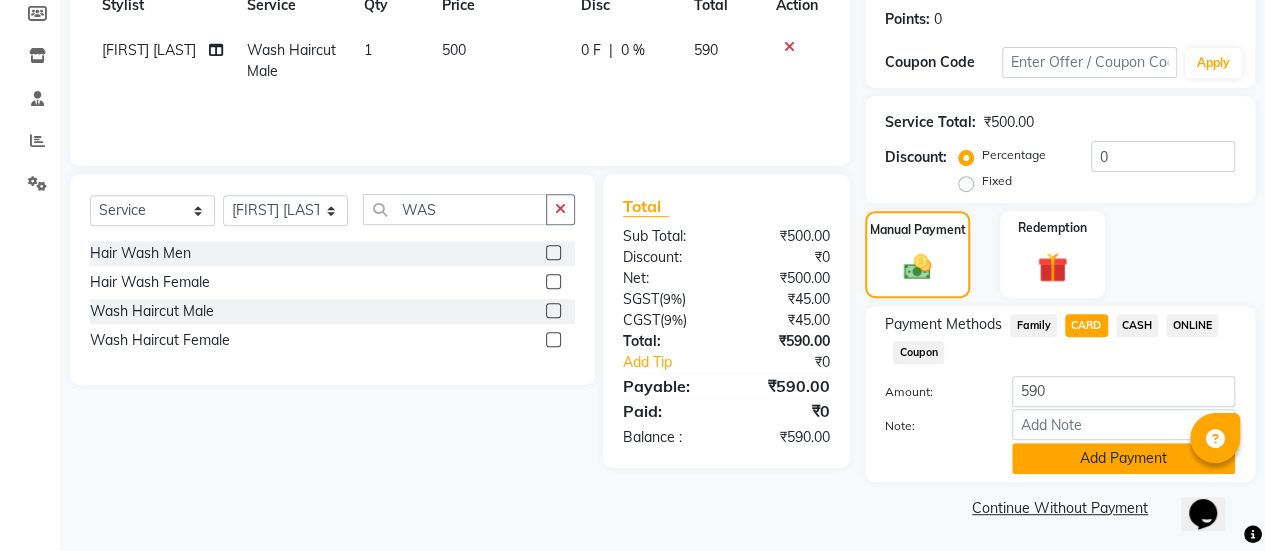 click on "Add Payment" 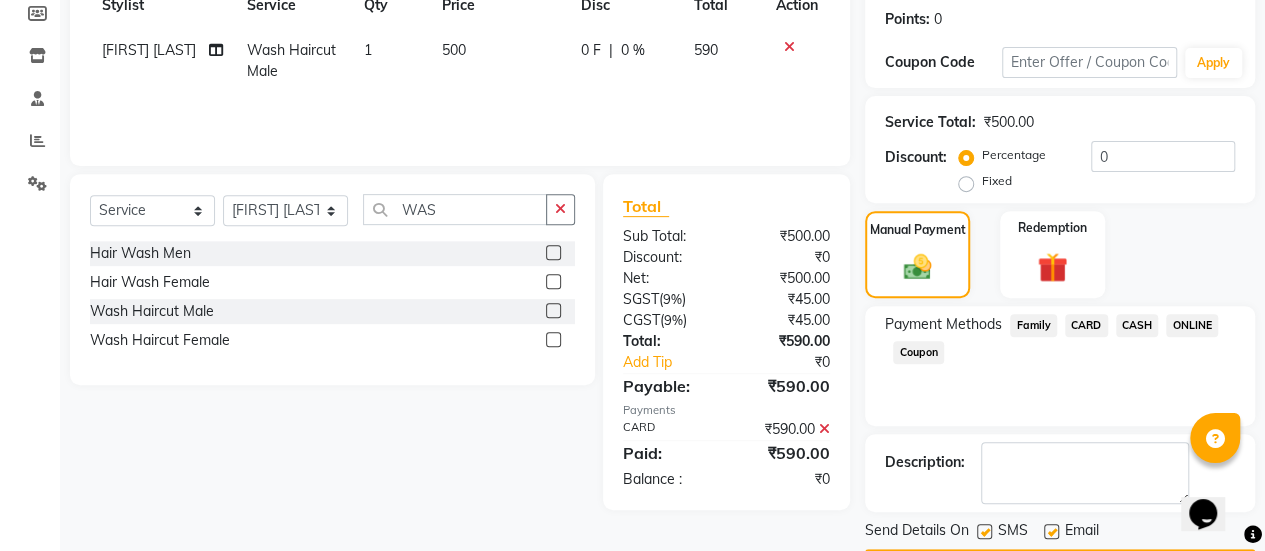 scroll, scrollTop: 358, scrollLeft: 0, axis: vertical 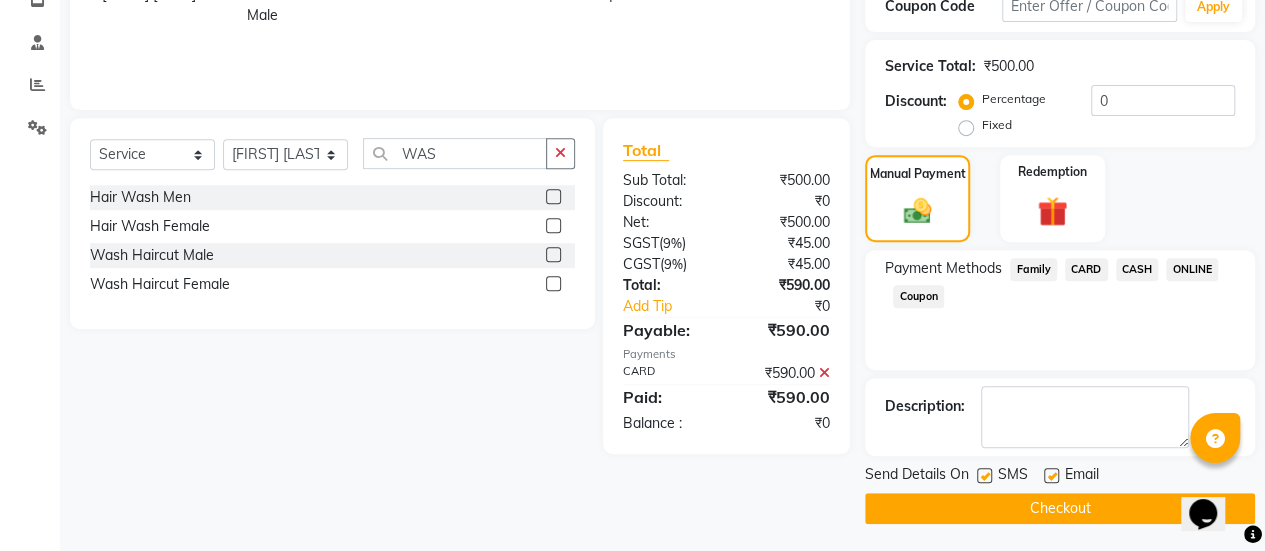 click 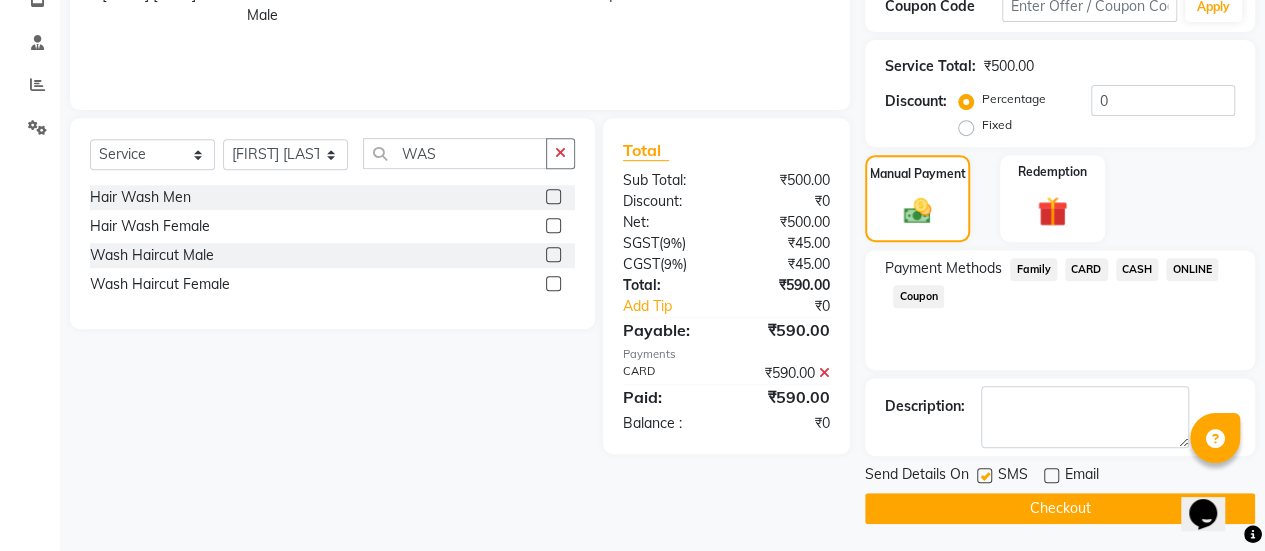 click on "Checkout" 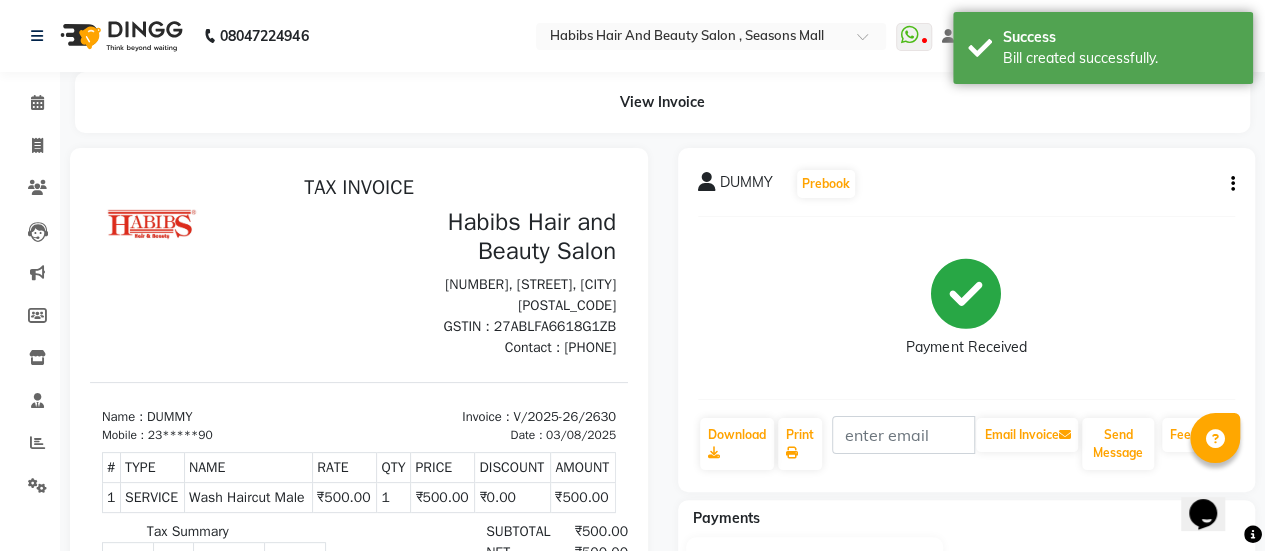 scroll, scrollTop: 0, scrollLeft: 0, axis: both 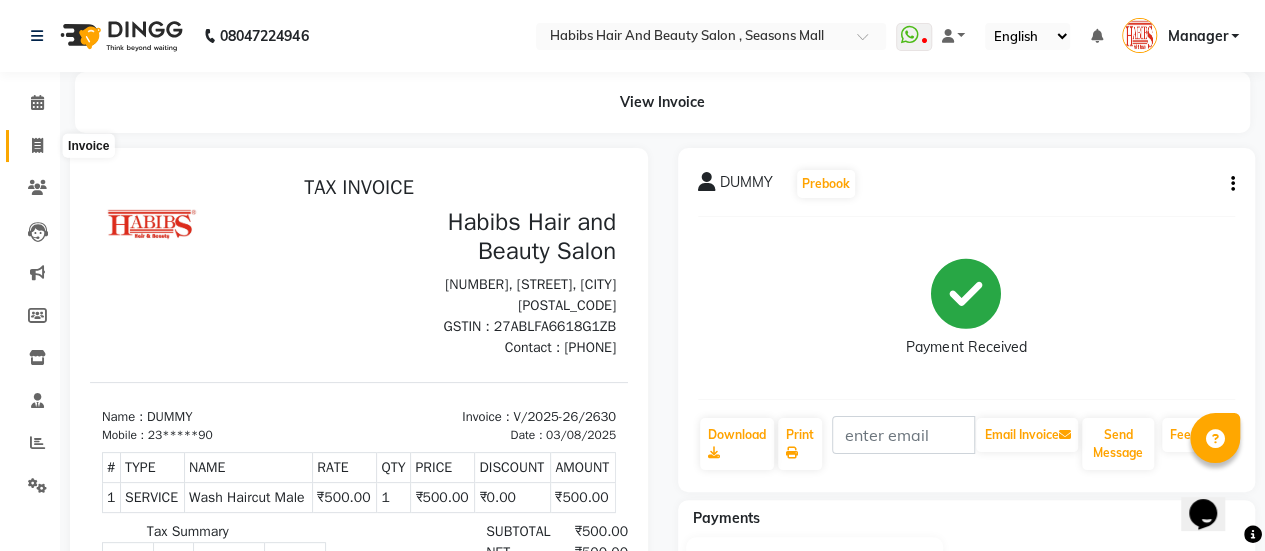 click 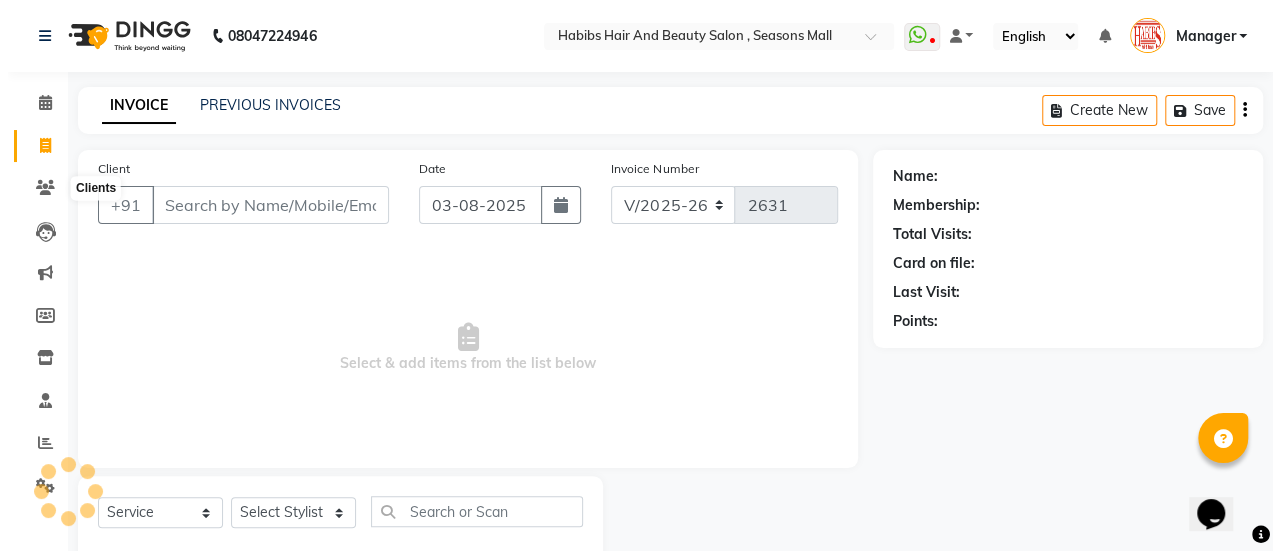 scroll, scrollTop: 49, scrollLeft: 0, axis: vertical 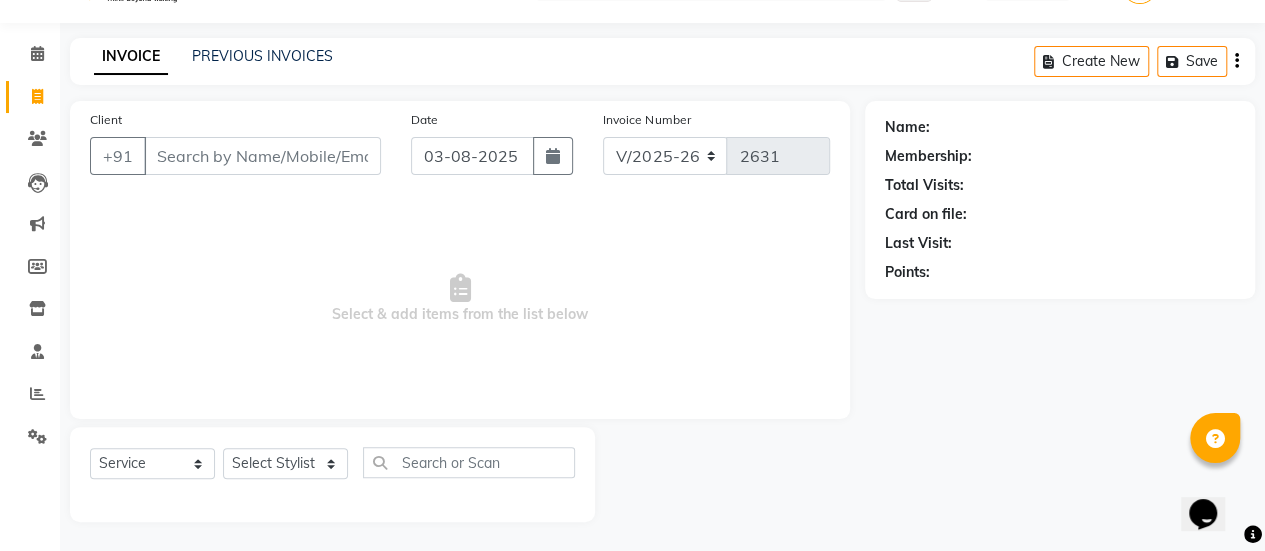 click on "Client" at bounding box center (262, 156) 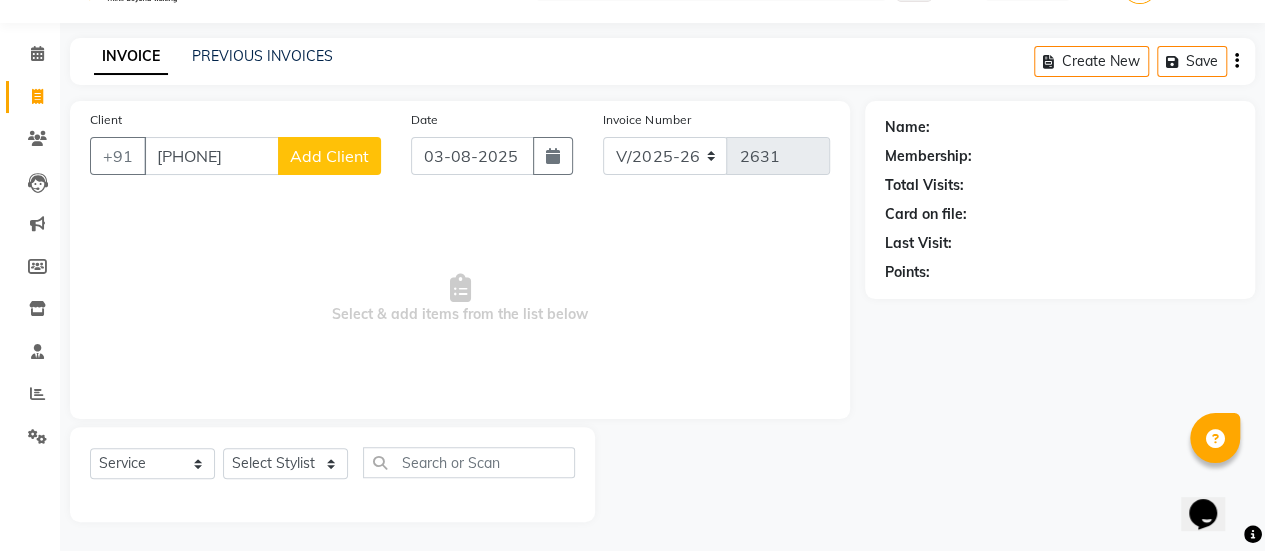 type on "9599164675" 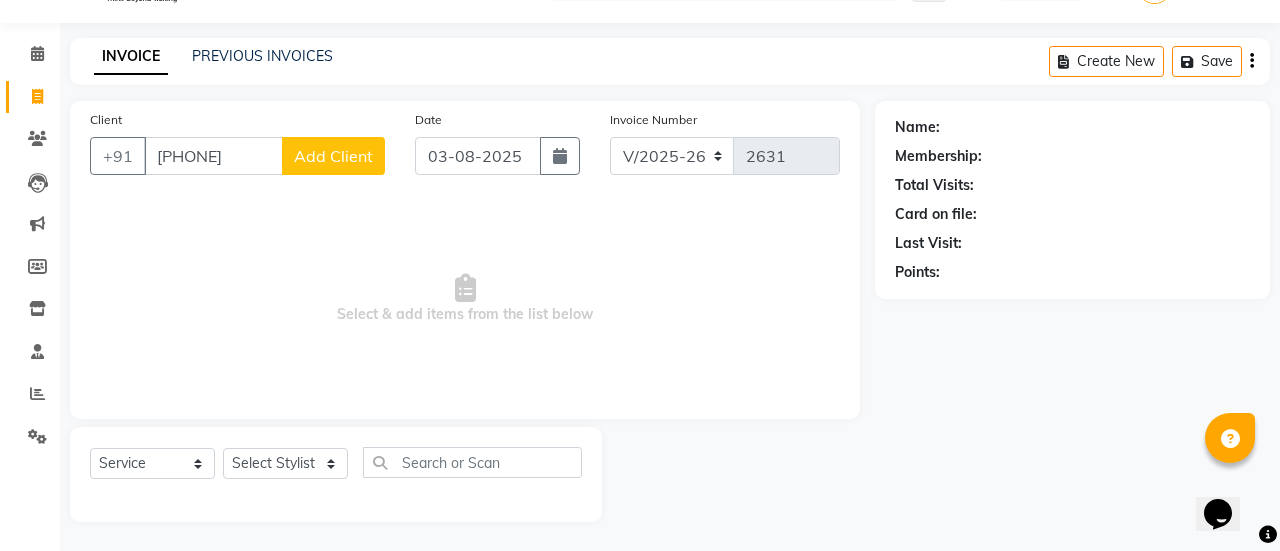 select on "22" 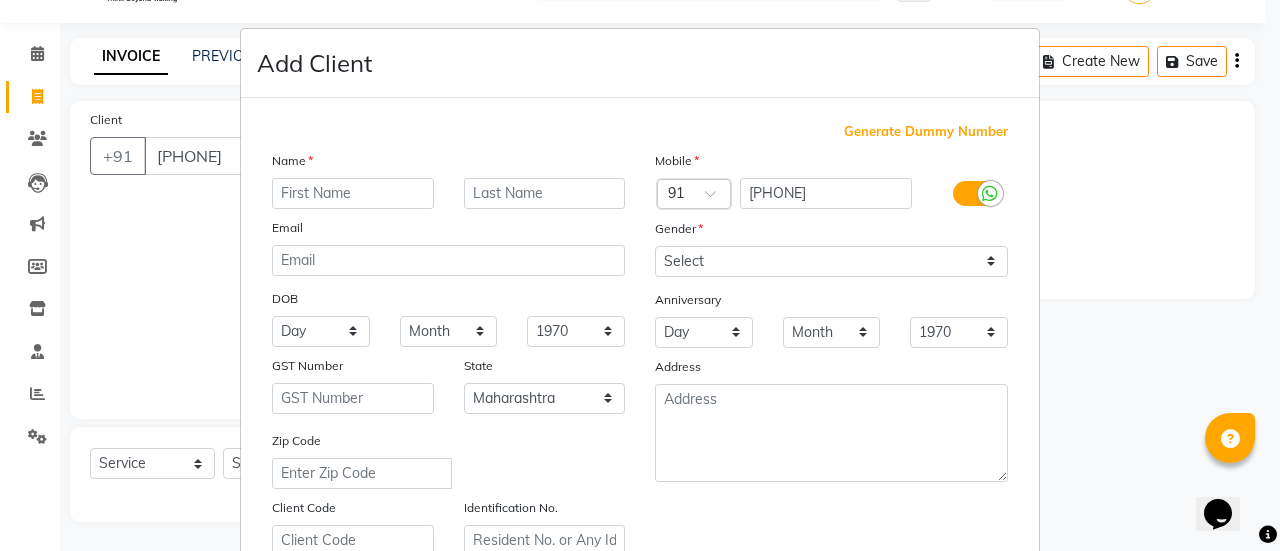 click at bounding box center (353, 193) 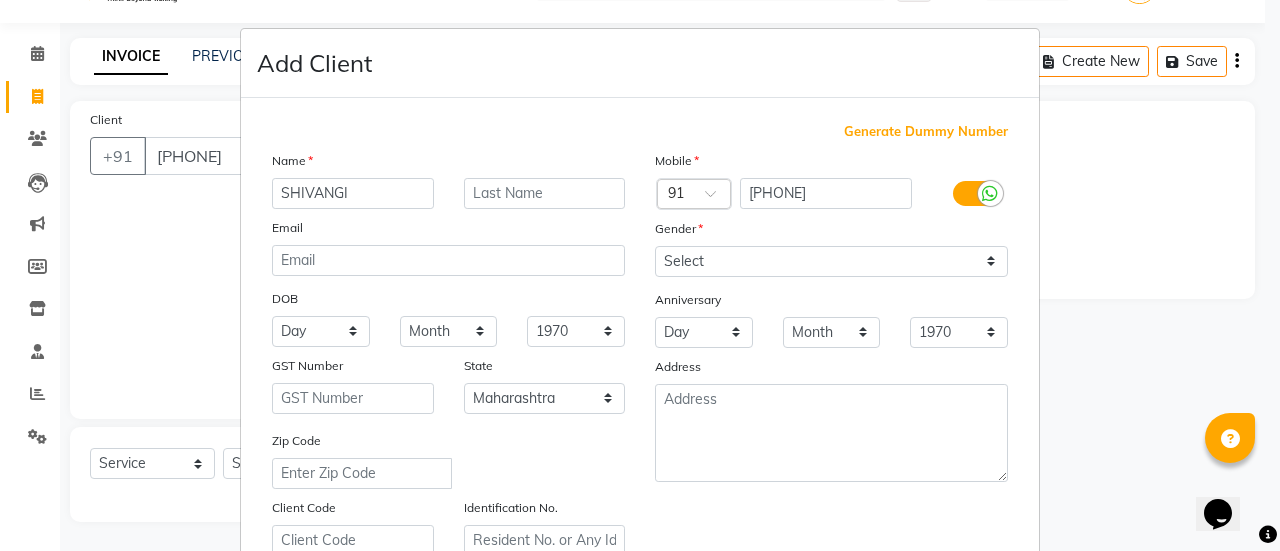 type on "SHIVANGI" 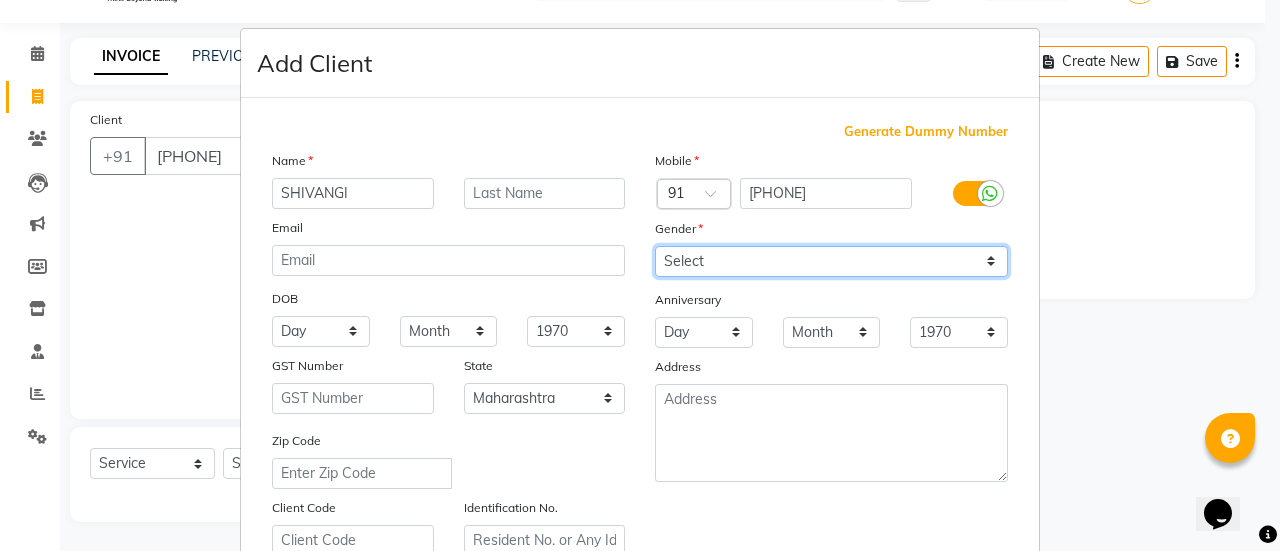 click on "Select Male Female Other Prefer Not To Say" at bounding box center (831, 261) 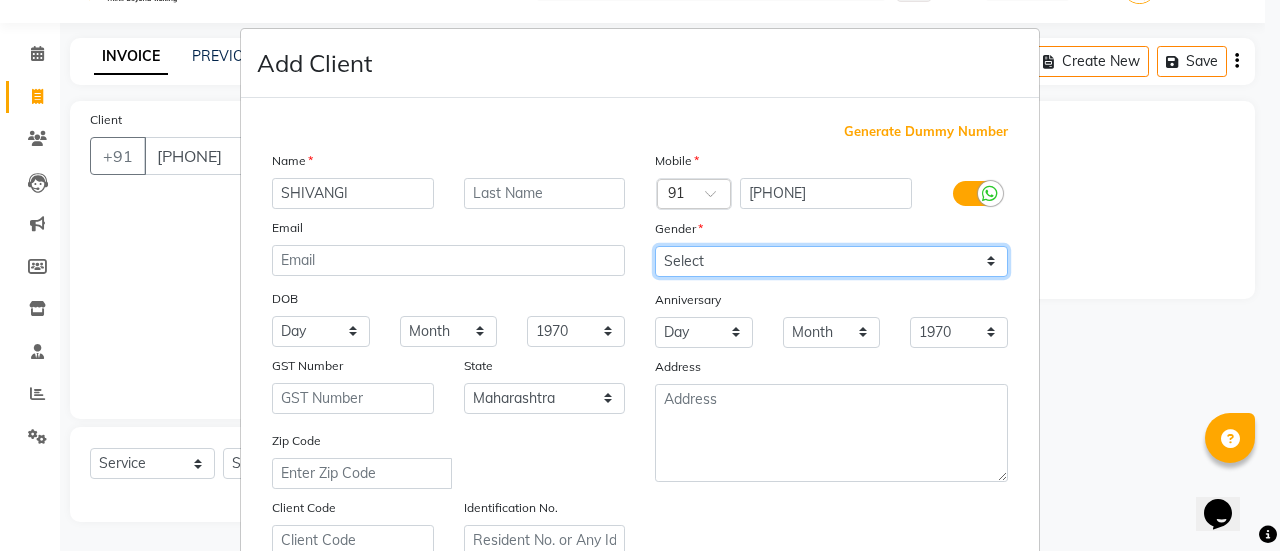 select on "female" 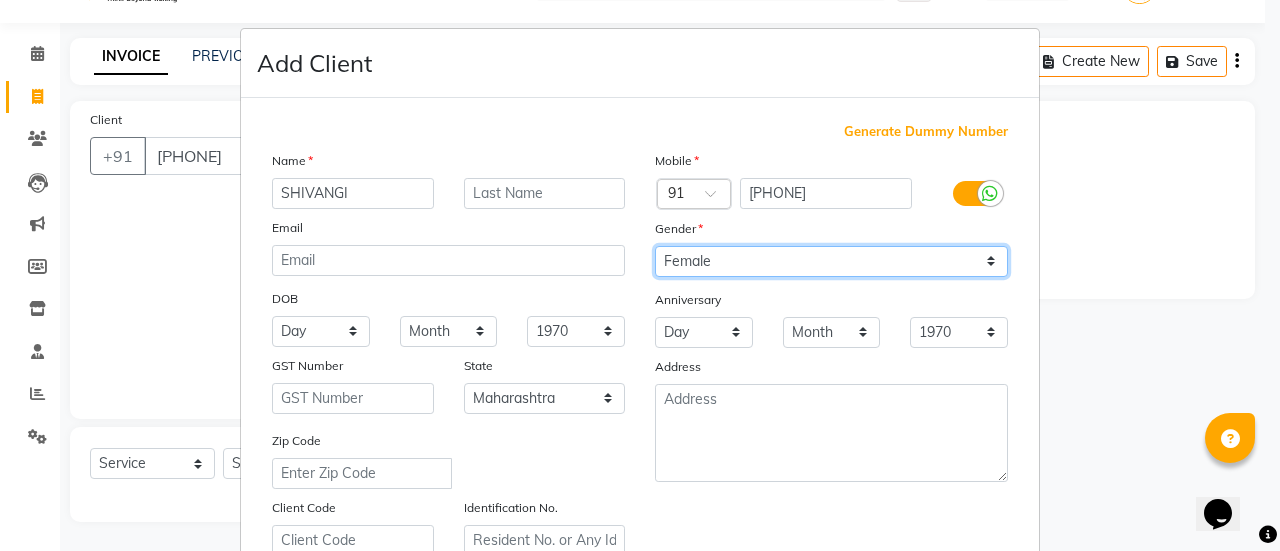 click on "Select Male Female Other Prefer Not To Say" at bounding box center (831, 261) 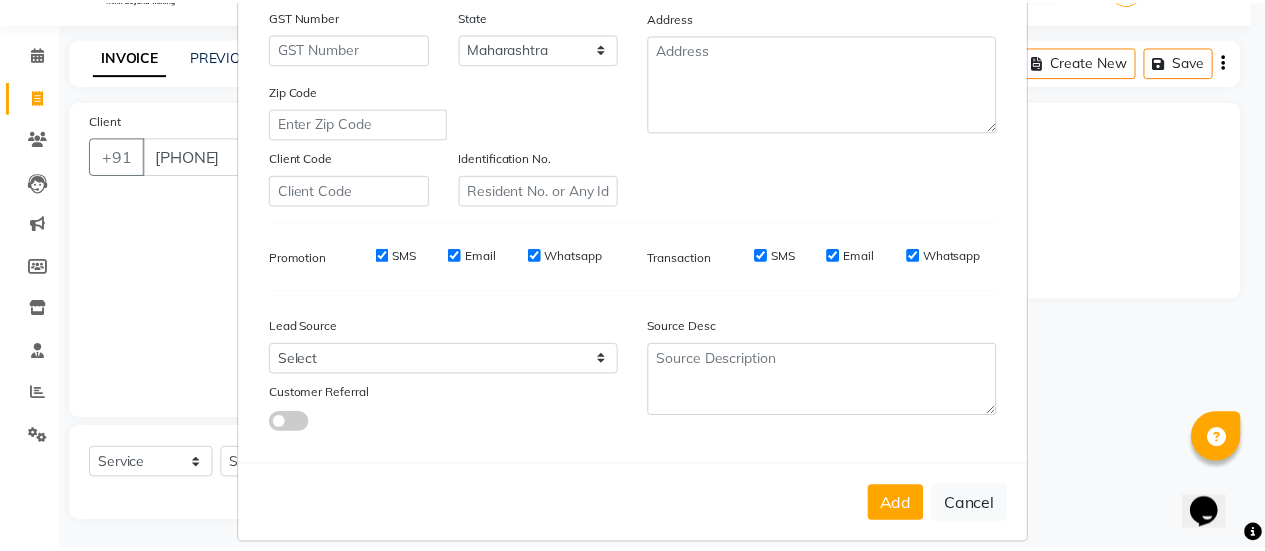 scroll, scrollTop: 368, scrollLeft: 0, axis: vertical 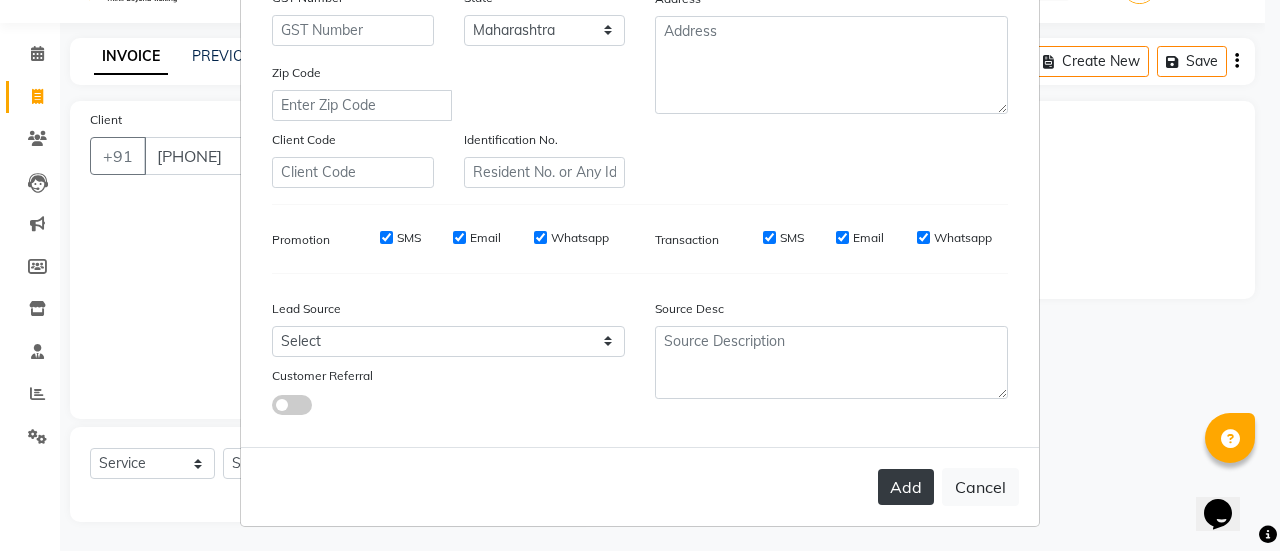 click on "Add" at bounding box center (906, 487) 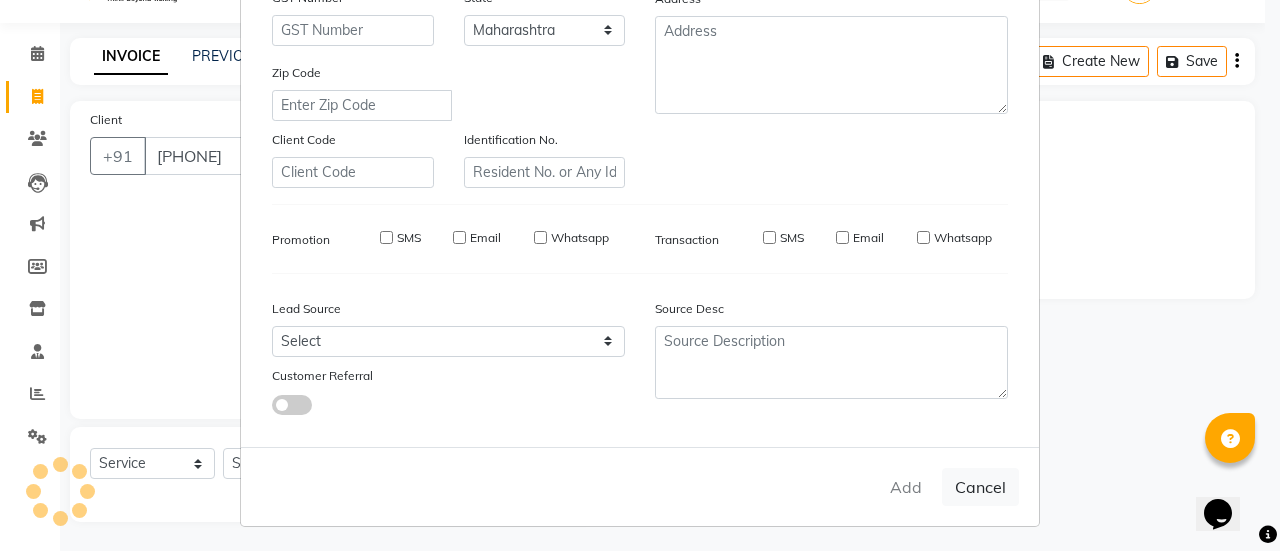 type on "95******75" 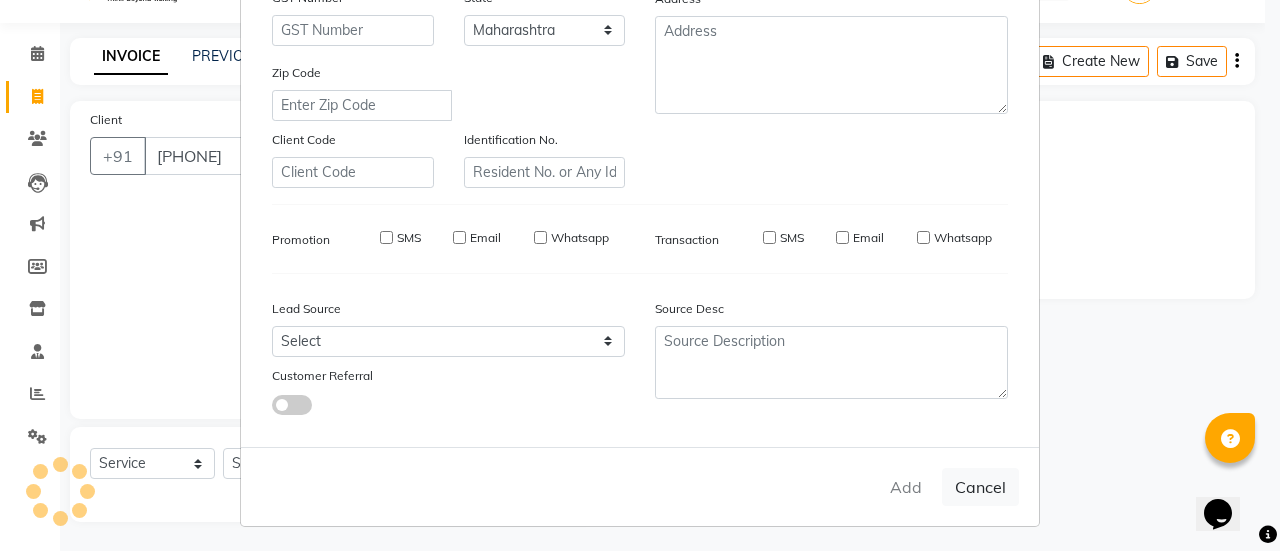 type 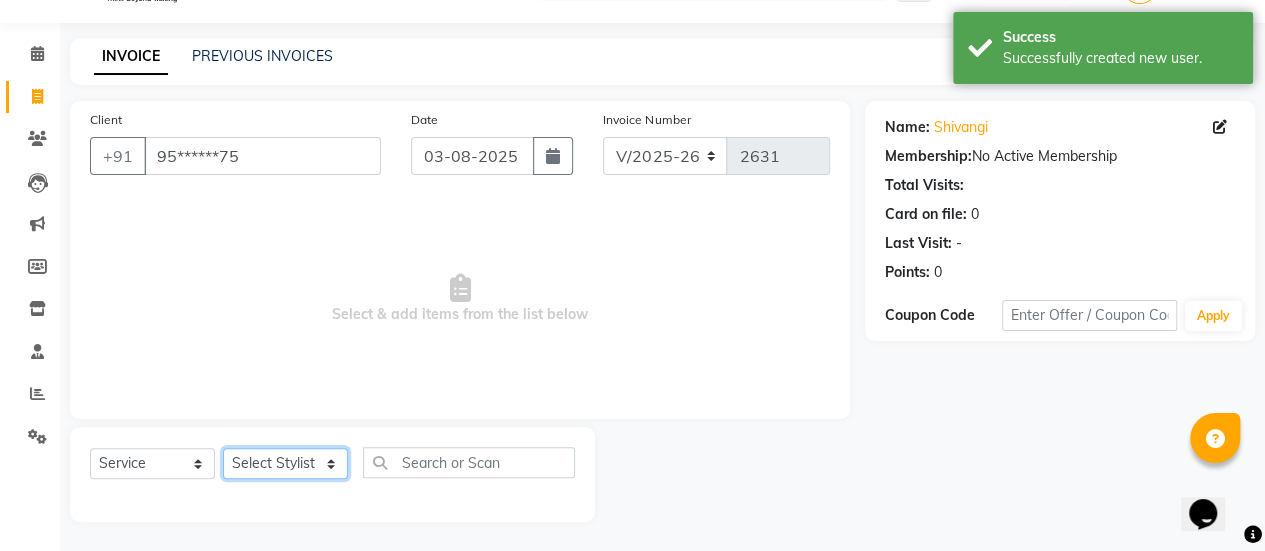 click on "Select Stylist [FIRST] [FIRST] [FIRST] Manager [FIRST] [FIRST] [FIRST] [FIRST] [FIRST] [FIRST] [FIRST] [FIRST] [FIRST] [FIRST] [FIRST]" 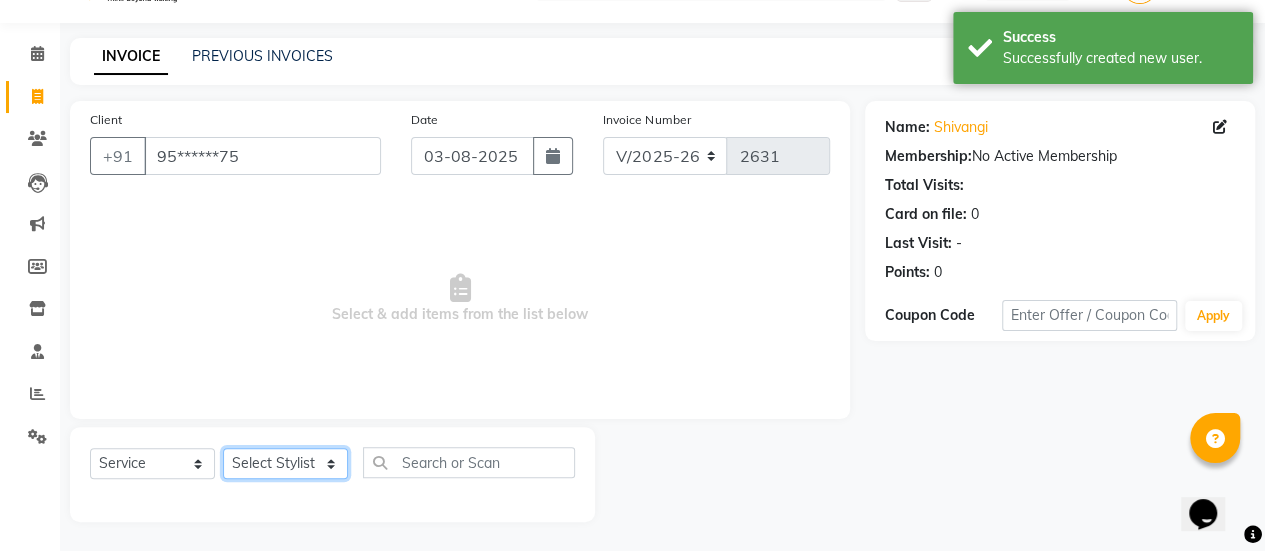 select on "38598" 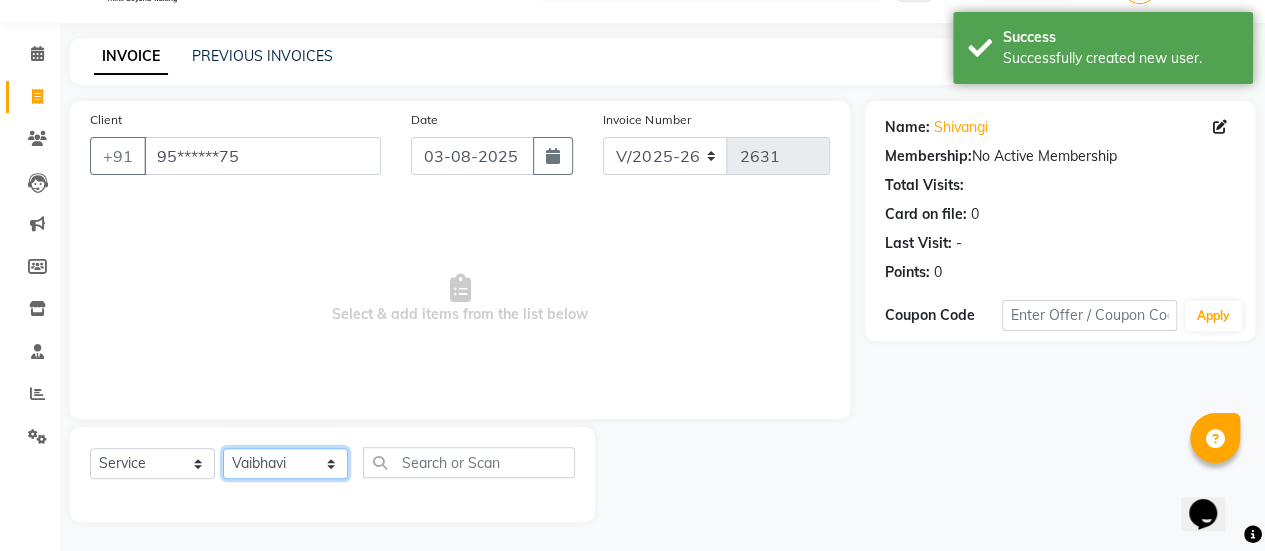 click on "Select Stylist [FIRST] [FIRST] [FIRST] Manager [FIRST] [FIRST] [FIRST] [FIRST] [FIRST] [FIRST] [FIRST] [FIRST] [FIRST] [FIRST] [FIRST]" 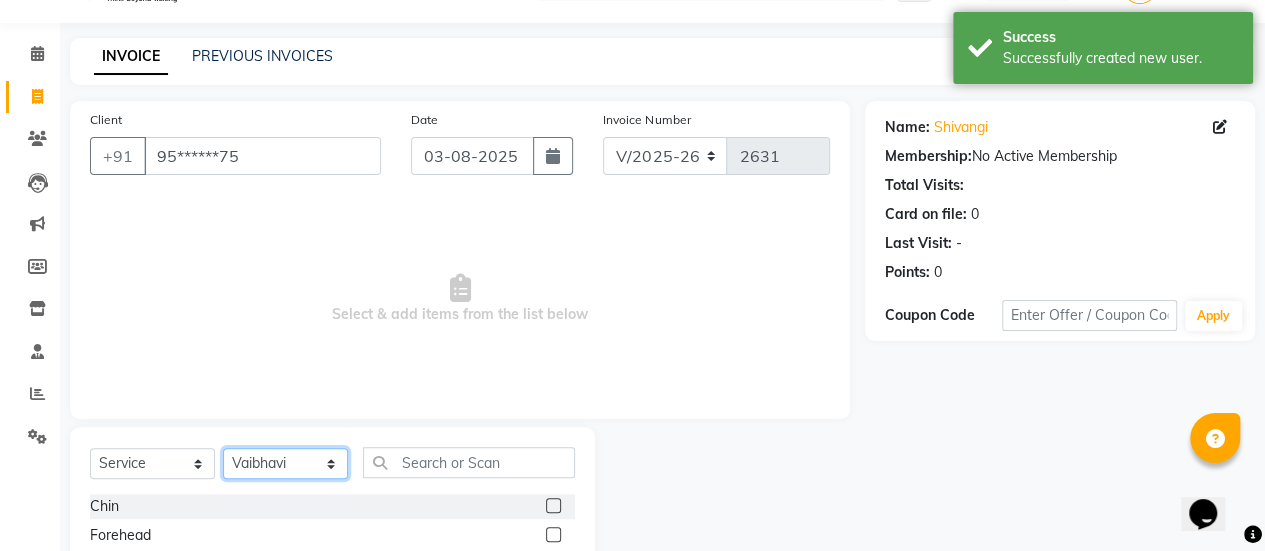 scroll, scrollTop: 249, scrollLeft: 0, axis: vertical 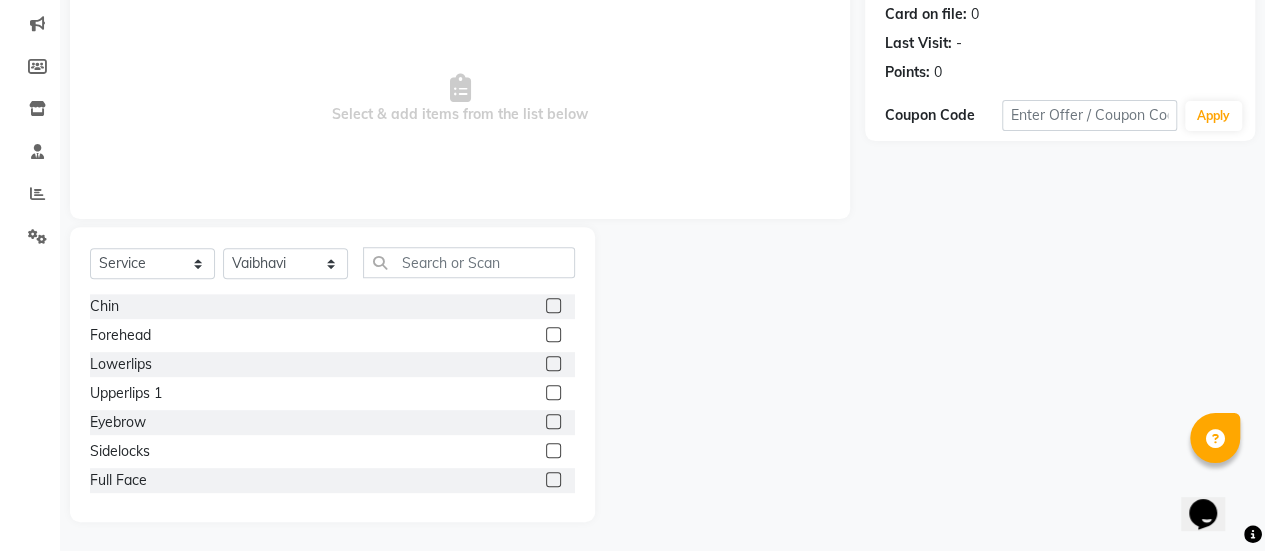 click 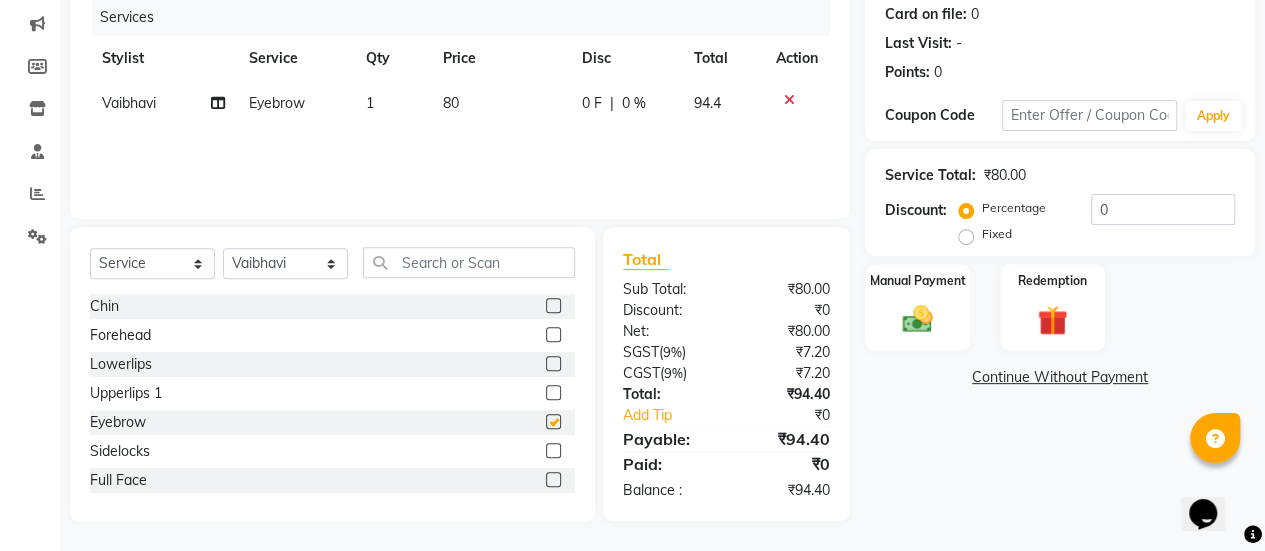 checkbox on "false" 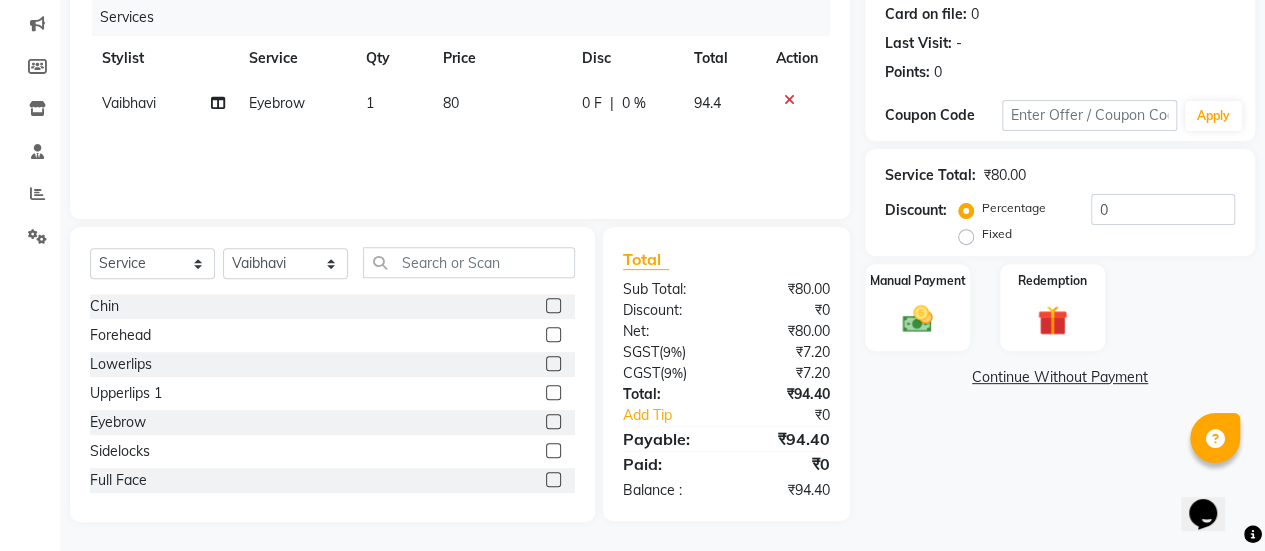 click 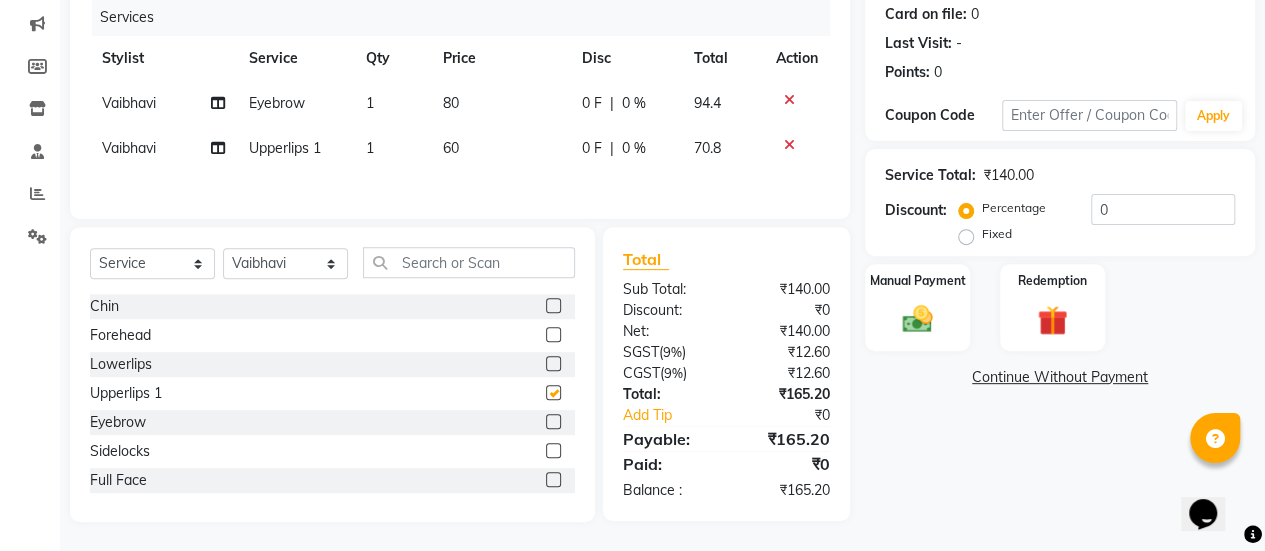 checkbox on "false" 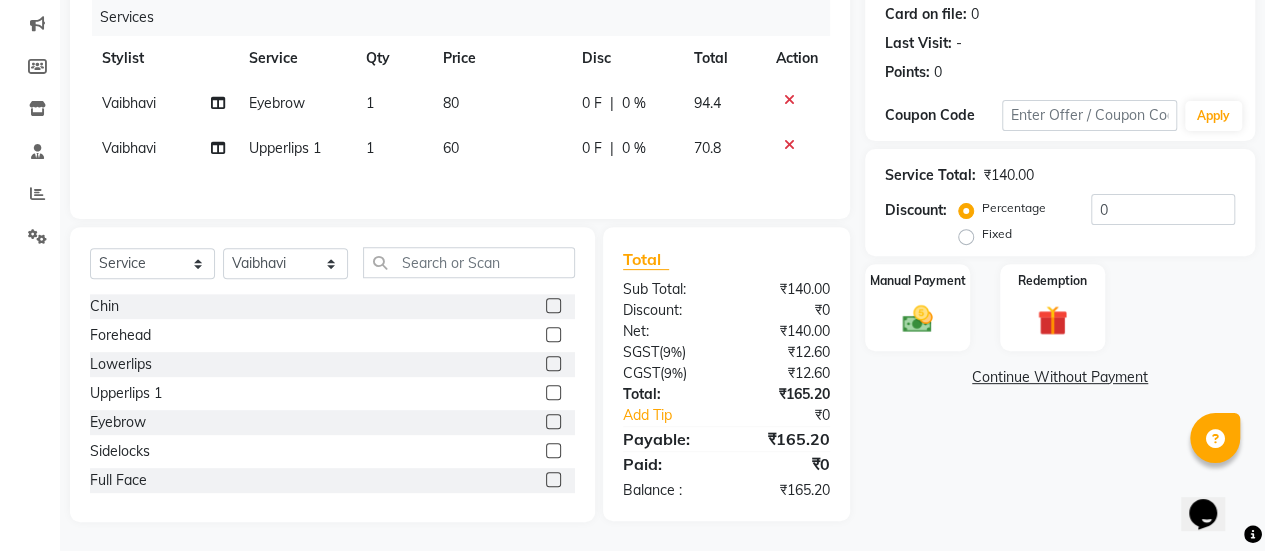 click 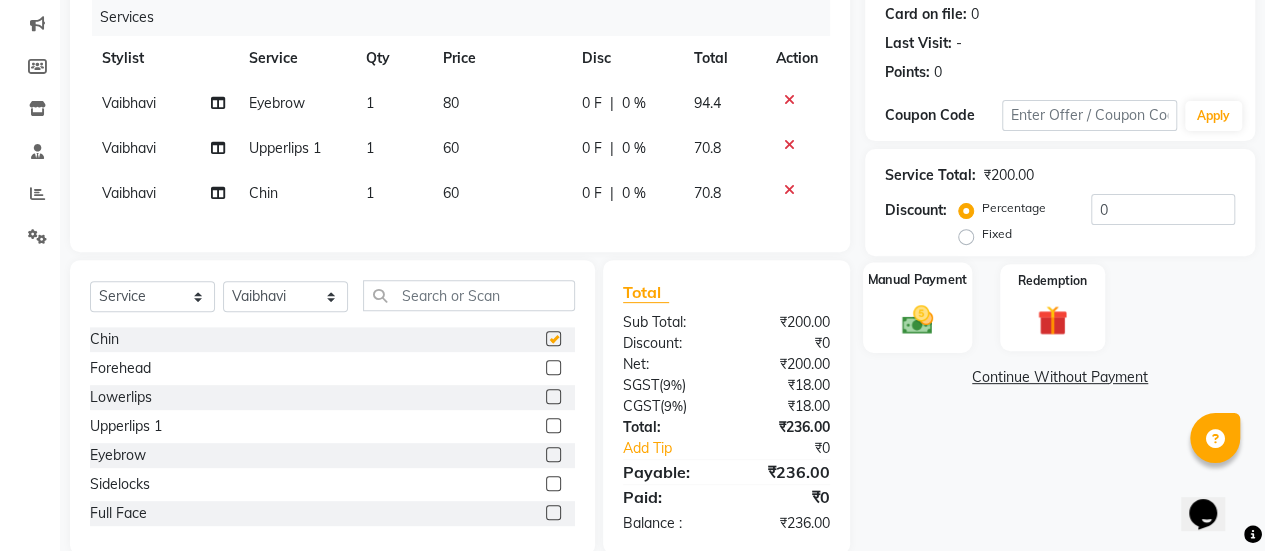 checkbox on "false" 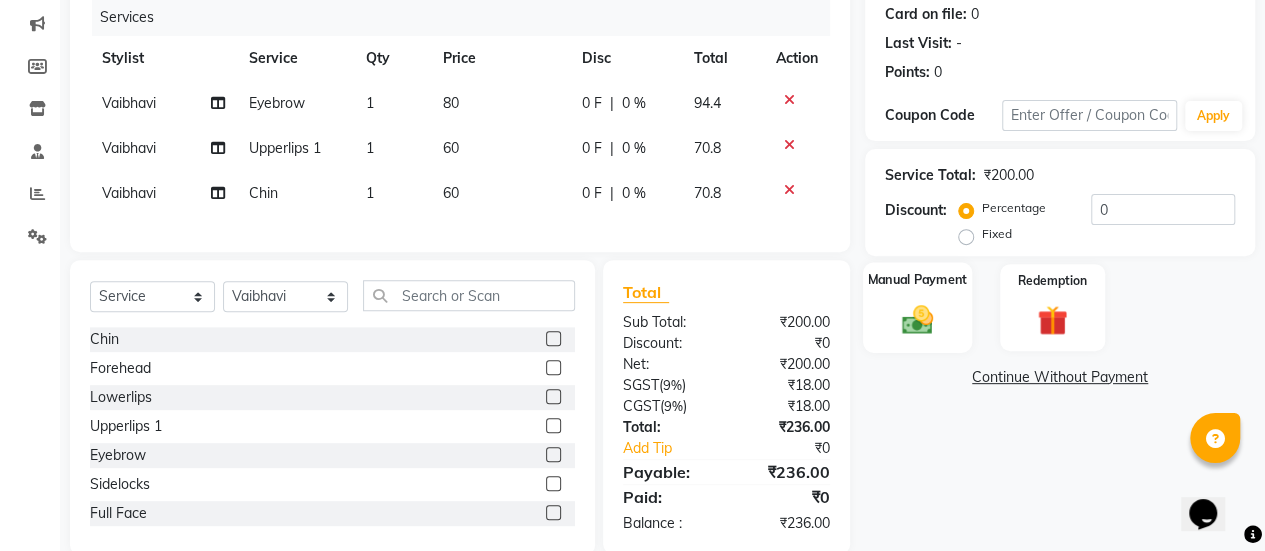click 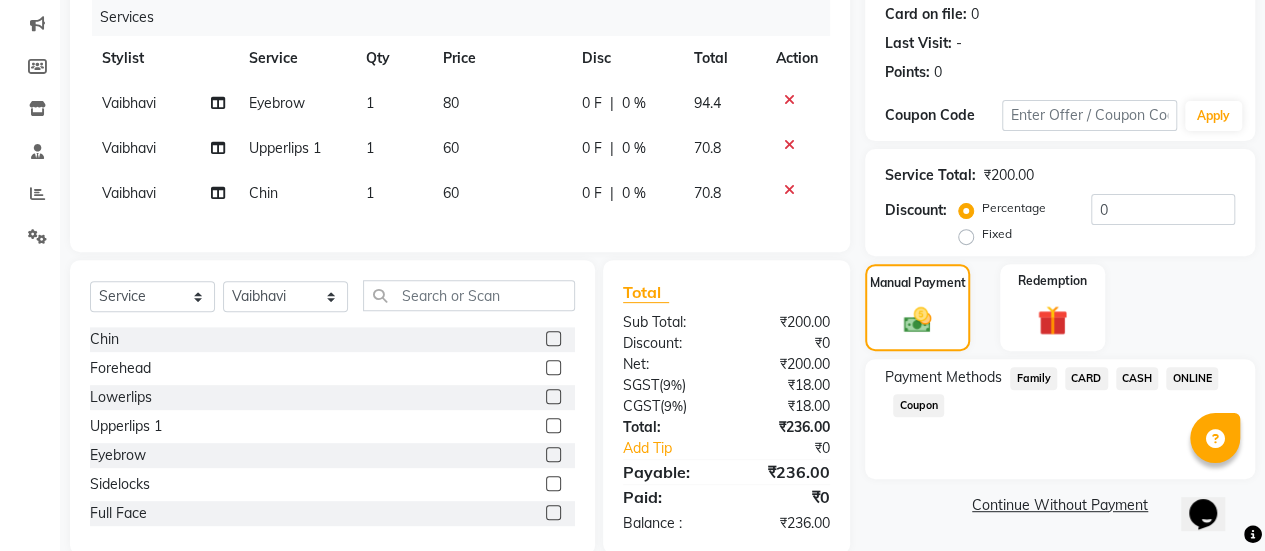 click on "ONLINE" 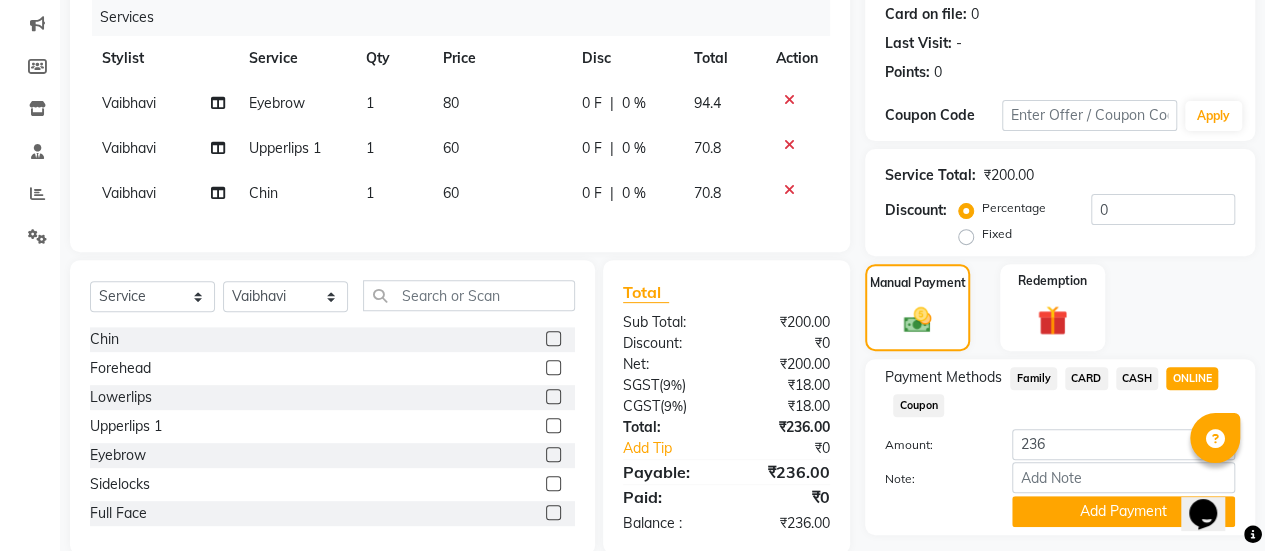 scroll, scrollTop: 302, scrollLeft: 0, axis: vertical 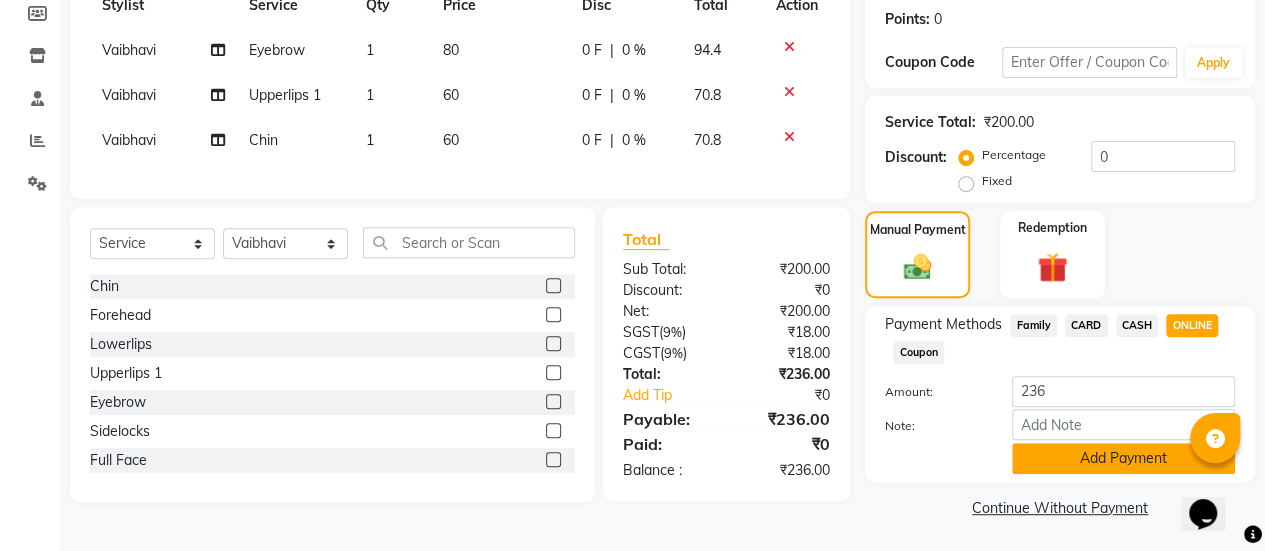 click on "Add Payment" 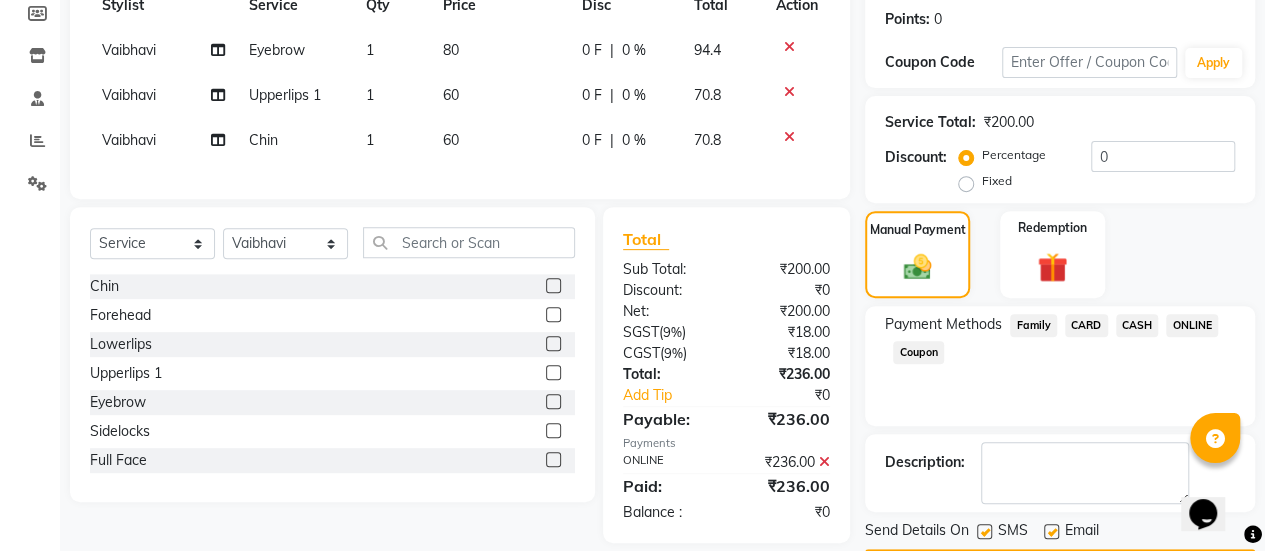 scroll, scrollTop: 358, scrollLeft: 0, axis: vertical 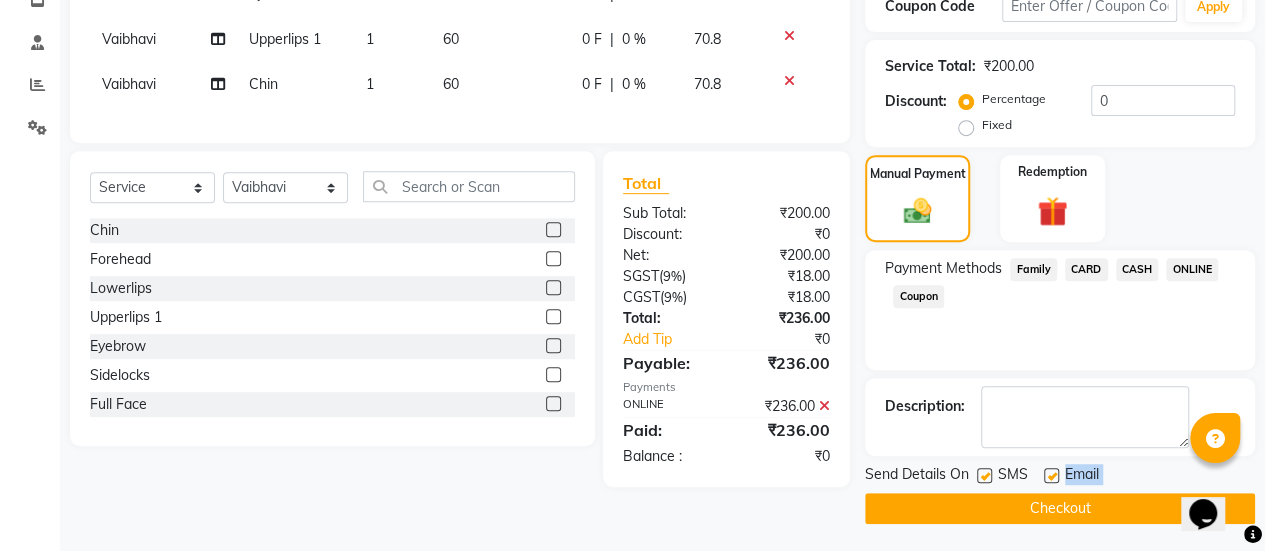 drag, startPoint x: 1050, startPoint y: 472, endPoint x: 1019, endPoint y: 516, distance: 53.823788 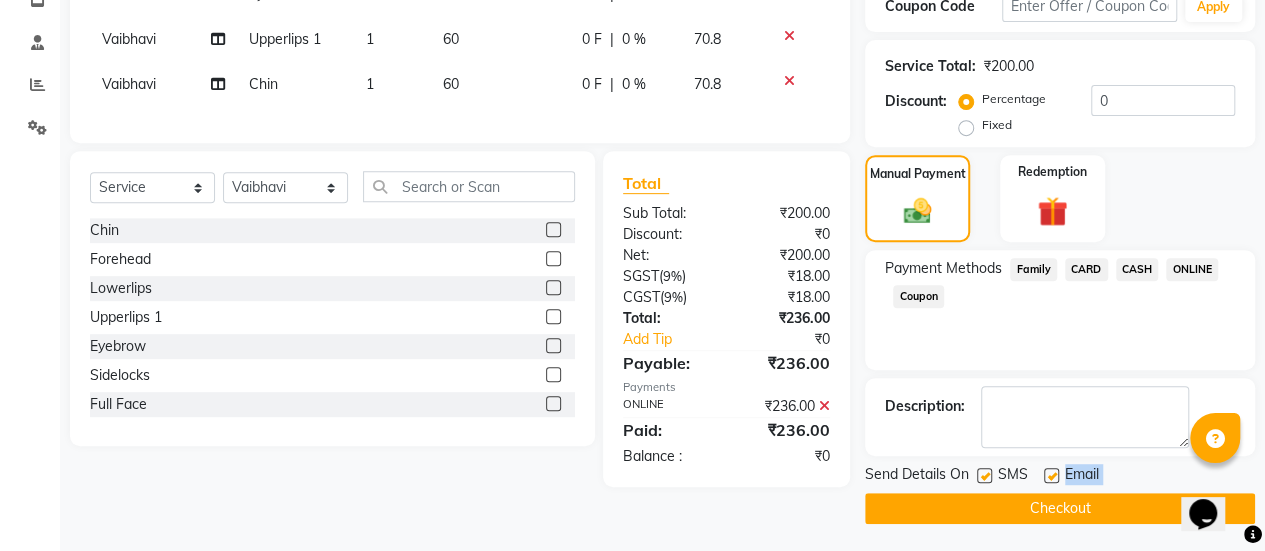 click on "Send Details On SMS Email  Checkout" 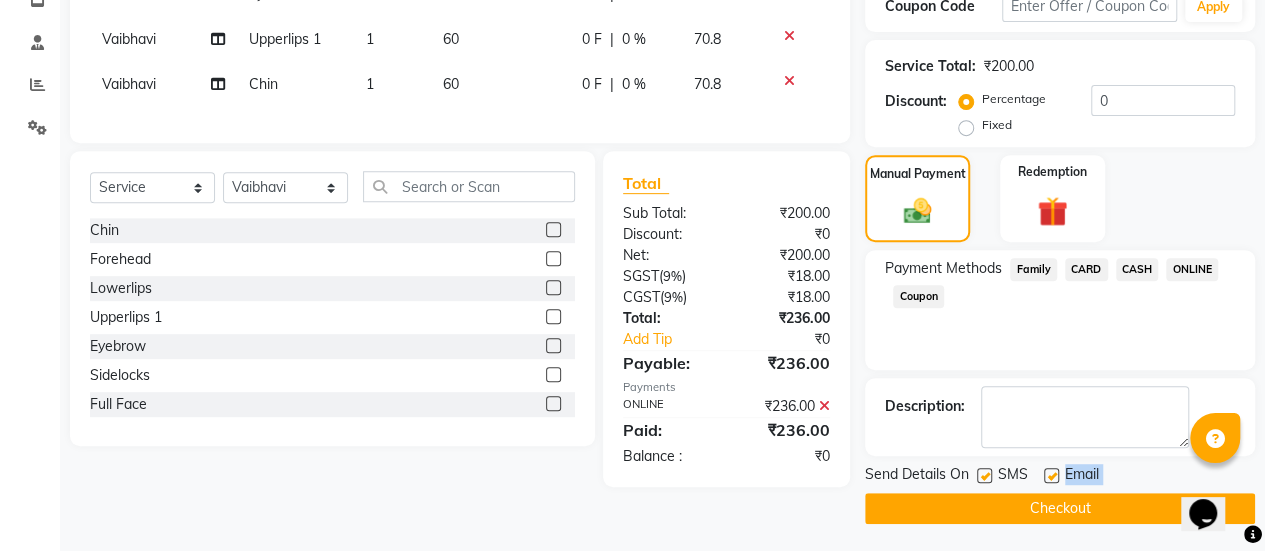 click on "Checkout" 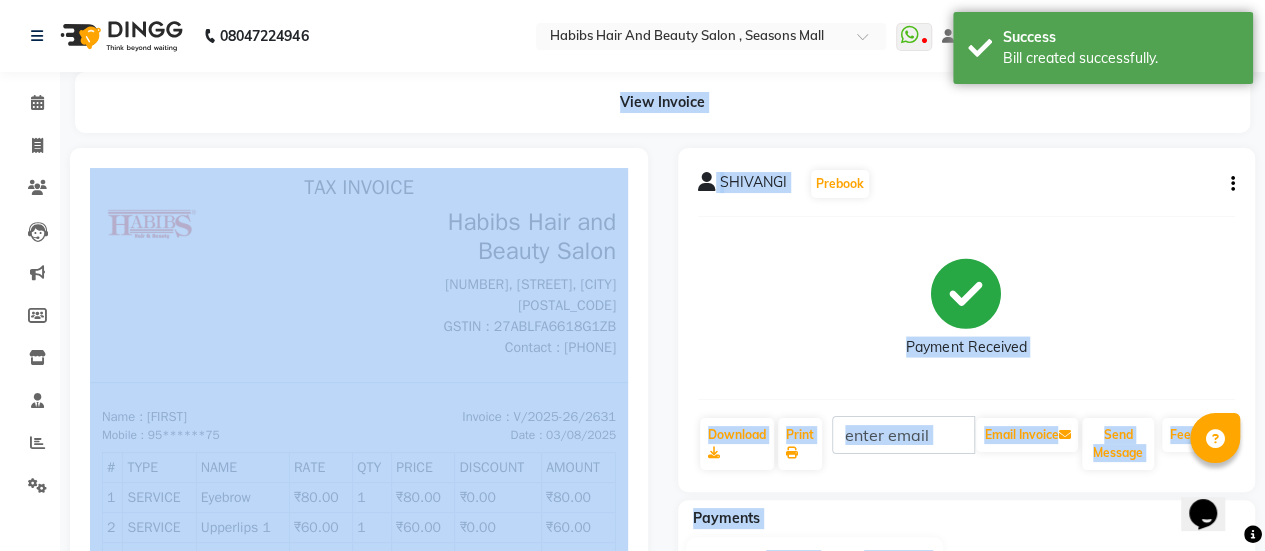scroll, scrollTop: 0, scrollLeft: 0, axis: both 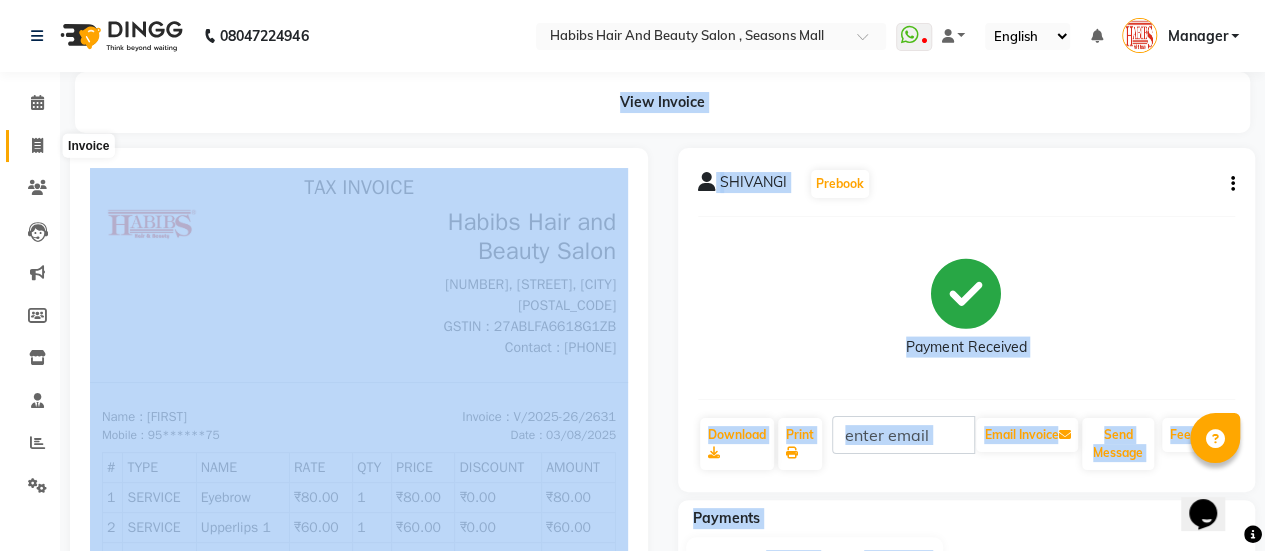 click 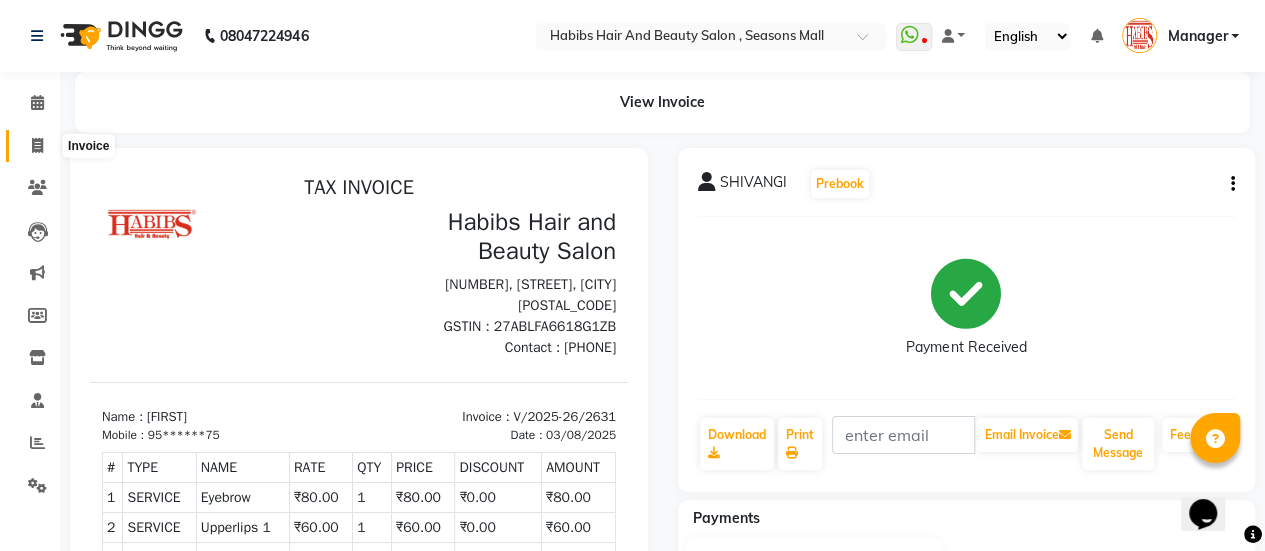 select on "service" 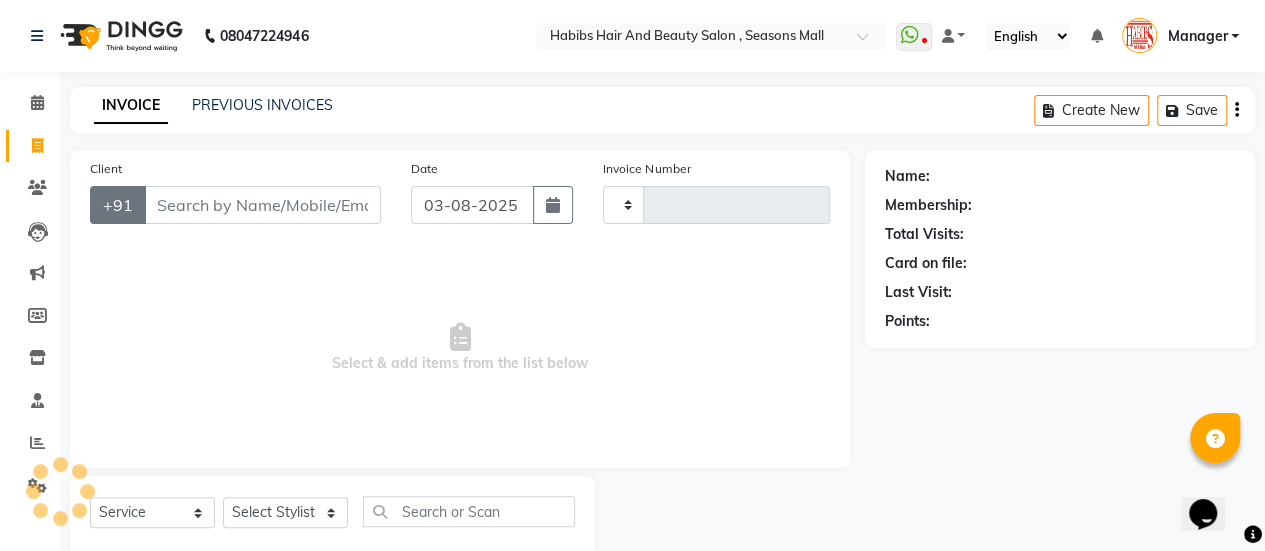 type on "2632" 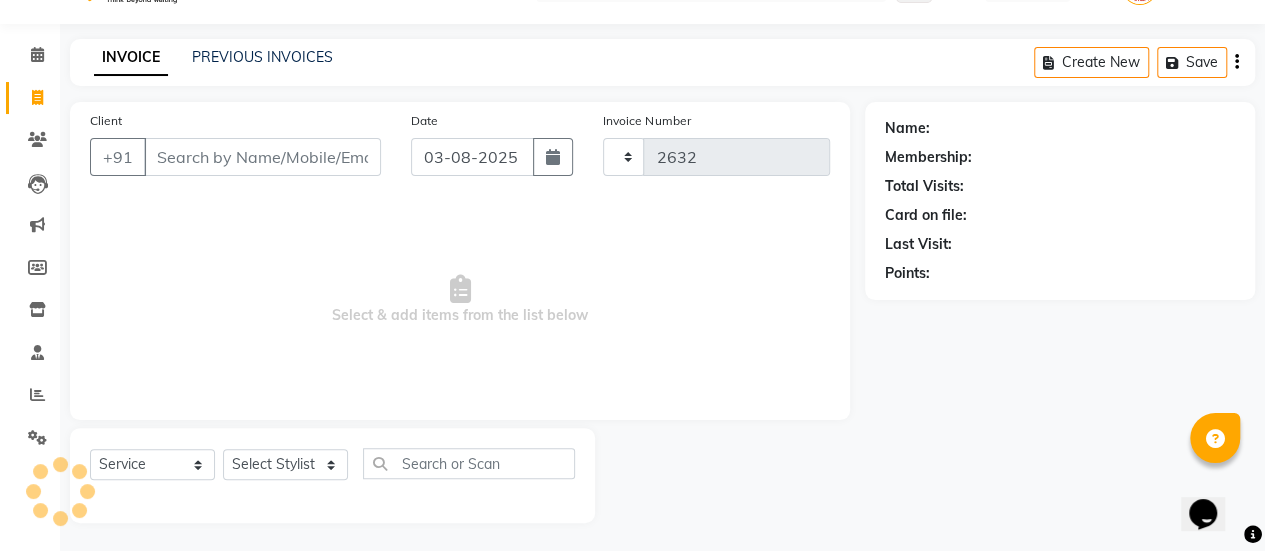 scroll, scrollTop: 49, scrollLeft: 0, axis: vertical 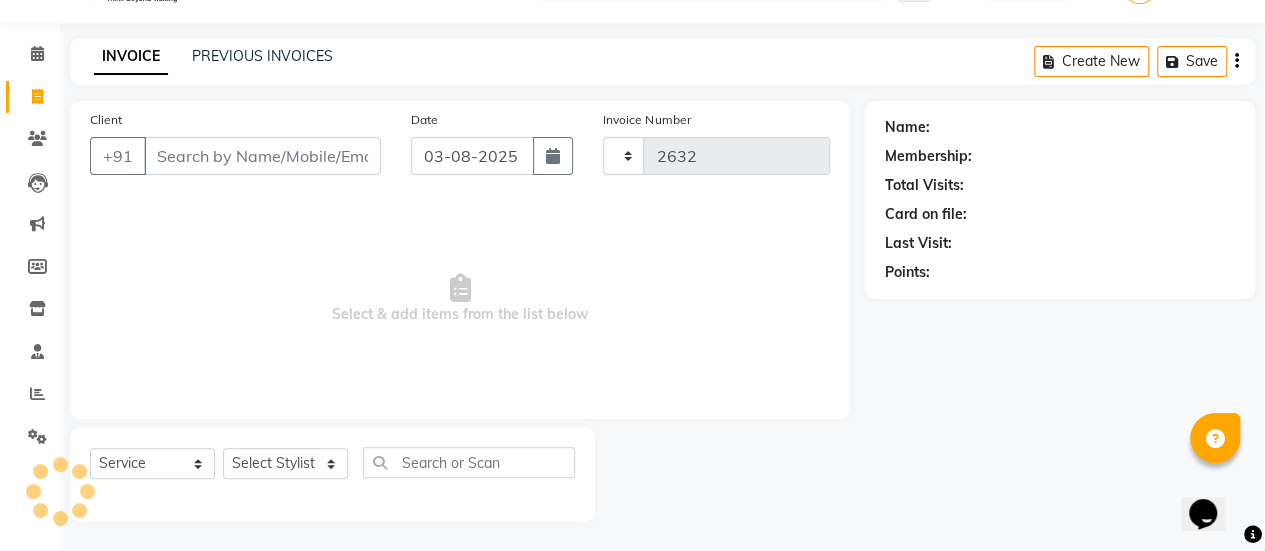 select on "5651" 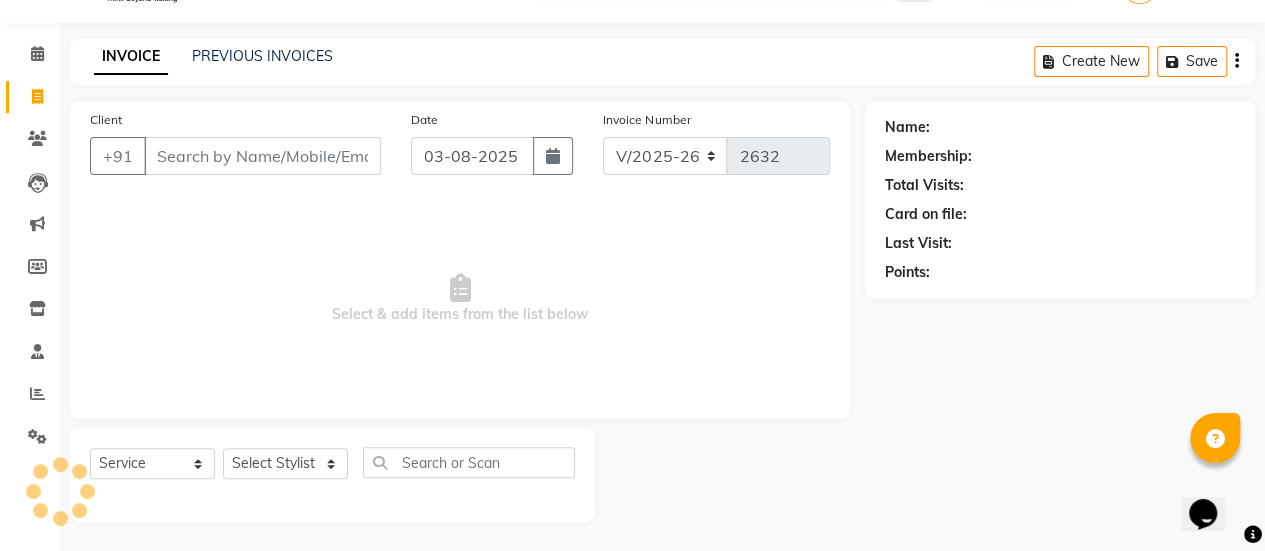 click on "Client" at bounding box center [262, 156] 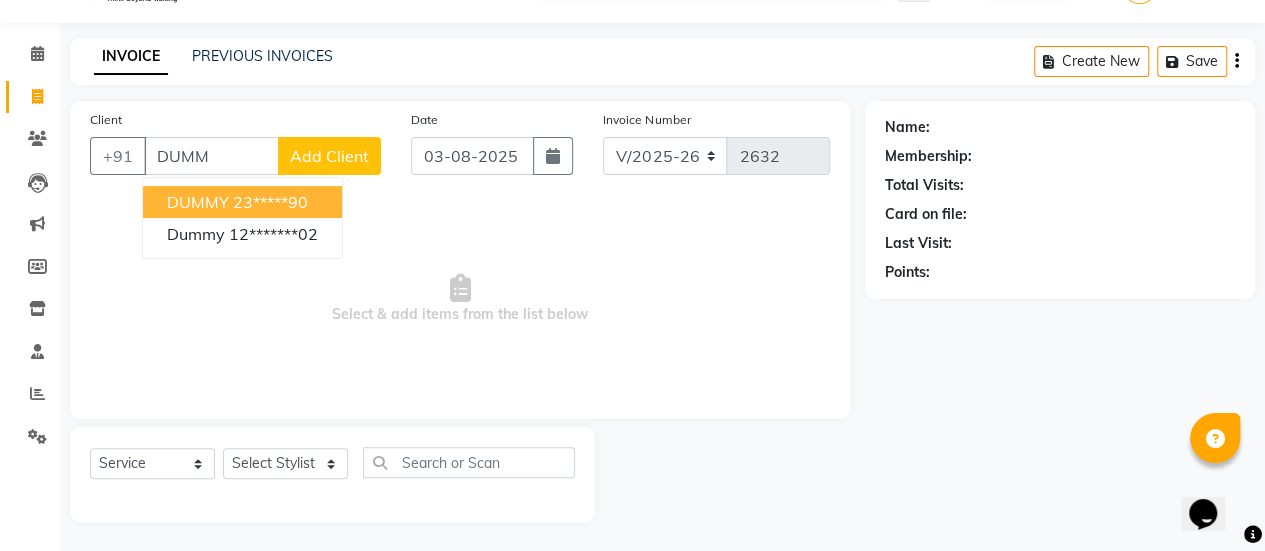 click on "DUMMY" at bounding box center (198, 202) 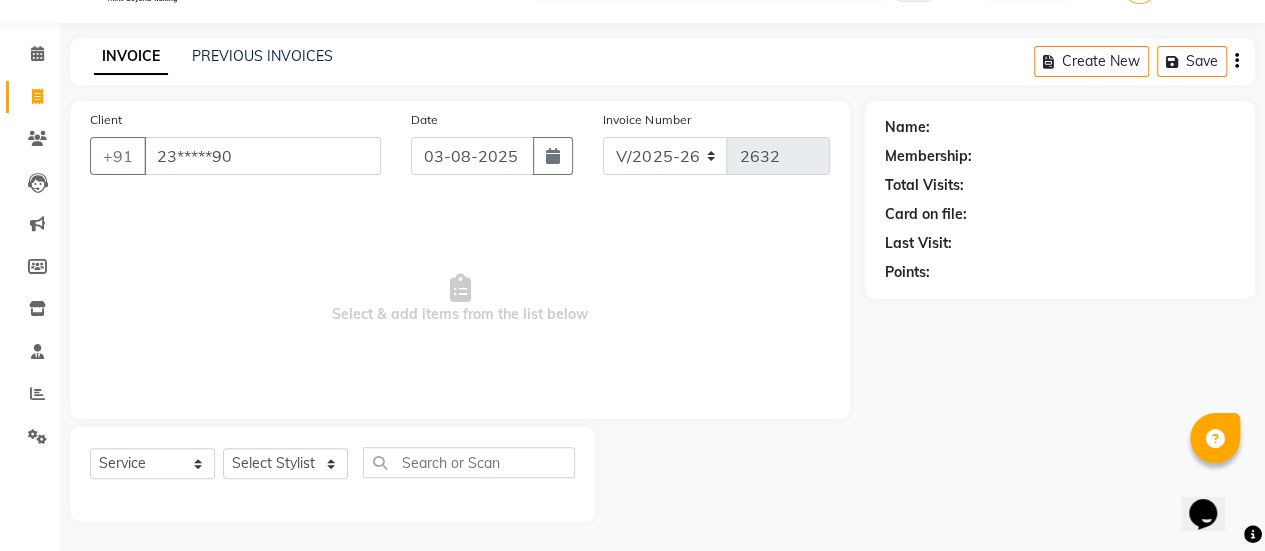 type on "23*****90" 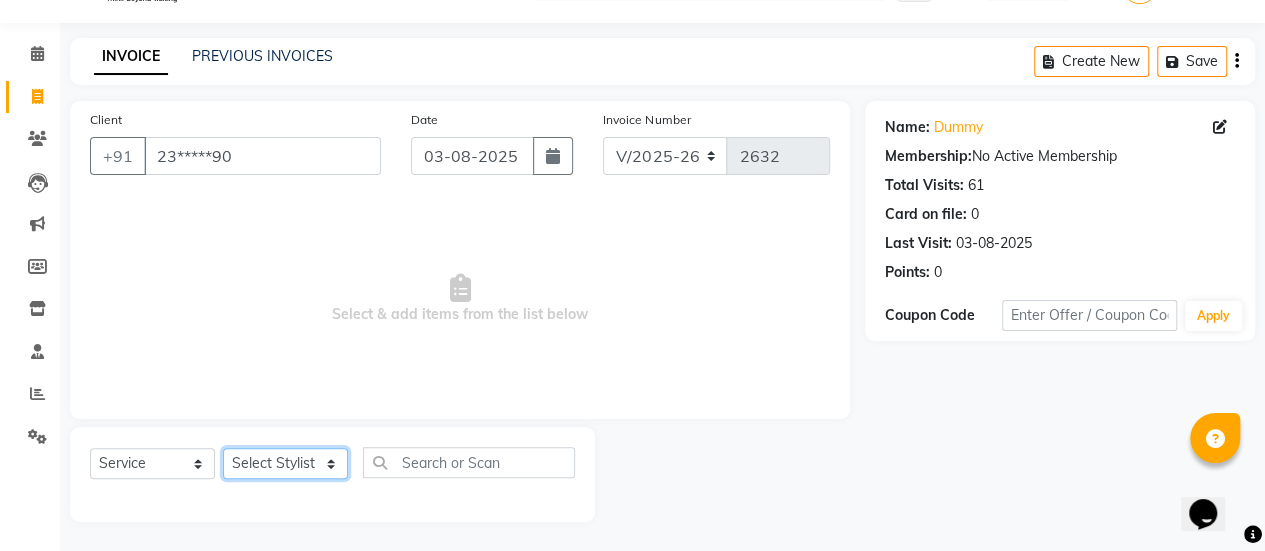 click on "Select Stylist [FIRST] [FIRST] [FIRST] Manager [FIRST] [FIRST] [FIRST] [FIRST] [FIRST] [FIRST] [FIRST] [FIRST] [FIRST] [FIRST] [FIRST]" 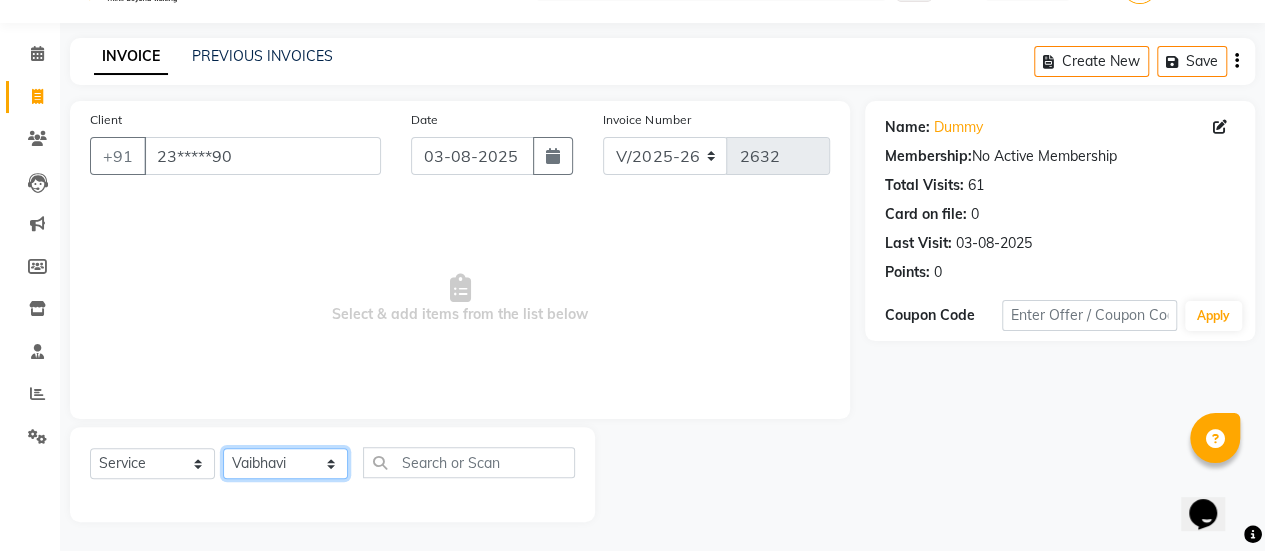 click on "Select Stylist [FIRST] [FIRST] [FIRST] Manager [FIRST] [FIRST] [FIRST] [FIRST] [FIRST] [FIRST] [FIRST] [FIRST] [FIRST] [FIRST] [FIRST]" 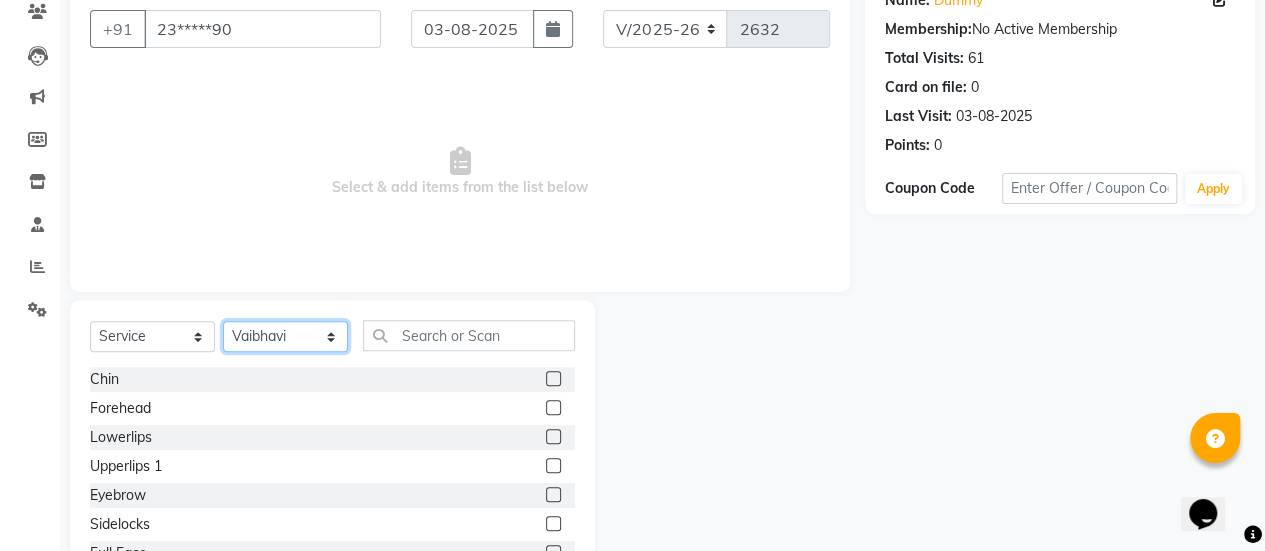 scroll, scrollTop: 249, scrollLeft: 0, axis: vertical 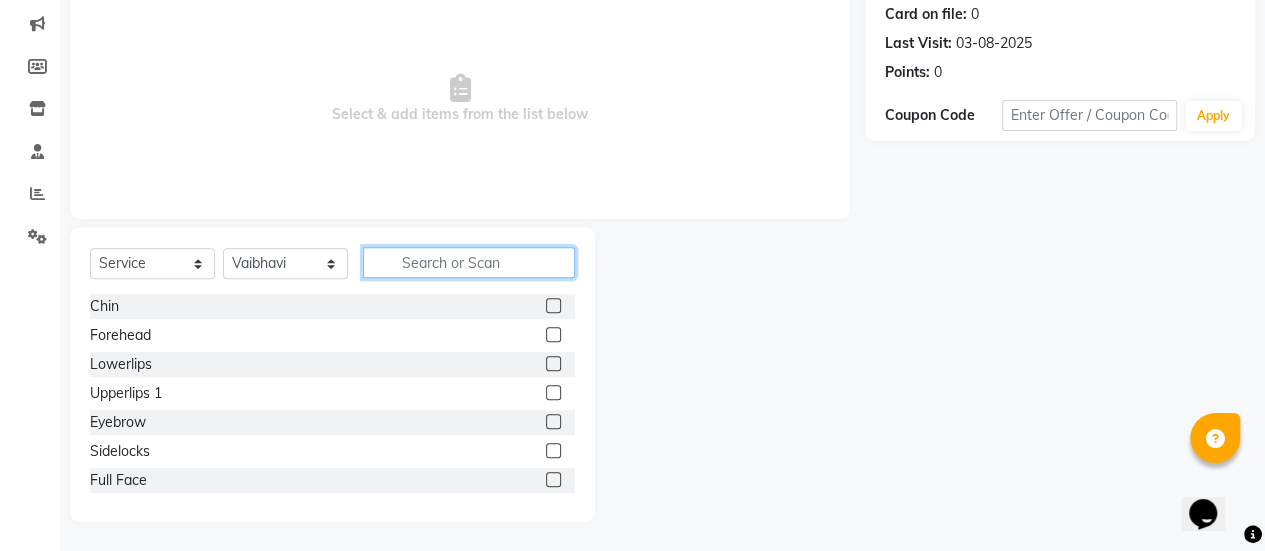 click 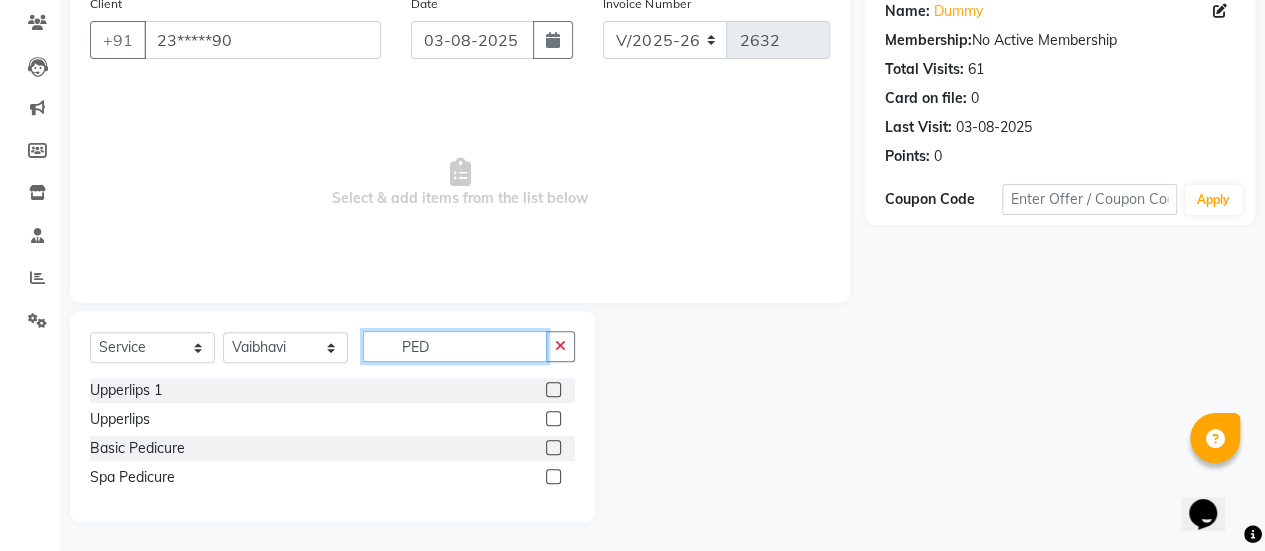 scroll, scrollTop: 107, scrollLeft: 0, axis: vertical 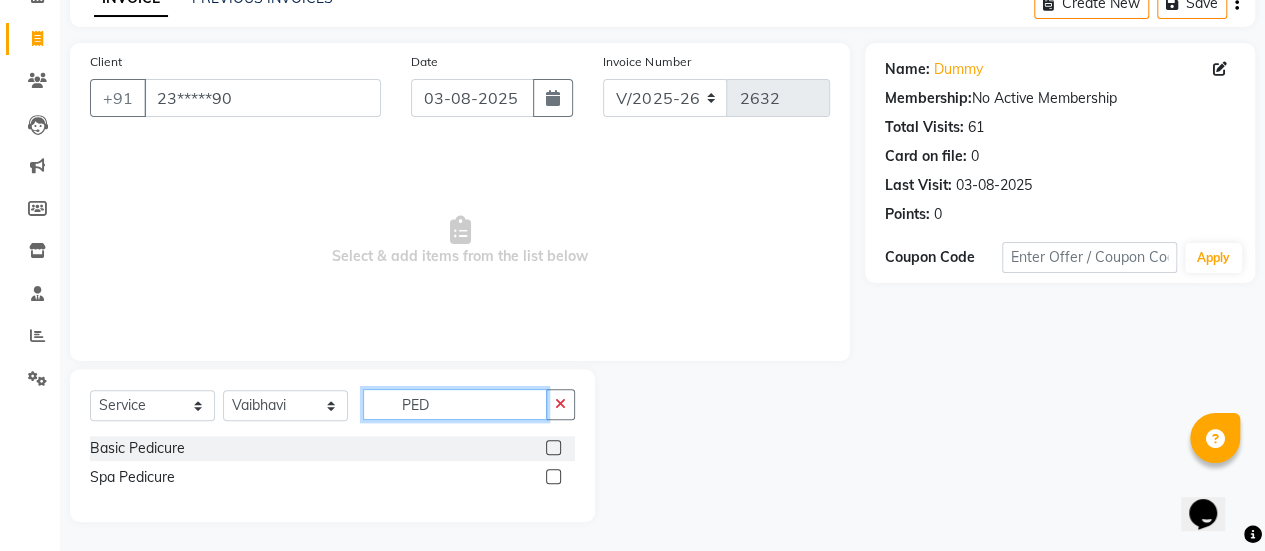 type on "PED" 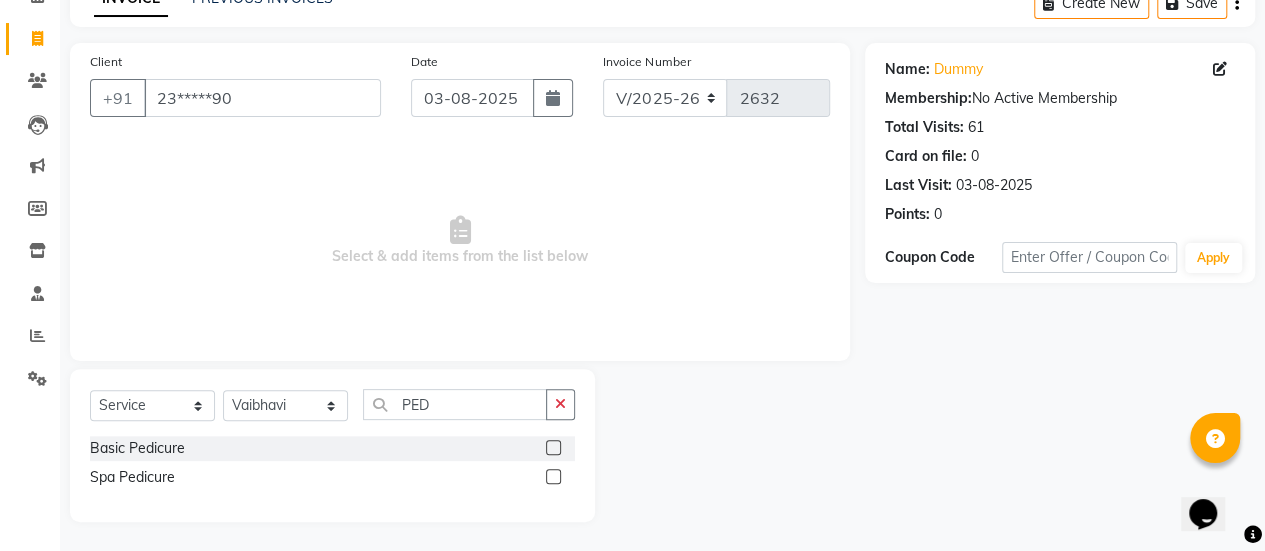 click 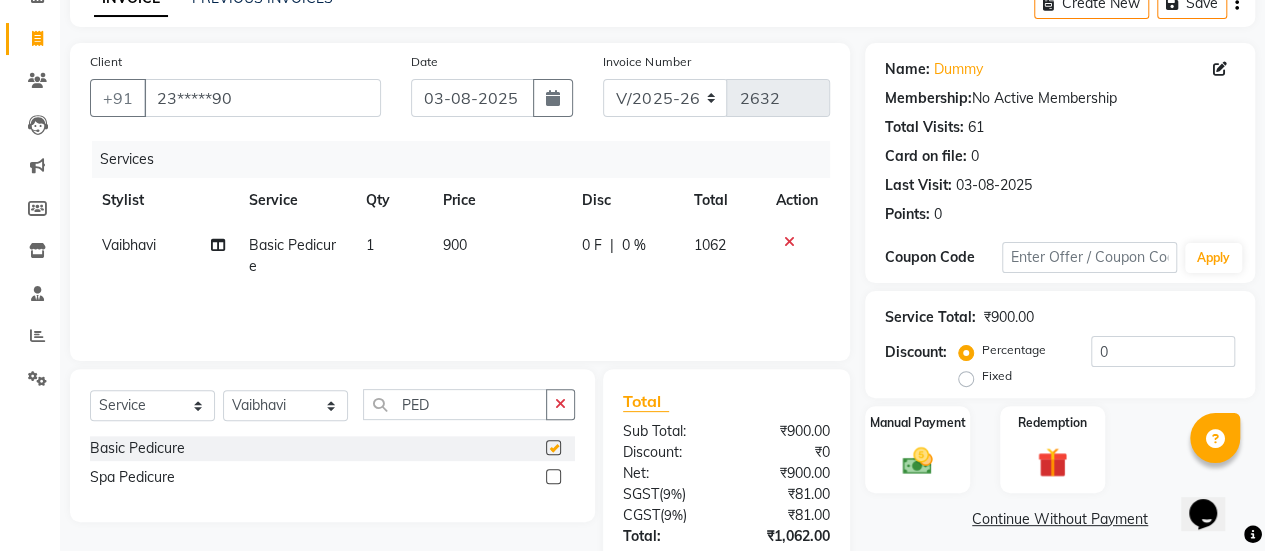 checkbox on "false" 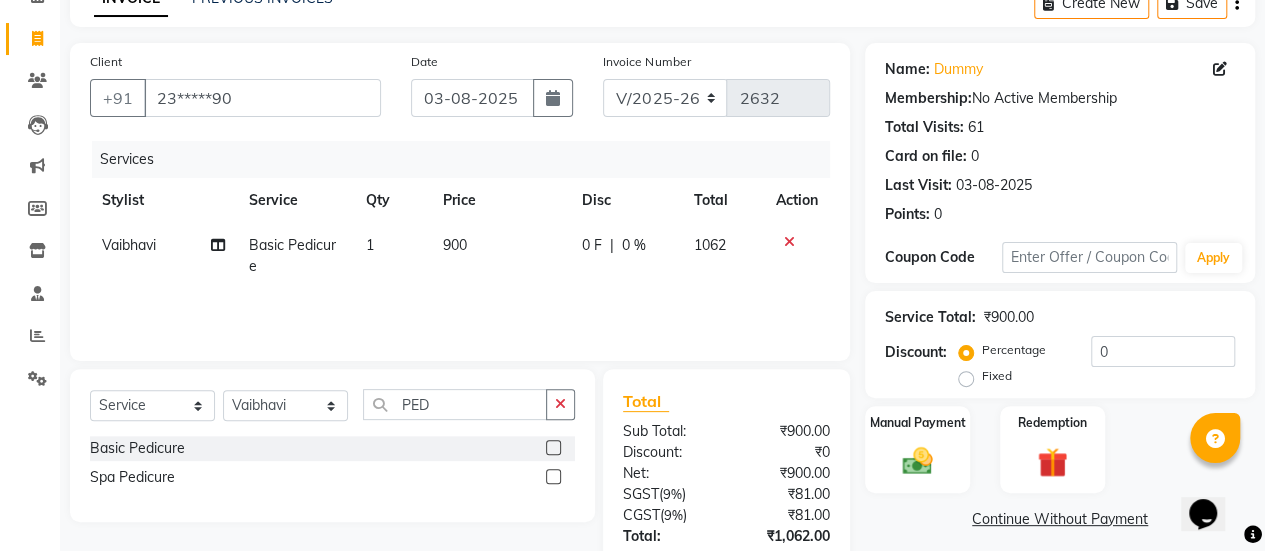 click on "900" 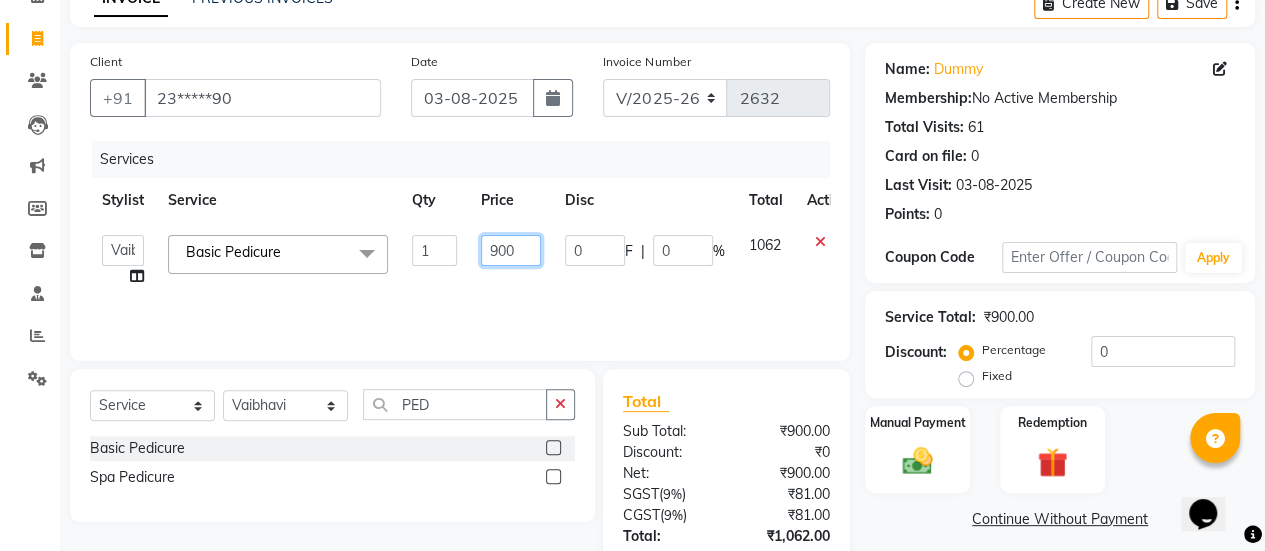 click on "900" 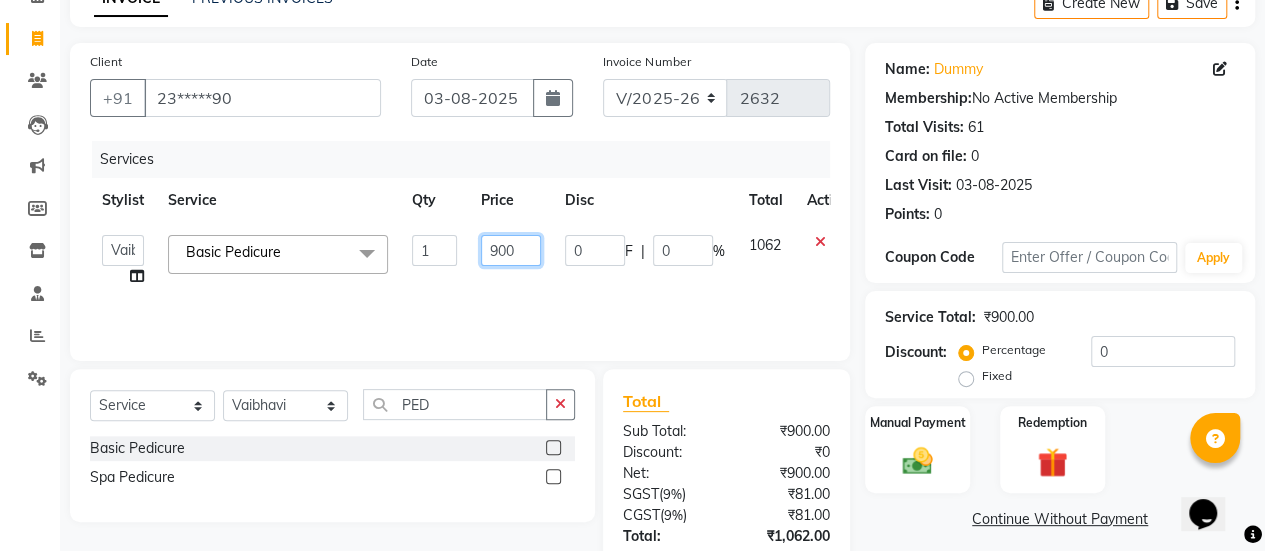 click on "900" 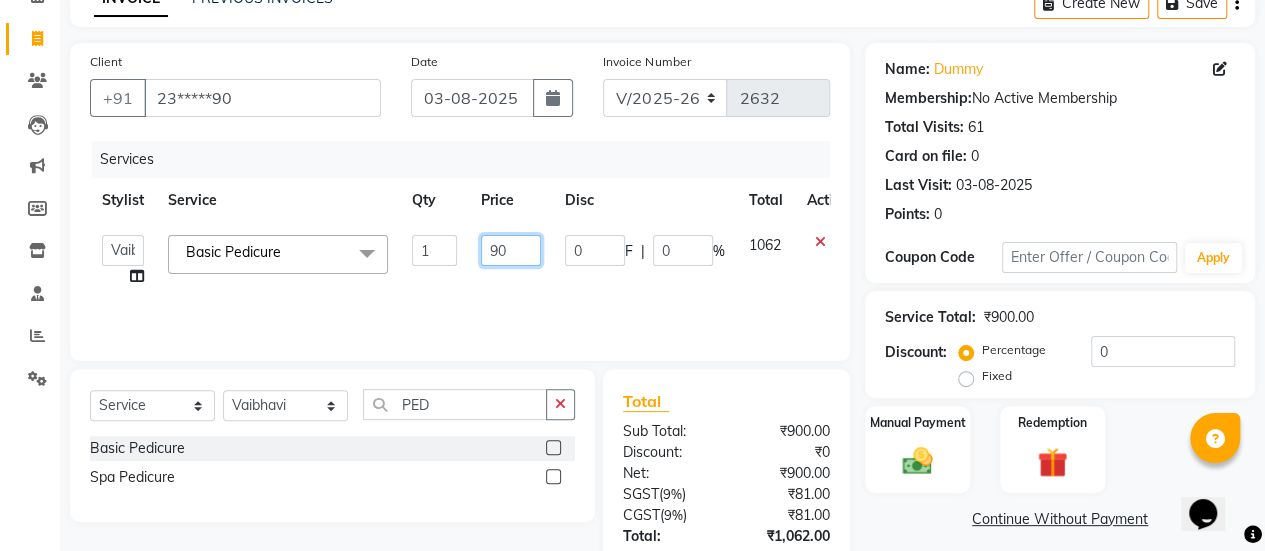 type on "9" 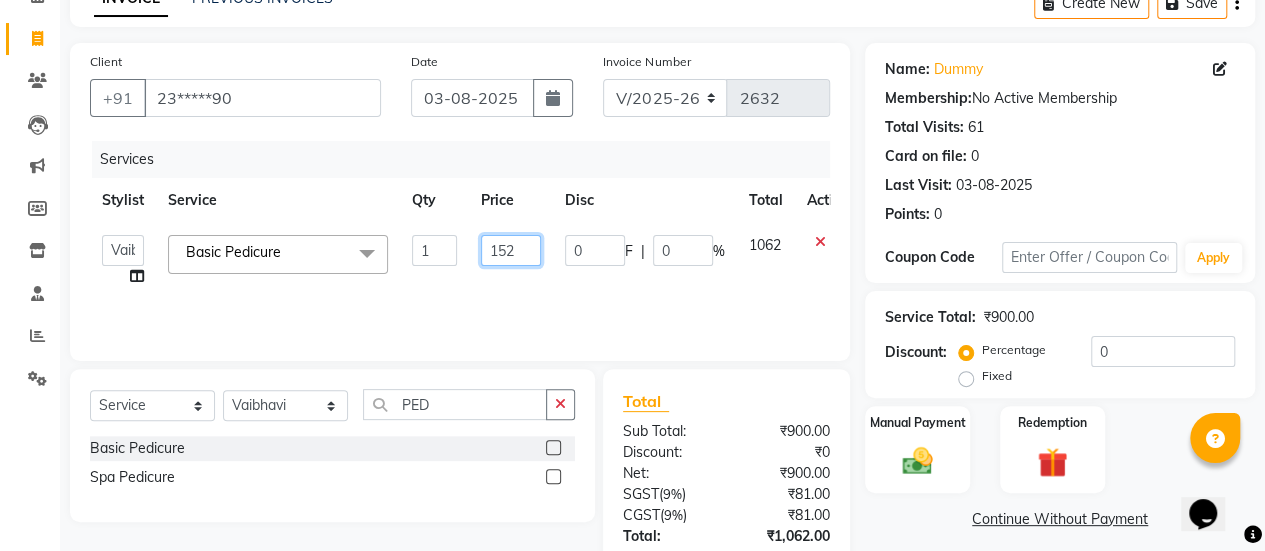 type on "1520" 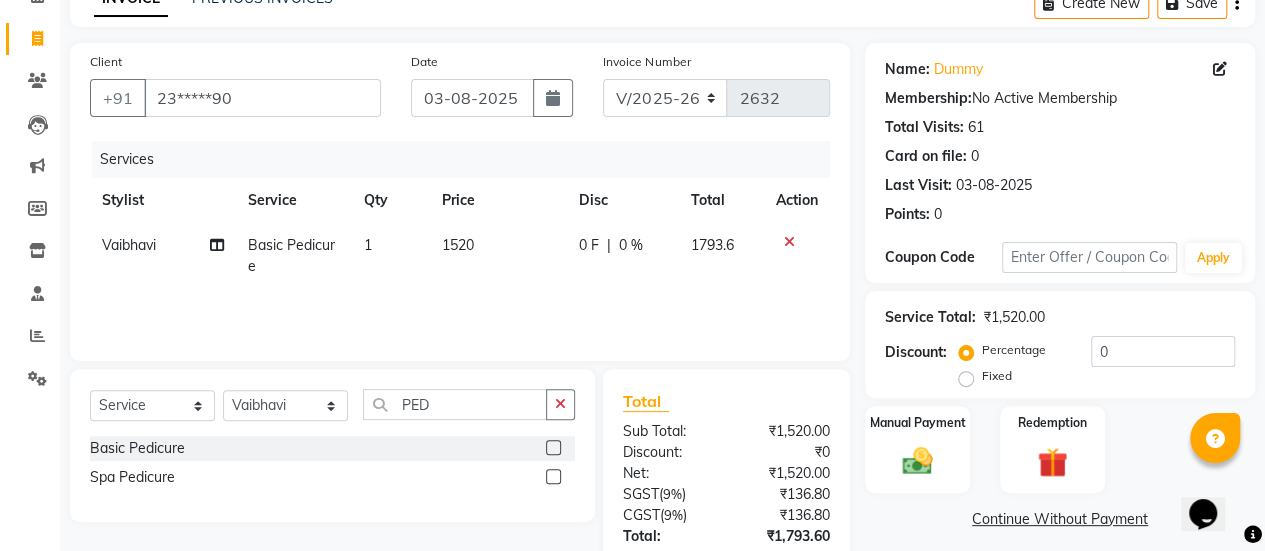 click on "Services Stylist Service Qty Price Disc Total Action Vaibhavi Basic Pedicure 1 1520 0 F | 0 % 1793.6" 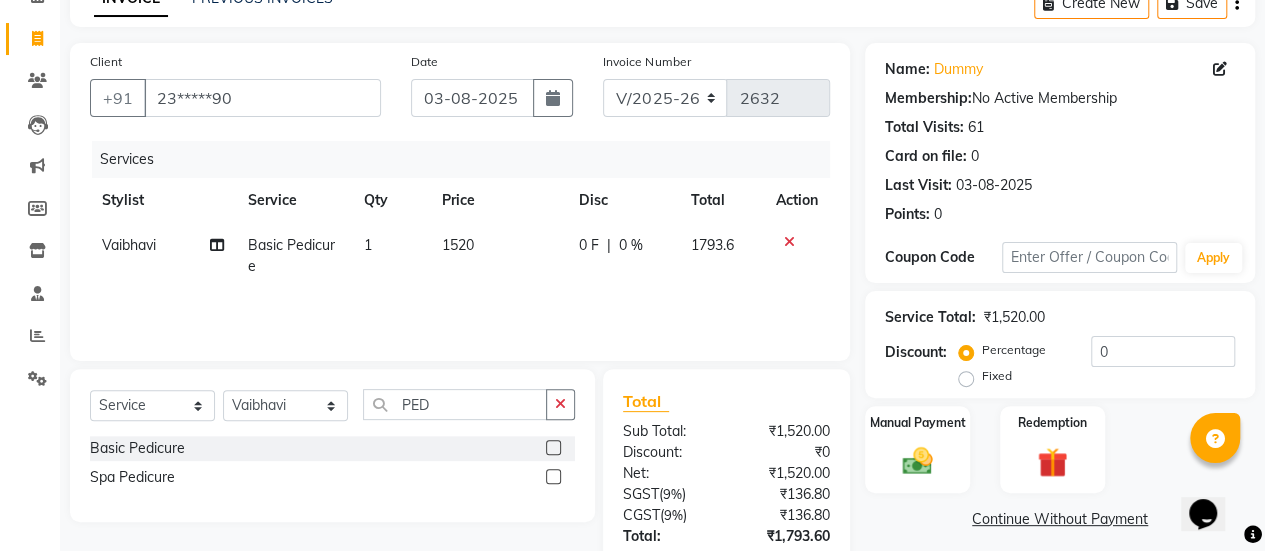 click on "1520" 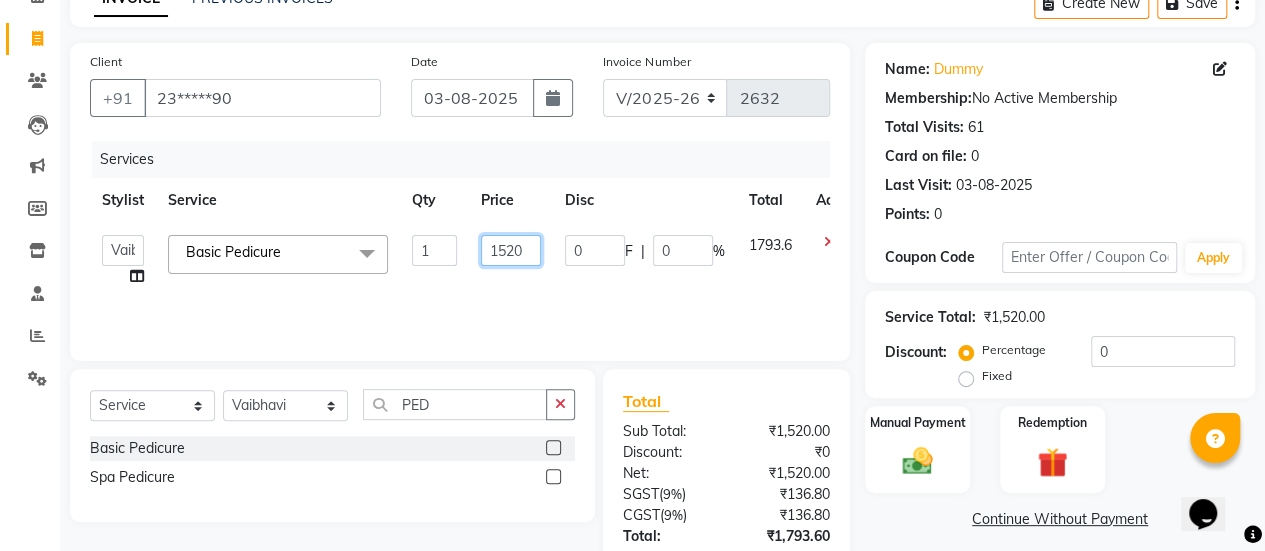 click on "1520" 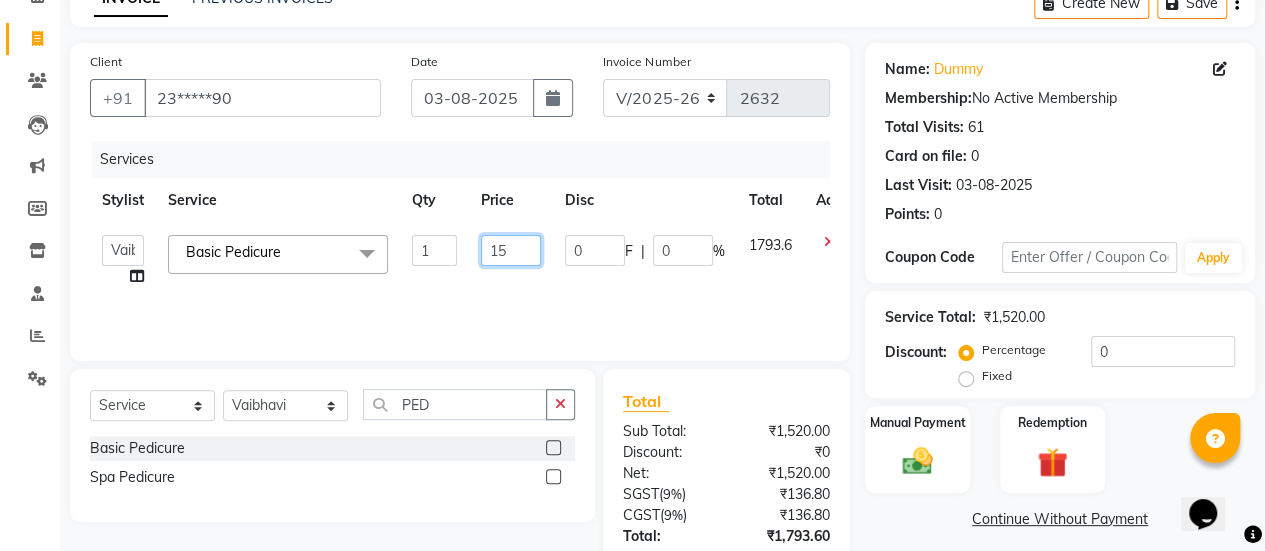 type on "1" 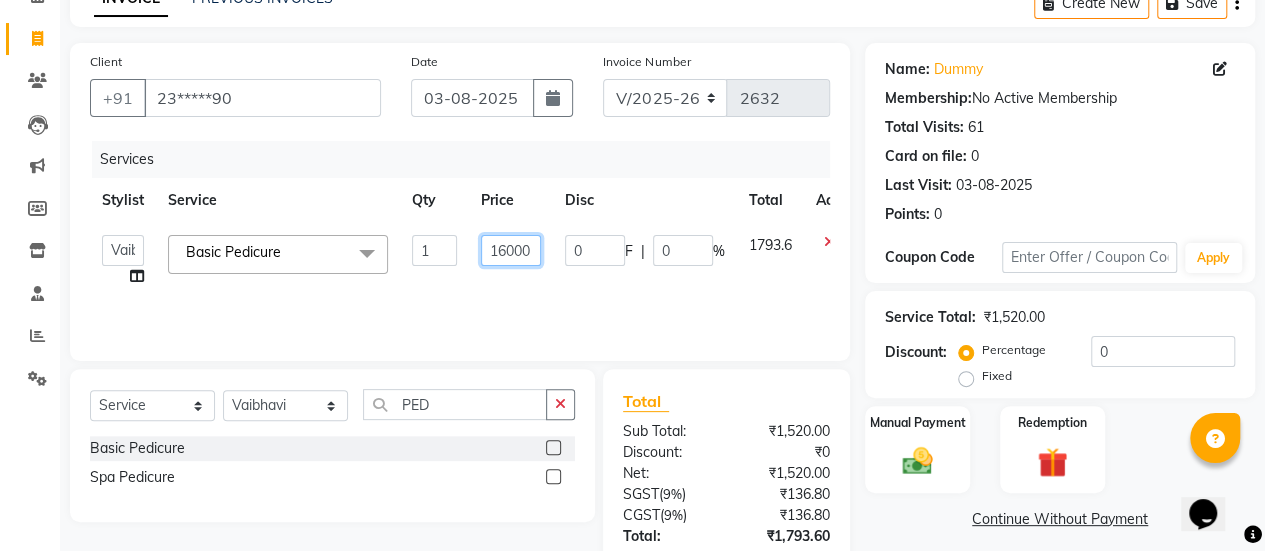type on "1600" 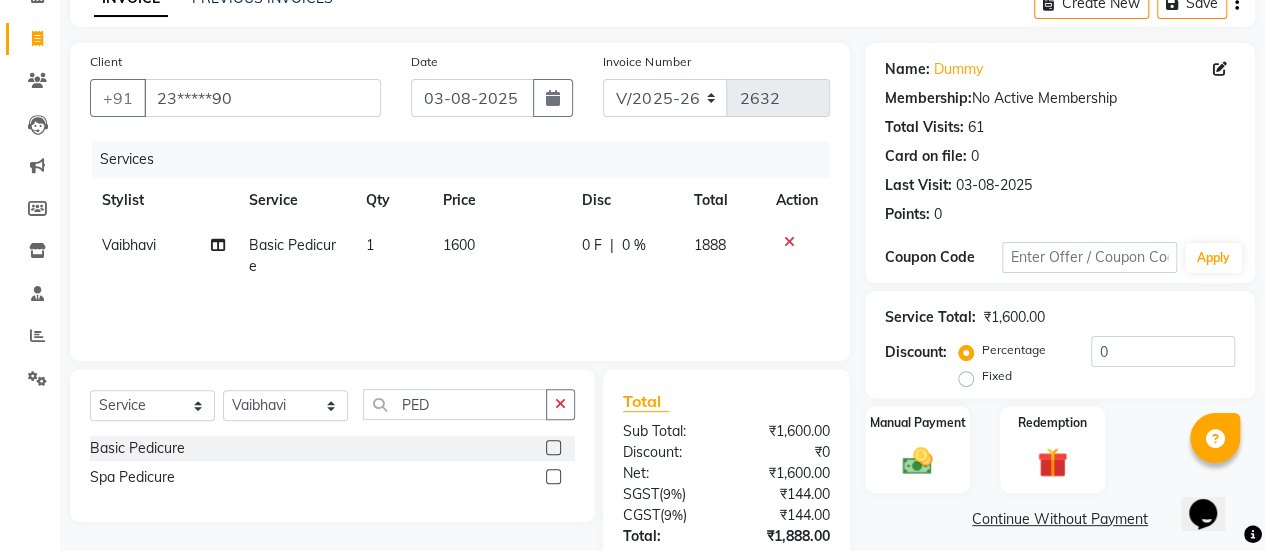 click on "Services Stylist Service Qty Price Disc Total Action Vaibhavi Basic Pedicure 1 1600 0 F | 0 % 1888" 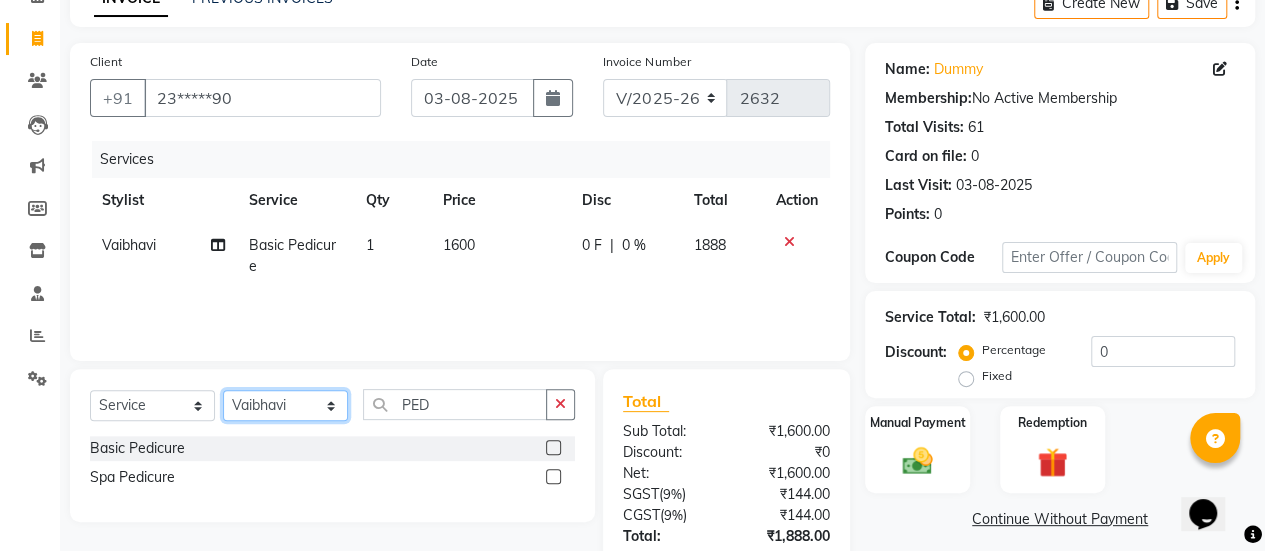 click on "Select Stylist [FIRST] [FIRST] [FIRST] Manager [FIRST] [FIRST] [FIRST] [FIRST] [FIRST] [FIRST] [FIRST] [FIRST] [FIRST] [FIRST] [FIRST]" 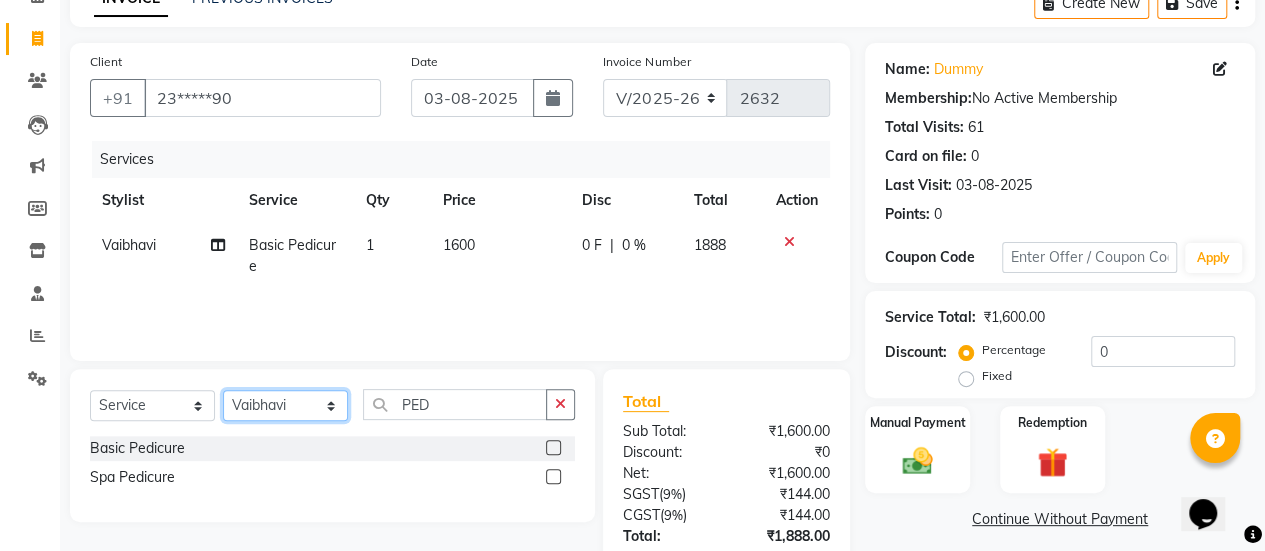select on "78283" 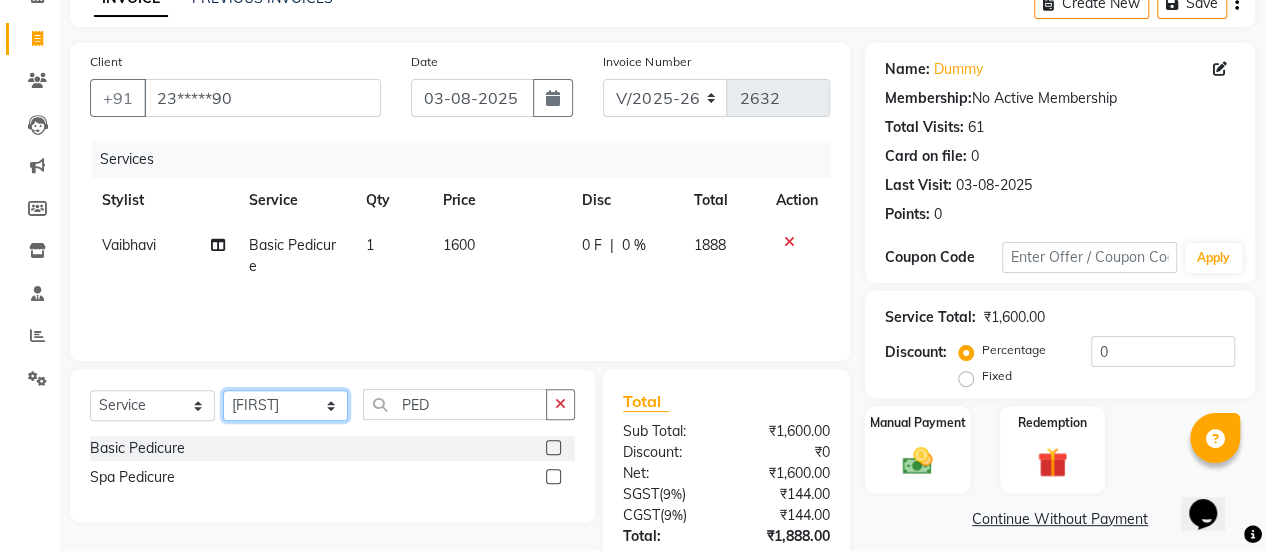 click on "Select Stylist [FIRST] [FIRST] [FIRST] Manager [FIRST] [FIRST] [FIRST] [FIRST] [FIRST] [FIRST] [FIRST] [FIRST] [FIRST] [FIRST] [FIRST]" 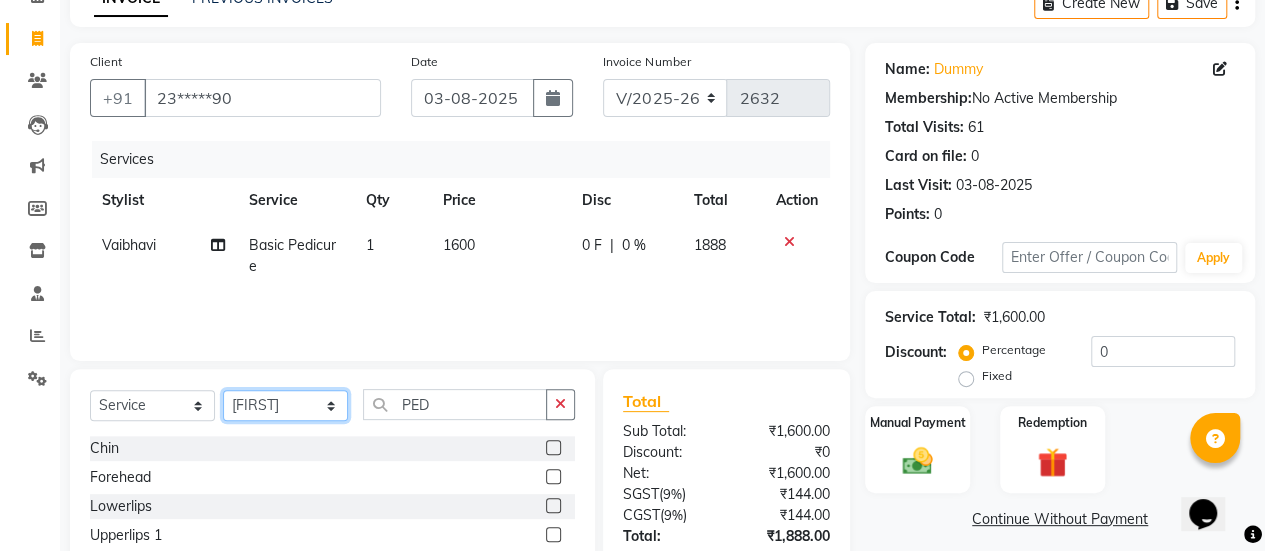 scroll, scrollTop: 249, scrollLeft: 0, axis: vertical 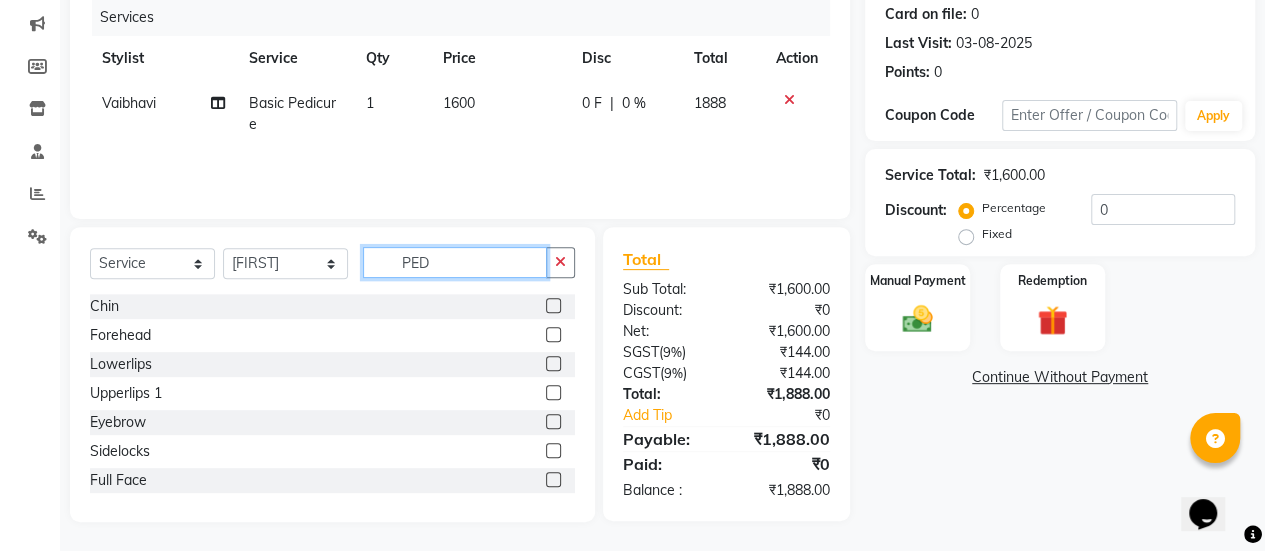 click on "PED" 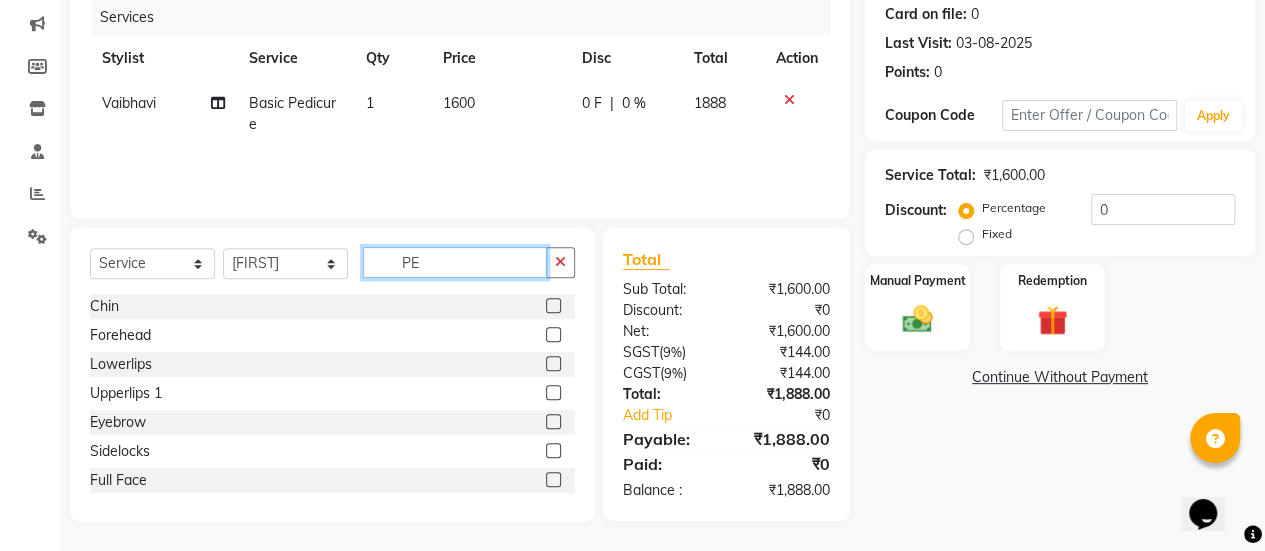 type on "P" 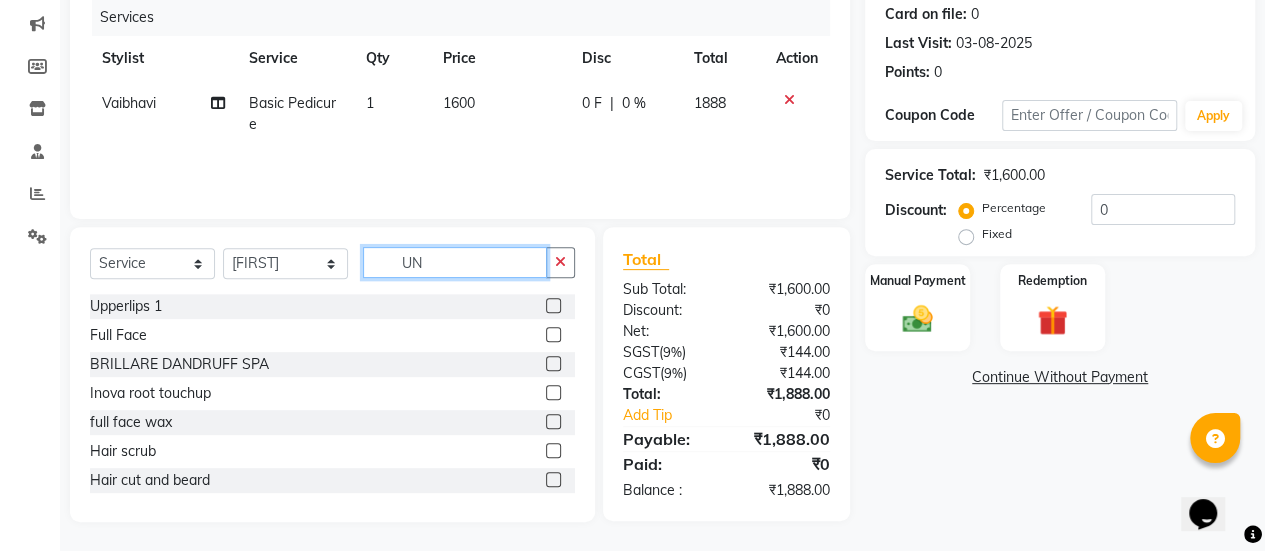 scroll, scrollTop: 247, scrollLeft: 0, axis: vertical 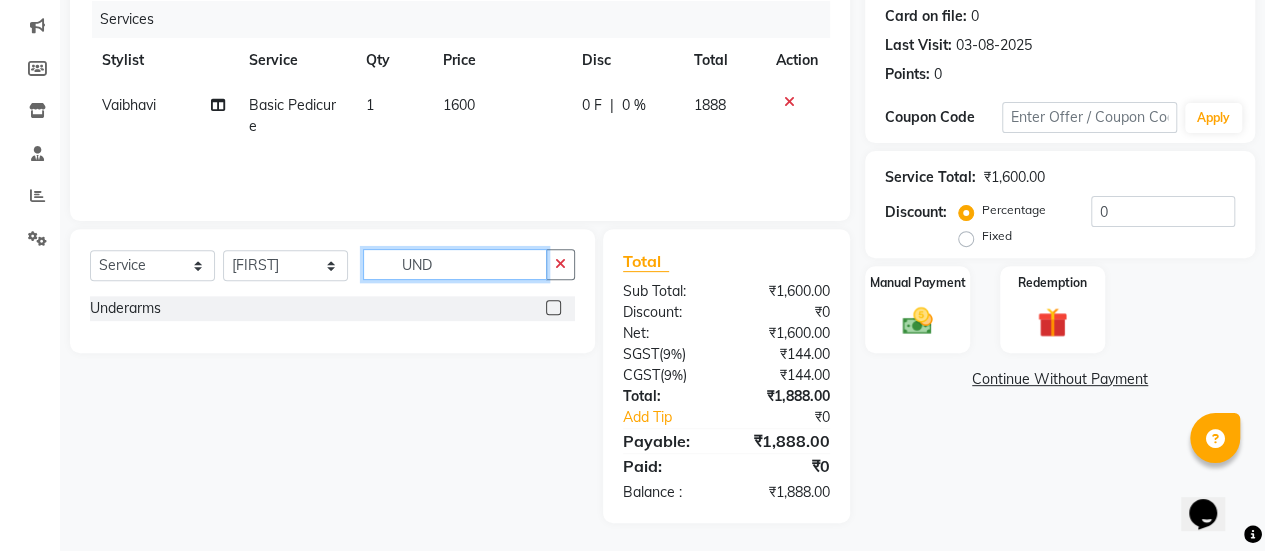 type on "UND" 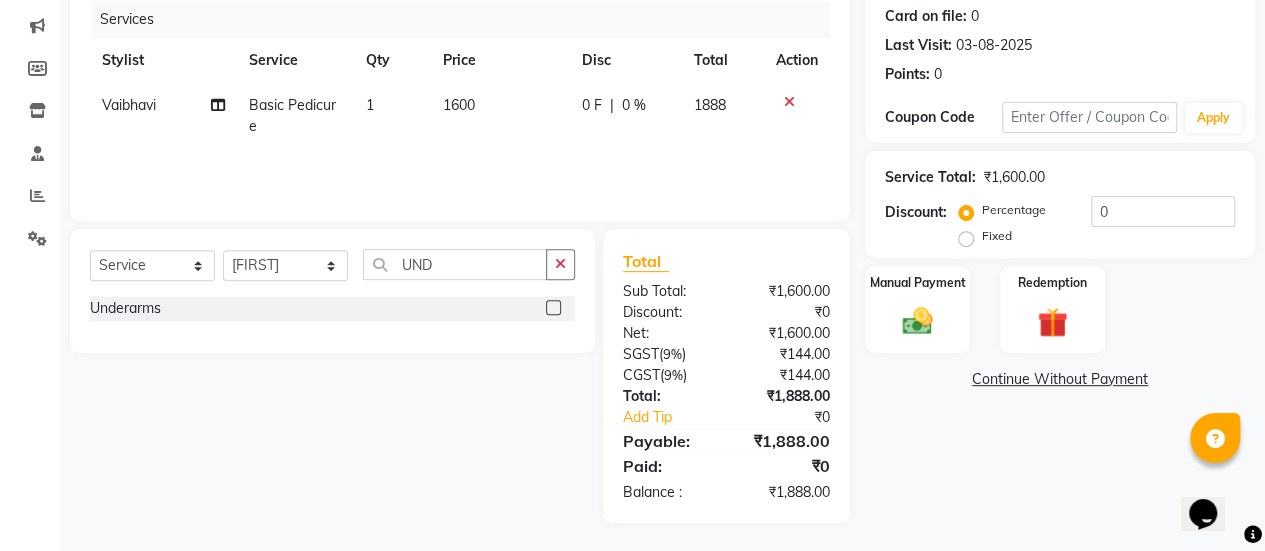 click 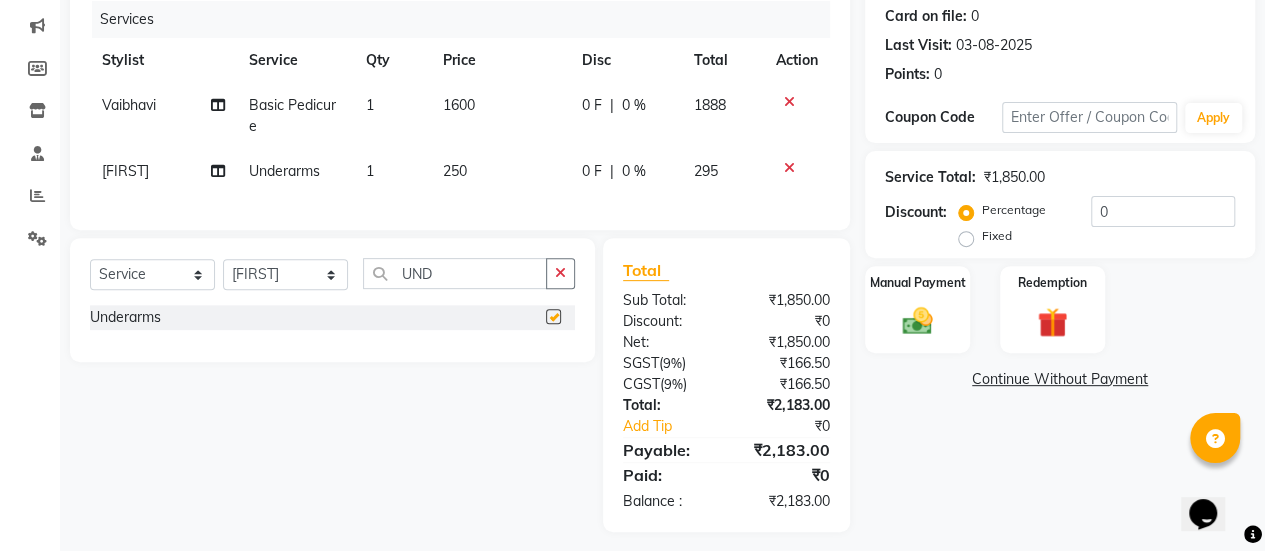 checkbox on "false" 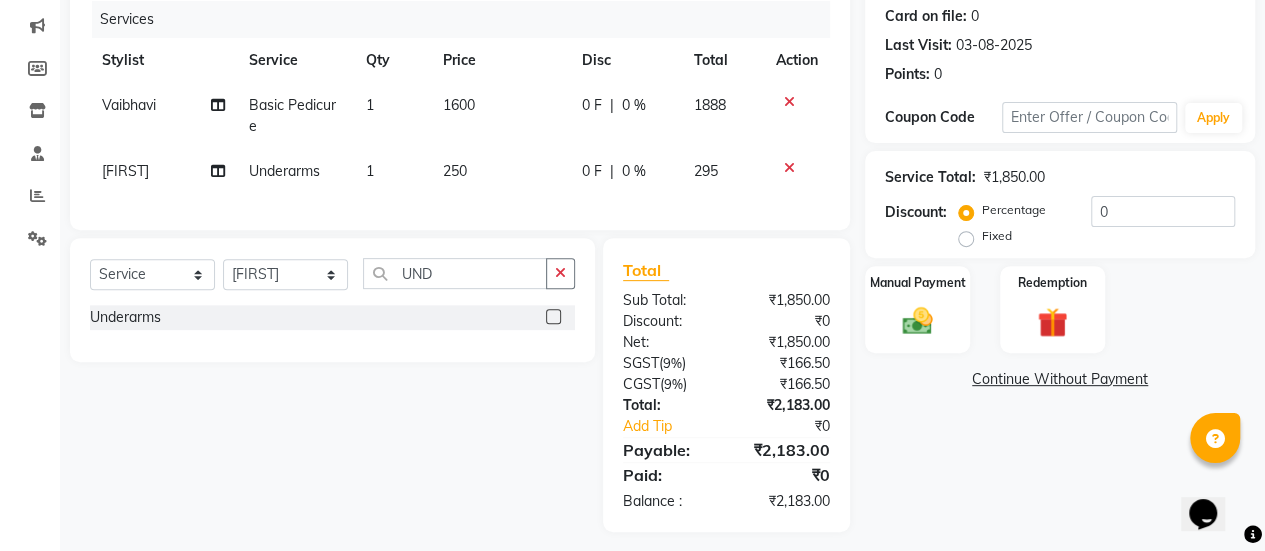 click on "250" 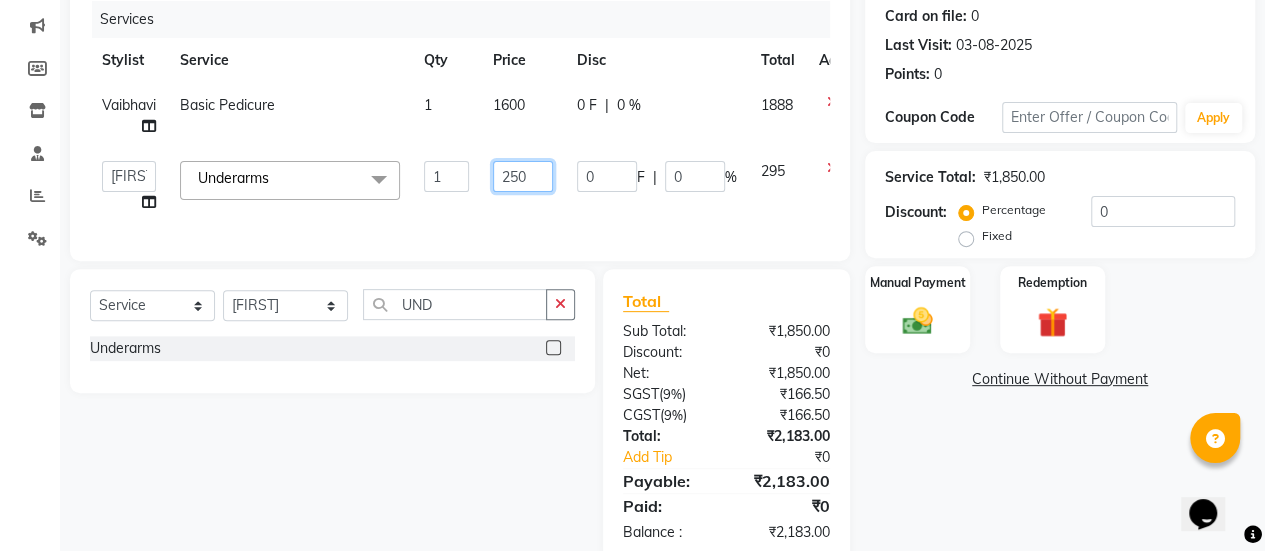 click on "250" 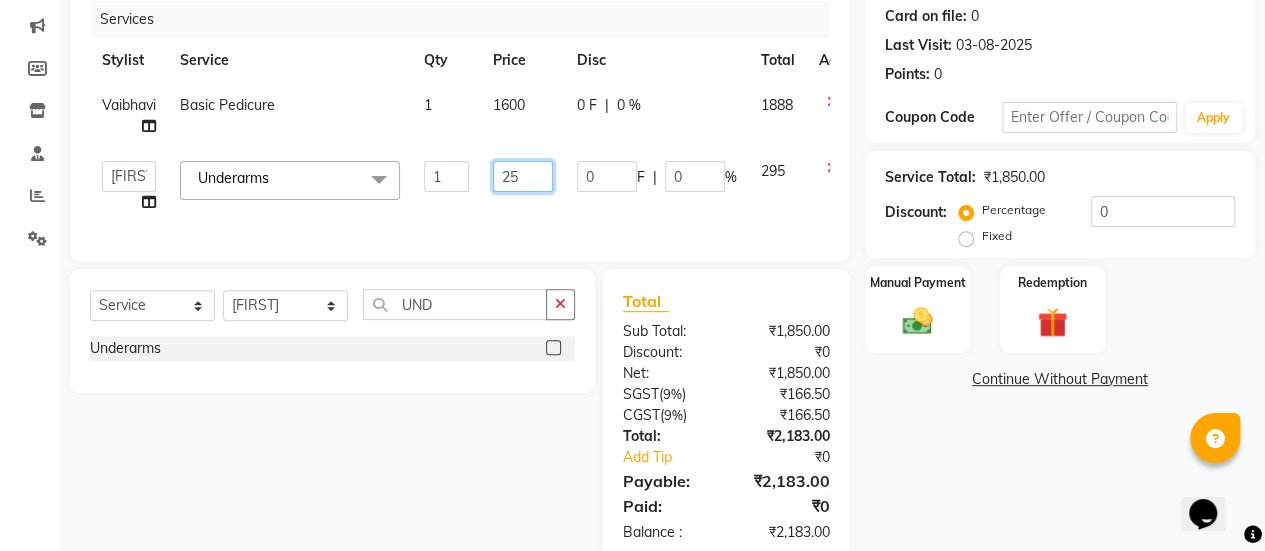 type on "2" 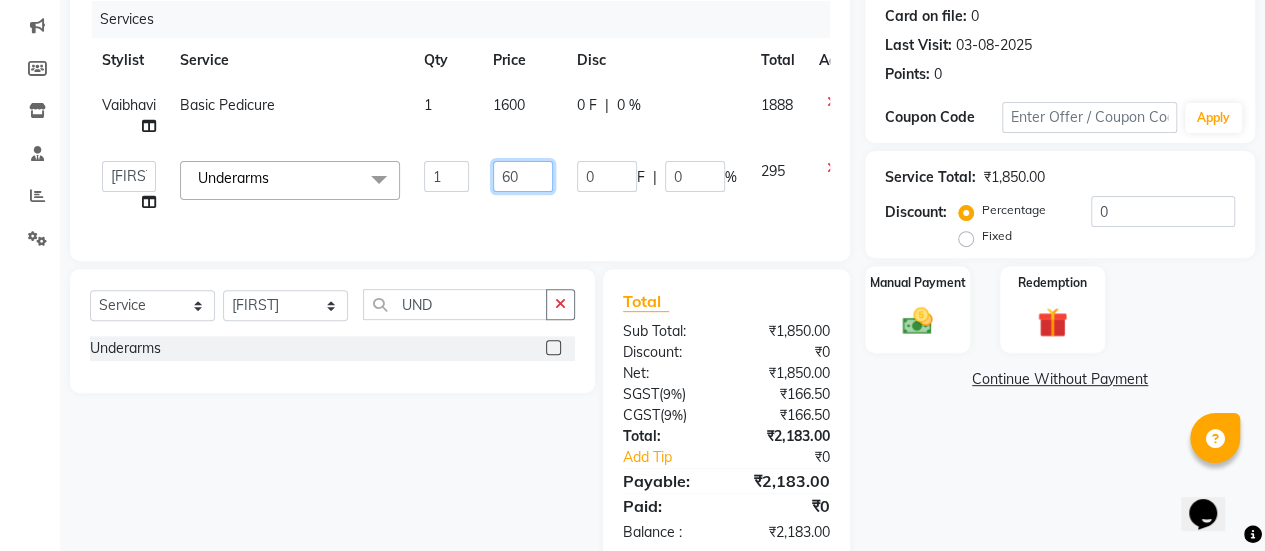 type on "600" 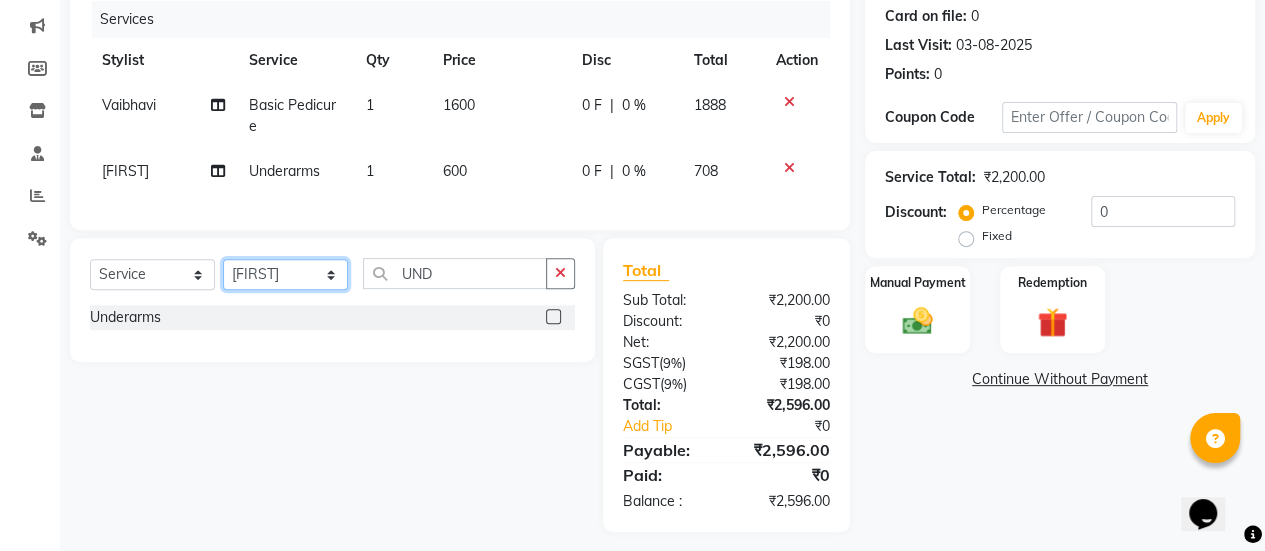 click on "Select  Service  Product  Membership  Package Voucher Prepaid Gift Card  Select Stylist AAKASH Chaitanya Divya KALANY Manager Mohini MUSARIK Parvez Shaikh PINKEY PRADEEP SHARMA Rushi pandit Salman Shakeel Shraddha Vaibhavi Vijay khade xyz UND Underarms" 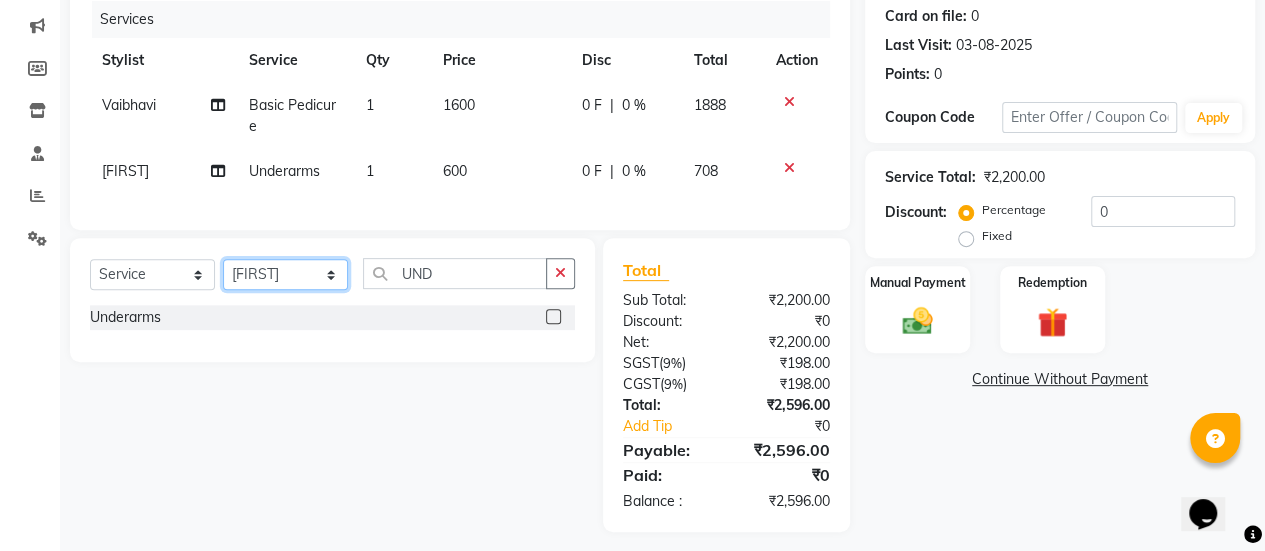 select on "38595" 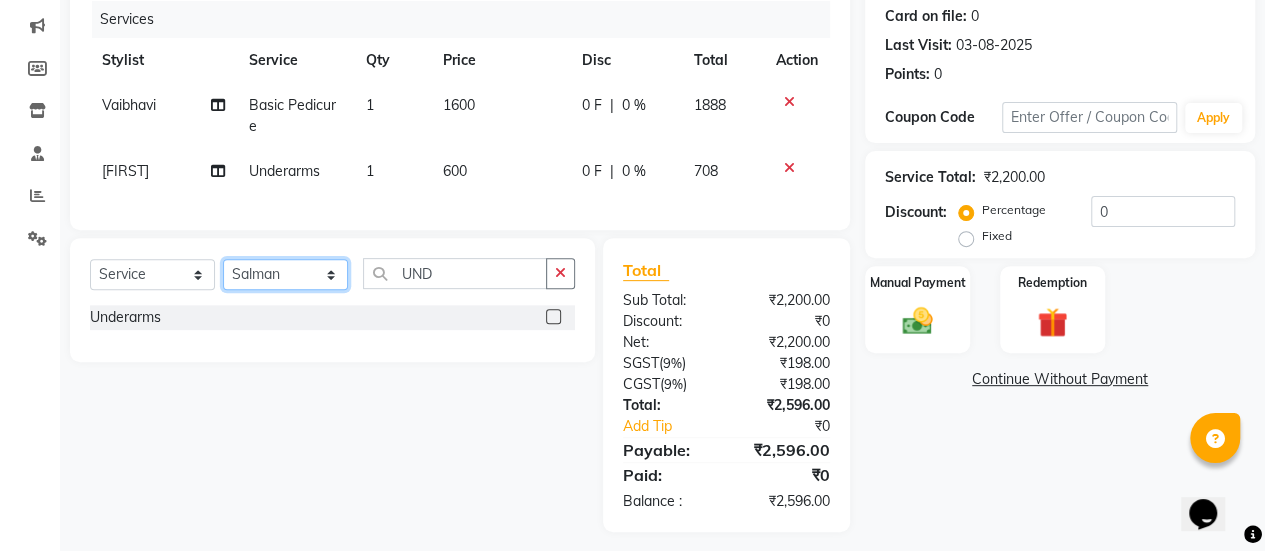 click on "Select Stylist [FIRST] [FIRST] [FIRST] Manager [FIRST] [FIRST] [FIRST] [FIRST] [FIRST] [FIRST] [FIRST] [FIRST] [FIRST] [FIRST] [FIRST]" 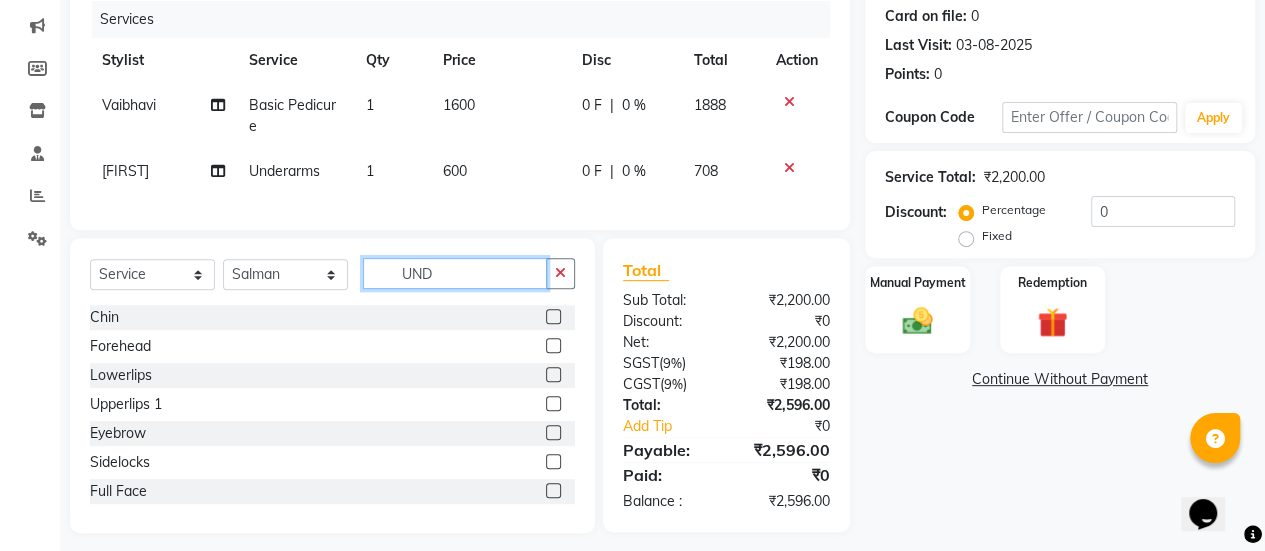 click on "UND" 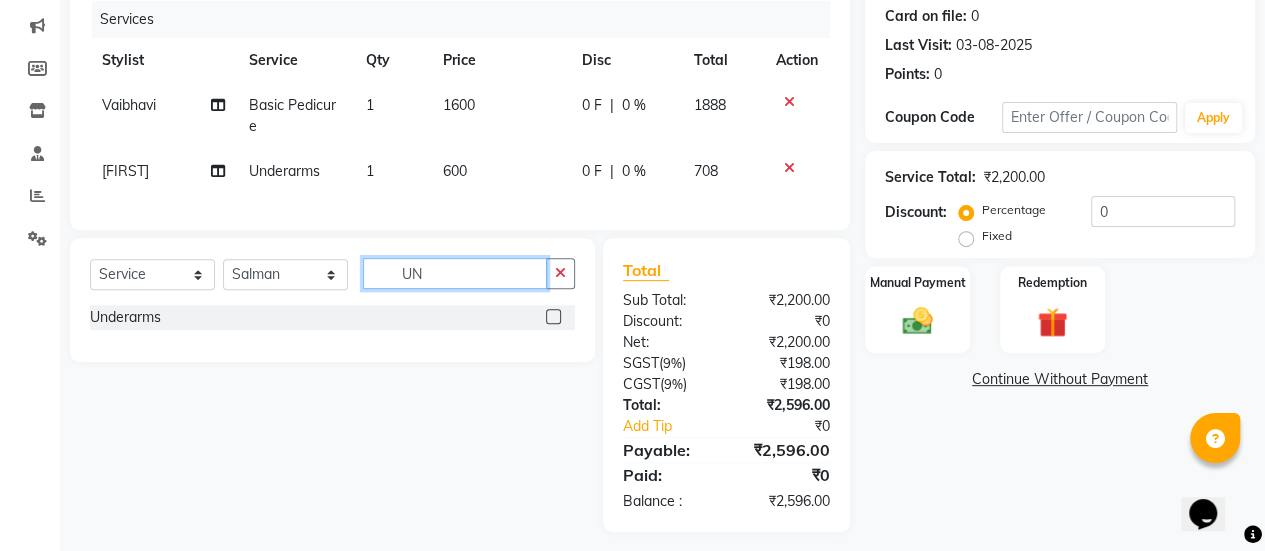 type on "U" 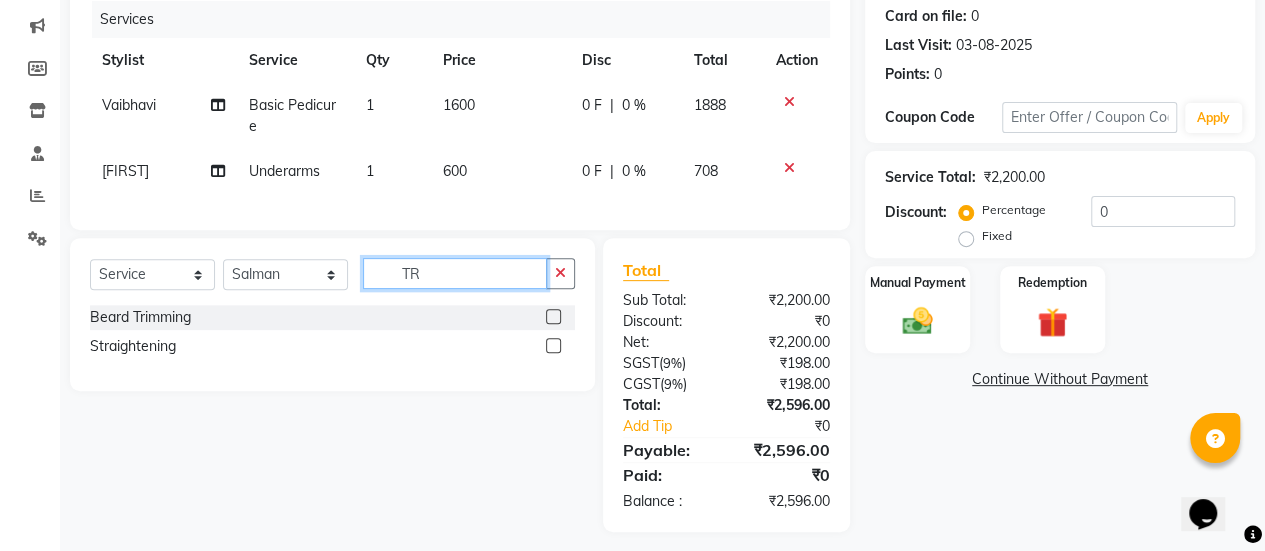 type on "TR" 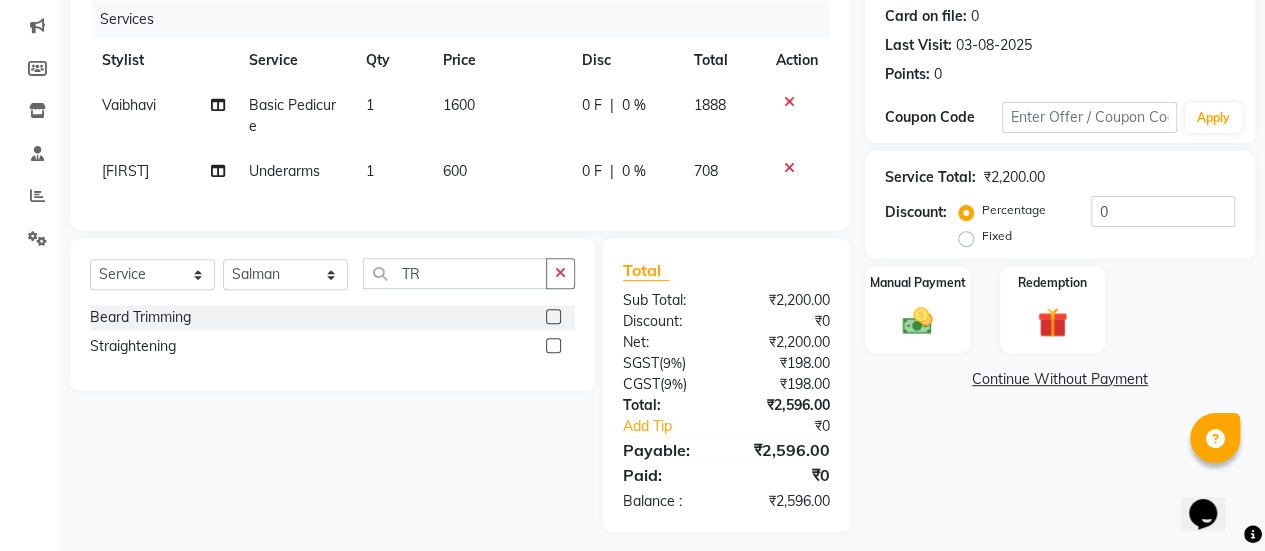 click 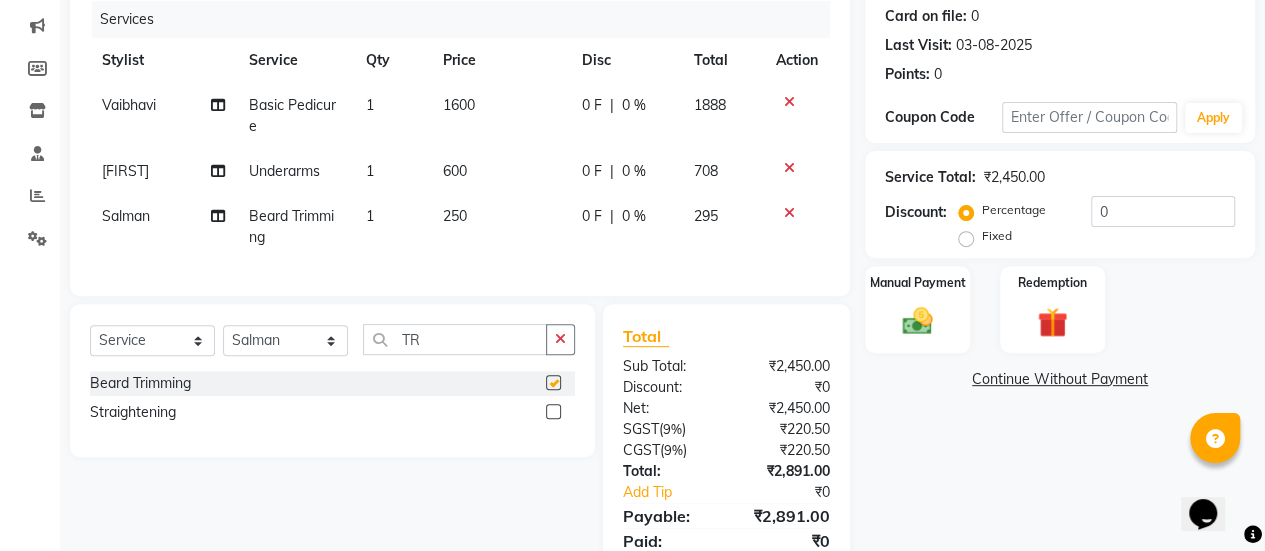 checkbox on "false" 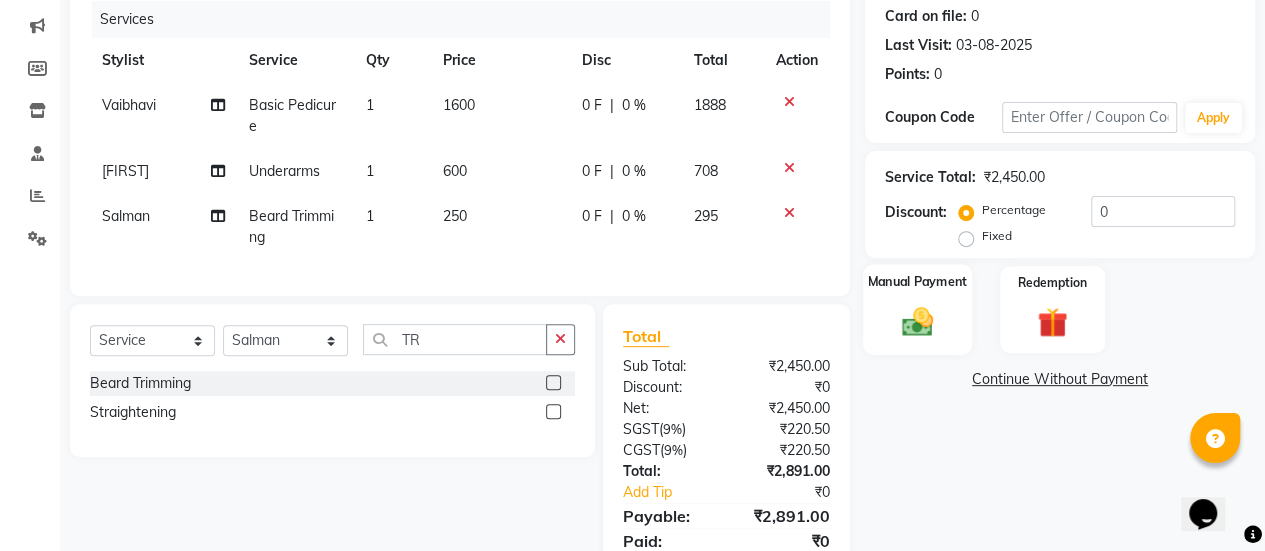 click on "Manual Payment" 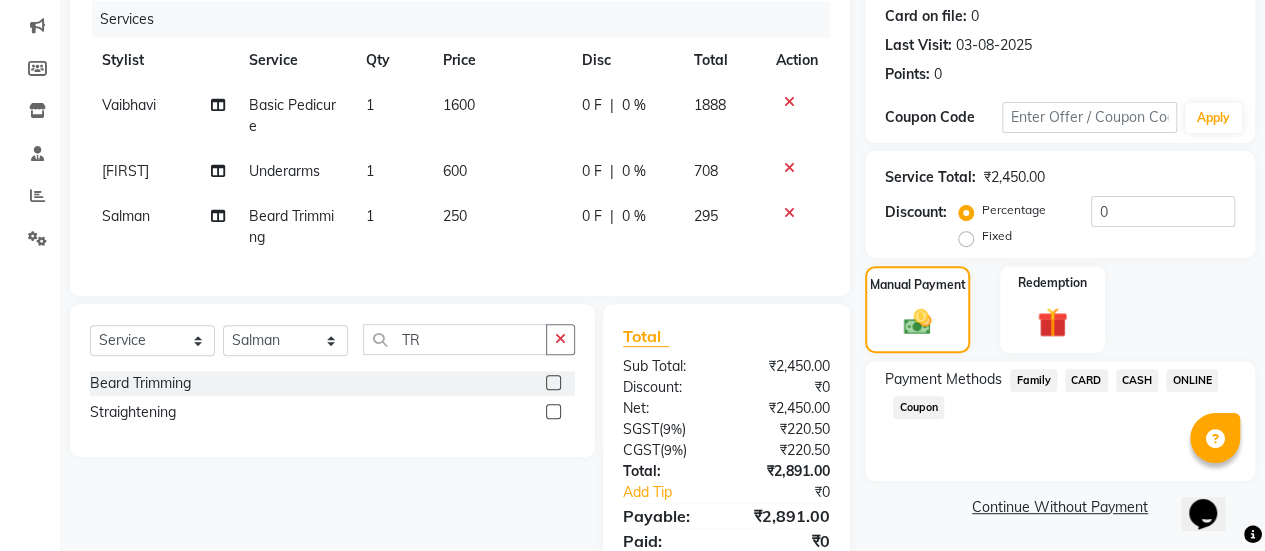 click on "ONLINE" 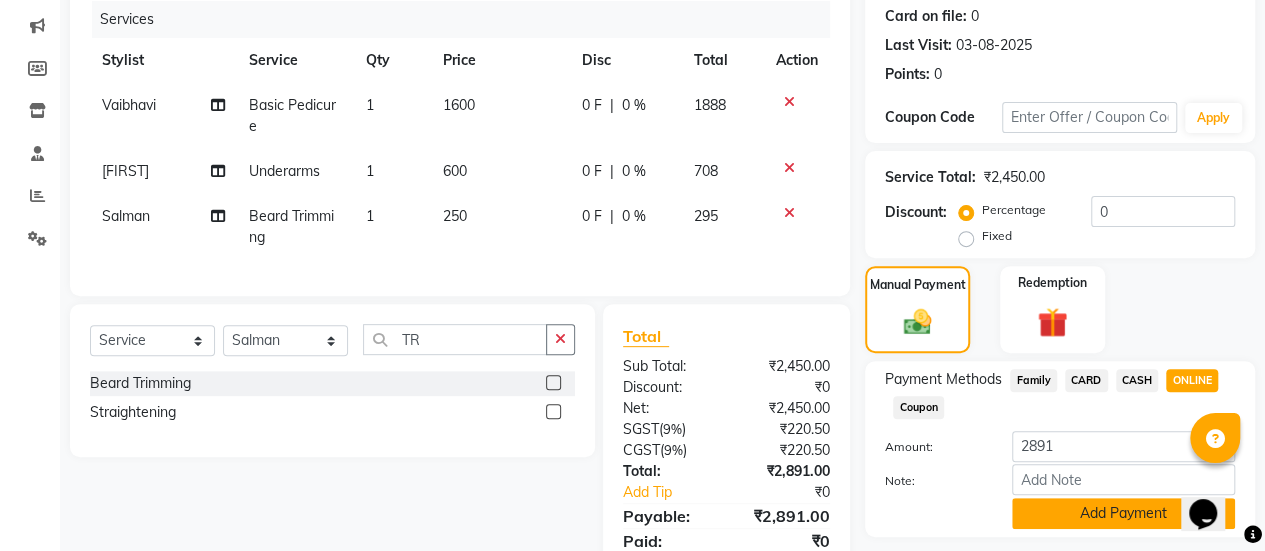click on "Add Payment" 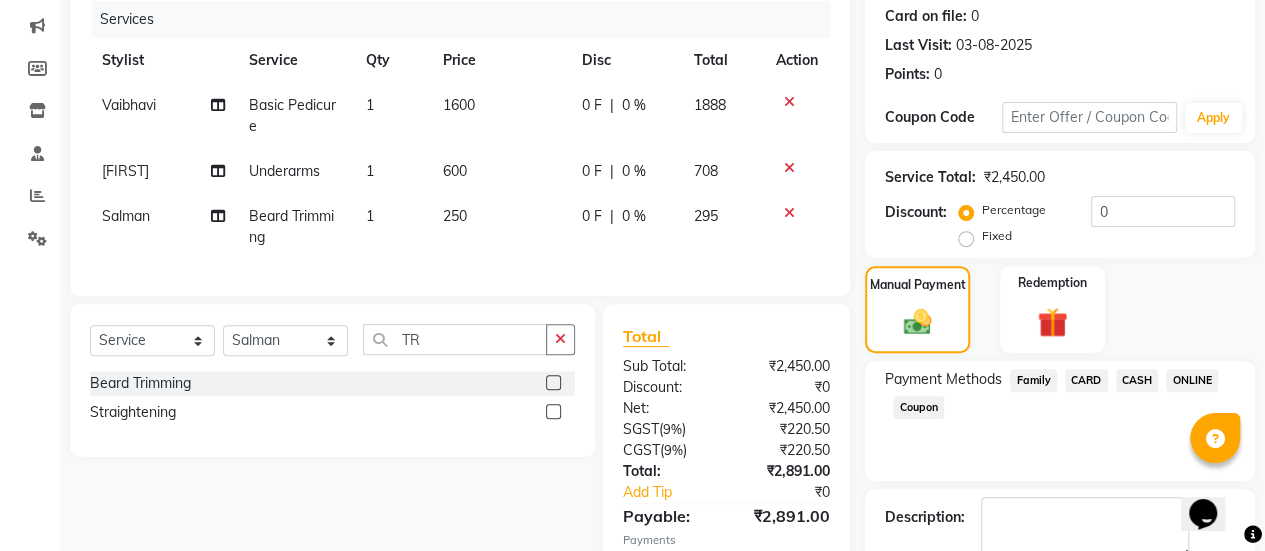 scroll, scrollTop: 379, scrollLeft: 0, axis: vertical 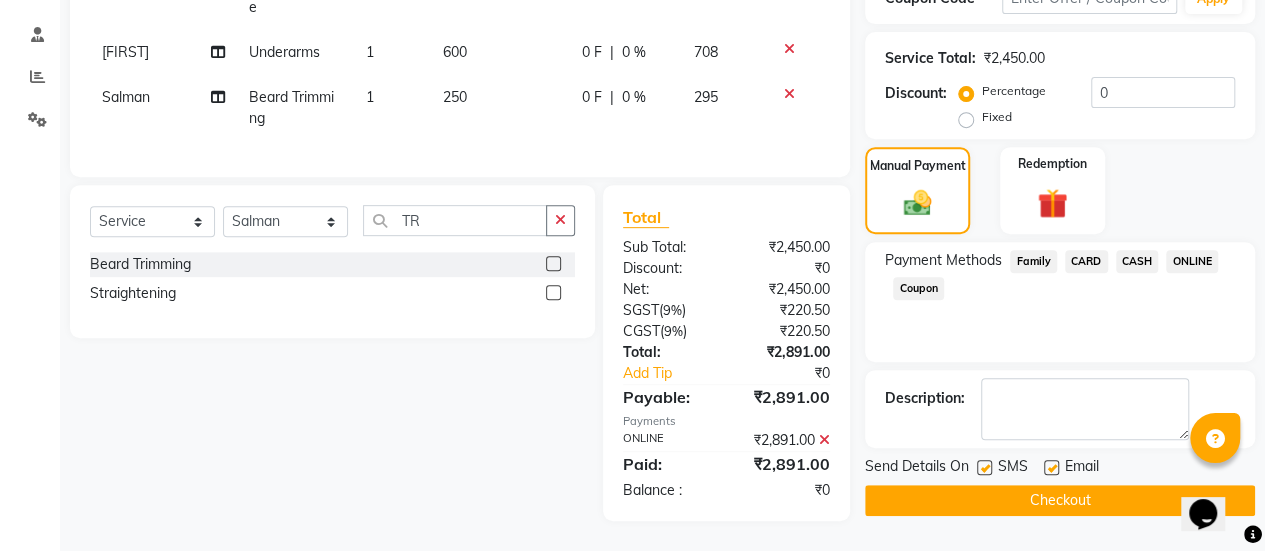 click 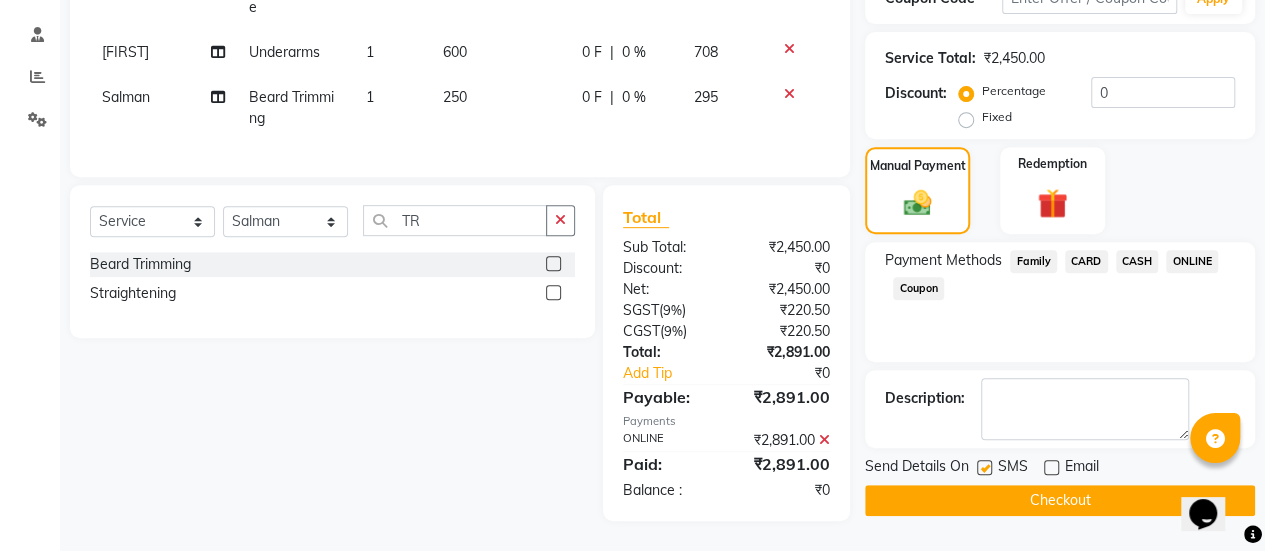click on "Checkout" 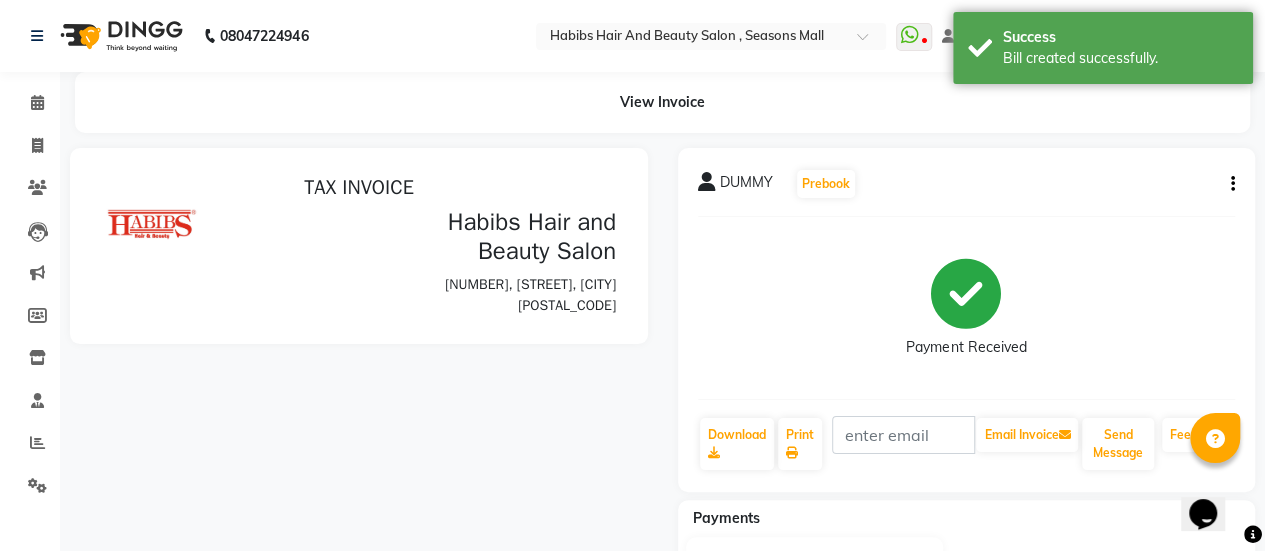 scroll, scrollTop: 0, scrollLeft: 0, axis: both 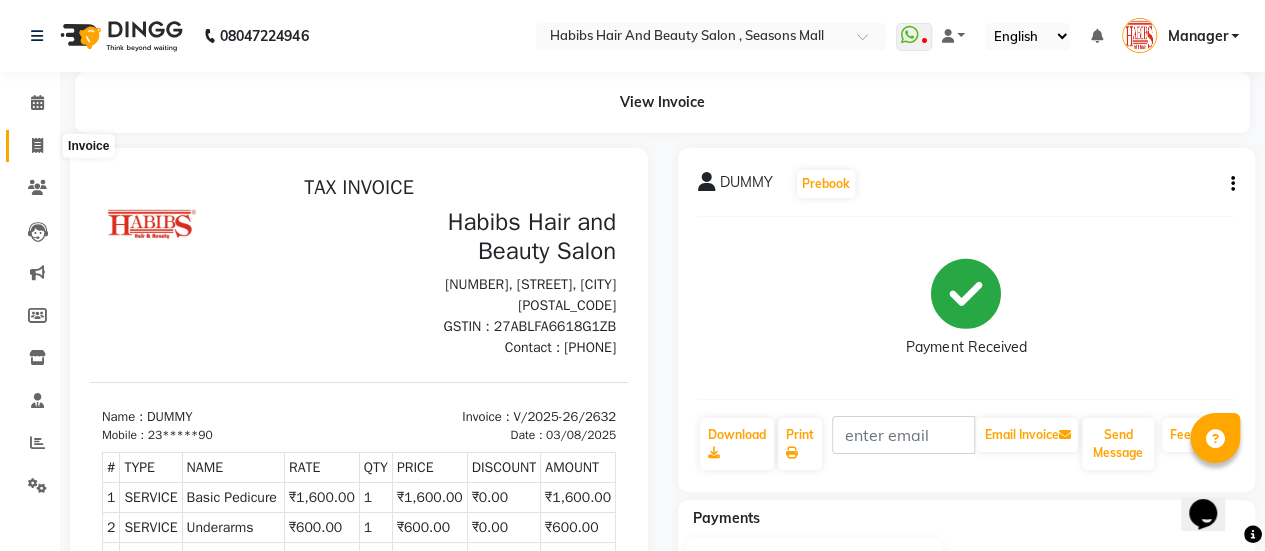 click 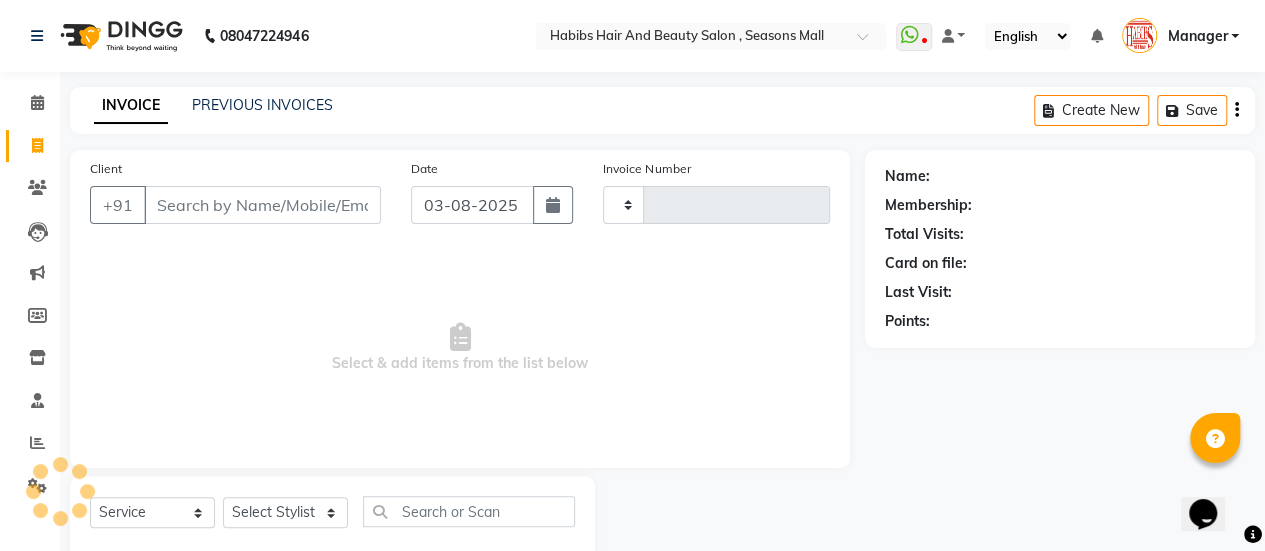 type on "2633" 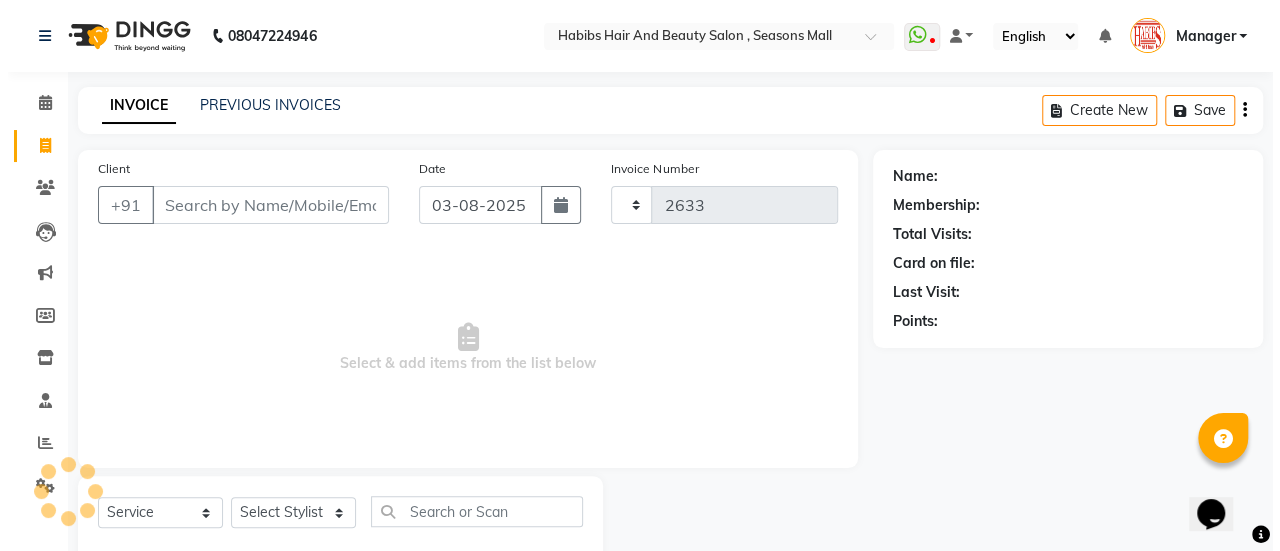 scroll, scrollTop: 49, scrollLeft: 0, axis: vertical 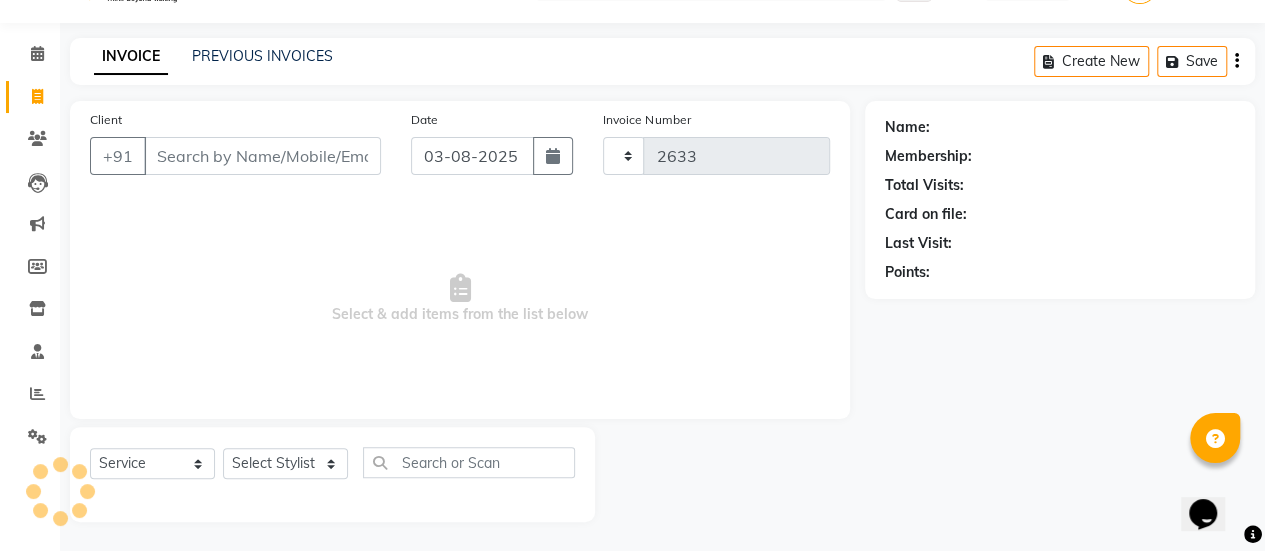 select on "5651" 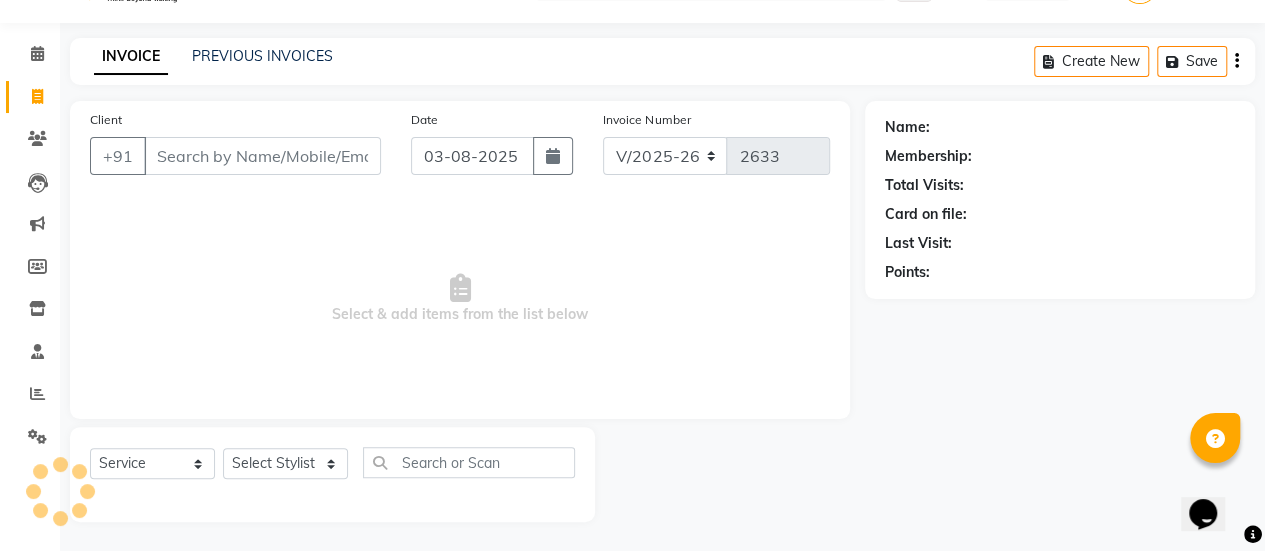 click on "Client" at bounding box center [262, 156] 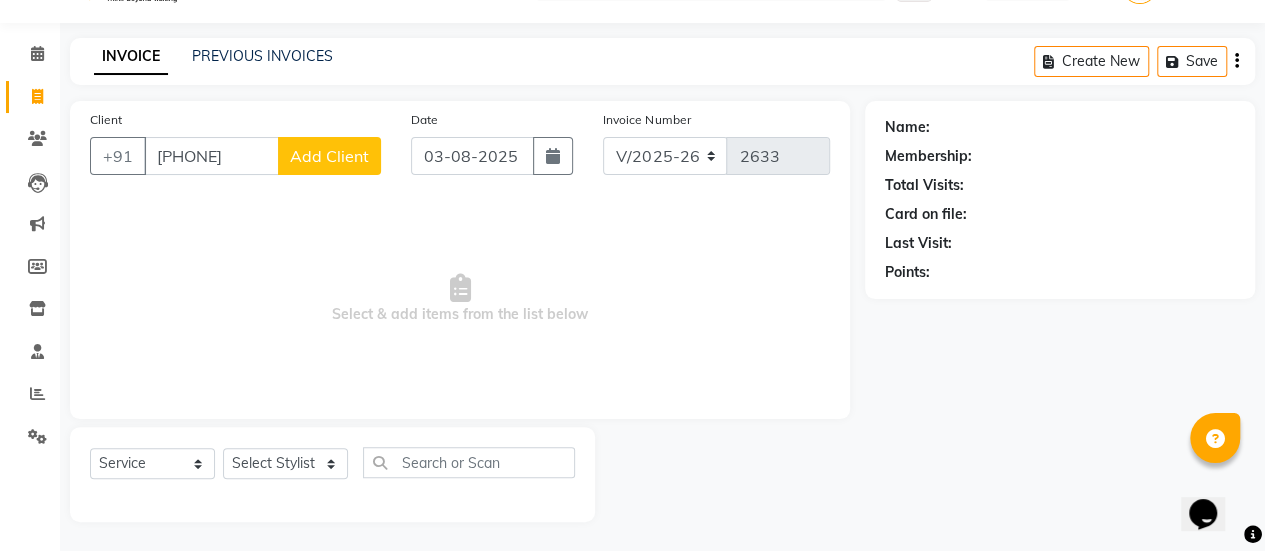 type on "9960111500" 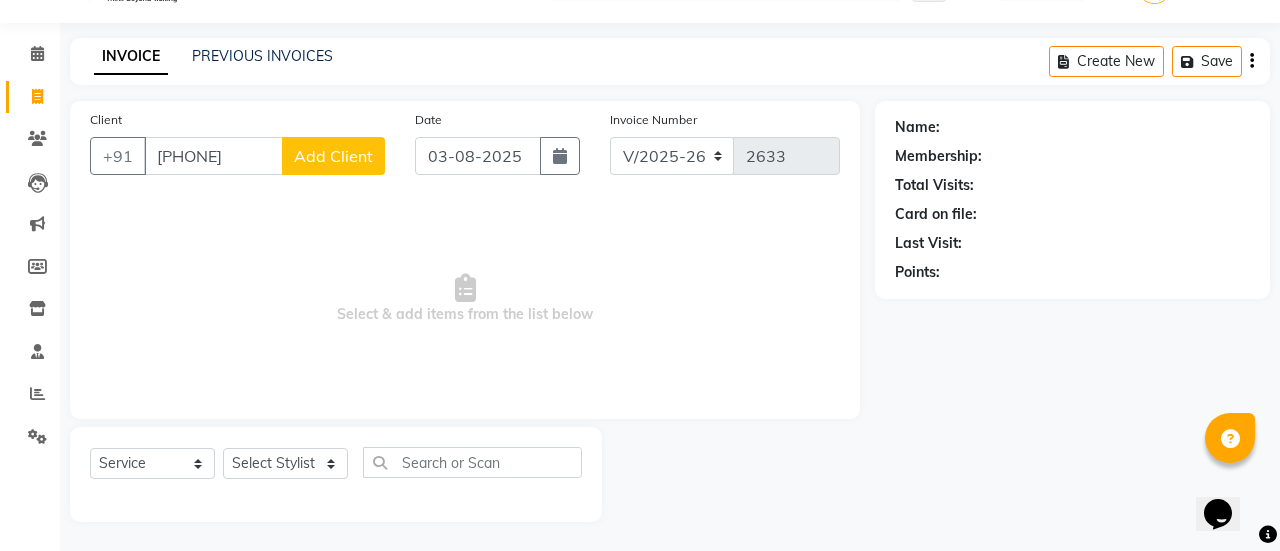 select on "22" 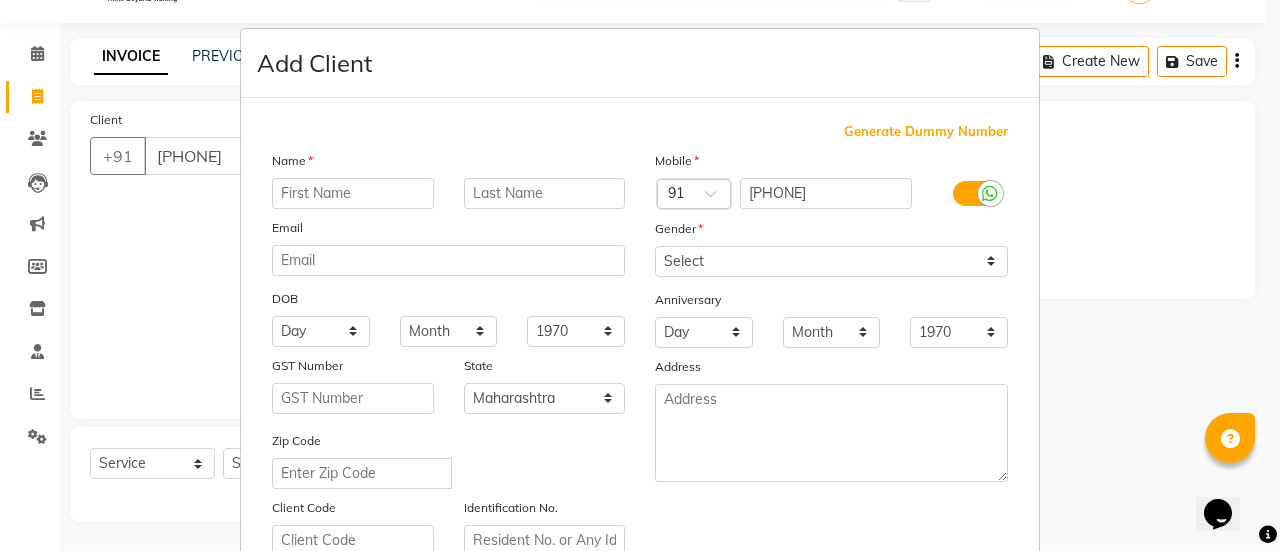 click at bounding box center [353, 193] 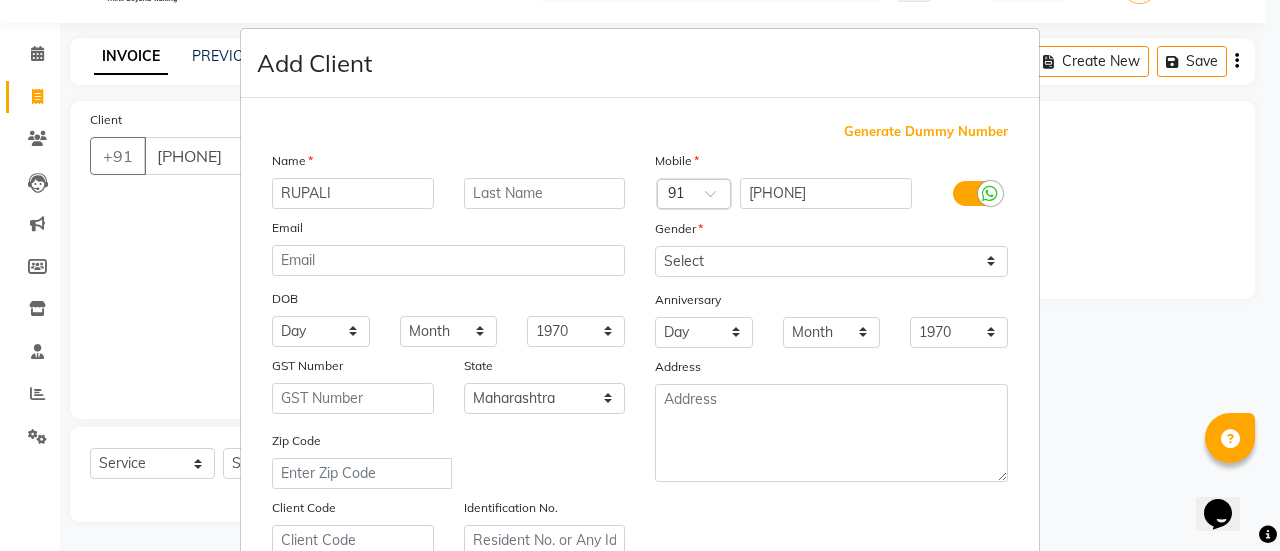 type on "RUPALI" 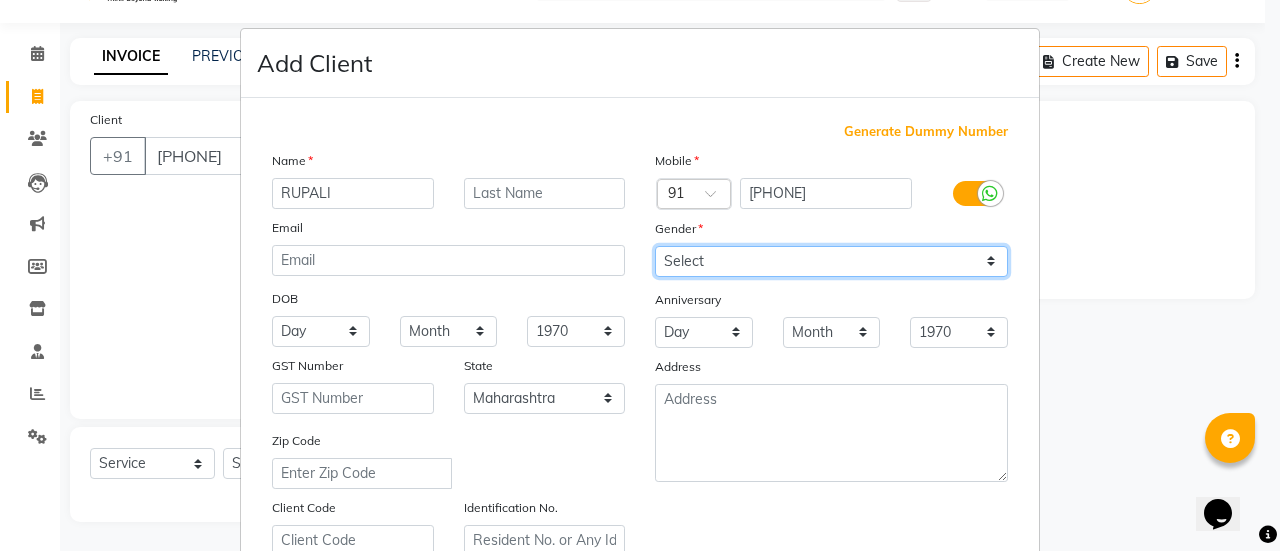 click on "Select Male Female Other Prefer Not To Say" at bounding box center (831, 261) 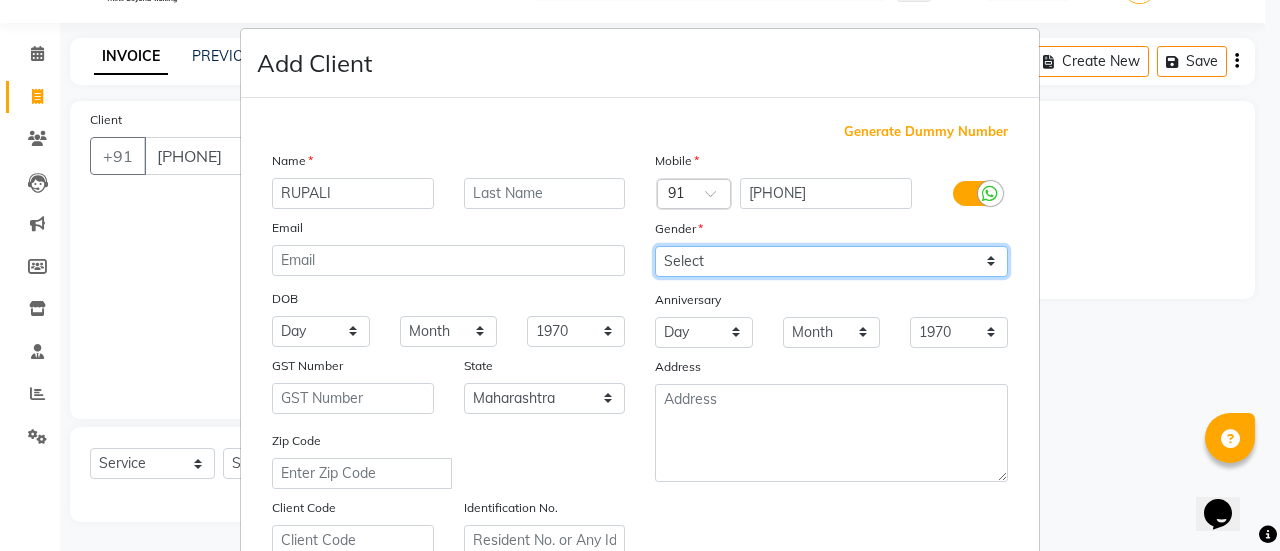 select on "female" 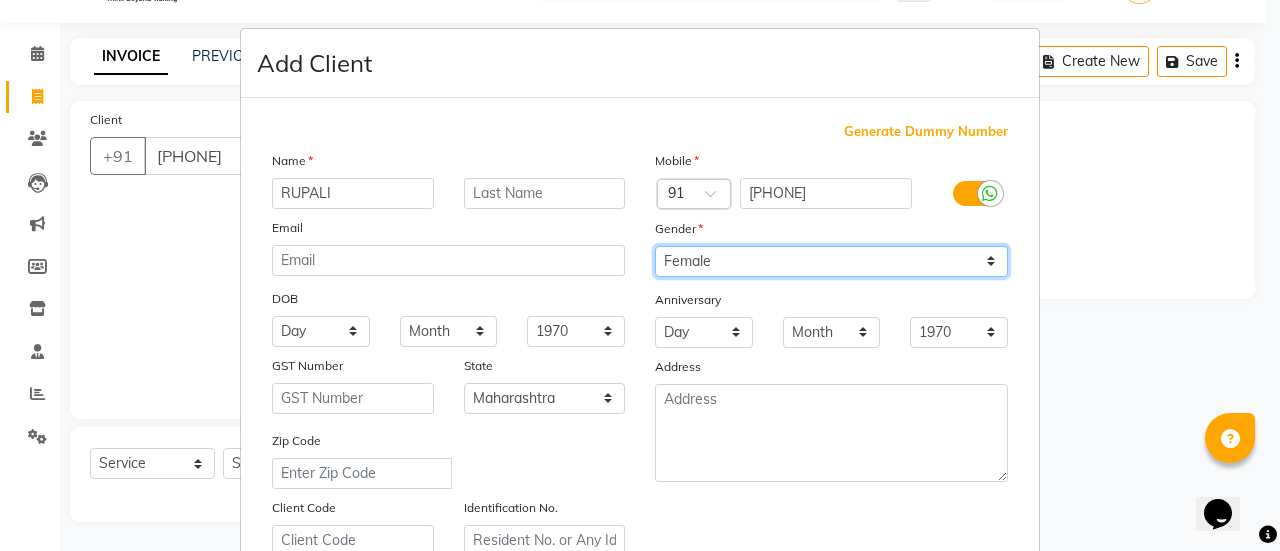 click on "Select Male Female Other Prefer Not To Say" at bounding box center [831, 261] 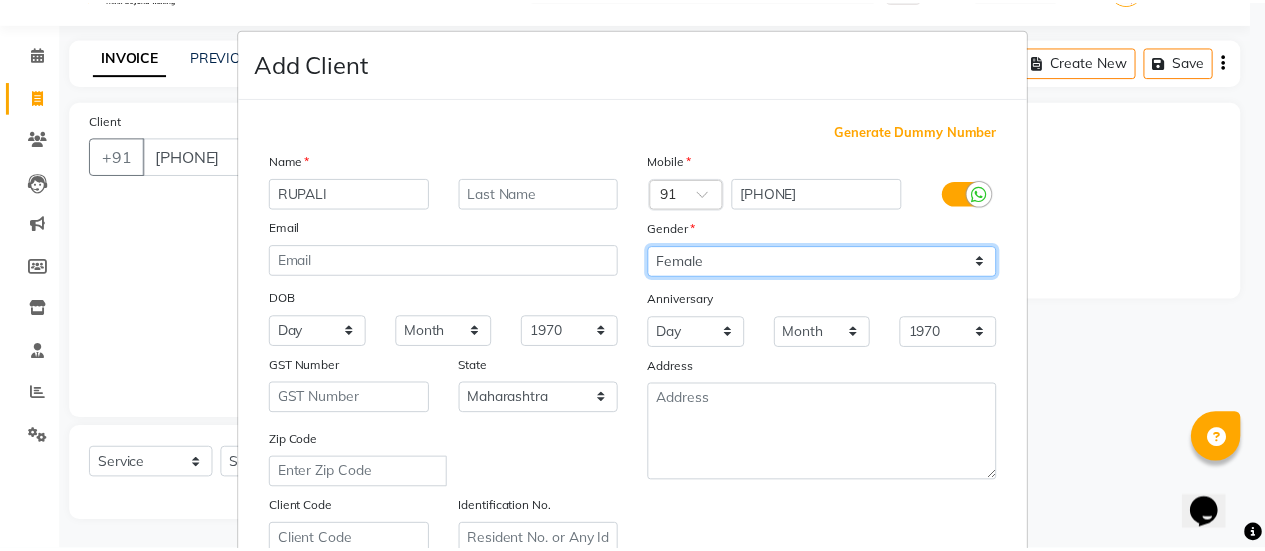 scroll, scrollTop: 368, scrollLeft: 0, axis: vertical 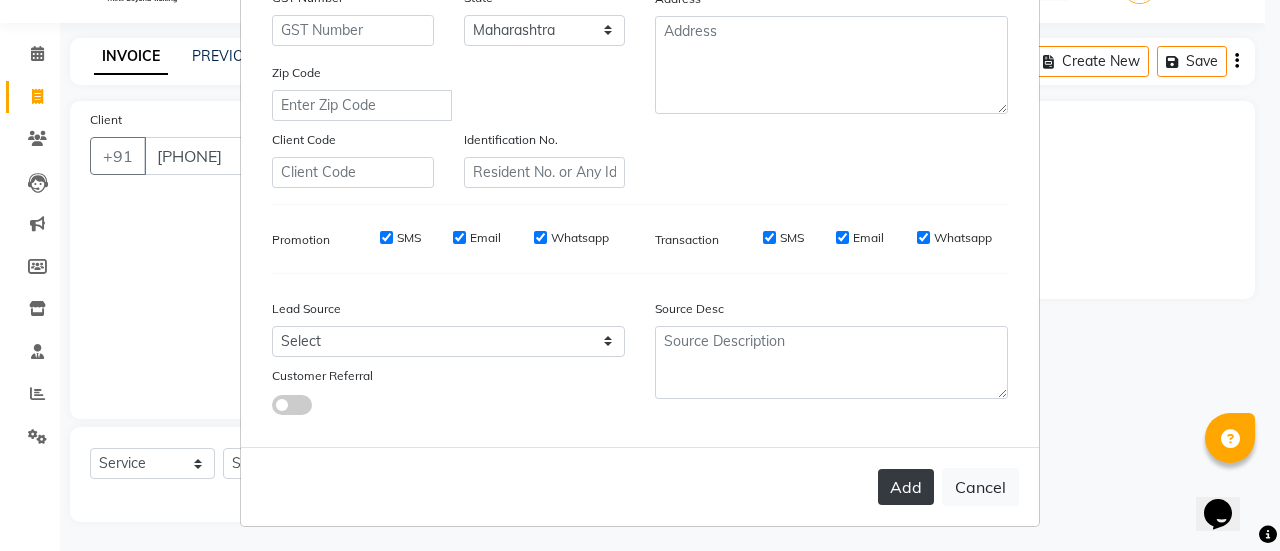 click on "Add" at bounding box center [906, 487] 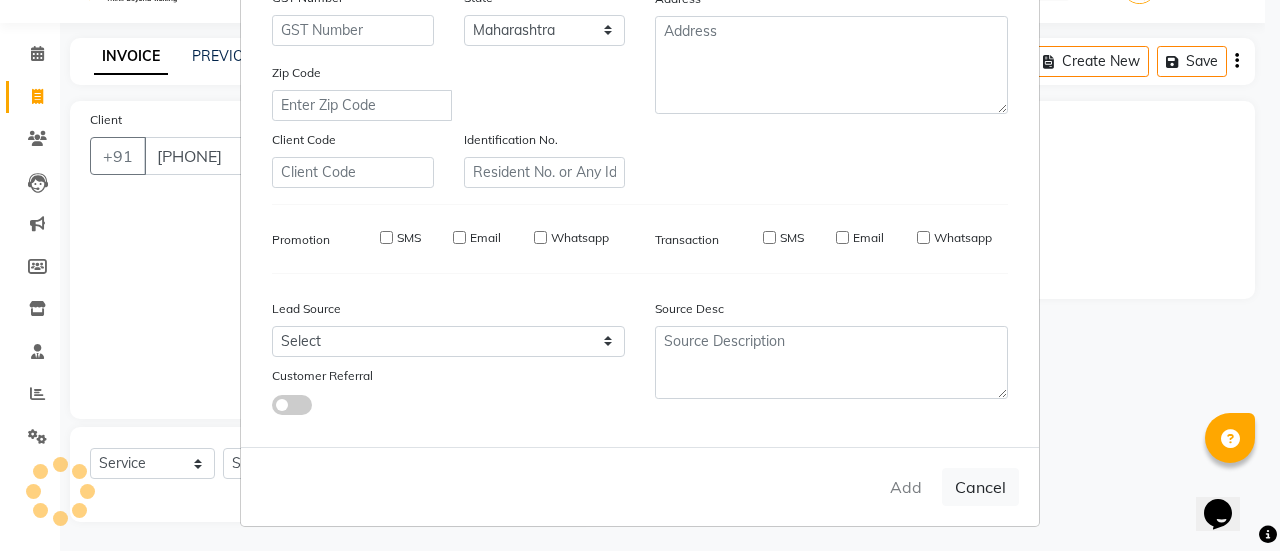 type on "99******00" 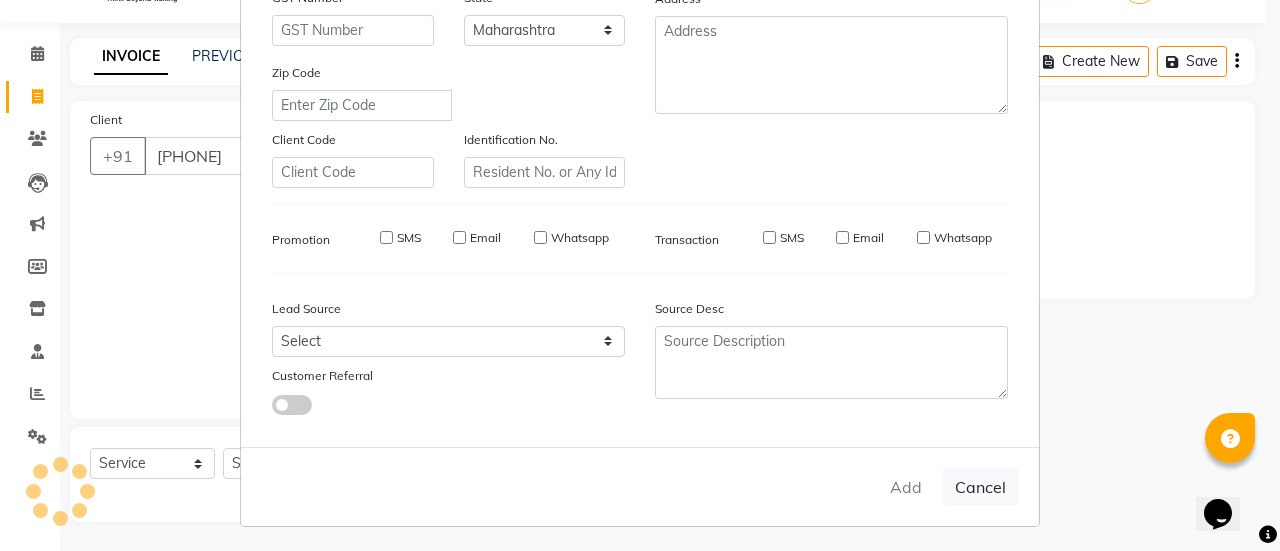 select 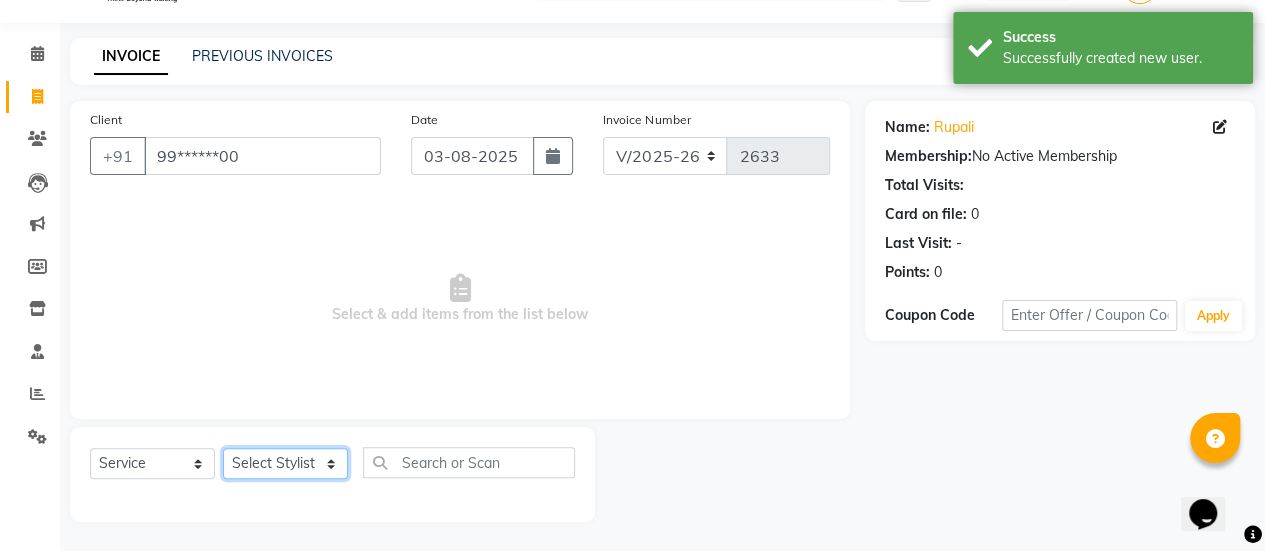 click on "Select Stylist [FIRST] [FIRST] [FIRST] Manager [FIRST] [FIRST] [FIRST] [FIRST] [FIRST] [FIRST] [FIRST] [FIRST] [FIRST] [FIRST] [FIRST]" 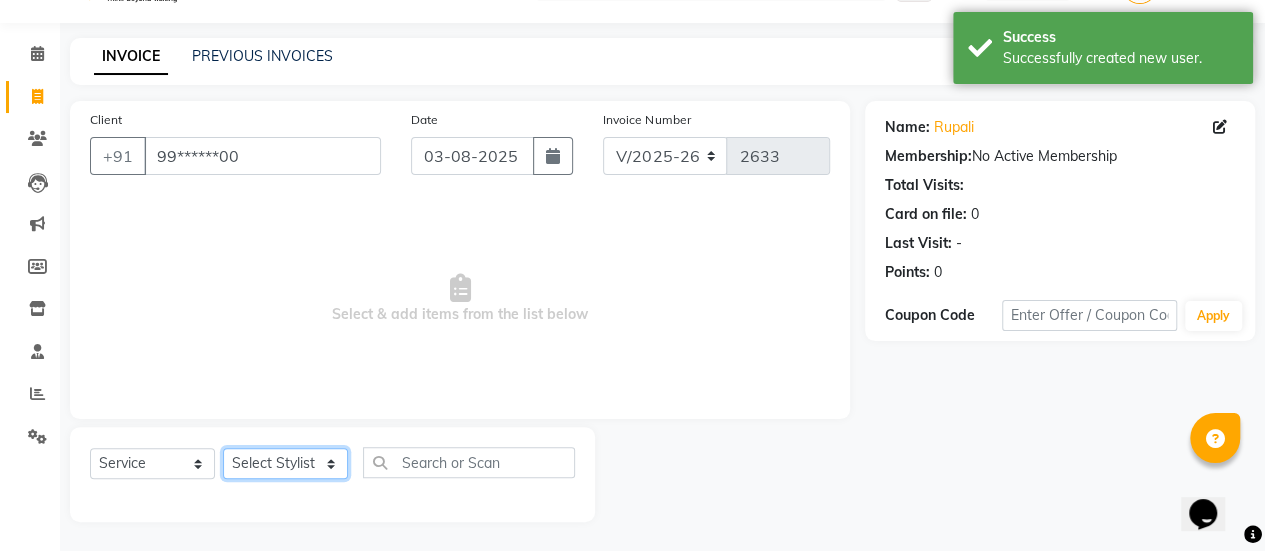 select on "38593" 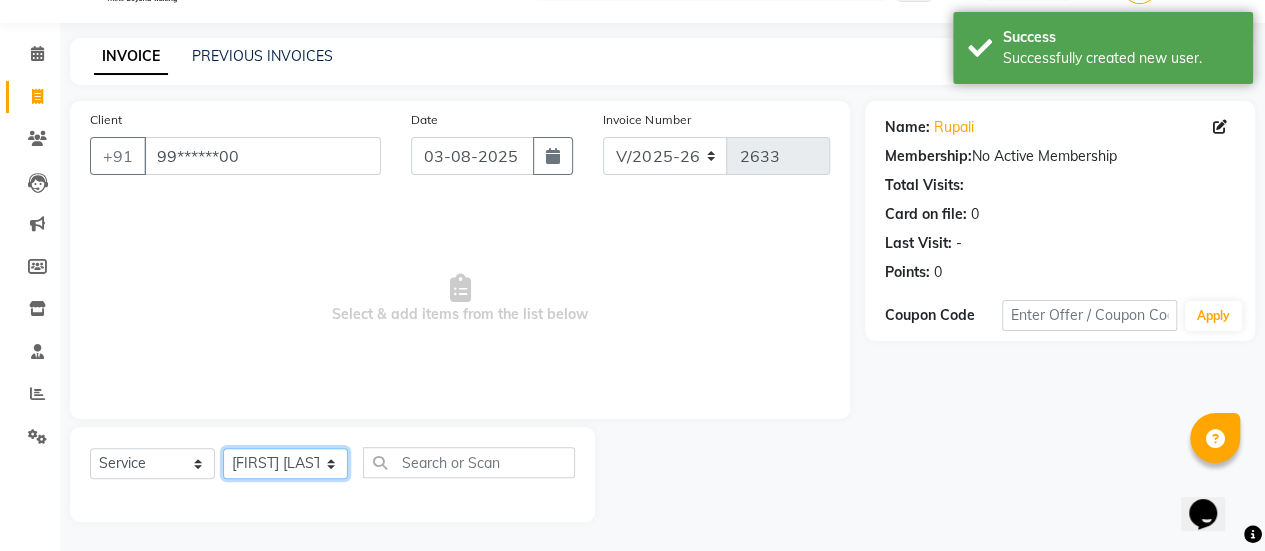 click on "Select Stylist [FIRST] [FIRST] [FIRST] Manager [FIRST] [FIRST] [FIRST] [FIRST] [FIRST] [FIRST] [FIRST] [FIRST] [FIRST] [FIRST] [FIRST]" 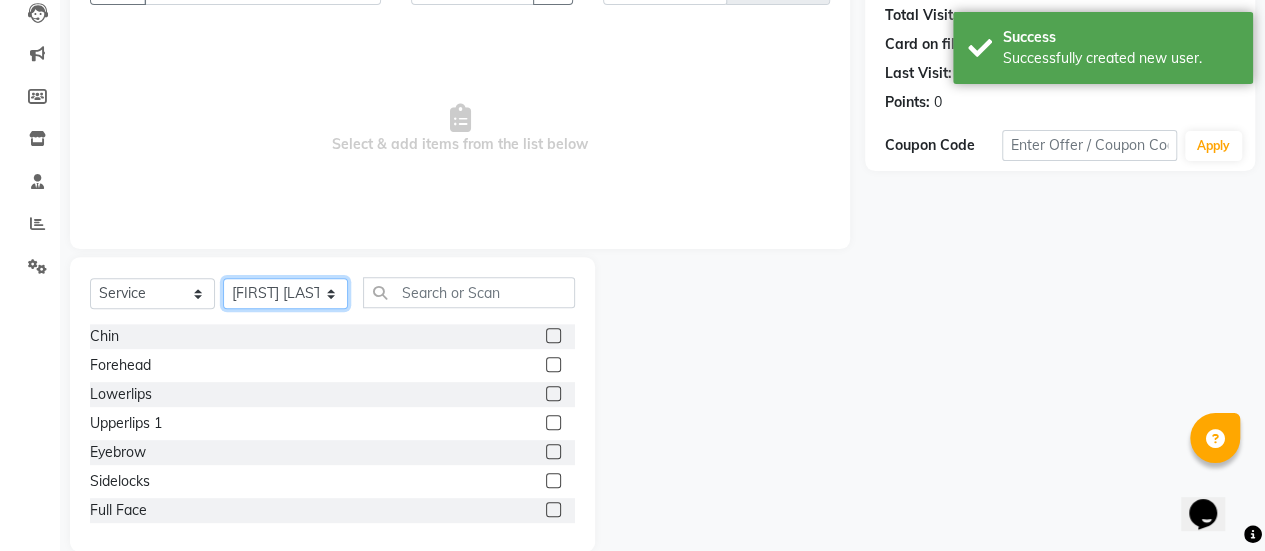 scroll, scrollTop: 249, scrollLeft: 0, axis: vertical 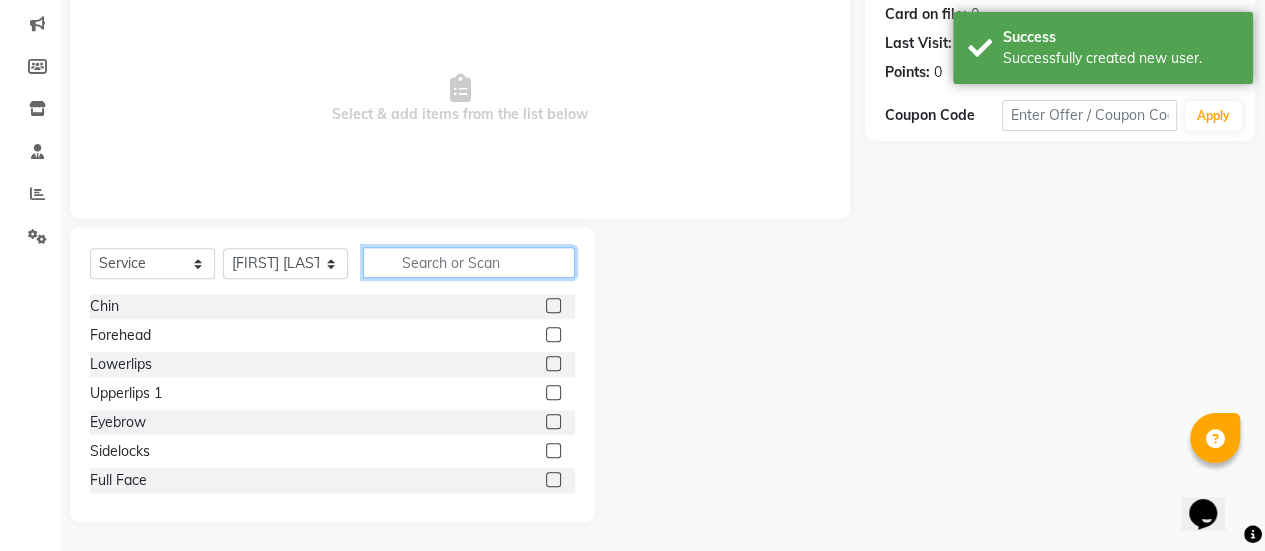 click 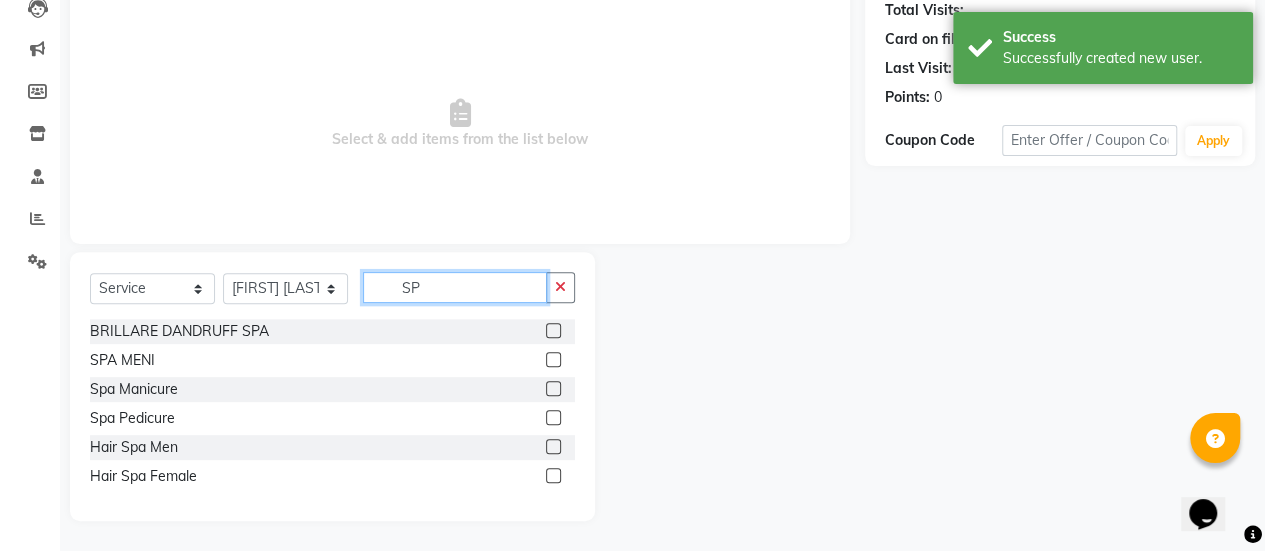 scroll, scrollTop: 223, scrollLeft: 0, axis: vertical 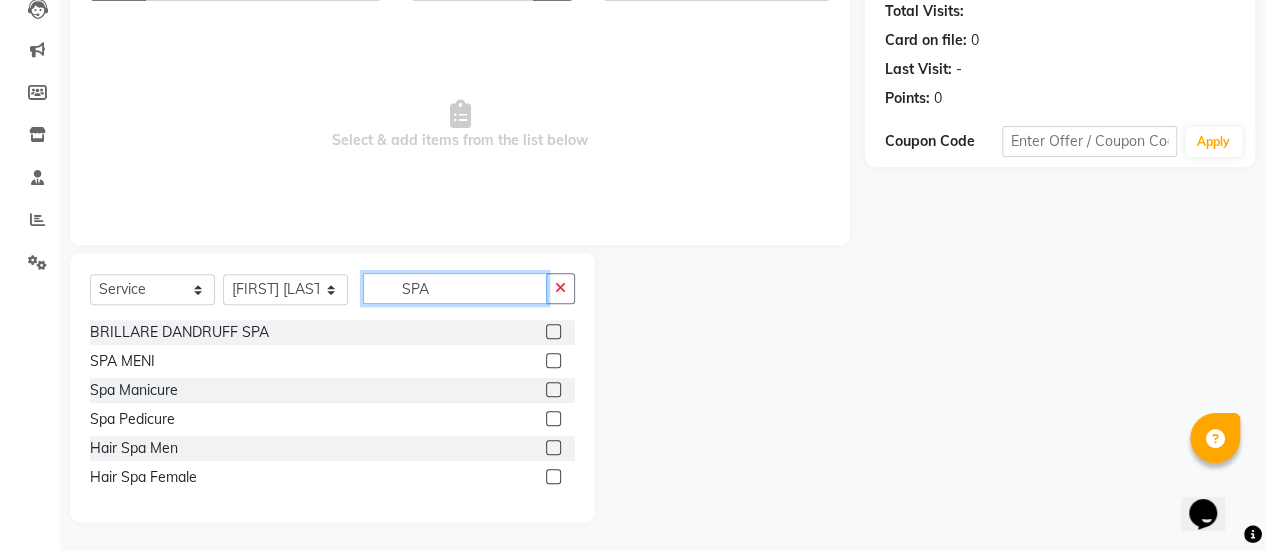 type on "SPA" 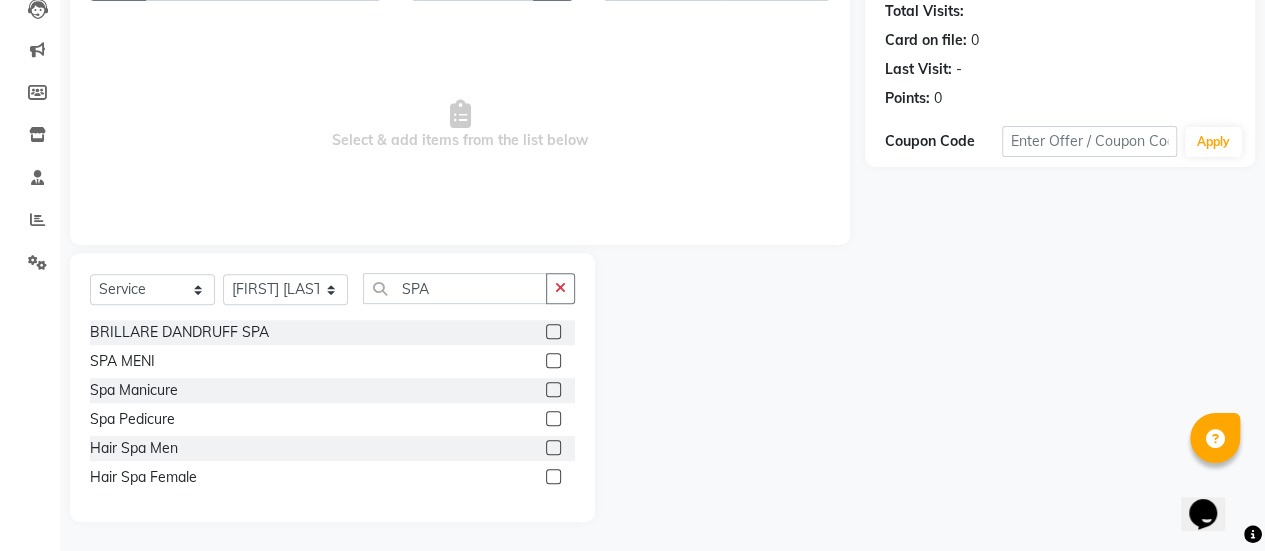 click 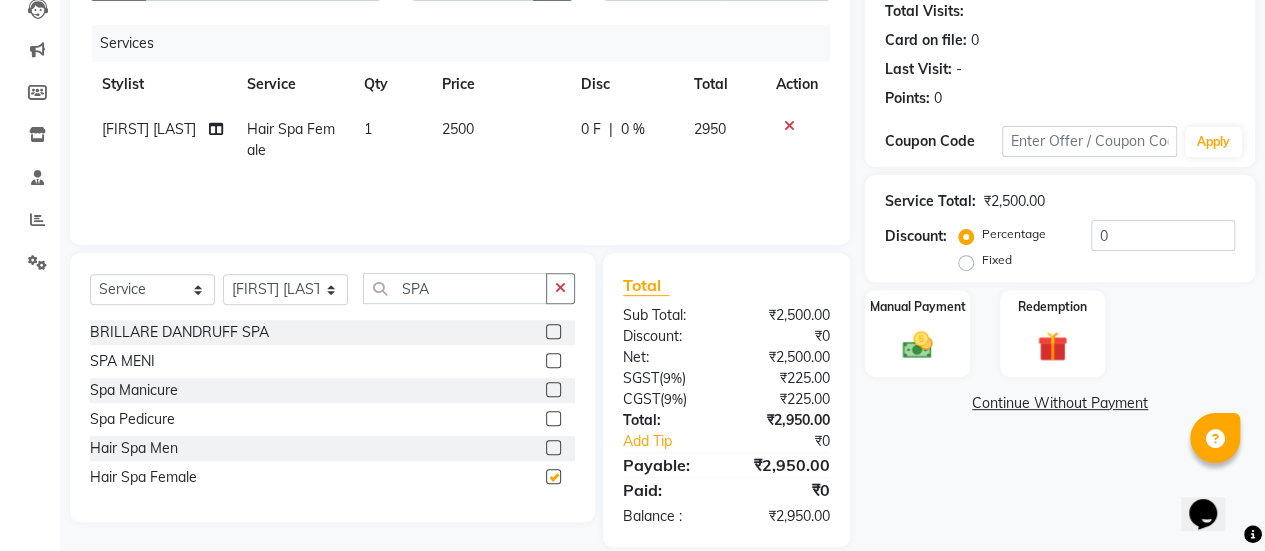 checkbox on "false" 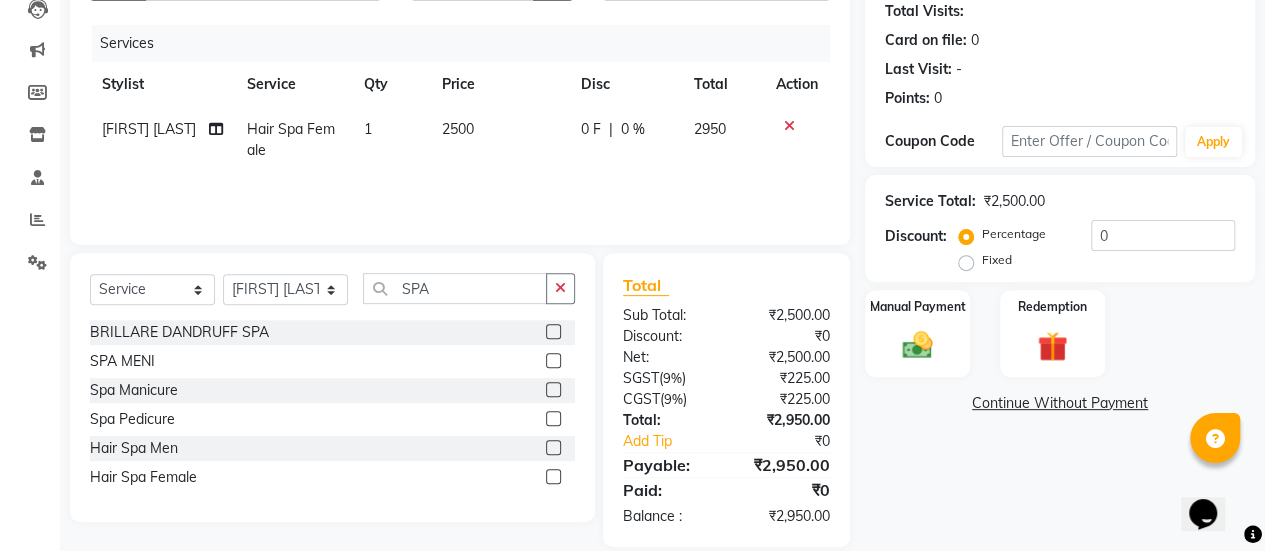 click on "2500" 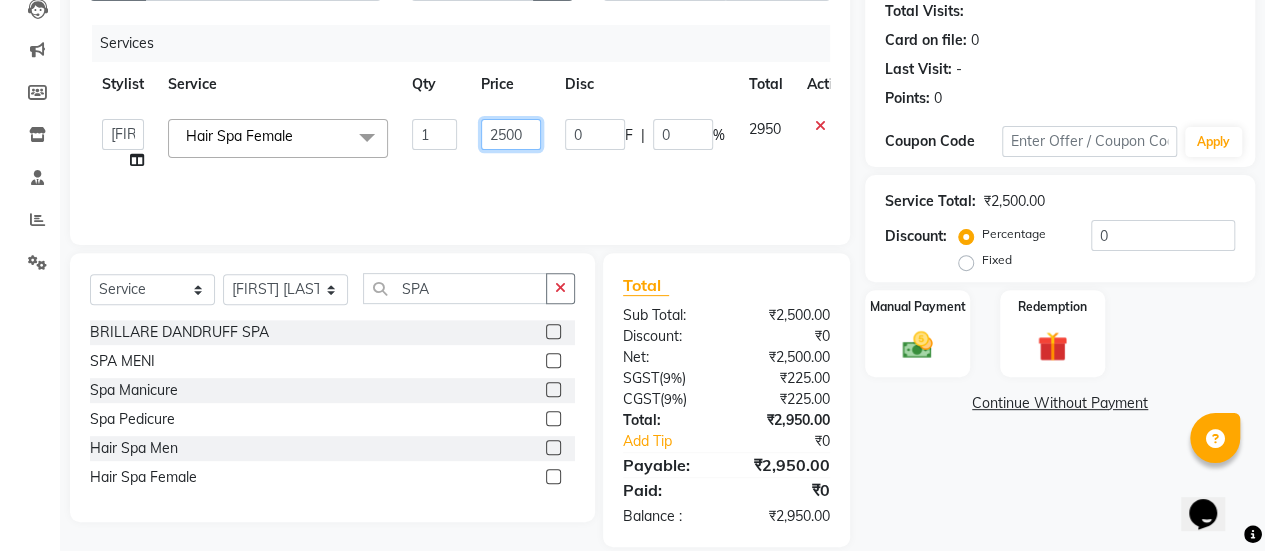 click on "2500" 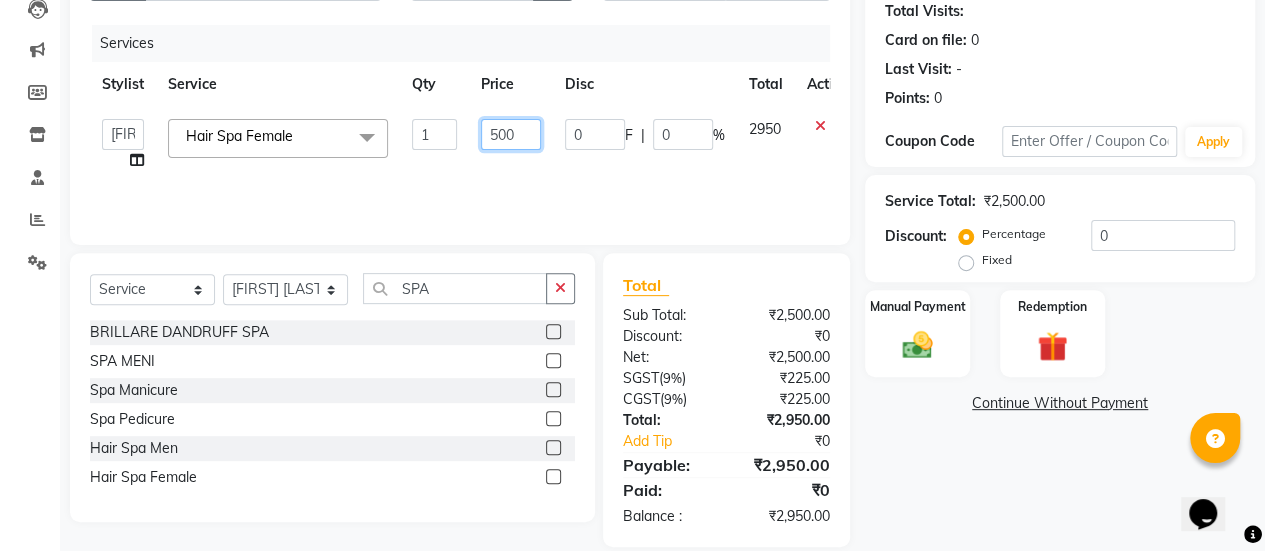 type on "3500" 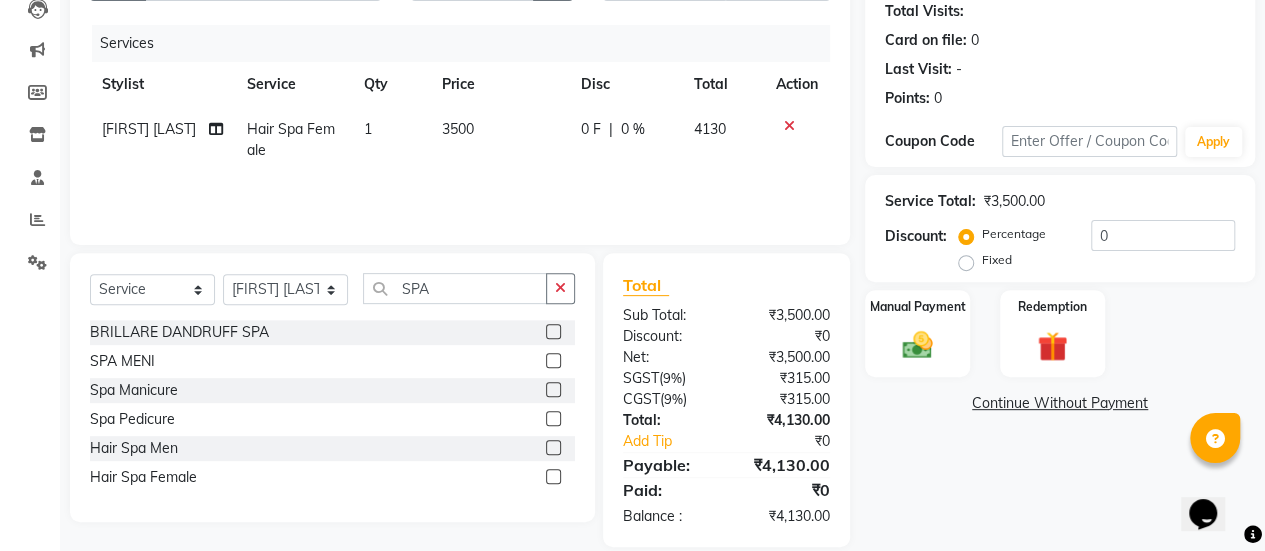 click on "Services Stylist Service Qty Price Disc Total Action Rushi pandit Hair Spa Female 1 3500 0 F | 0 % 4130" 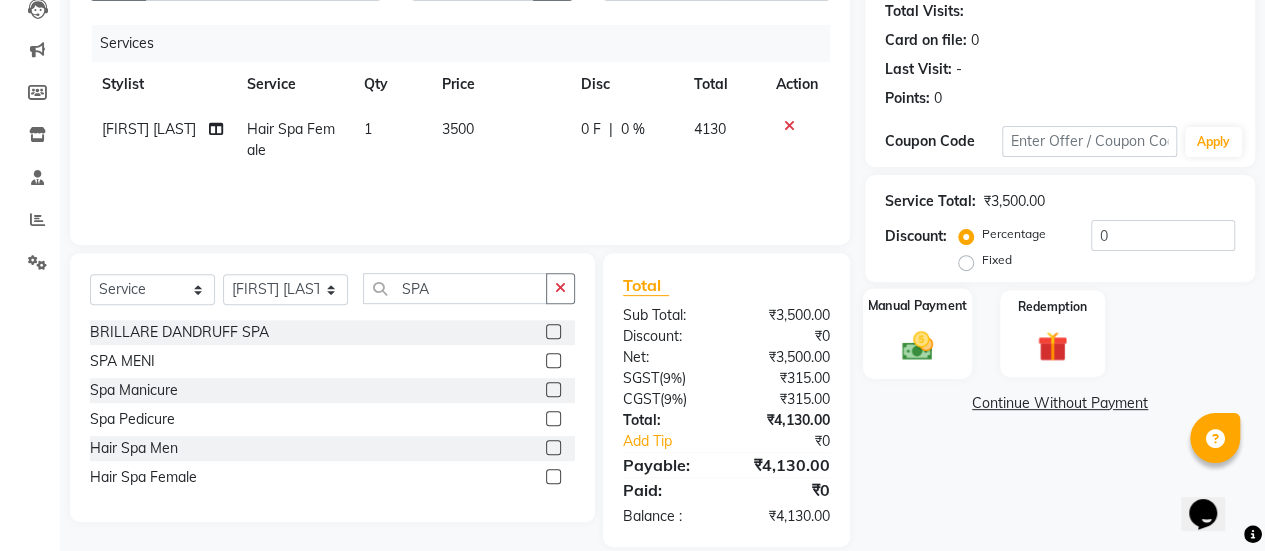click 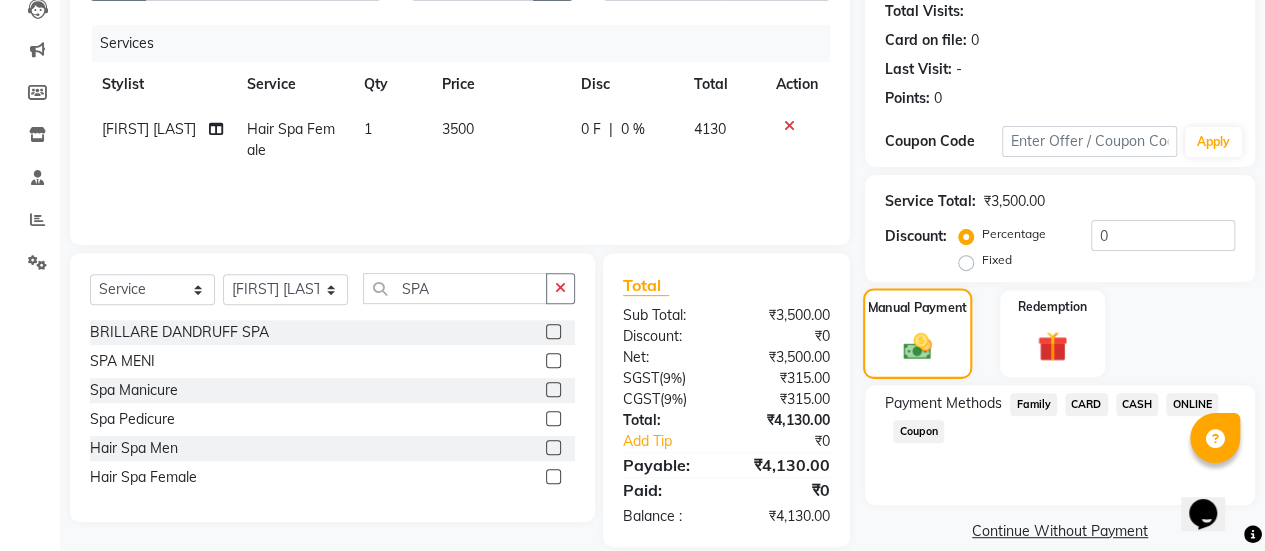 scroll, scrollTop: 247, scrollLeft: 0, axis: vertical 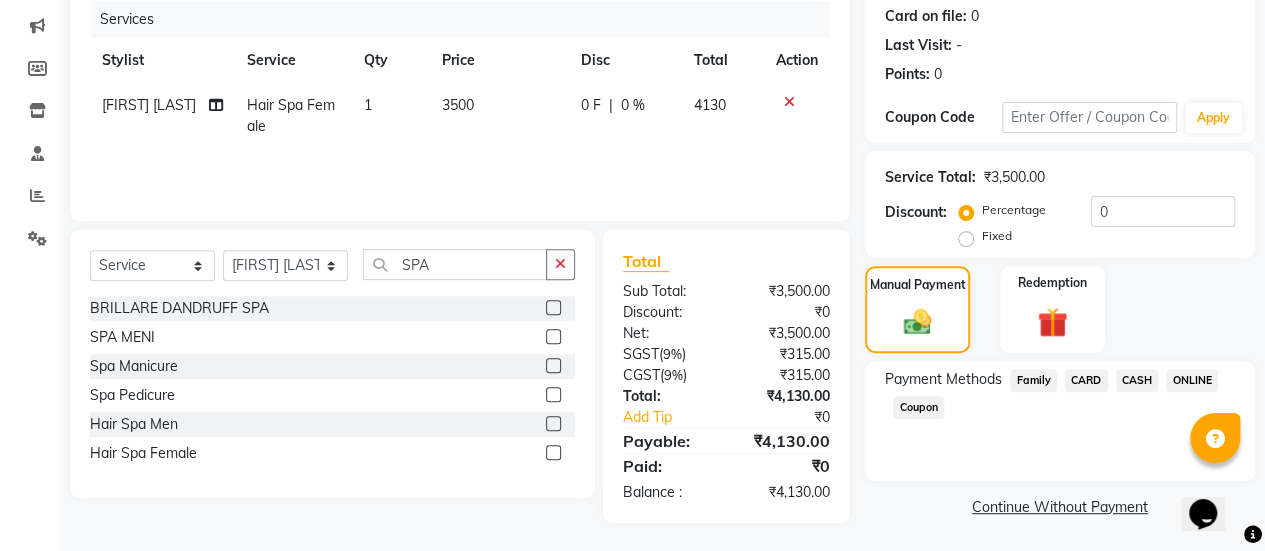 click on "ONLINE" 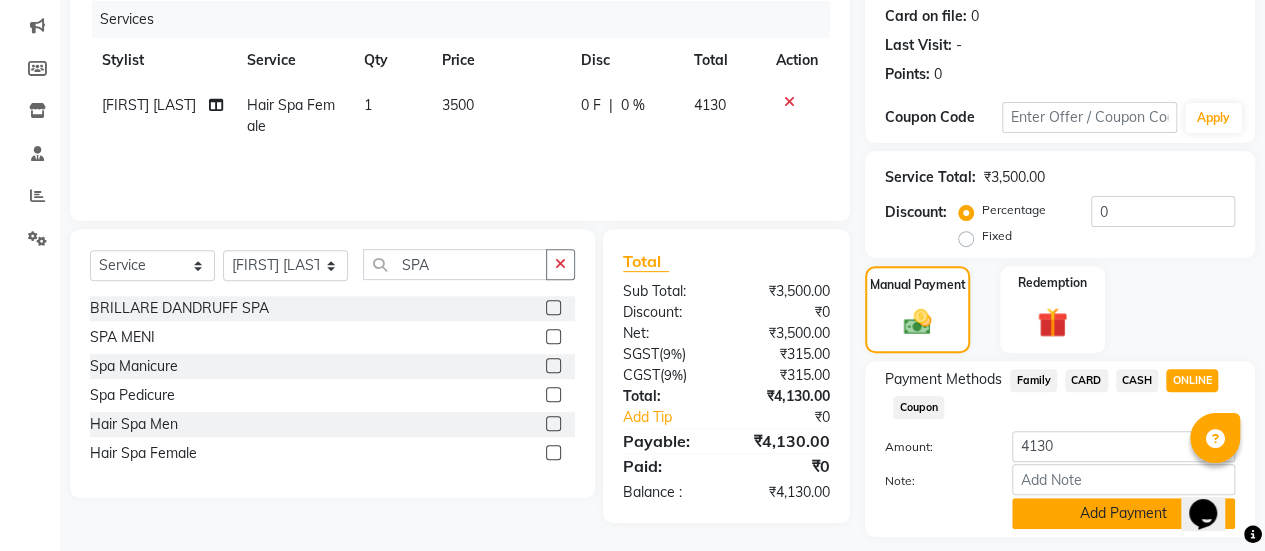 click on "Add Payment" 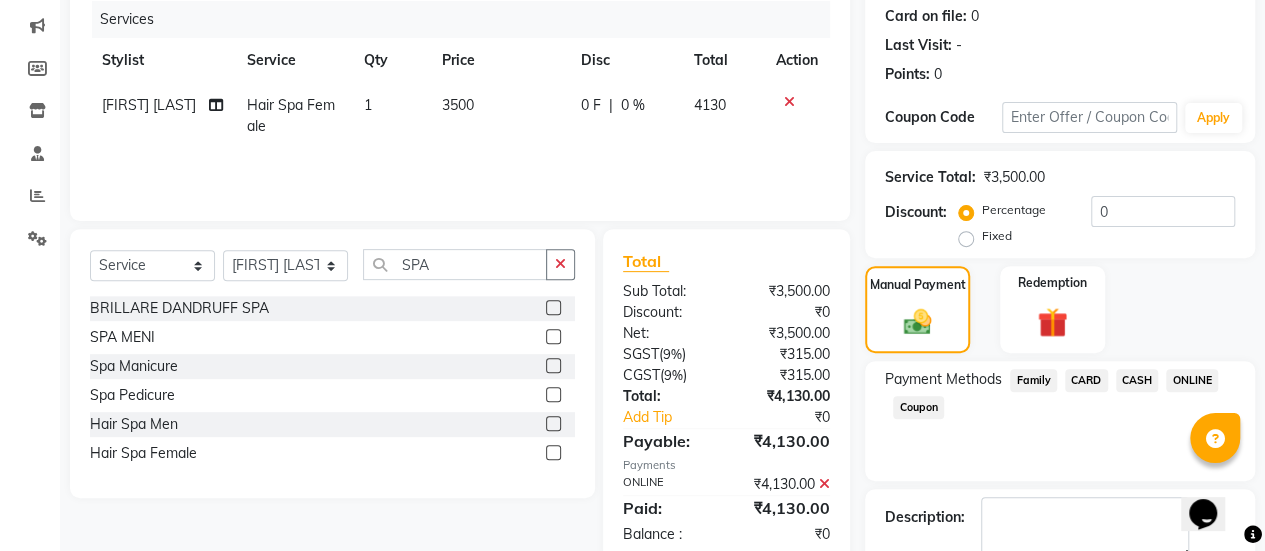 scroll, scrollTop: 358, scrollLeft: 0, axis: vertical 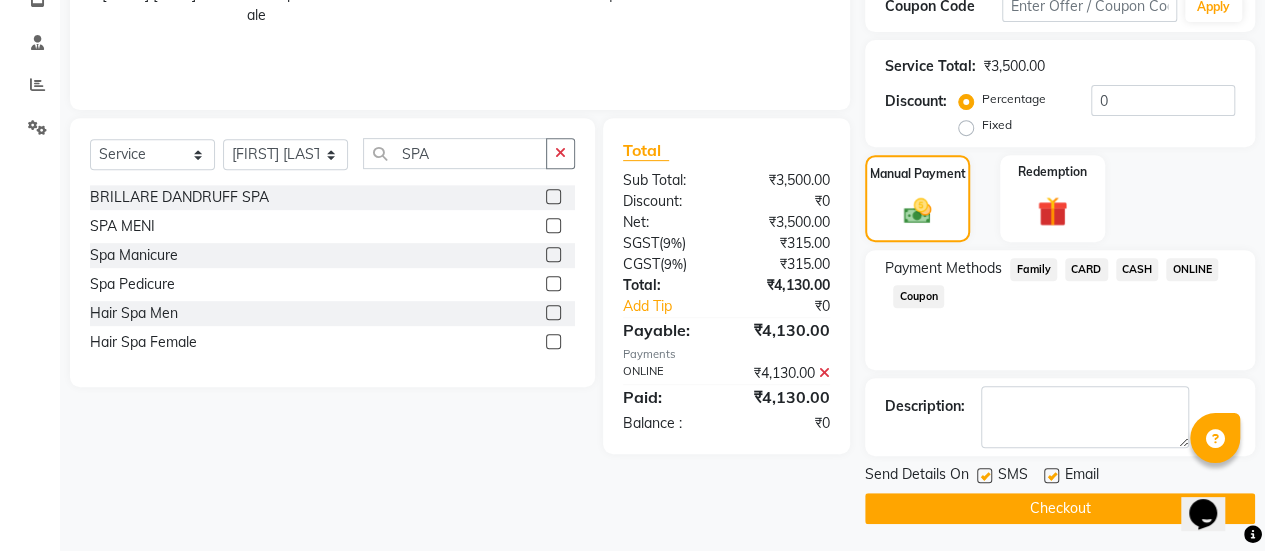 click 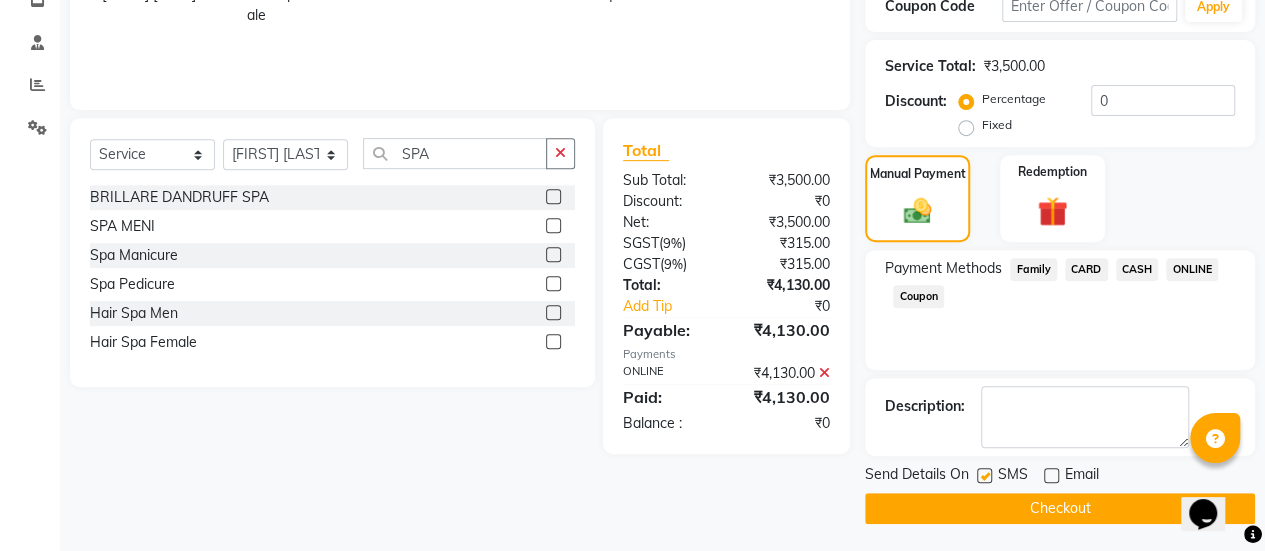 click on "Checkout" 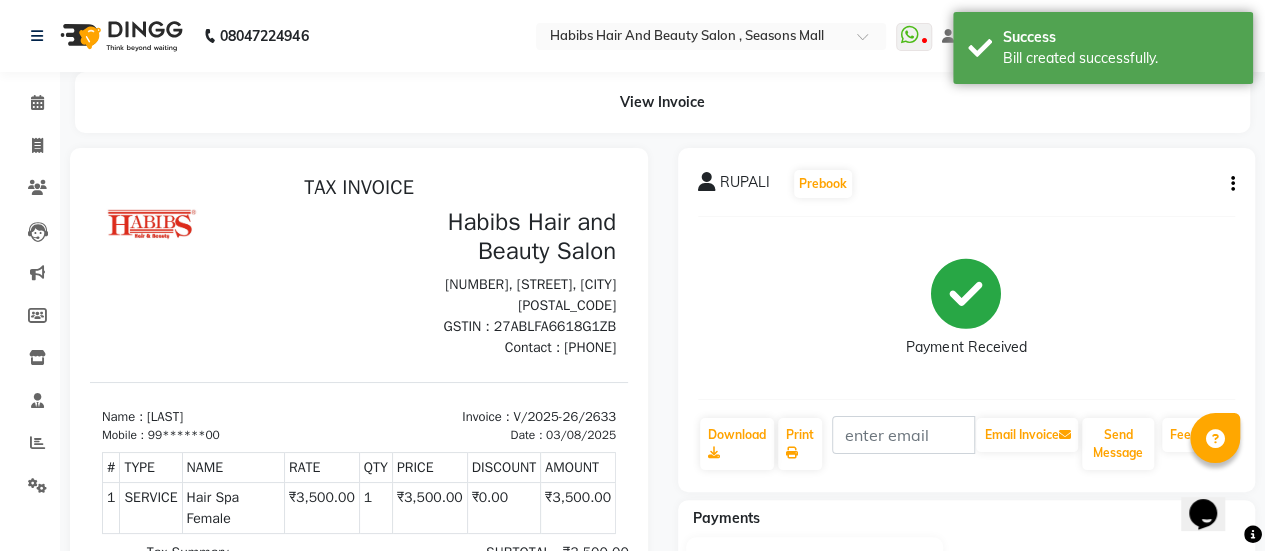 scroll, scrollTop: 0, scrollLeft: 0, axis: both 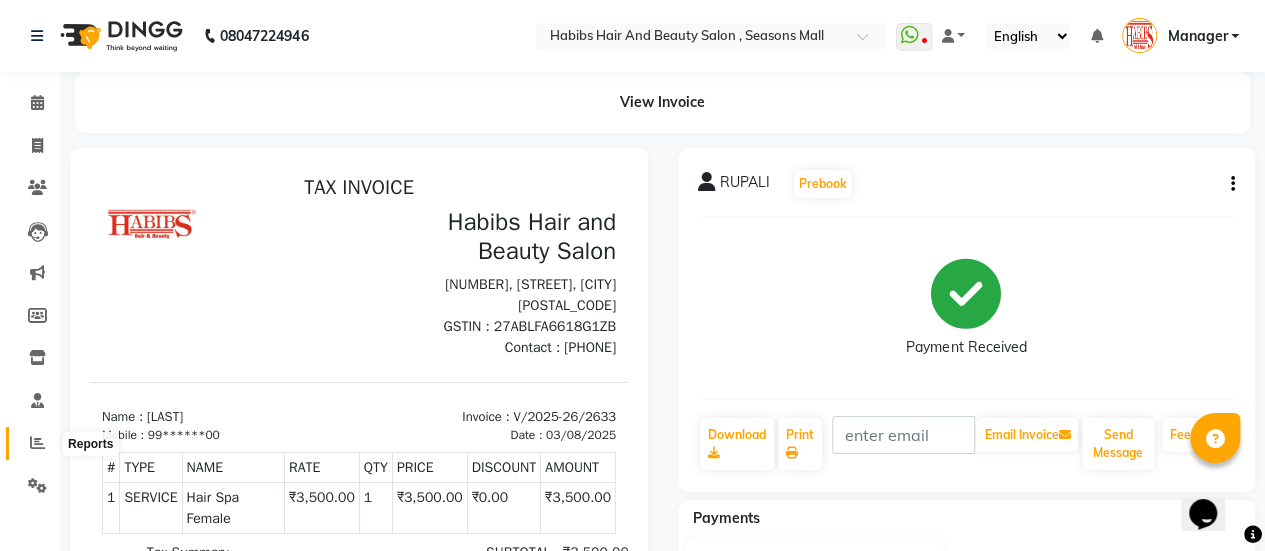 click 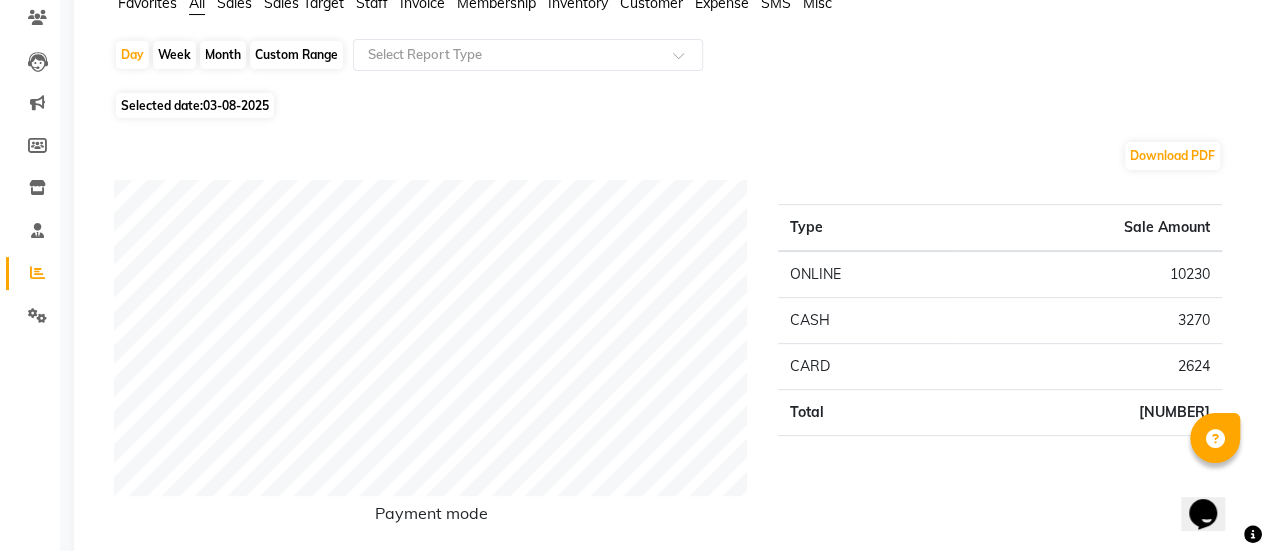 scroll, scrollTop: 0, scrollLeft: 0, axis: both 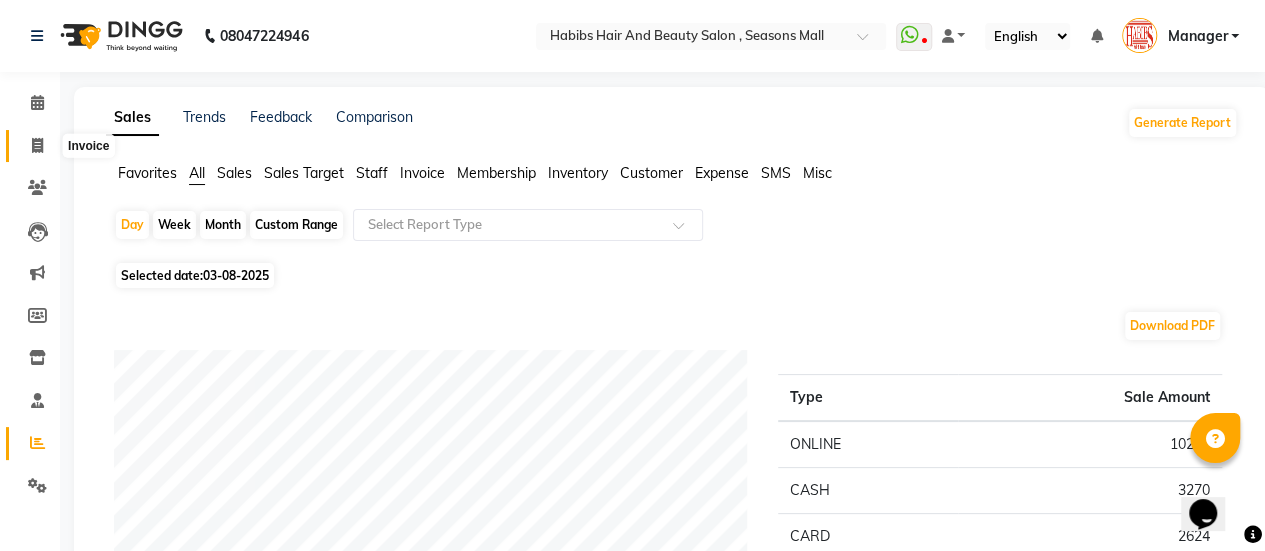 click 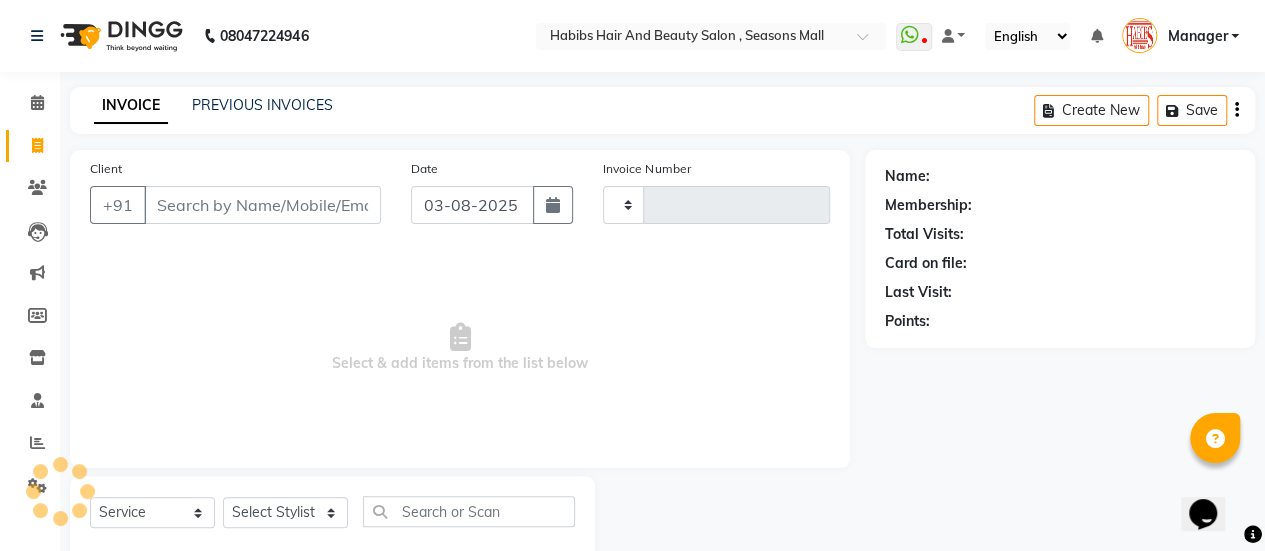 scroll, scrollTop: 49, scrollLeft: 0, axis: vertical 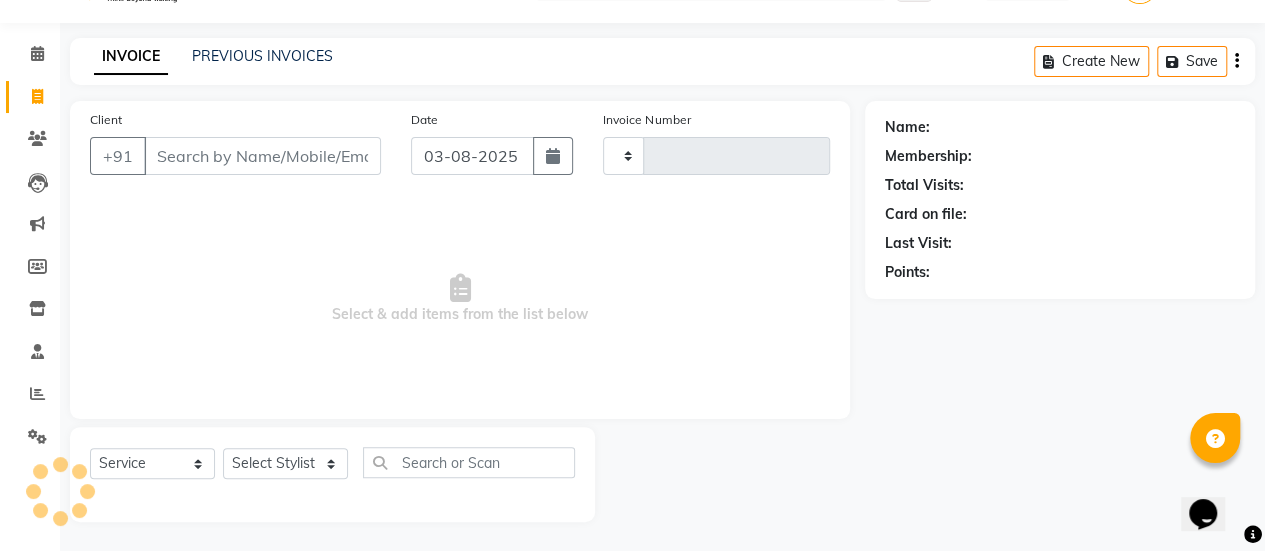 type on "2634" 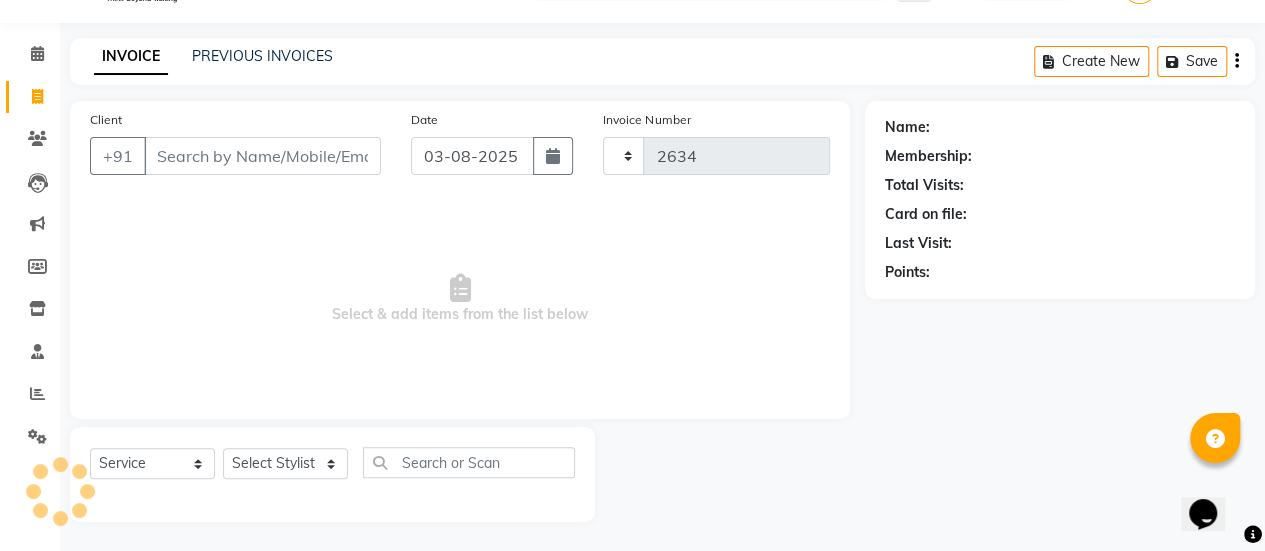select on "5651" 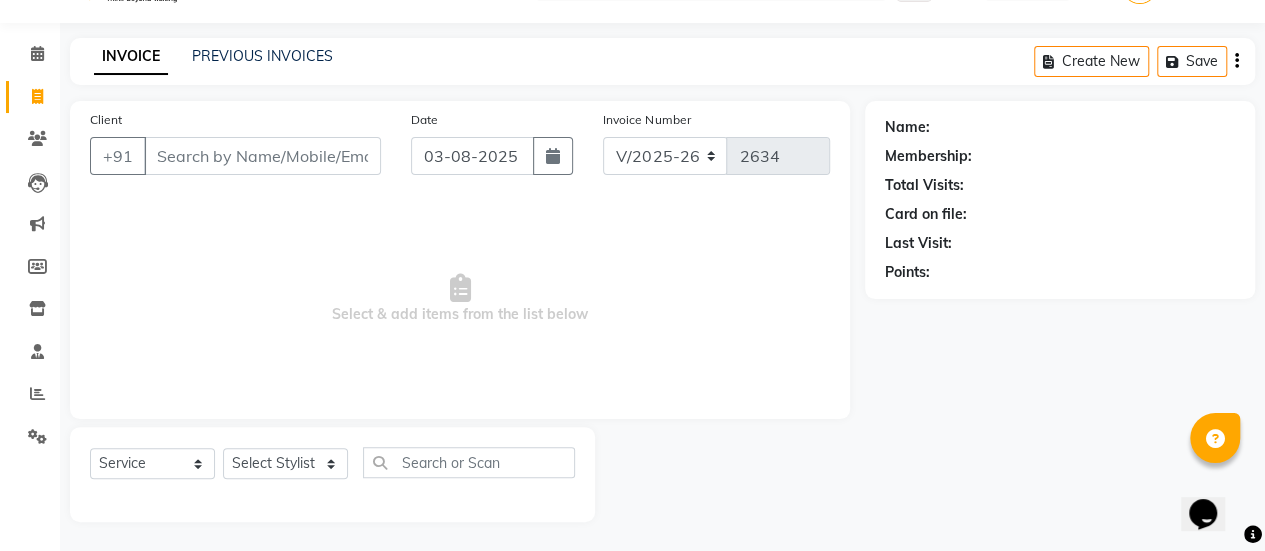 click on "Client +91" 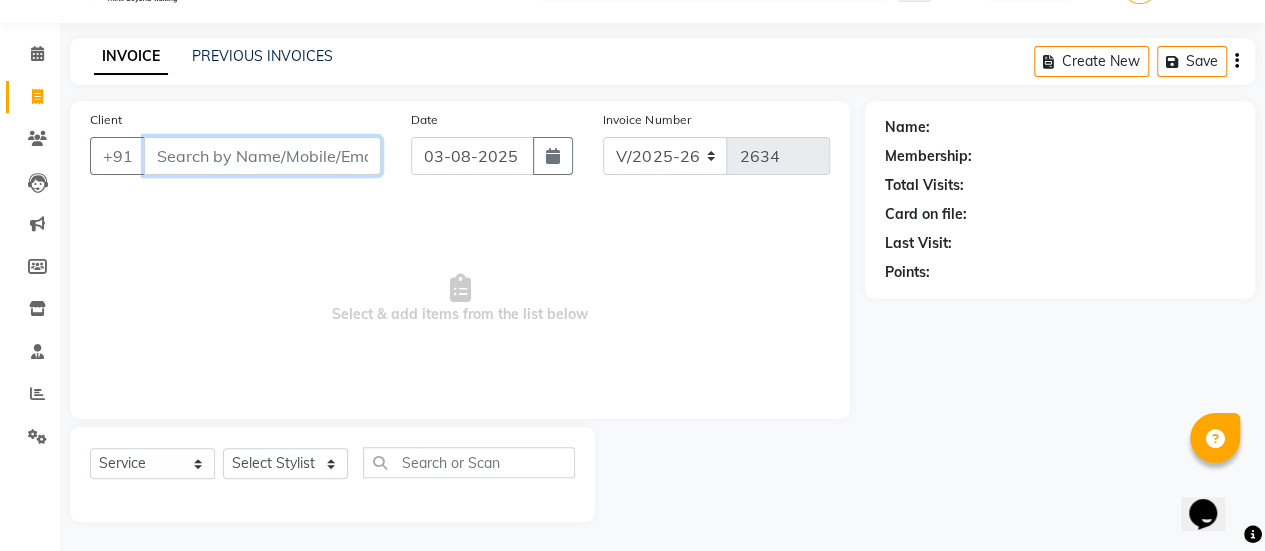 click on "Client" at bounding box center (262, 156) 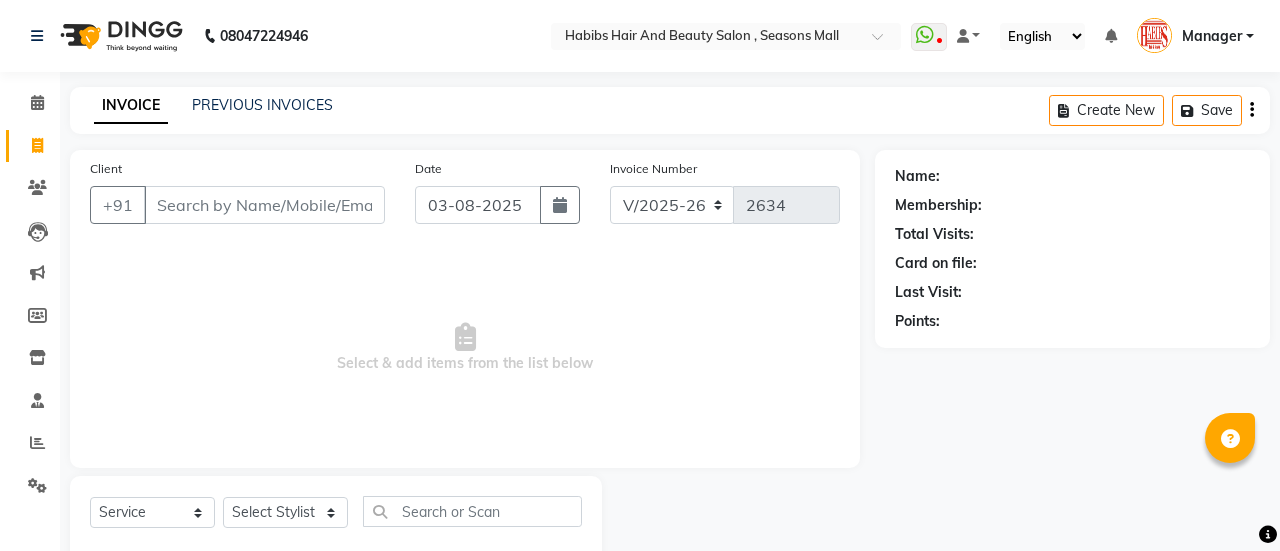 select on "5651" 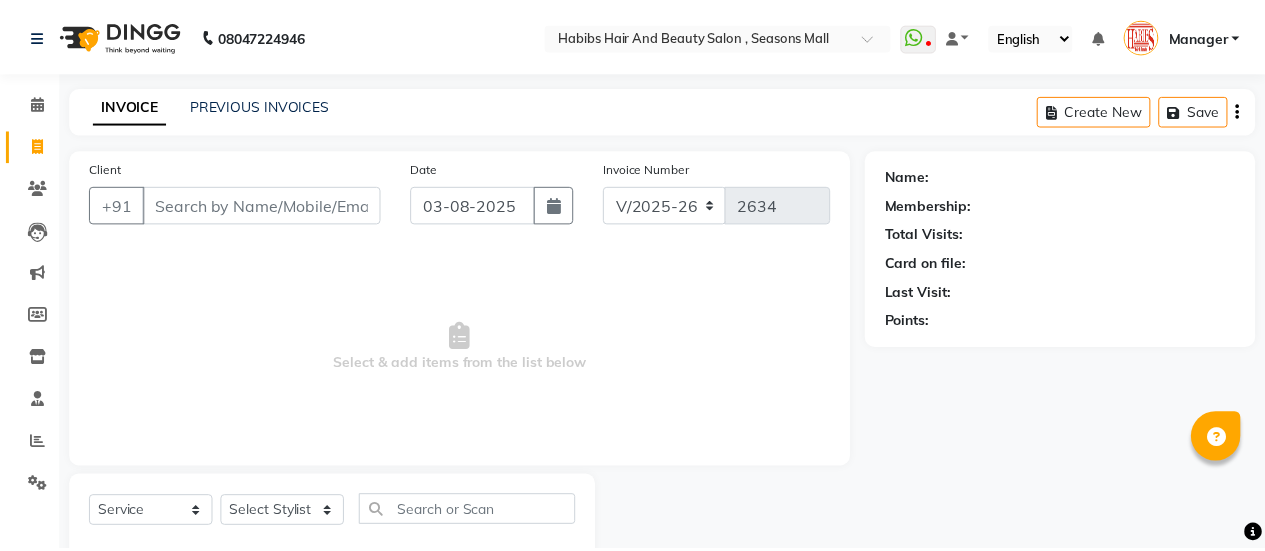 scroll, scrollTop: 0, scrollLeft: 0, axis: both 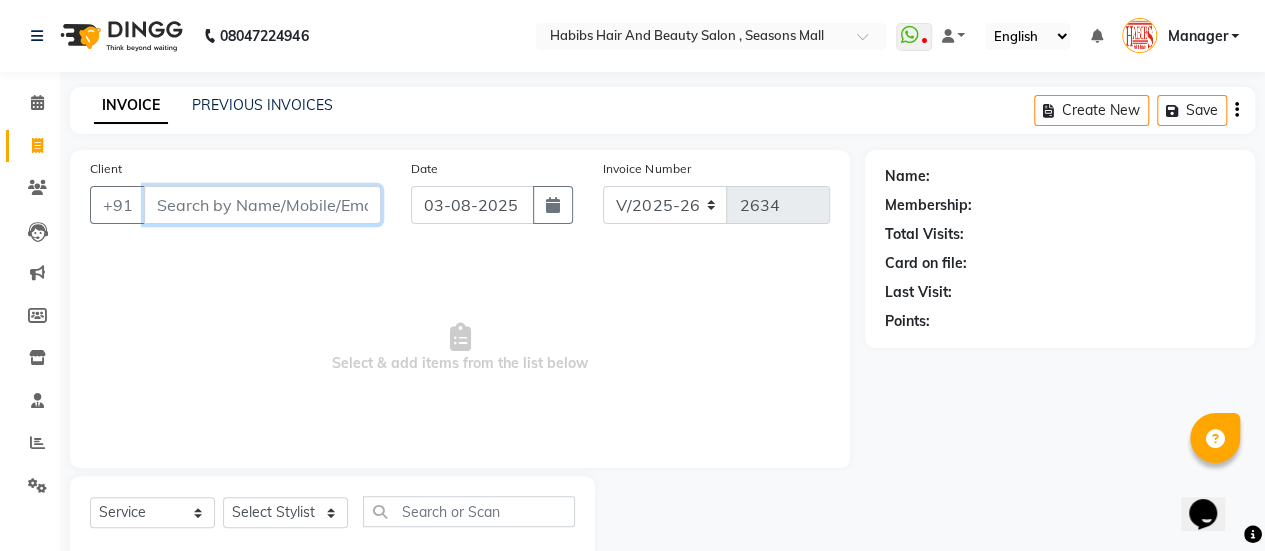 click on "Client" at bounding box center (262, 205) 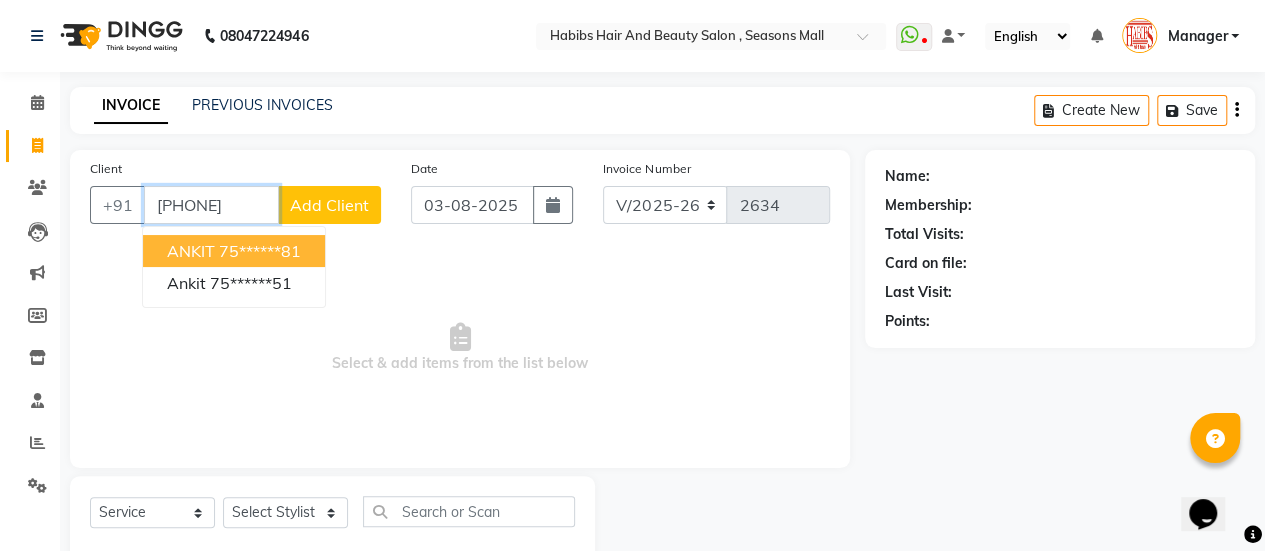 click on "75******81" at bounding box center (260, 251) 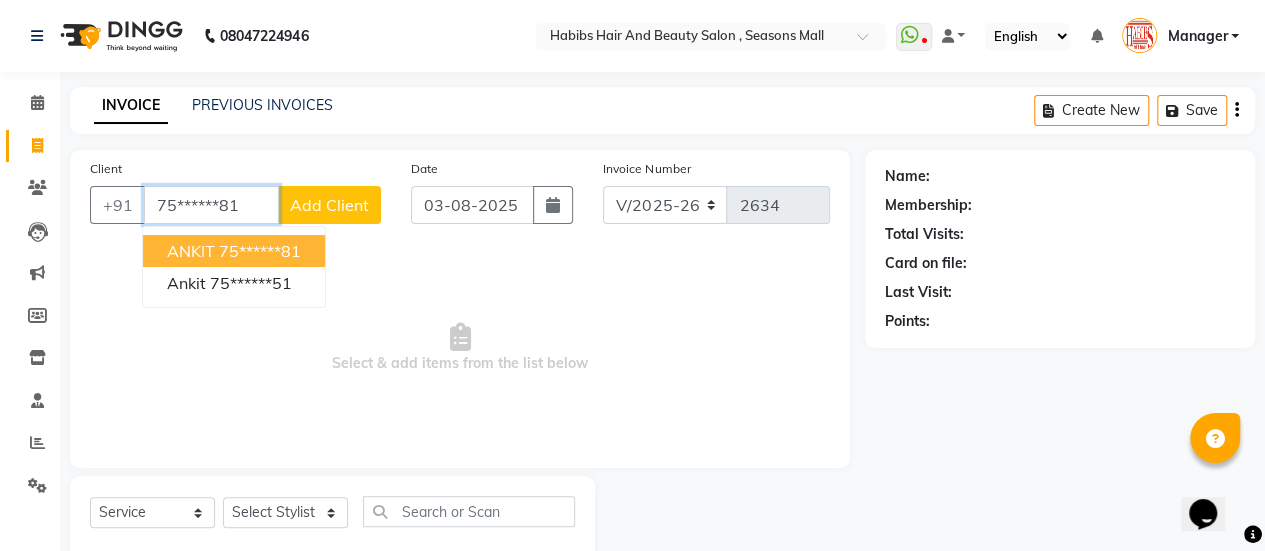 type on "75******81" 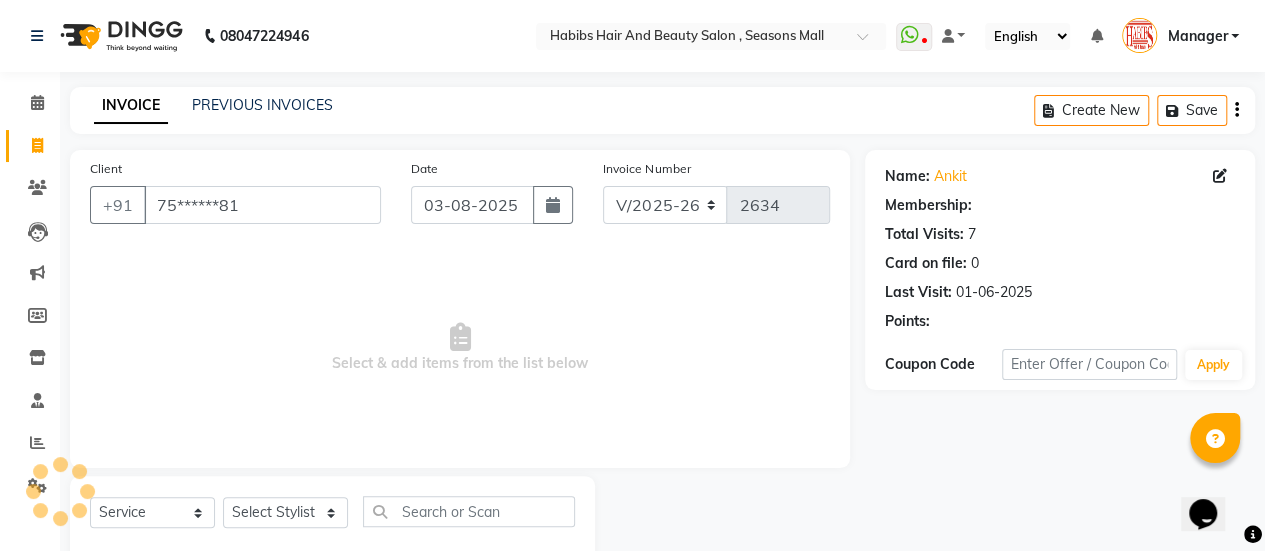select on "1: Object" 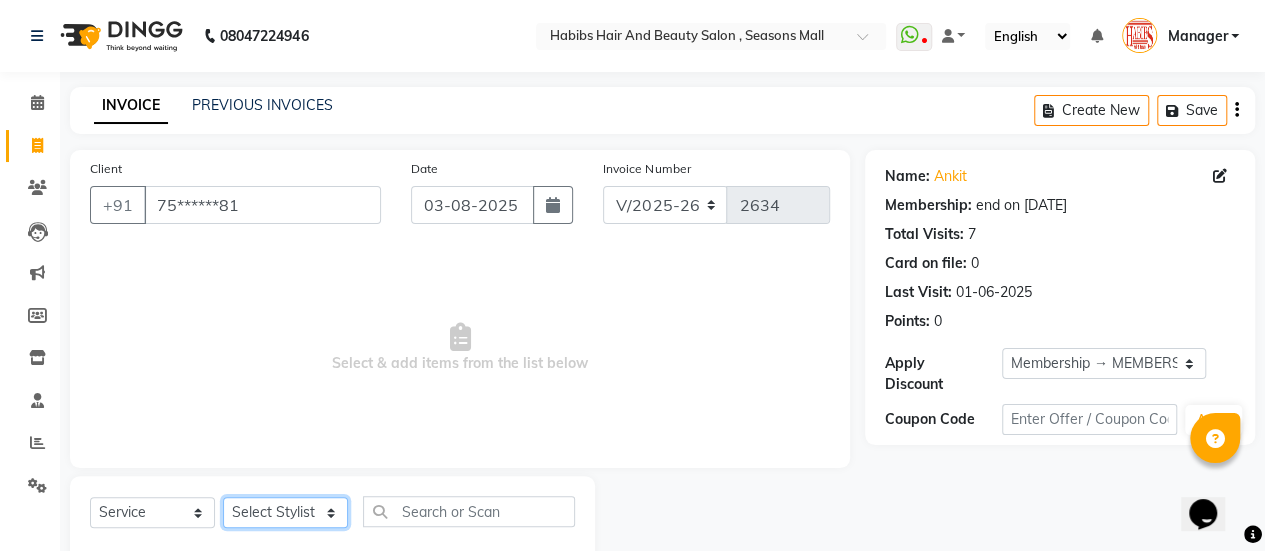 click on "Select Stylist [FIRST] [FIRST] [FIRST] Manager [FIRST] [FIRST] [FIRST] [FIRST] [FIRST] [FIRST] [FIRST] [FIRST] [FIRST] [FIRST] [FIRST]" 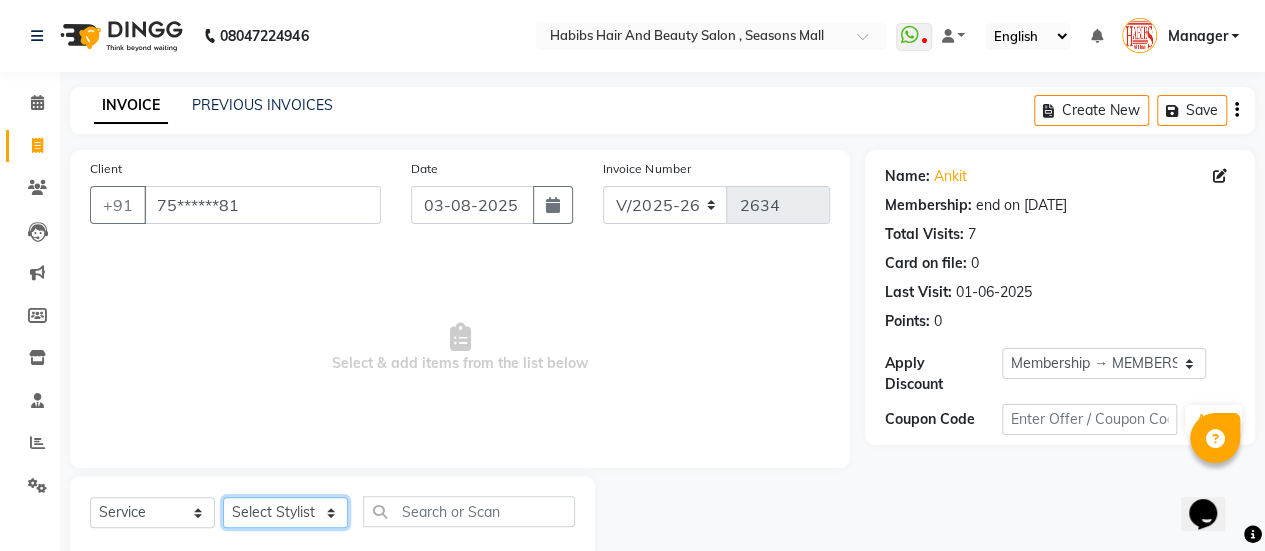 select on "38595" 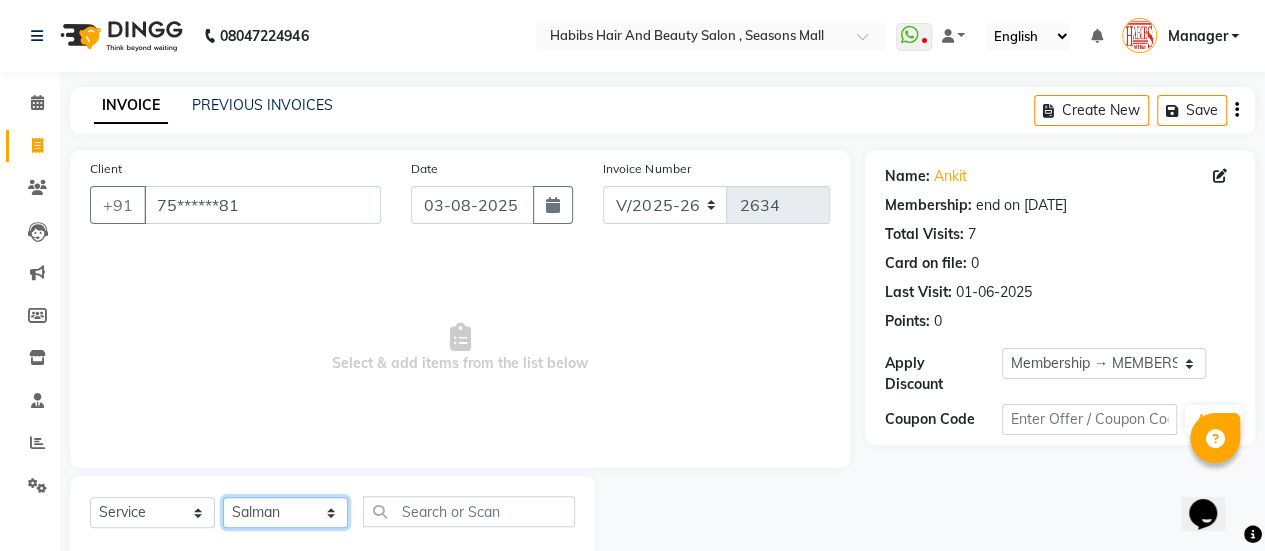 click on "Select Stylist [FIRST] [FIRST] [FIRST] Manager [FIRST] [FIRST] [FIRST] [FIRST] [FIRST] [FIRST] [FIRST] [FIRST] [FIRST] [FIRST] [FIRST]" 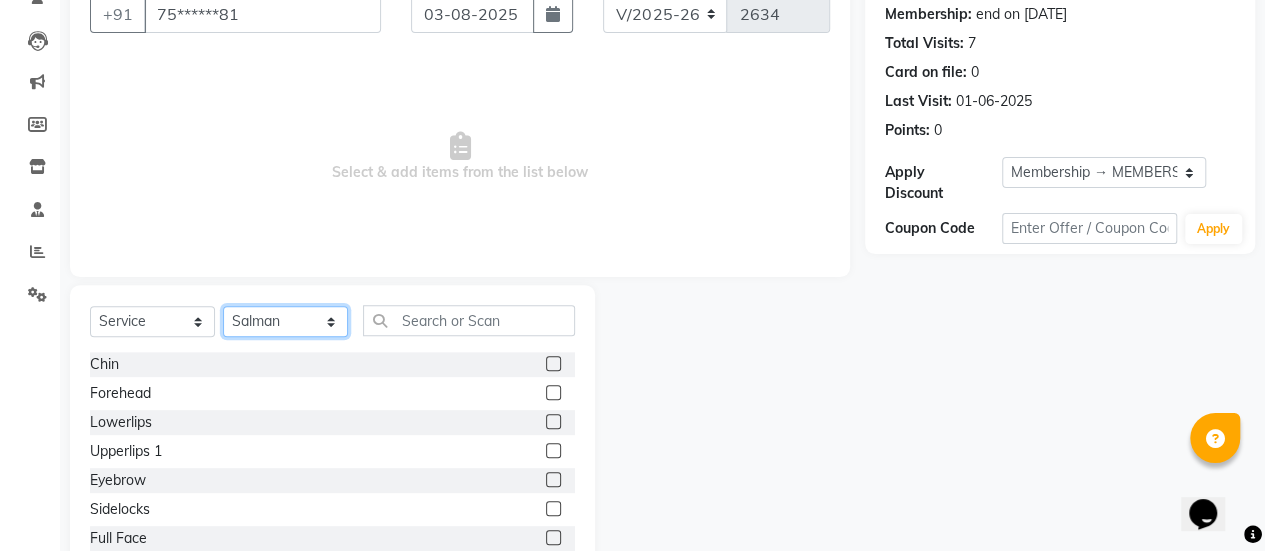 scroll, scrollTop: 193, scrollLeft: 0, axis: vertical 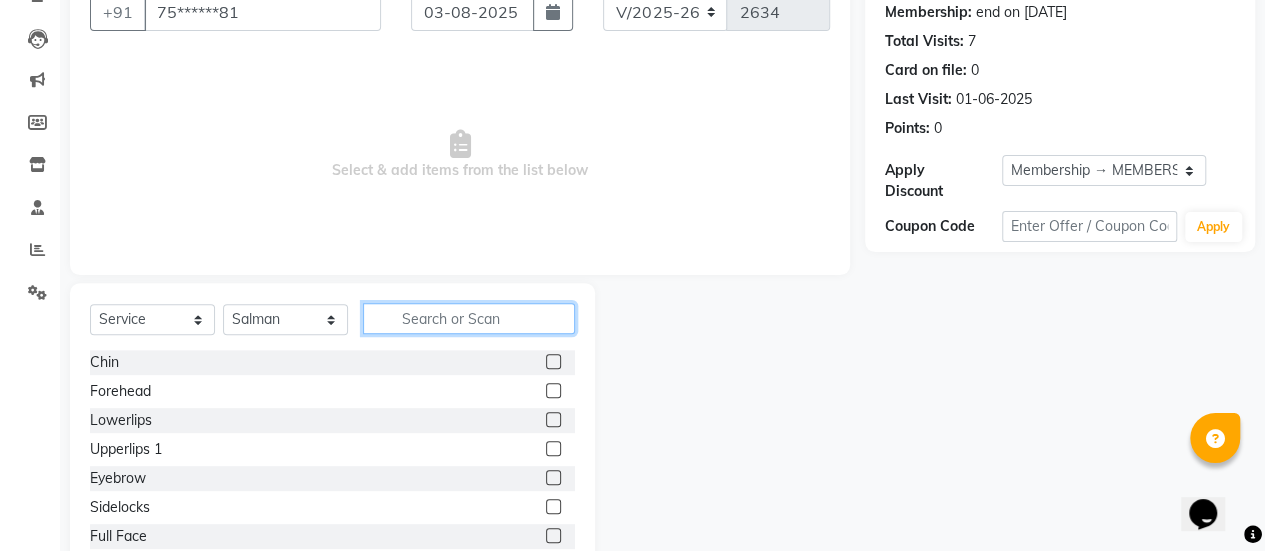 click 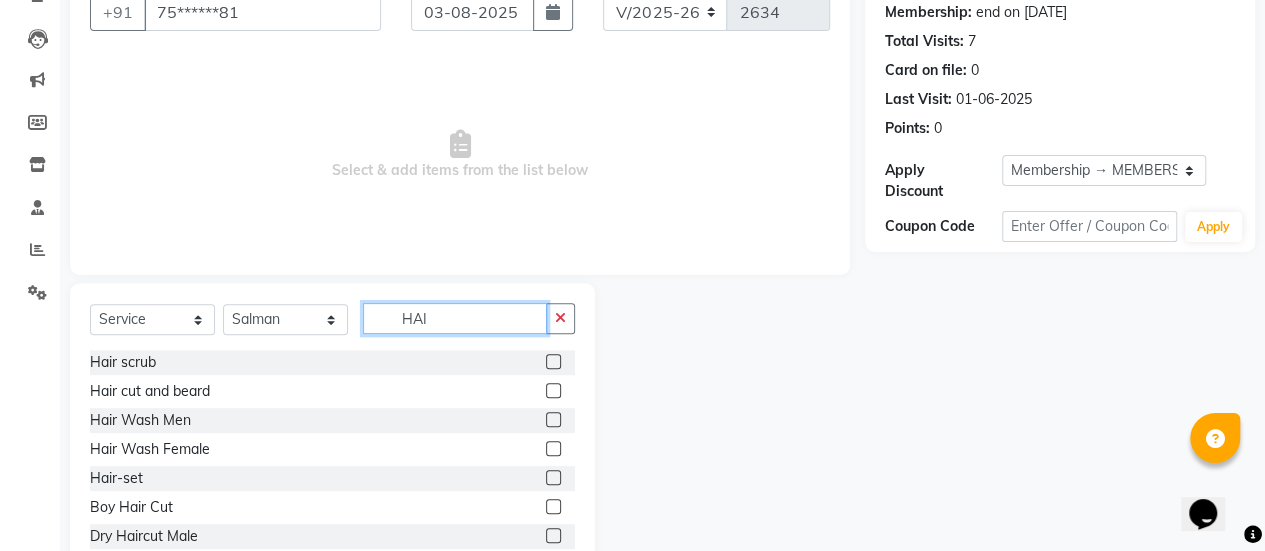 type on "HAI" 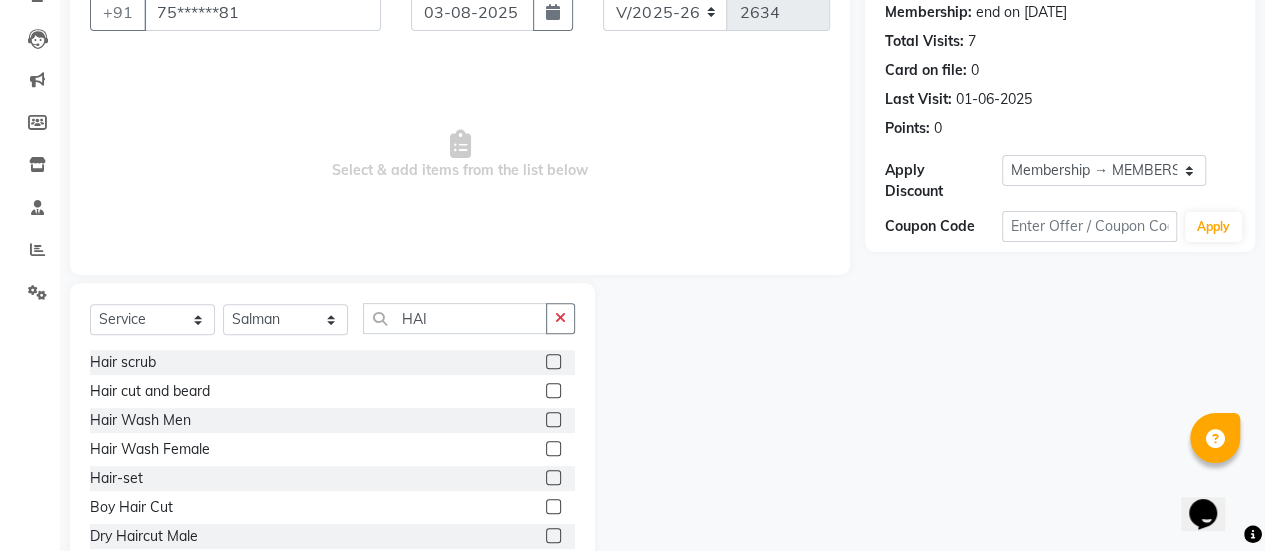 click 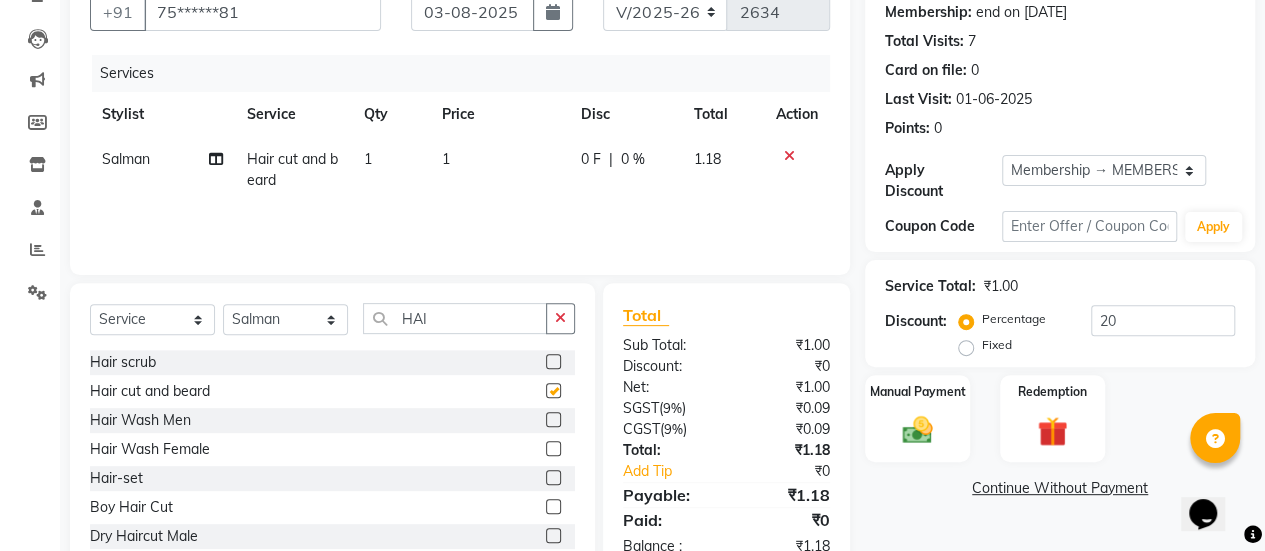 checkbox on "false" 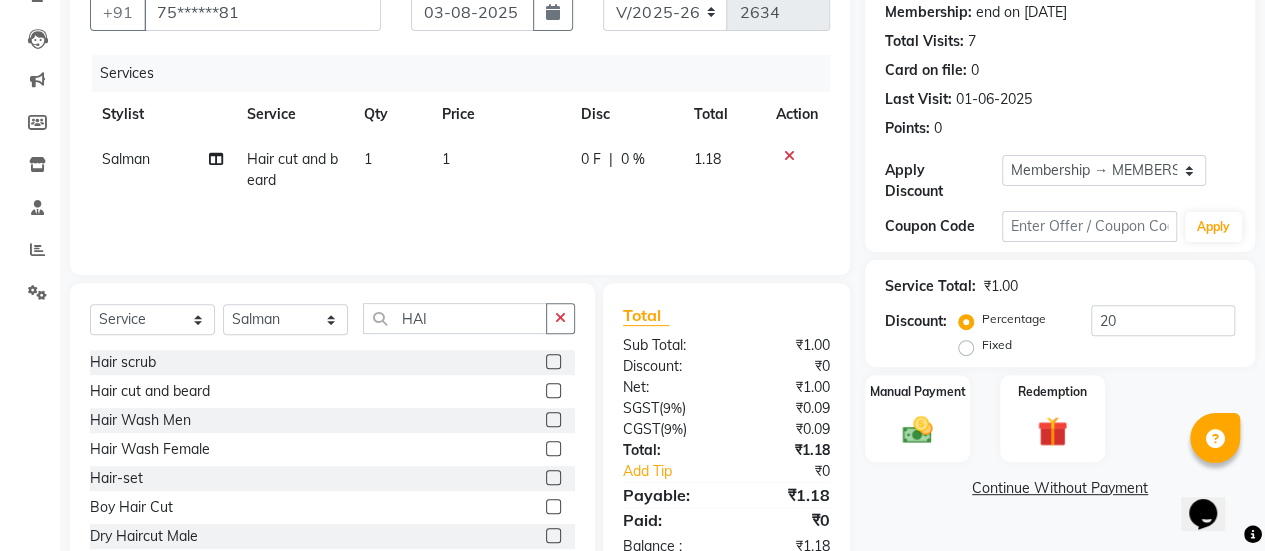 click on "1" 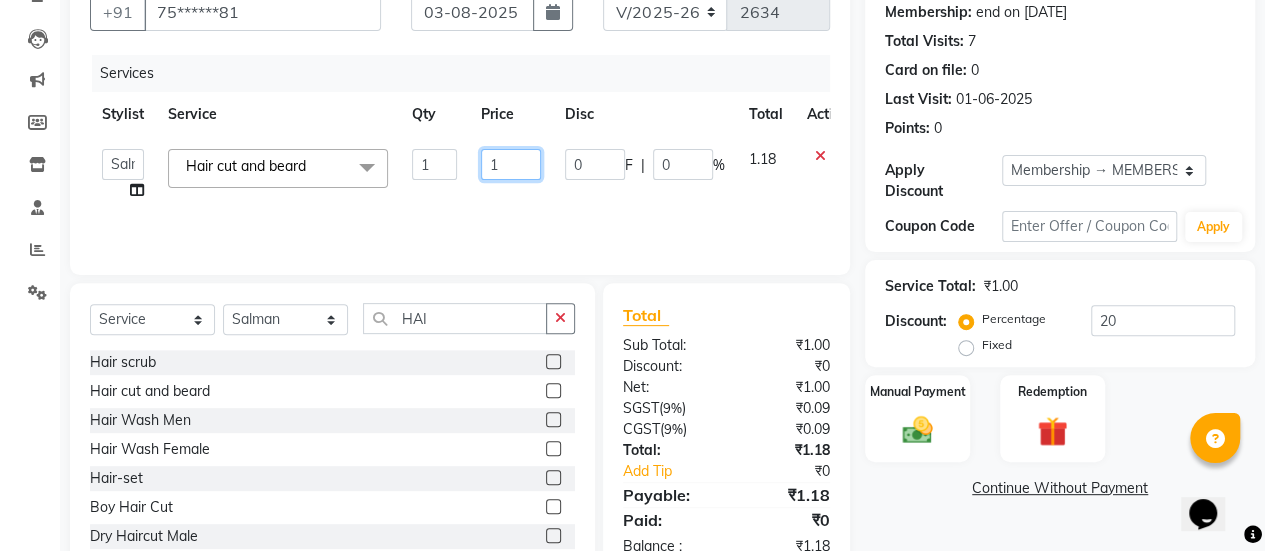 click on "1" 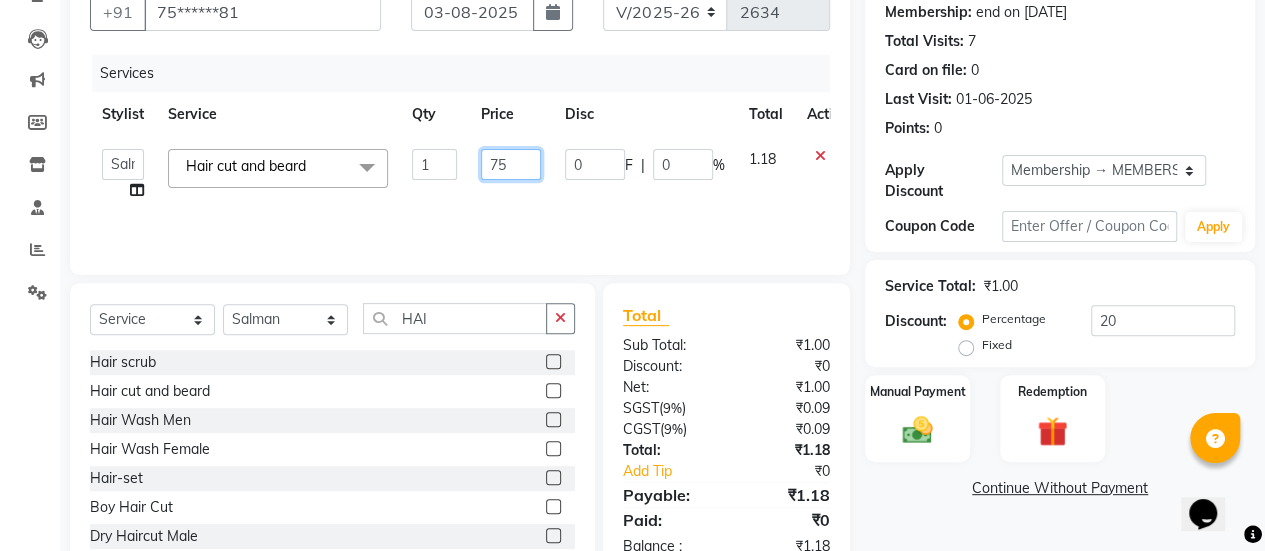 type on "750" 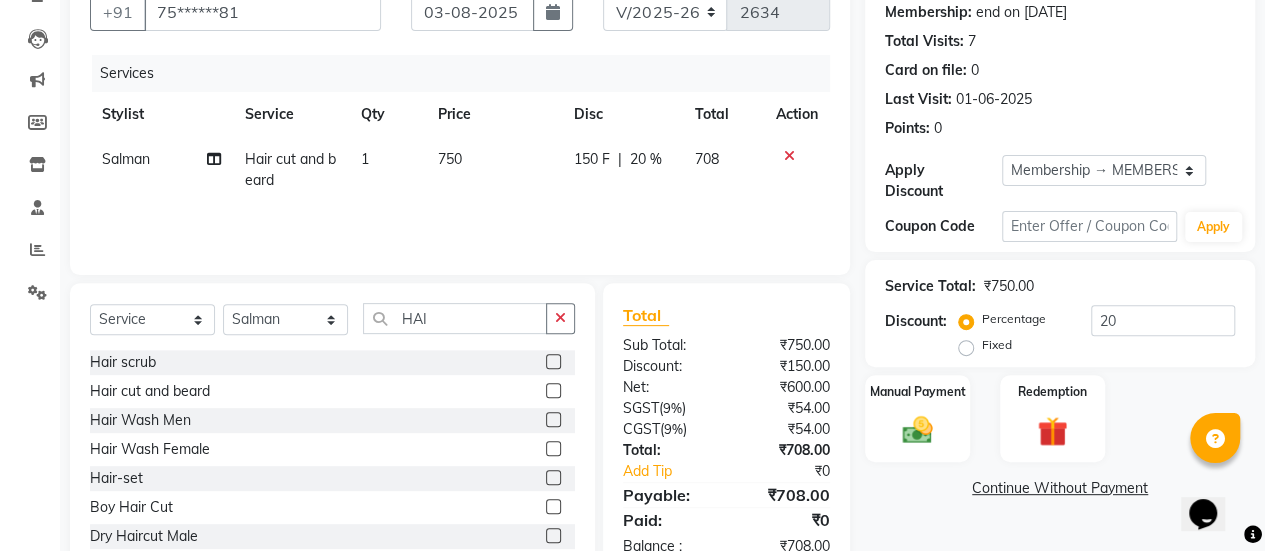 click on "750" 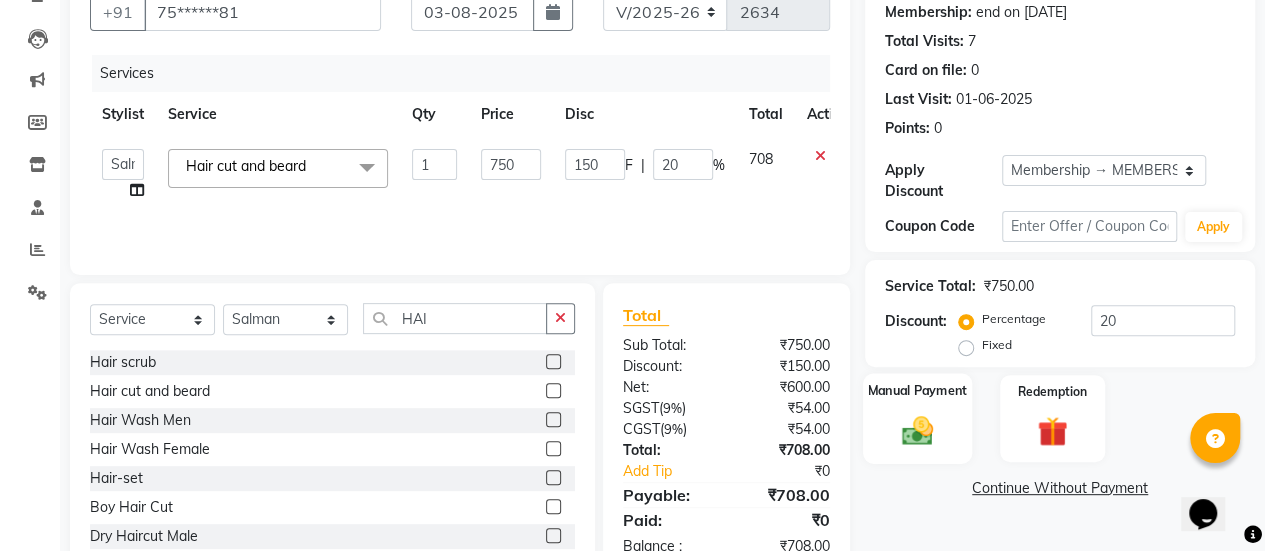 click on "Manual Payment" 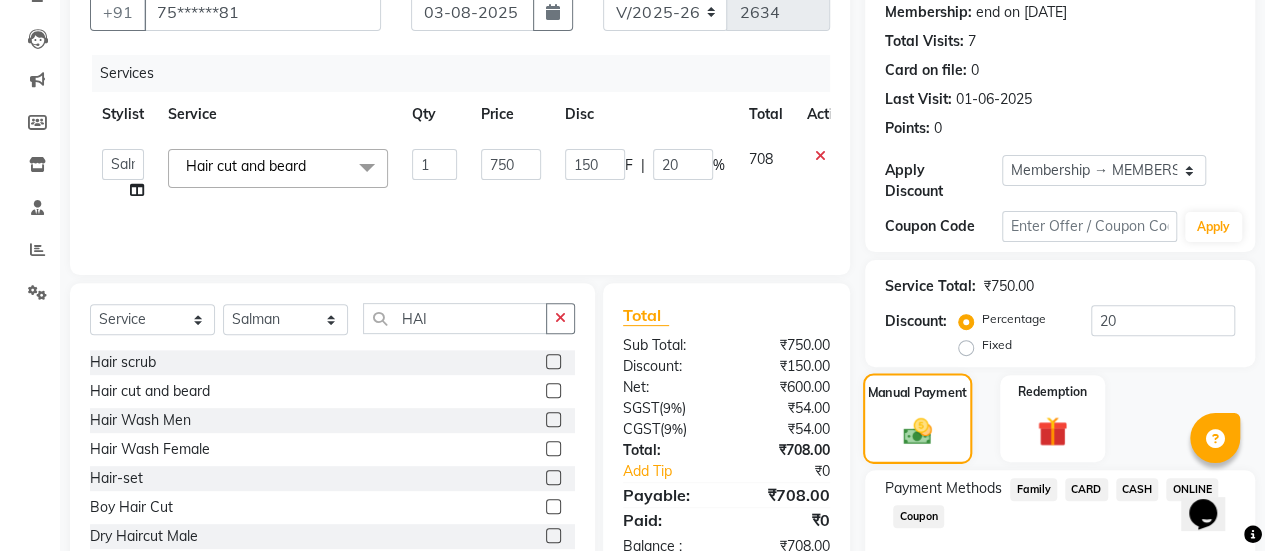 scroll, scrollTop: 302, scrollLeft: 0, axis: vertical 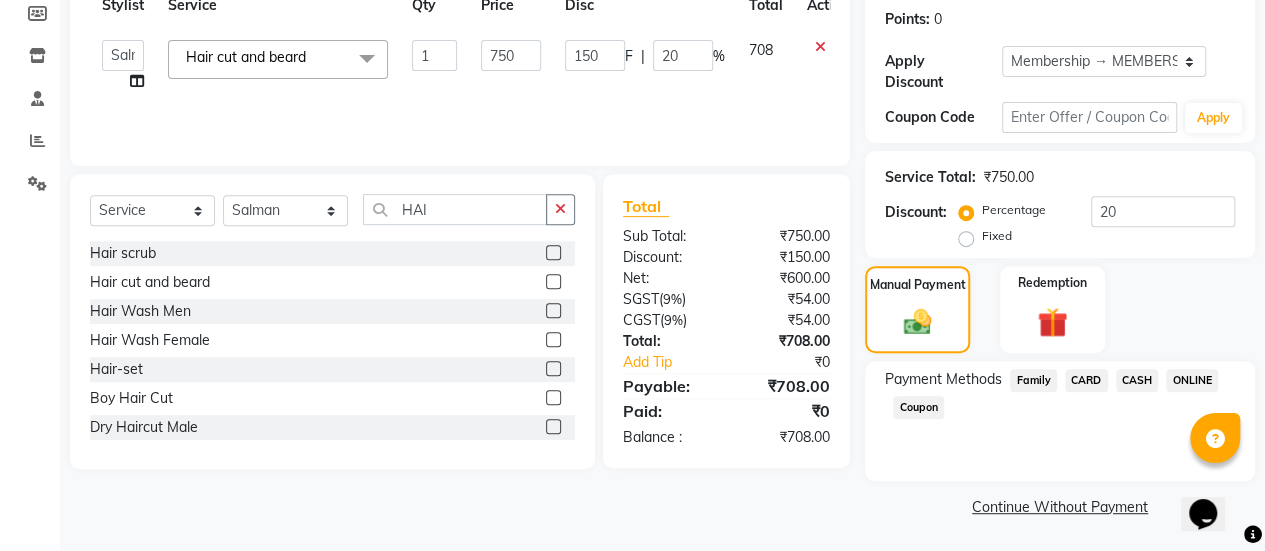 click on "ONLINE" 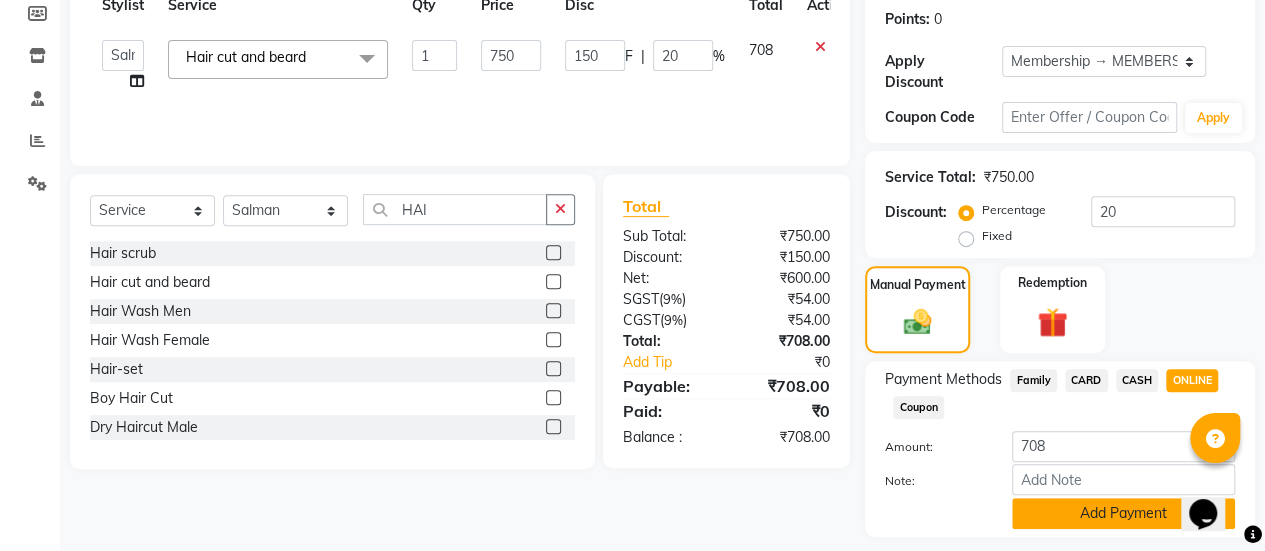 click on "Add Payment" 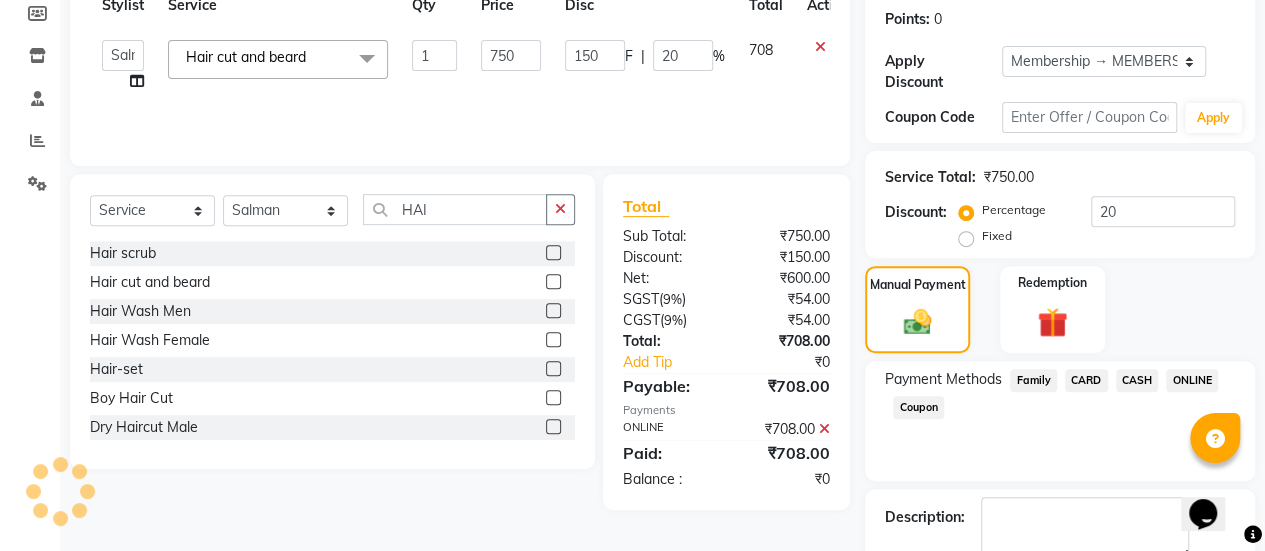 scroll, scrollTop: 414, scrollLeft: 0, axis: vertical 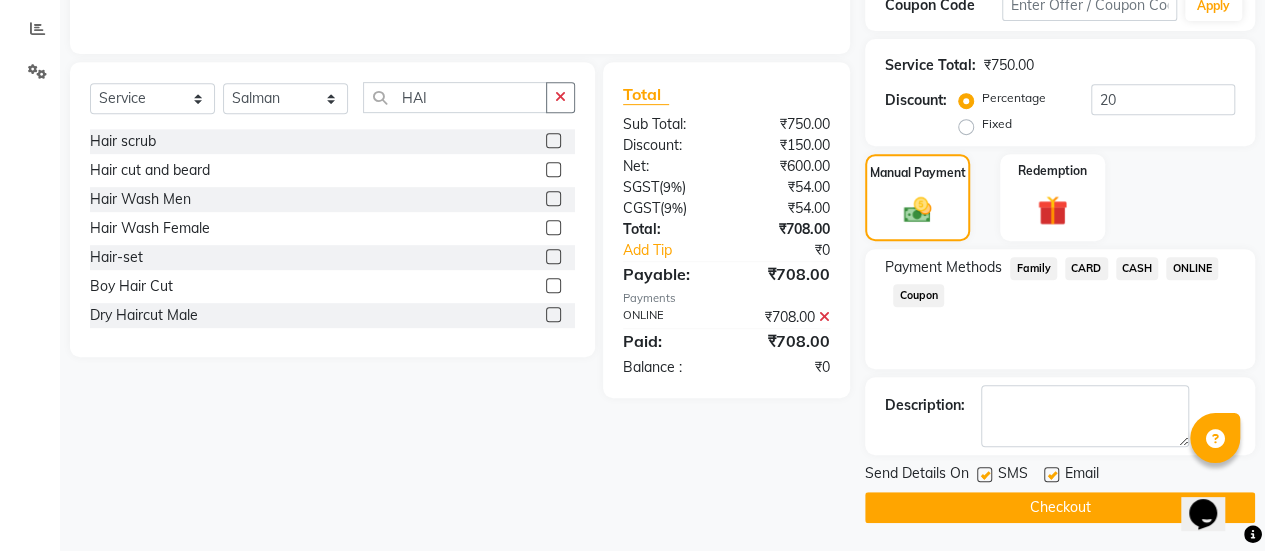 click 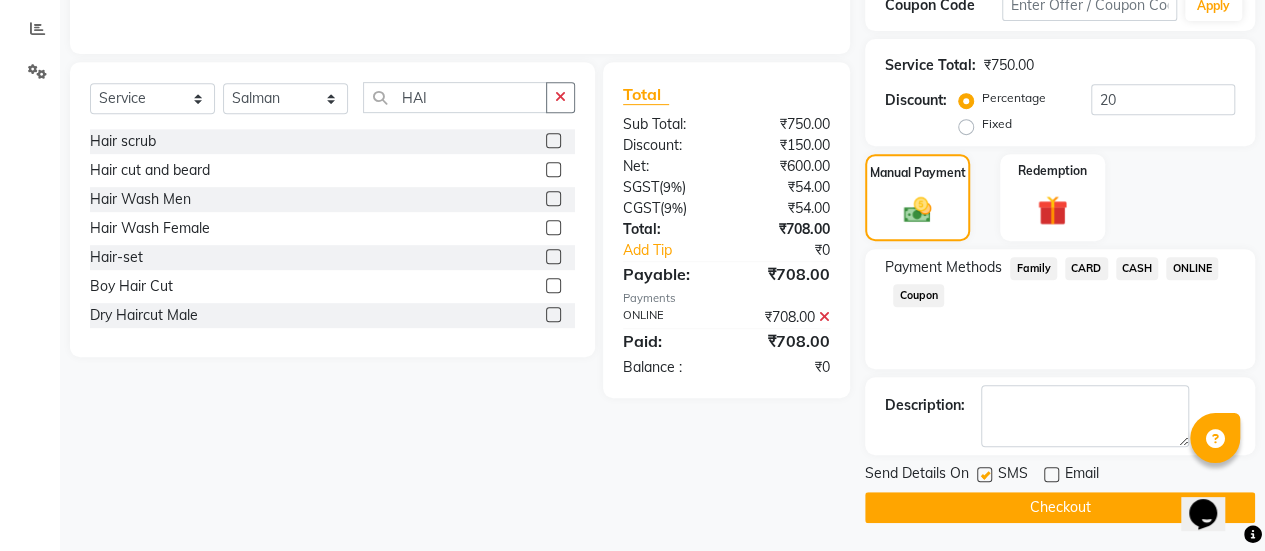 click on "Checkout" 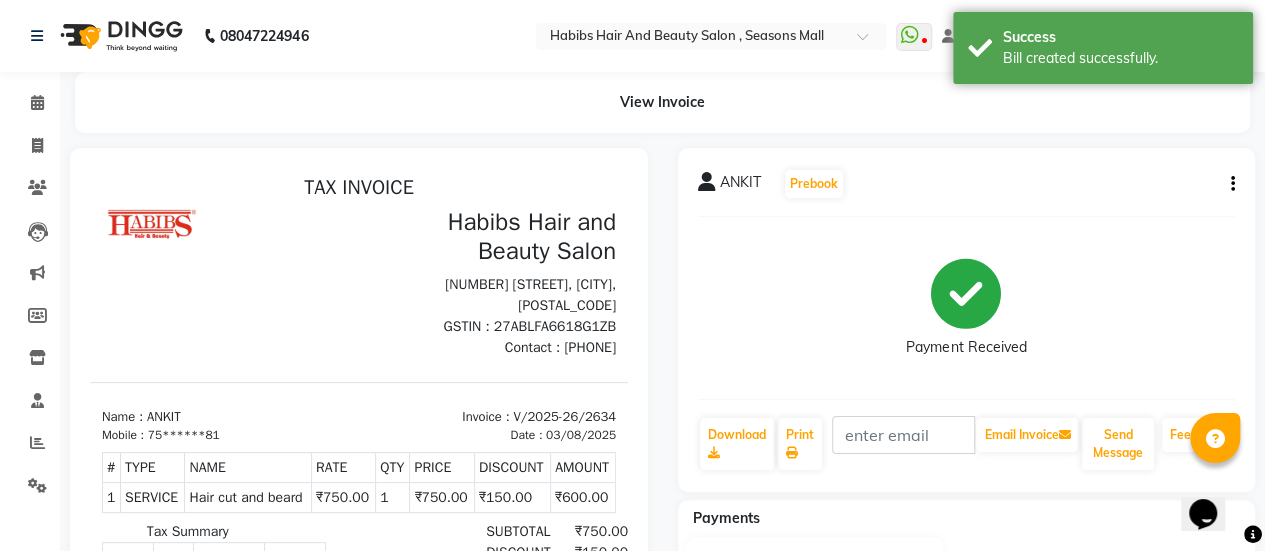 scroll, scrollTop: 0, scrollLeft: 0, axis: both 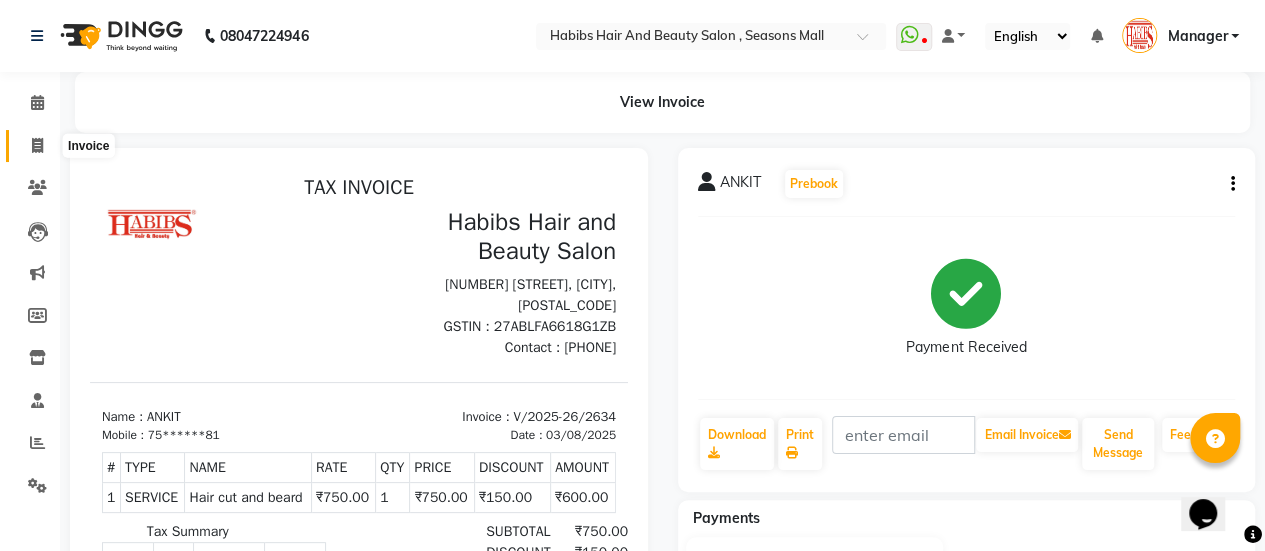 click 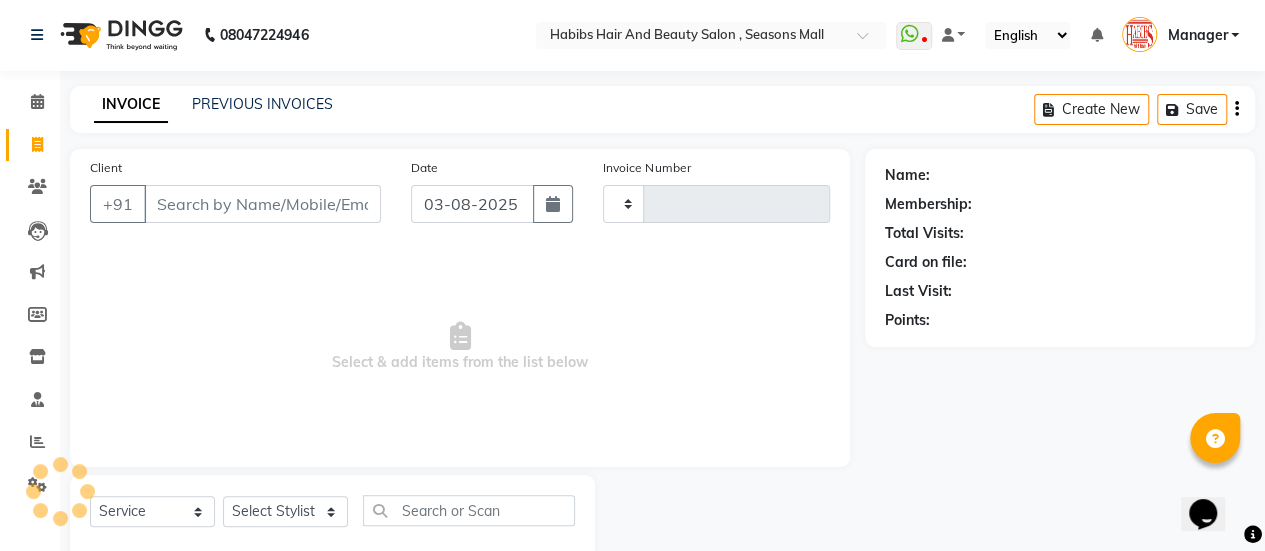 type on "2635" 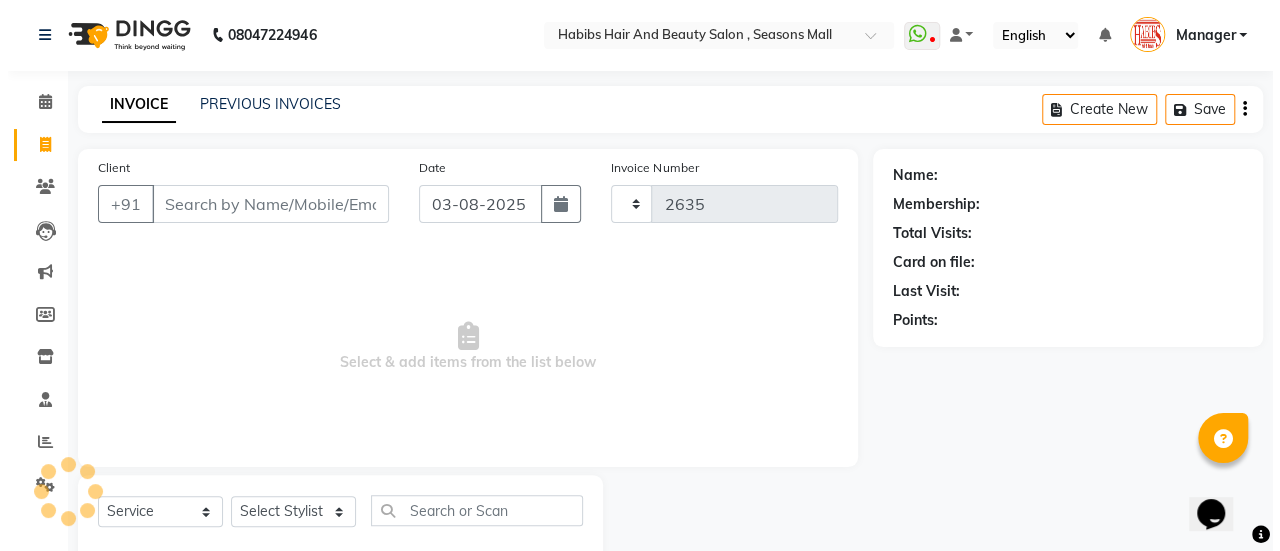 scroll, scrollTop: 49, scrollLeft: 0, axis: vertical 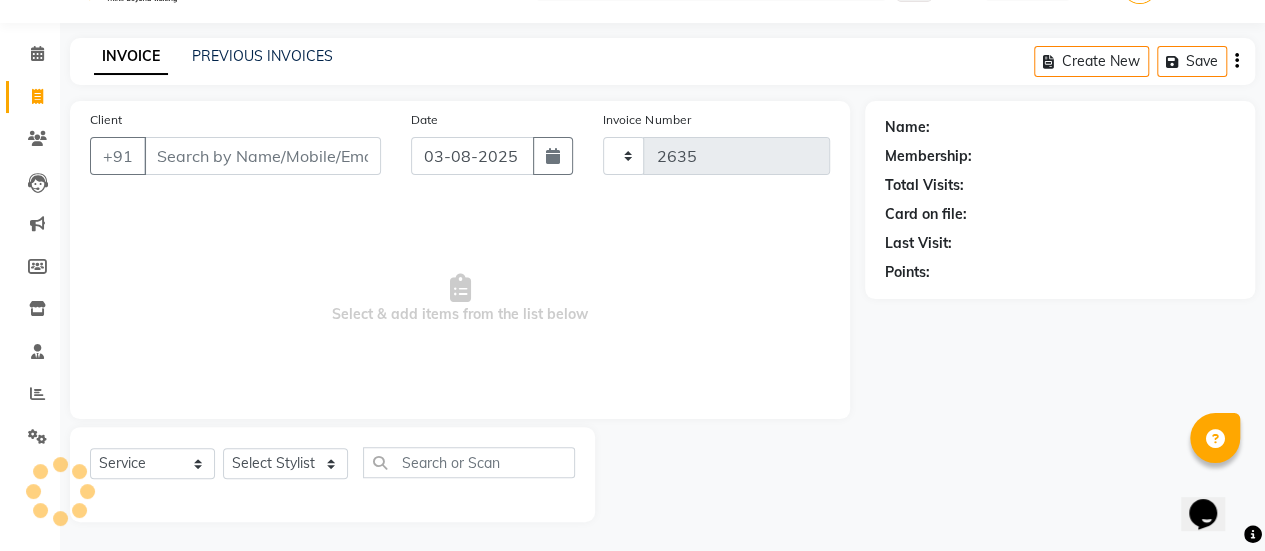 select on "5651" 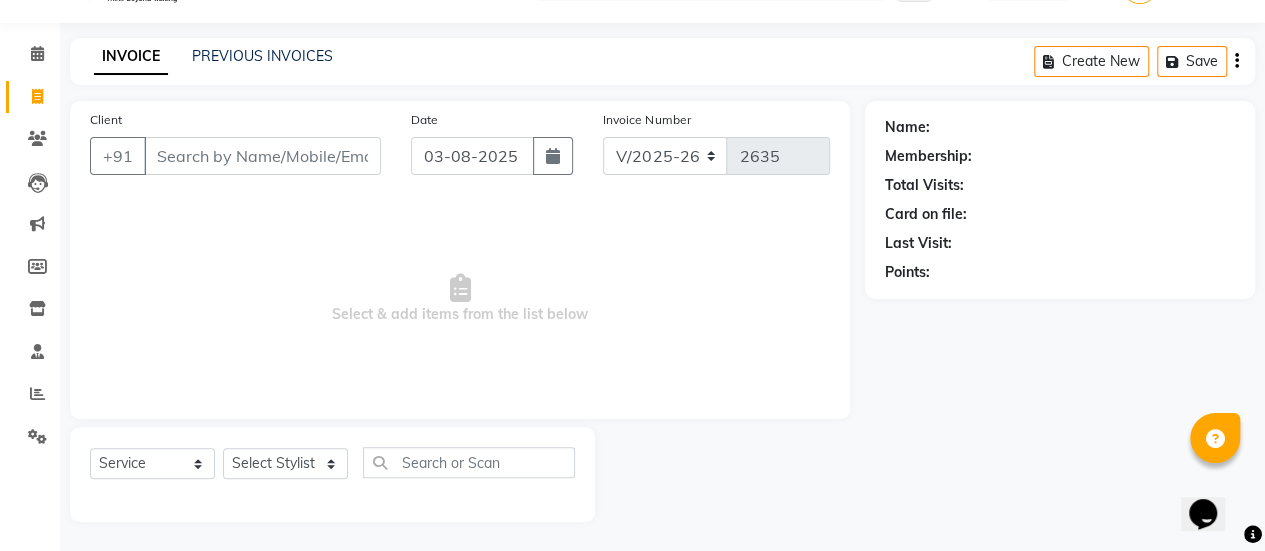 click on "Client" at bounding box center (262, 156) 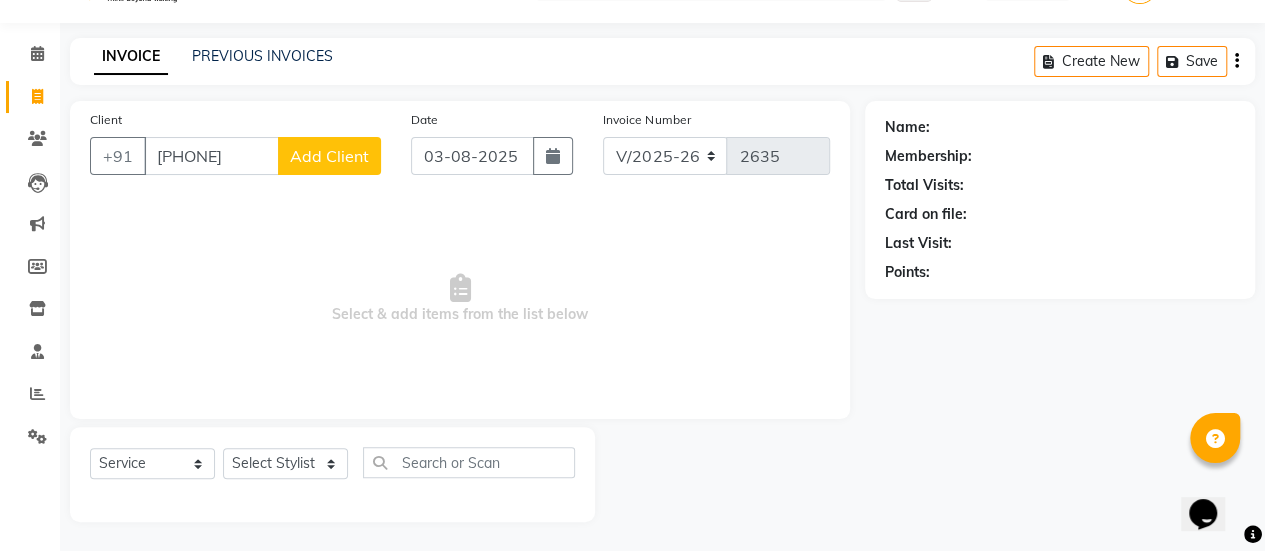 type on "[PHONE]" 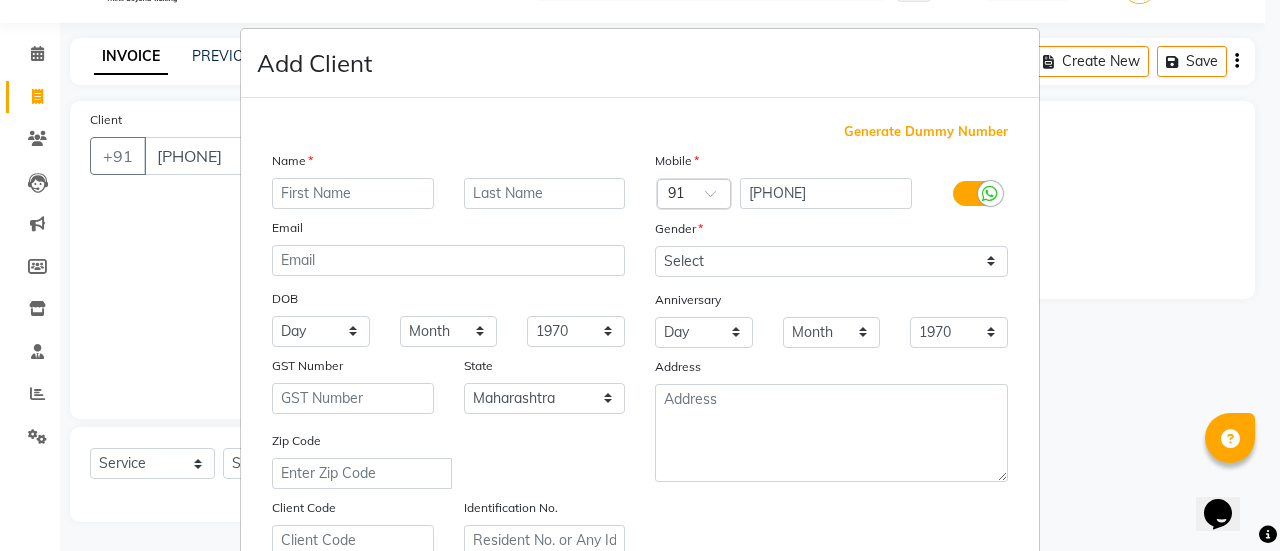 click at bounding box center (353, 193) 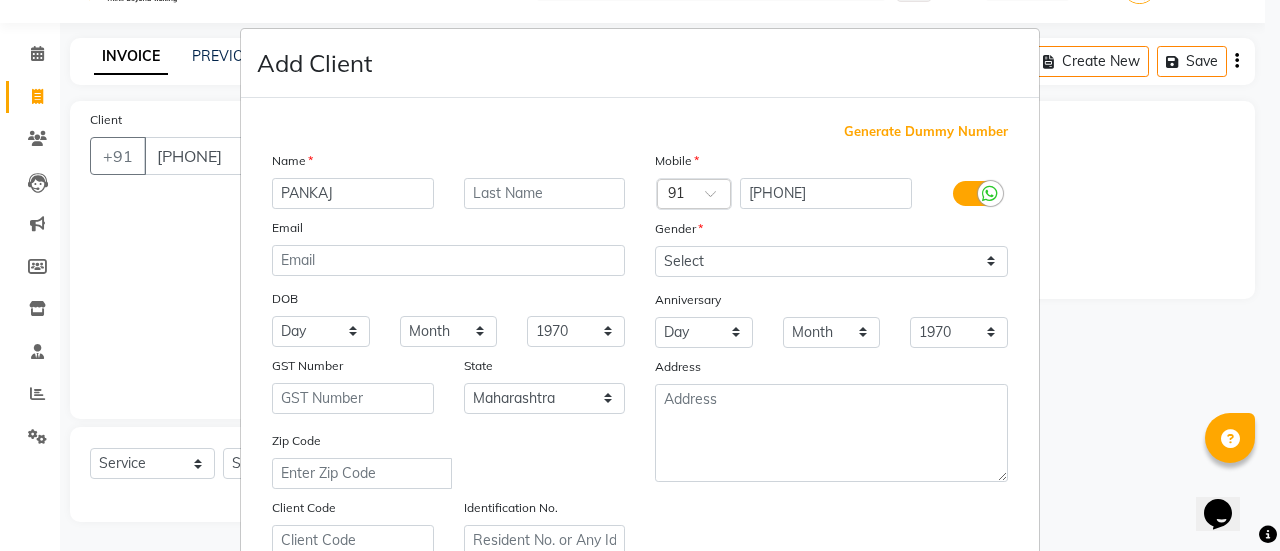 type on "PANKAJ" 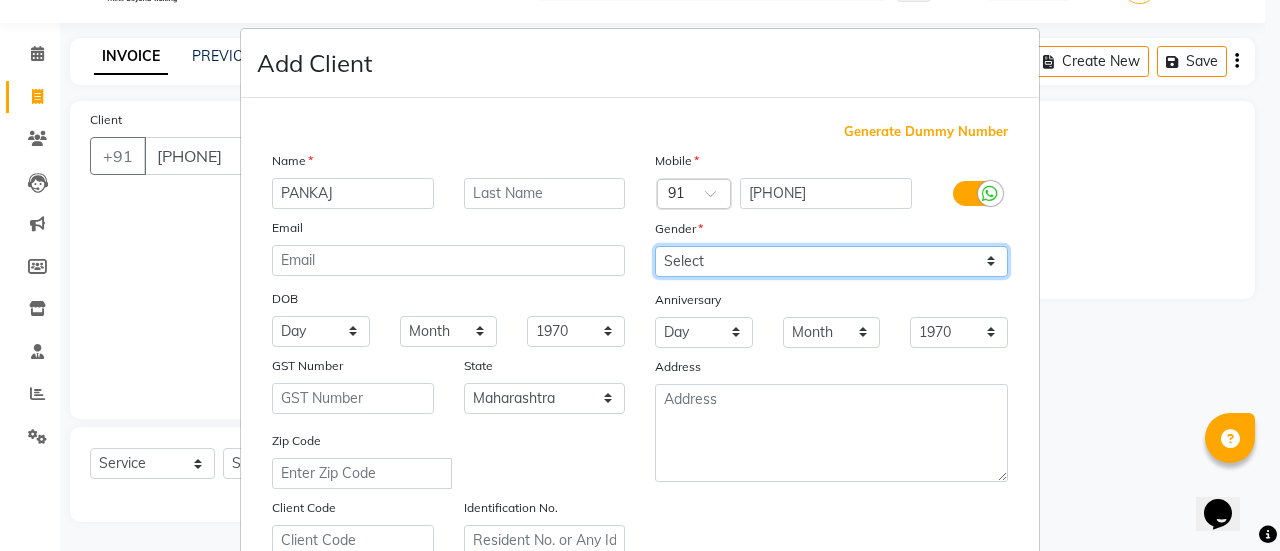 click on "Select Male Female Other Prefer Not To Say" at bounding box center [831, 261] 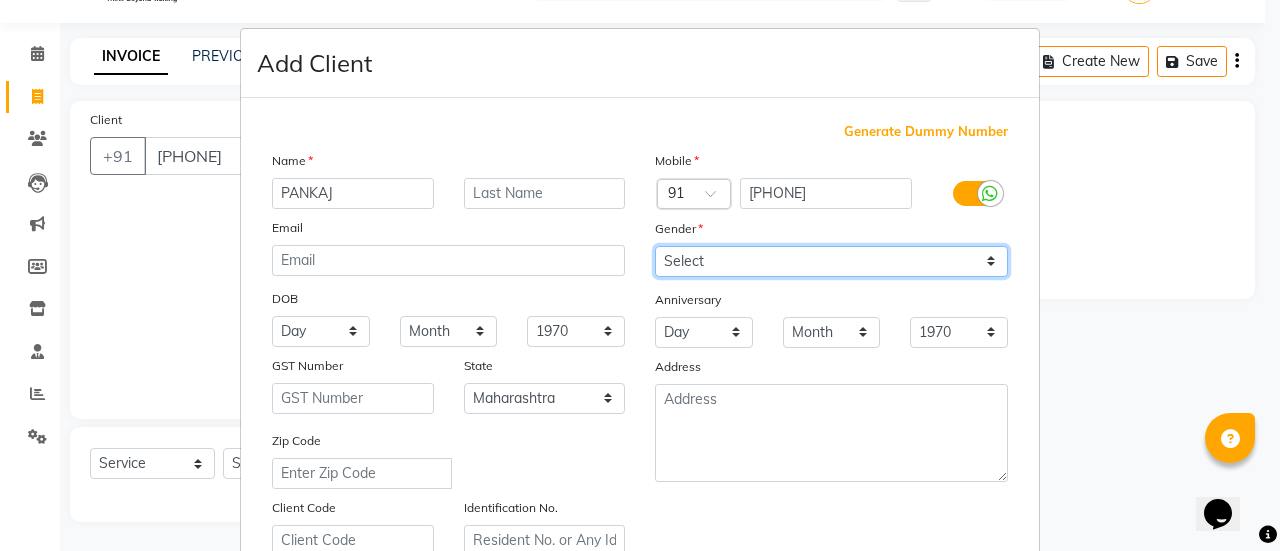 select on "male" 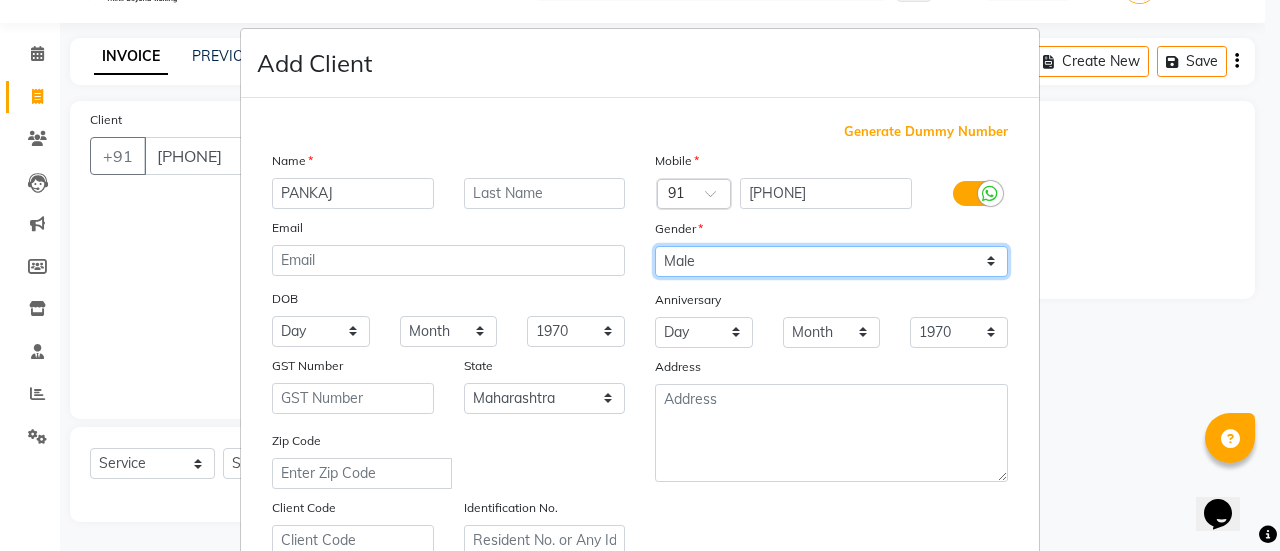click on "Select Male Female Other Prefer Not To Say" at bounding box center (831, 261) 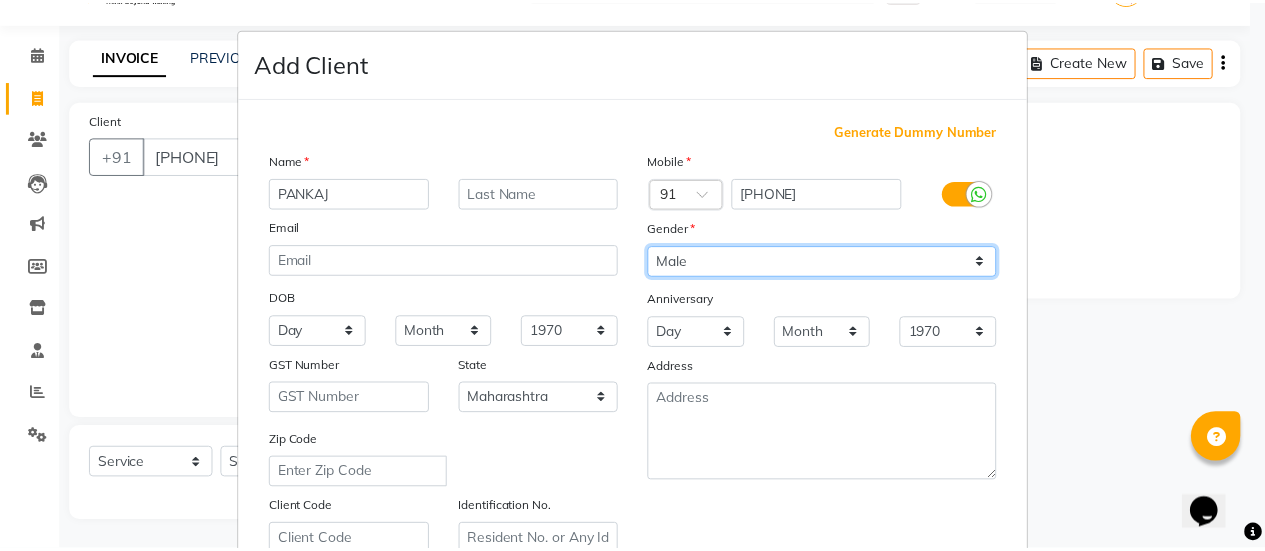 scroll, scrollTop: 368, scrollLeft: 0, axis: vertical 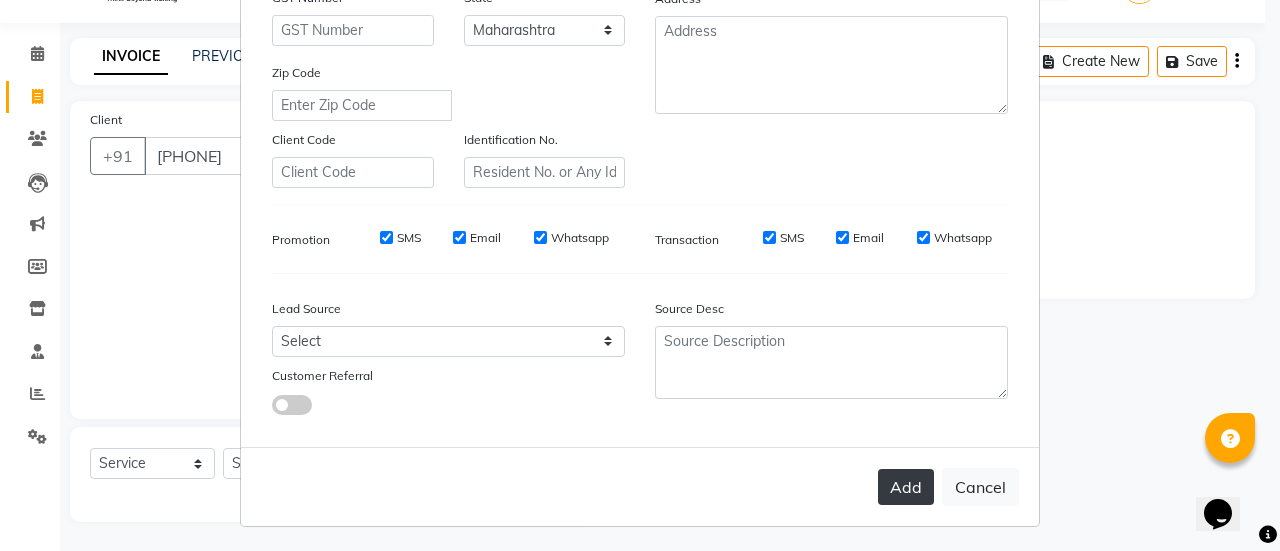 click on "Add" at bounding box center [906, 487] 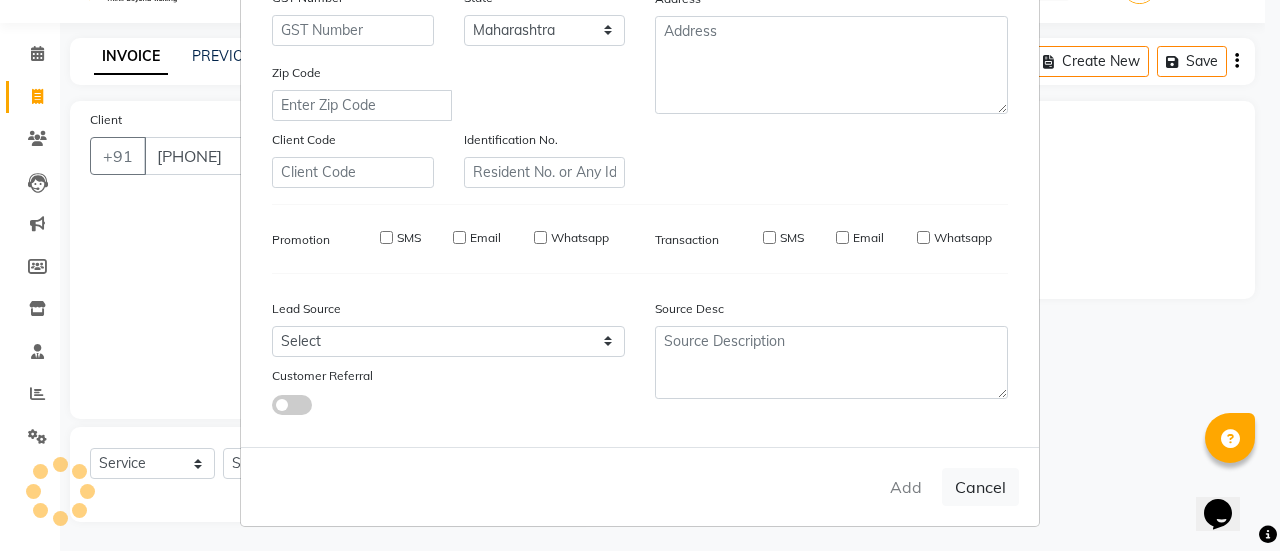 type on "95******64" 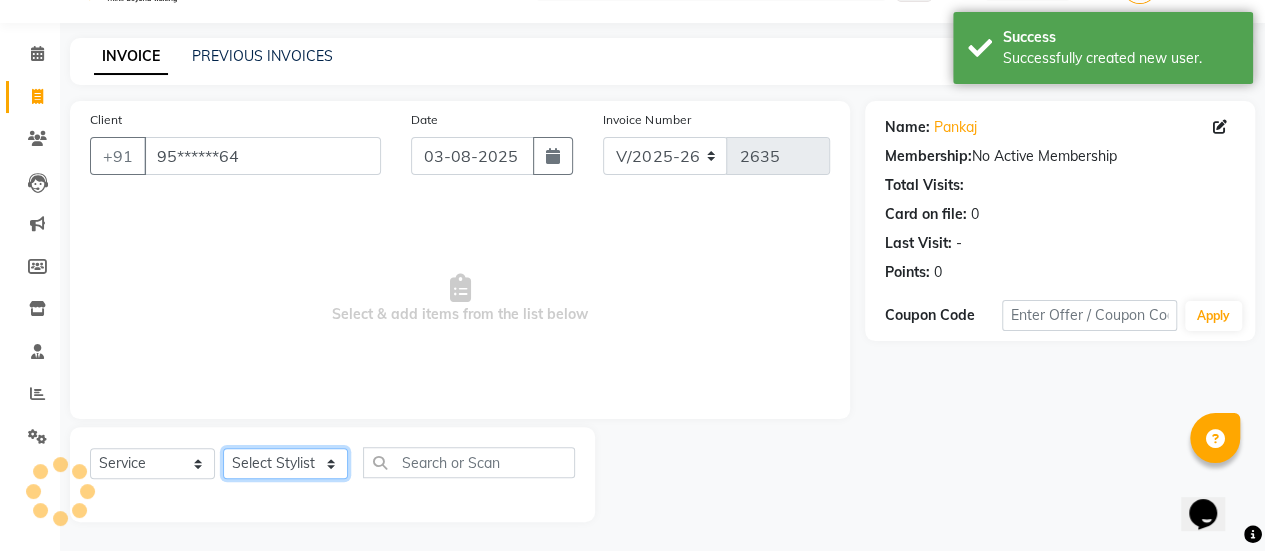 click on "Select Stylist [FIRST] [FIRST] [FIRST] Manager [FIRST] [FIRST] [FIRST] [FIRST] [FIRST] [FIRST] [FIRST] [FIRST] [FIRST] [FIRST] [FIRST]" 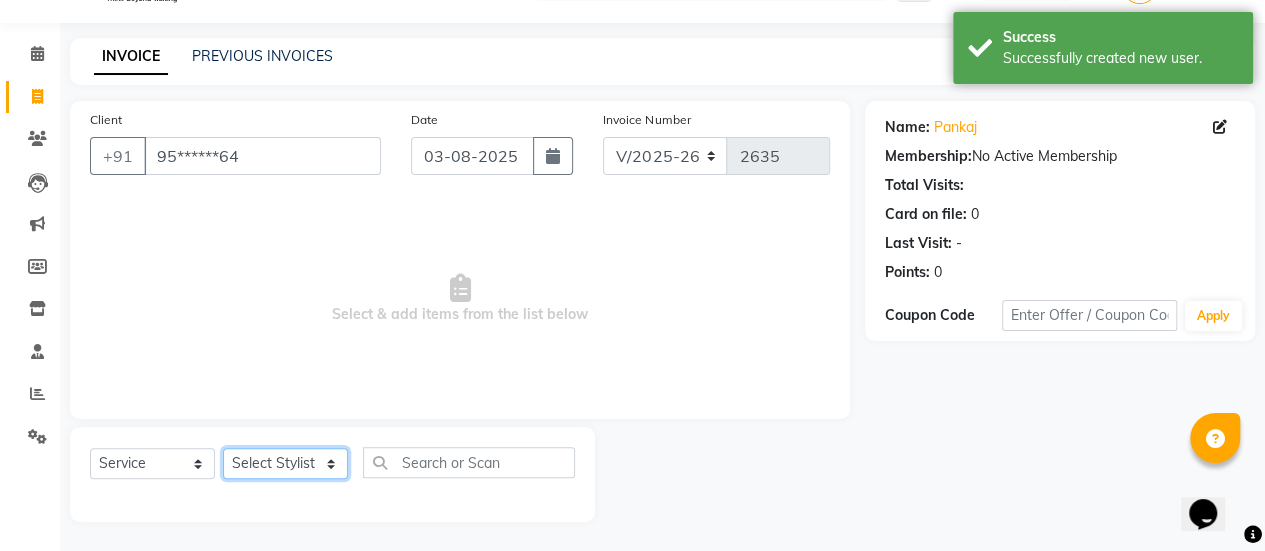 select on "38595" 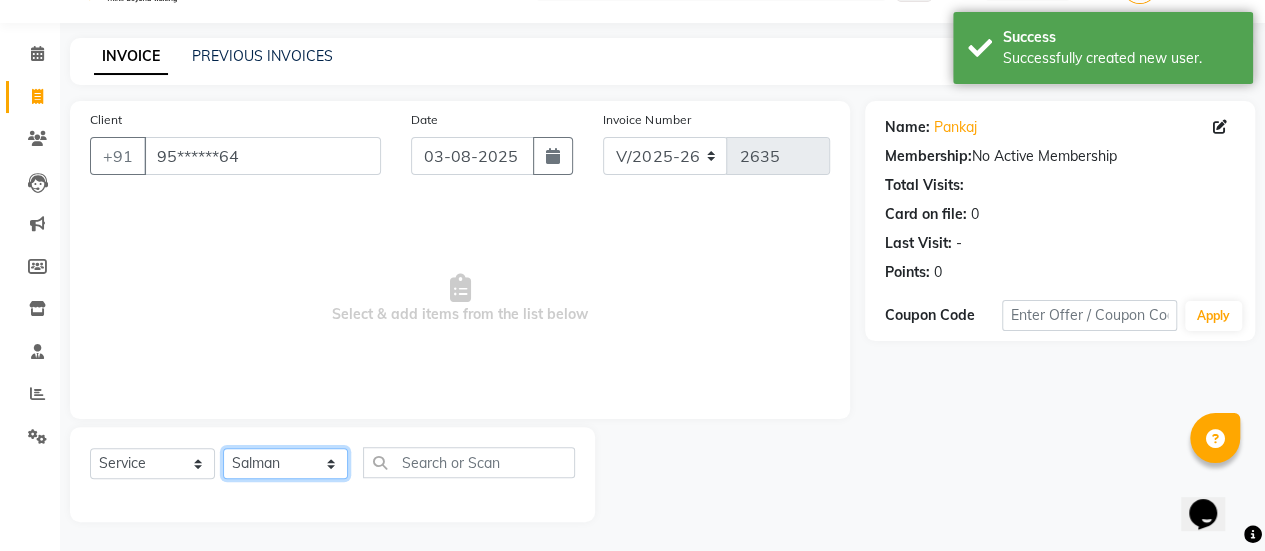 click on "Select Stylist [FIRST] [FIRST] [FIRST] Manager [FIRST] [FIRST] [FIRST] [FIRST] [FIRST] [FIRST] [FIRST] [FIRST] [FIRST] [FIRST] [FIRST]" 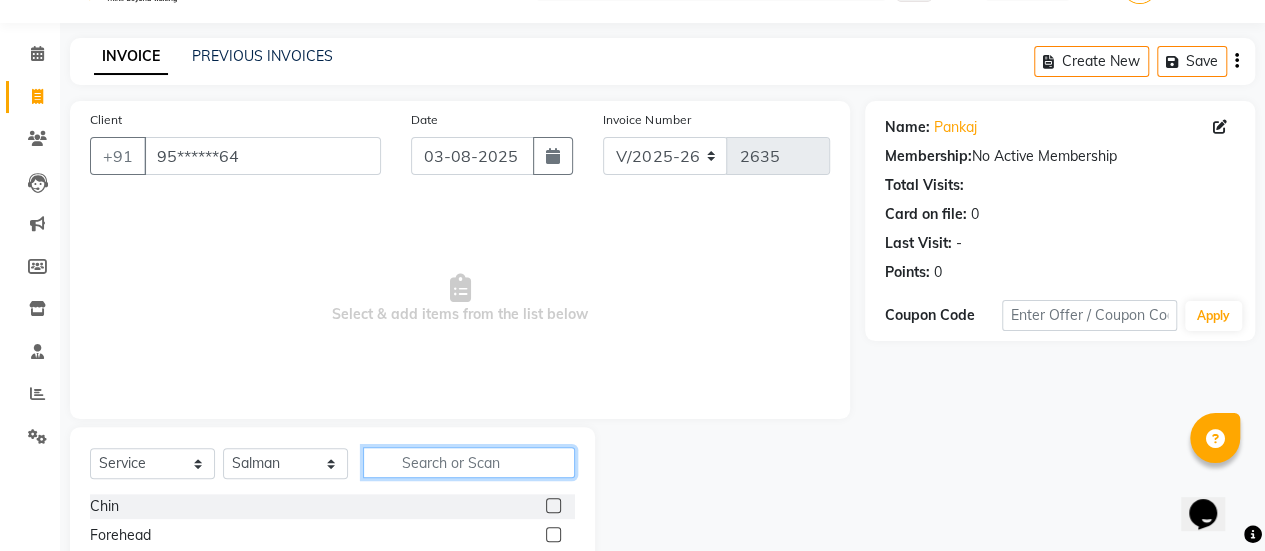 click 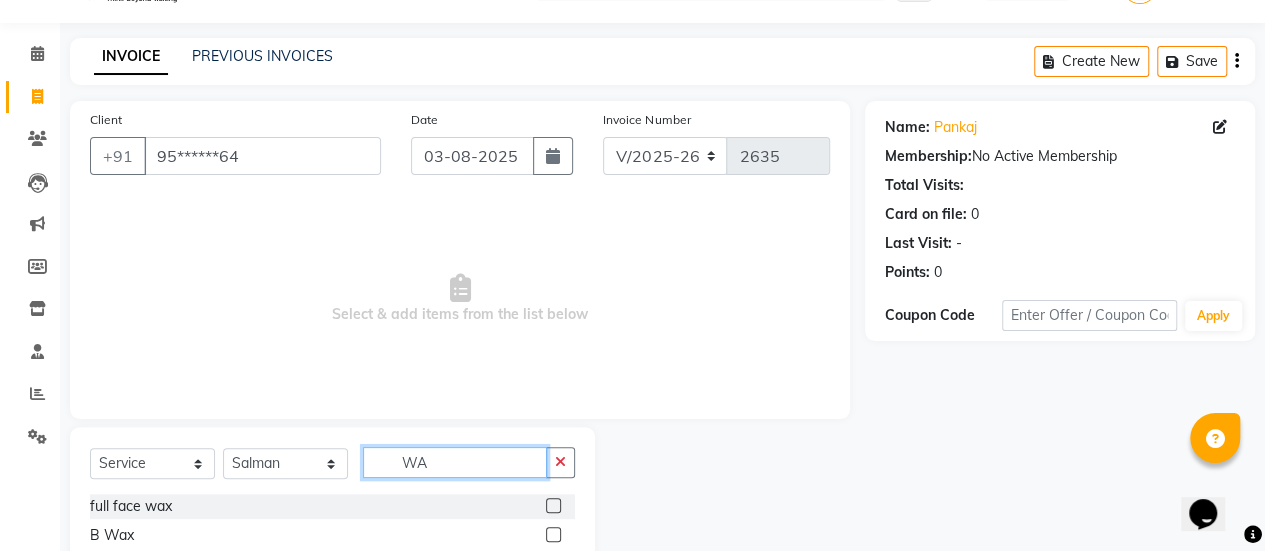 type on "W" 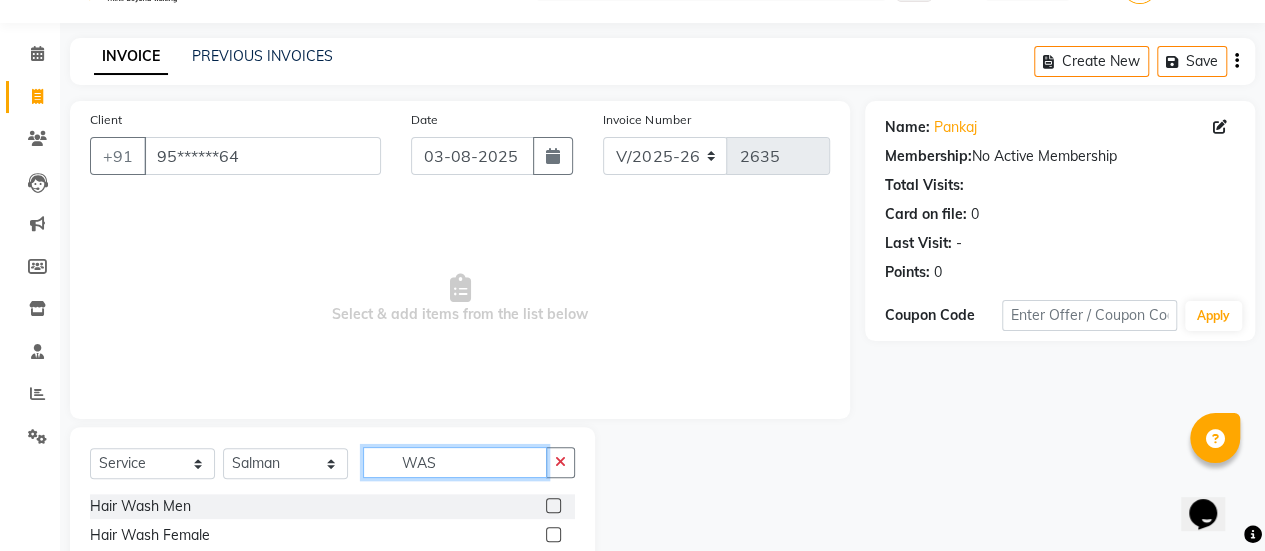 click on "WAS" 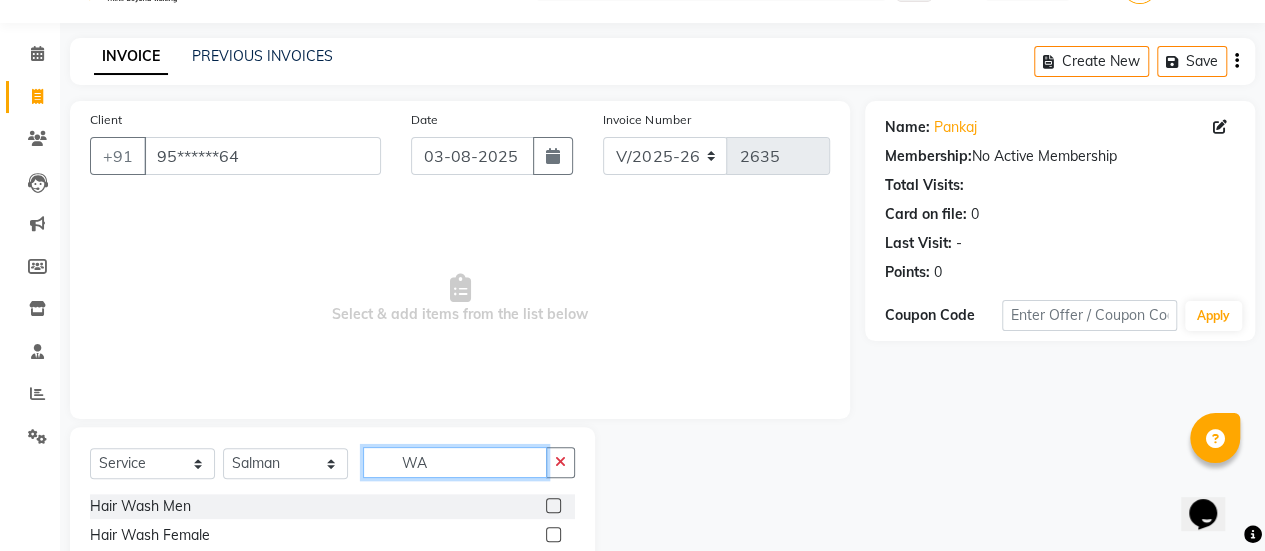 type on "W" 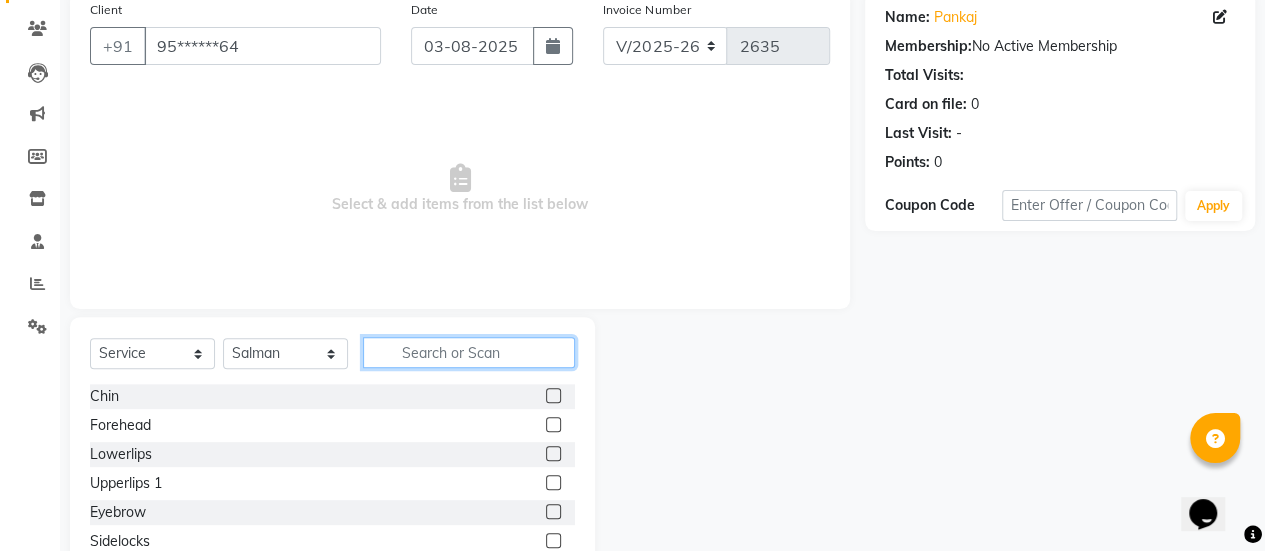 scroll, scrollTop: 190, scrollLeft: 0, axis: vertical 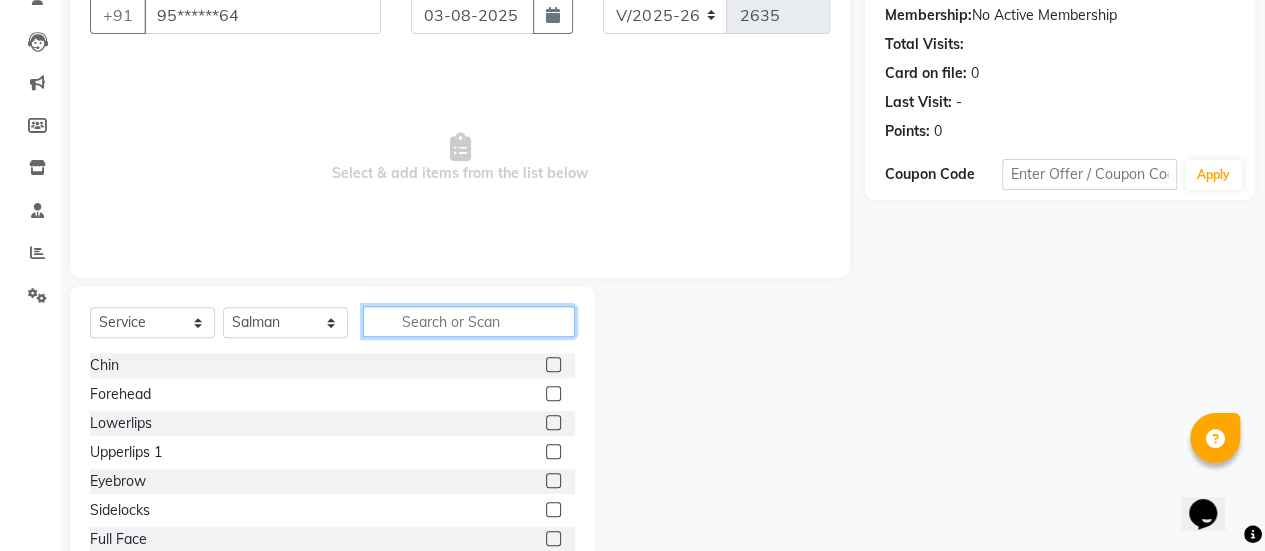 click 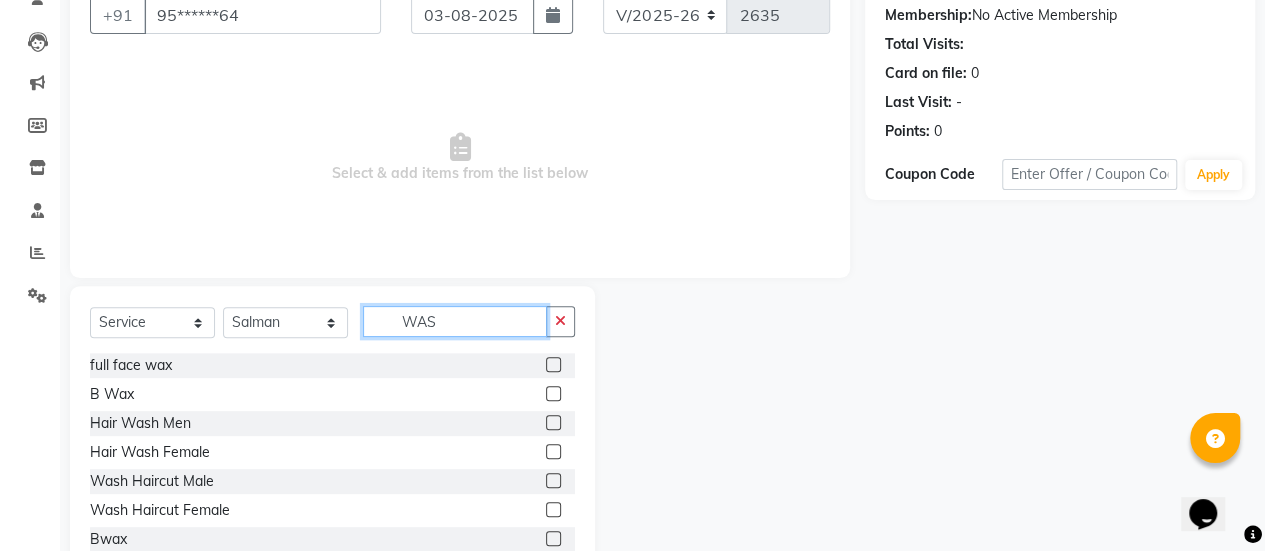 scroll, scrollTop: 165, scrollLeft: 0, axis: vertical 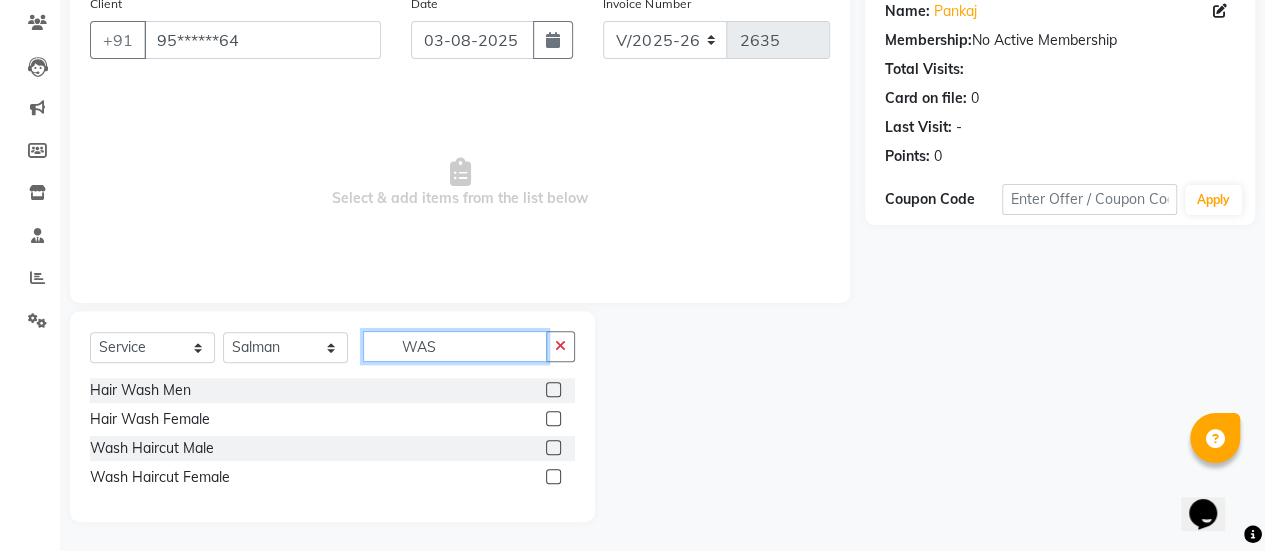 type on "WAS" 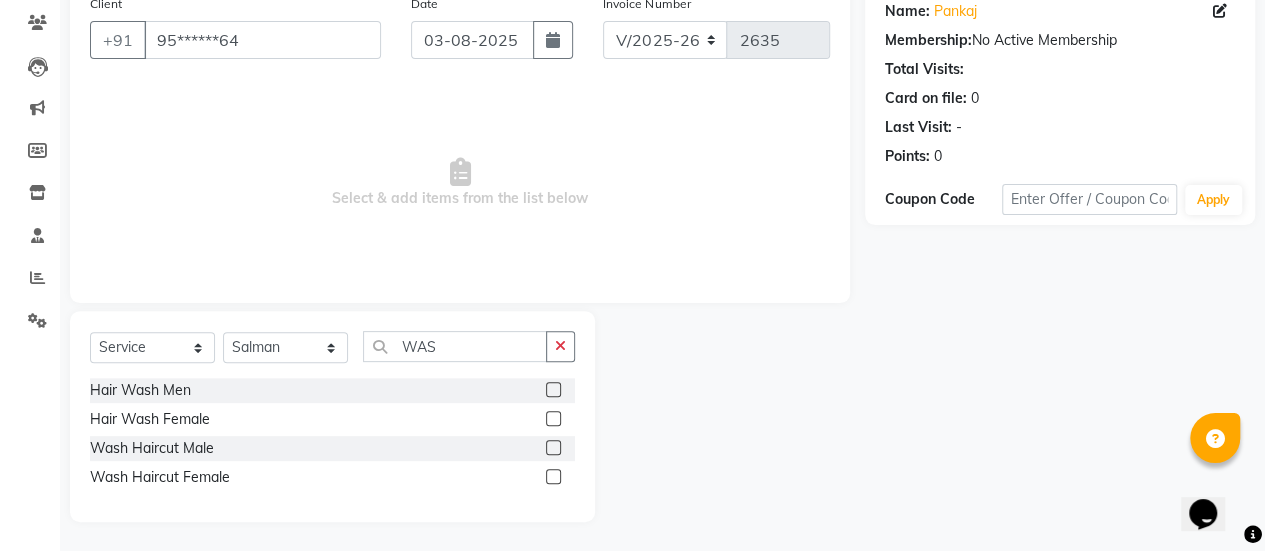 click 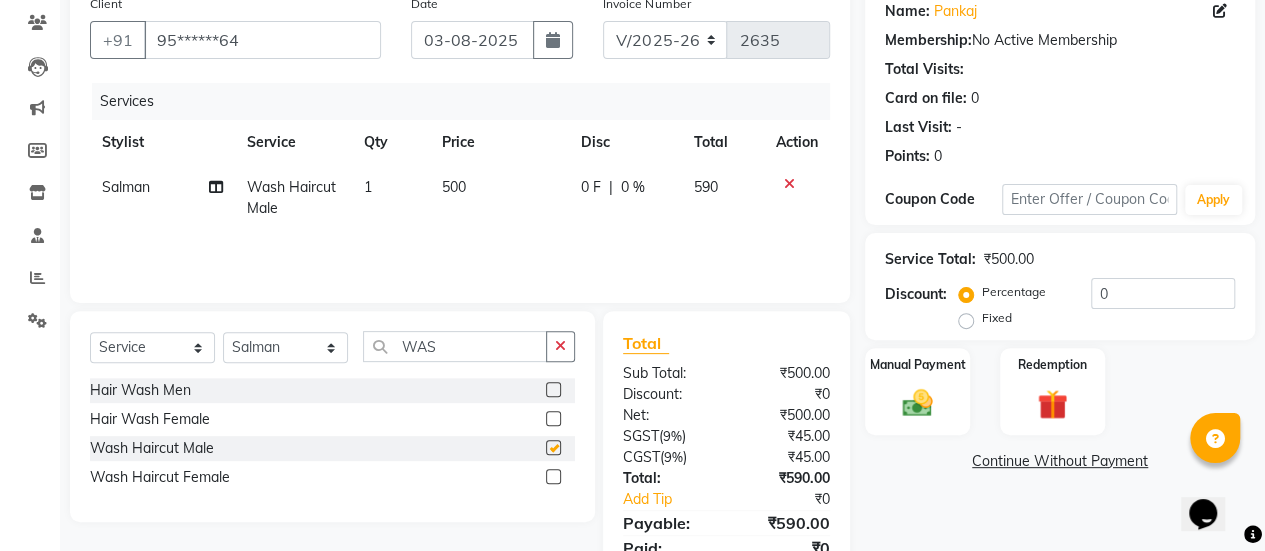 checkbox on "false" 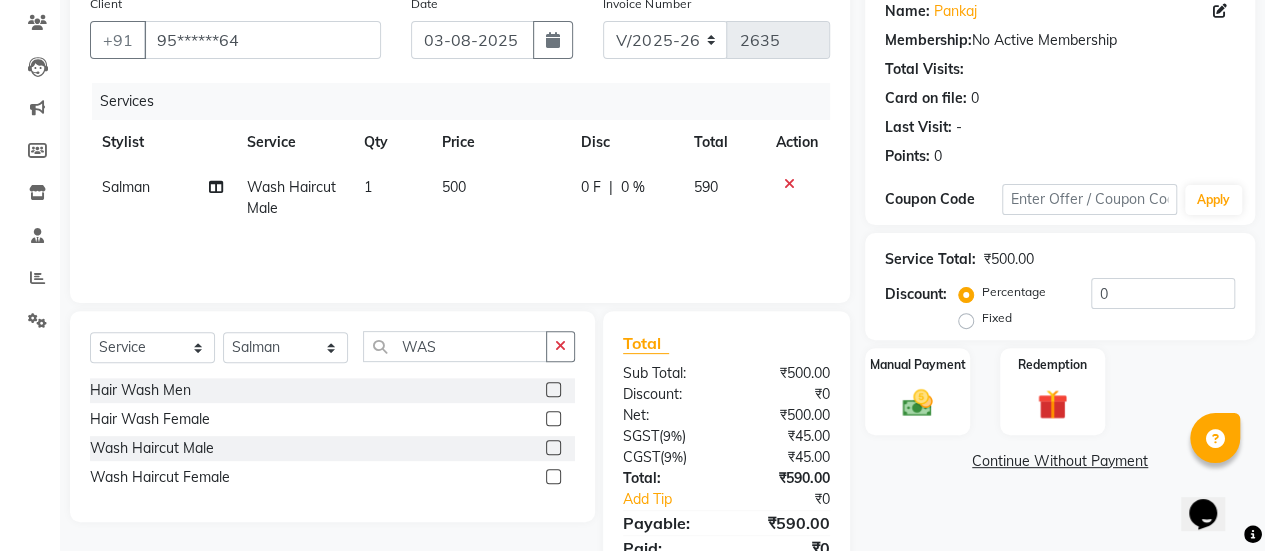 click on "500" 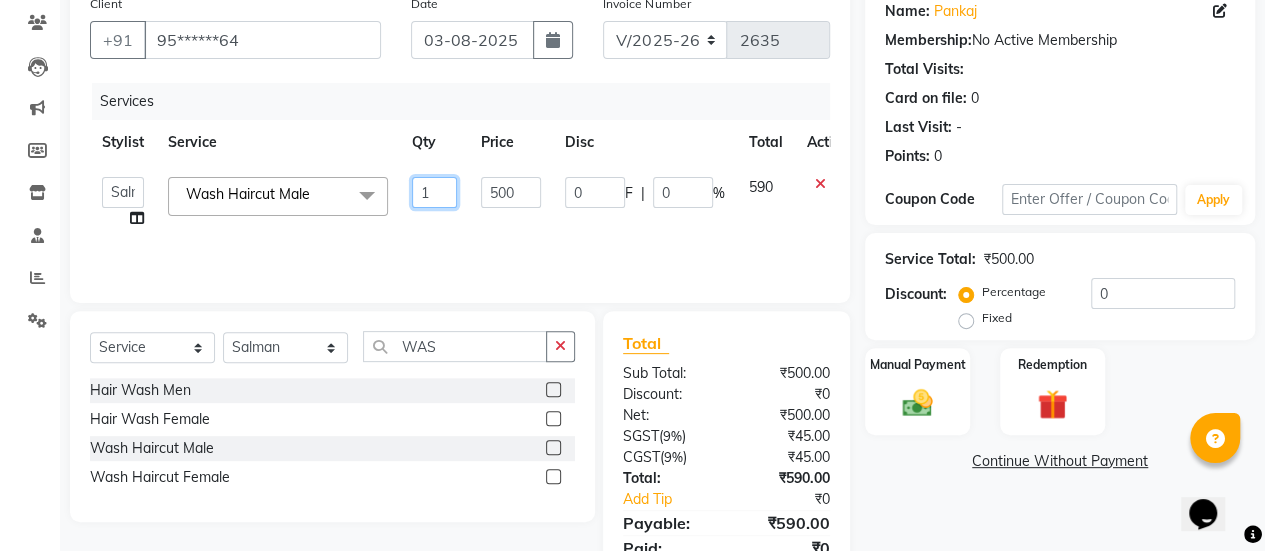click on "1" 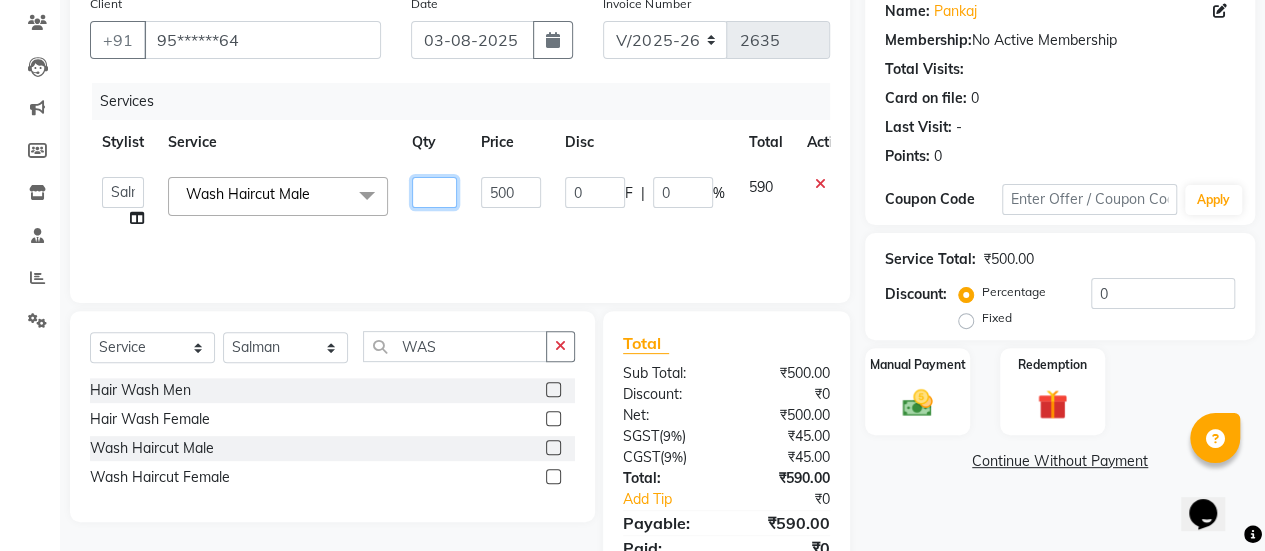 type on "2" 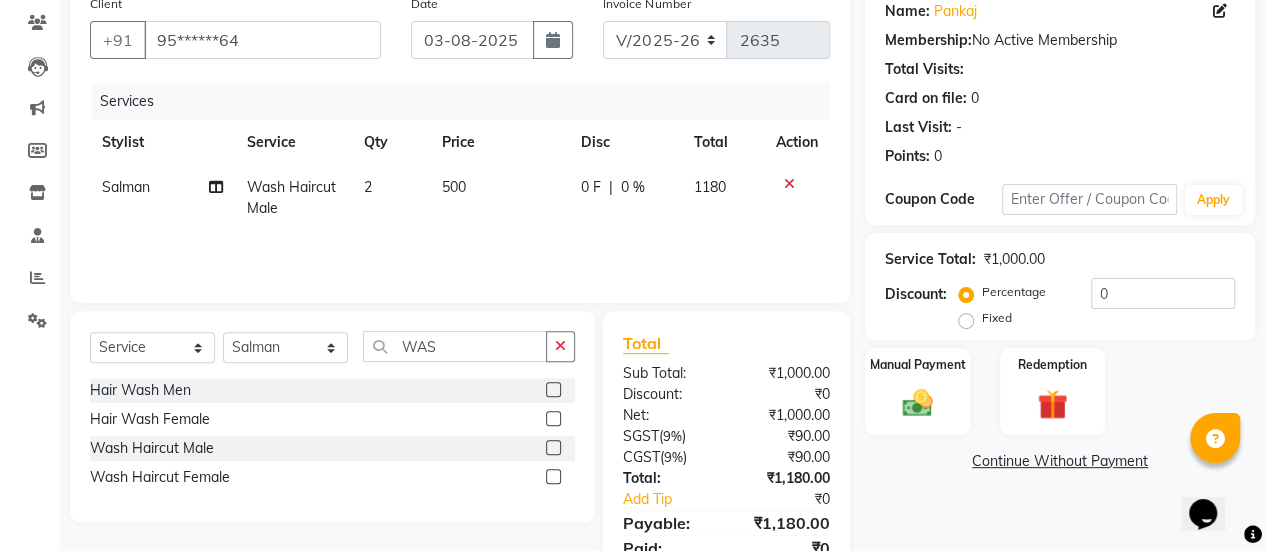 click on "Services Stylist Service Qty Price Disc Total Action Salman Wash Haircut Male 2 500 0 F | 0 % 1180" 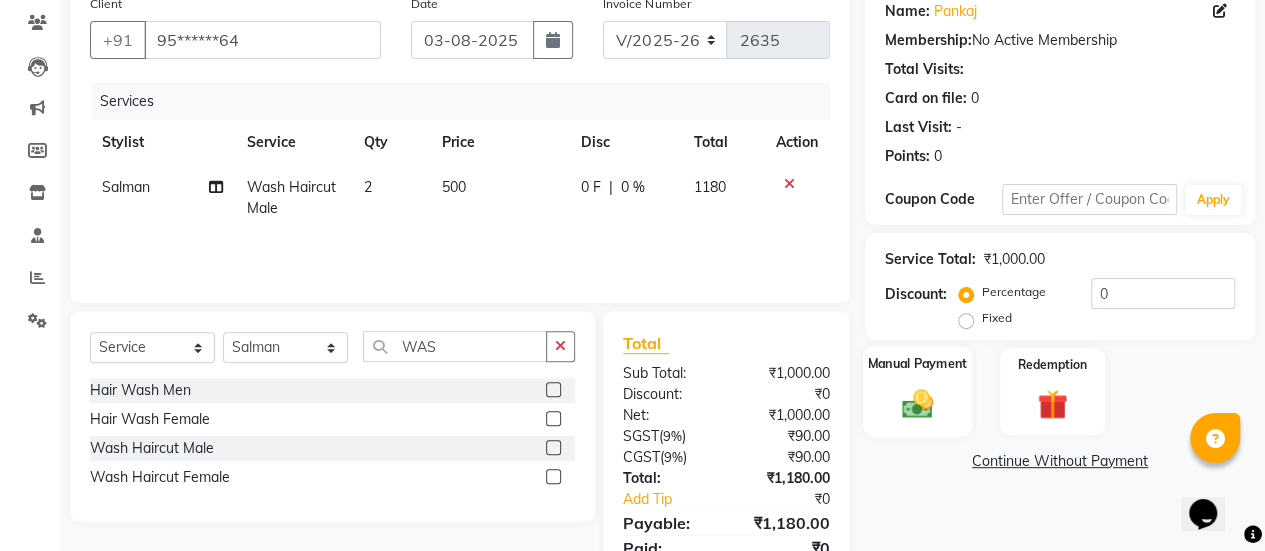 click 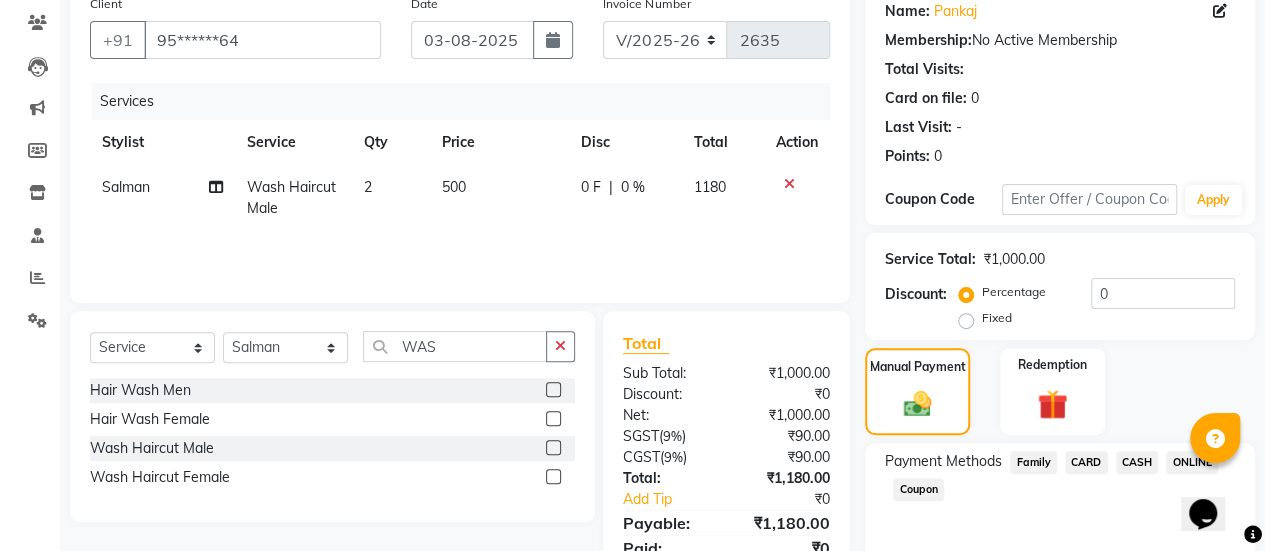 click on "ONLINE" 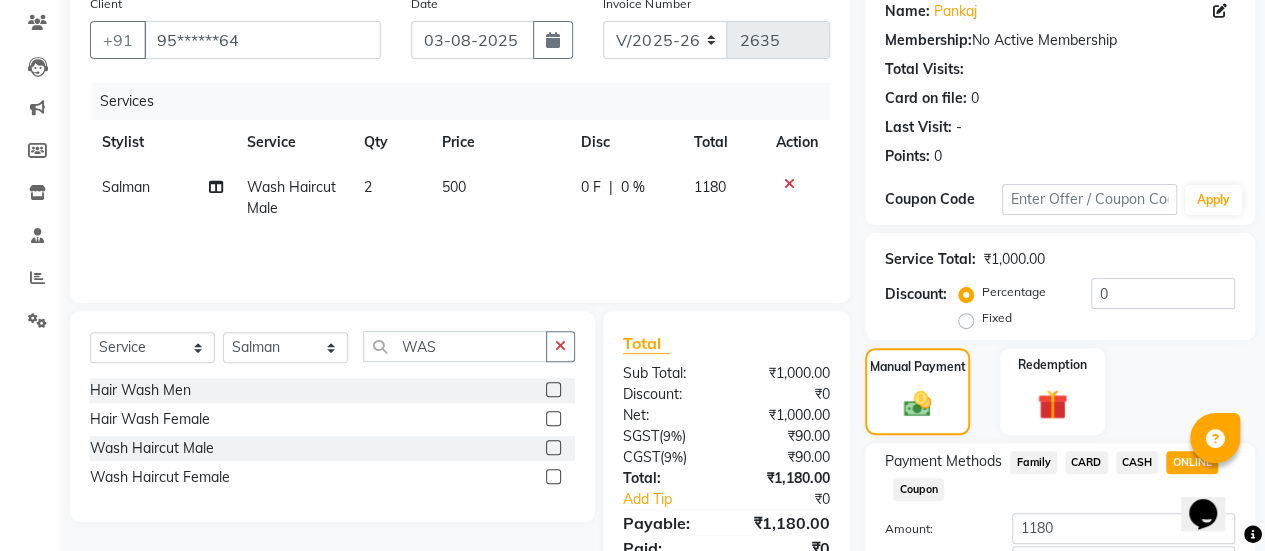 scroll, scrollTop: 302, scrollLeft: 0, axis: vertical 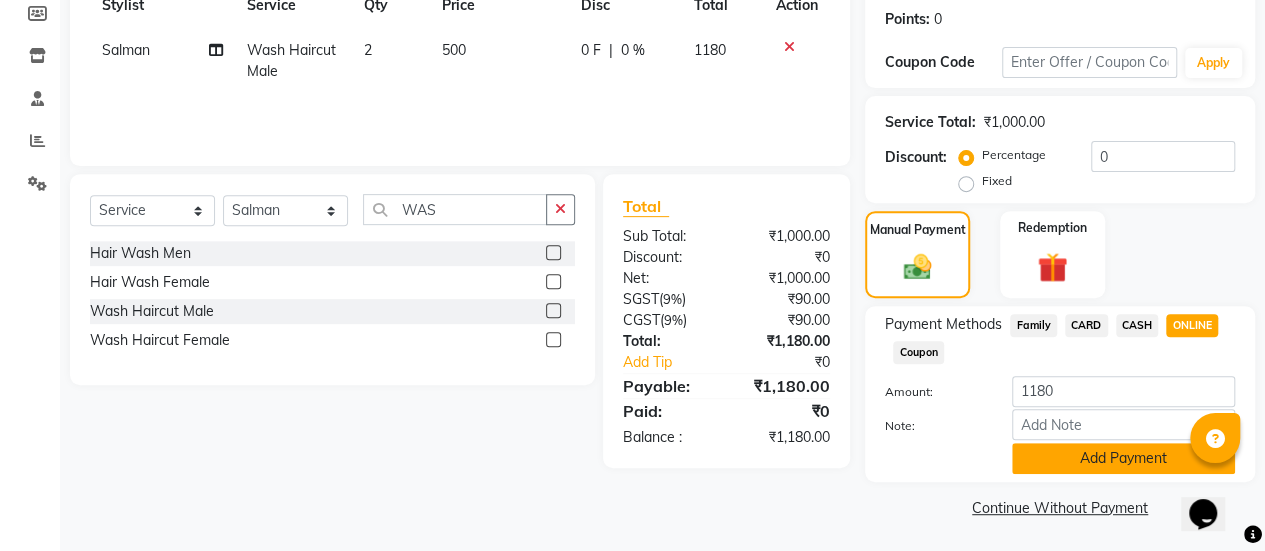 click on "Add Payment" 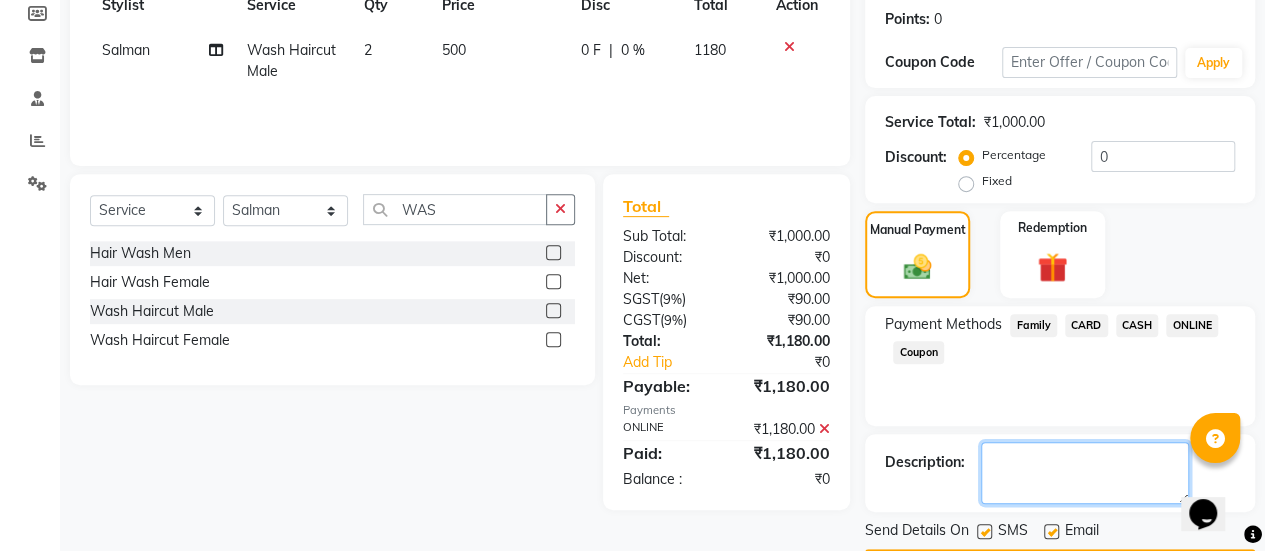 click 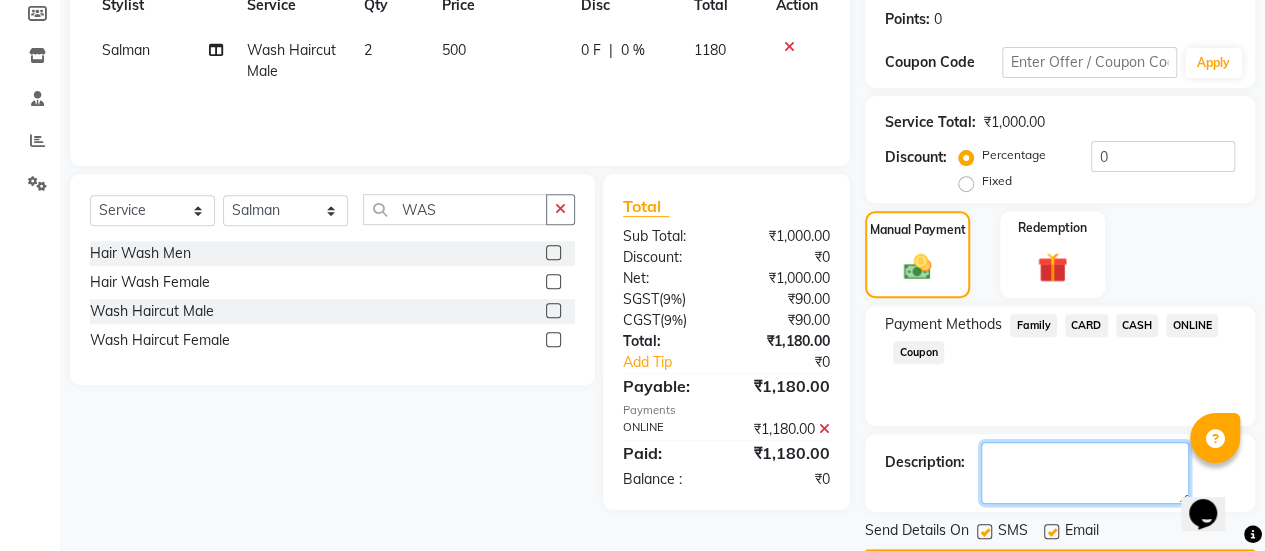 scroll, scrollTop: 358, scrollLeft: 0, axis: vertical 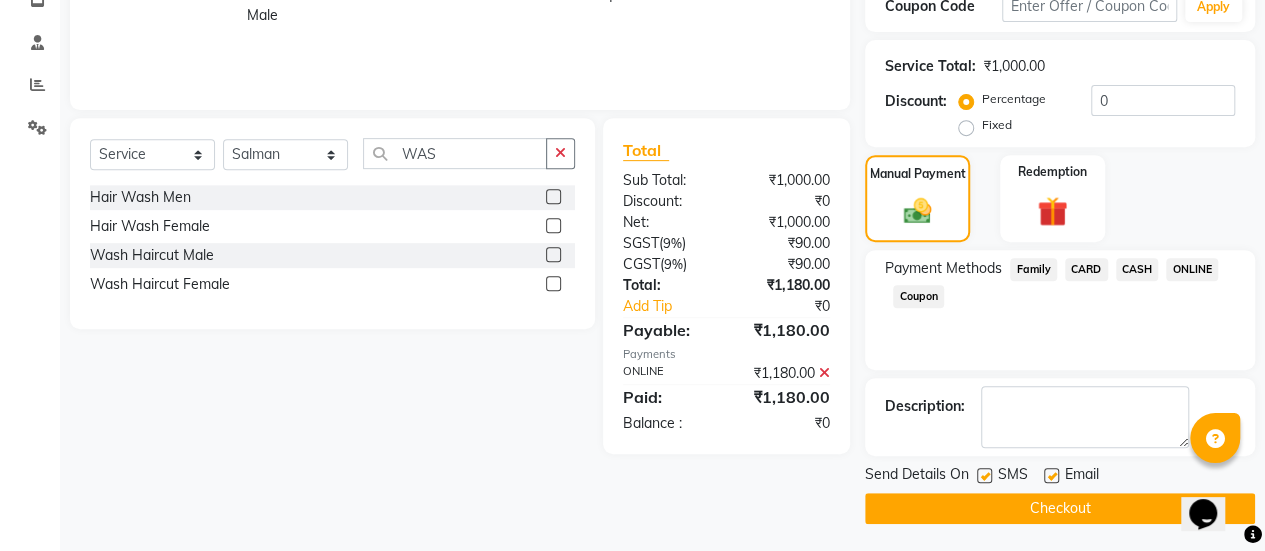 click 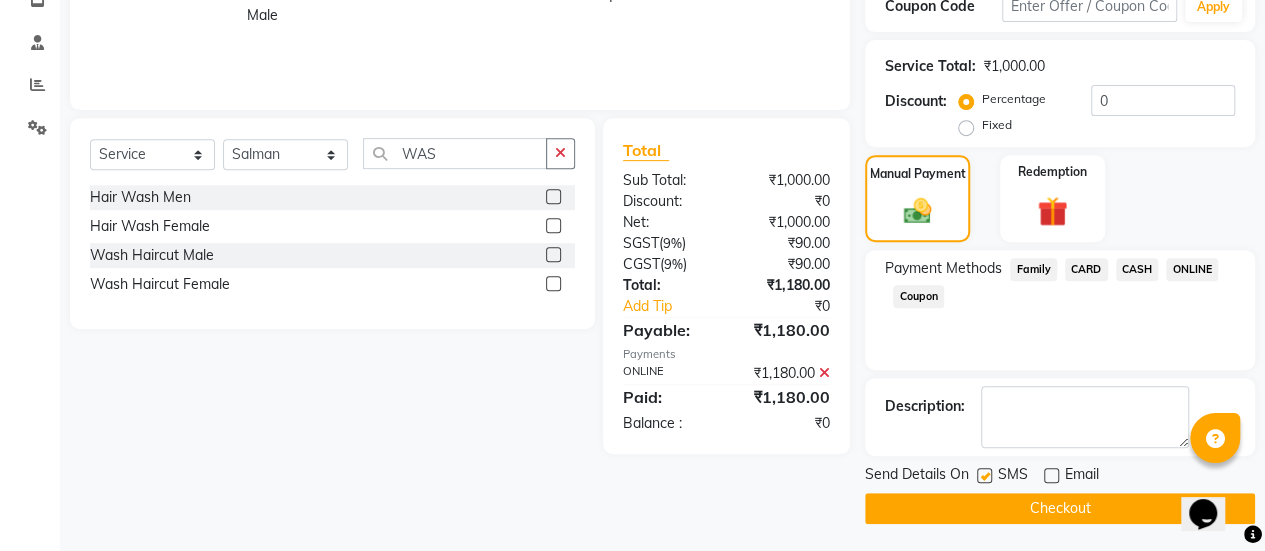 click on "Checkout" 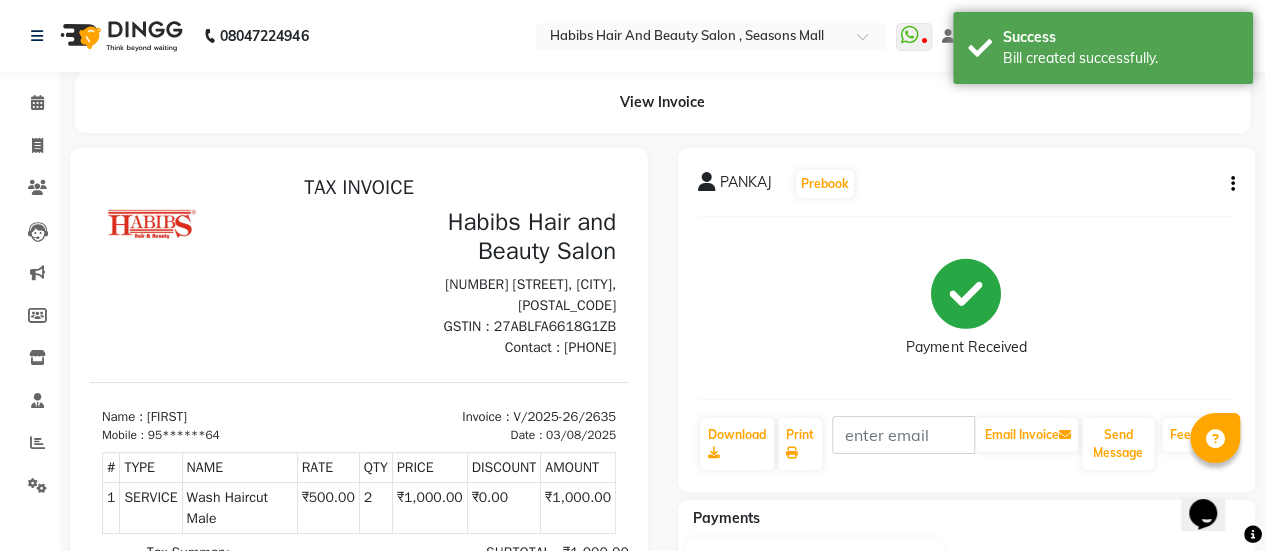 scroll, scrollTop: 0, scrollLeft: 0, axis: both 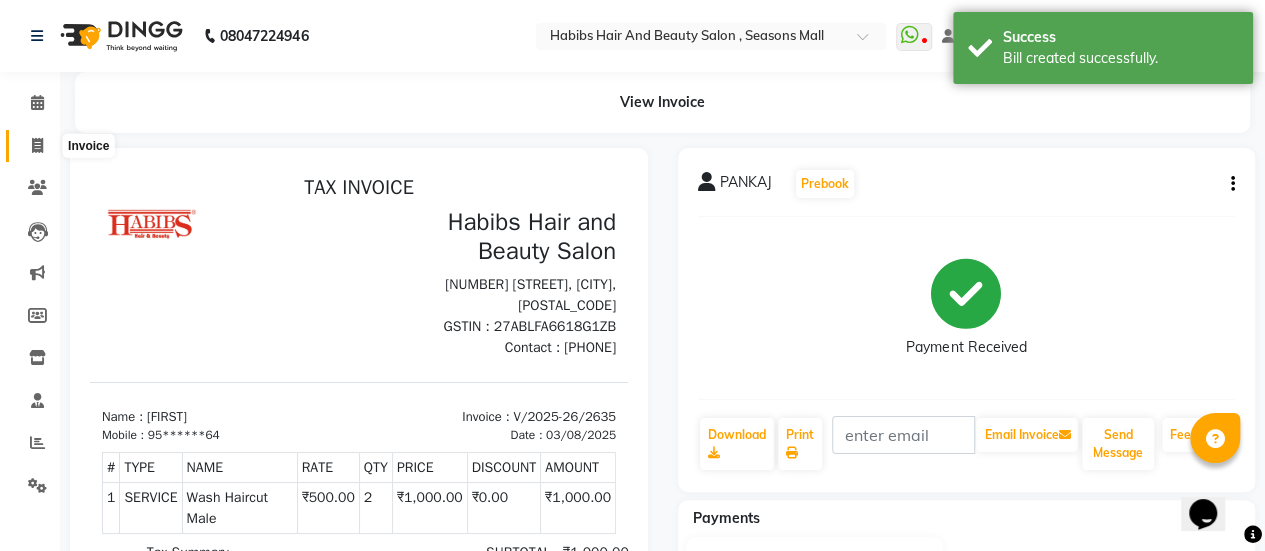click 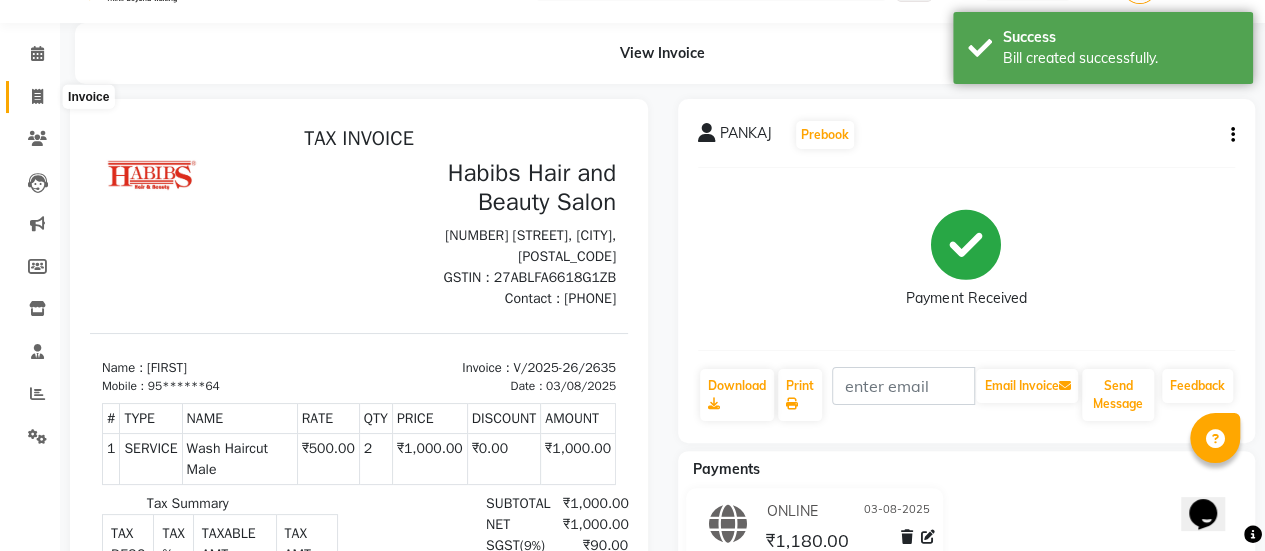 select on "service" 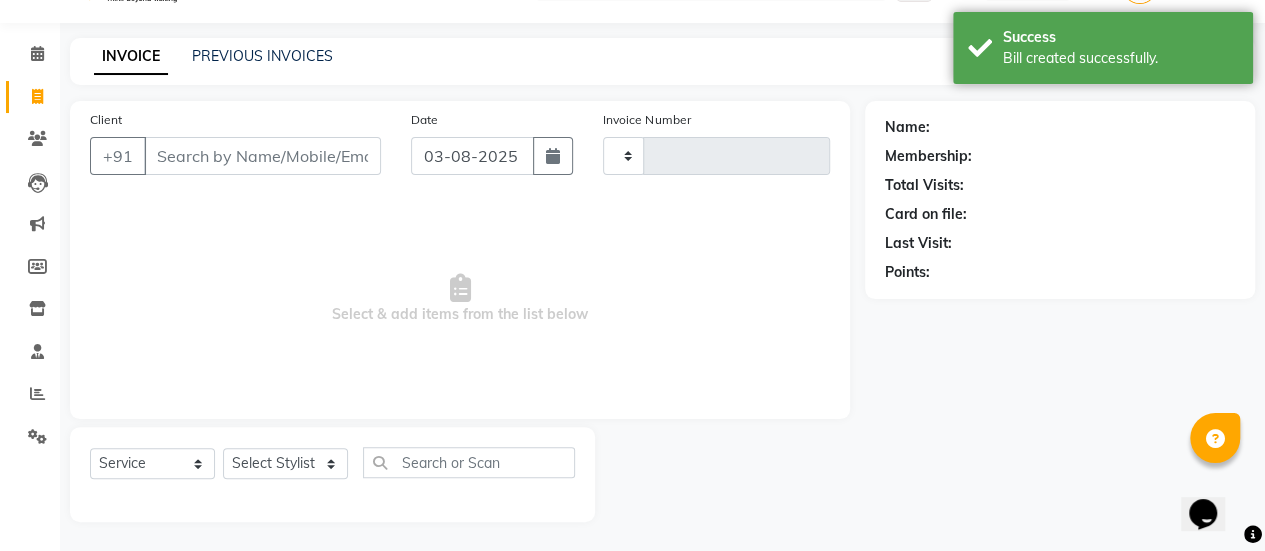 type on "2636" 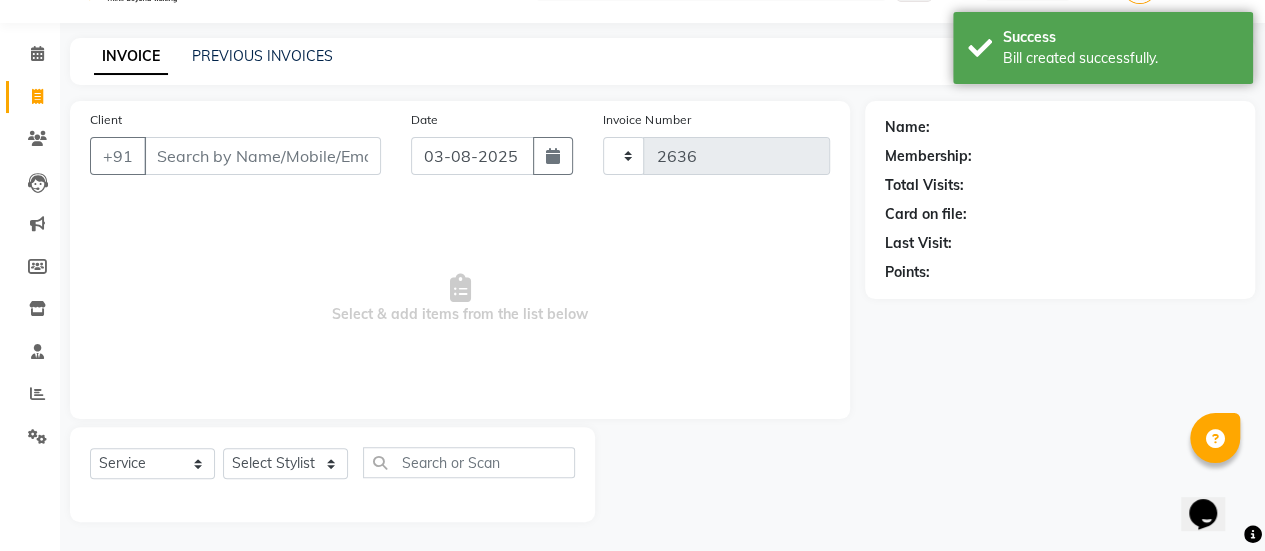 select on "5651" 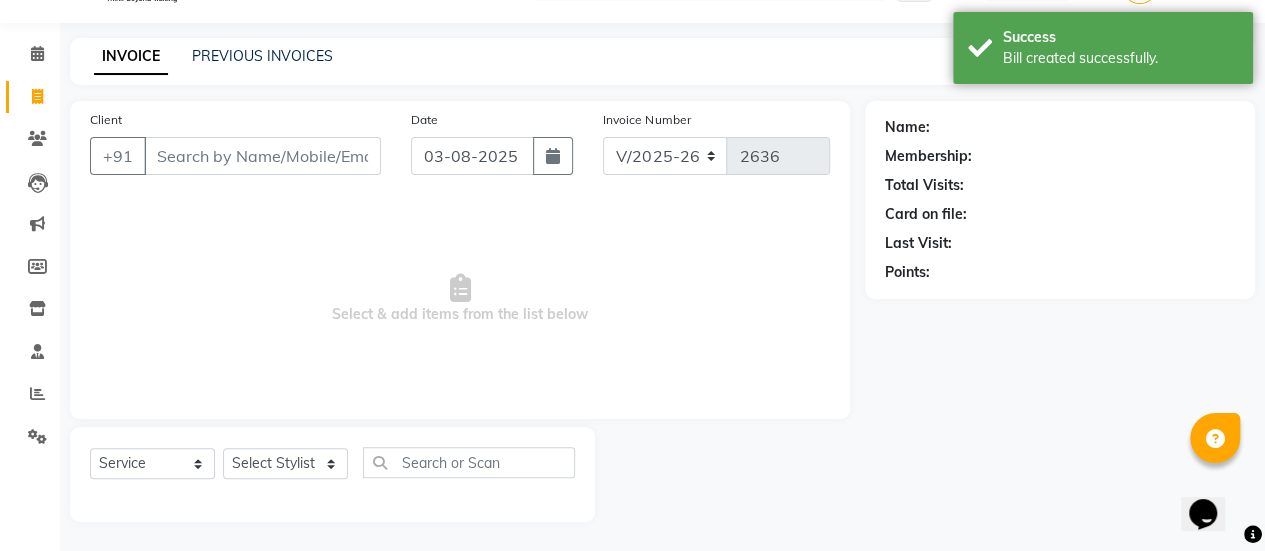click on "Client" at bounding box center [262, 156] 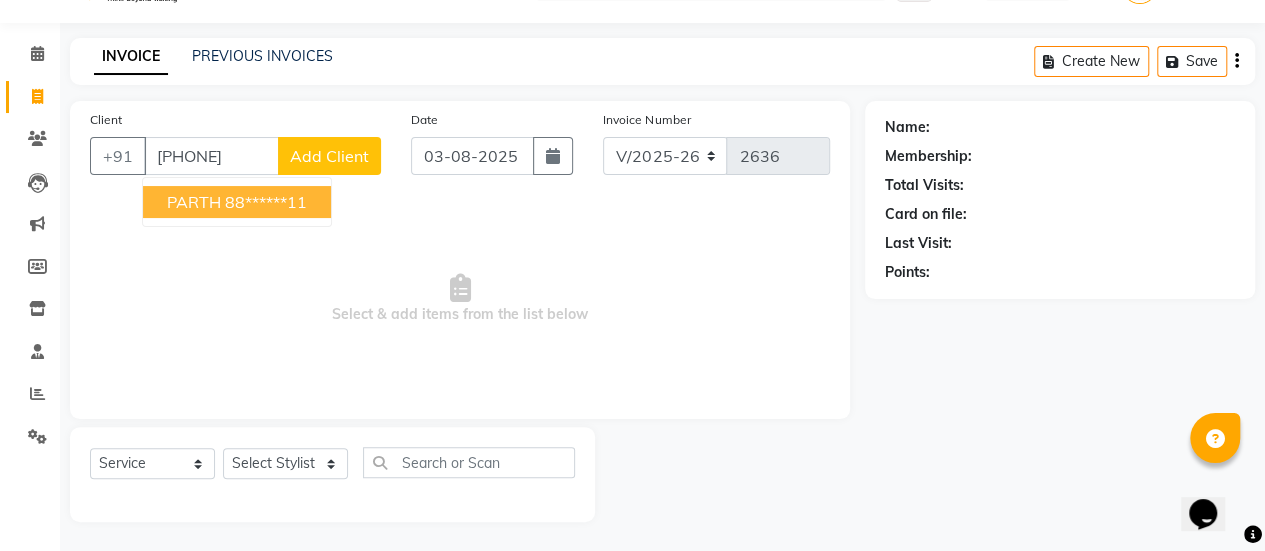 click on "88******11" at bounding box center [266, 202] 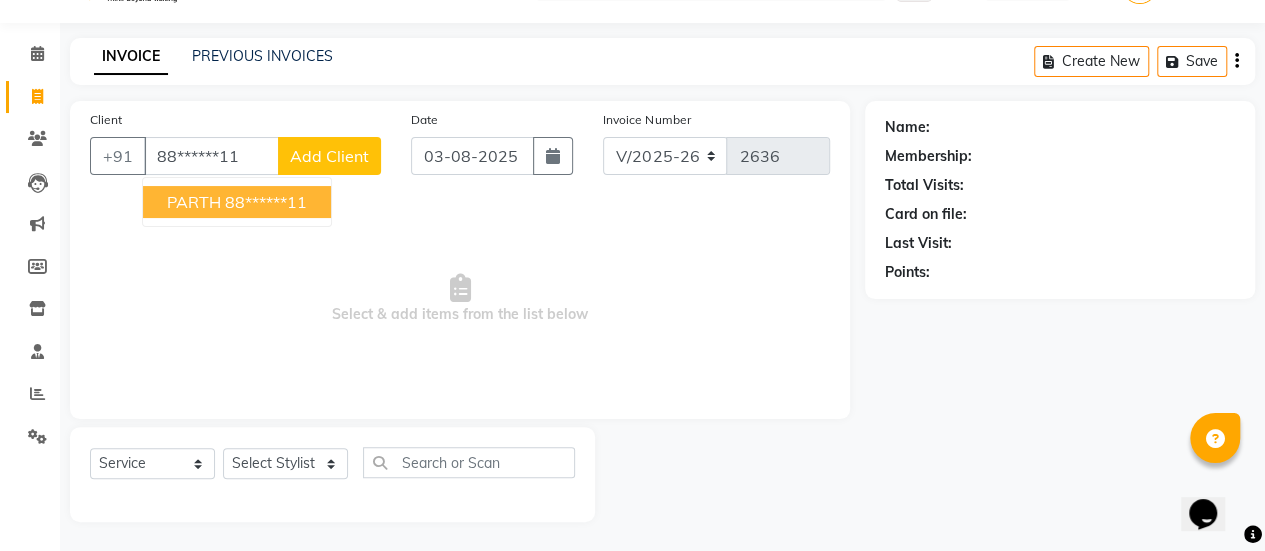 type on "88******11" 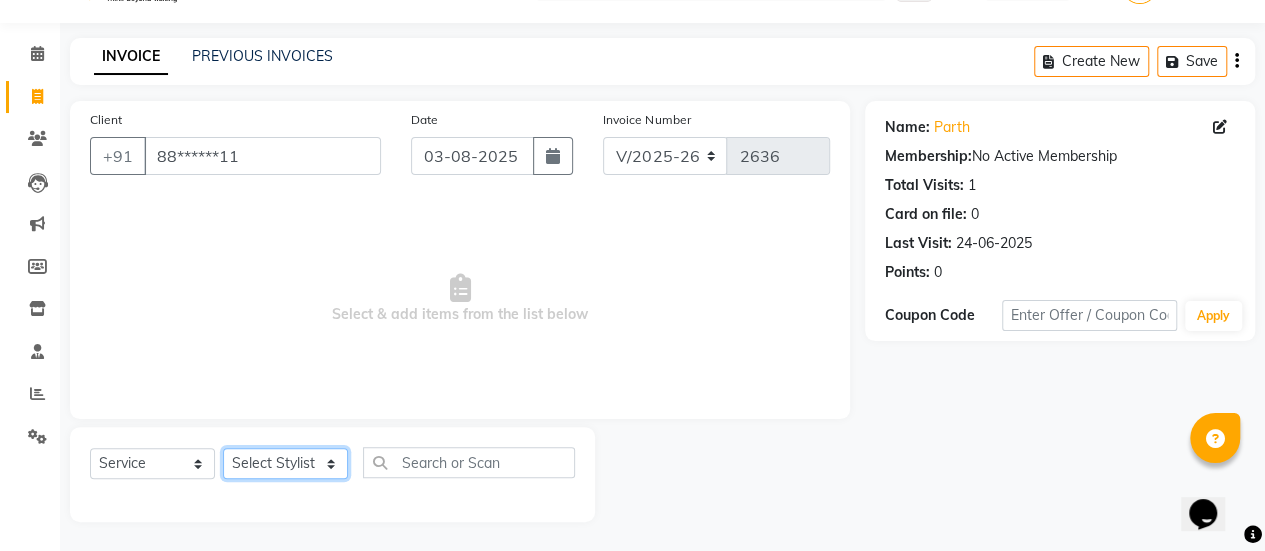 click on "Select Stylist [FIRST] [FIRST] [FIRST] Manager [FIRST] [FIRST] [FIRST] [FIRST] [FIRST] [FIRST] [FIRST] [FIRST] [FIRST] [FIRST] [FIRST]" 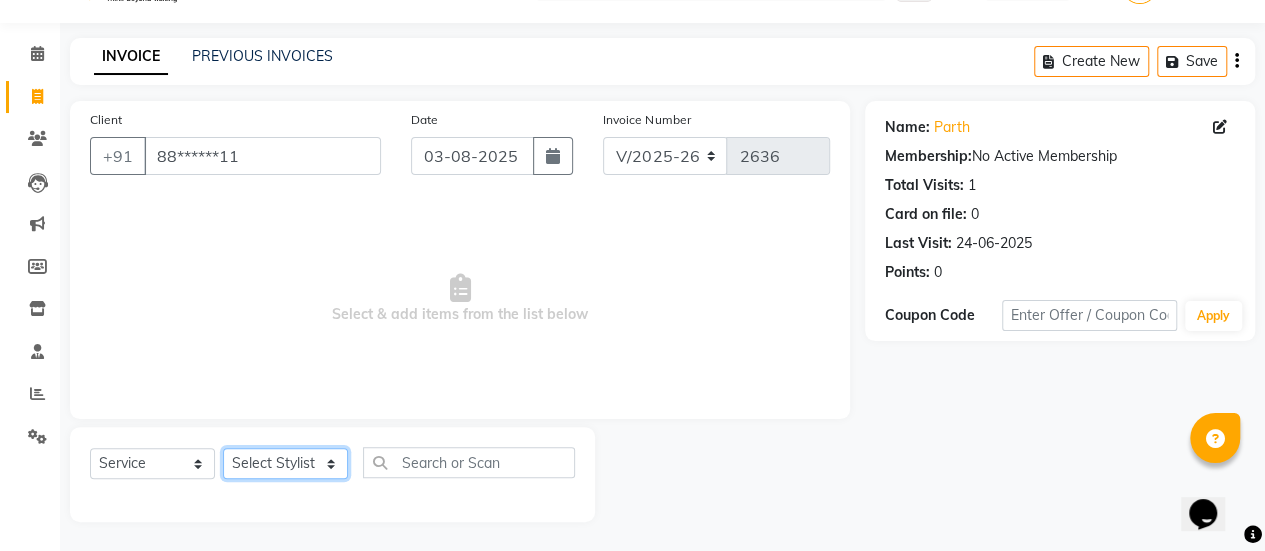 select on "38596" 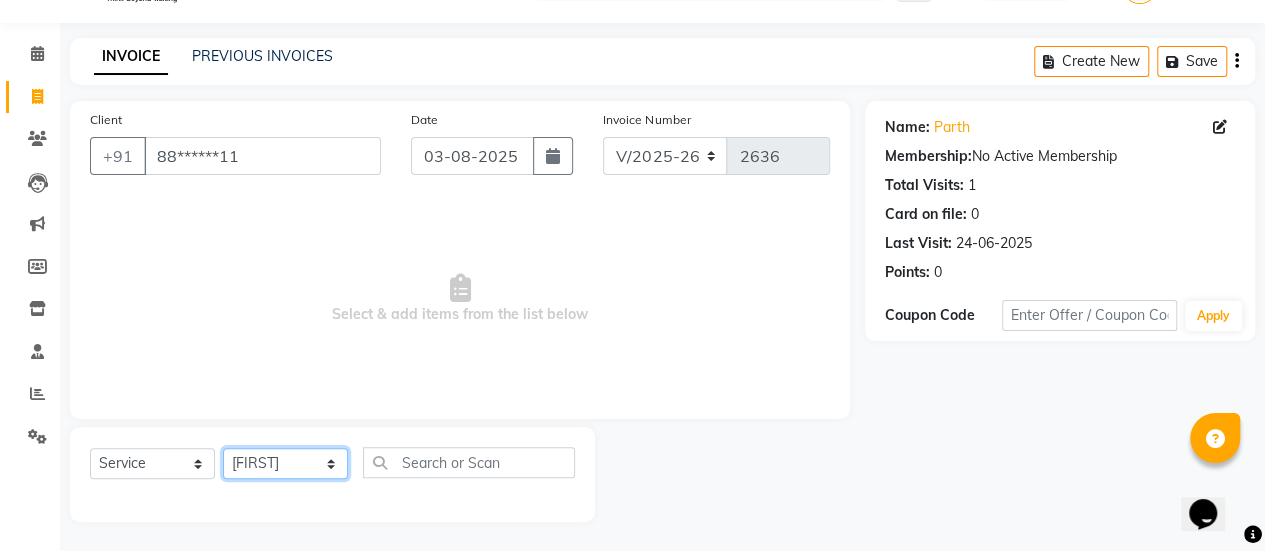 click on "Select Stylist [FIRST] [FIRST] [FIRST] Manager [FIRST] [FIRST] [FIRST] [FIRST] [FIRST] [FIRST] [FIRST] [FIRST] [FIRST] [FIRST] [FIRST]" 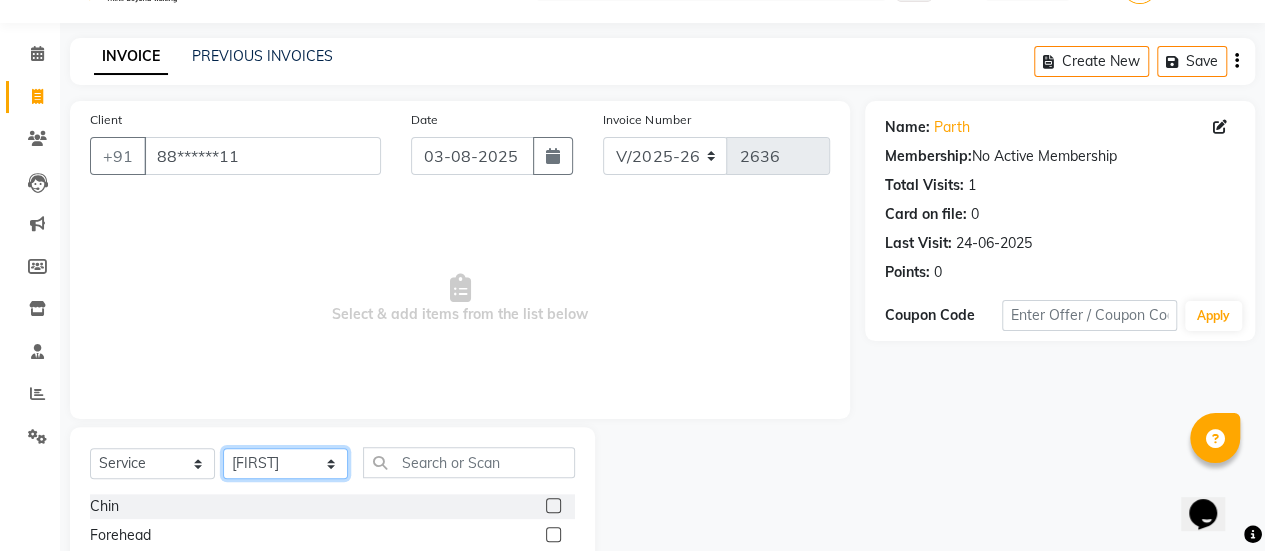 scroll, scrollTop: 249, scrollLeft: 0, axis: vertical 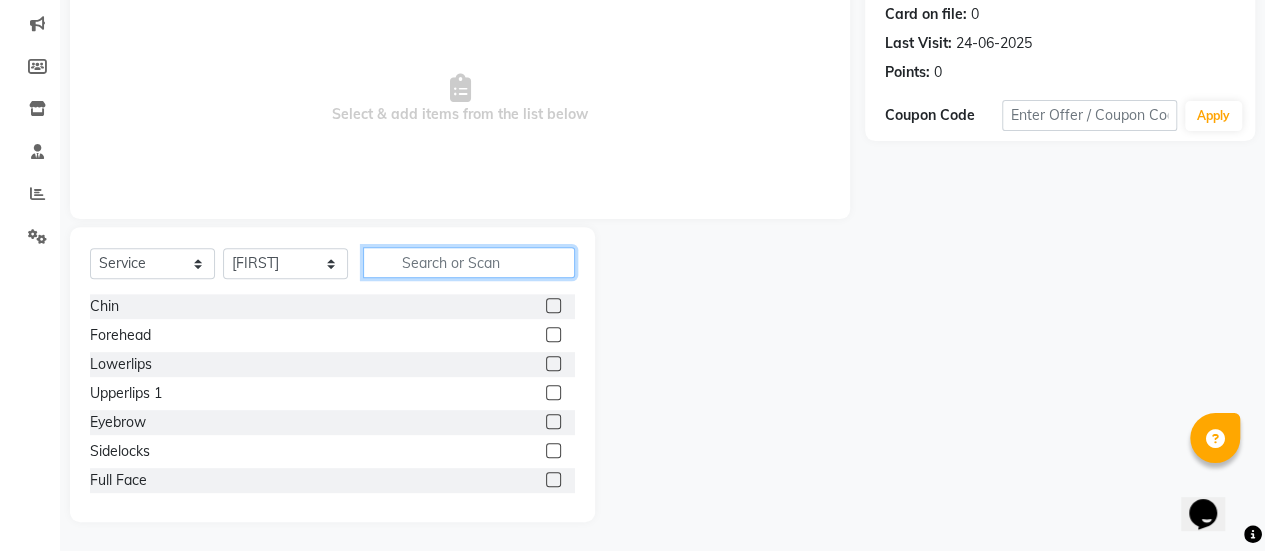 click 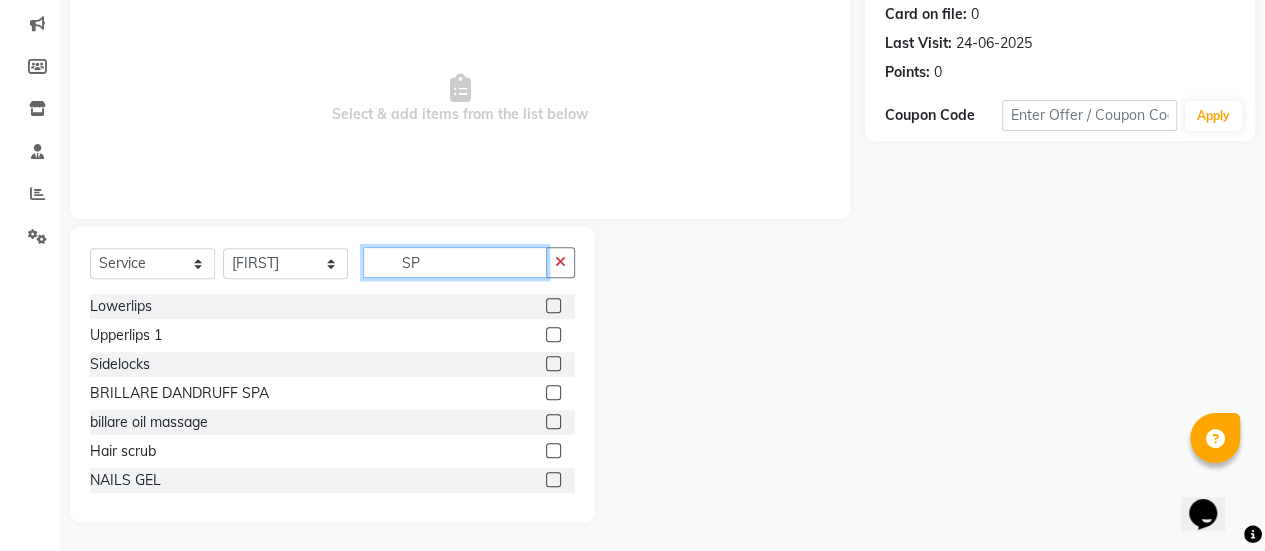 scroll, scrollTop: 223, scrollLeft: 0, axis: vertical 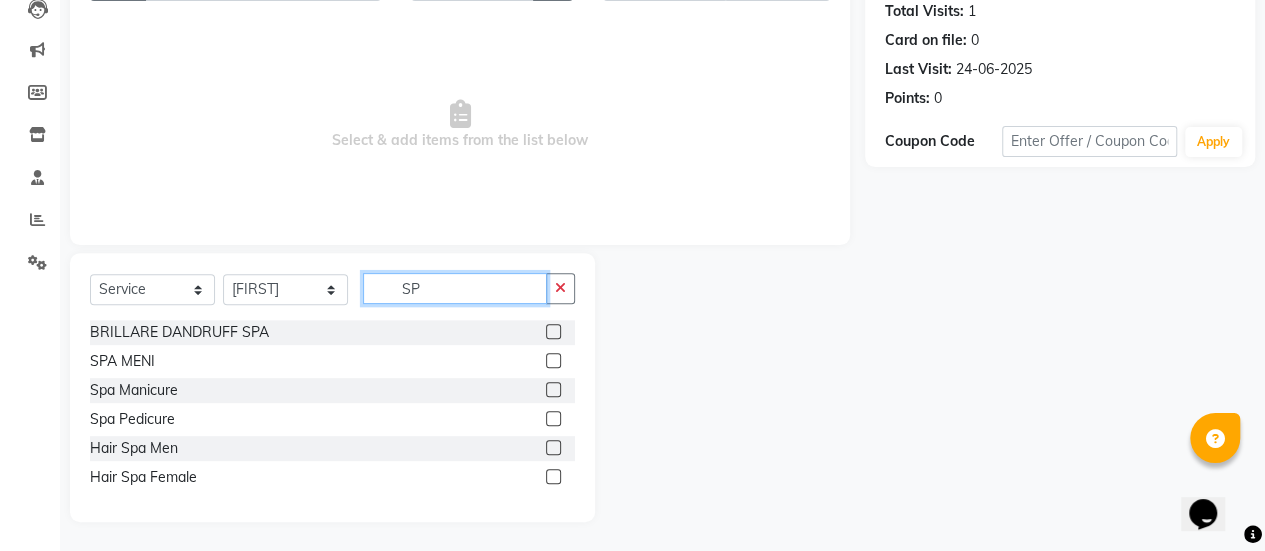 type on "S" 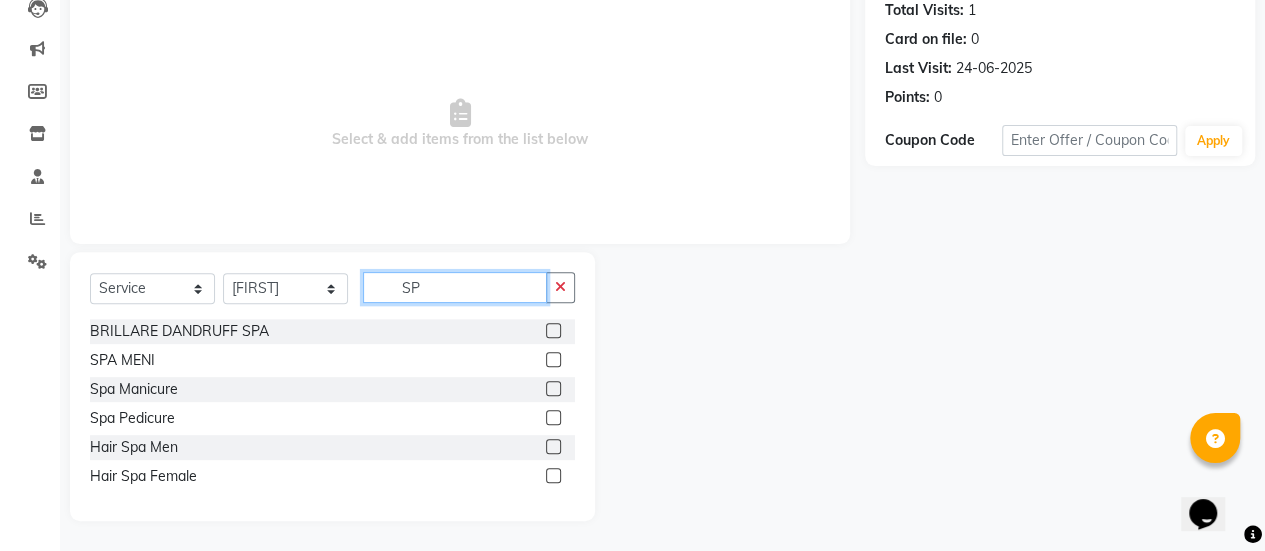 scroll, scrollTop: 223, scrollLeft: 0, axis: vertical 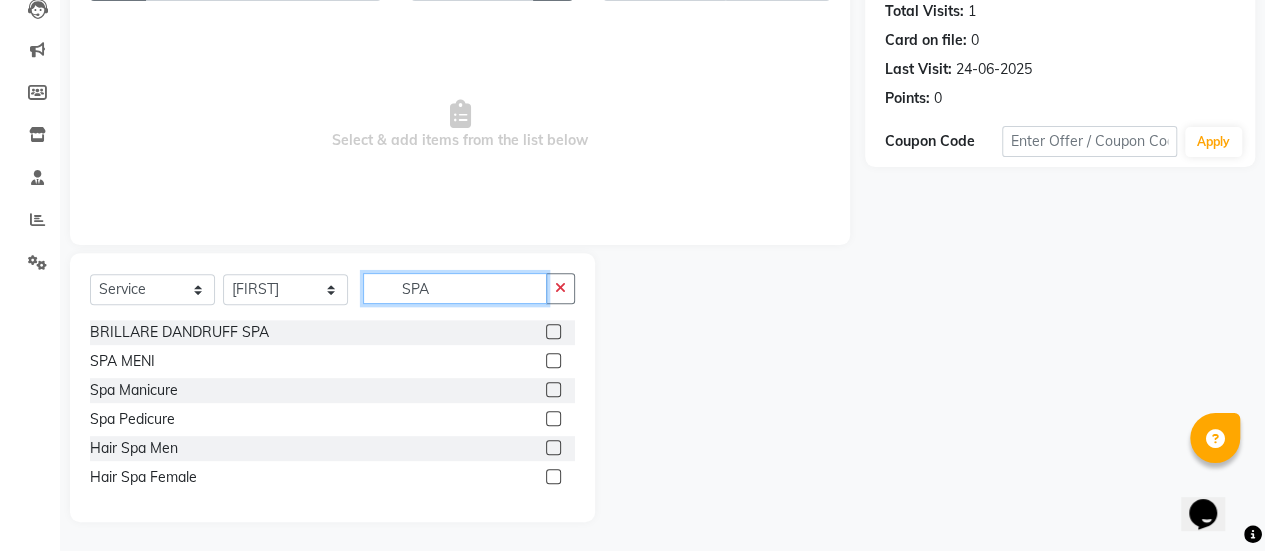 type on "SPA" 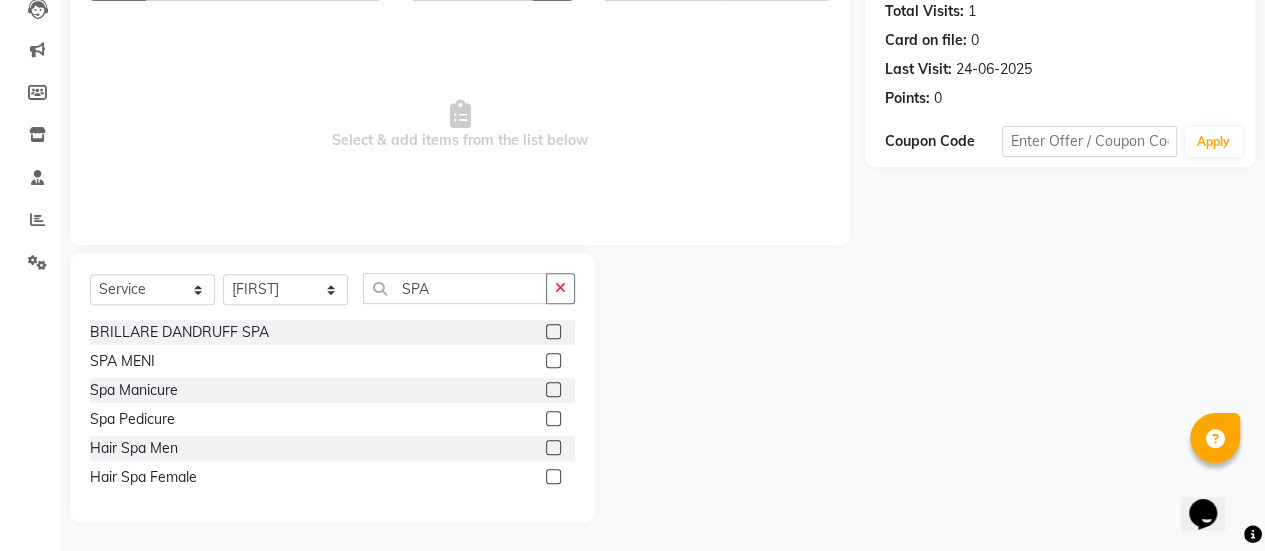click 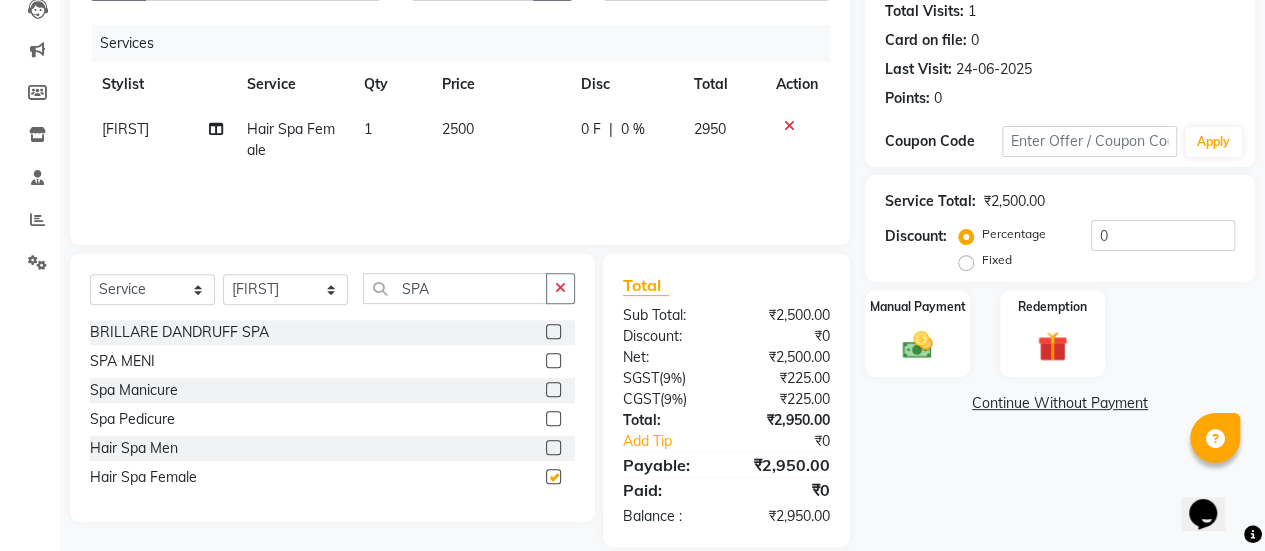 checkbox on "false" 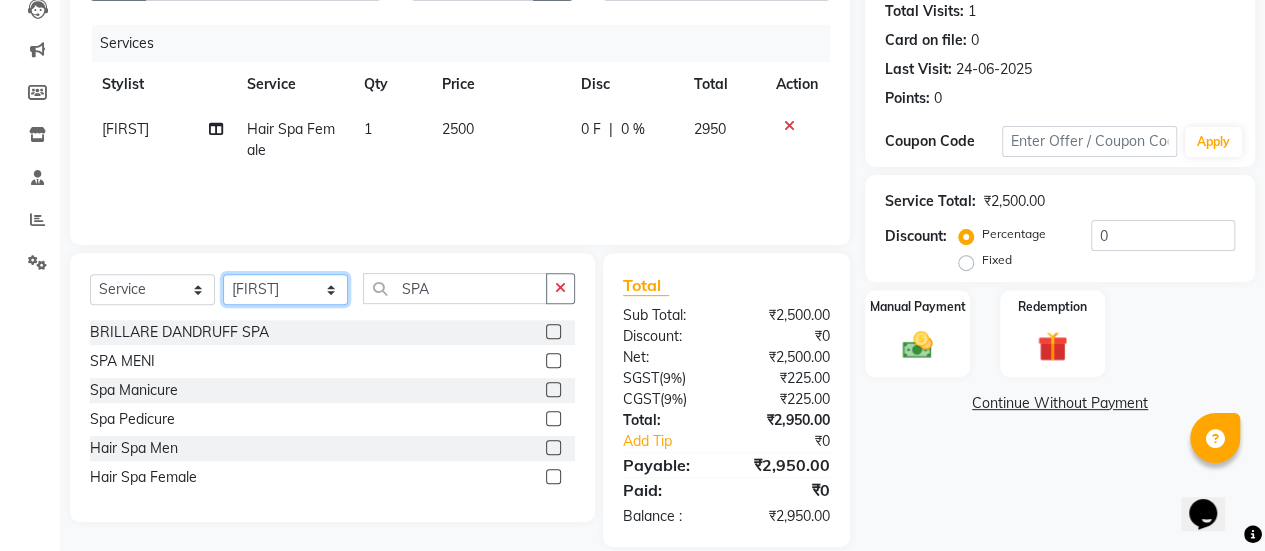 click on "Select Stylist [FIRST] [FIRST] [FIRST] Manager [FIRST] [FIRST] [FIRST] [FIRST] [FIRST] [FIRST] [FIRST] [FIRST] [FIRST] [FIRST] [FIRST]" 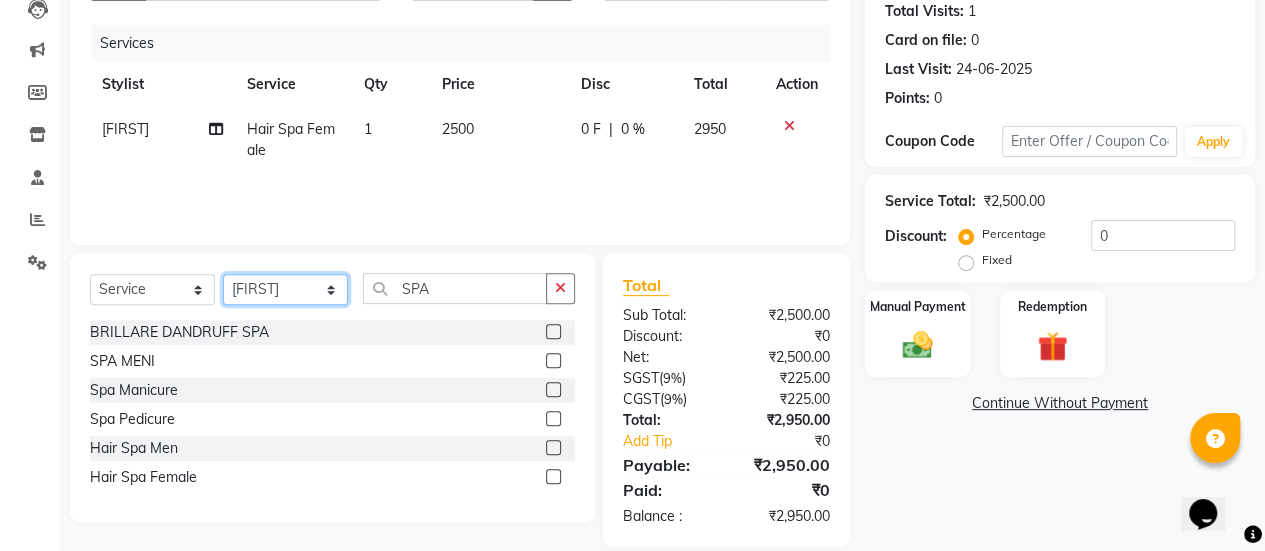 select on "59401" 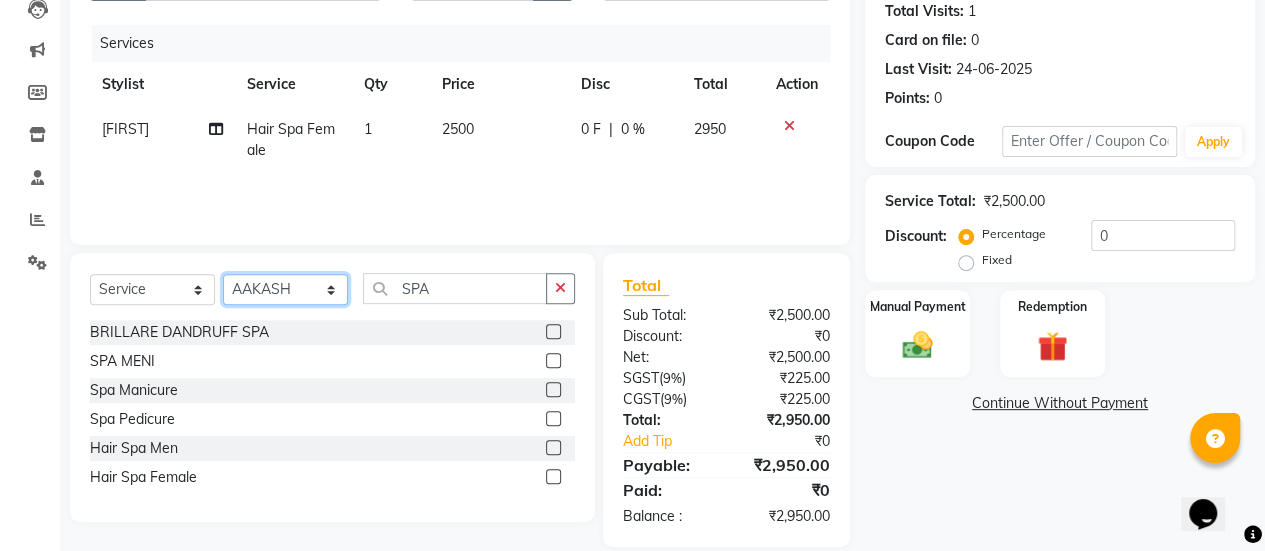 click on "Select Stylist [FIRST] [FIRST] [FIRST] Manager [FIRST] [FIRST] [FIRST] [FIRST] [FIRST] [FIRST] [FIRST] [FIRST] [FIRST] [FIRST] [FIRST]" 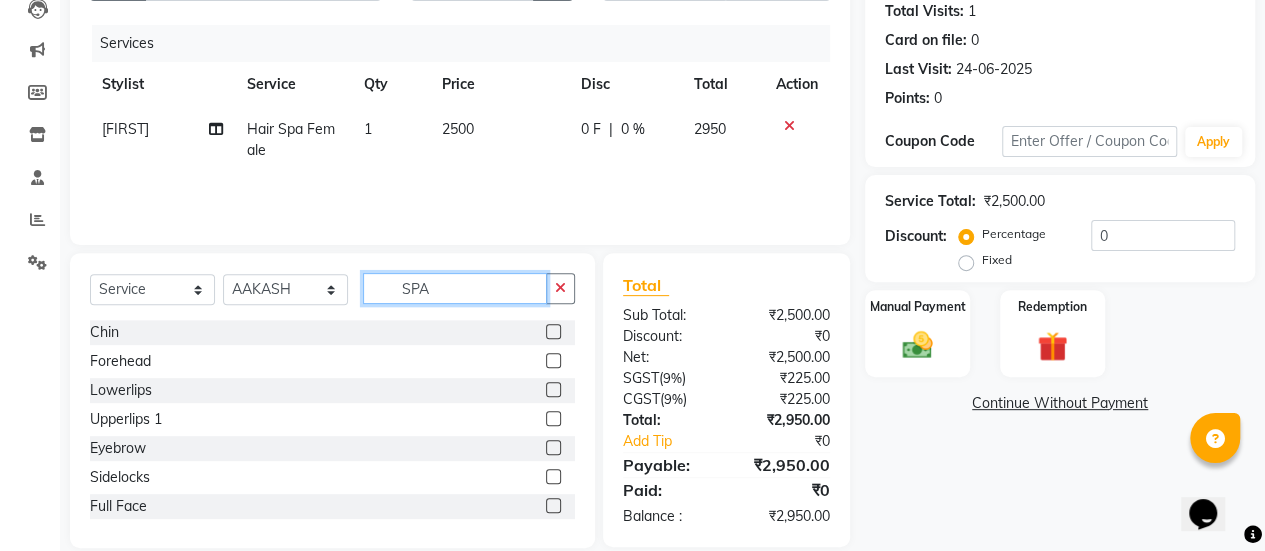 click on "SPA" 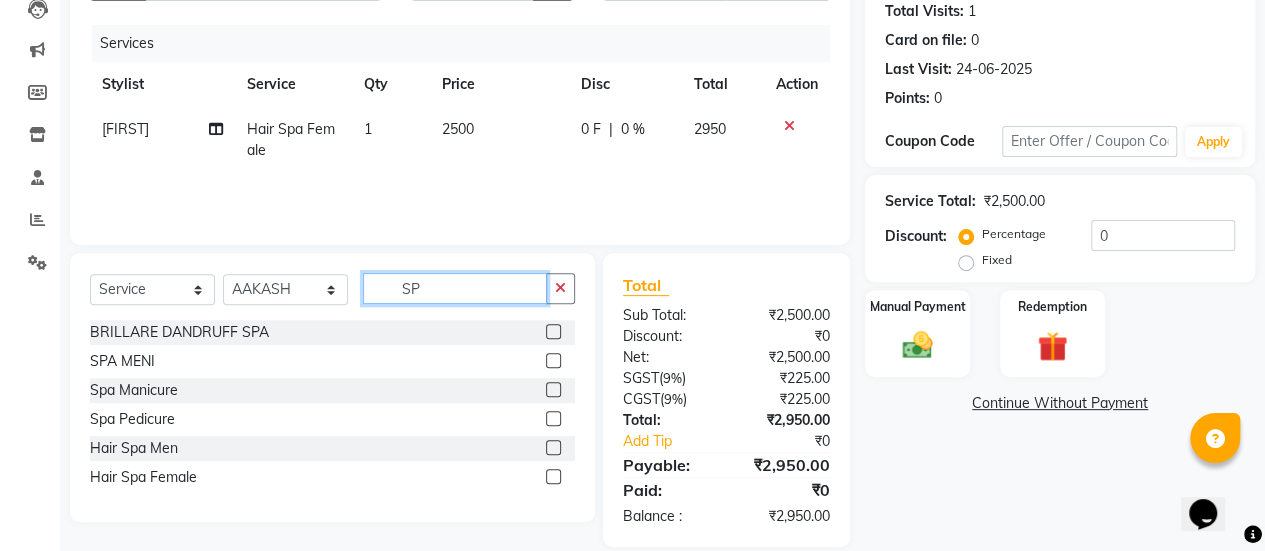 type on "S" 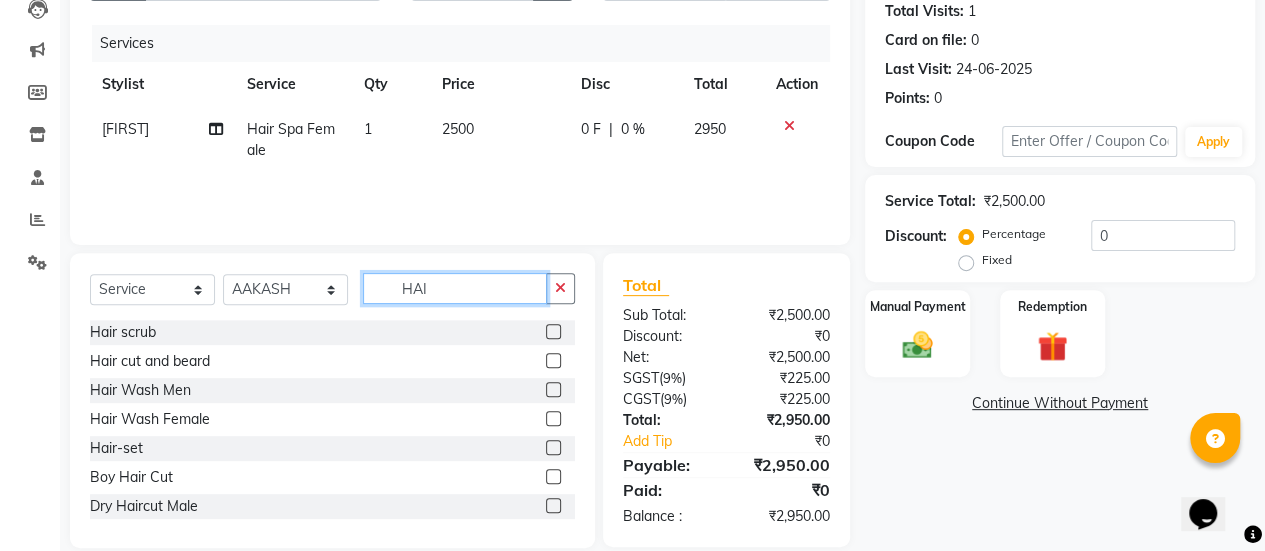 type on "HAI" 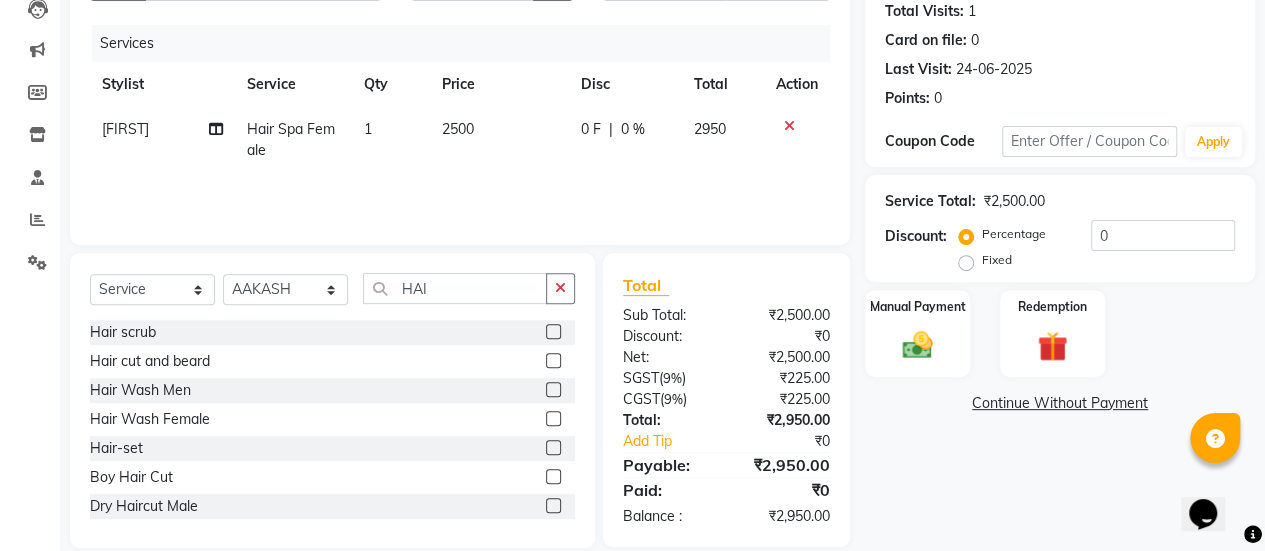 click 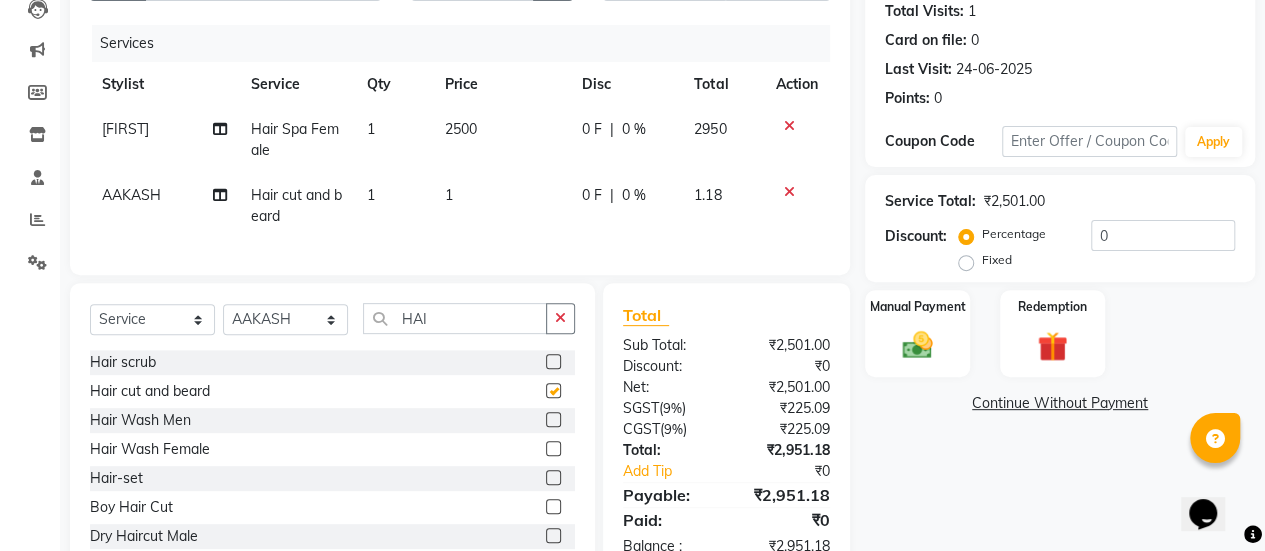 checkbox on "false" 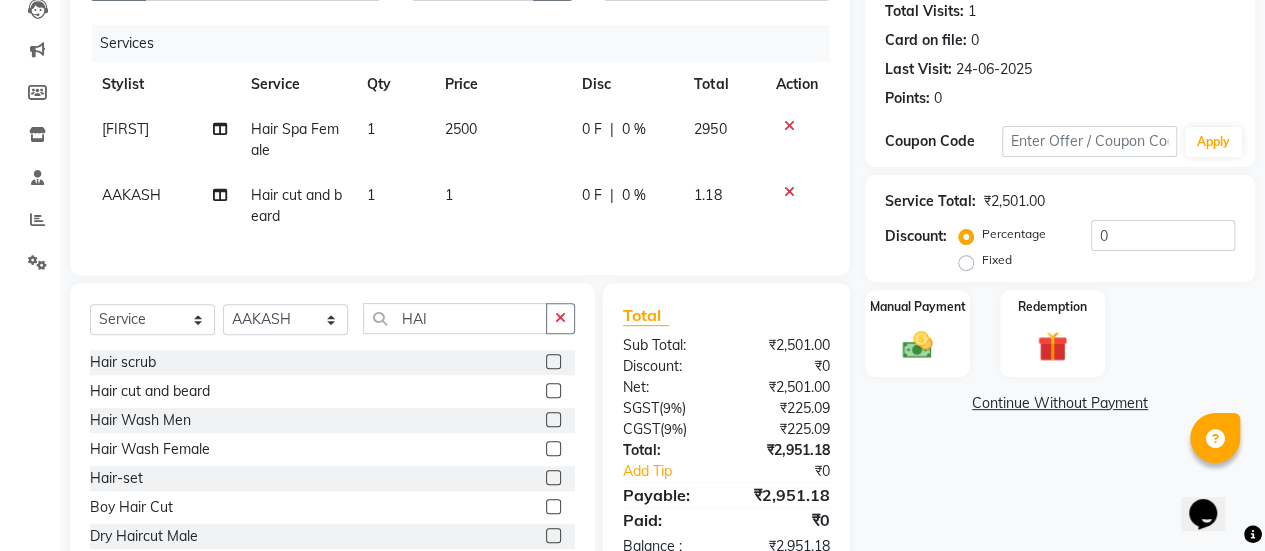 click on "1" 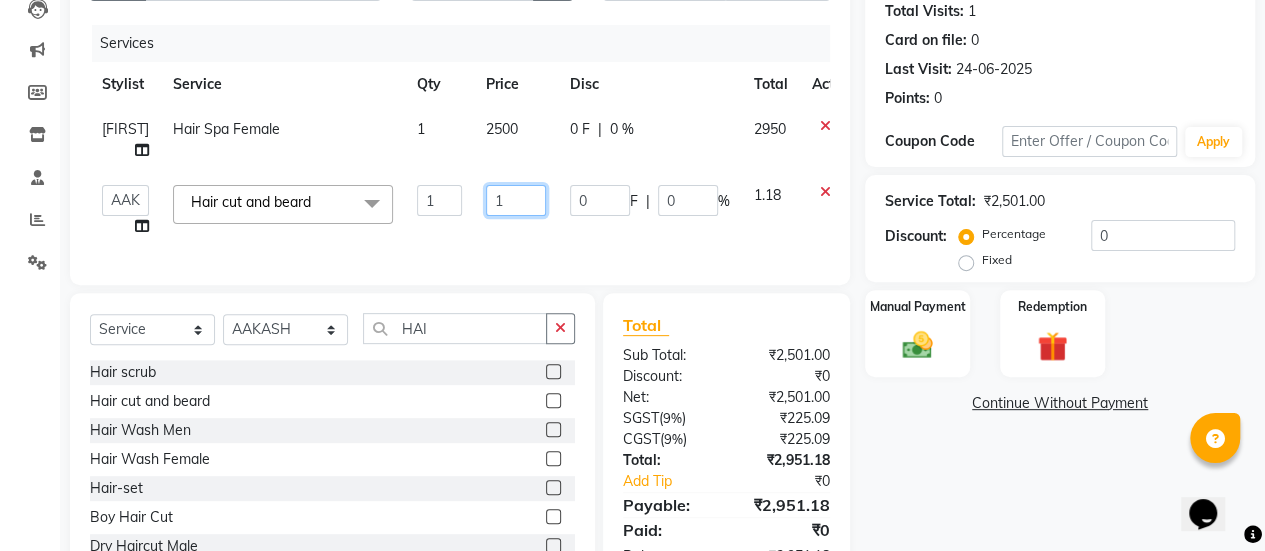 click on "1" 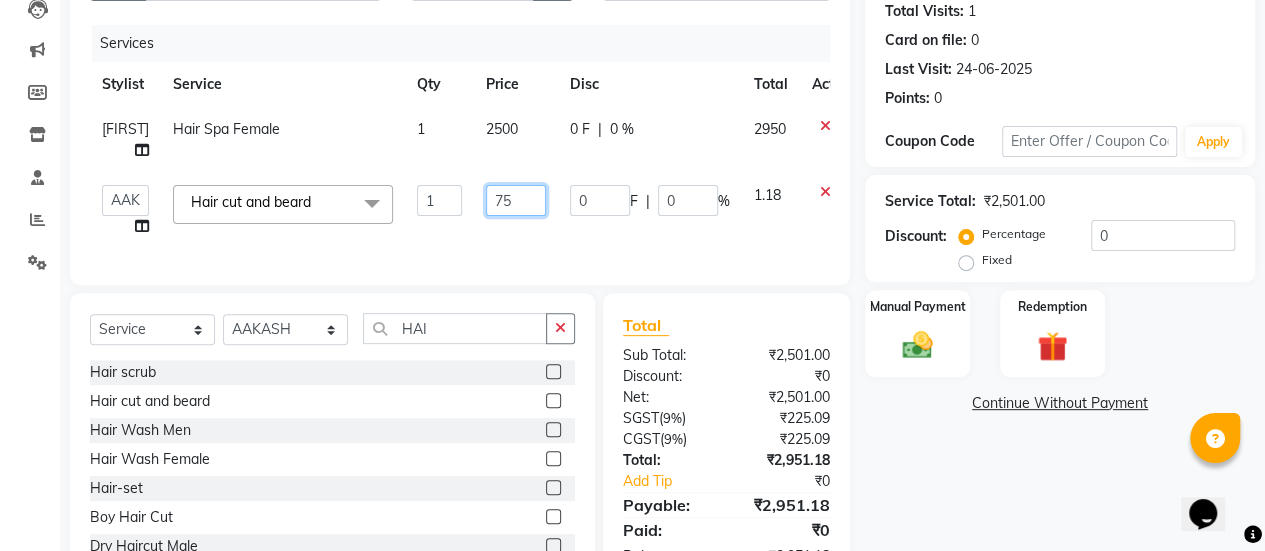 type on "750" 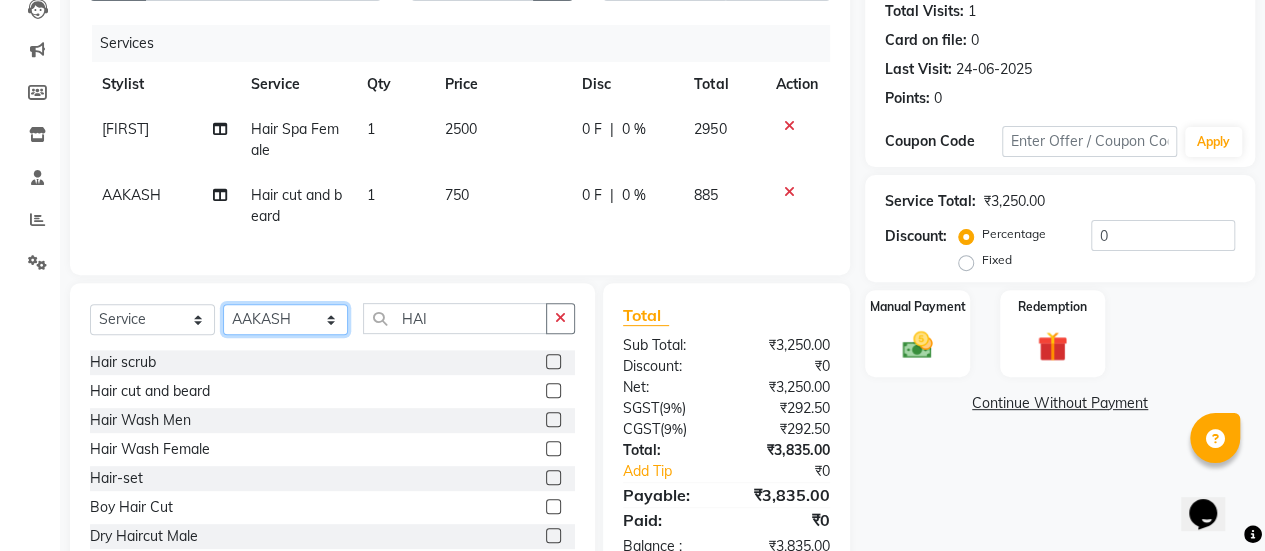 click on "Select Stylist [FIRST] [FIRST] [FIRST] Manager [FIRST] [FIRST] [FIRST] [FIRST] [FIRST] [FIRST] [FIRST] [FIRST] [FIRST] [FIRST] [FIRST]" 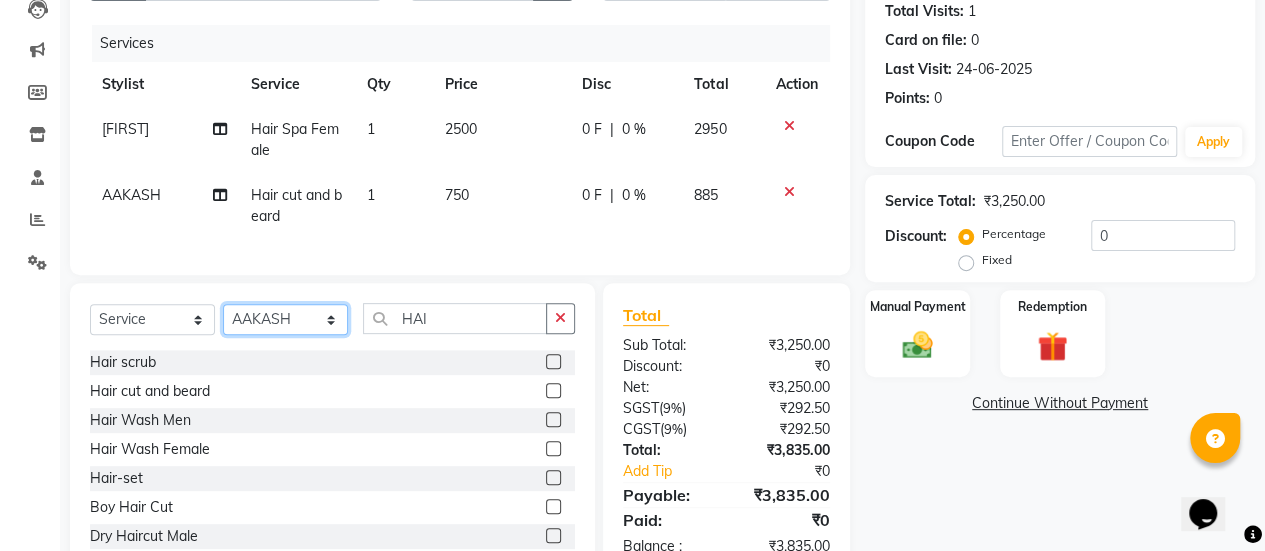 click on "Select Stylist [FIRST] [FIRST] [FIRST] Manager [FIRST] [FIRST] [FIRST] [FIRST] [FIRST] [FIRST] [FIRST] [FIRST] [FIRST] [FIRST] [FIRST]" 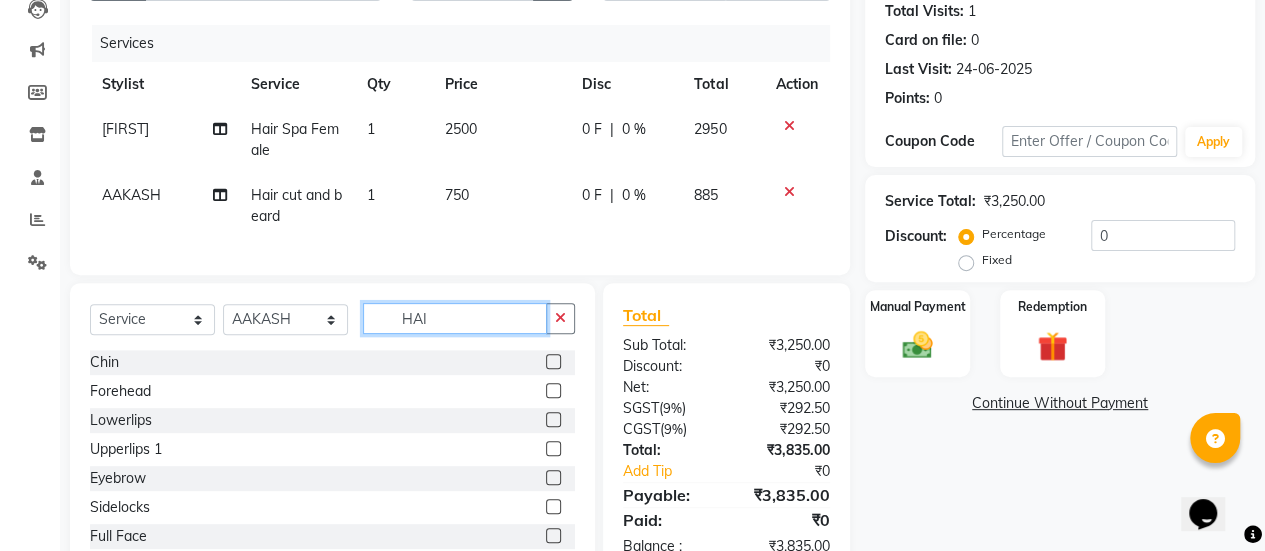 click on "HAI" 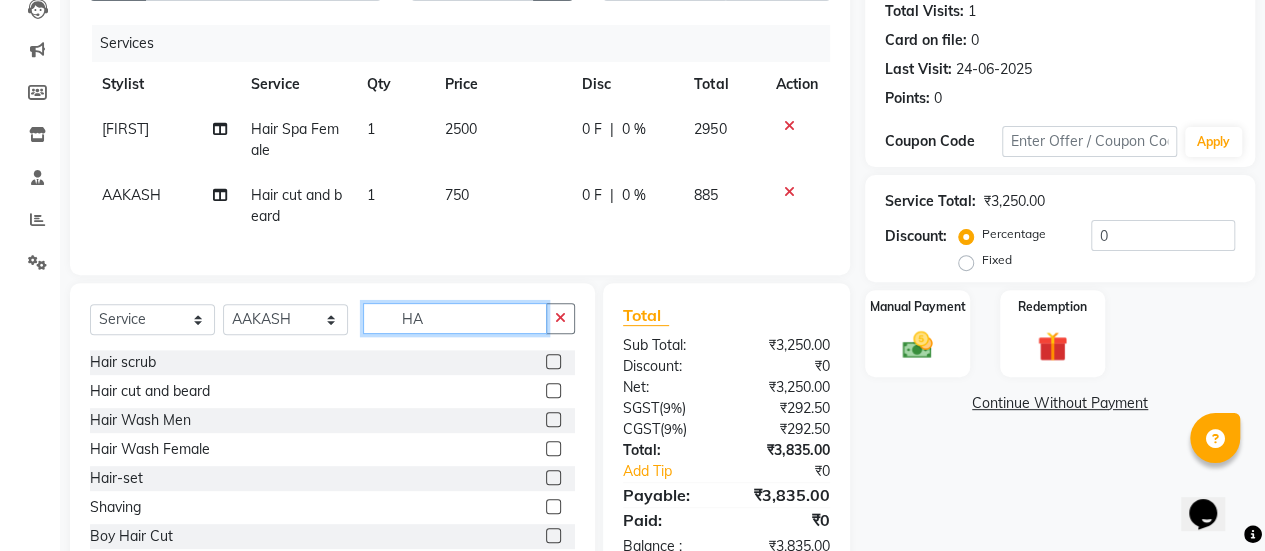 type on "H" 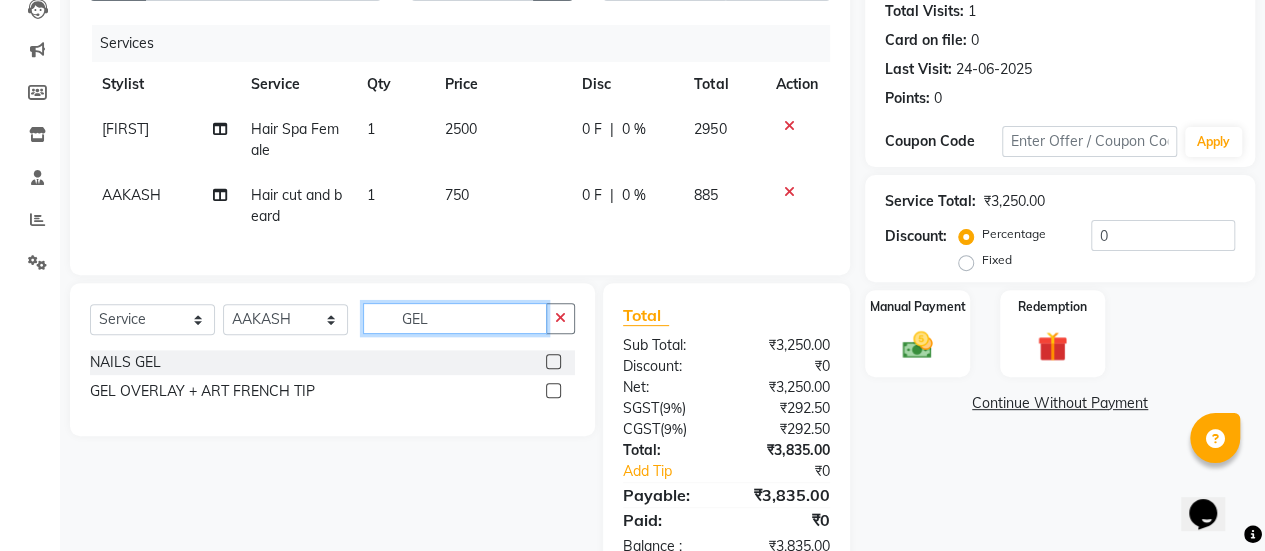 type on "GEL" 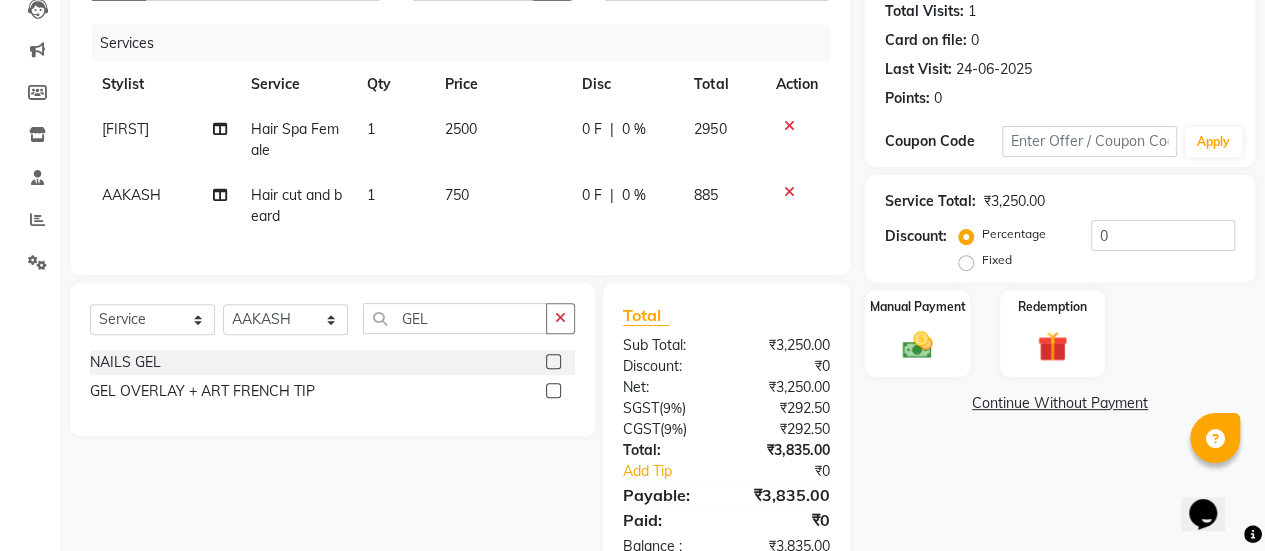 click 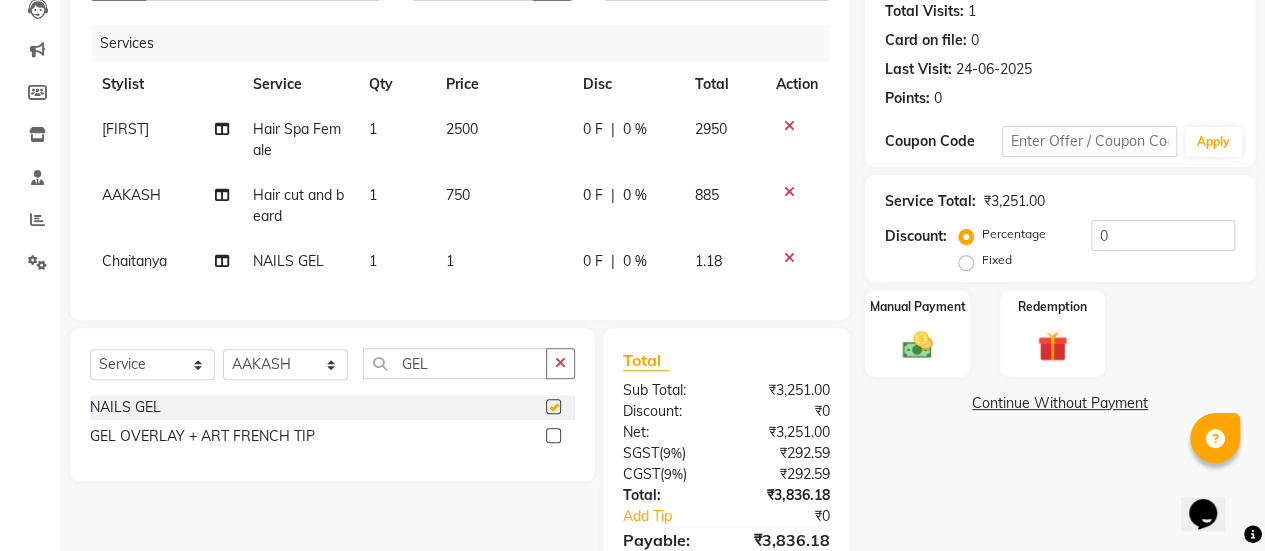 checkbox on "false" 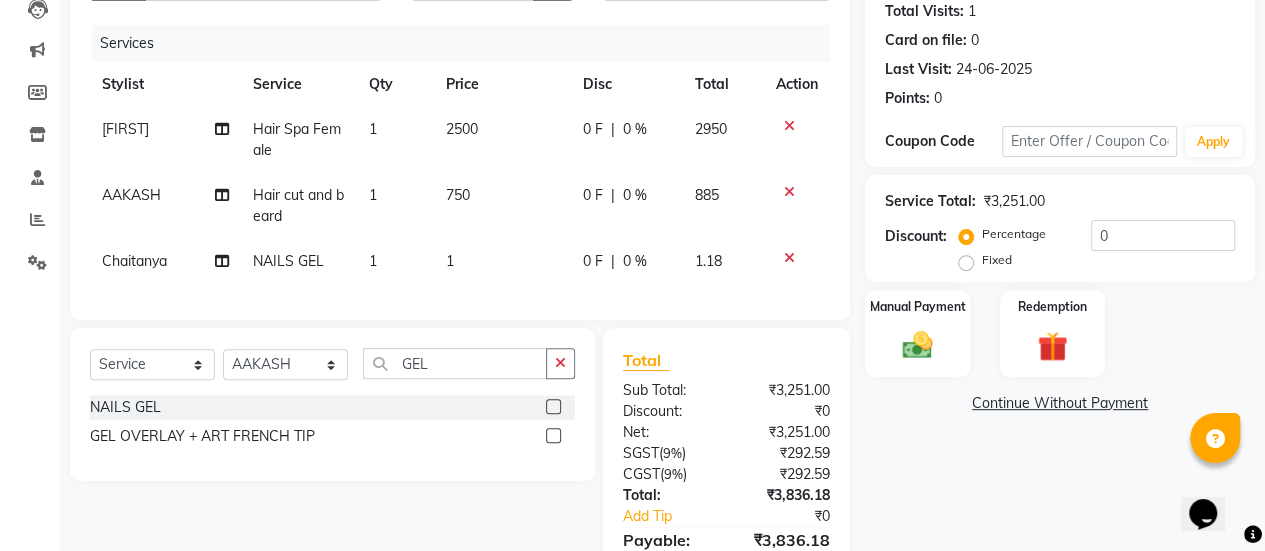click on "1" 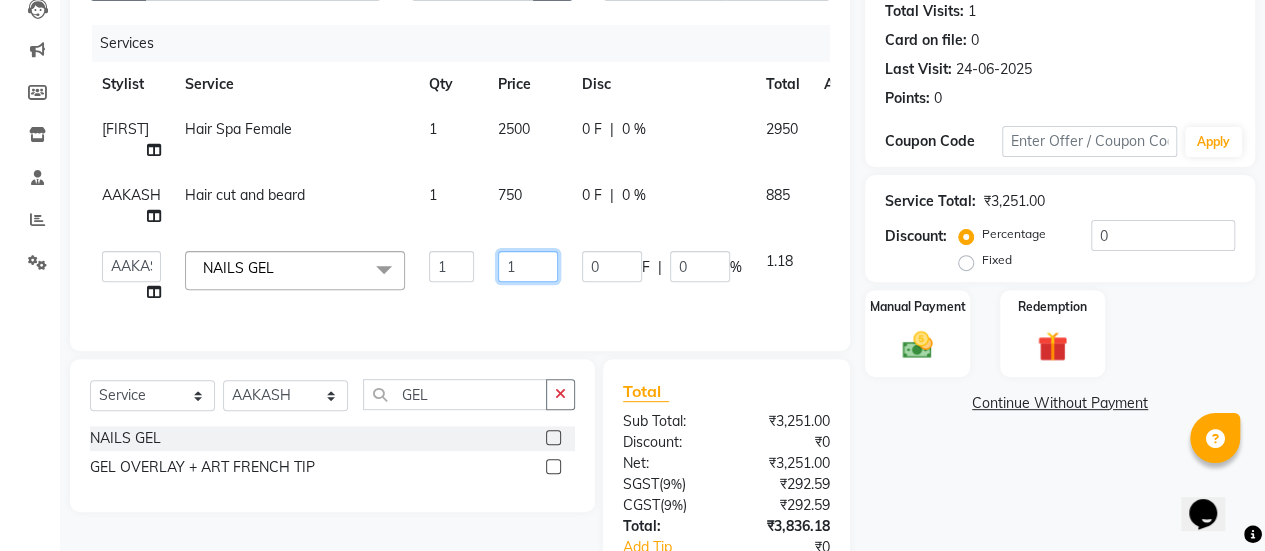 click on "1" 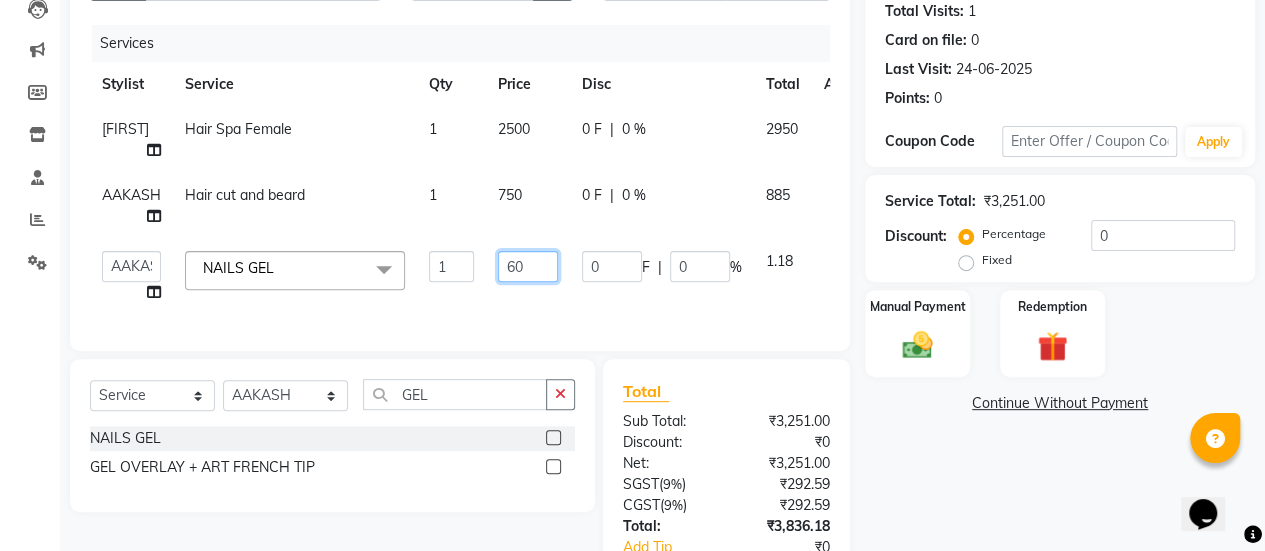 type on "600" 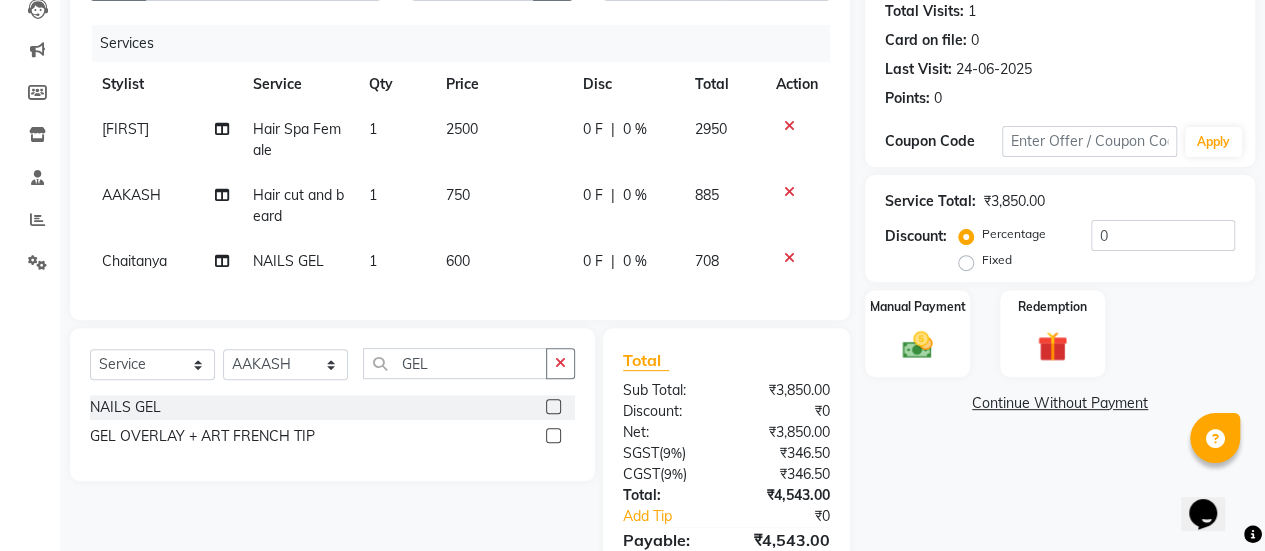 click on "2500" 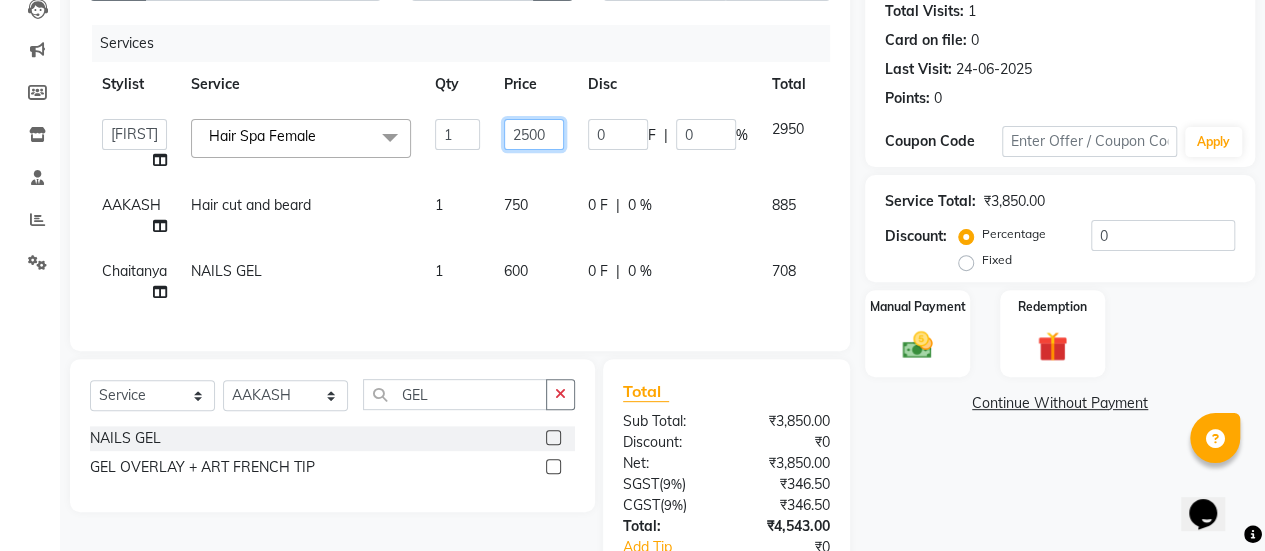 click on "2500" 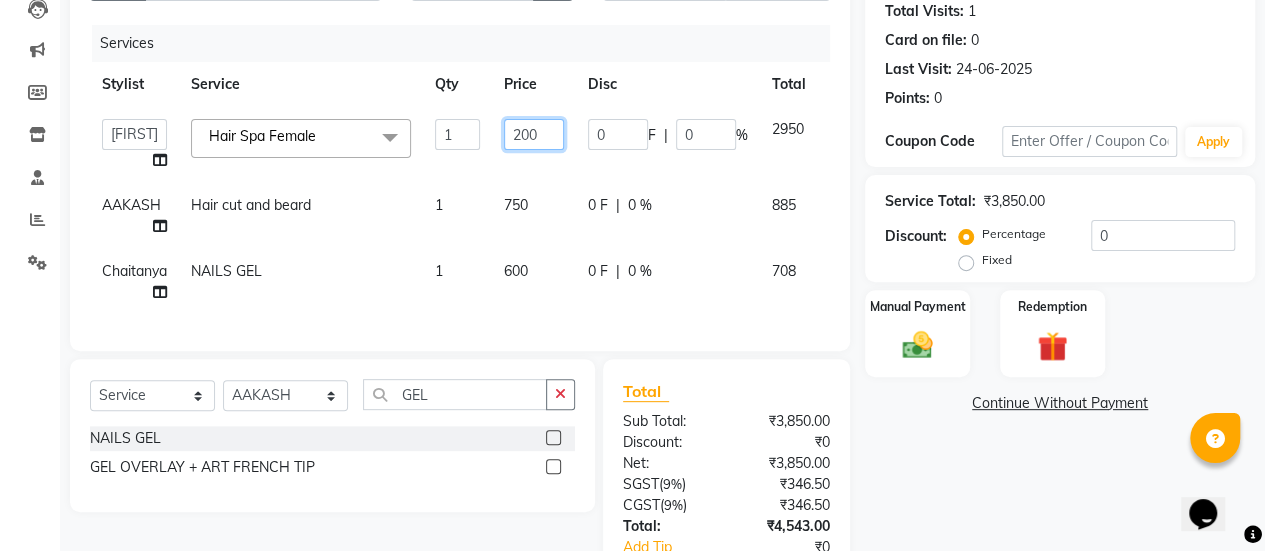 type on "2200" 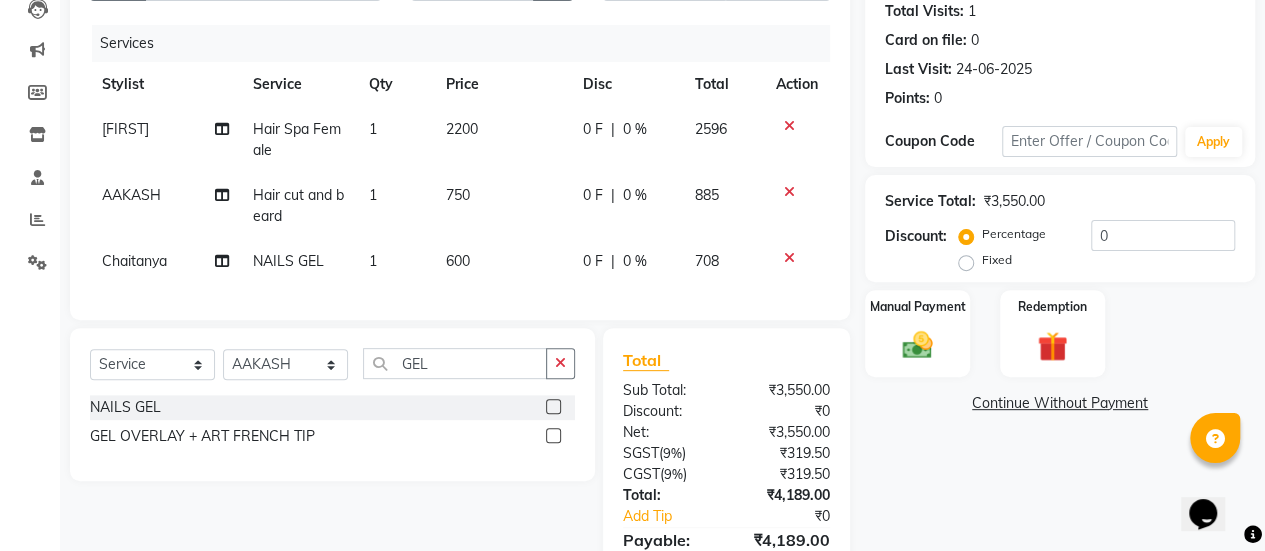 click on "600" 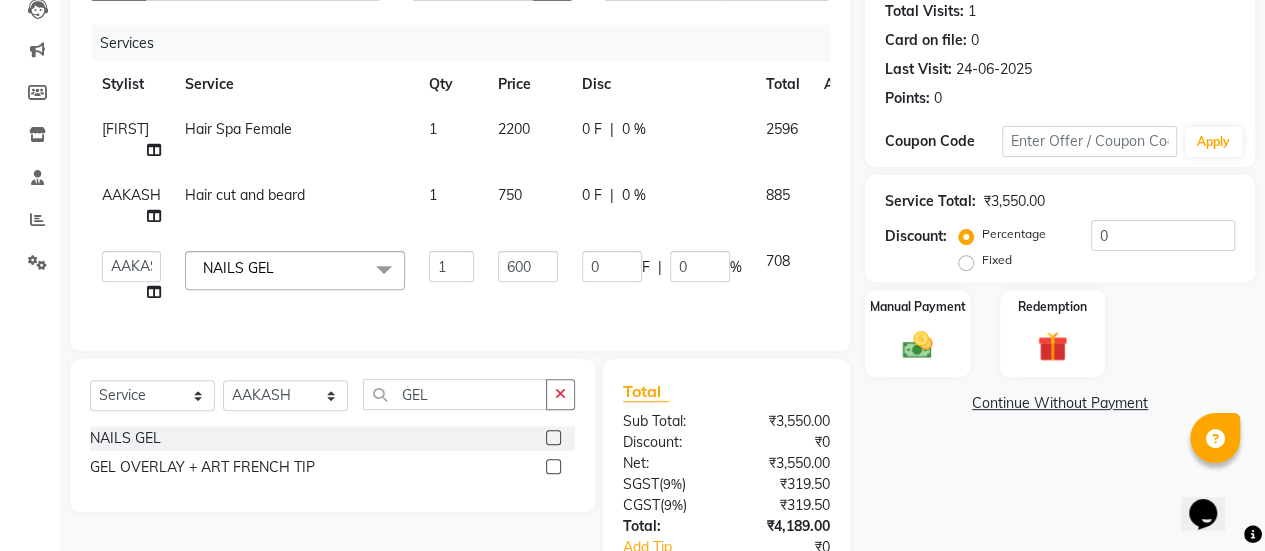 scroll, scrollTop: 368, scrollLeft: 0, axis: vertical 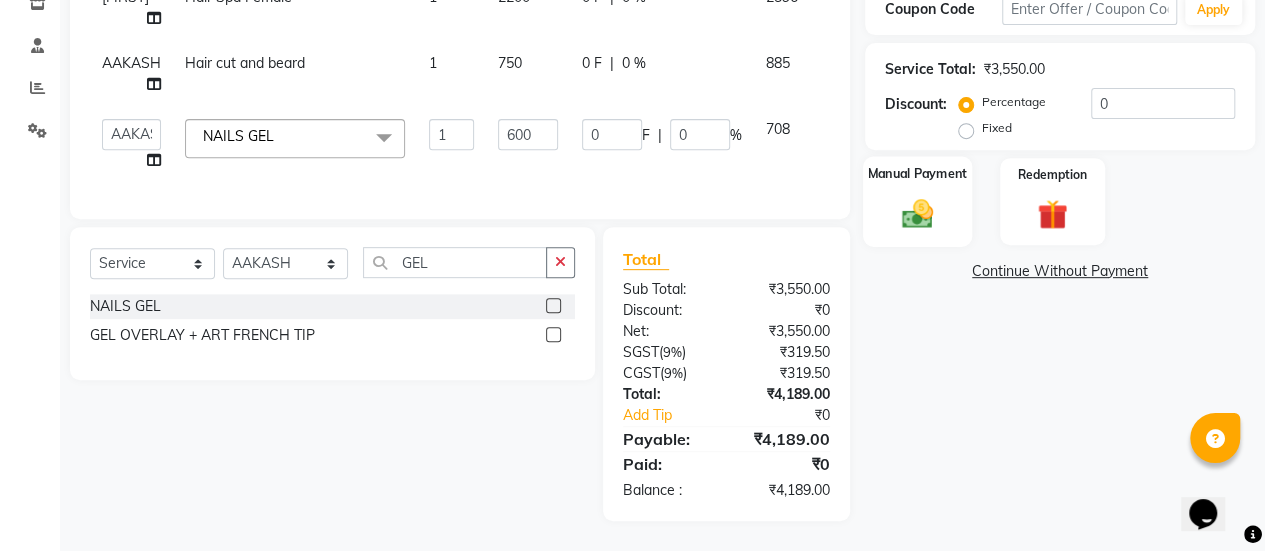 click on "Manual Payment" 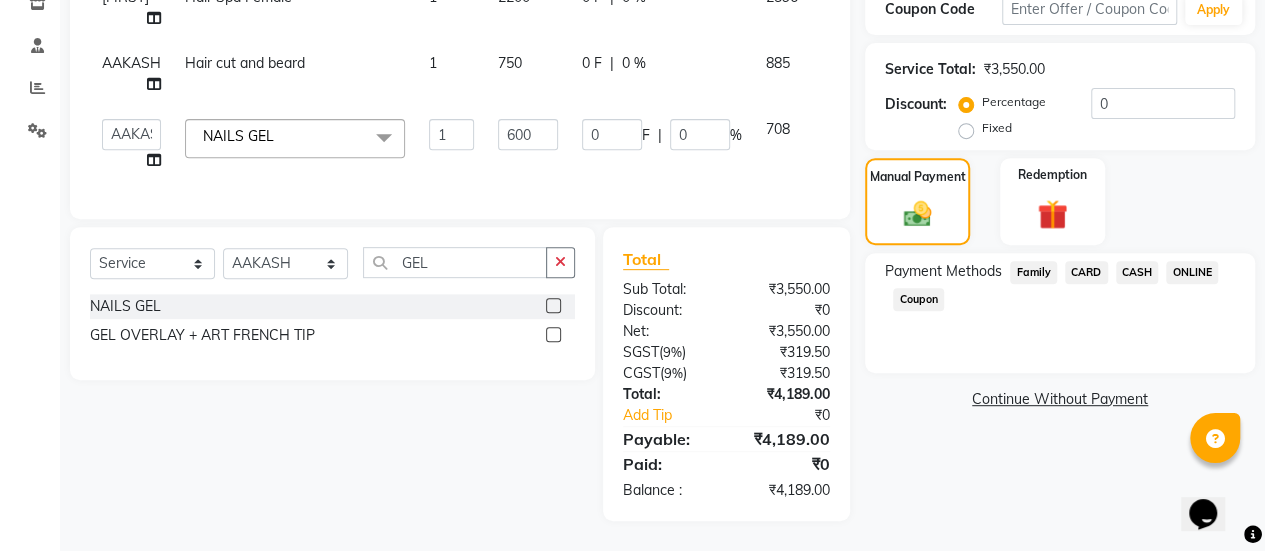 click on "CARD" 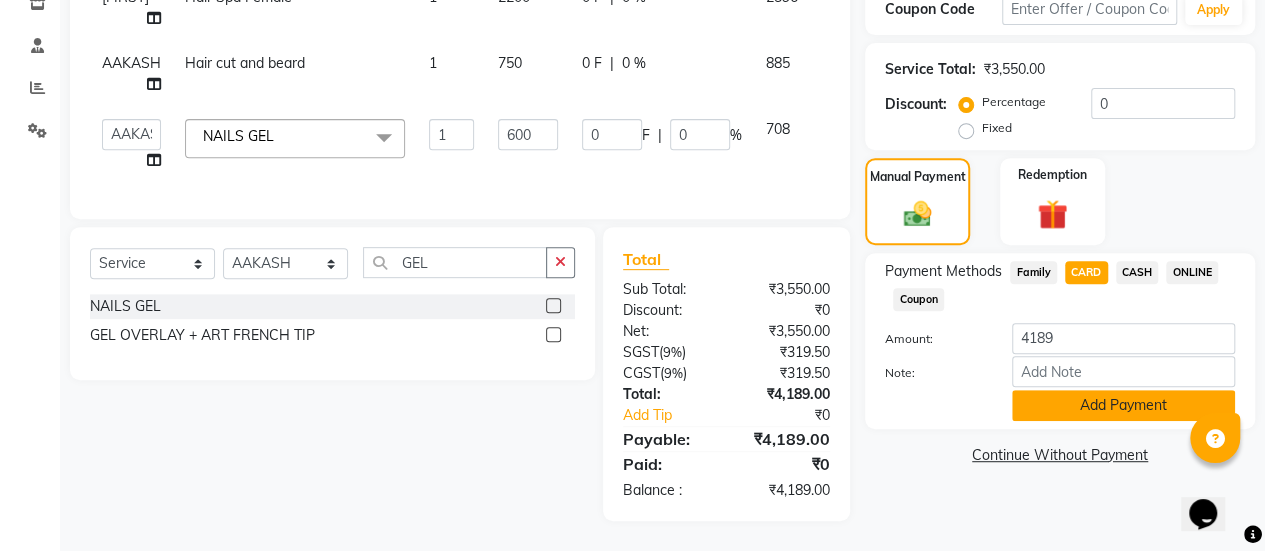 click on "Add Payment" 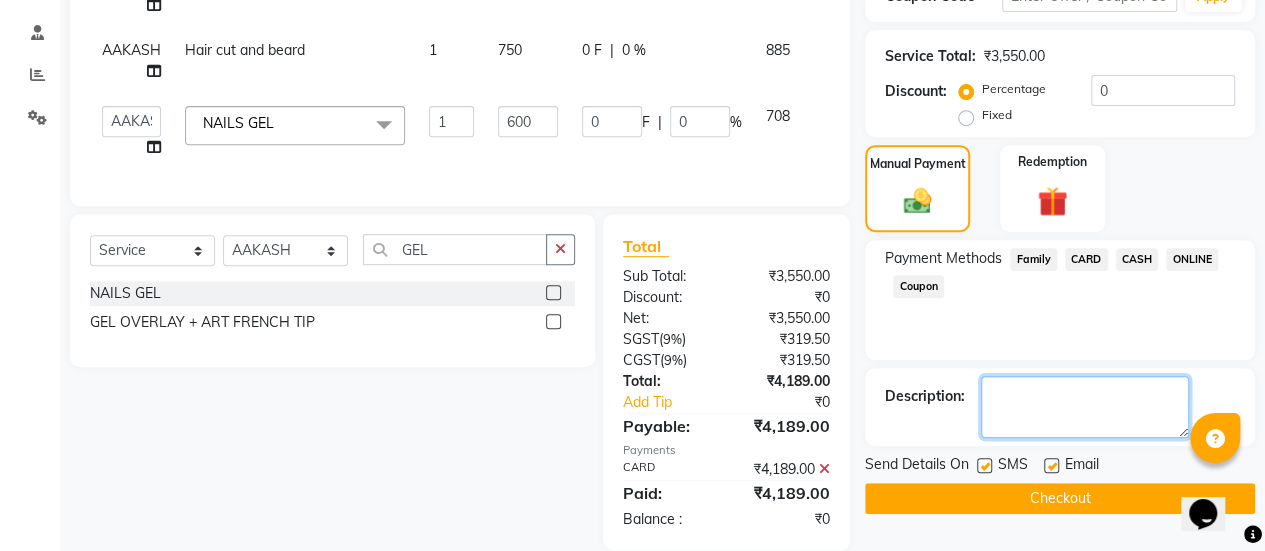 drag, startPoint x: 1133, startPoint y: 389, endPoint x: 1074, endPoint y: 291, distance: 114.38969 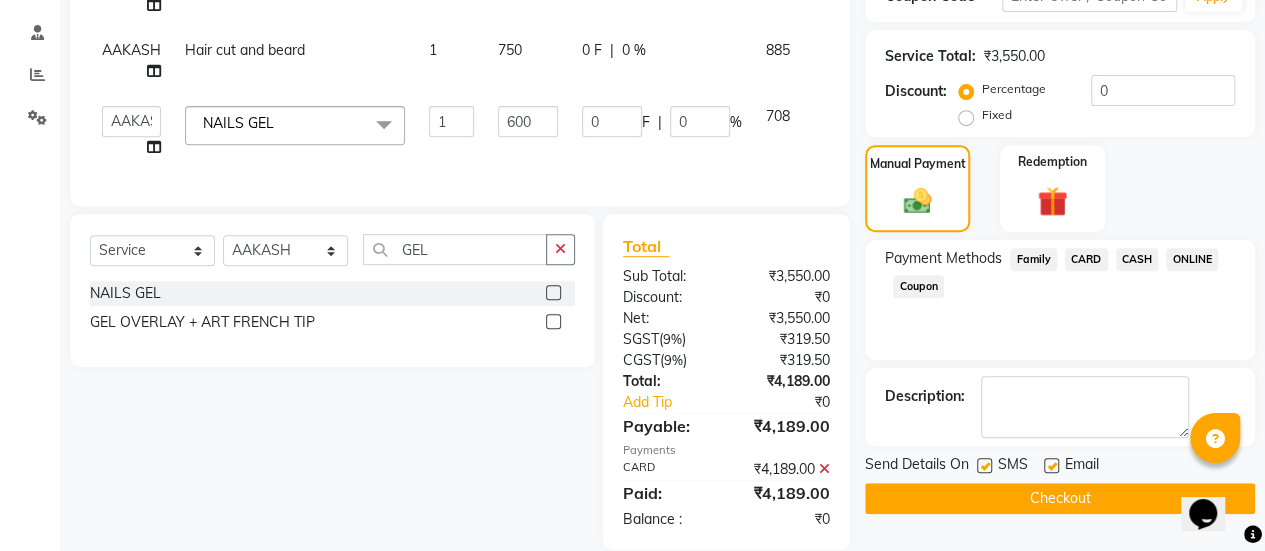 click 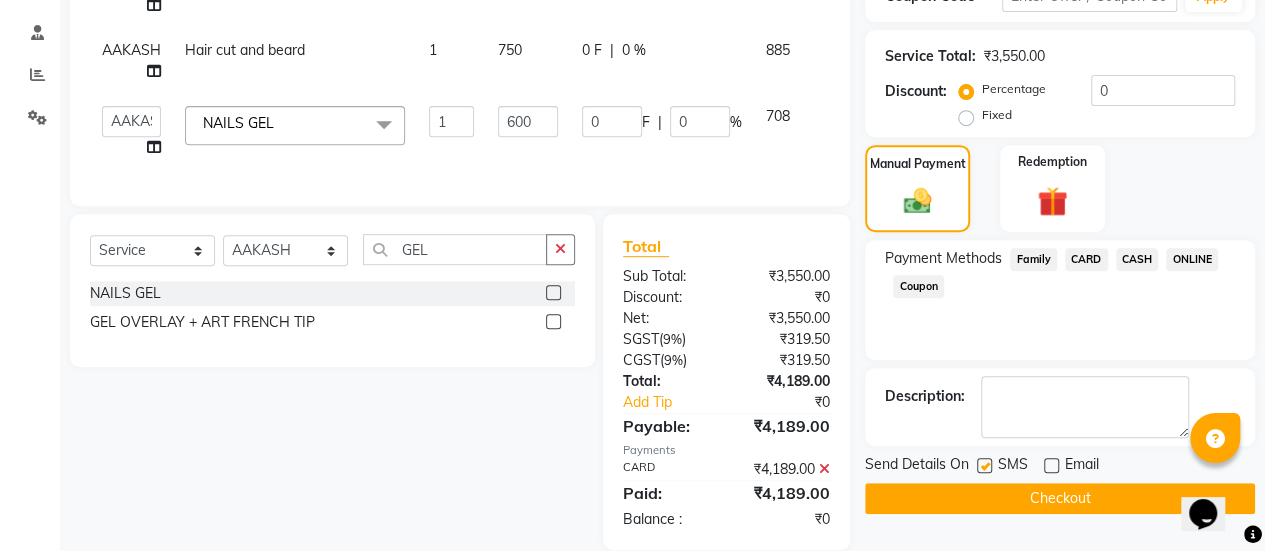click on "Checkout" 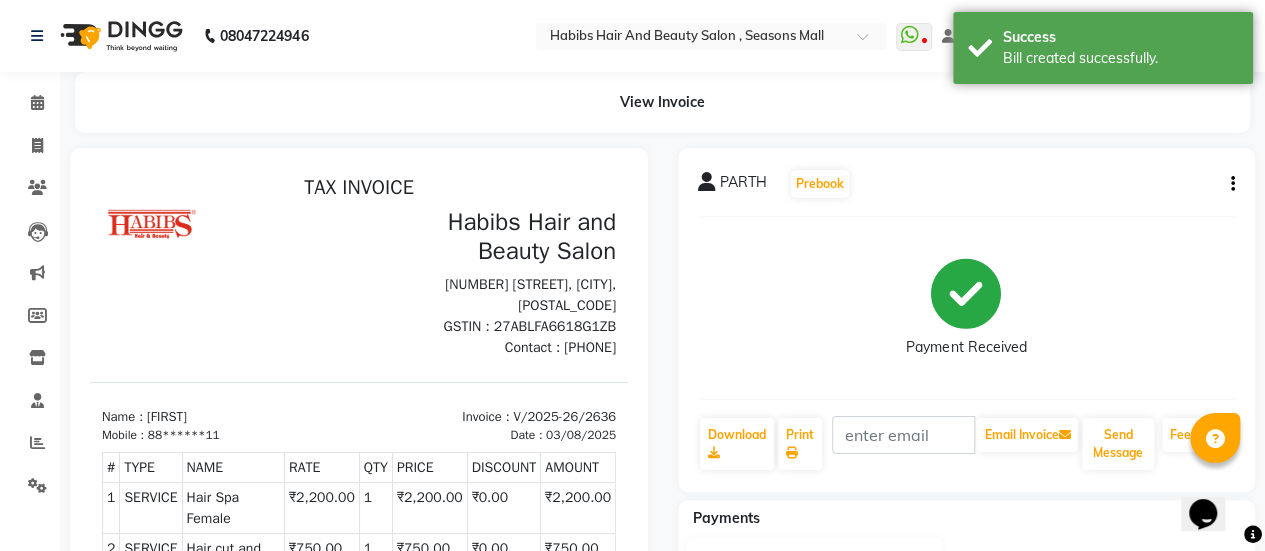 scroll, scrollTop: 0, scrollLeft: 0, axis: both 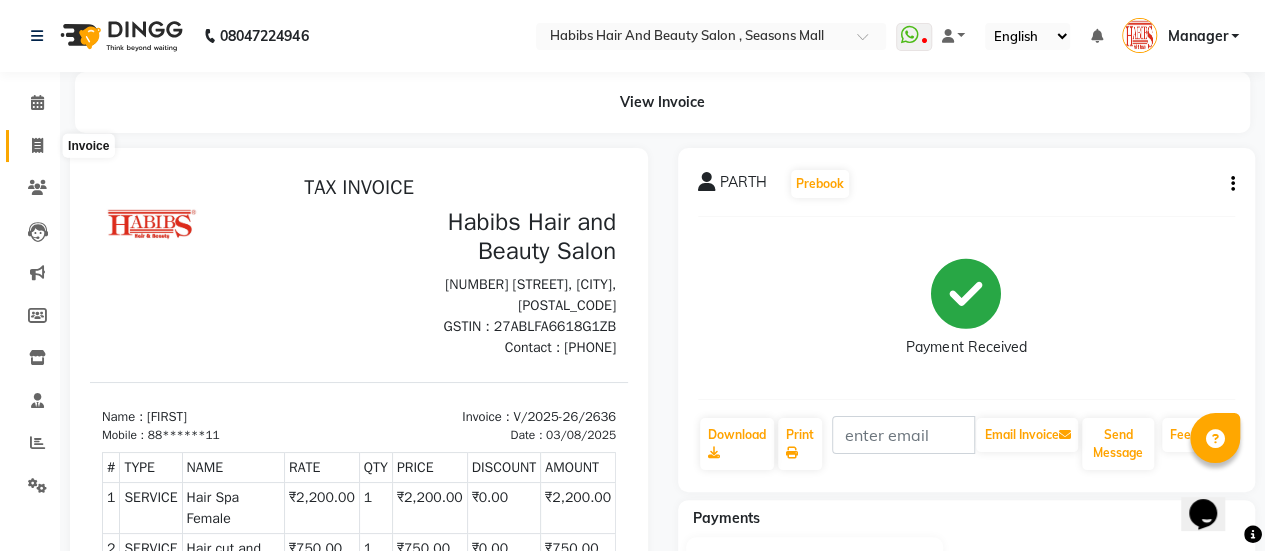click 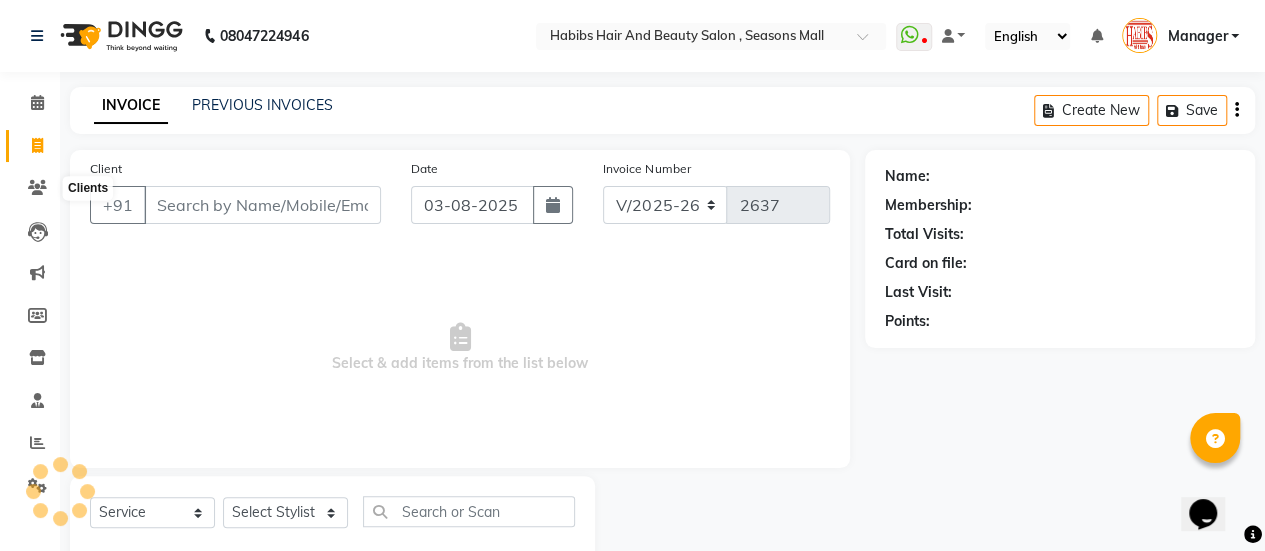 scroll, scrollTop: 49, scrollLeft: 0, axis: vertical 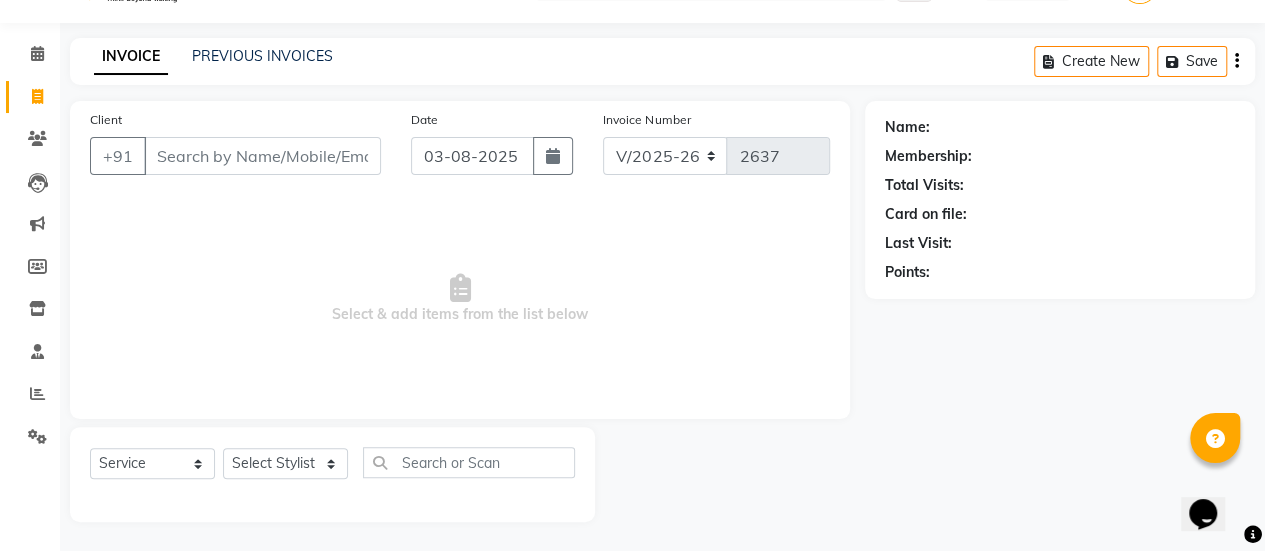 click on "Client" at bounding box center [262, 156] 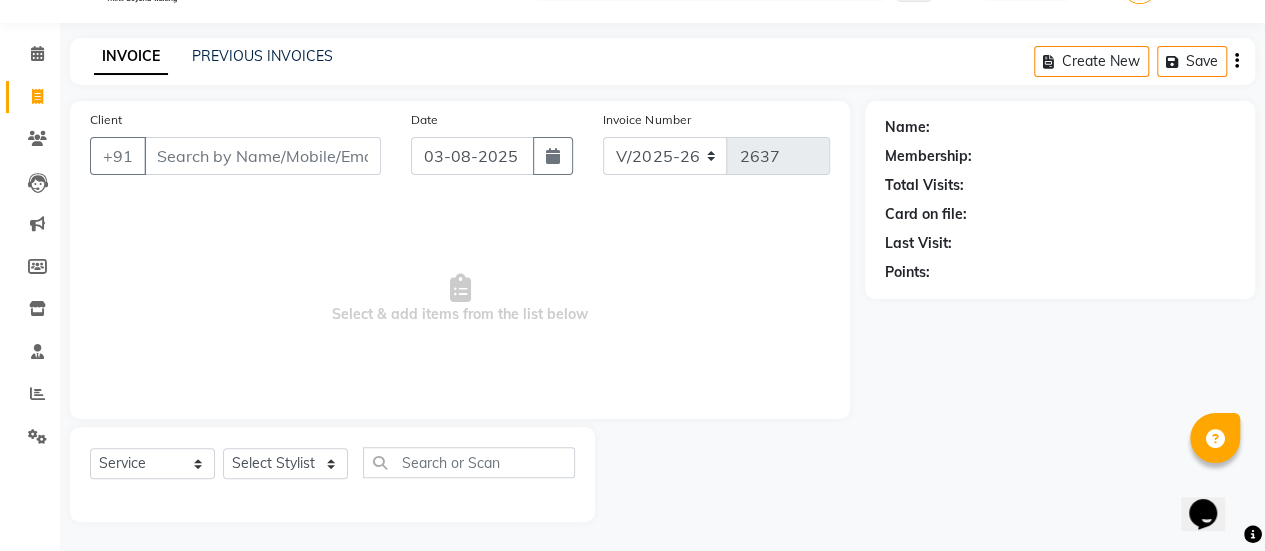 click on "Client" at bounding box center (262, 156) 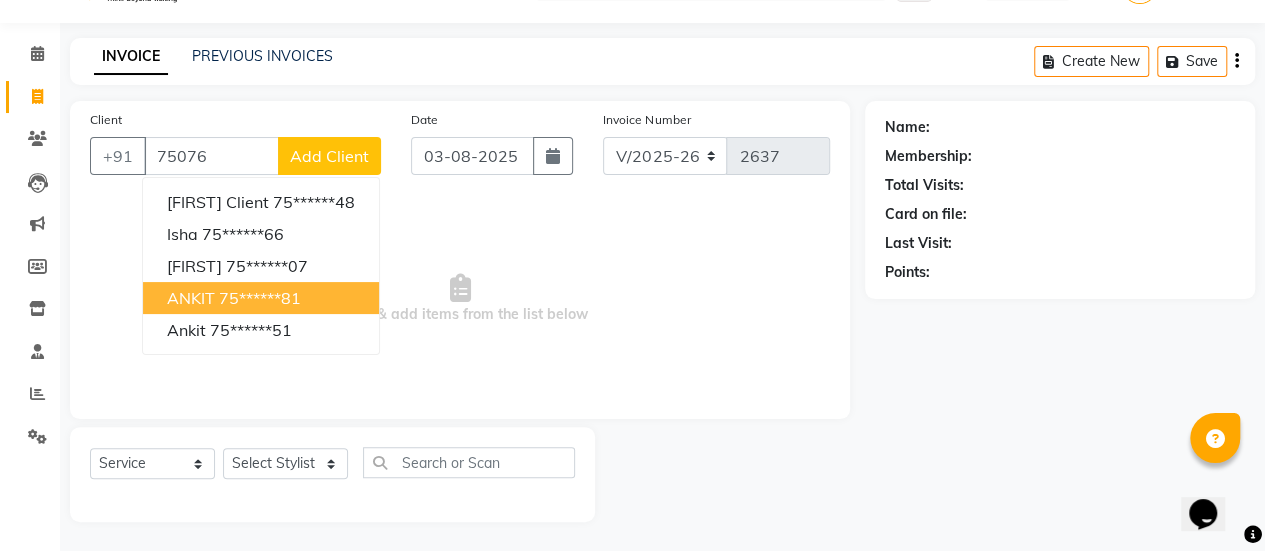 click on "75******81" at bounding box center (260, 298) 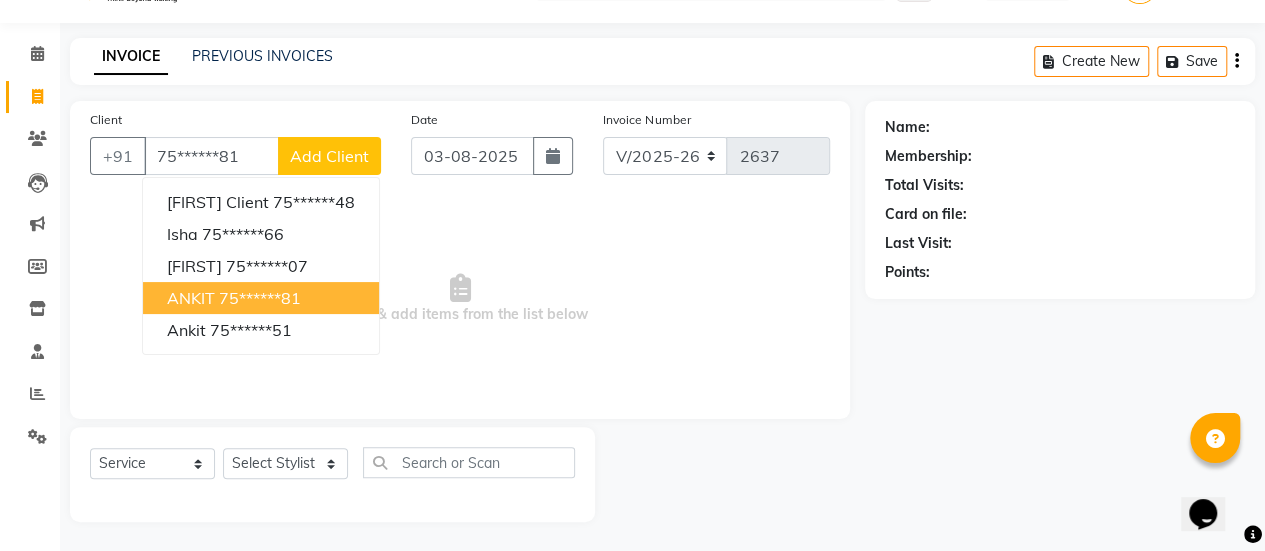 type on "75******81" 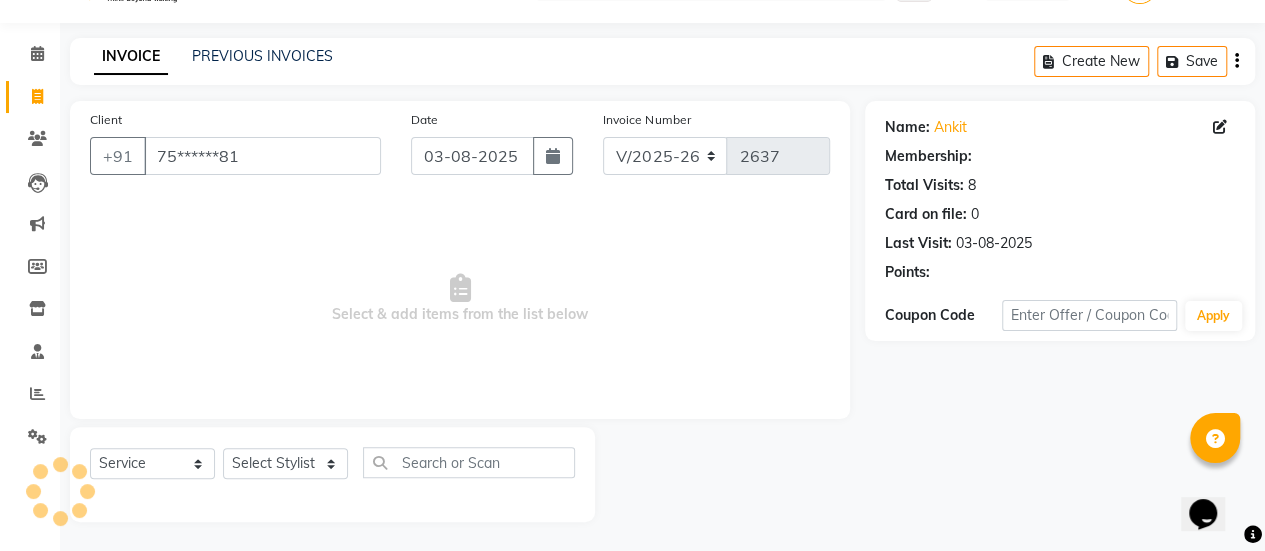 select on "1: Object" 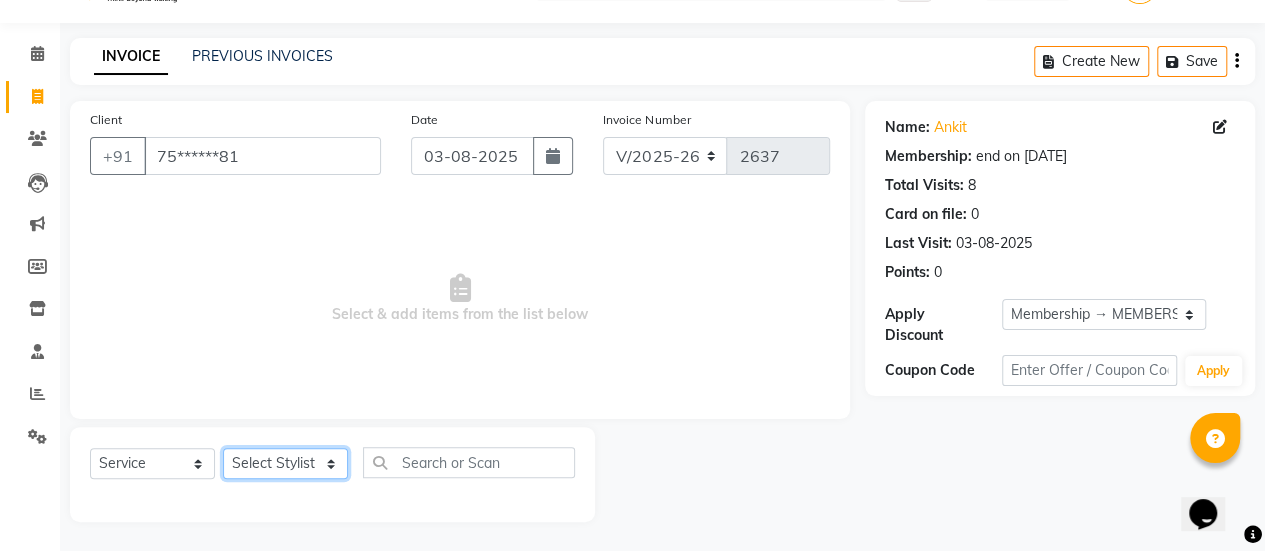 click on "Select Stylist [FIRST] [FIRST] [FIRST] Manager [FIRST] [FIRST] [FIRST] [FIRST] [FIRST] [FIRST] [FIRST] [FIRST] [FIRST] [FIRST] [FIRST]" 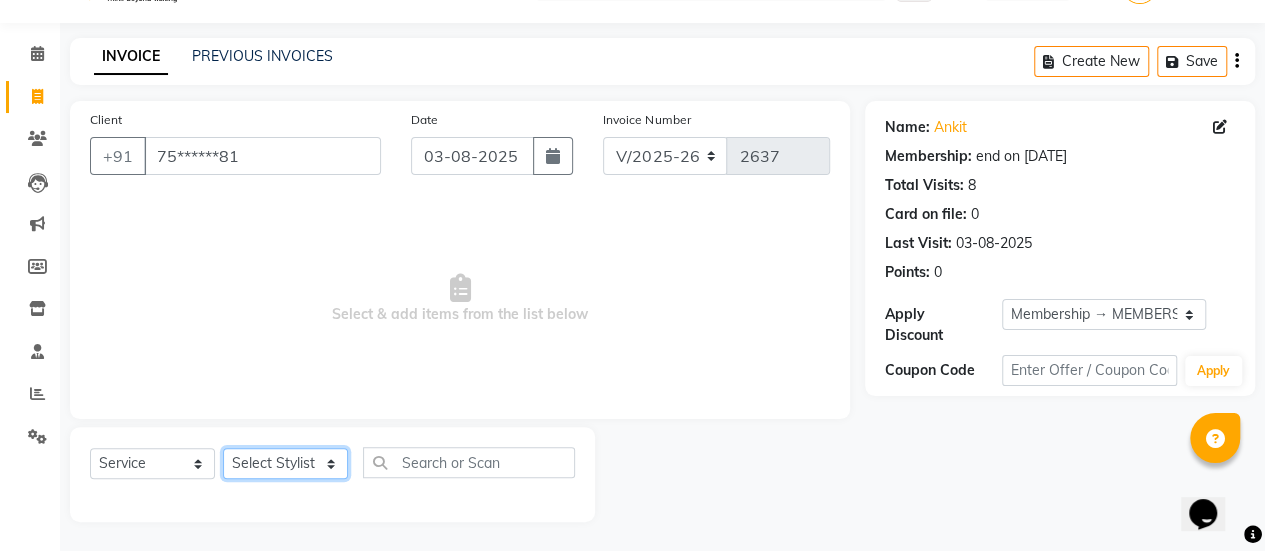 select on "78283" 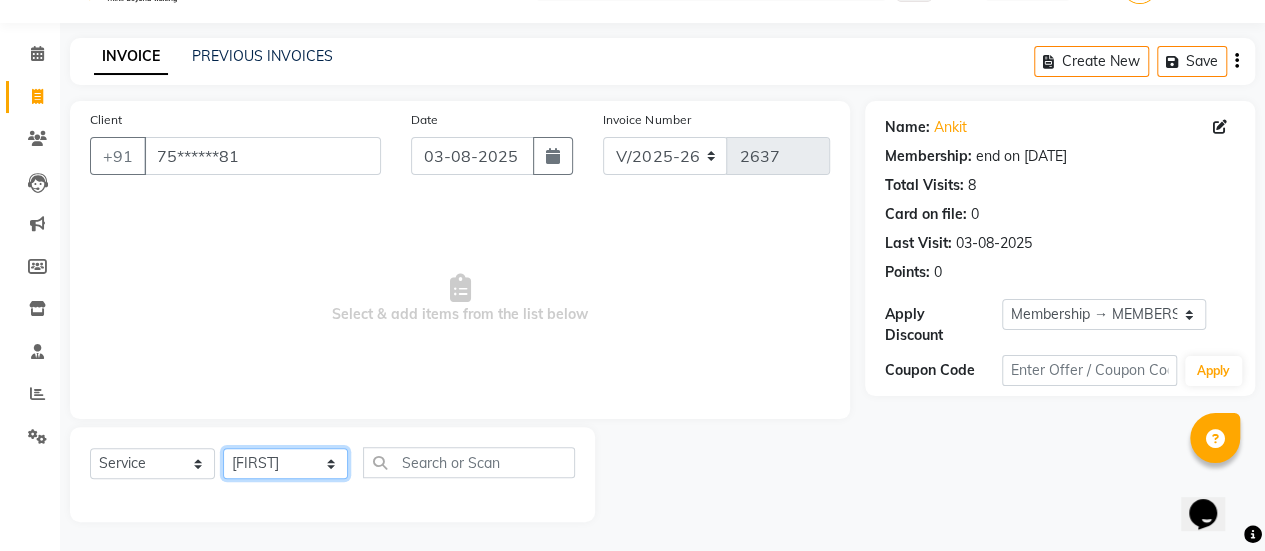 click on "Select Stylist [FIRST] [FIRST] [FIRST] Manager [FIRST] [FIRST] [FIRST] [FIRST] [FIRST] [FIRST] [FIRST] [FIRST] [FIRST] [FIRST] [FIRST]" 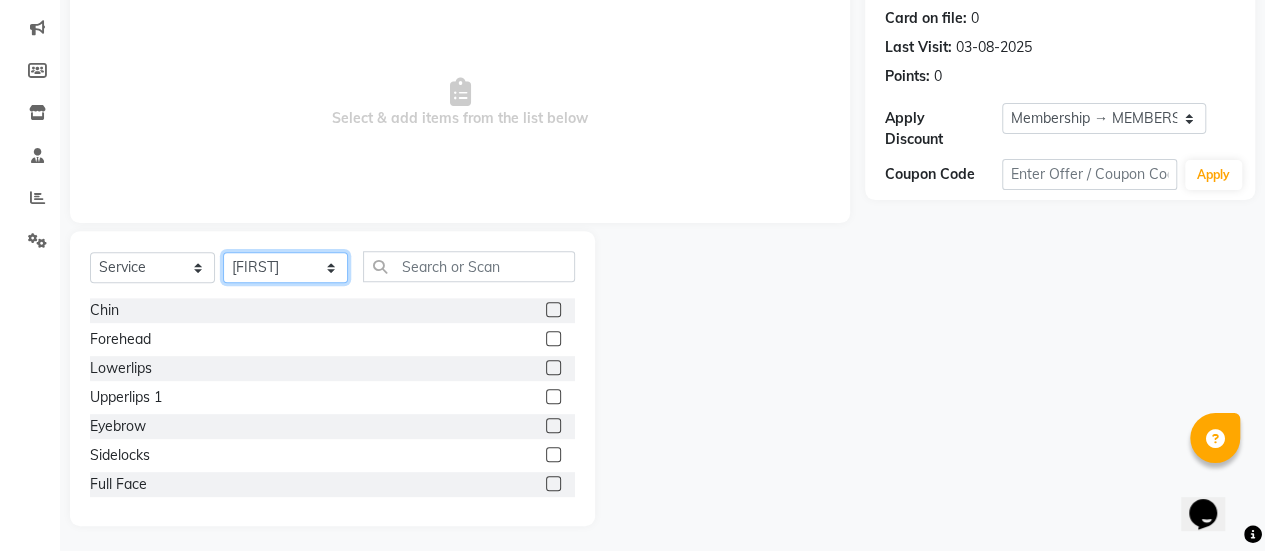 scroll, scrollTop: 249, scrollLeft: 0, axis: vertical 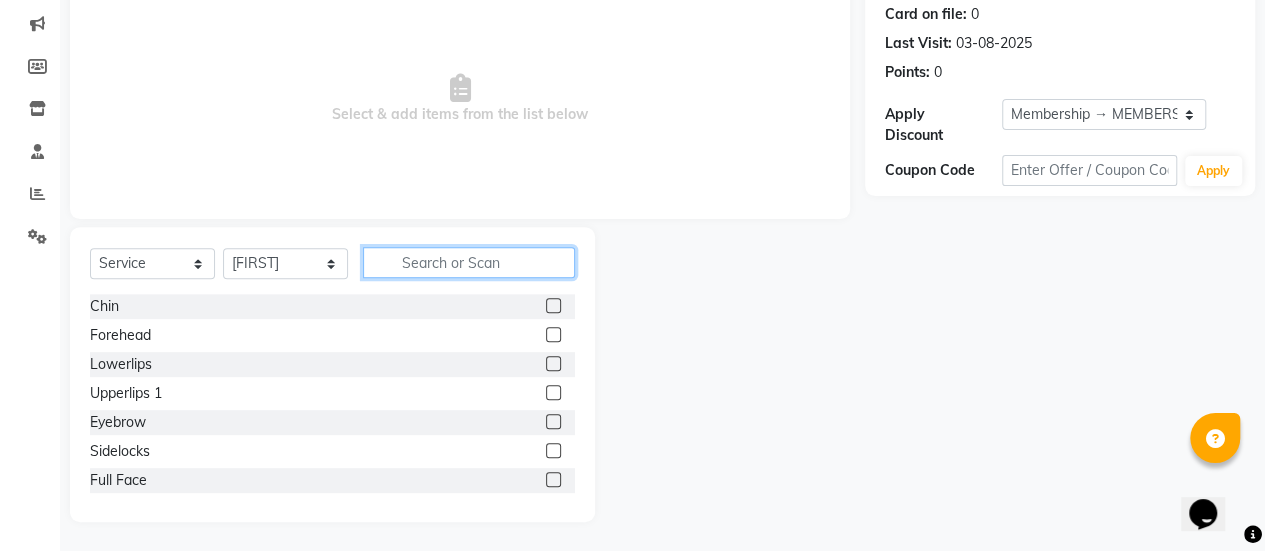click 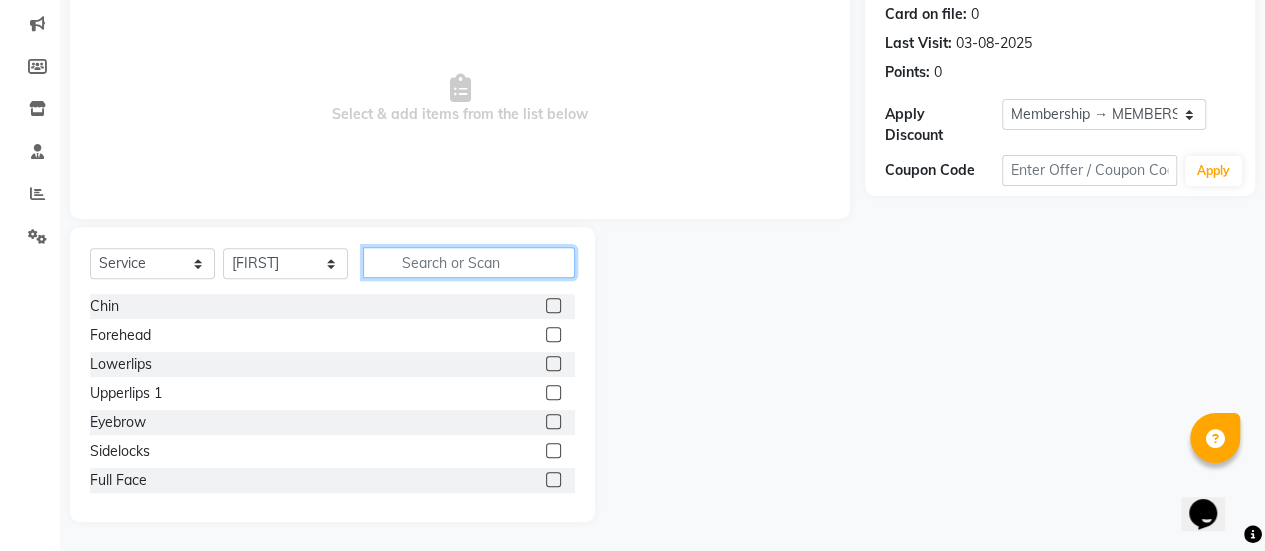 click 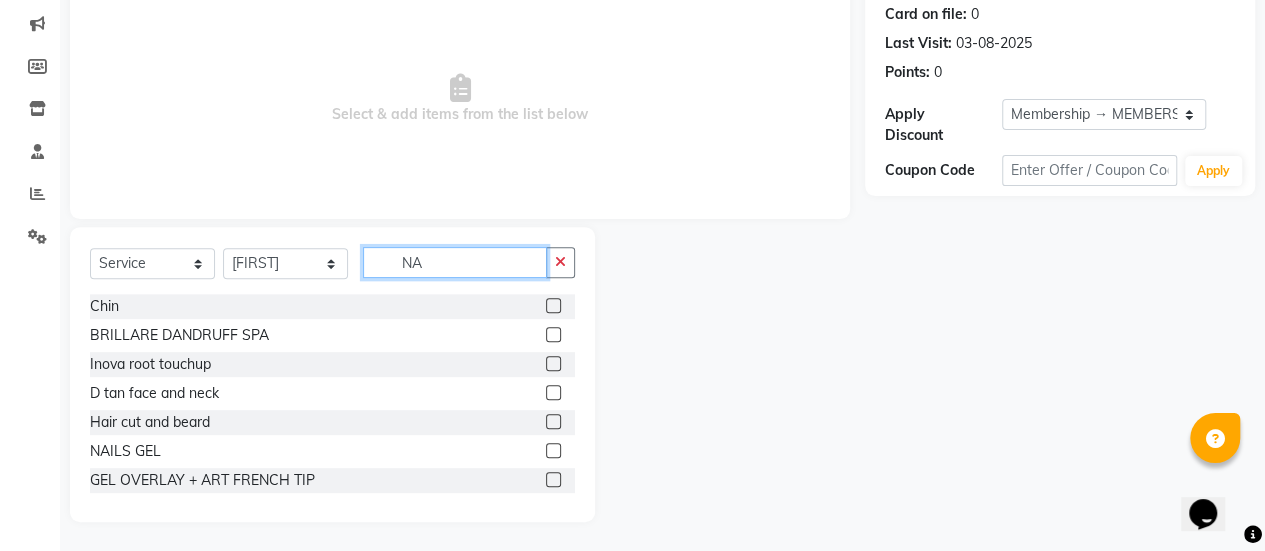 scroll, scrollTop: 165, scrollLeft: 0, axis: vertical 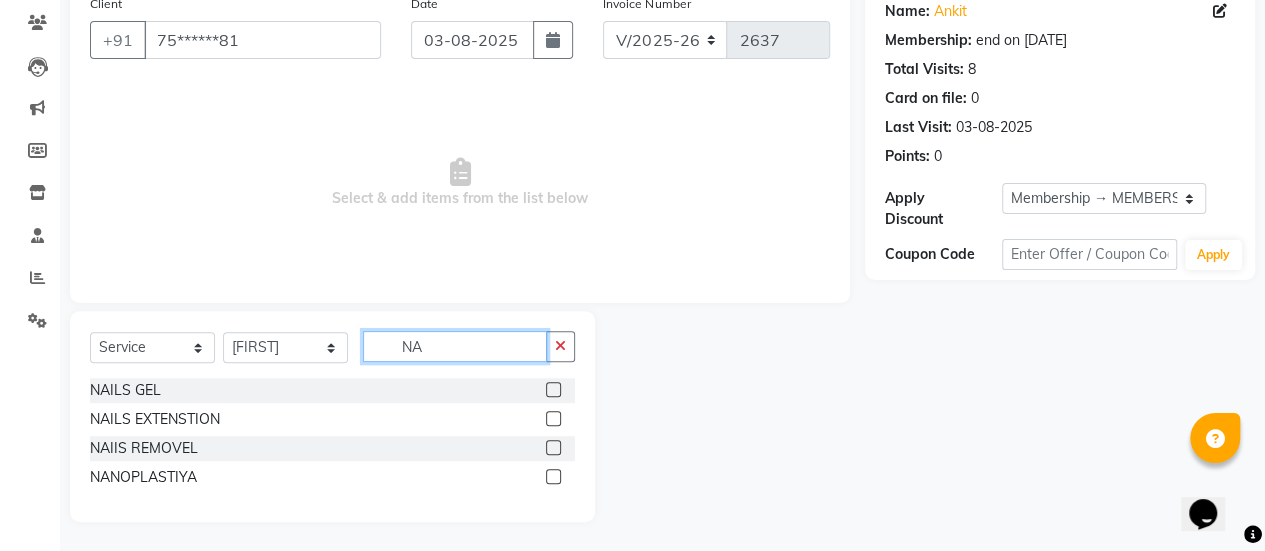 type on "NA" 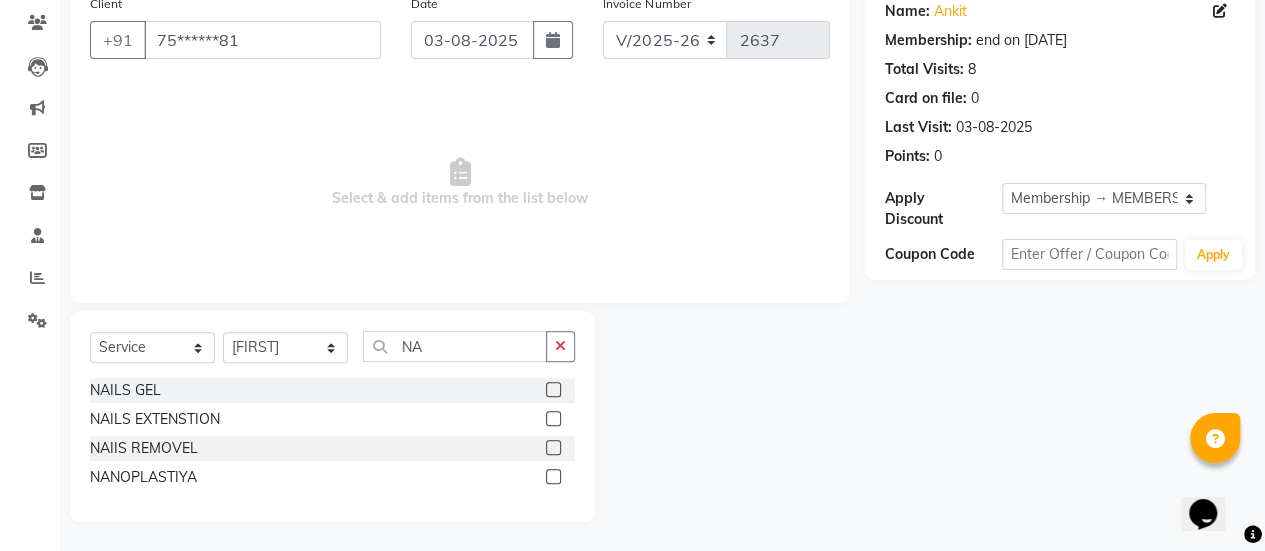 click 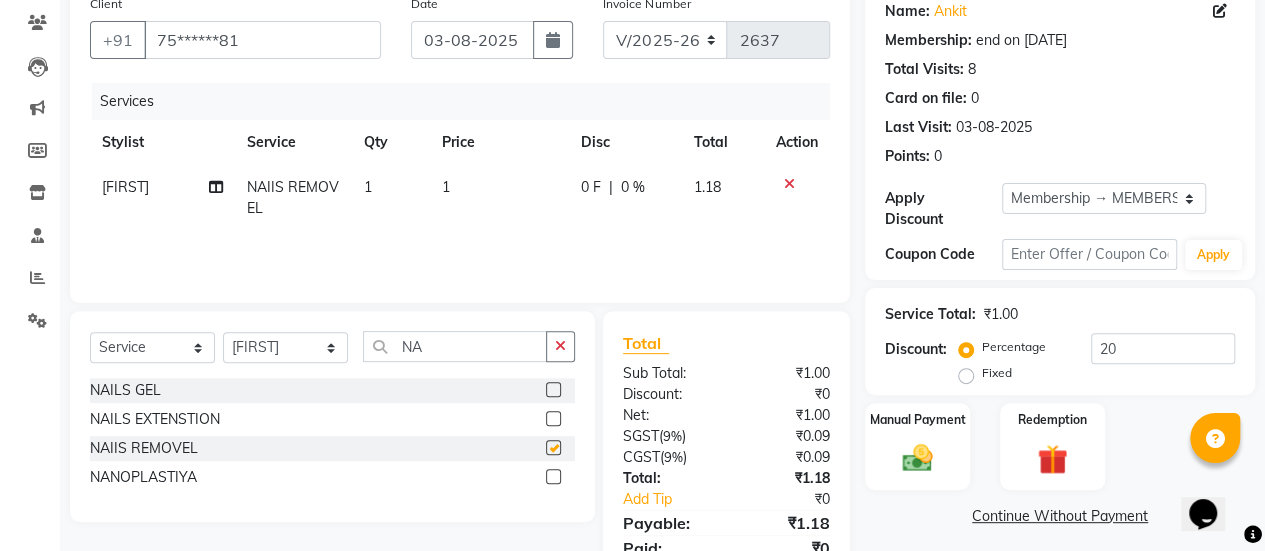 checkbox on "false" 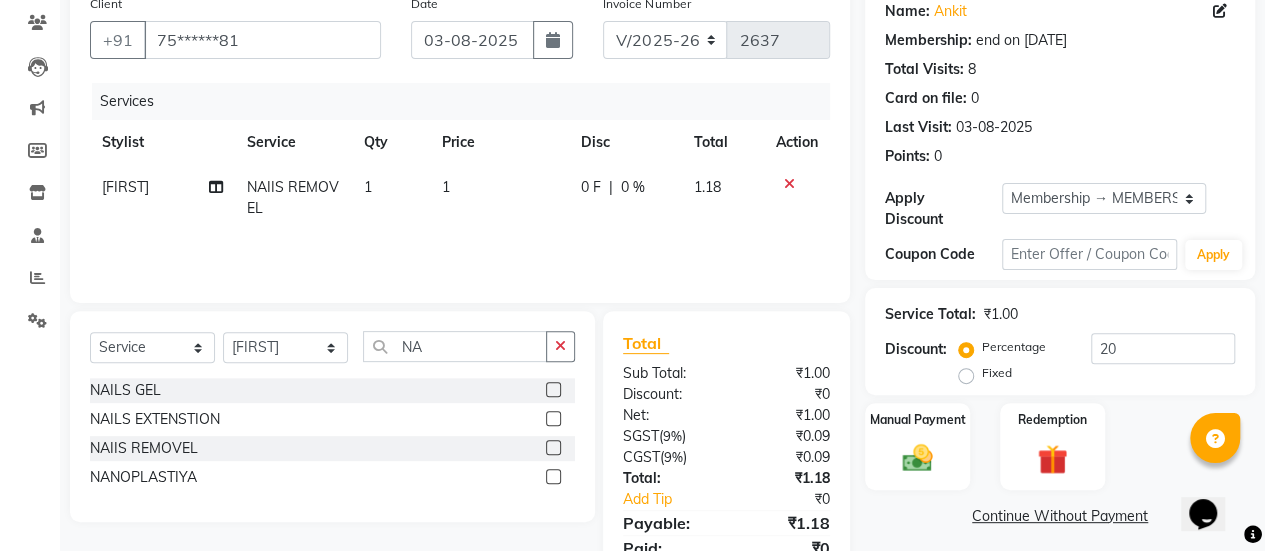 click on "1" 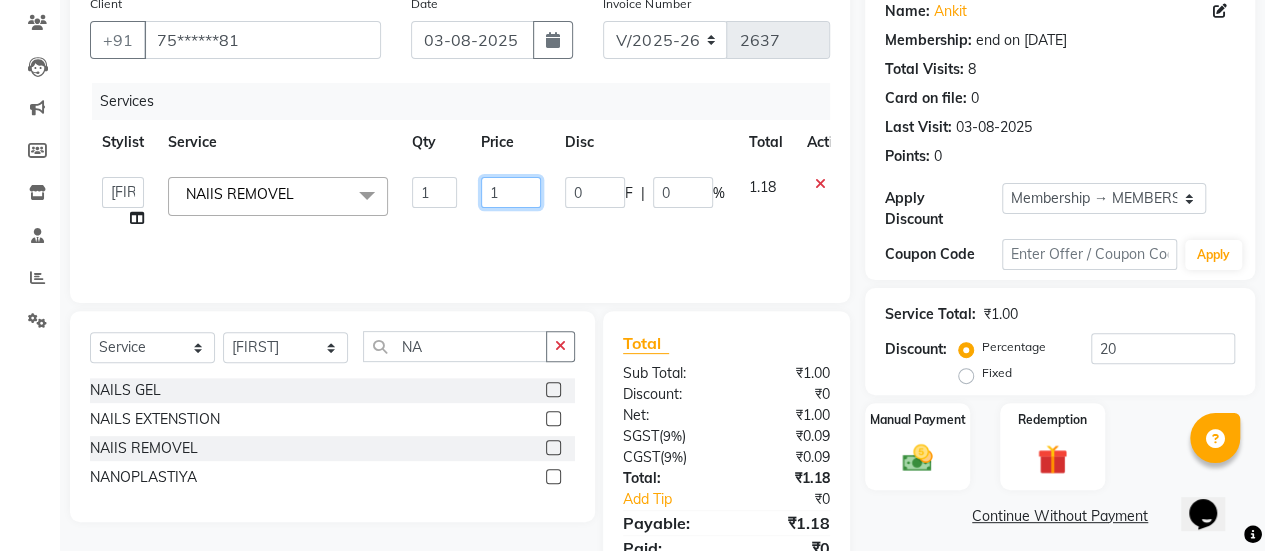 click on "1" 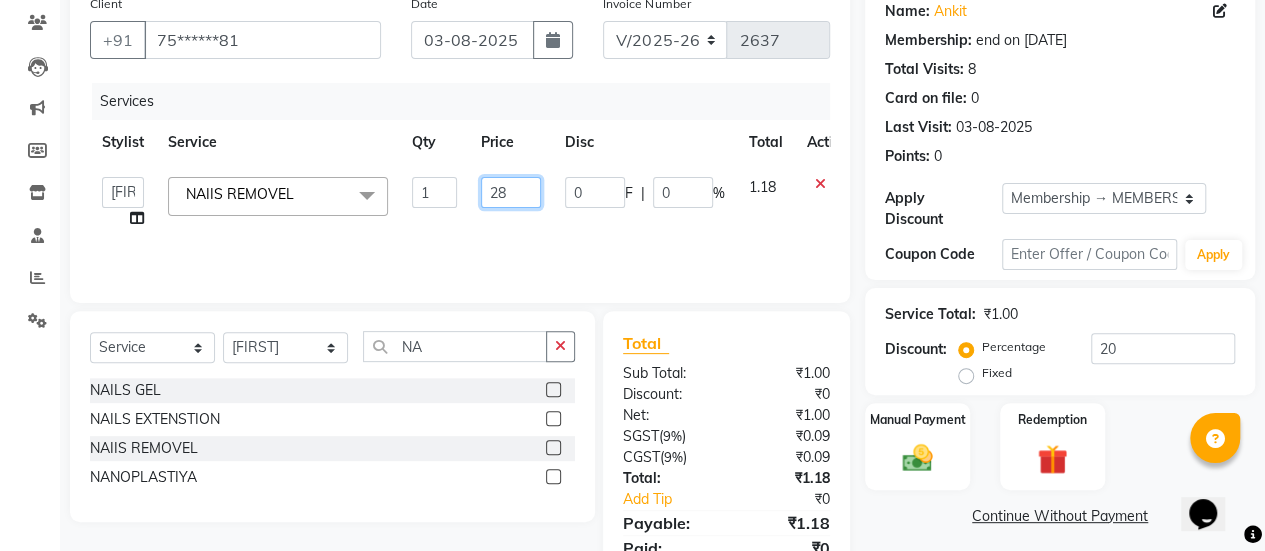 type on "288" 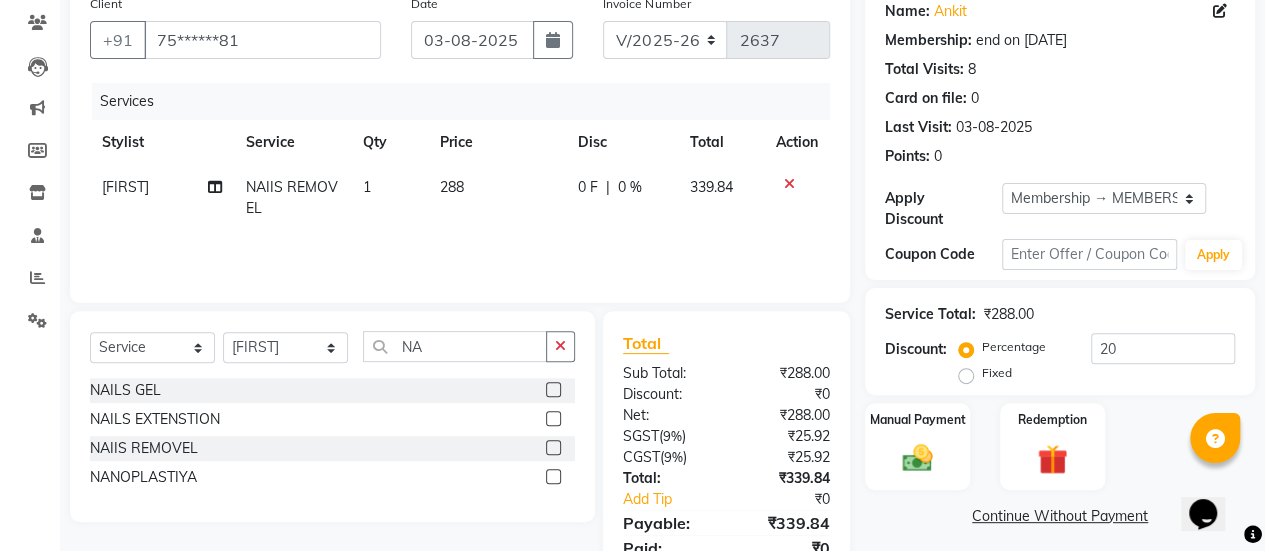 click on "Body Pollishing Boy Hair Cut NAIIS REMOVEL 1 288 0 F | 0 % 339.84" 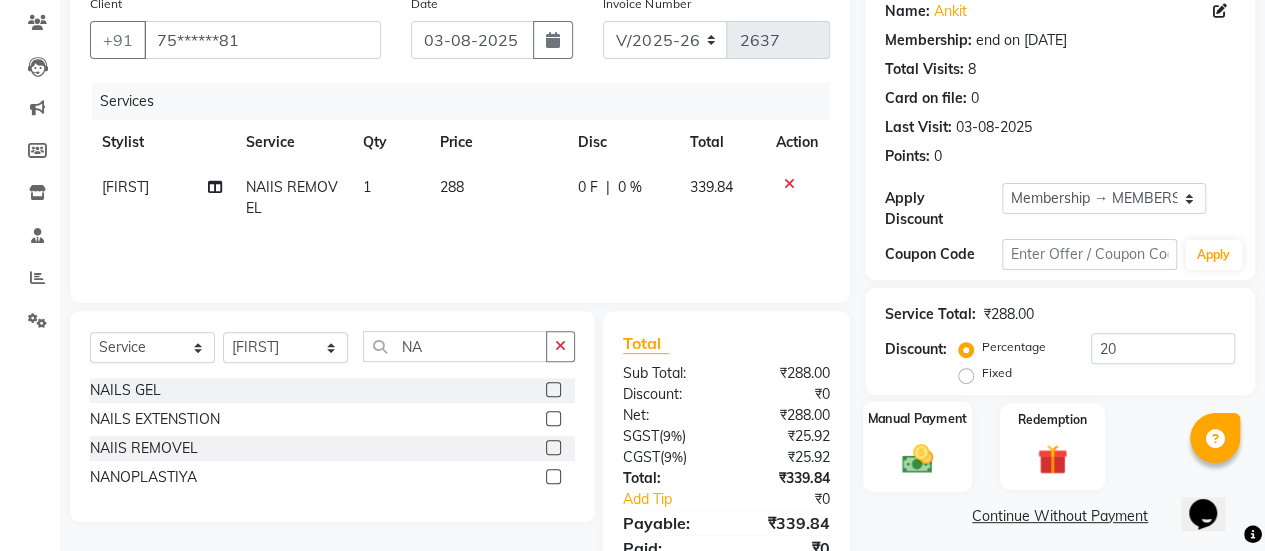 click on "Manual Payment" 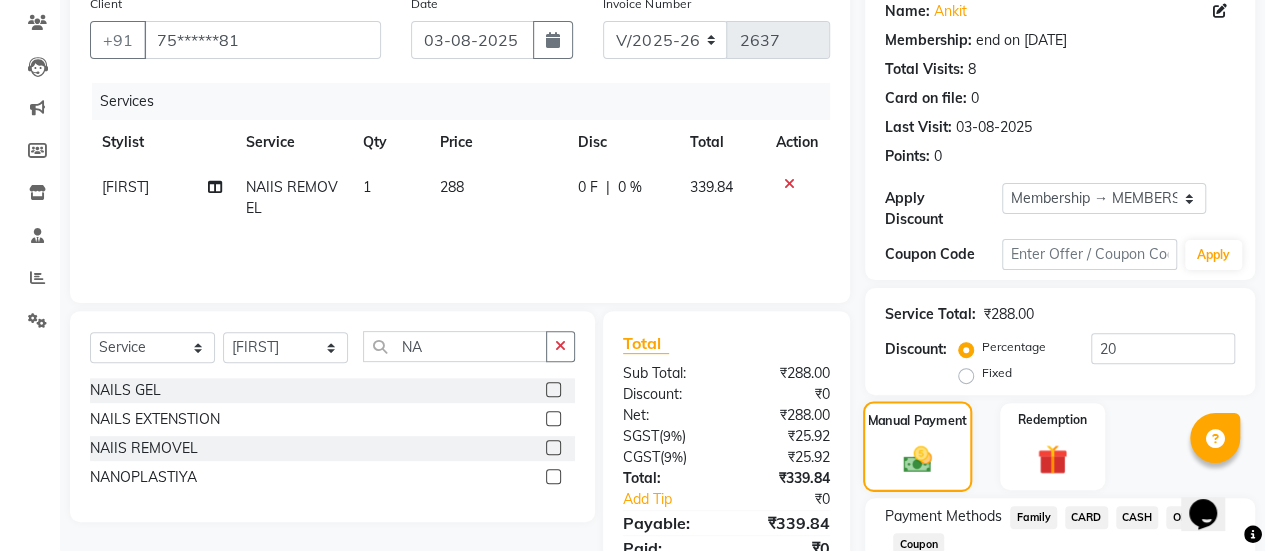 scroll, scrollTop: 302, scrollLeft: 0, axis: vertical 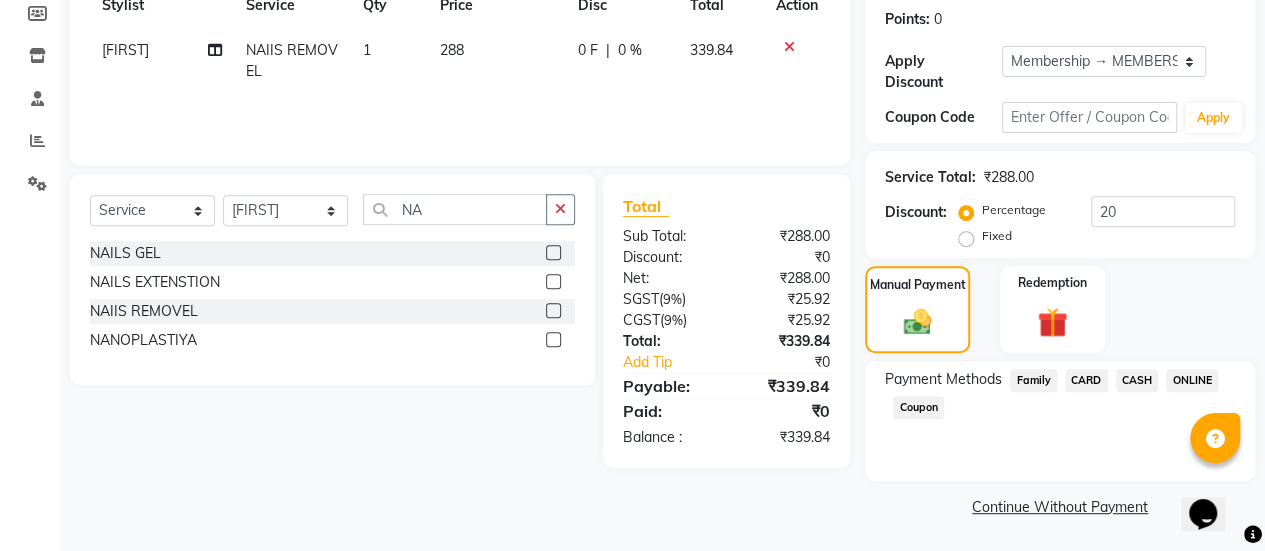 click on "ONLINE" 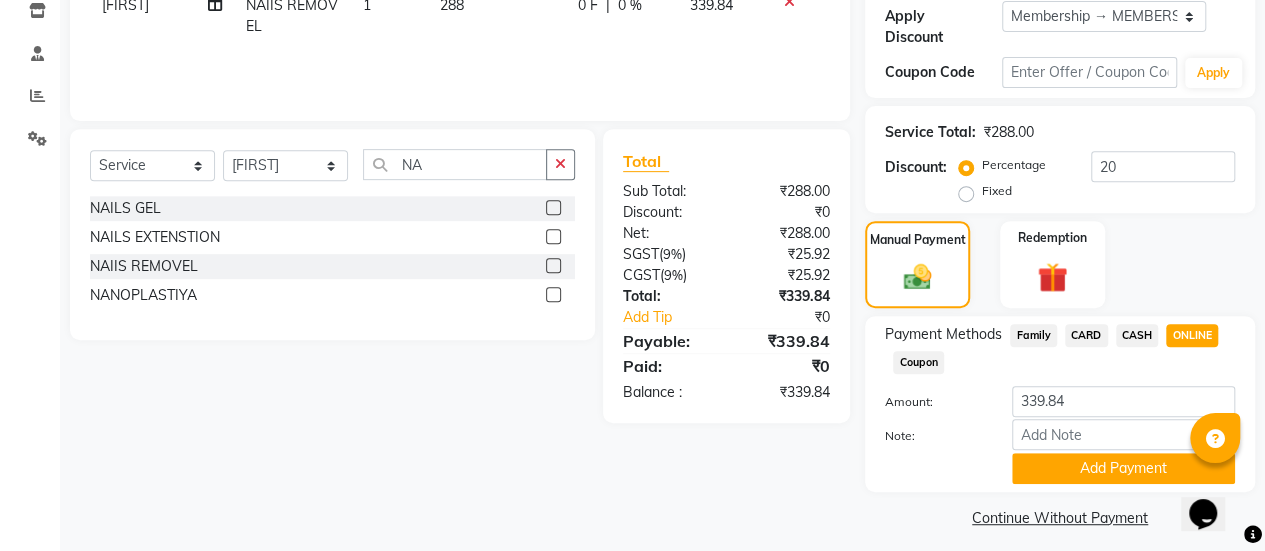 scroll, scrollTop: 358, scrollLeft: 0, axis: vertical 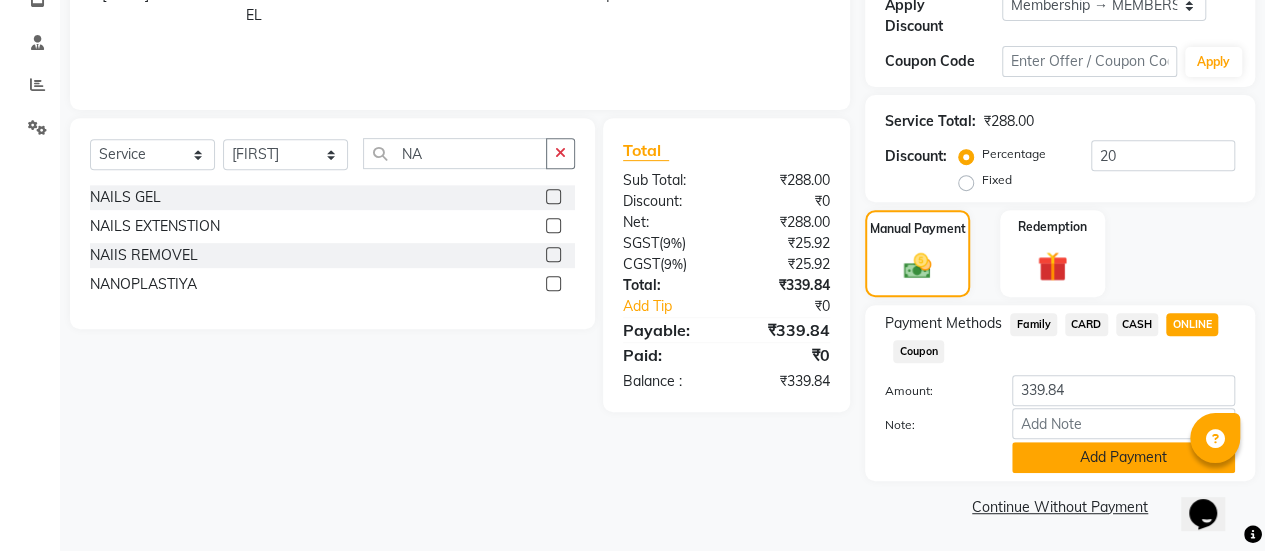 click on "Add Payment" 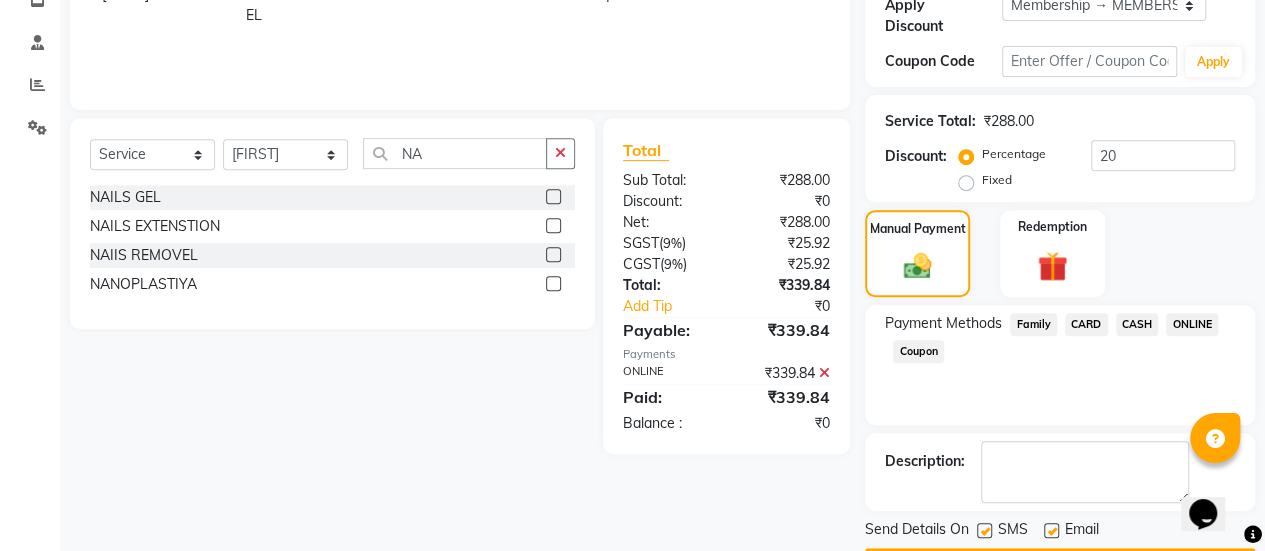 scroll, scrollTop: 414, scrollLeft: 0, axis: vertical 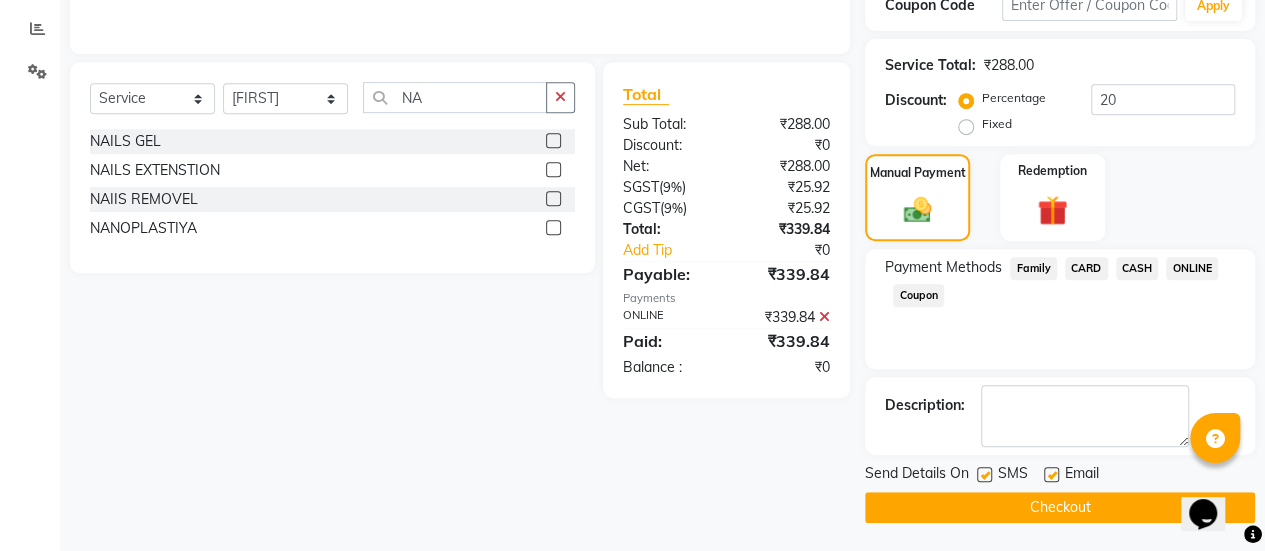 click 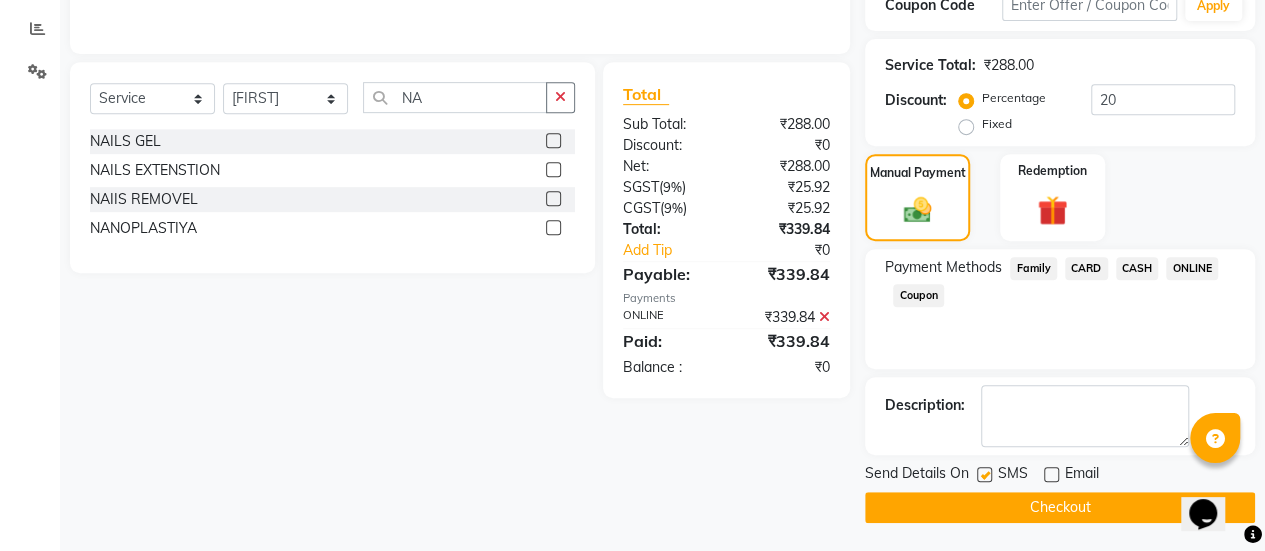 click on "Checkout" 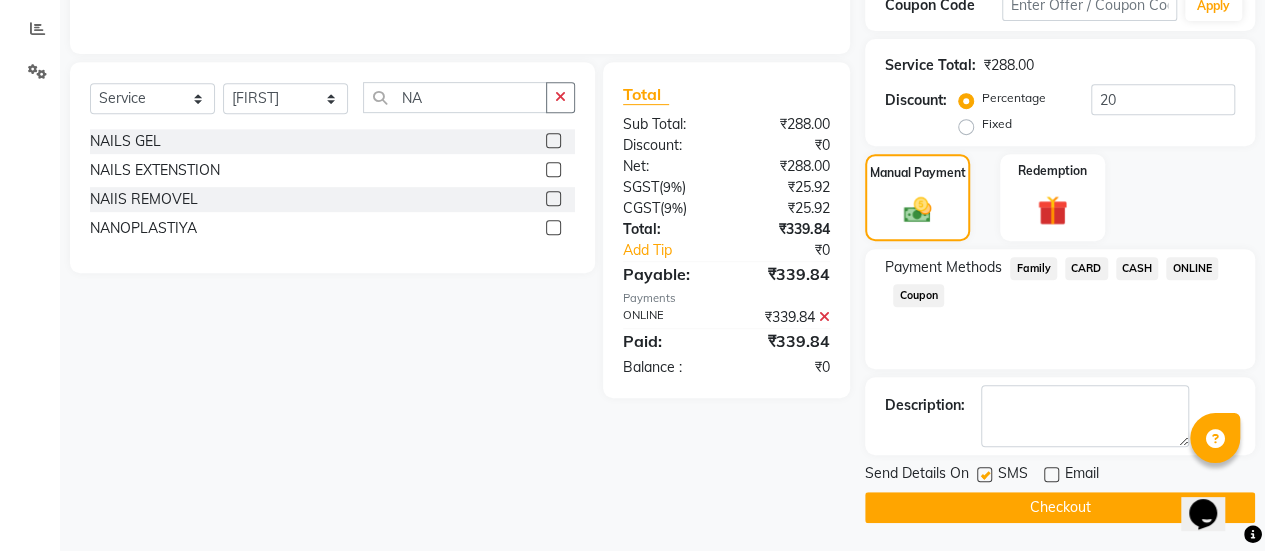click on "Checkout" 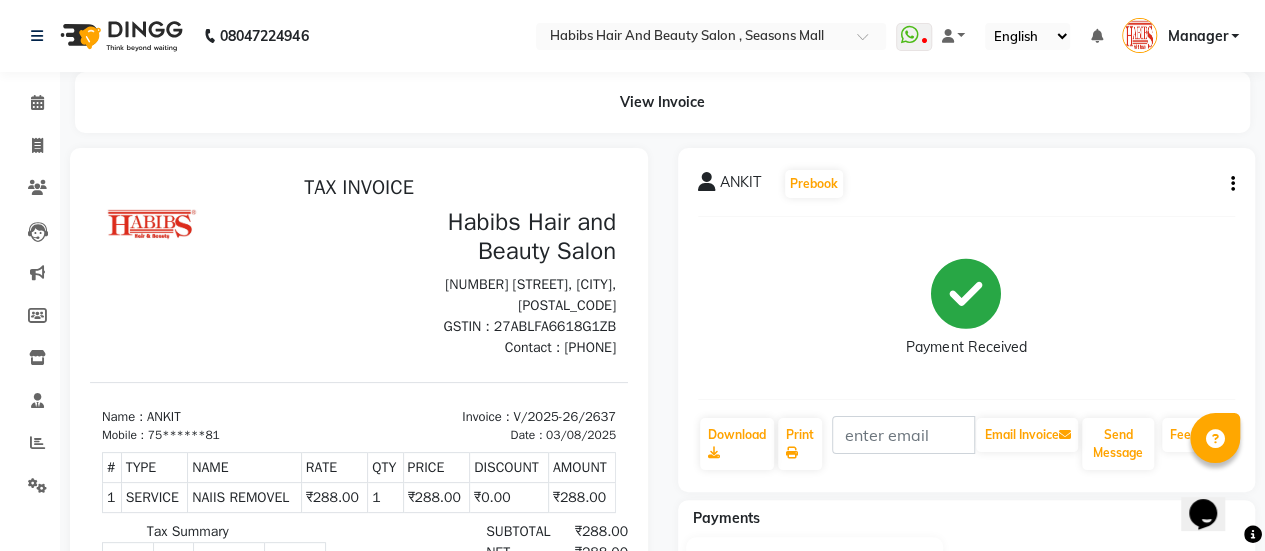 scroll, scrollTop: 0, scrollLeft: 0, axis: both 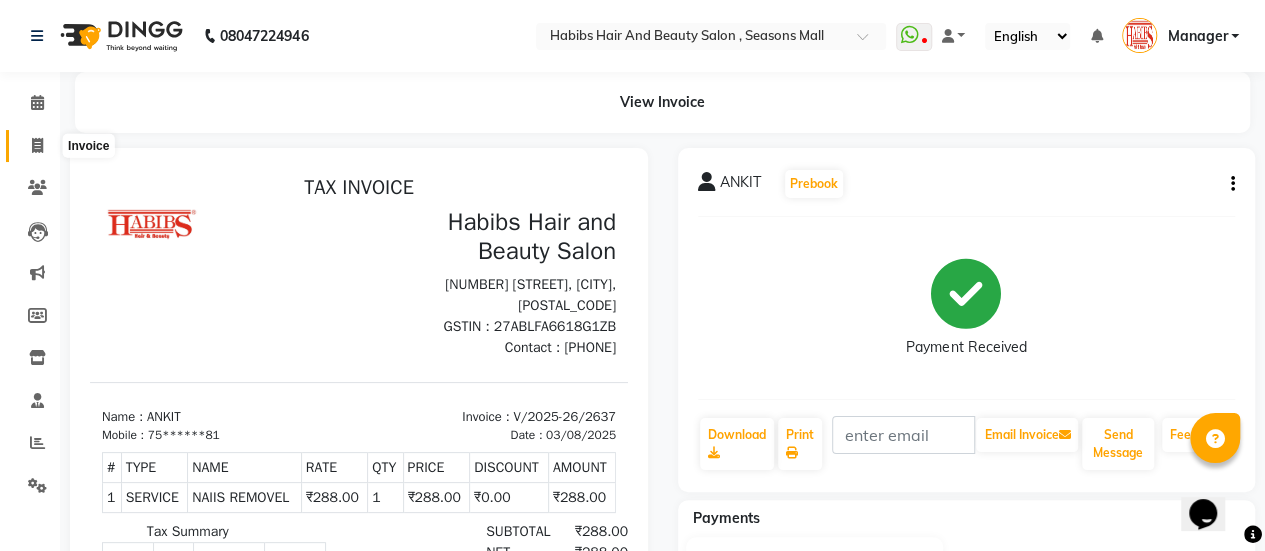click 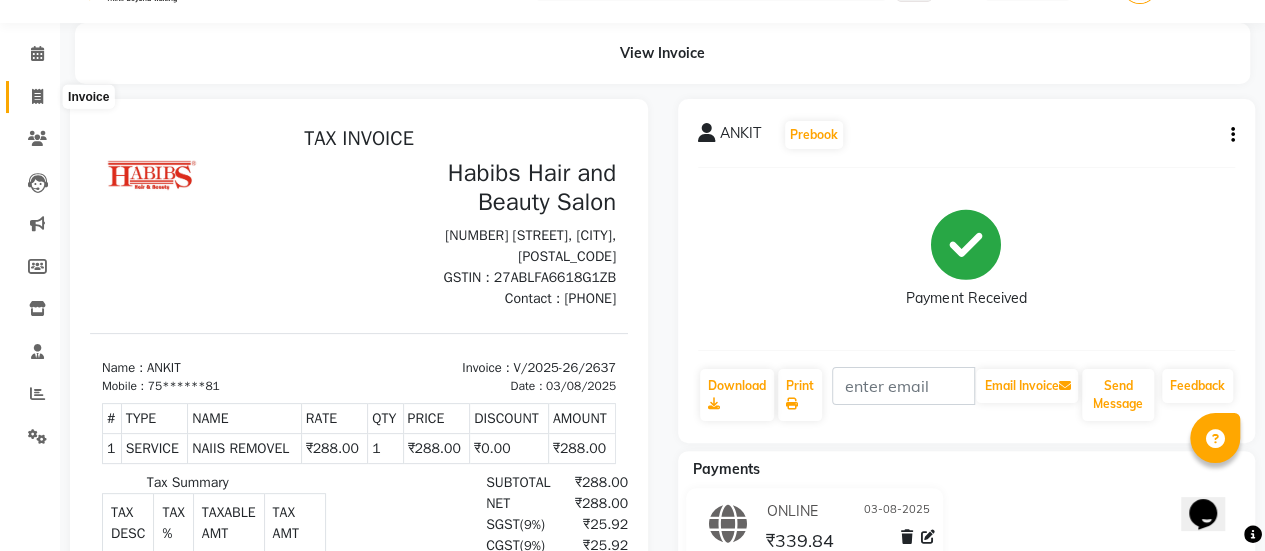 select on "5651" 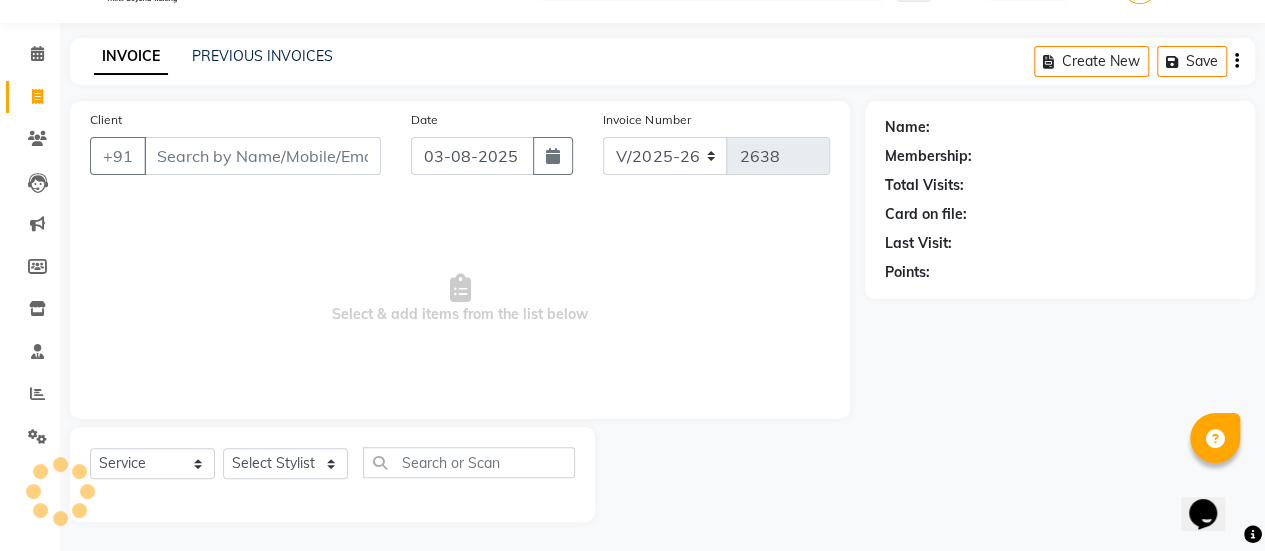 click on "Client" at bounding box center (262, 156) 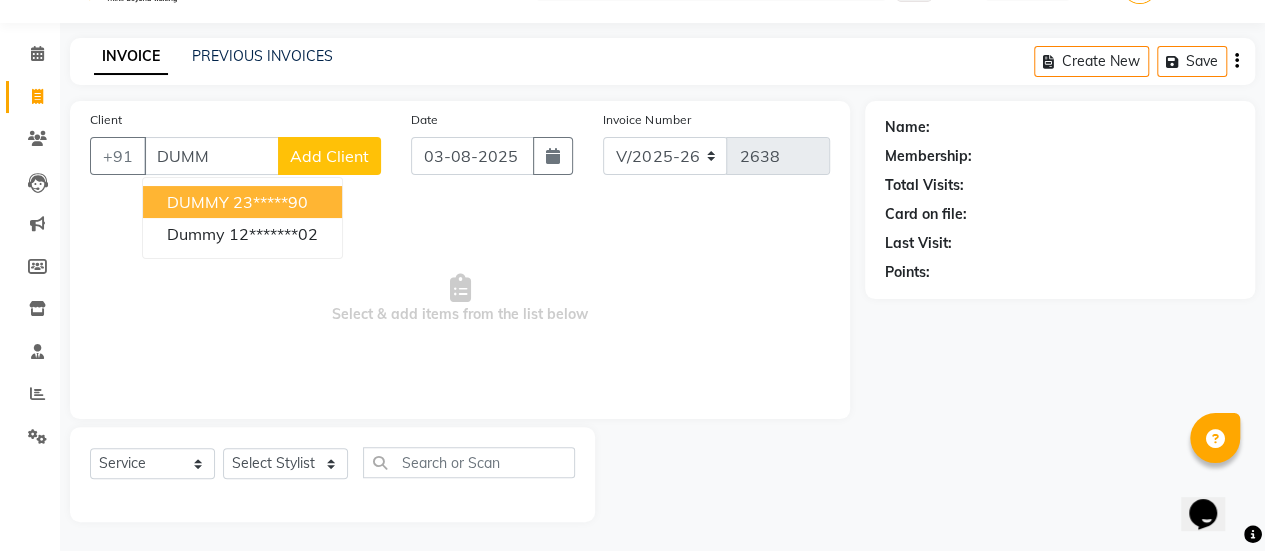 click on "DUMMY" at bounding box center (198, 202) 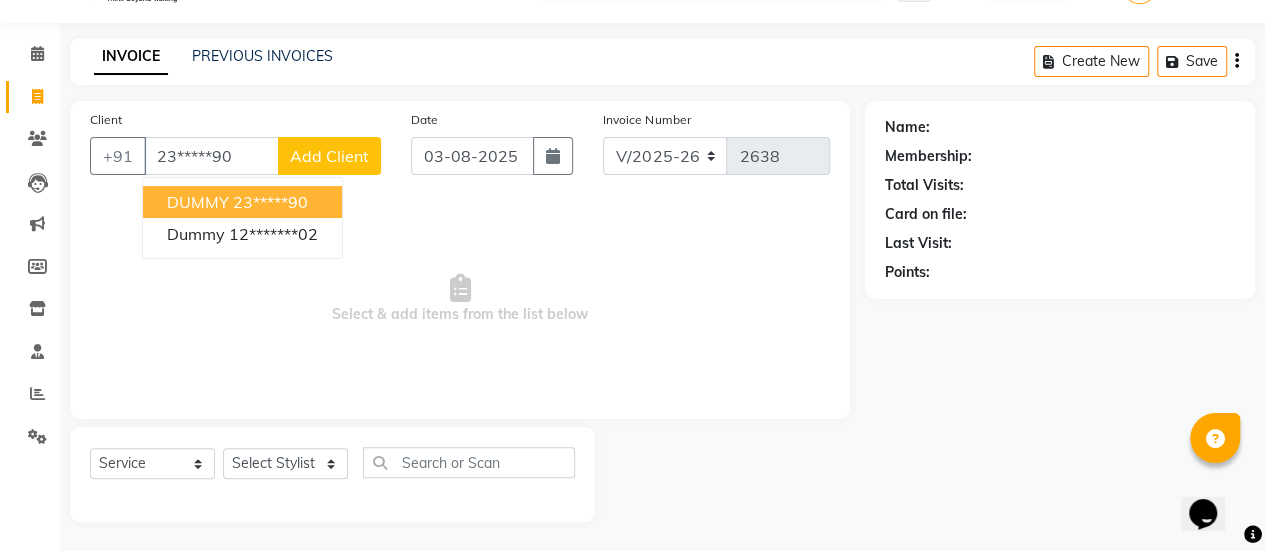 type on "23*****90" 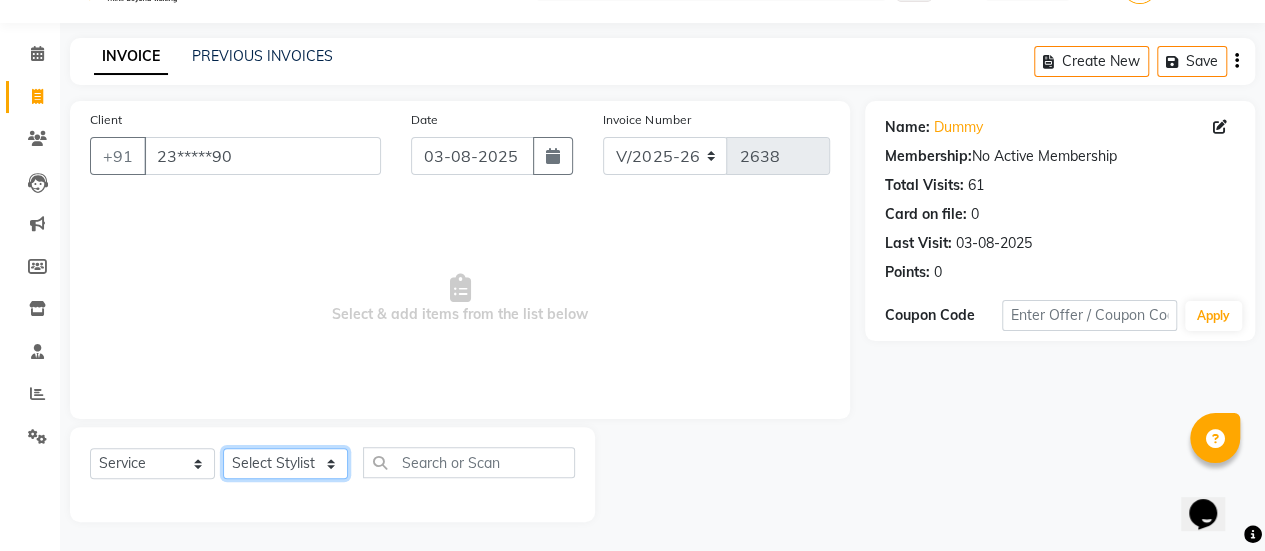 click on "Select Stylist [FIRST] [FIRST] [FIRST] Manager [FIRST] [FIRST] [FIRST] [FIRST] [FIRST] [FIRST] [FIRST] [FIRST] [FIRST] [FIRST] [FIRST]" 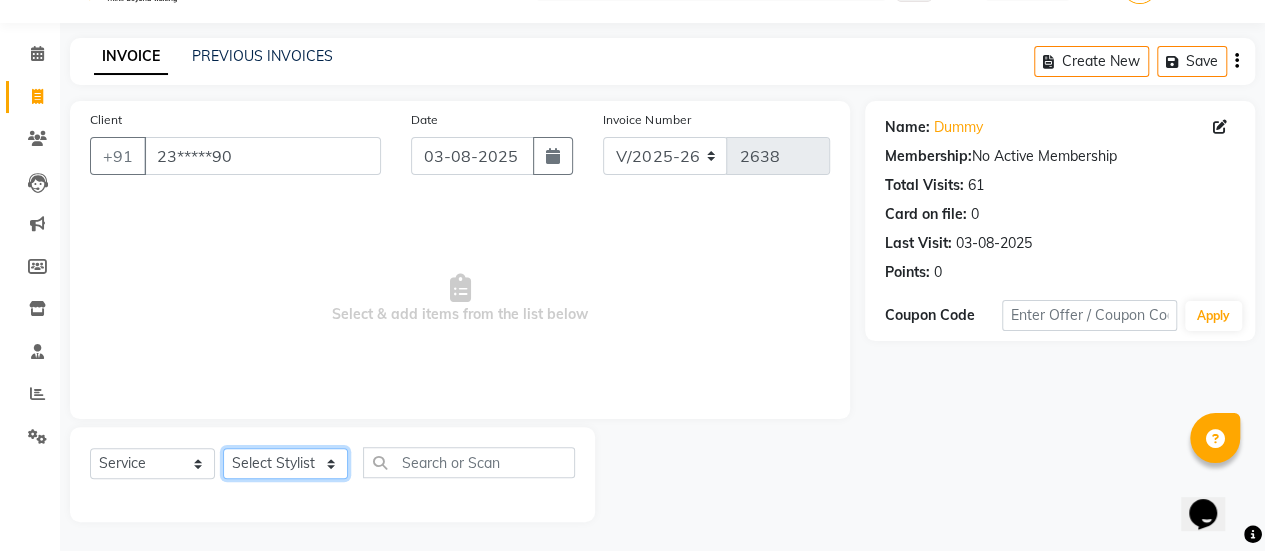 select on "38601" 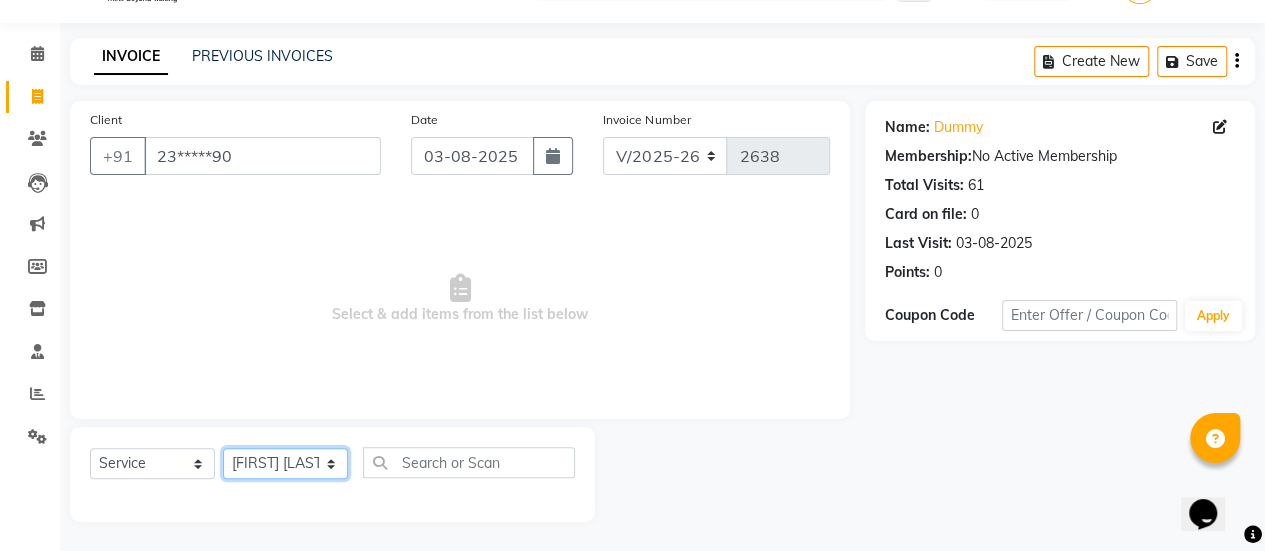 click on "Select Stylist [FIRST] [FIRST] [FIRST] Manager [FIRST] [FIRST] [FIRST] [FIRST] [FIRST] [FIRST] [FIRST] [FIRST] [FIRST] [FIRST] [FIRST]" 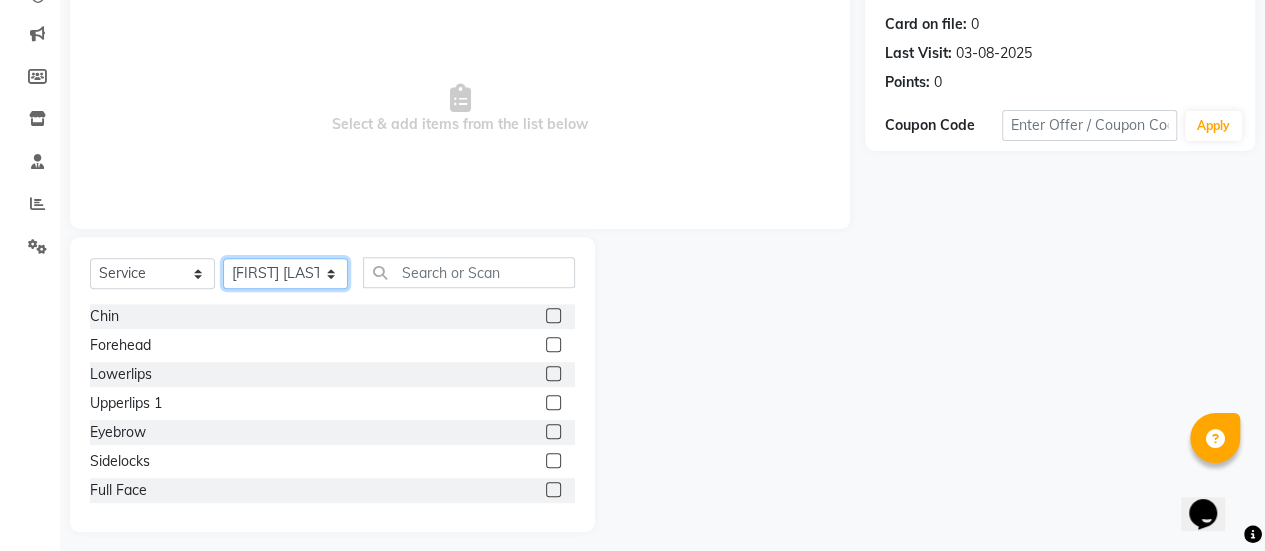 scroll, scrollTop: 247, scrollLeft: 0, axis: vertical 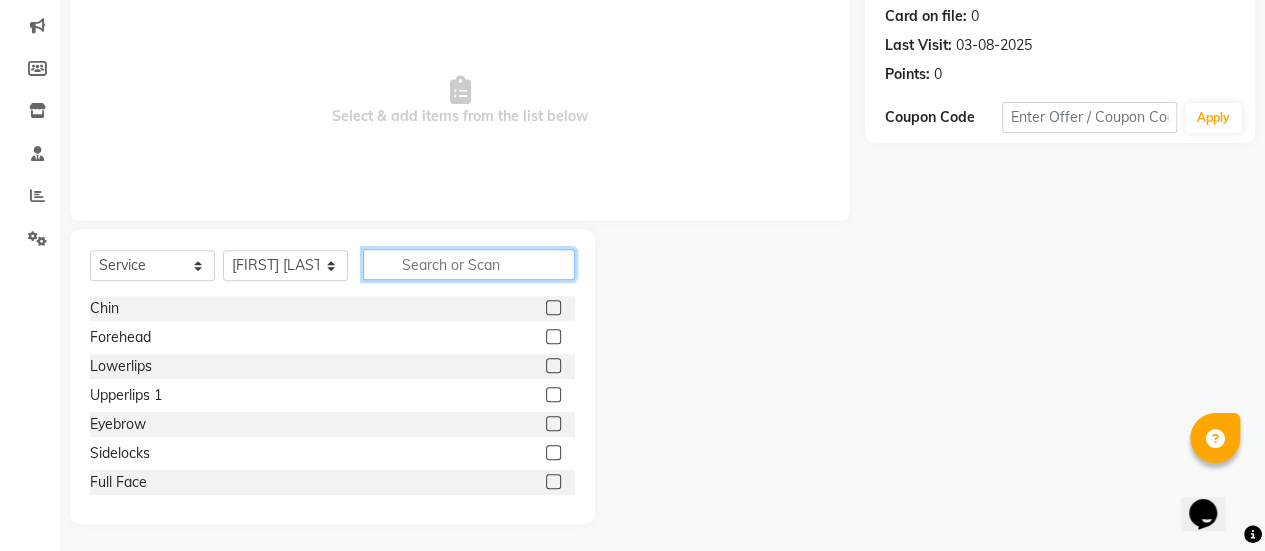 click 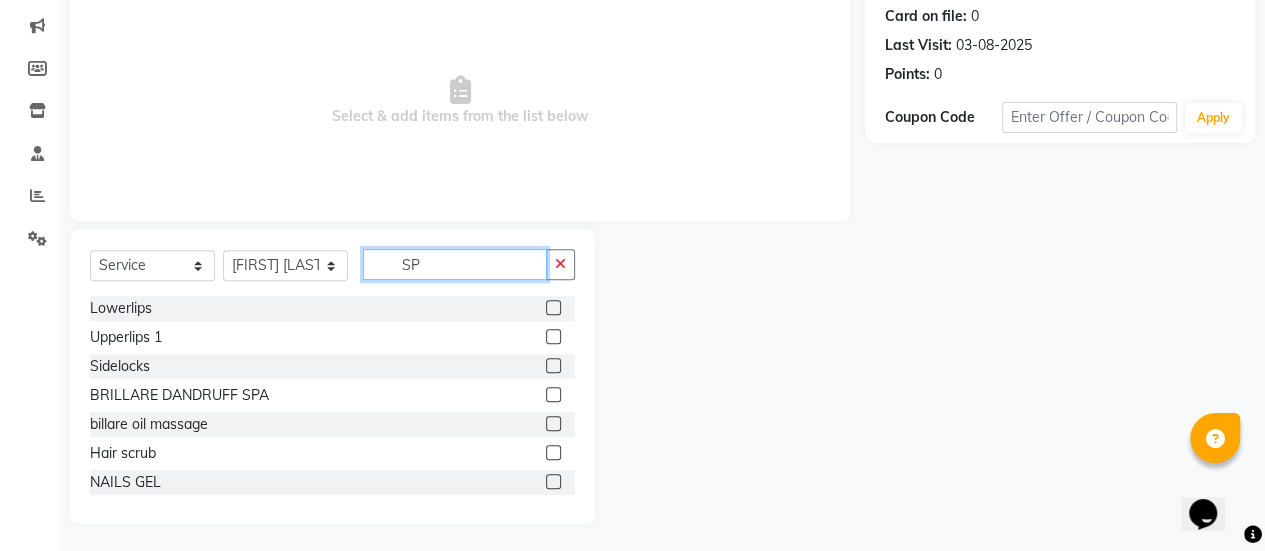 scroll, scrollTop: 223, scrollLeft: 0, axis: vertical 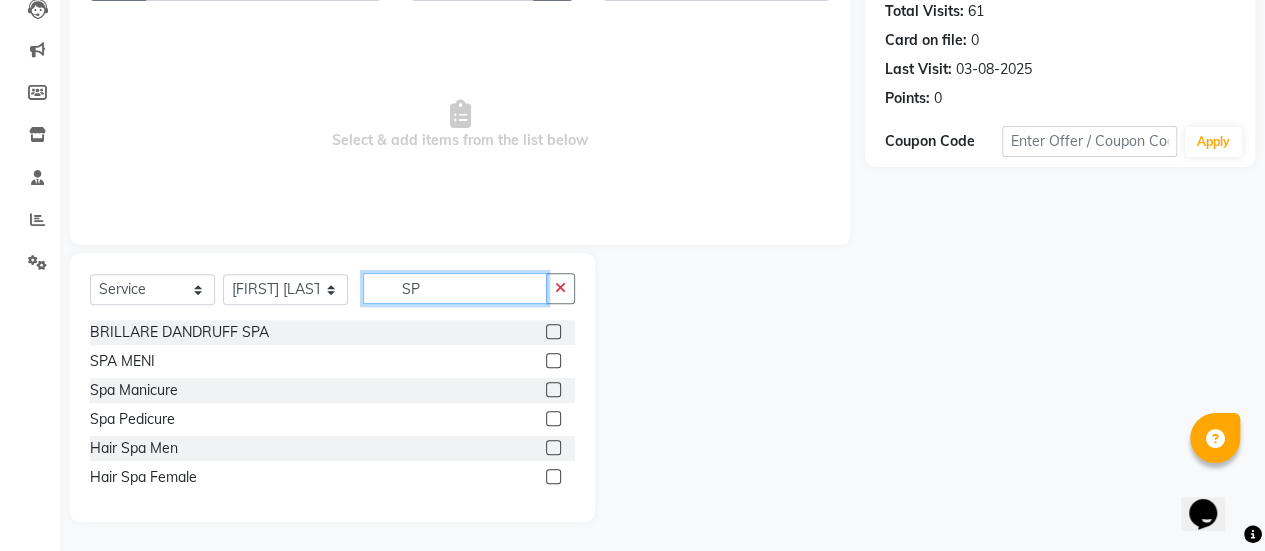 type on "SP" 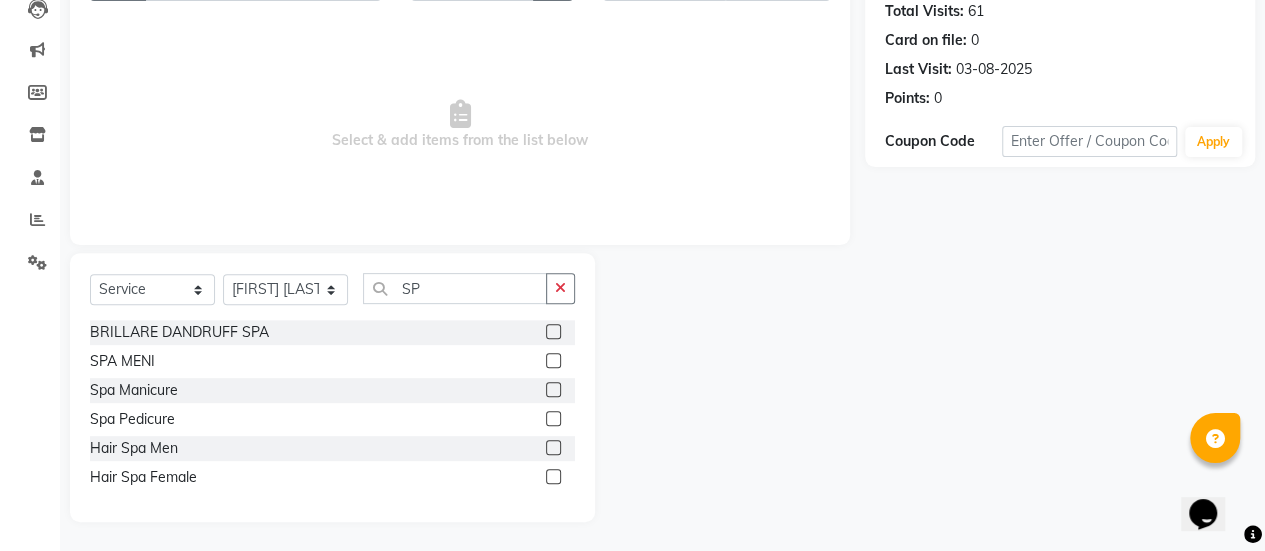click 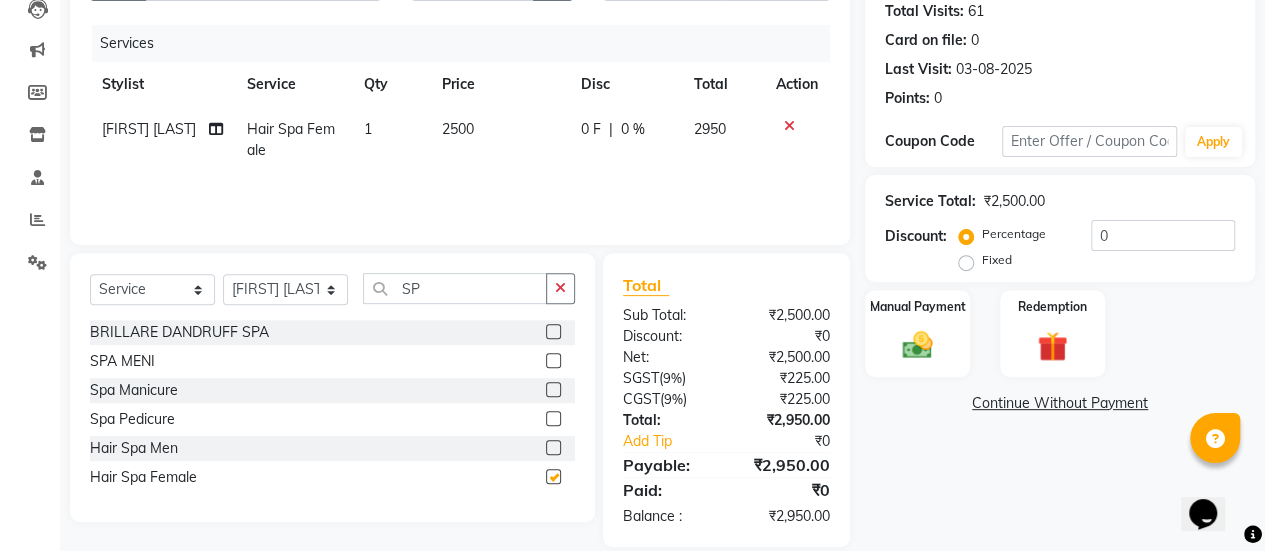 checkbox on "false" 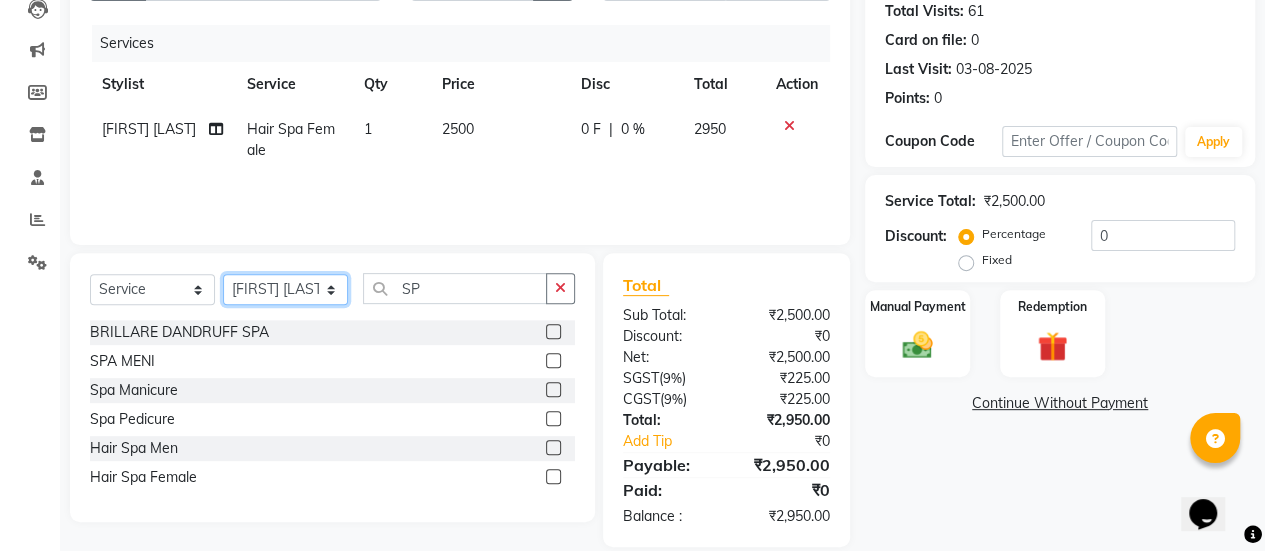 click on "Select Stylist [FIRST] [FIRST] [FIRST] Manager [FIRST] [FIRST] [FIRST] [FIRST] [FIRST] [FIRST] [FIRST] [FIRST] [FIRST] [FIRST] [FIRST]" 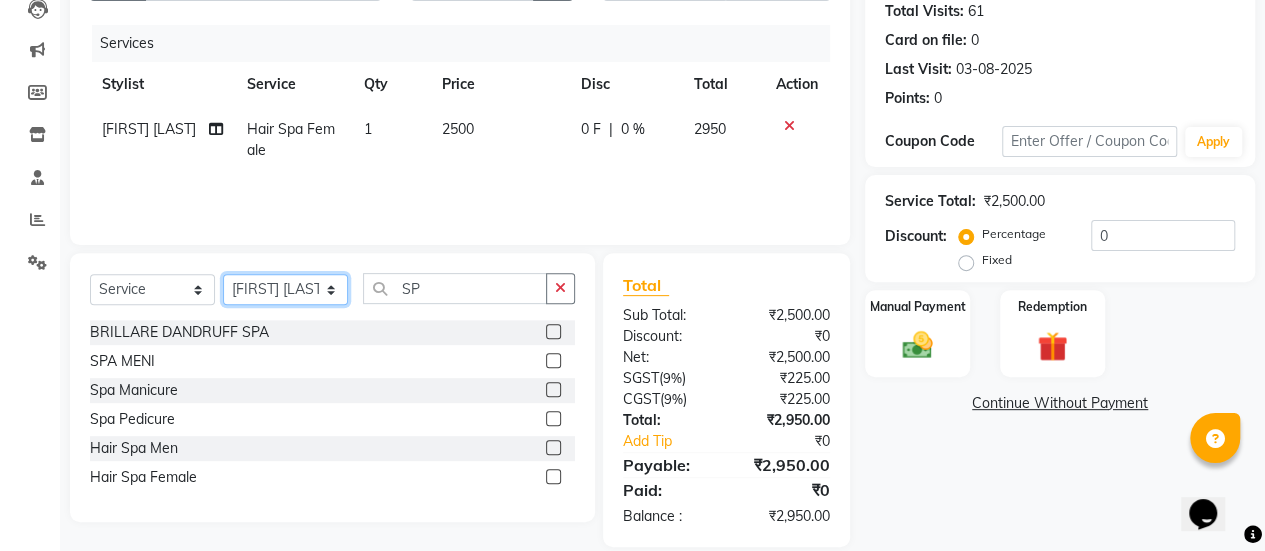 select on "38598" 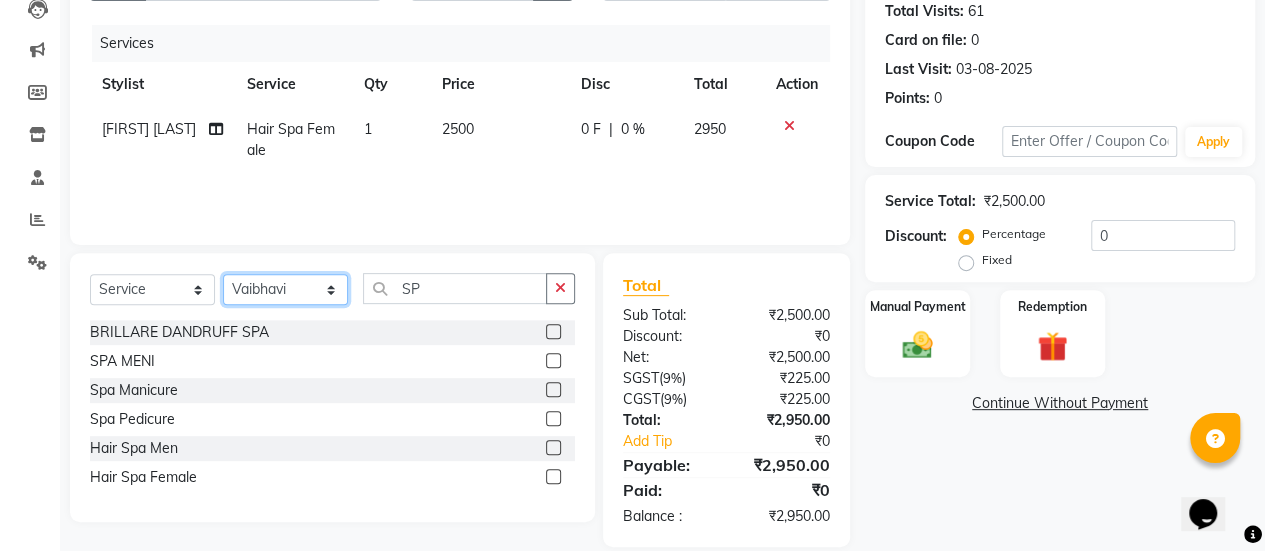 click on "Select Stylist [FIRST] [FIRST] [FIRST] Manager [FIRST] [FIRST] [FIRST] [FIRST] [FIRST] [FIRST] [FIRST] [FIRST] [FIRST] [FIRST] [FIRST]" 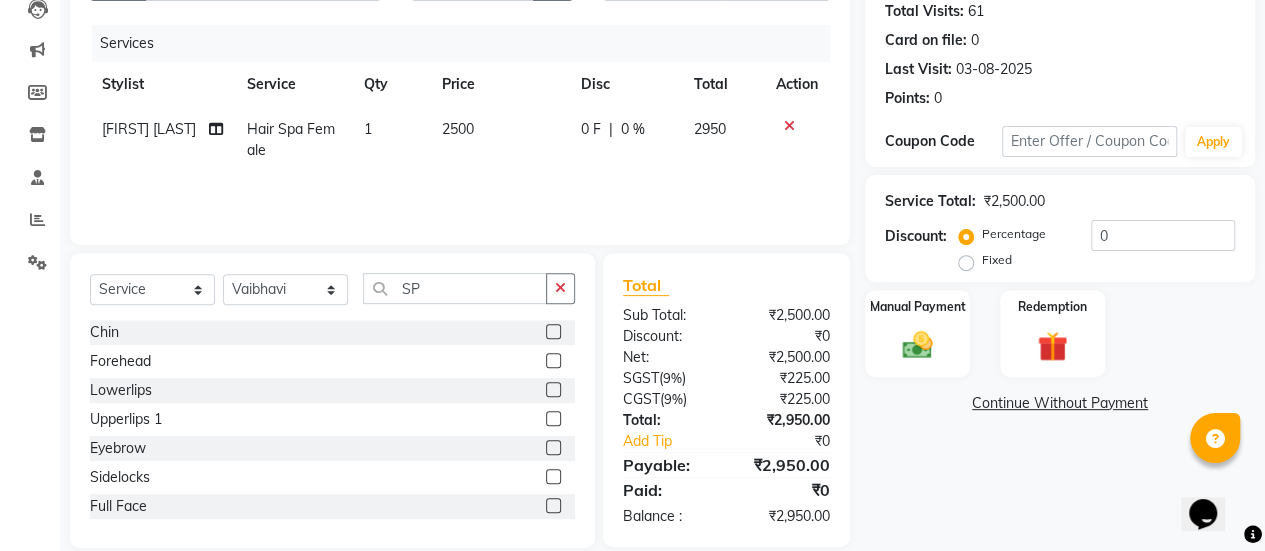 click 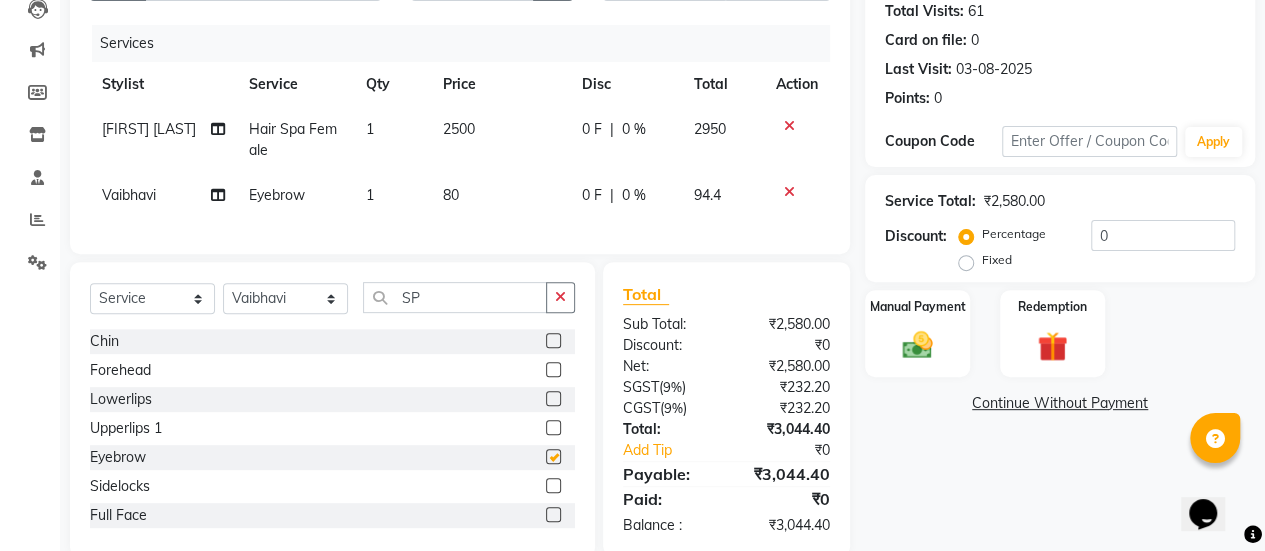 checkbox on "false" 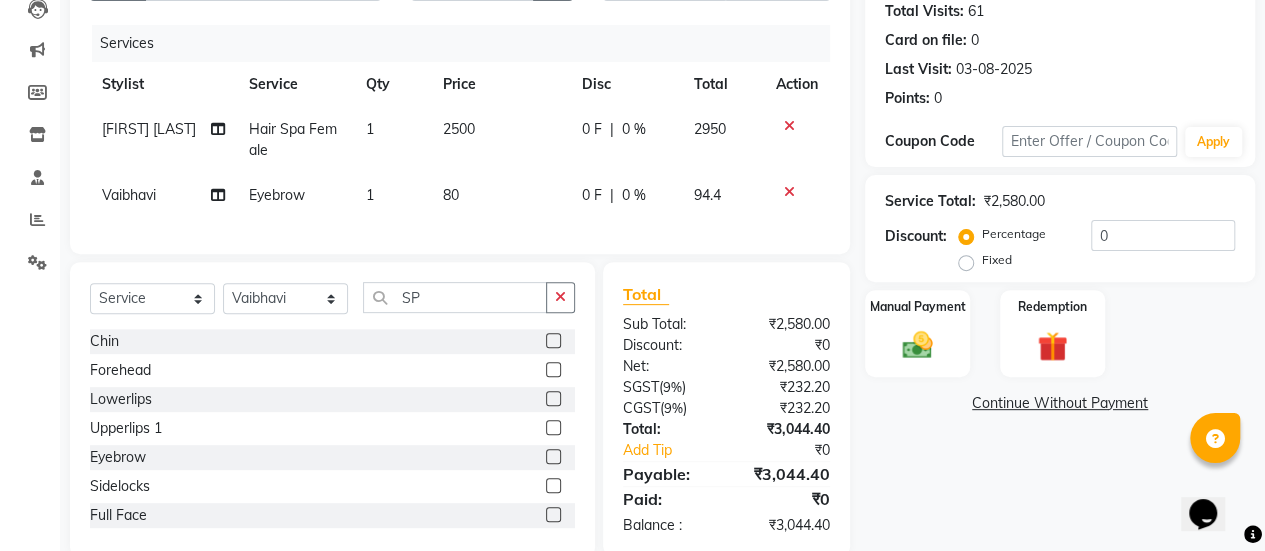 click 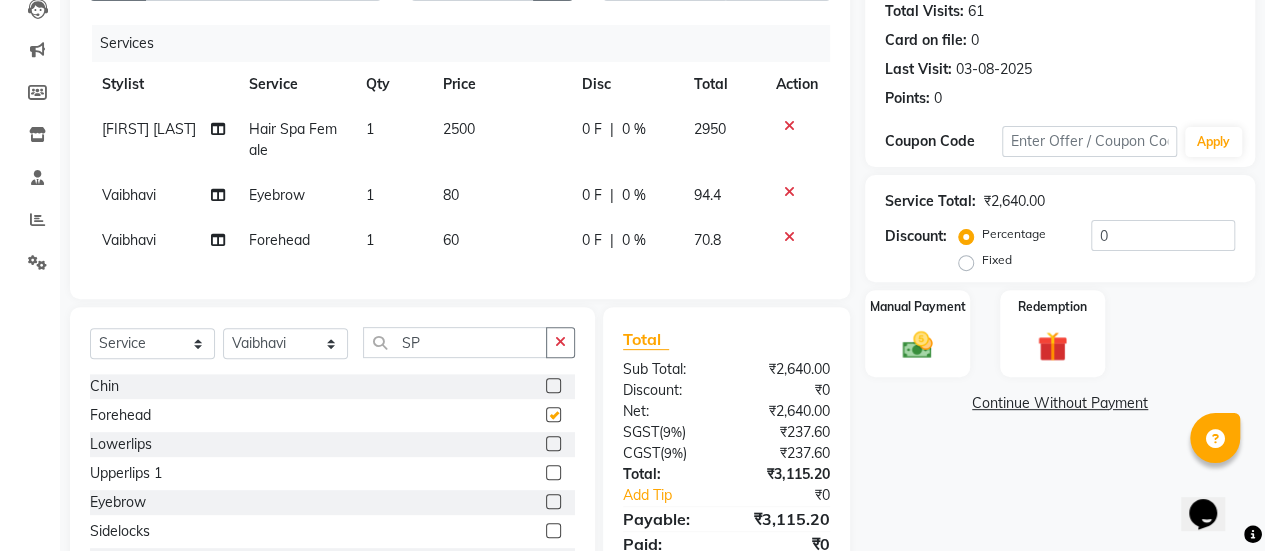 checkbox on "false" 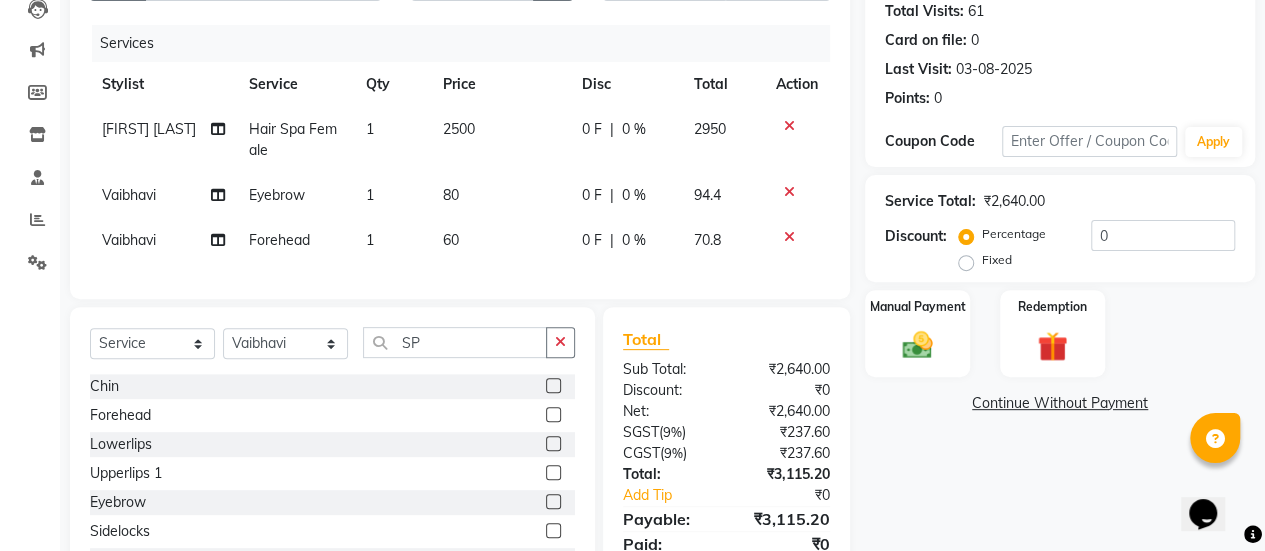 click on "2500" 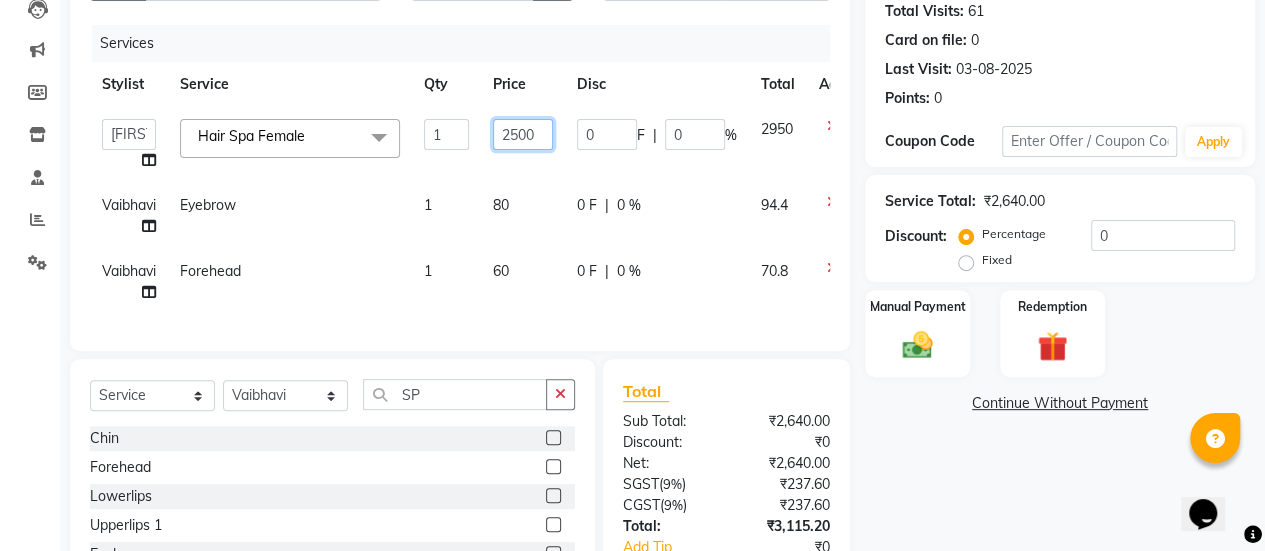 click on "2500" 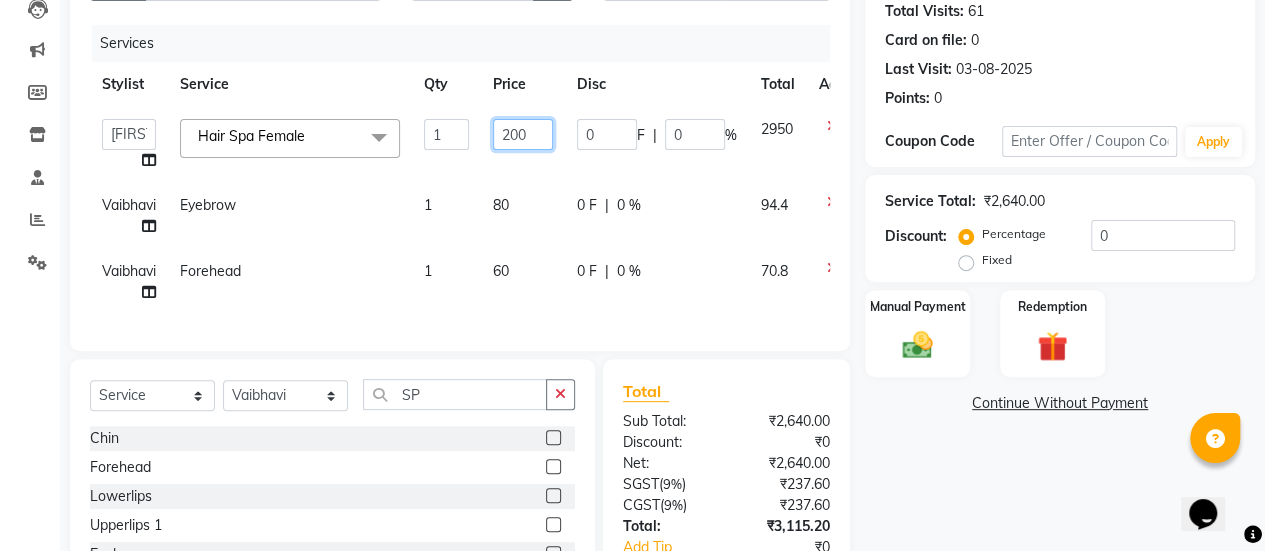 type on "2200" 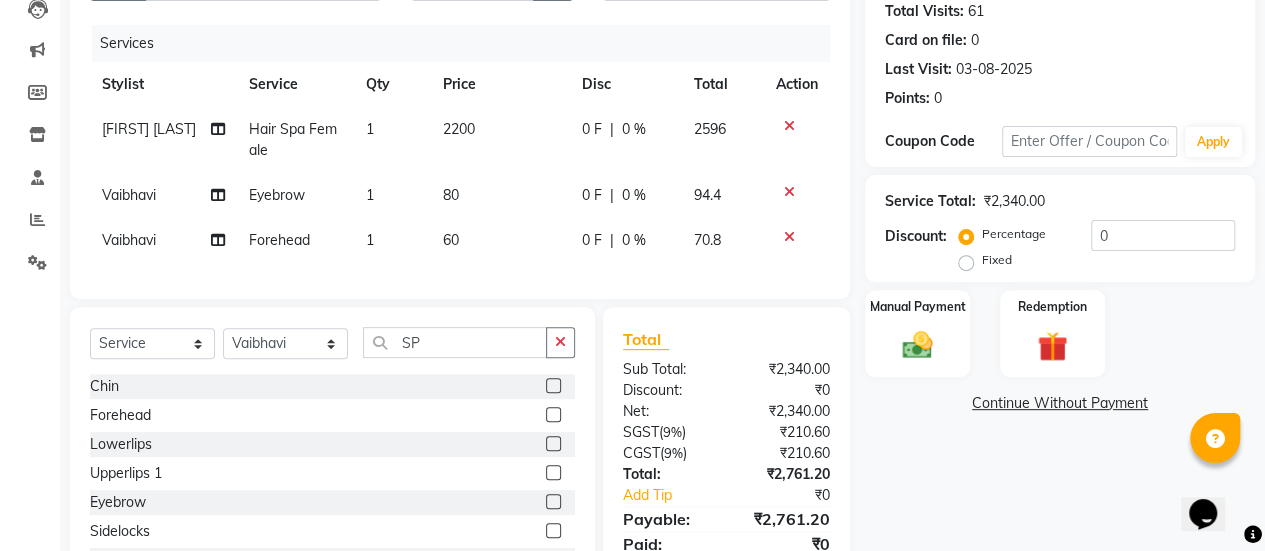click on "[FIRST] [FIRST] [FIRST] 1 2200 0 F | 0 % 2596 [FIRST] [FIRST] 1 80 0 F | 0 % 94.4 [FIRST] [FIRST] 1 60 0 F | 0 % 70.8" 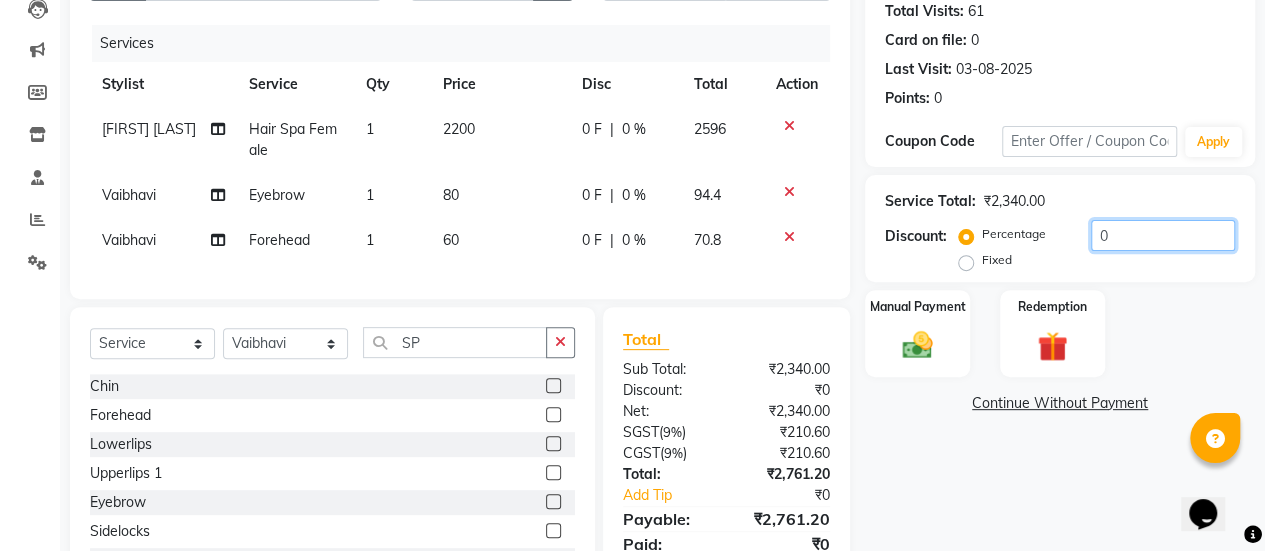 click on "0" 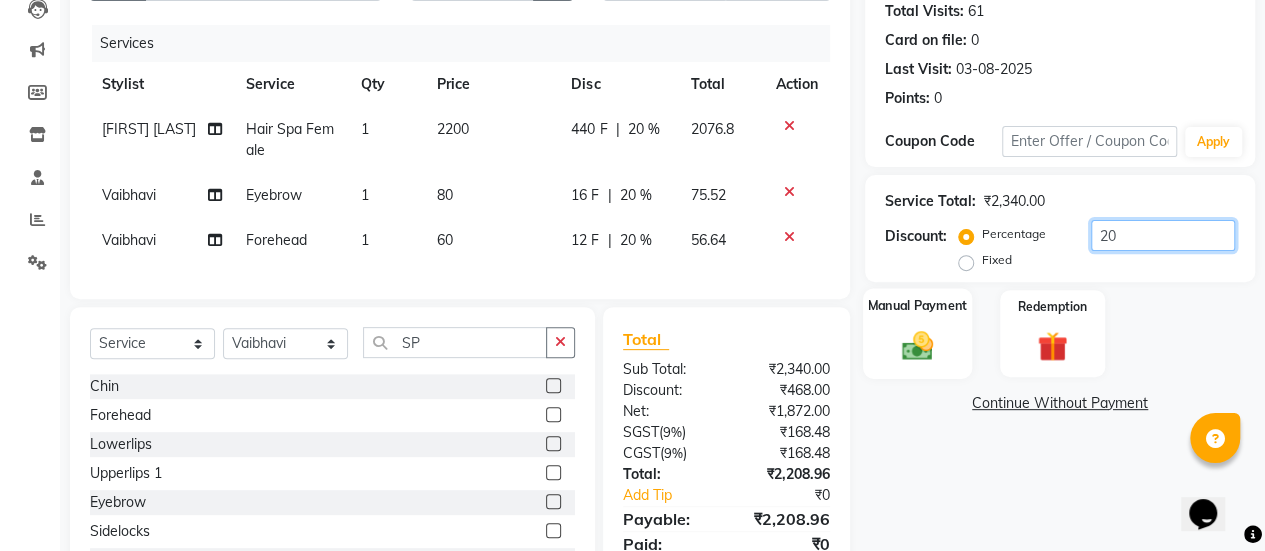 type on "20" 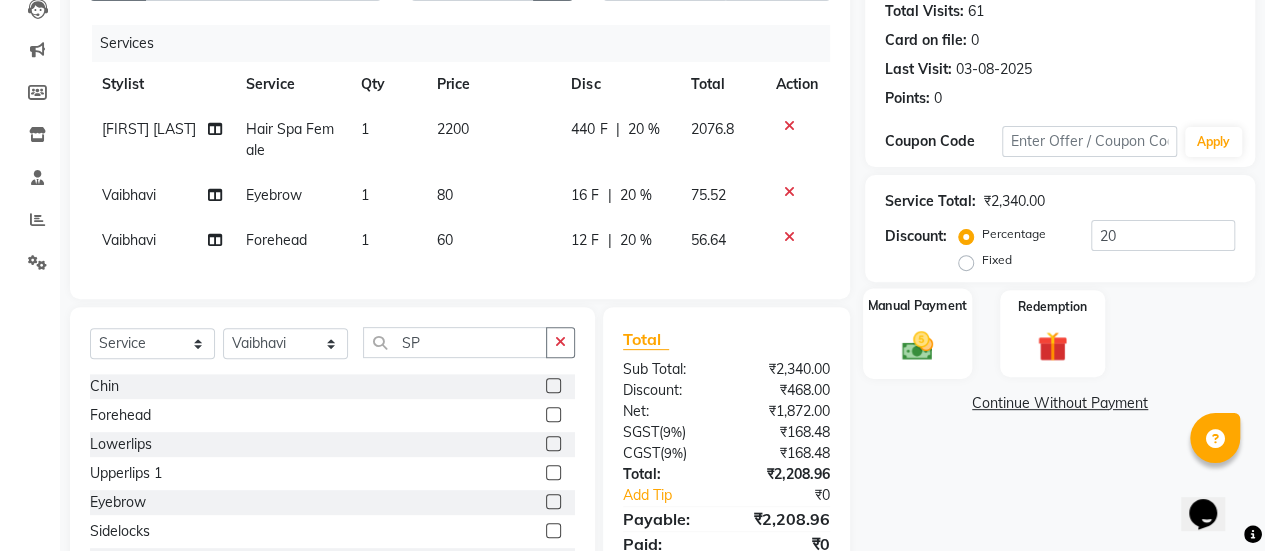 click 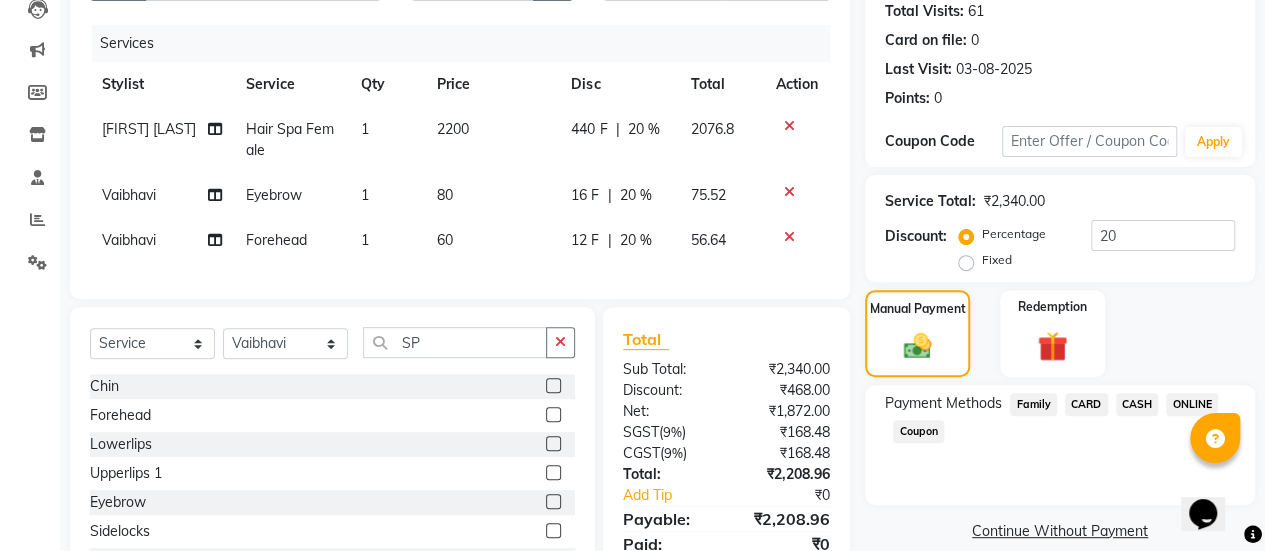 click on "ONLINE" 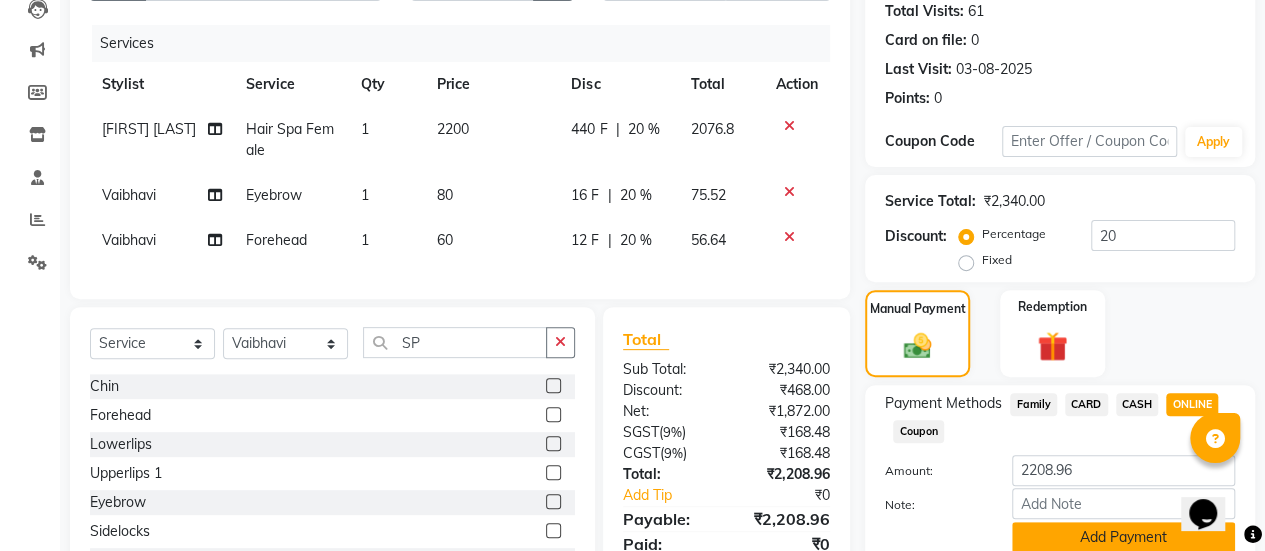 click on "Add Payment" 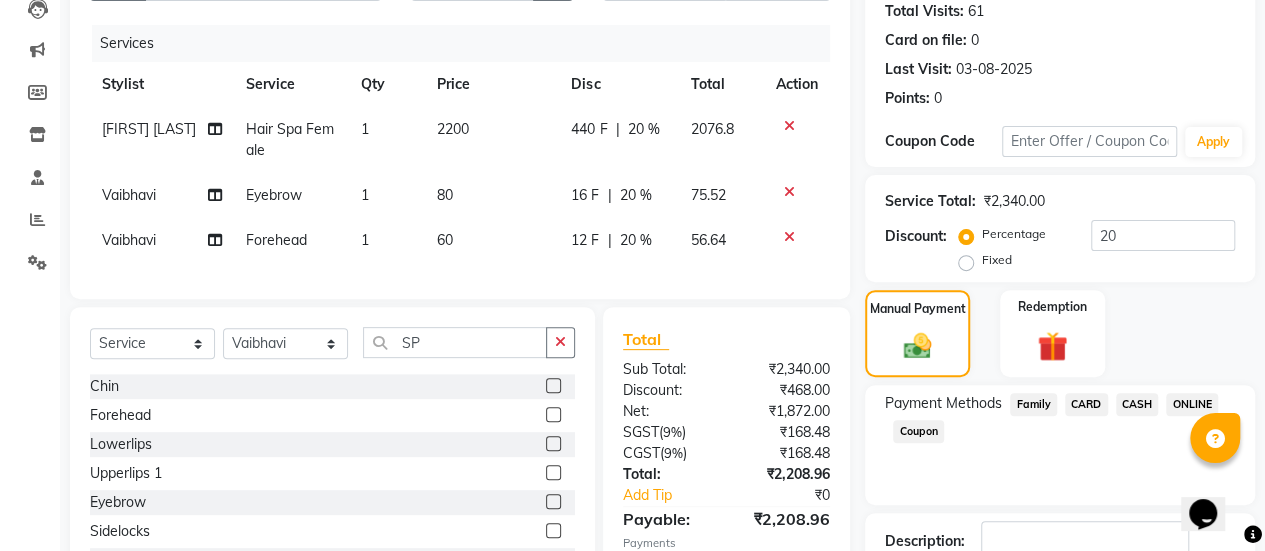 scroll, scrollTop: 358, scrollLeft: 0, axis: vertical 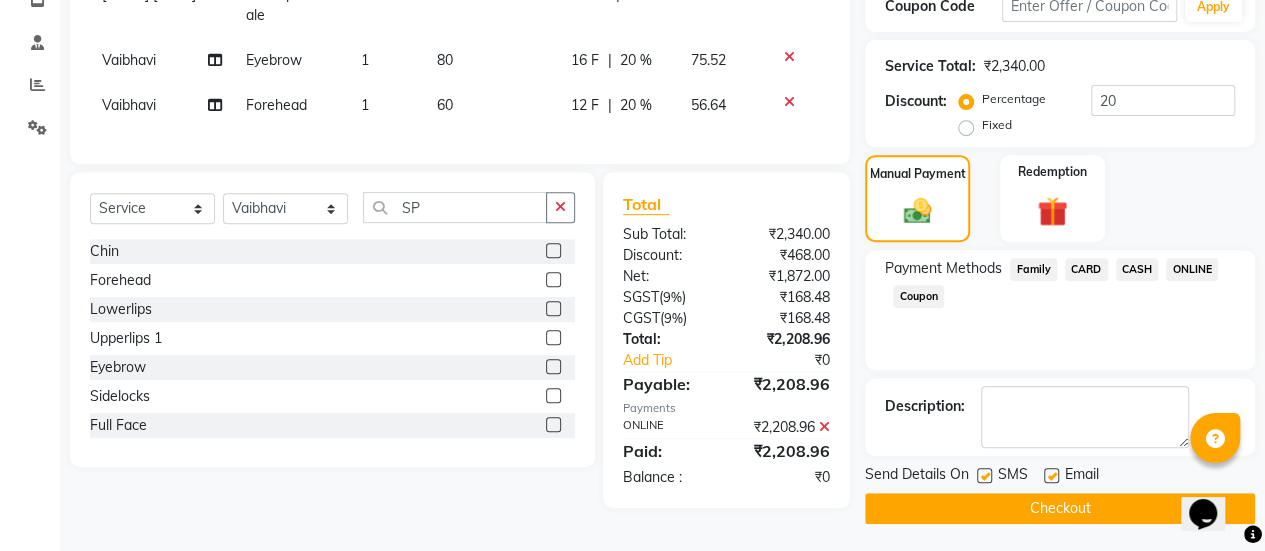 click 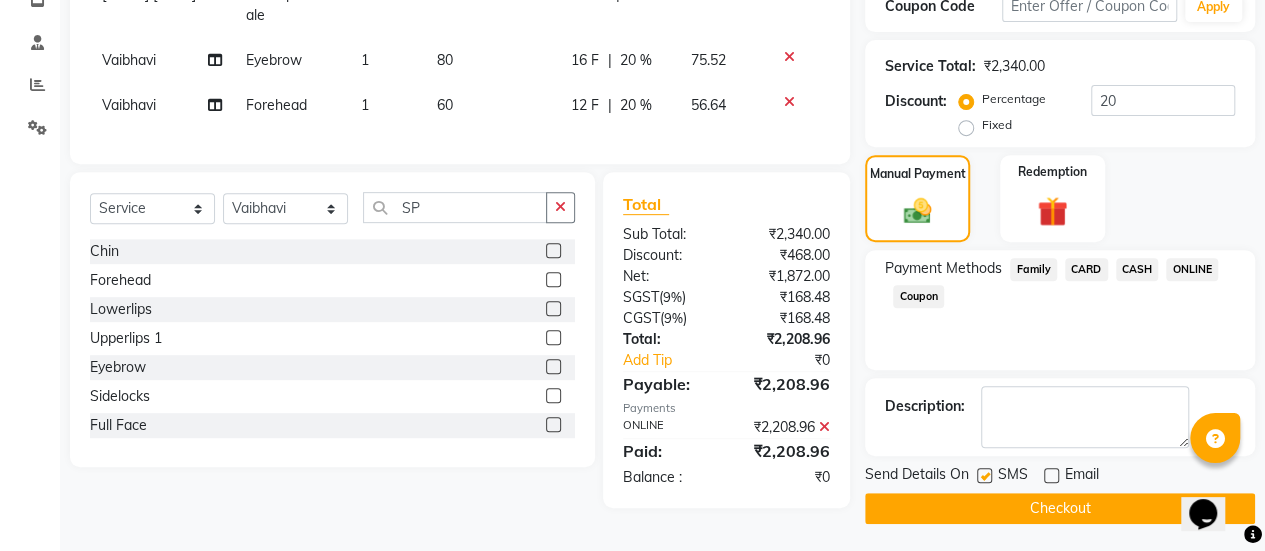click on "INVOICE PREVIOUS INVOICES Create New Save Client +91 [PHONE] Date [DATE] Invoice Number V/2025 V/2025-26 2638 Services Stylist Service Qty Price Disc Total Action Vijay khade Hair Spa Female 1 2200 440 F | 20 % 2076.8 Vaibhavi Eyebrow 1 80 16 F | 20 % 75.52 Vaibhavi Forehead 1 60 12 F | 20 % 56.64 Select Service Product Membership Package Voucher Prepaid Gift Card Select Stylist AAKASH Chaitanya DivyaKALANY Manager Mohini MUSARIK Parvez Shaikh PINKEY PRADEEP SHARMA Rushi pandit Salman Shakeel Shraddha Vaibhavi Vijay khade xyz SP Chin Forehead Lowerlips Upperlips 1 Eyebrow Sidelocks Full Face BRILLARE DANDRUFF SPA billare oil massage Inova root touchup full face wax D tan face and neck Hair scrub Hair cut and beard NAILS GEL GEL OVERLAY + ART FRENCH TIP FEET POLISH + FRENCH TIP NAILS EXTENSTION Body Pollishing SPA MENI NAIIS REMOVEL MEKUP NANOPLASTIYA MOROCCAN MASK Upperlips B Wax Beard Trimming Beard colour Hair Wash Men Hair Wash Female Hair-set Shaving Net:" 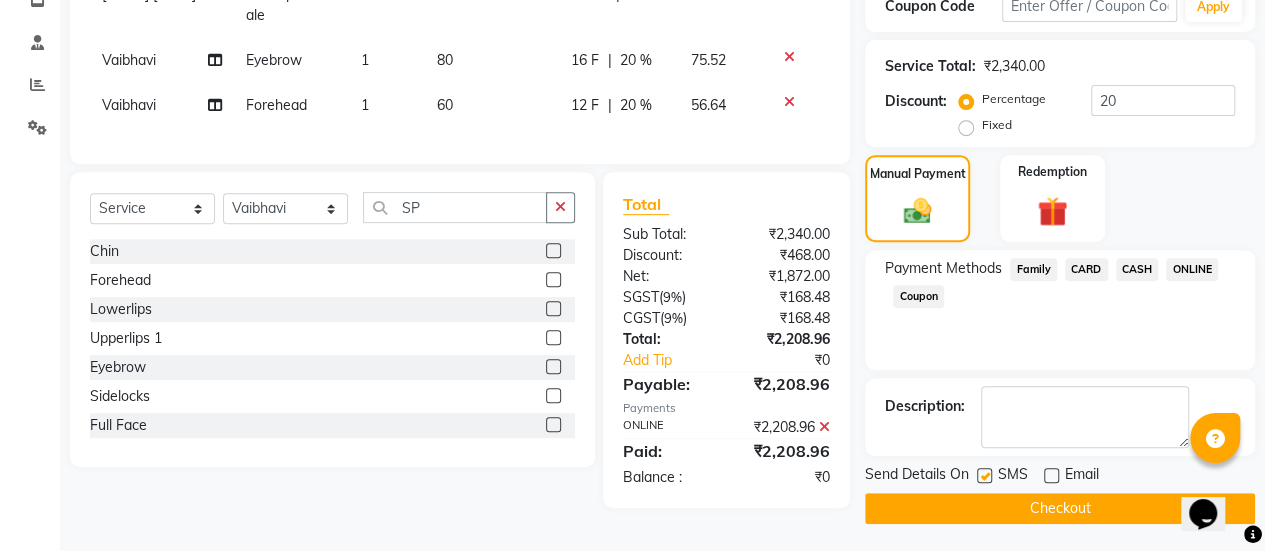 click on "Checkout" 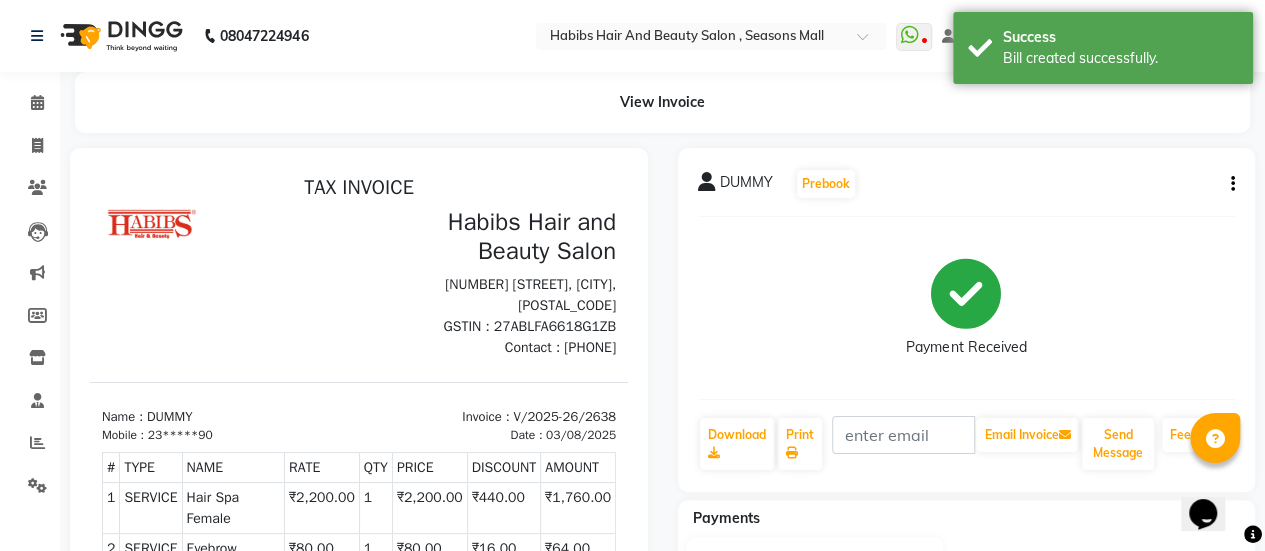 scroll, scrollTop: 0, scrollLeft: 0, axis: both 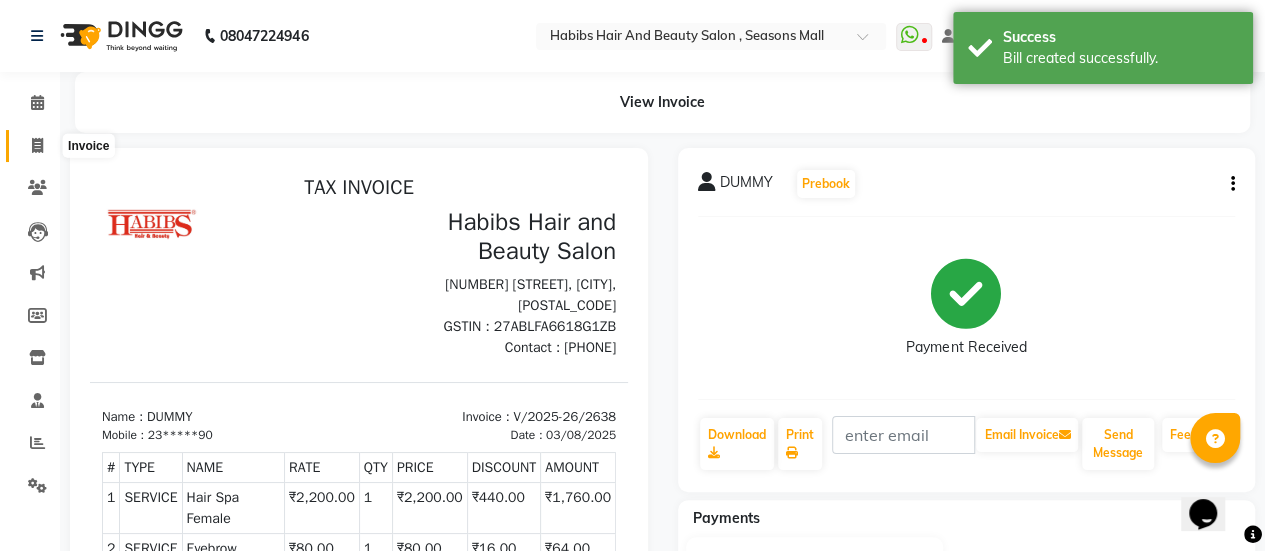 click 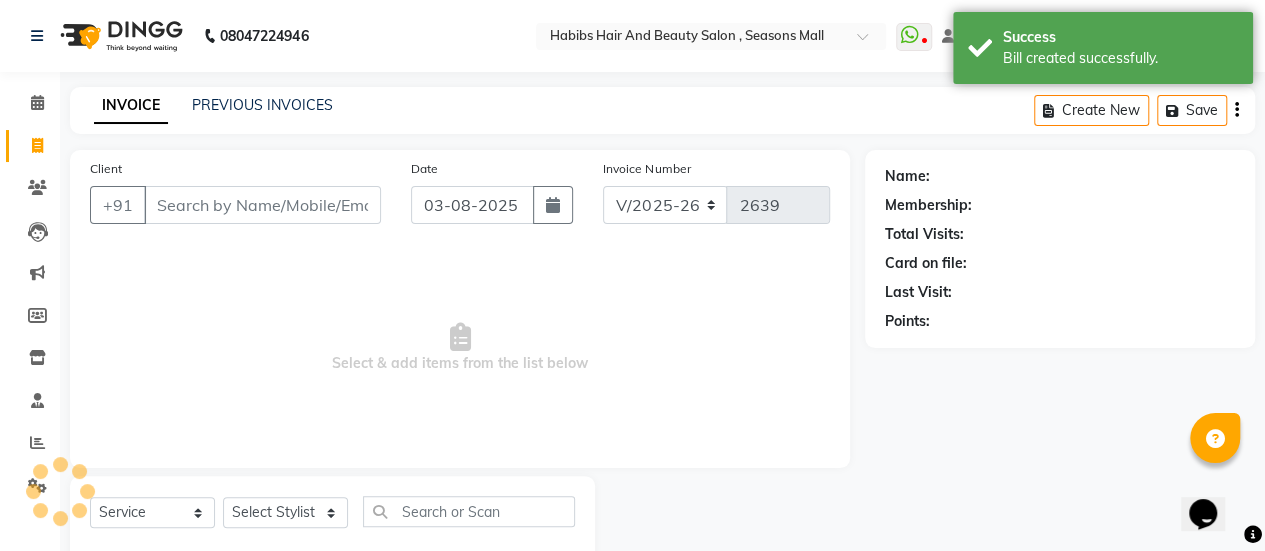 scroll, scrollTop: 49, scrollLeft: 0, axis: vertical 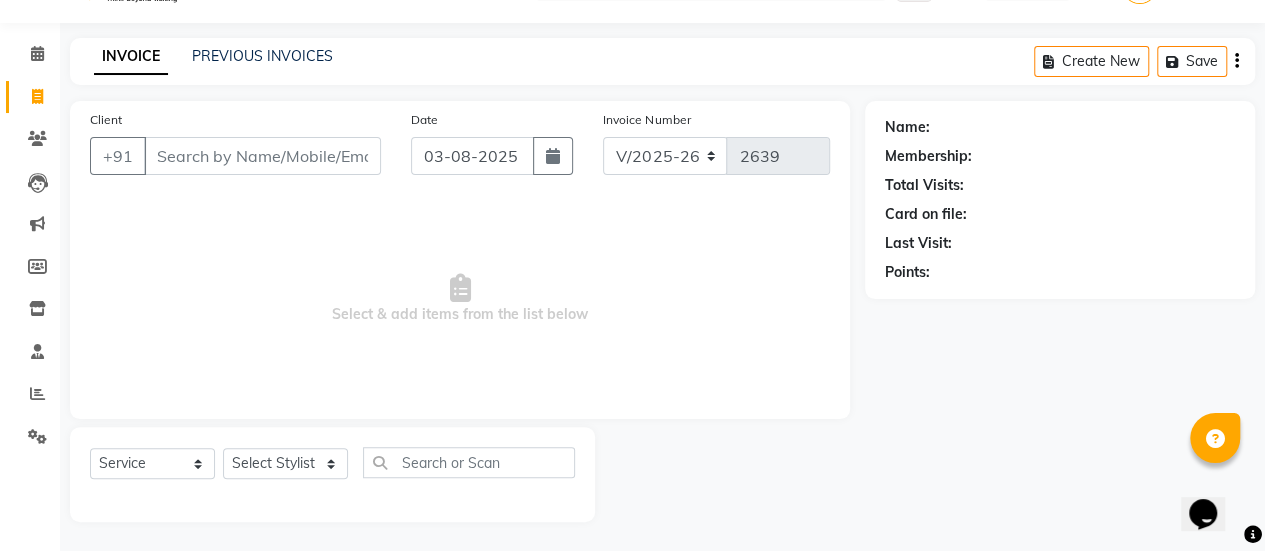 click on "Client" at bounding box center (262, 156) 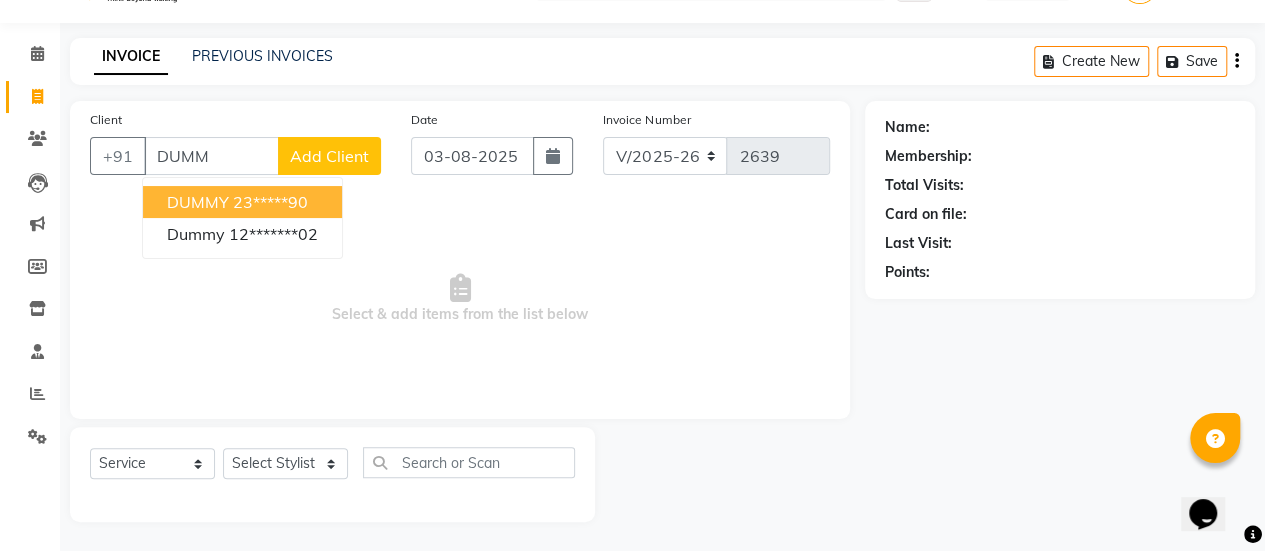 click on "DUMMY" at bounding box center [198, 202] 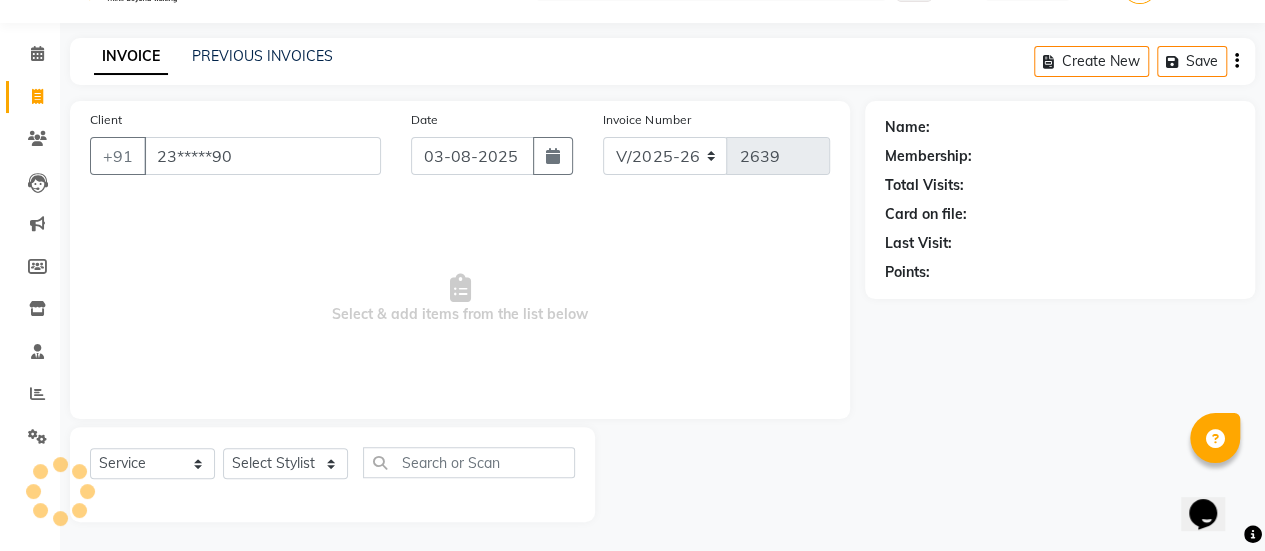 type on "23*****90" 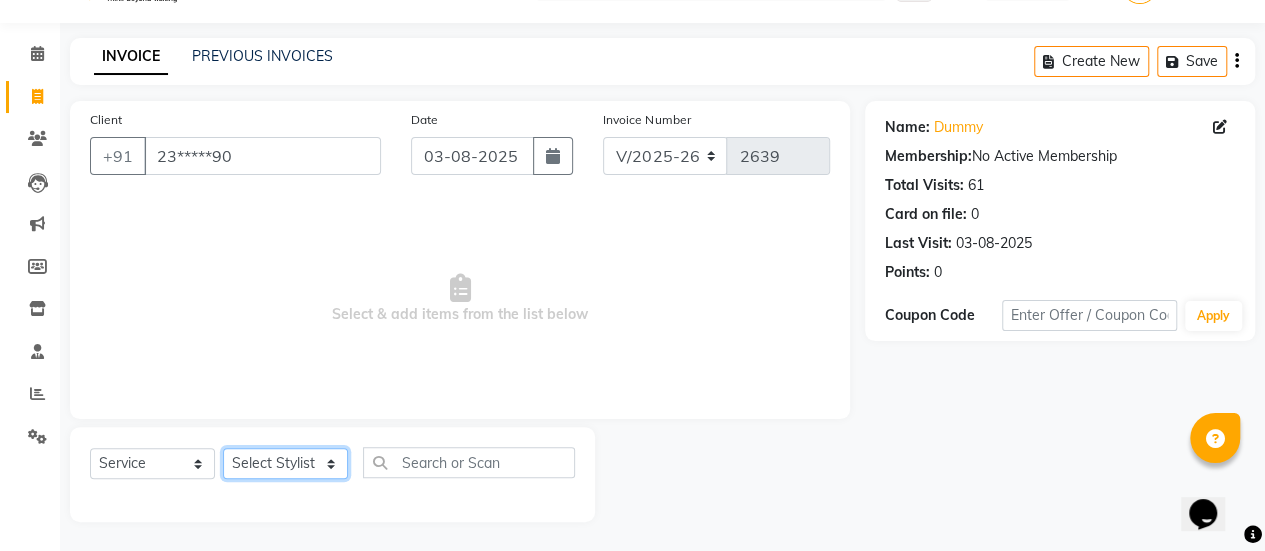 click on "Select Stylist [FIRST] [FIRST] [FIRST] Manager [FIRST] [FIRST] [FIRST] [FIRST] [FIRST] [FIRST] [FIRST] [FIRST] [FIRST] [FIRST] [FIRST]" 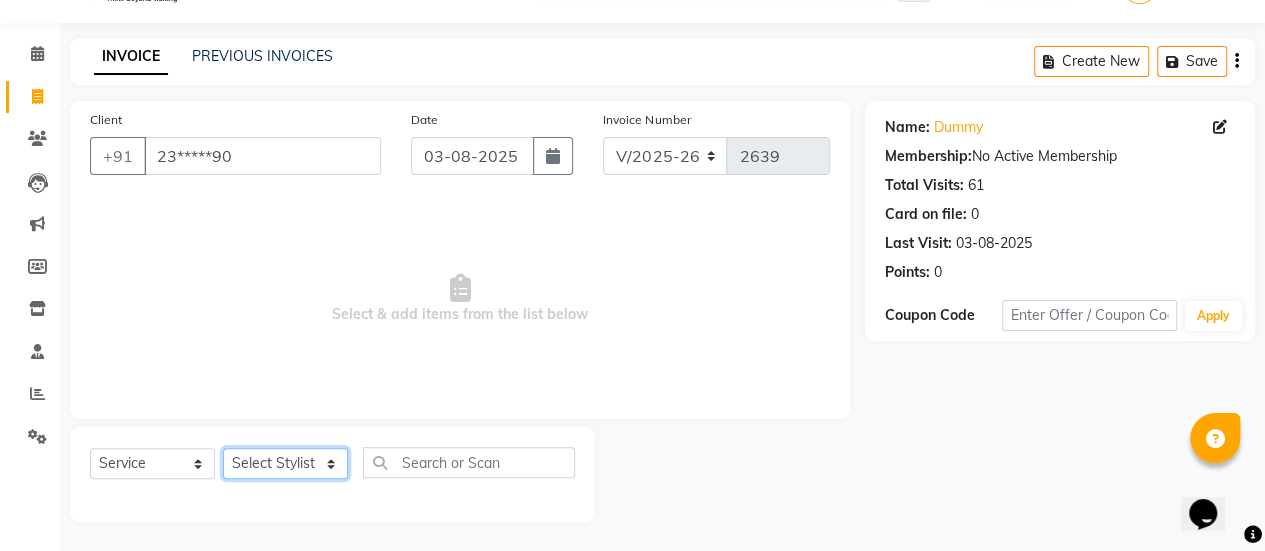 select on "38595" 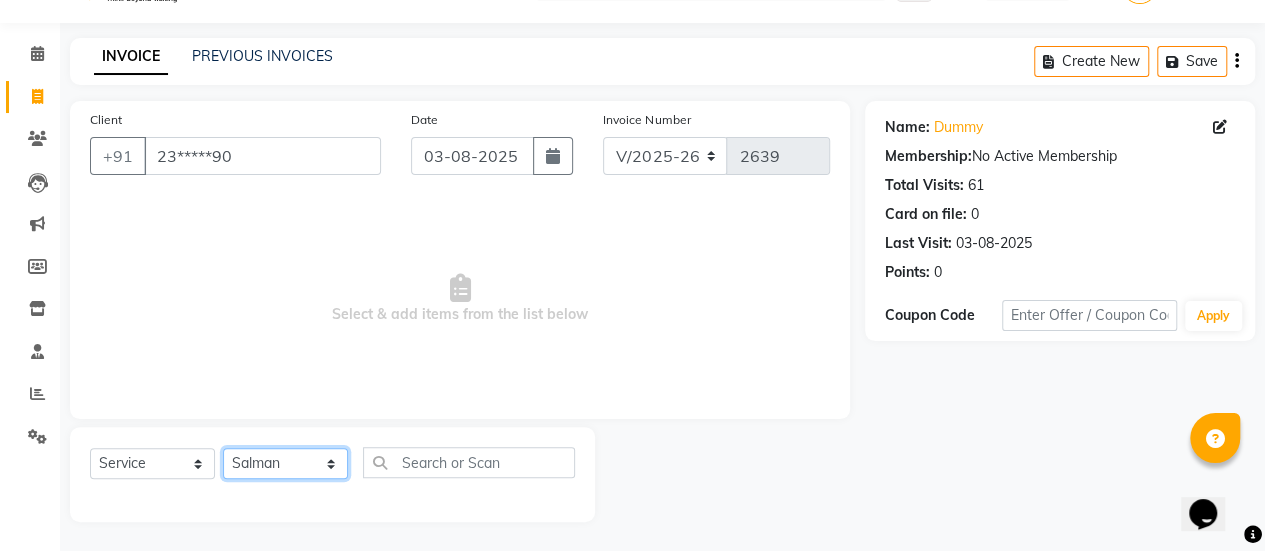 click on "Select Stylist [FIRST] [FIRST] [FIRST] Manager [FIRST] [FIRST] [FIRST] [FIRST] [FIRST] [FIRST] [FIRST] [FIRST] [FIRST] [FIRST] [FIRST]" 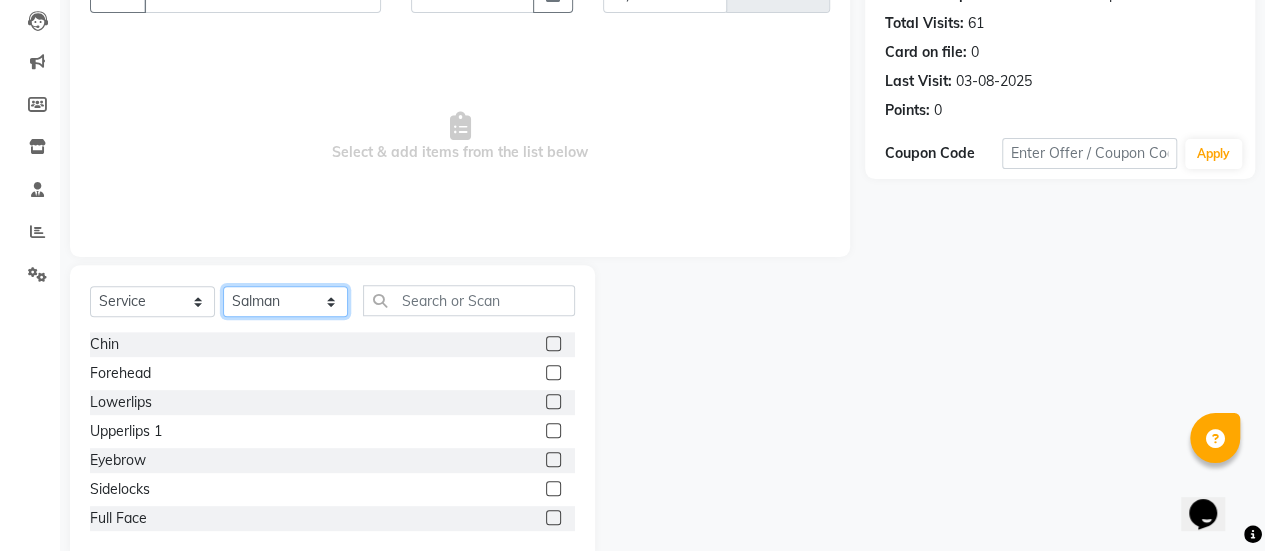 scroll, scrollTop: 249, scrollLeft: 0, axis: vertical 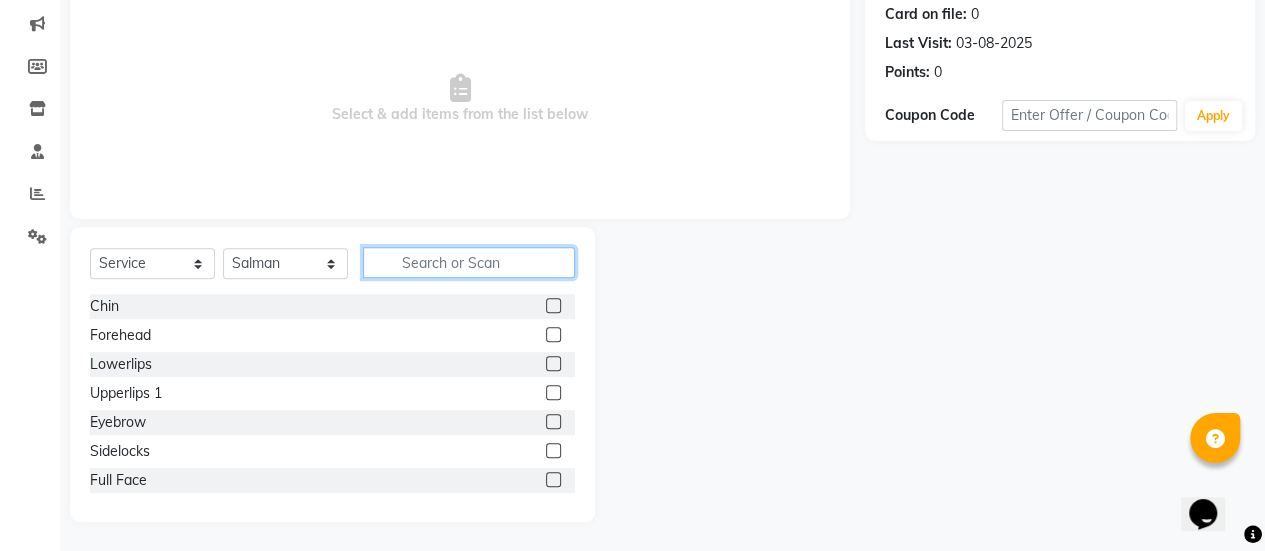 click 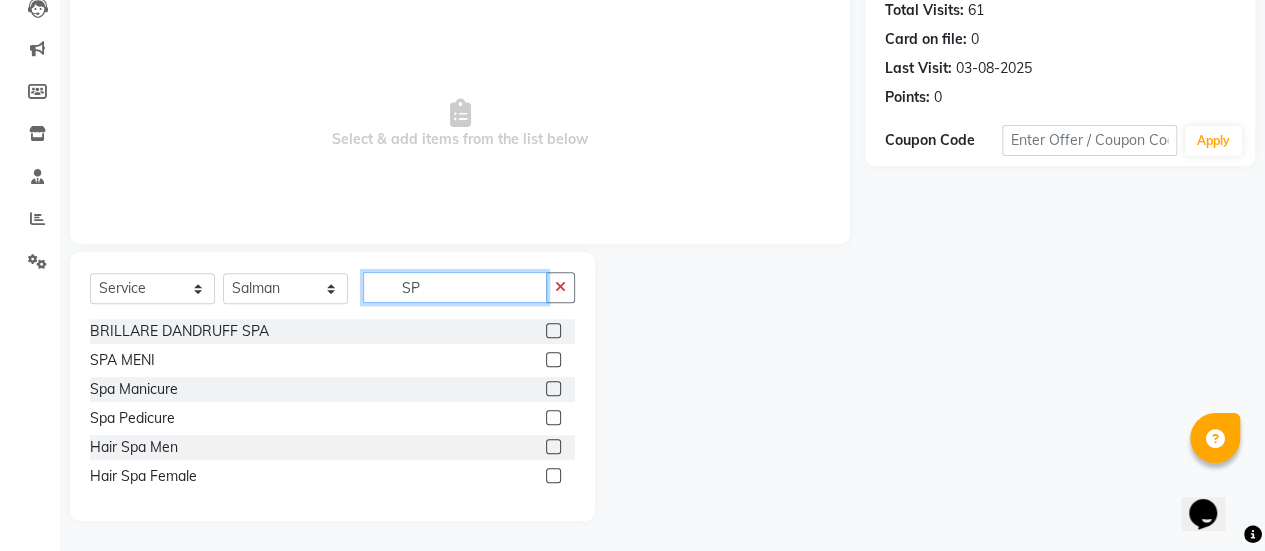 scroll, scrollTop: 223, scrollLeft: 0, axis: vertical 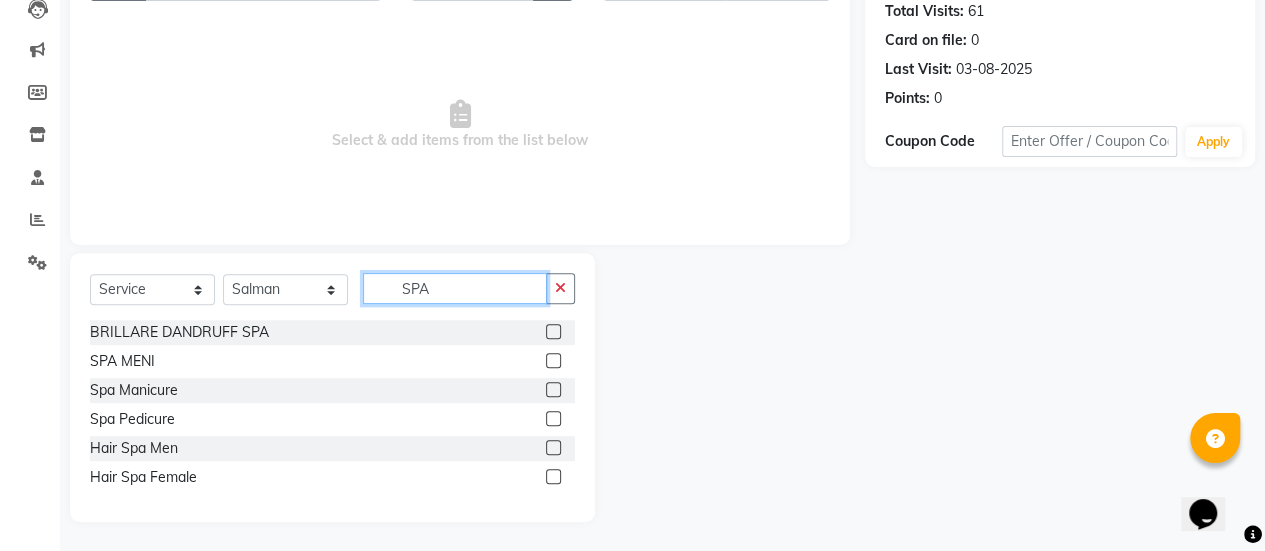 type on "SPA" 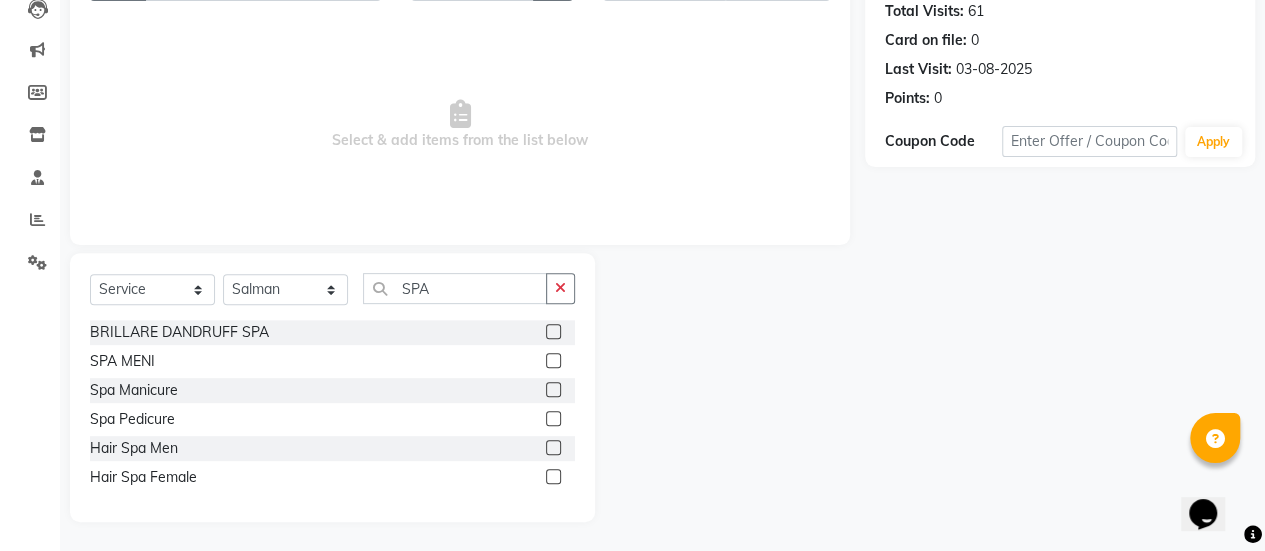 click 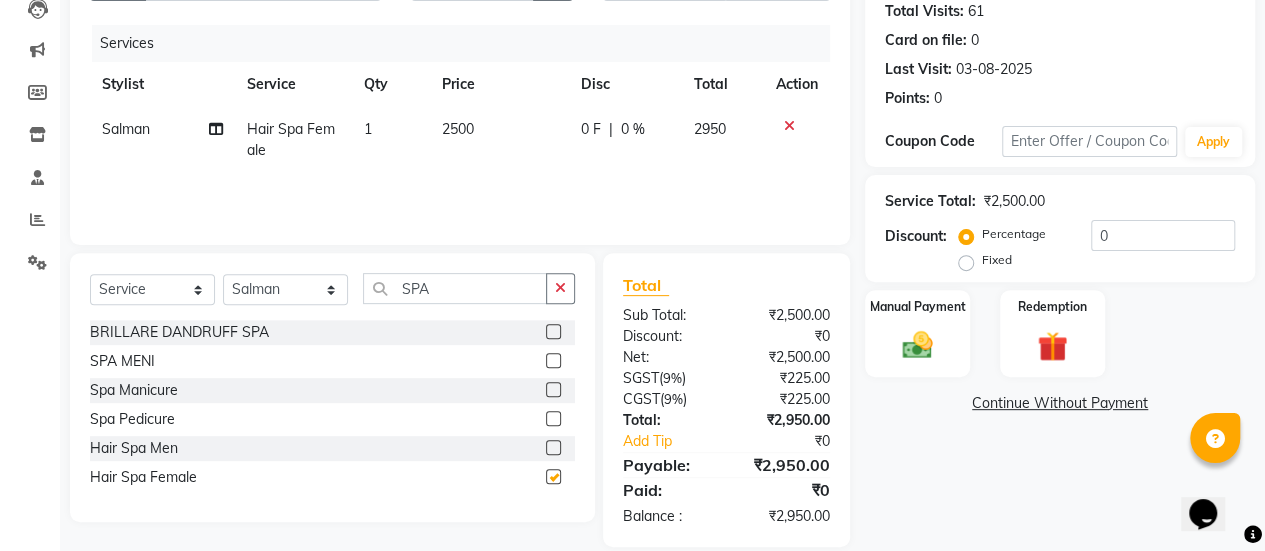checkbox on "false" 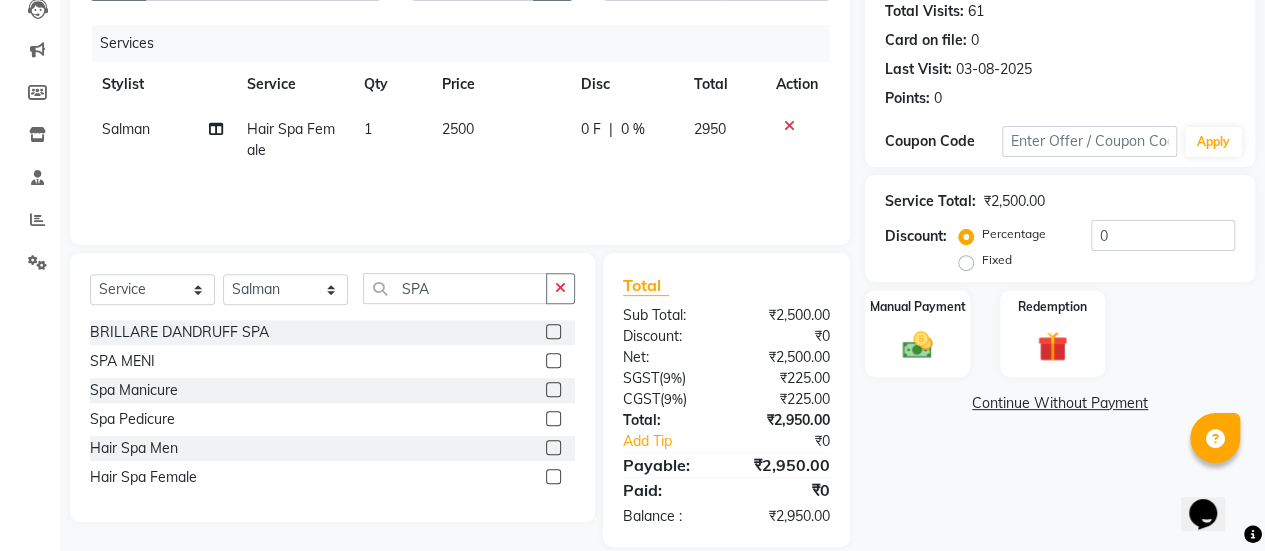 click on "2500" 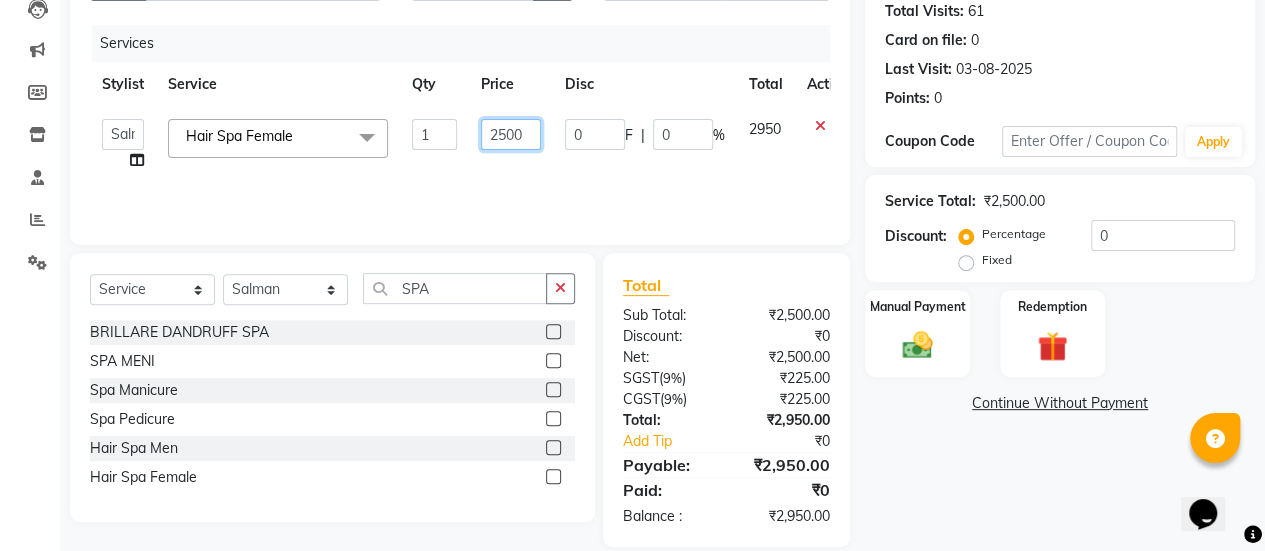 click on "2500" 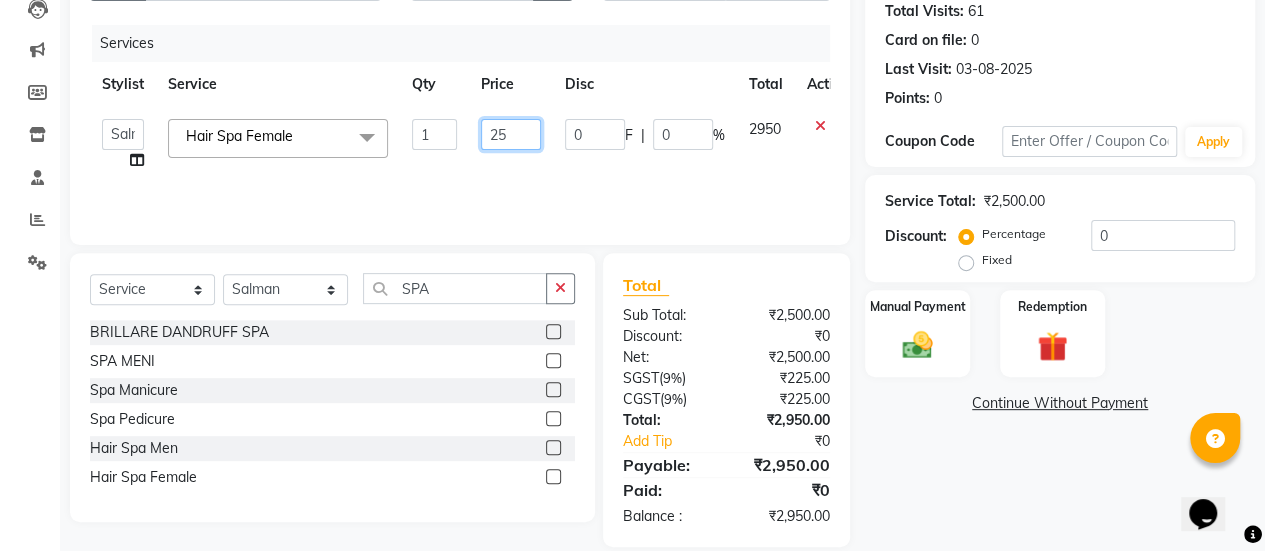 type on "2" 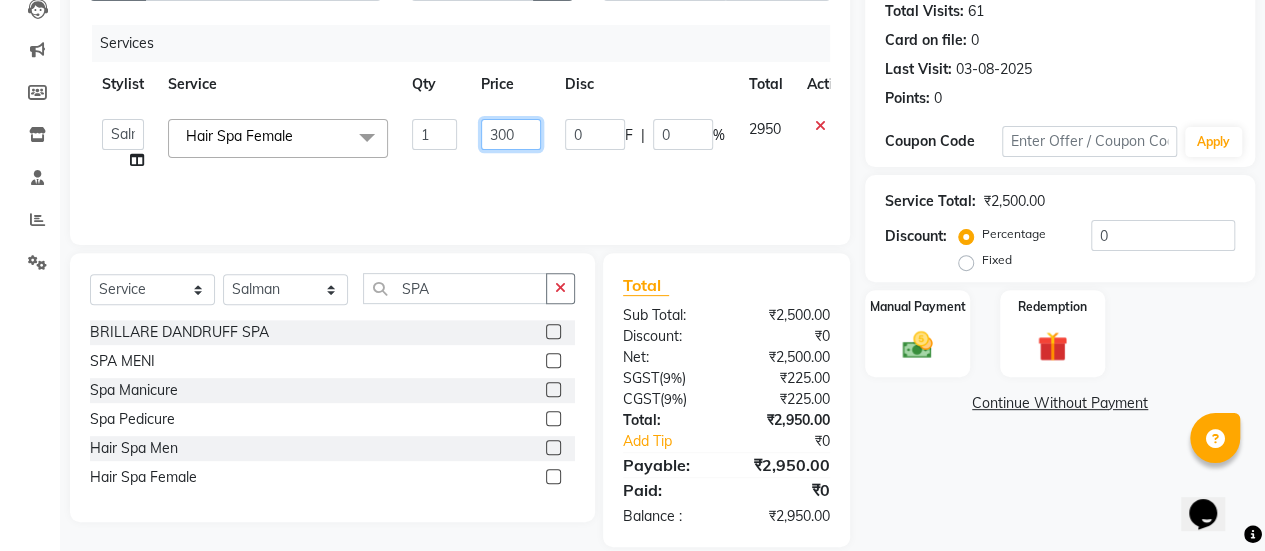 type on "3000" 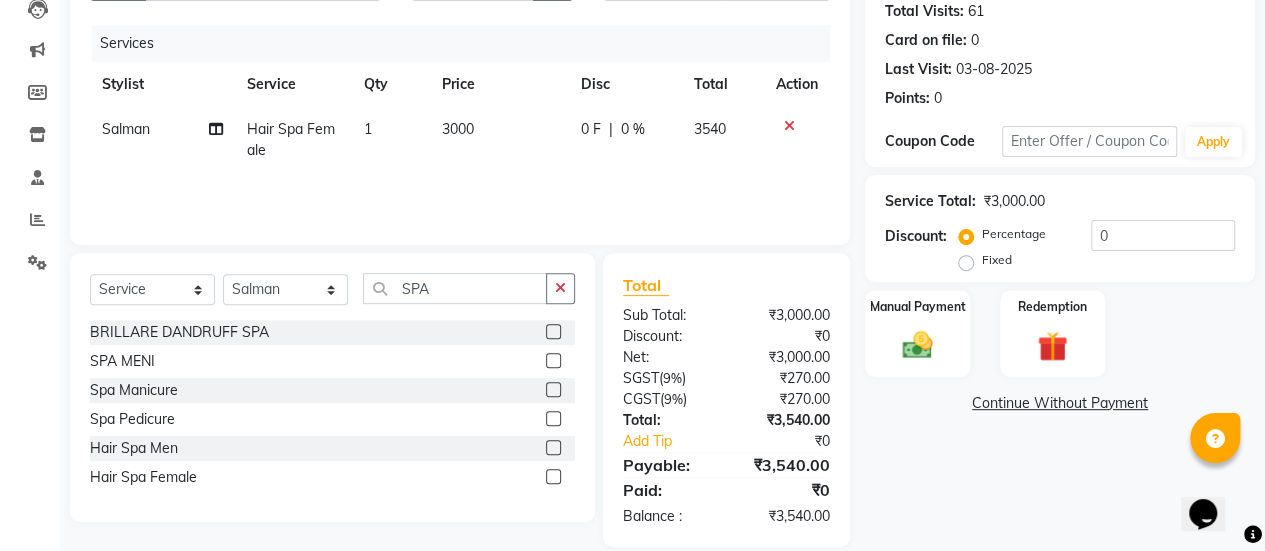 click on "Services Stylist Service Qty Price Disc Total Action [FIRST] [FIRST] [FIRST] 1 3000 0 F | 0 % 3540" 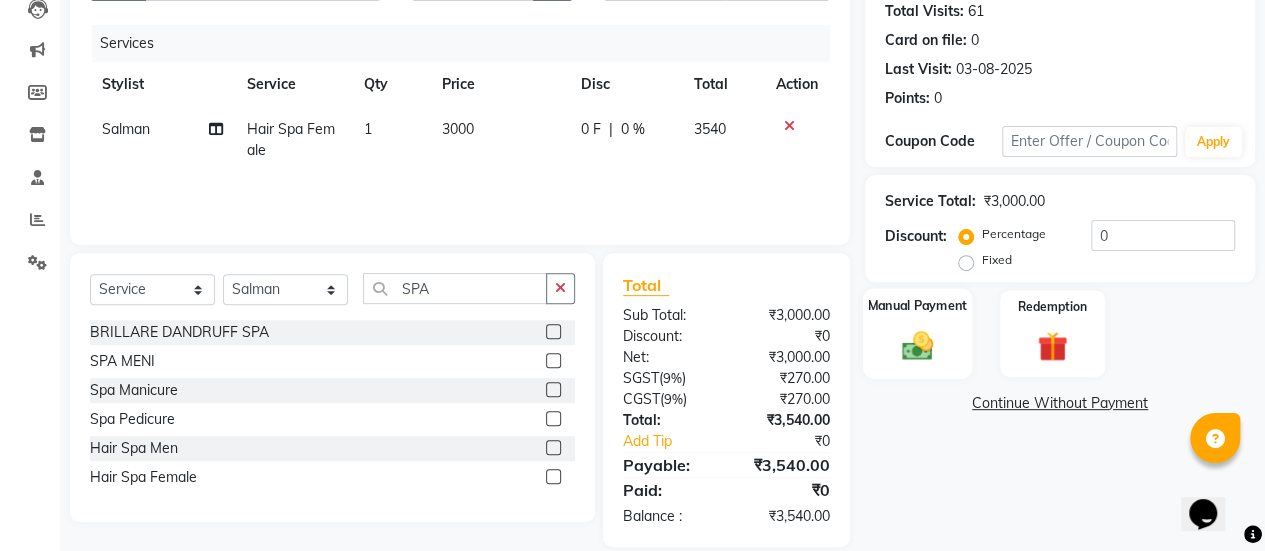 click on "Manual Payment" 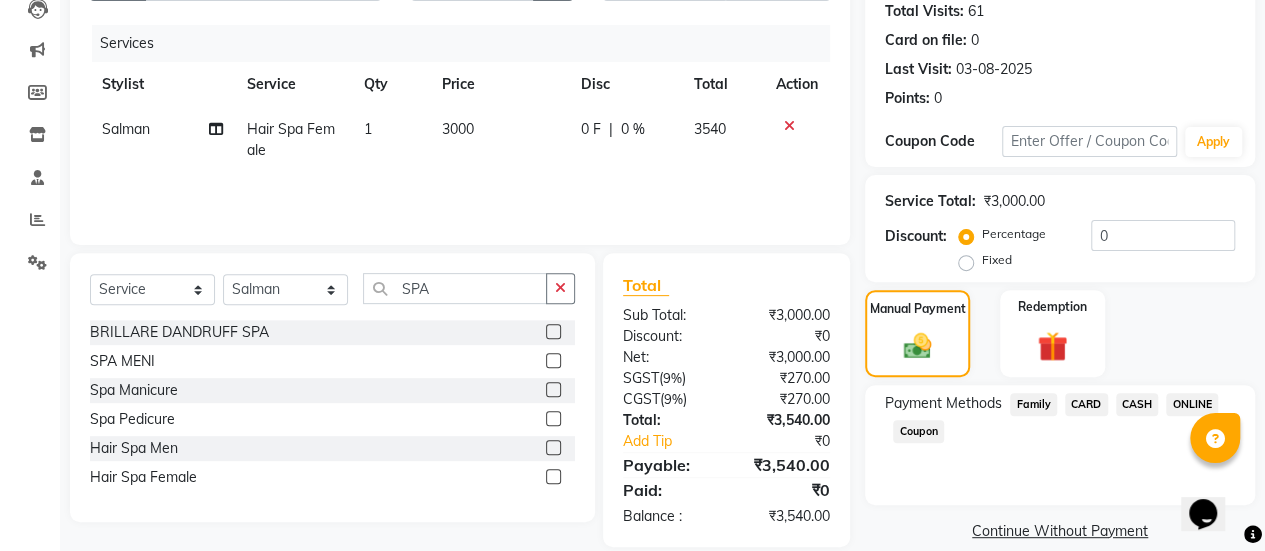 click on "CASH" 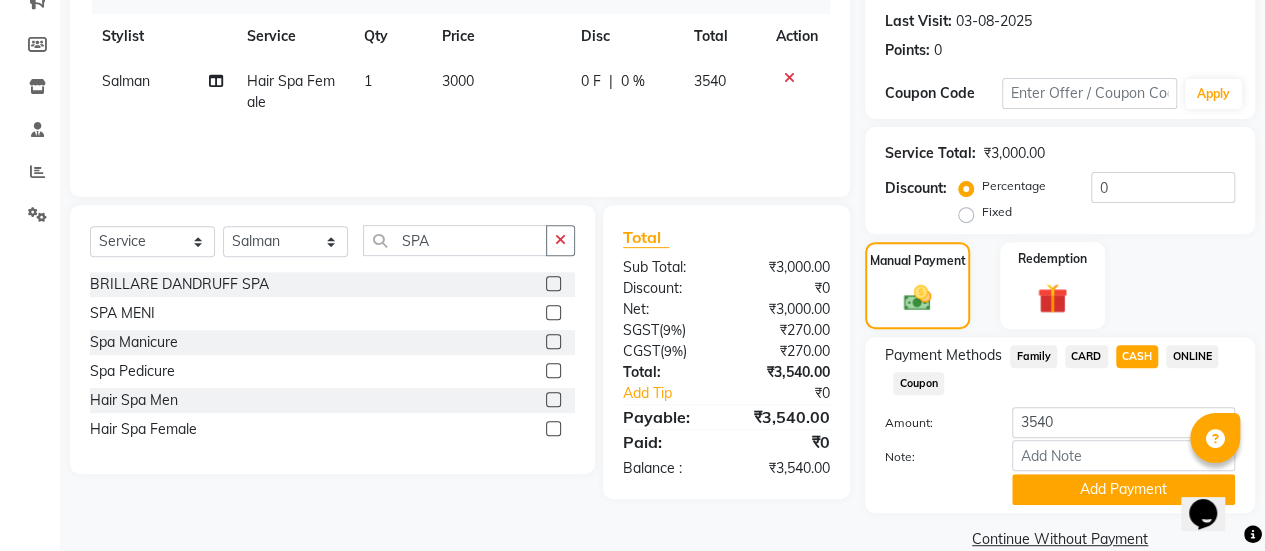 scroll, scrollTop: 302, scrollLeft: 0, axis: vertical 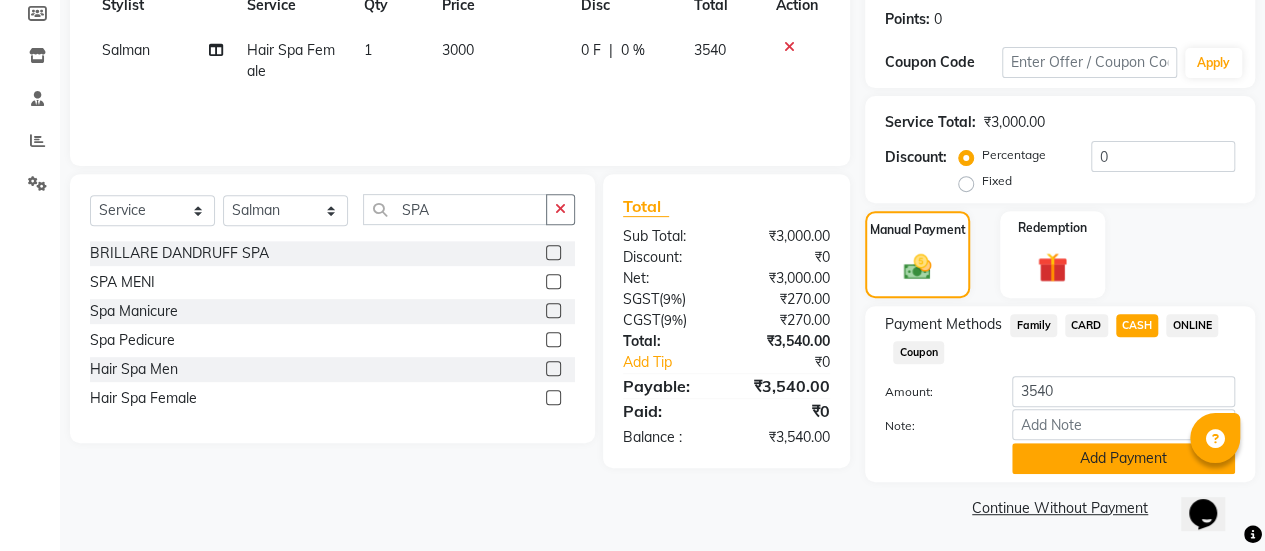 click on "Add Payment" 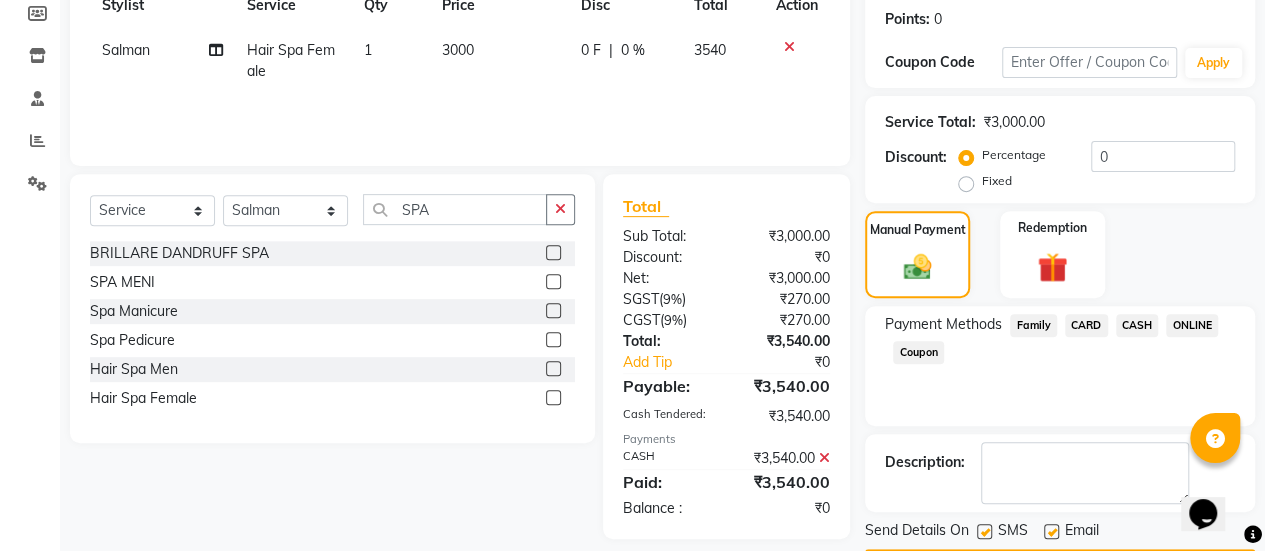 scroll, scrollTop: 358, scrollLeft: 0, axis: vertical 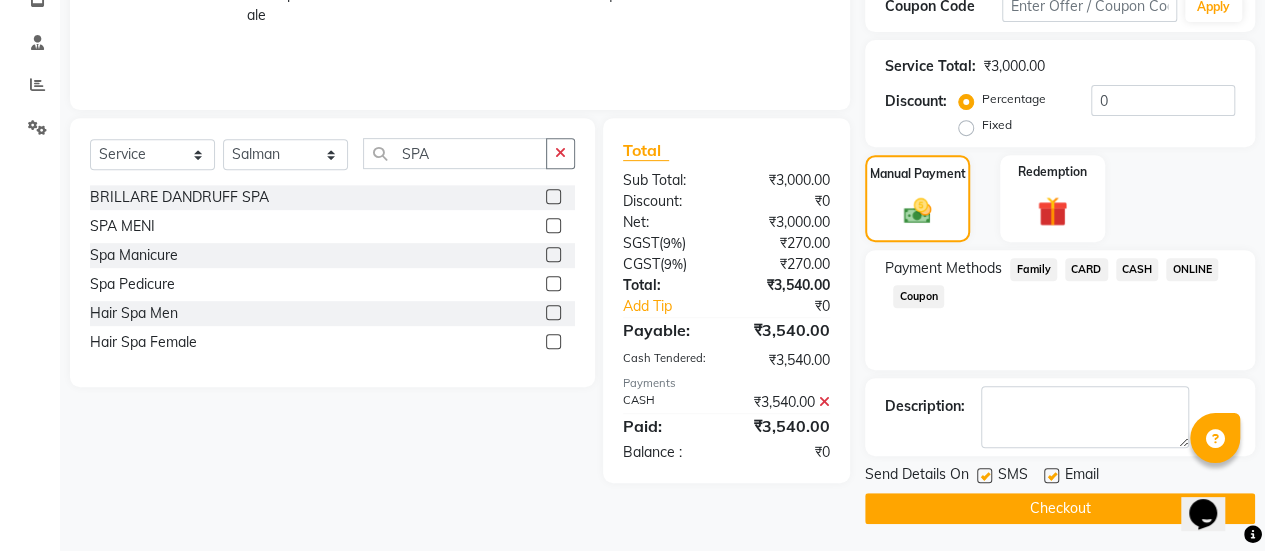 click 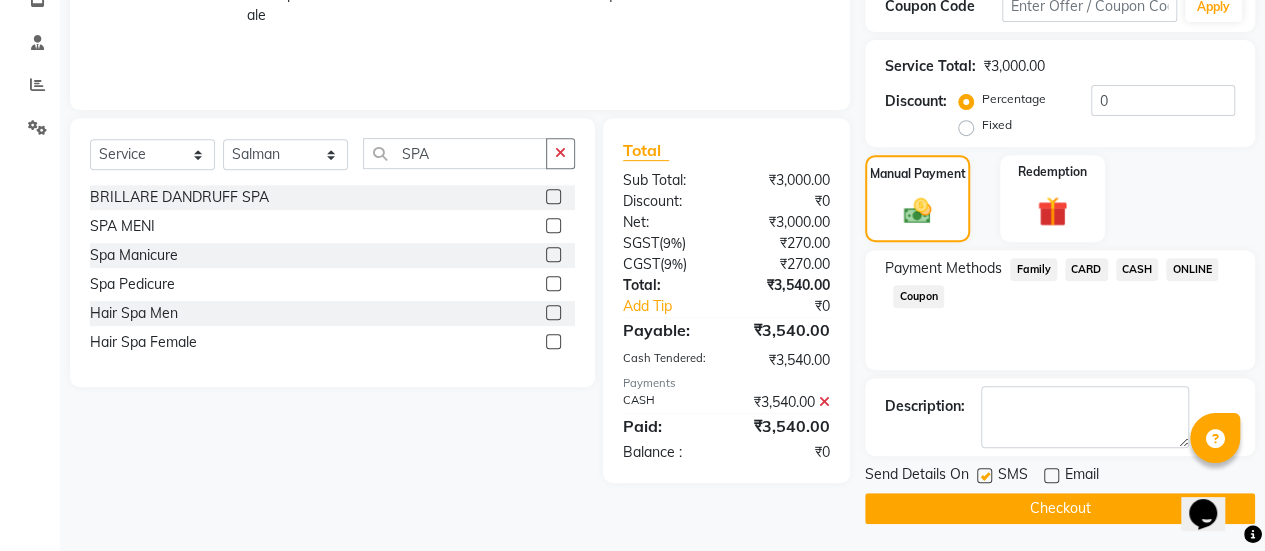 click on "Checkout" 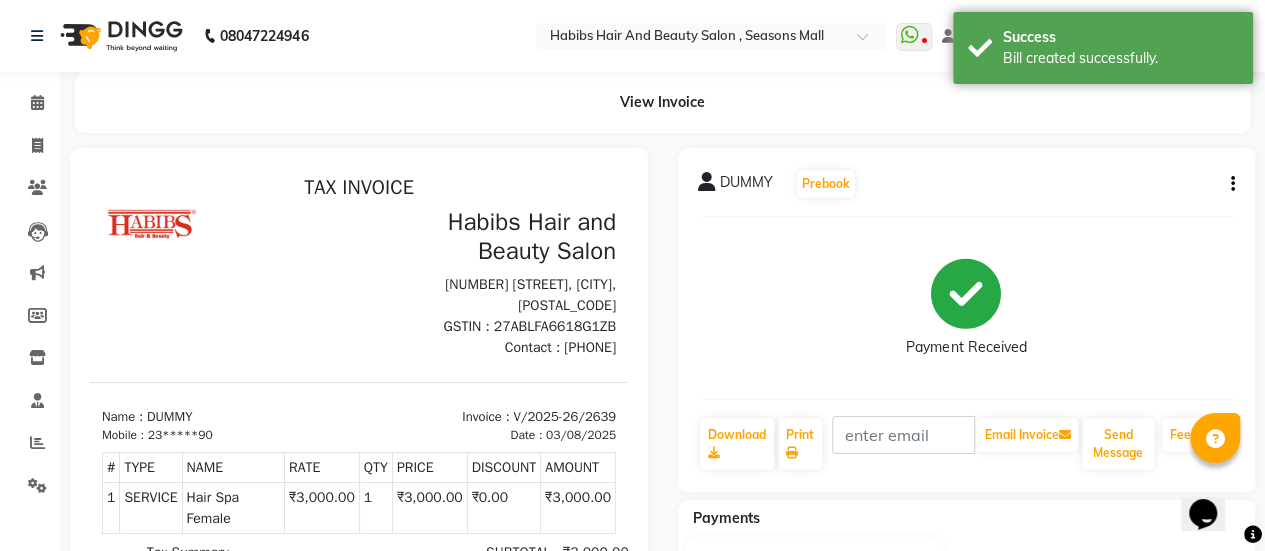 scroll, scrollTop: 0, scrollLeft: 0, axis: both 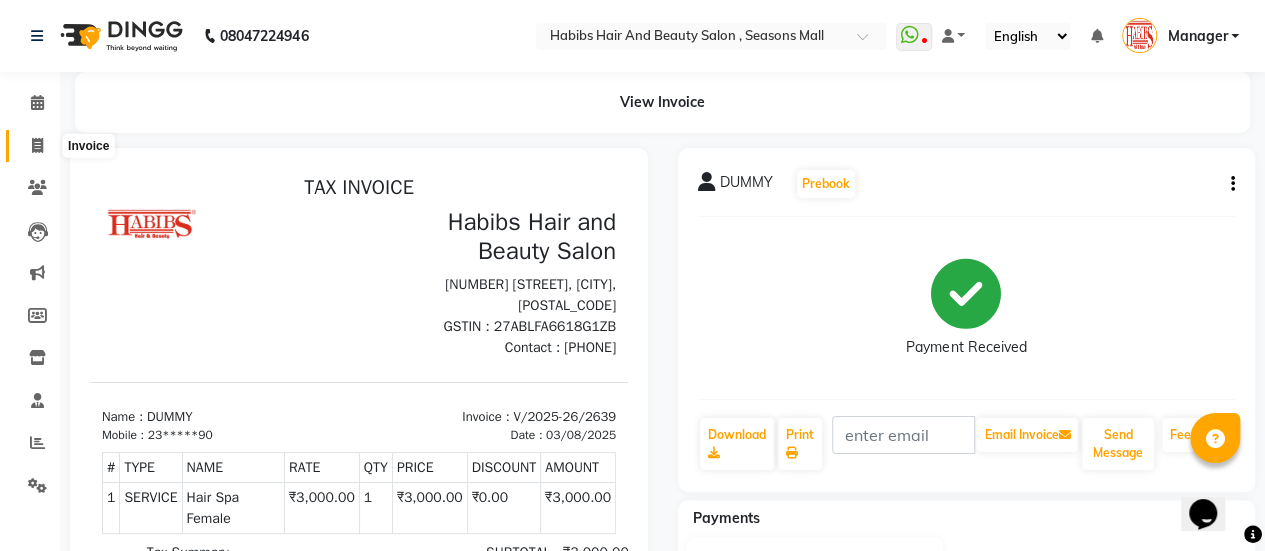 click 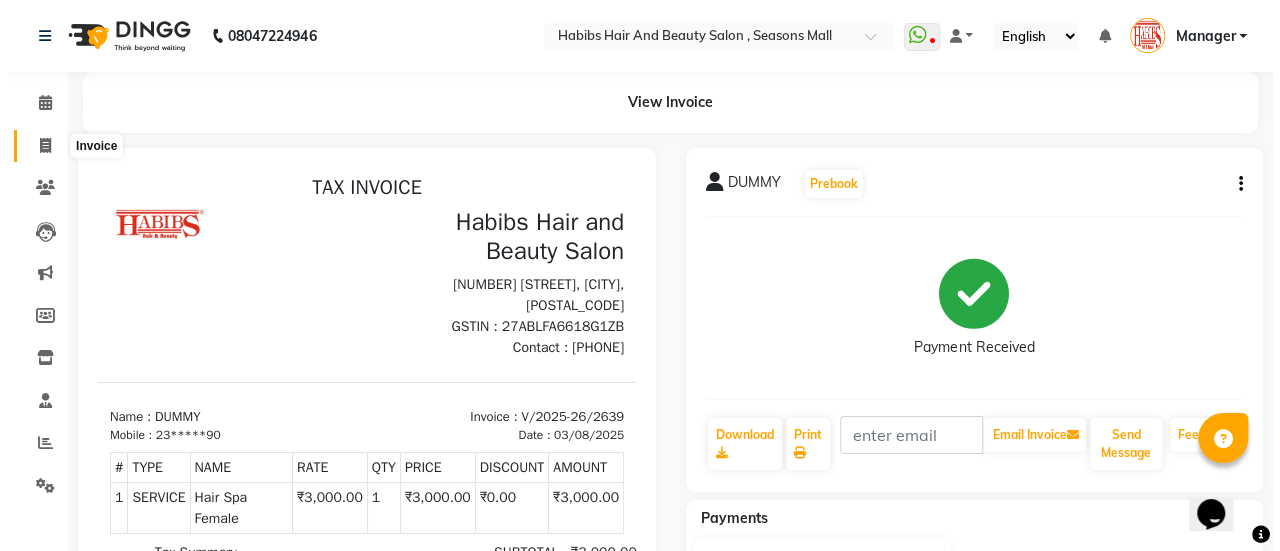 scroll, scrollTop: 49, scrollLeft: 0, axis: vertical 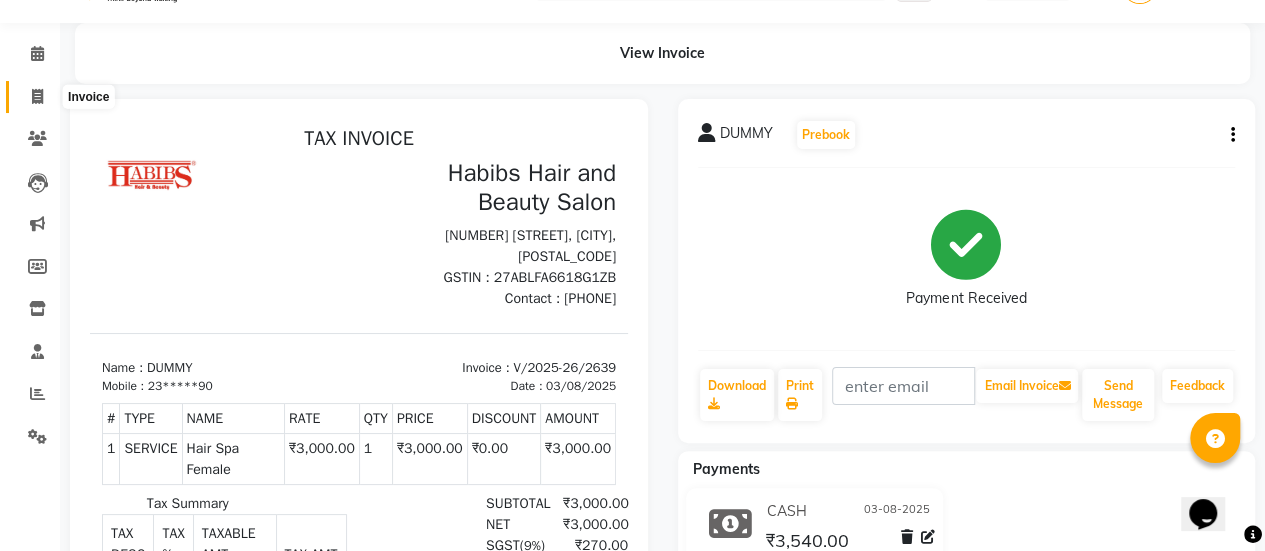 select on "service" 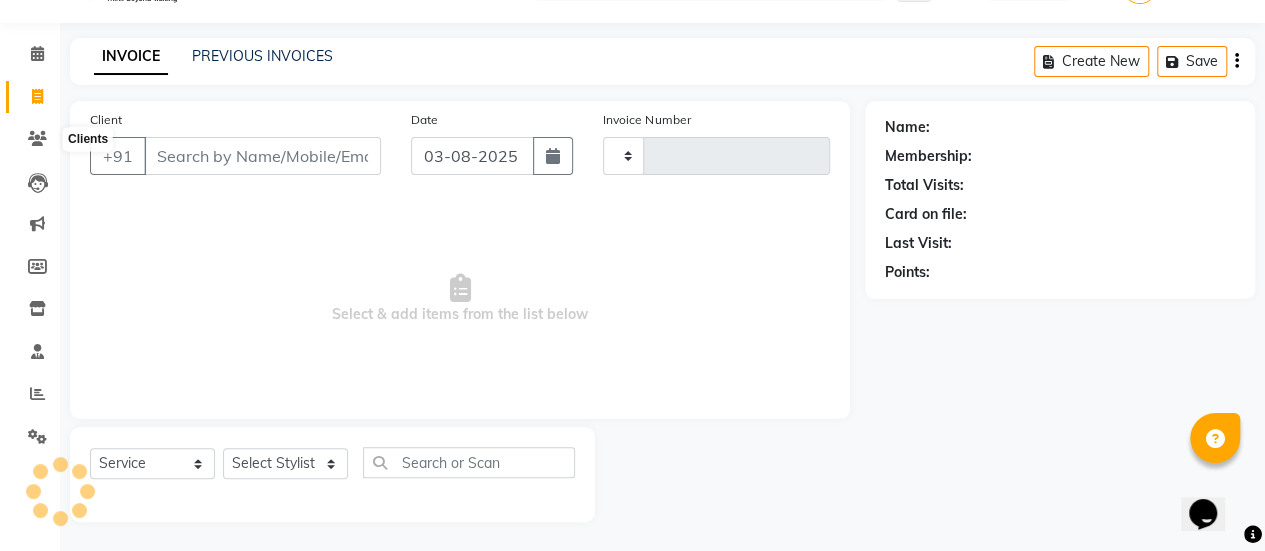 type on "2640" 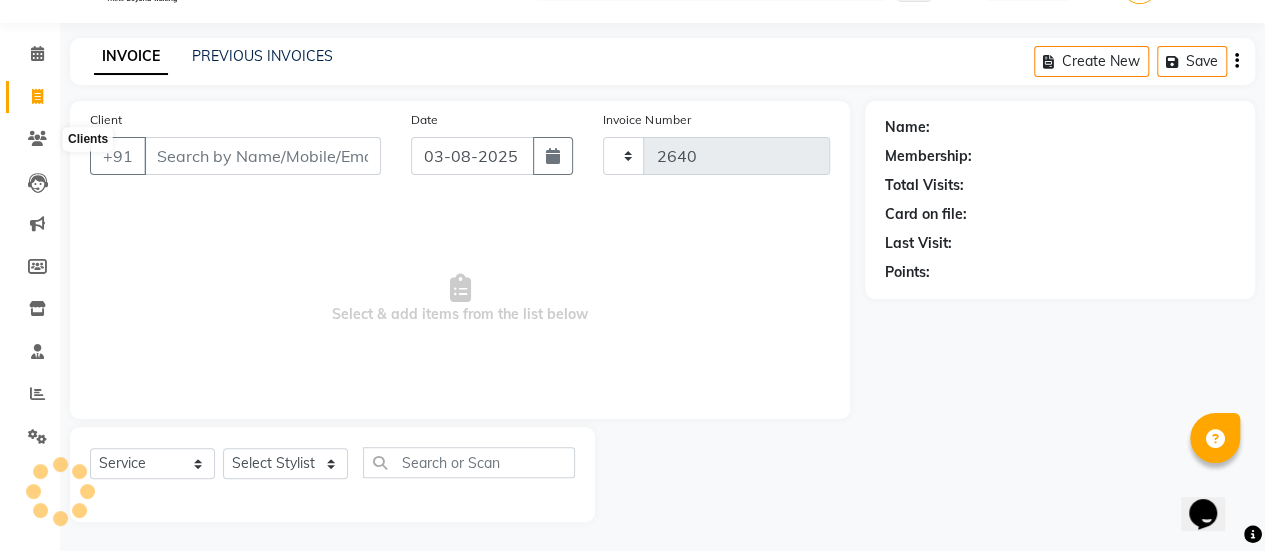 select on "5651" 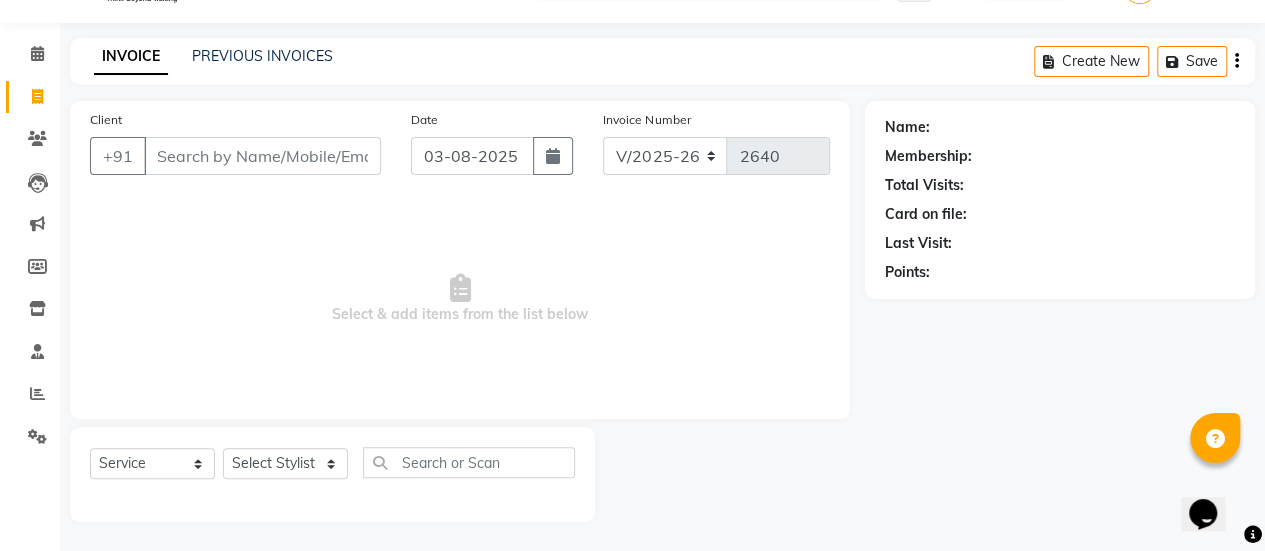click on "Client" at bounding box center (262, 156) 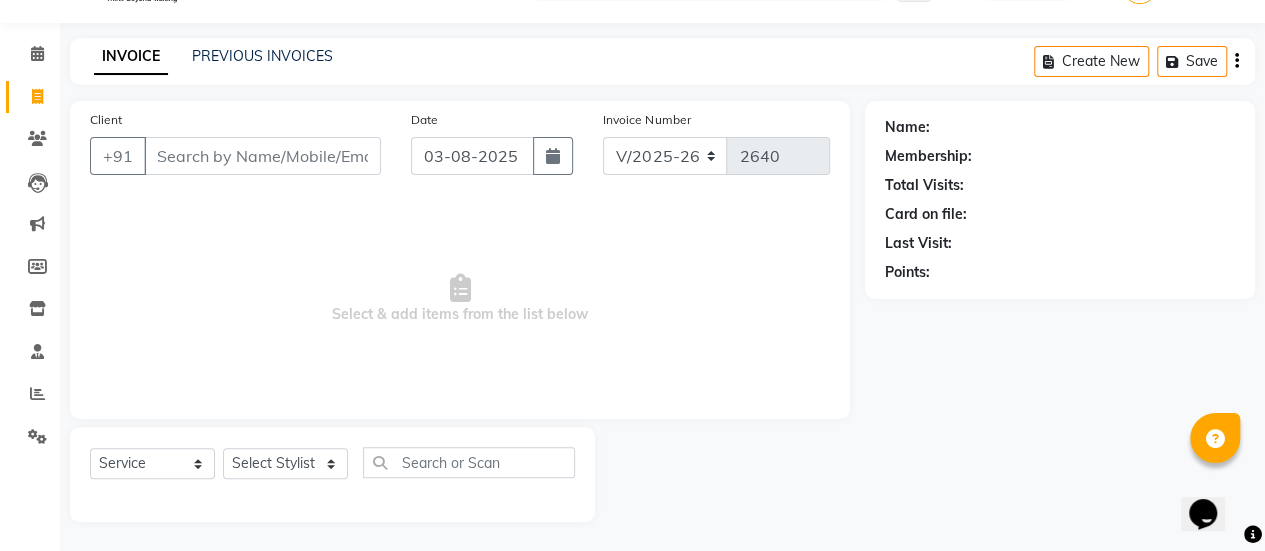 click on "Client" at bounding box center (262, 156) 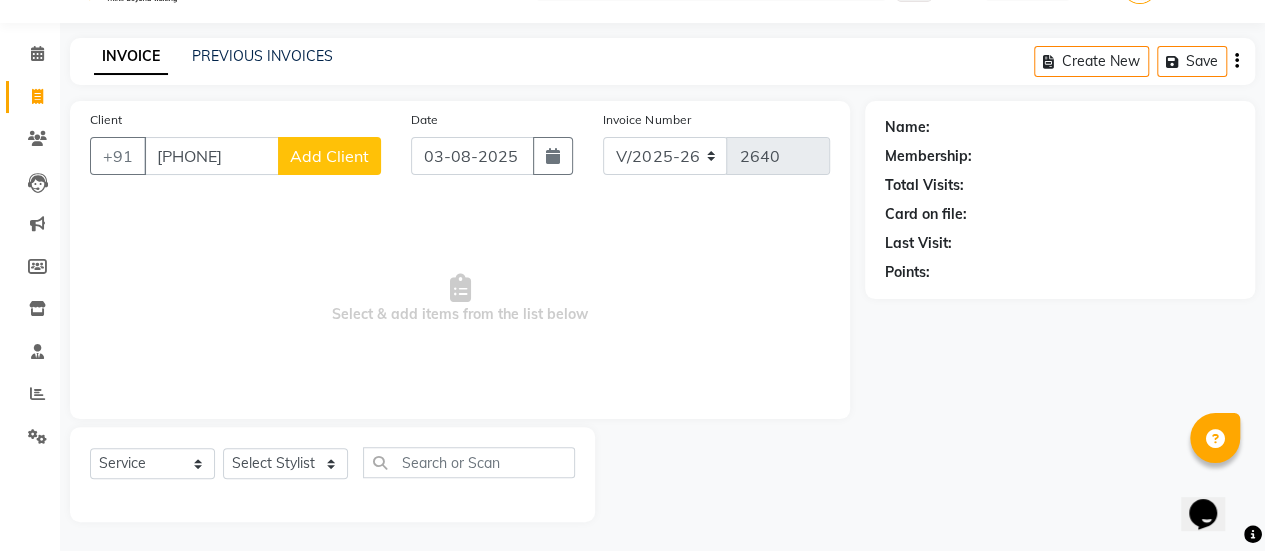 type on "[PHONE]" 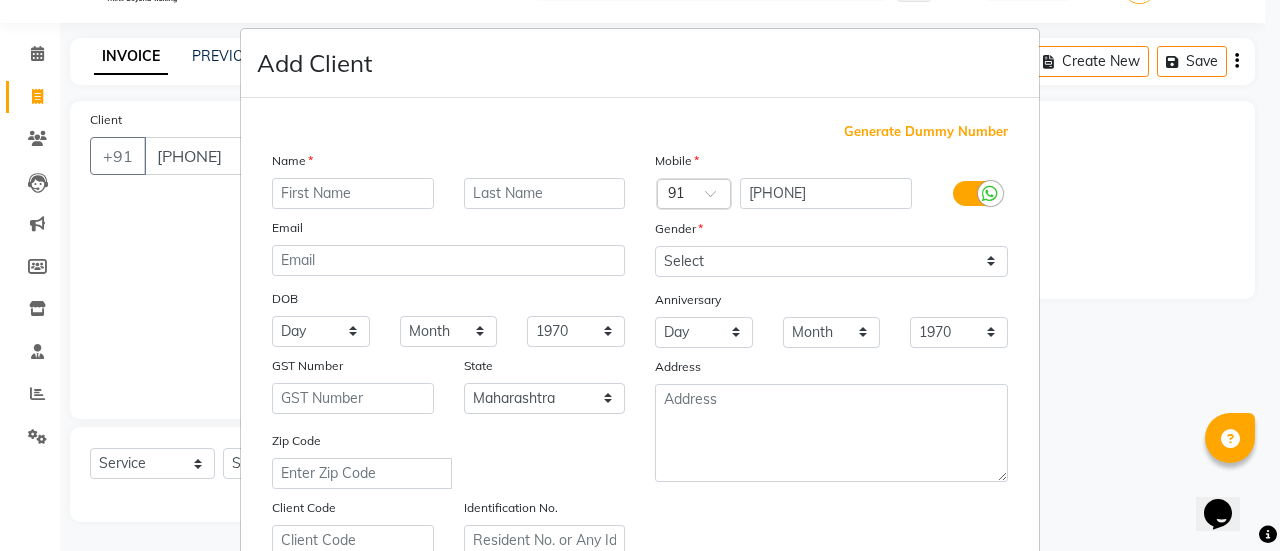 click at bounding box center (353, 193) 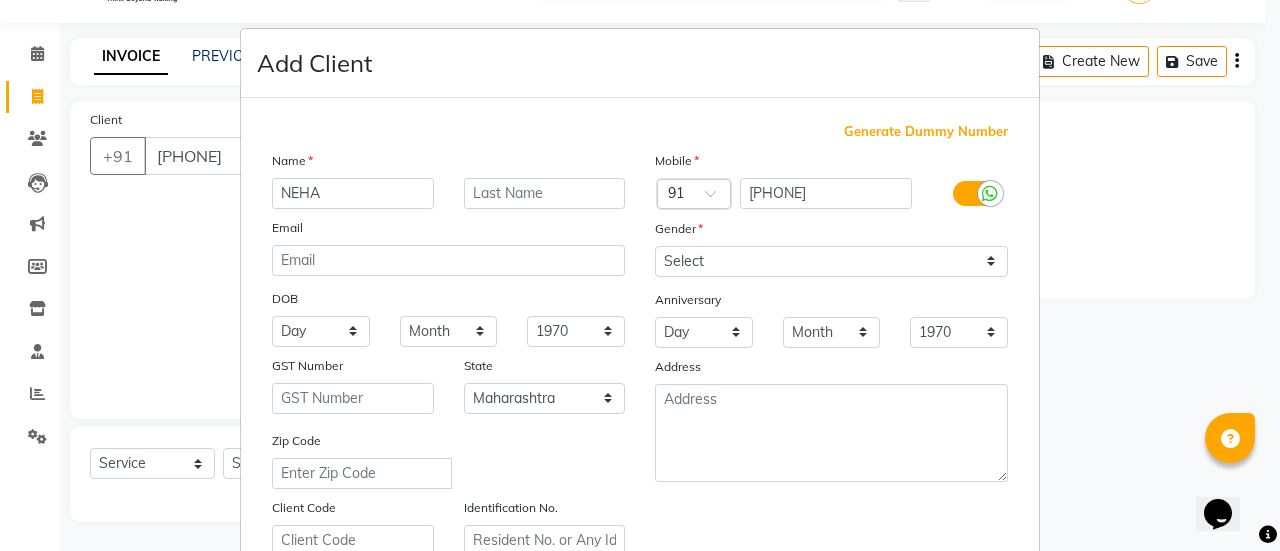 type on "NEHA" 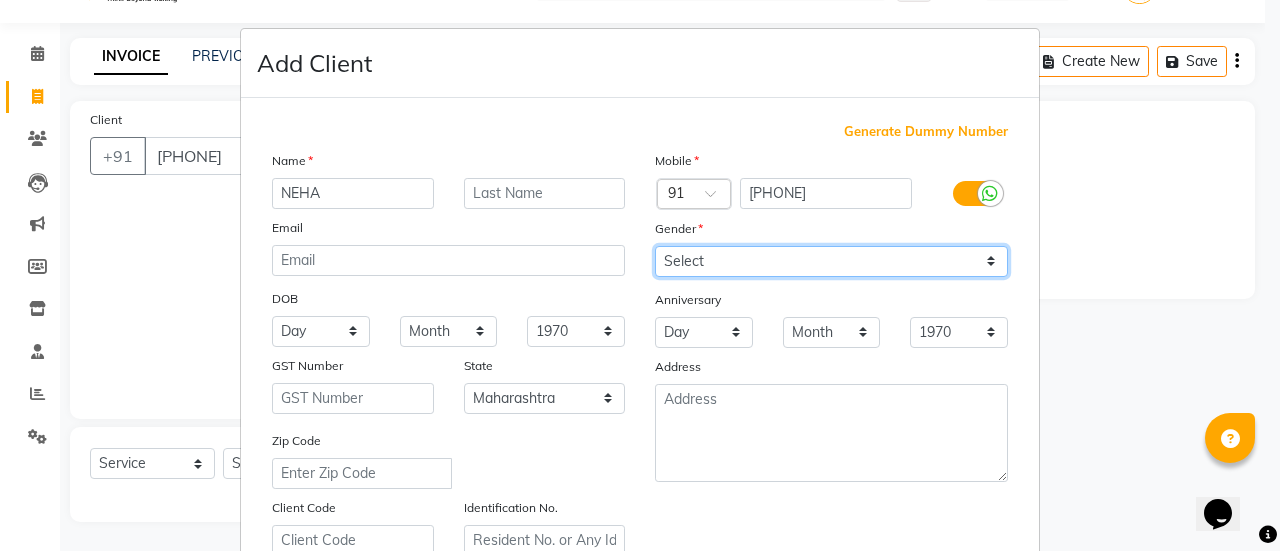 click on "Select Male Female Other Prefer Not To Say" at bounding box center (831, 261) 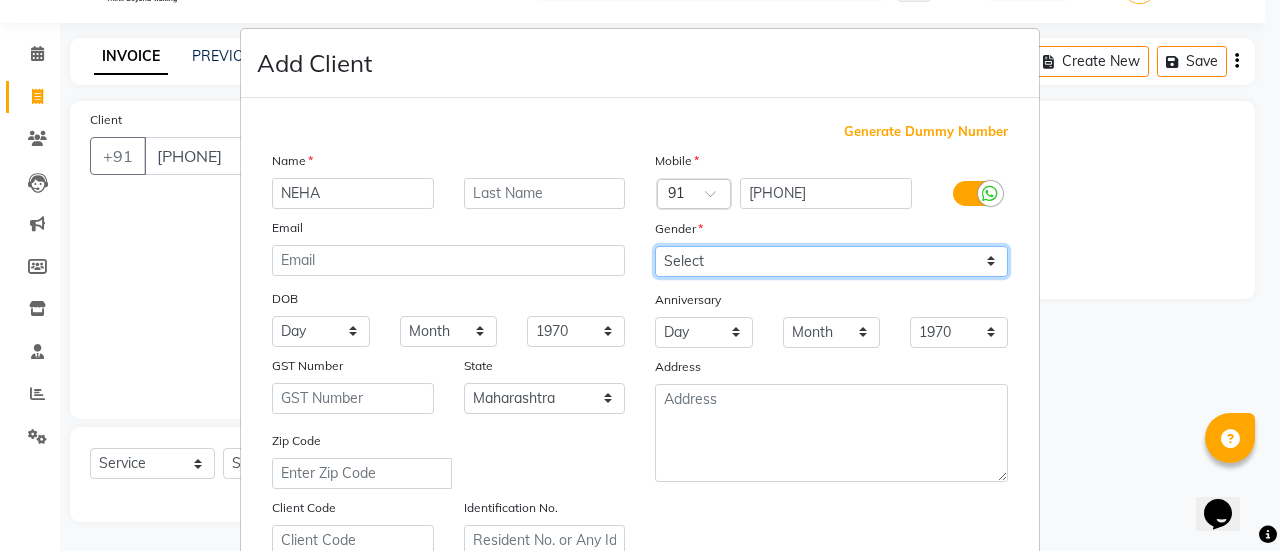 select on "female" 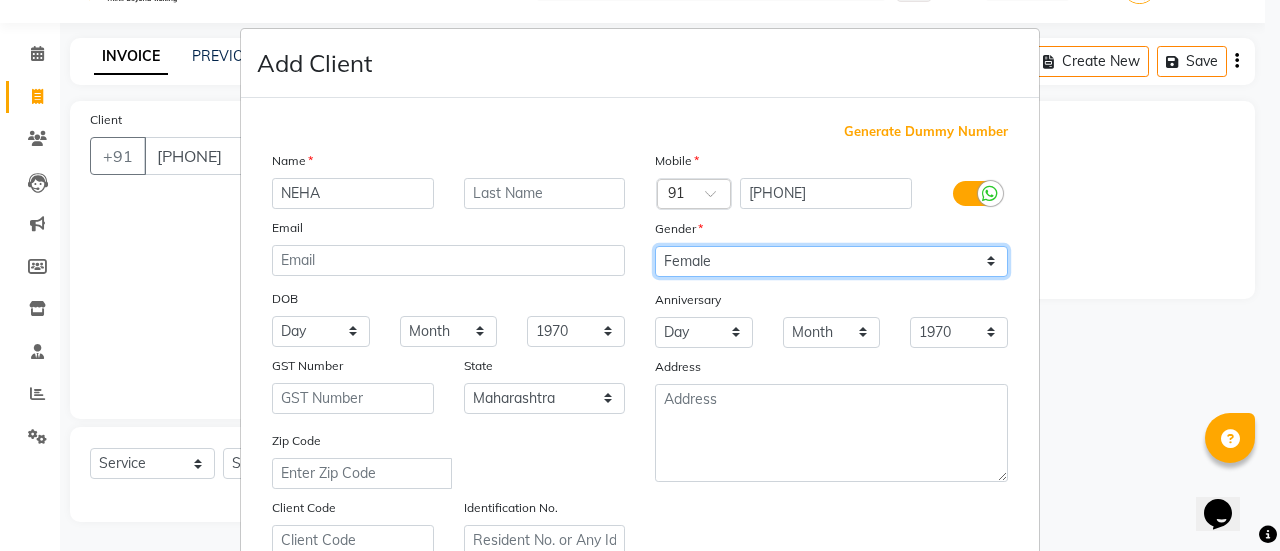 click on "Select Male Female Other Prefer Not To Say" at bounding box center [831, 261] 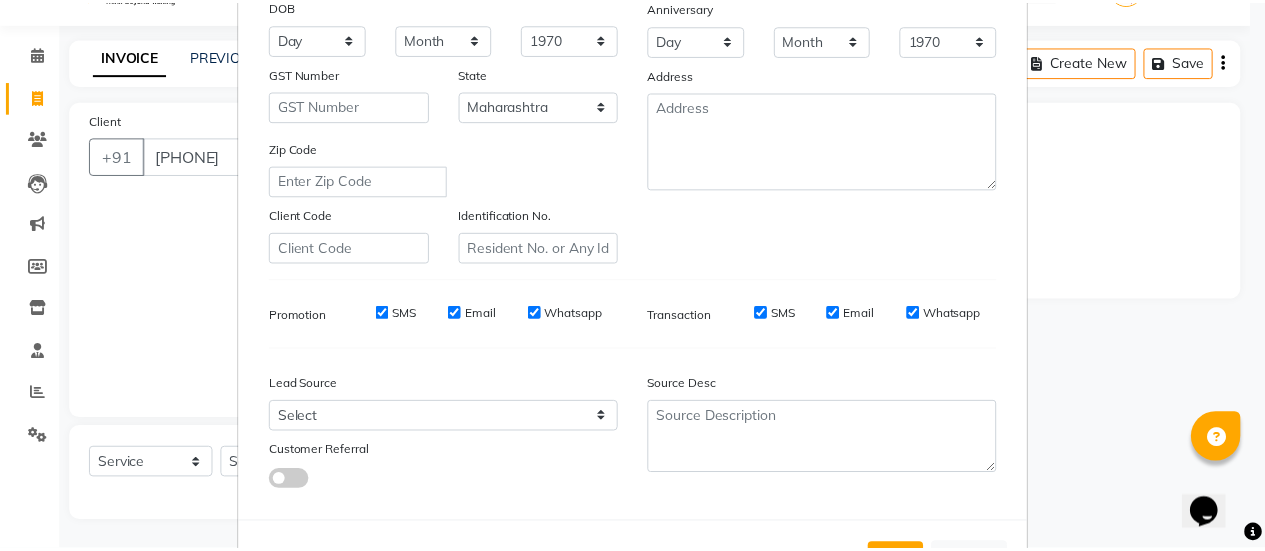 scroll, scrollTop: 368, scrollLeft: 0, axis: vertical 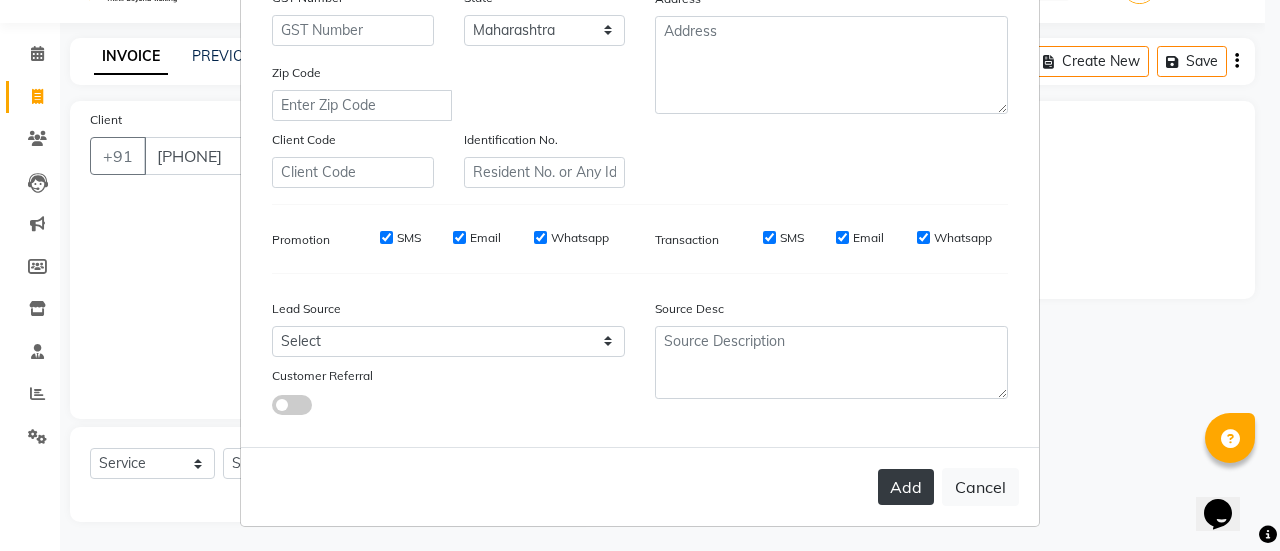 click on "Add" at bounding box center [906, 487] 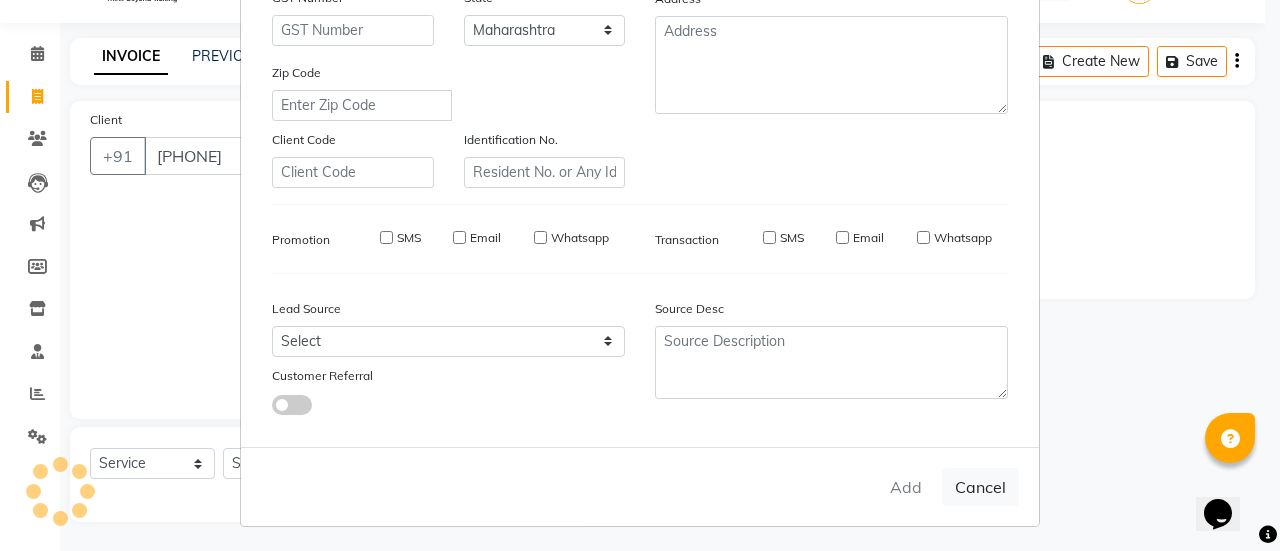 type on "95******65" 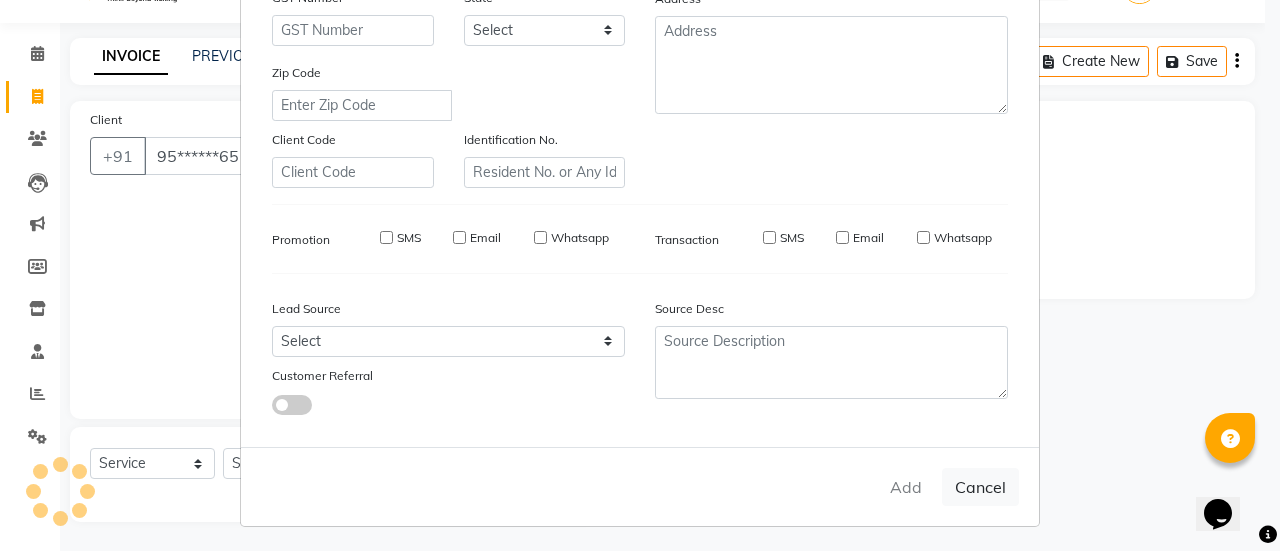 select 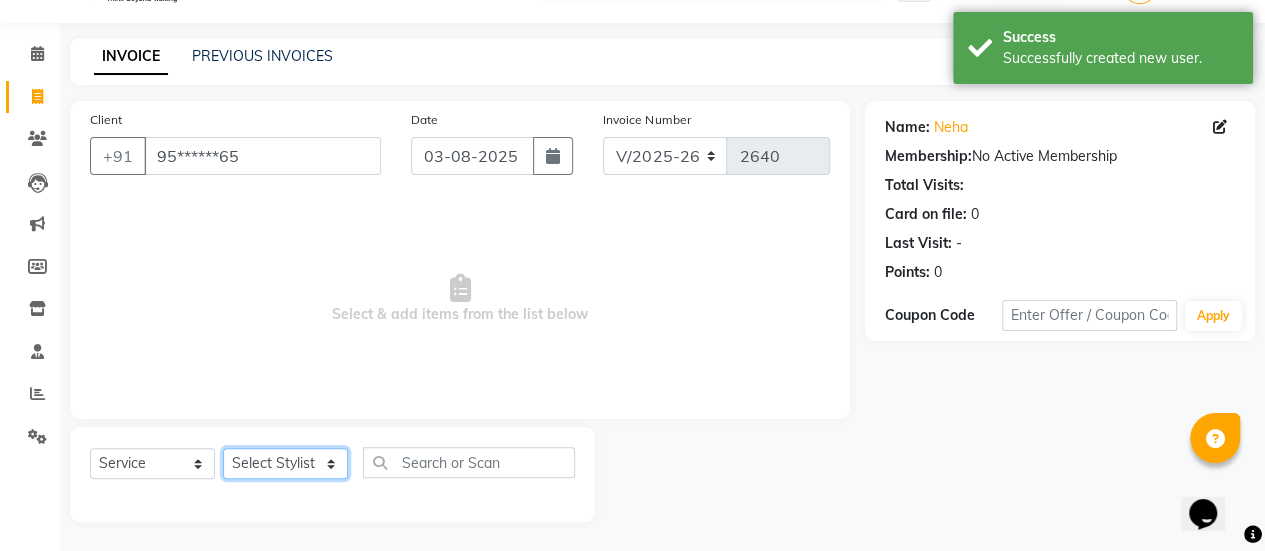 click on "Select Stylist [FIRST] [FIRST] [FIRST] Manager [FIRST] [FIRST] [FIRST] [FIRST] [FIRST] [FIRST] [FIRST] [FIRST] [FIRST] [FIRST] [FIRST]" 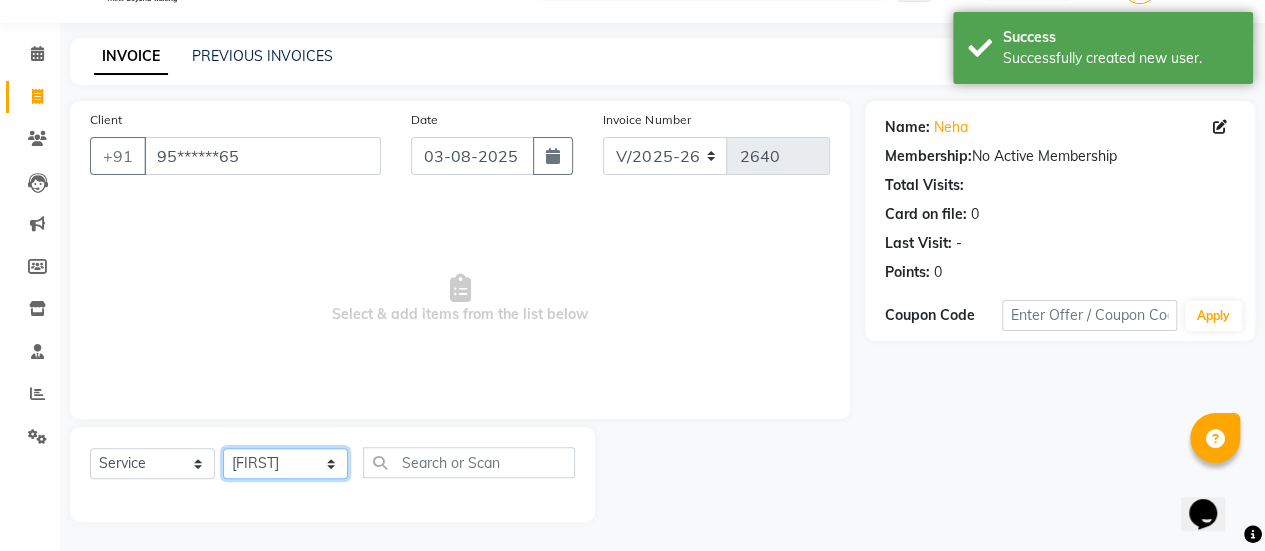 click on "Select Stylist [FIRST] [FIRST] [FIRST] Manager [FIRST] [FIRST] [FIRST] [FIRST] [FIRST] [FIRST] [FIRST] [FIRST] [FIRST] [FIRST] [FIRST]" 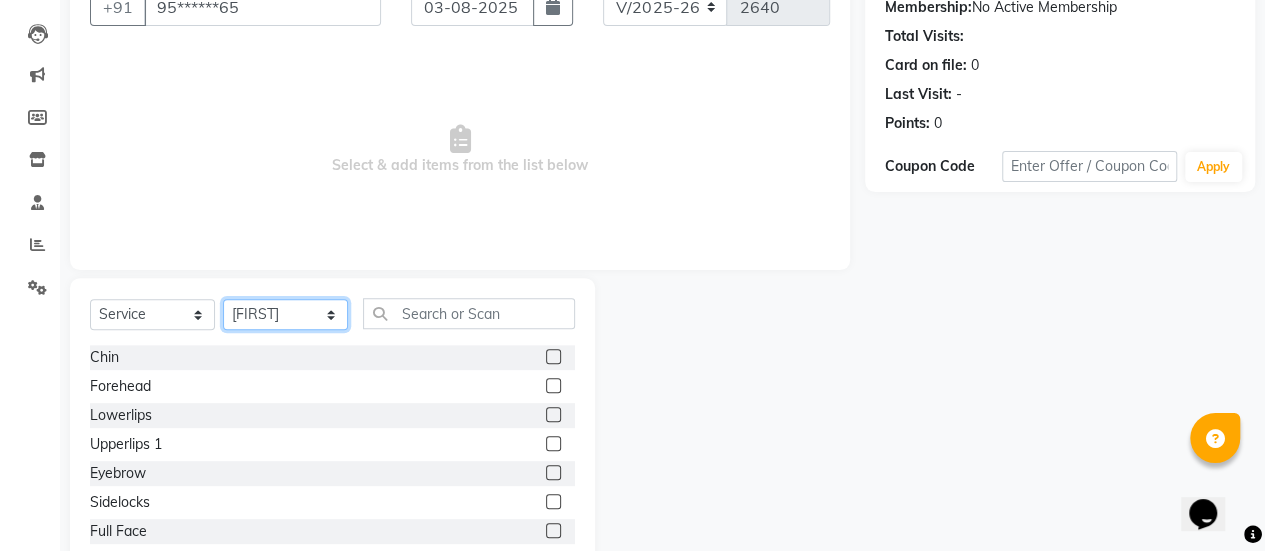 scroll, scrollTop: 204, scrollLeft: 0, axis: vertical 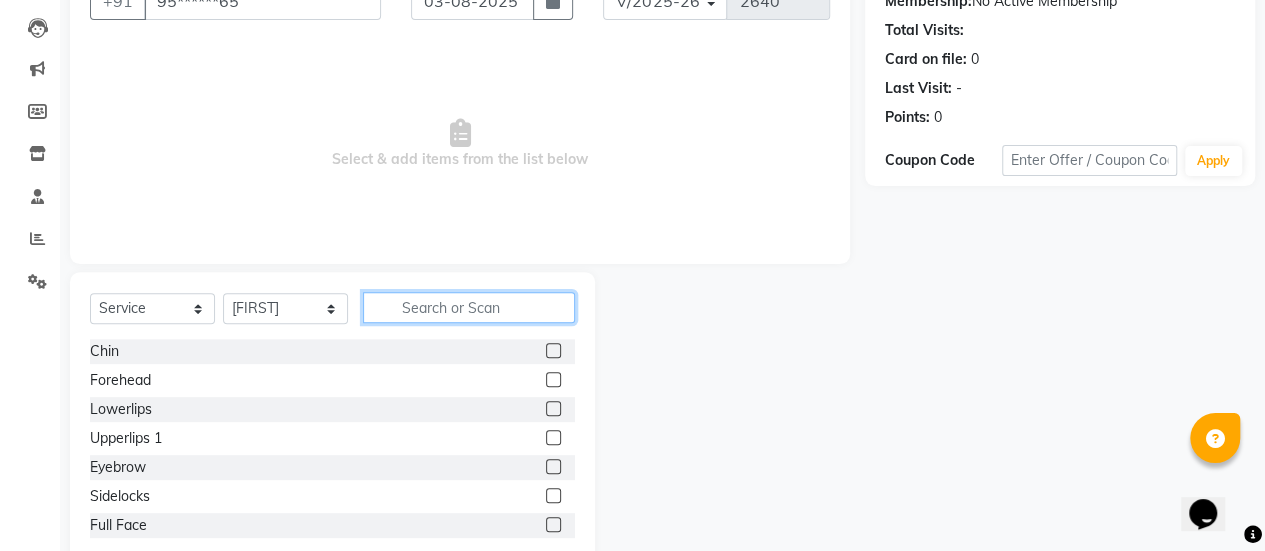 click 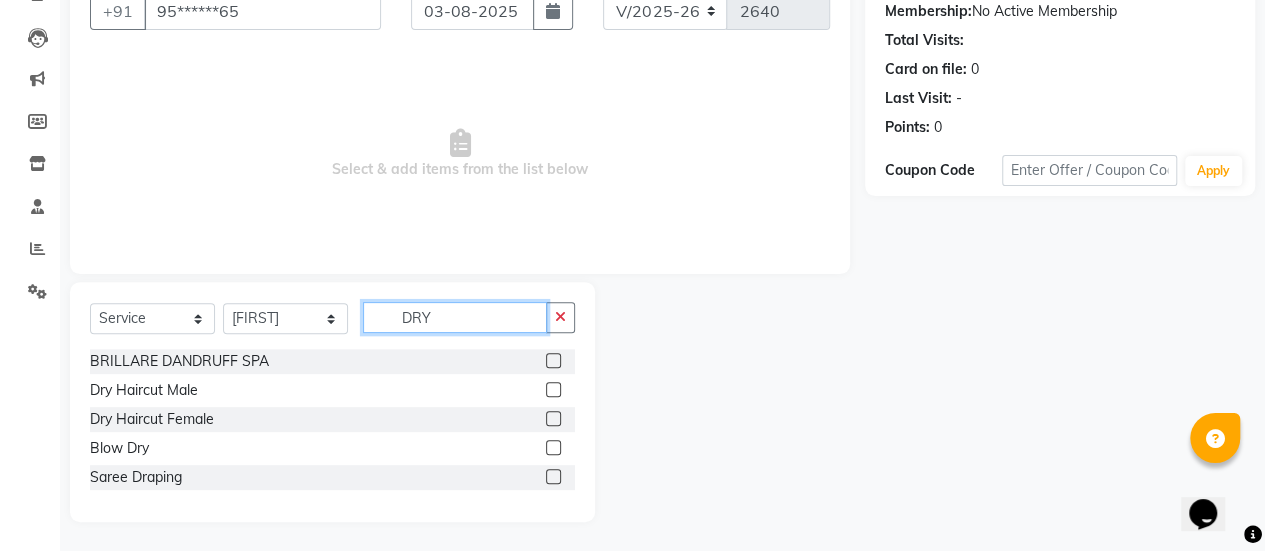 scroll, scrollTop: 136, scrollLeft: 0, axis: vertical 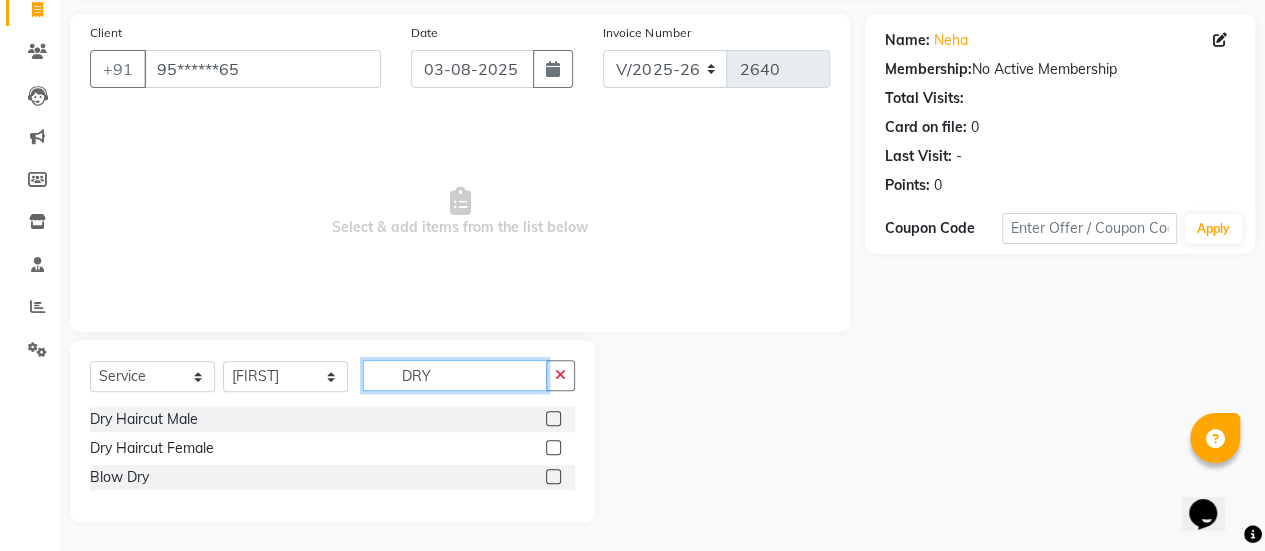 type on "DRY" 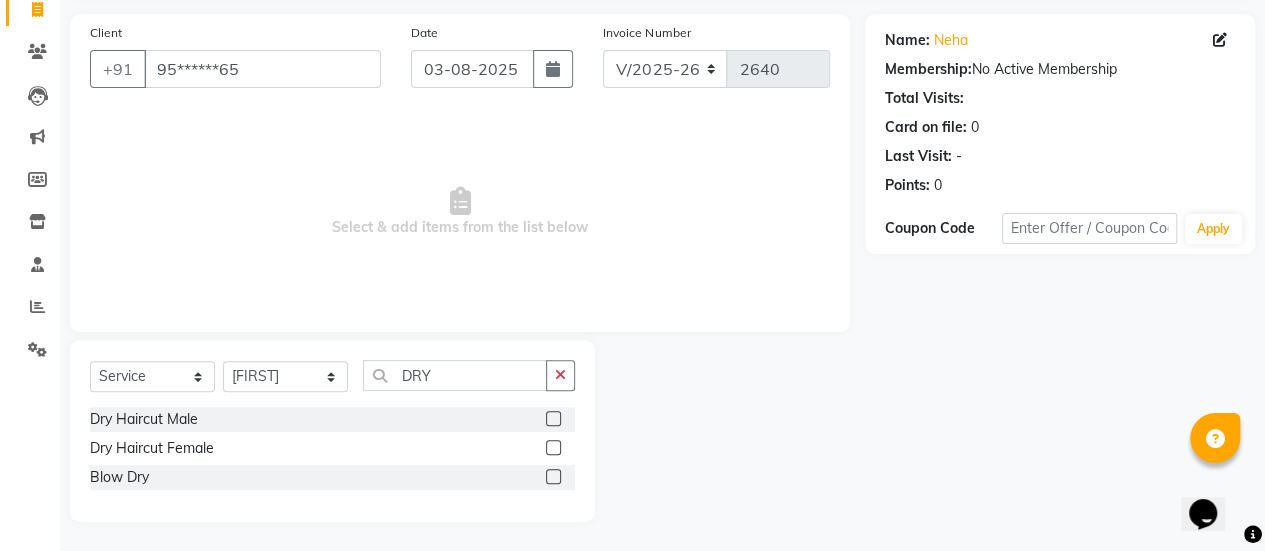 click 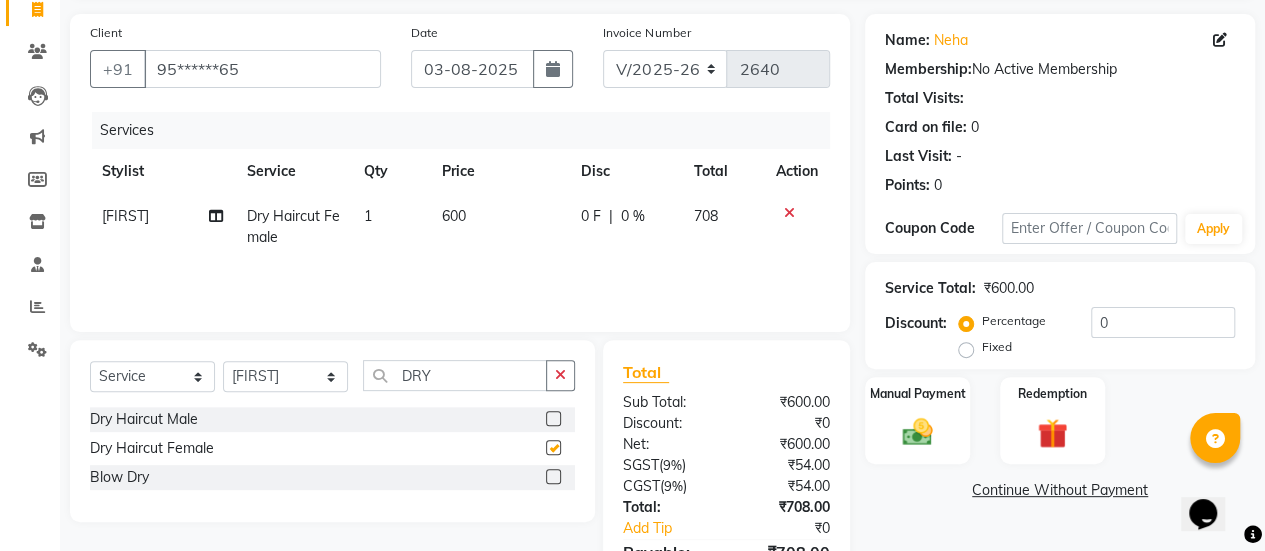 checkbox on "false" 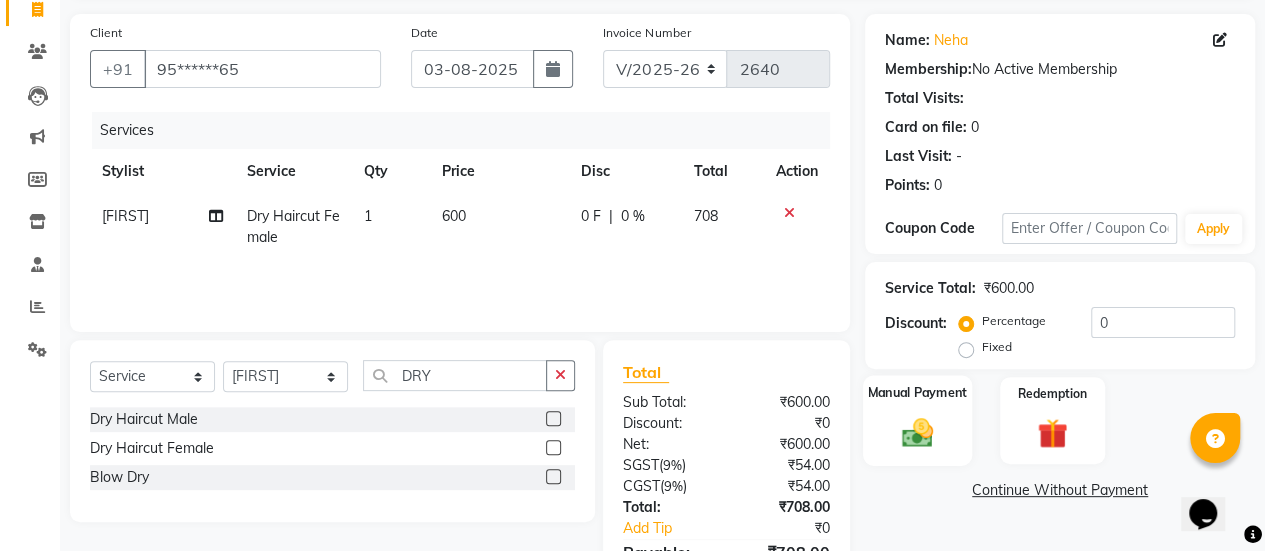 click on "Manual Payment" 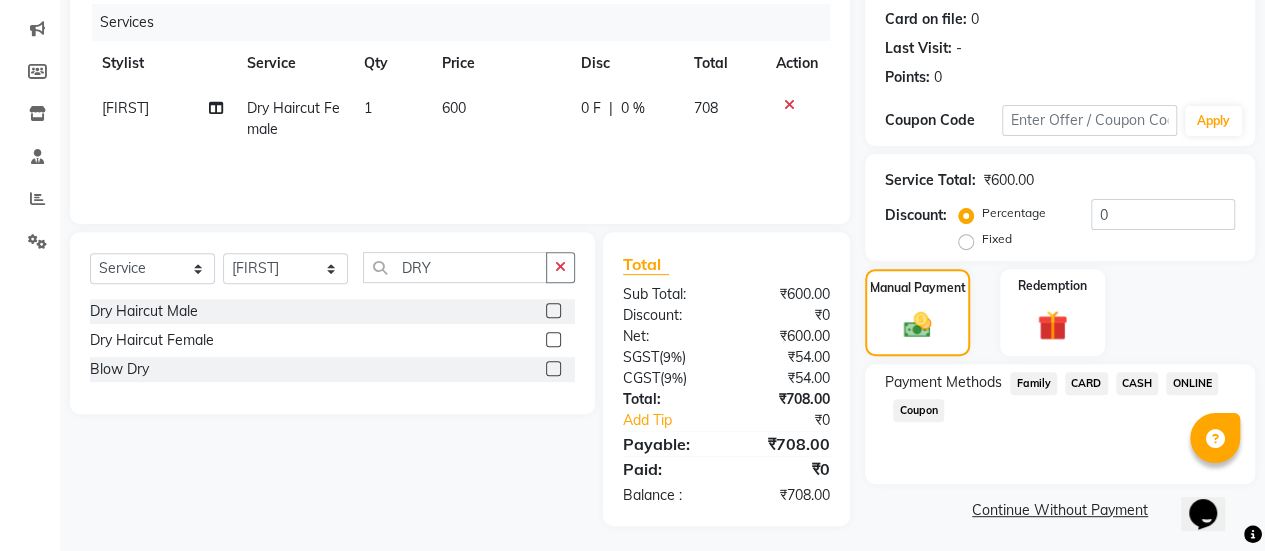 scroll, scrollTop: 247, scrollLeft: 0, axis: vertical 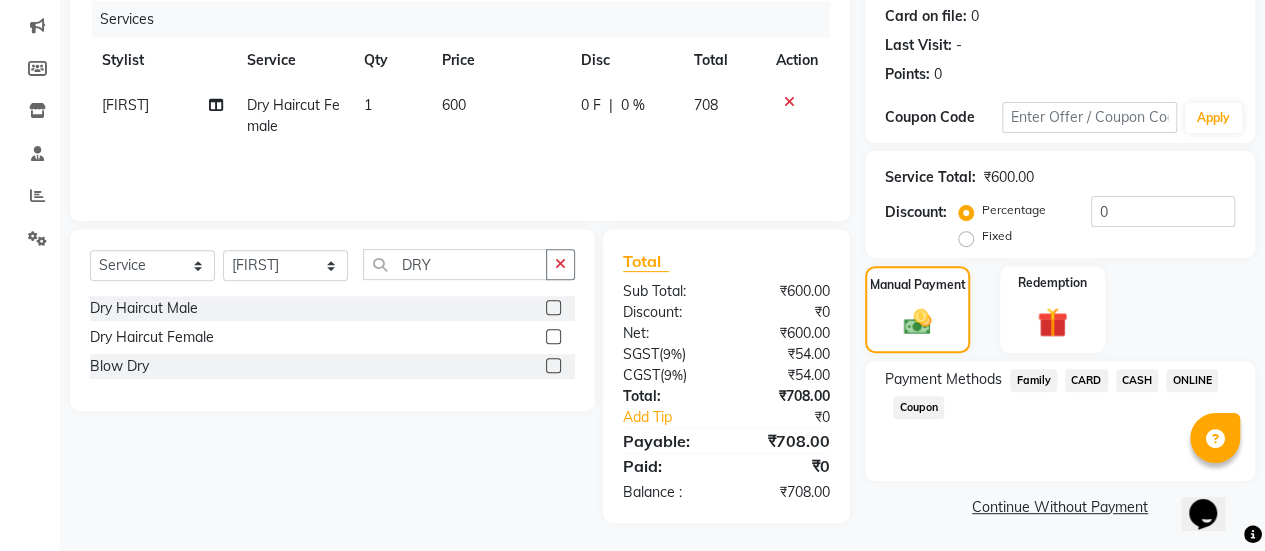 click on "ONLINE" 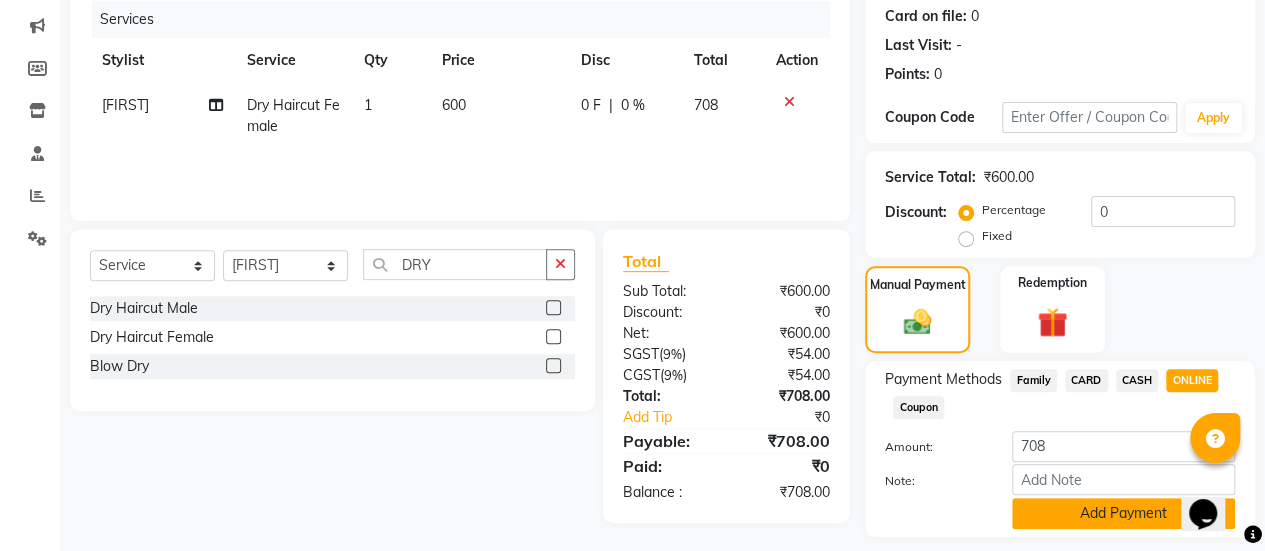 click on "Add Payment" 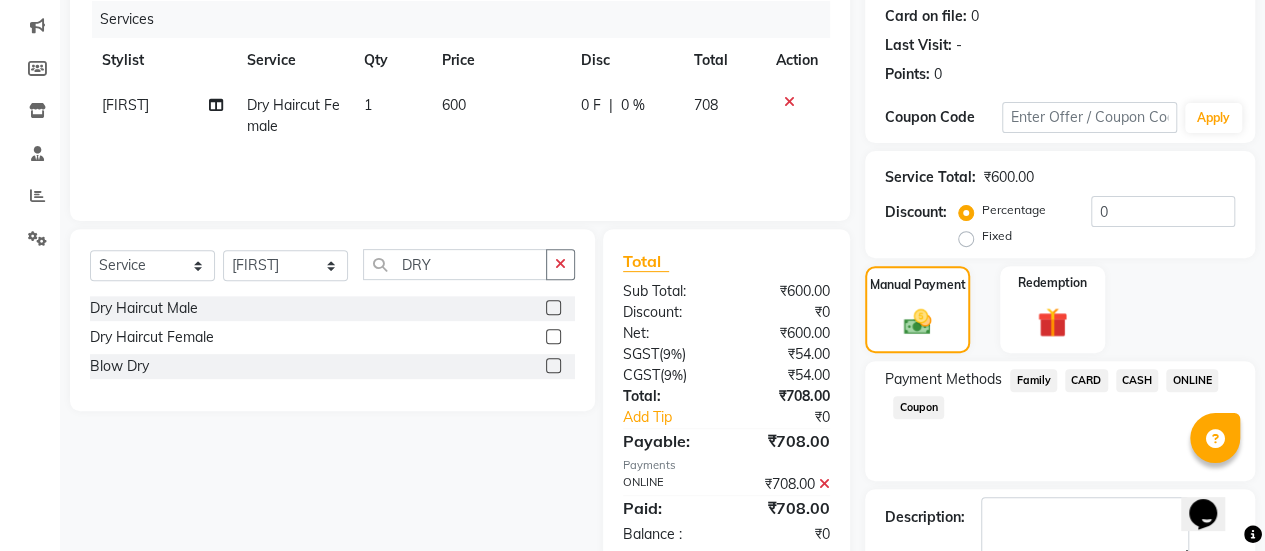 scroll, scrollTop: 358, scrollLeft: 0, axis: vertical 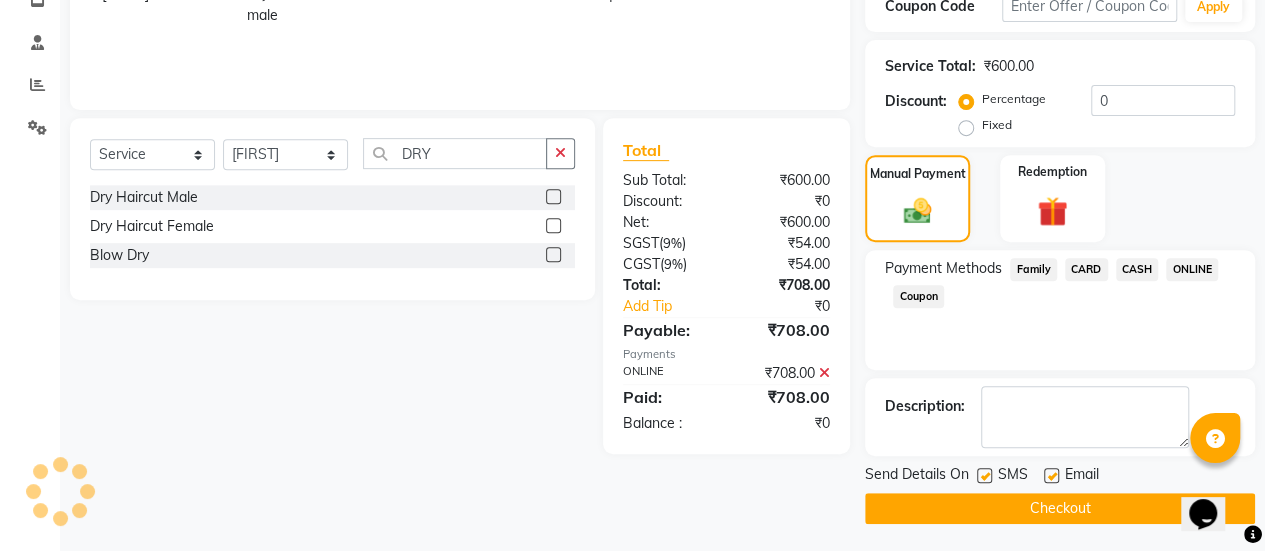 click 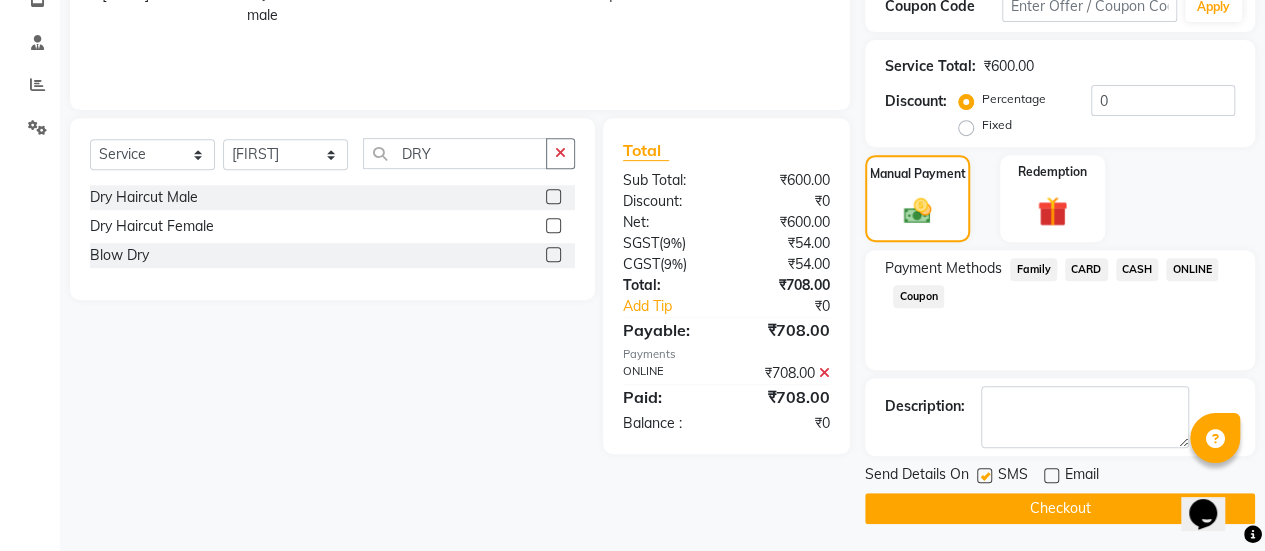 click on "Checkout" 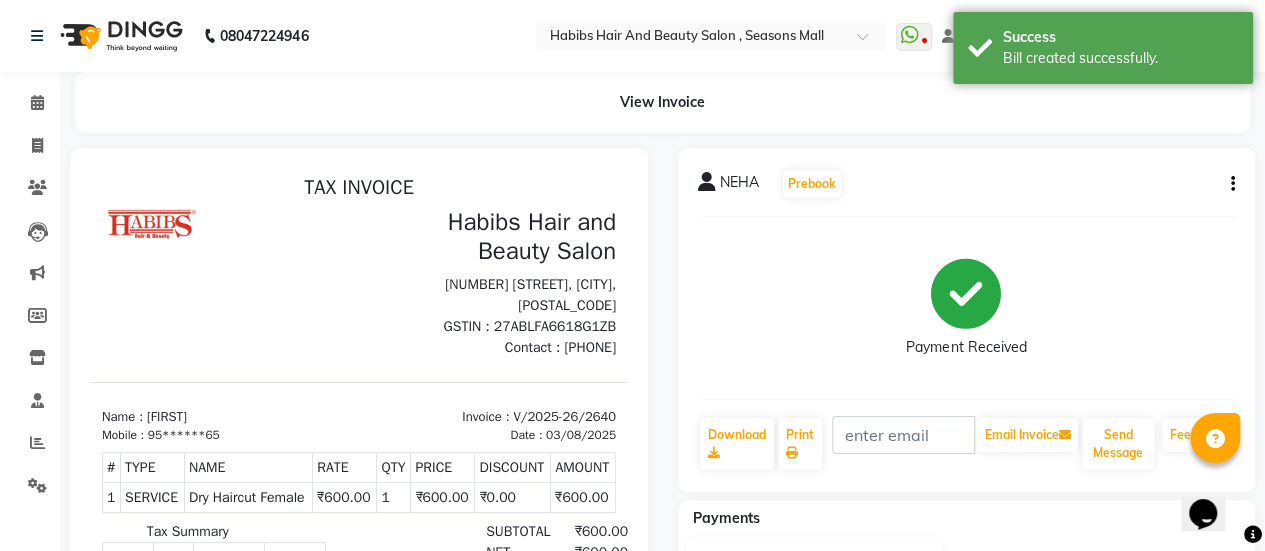 scroll, scrollTop: 0, scrollLeft: 0, axis: both 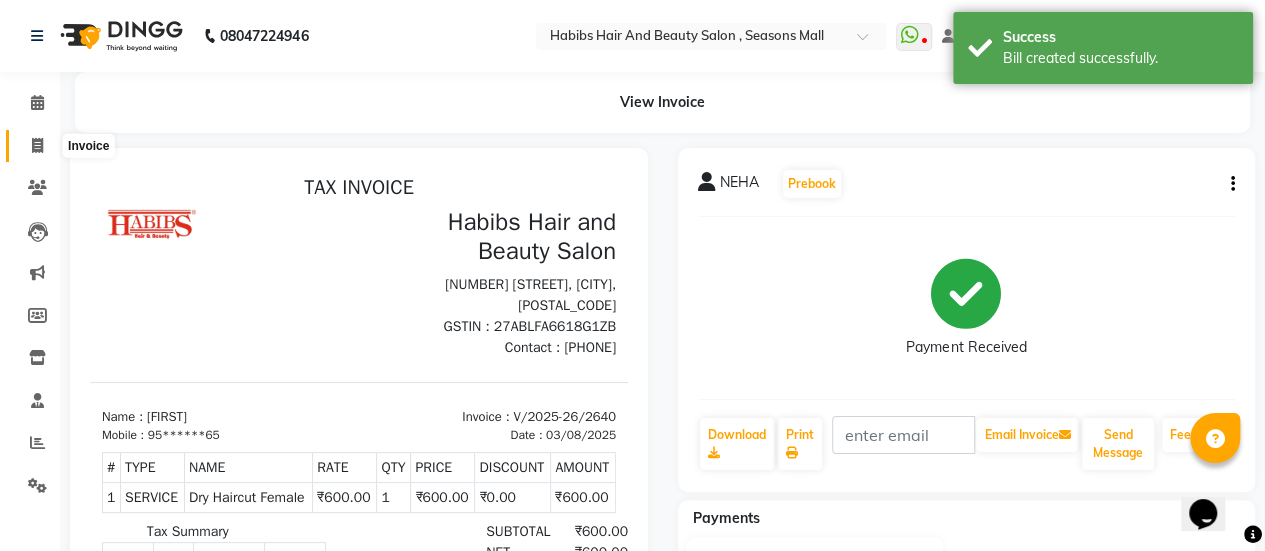 click 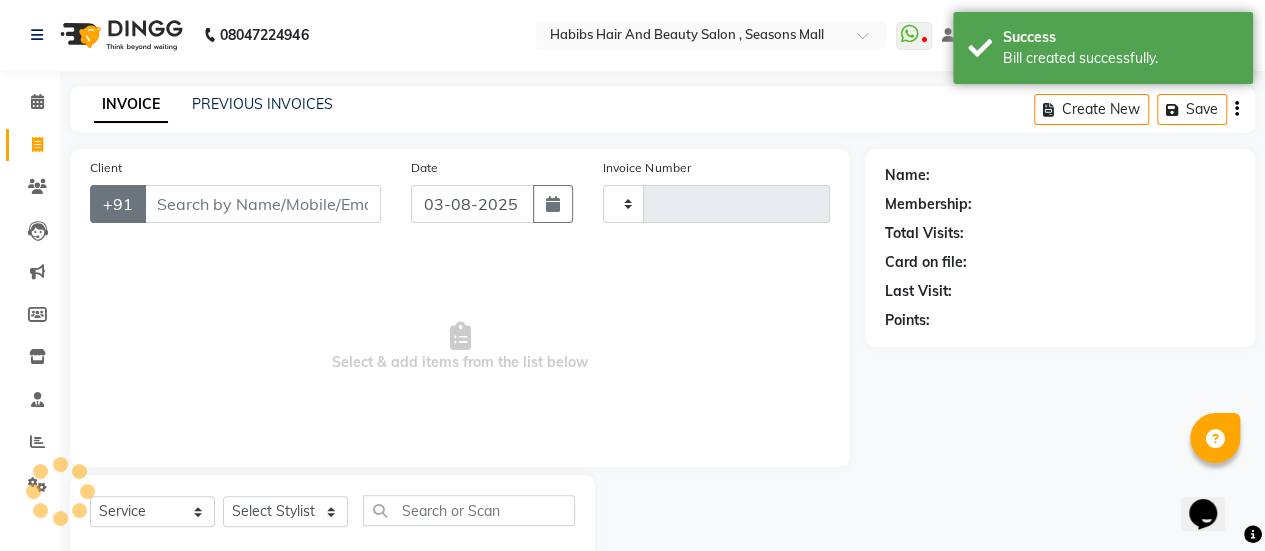 type on "2641" 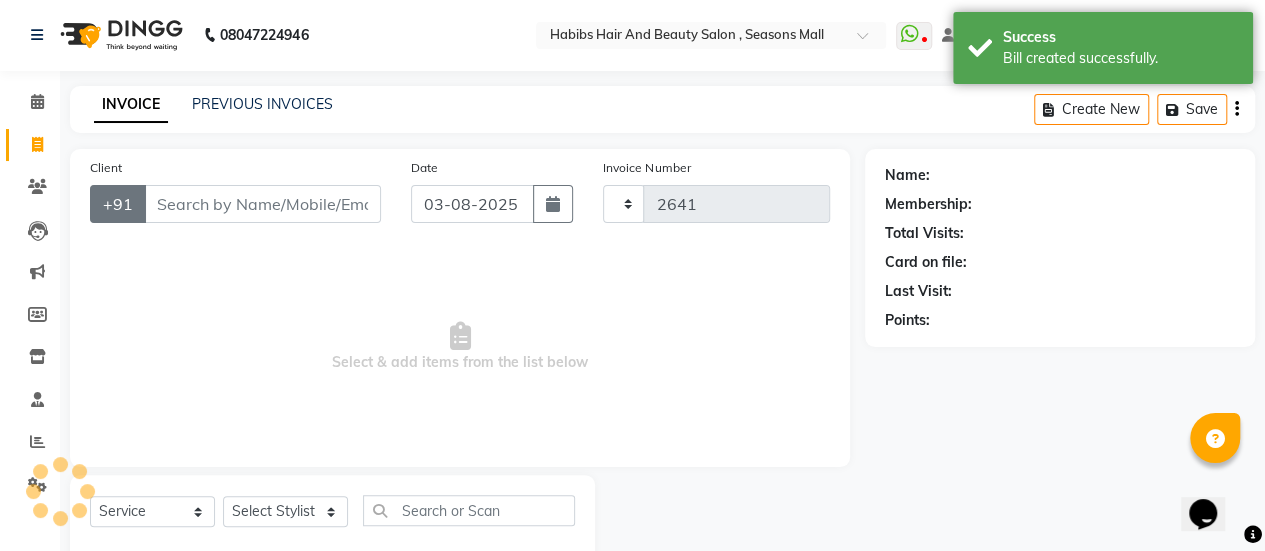 scroll, scrollTop: 49, scrollLeft: 0, axis: vertical 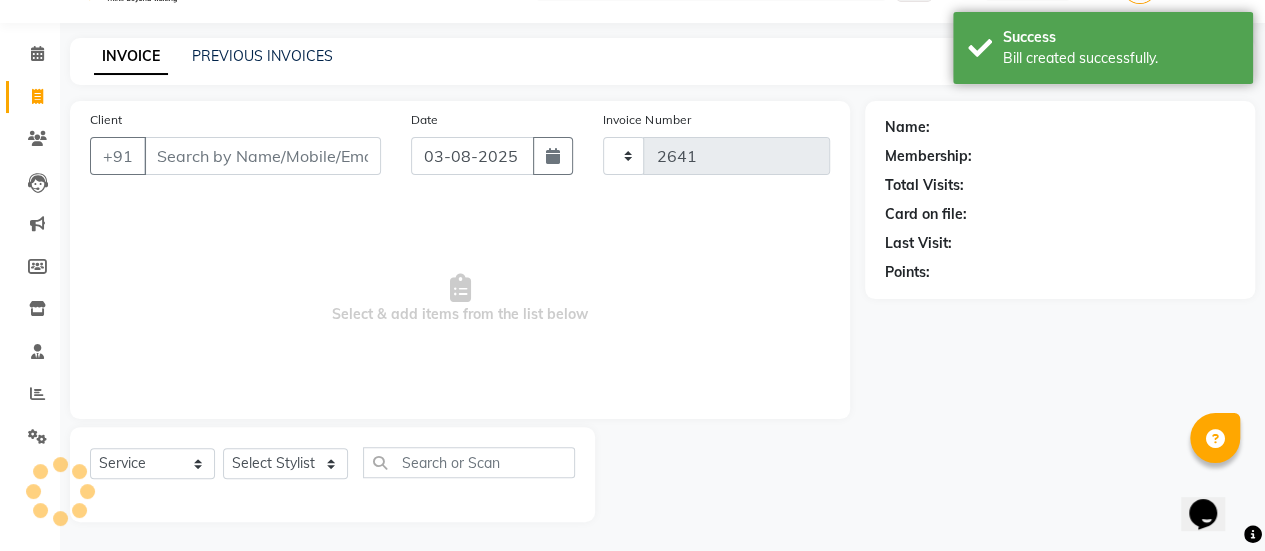 select on "5651" 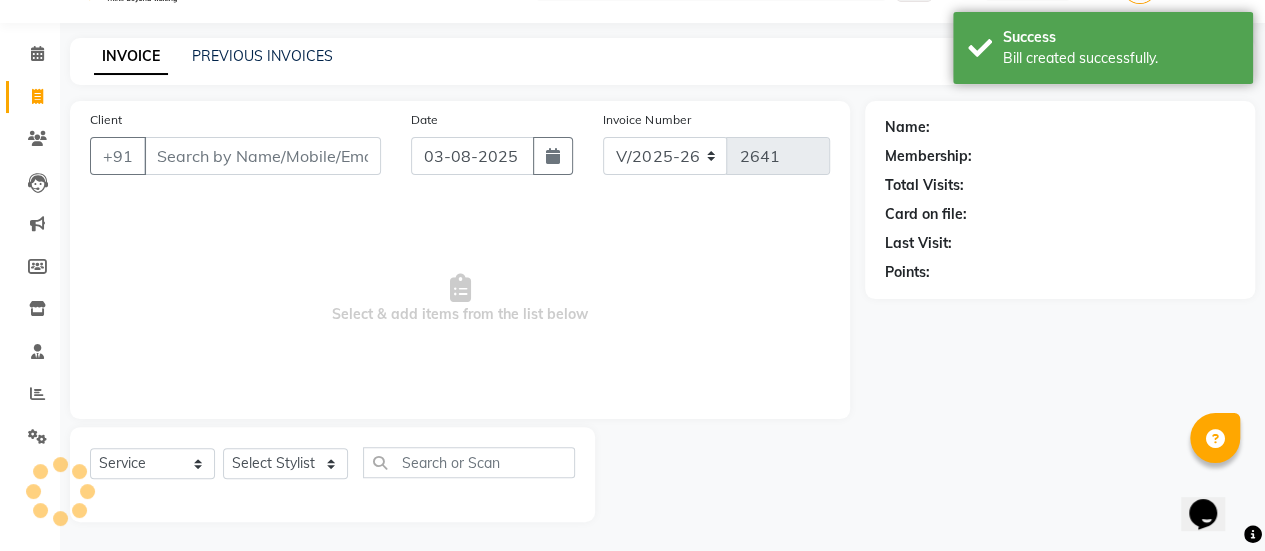 click on "Client" at bounding box center (262, 156) 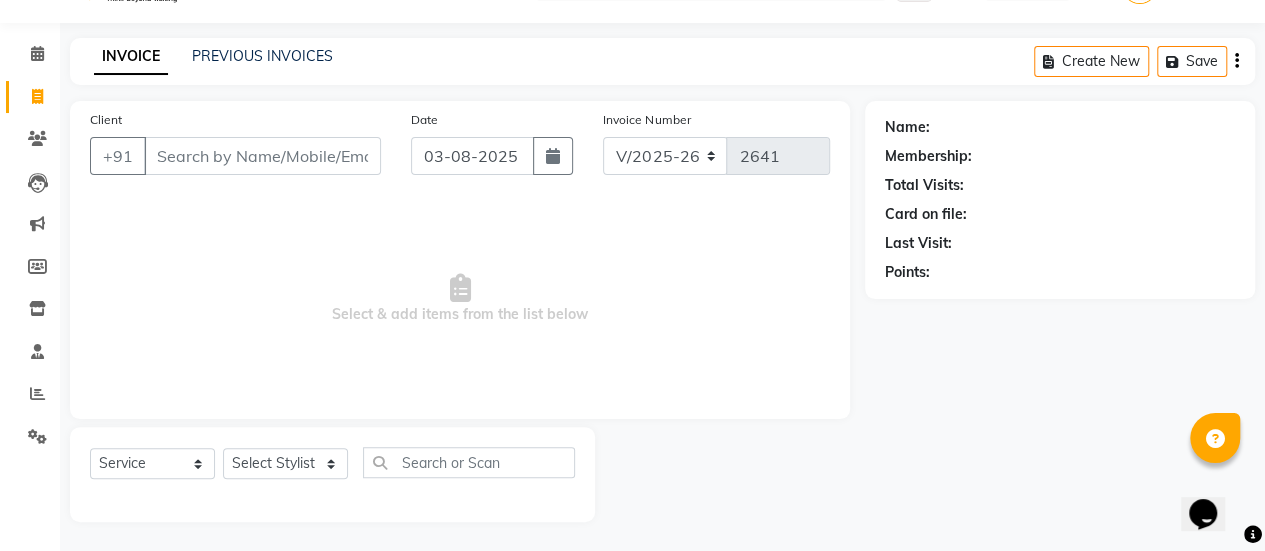 click on "Client" at bounding box center [262, 156] 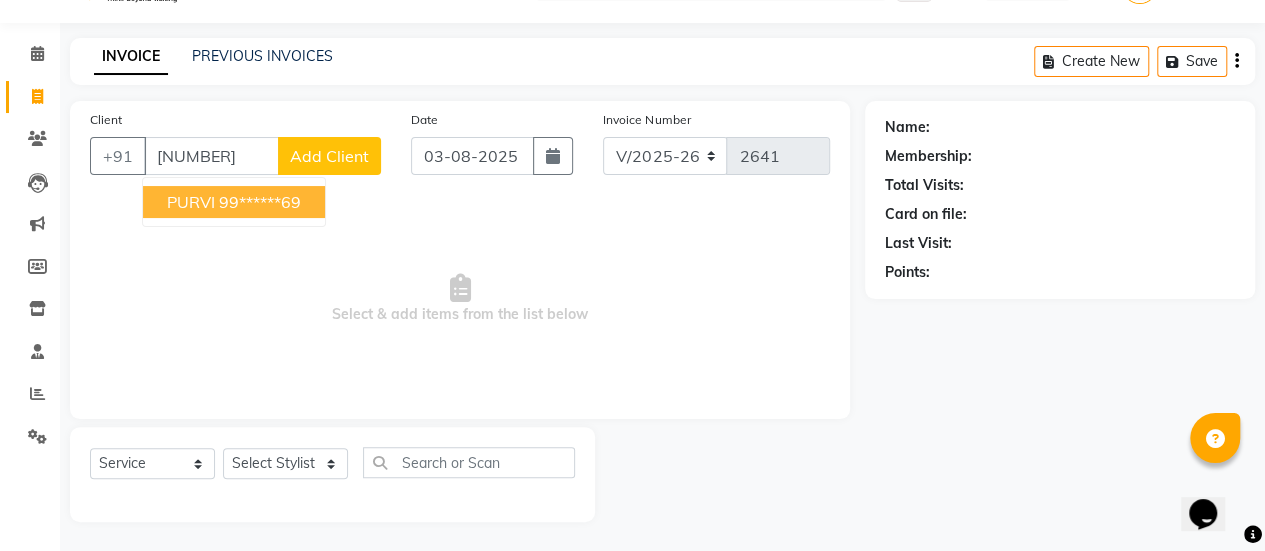 click on "99******69" at bounding box center (260, 202) 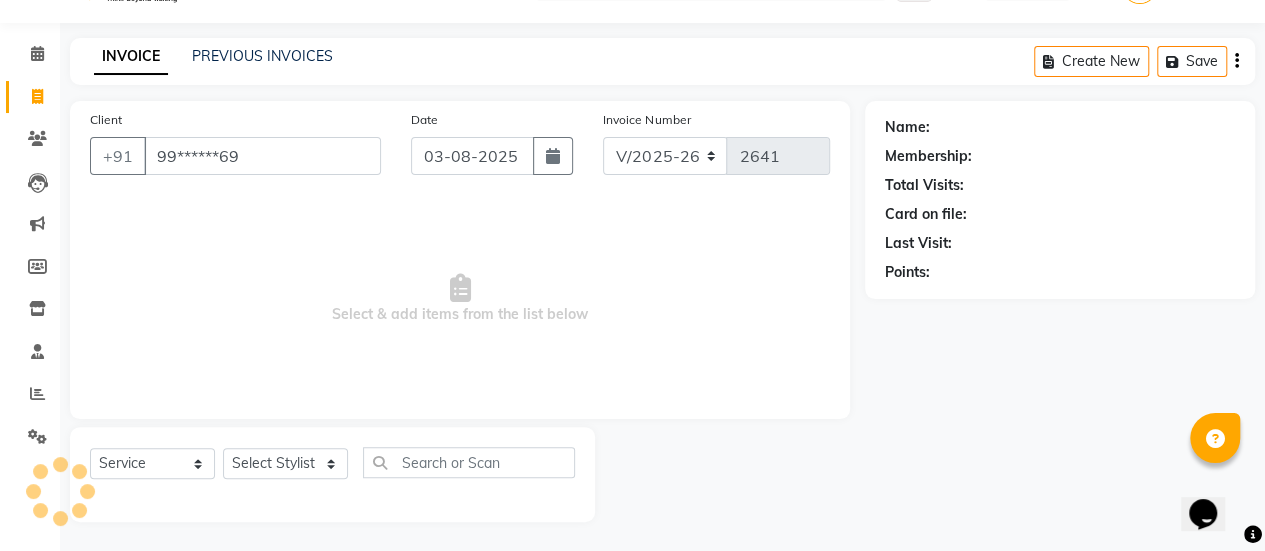 type on "99******69" 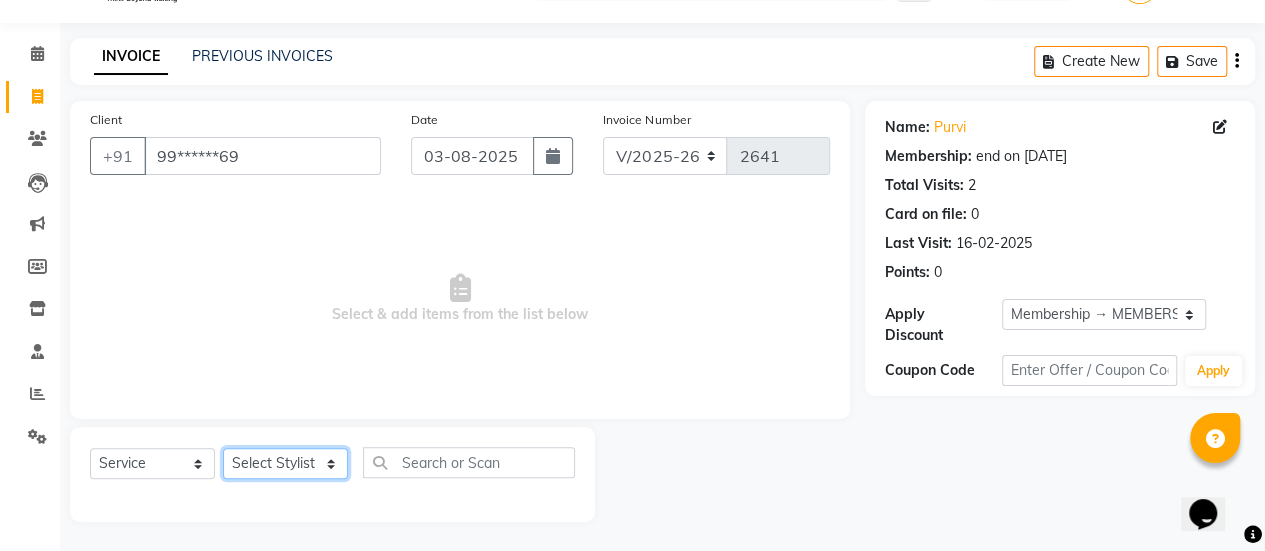 click on "Select Stylist [FIRST] [FIRST] [FIRST] Manager [FIRST] [FIRST] [FIRST] [FIRST] [FIRST] [FIRST] [FIRST] [FIRST] [FIRST] [FIRST] [FIRST]" 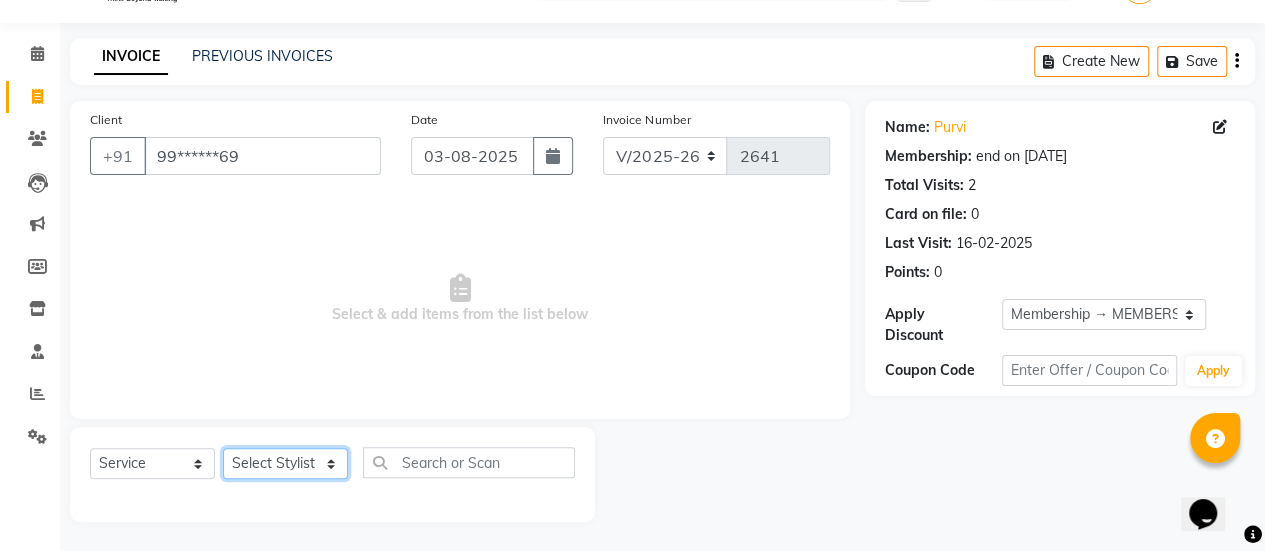 select on "59401" 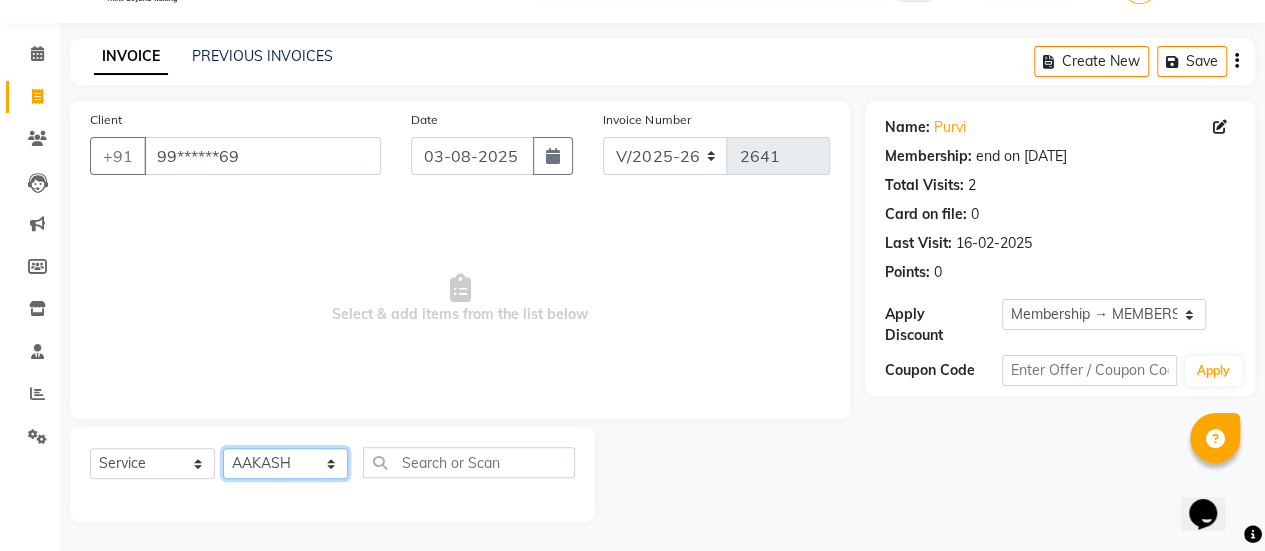 click on "Select Stylist [FIRST] [FIRST] [FIRST] Manager [FIRST] [FIRST] [FIRST] [FIRST] [FIRST] [FIRST] [FIRST] [FIRST] [FIRST] [FIRST] [FIRST]" 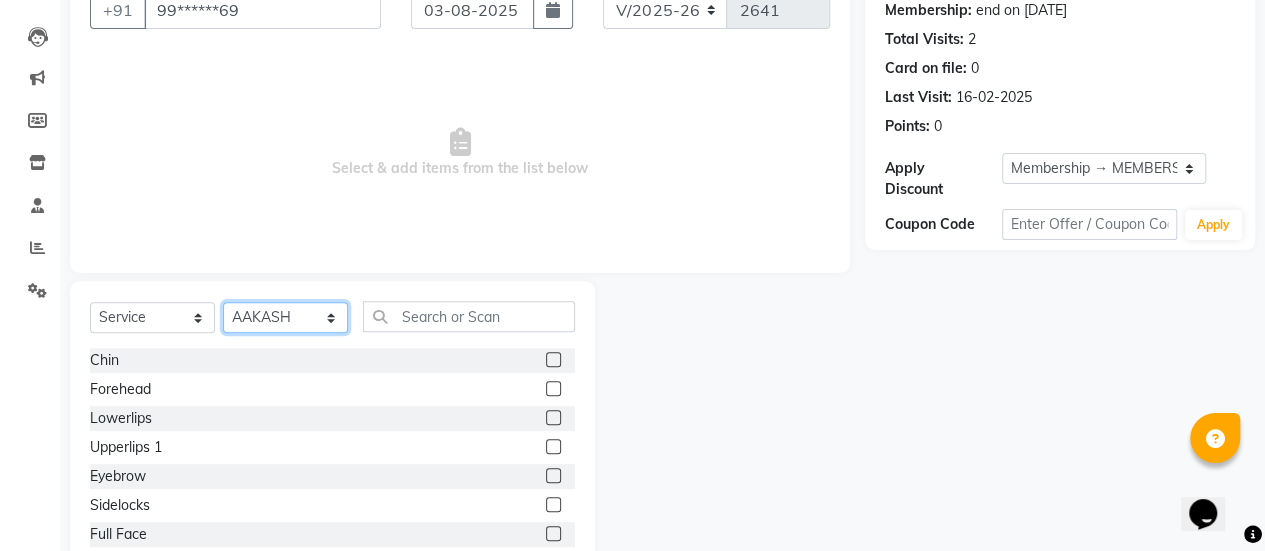 scroll, scrollTop: 249, scrollLeft: 0, axis: vertical 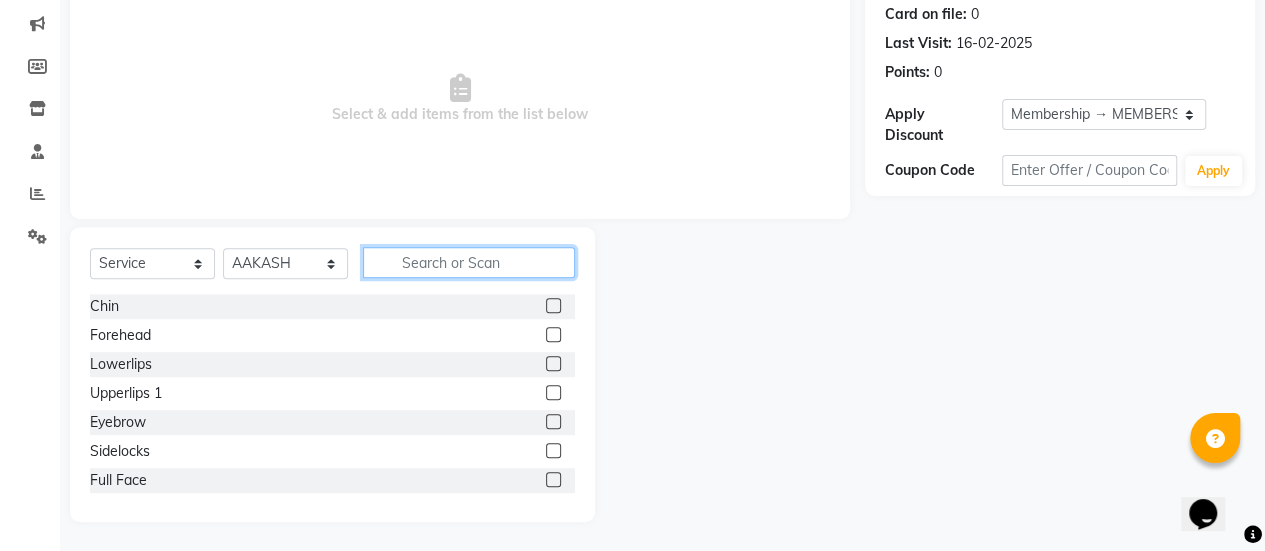 click 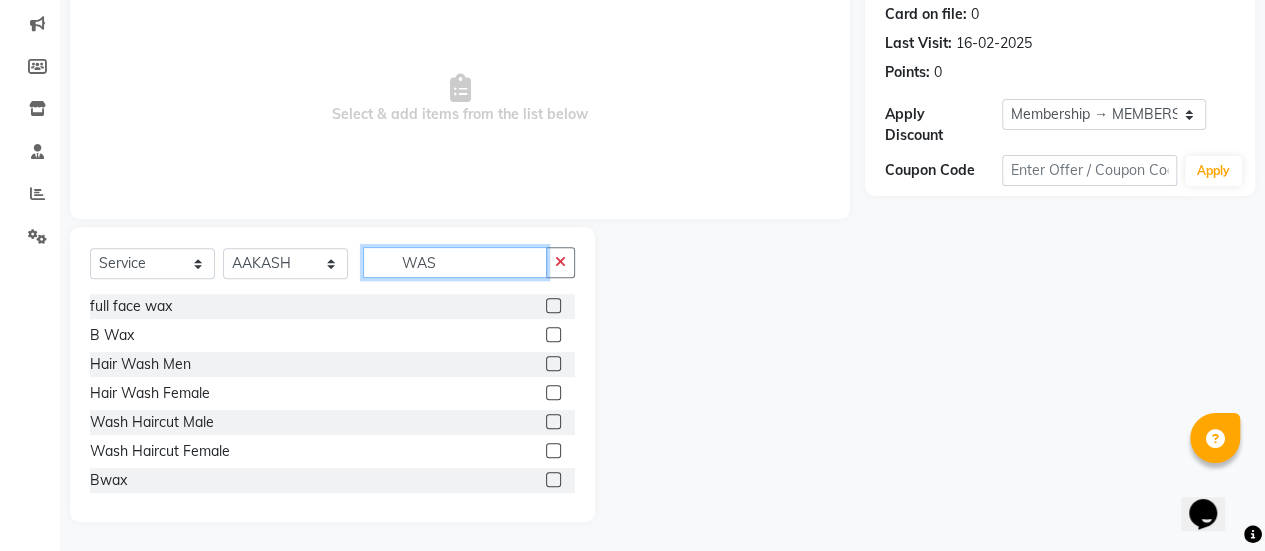 scroll, scrollTop: 165, scrollLeft: 0, axis: vertical 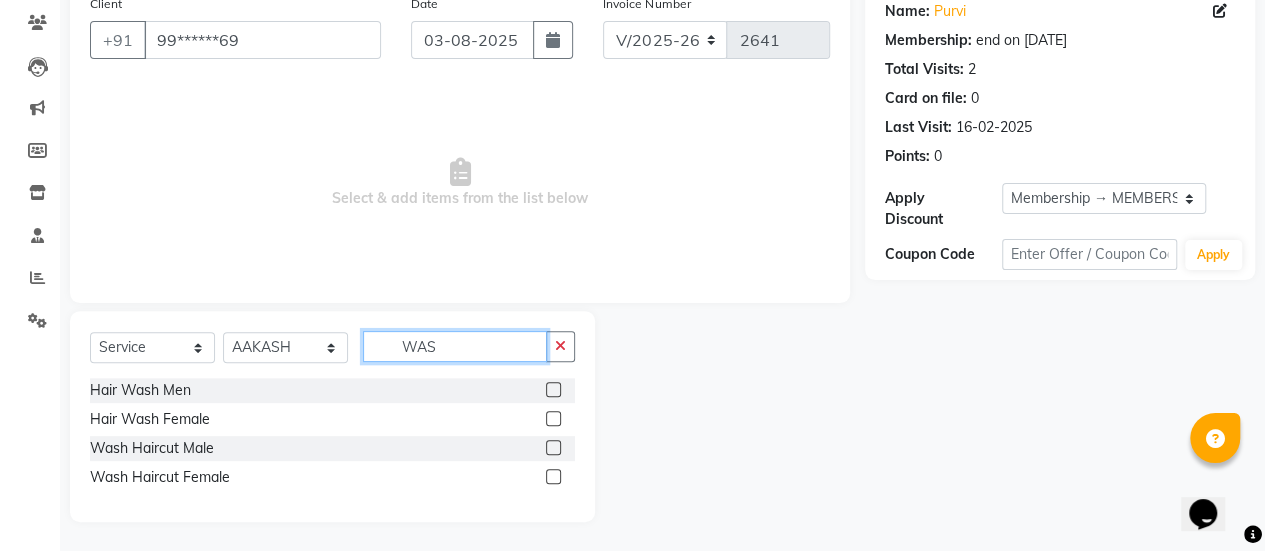 type on "WAS" 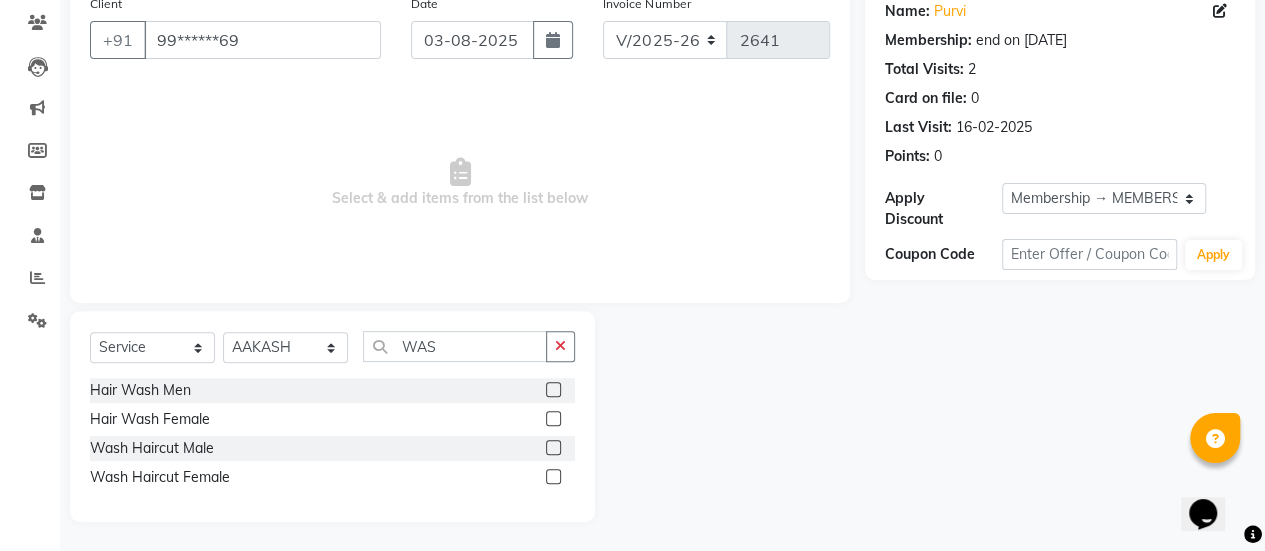click 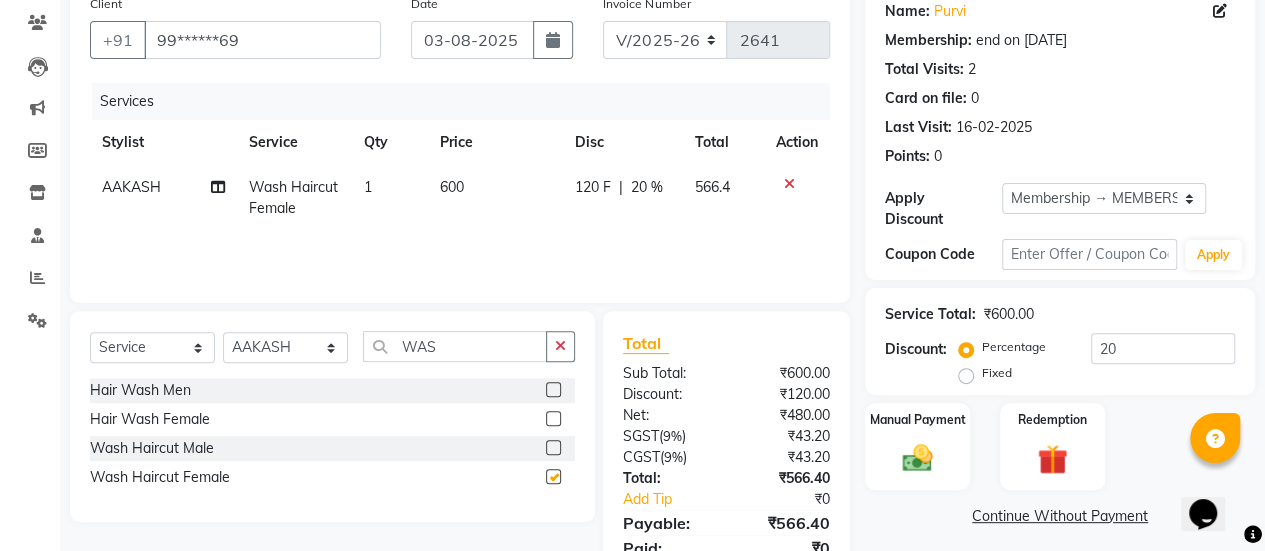 checkbox on "false" 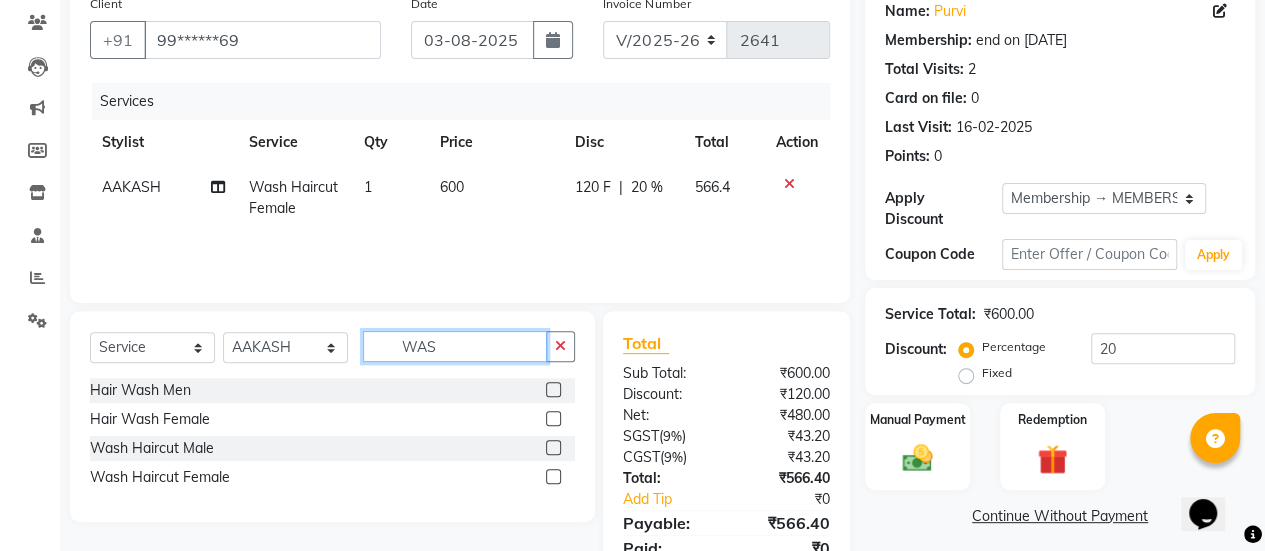 click on "WAS" 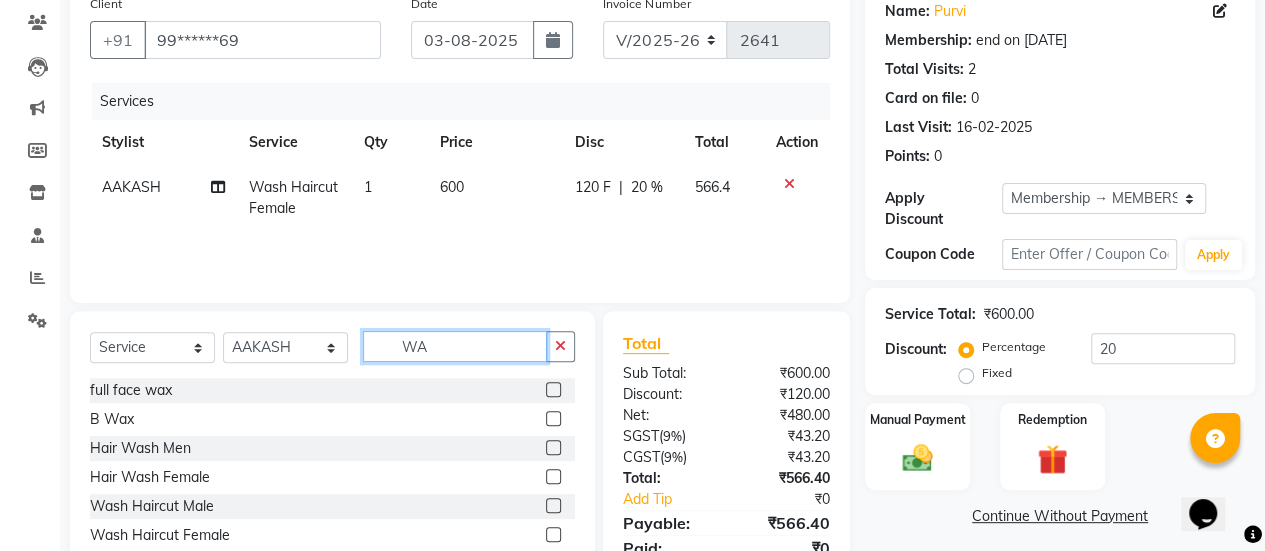 type on "W" 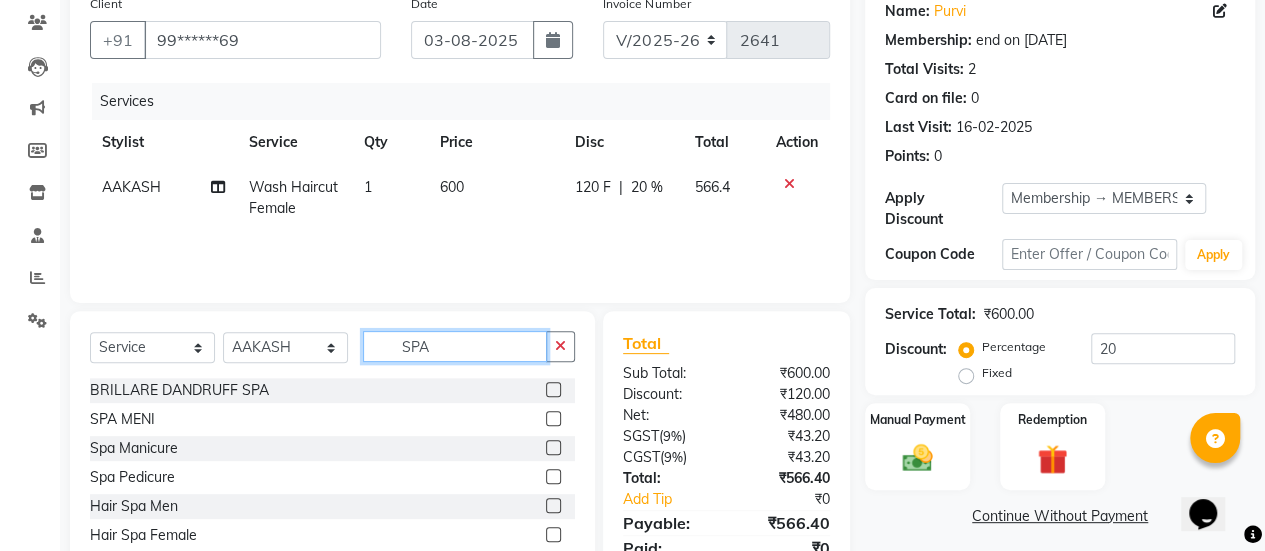 scroll, scrollTop: 247, scrollLeft: 0, axis: vertical 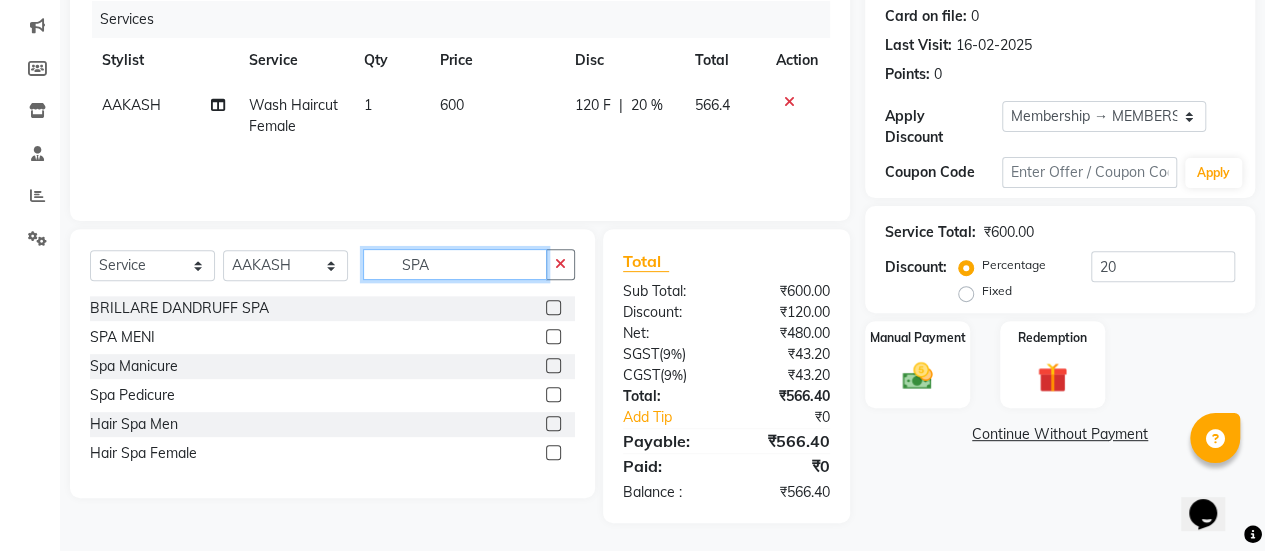 type on "SPA" 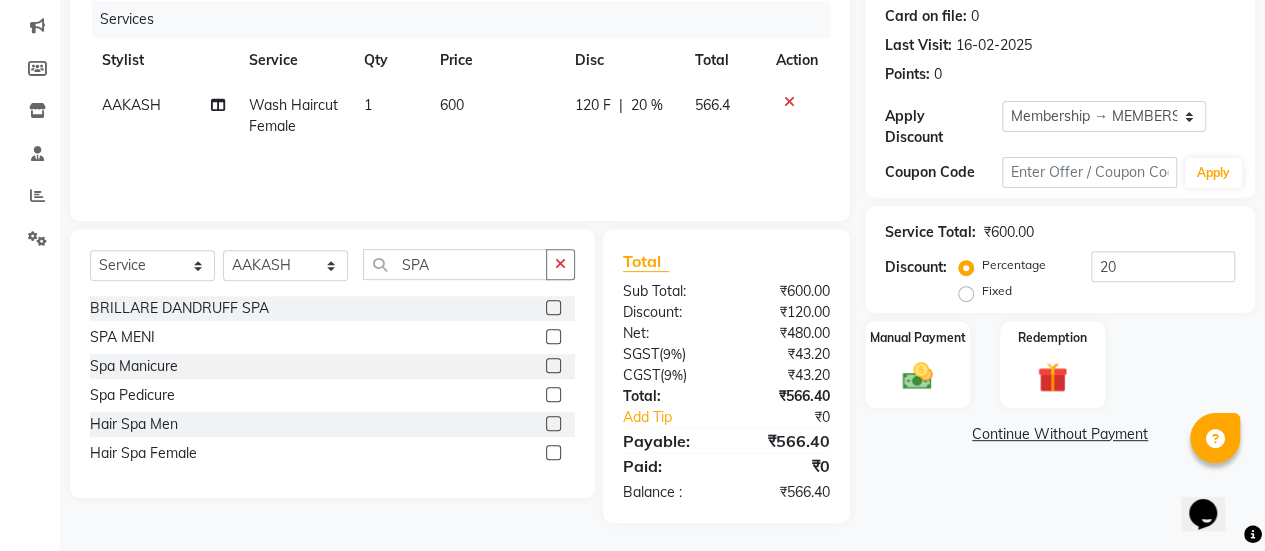click 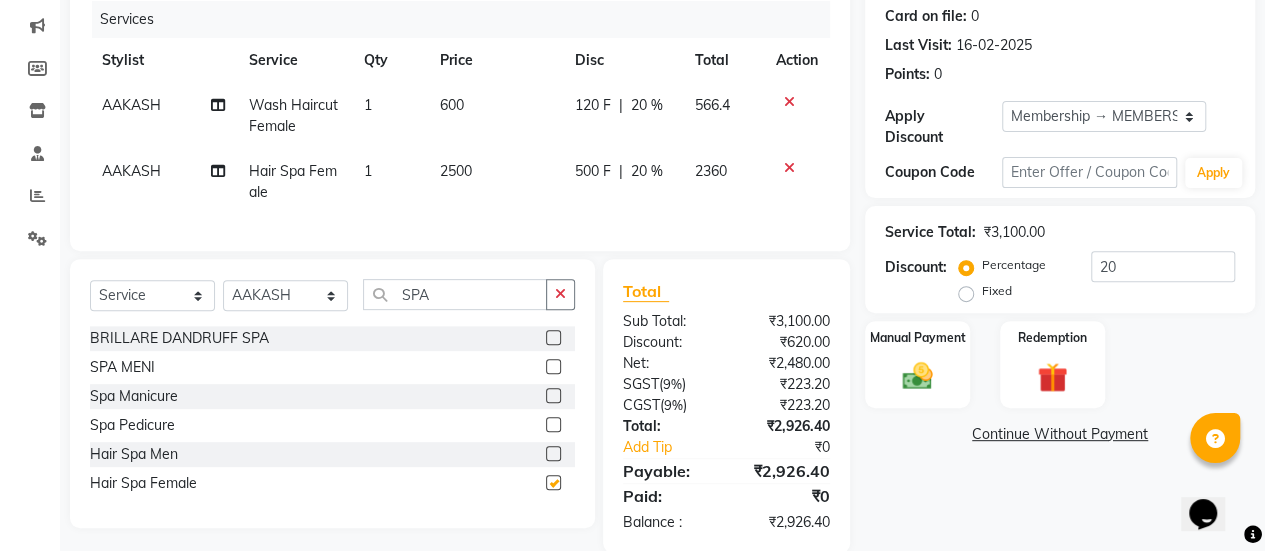 checkbox on "false" 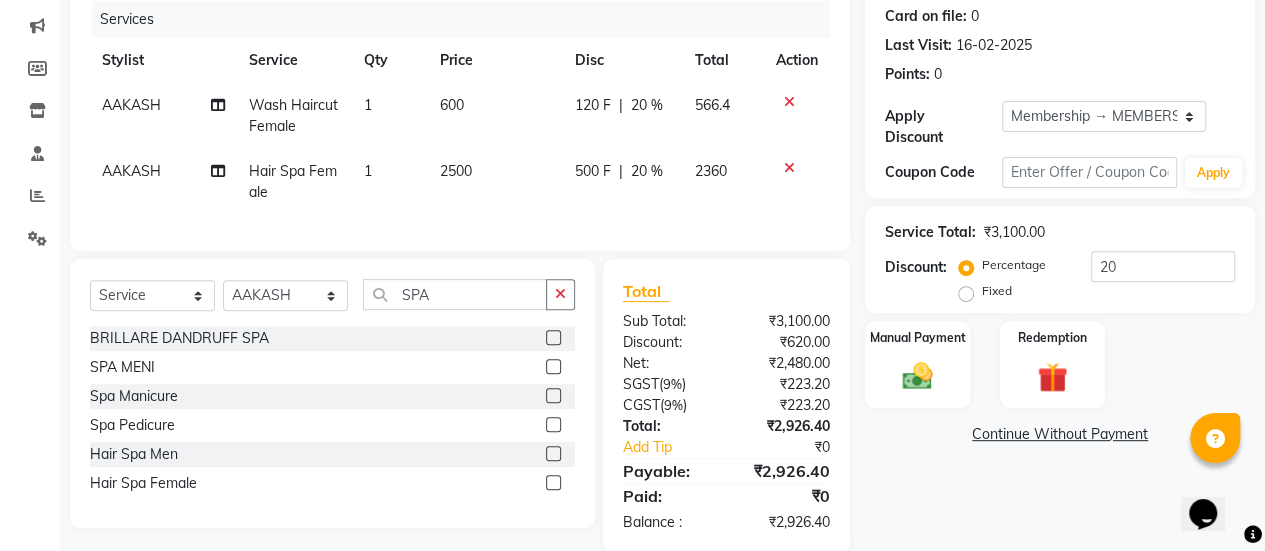 click on "2500" 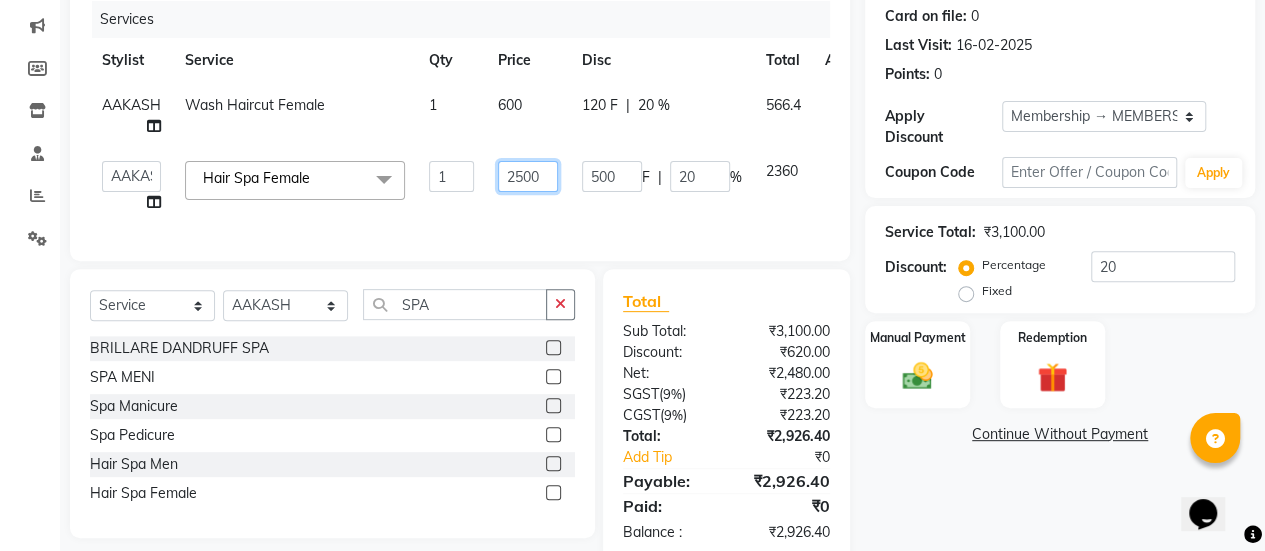 click on "2500" 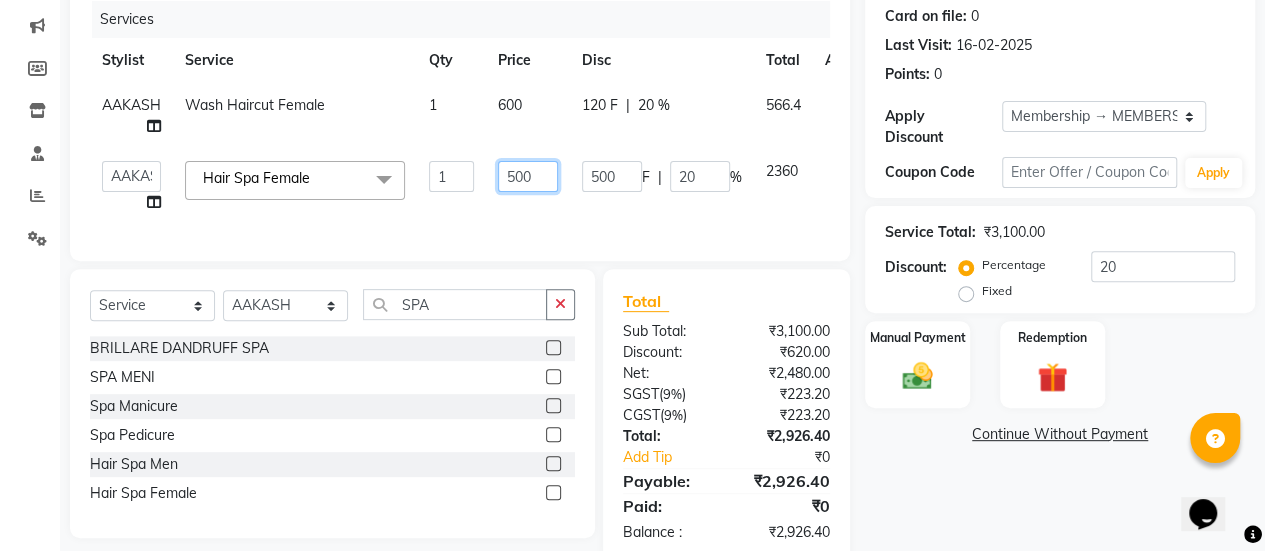 type on "3500" 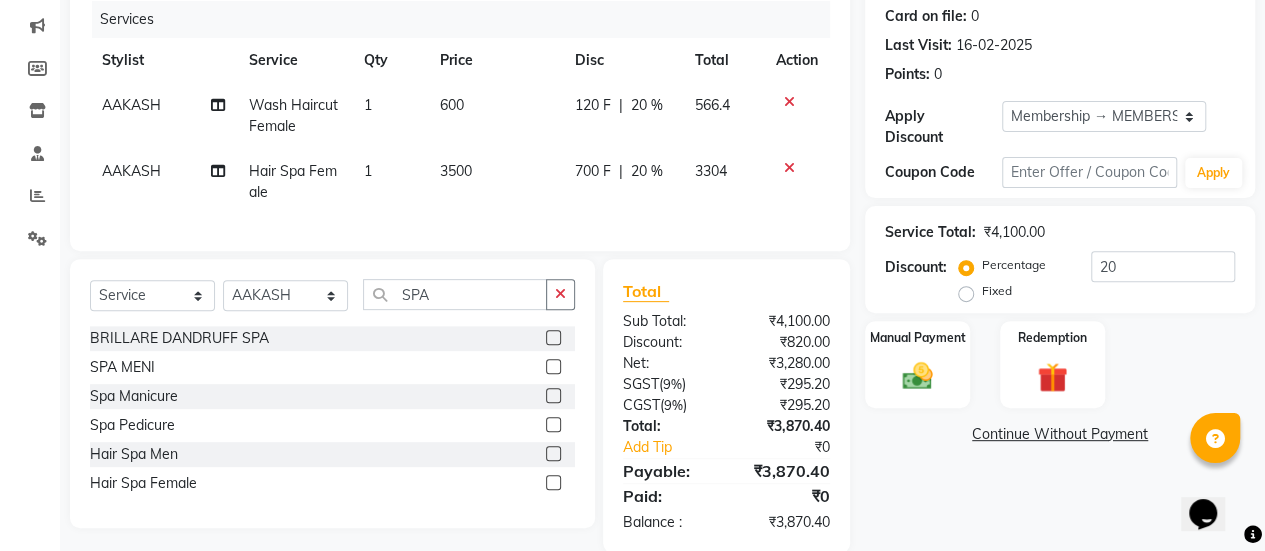 click on "600" 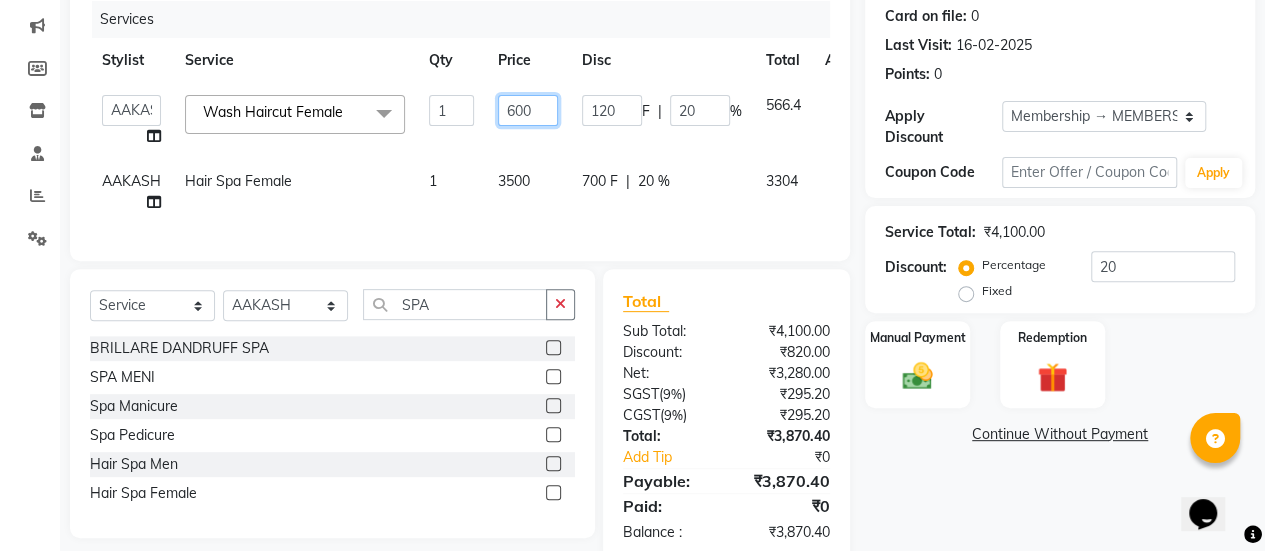 click on "600" 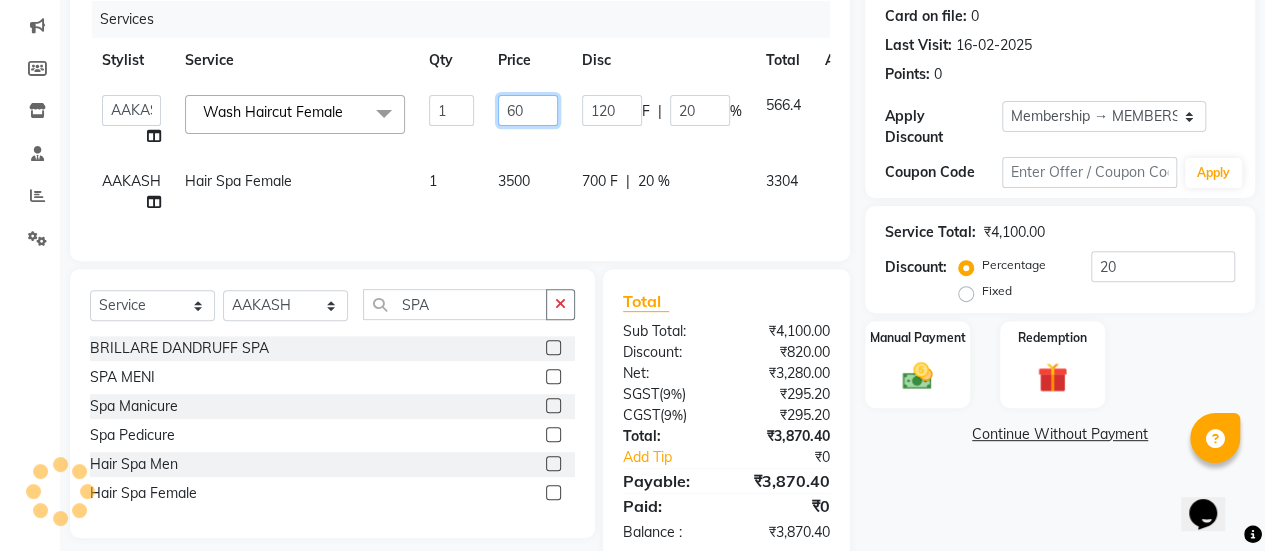type on "6" 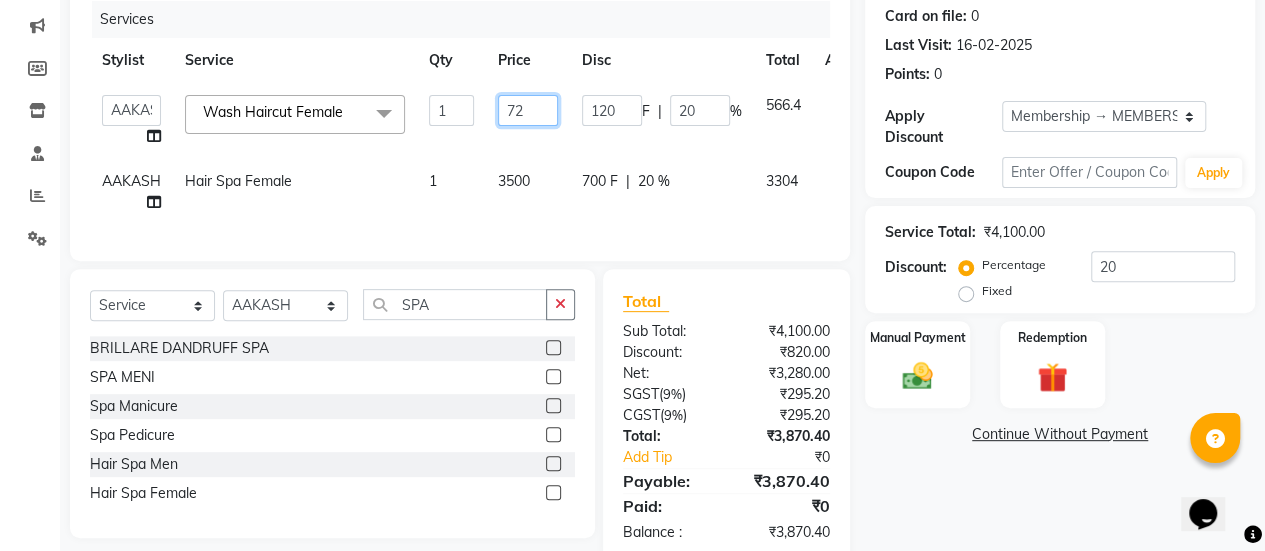 type on "720" 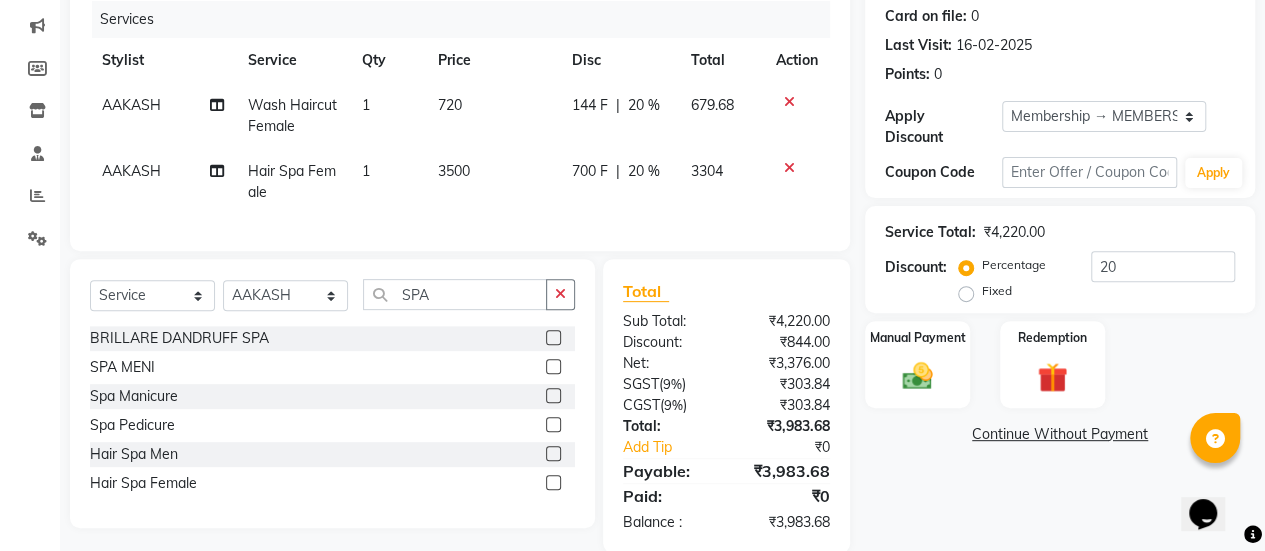 click on "3500" 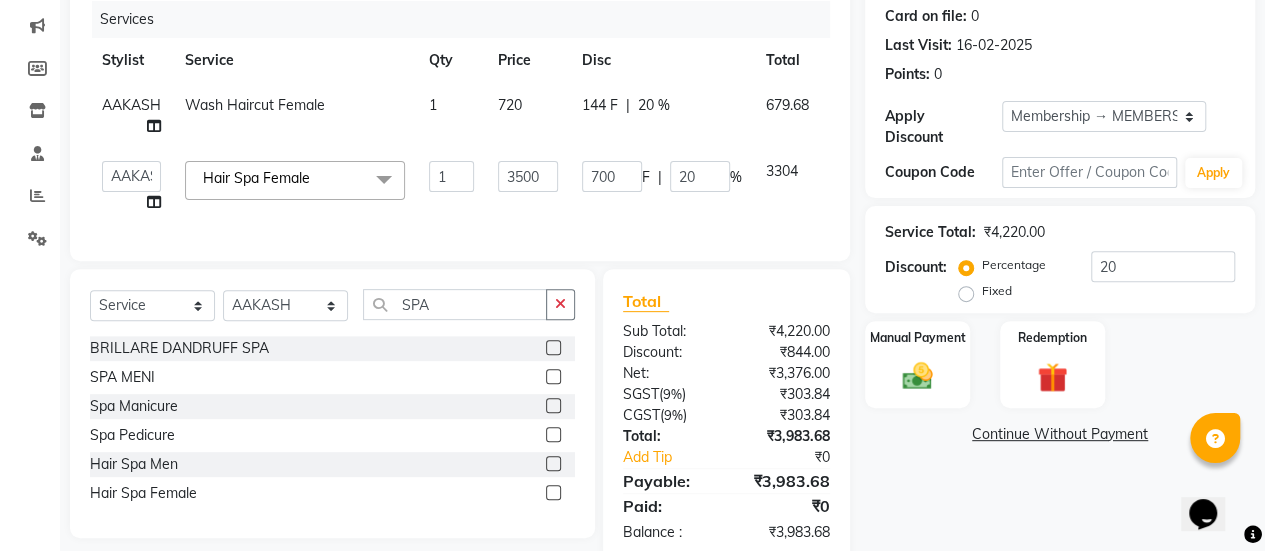 scroll, scrollTop: 302, scrollLeft: 0, axis: vertical 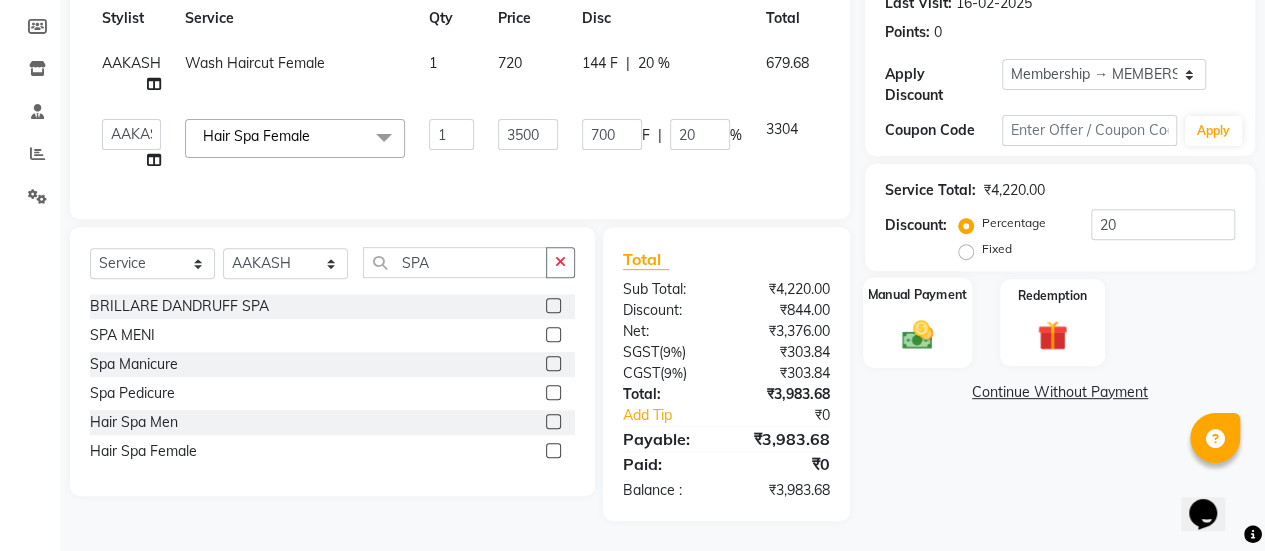 click on "Manual Payment" 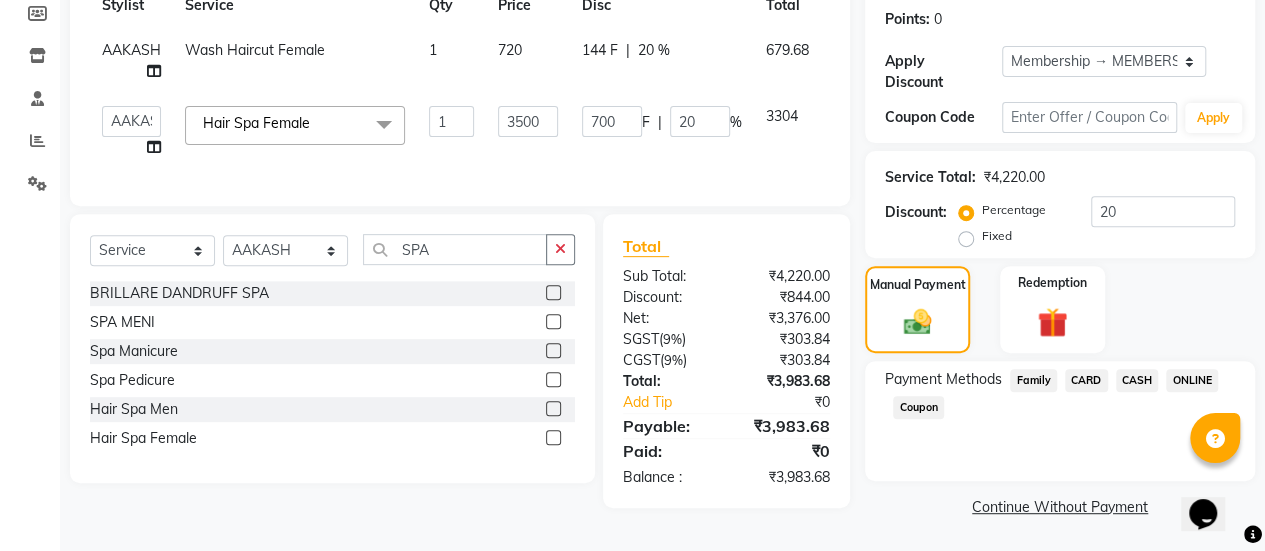 click on "ONLINE" 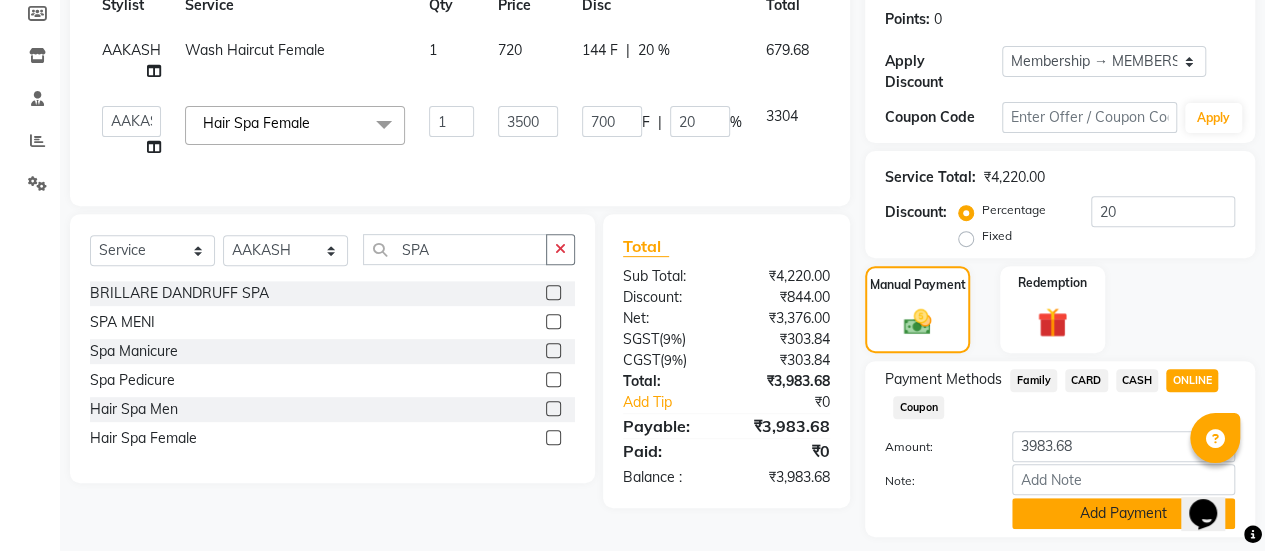 click on "Add Payment" 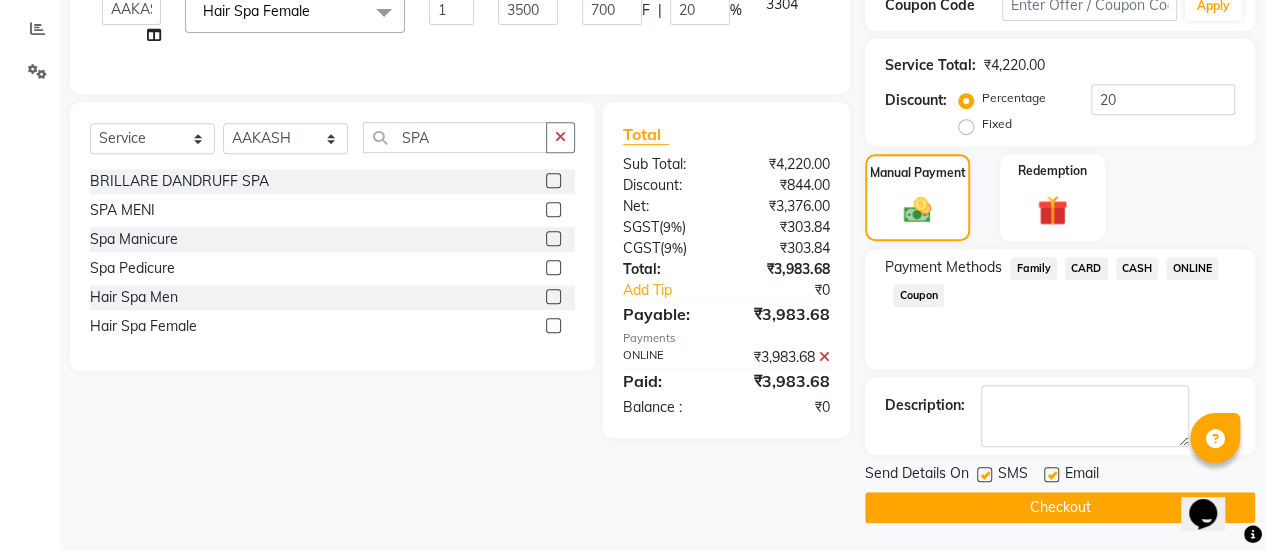 click 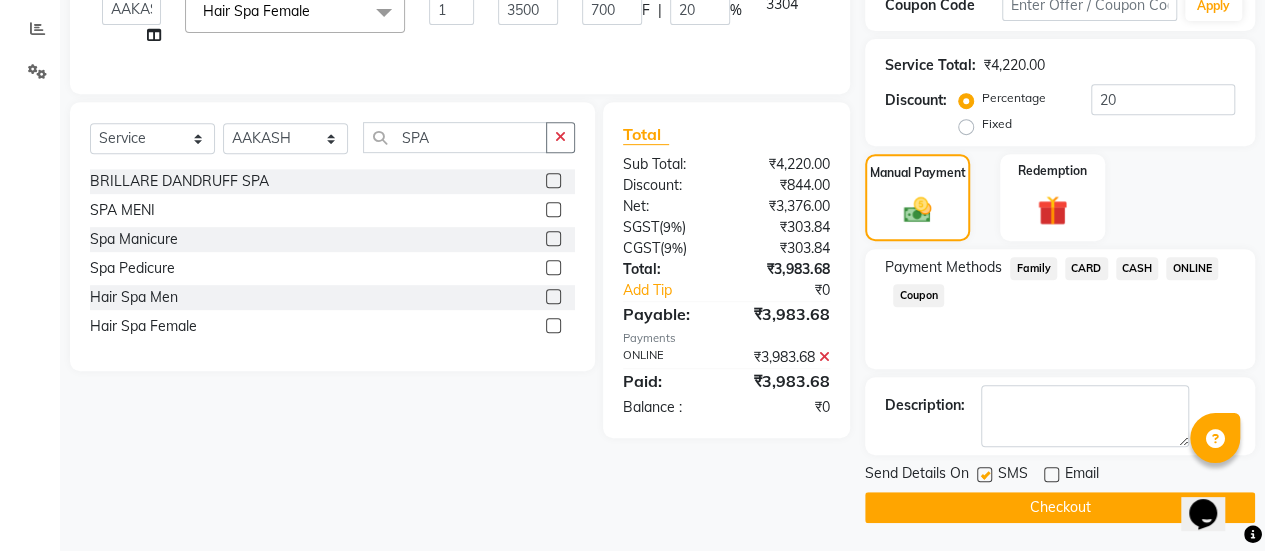 click on "Checkout" 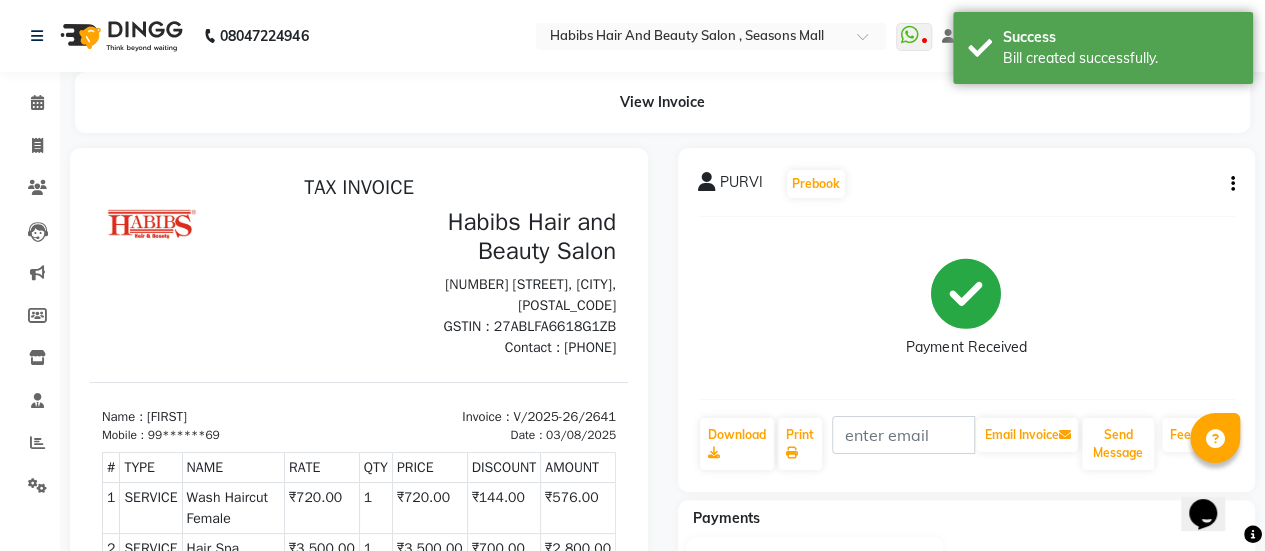 scroll, scrollTop: 0, scrollLeft: 0, axis: both 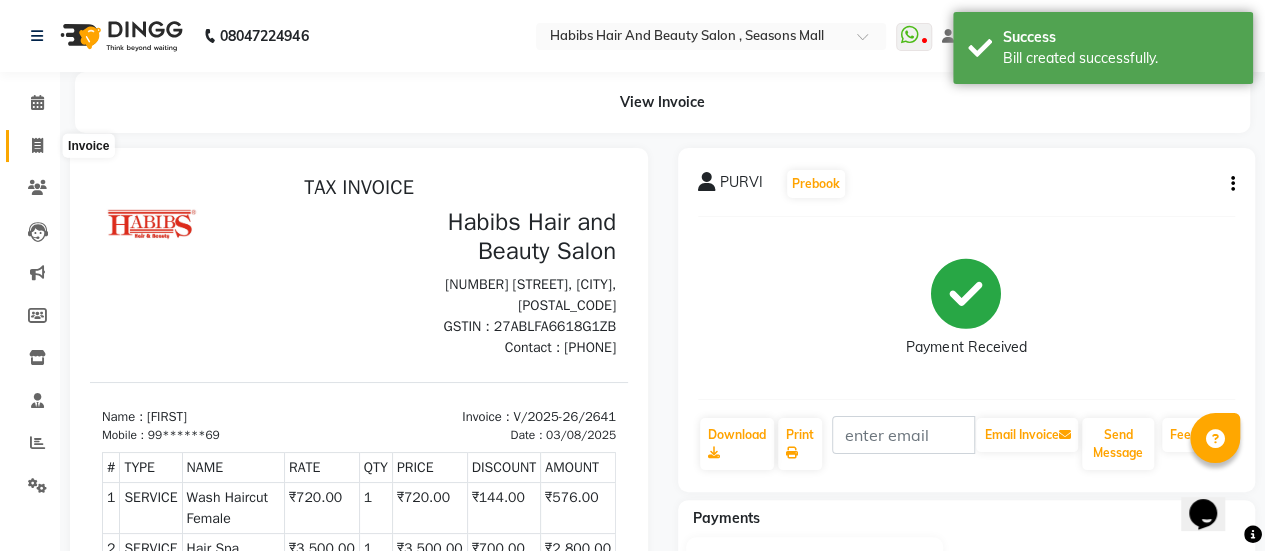 click 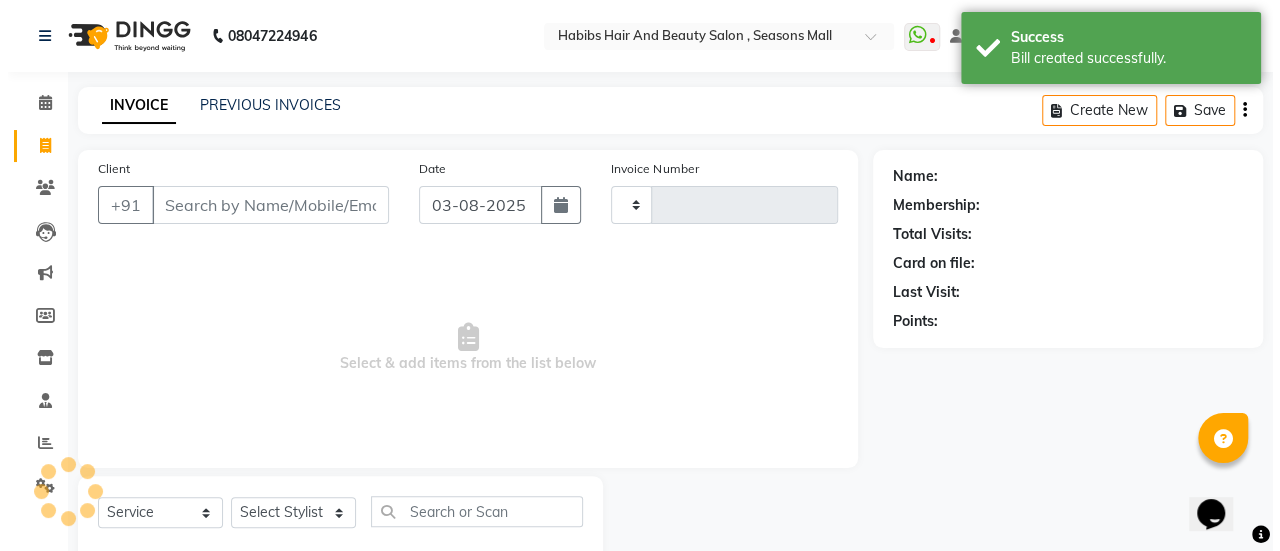 scroll, scrollTop: 49, scrollLeft: 0, axis: vertical 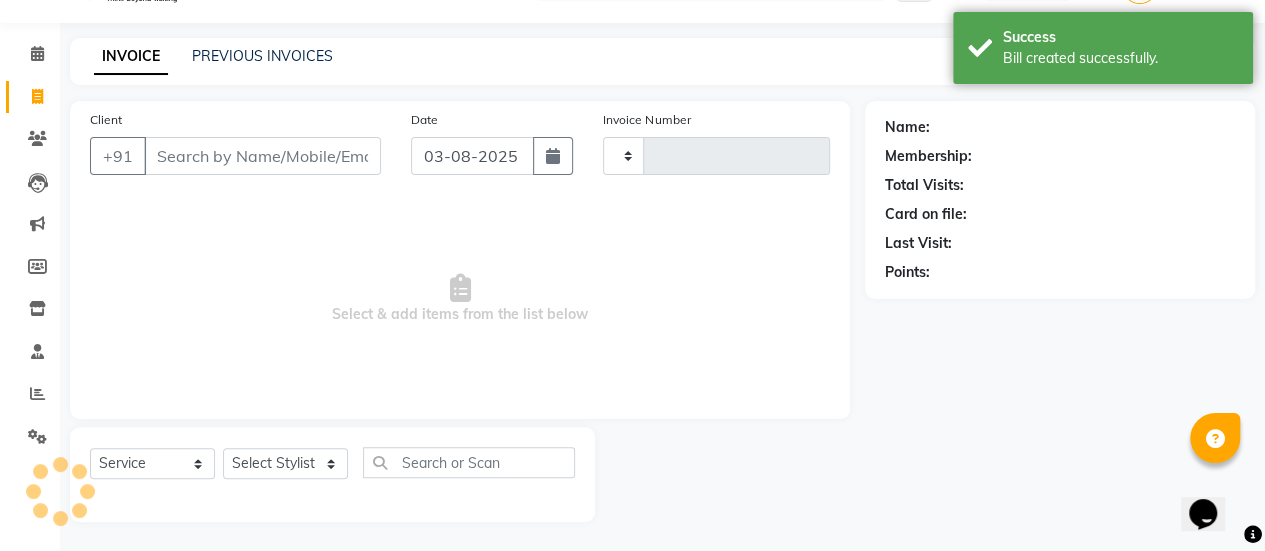 type on "2642" 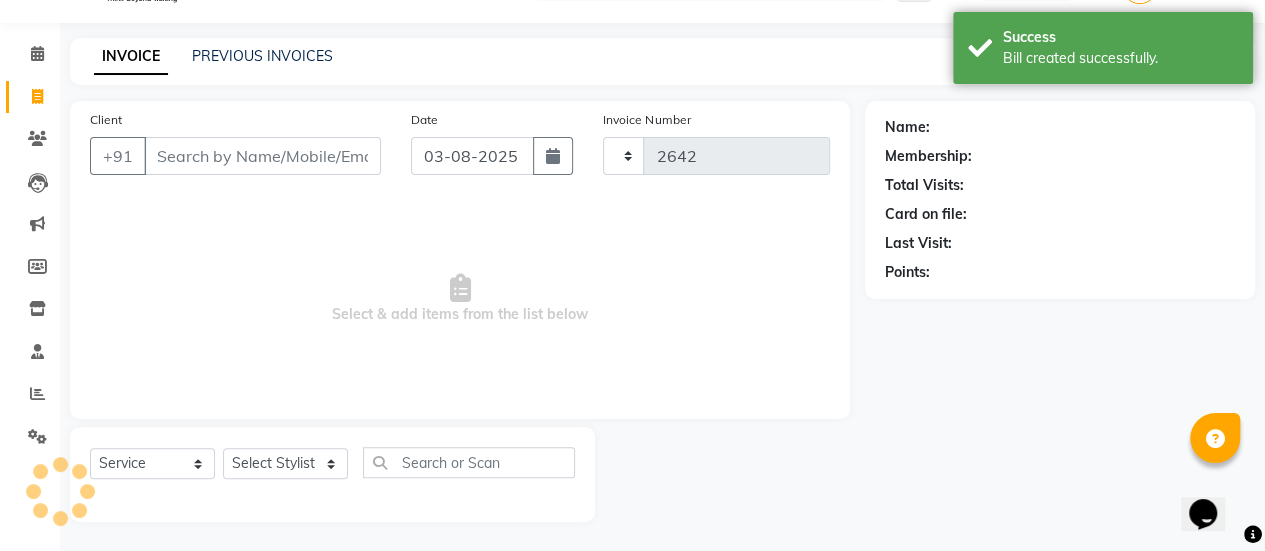 select on "5651" 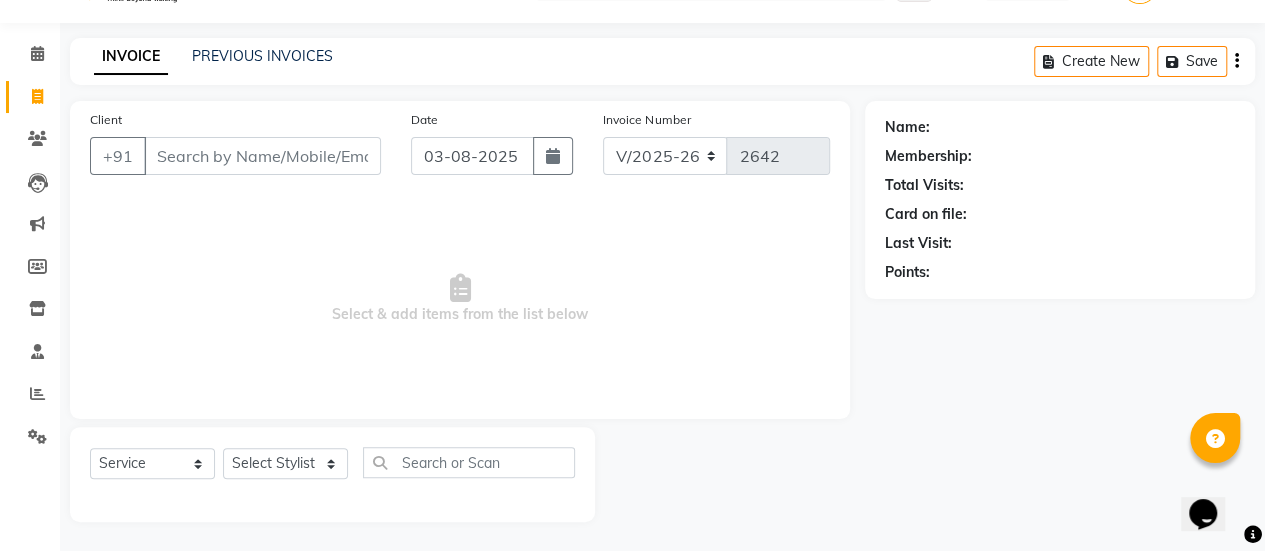 click on "Client" at bounding box center [262, 156] 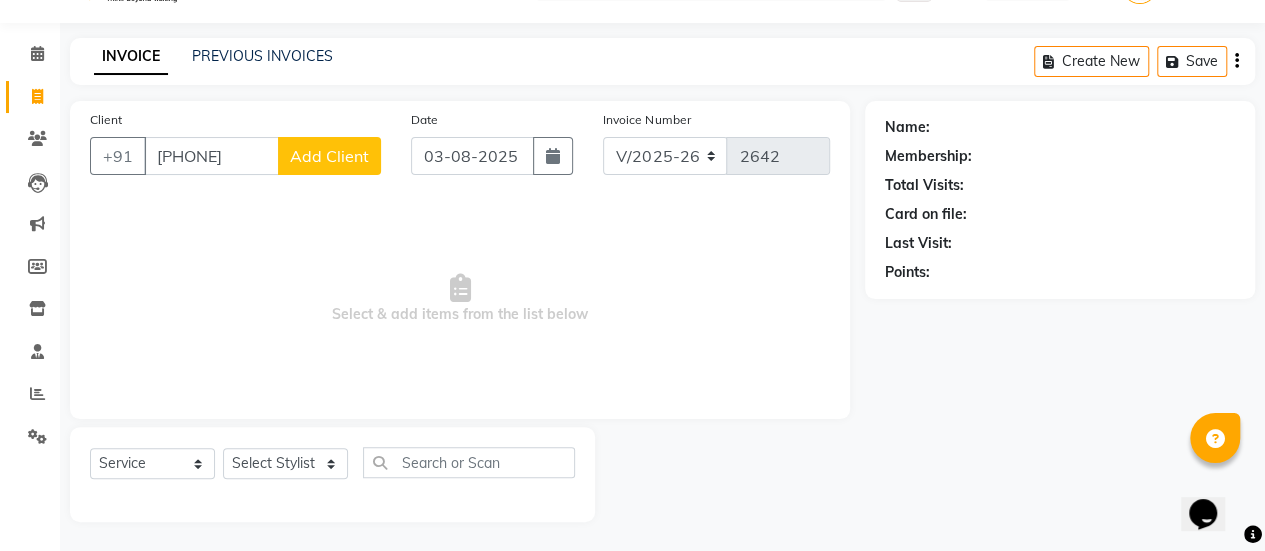 type on "[PHONE]" 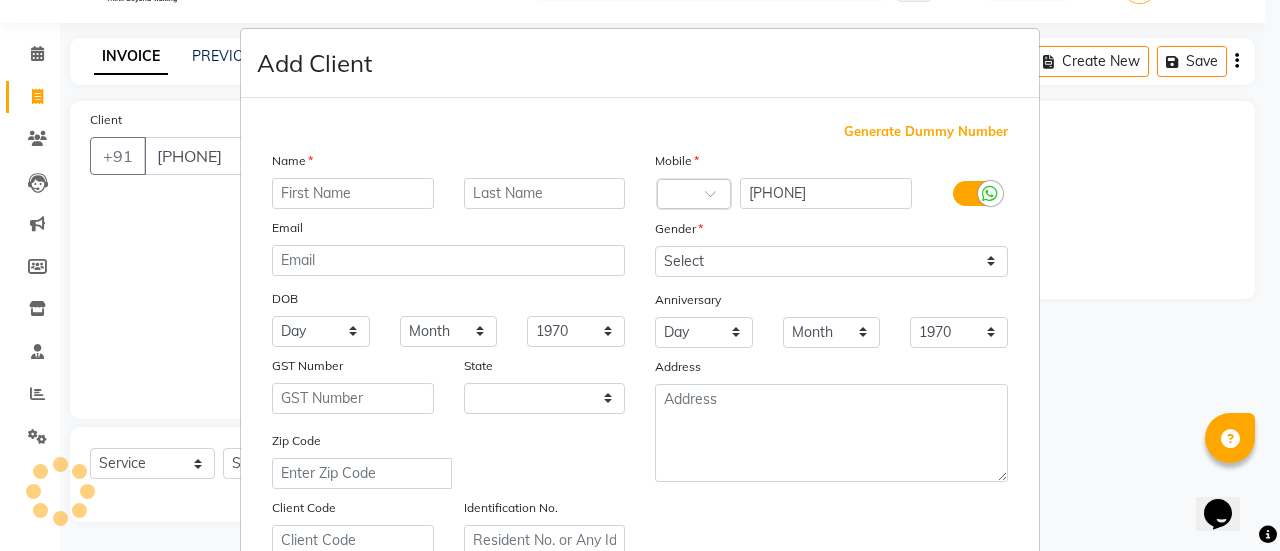 select on "22" 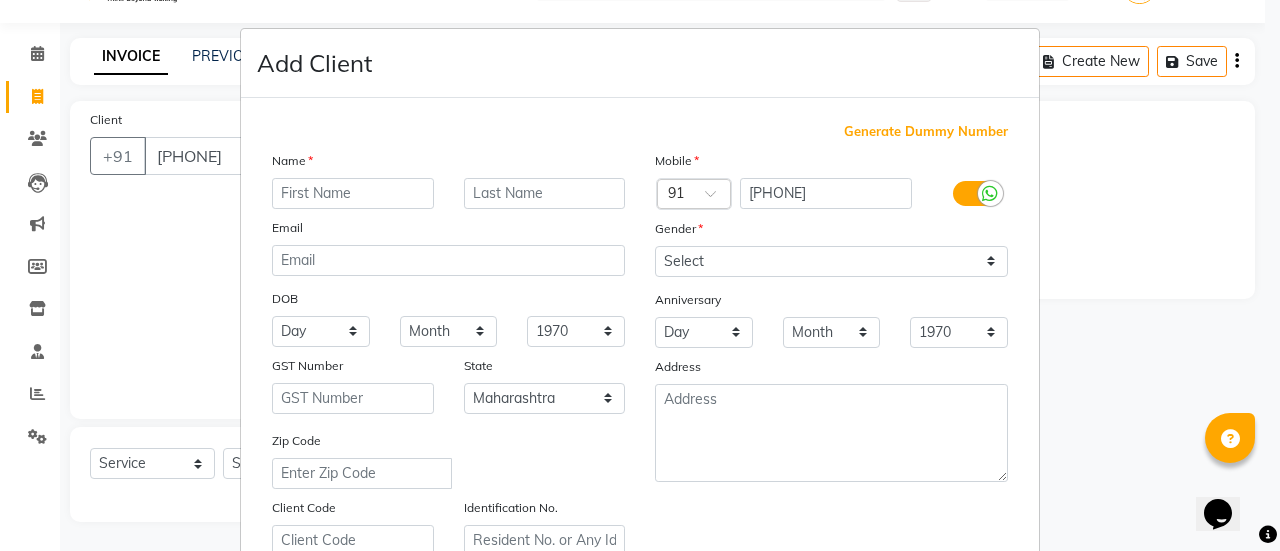 click at bounding box center (353, 193) 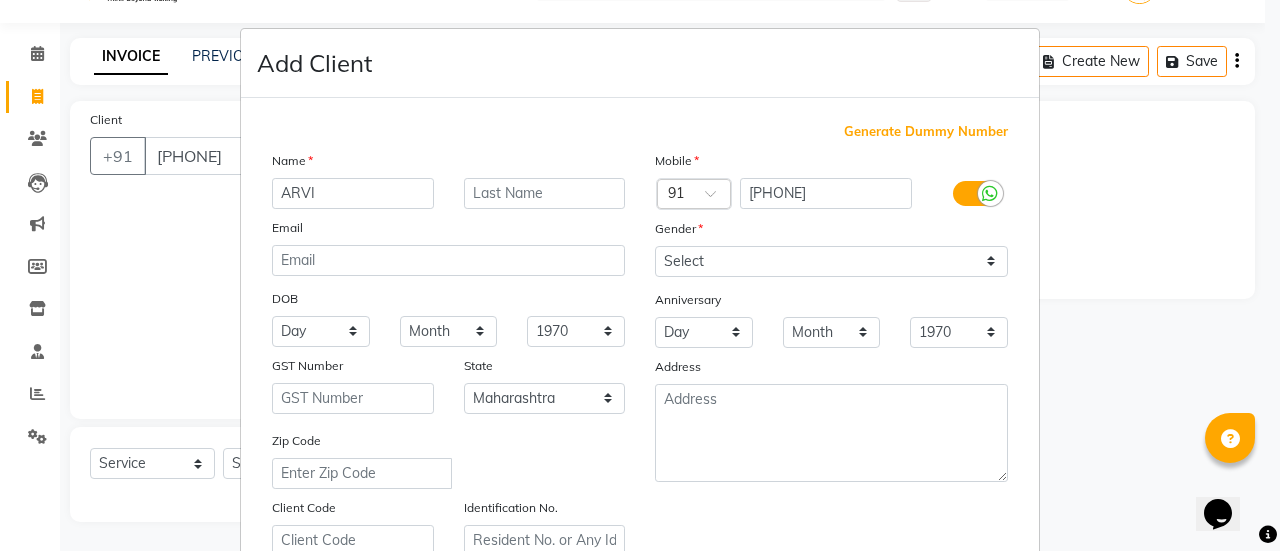 type on "ARVI" 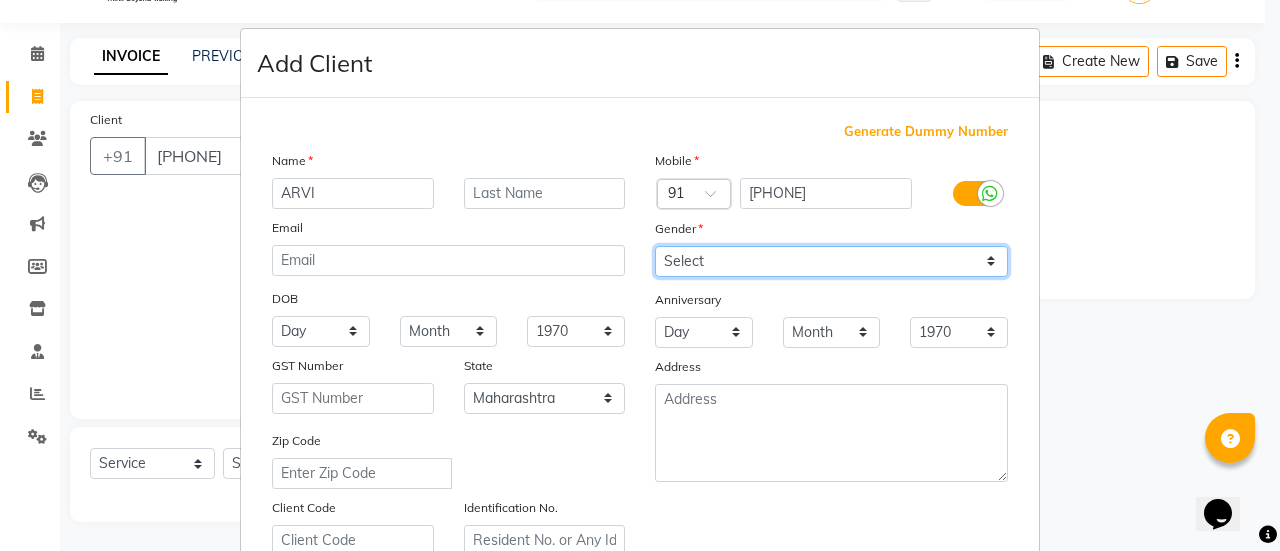click on "Select Male Female Other Prefer Not To Say" at bounding box center (831, 261) 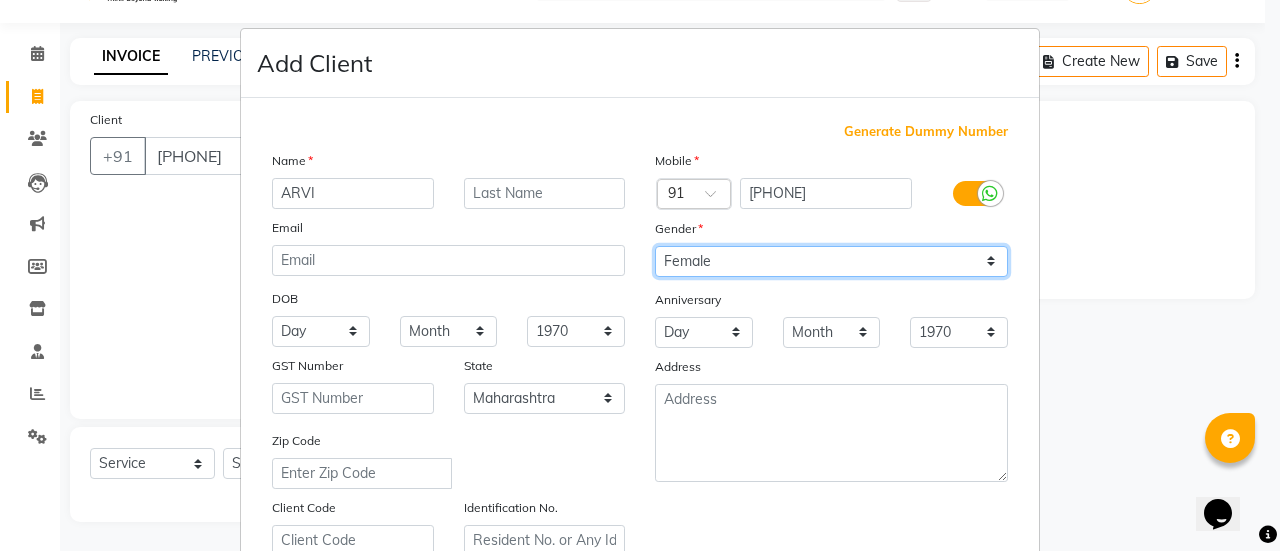 click on "Select Male Female Other Prefer Not To Say" at bounding box center [831, 261] 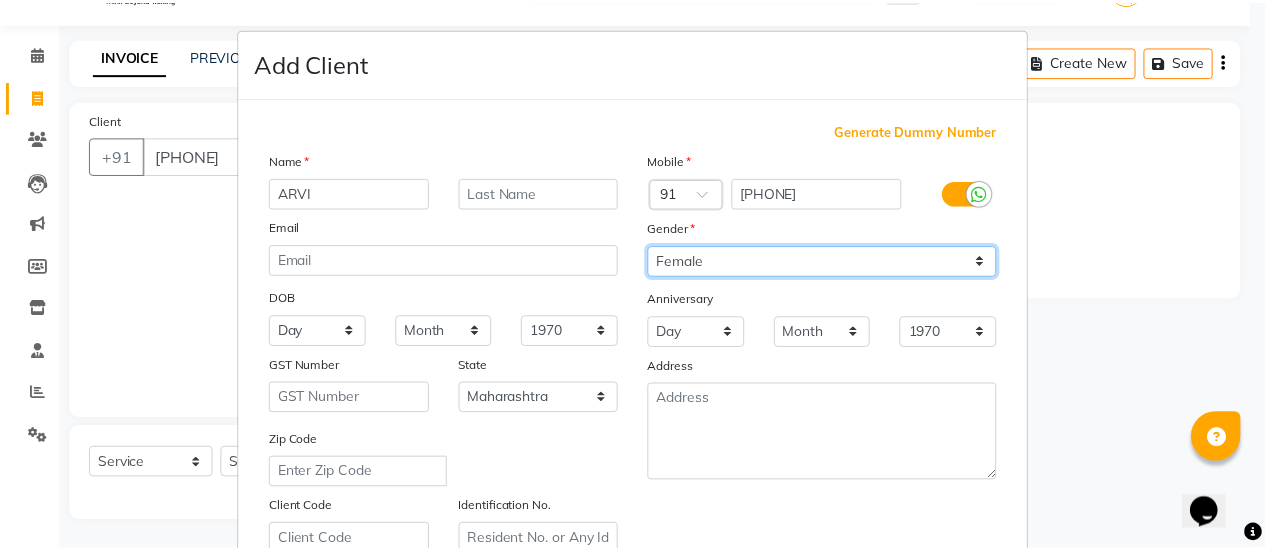 scroll, scrollTop: 368, scrollLeft: 0, axis: vertical 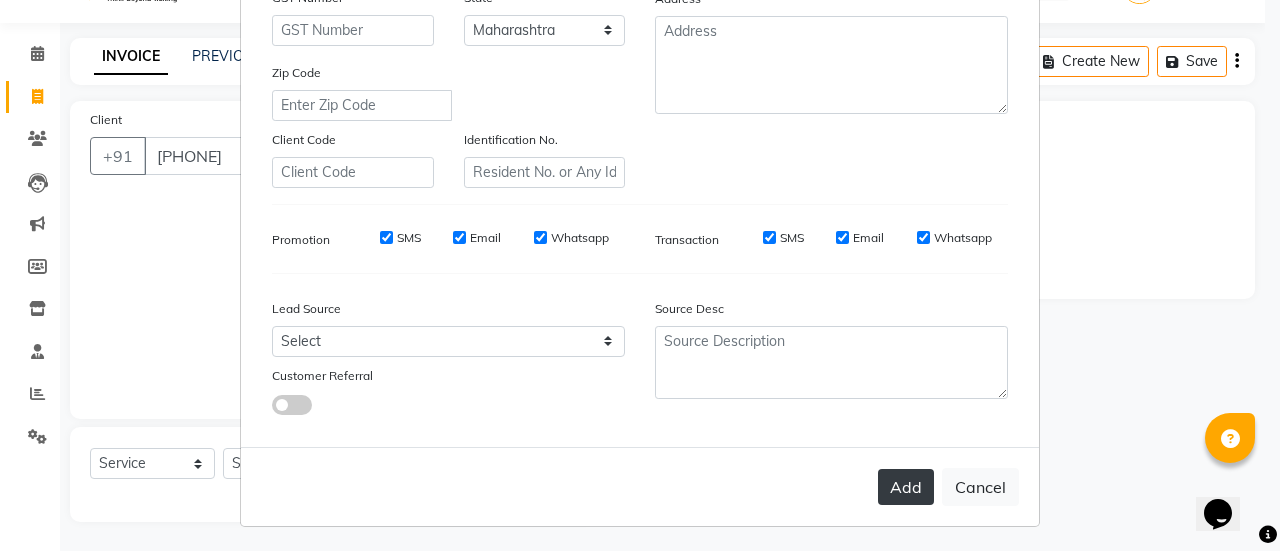 click on "Add" at bounding box center [906, 487] 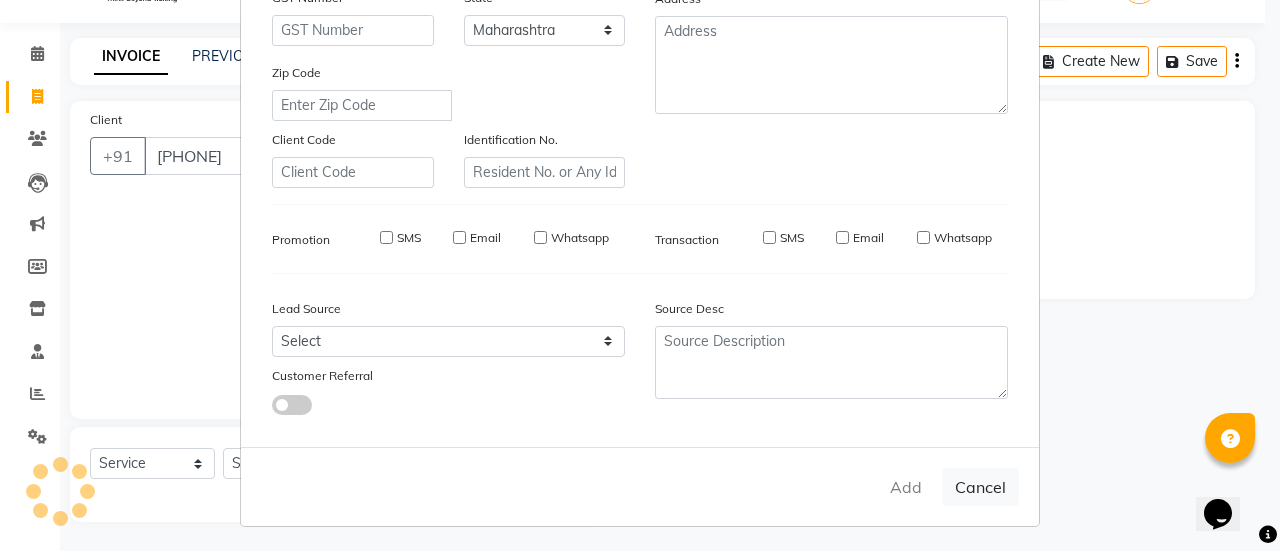 type on "96******35" 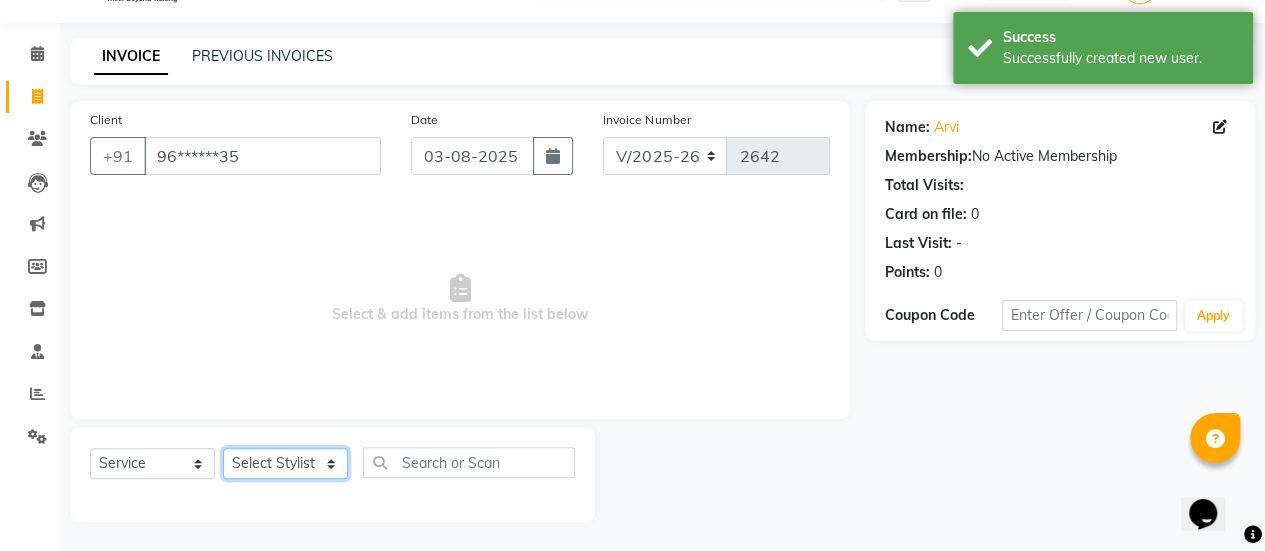 click on "Select Stylist [FIRST] [FIRST] [FIRST] Manager [FIRST] [FIRST] [FIRST] [FIRST] [FIRST] [FIRST] [FIRST] [FIRST] [FIRST] [FIRST] [FIRST]" 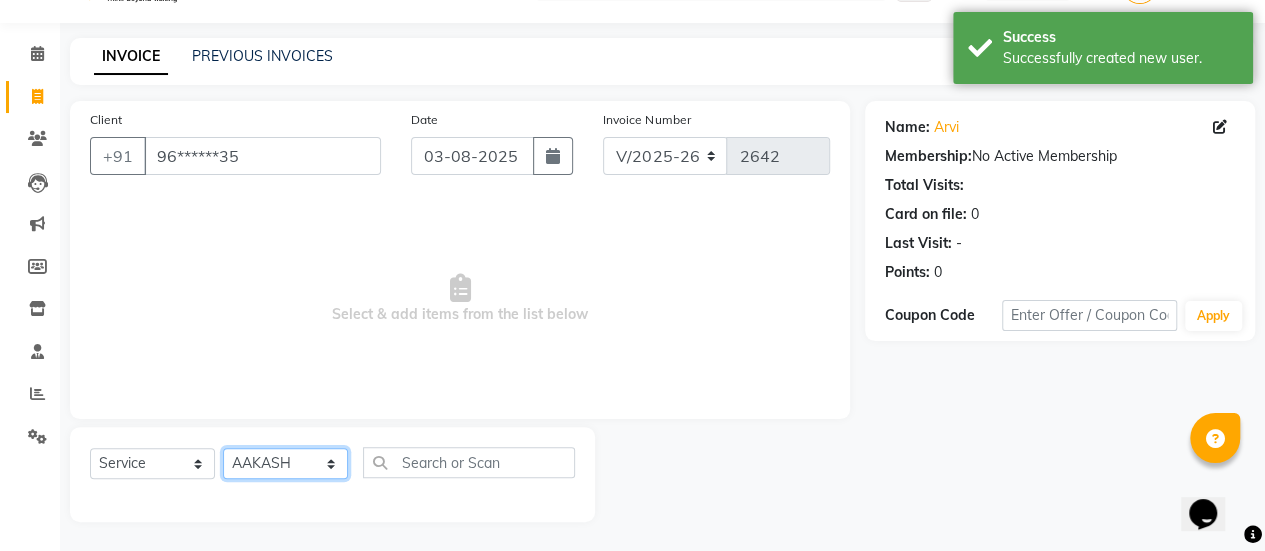 click on "Select Stylist [FIRST] [FIRST] [FIRST] Manager [FIRST] [FIRST] [FIRST] [FIRST] [FIRST] [FIRST] [FIRST] [FIRST] [FIRST] [FIRST] [FIRST]" 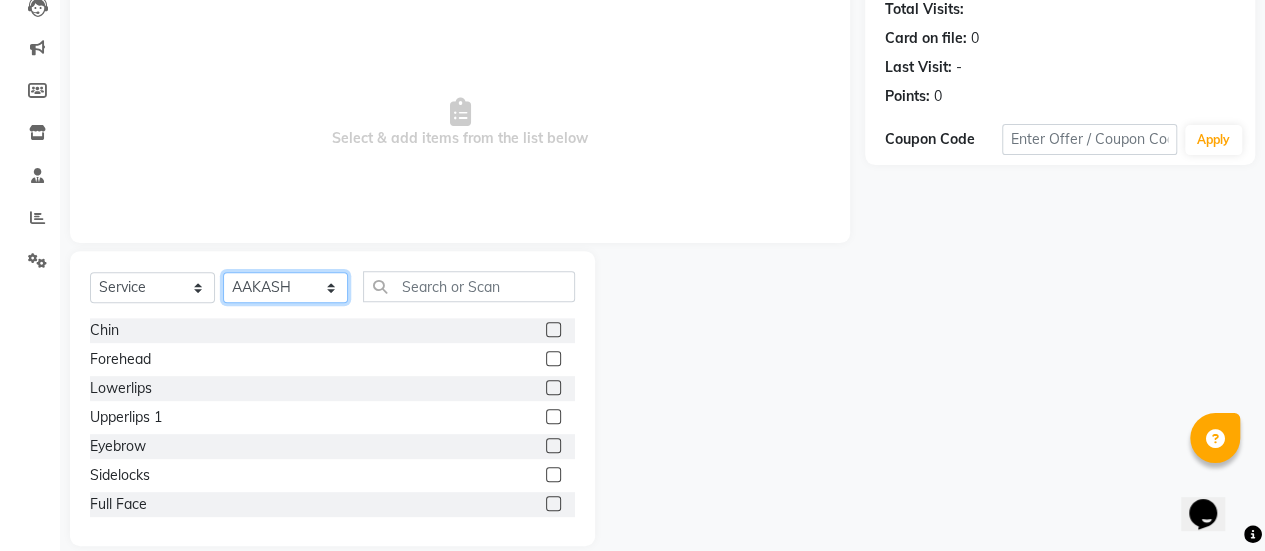 scroll, scrollTop: 249, scrollLeft: 0, axis: vertical 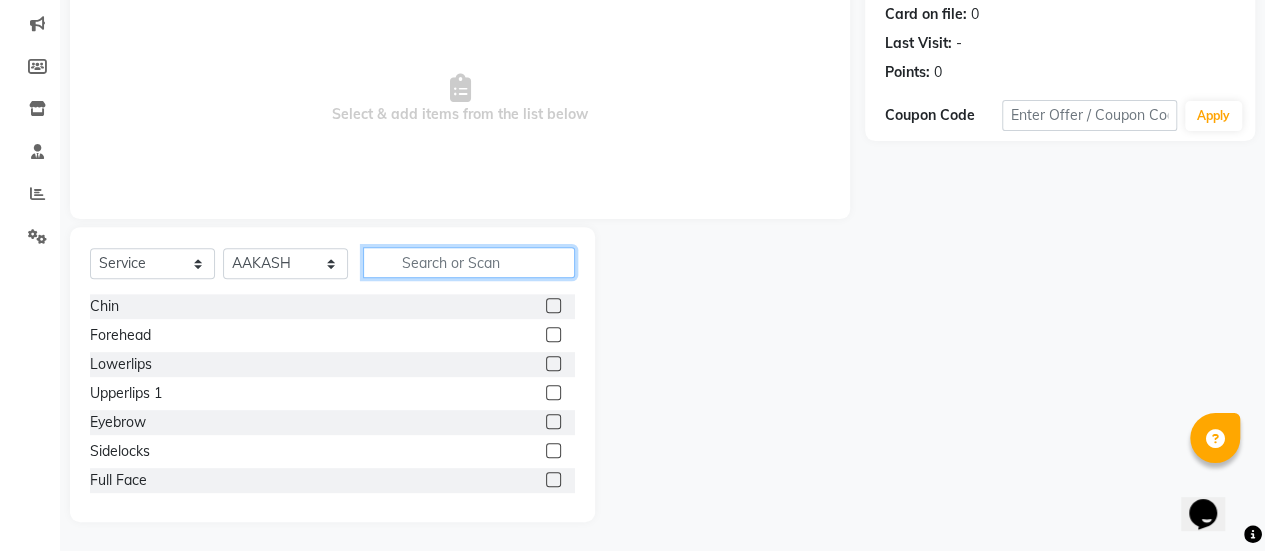 click 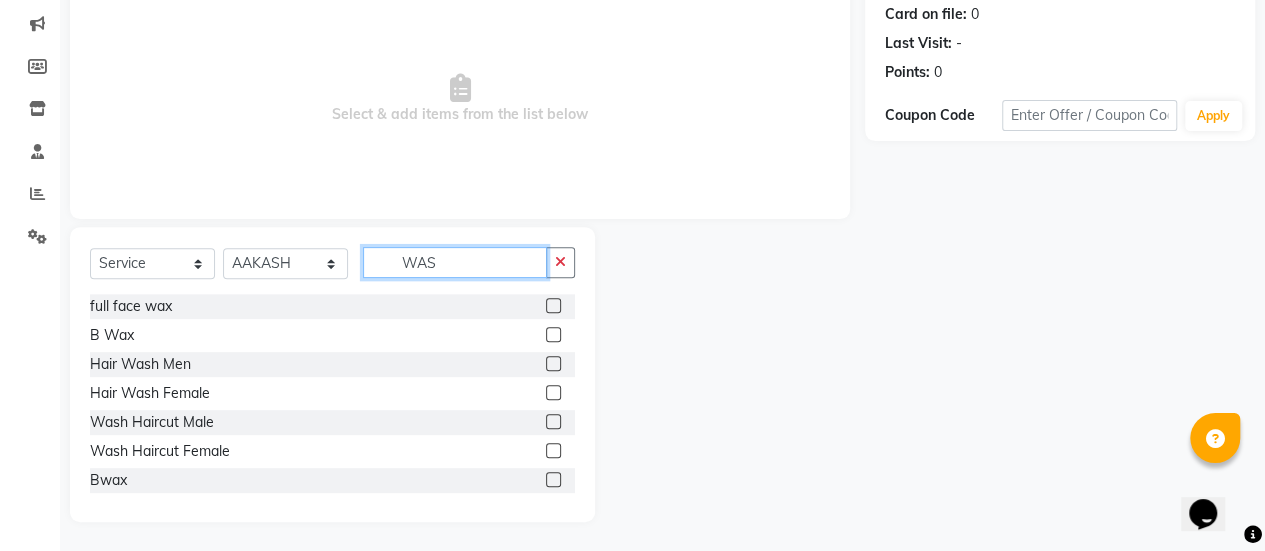 scroll, scrollTop: 165, scrollLeft: 0, axis: vertical 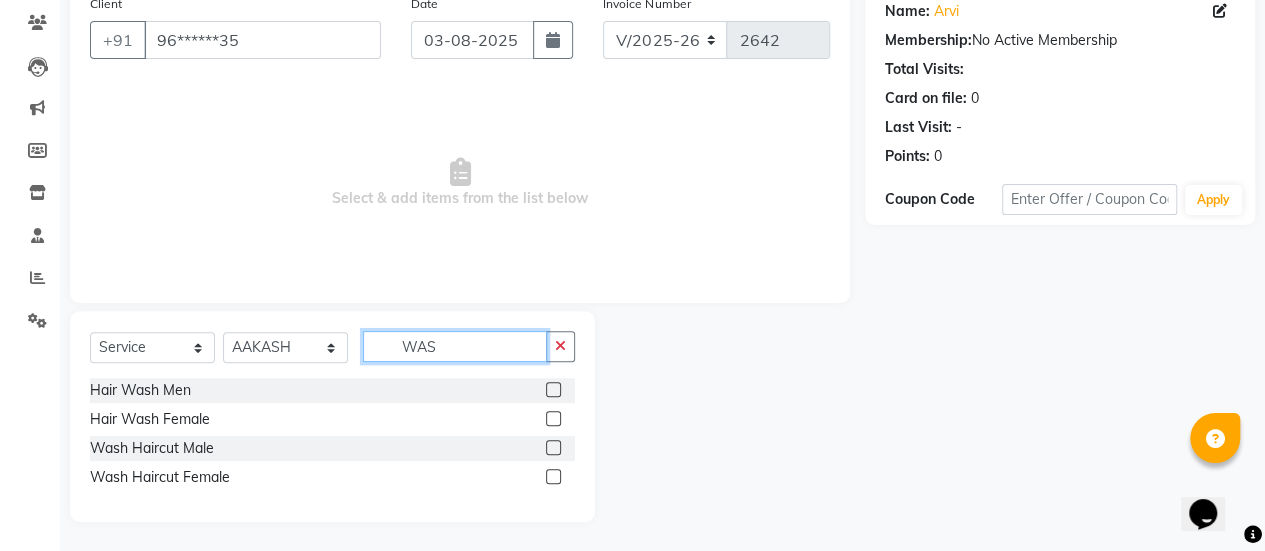 type on "WAS" 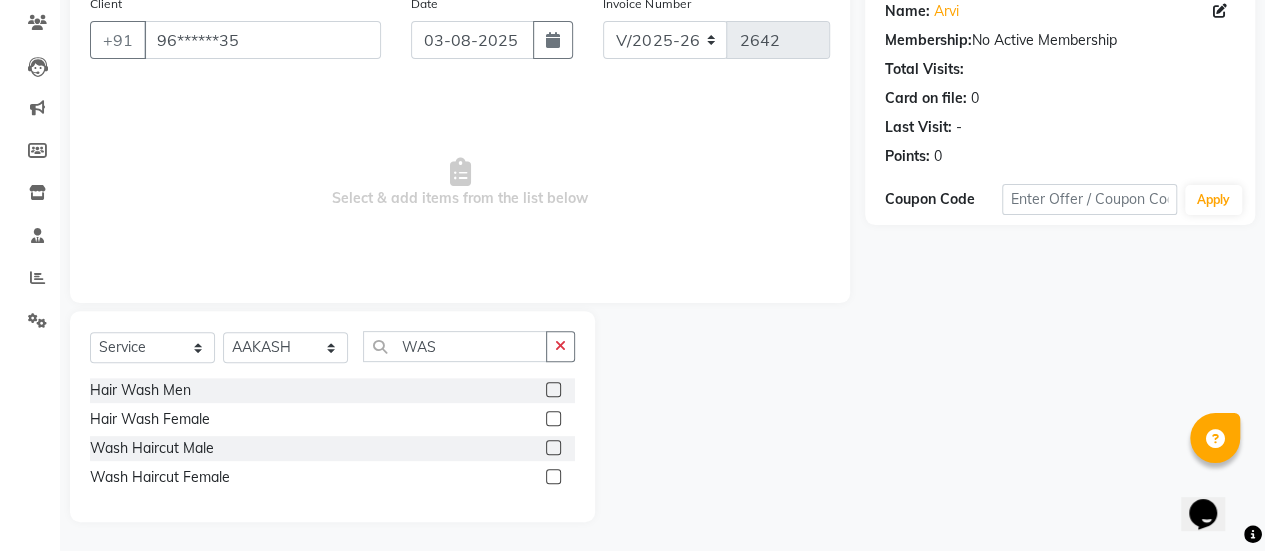 click 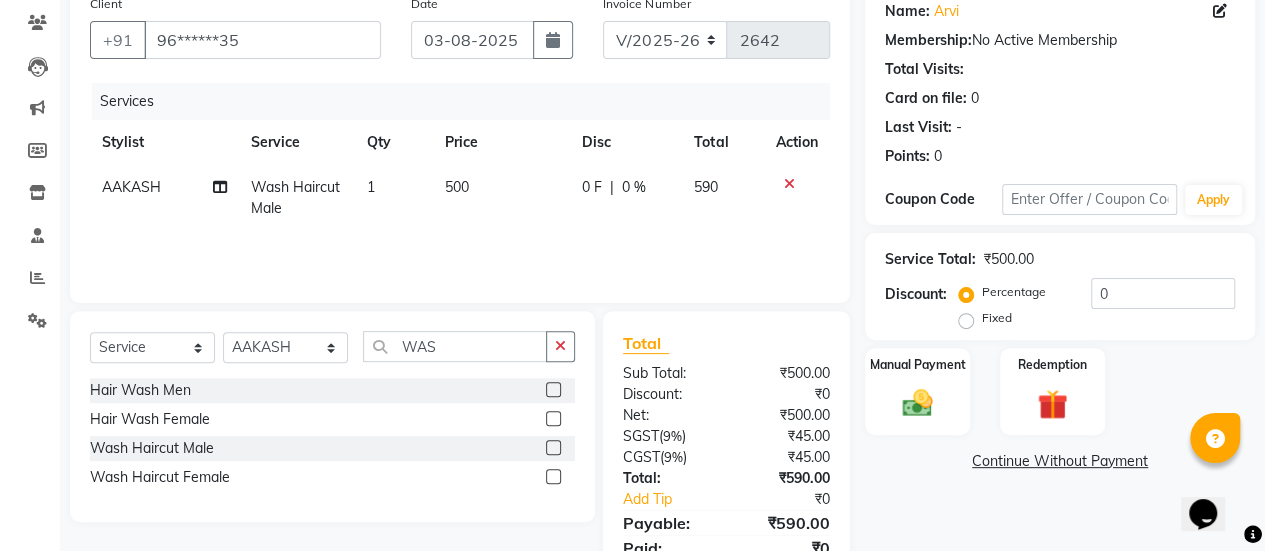click 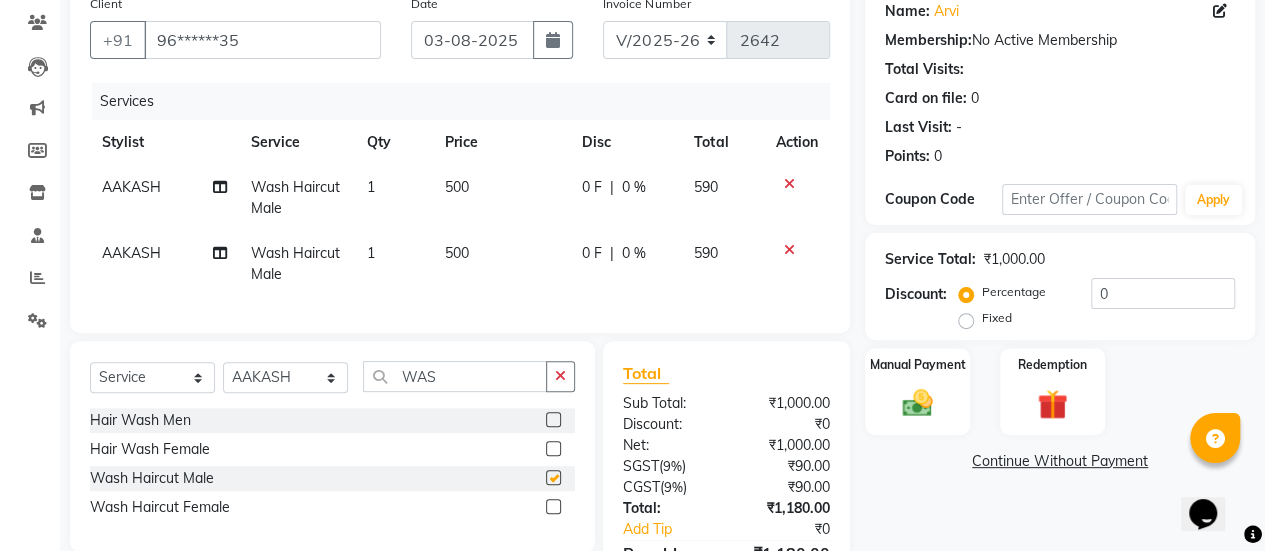checkbox on "false" 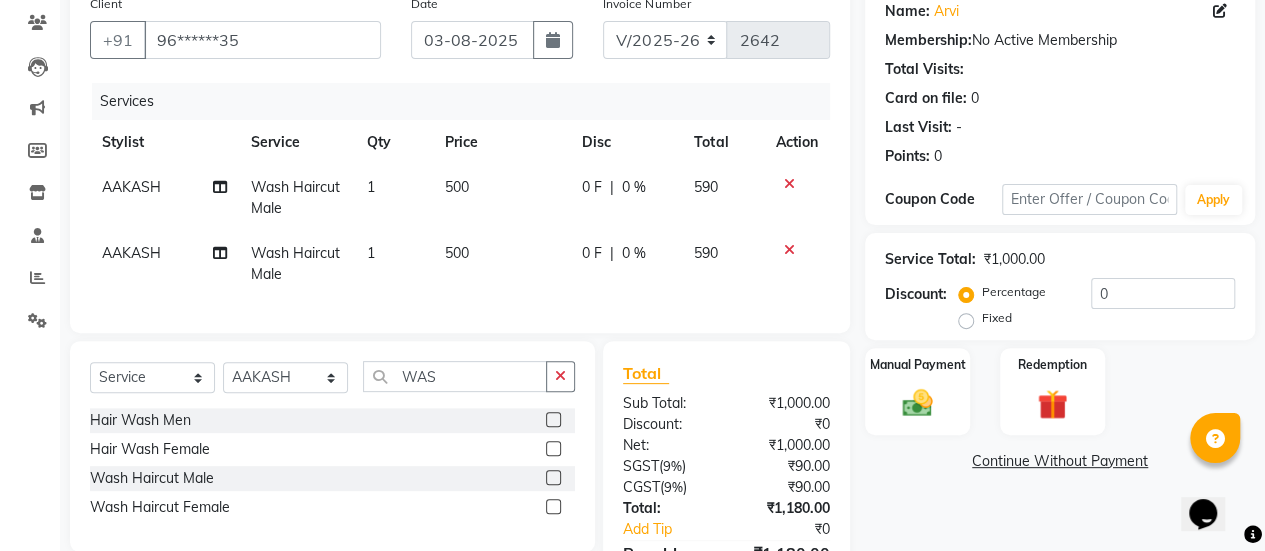 click 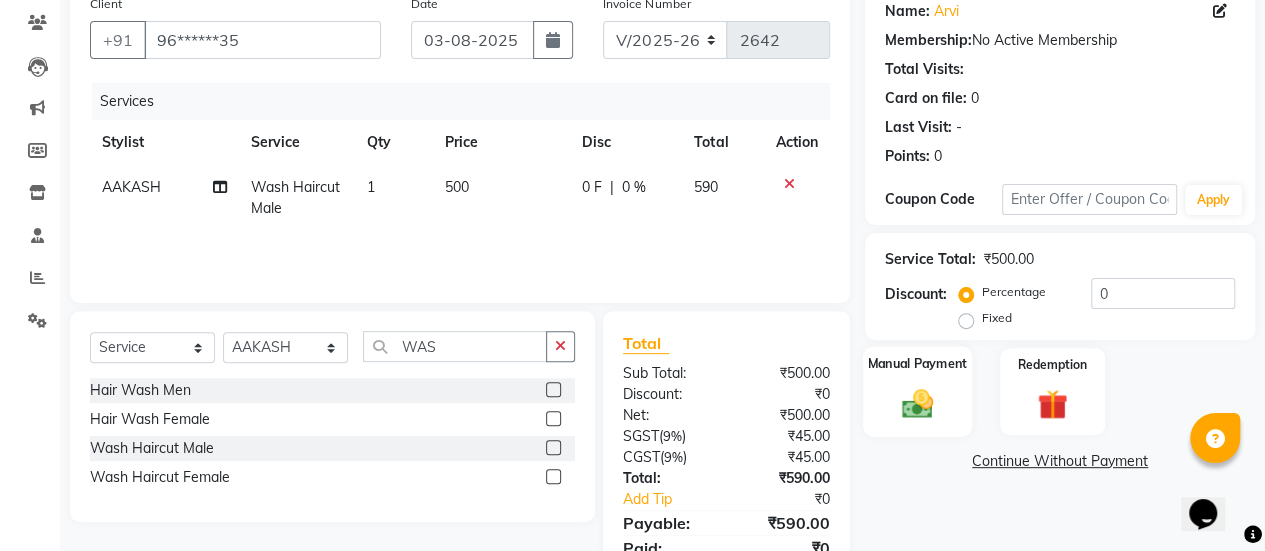 click on "Manual Payment" 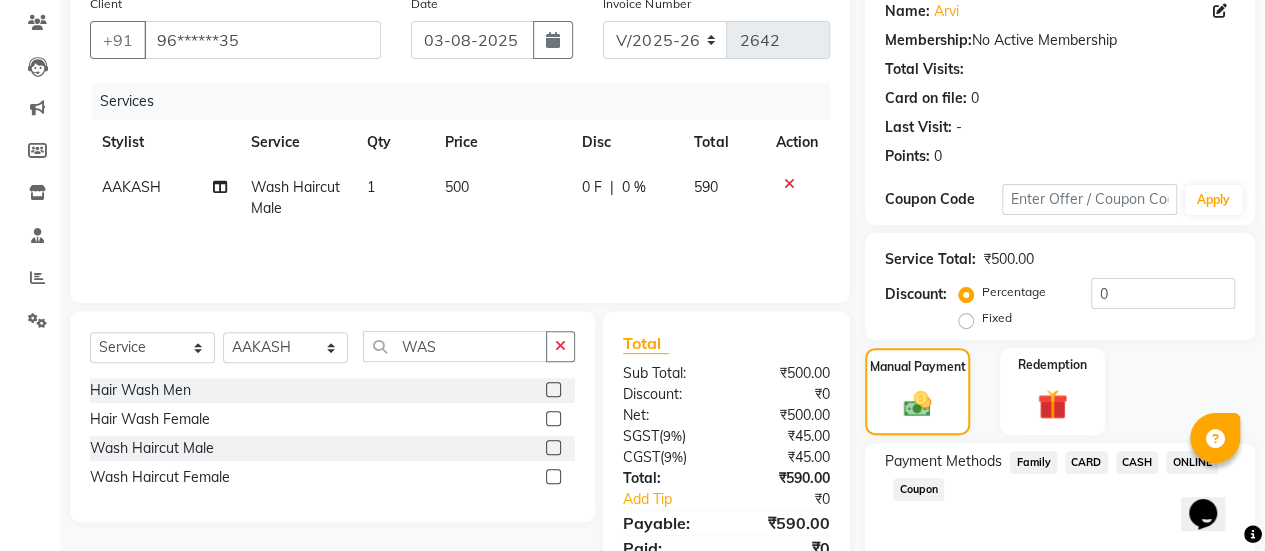 scroll, scrollTop: 247, scrollLeft: 0, axis: vertical 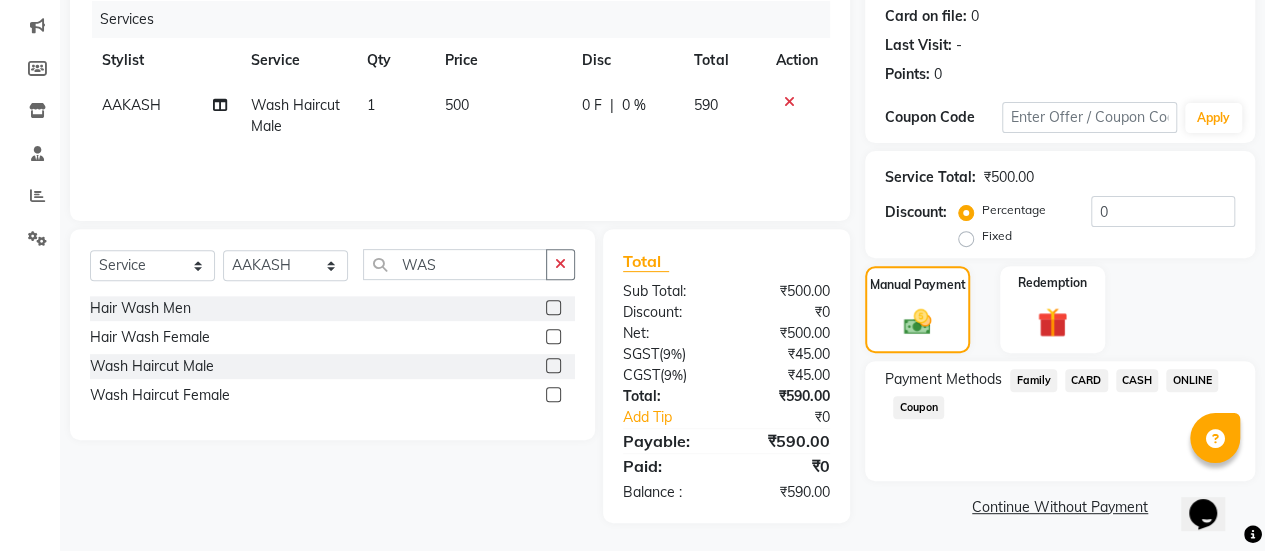 click on "ONLINE" 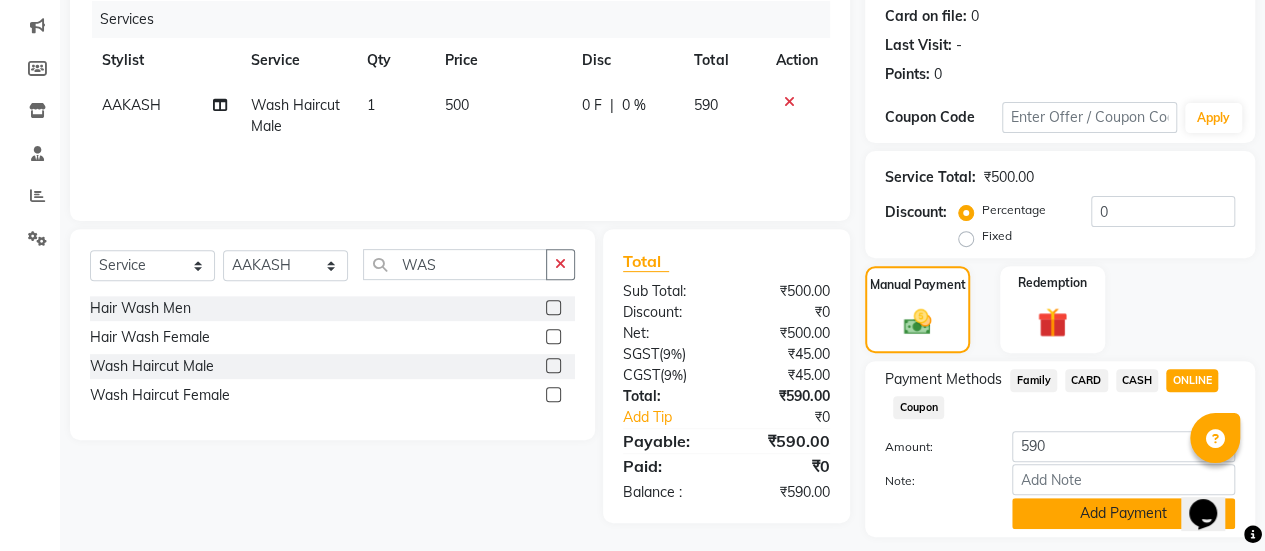 click on "Add Payment" 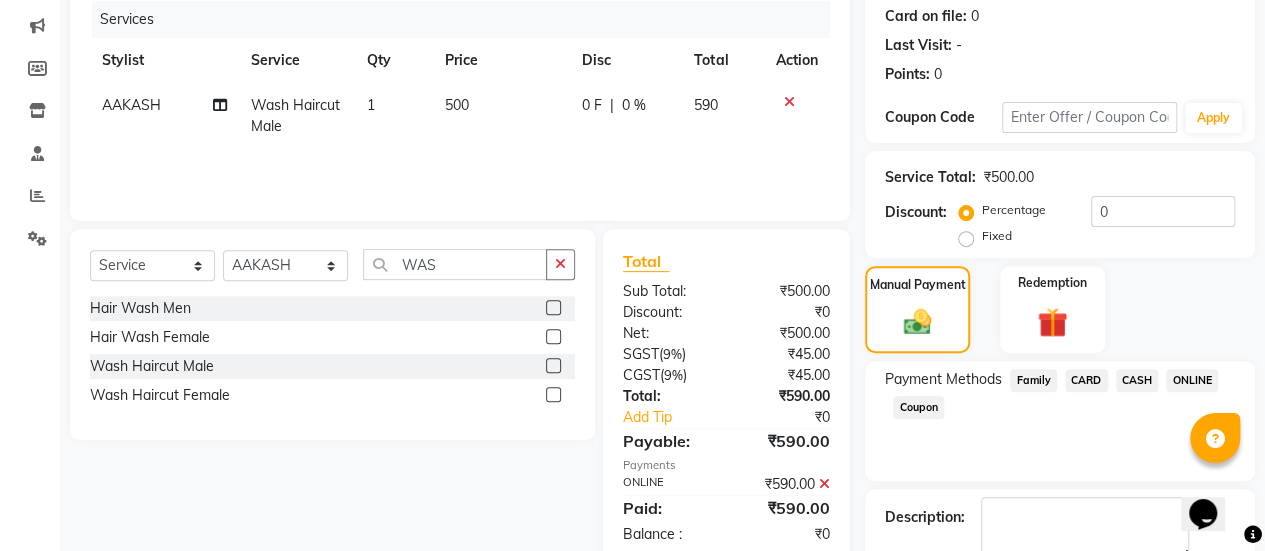 scroll, scrollTop: 358, scrollLeft: 0, axis: vertical 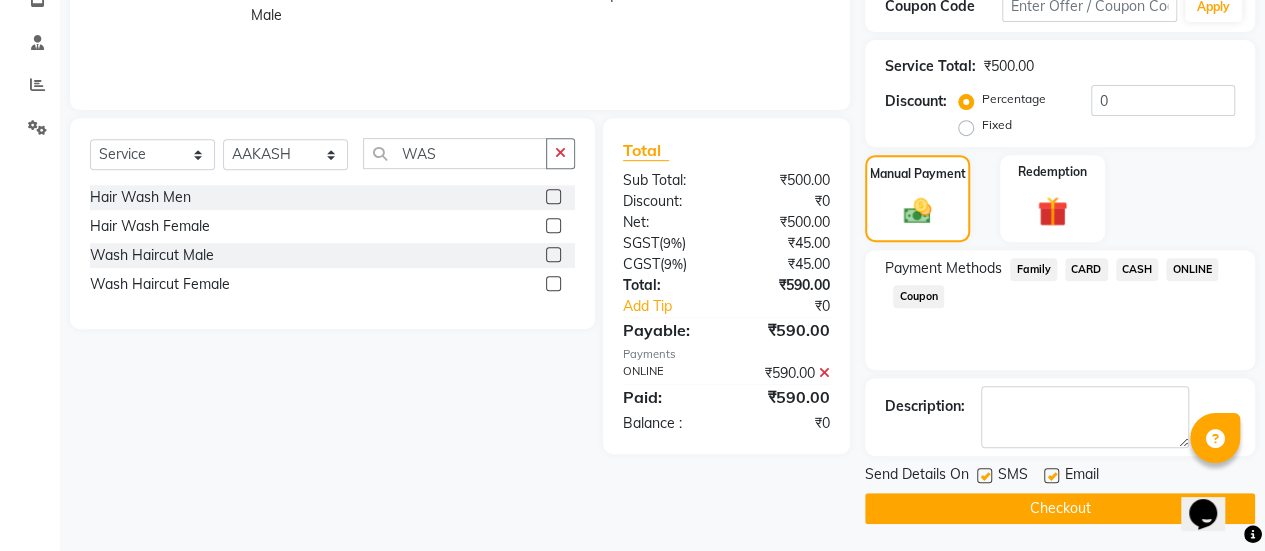 click 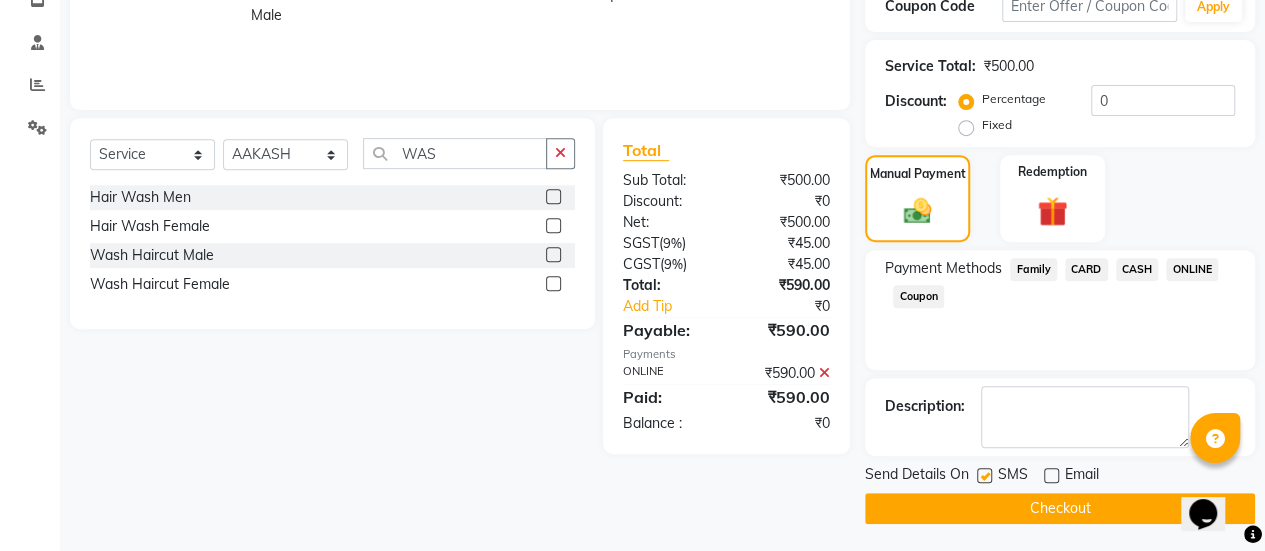 click on "Checkout" 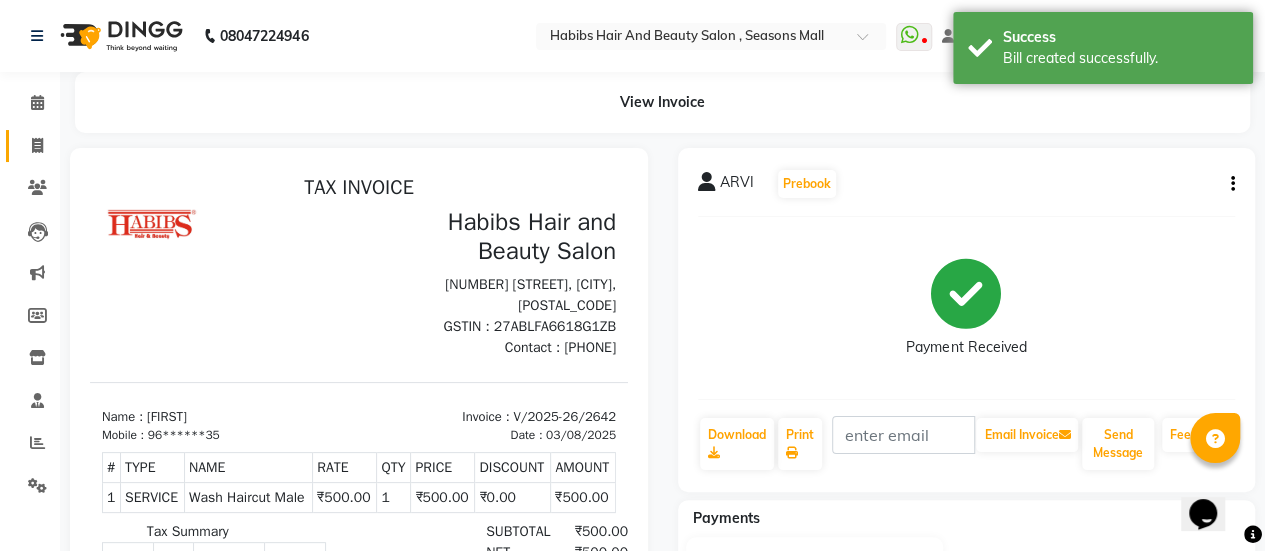 scroll, scrollTop: 0, scrollLeft: 0, axis: both 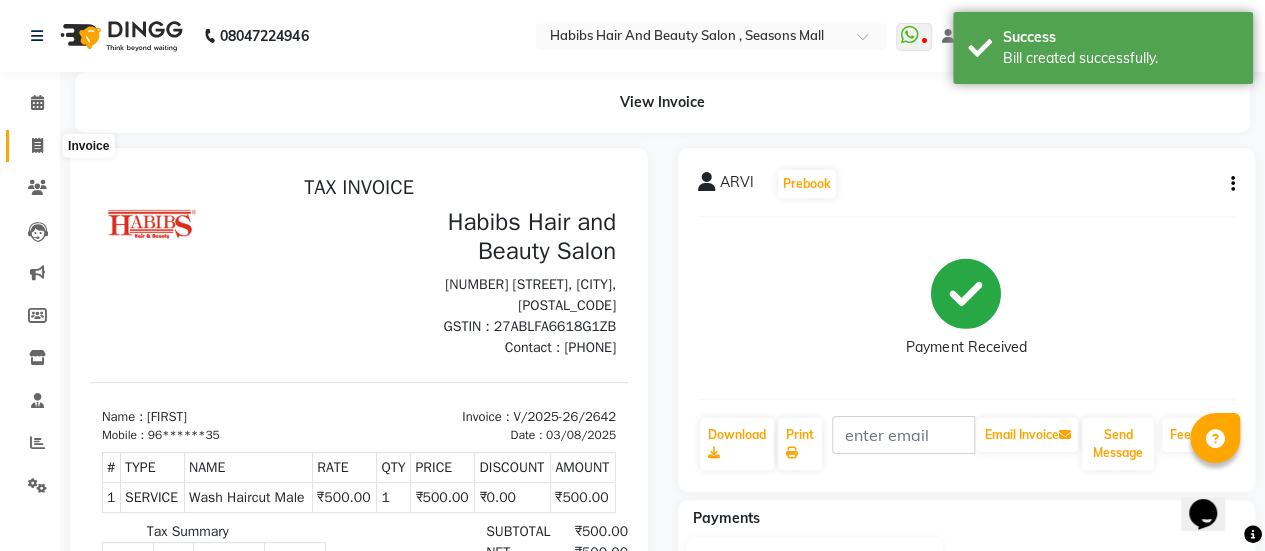 click 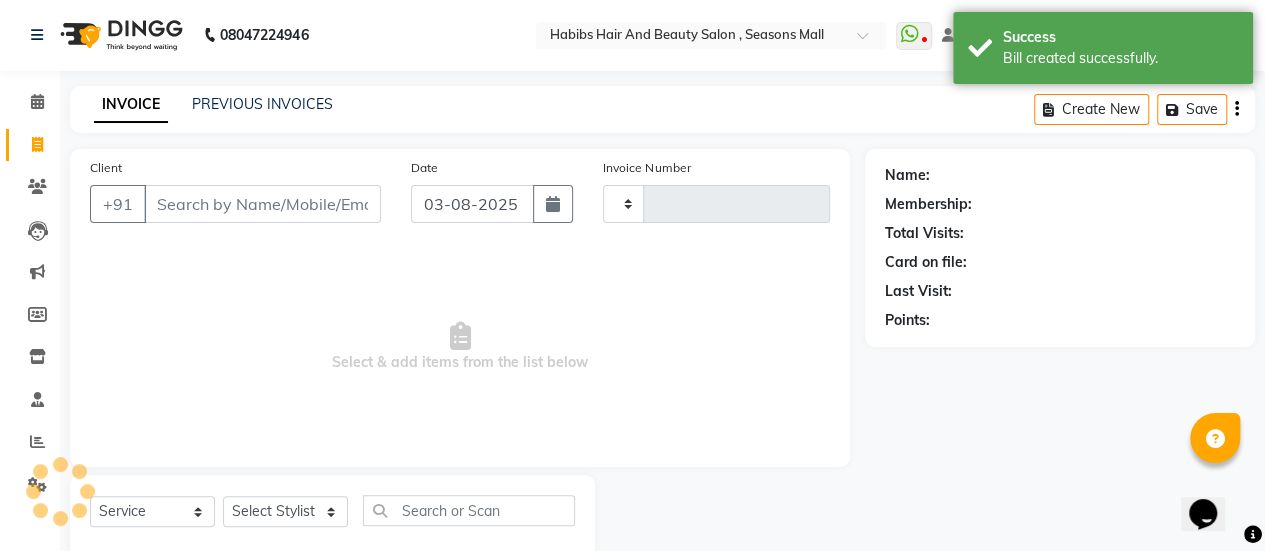 type on "2643" 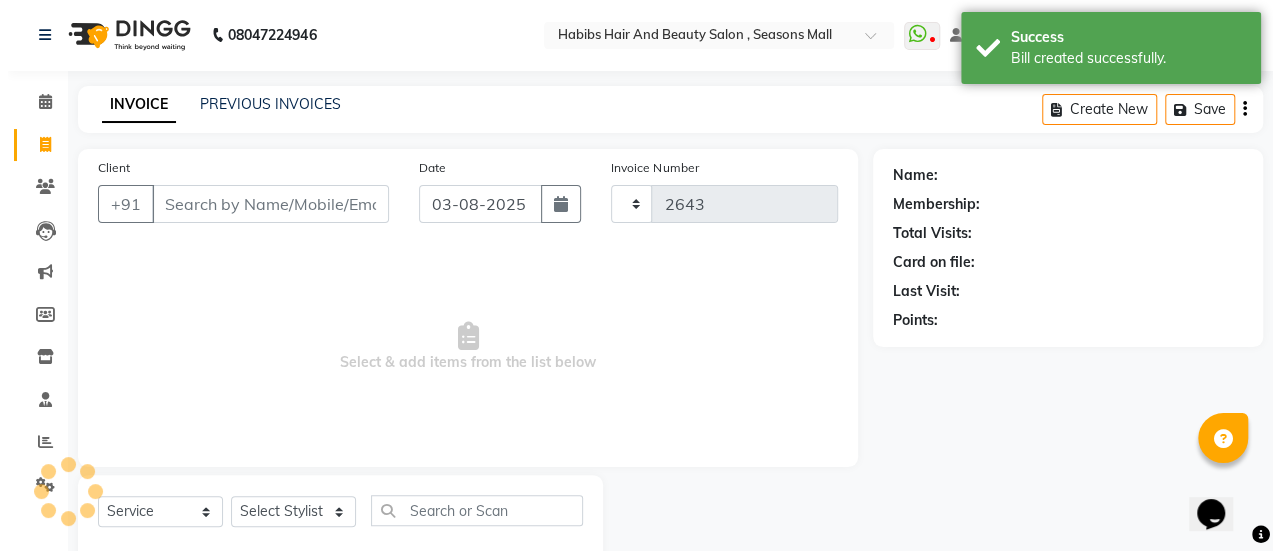 scroll, scrollTop: 49, scrollLeft: 0, axis: vertical 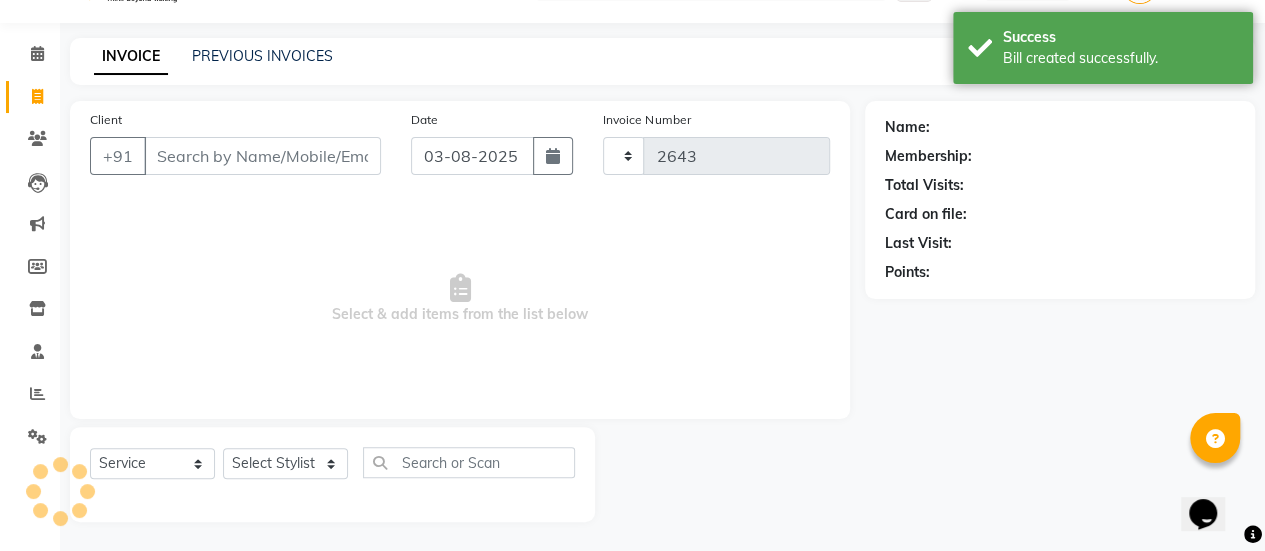 select on "5651" 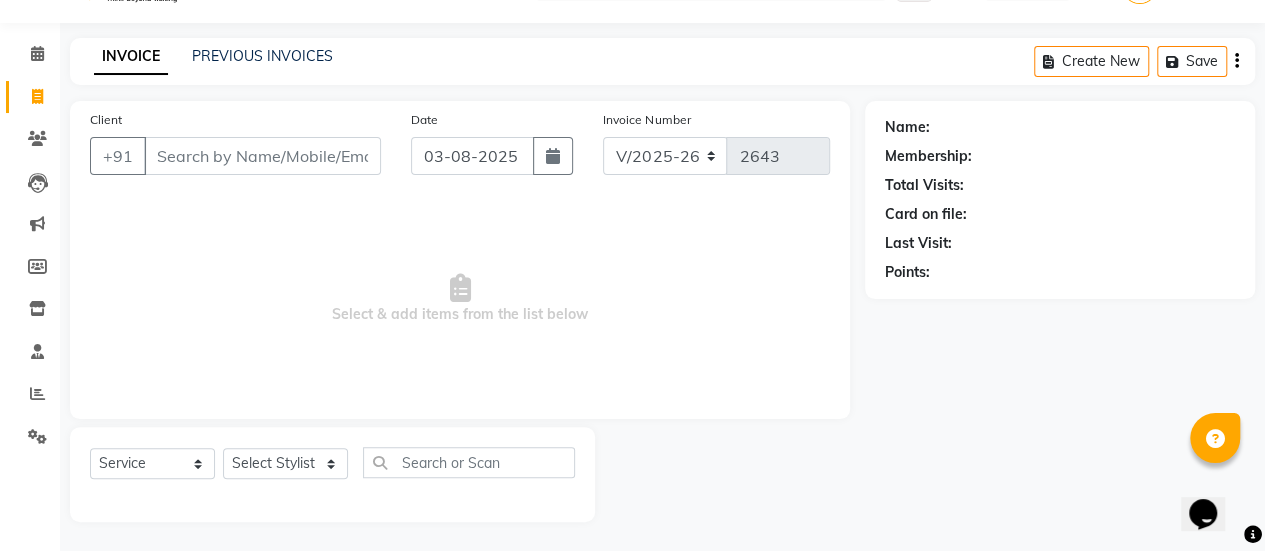 click on "Client" at bounding box center [262, 156] 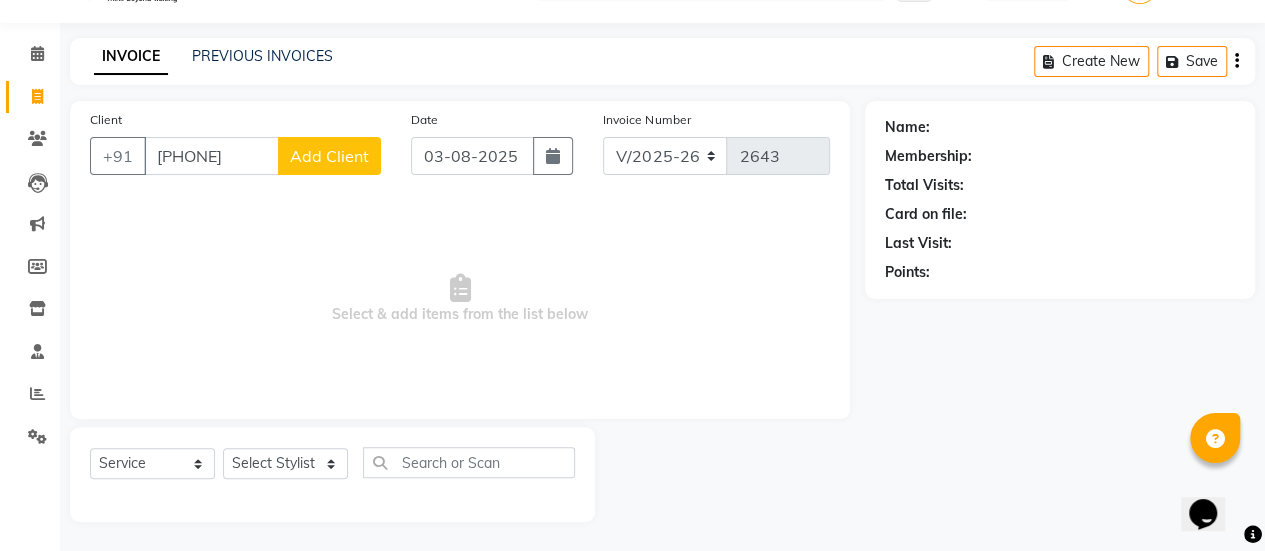 type on "[PHONE]" 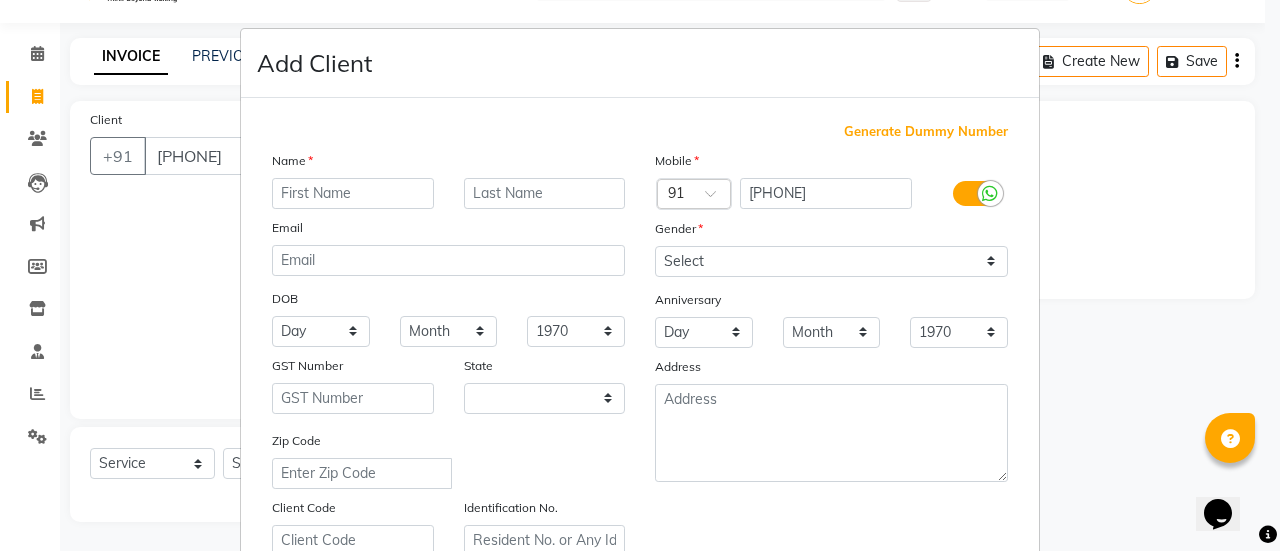 click at bounding box center (353, 193) 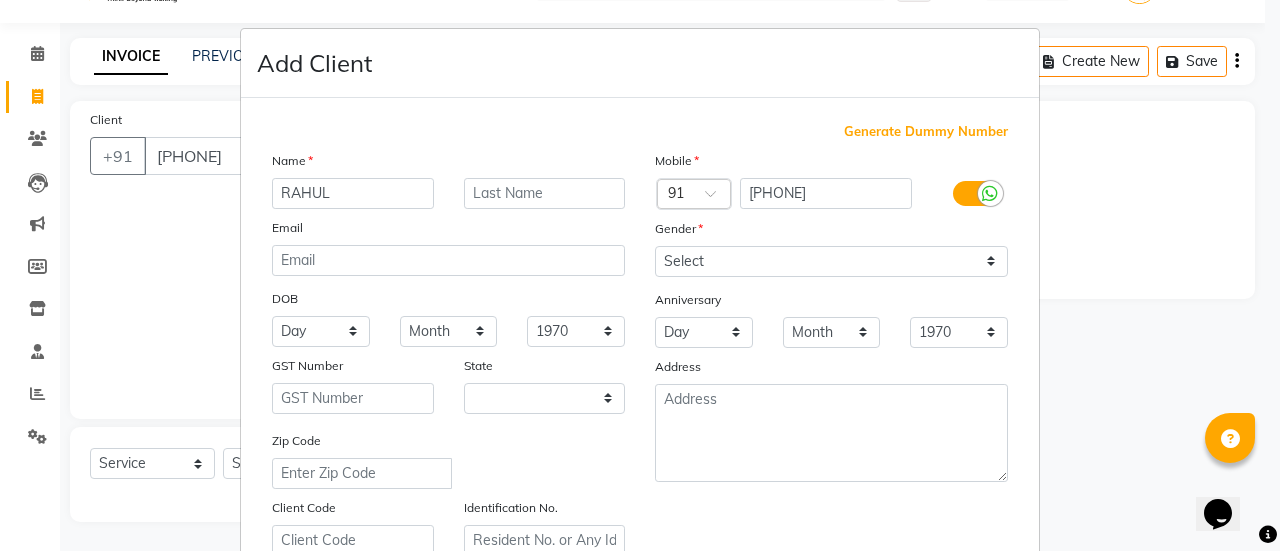 type on "RAHUL" 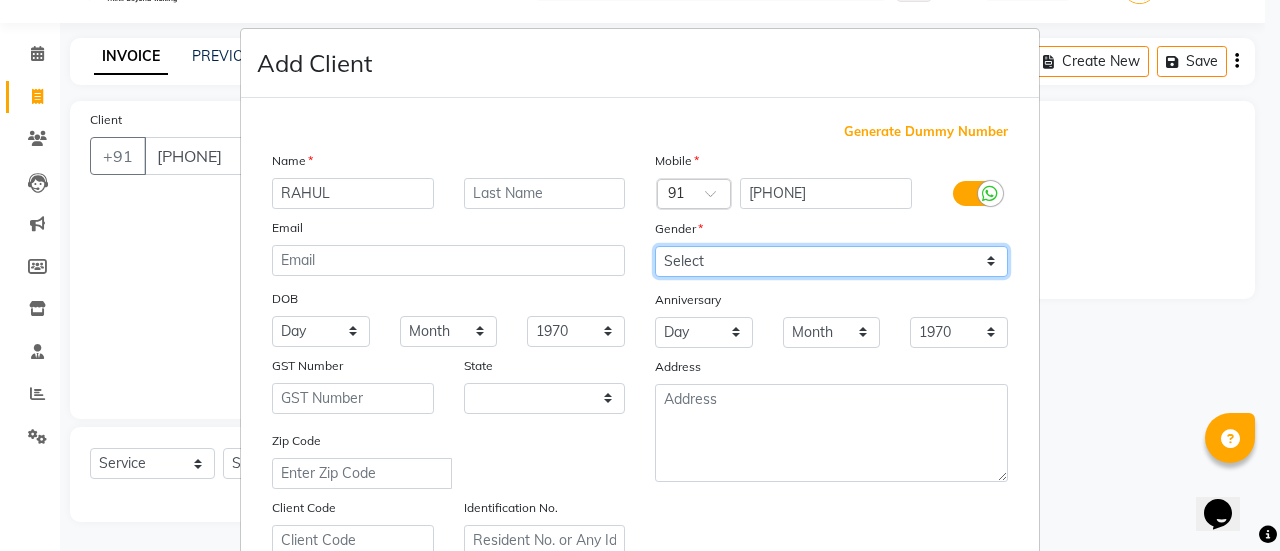click on "Select Male Female Other Prefer Not To Say" at bounding box center [831, 261] 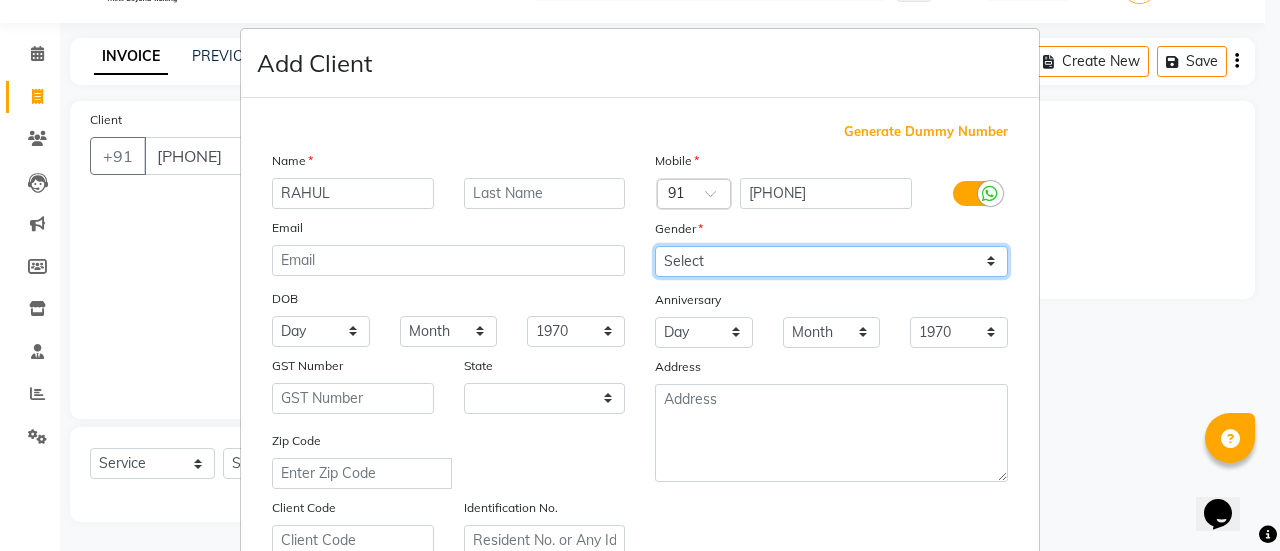 select on "female" 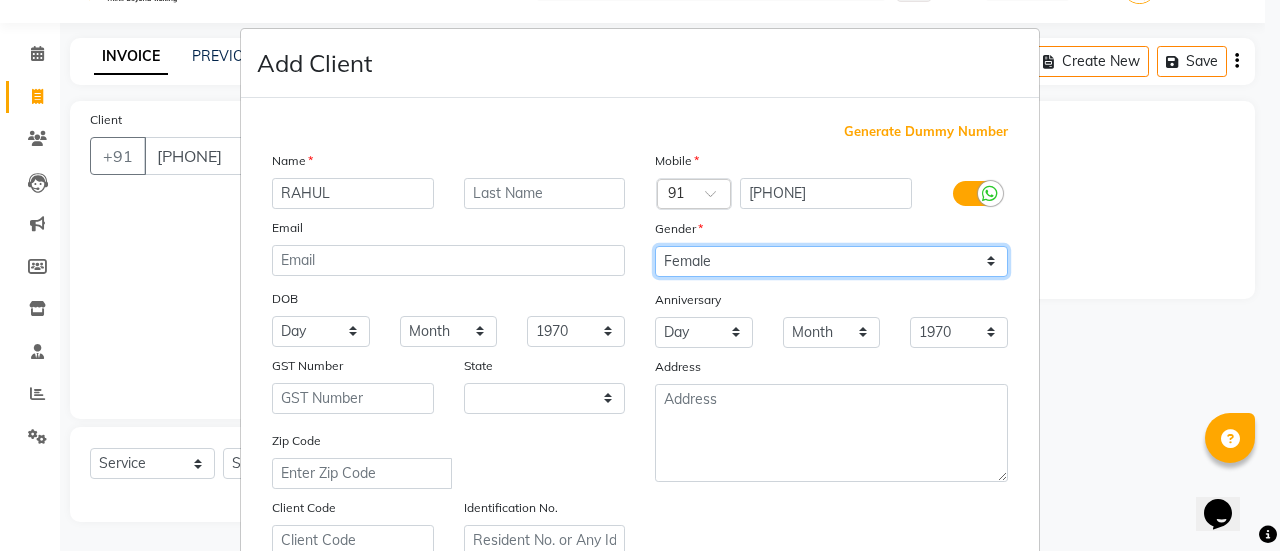 click on "Select Male Female Other Prefer Not To Say" at bounding box center (831, 261) 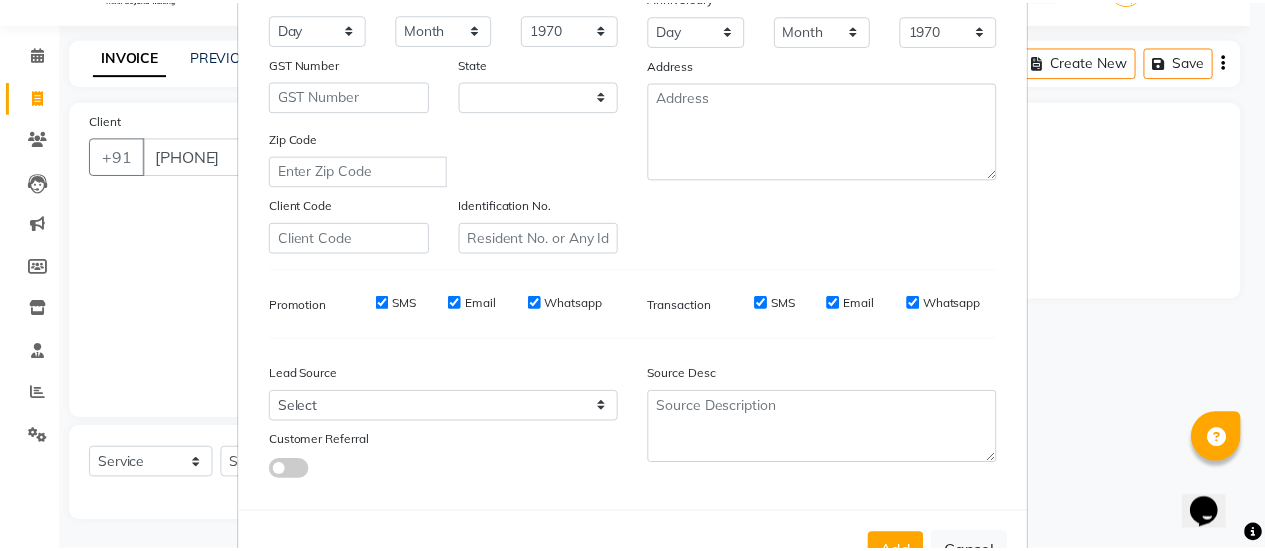 scroll, scrollTop: 368, scrollLeft: 0, axis: vertical 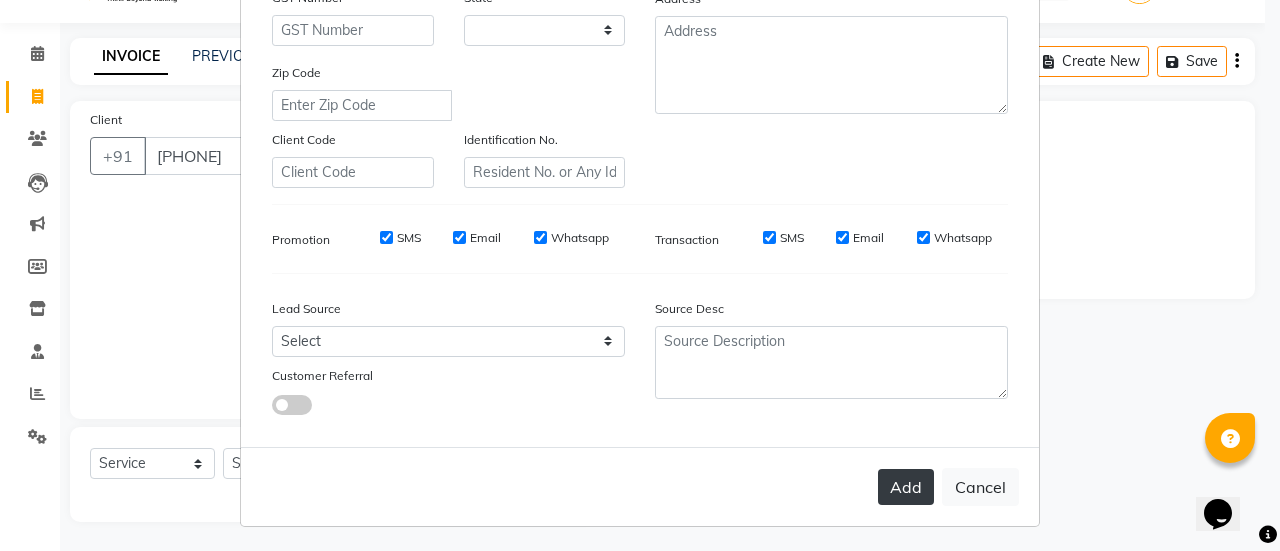 click on "Add" at bounding box center (906, 487) 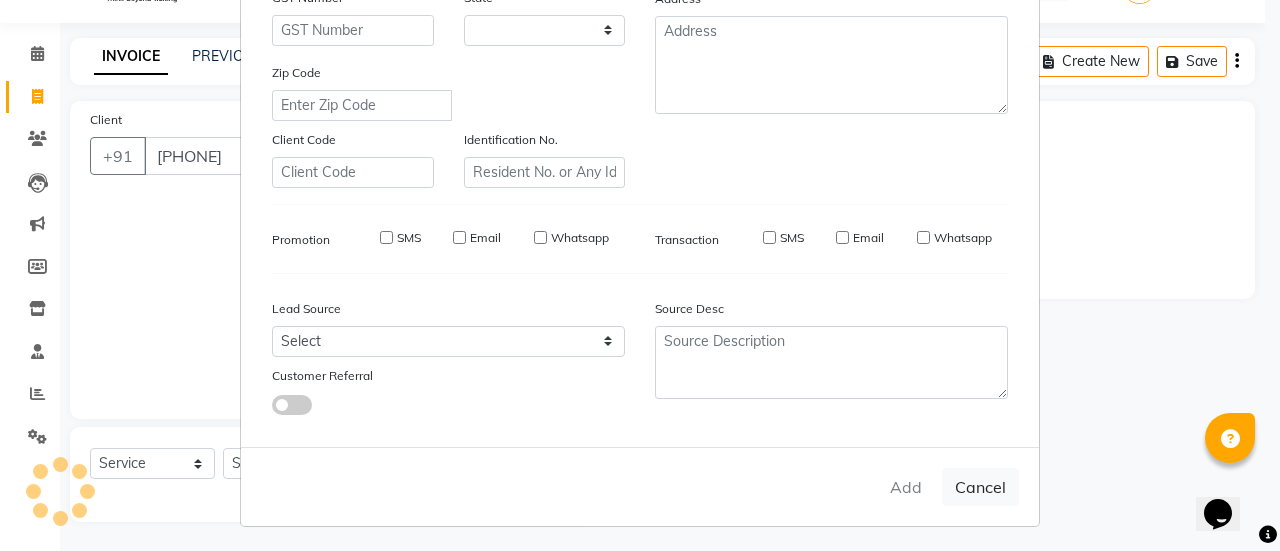 type on "99******75" 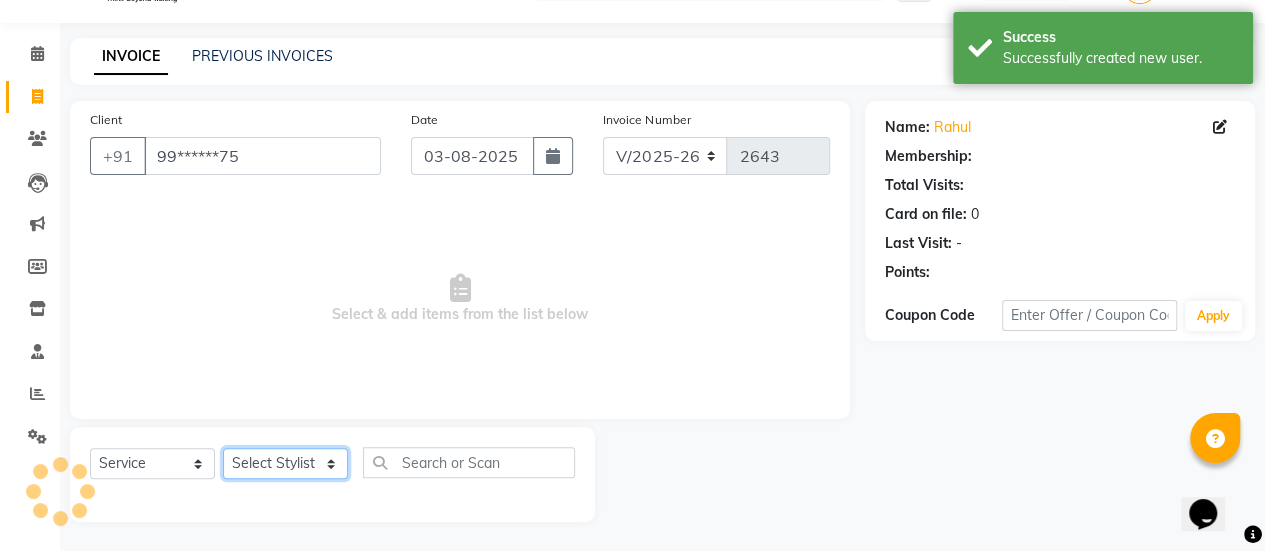 click on "Select Stylist [FIRST] [FIRST] [FIRST] Manager [FIRST] [FIRST] [FIRST] [FIRST] [FIRST] [FIRST] [FIRST] [FIRST] [FIRST] [FIRST] [FIRST]" 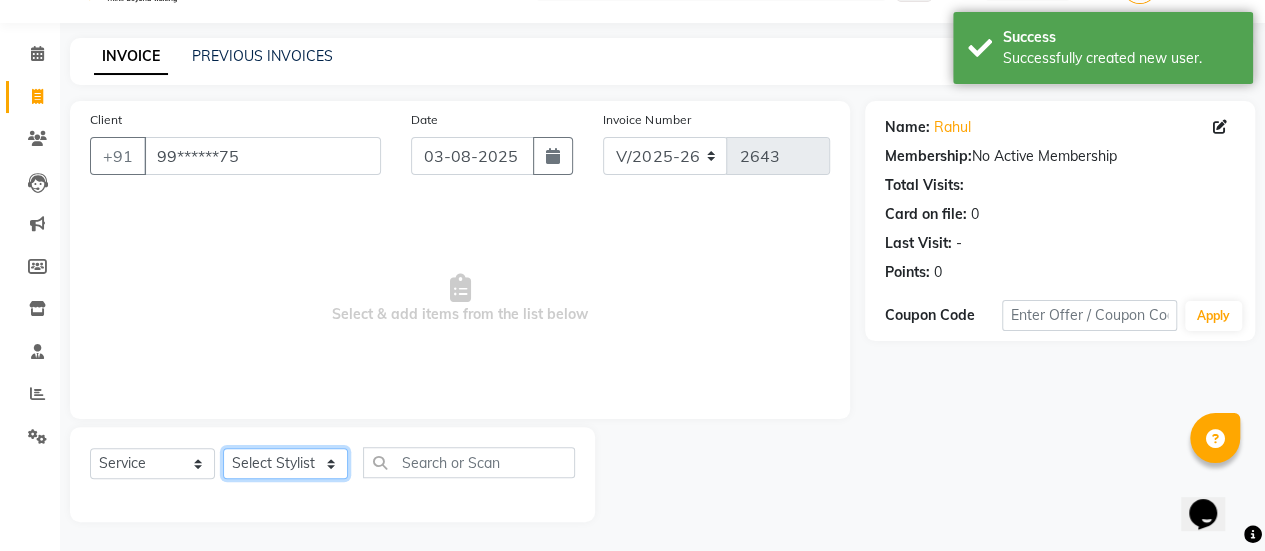 select on "38590" 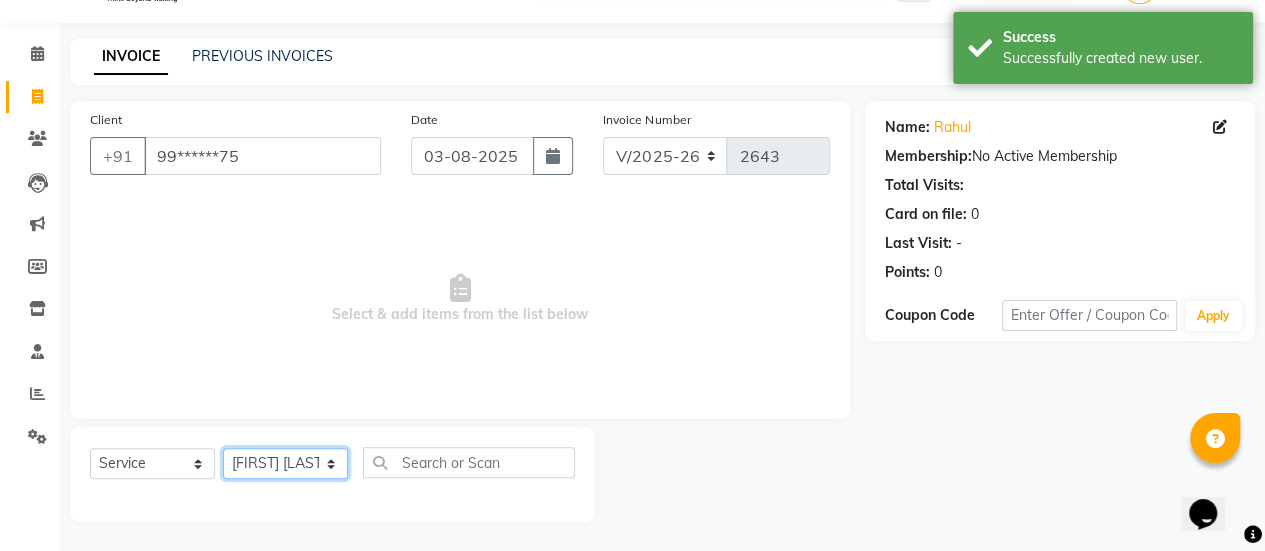 click on "Select Stylist [FIRST] [FIRST] [FIRST] Manager [FIRST] [FIRST] [FIRST] [FIRST] [FIRST] [FIRST] [FIRST] [FIRST] [FIRST] [FIRST] [FIRST]" 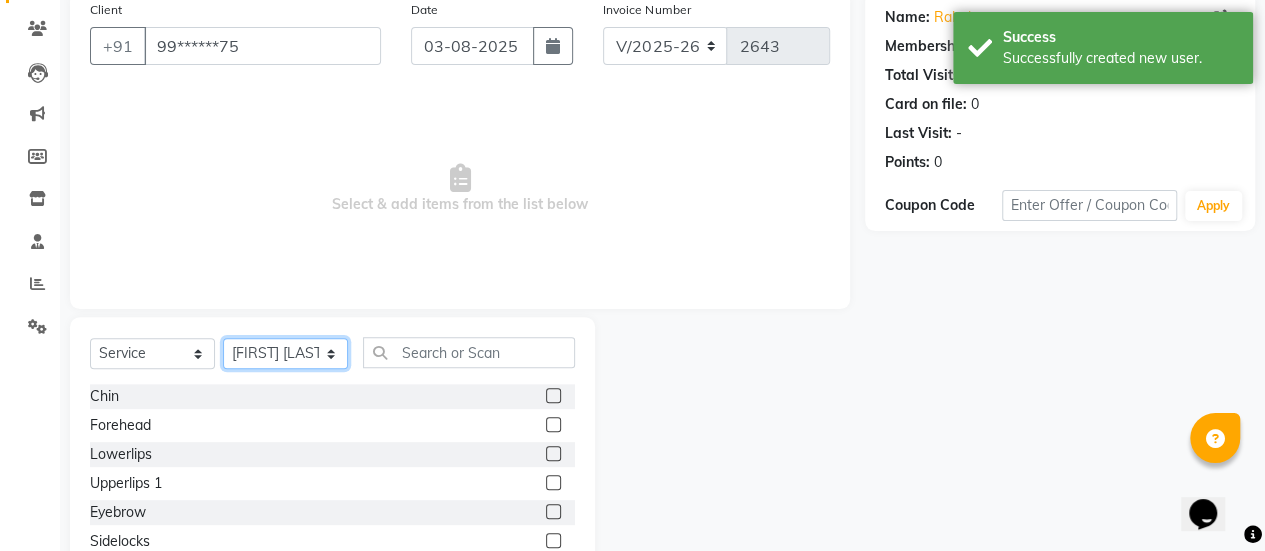 scroll, scrollTop: 249, scrollLeft: 0, axis: vertical 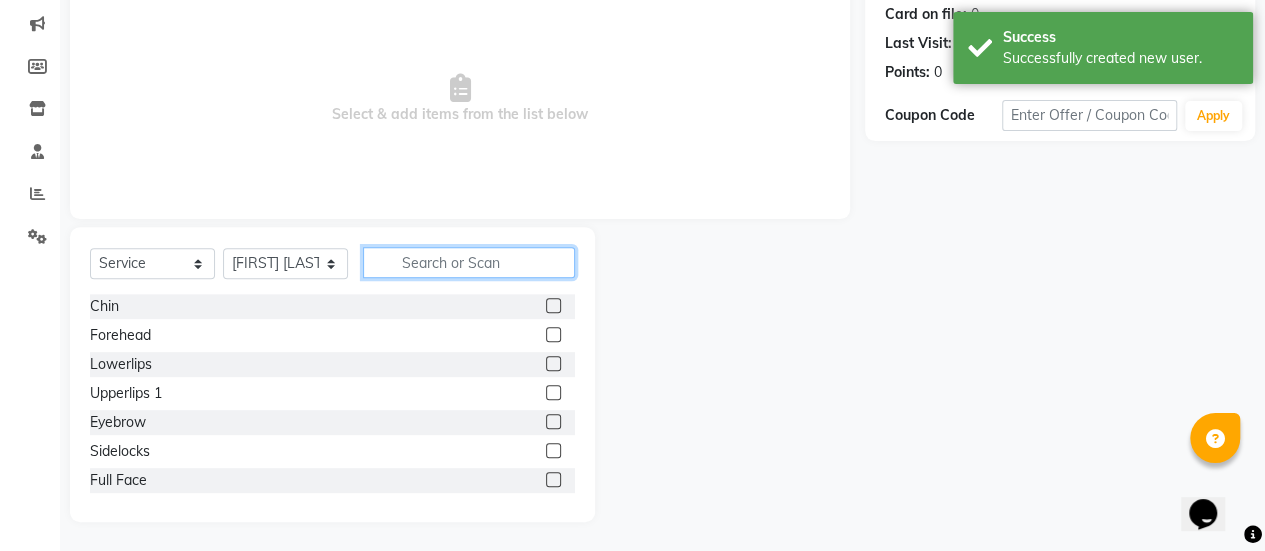 click 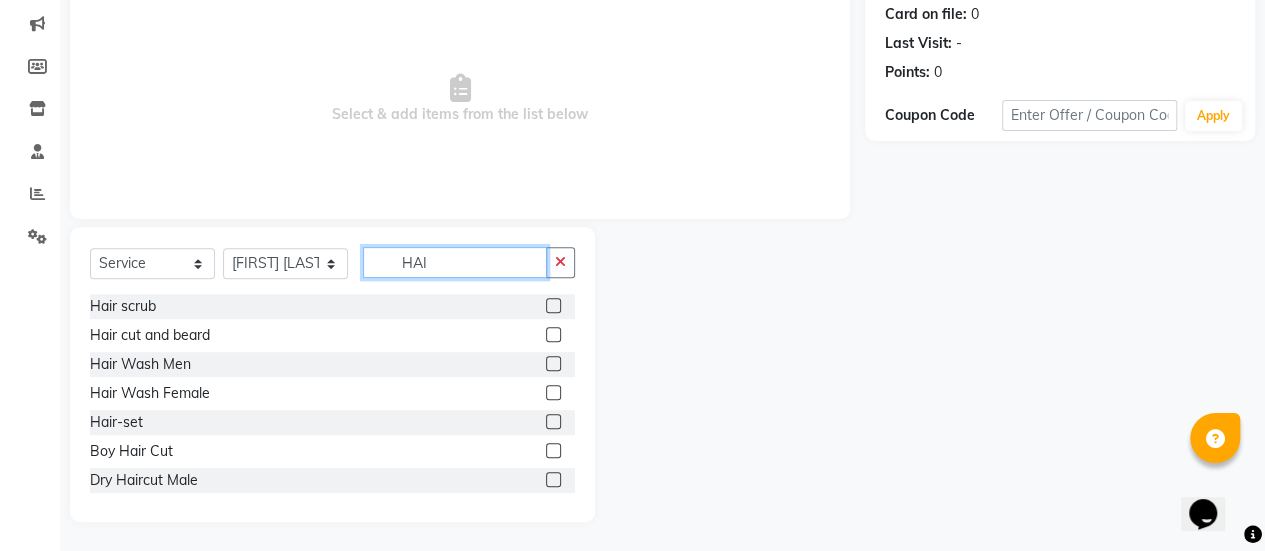 type on "HAI" 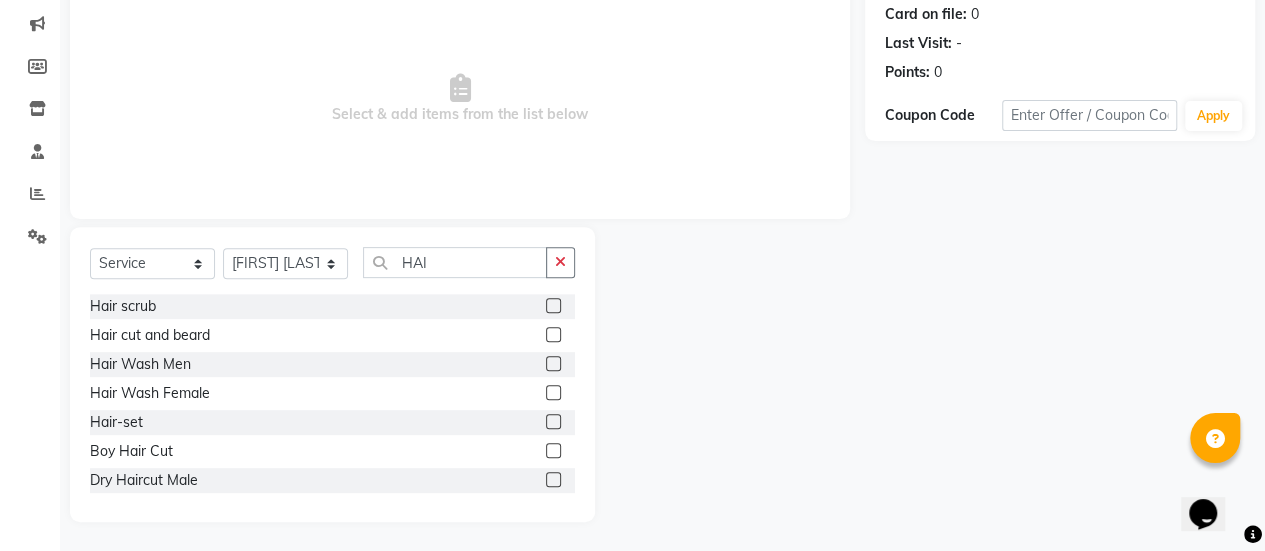 click 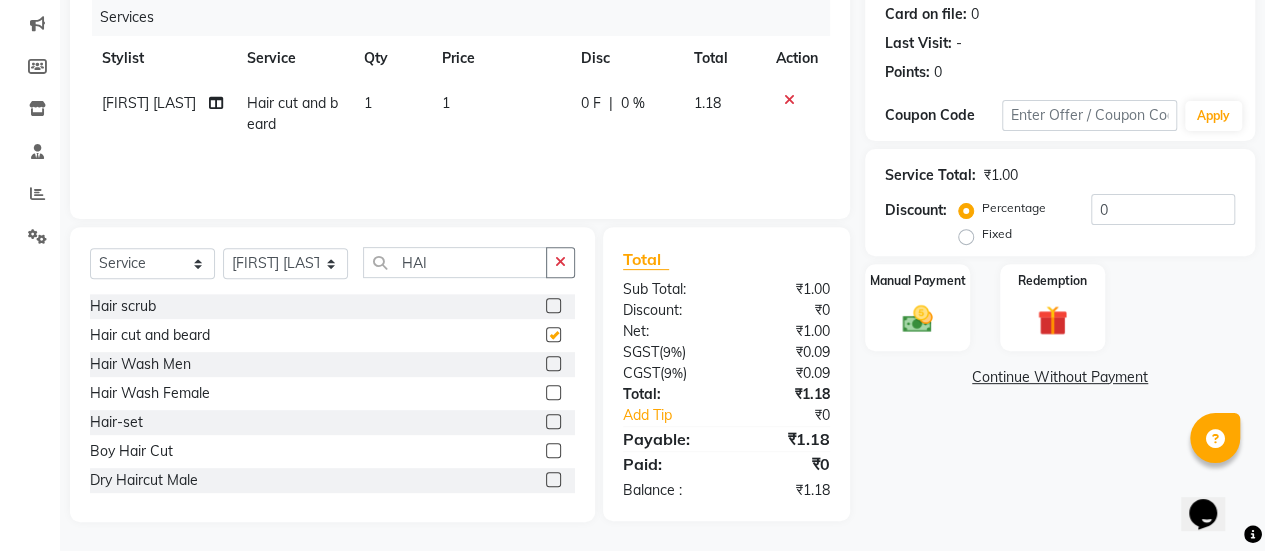 checkbox on "false" 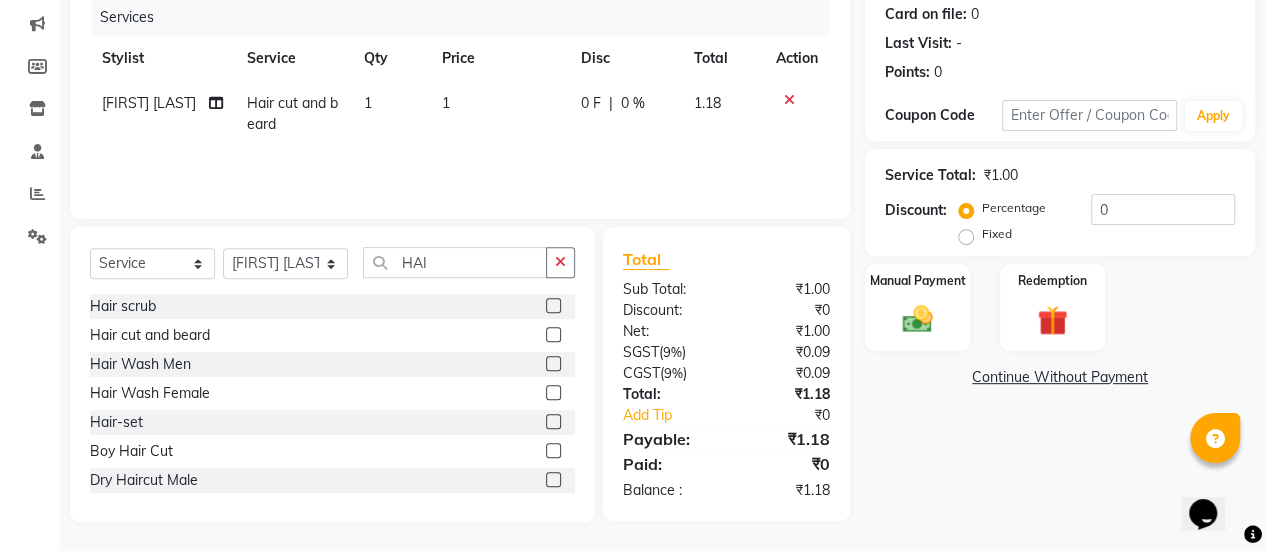 drag, startPoint x: 491, startPoint y: 107, endPoint x: 522, endPoint y: 115, distance: 32.01562 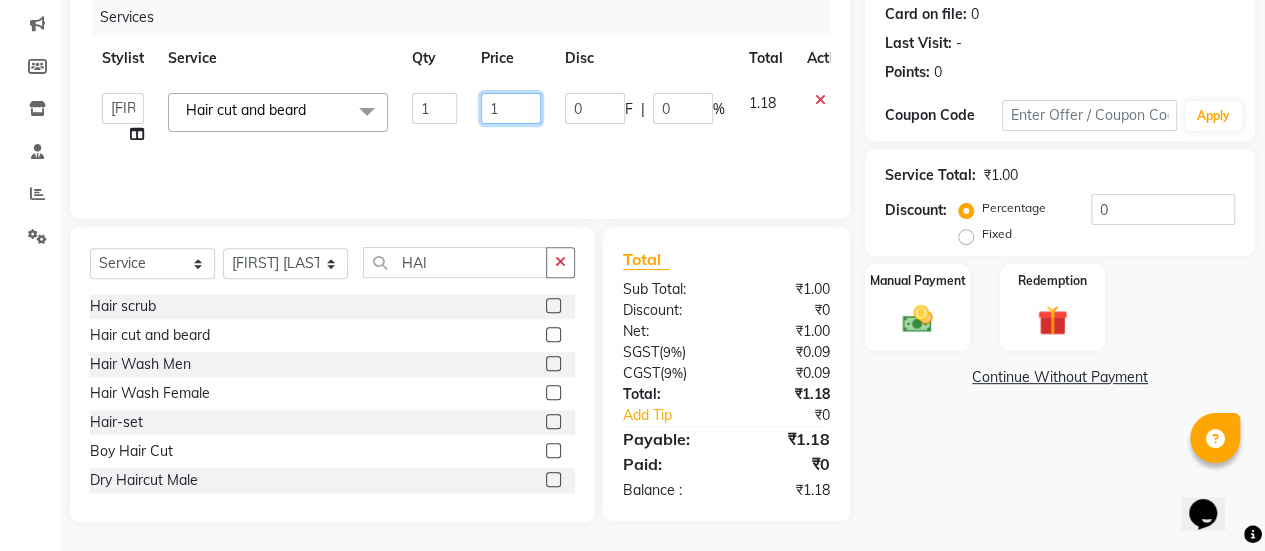 click on "1" 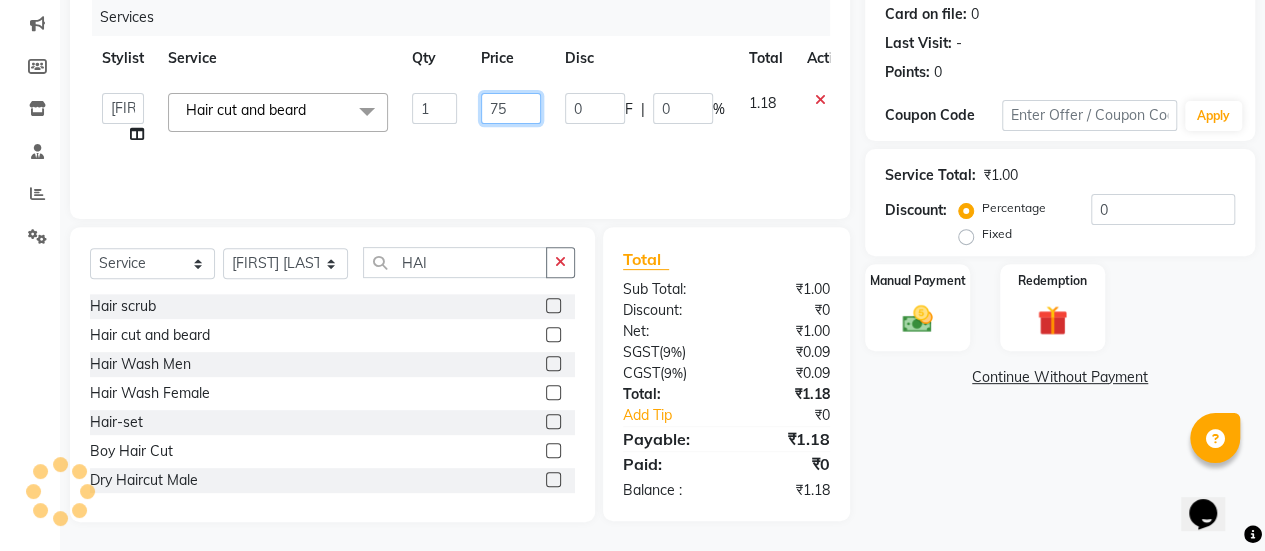 type on "750" 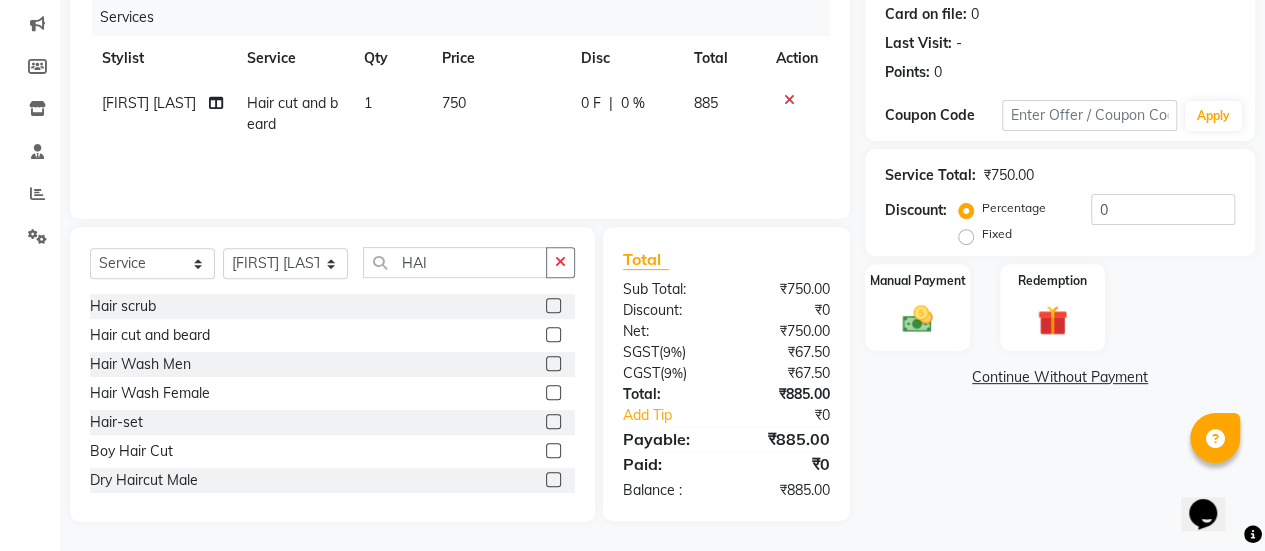 click on "750" 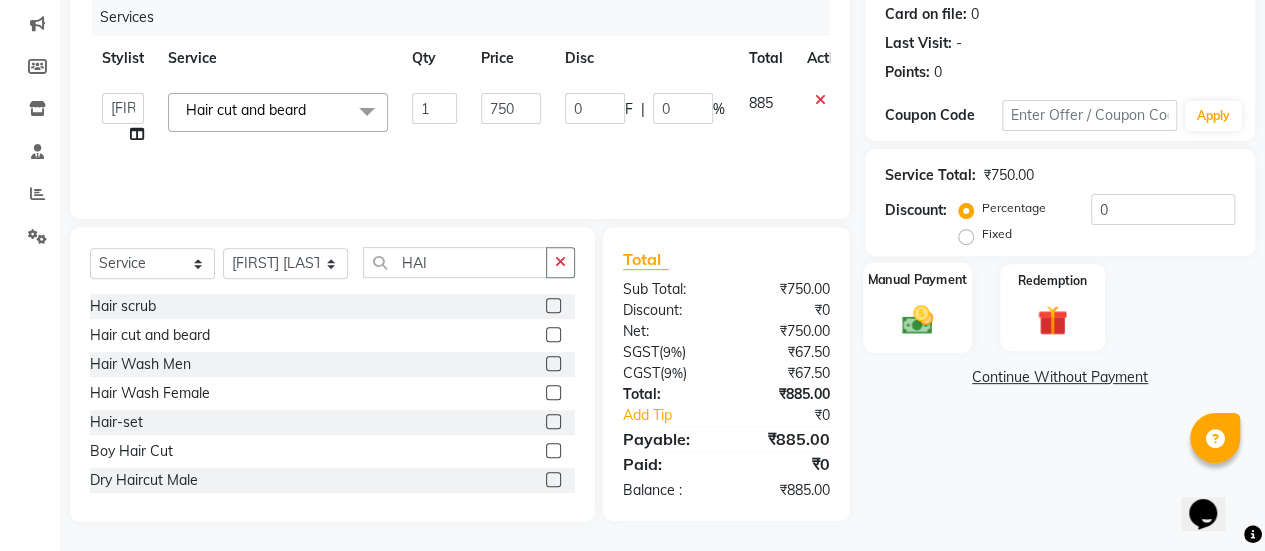 click on "Manual Payment" 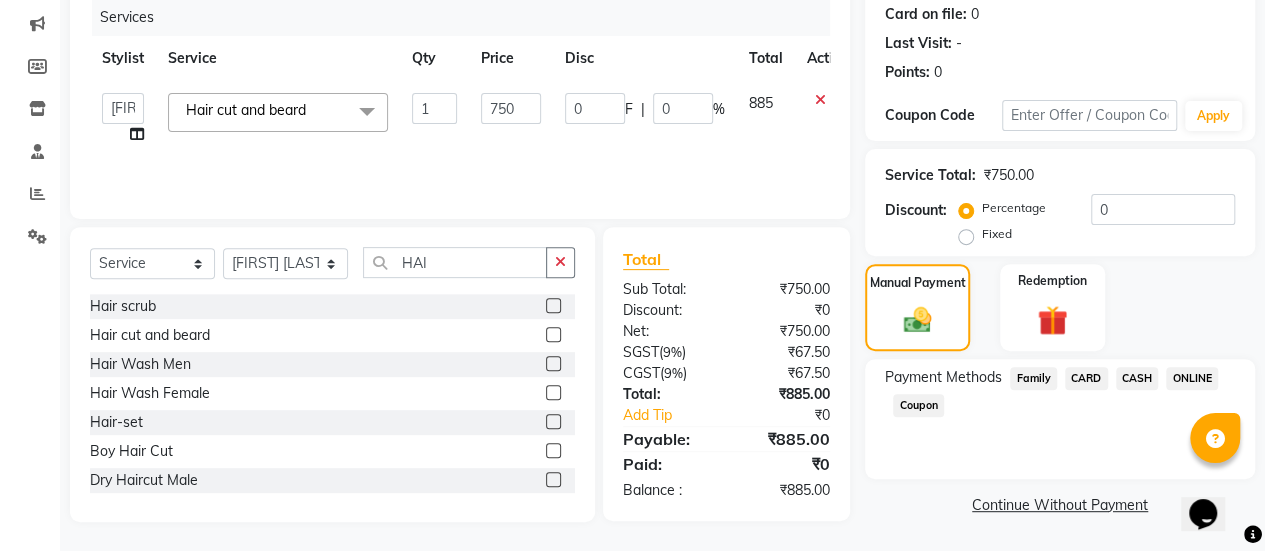 click on "ONLINE" 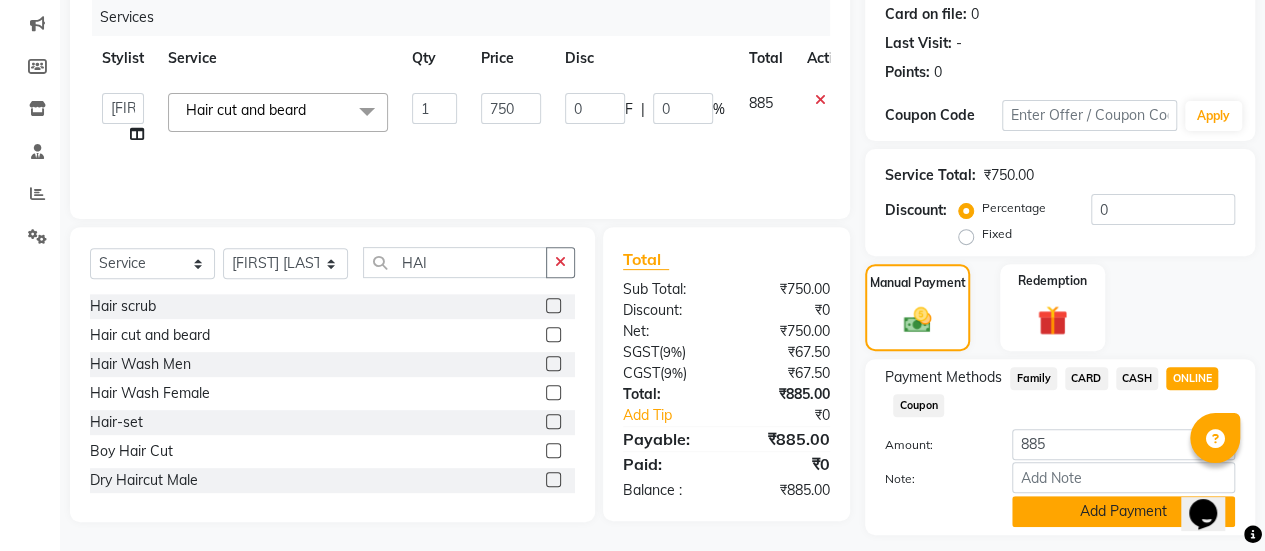 click on "Add Payment" 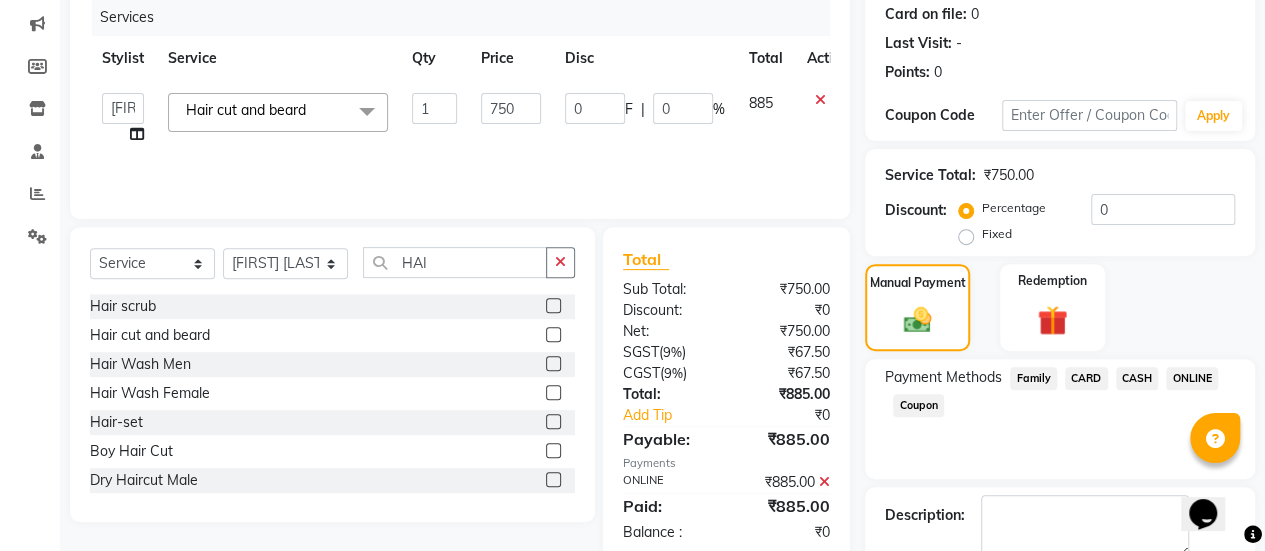 scroll, scrollTop: 358, scrollLeft: 0, axis: vertical 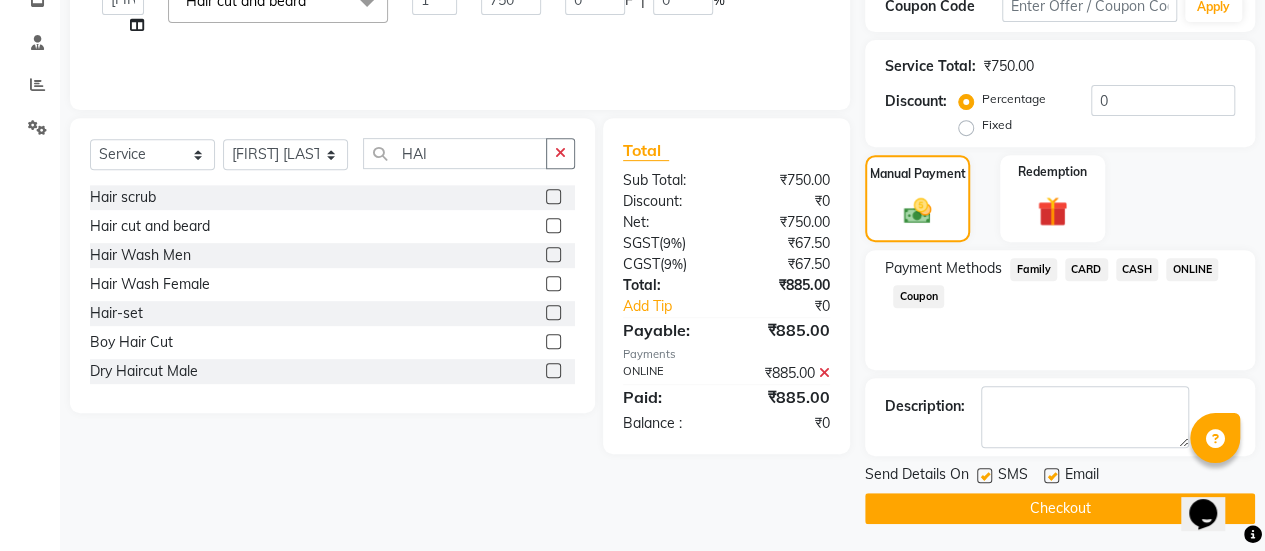 click 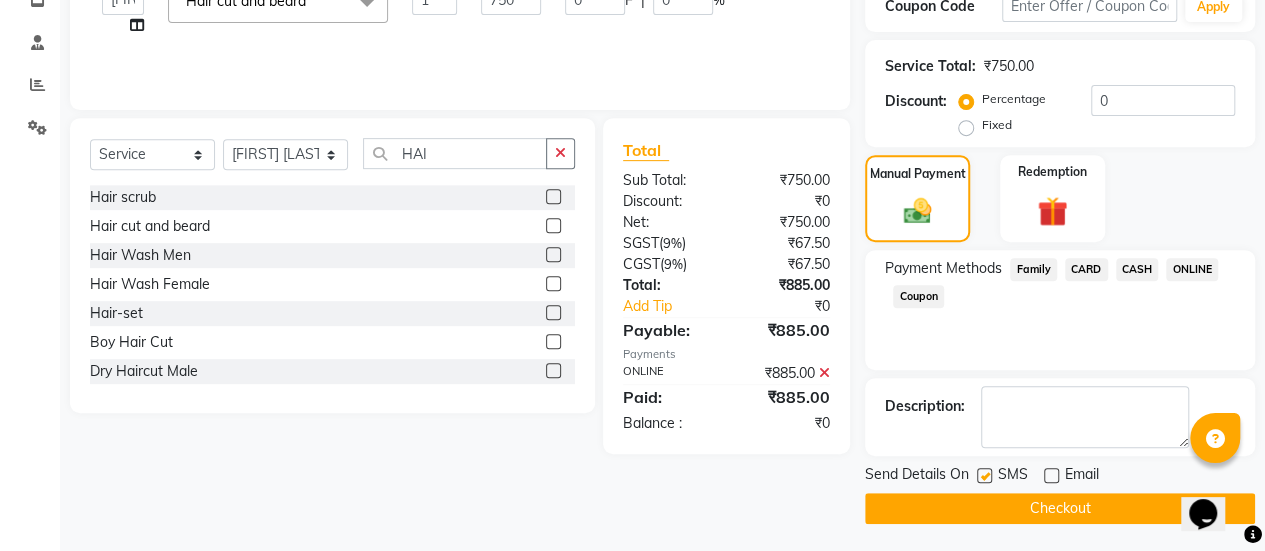 click on "Checkout" 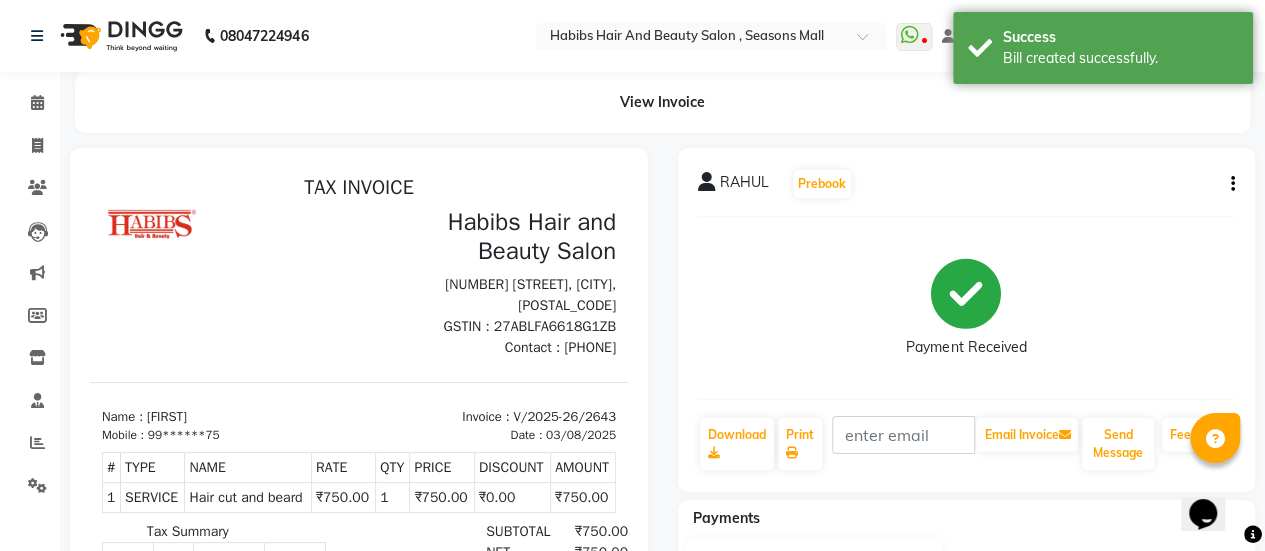 scroll, scrollTop: 0, scrollLeft: 0, axis: both 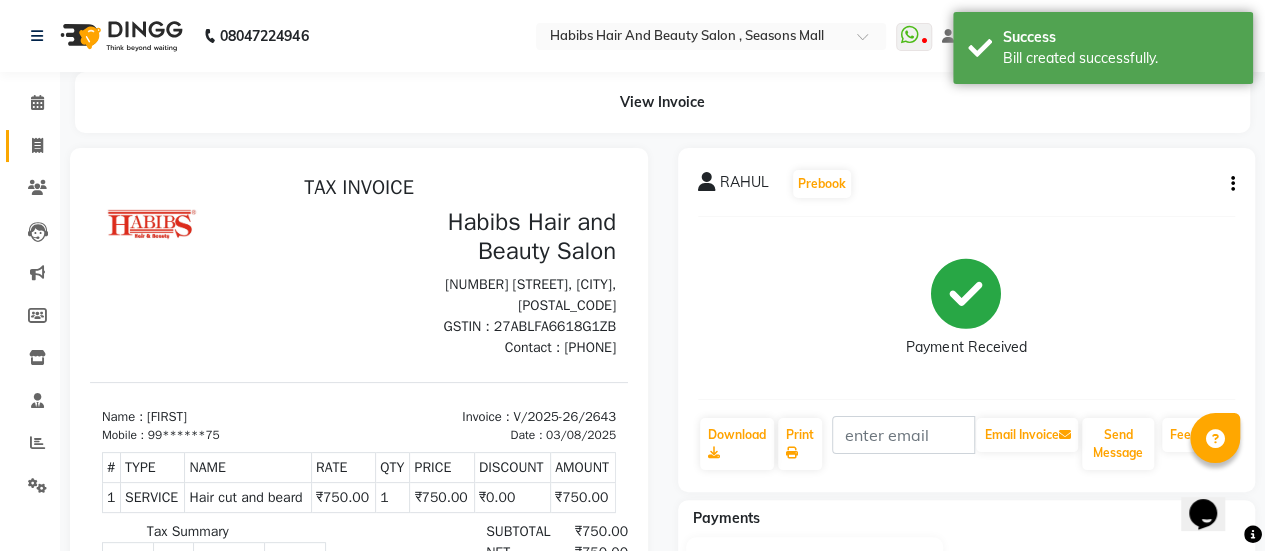 click 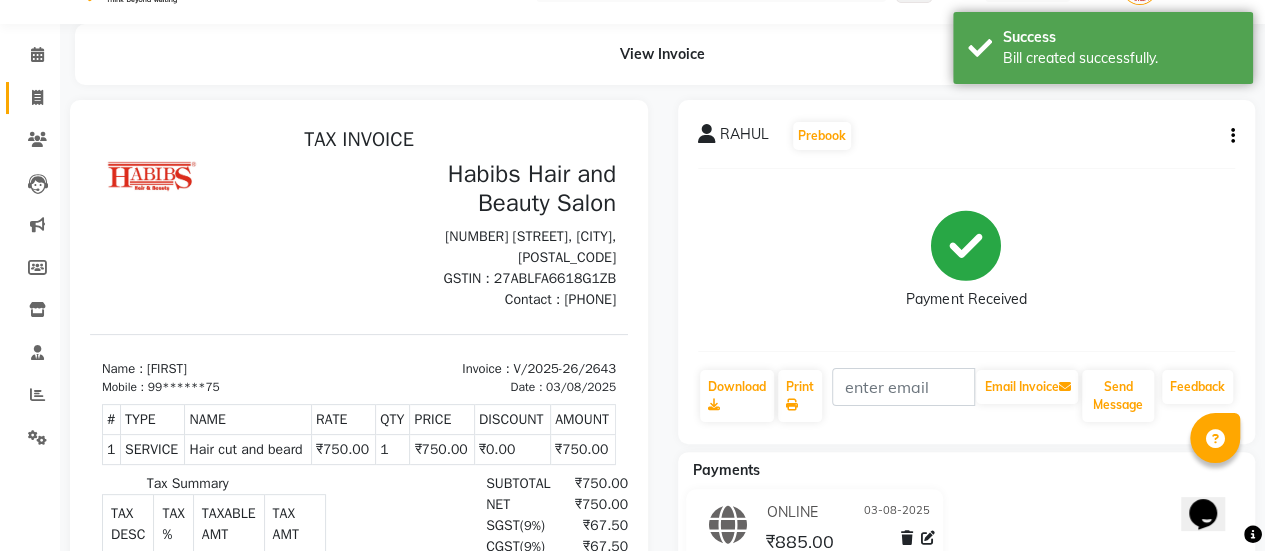 select on "5651" 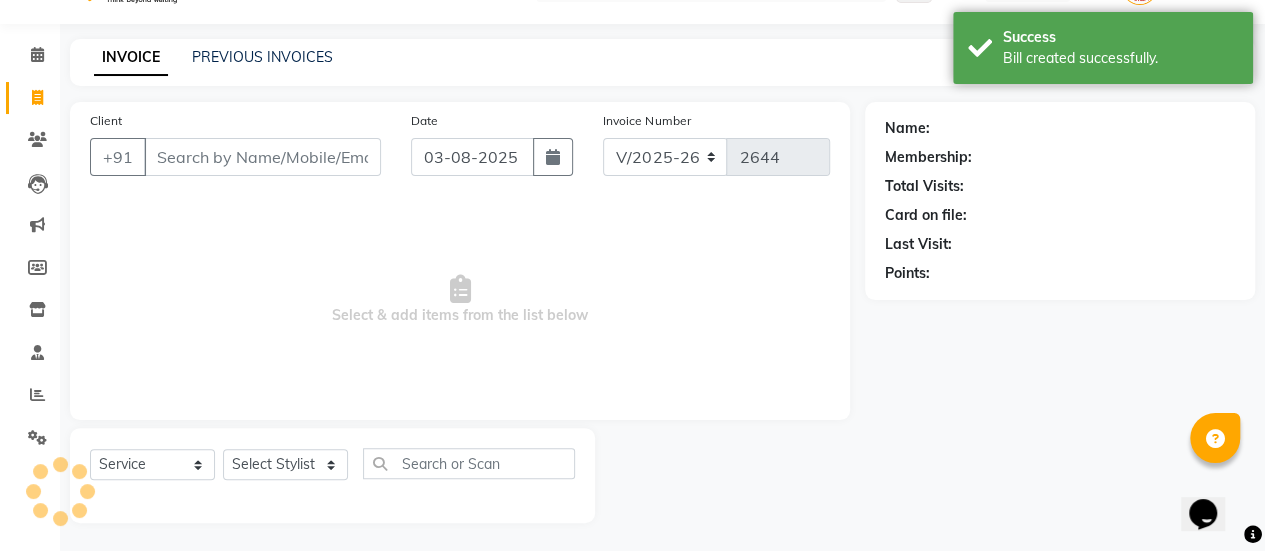scroll, scrollTop: 49, scrollLeft: 0, axis: vertical 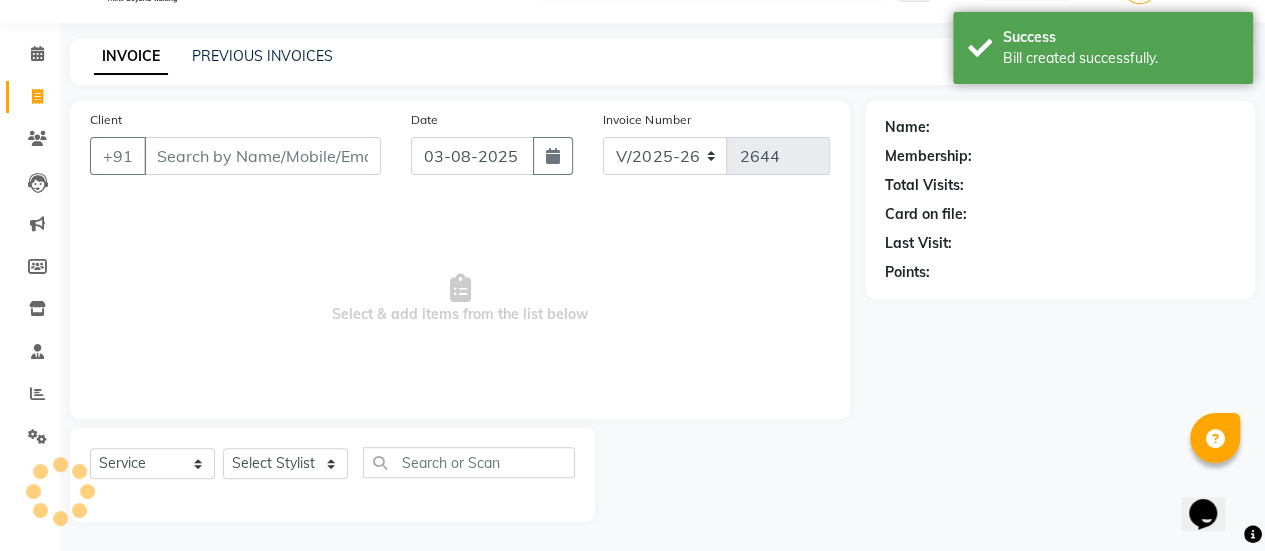 click on "Client" at bounding box center [262, 156] 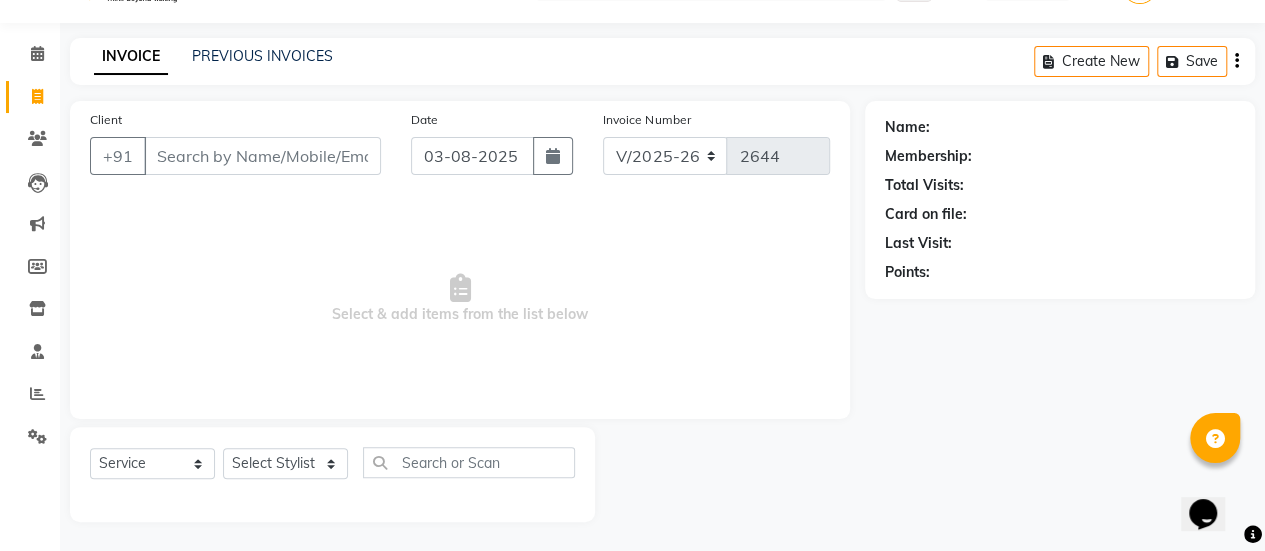 click on "Client" at bounding box center (262, 156) 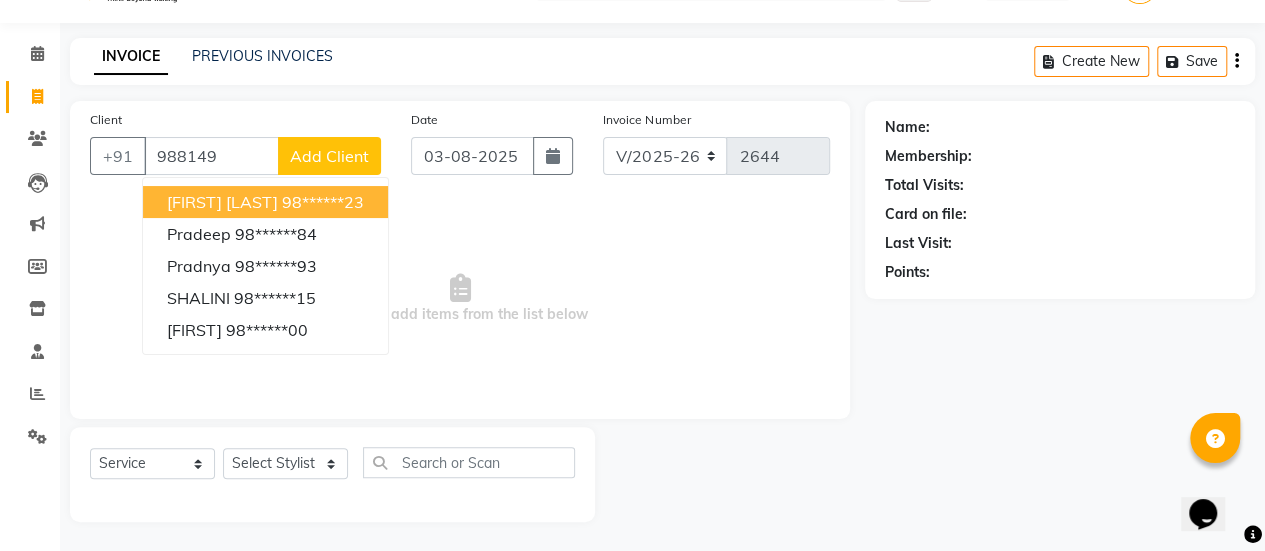 click on "[FIRST] [LAST] [PHONE]" at bounding box center (265, 202) 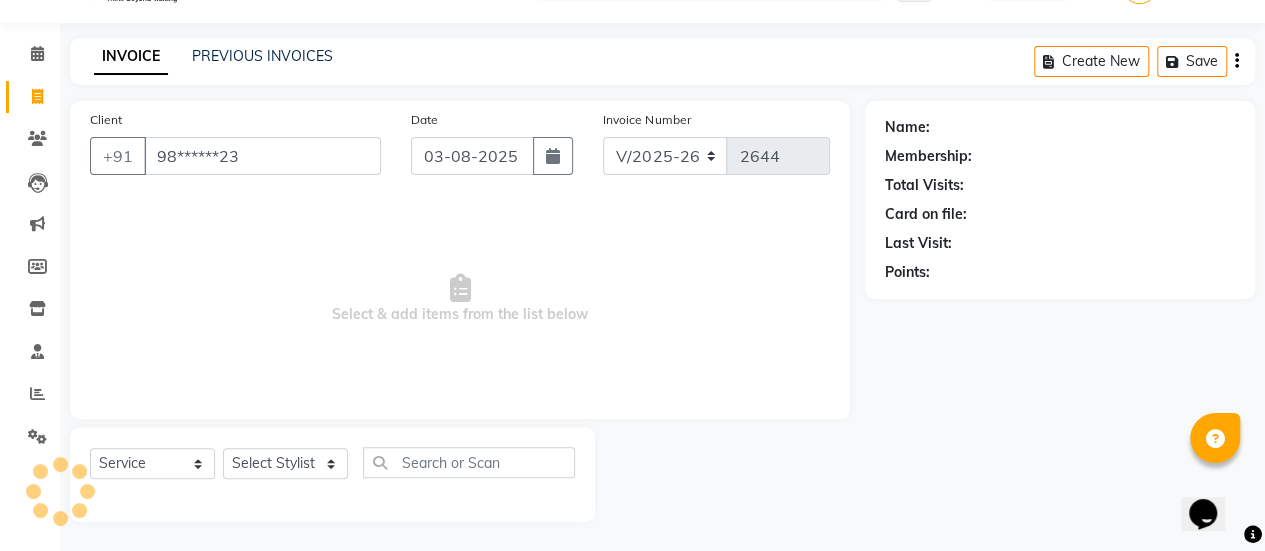type on "98******23" 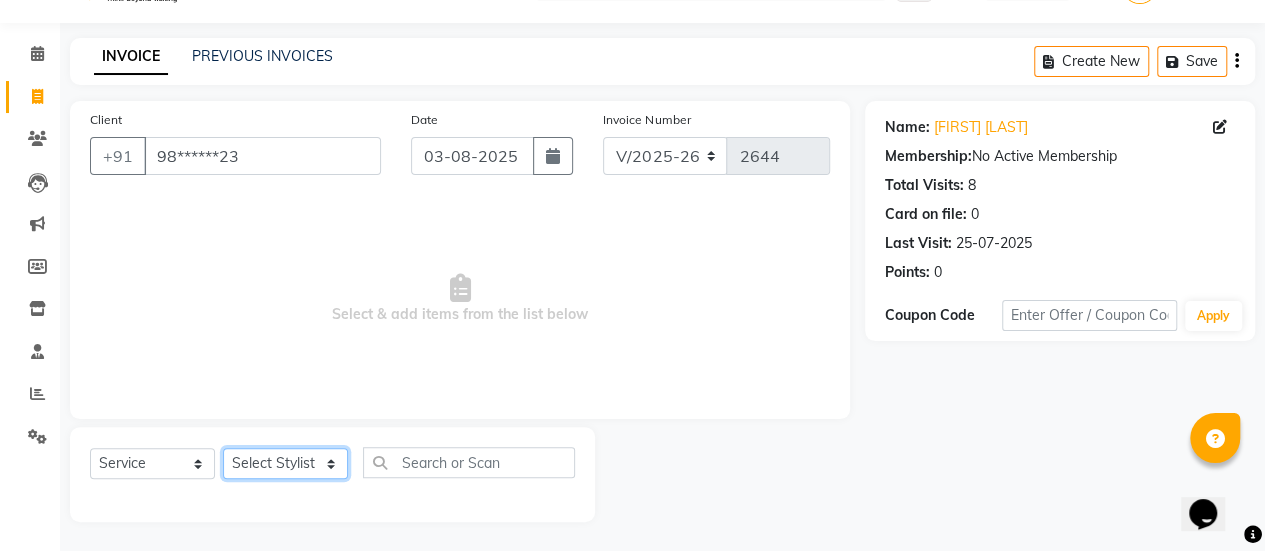 click on "Select Stylist [FIRST] [FIRST] [FIRST] Manager [FIRST] [FIRST] [FIRST] [FIRST] [FIRST] [FIRST] [FIRST] [FIRST] [FIRST] [FIRST] [FIRST]" 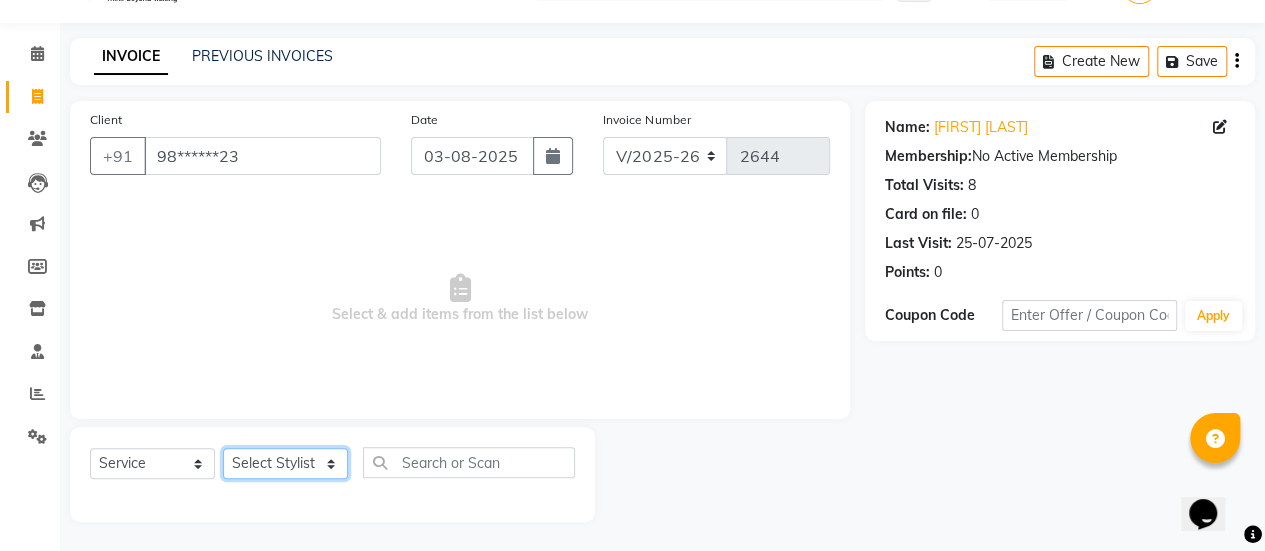 select on "38590" 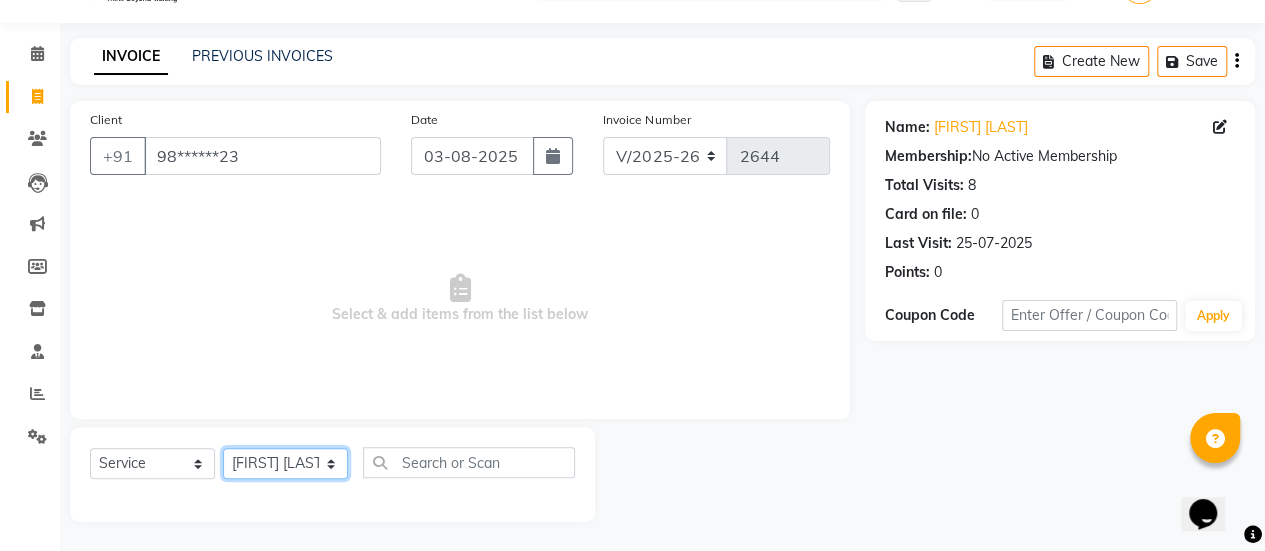 click on "Select Stylist [FIRST] [FIRST] [FIRST] Manager [FIRST] [FIRST] [FIRST] [FIRST] [FIRST] [FIRST] [FIRST] [FIRST] [FIRST] [FIRST] [FIRST]" 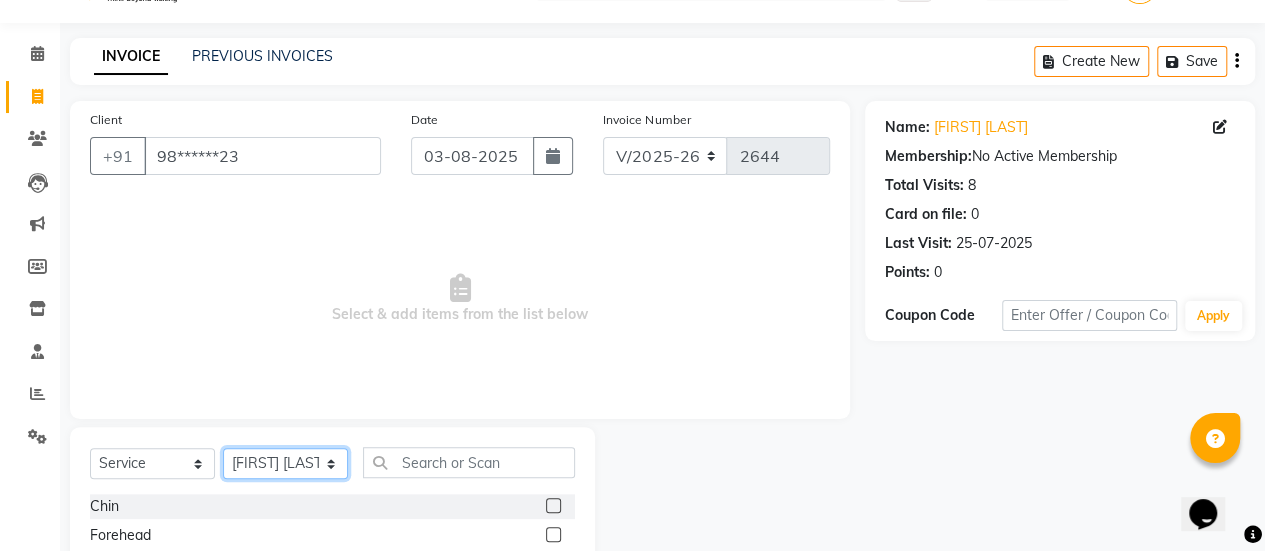 scroll, scrollTop: 249, scrollLeft: 0, axis: vertical 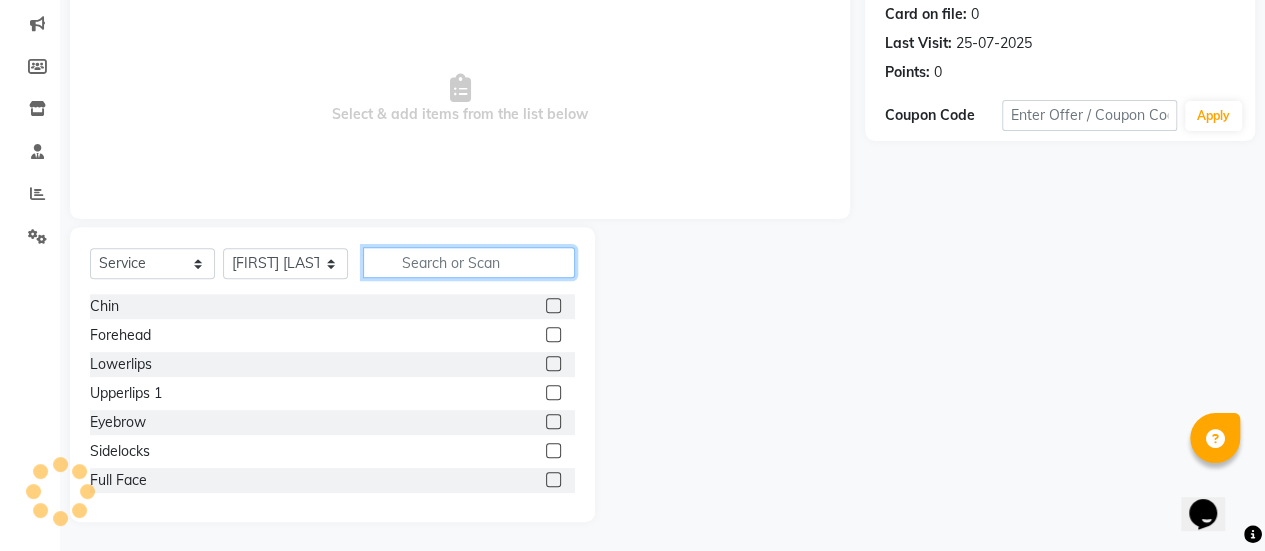 click 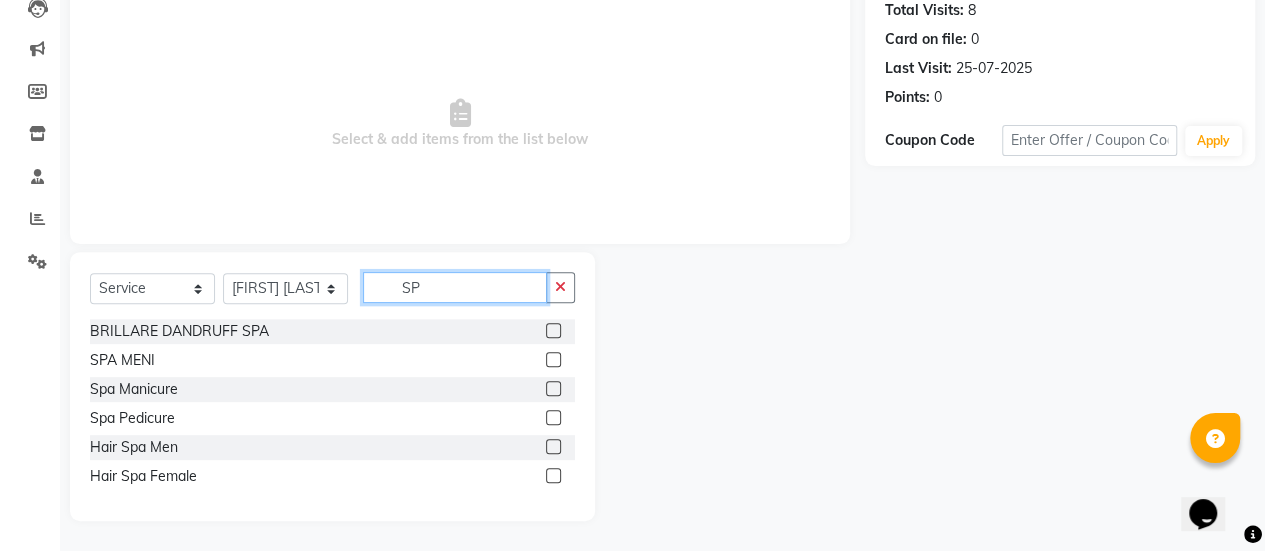 scroll, scrollTop: 223, scrollLeft: 0, axis: vertical 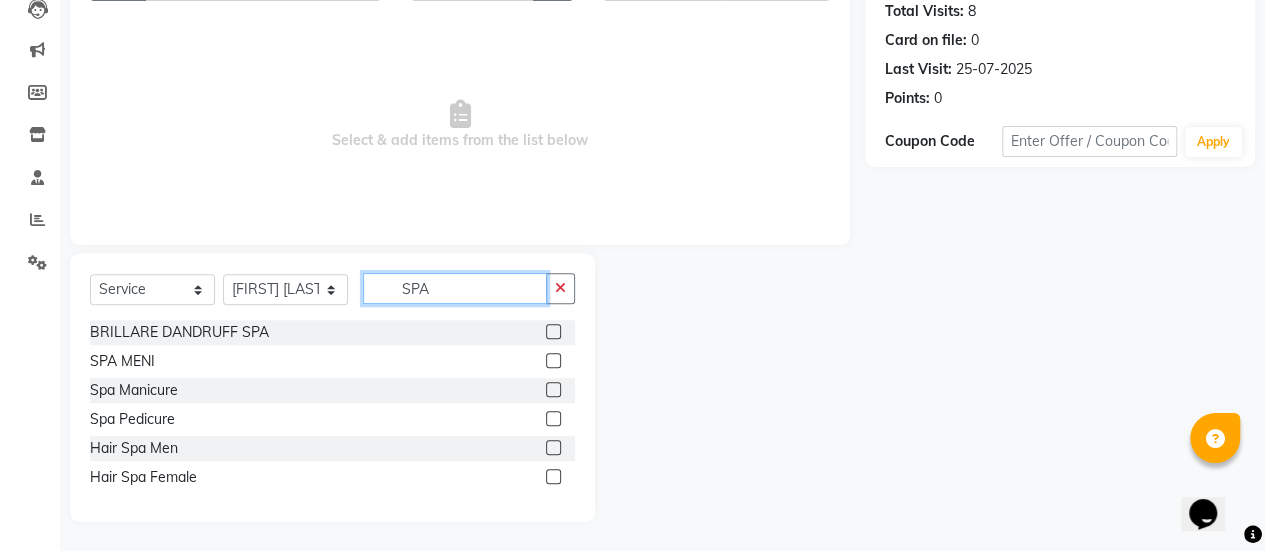 type on "SPA" 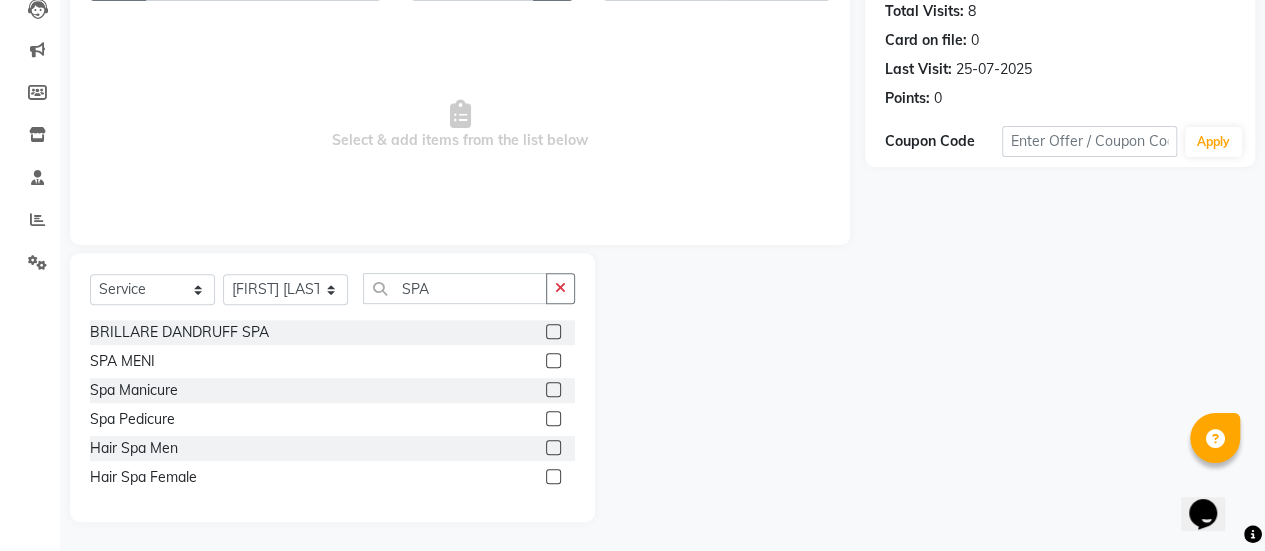 click 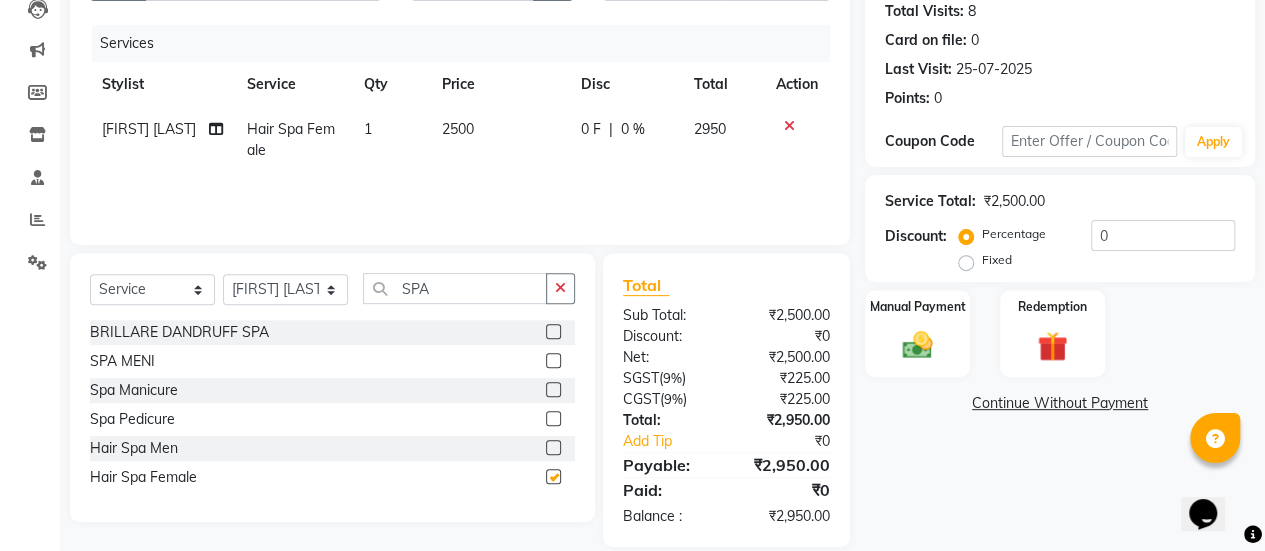 checkbox on "false" 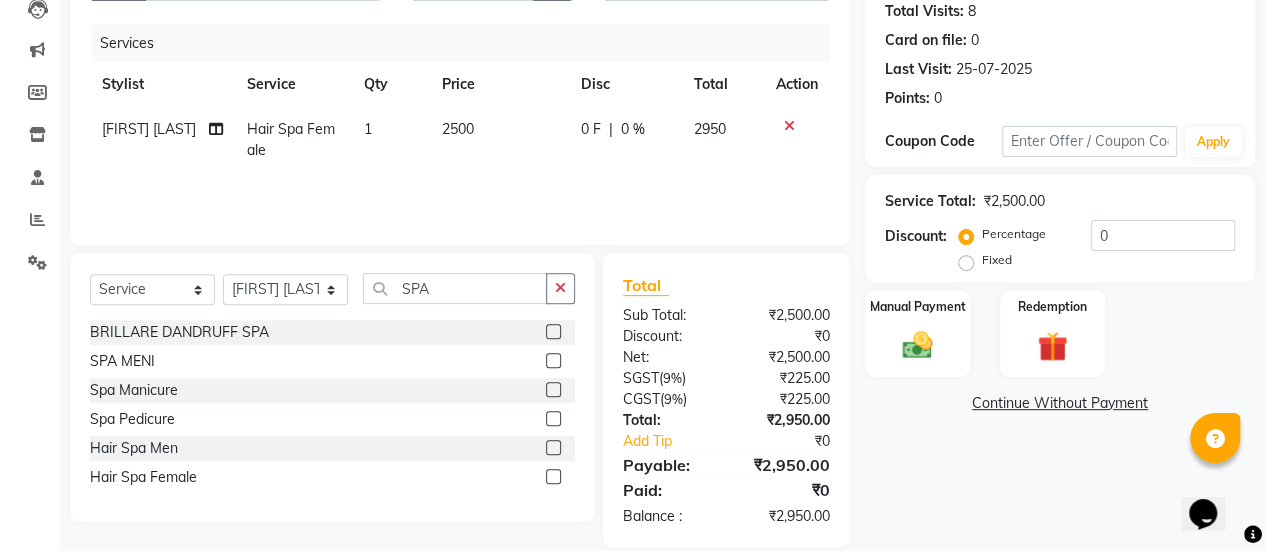 click on "2500" 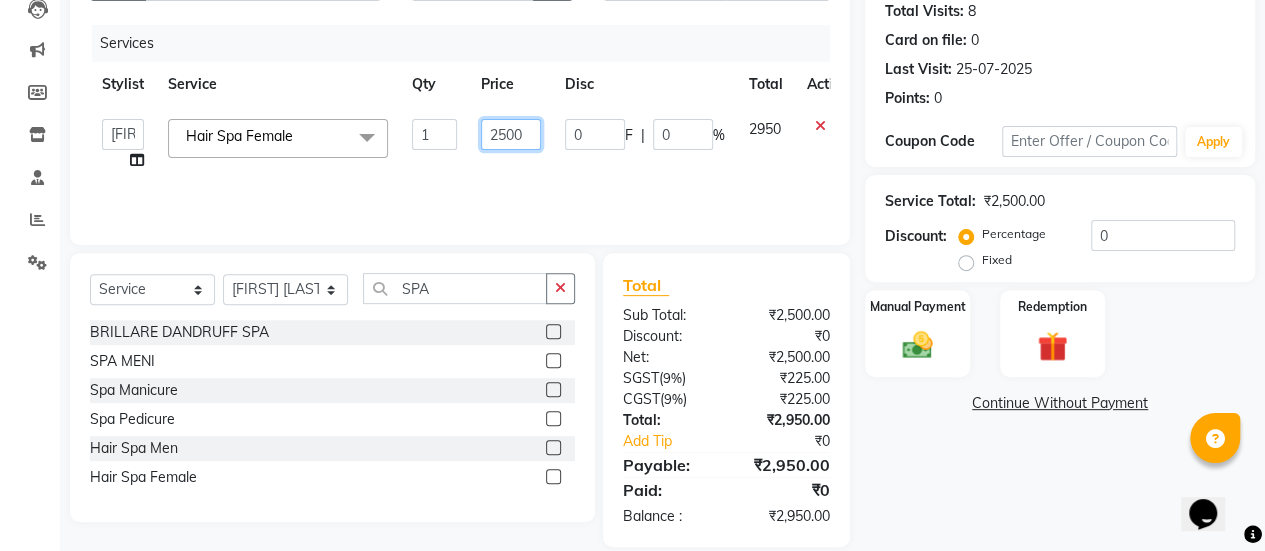 click on "2500" 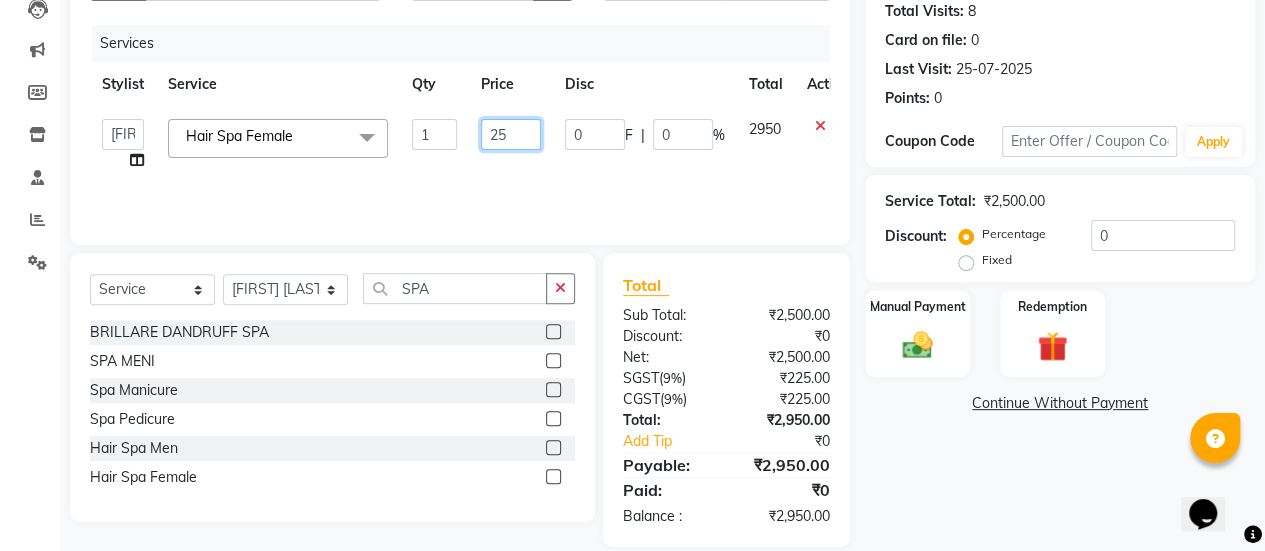 type 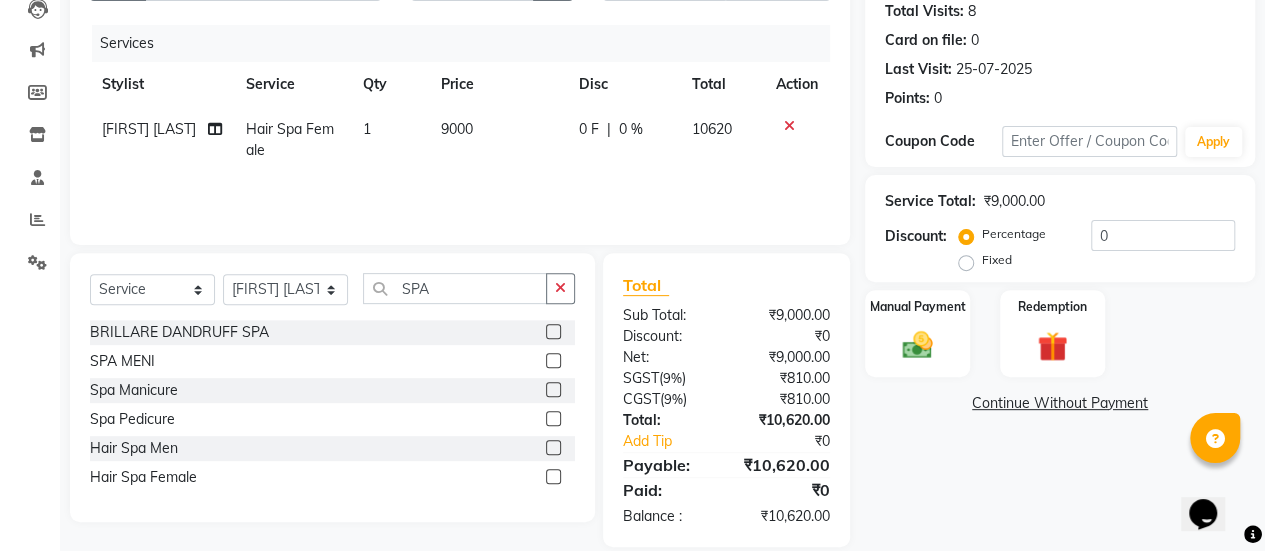 click on "9000" 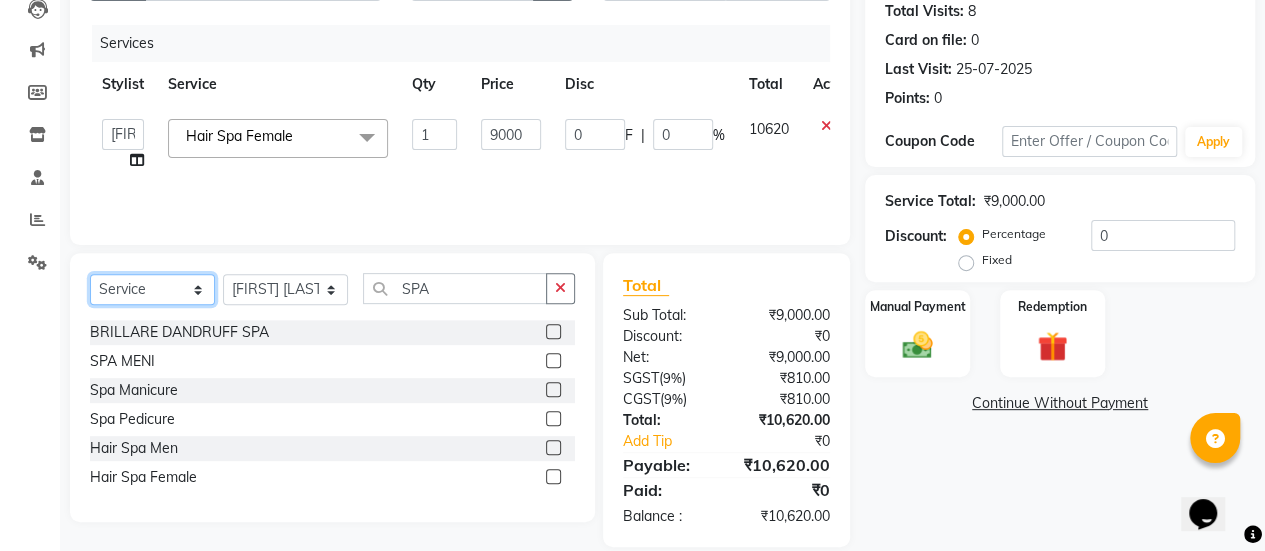 click on "Select  Service  Product  Membership  Package Voucher Prepaid Gift Card" 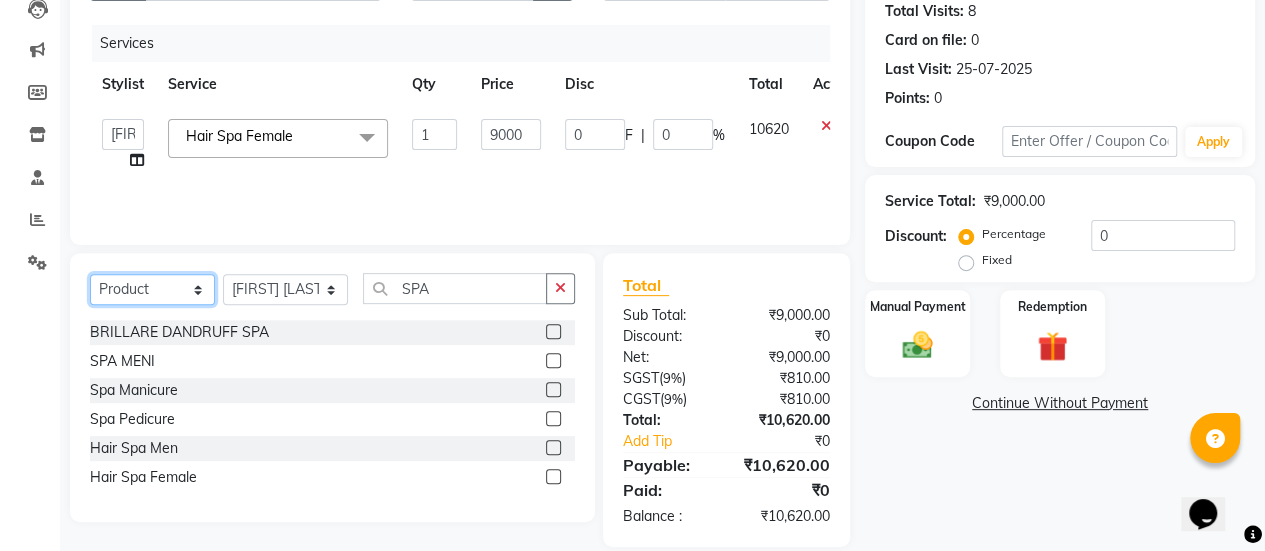 click on "Select  Service  Product  Membership  Package Voucher Prepaid Gift Card" 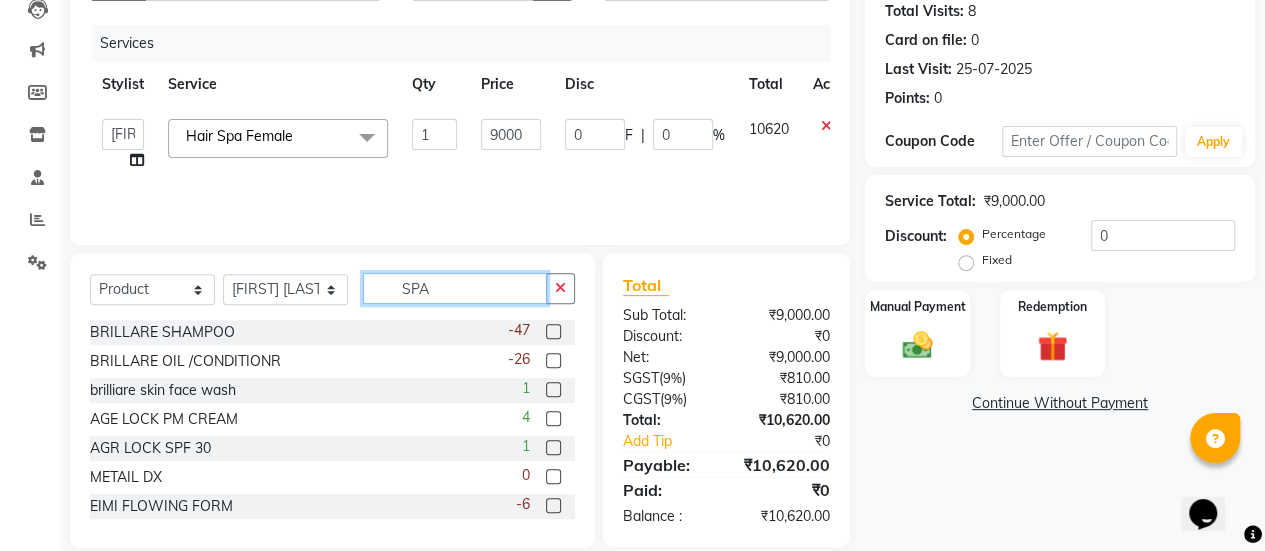 click on "SPA" 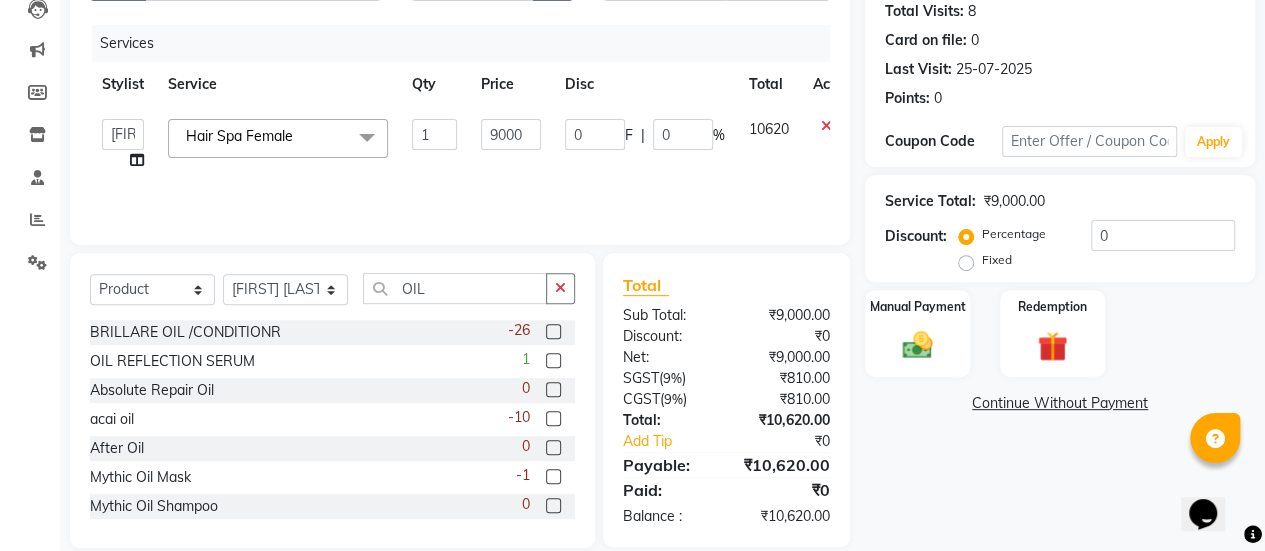 click 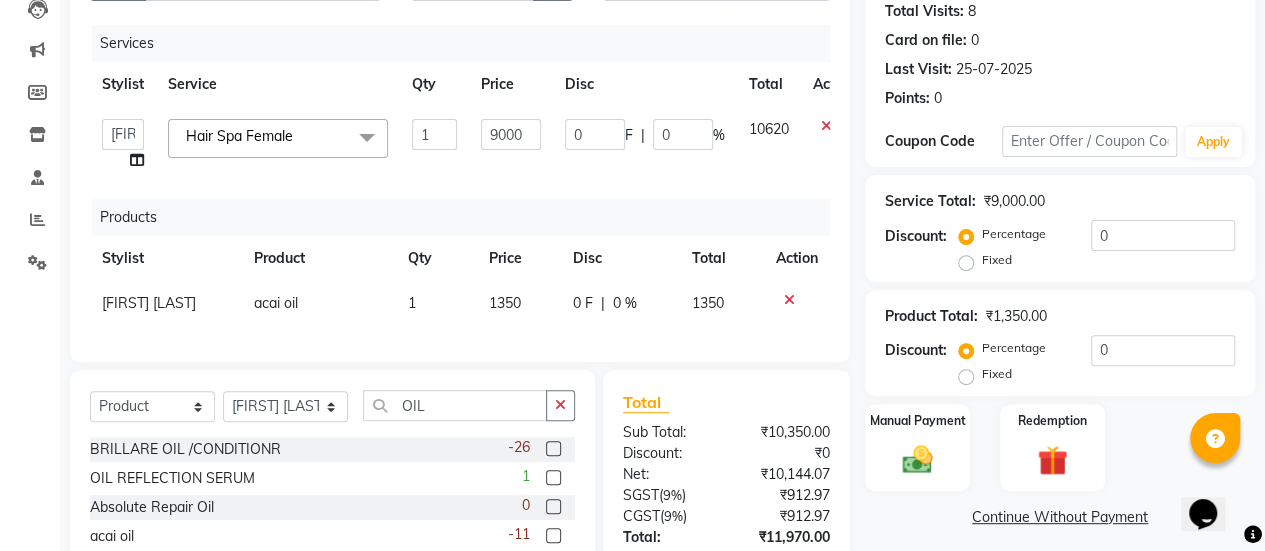 click on "1350" 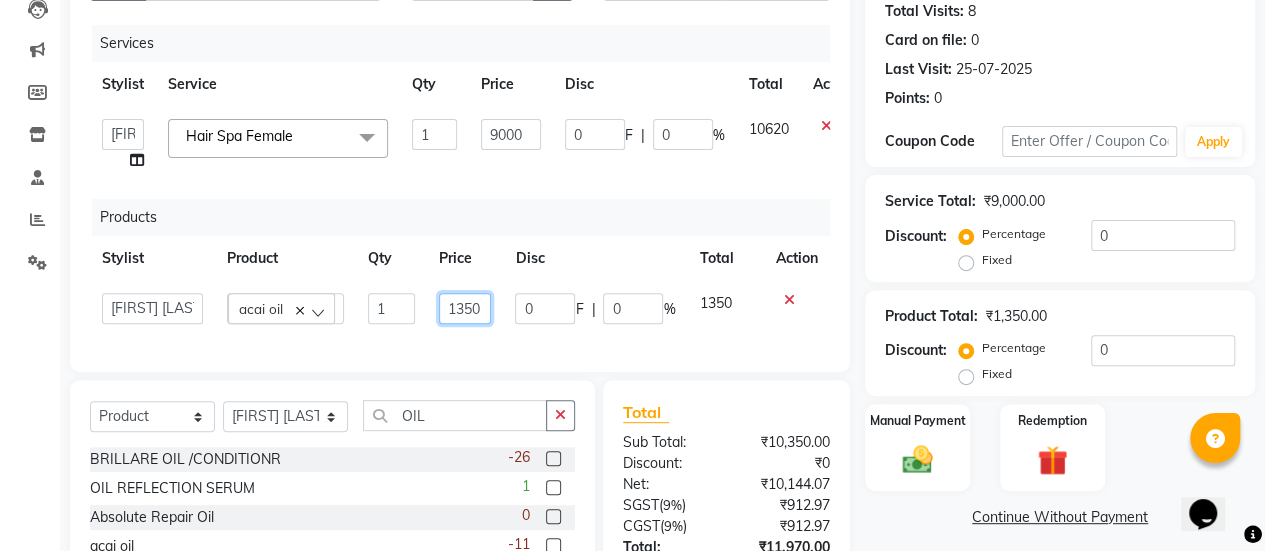 click on "1350" 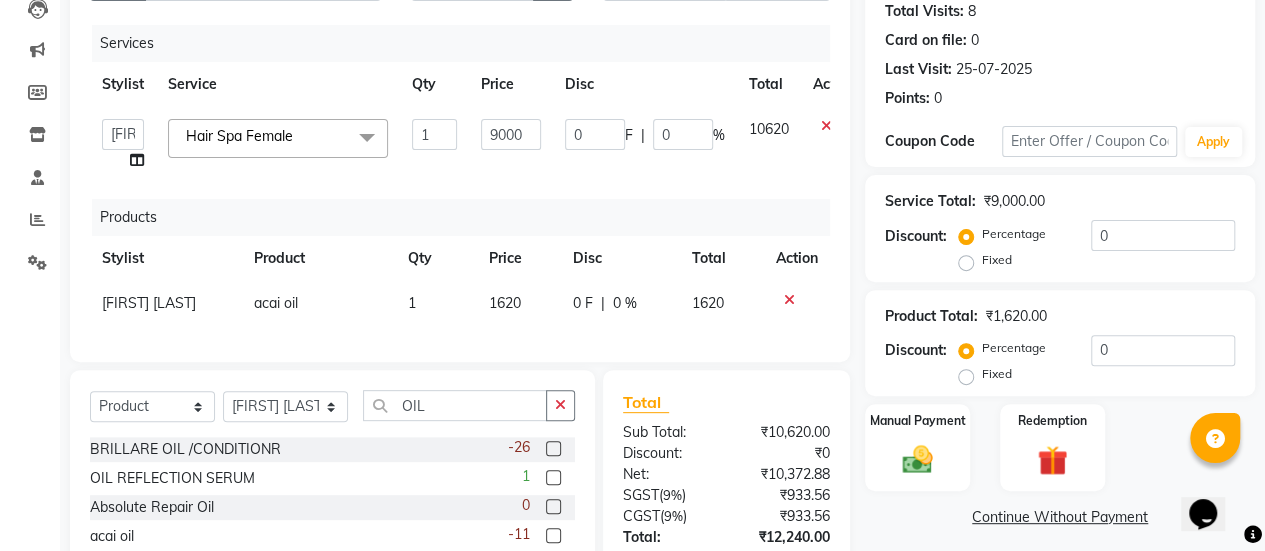 click on "0 F | 0 %" 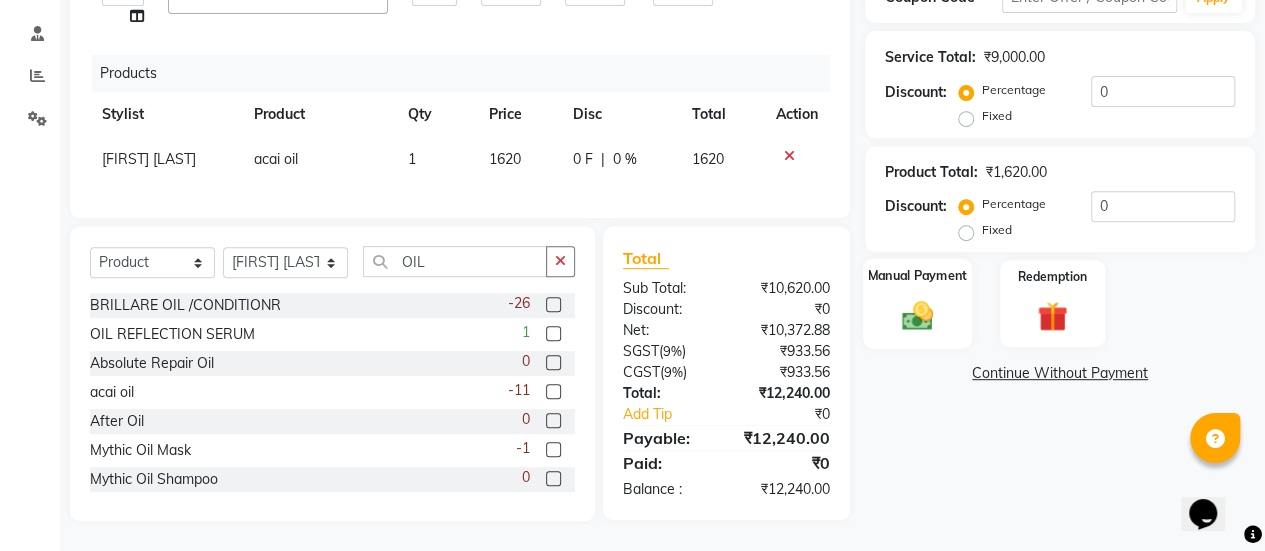 click on "Manual Payment" 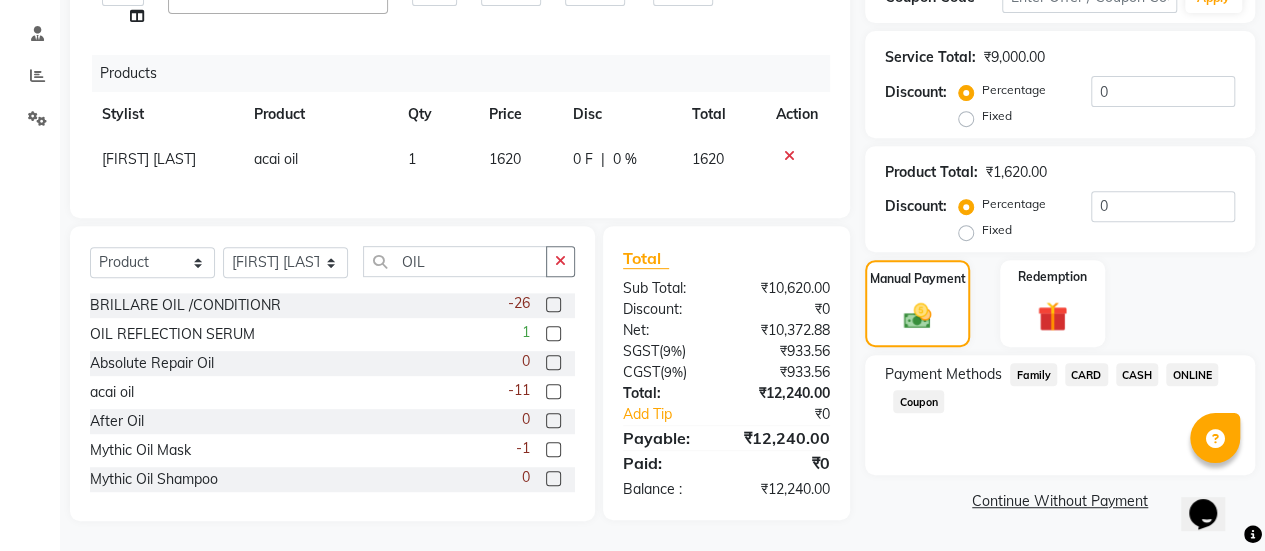 click on "CARD" 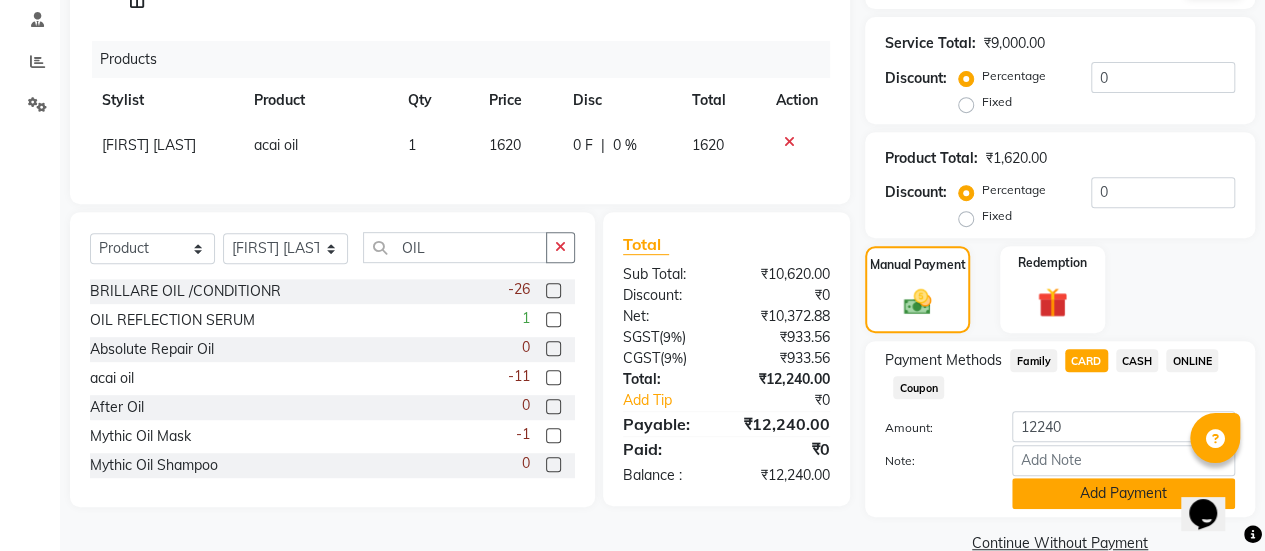 click on "Add Payment" 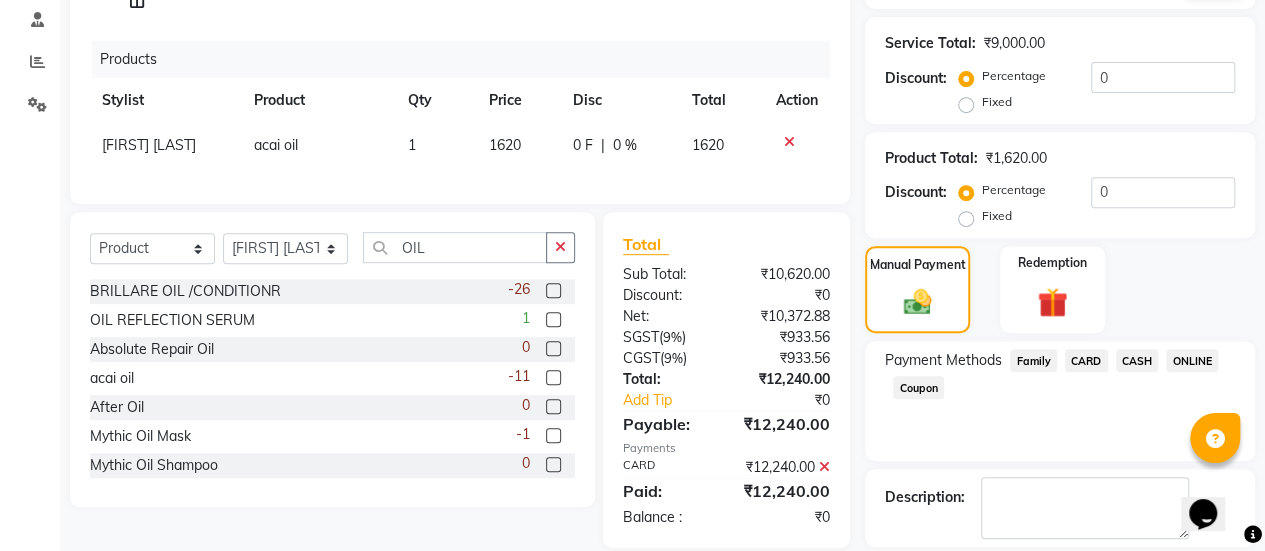 scroll, scrollTop: 473, scrollLeft: 0, axis: vertical 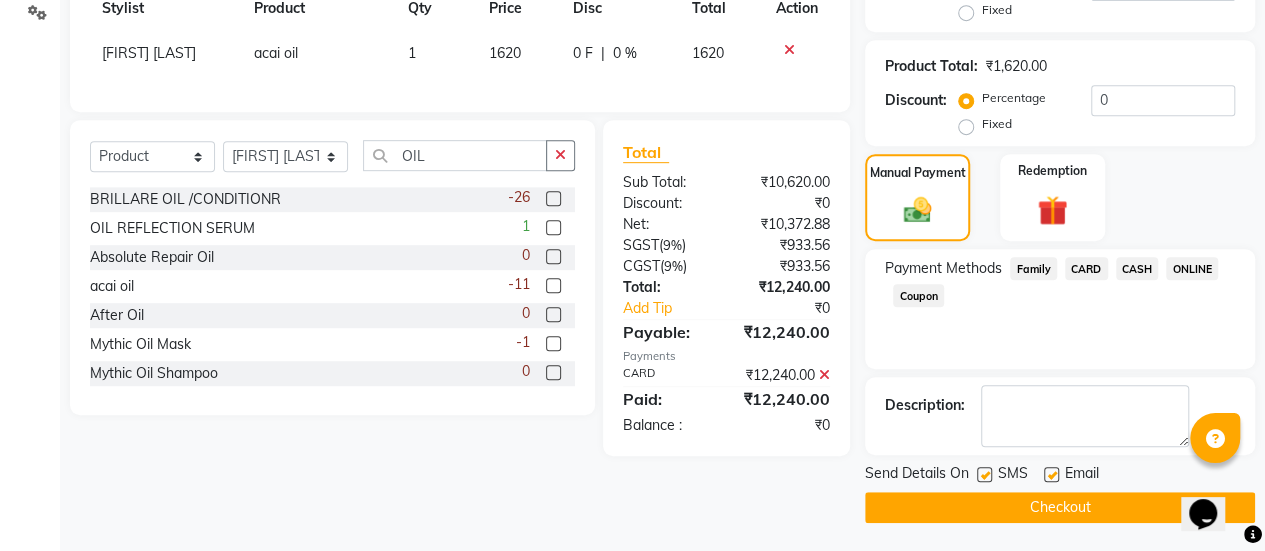 click 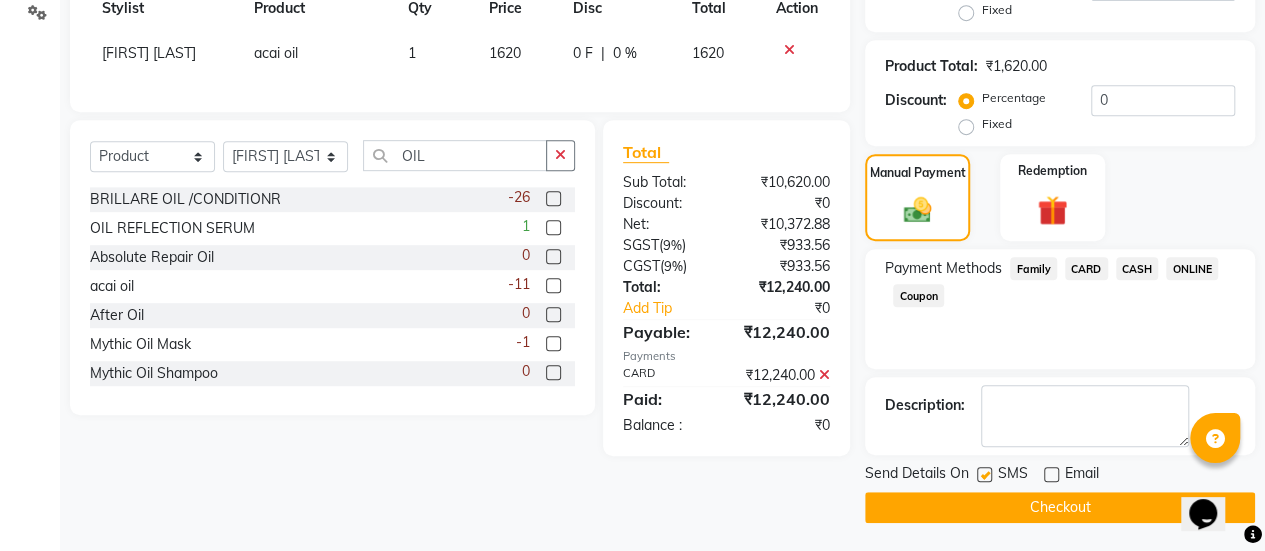 click on "Checkout" 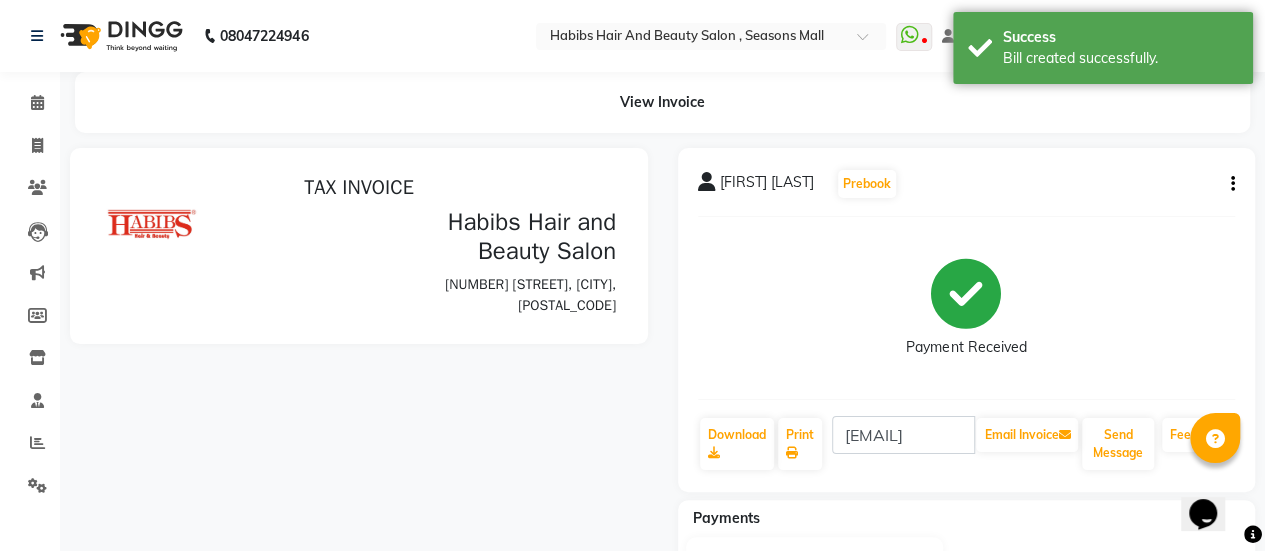 scroll, scrollTop: 0, scrollLeft: 0, axis: both 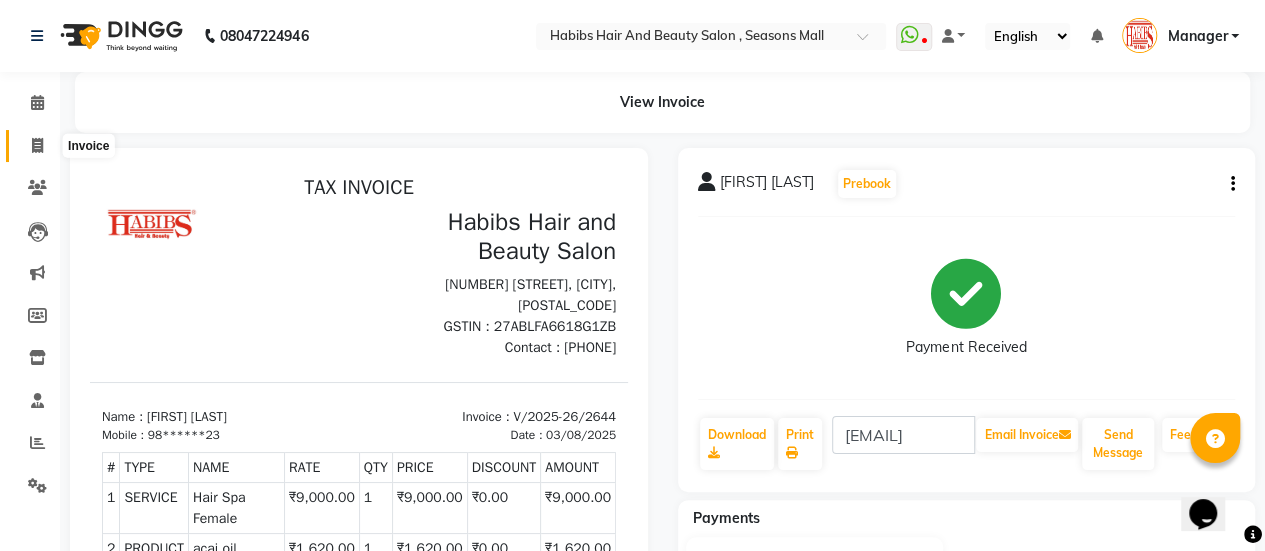 click 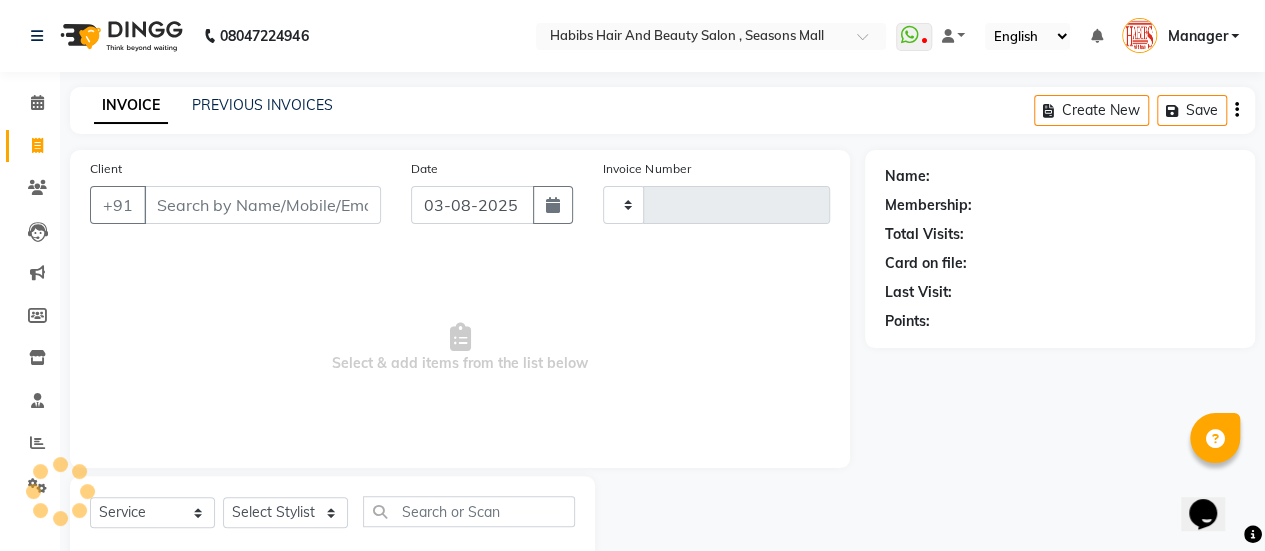 scroll, scrollTop: 49, scrollLeft: 0, axis: vertical 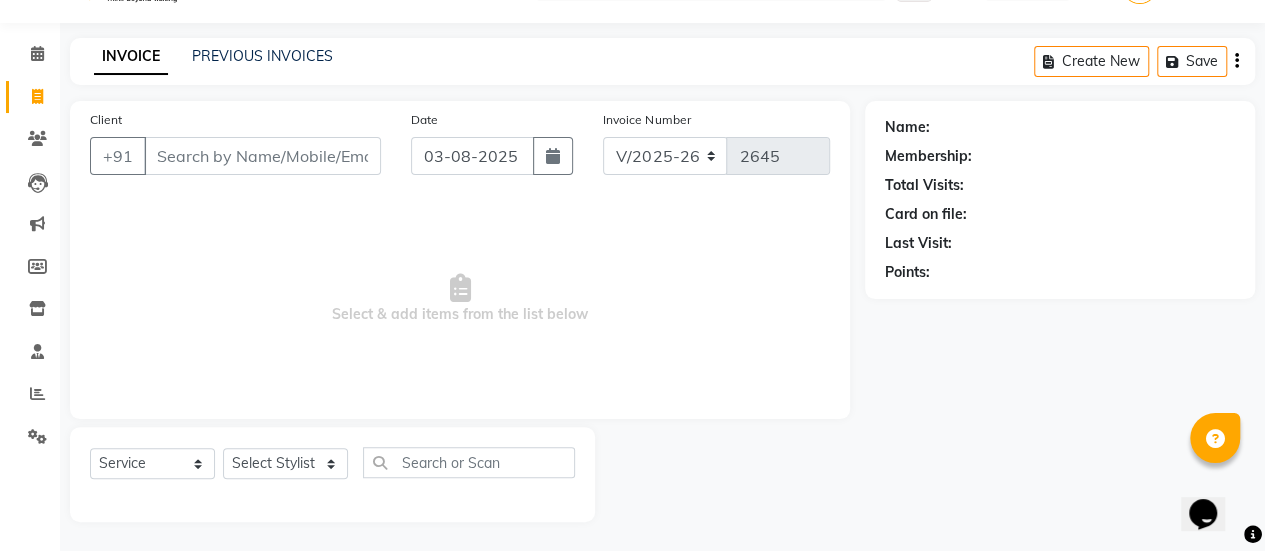 click on "Client" at bounding box center (262, 156) 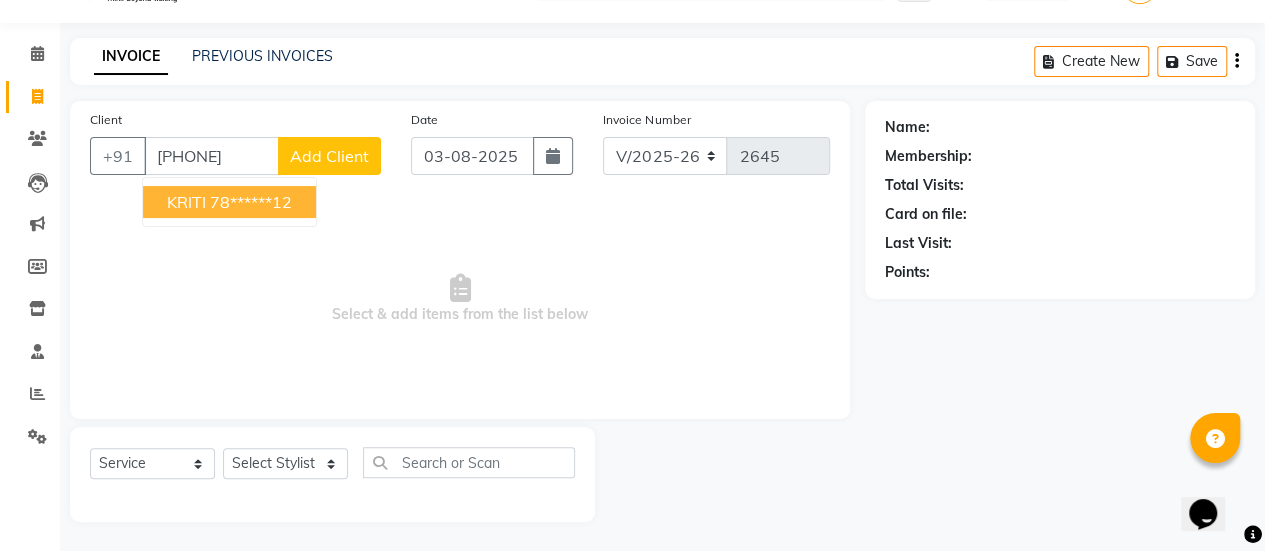 click on "78******12" at bounding box center (251, 202) 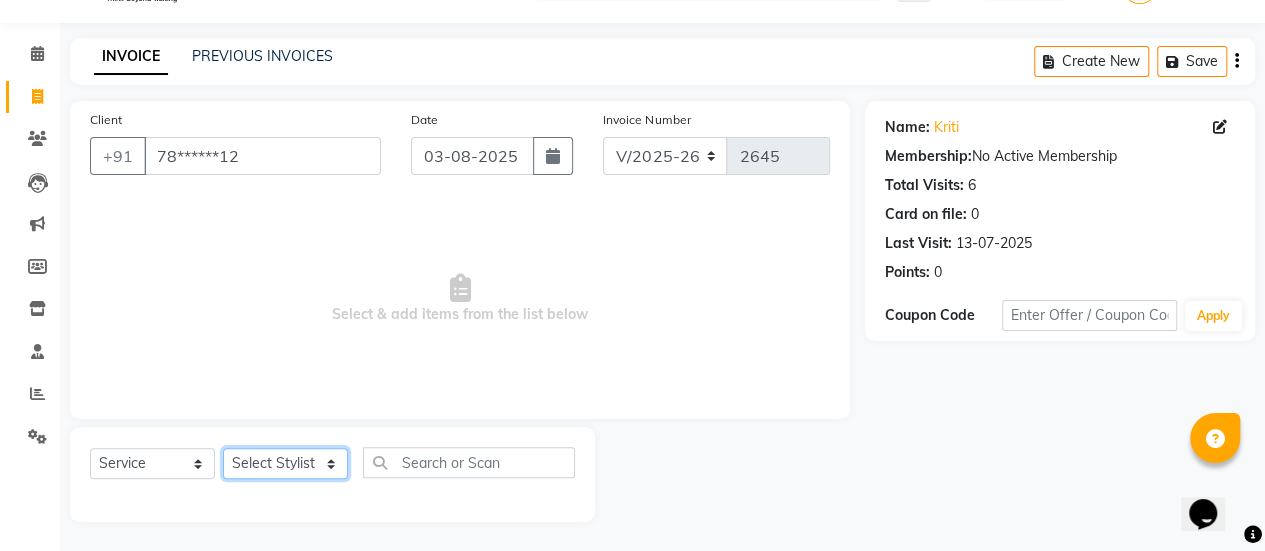 click on "Select Stylist [FIRST] [FIRST] [FIRST] Manager [FIRST] [FIRST] [FIRST] [FIRST] [FIRST] [FIRST] [FIRST] [FIRST] [FIRST] [FIRST] [FIRST]" 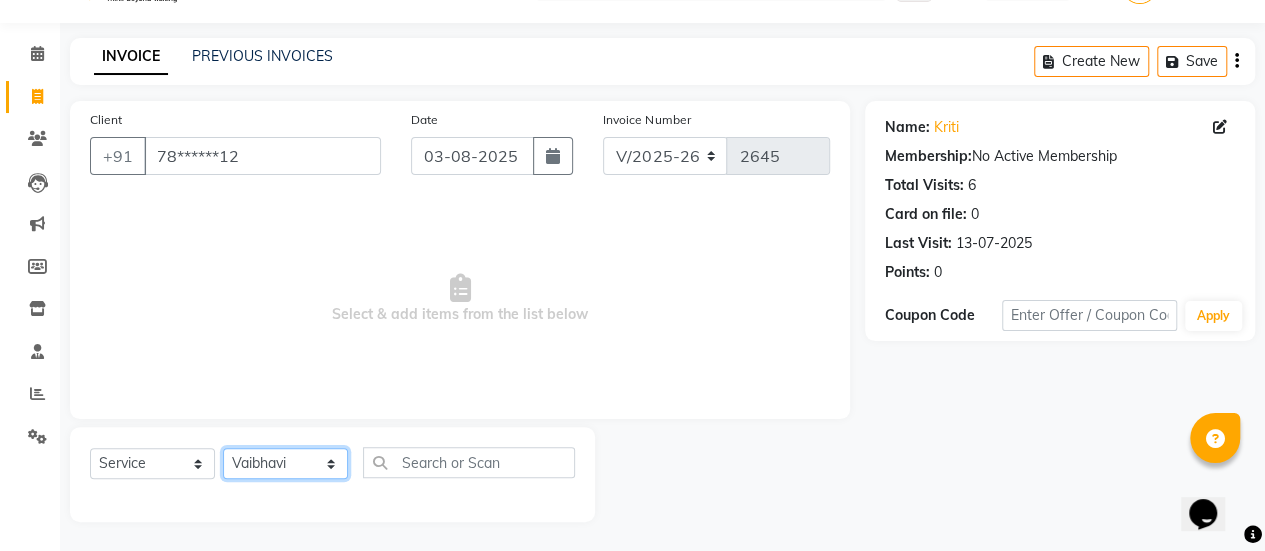 click on "Select Stylist [FIRST] [FIRST] [FIRST] Manager [FIRST] [FIRST] [FIRST] [FIRST] [FIRST] [FIRST] [FIRST] [FIRST] [FIRST] [FIRST] [FIRST]" 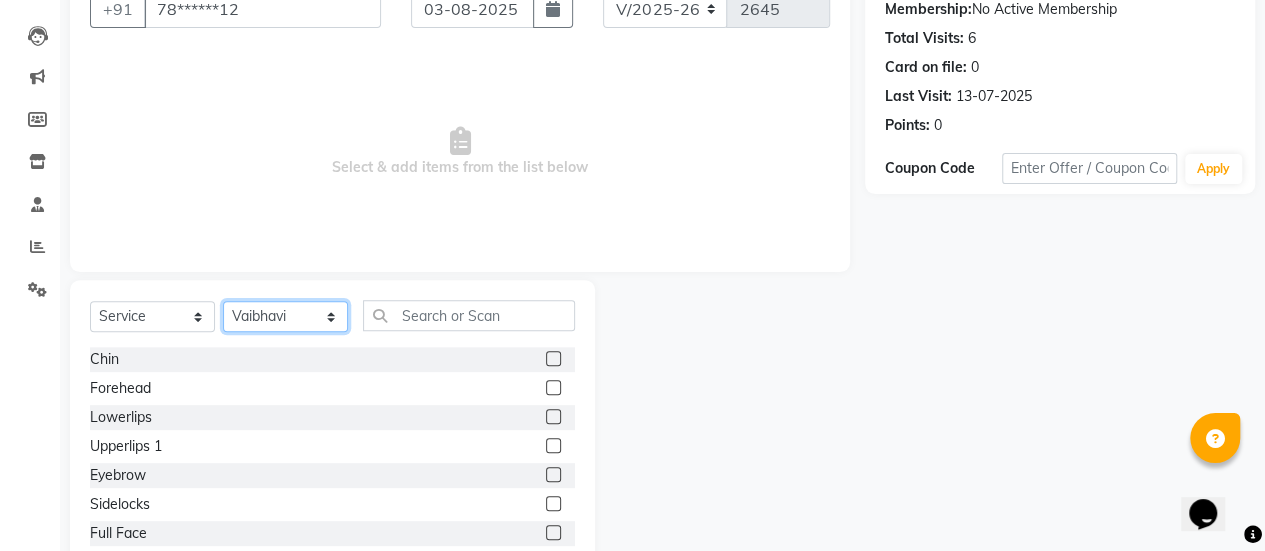 scroll, scrollTop: 197, scrollLeft: 0, axis: vertical 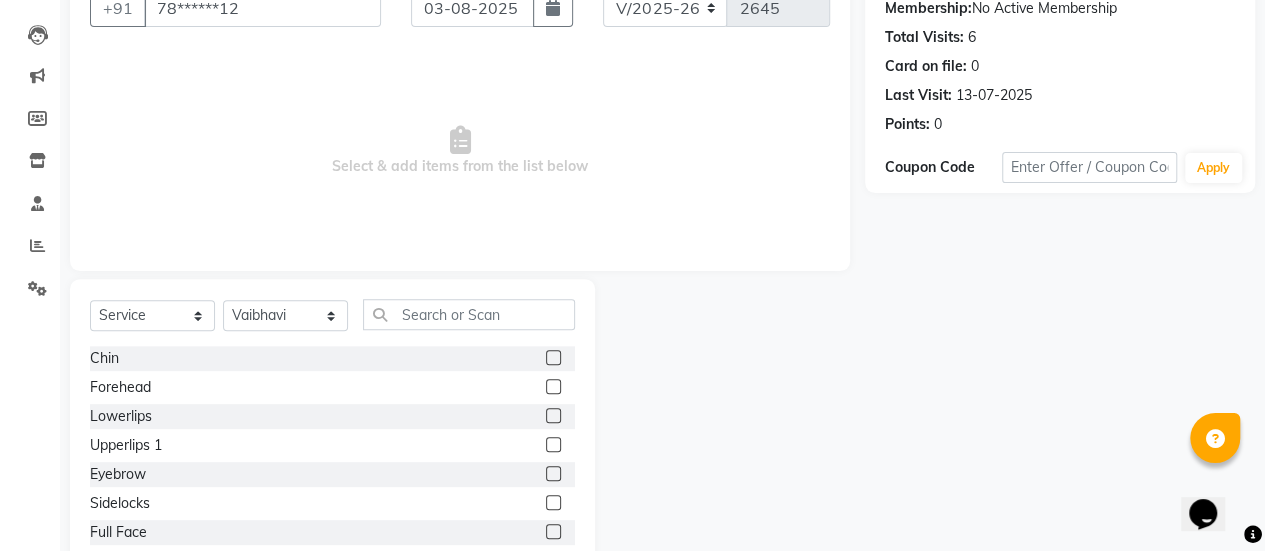 click 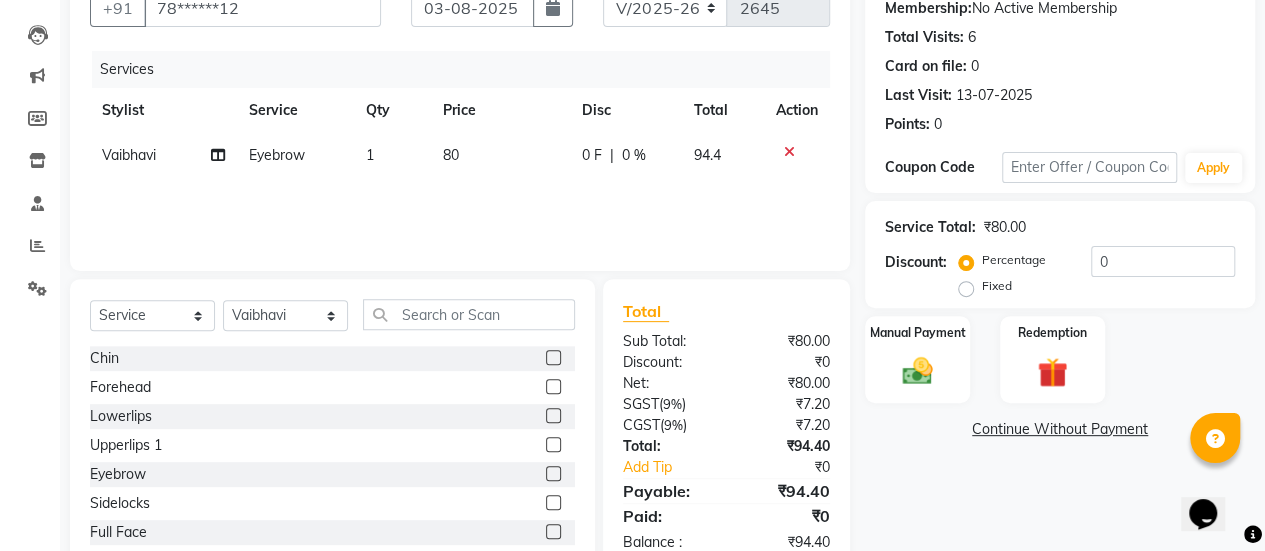 click 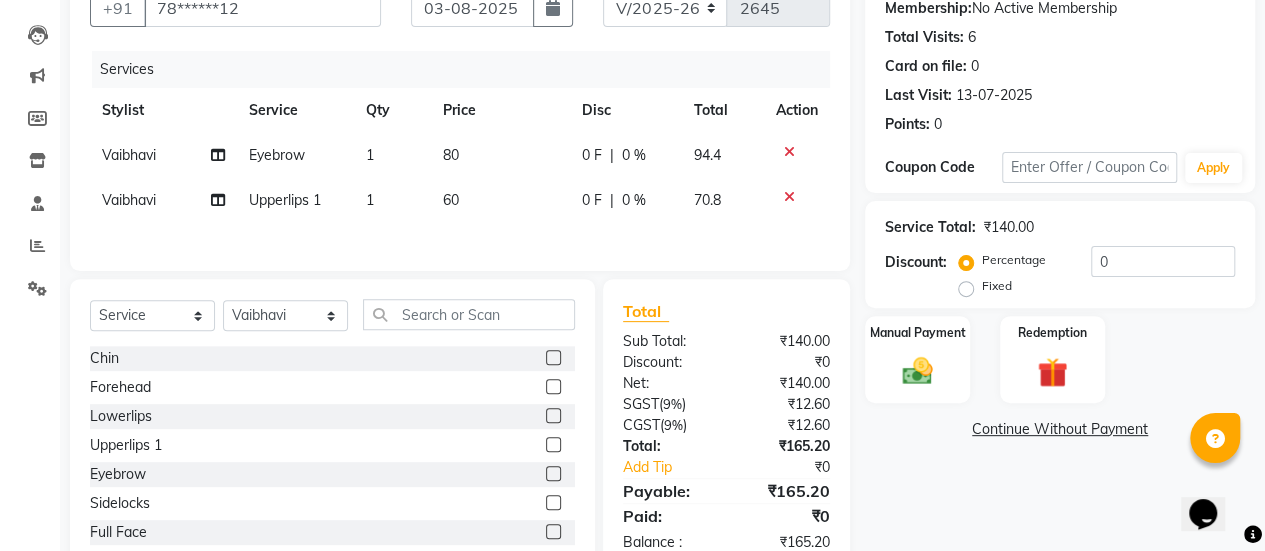 click on "60" 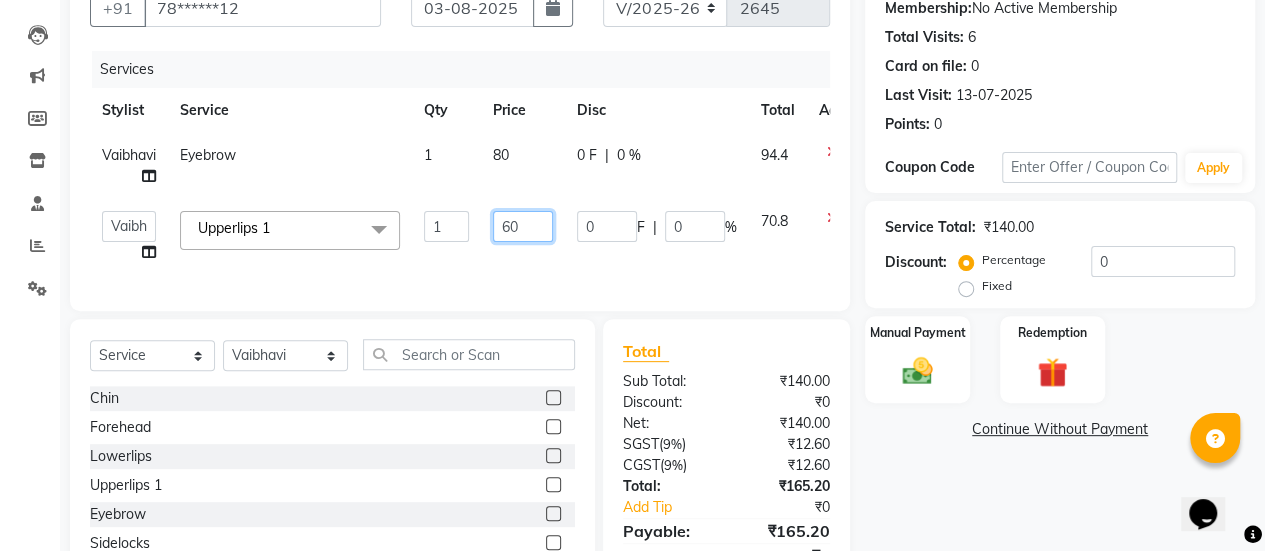 click on "60" 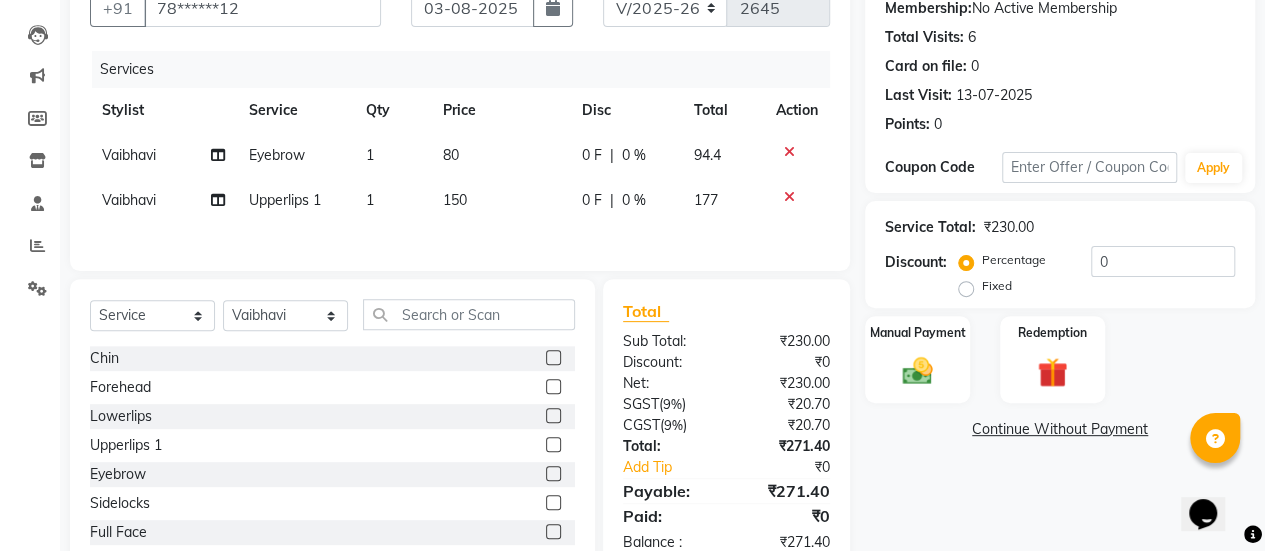 click on "Services Stylist Service Qty Price Disc Total Action [FIRST] [FIRST] 1 80 0 F | 0 % 94.4 [FIRST] [FIRST] 1 1 150 0 F | 0 % 177" 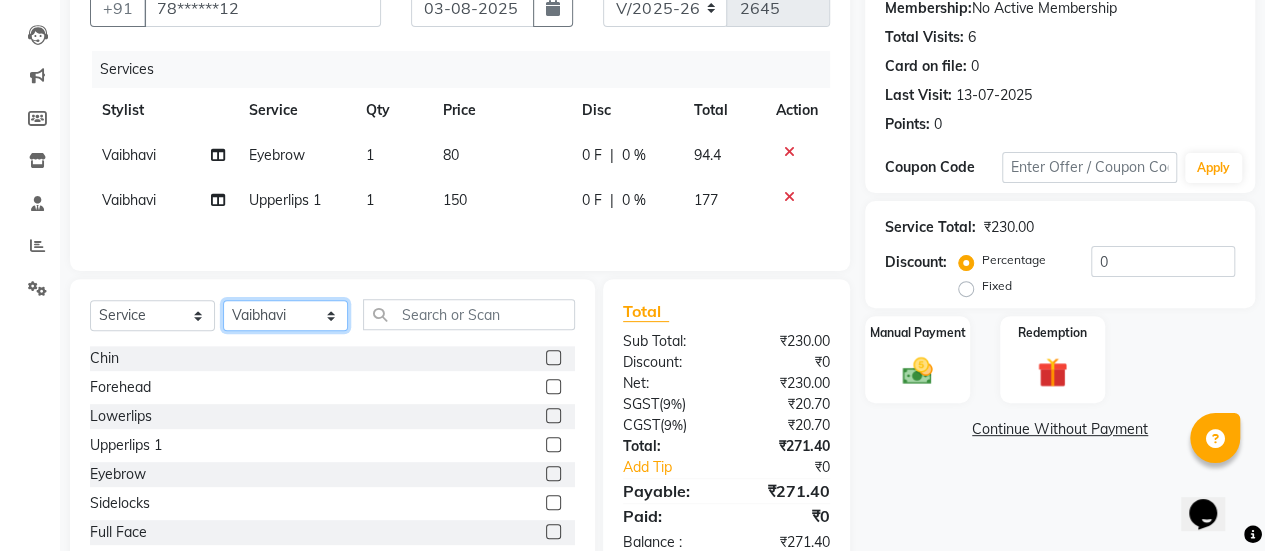 click on "Select Stylist [FIRST] [FIRST] [FIRST] Manager [FIRST] [FIRST] [FIRST] [FIRST] [FIRST] [FIRST] [FIRST] [FIRST] [FIRST] [FIRST] [FIRST]" 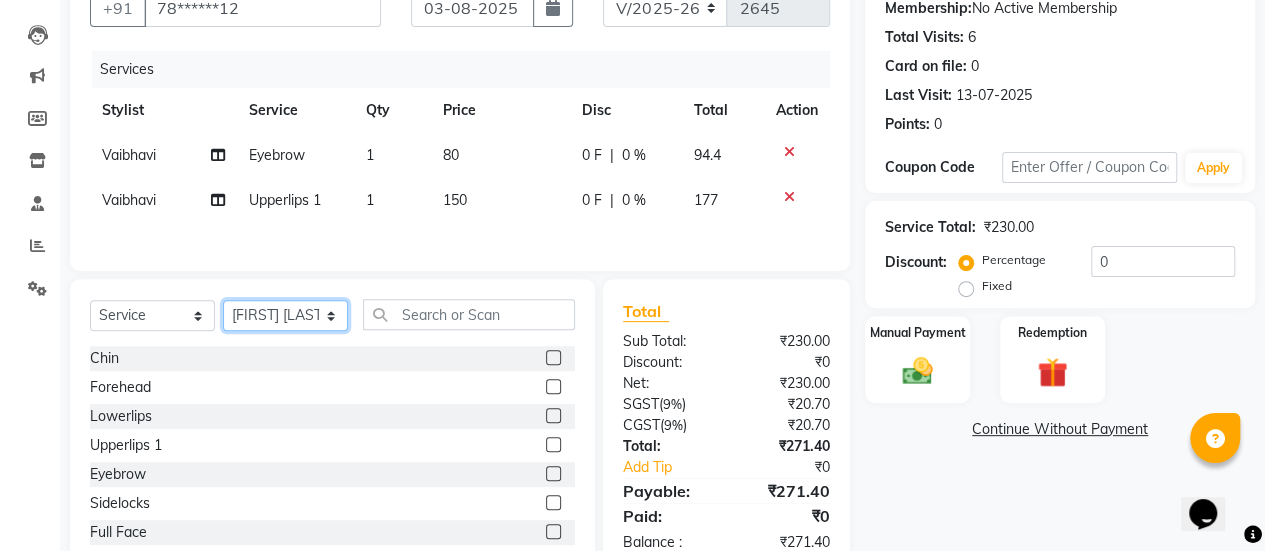 click on "Select Stylist [FIRST] [FIRST] [FIRST] Manager [FIRST] [FIRST] [FIRST] [FIRST] [FIRST] [FIRST] [FIRST] [FIRST] [FIRST] [FIRST] [FIRST]" 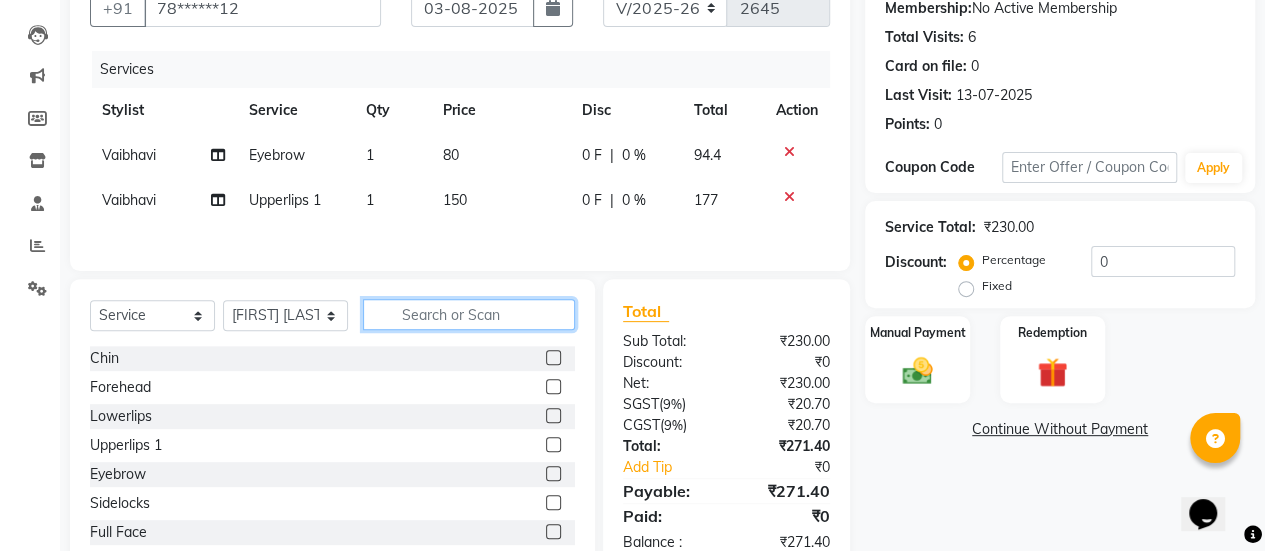 click 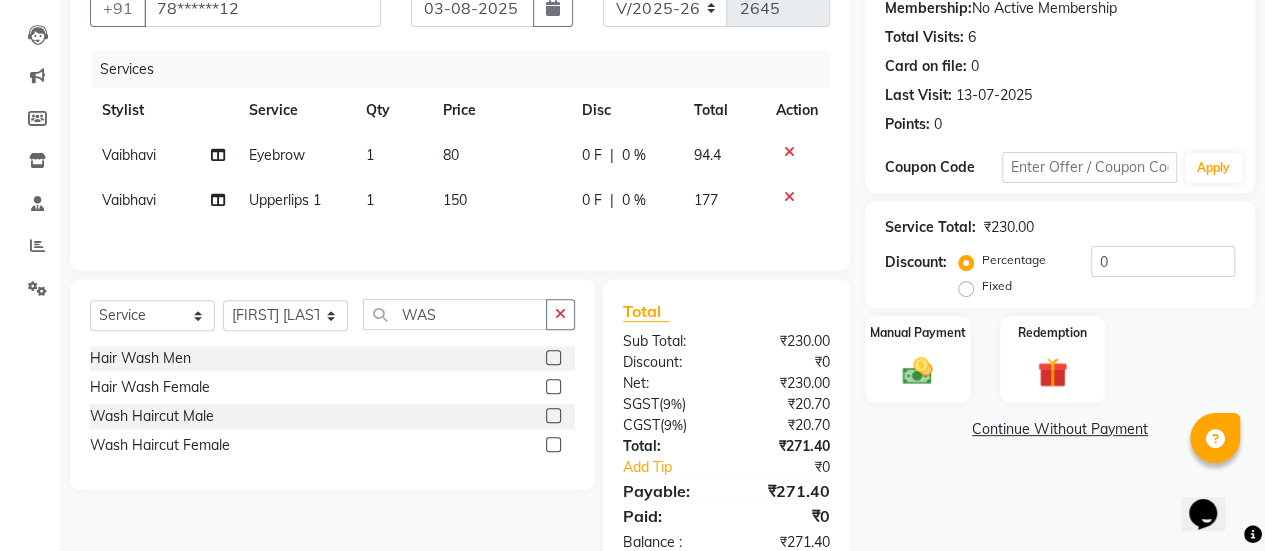 click 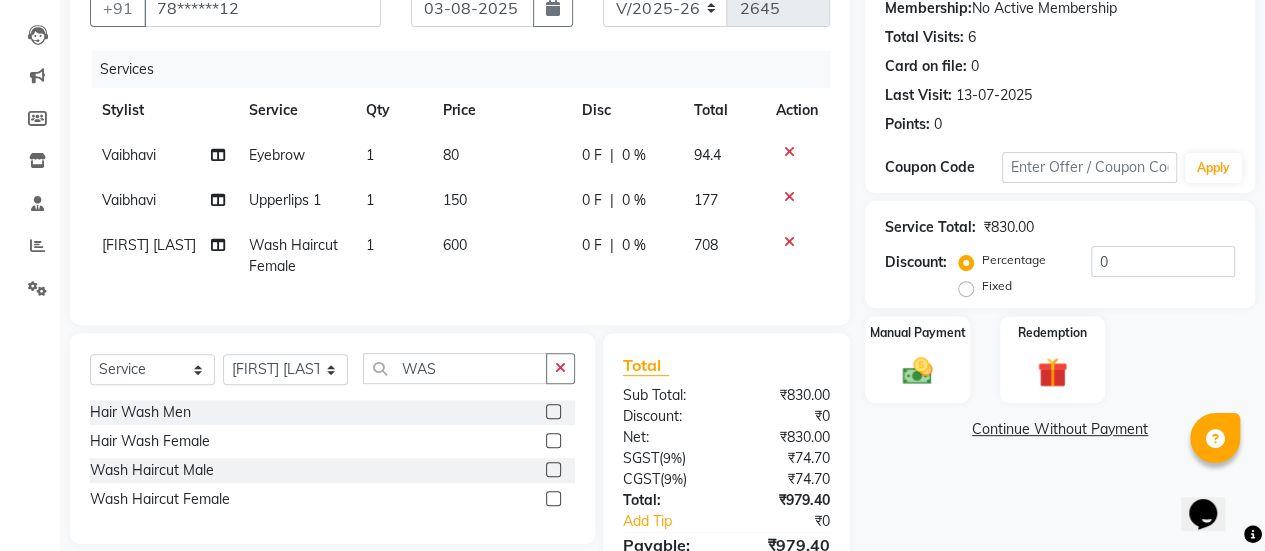 click on "600" 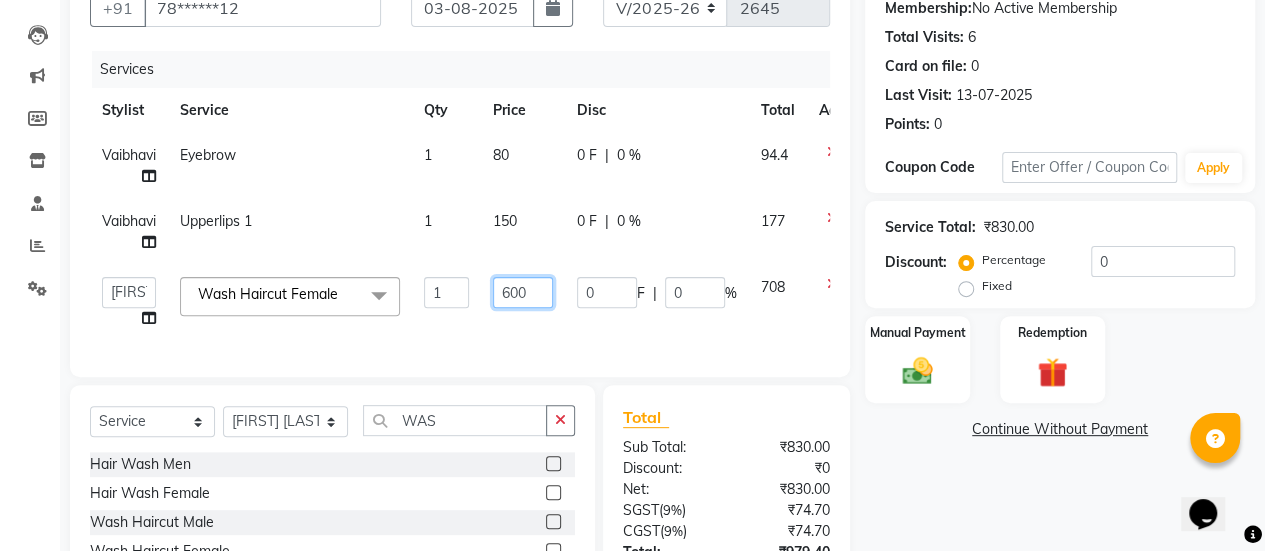 click on "600" 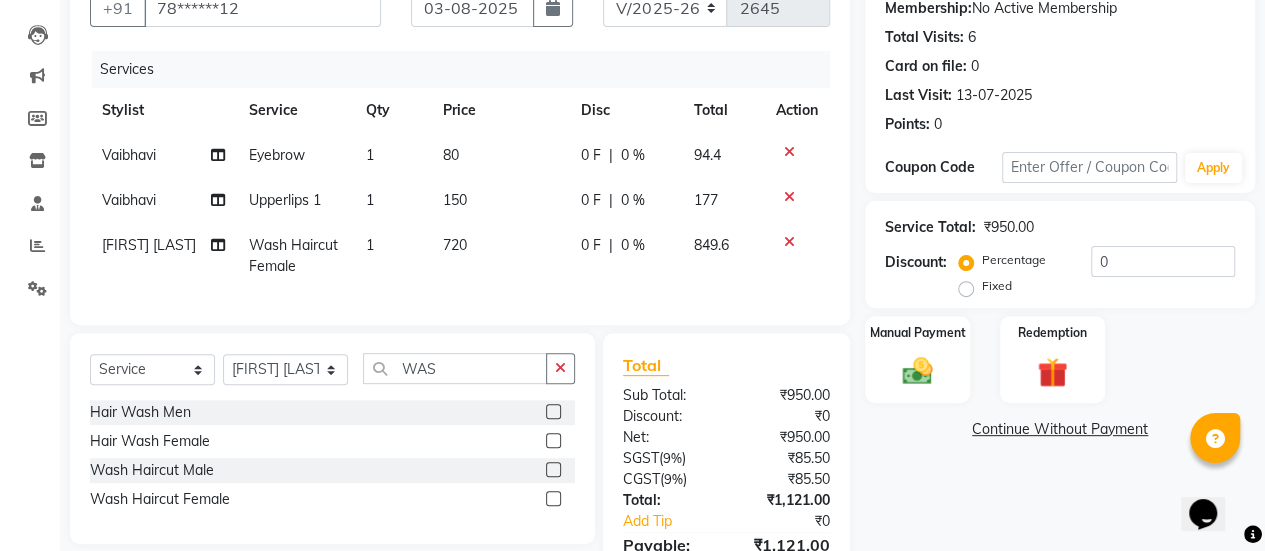click on "Shakeel [FIRST] [LAST] 1 1 150 0 F | 0 % 177" 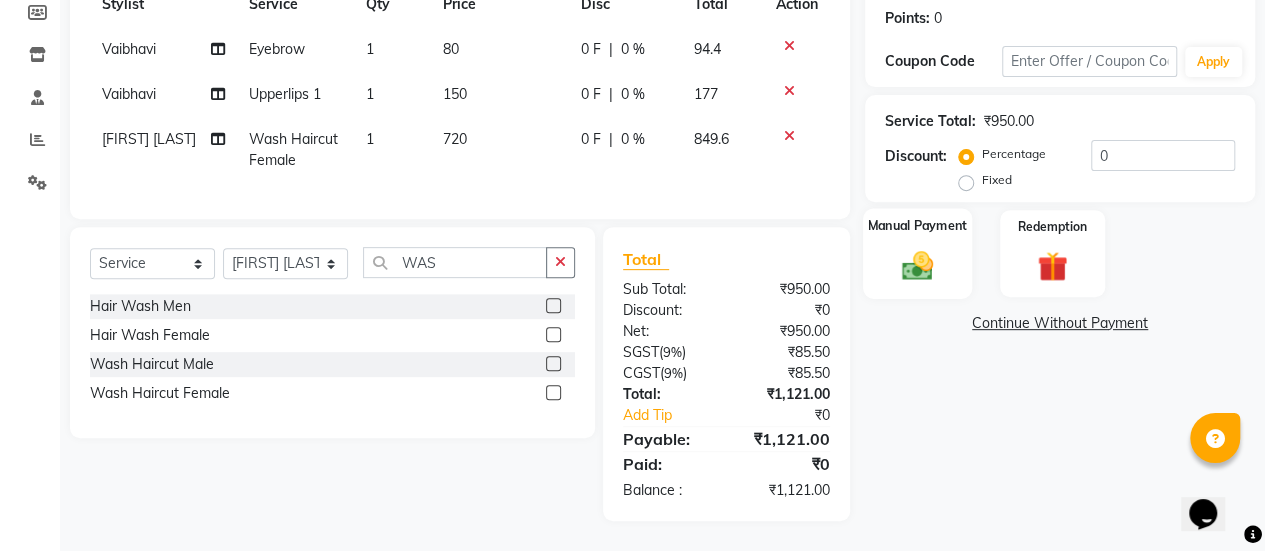 click 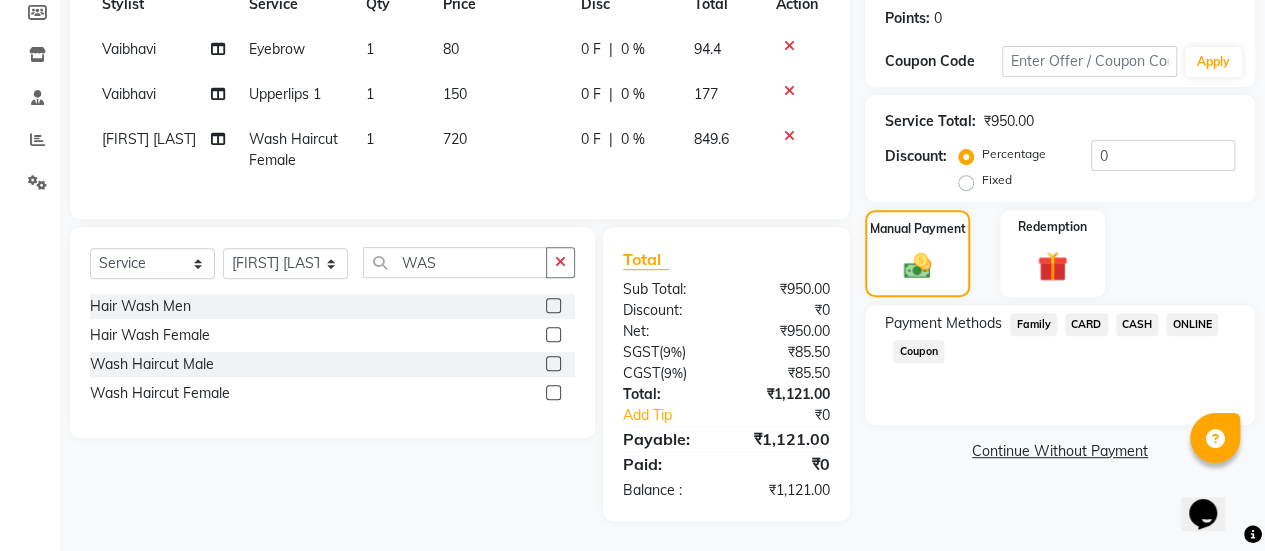 click on "ONLINE" 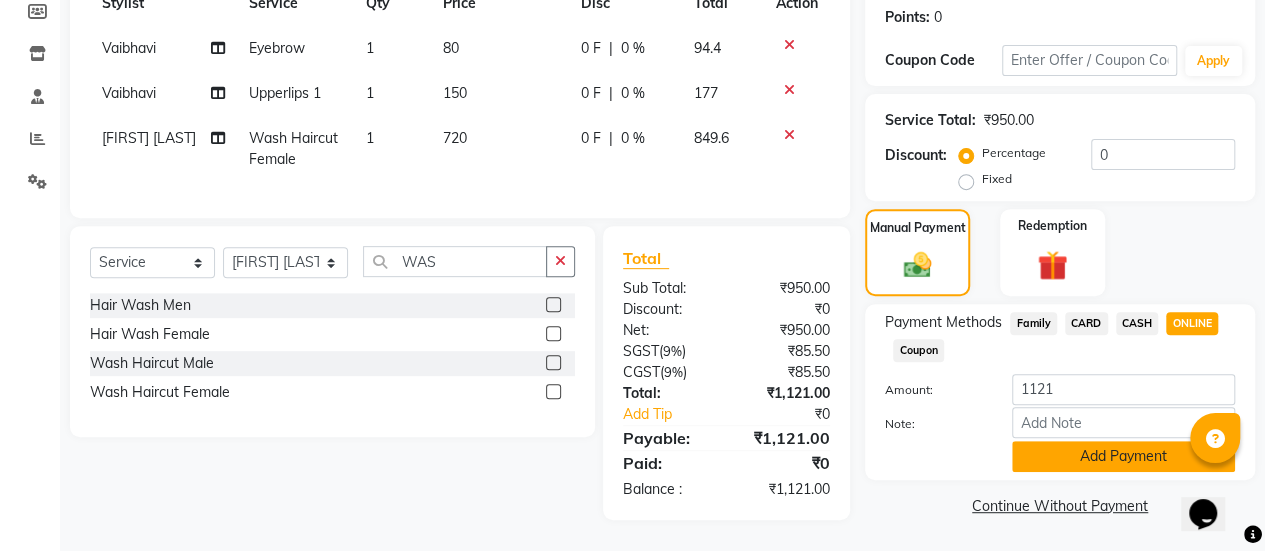 click on "Add Payment" 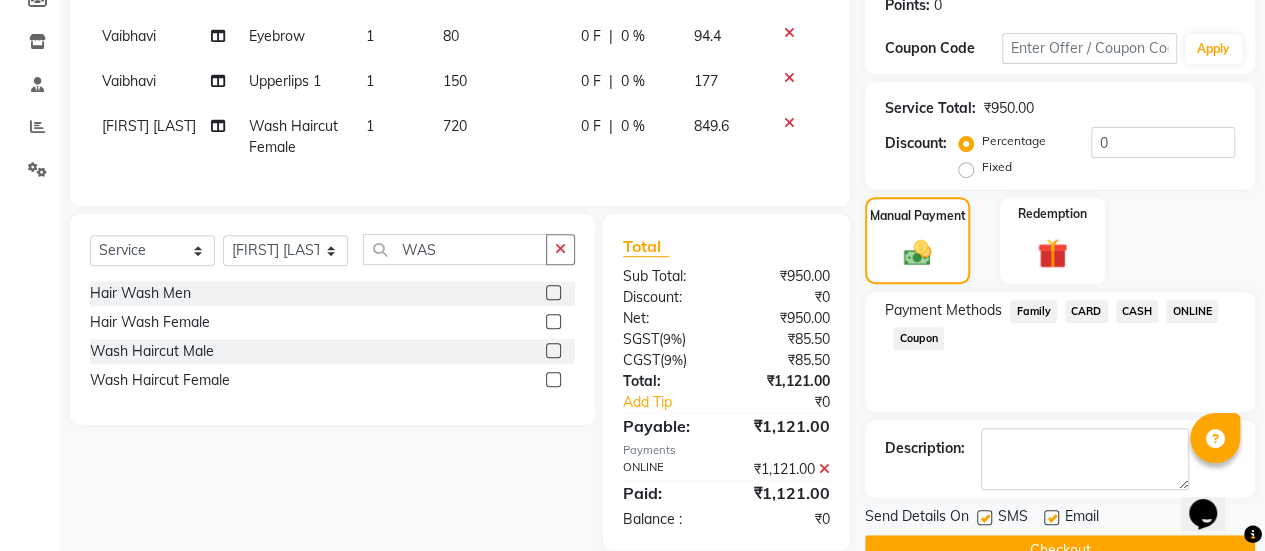 scroll, scrollTop: 358, scrollLeft: 0, axis: vertical 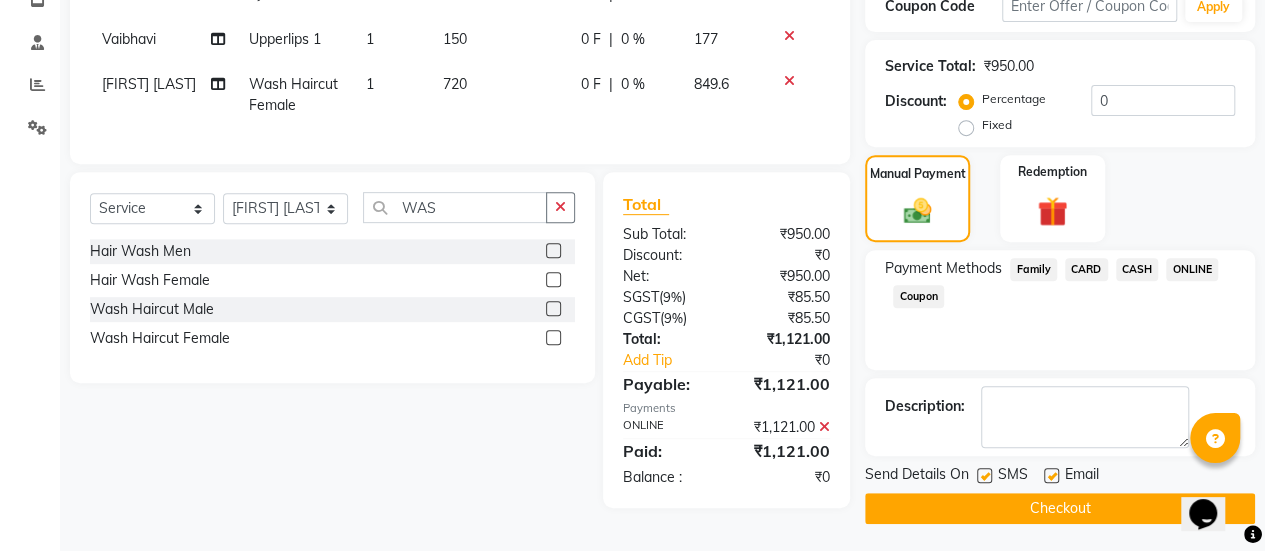 click 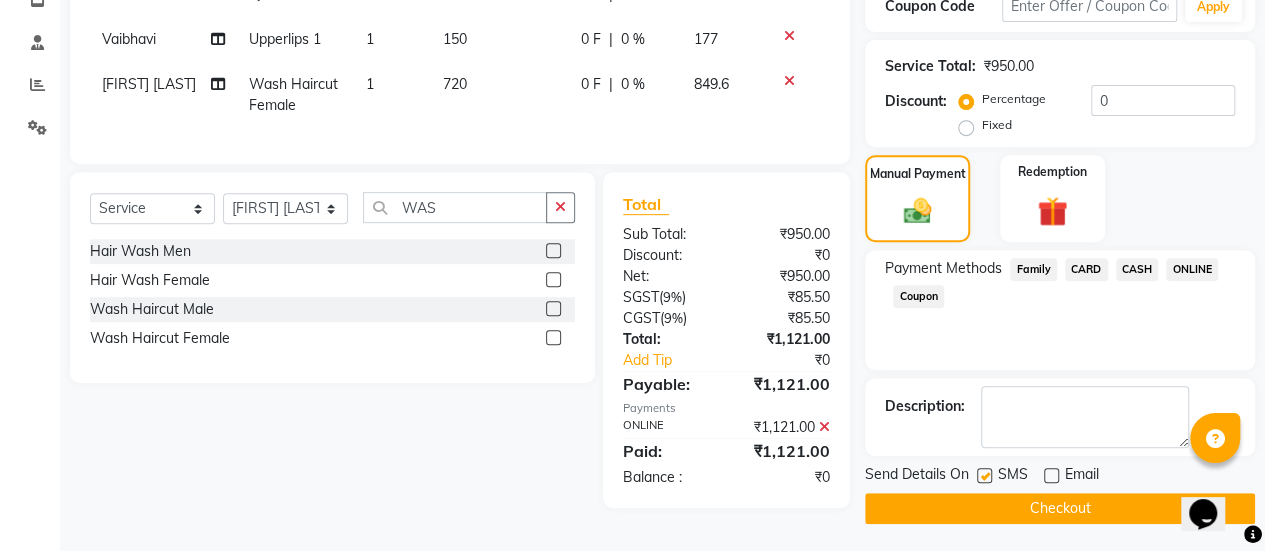 click on "Checkout" 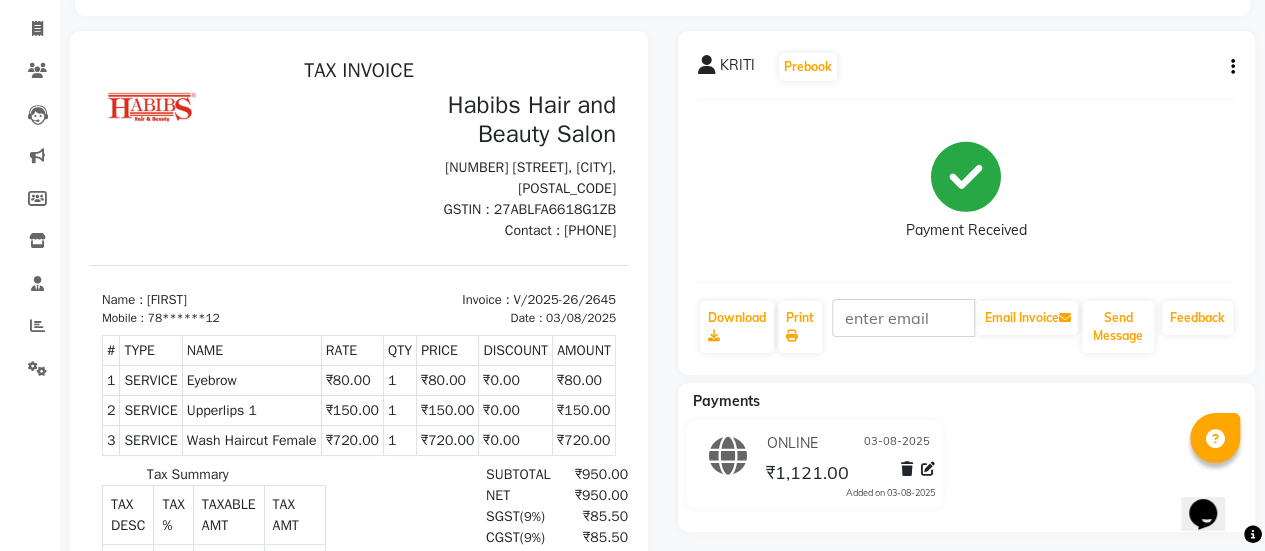 scroll, scrollTop: 0, scrollLeft: 0, axis: both 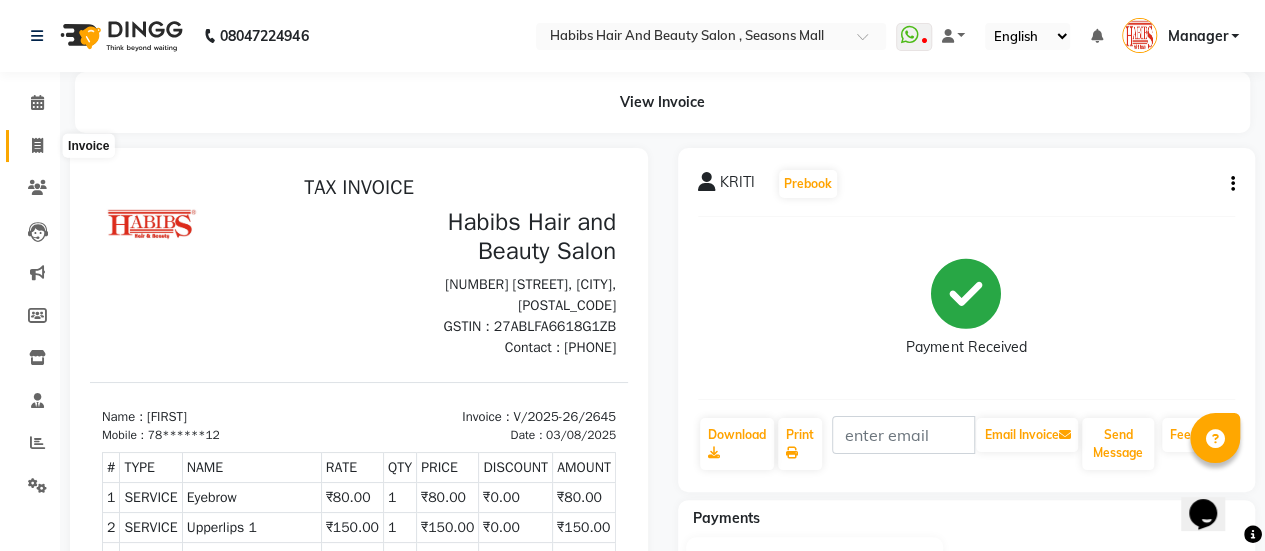 click 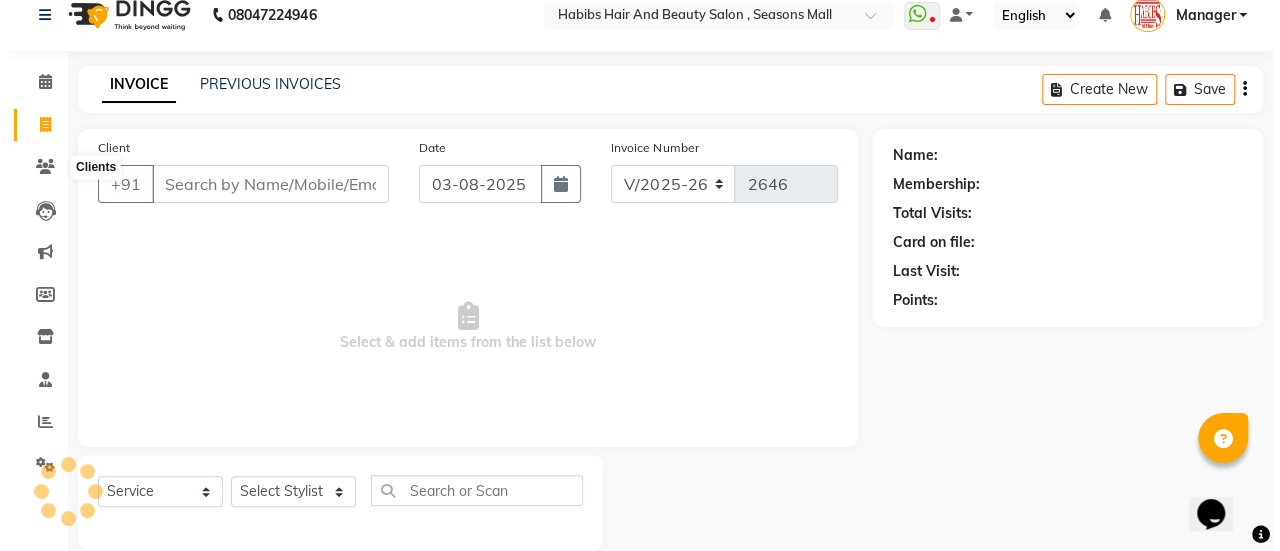 scroll, scrollTop: 49, scrollLeft: 0, axis: vertical 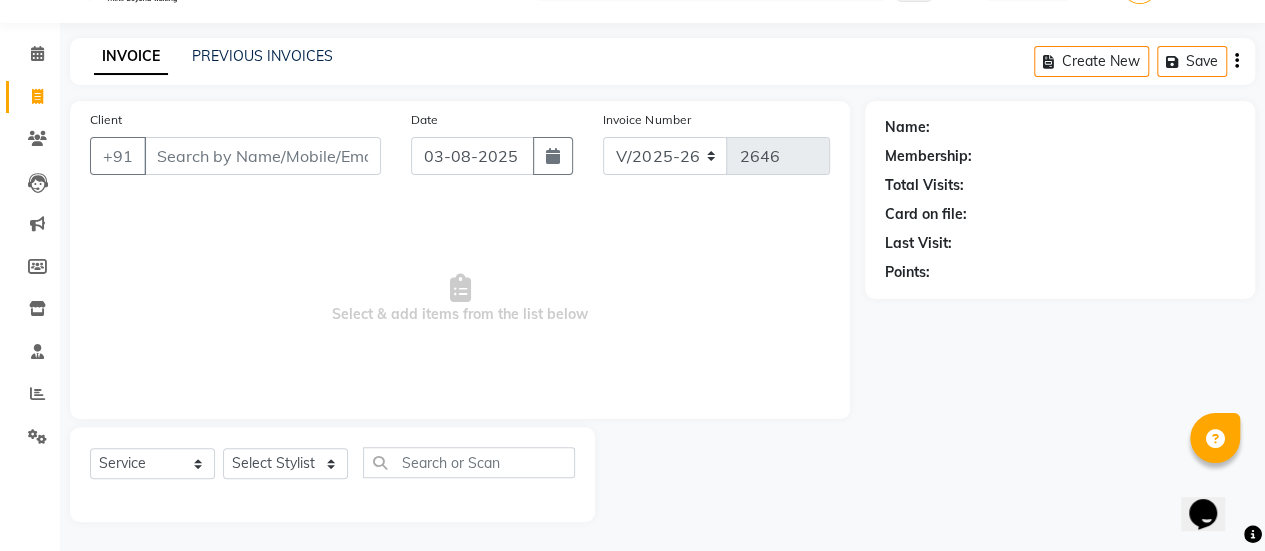 click on "Client" at bounding box center (262, 156) 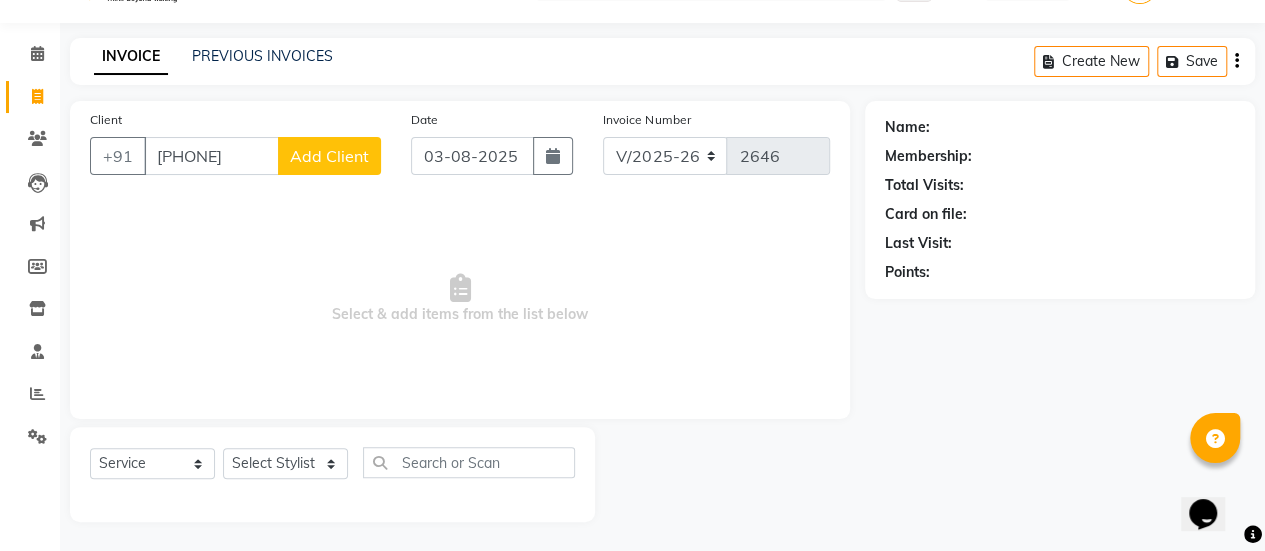 click on "Add Client" 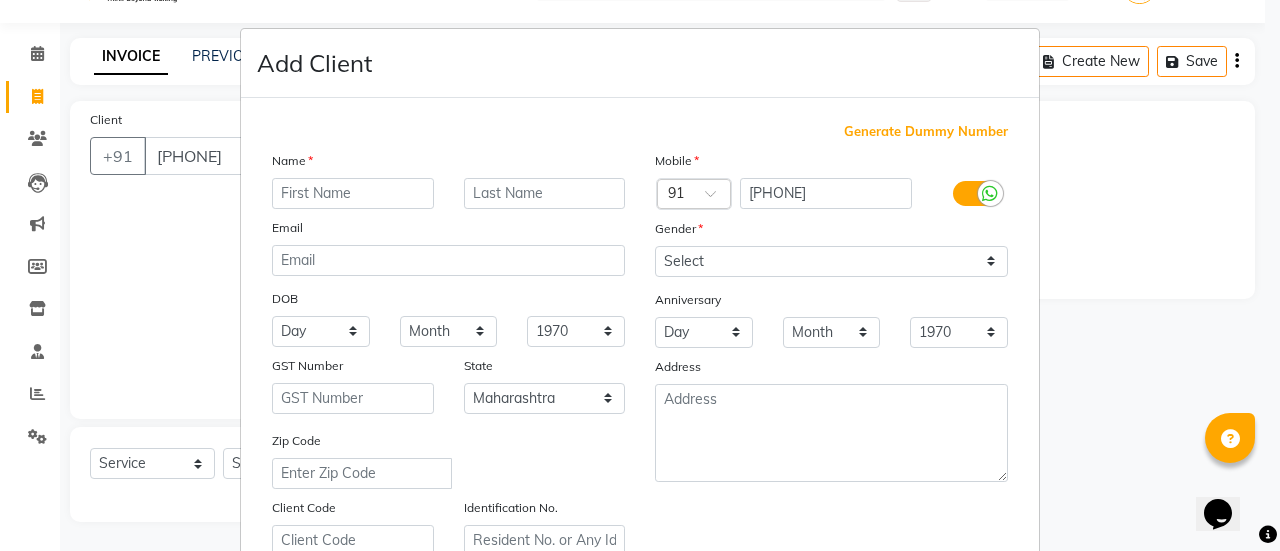 click at bounding box center [353, 193] 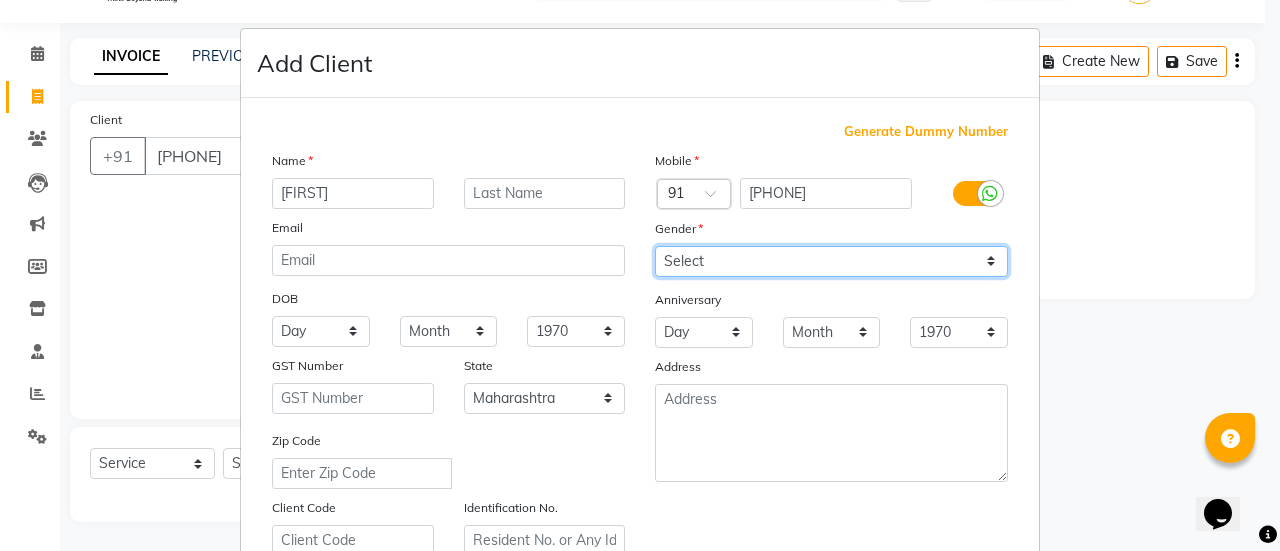 click on "Select Male Female Other Prefer Not To Say" at bounding box center (831, 261) 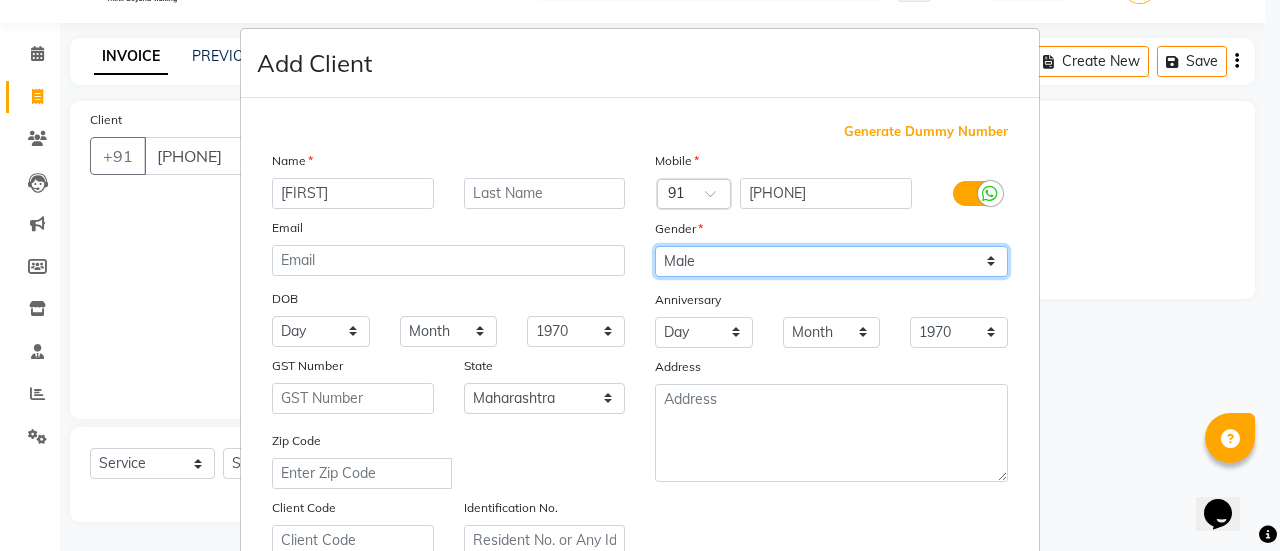 click on "Select Male Female Other Prefer Not To Say" at bounding box center [831, 261] 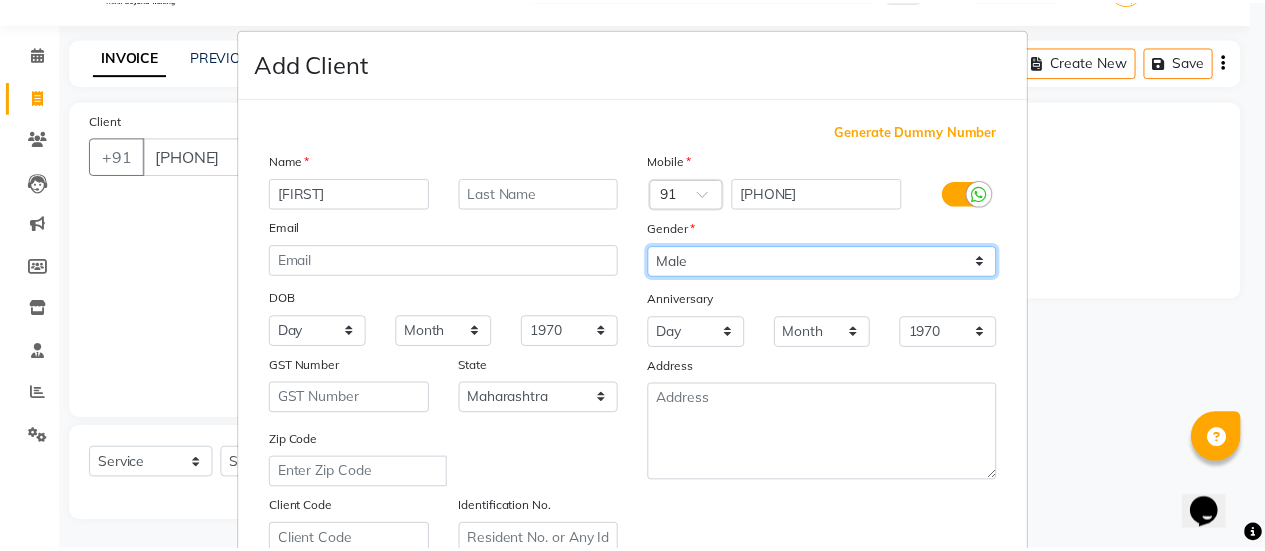 scroll, scrollTop: 368, scrollLeft: 0, axis: vertical 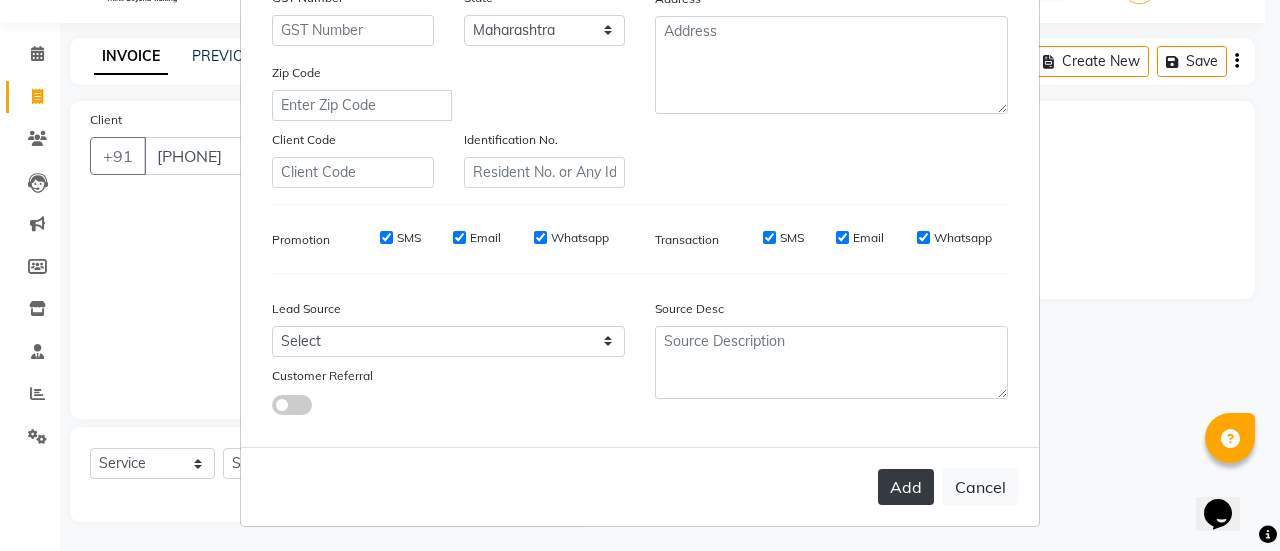click on "Add" at bounding box center [906, 487] 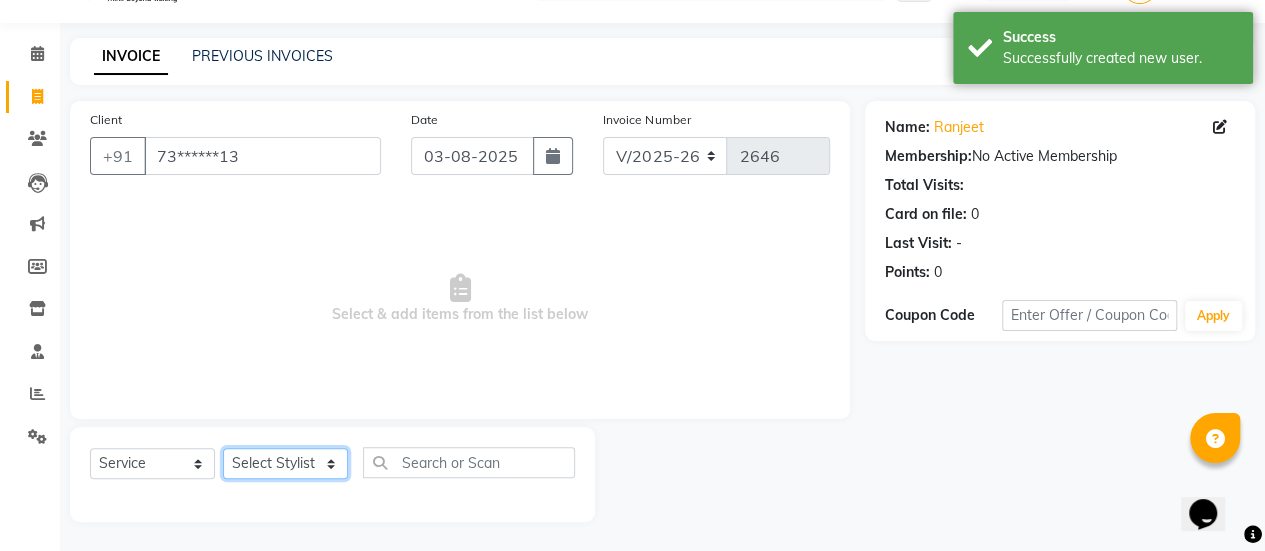 click on "Select Stylist [FIRST] [FIRST] [FIRST] Manager [FIRST] [FIRST] [FIRST] [FIRST] [FIRST] [FIRST] [FIRST] [FIRST] [FIRST] [FIRST] [FIRST]" 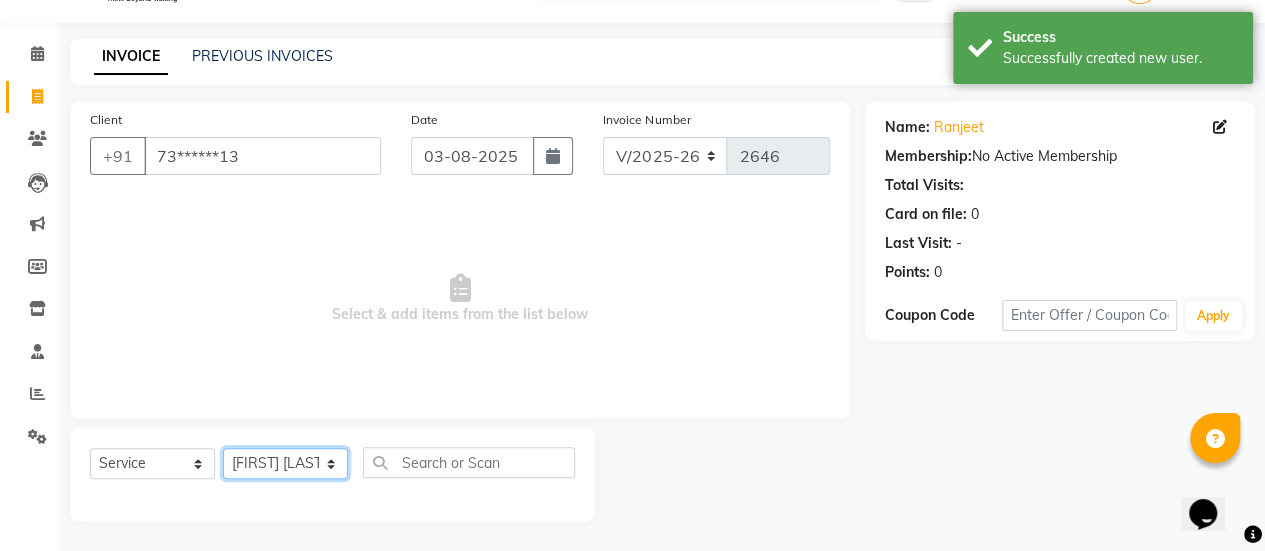 click on "Select Stylist [FIRST] [FIRST] [FIRST] Manager [FIRST] [FIRST] [FIRST] [FIRST] [FIRST] [FIRST] [FIRST] [FIRST] [FIRST] [FIRST] [FIRST]" 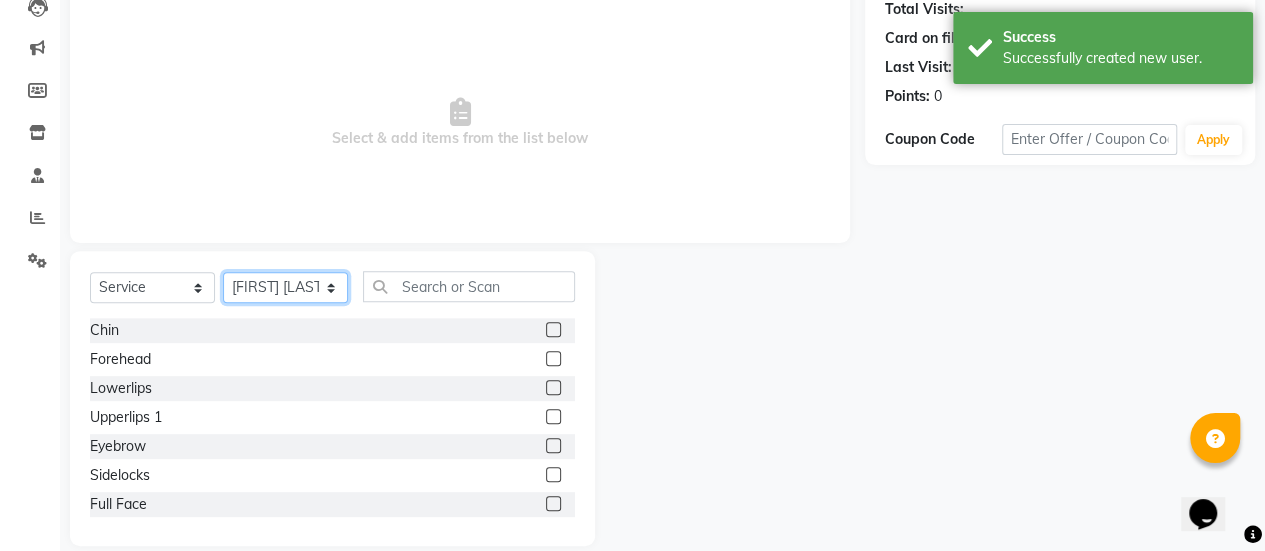 scroll, scrollTop: 249, scrollLeft: 0, axis: vertical 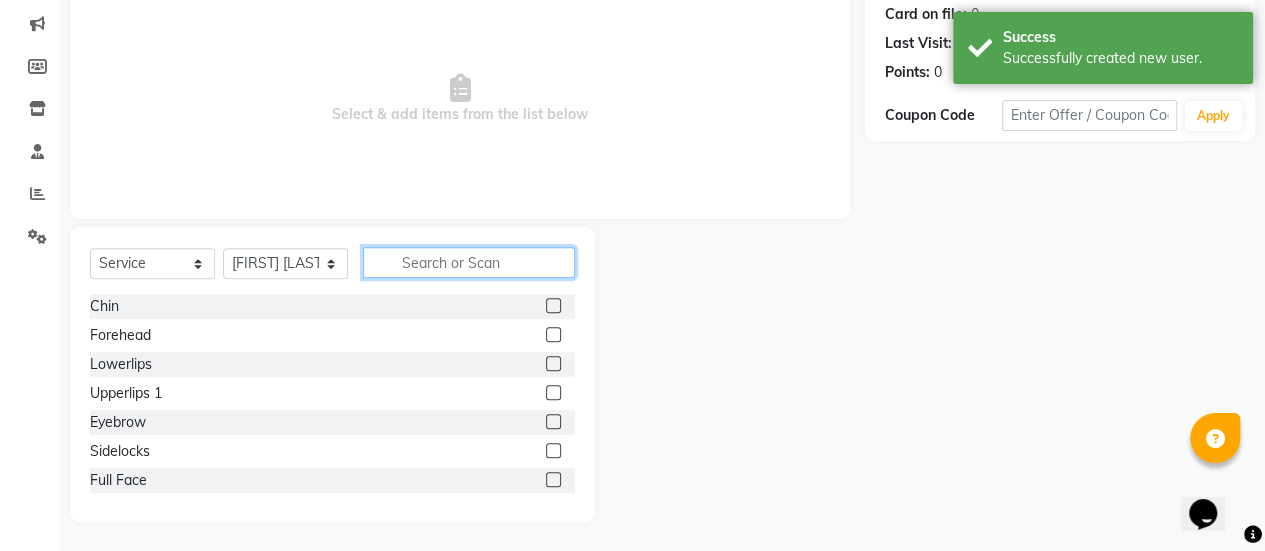 click 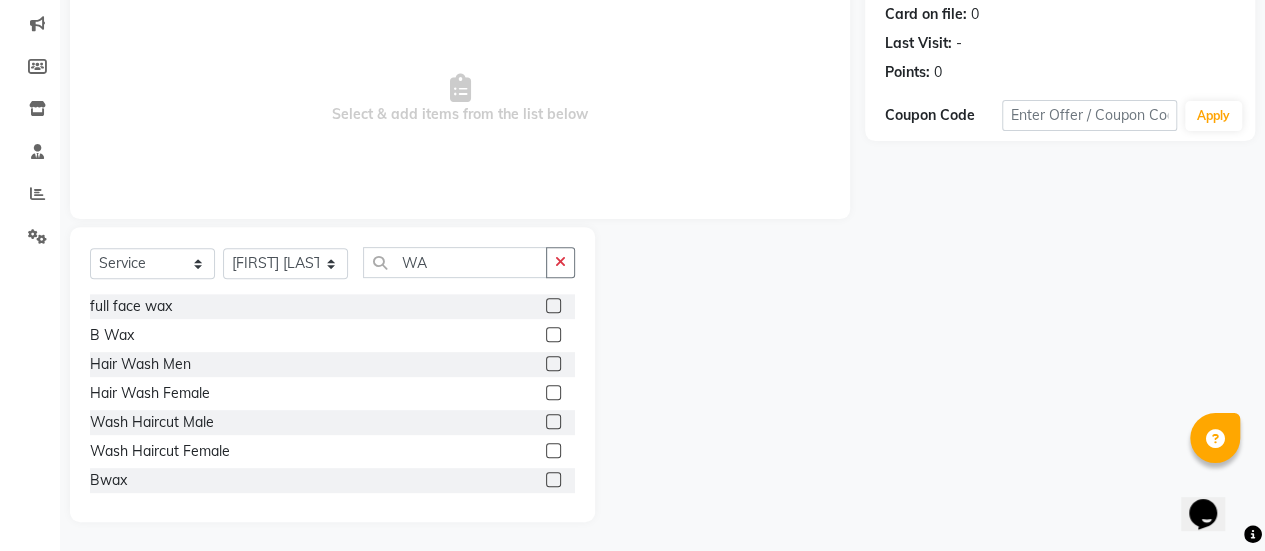 click 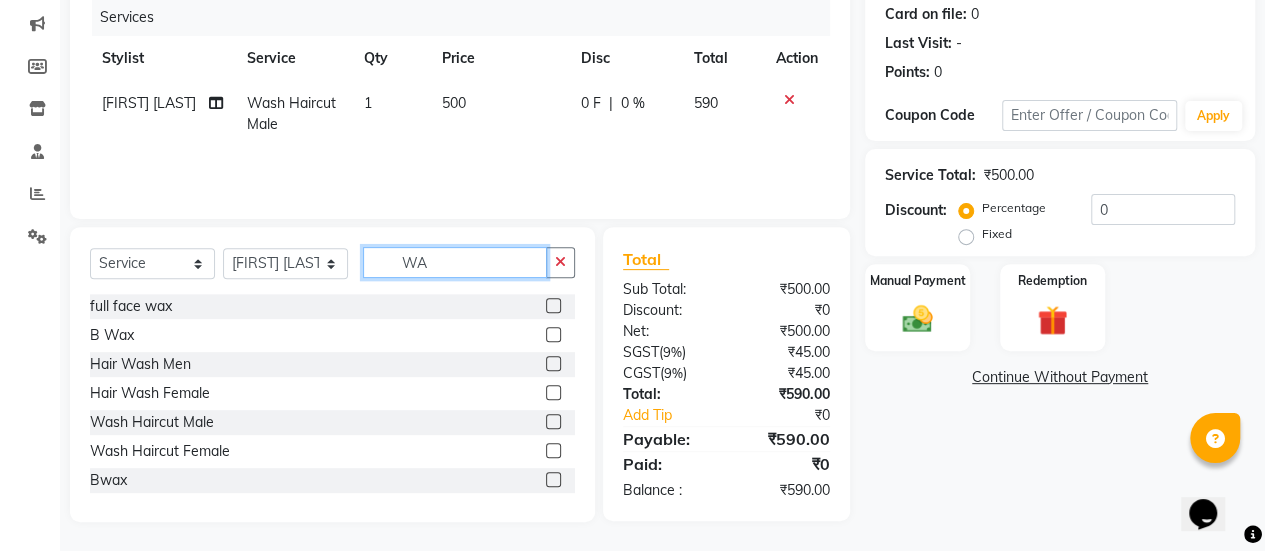 click on "WA" 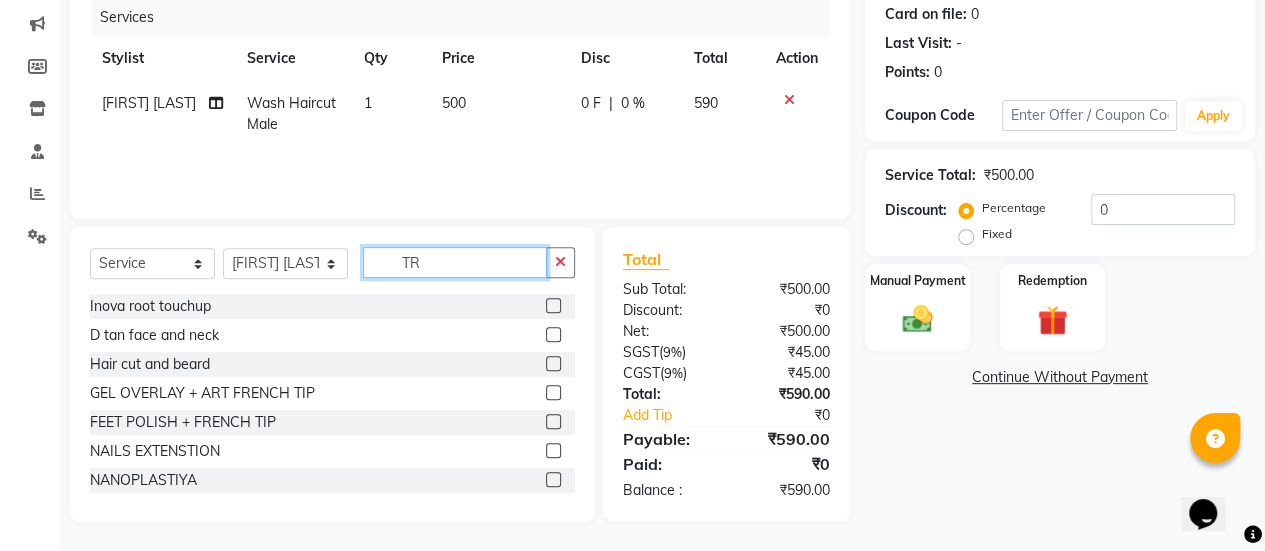 scroll, scrollTop: 247, scrollLeft: 0, axis: vertical 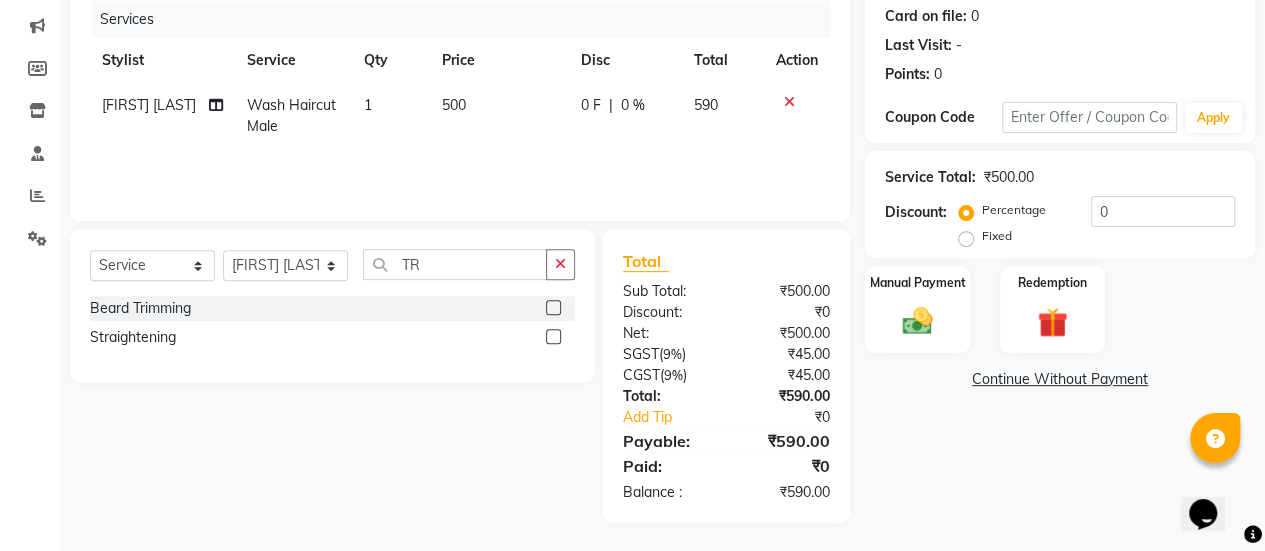 click 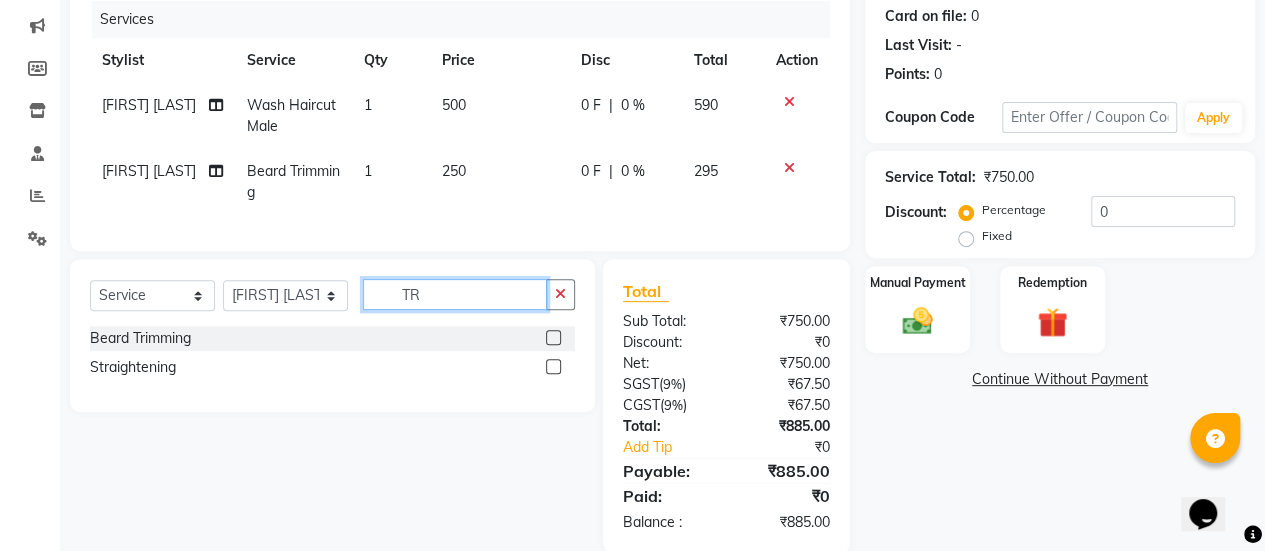 click on "TR" 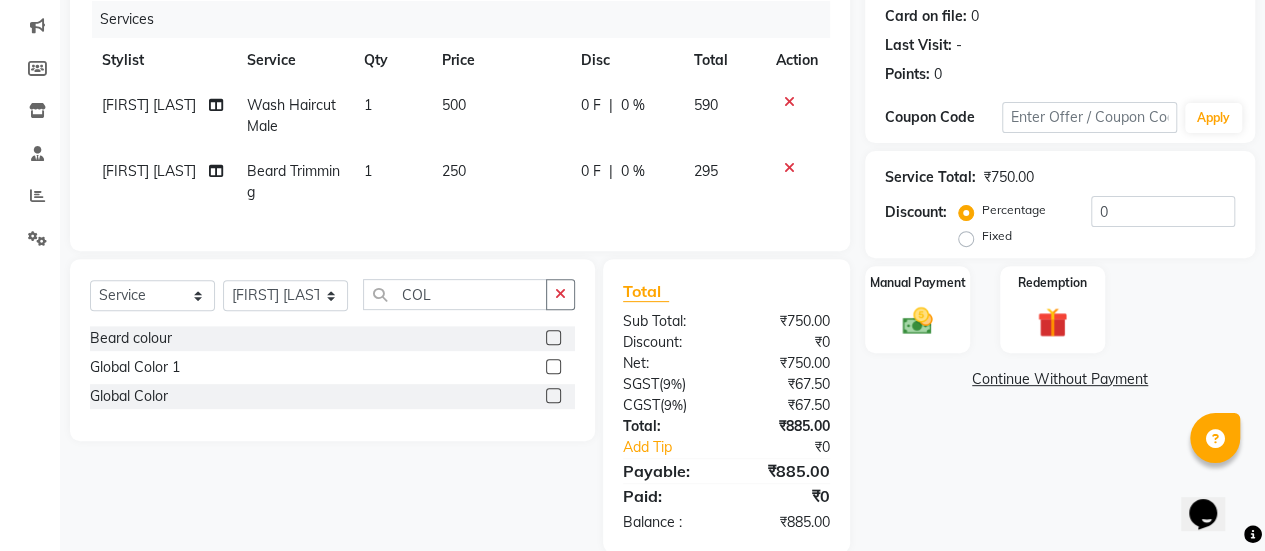 click 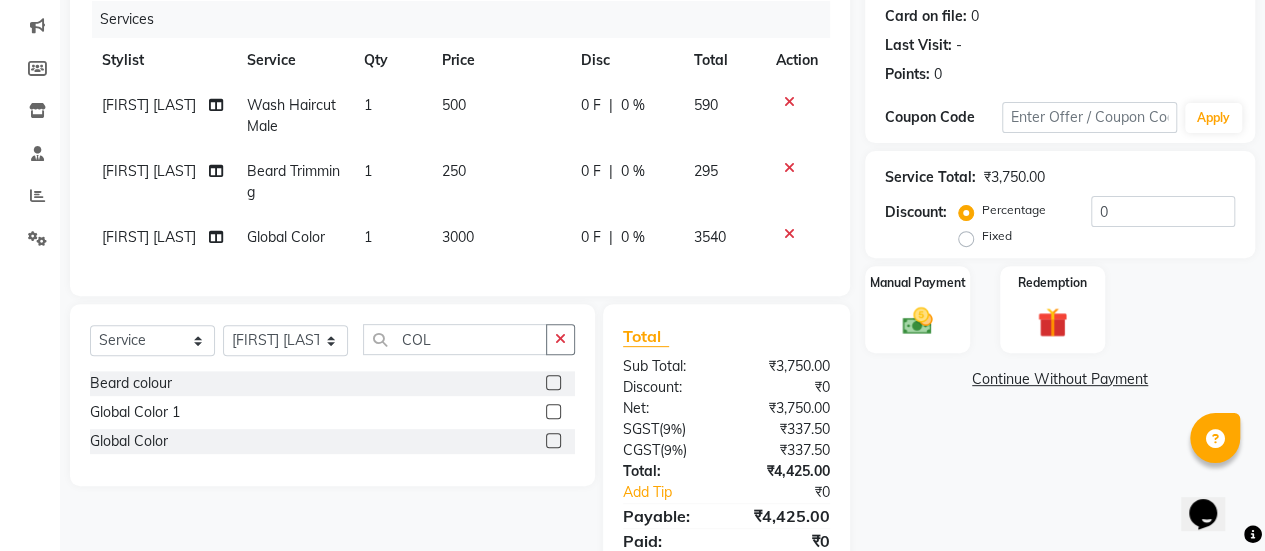 click on "3000" 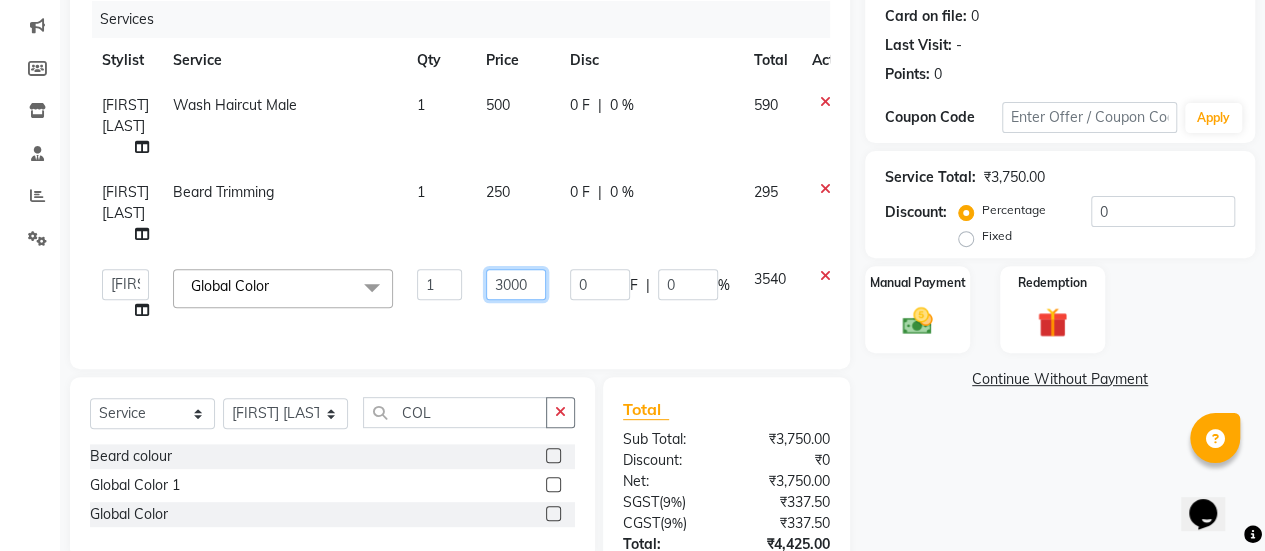 click on "3000" 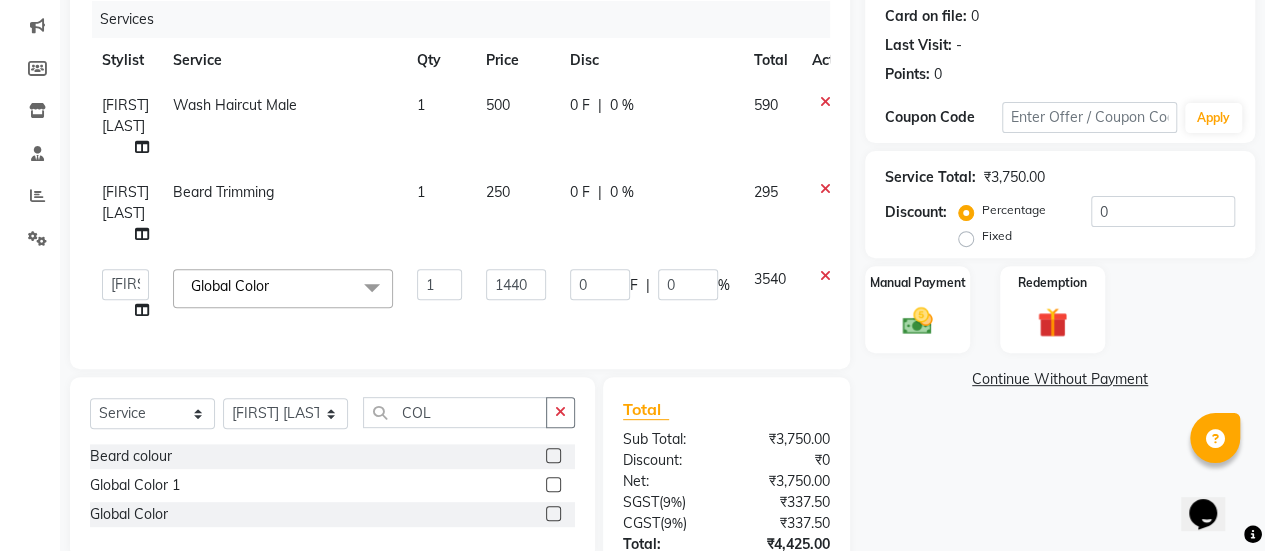 click on "Client +91 [PHONE] Date [DATE] Invoice Number V/2025 V/2025-26 2646 Services Stylist Service Qty Price Disc Total Action PRADEEP SHARMA Wash Haircut Male 1 500 0 F | 0 % 590 PRADEEP SHARMA Beard Trimming 1 250 0 F | 0 % 295 AAKASH Chaitanya Divya KALANY Manager Mohini MUSARIK Parvez Shaikh PINKEY PRADEEP SHARMA Rushi pandit Salman Shakeel Shraddha Vaibhavi Vijay khade xyz Global Color x Chin Forehead Lowerlips Upperlips 1 Eyebrow Sidelocks Full Face BRILLARE DANDRUFF SPA billare oil massage Inova root touchup full face wax D tan face and neck Hair scrub Hair cut and beard NAILS GEL GEL OVERLAY + ART FRENCH TIP FEET POLISH + FRENCH TIP NAILS EXTENSTION Body Pollishing SPA MENI NAIIS REMOVEL MEKUP NANOPLASTIYA MOROCCAN MASK Upperlips B Wax Beard Trimming Beard colour Hair Wash Men Hair Wash Female Hair-set Shaving Boy Hair Cut Dry Haircut Male Girl Hair Cut Wash Haircut Male Dry Haircut Female Female Hair Cut & BD Wash Haircut Female Ubderarms Full Hands 1 Bwax 1 0" 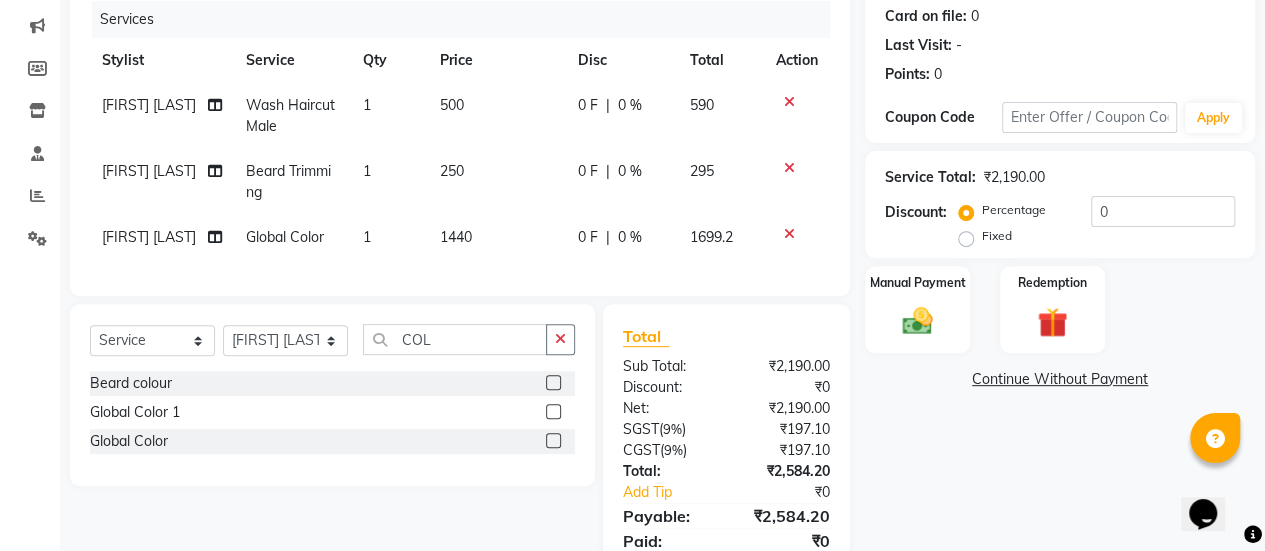 scroll, scrollTop: 358, scrollLeft: 0, axis: vertical 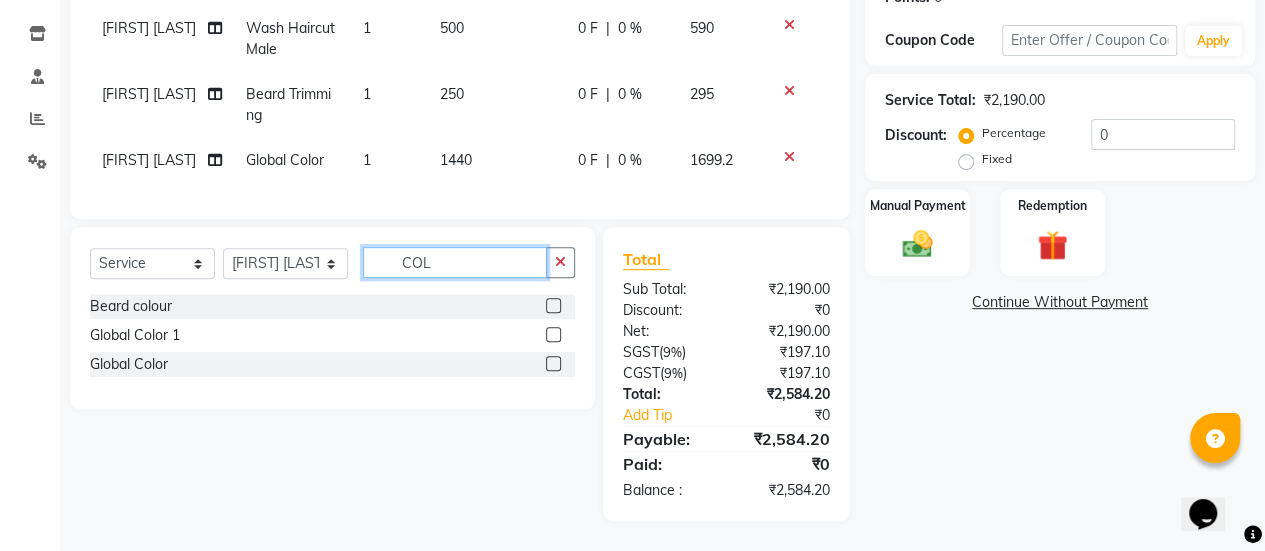 click on "COL" 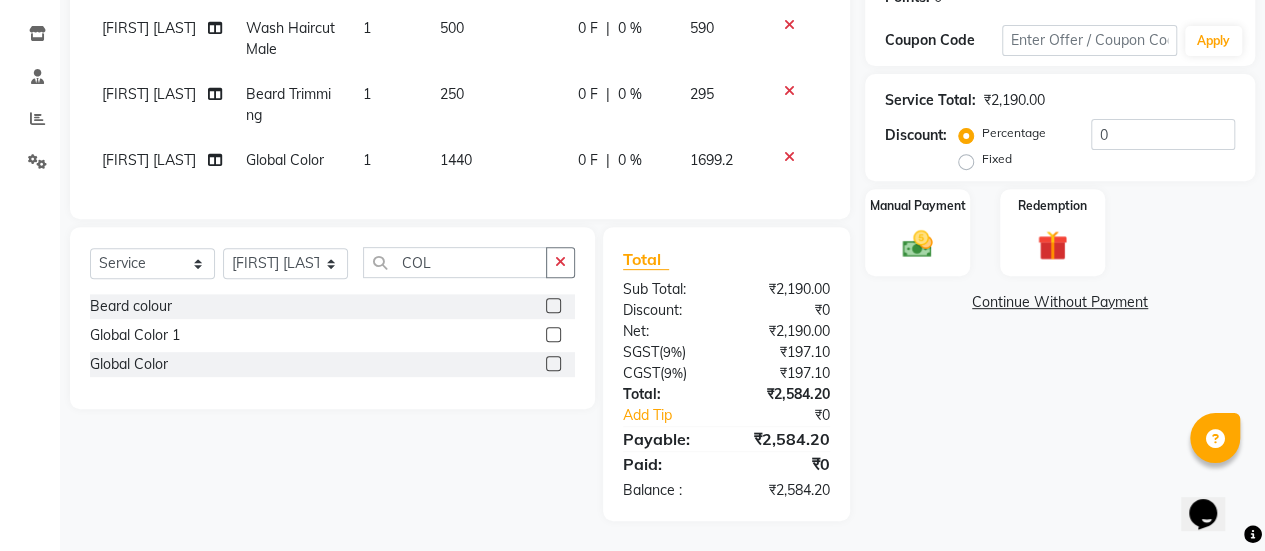 click 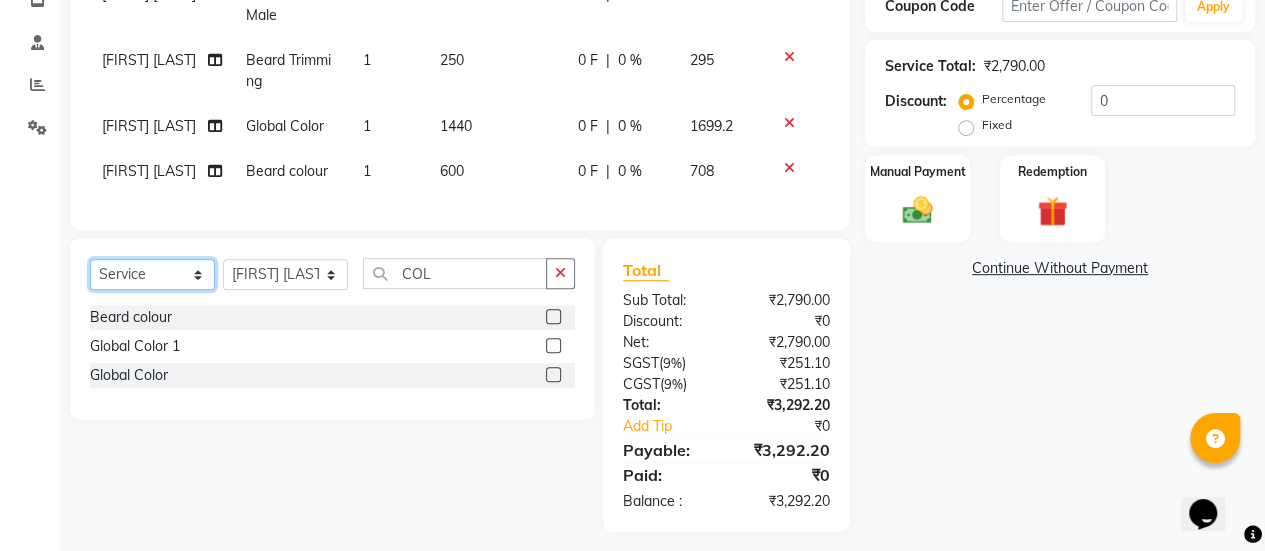 click on "Select  Service  Product  Membership  Package Voucher Prepaid Gift Card" 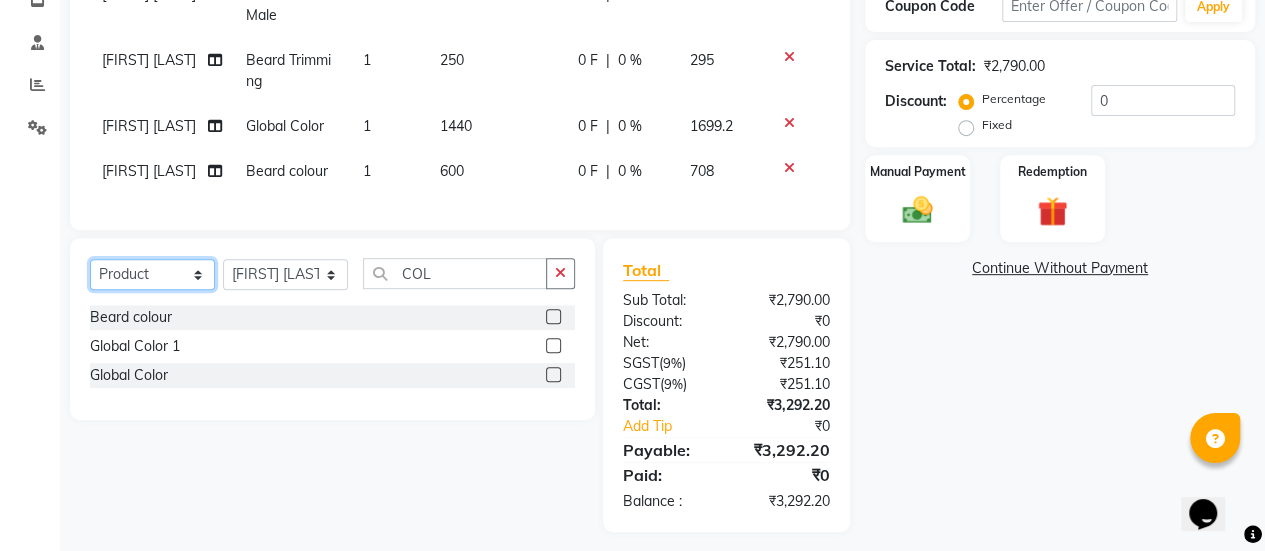 click on "Select  Service  Product  Membership  Package Voucher Prepaid Gift Card" 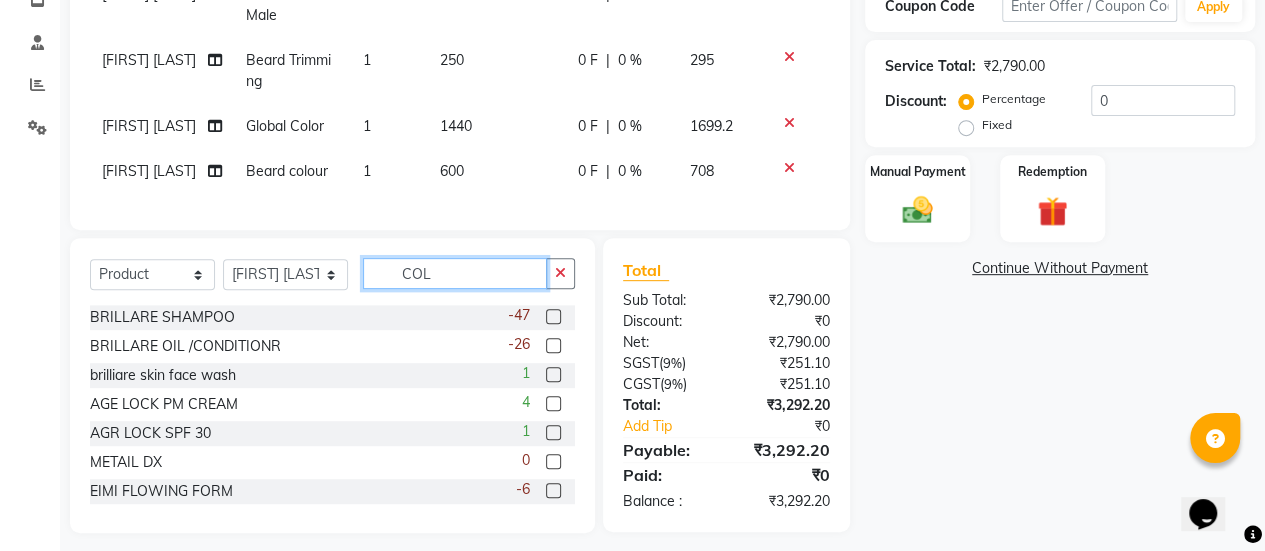 click on "COL" 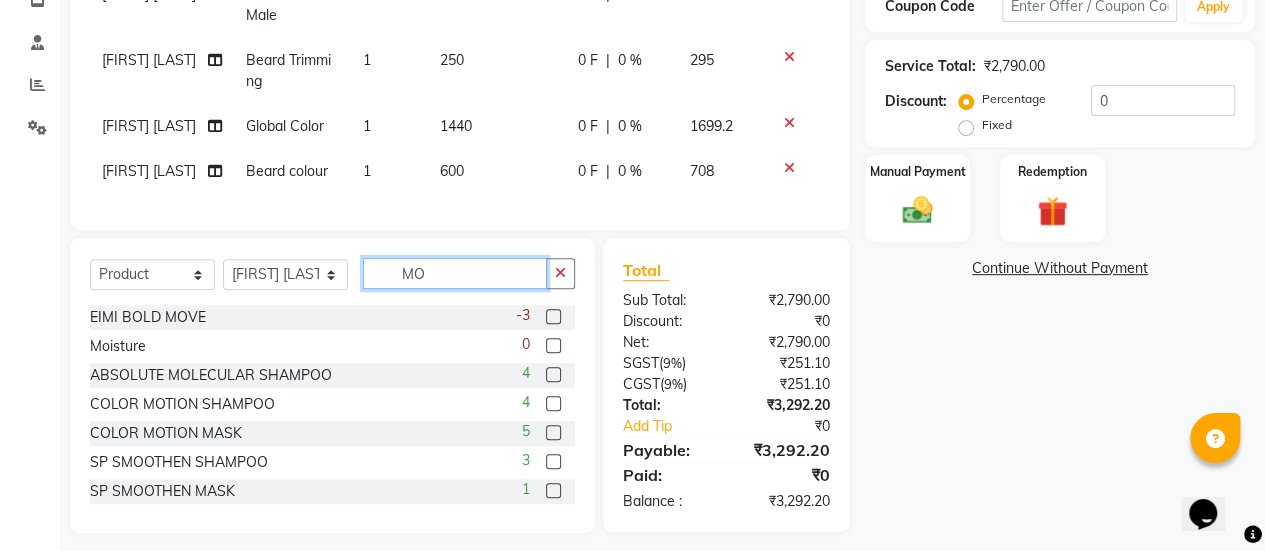 scroll, scrollTop: 426, scrollLeft: 0, axis: vertical 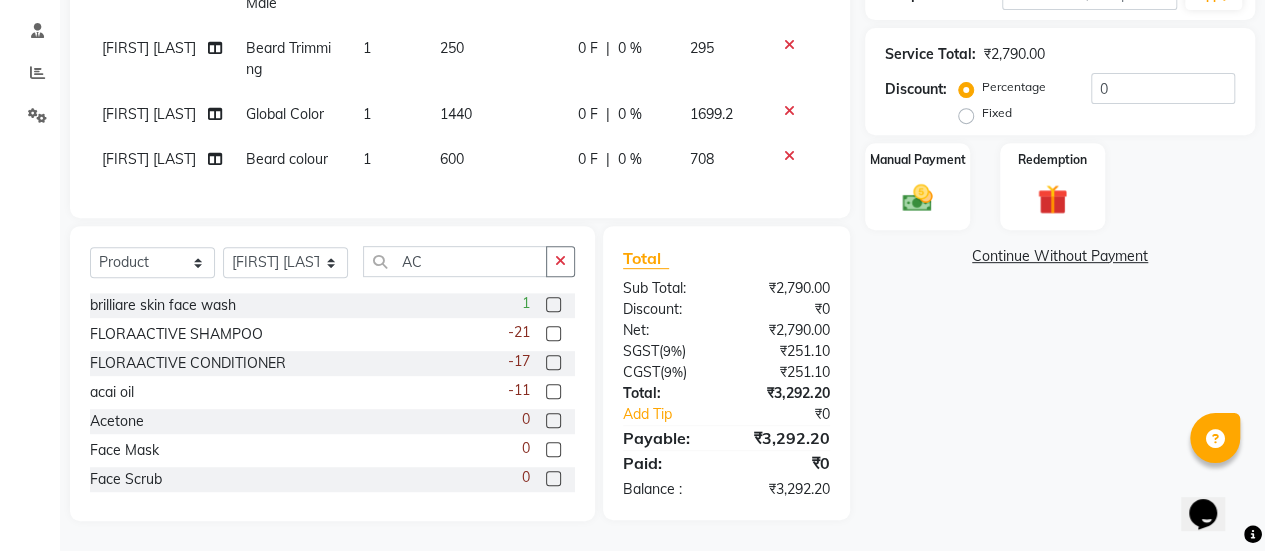 click 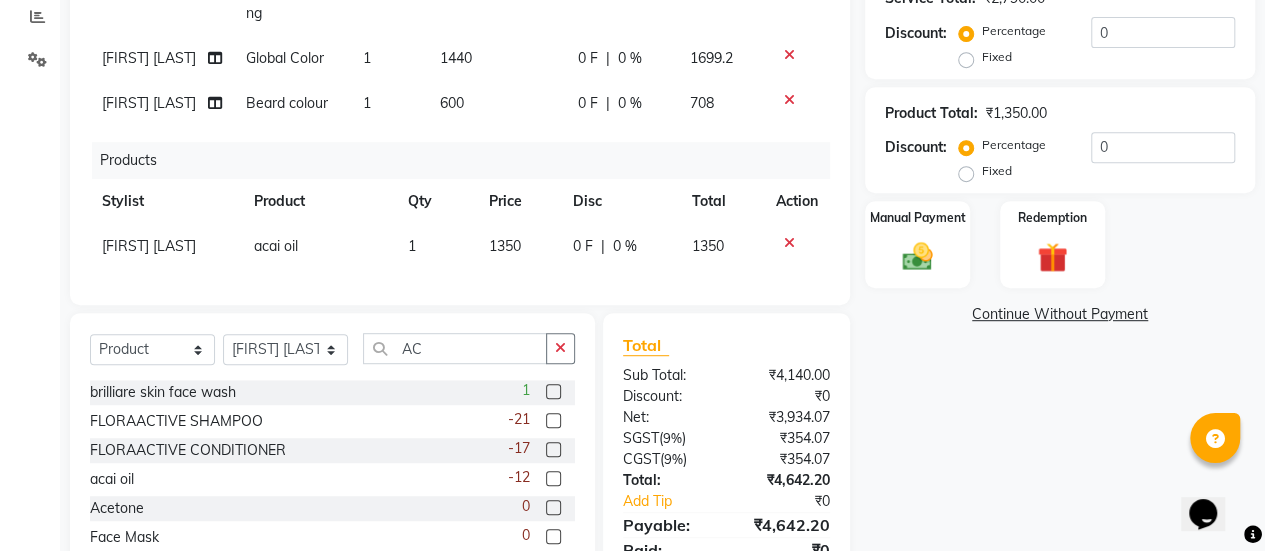 scroll, scrollTop: 41, scrollLeft: 0, axis: vertical 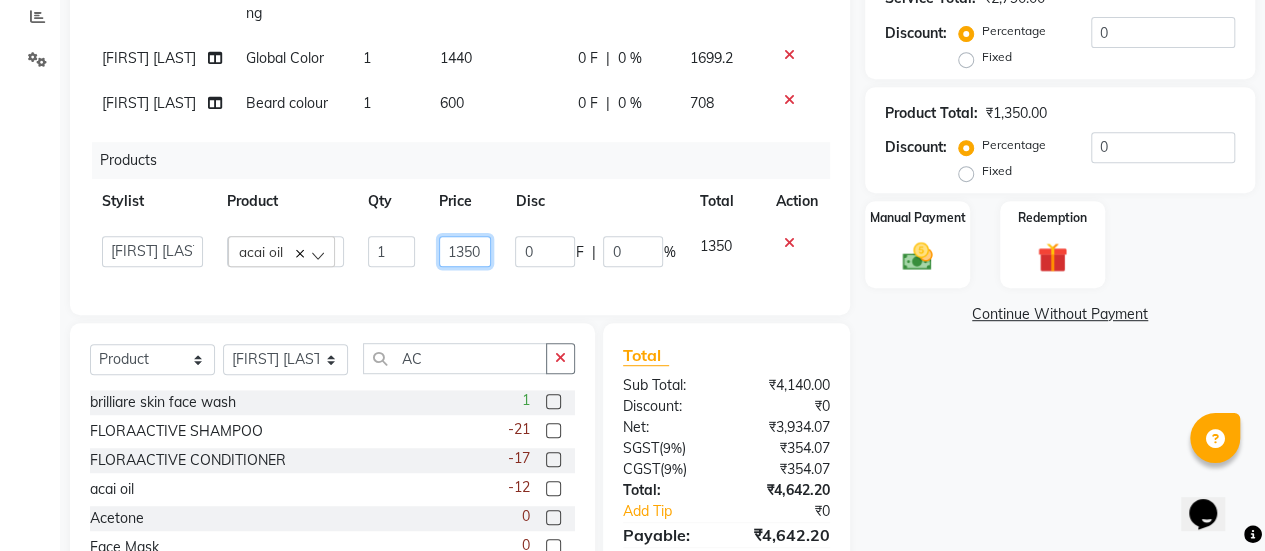click on "1350" 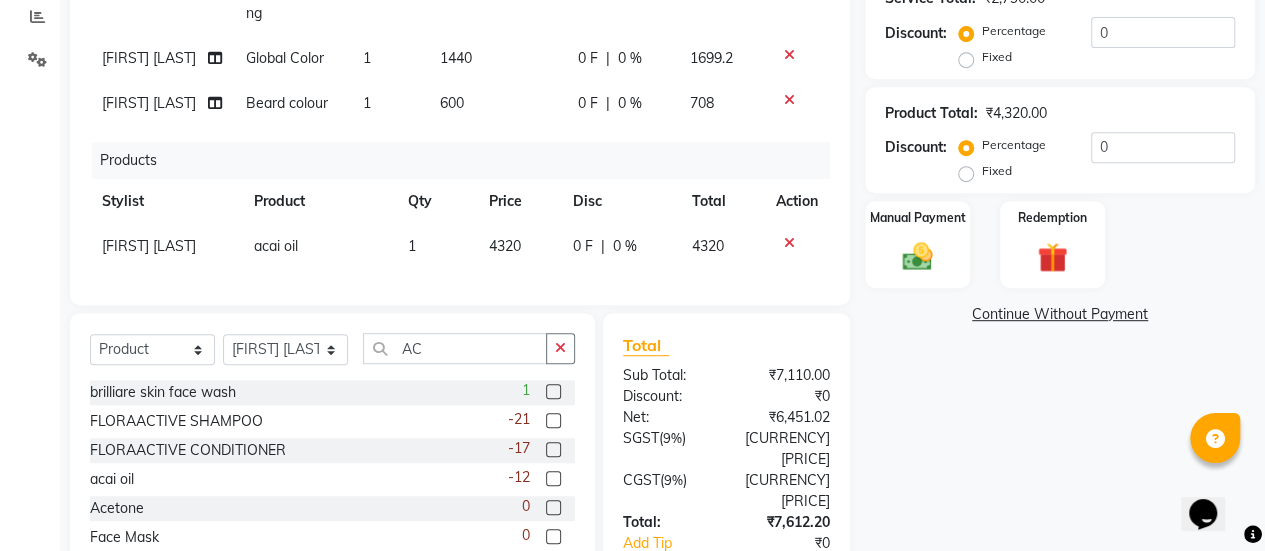 click on "600" 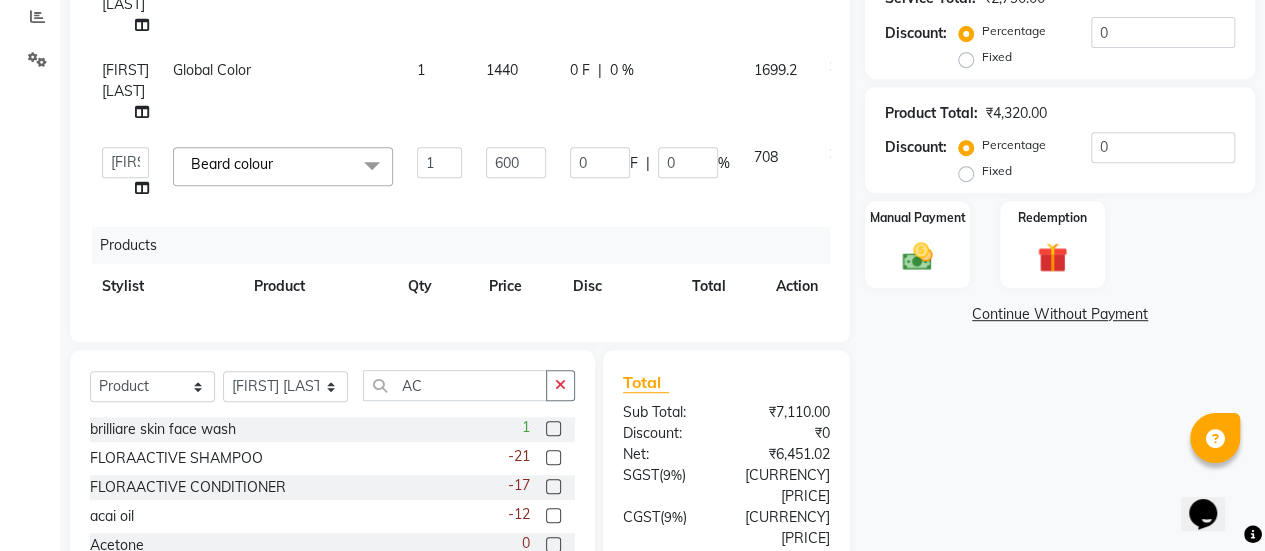 scroll, scrollTop: 114, scrollLeft: 0, axis: vertical 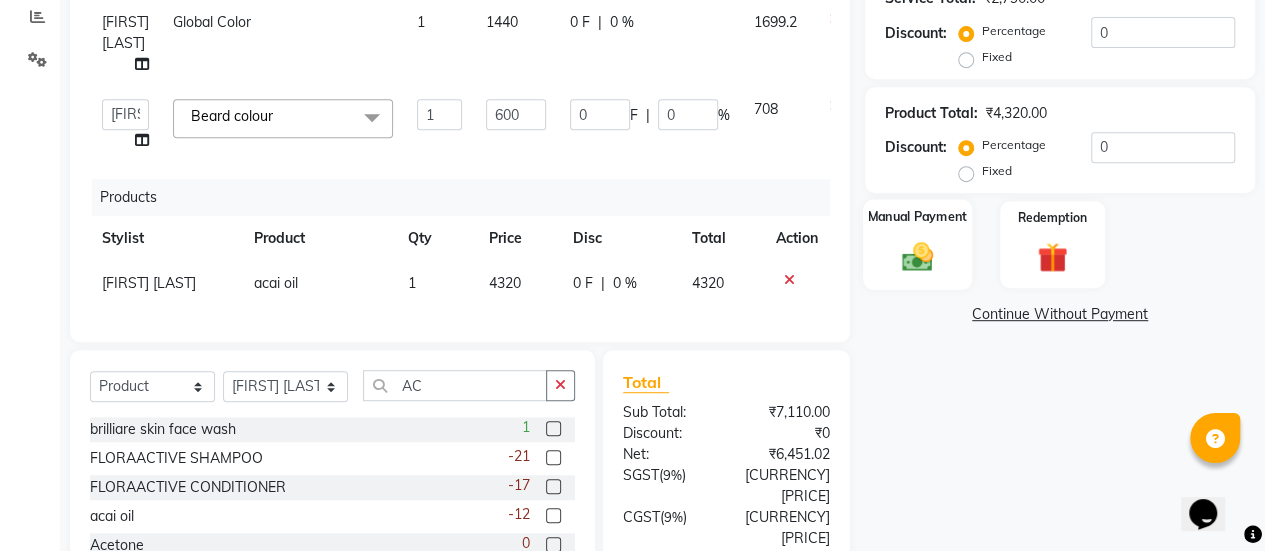 click 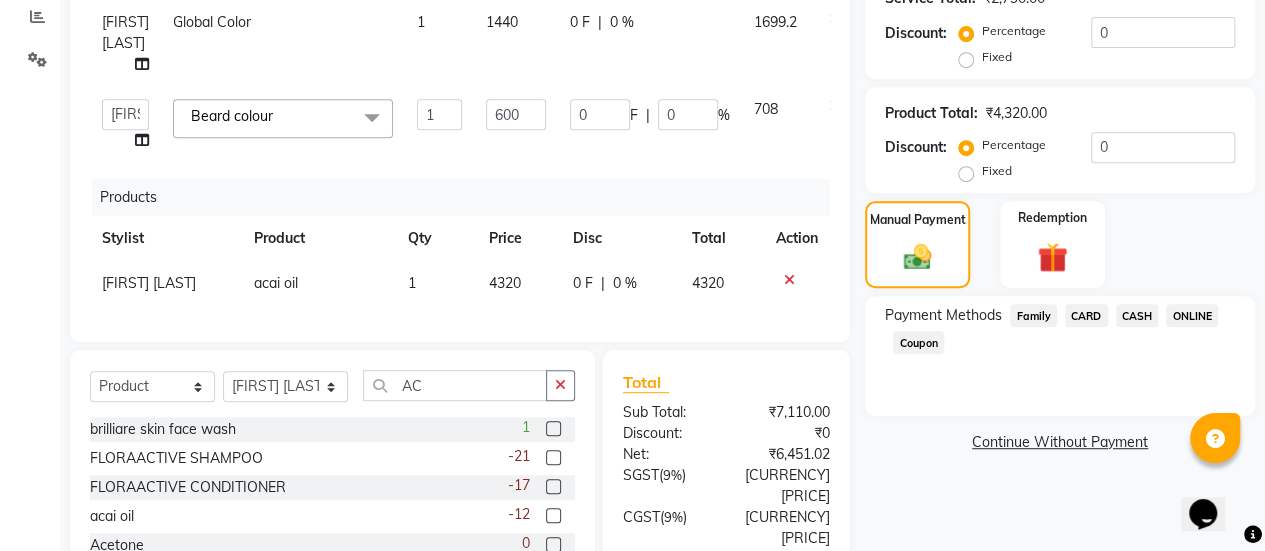 click on "ONLINE" 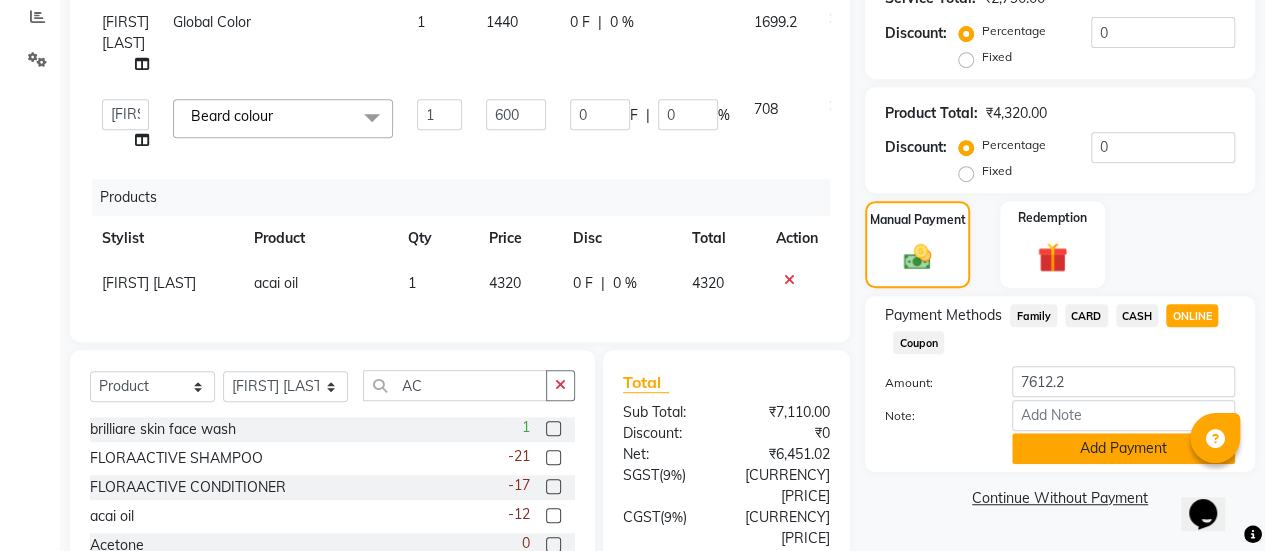 click on "Add Payment" 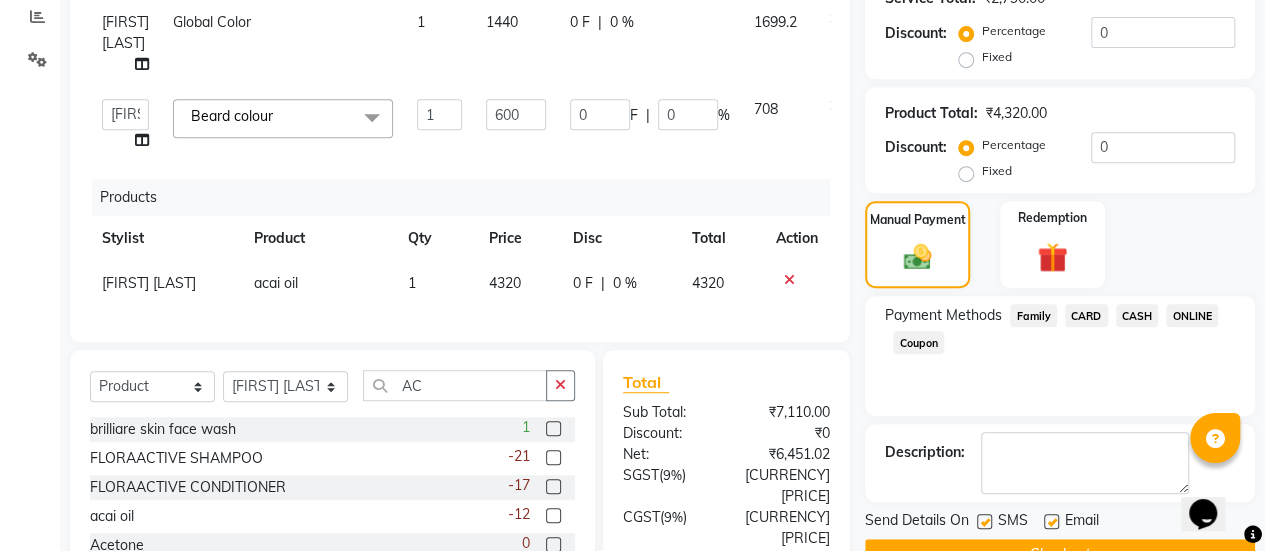 scroll, scrollTop: 589, scrollLeft: 0, axis: vertical 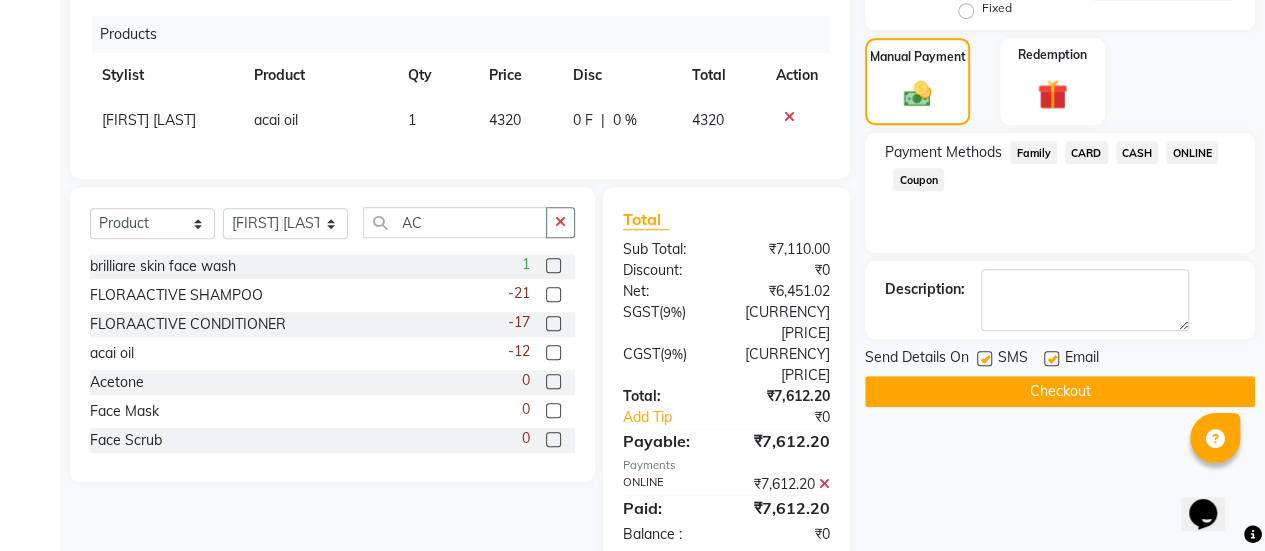 click 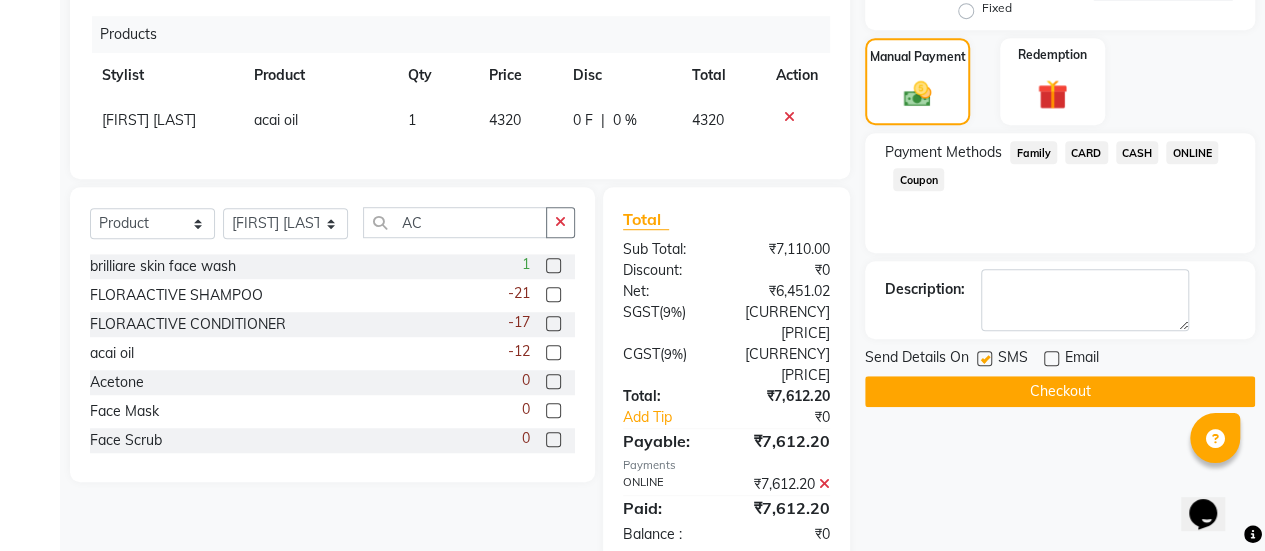 click on "Checkout" 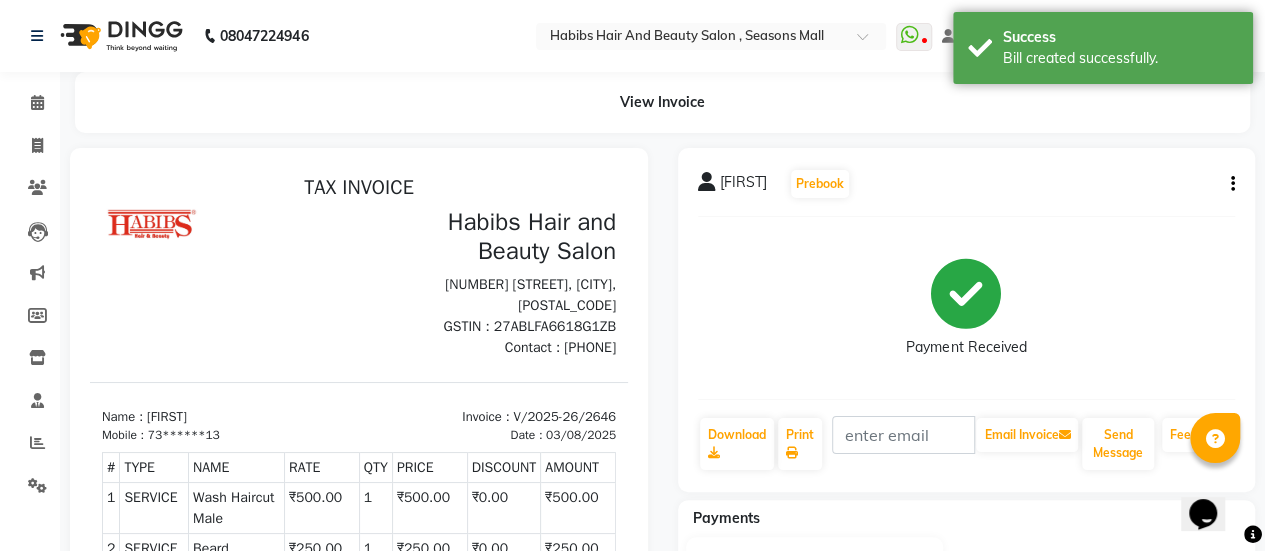 scroll, scrollTop: 0, scrollLeft: 0, axis: both 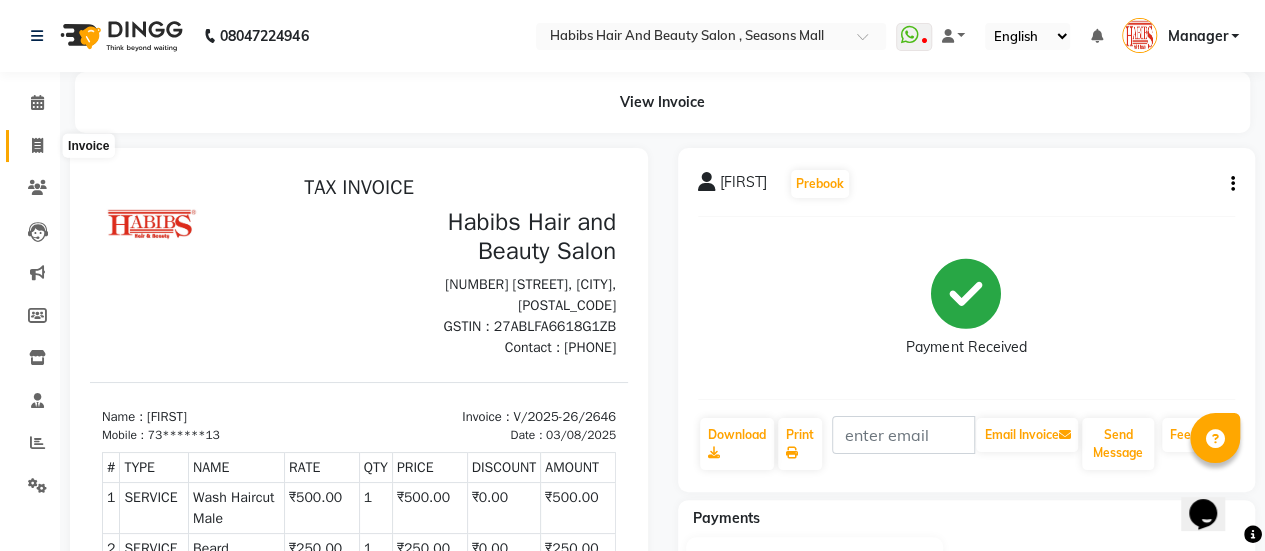click 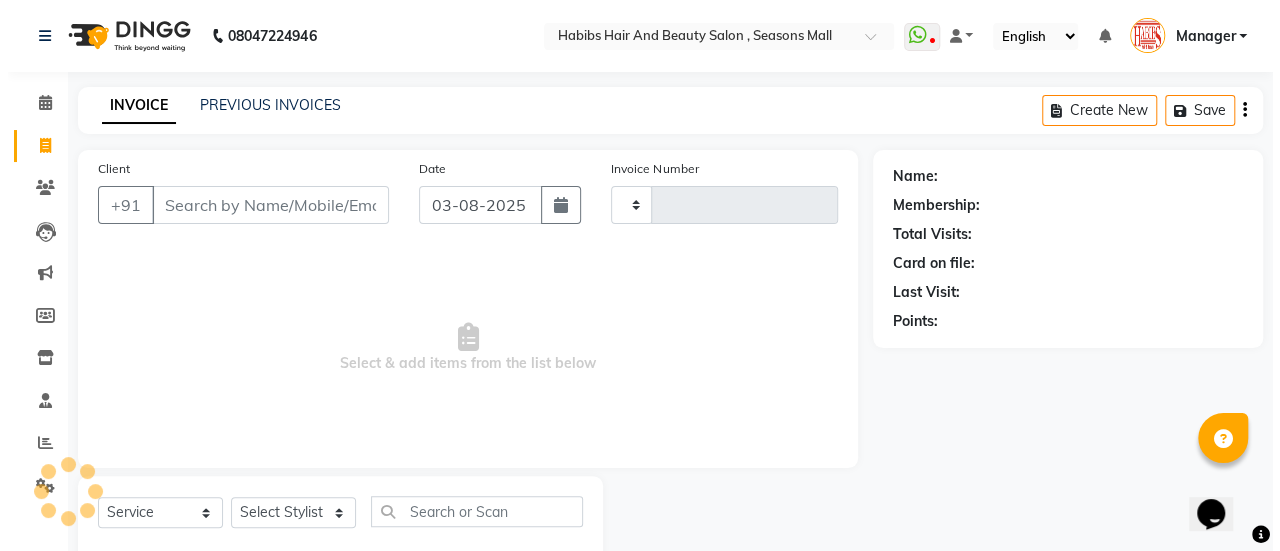 scroll, scrollTop: 49, scrollLeft: 0, axis: vertical 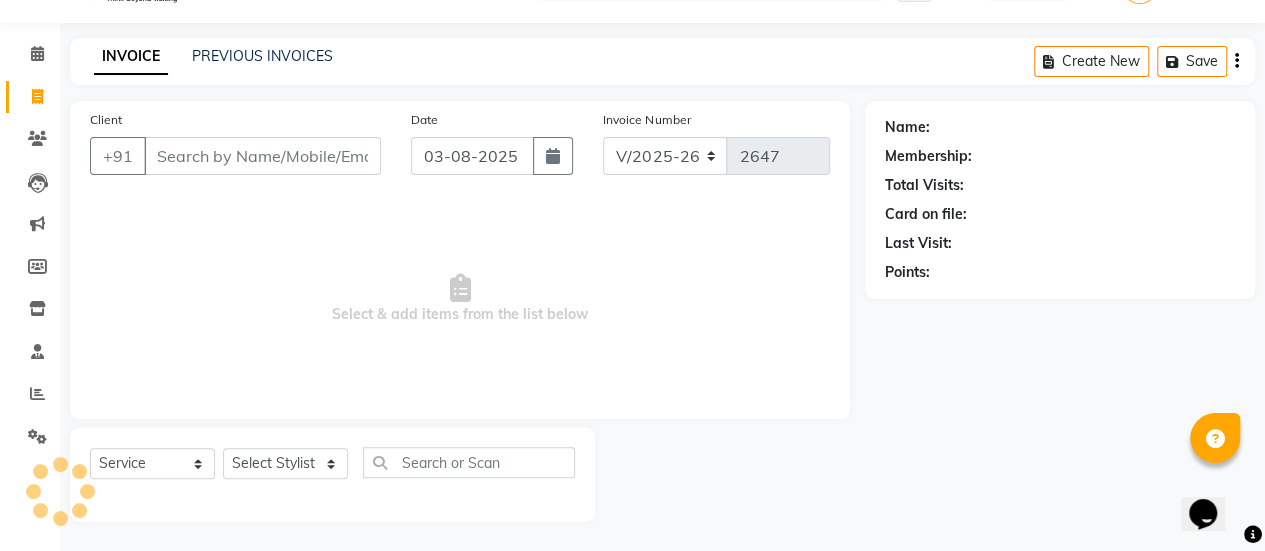 click on "Client" at bounding box center (262, 156) 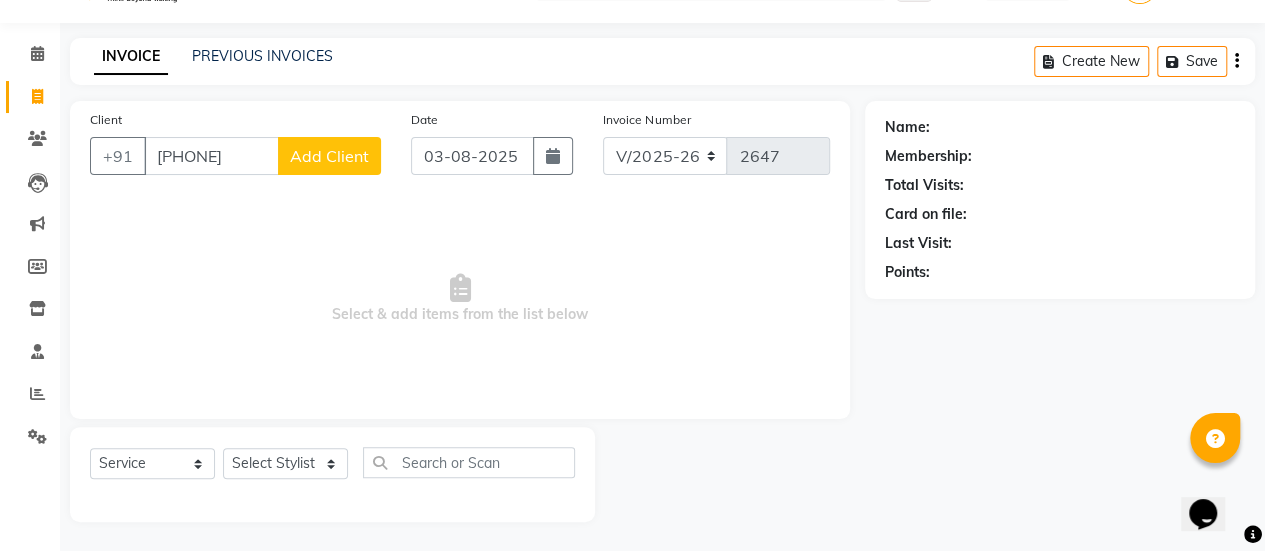 click on "Add Client" 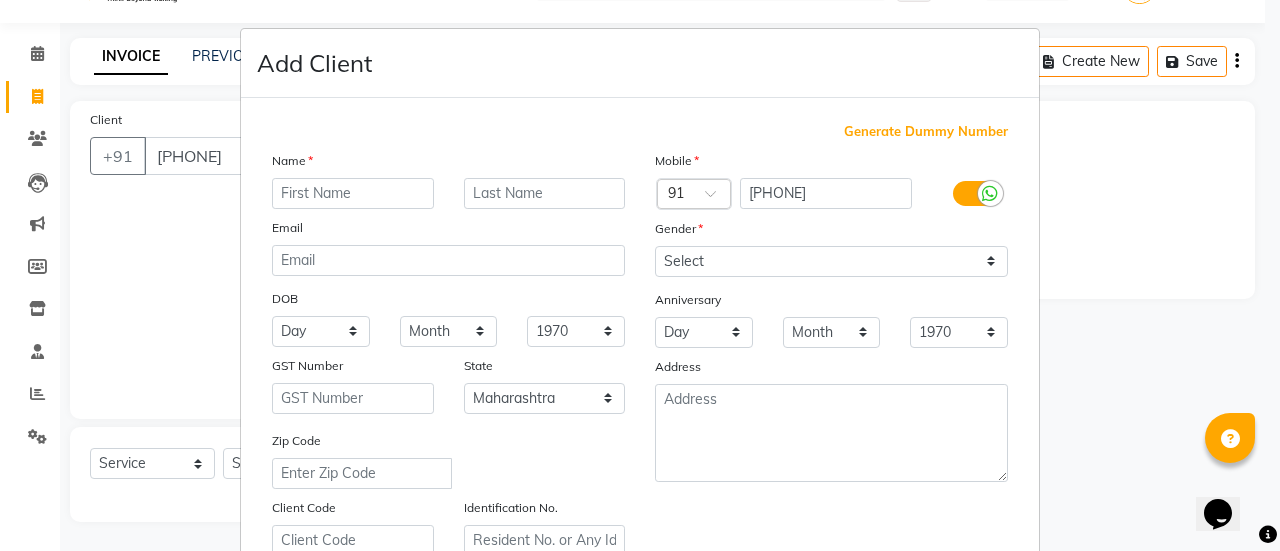 click at bounding box center (353, 193) 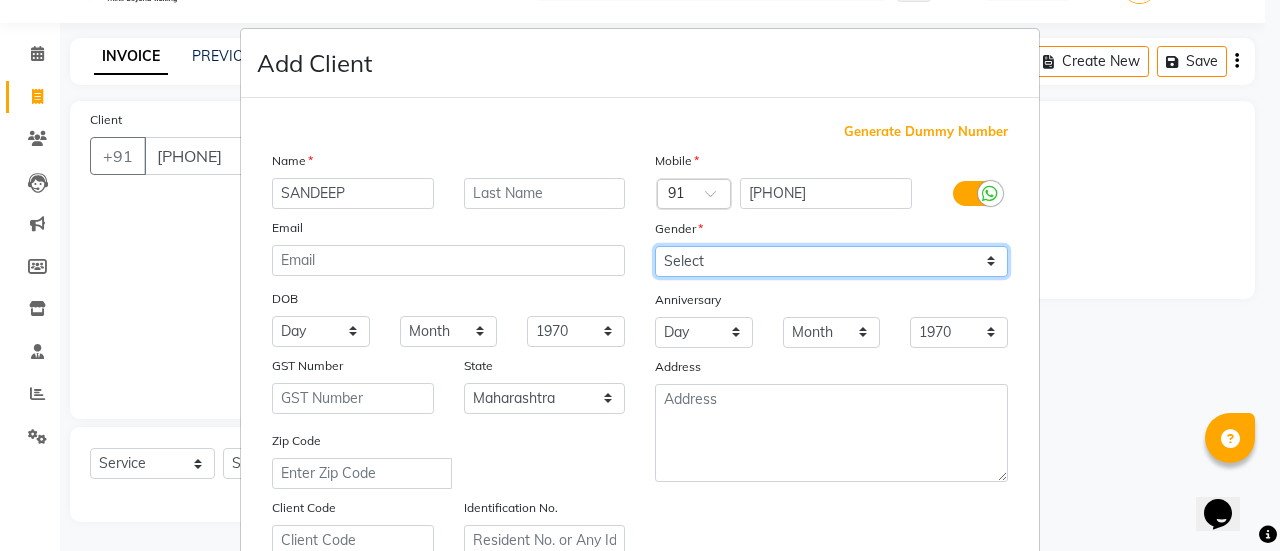 click on "Select Male Female Other Prefer Not To Say" at bounding box center [831, 261] 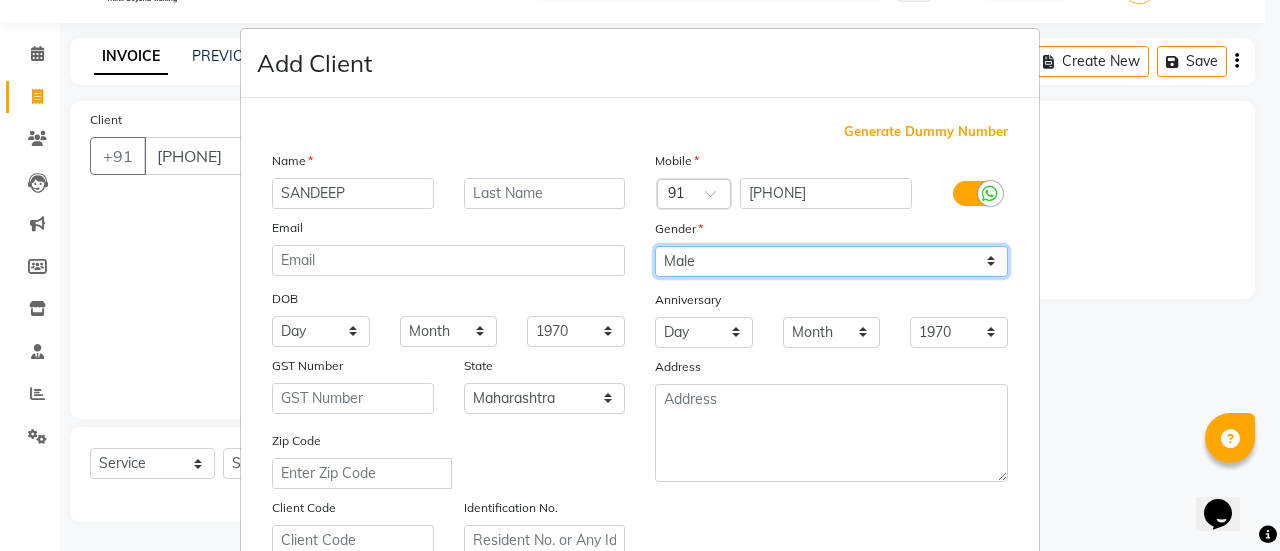 click on "Select Male Female Other Prefer Not To Say" at bounding box center [831, 261] 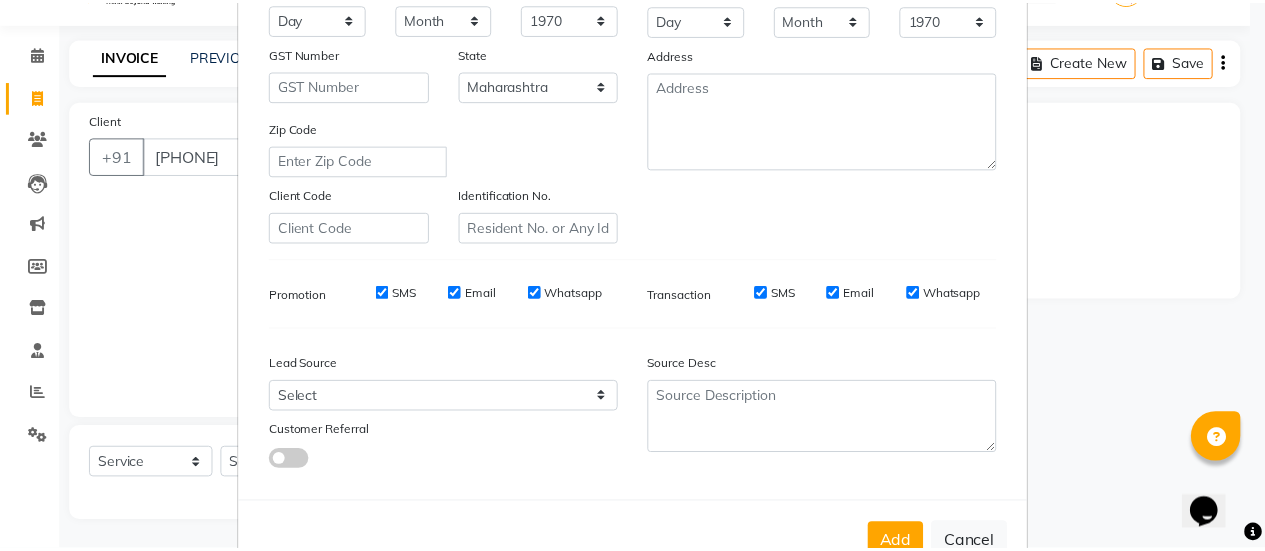 scroll, scrollTop: 368, scrollLeft: 0, axis: vertical 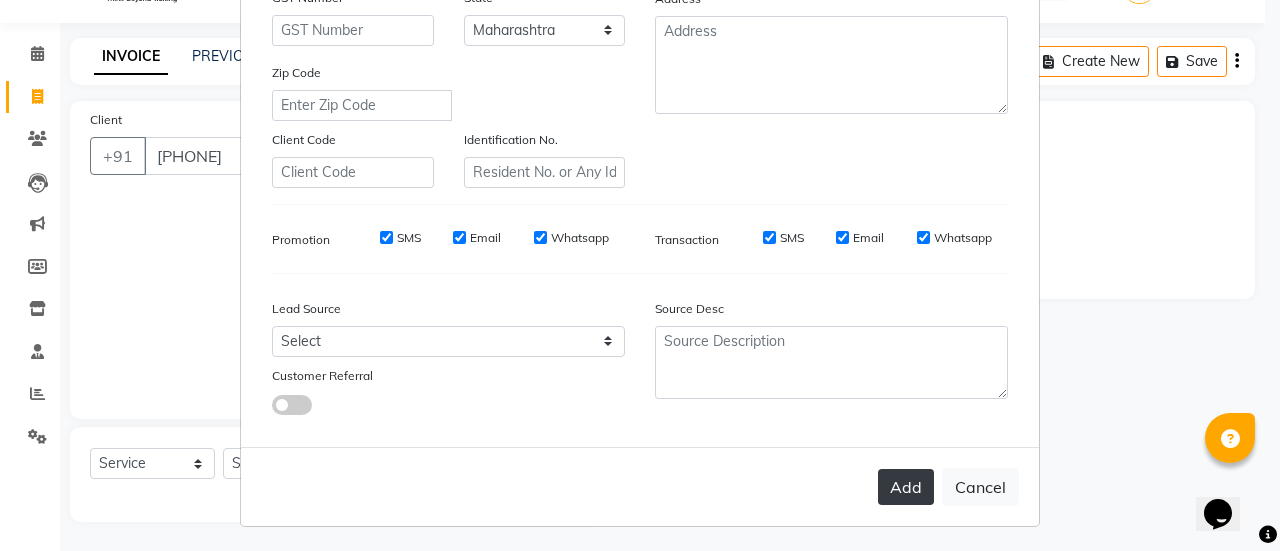 click on "Add" at bounding box center (906, 487) 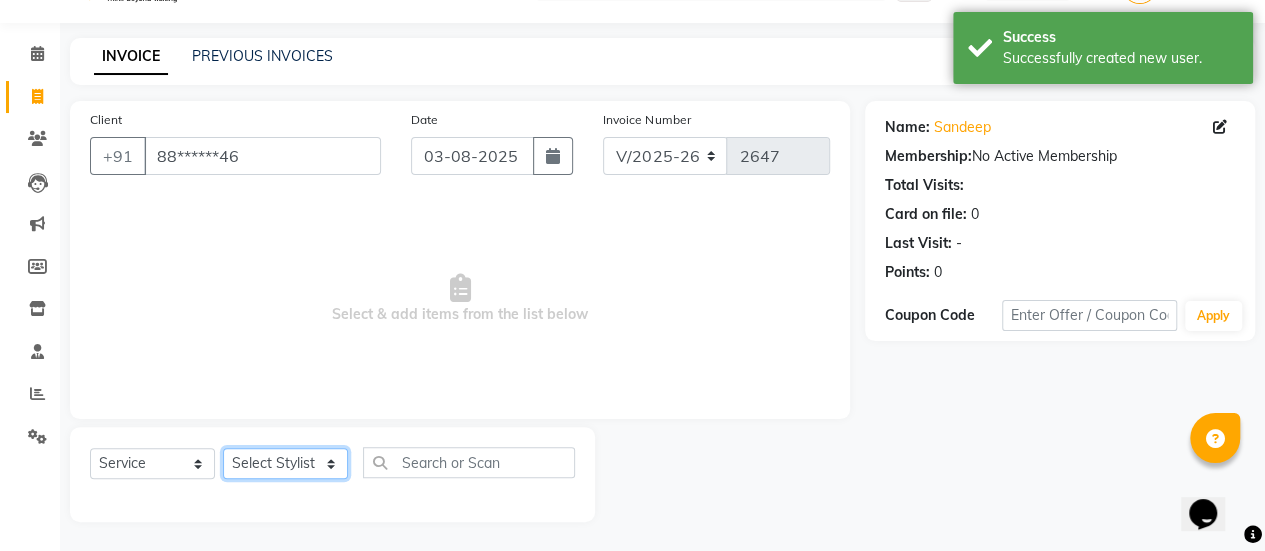 click on "Select Stylist [FIRST] [FIRST] [FIRST] Manager [FIRST] [FIRST] [FIRST] [FIRST] [FIRST] [FIRST] [FIRST] [FIRST] [FIRST] [FIRST] [FIRST]" 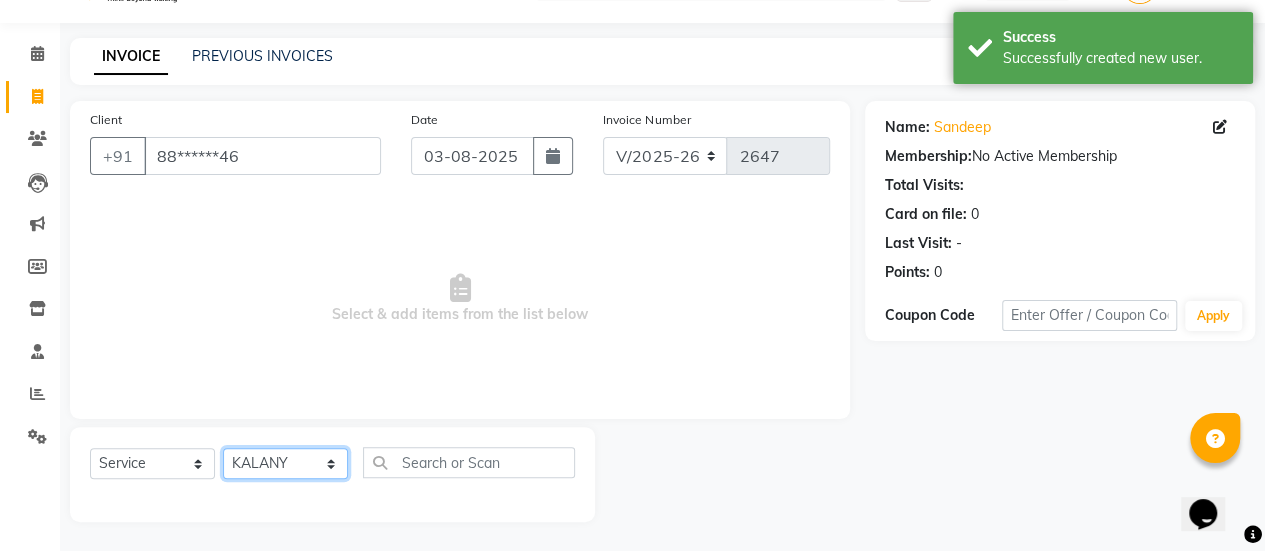 click on "Select Stylist [FIRST] [FIRST] [FIRST] Manager [FIRST] [FIRST] [FIRST] [FIRST] [FIRST] [FIRST] [FIRST] [FIRST] [FIRST] [FIRST] [FIRST]" 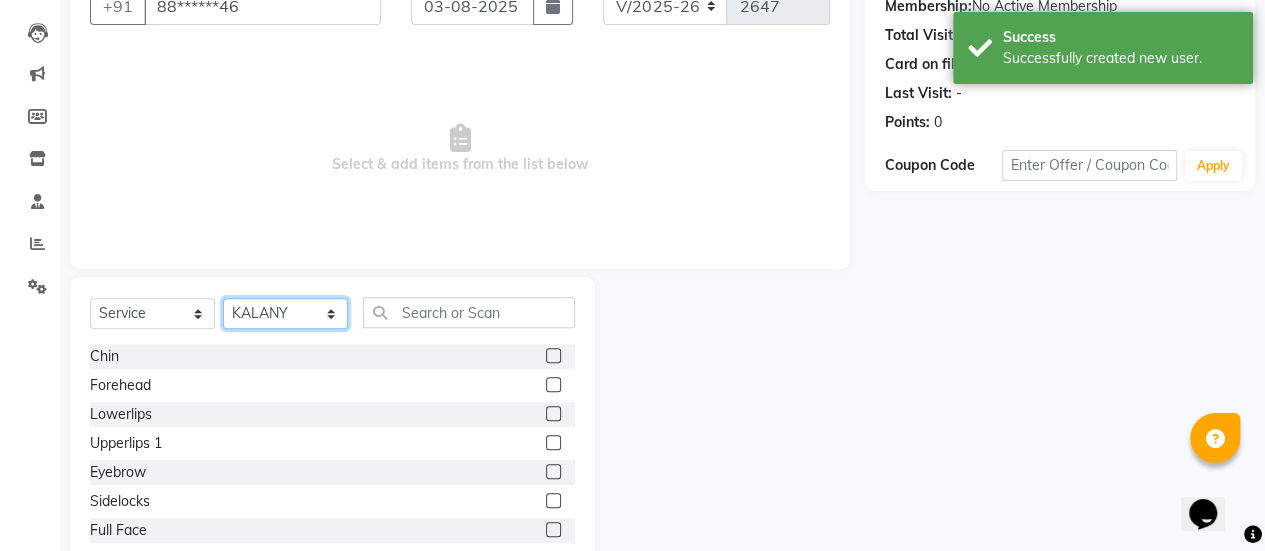 scroll, scrollTop: 201, scrollLeft: 0, axis: vertical 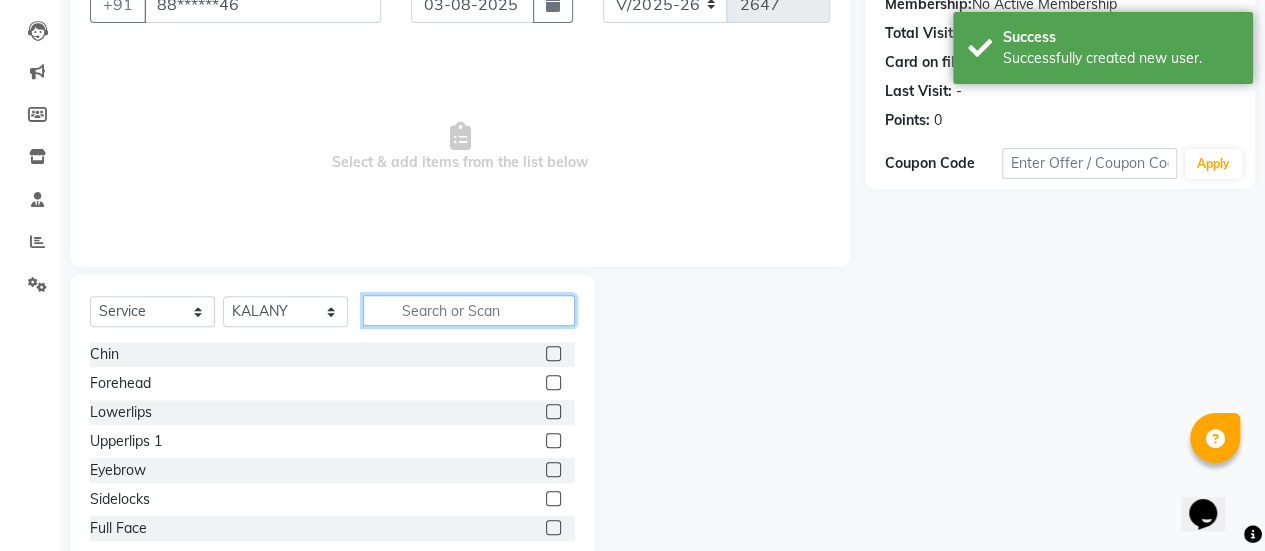 click 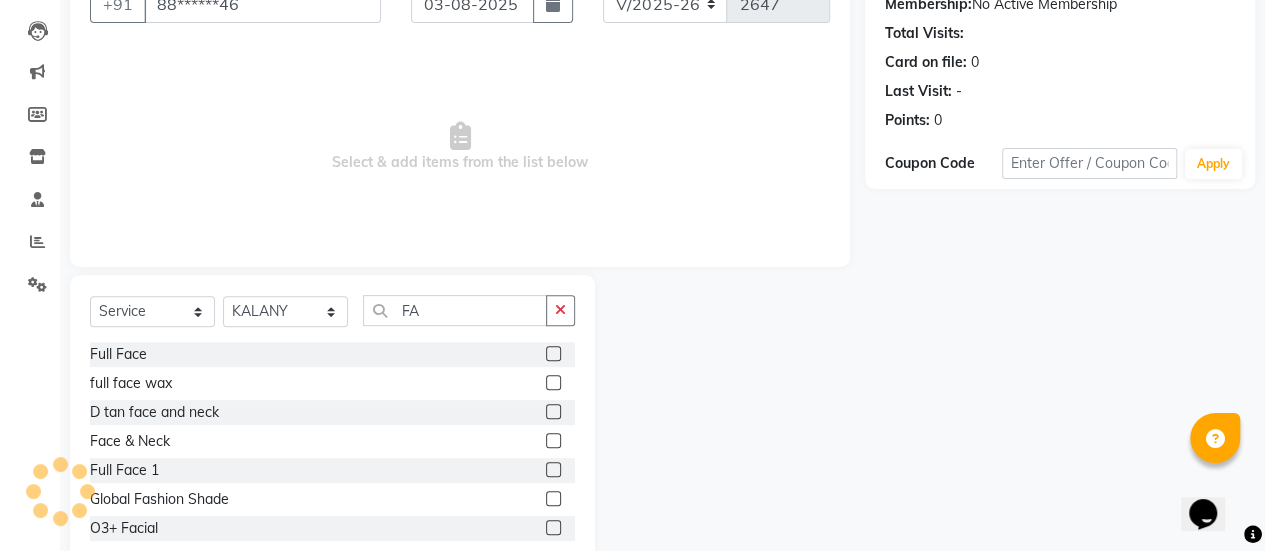 click 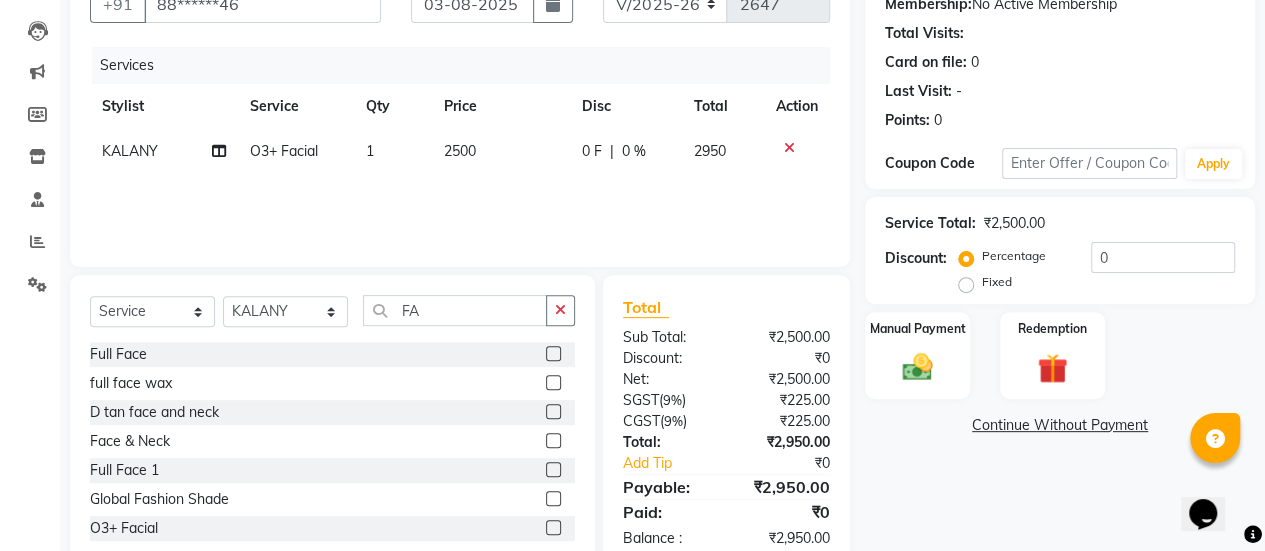 click on "2500" 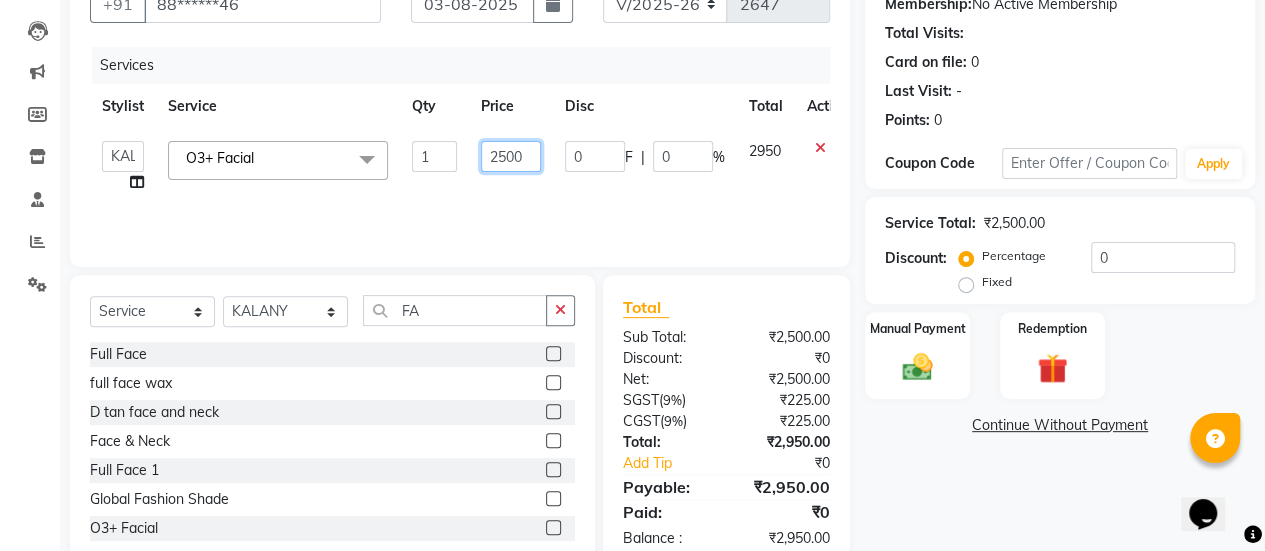 click on "2500" 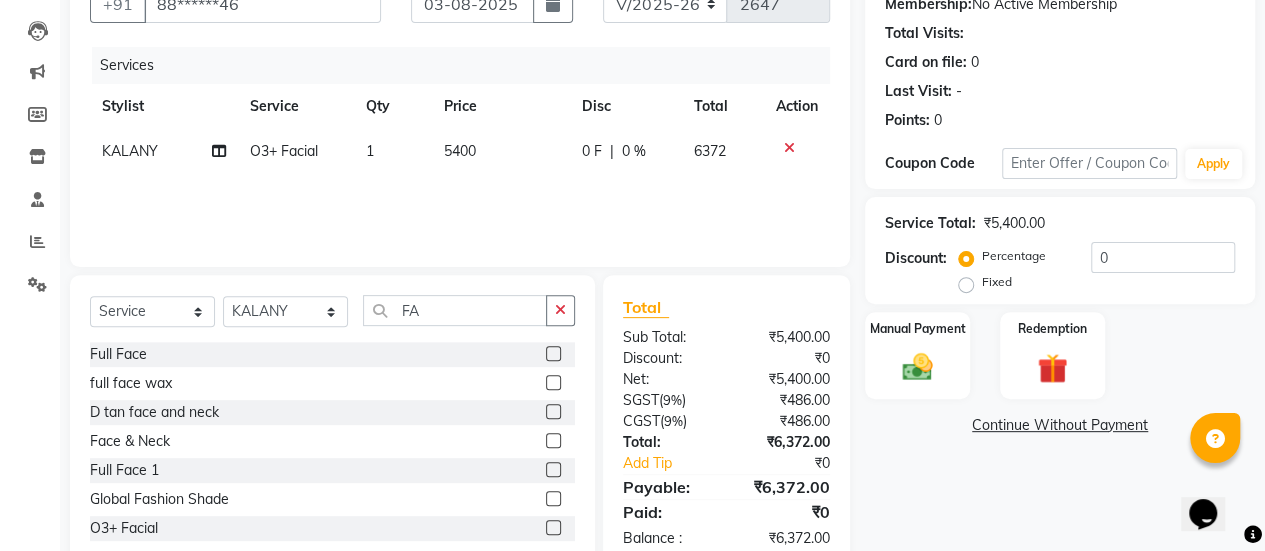 click on "Services Stylist Service Qty Price Disc Total Action KALANY O3+ Facial 1 5400 0 F | 0 % 6372" 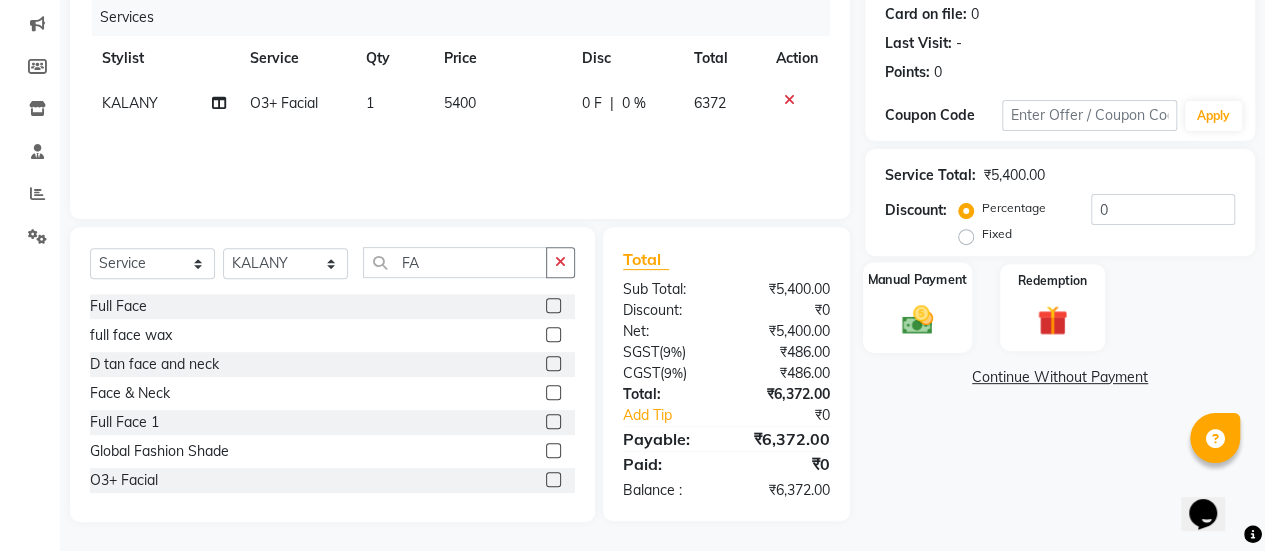 click 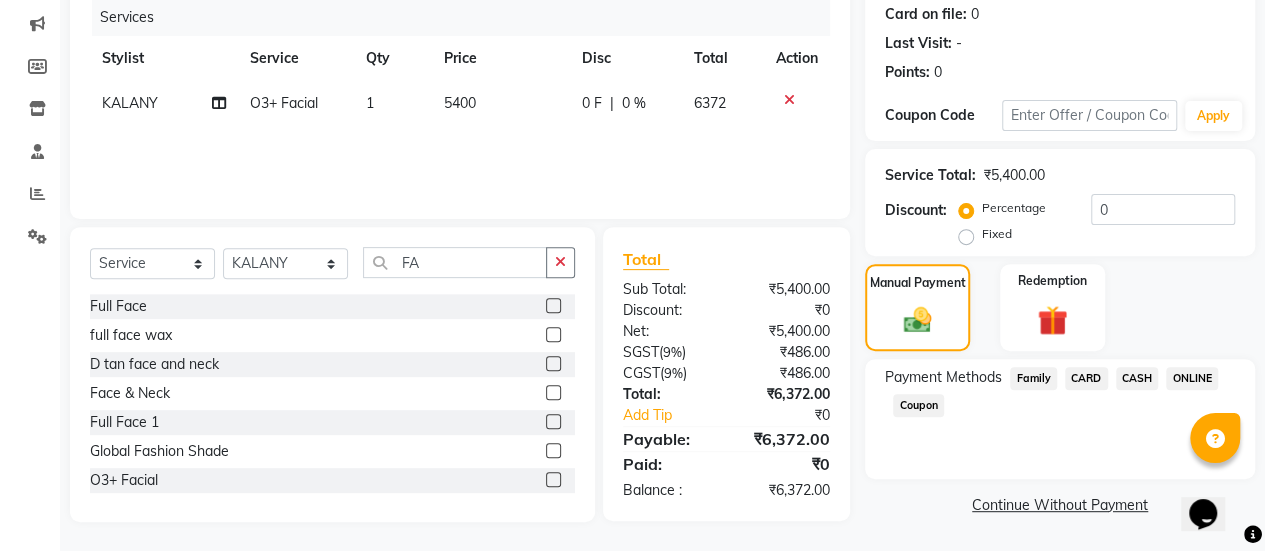 click on "ONLINE" 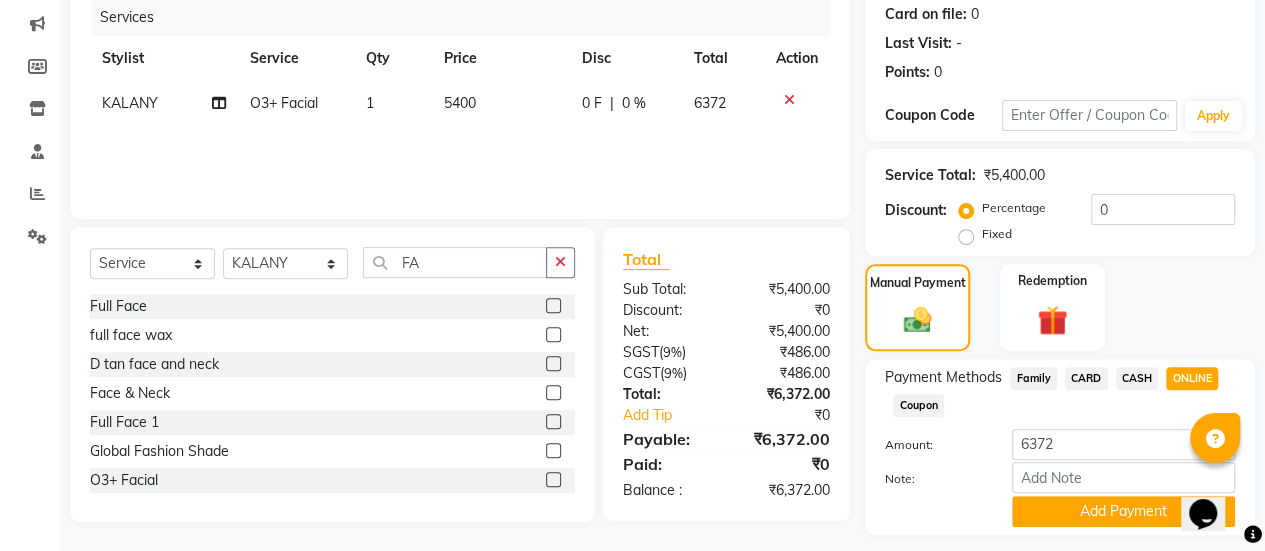 scroll, scrollTop: 302, scrollLeft: 0, axis: vertical 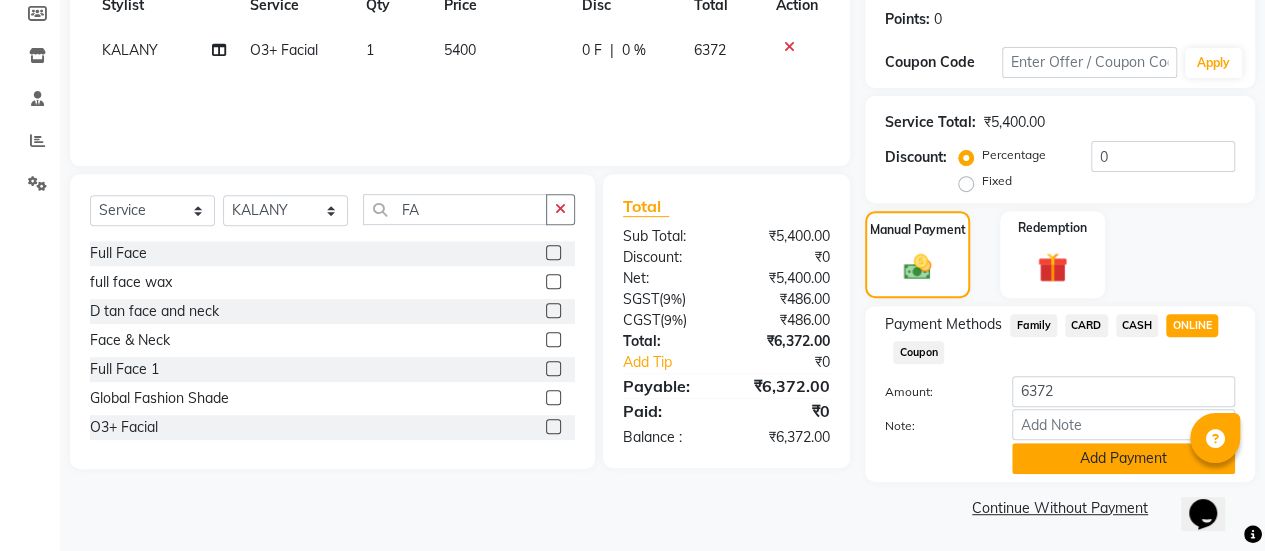 click on "Add Payment" 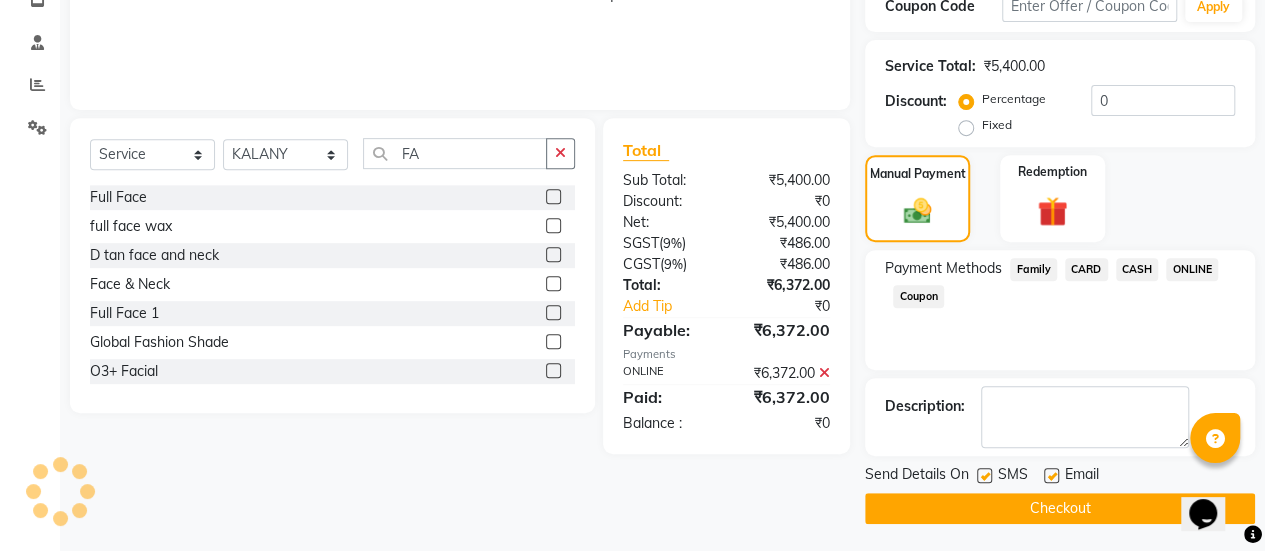 click 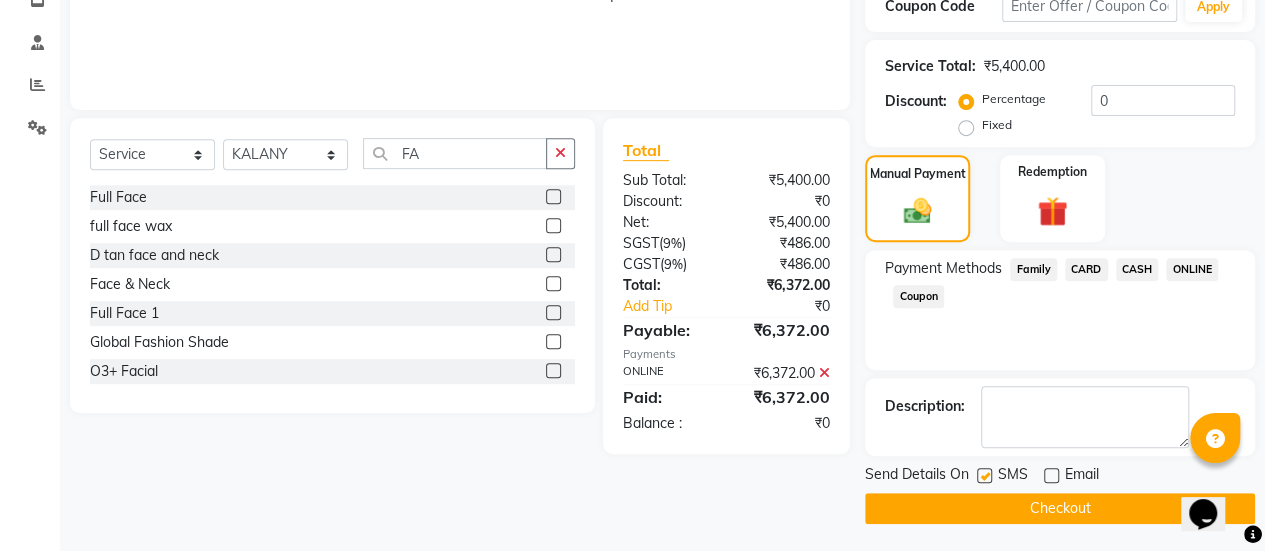 click on "Checkout" 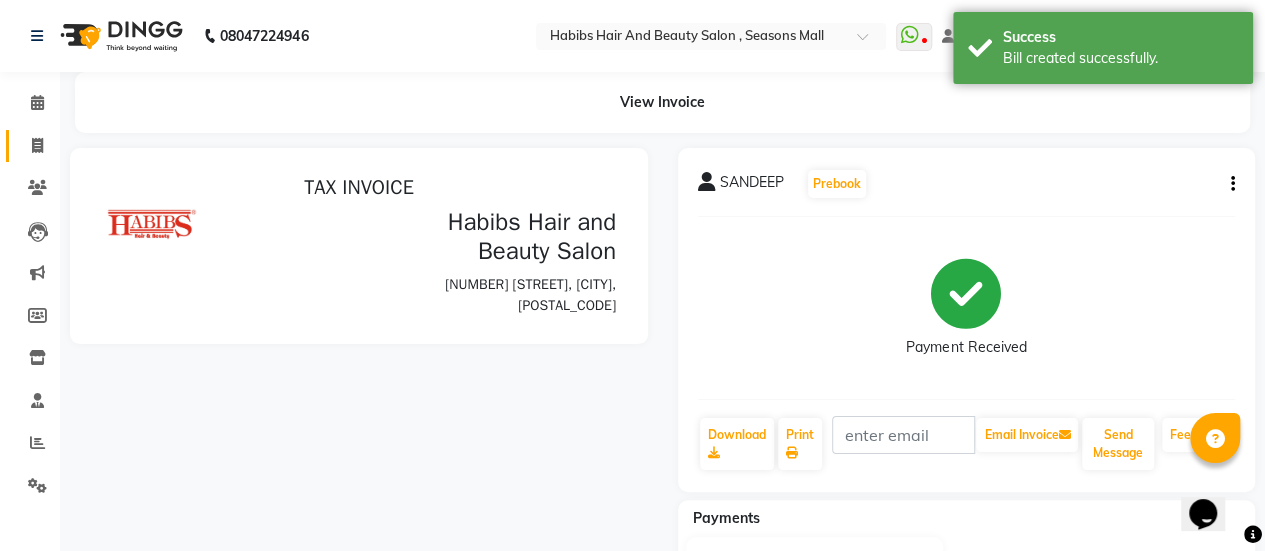 scroll, scrollTop: 0, scrollLeft: 0, axis: both 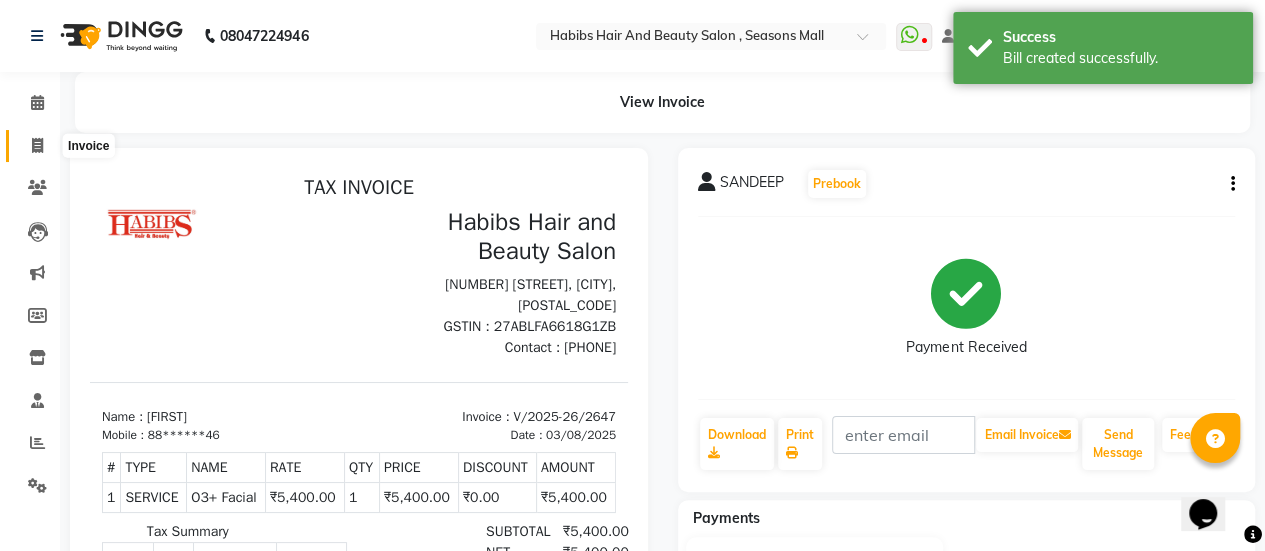 click 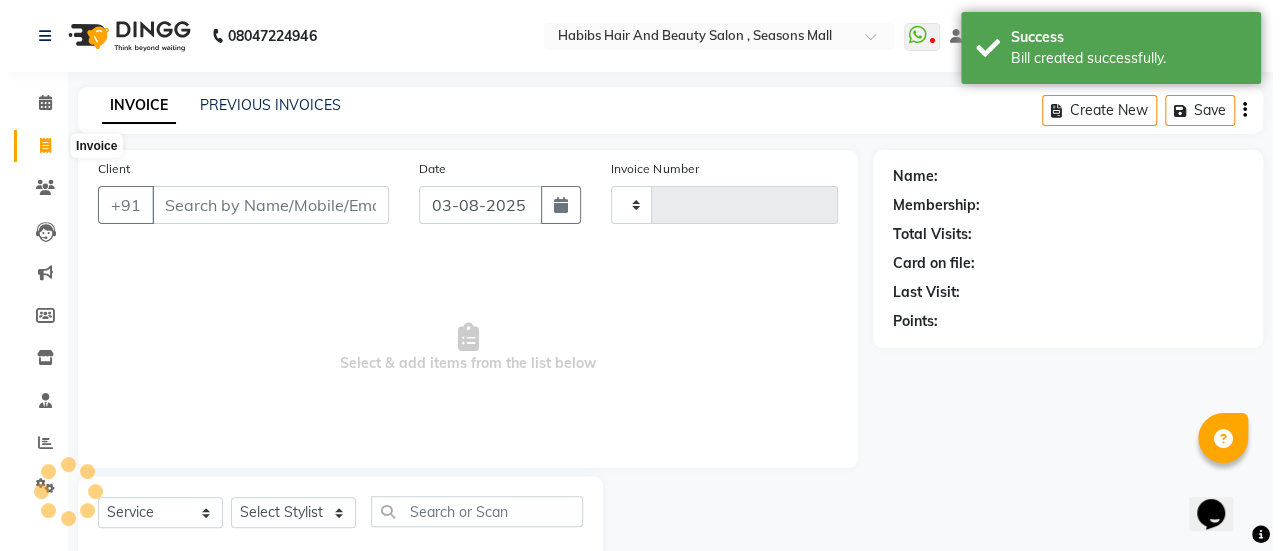 scroll, scrollTop: 49, scrollLeft: 0, axis: vertical 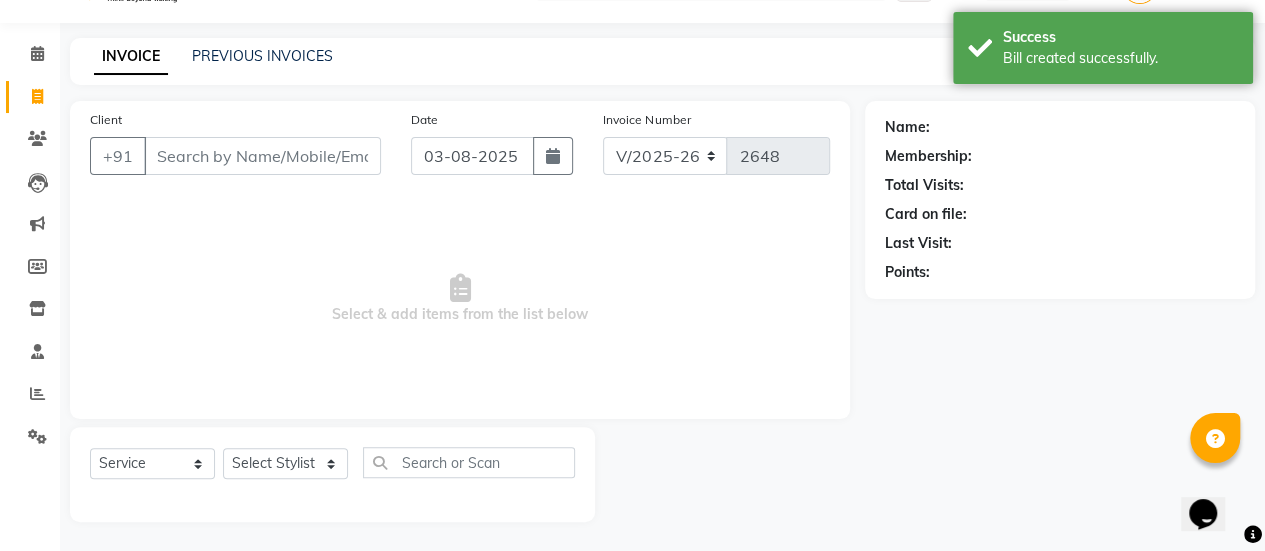 click on "Client" at bounding box center [262, 156] 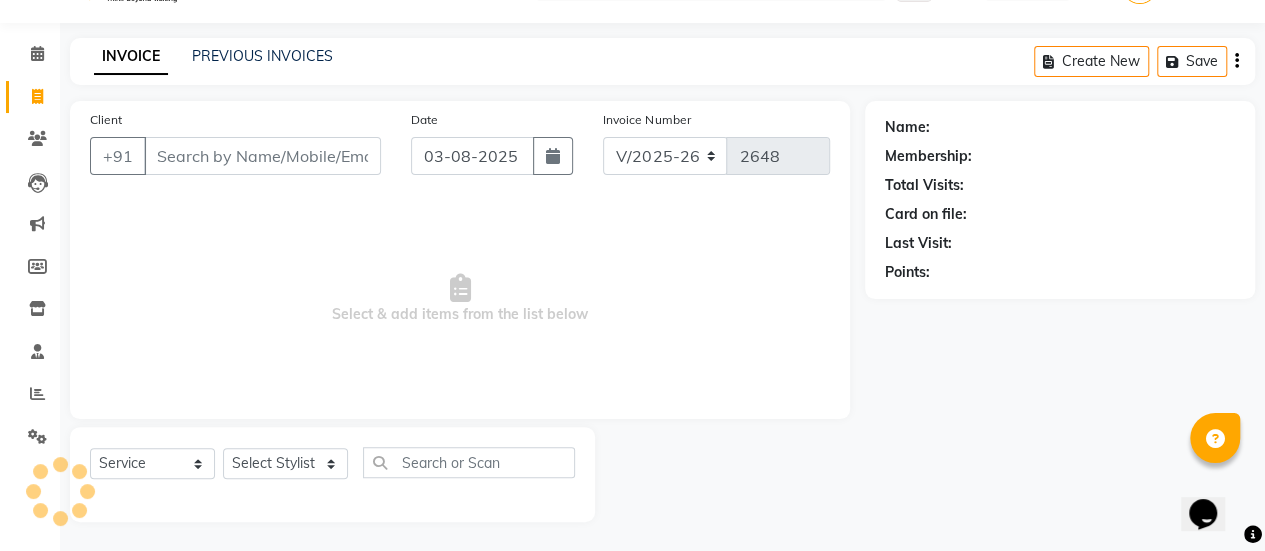 click on "Client" at bounding box center (262, 156) 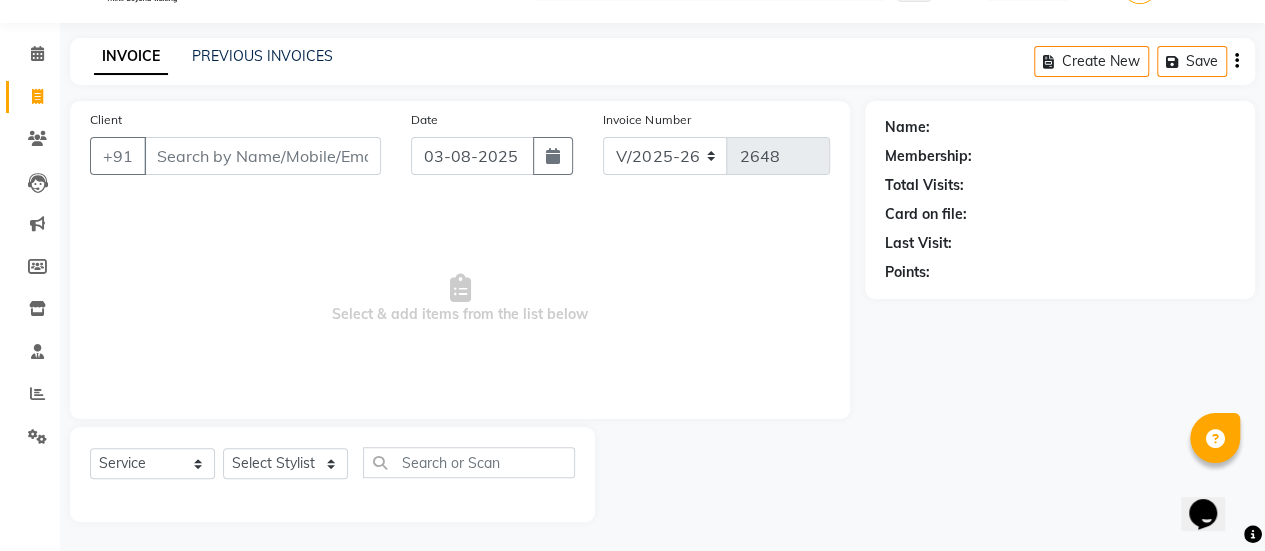 click on "Client" at bounding box center [262, 156] 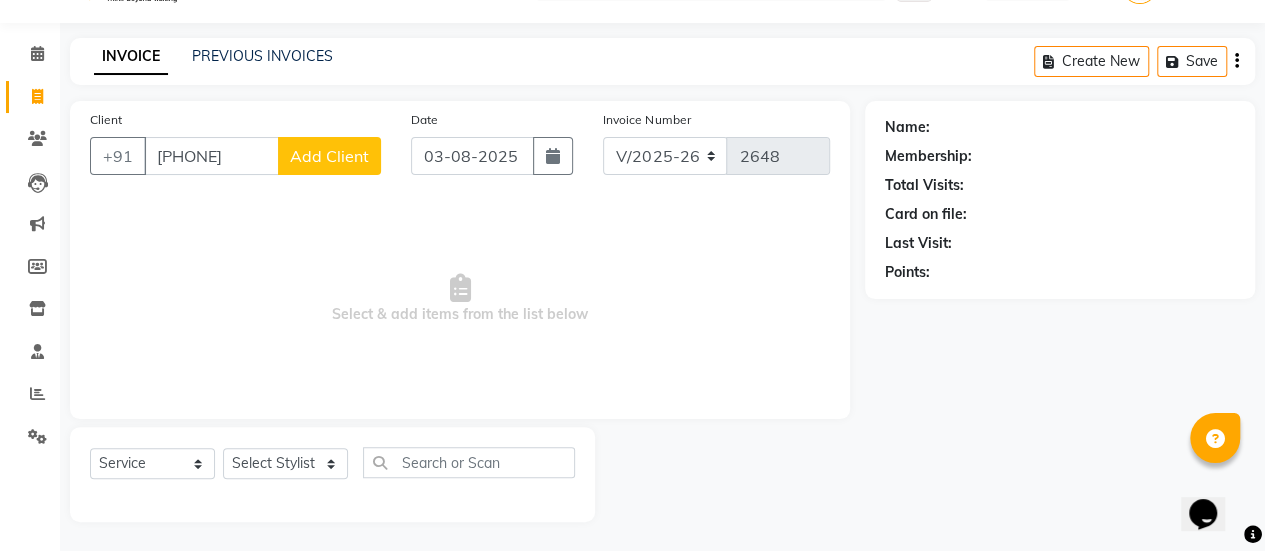 click on "Add Client" 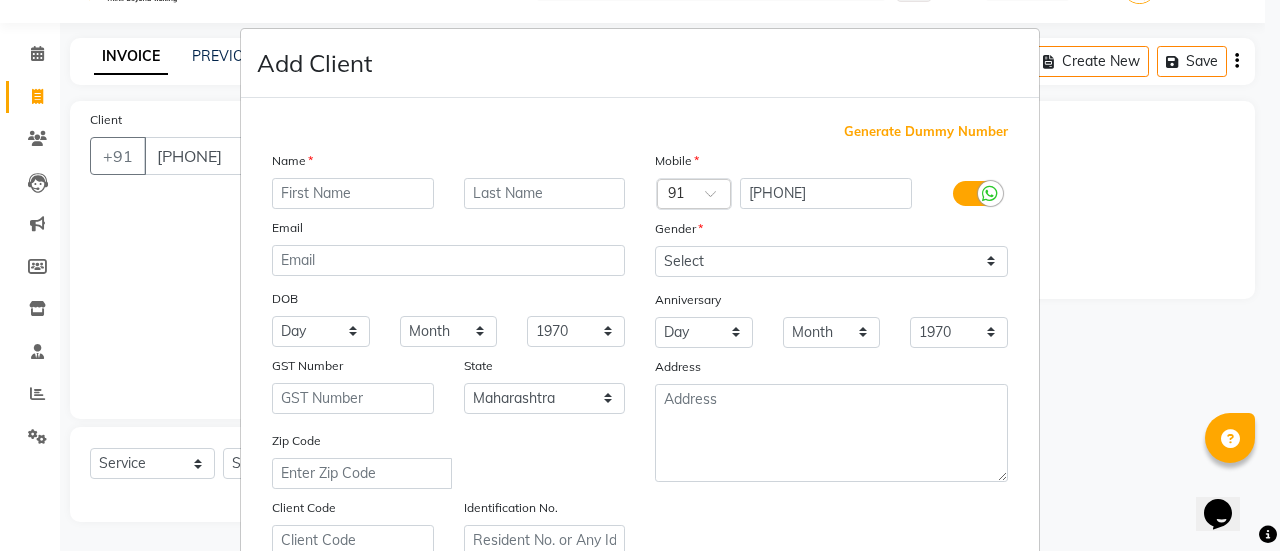 click at bounding box center [353, 193] 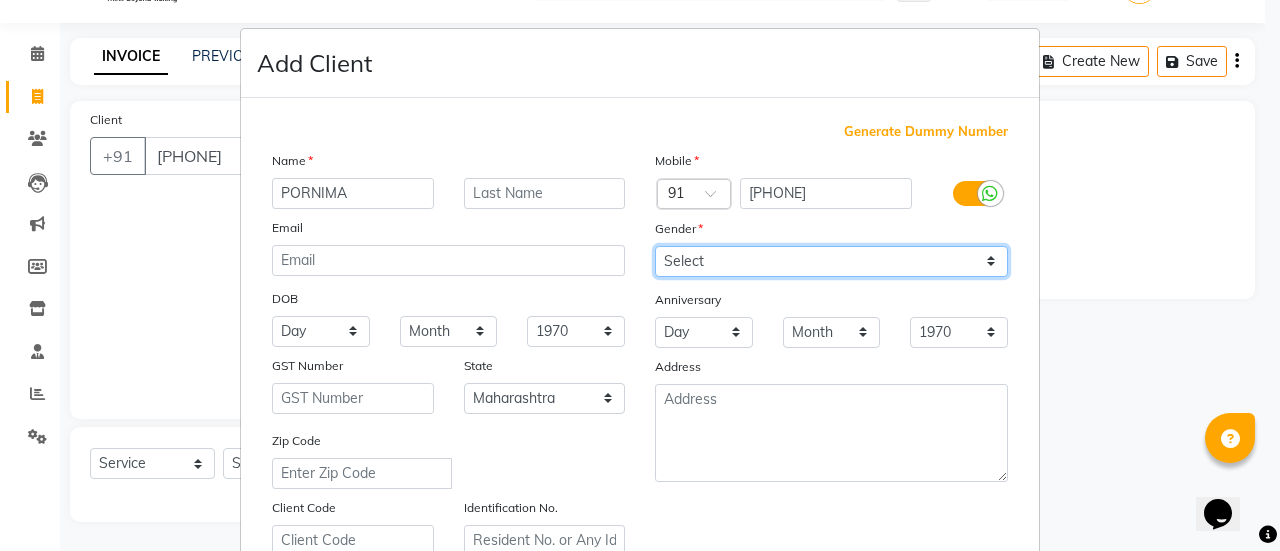 click on "Select Male Female Other Prefer Not To Say" at bounding box center [831, 261] 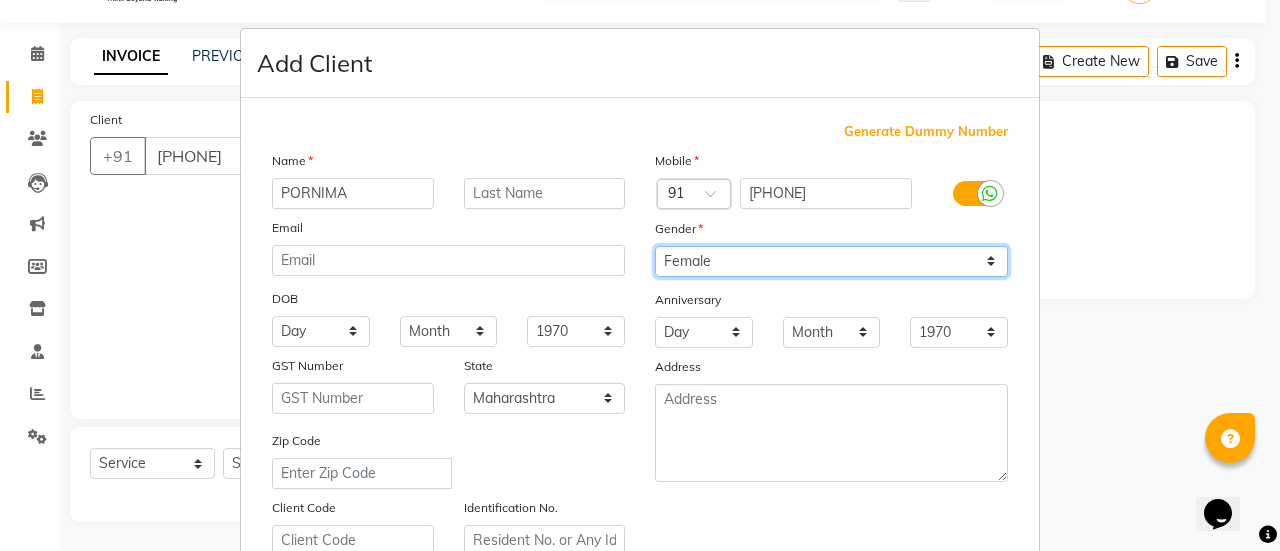 click on "Select Male Female Other Prefer Not To Say" at bounding box center [831, 261] 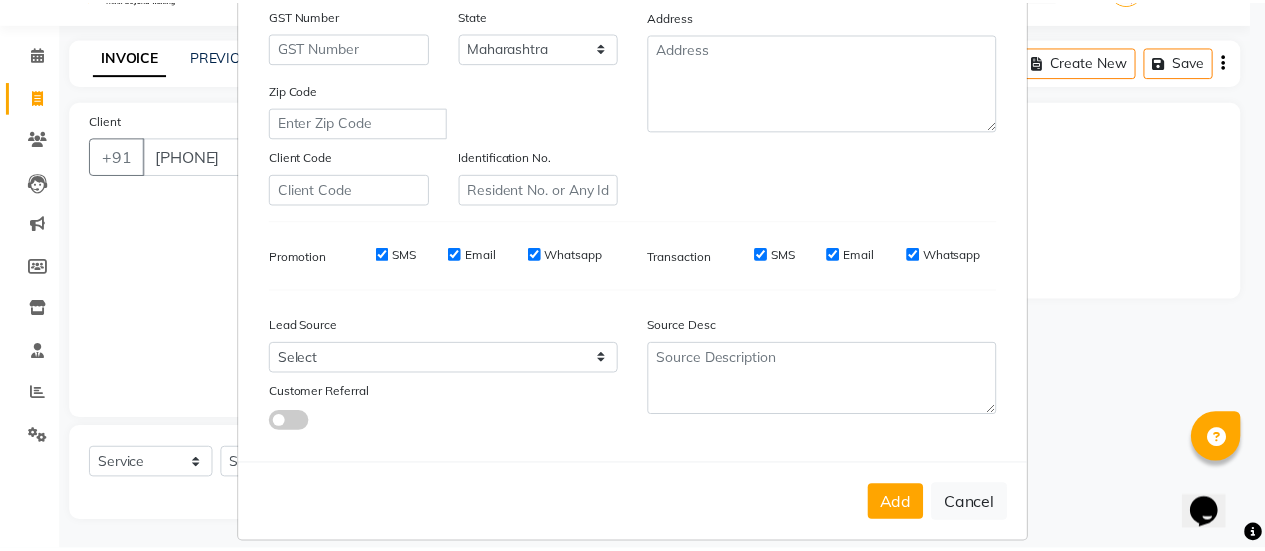scroll, scrollTop: 368, scrollLeft: 0, axis: vertical 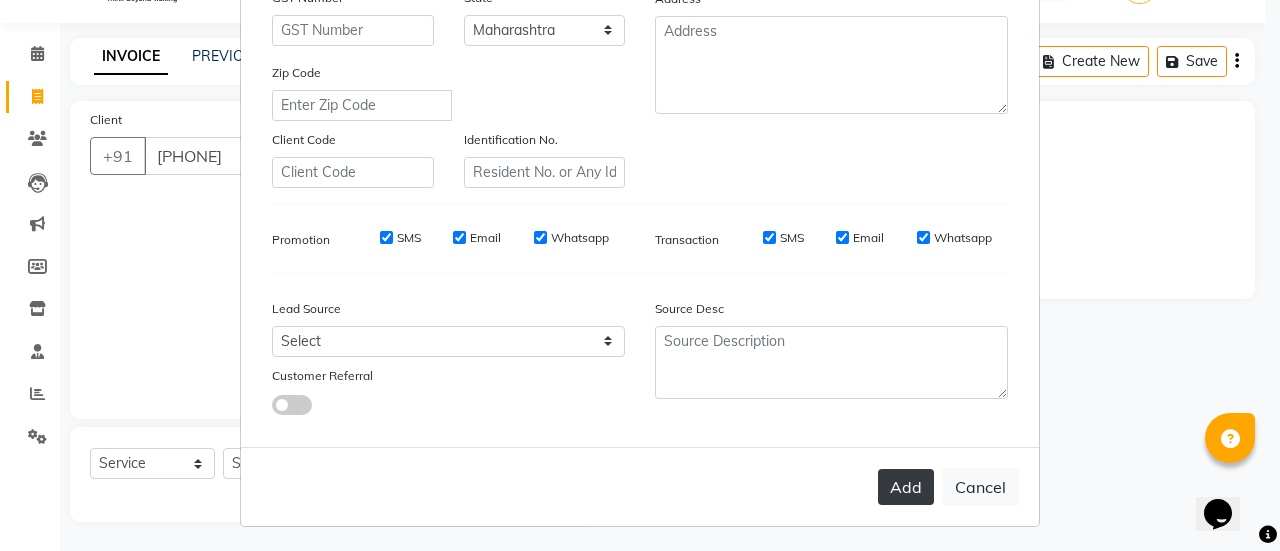 click on "Add" at bounding box center (906, 487) 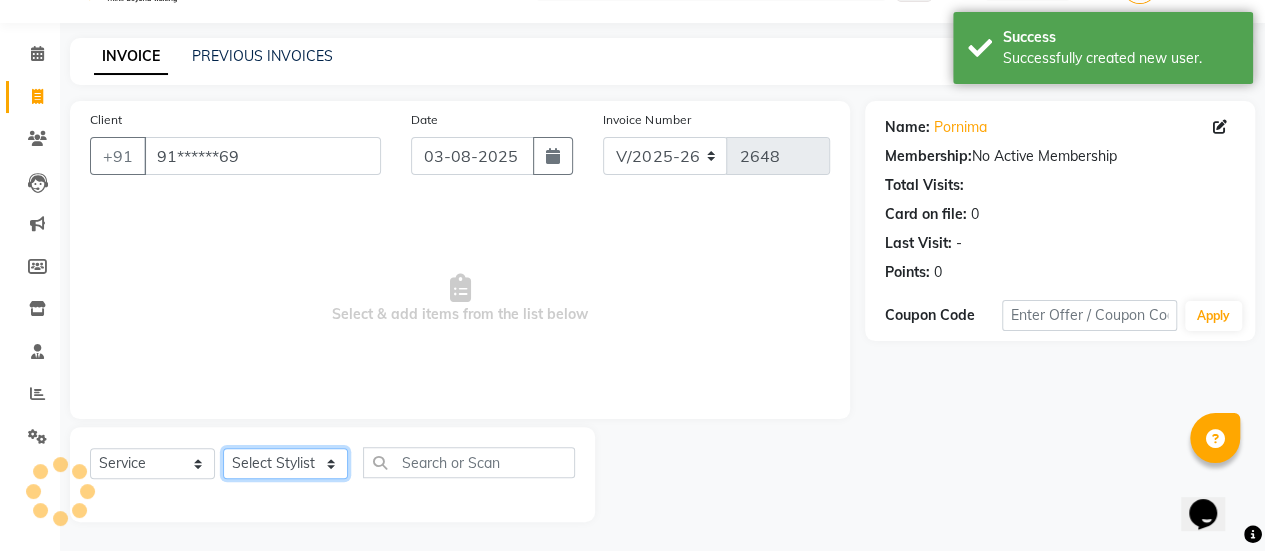 click on "Select Stylist [FIRST] [FIRST] [FIRST] Manager [FIRST] [FIRST] [FIRST] [FIRST] [FIRST] [FIRST] [FIRST] [FIRST] [FIRST] [FIRST] [FIRST]" 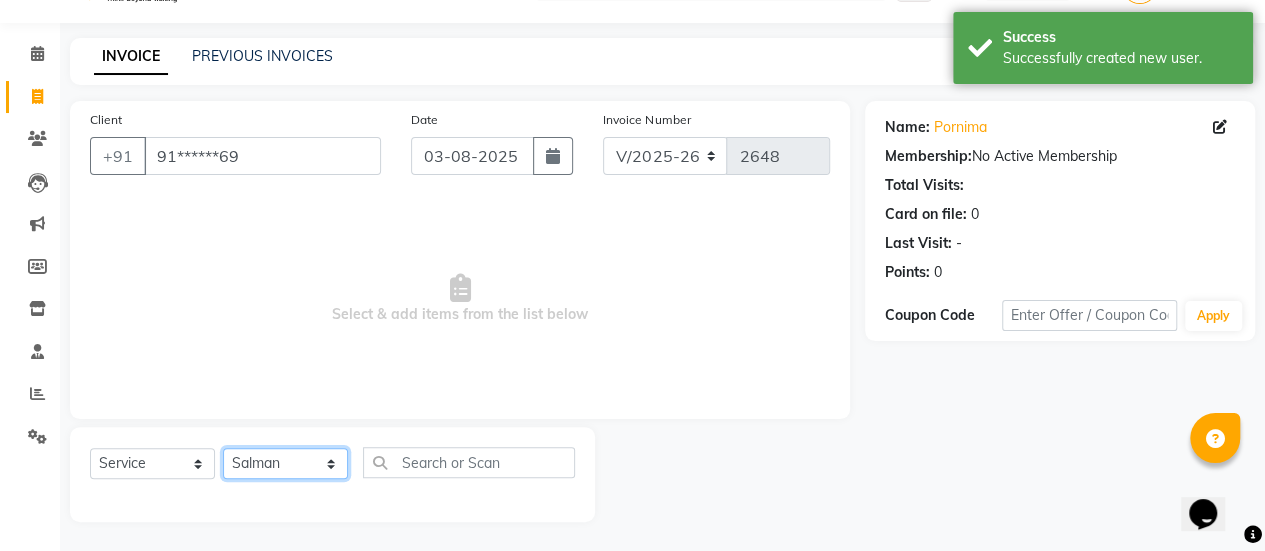 click on "Select Stylist [FIRST] [FIRST] [FIRST] Manager [FIRST] [FIRST] [FIRST] [FIRST] [FIRST] [FIRST] [FIRST] [FIRST] [FIRST] [FIRST] [FIRST]" 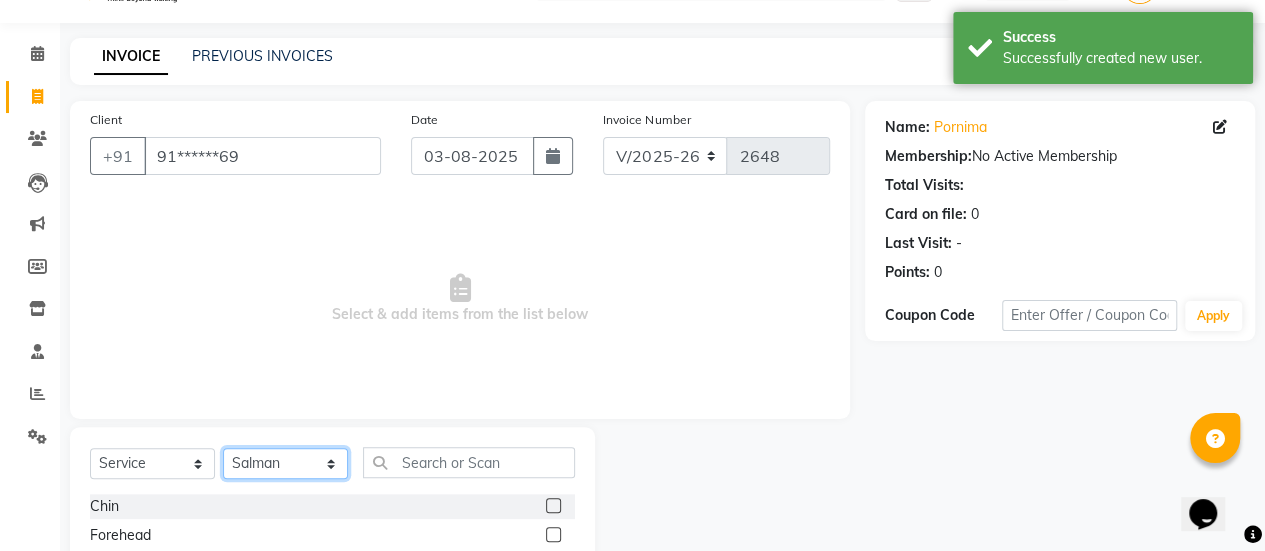 scroll, scrollTop: 249, scrollLeft: 0, axis: vertical 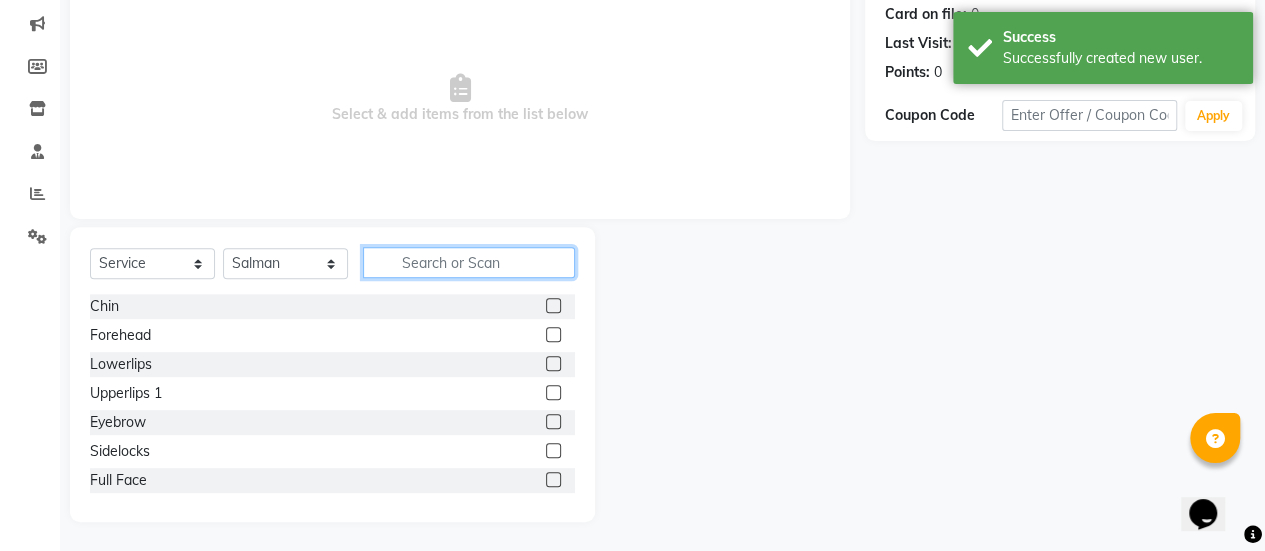 click 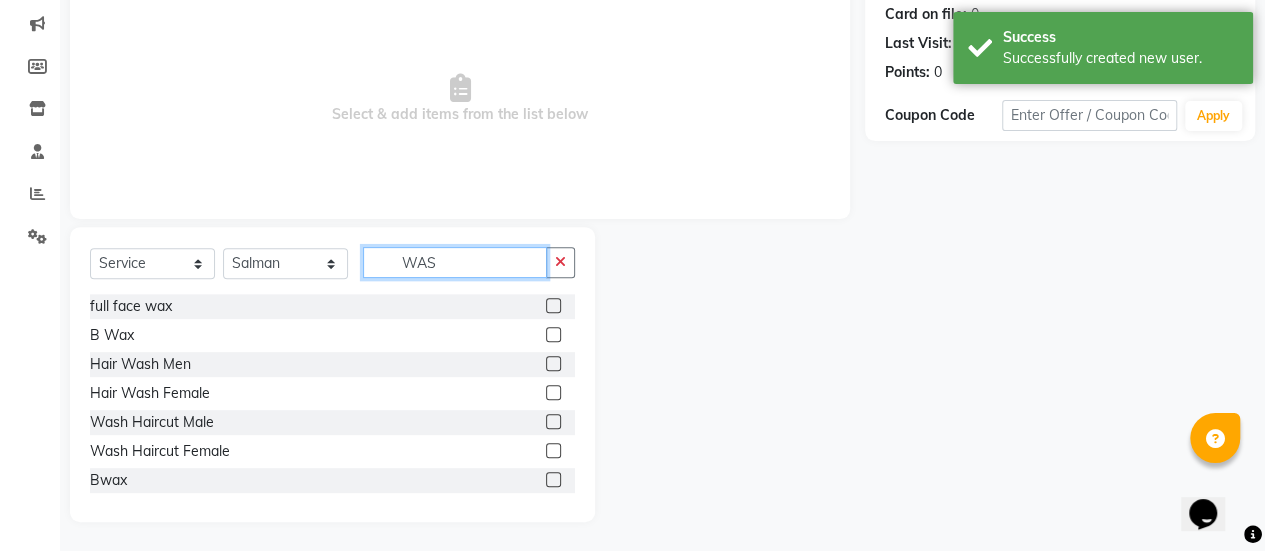 scroll, scrollTop: 165, scrollLeft: 0, axis: vertical 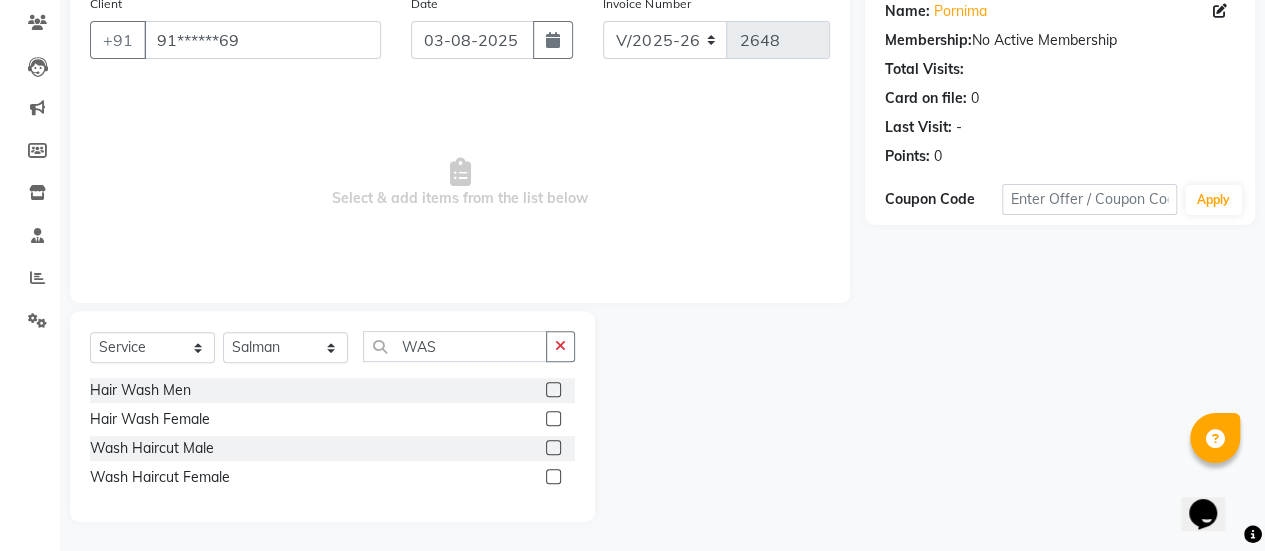 click 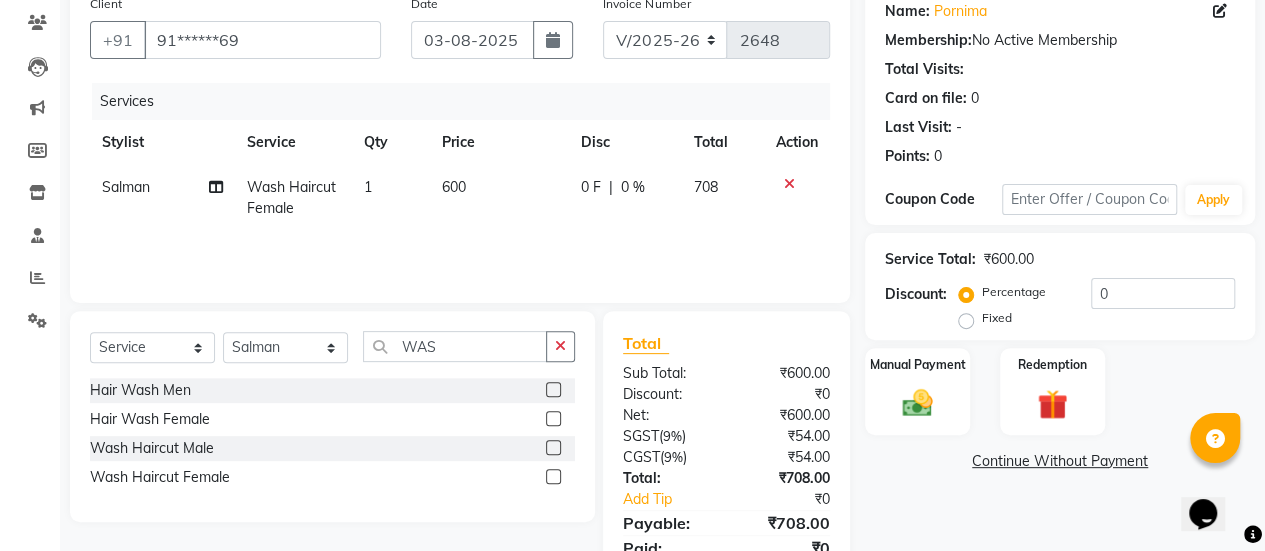 drag, startPoint x: 482, startPoint y: 175, endPoint x: 508, endPoint y: 185, distance: 27.856777 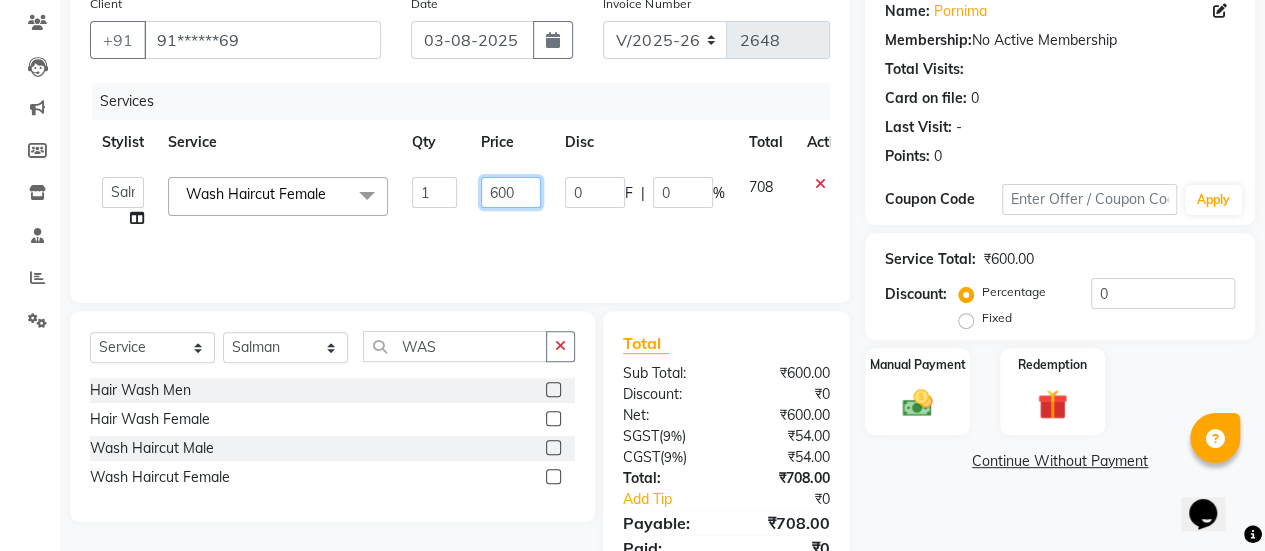 click on "600" 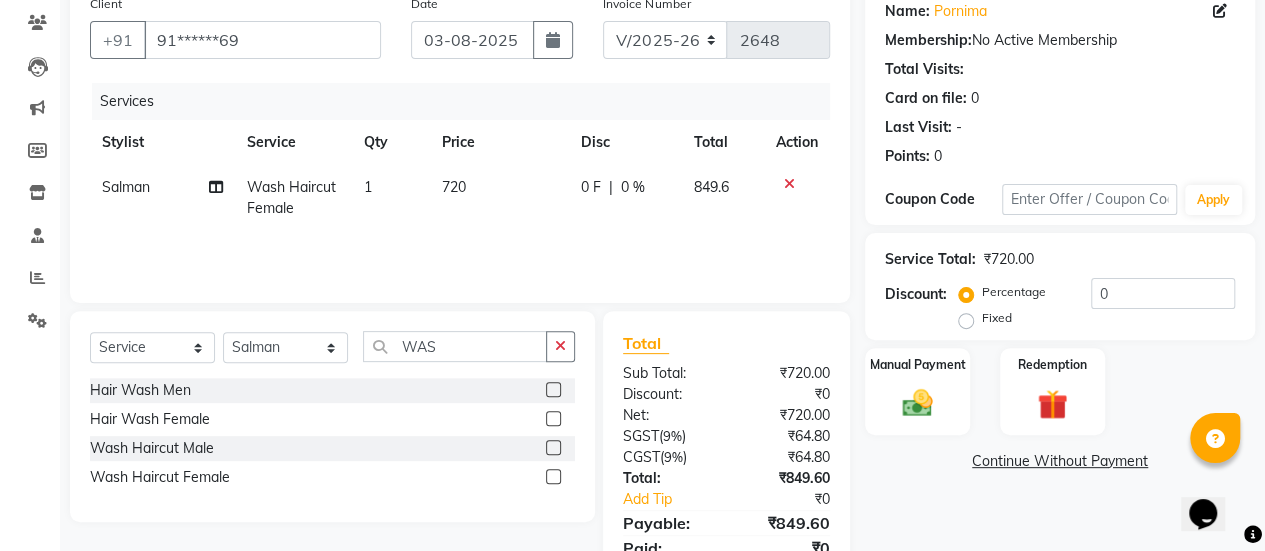click on "Services Stylist Service Qty Price Disc Total Action [FIRST] [FIRST] [FIRST] 1 720 0 F | 0 % 849.6" 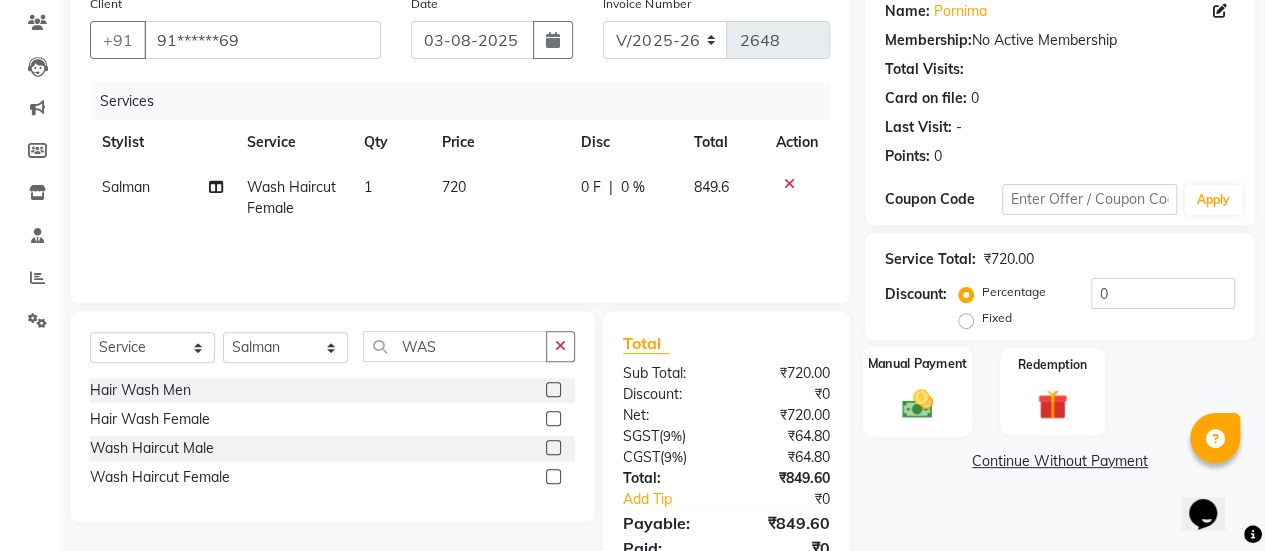 click 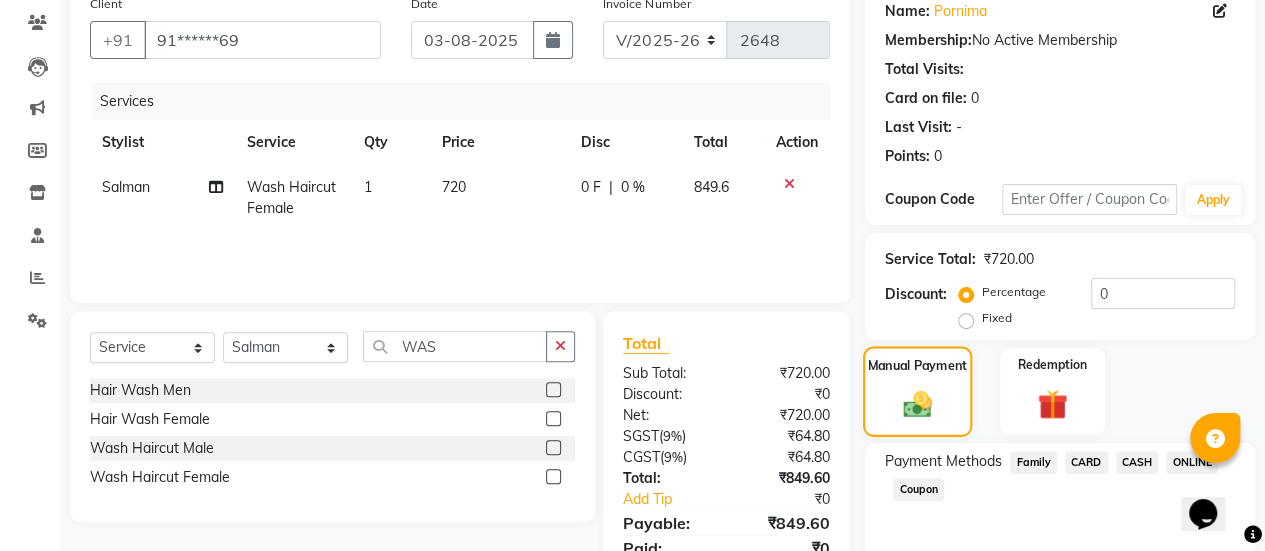 scroll, scrollTop: 247, scrollLeft: 0, axis: vertical 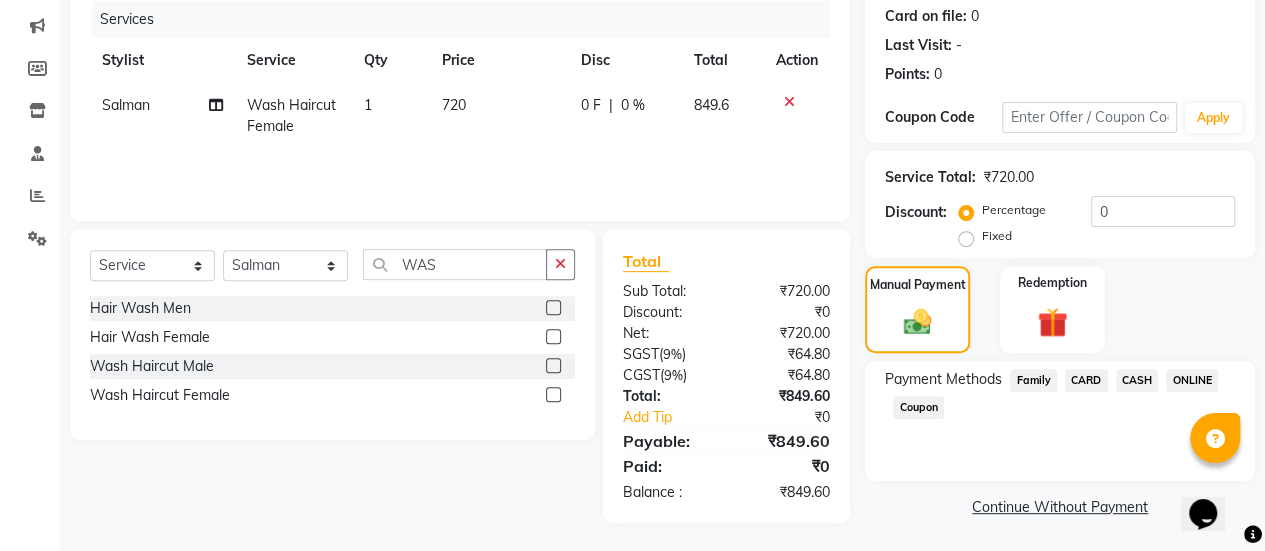 click on "ONLINE" 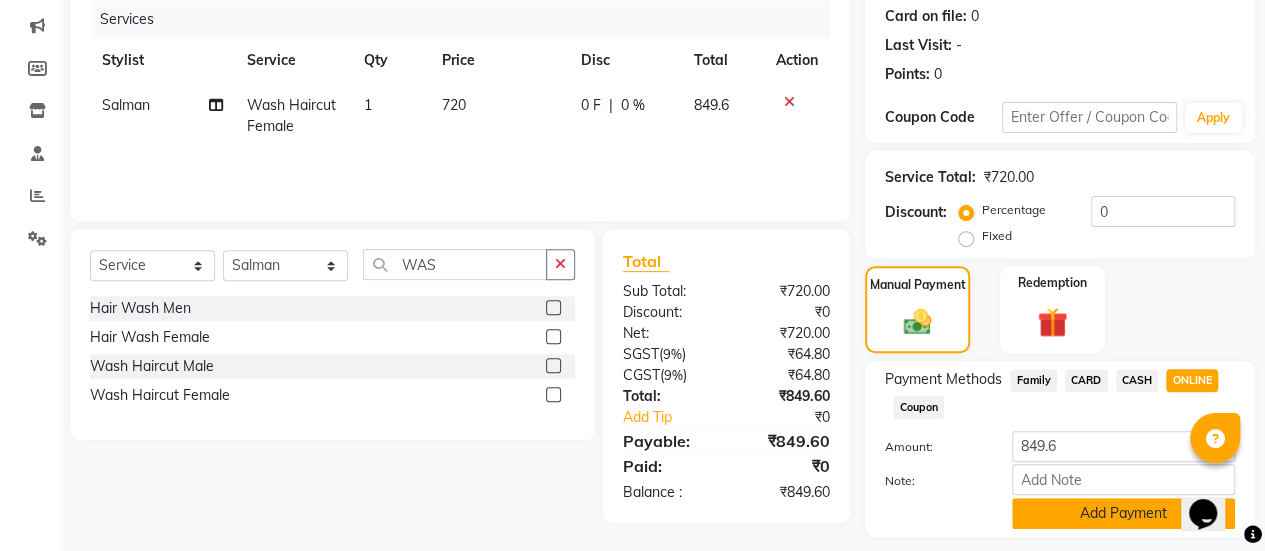 click on "Add Payment" 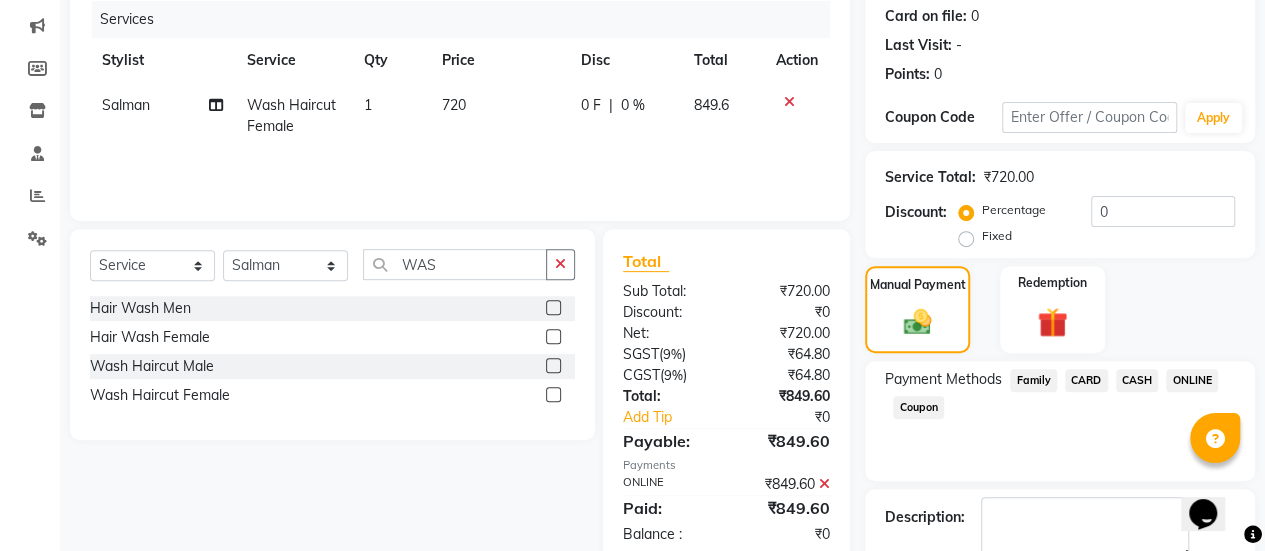 scroll, scrollTop: 358, scrollLeft: 0, axis: vertical 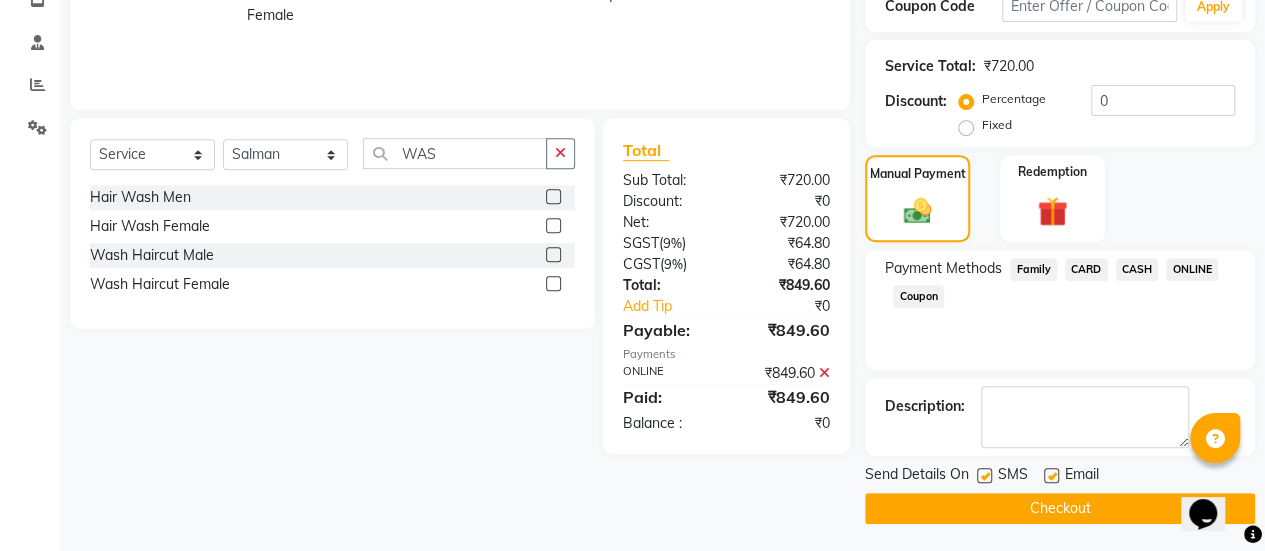 click 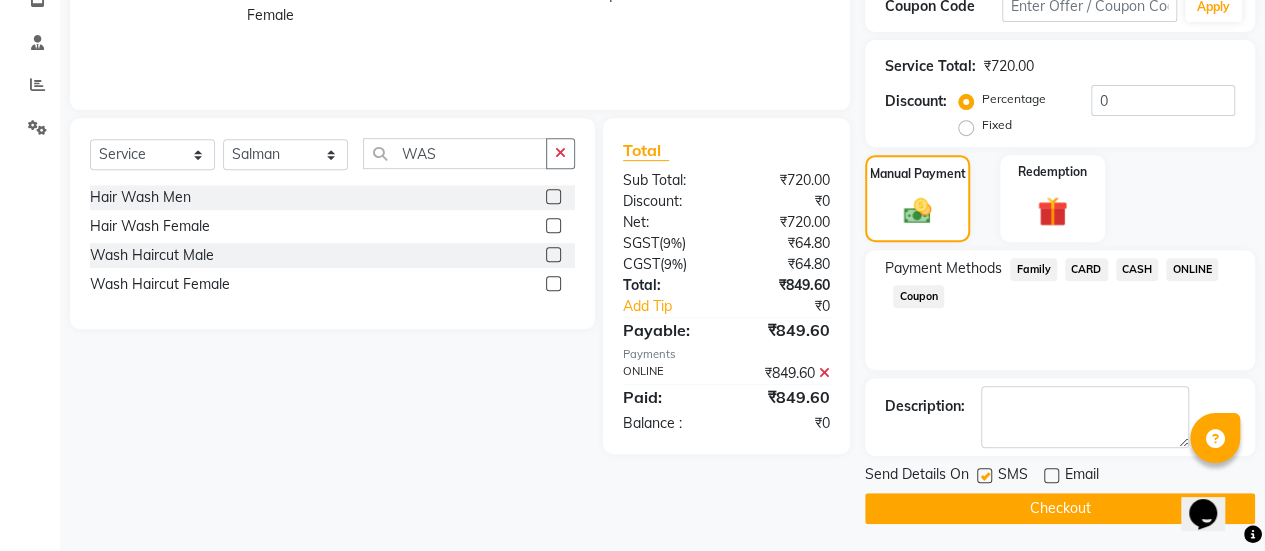 click on "Checkout" 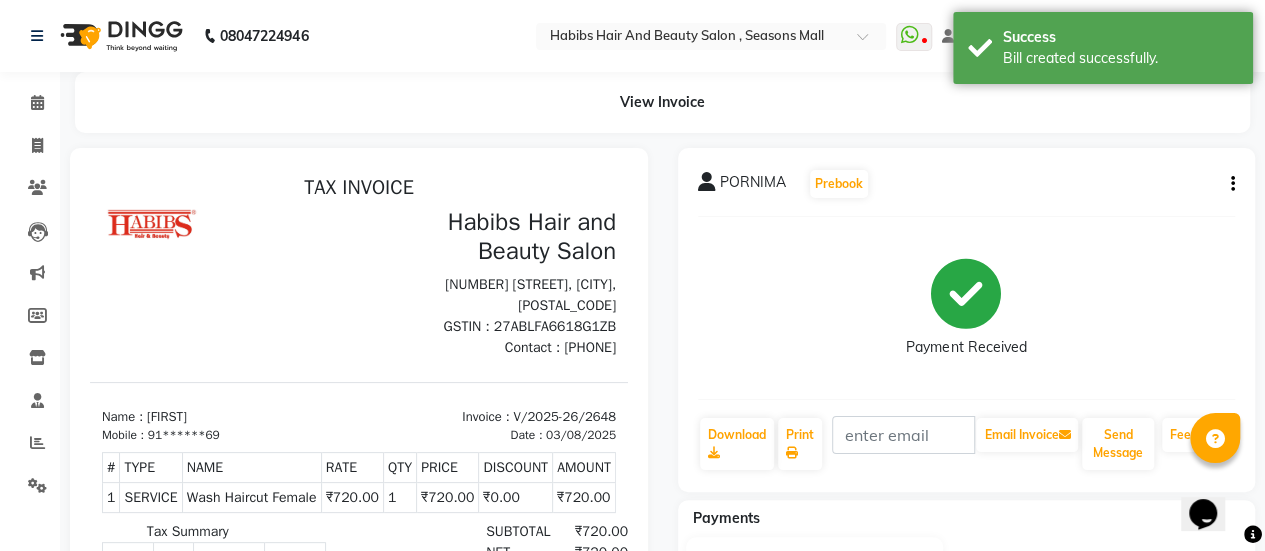 scroll, scrollTop: 0, scrollLeft: 0, axis: both 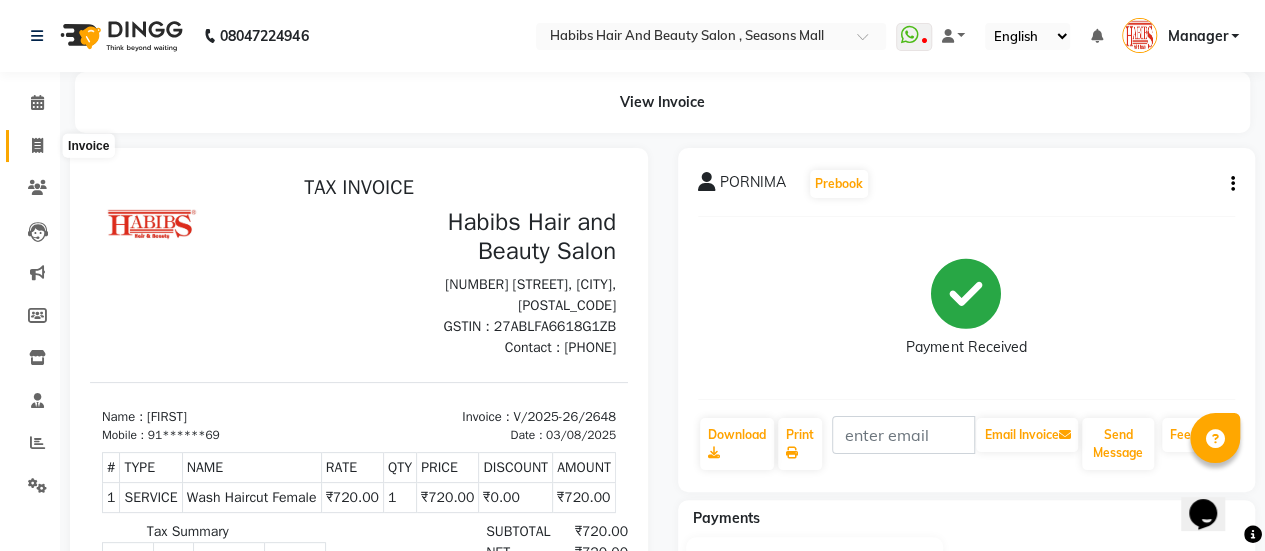 click 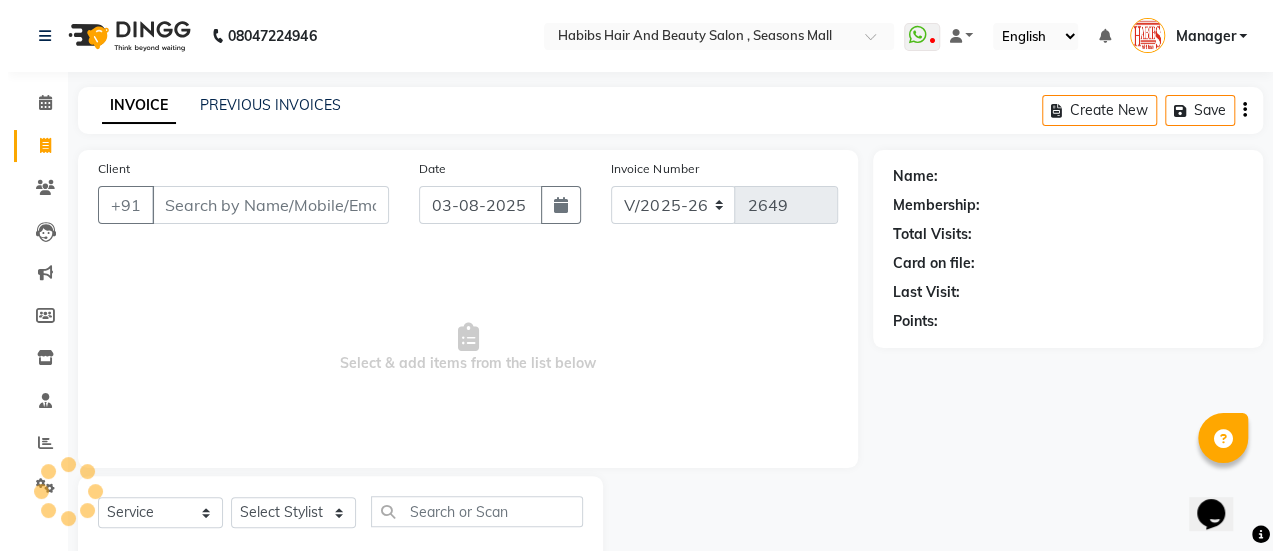 scroll, scrollTop: 49, scrollLeft: 0, axis: vertical 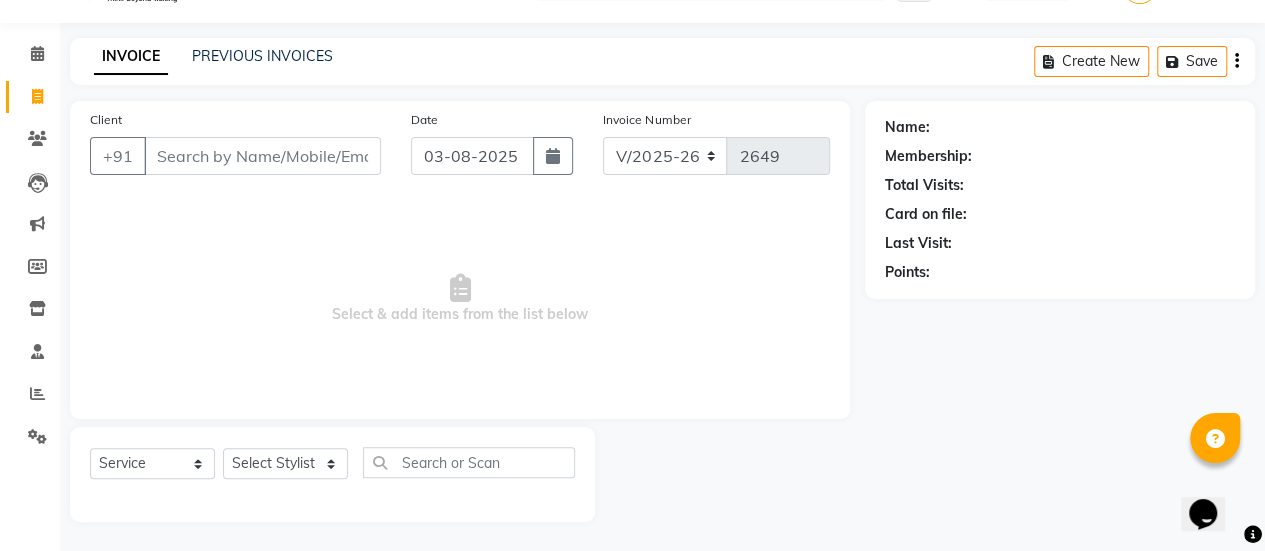 click on "Client" at bounding box center [262, 156] 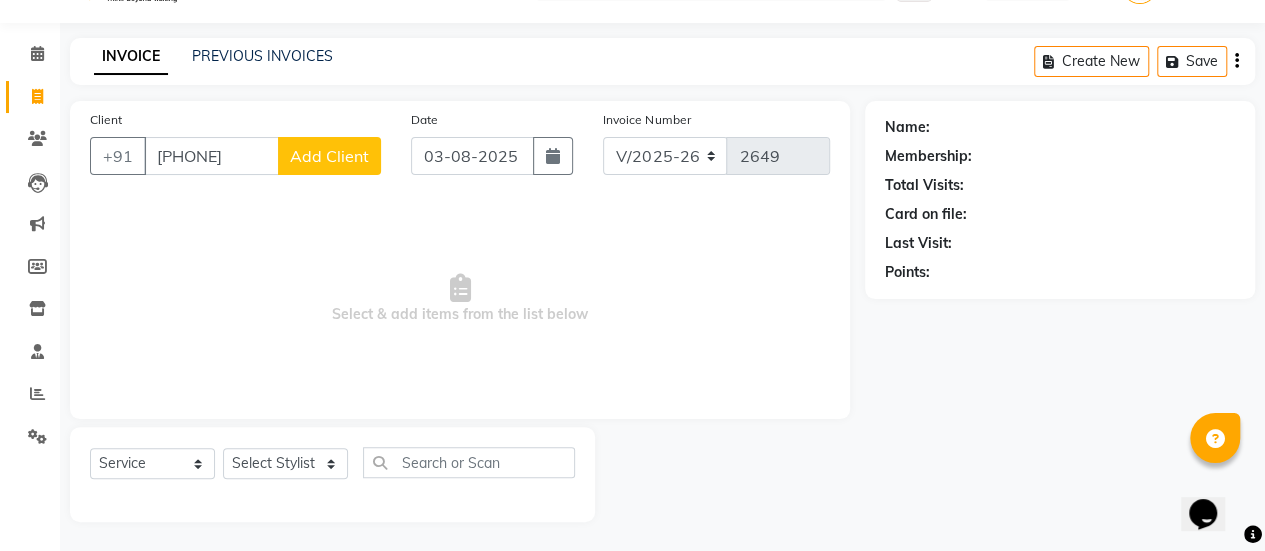 click on "Add Client" 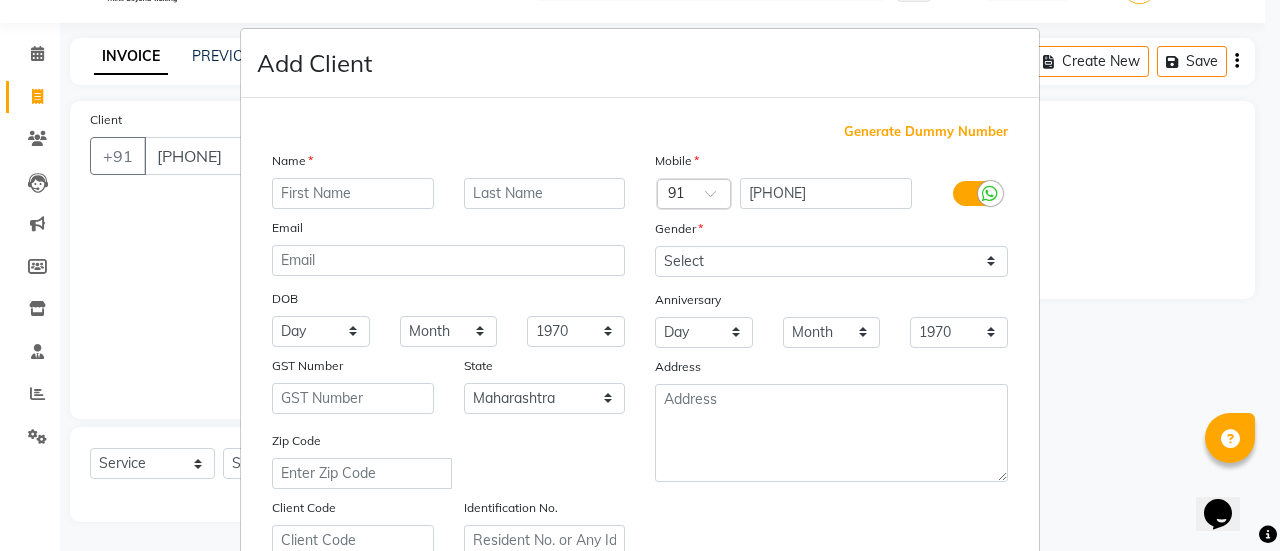 click at bounding box center (353, 193) 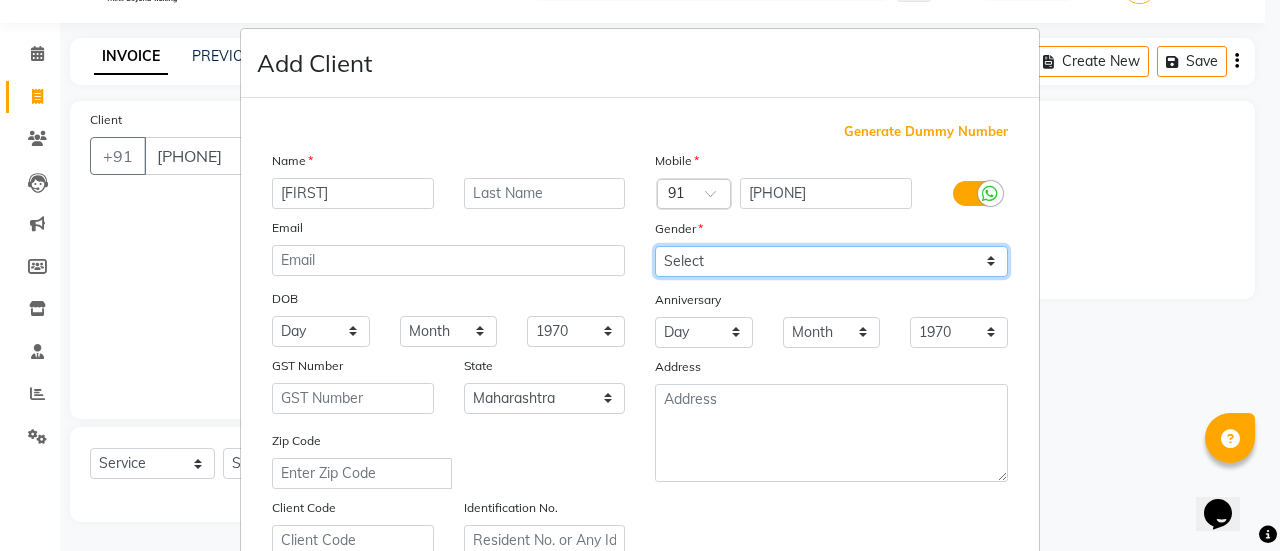 click on "Select Male Female Other Prefer Not To Say" at bounding box center [831, 261] 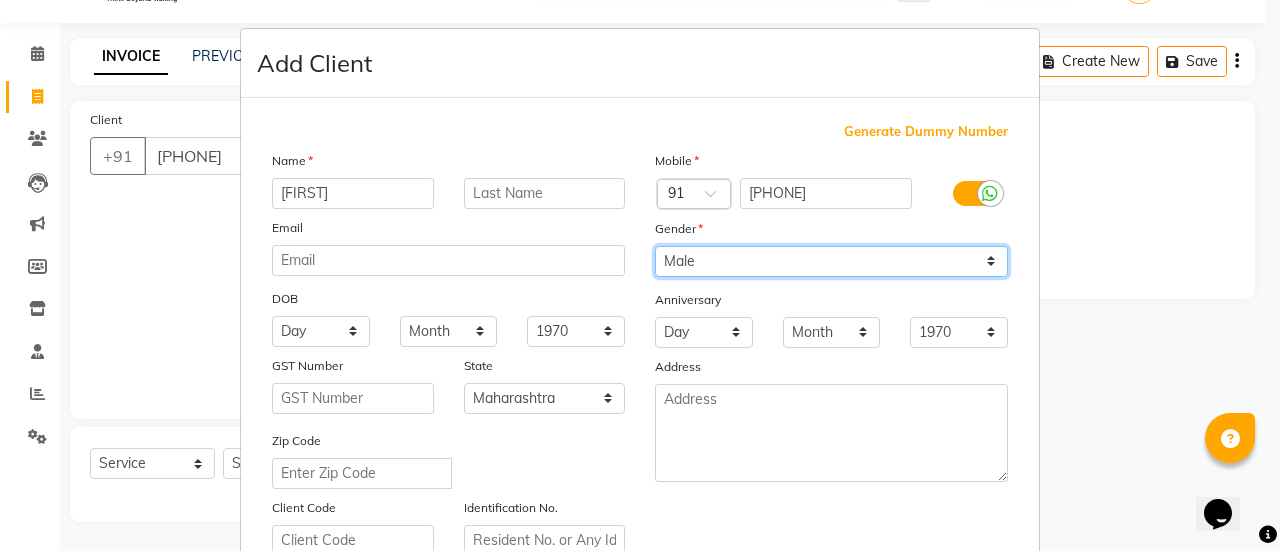 click on "Select Male Female Other Prefer Not To Say" at bounding box center (831, 261) 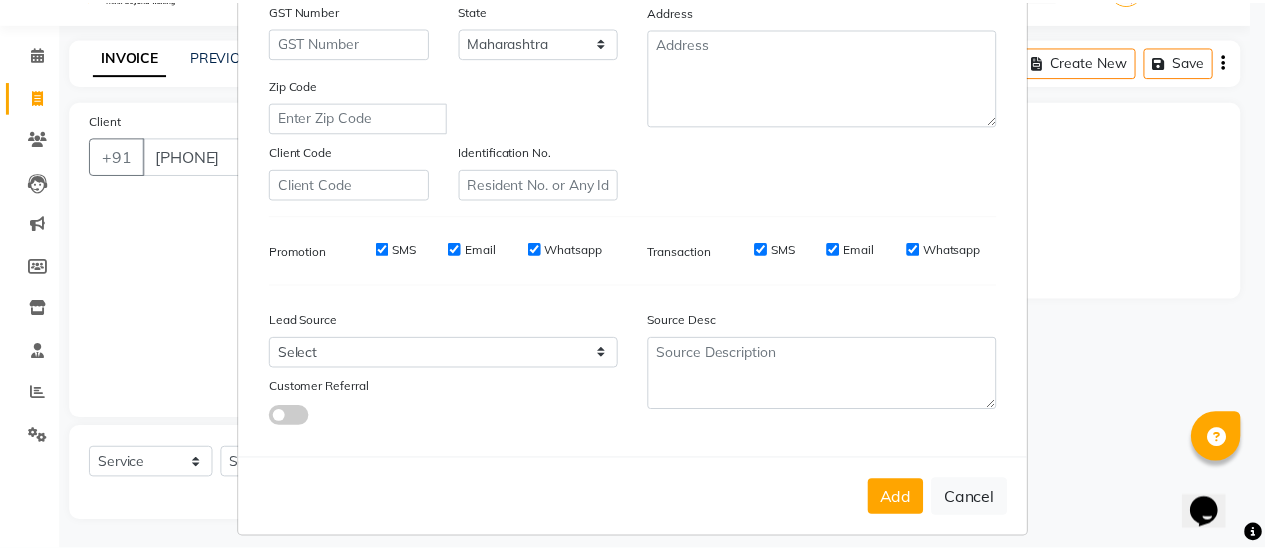 scroll, scrollTop: 368, scrollLeft: 0, axis: vertical 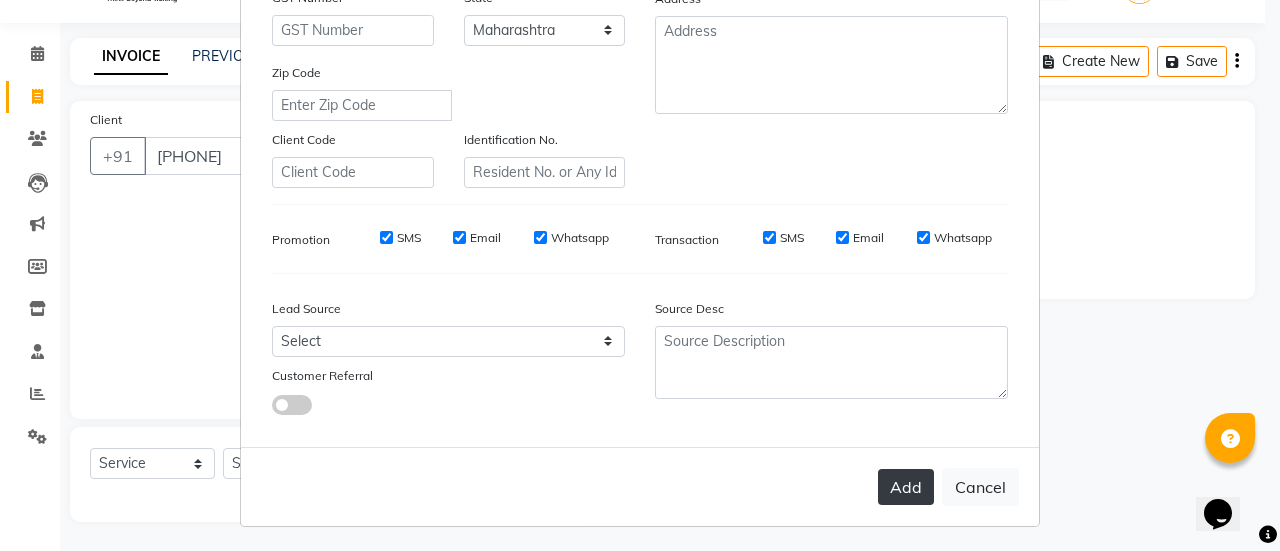 click on "Add" at bounding box center (906, 487) 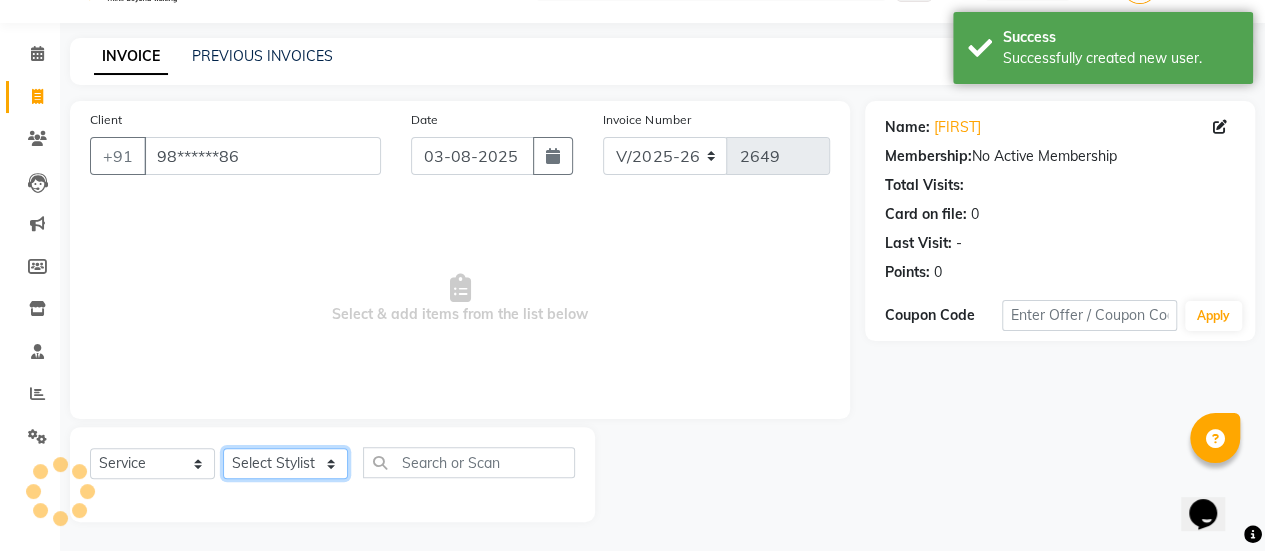 click on "Select Stylist [FIRST] [FIRST] [FIRST] Manager [FIRST] [FIRST] [FIRST] [FIRST] [FIRST] [FIRST] [FIRST] [FIRST] [FIRST] [FIRST] [FIRST]" 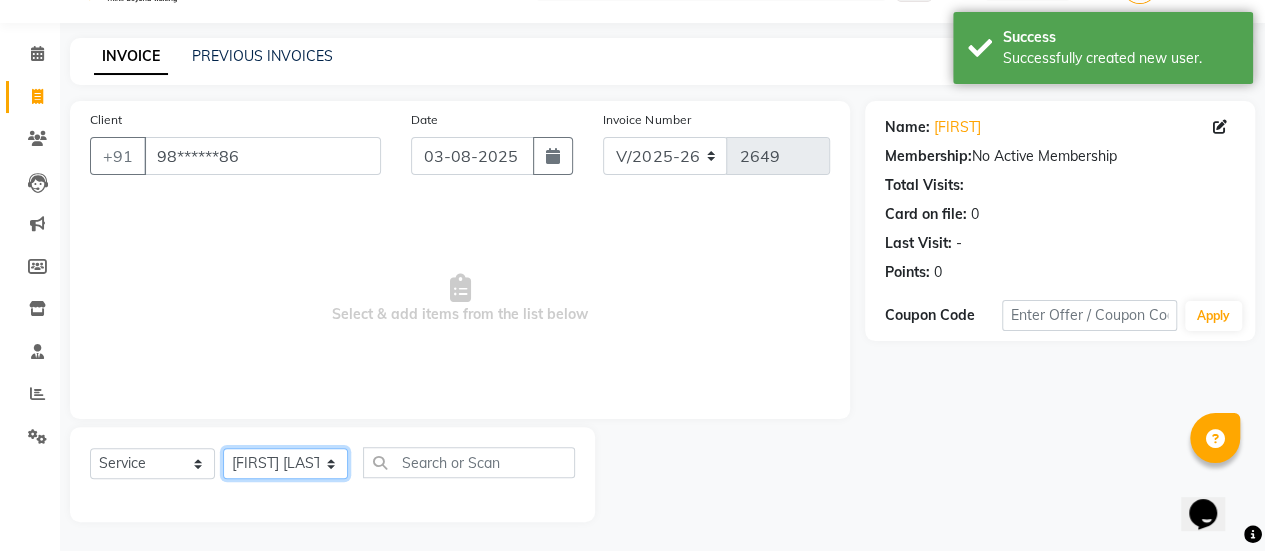 click on "Select Stylist [FIRST] [FIRST] [FIRST] Manager [FIRST] [FIRST] [FIRST] [FIRST] [FIRST] [FIRST] [FIRST] [FIRST] [FIRST] [FIRST] [FIRST]" 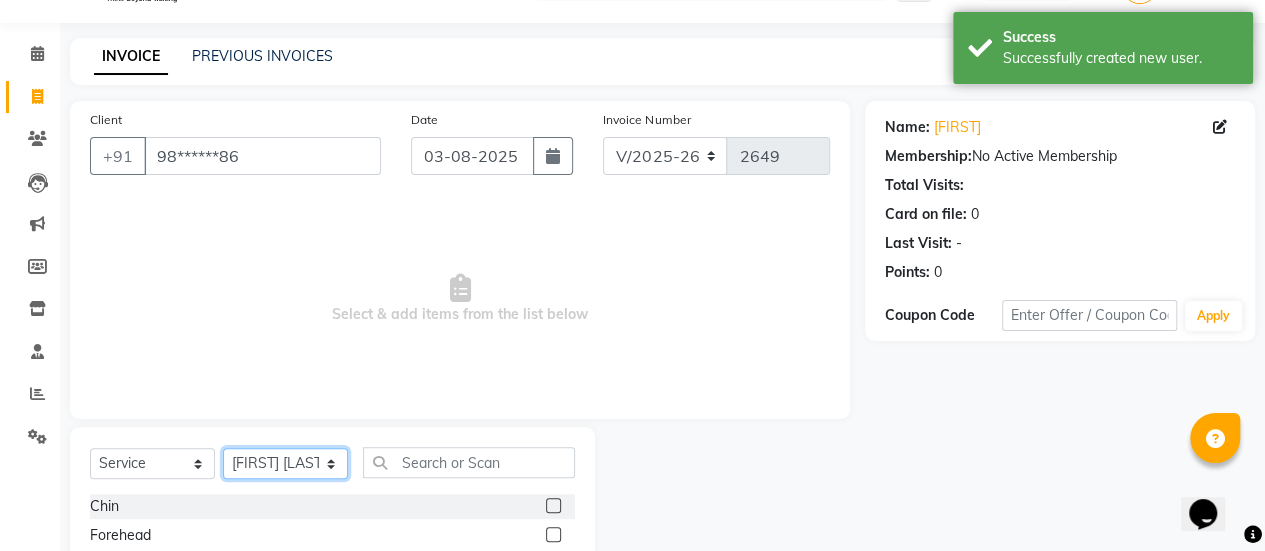 scroll, scrollTop: 249, scrollLeft: 0, axis: vertical 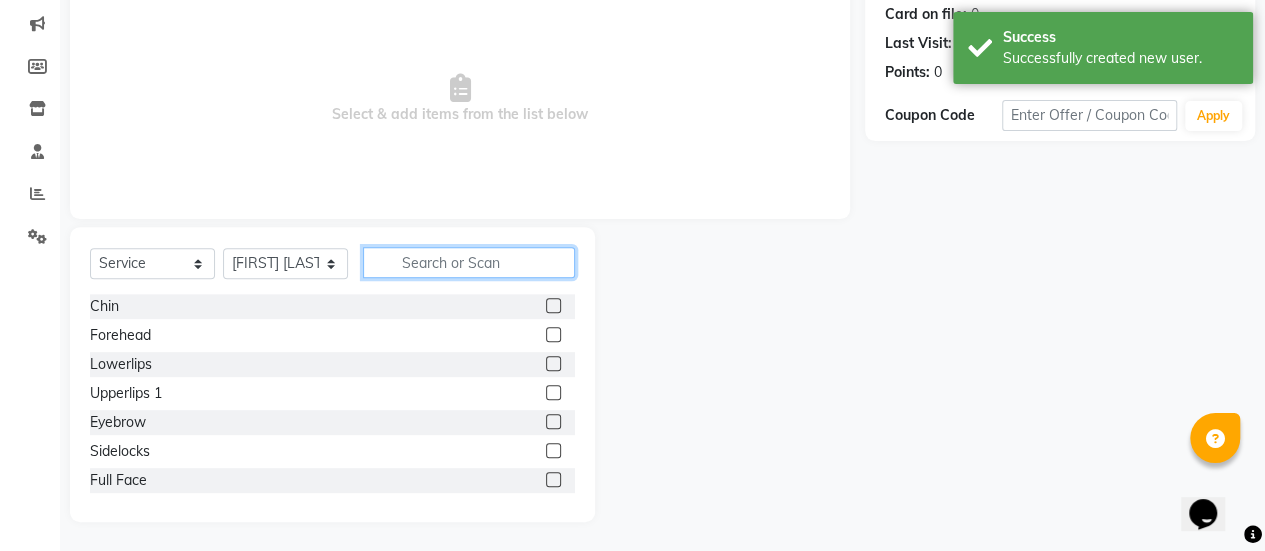 click 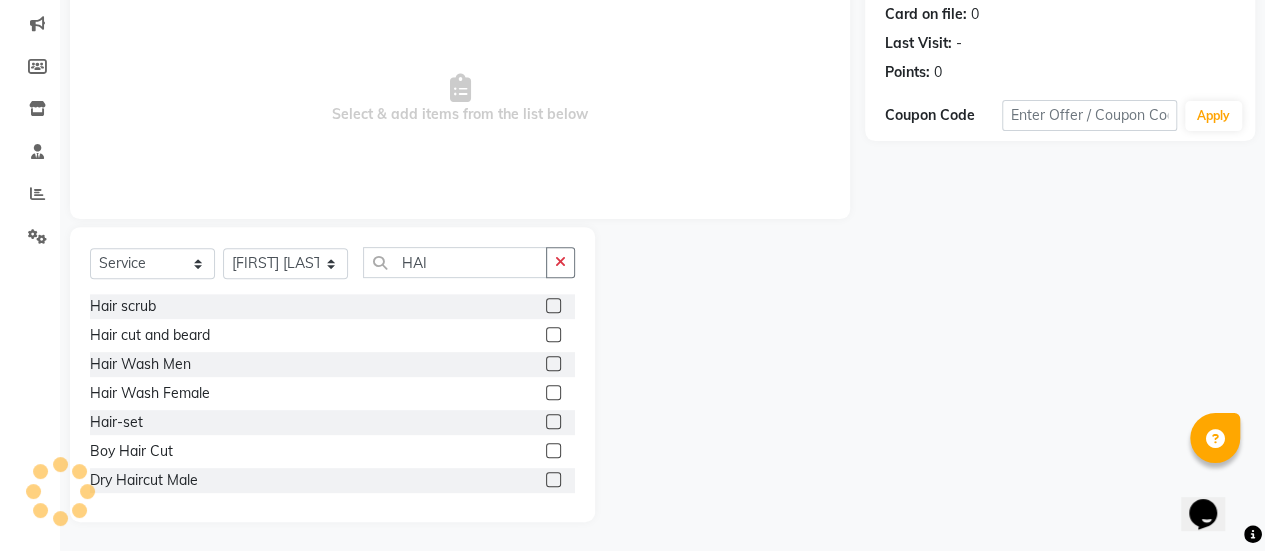 click 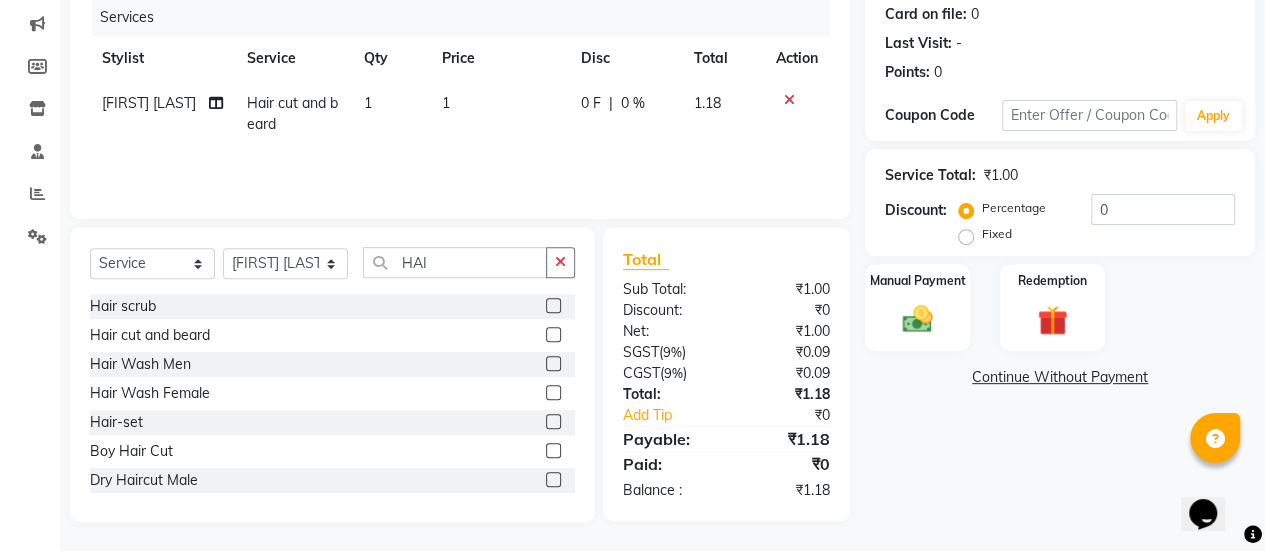 click on "1" 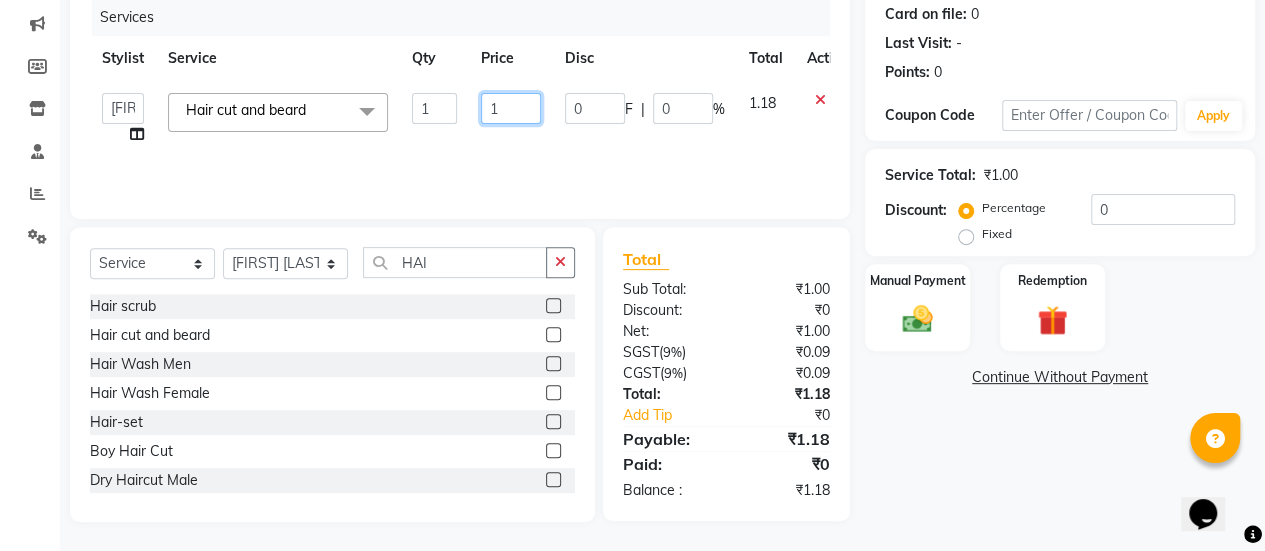click on "1" 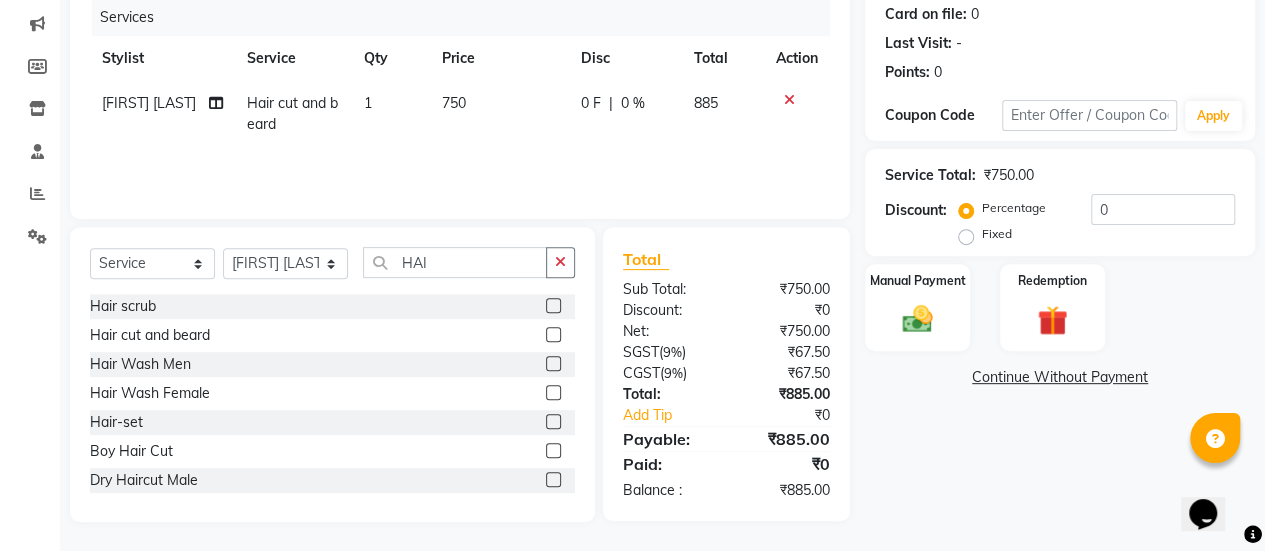 click on "Services Stylist Service Qty Price Disc Total Action [FIRST] [LAST] [FIRST] 1 750 0 F | 0 % 885" 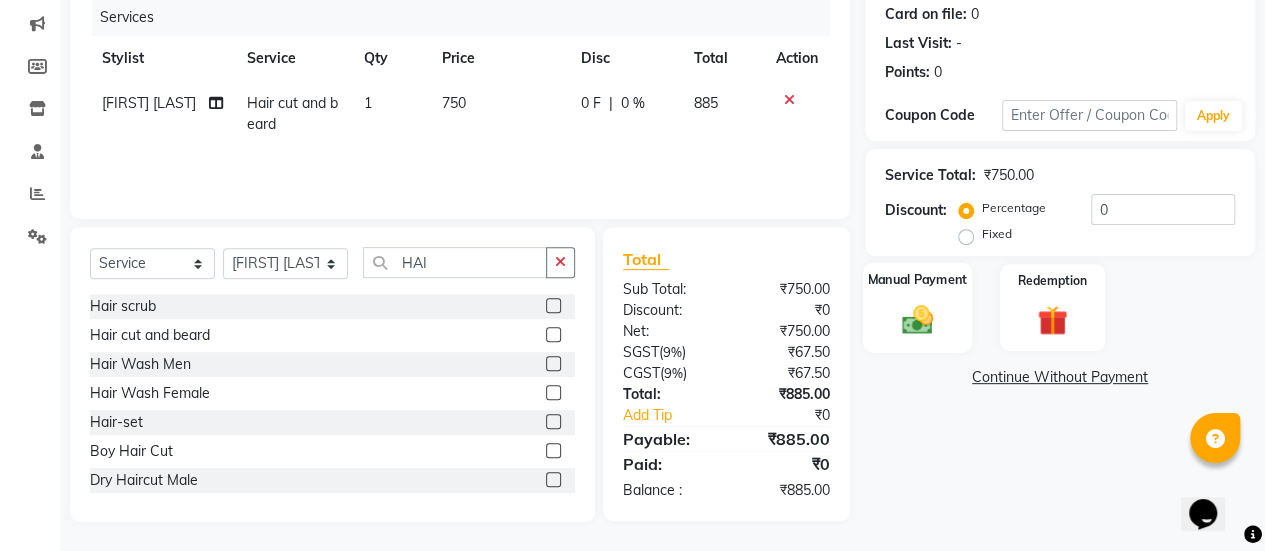 click 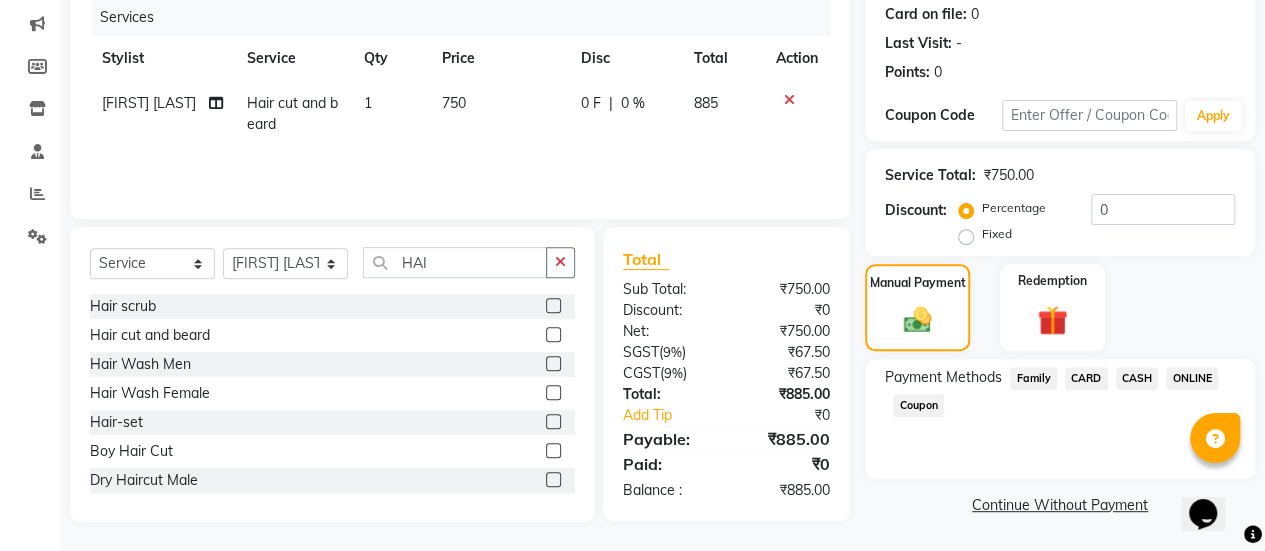click on "ONLINE" 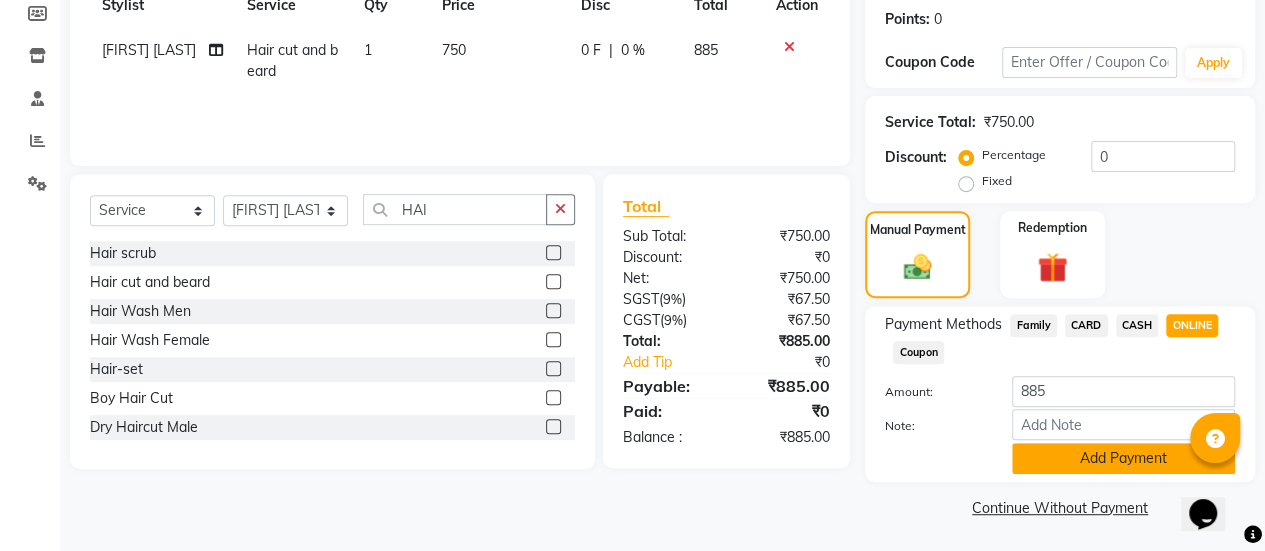 click on "Add Payment" 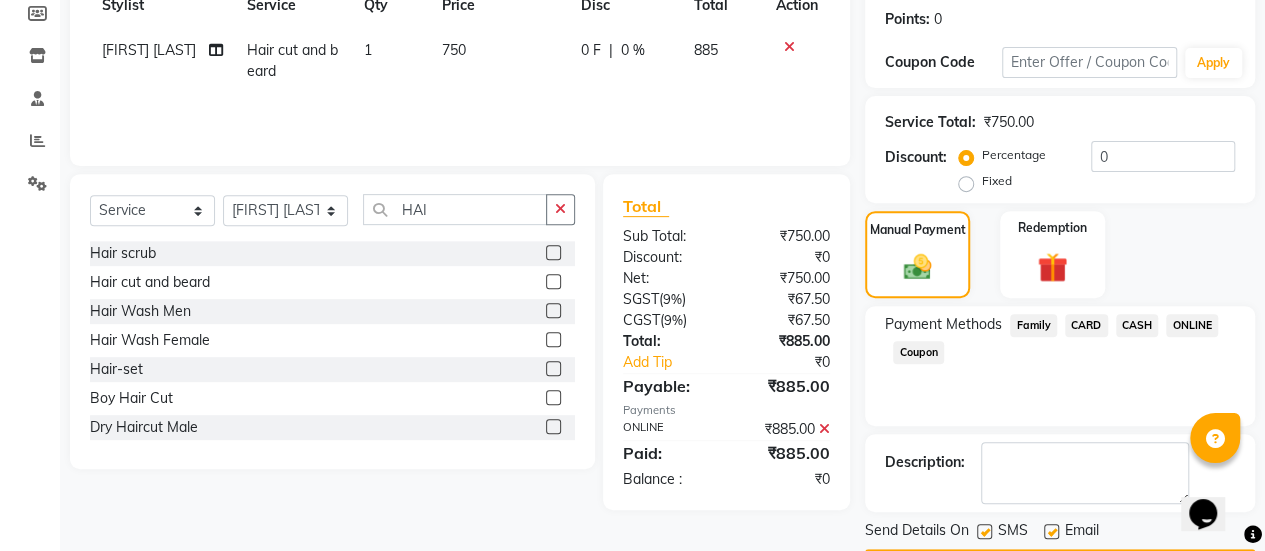 scroll, scrollTop: 358, scrollLeft: 0, axis: vertical 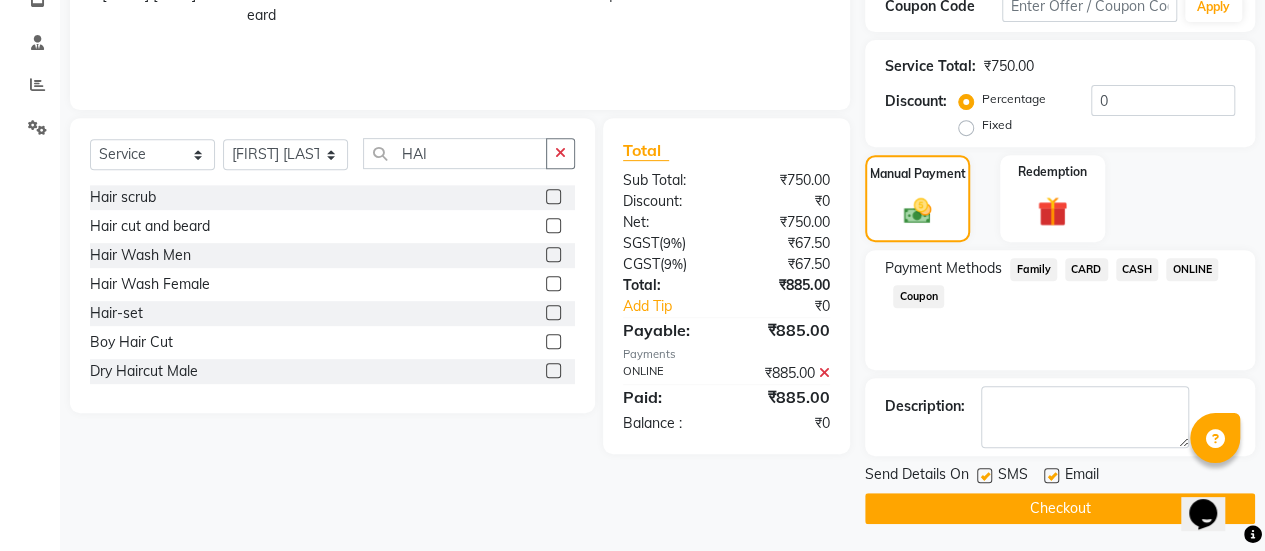 click 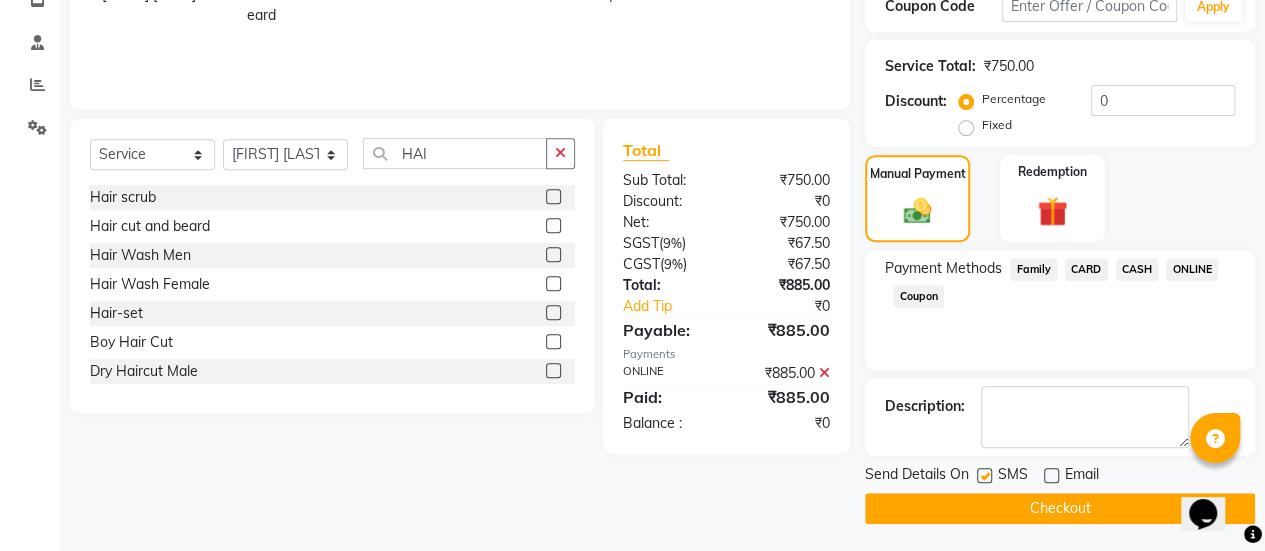 click on "Checkout" 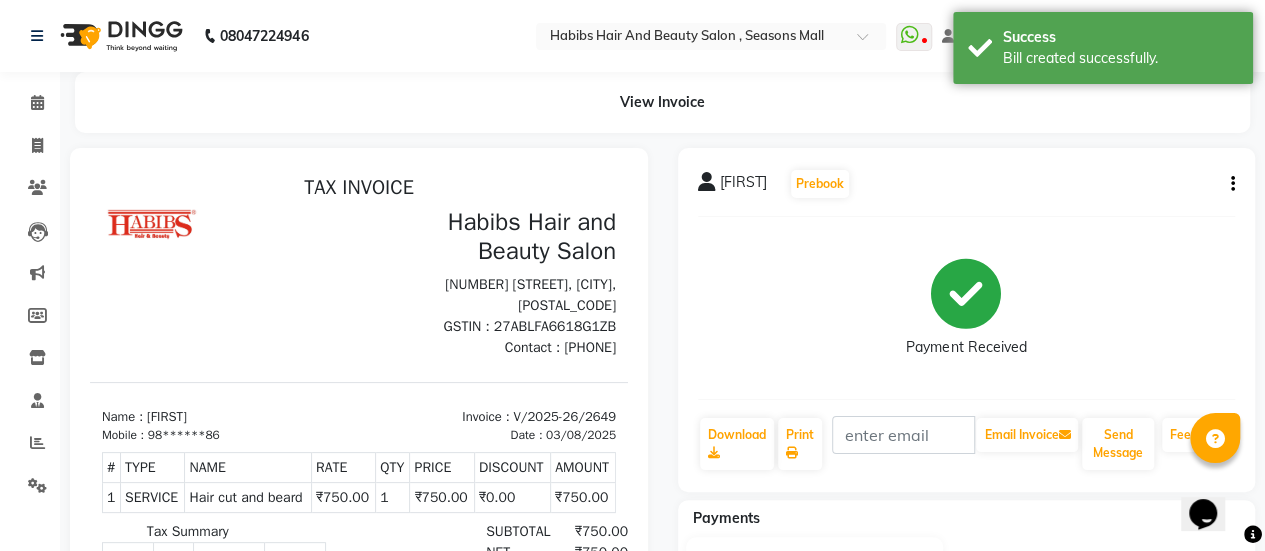 scroll, scrollTop: 0, scrollLeft: 0, axis: both 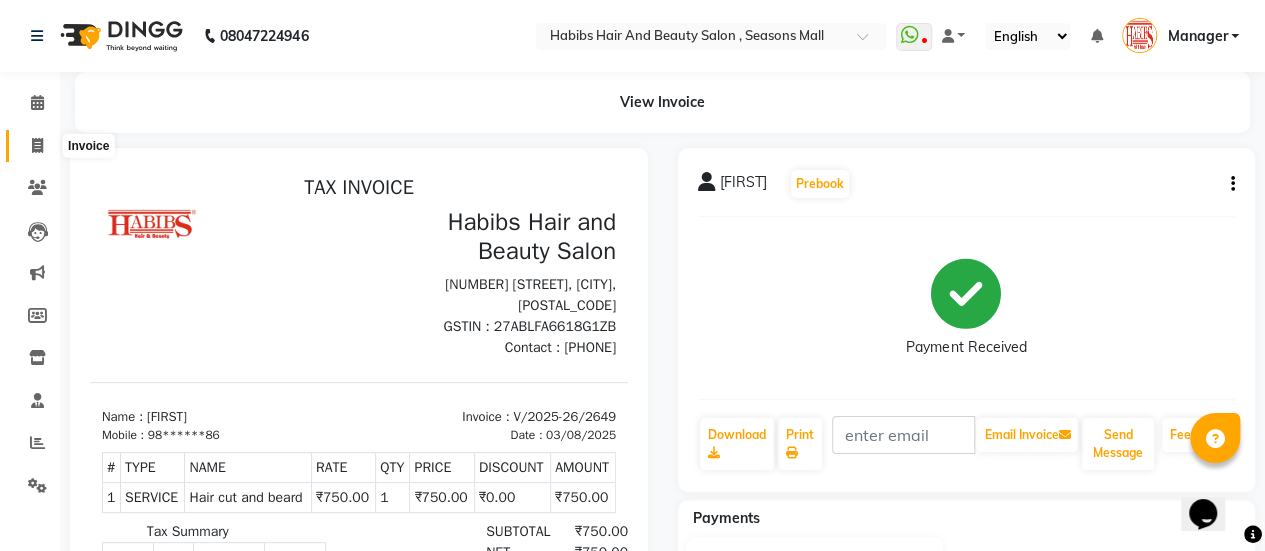 click 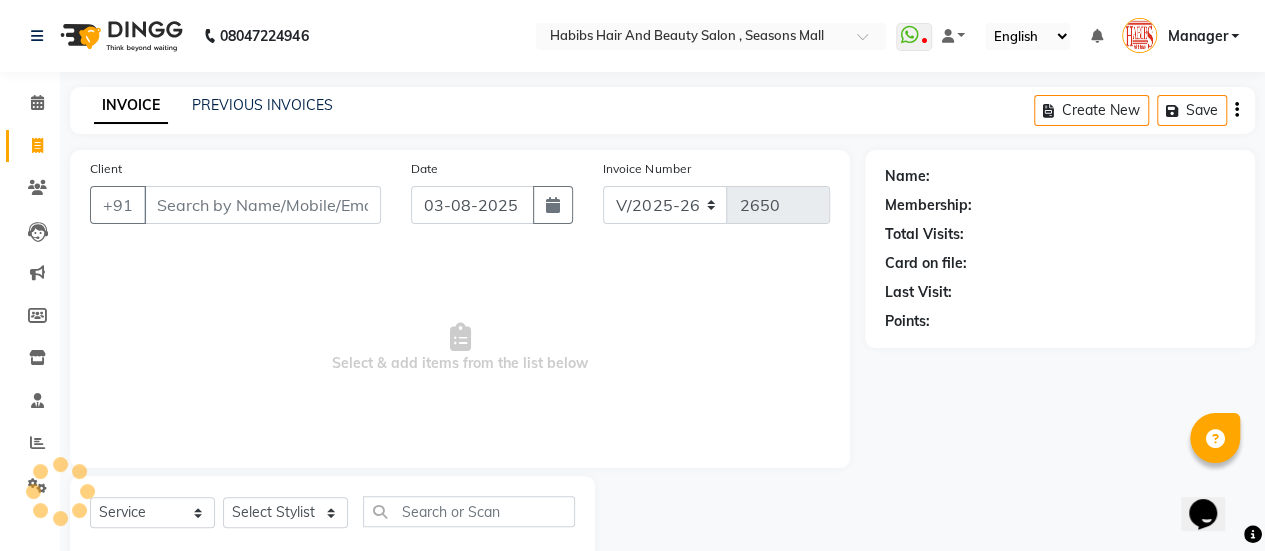 scroll, scrollTop: 49, scrollLeft: 0, axis: vertical 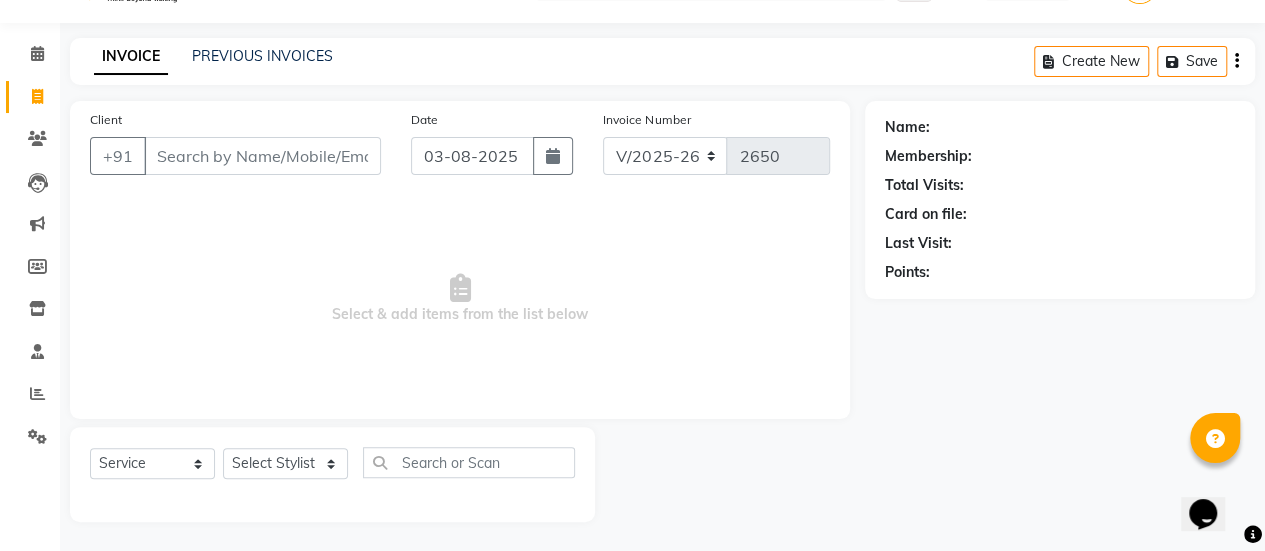 click on "Client" at bounding box center (262, 156) 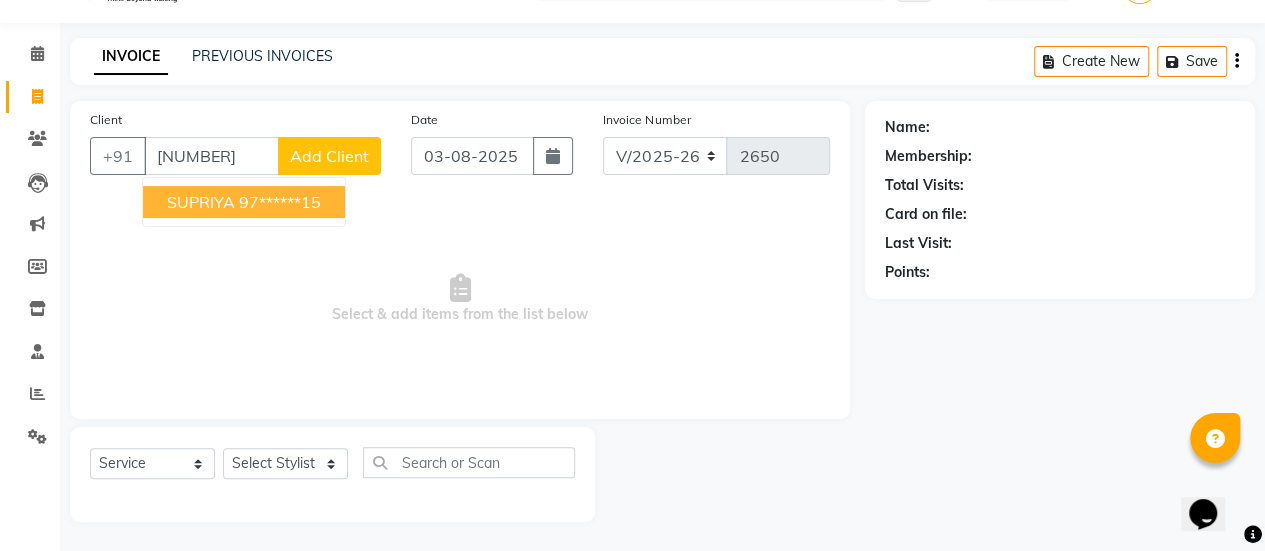 click on "97******15" at bounding box center (280, 202) 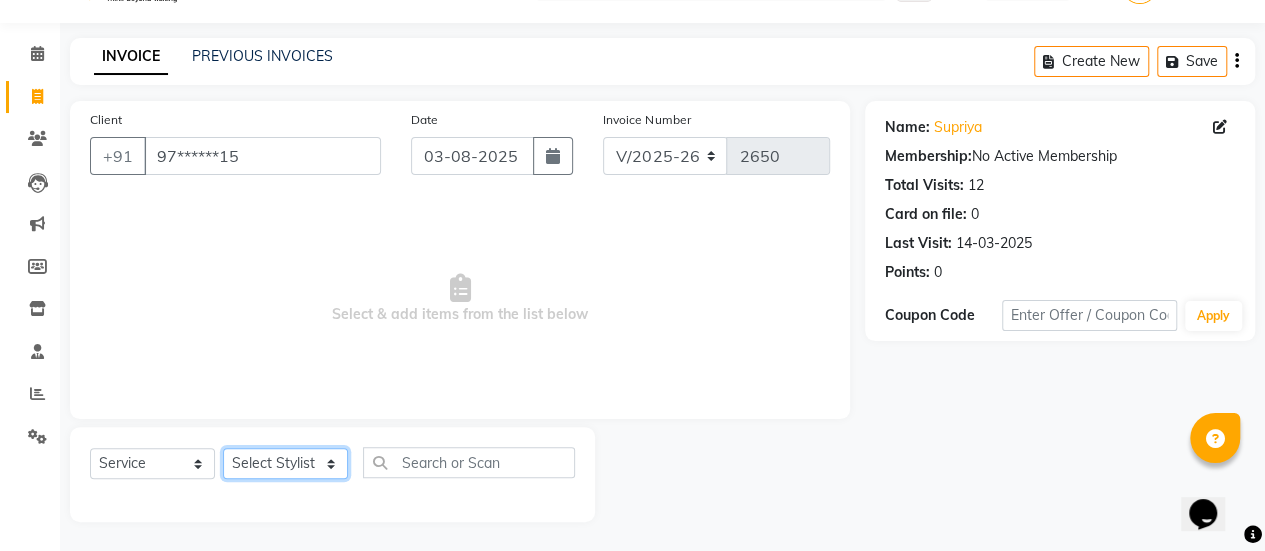 click on "Select Stylist [FIRST] [FIRST] [FIRST] Manager [FIRST] [FIRST] [FIRST] [FIRST] [FIRST] [FIRST] [FIRST] [FIRST] [FIRST] [FIRST] [FIRST]" 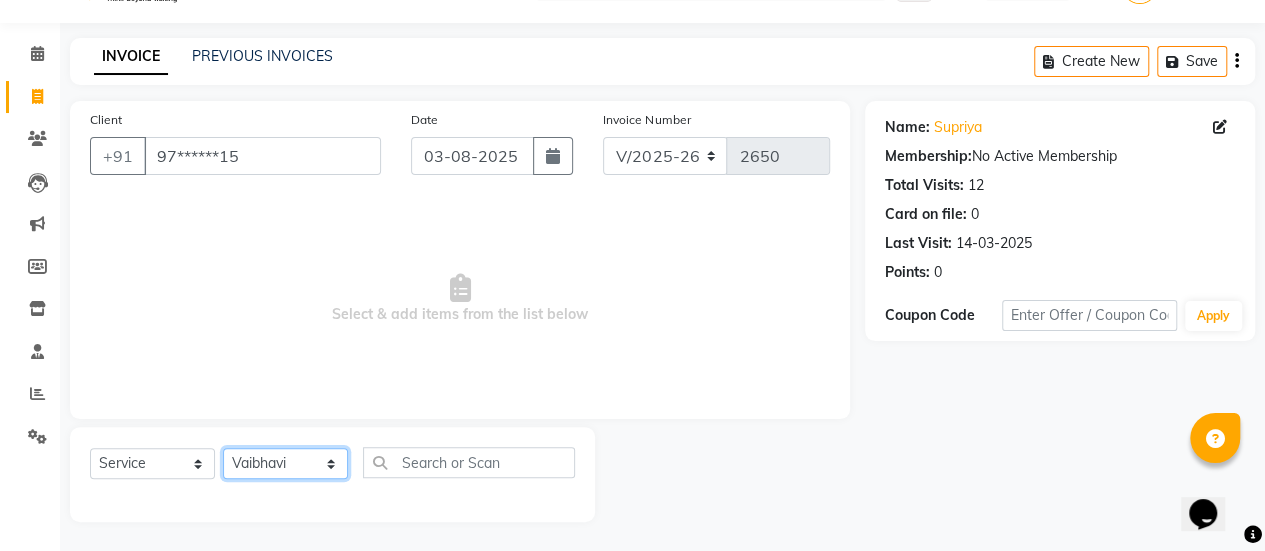 click on "Select Stylist [FIRST] [FIRST] [FIRST] Manager [FIRST] [FIRST] [FIRST] [FIRST] [FIRST] [FIRST] [FIRST] [FIRST] [FIRST] [FIRST] [FIRST]" 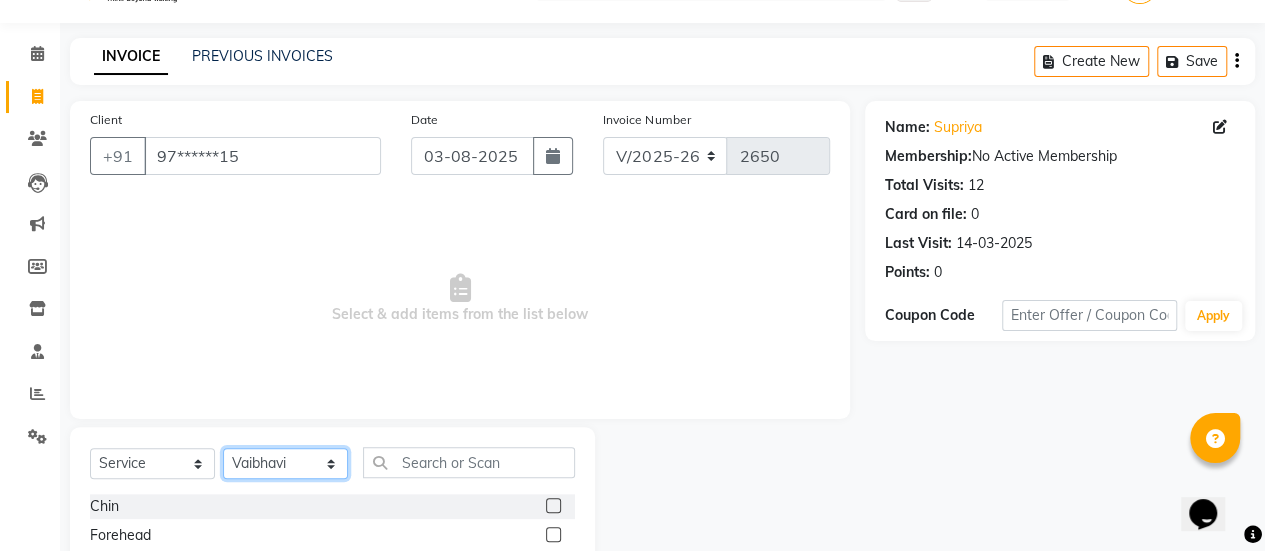 scroll, scrollTop: 249, scrollLeft: 0, axis: vertical 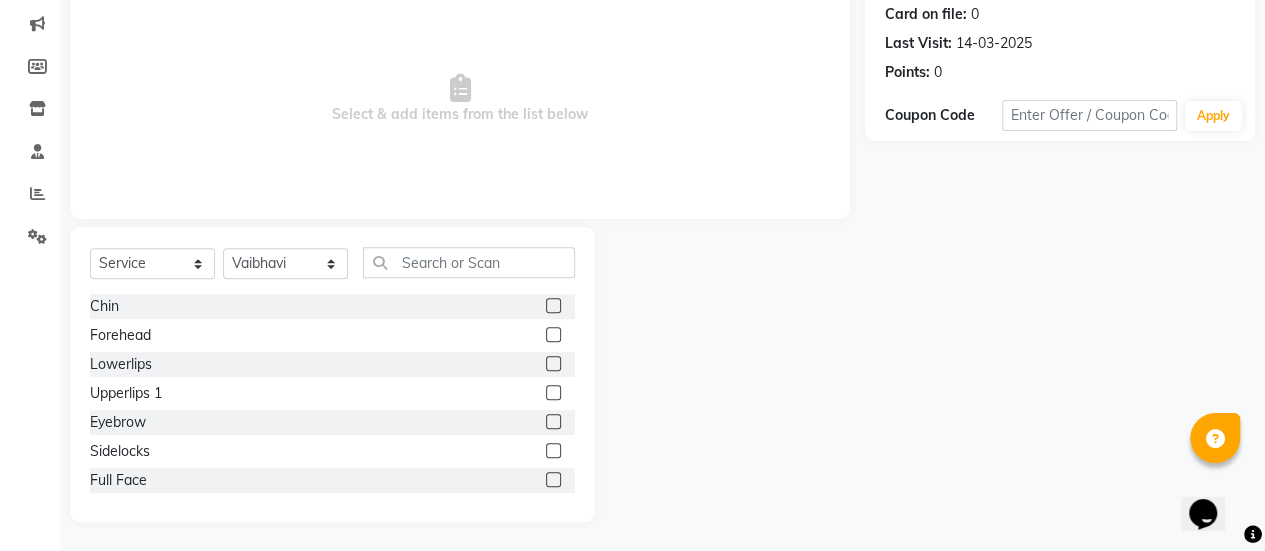 click 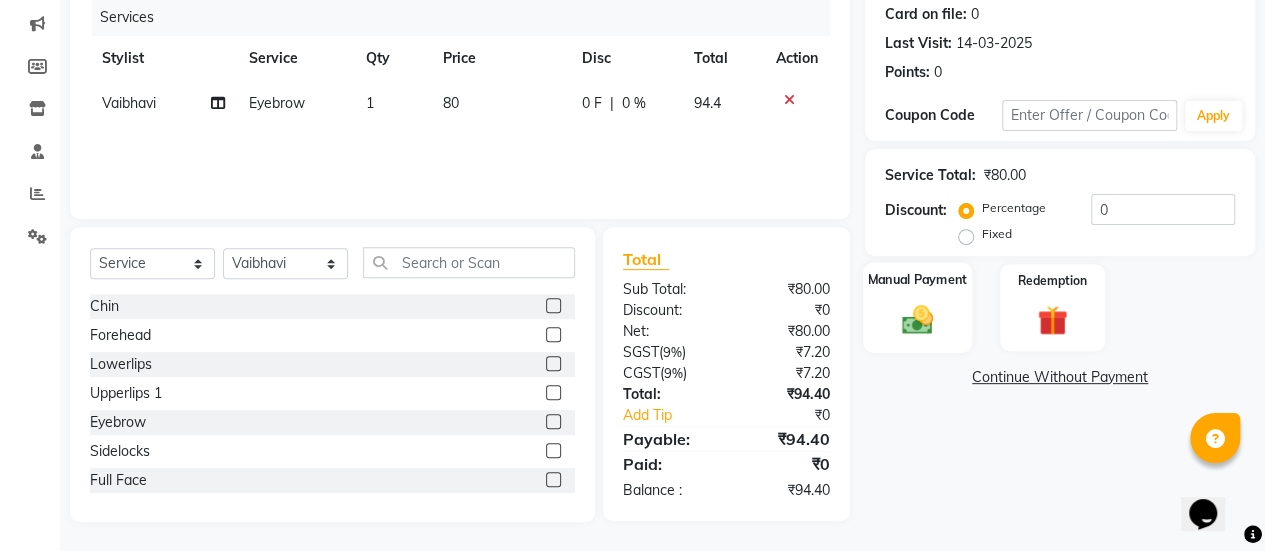 click 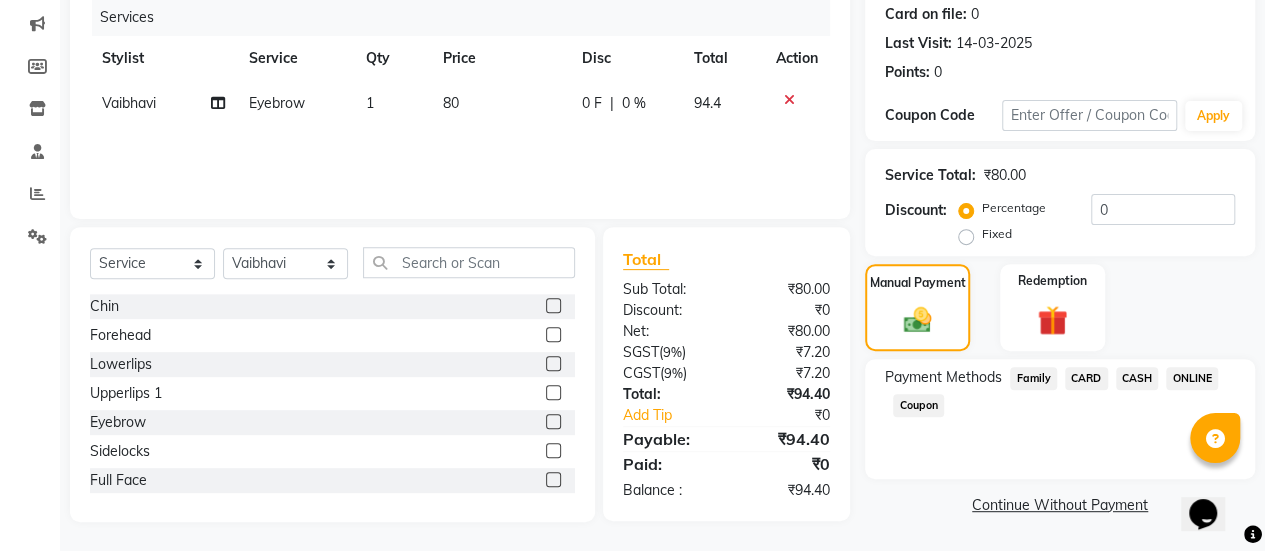 click on "ONLINE" 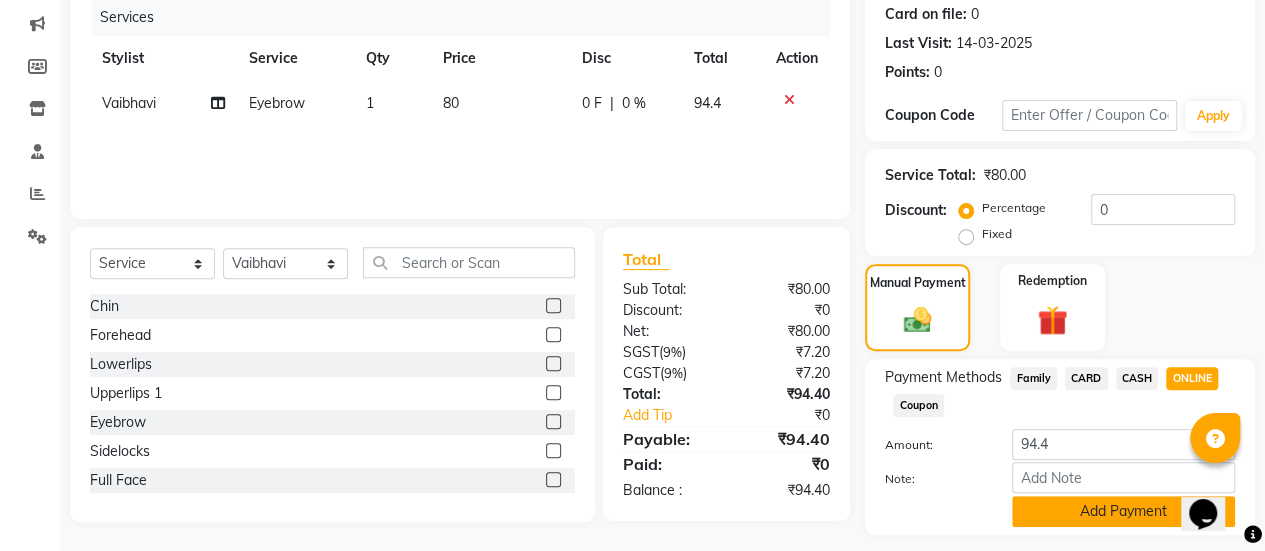 click on "Add Payment" 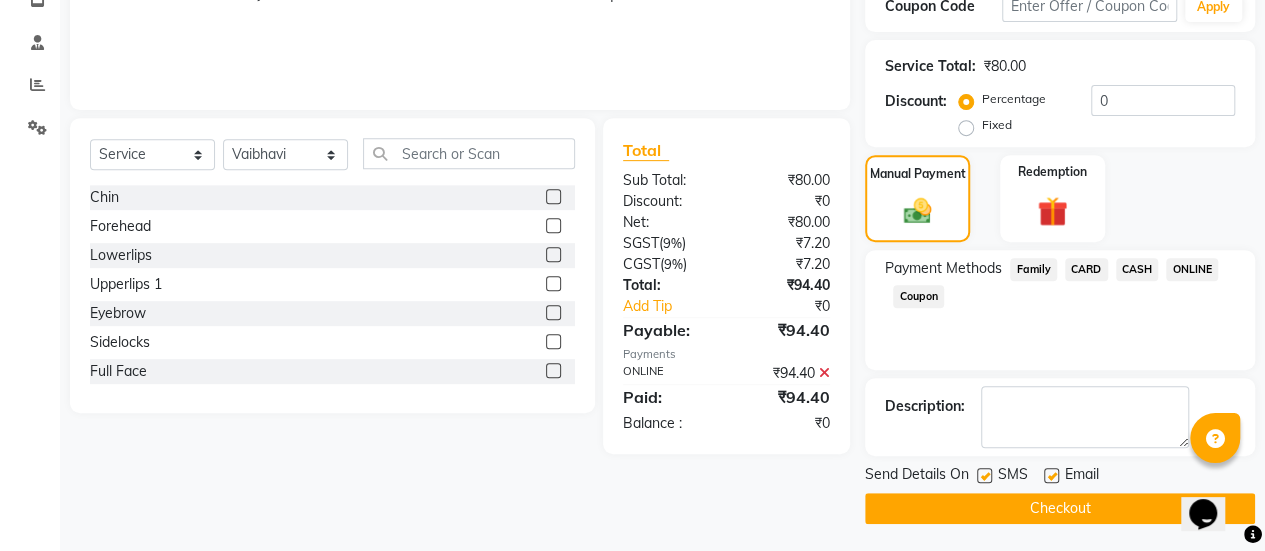 click 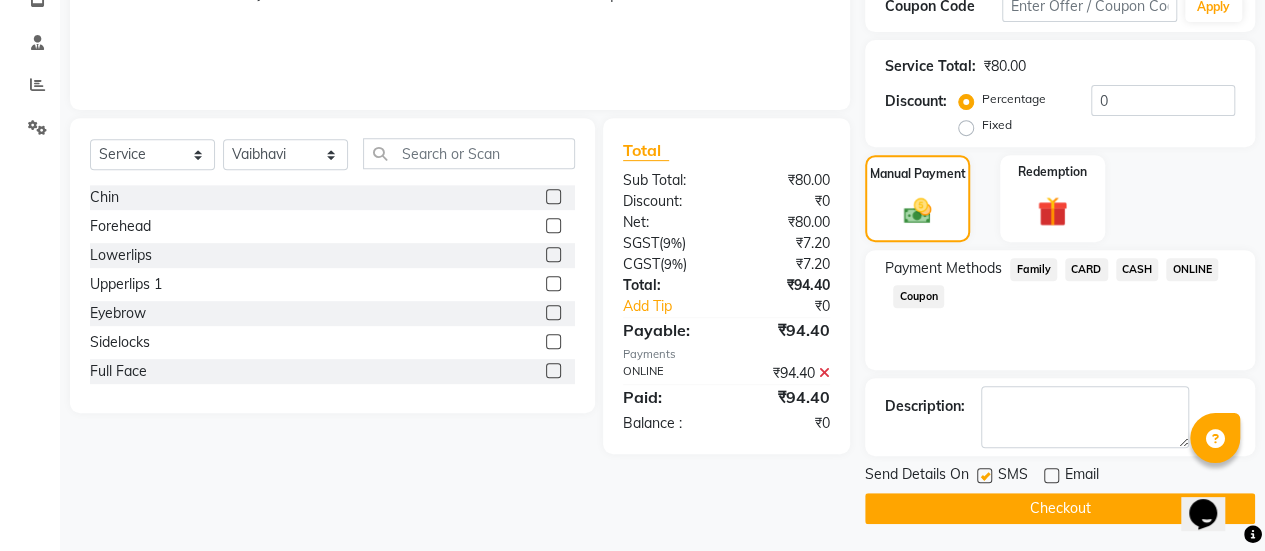 click on "Checkout" 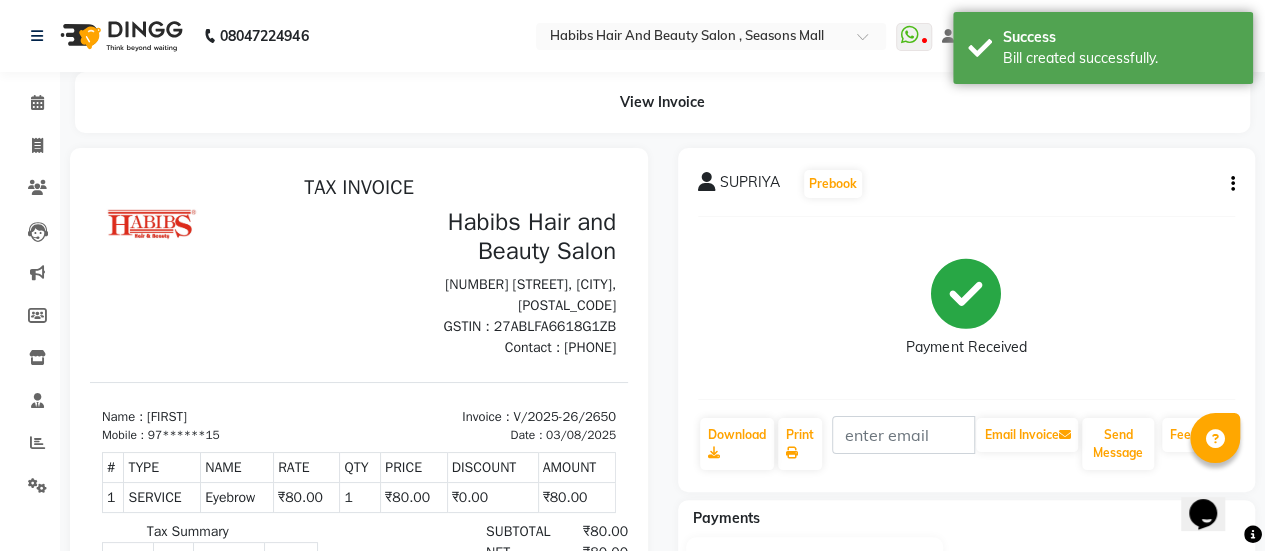 scroll, scrollTop: 0, scrollLeft: 0, axis: both 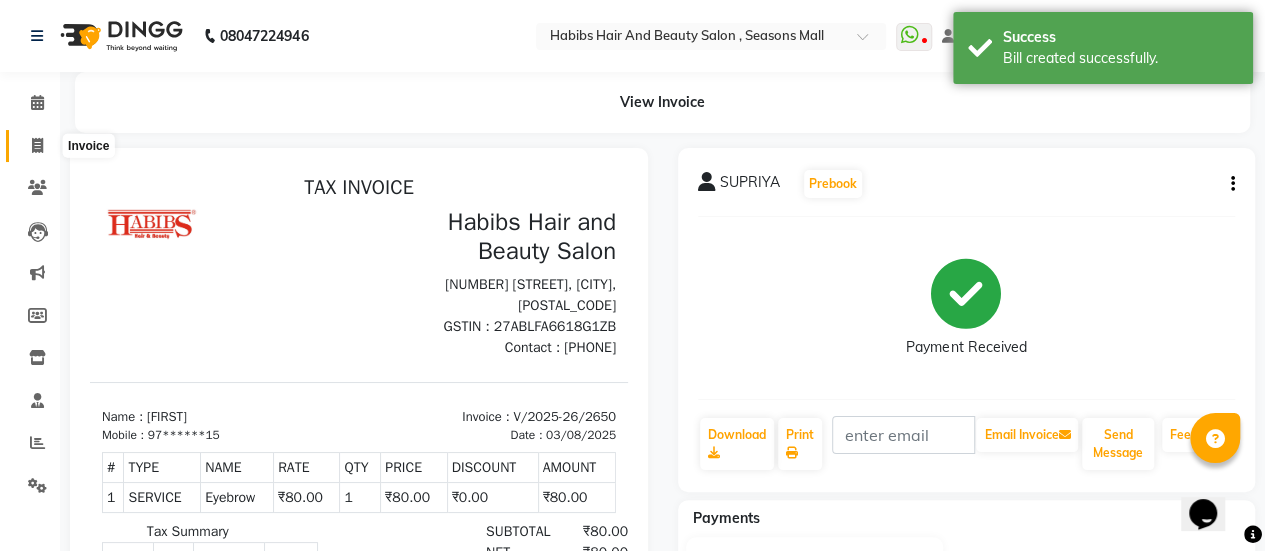 click 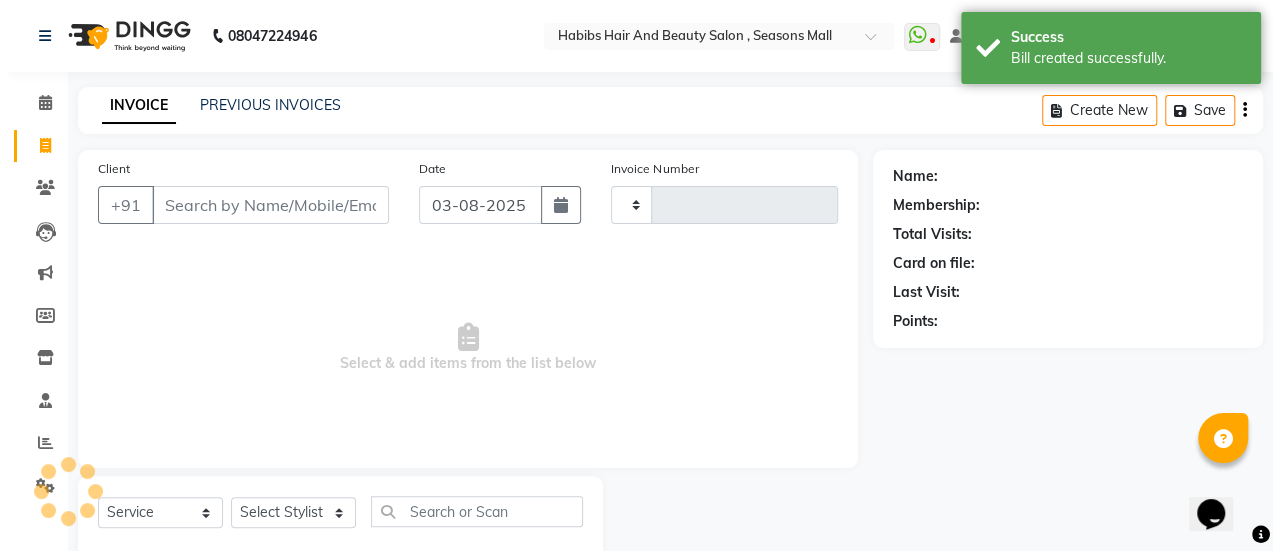scroll, scrollTop: 49, scrollLeft: 0, axis: vertical 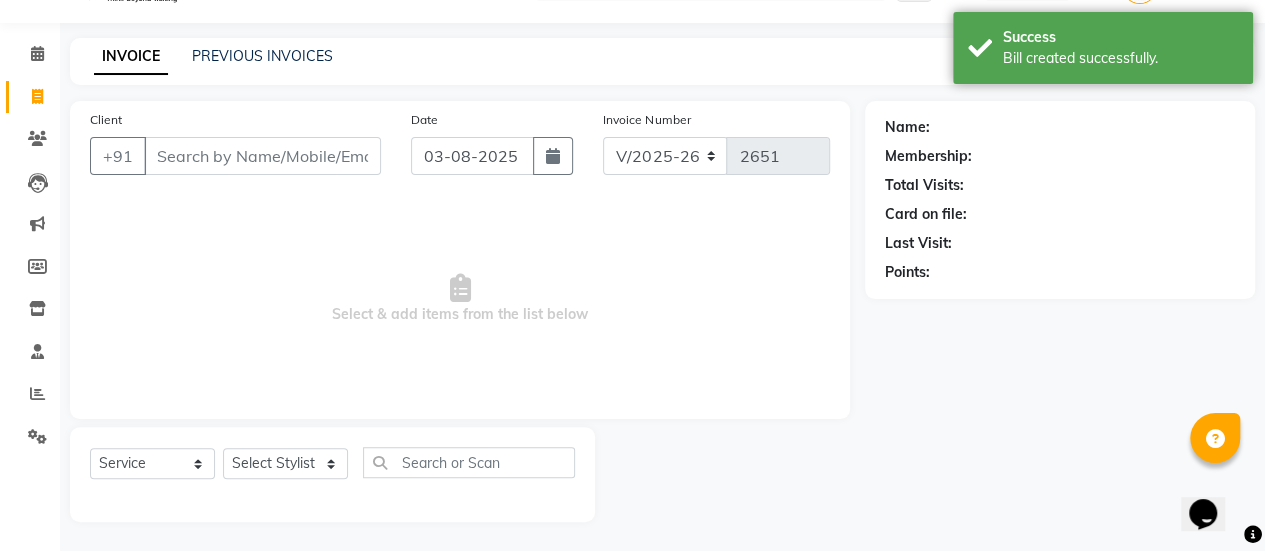 click on "Client" at bounding box center (262, 156) 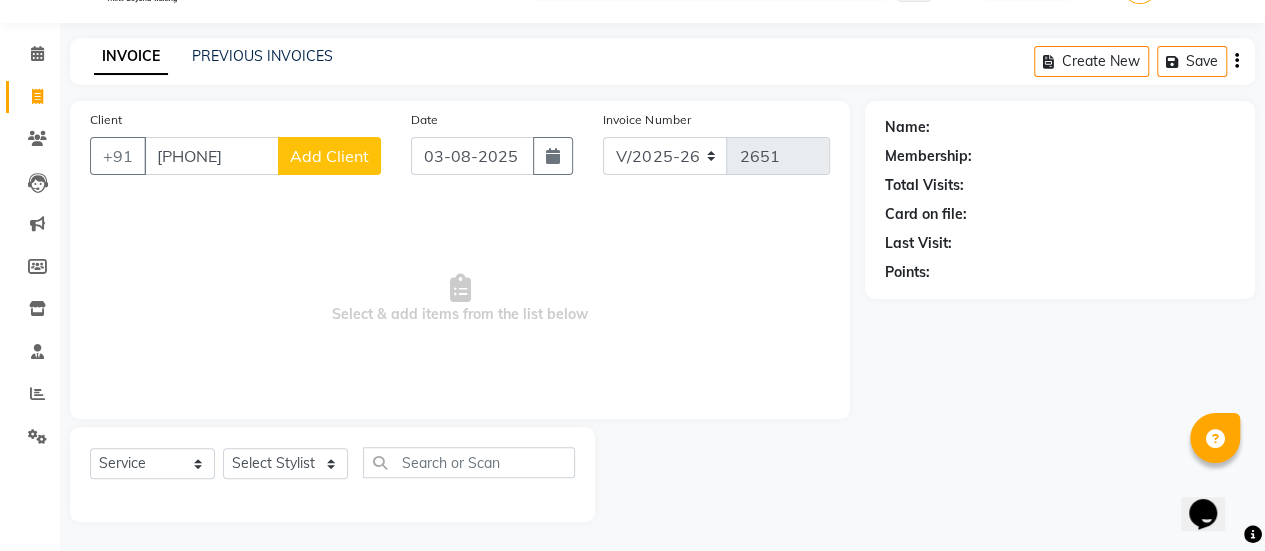 click on "Add Client" 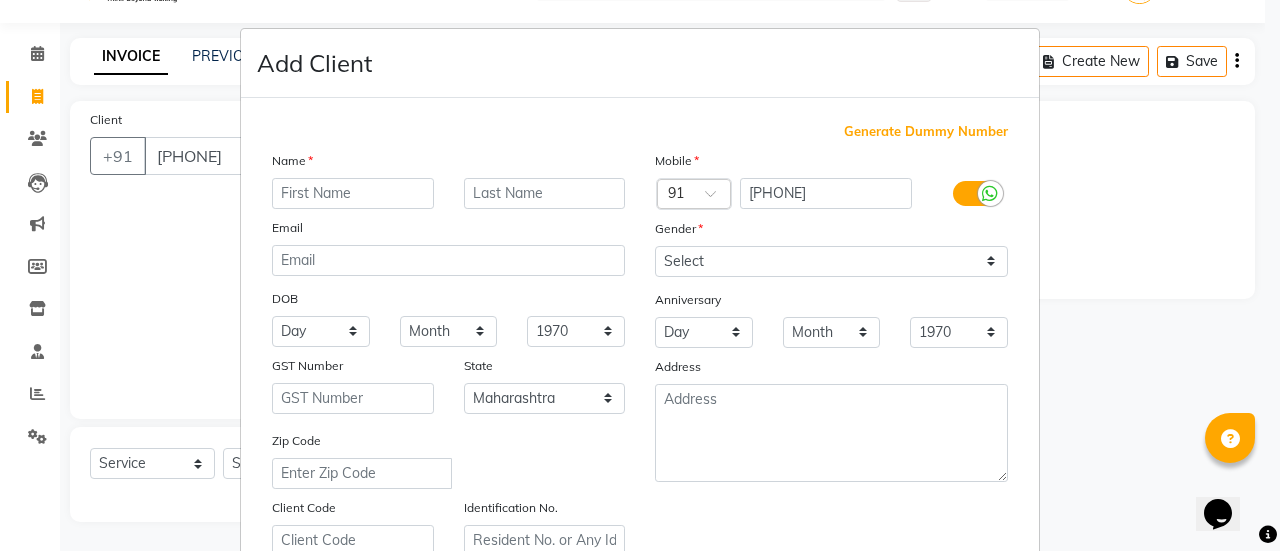 click at bounding box center [353, 193] 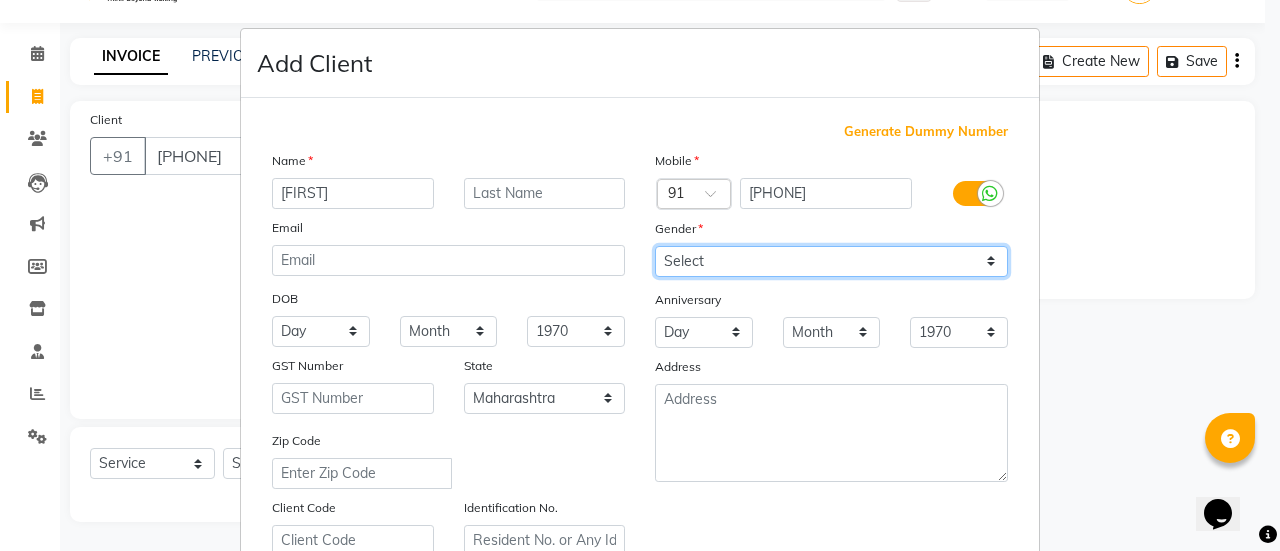 click on "Select Male Female Other Prefer Not To Say" at bounding box center (831, 261) 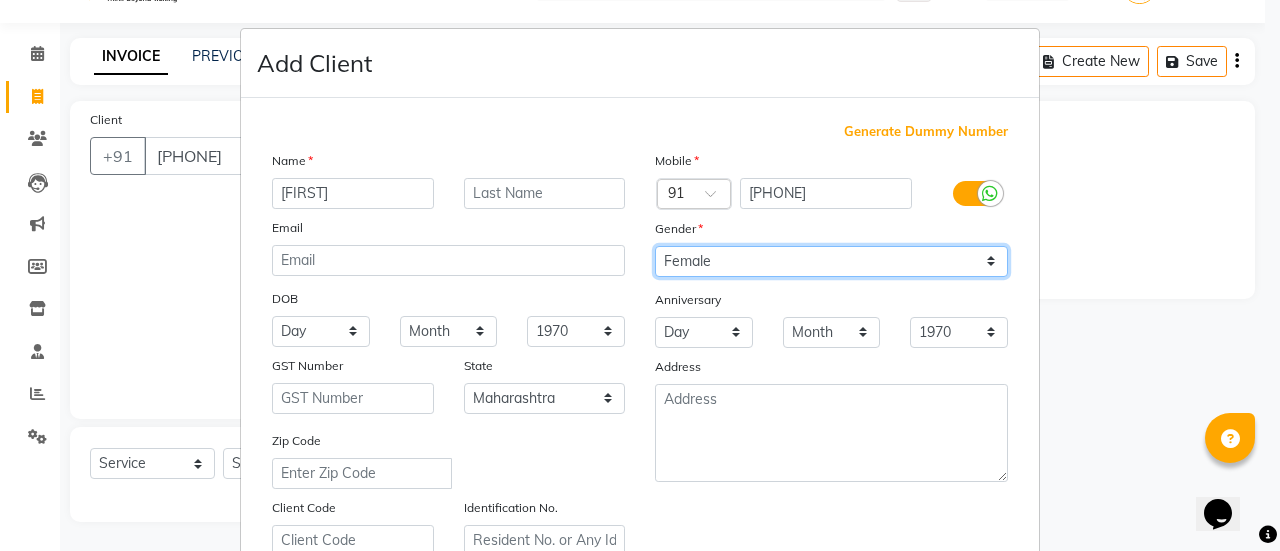 click on "Select Male Female Other Prefer Not To Say" at bounding box center (831, 261) 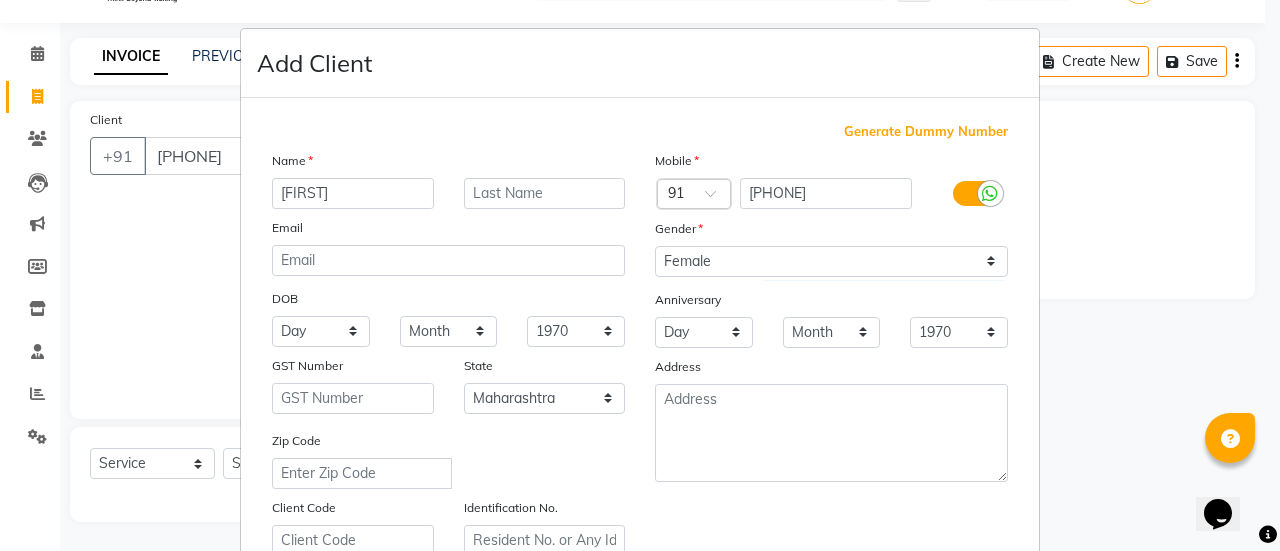 click on "Gender" at bounding box center [672, 232] 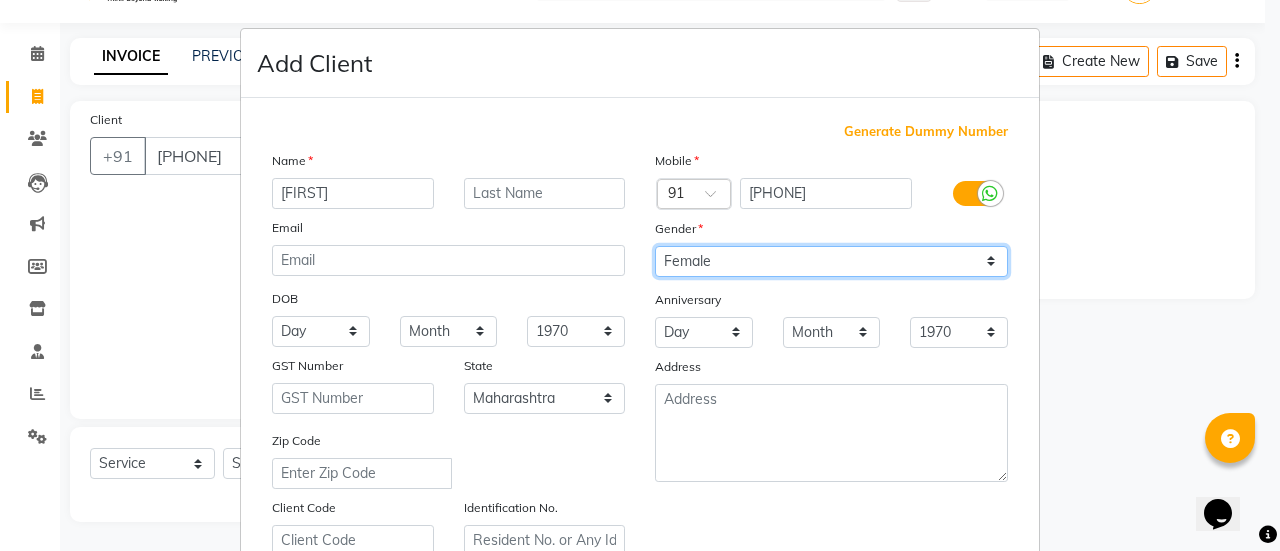 click on "Select Male Female Other Prefer Not To Say" at bounding box center (831, 261) 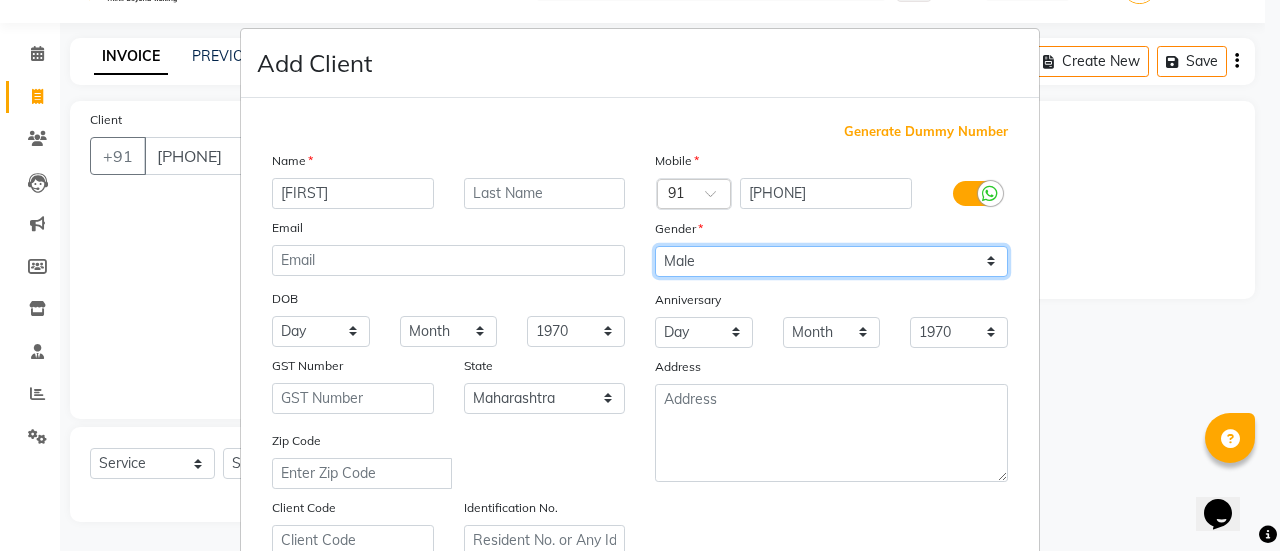 click on "Select Male Female Other Prefer Not To Say" at bounding box center [831, 261] 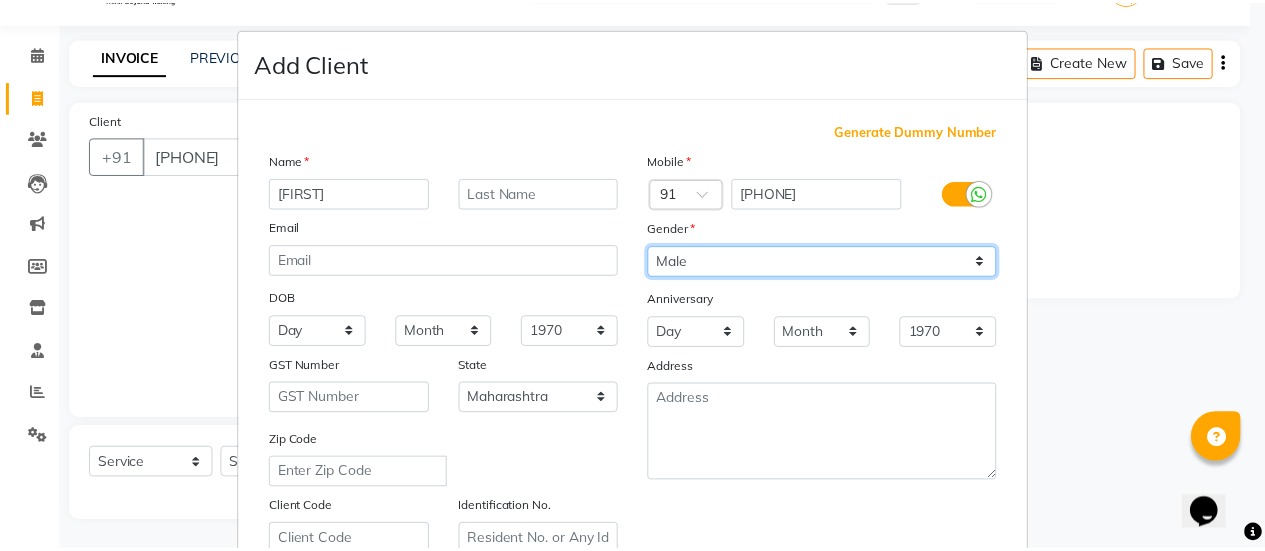 scroll, scrollTop: 368, scrollLeft: 0, axis: vertical 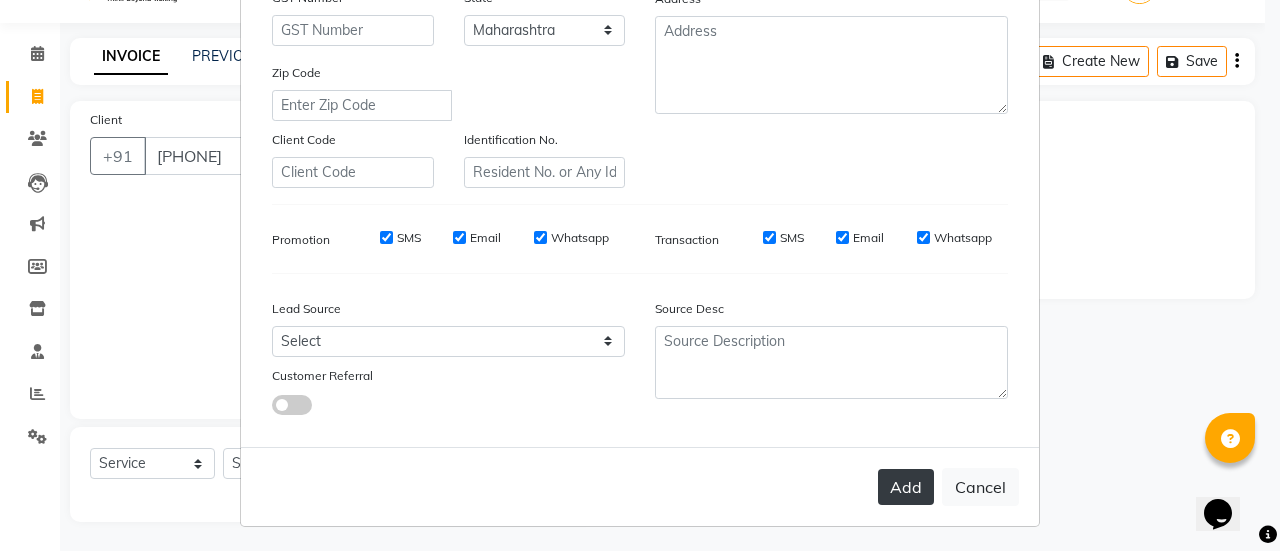 click on "Add" at bounding box center [906, 487] 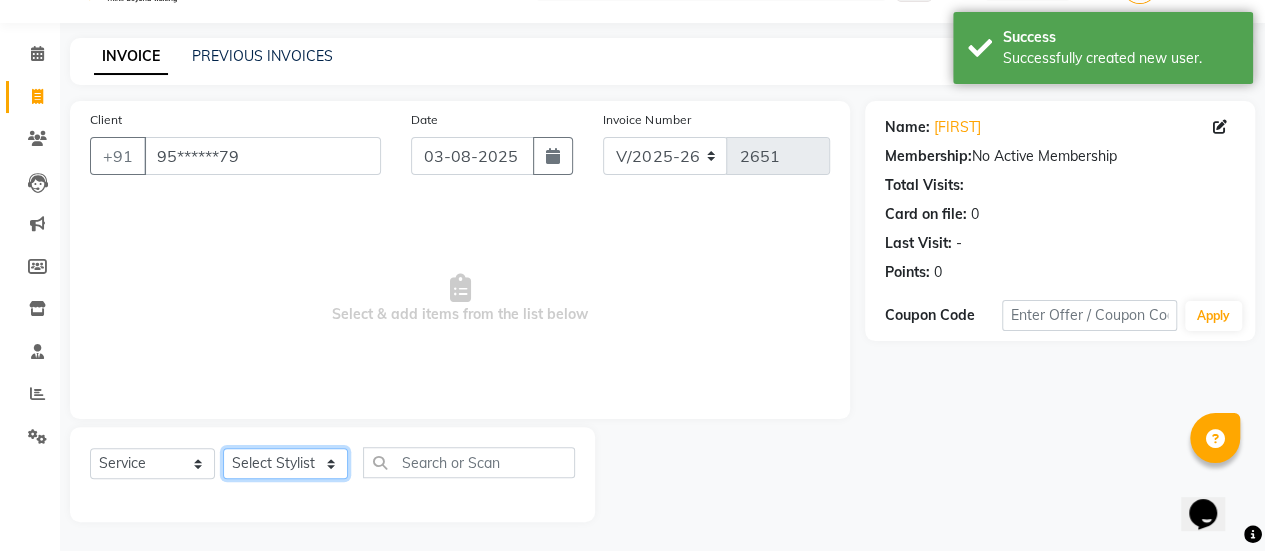 click on "Select Stylist [FIRST] [FIRST] [FIRST] Manager [FIRST] [FIRST] [FIRST] [FIRST] [FIRST] [FIRST] [FIRST] [FIRST] [FIRST] [FIRST] [FIRST]" 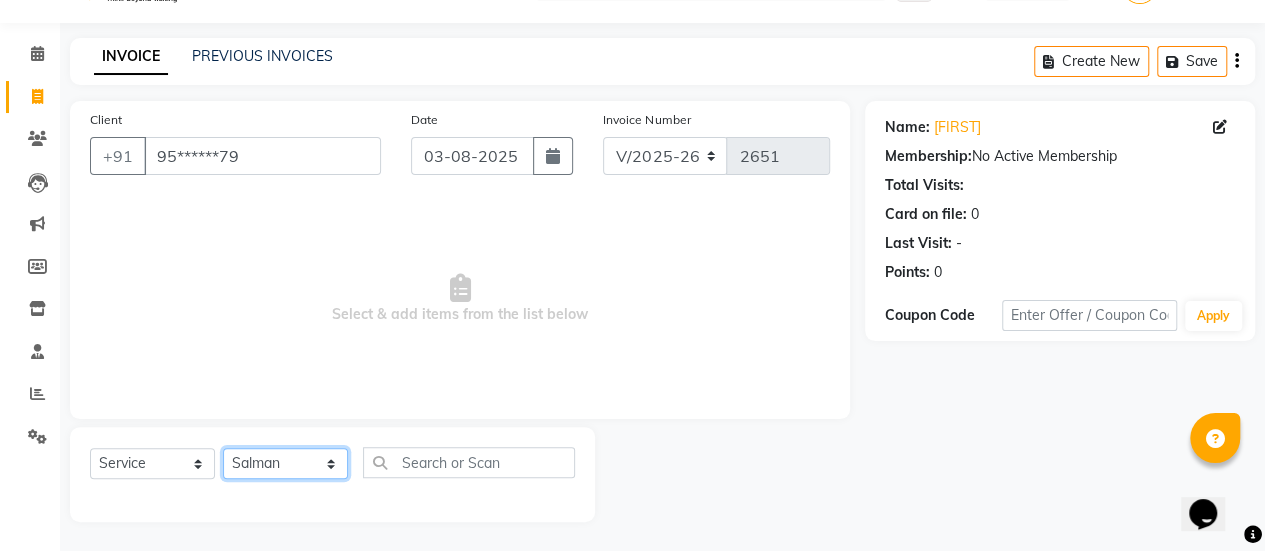 click on "Select Stylist [FIRST] [FIRST] [FIRST] Manager [FIRST] [FIRST] [FIRST] [FIRST] [FIRST] [FIRST] [FIRST] [FIRST] [FIRST] [FIRST] [FIRST]" 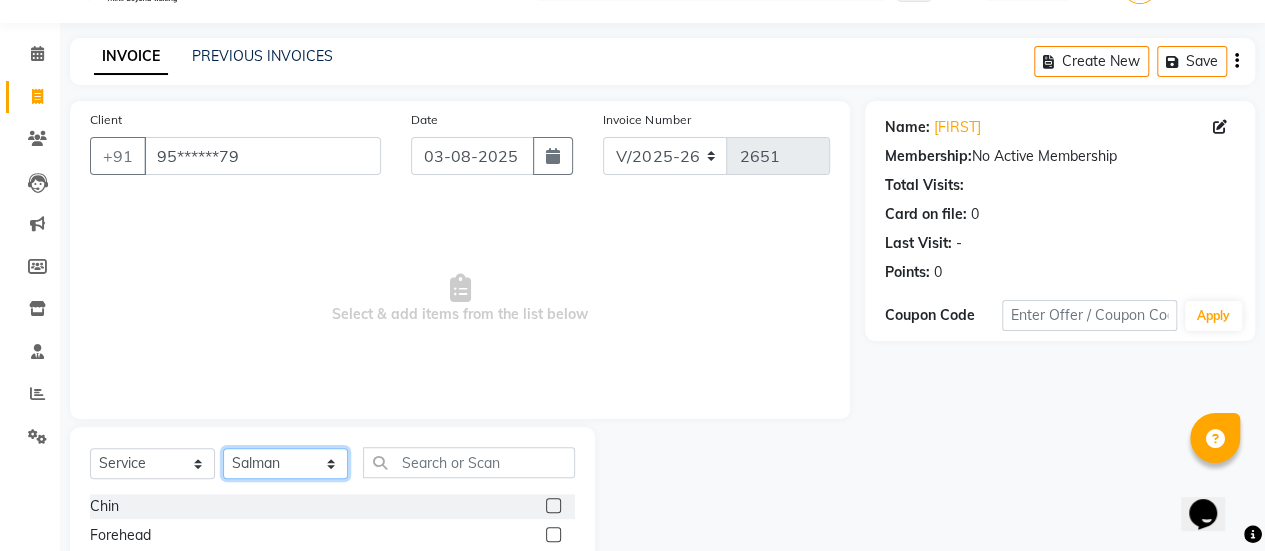 scroll, scrollTop: 249, scrollLeft: 0, axis: vertical 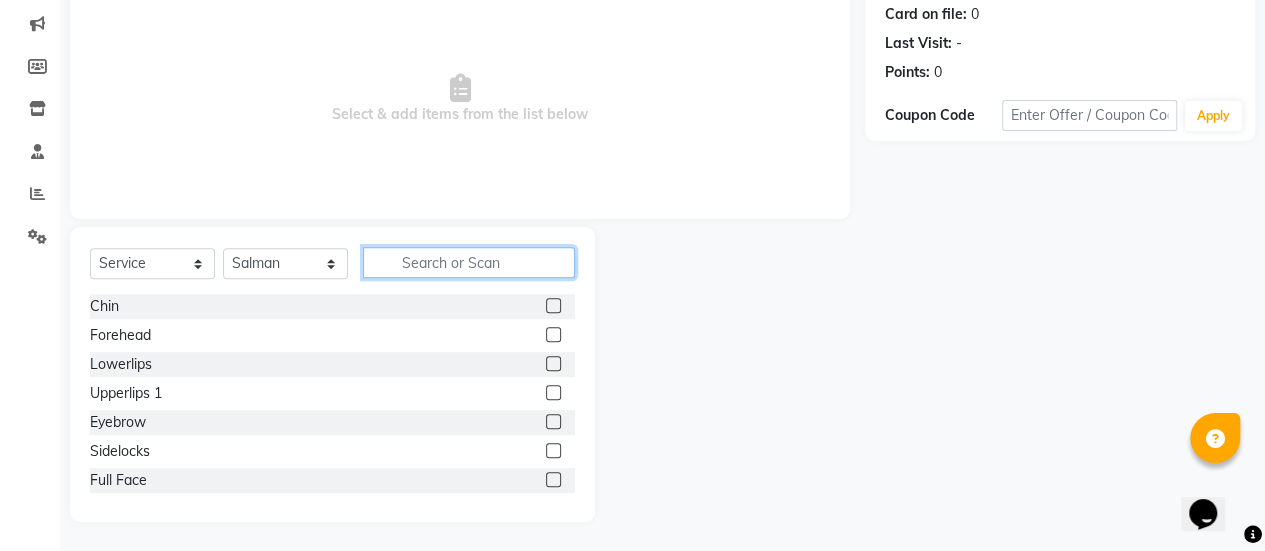 click 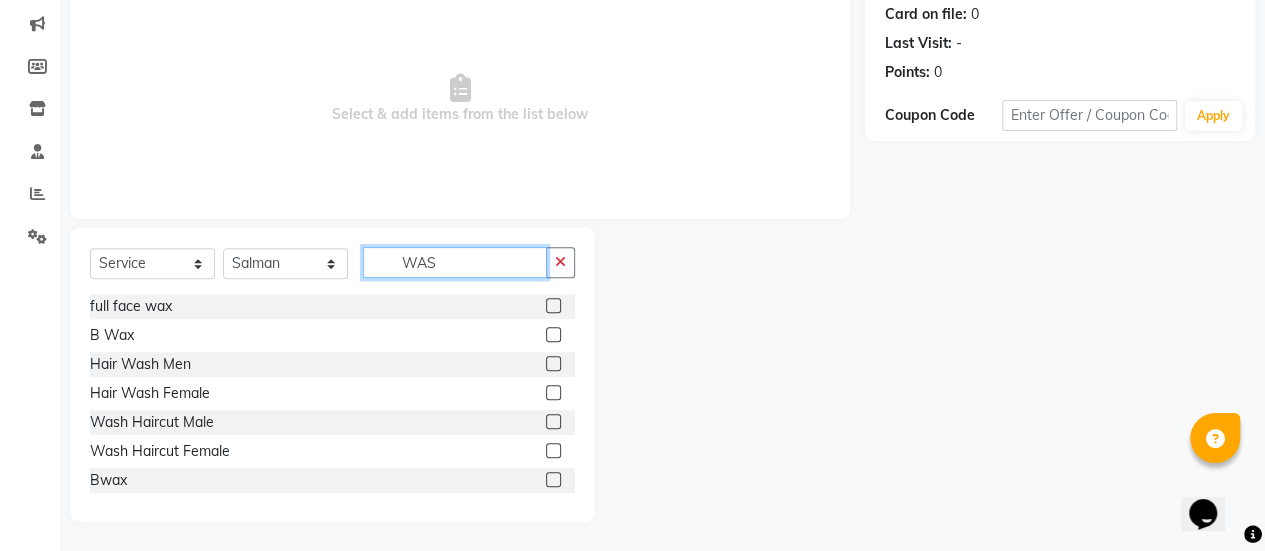 scroll, scrollTop: 165, scrollLeft: 0, axis: vertical 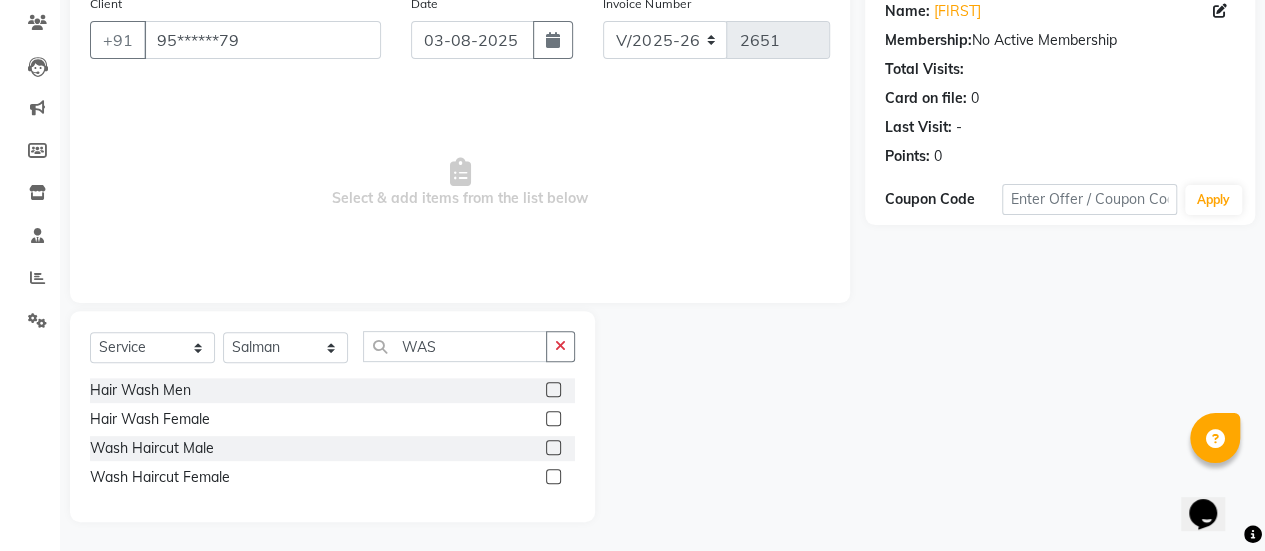 click 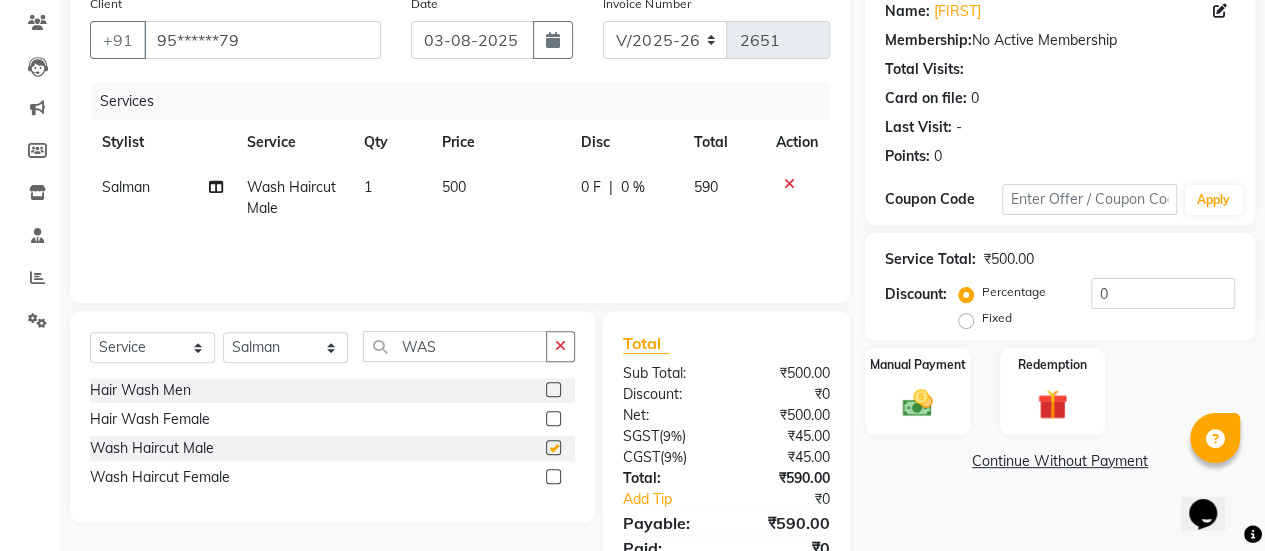 scroll, scrollTop: 247, scrollLeft: 0, axis: vertical 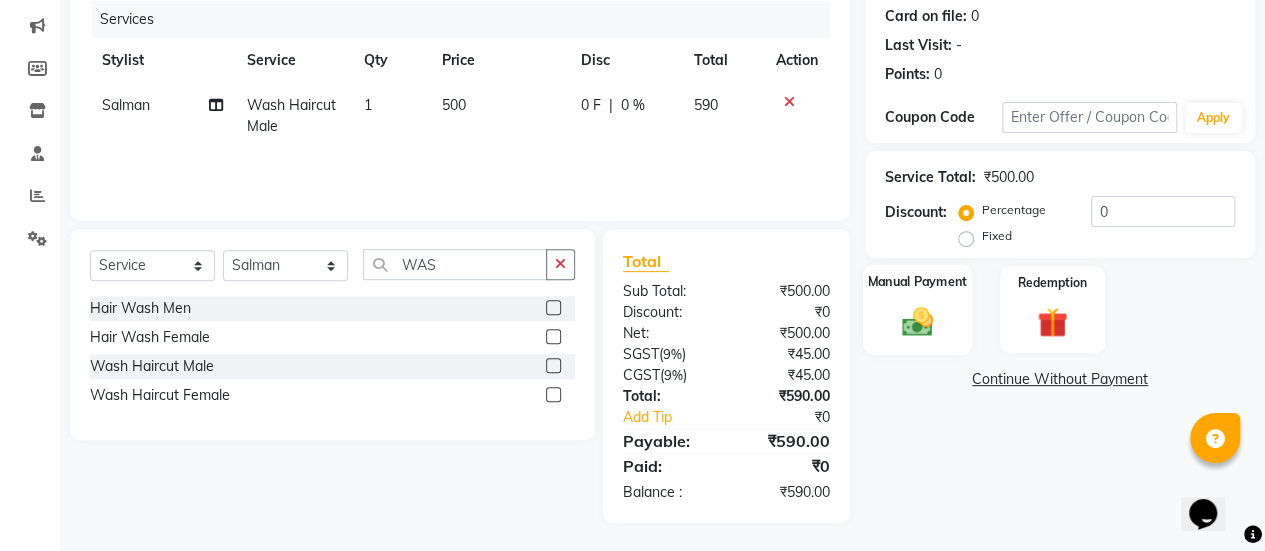 click on "Manual Payment" 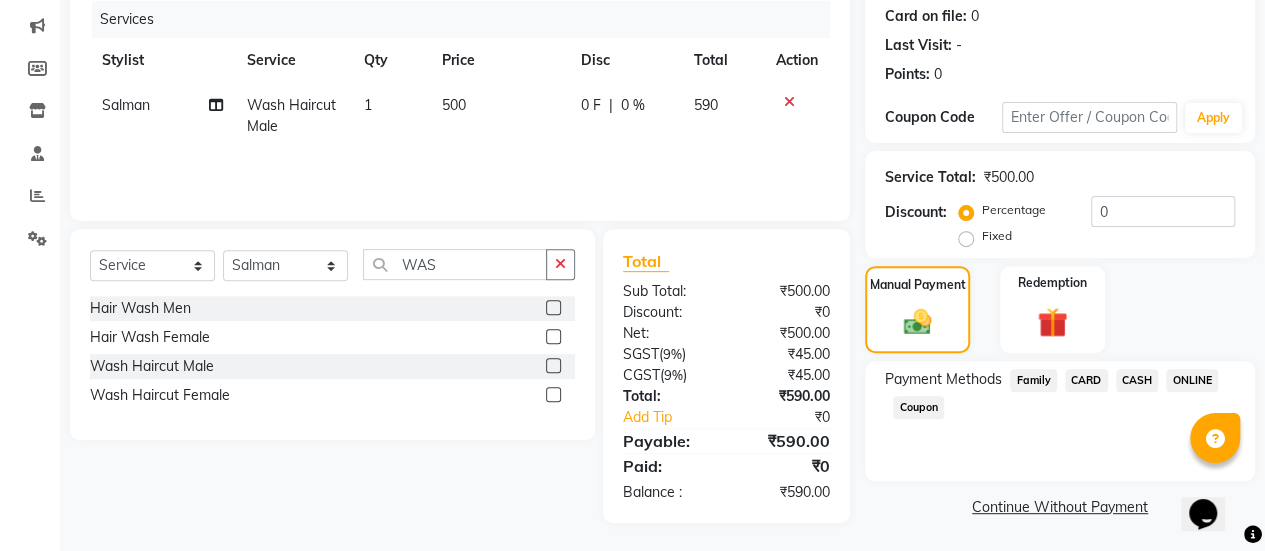 click on "ONLINE" 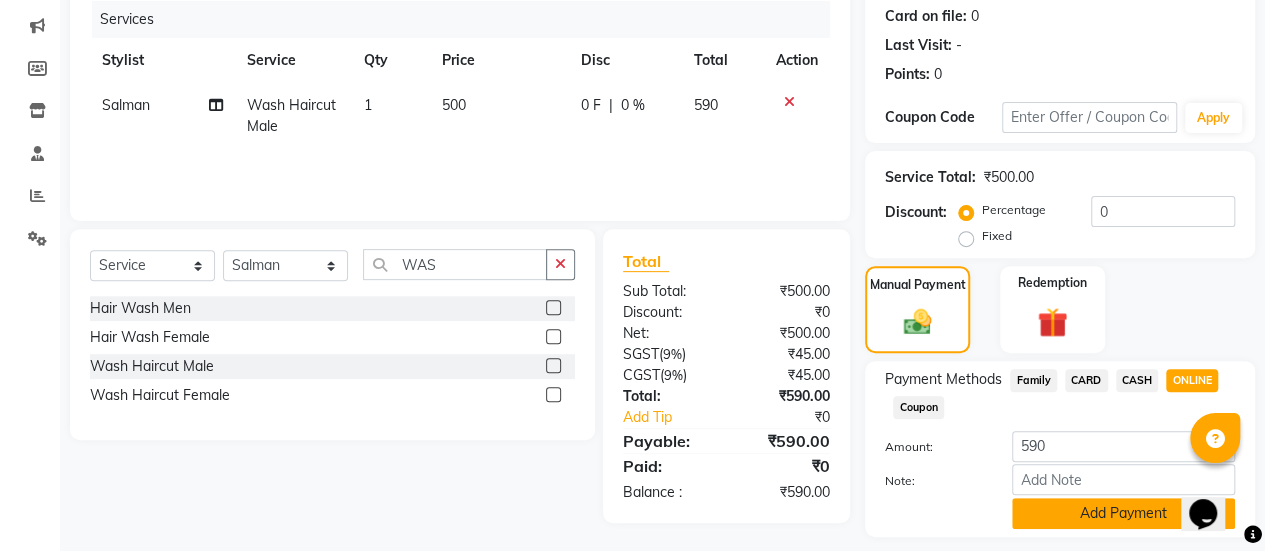 click on "Add Payment" 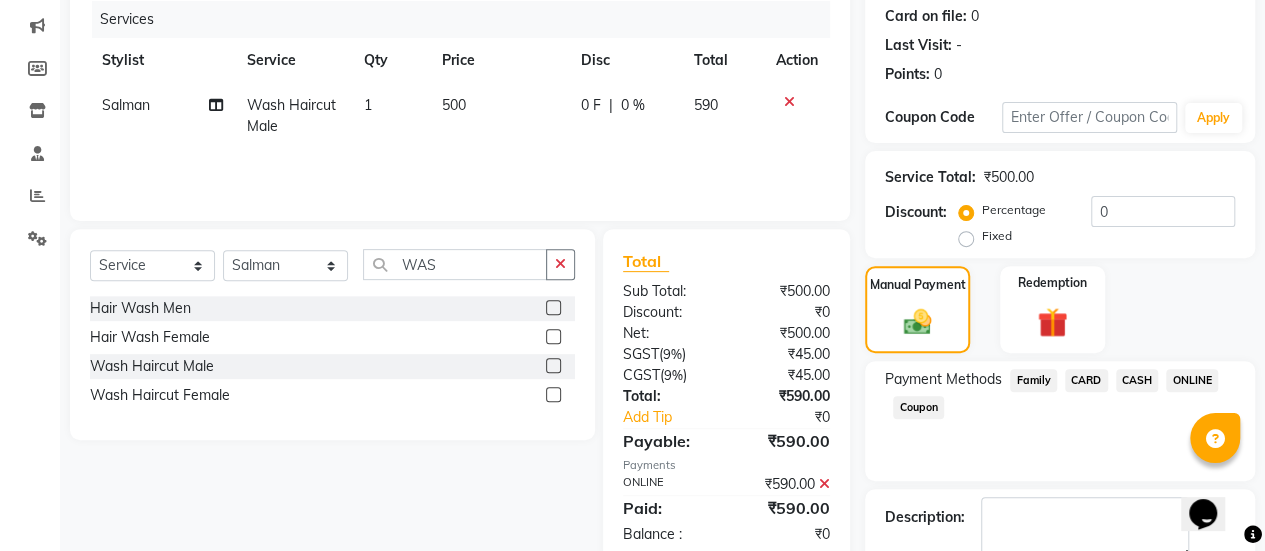 scroll, scrollTop: 358, scrollLeft: 0, axis: vertical 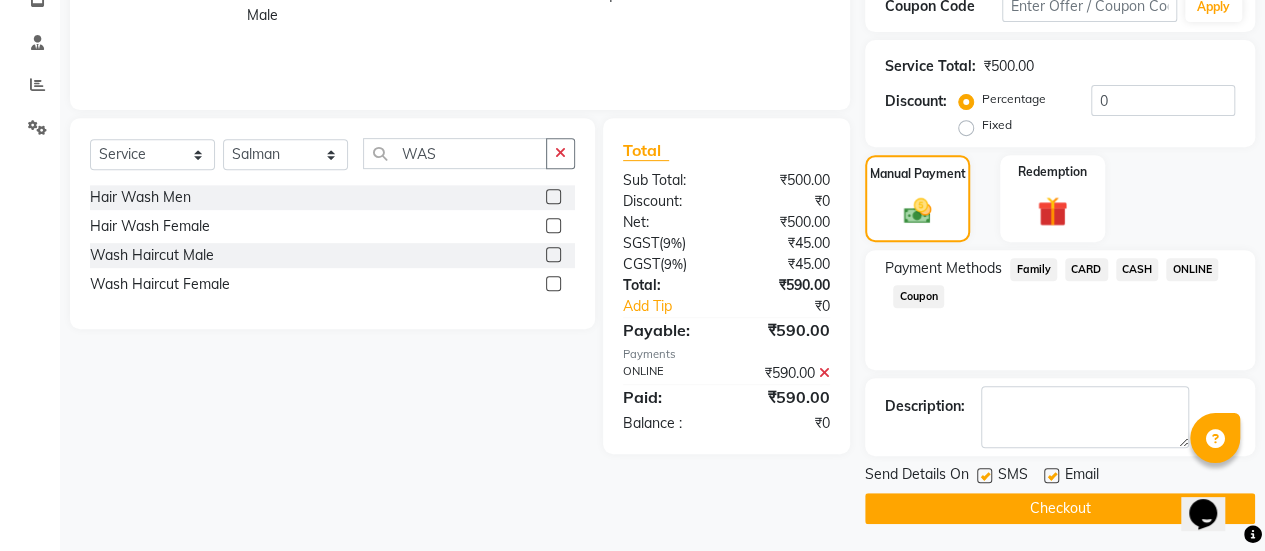 click 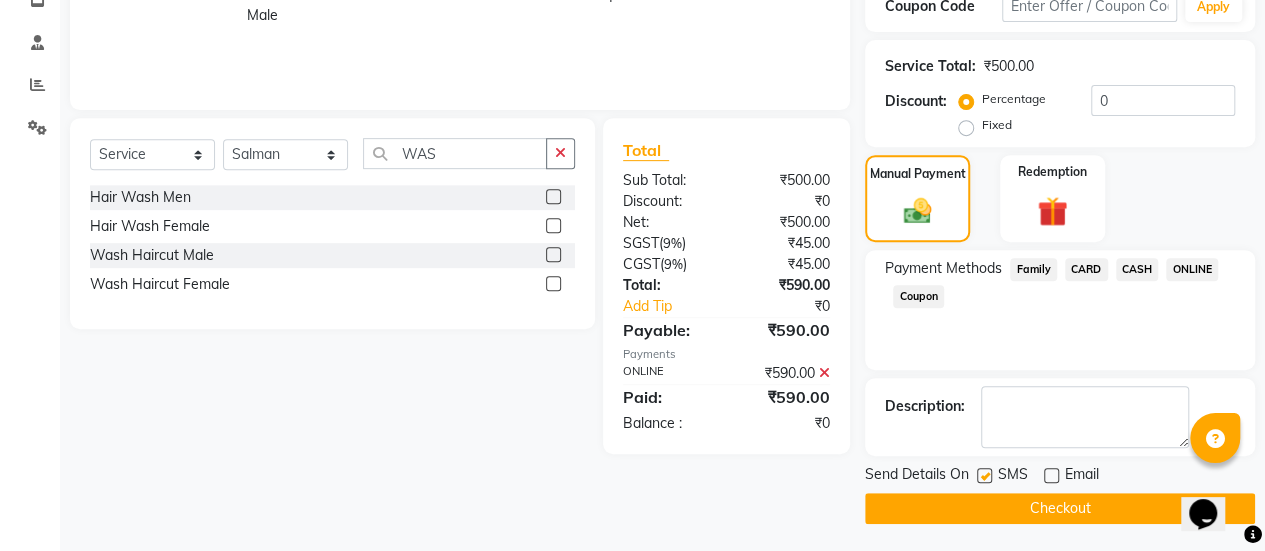 click on "Checkout" 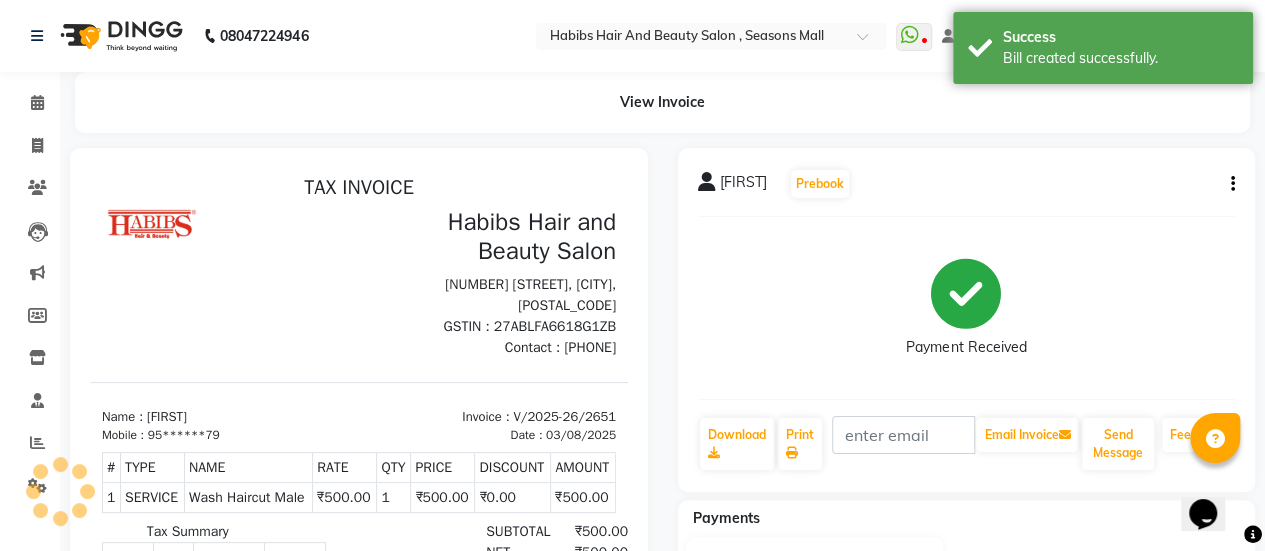 scroll, scrollTop: 0, scrollLeft: 0, axis: both 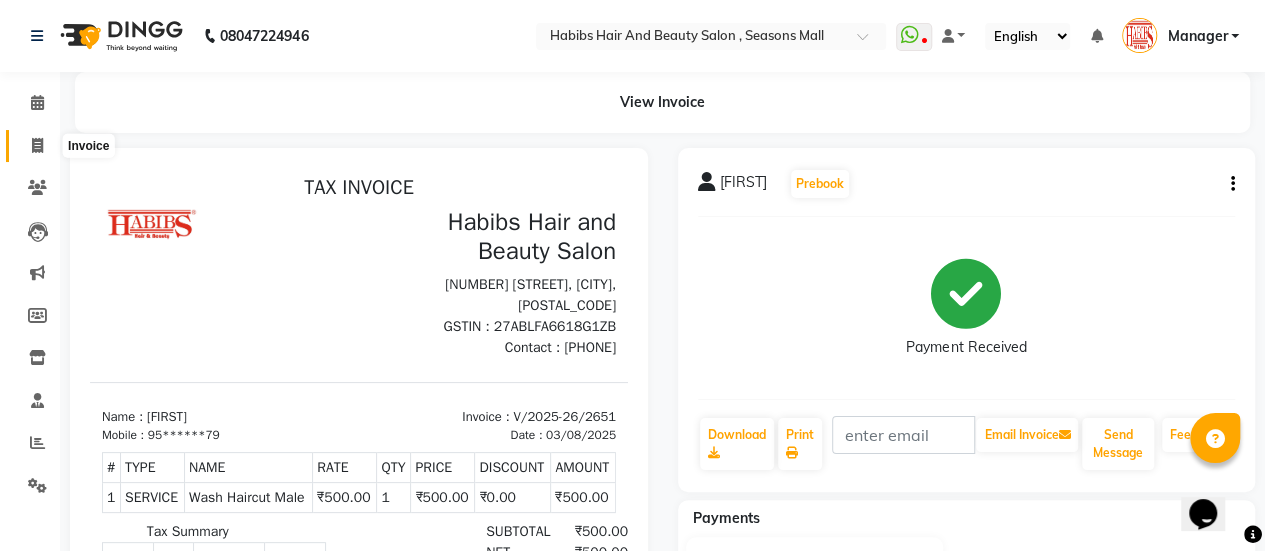 click 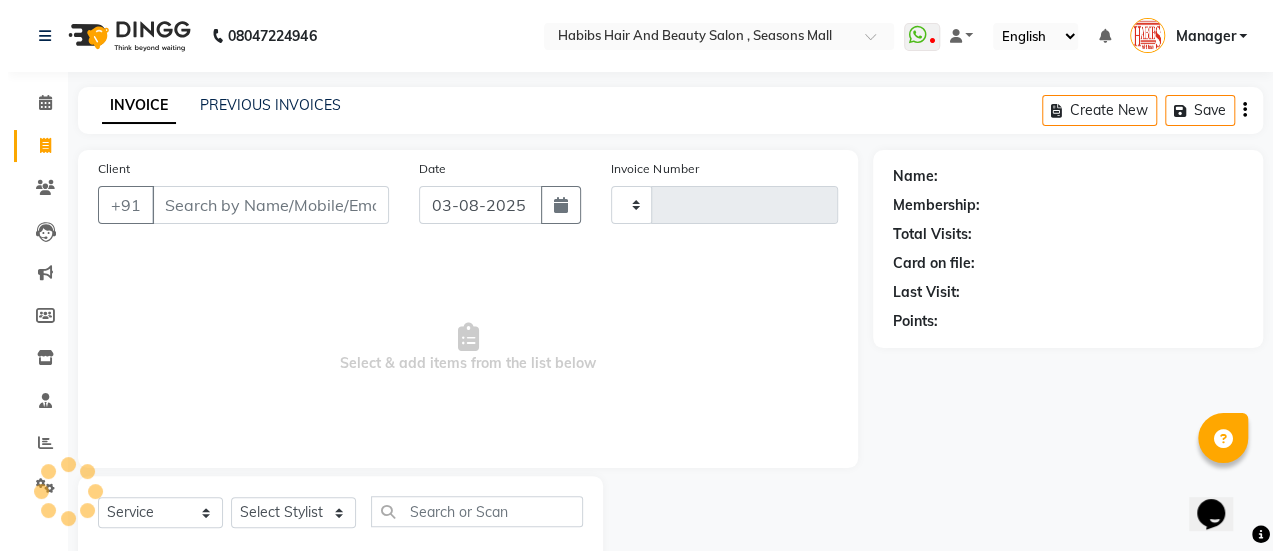 scroll, scrollTop: 49, scrollLeft: 0, axis: vertical 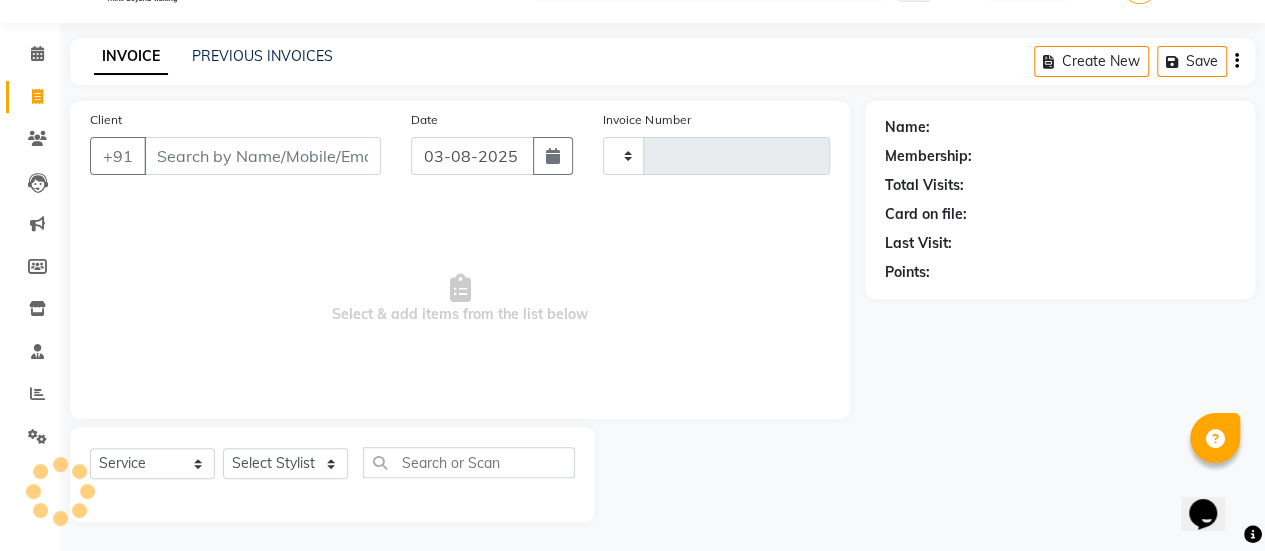 click on "Client" at bounding box center [262, 156] 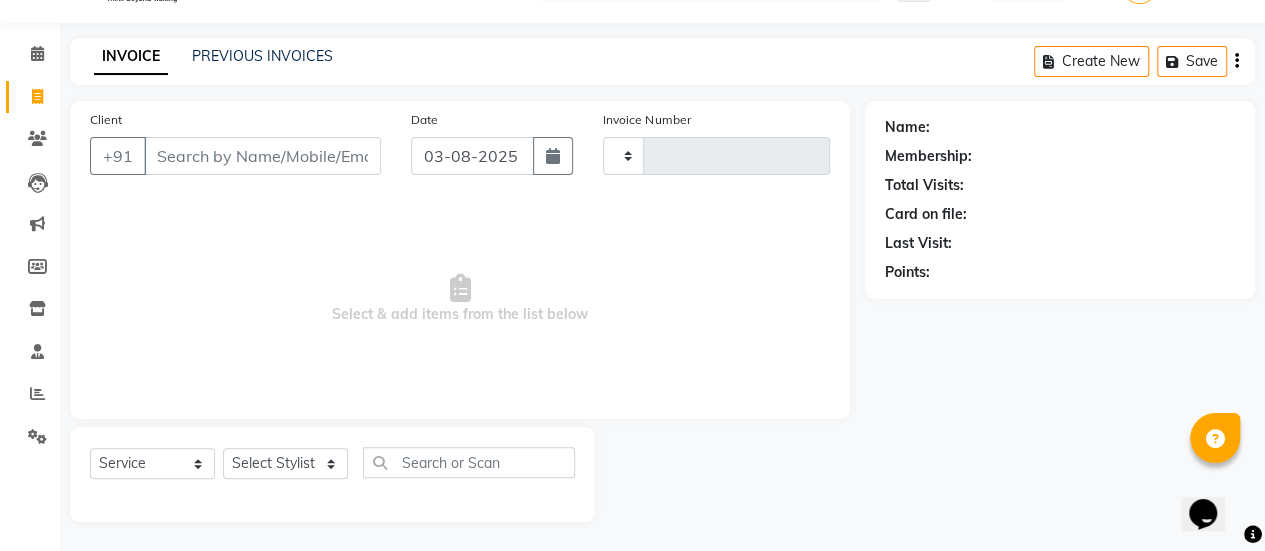 click on "Client" at bounding box center (262, 156) 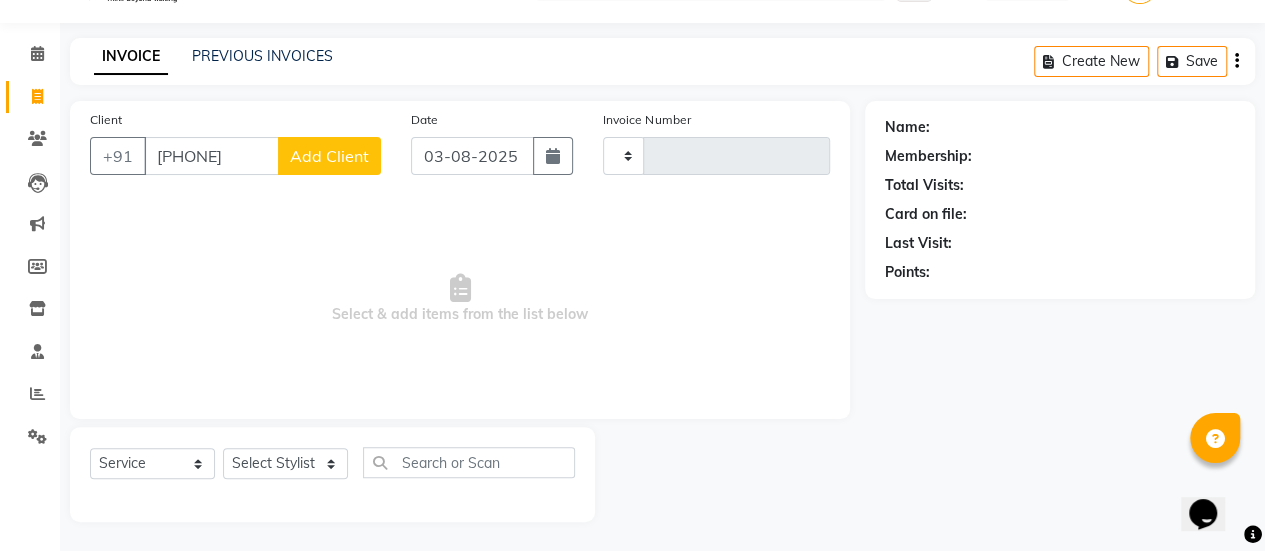 click on "Add Client" 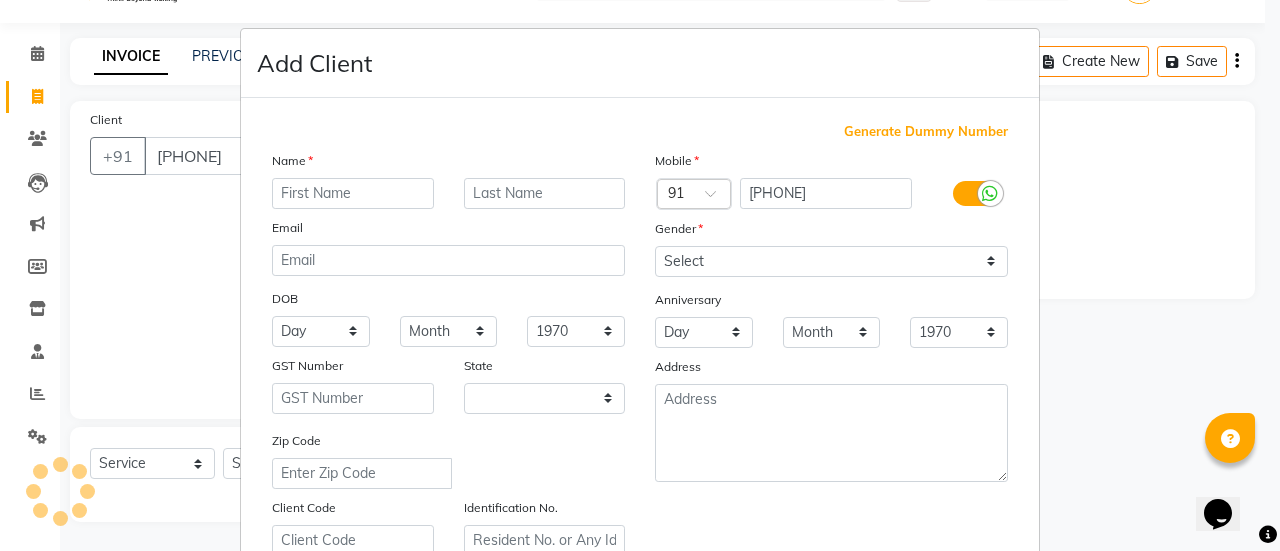 click at bounding box center [353, 193] 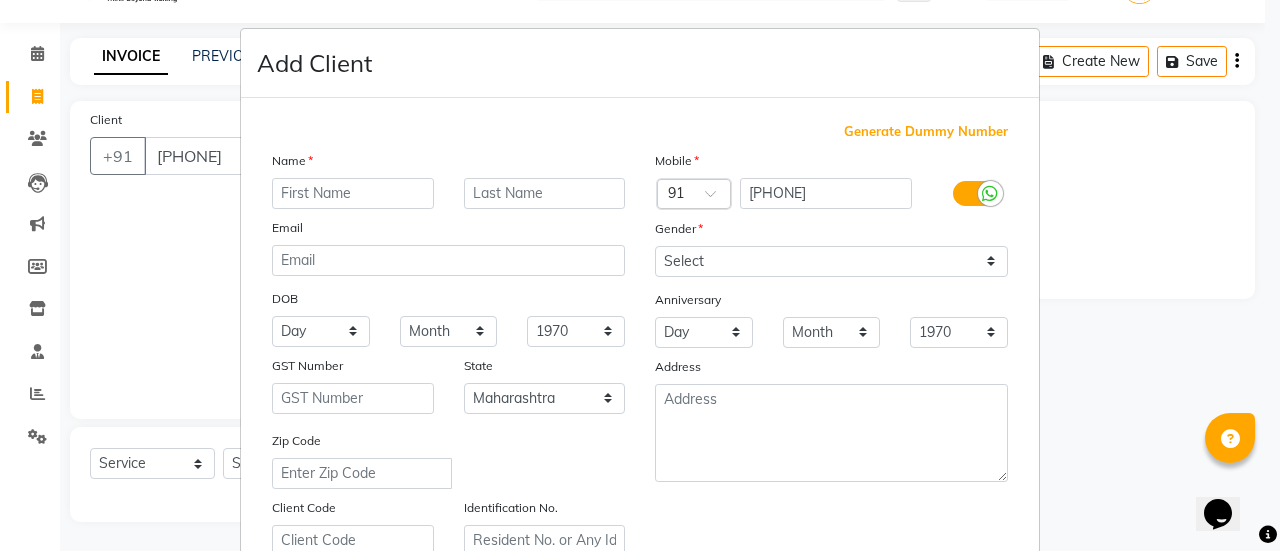 click at bounding box center (353, 193) 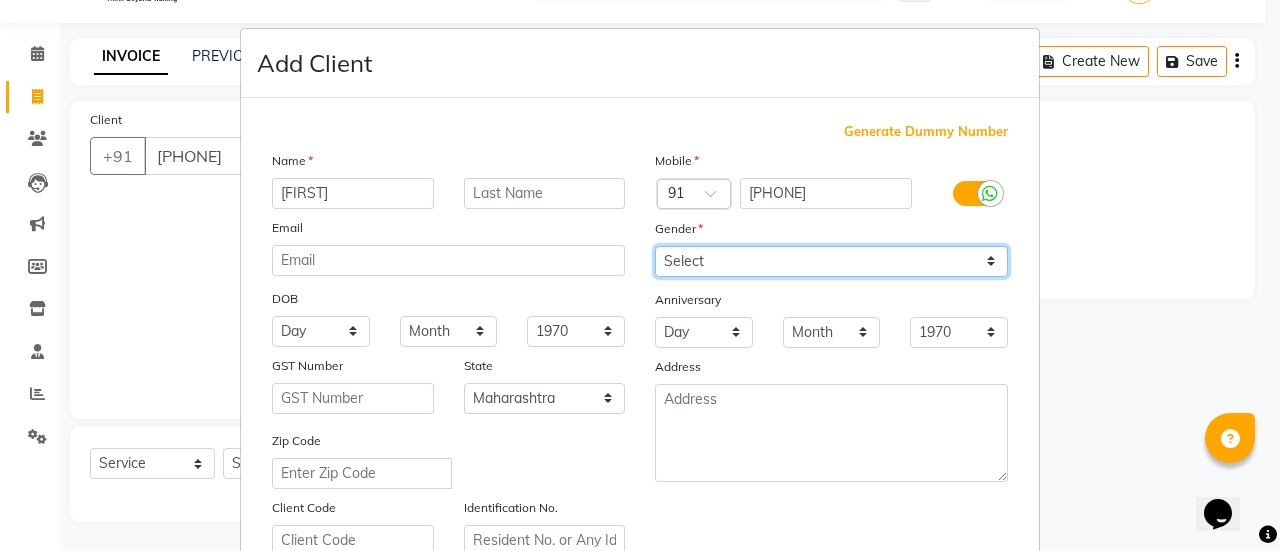 click on "Select Male Female Other Prefer Not To Say" at bounding box center [831, 261] 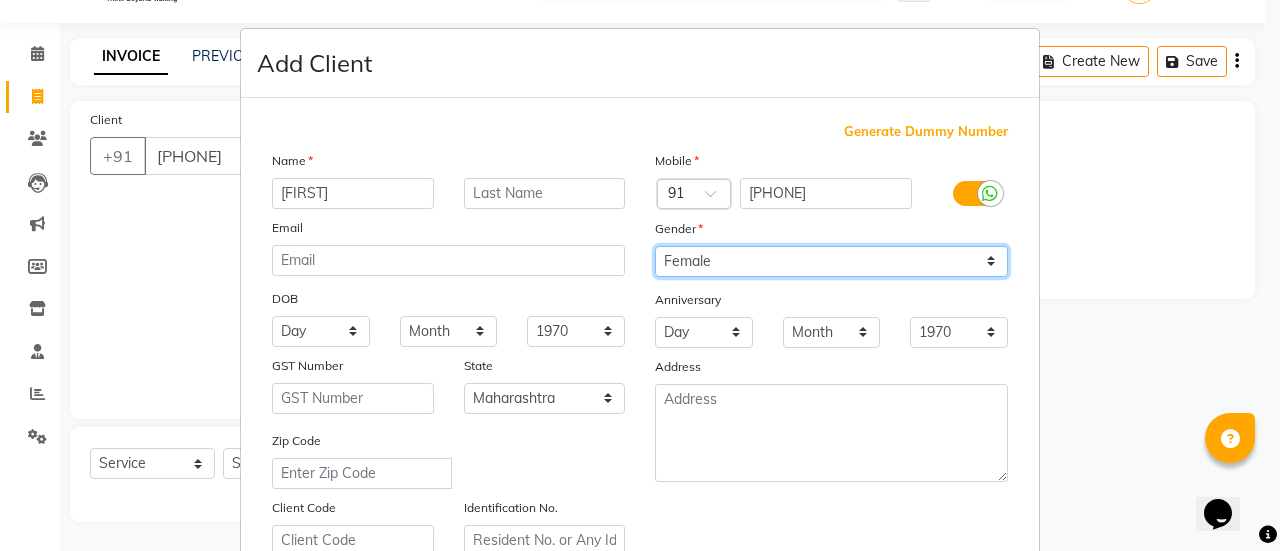 click on "Select Male Female Other Prefer Not To Say" at bounding box center [831, 261] 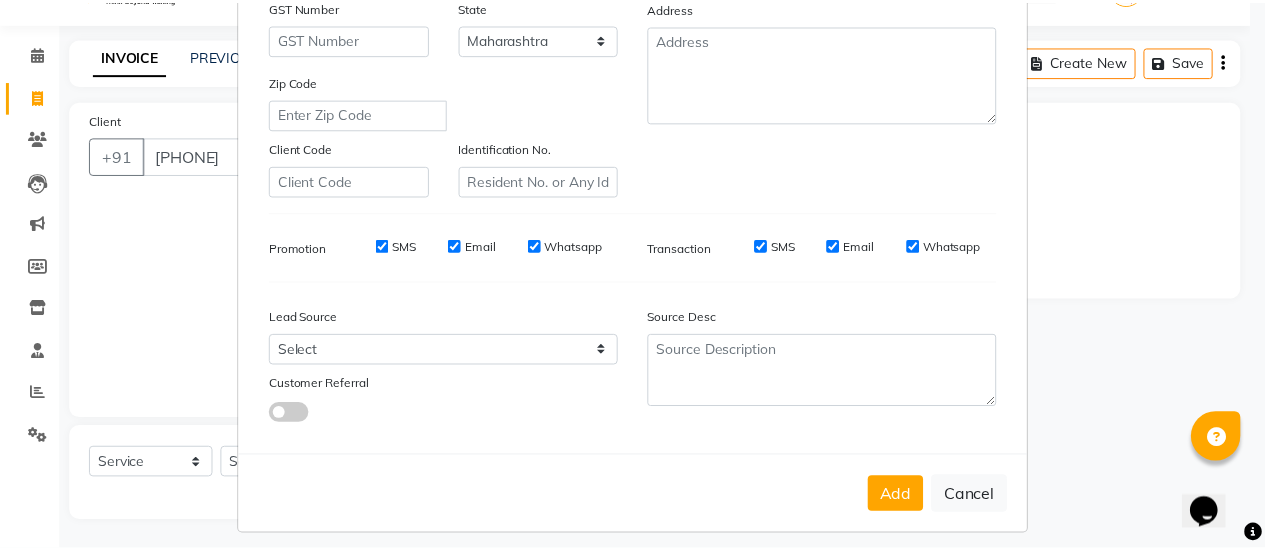 scroll, scrollTop: 368, scrollLeft: 0, axis: vertical 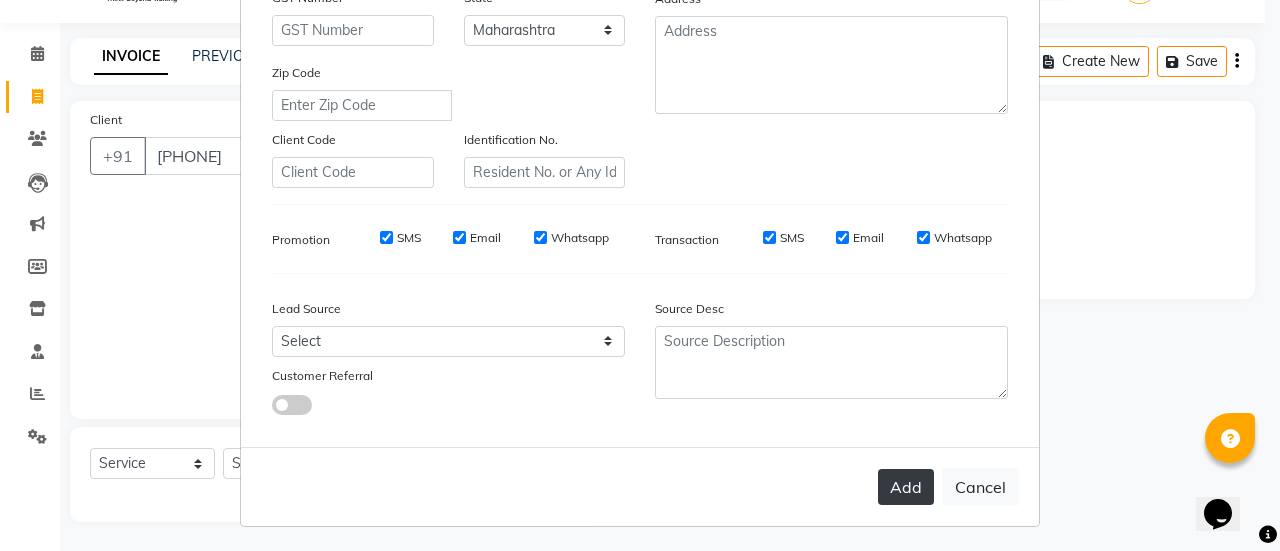 click on "Add" at bounding box center (906, 487) 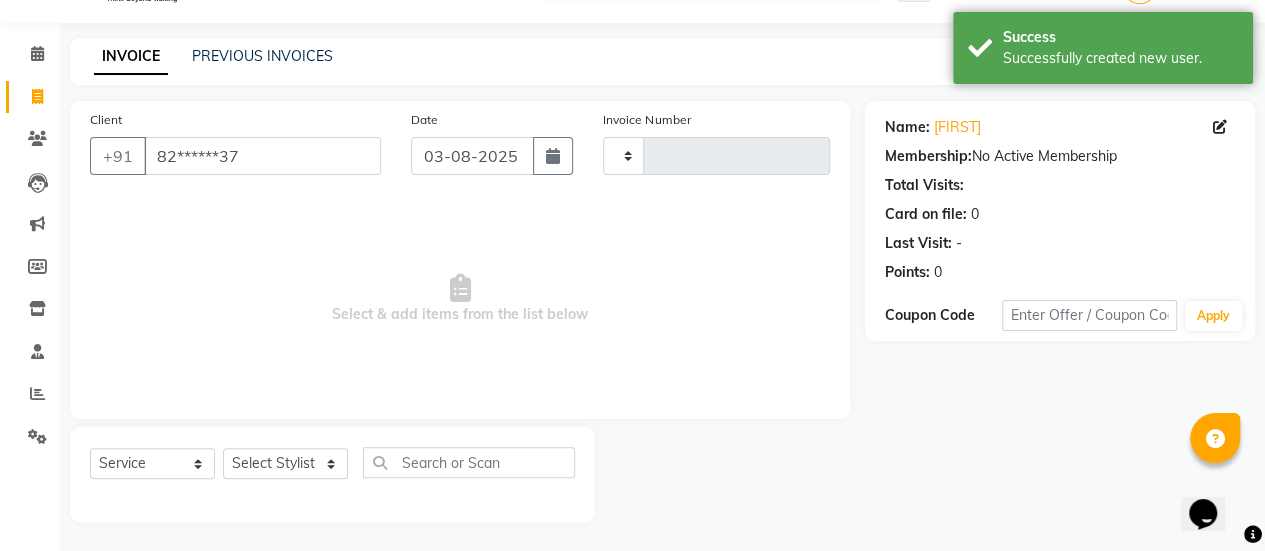 click on "Select  Service  Product  Membership  Package Voucher Prepaid Gift Card  Select Stylist [FIRST] [FIRST] [FIRST] Manager [FIRST] [FIRST] [FIRST] [FIRST] [FIRST] [FIRST] [FIRST] [FIRST] [FIRST] [FIRST] [FIRST]" 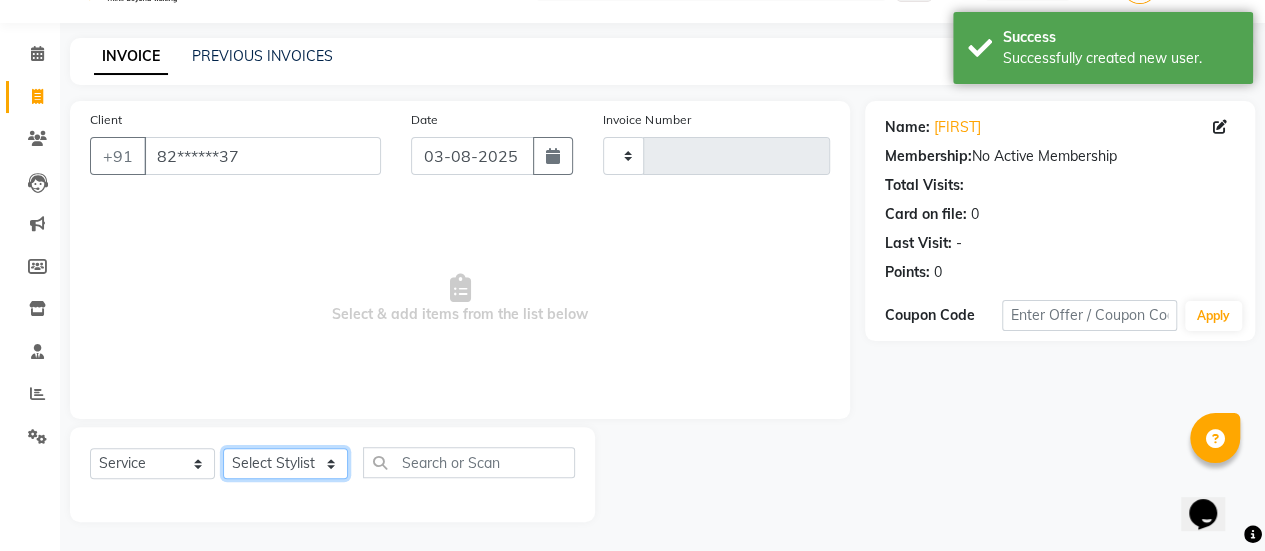 click on "Select Stylist [FIRST] [FIRST] [FIRST] Manager [FIRST] [FIRST] [FIRST] [FIRST] [FIRST] [FIRST] [FIRST] [FIRST] [FIRST] [FIRST] [FIRST]" 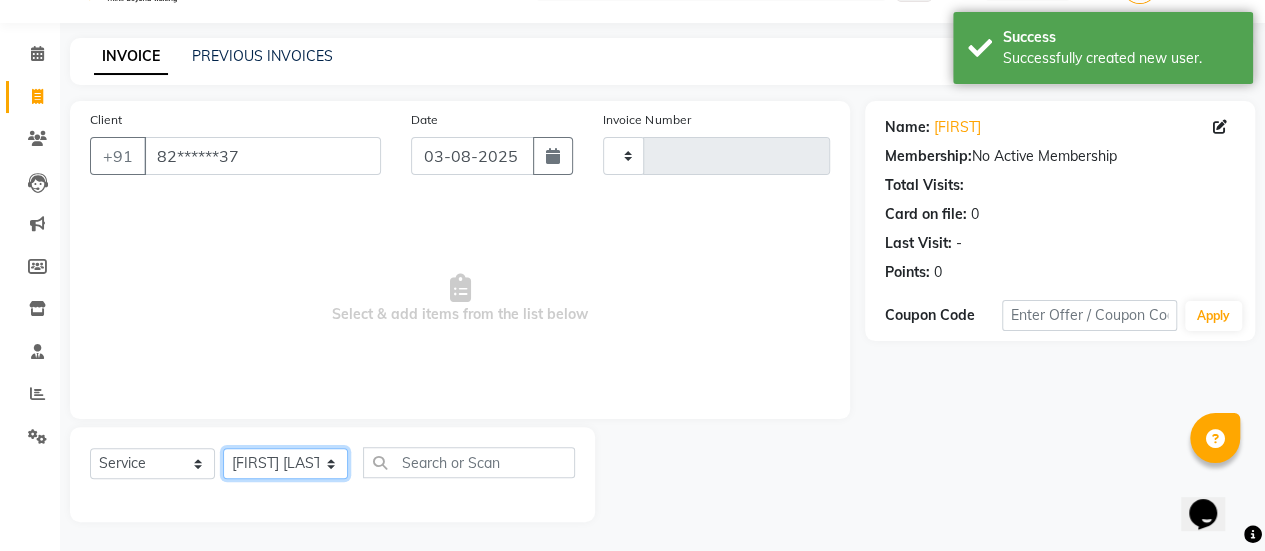 click on "Select Stylist [FIRST] [FIRST] [FIRST] Manager [FIRST] [FIRST] [FIRST] [FIRST] [FIRST] [FIRST] [FIRST] [FIRST] [FIRST] [FIRST] [FIRST]" 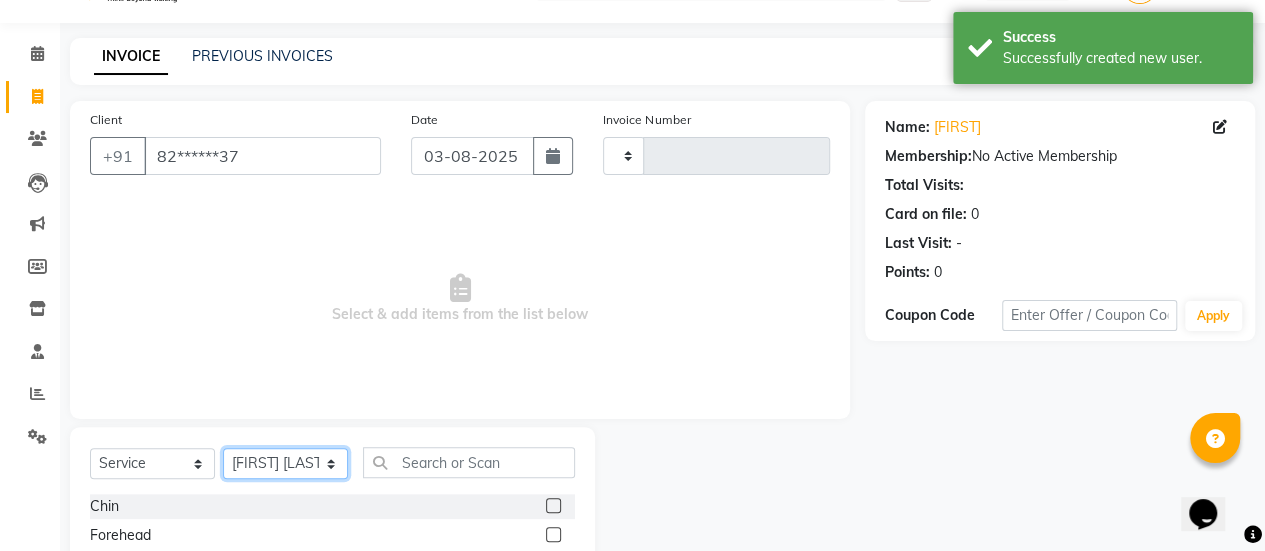 scroll, scrollTop: 249, scrollLeft: 0, axis: vertical 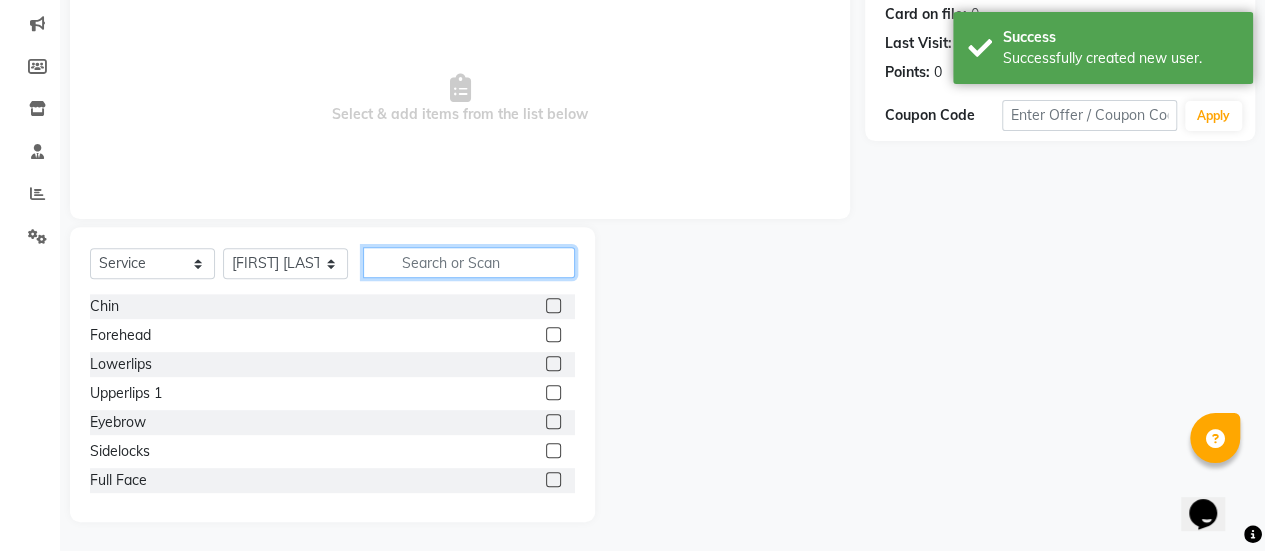 click 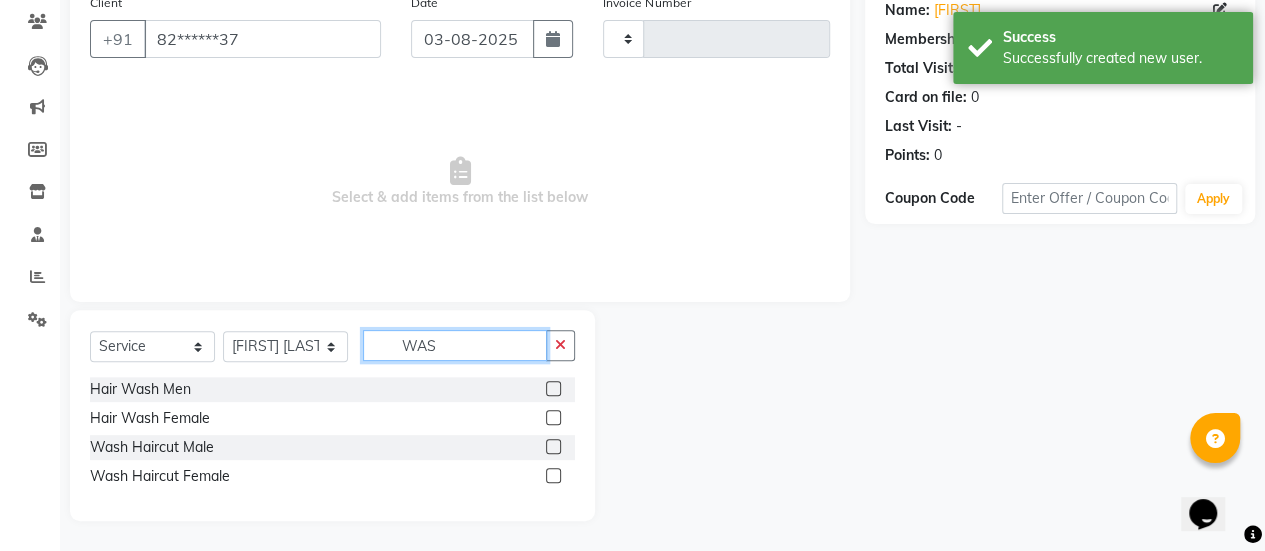 scroll, scrollTop: 165, scrollLeft: 0, axis: vertical 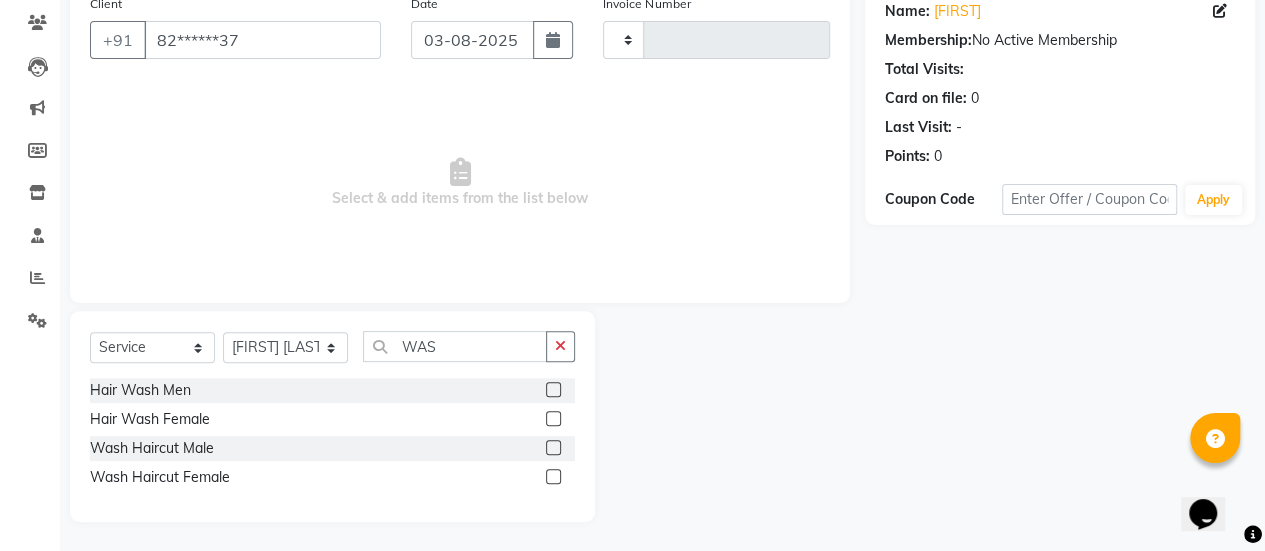 click 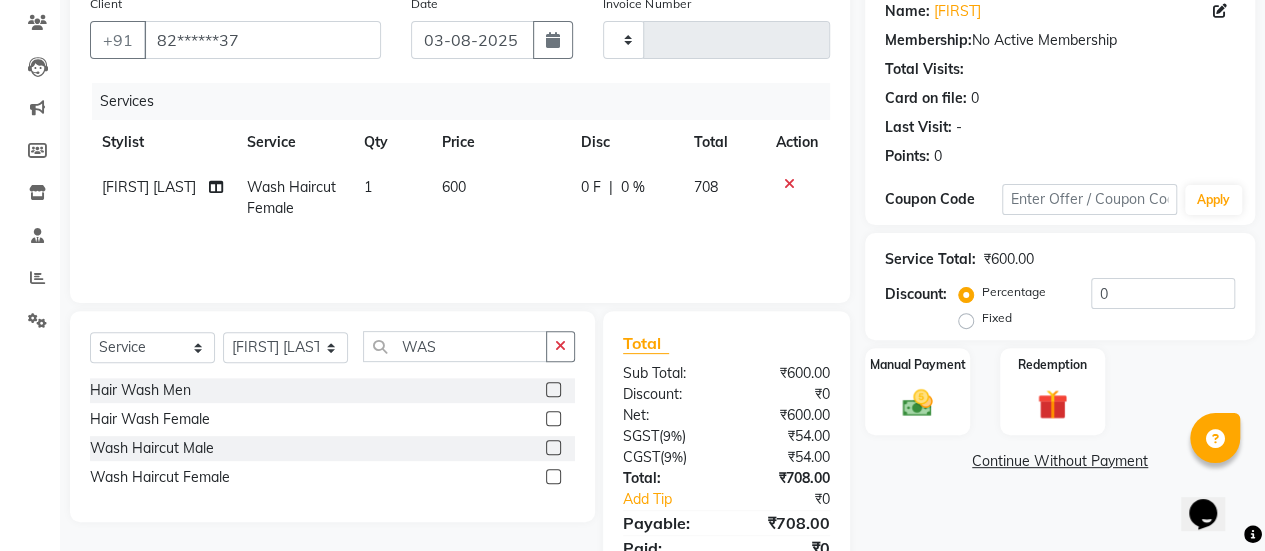 click on "600" 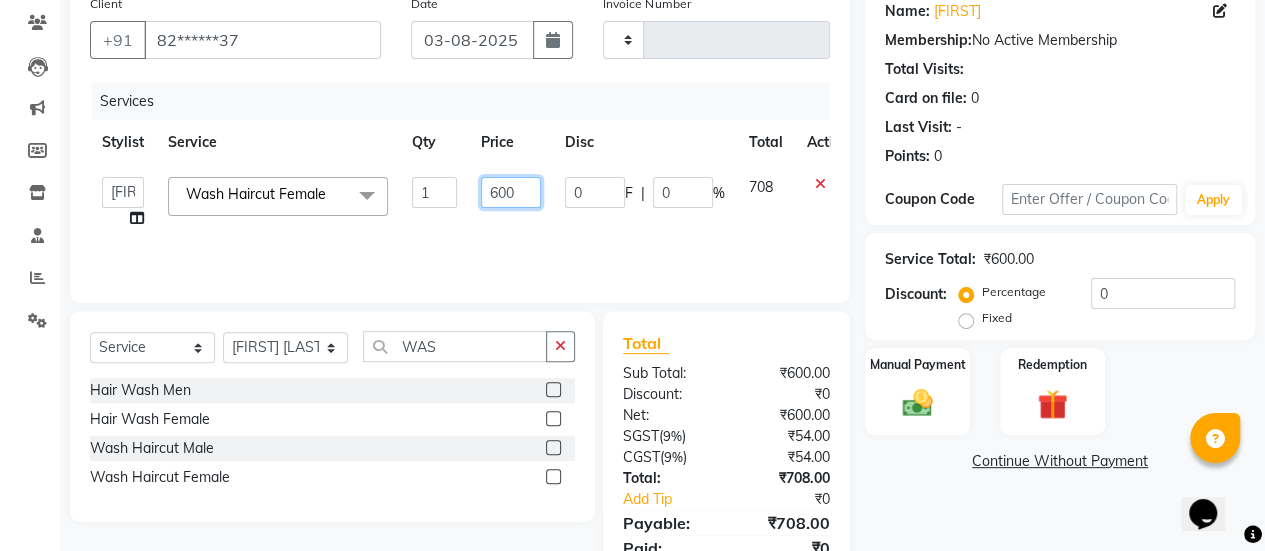 click on "600" 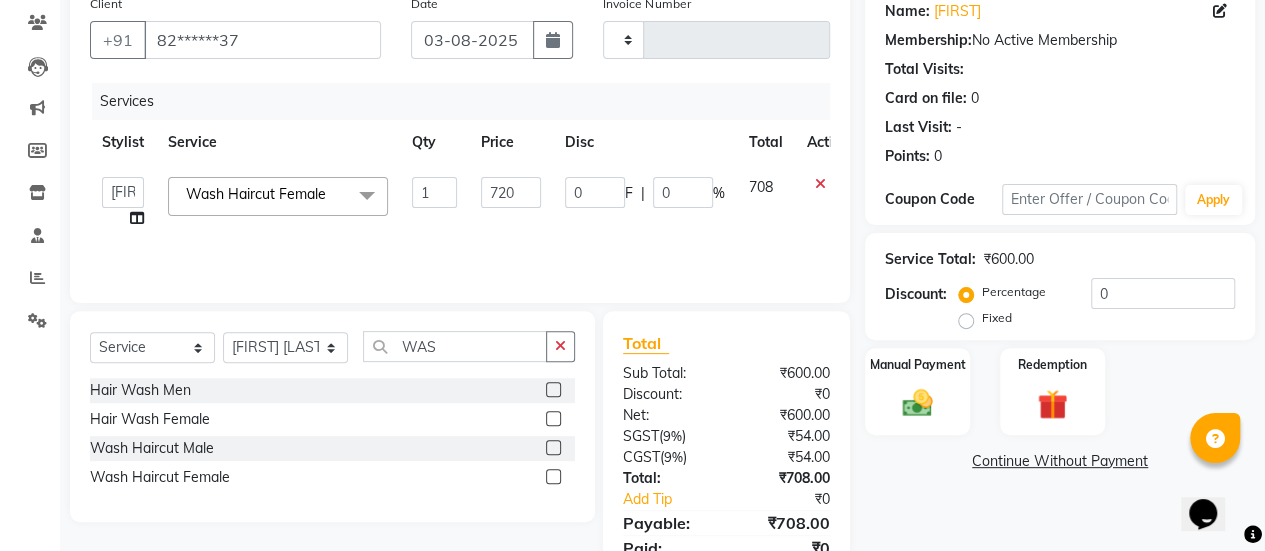 click on "720" 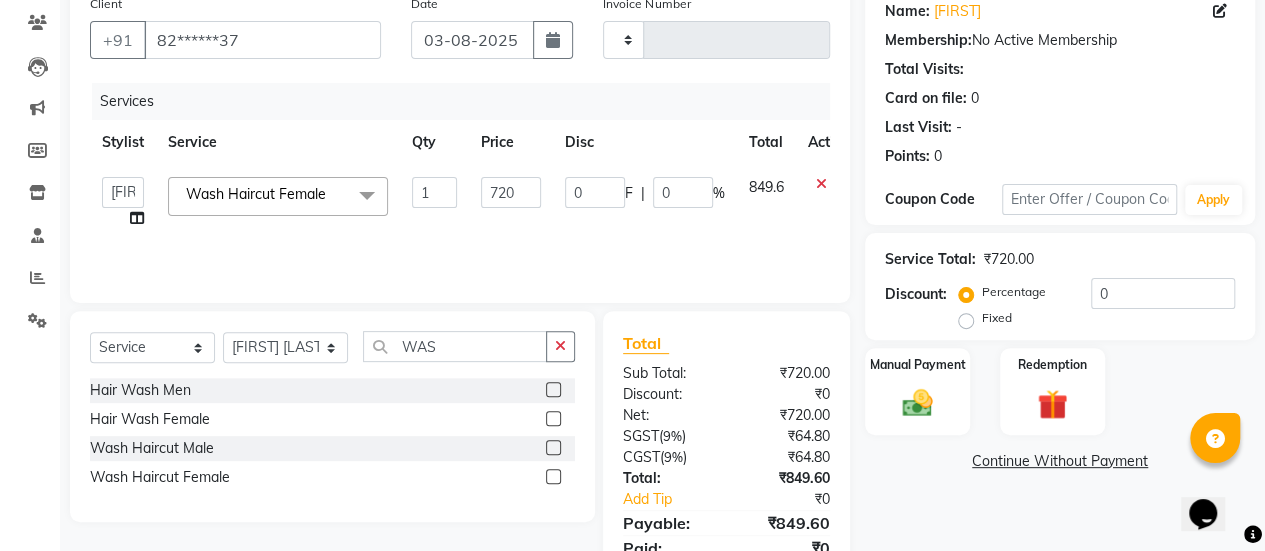 scroll, scrollTop: 247, scrollLeft: 0, axis: vertical 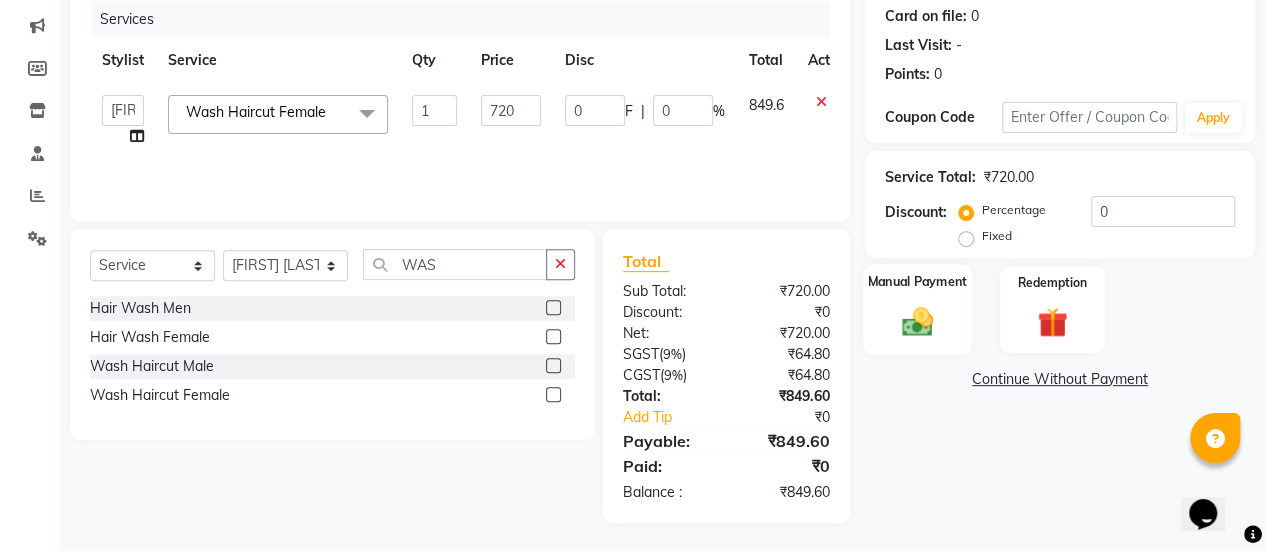 click on "Manual Payment" 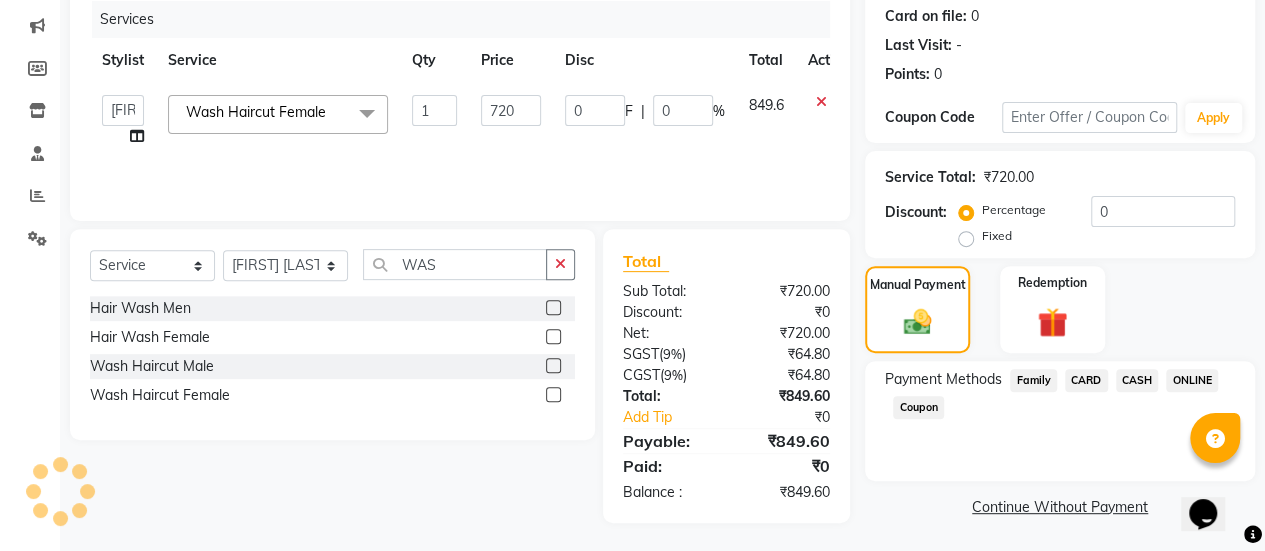 click on "ONLINE" 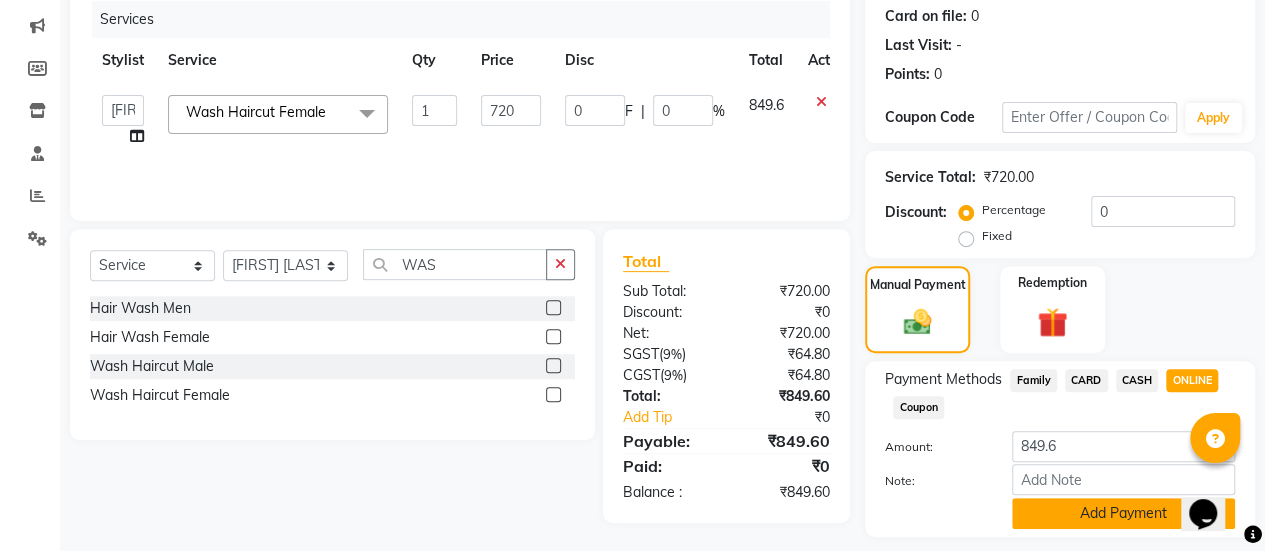 click on "Add Payment" 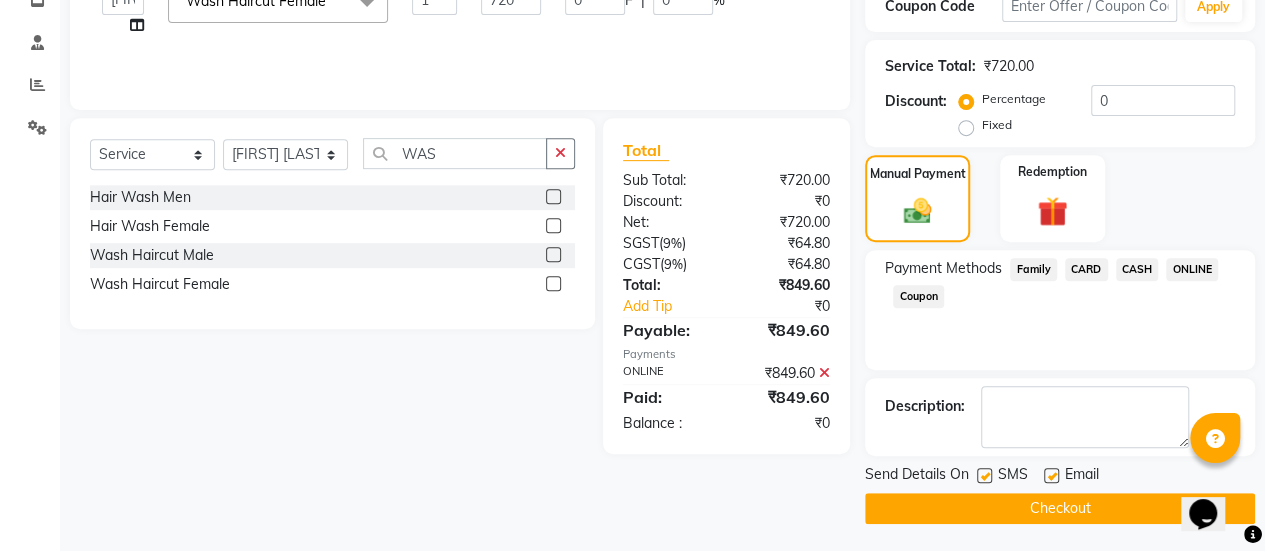 click 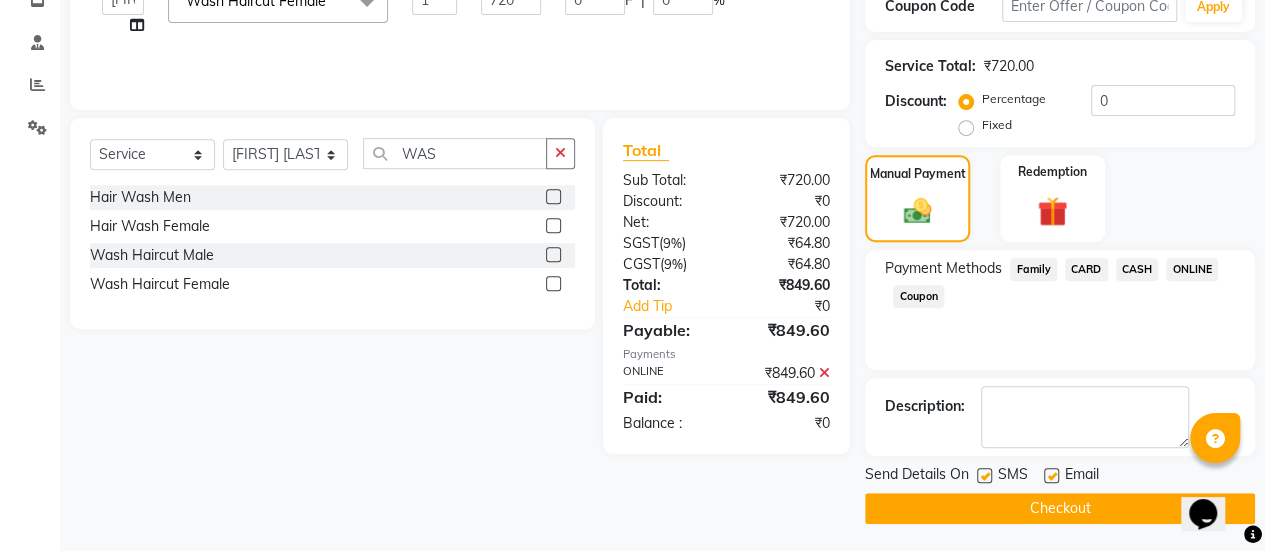 click at bounding box center (1050, 476) 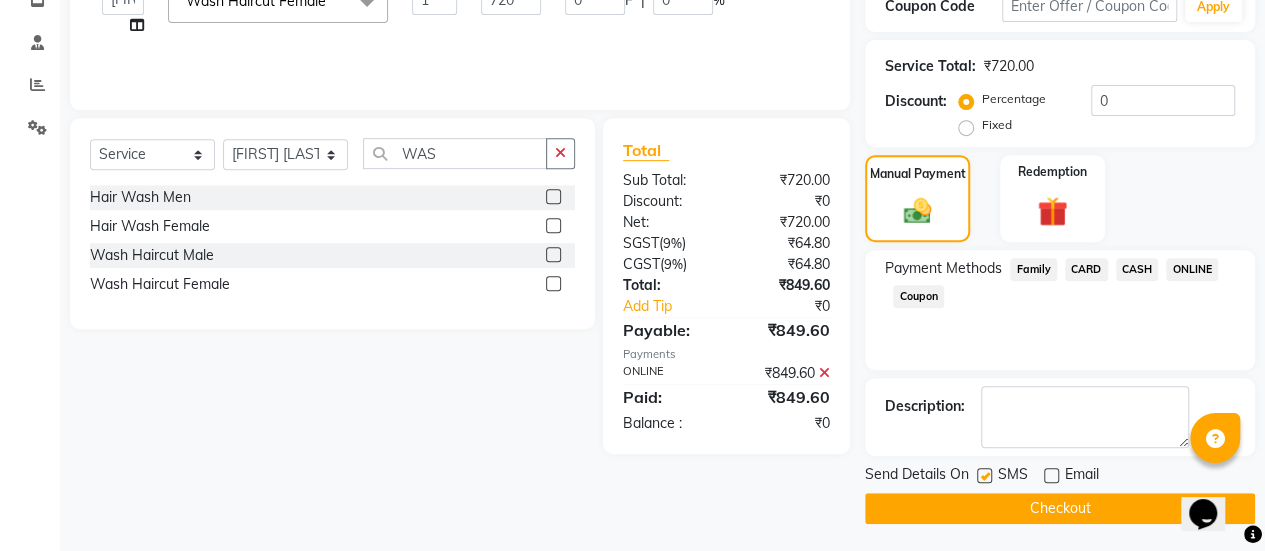 click 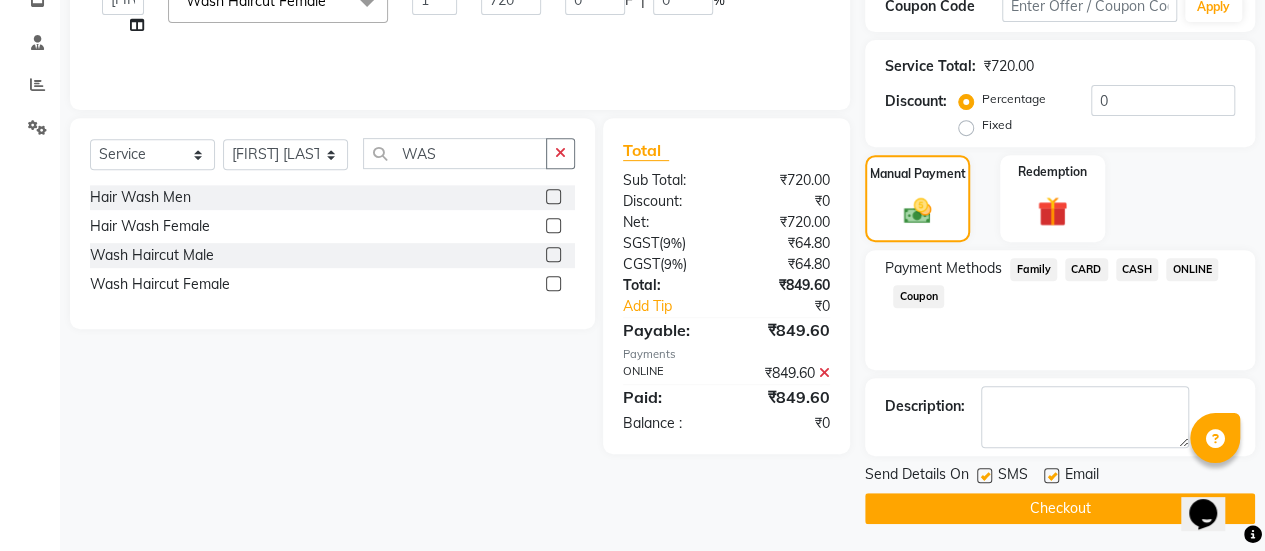 click 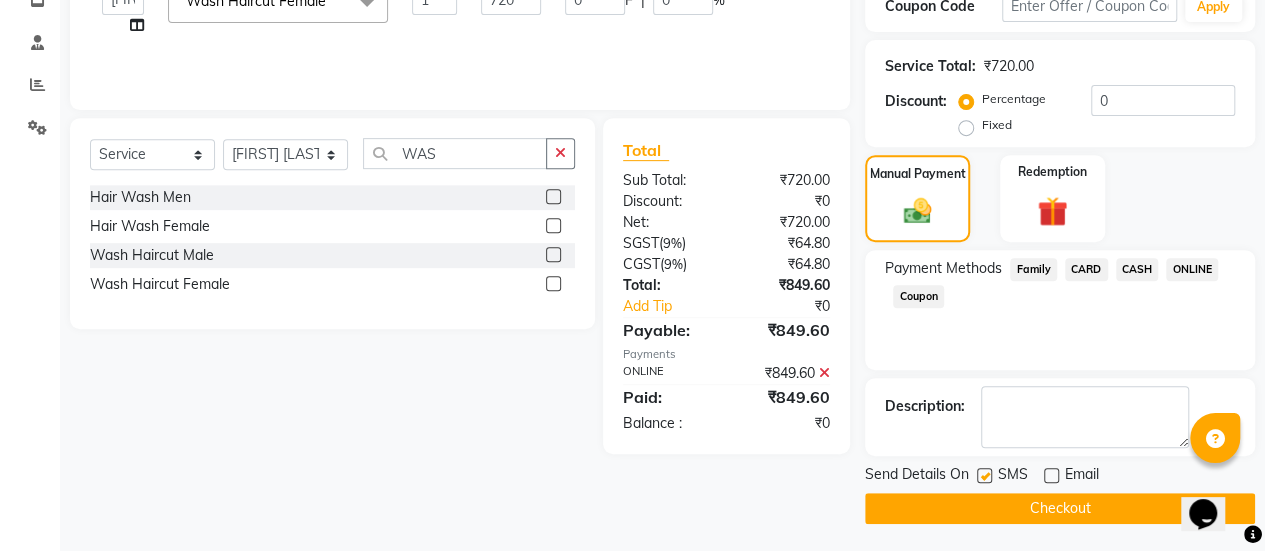 click on "Checkout" 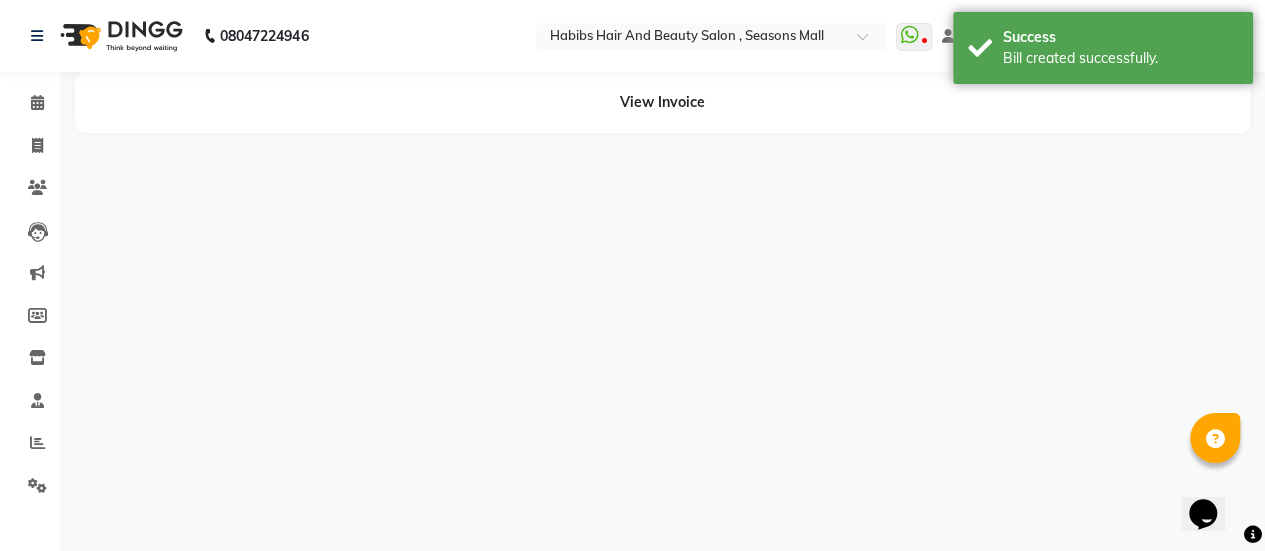 scroll, scrollTop: 0, scrollLeft: 0, axis: both 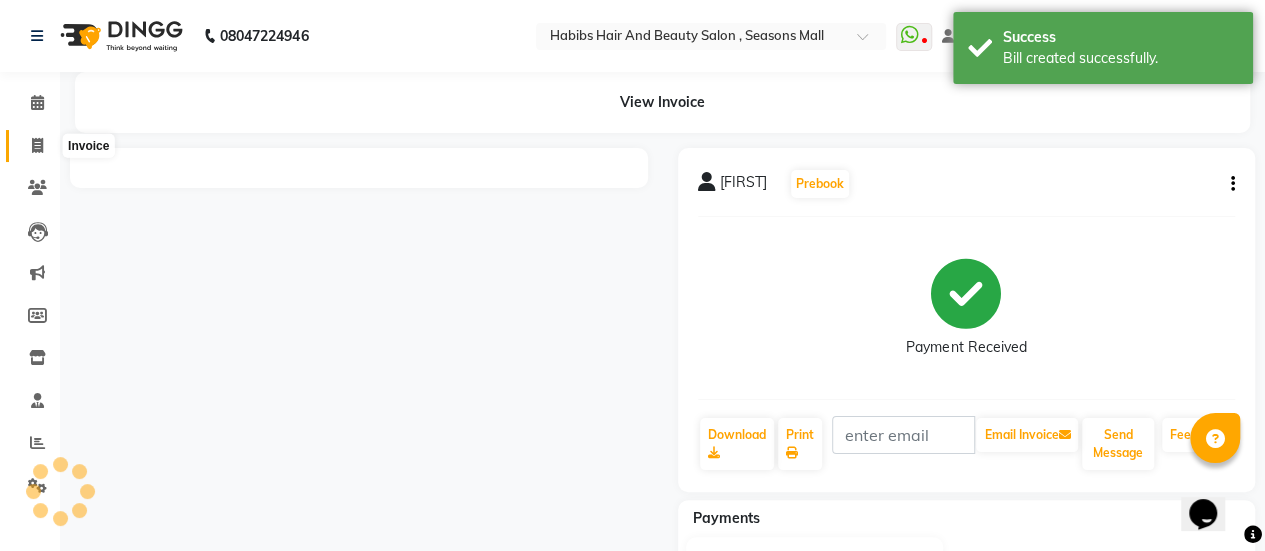 click 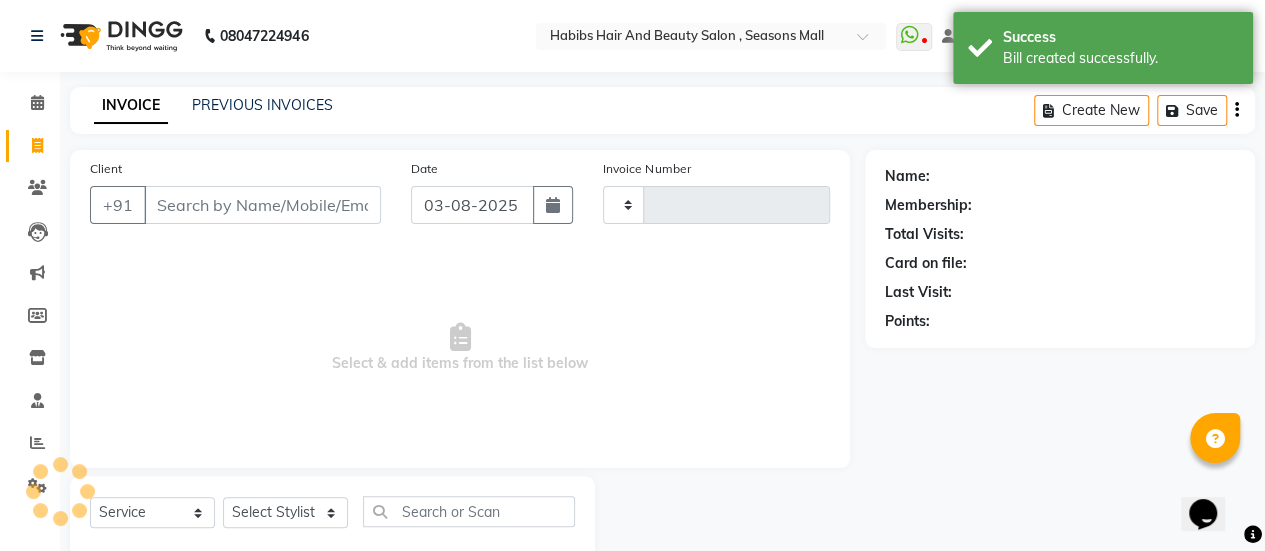 scroll, scrollTop: 49, scrollLeft: 0, axis: vertical 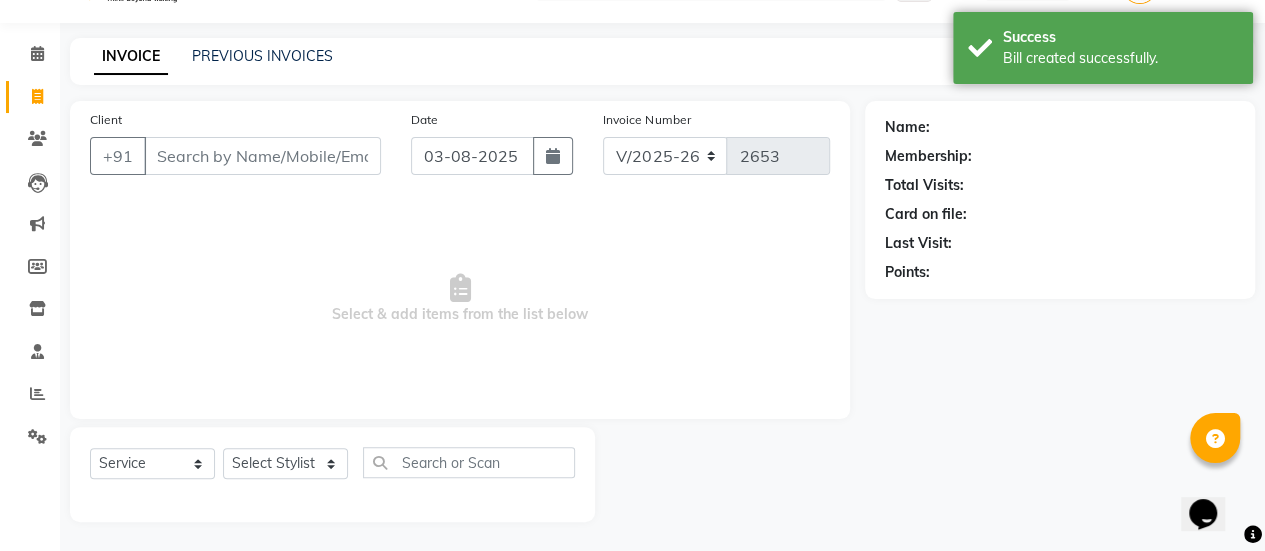 click on "Client" at bounding box center [262, 156] 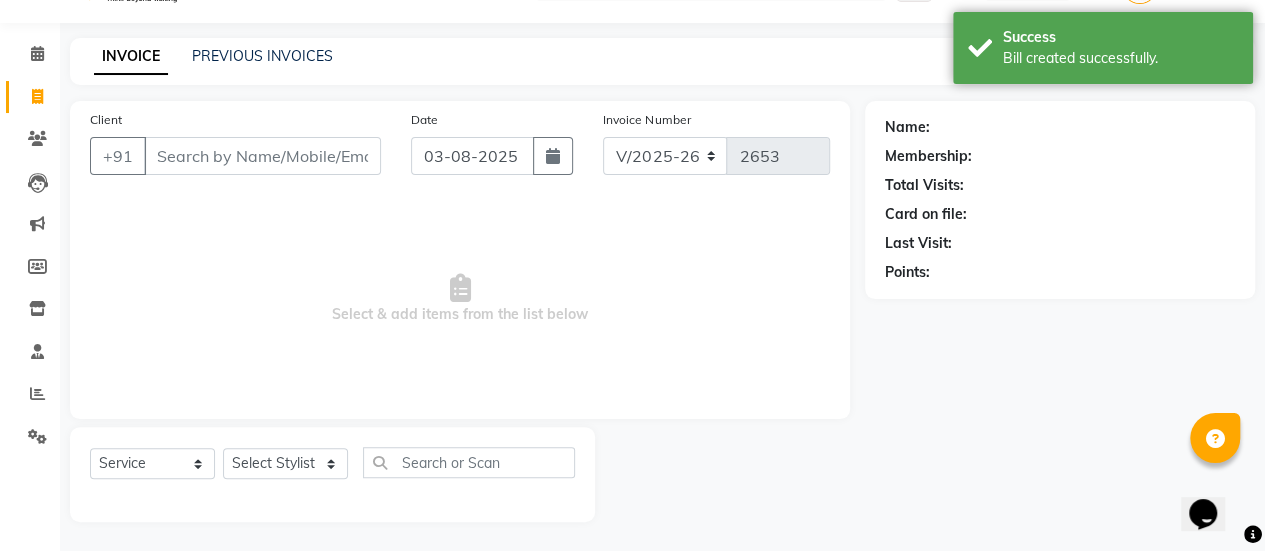 click on "Client" at bounding box center (262, 156) 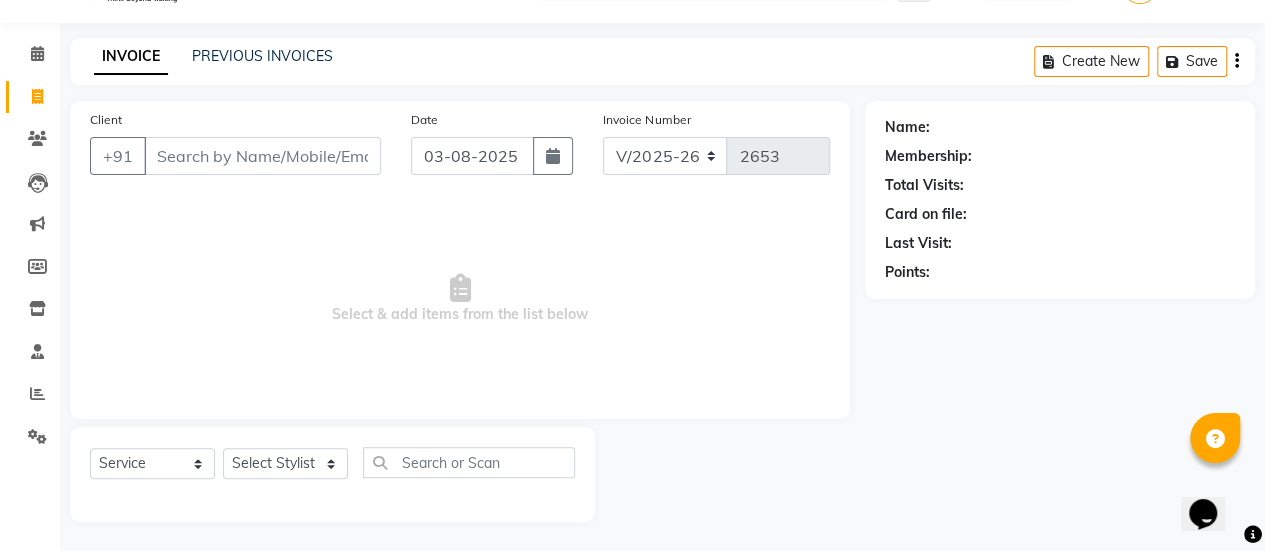 click on "Client" at bounding box center (262, 156) 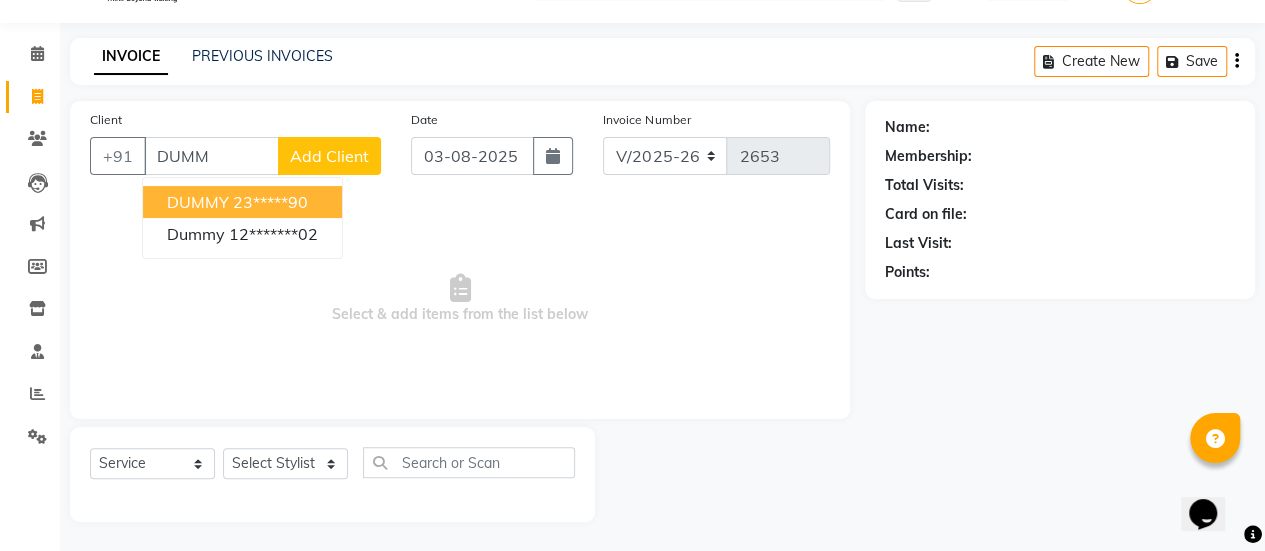 click on "23*****90" at bounding box center (270, 202) 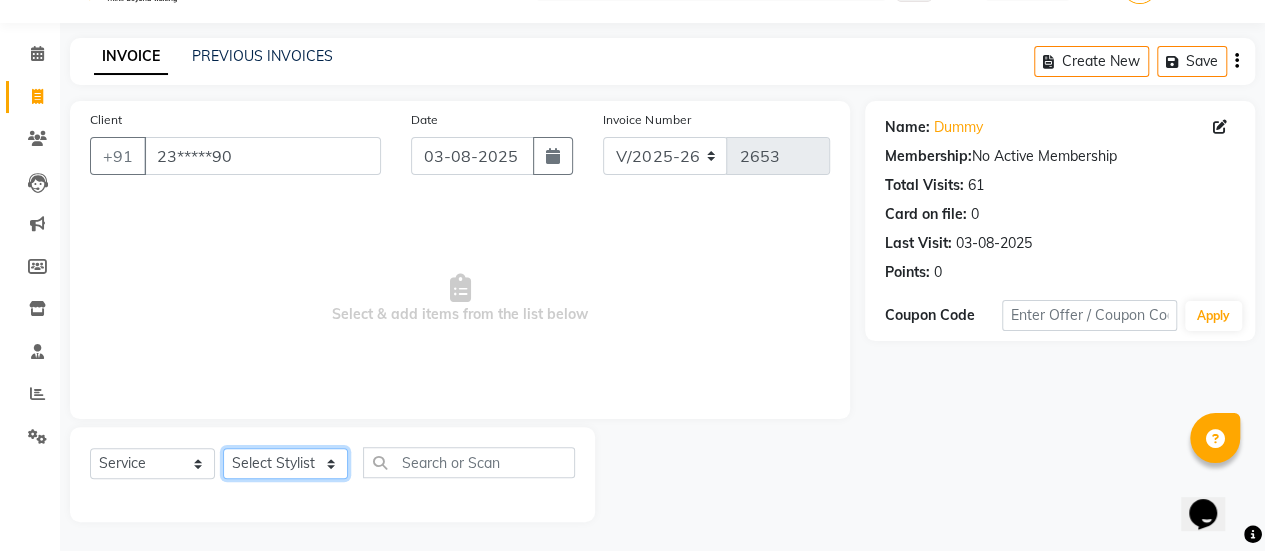 click on "Select Stylist [FIRST] [FIRST] [FIRST] Manager [FIRST] [FIRST] [FIRST] [FIRST] [FIRST] [FIRST] [FIRST] [FIRST] [FIRST] [FIRST] [FIRST]" 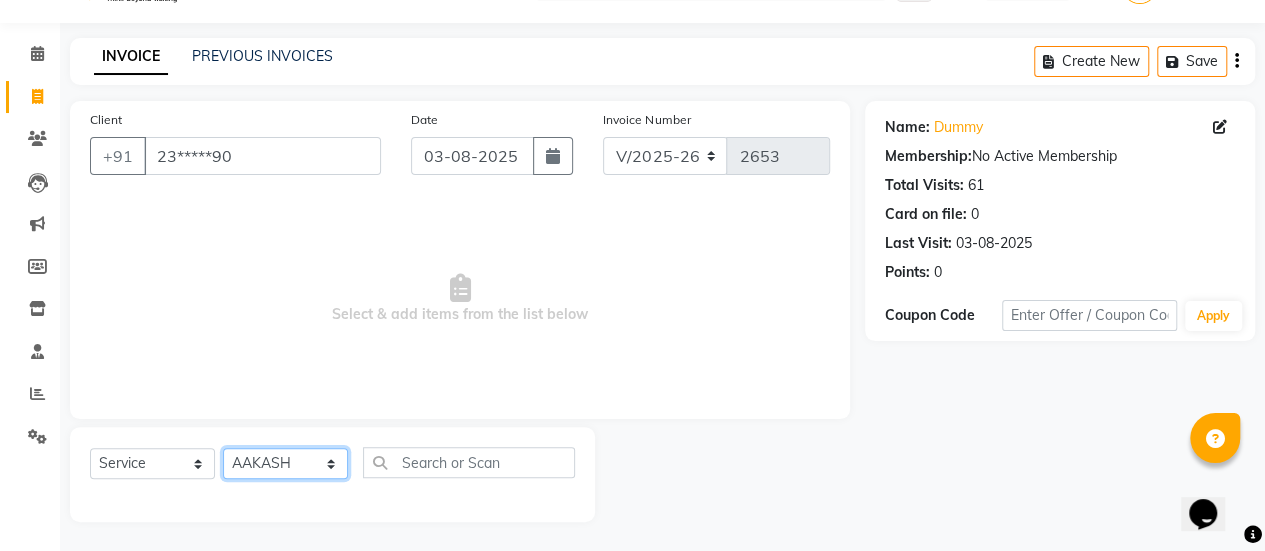 click on "Select Stylist [FIRST] [FIRST] [FIRST] Manager [FIRST] [FIRST] [FIRST] [FIRST] [FIRST] [FIRST] [FIRST] [FIRST] [FIRST] [FIRST] [FIRST]" 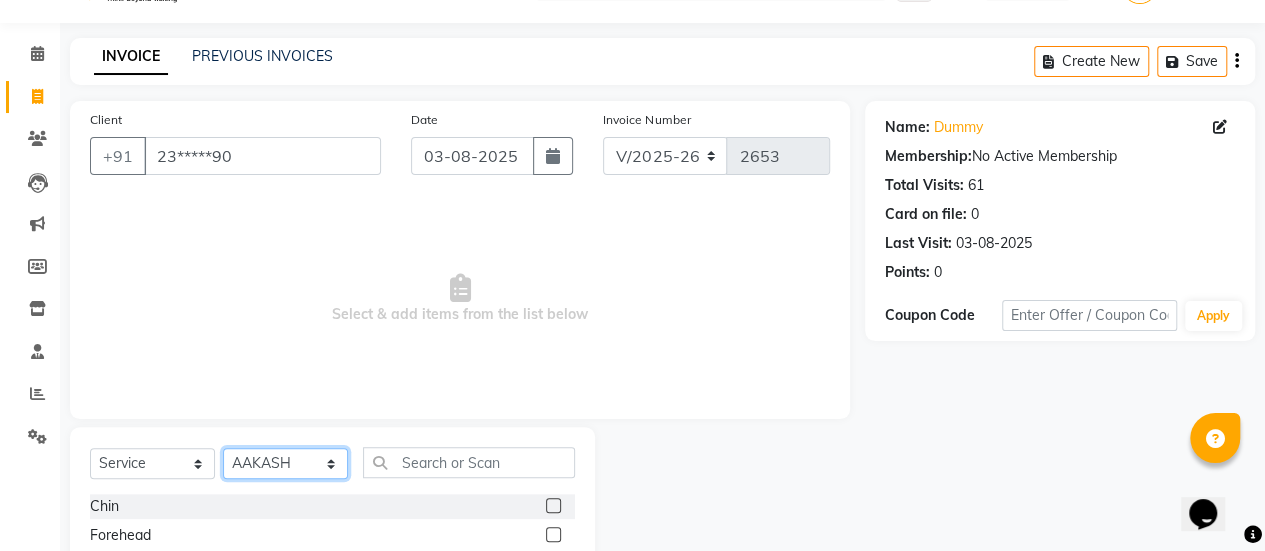 scroll, scrollTop: 249, scrollLeft: 0, axis: vertical 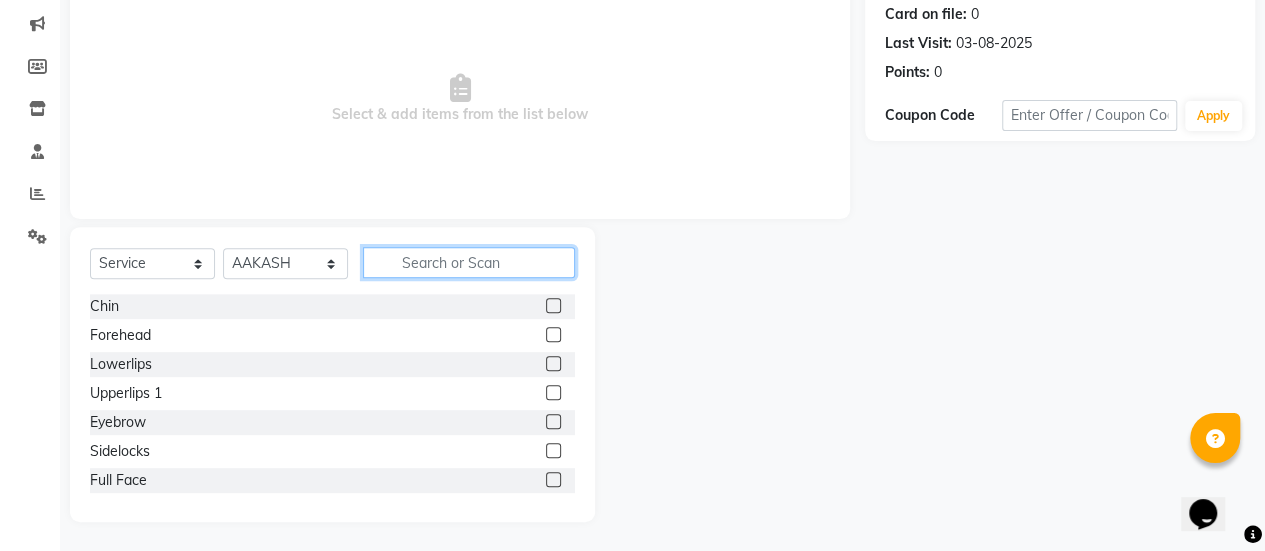click 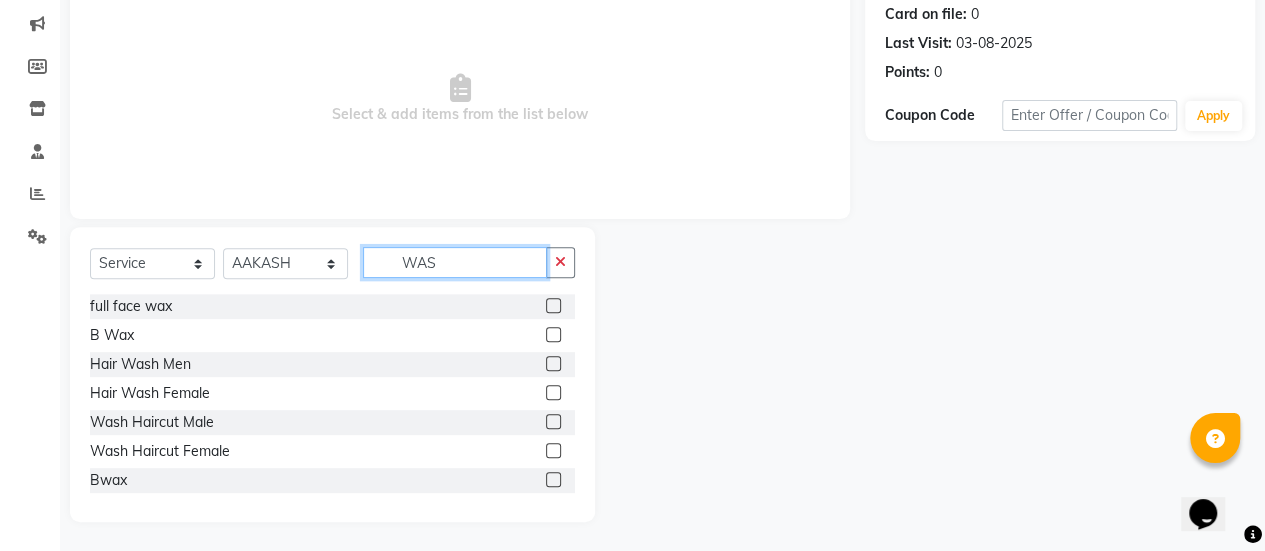 scroll, scrollTop: 165, scrollLeft: 0, axis: vertical 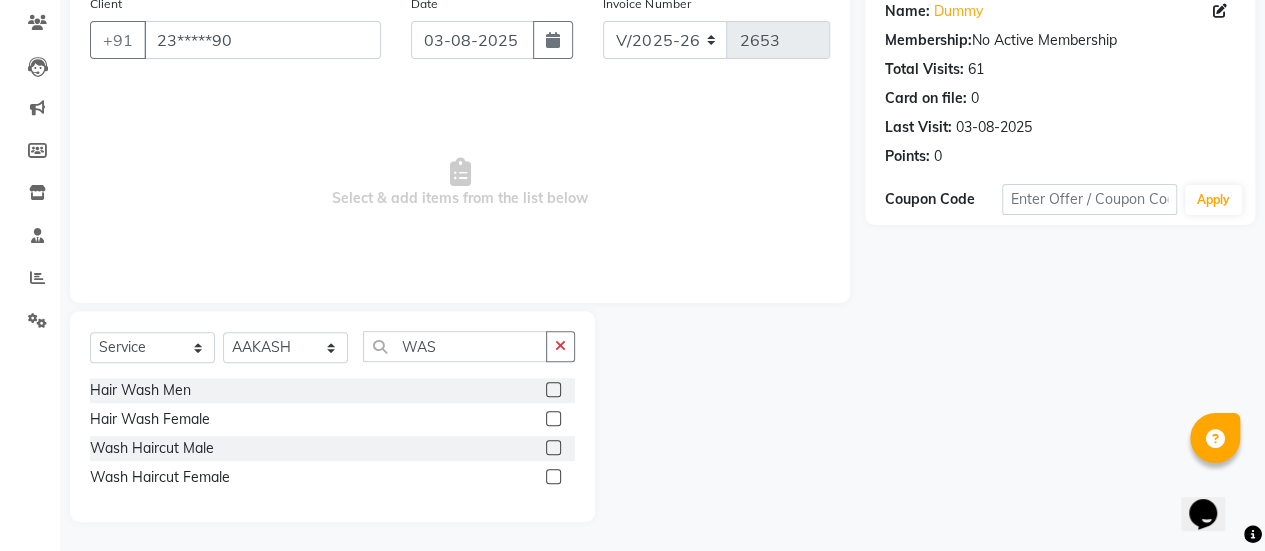click 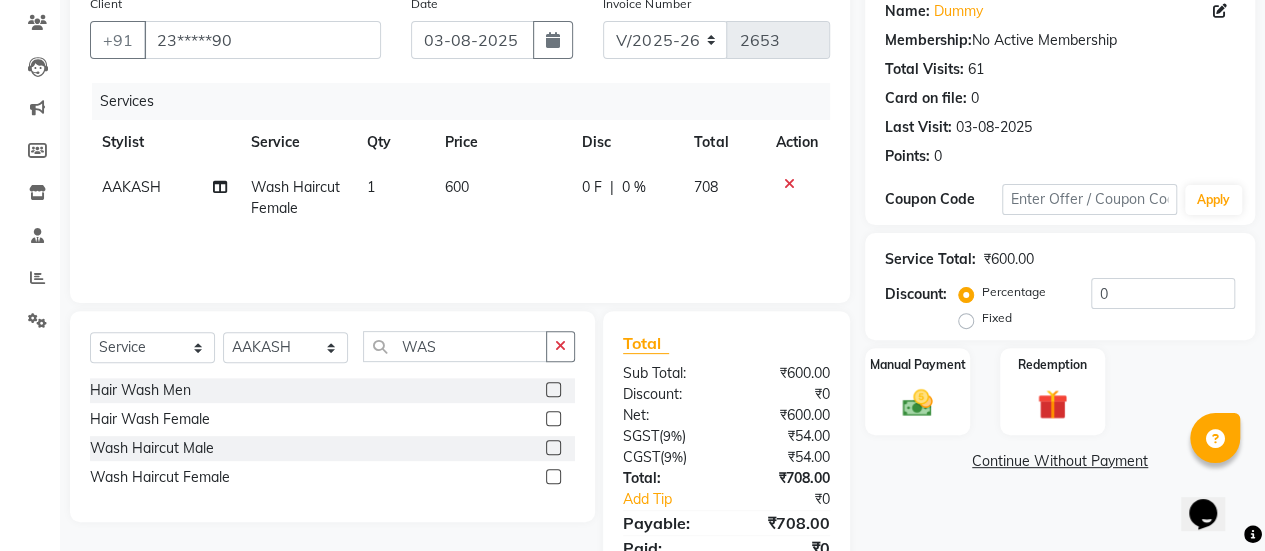 click on "600" 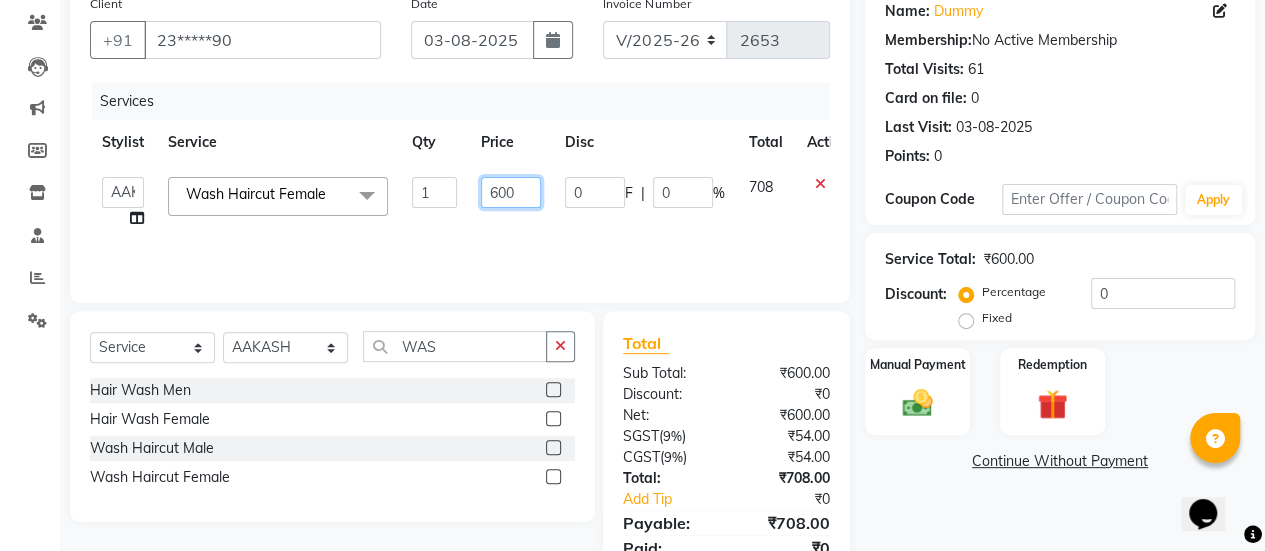 click on "600" 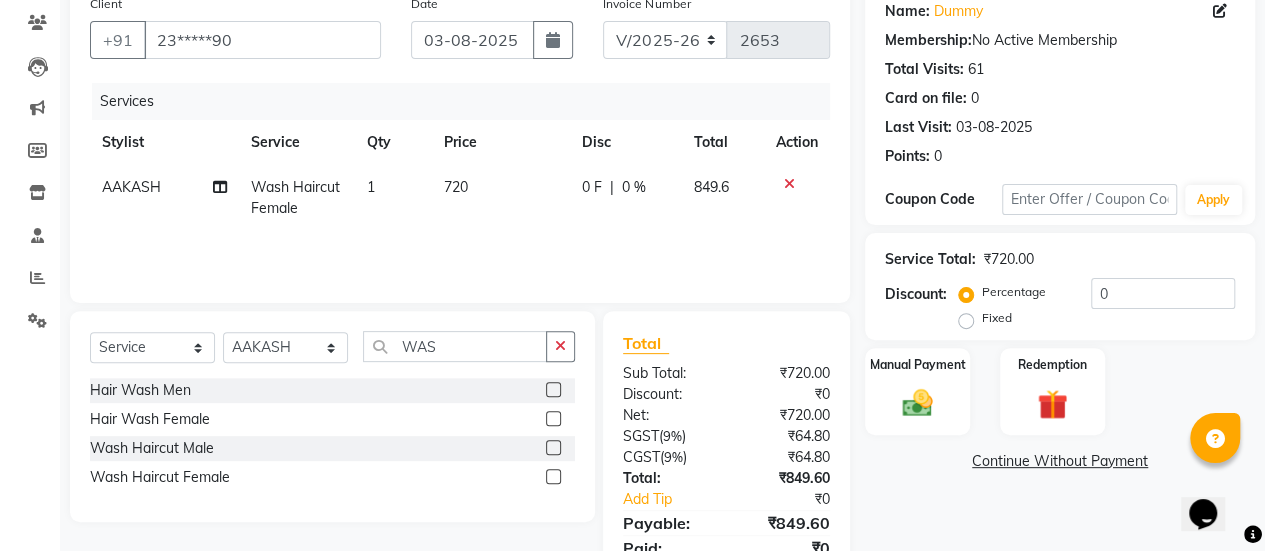 click on "Services Stylist Service Qty Price Disc Total Action [FIRST] [FIRST] [FIRST] 1 720 0 F | 0 % 849.6" 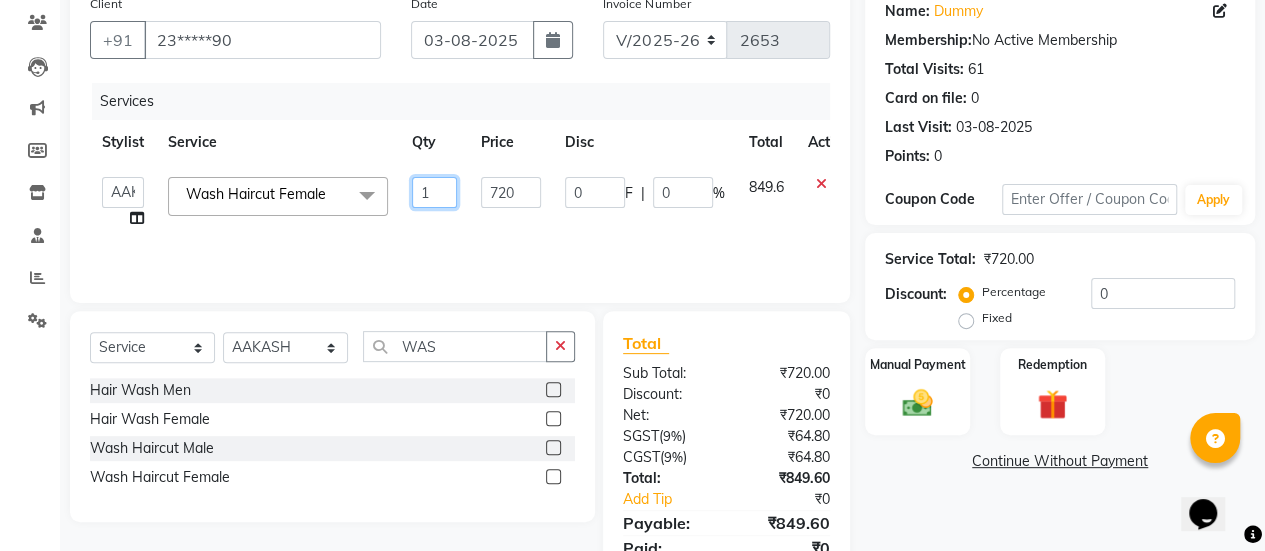 click on "1" 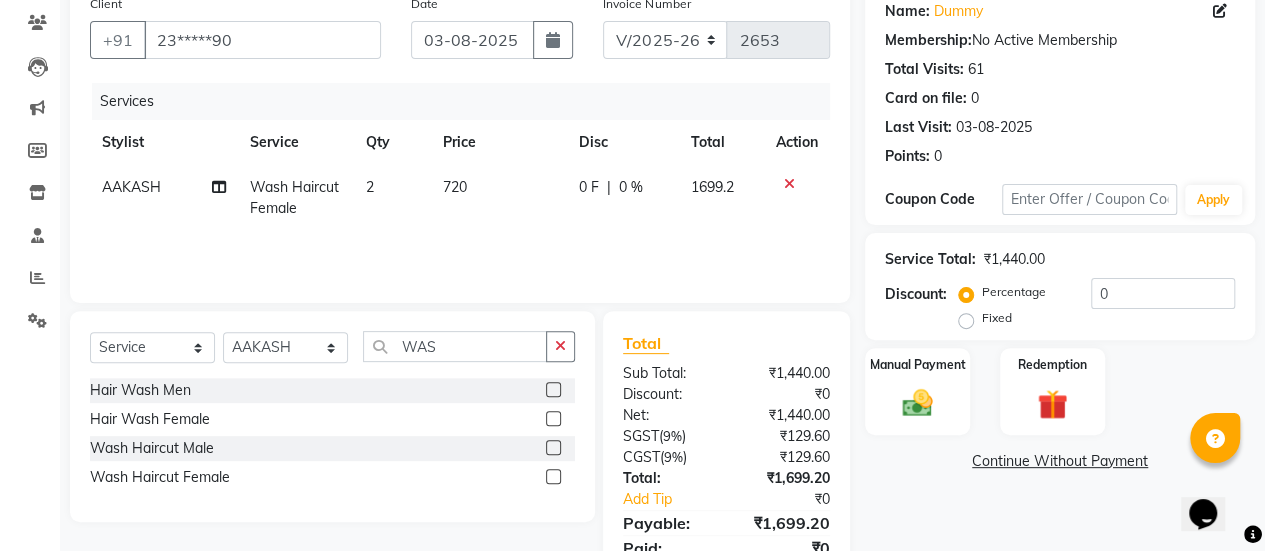 click on "AAKASH Wash Haircut Female 2 720 0 F | 0 % 1699.2" 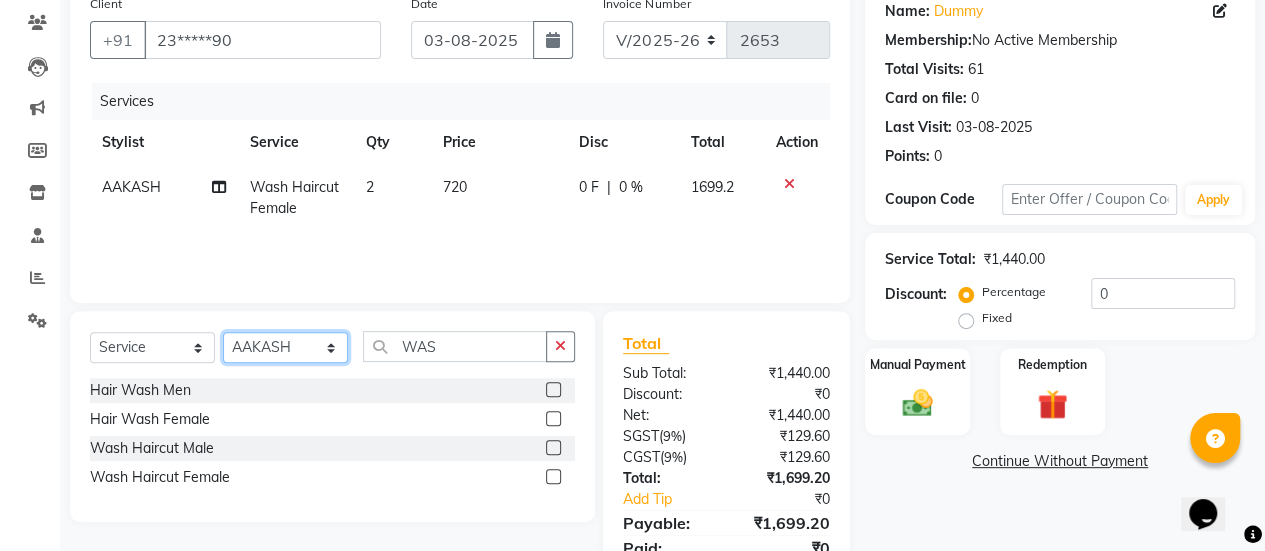 click on "Select Stylist [FIRST] [FIRST] [FIRST] Manager [FIRST] [FIRST] [FIRST] [FIRST] [FIRST] [FIRST] [FIRST] [FIRST] [FIRST] [FIRST] [FIRST]" 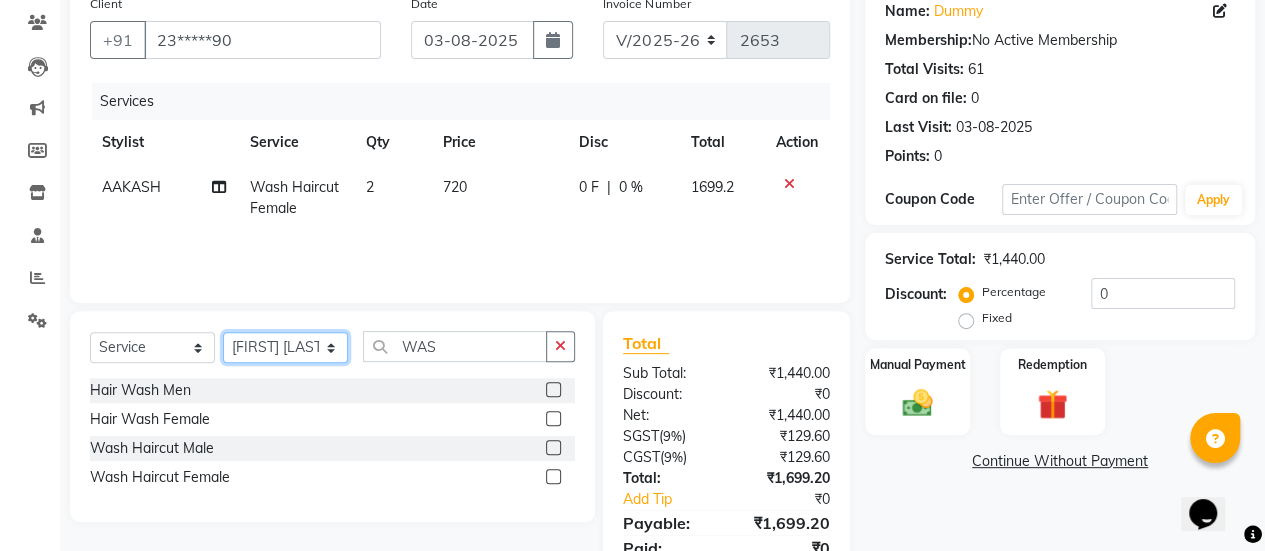 click on "Select Stylist [FIRST] [FIRST] [FIRST] Manager [FIRST] [FIRST] [FIRST] [FIRST] [FIRST] [FIRST] [FIRST] [FIRST] [FIRST] [FIRST] [FIRST]" 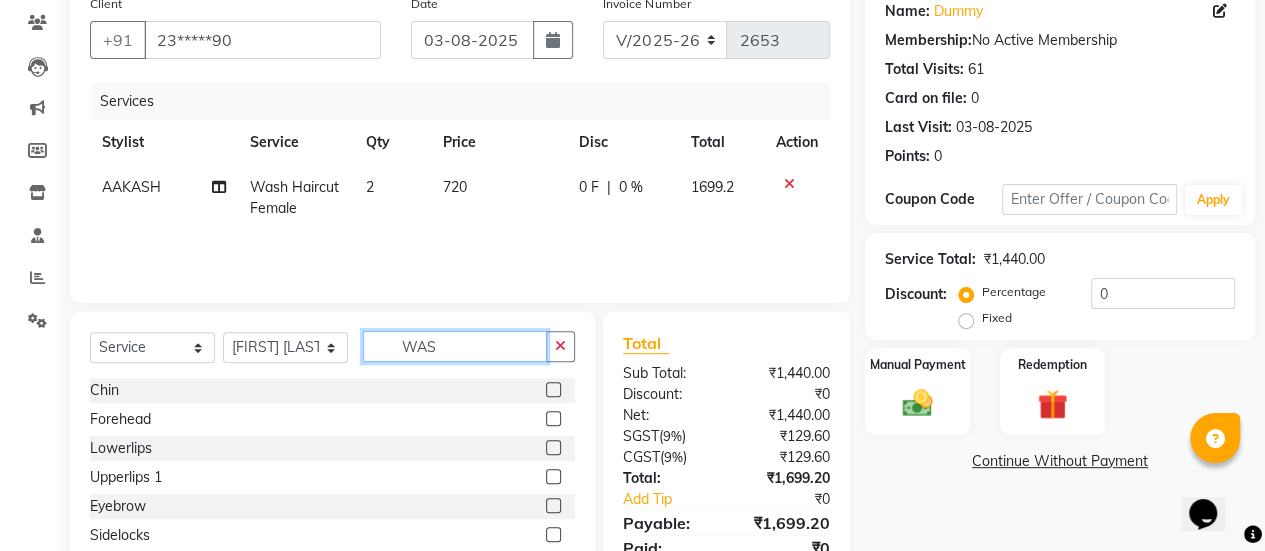 click on "WAS" 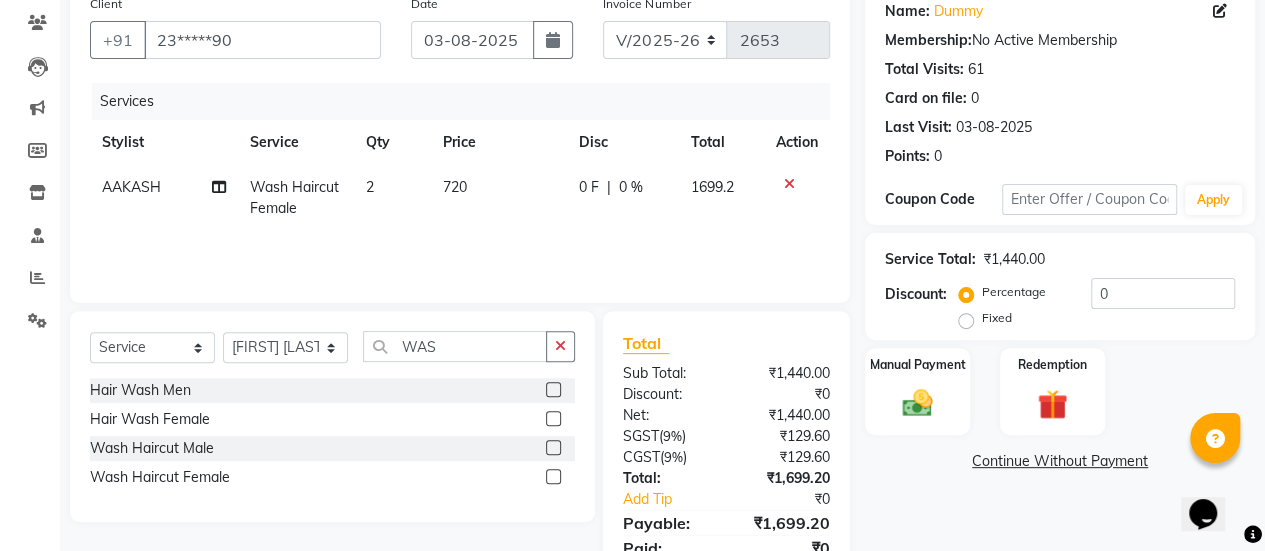 click 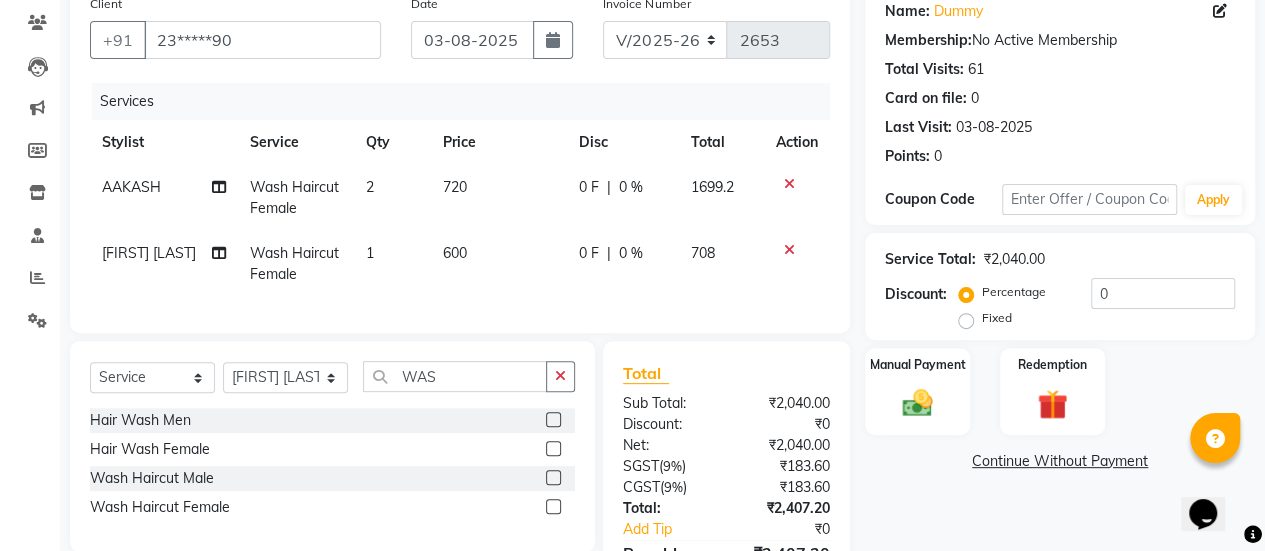 click on "600" 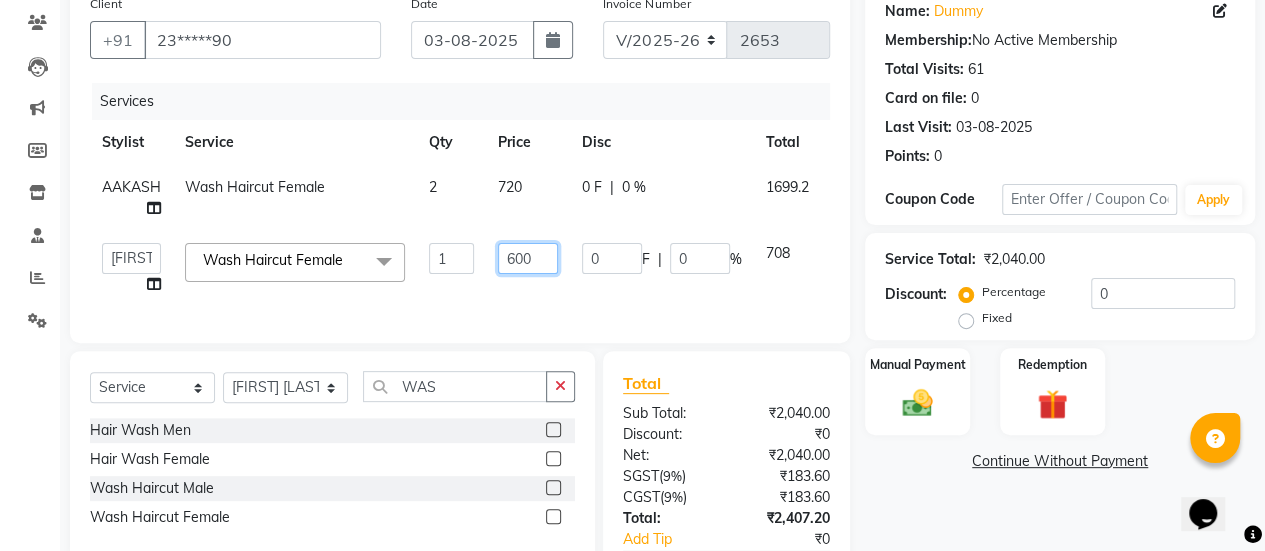 click on "600" 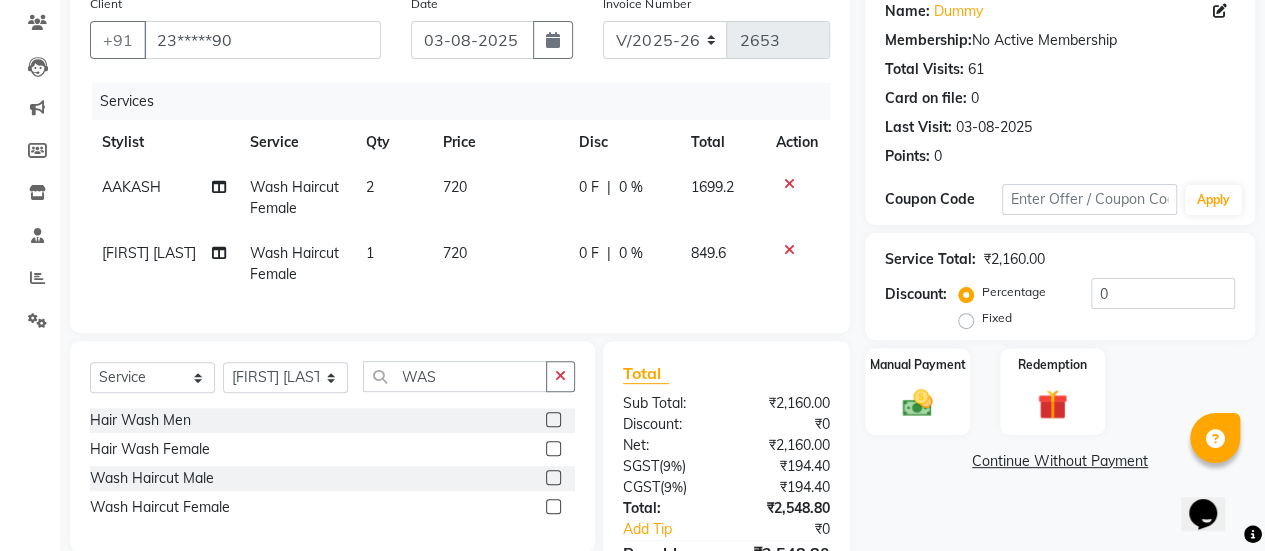 click on "Services Stylist Service Qty Price Disc Total Action AAKASH Wash Haircut Female 2 720 0 F | 0 % 1699.2 PRADEEP SHARMA Wash Haircut Female 1 720 0 F | 0 % 849.6" 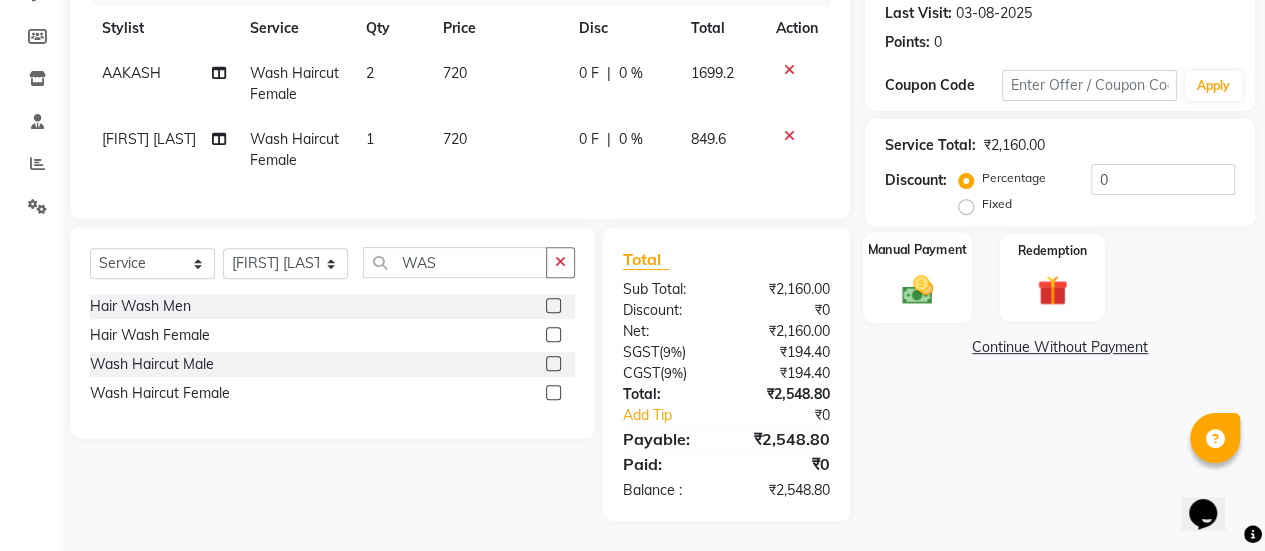click 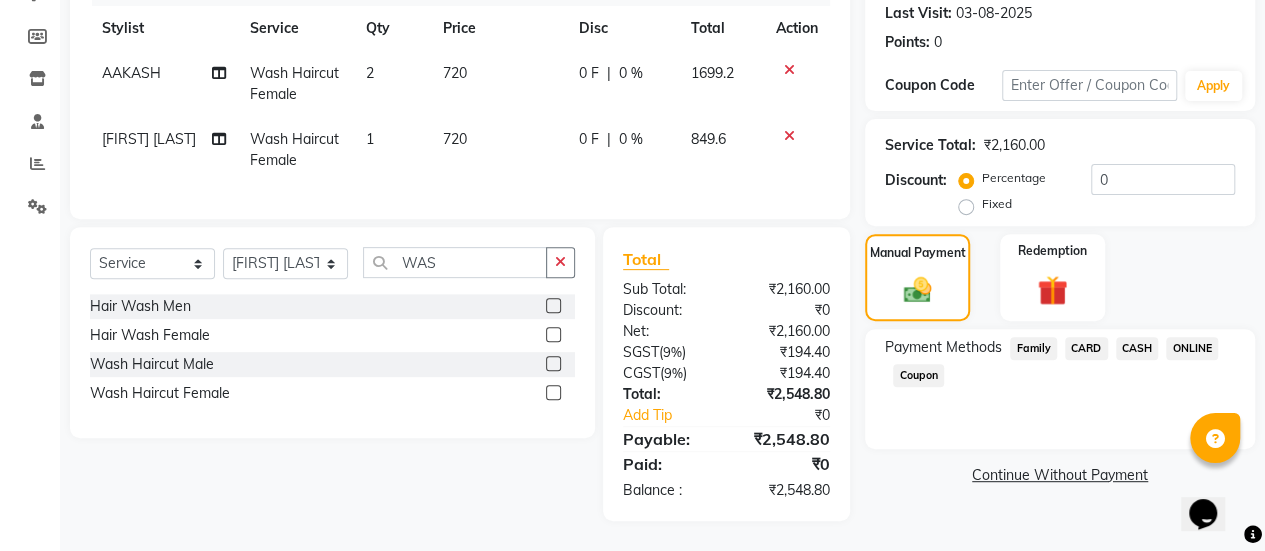 click on "ONLINE" 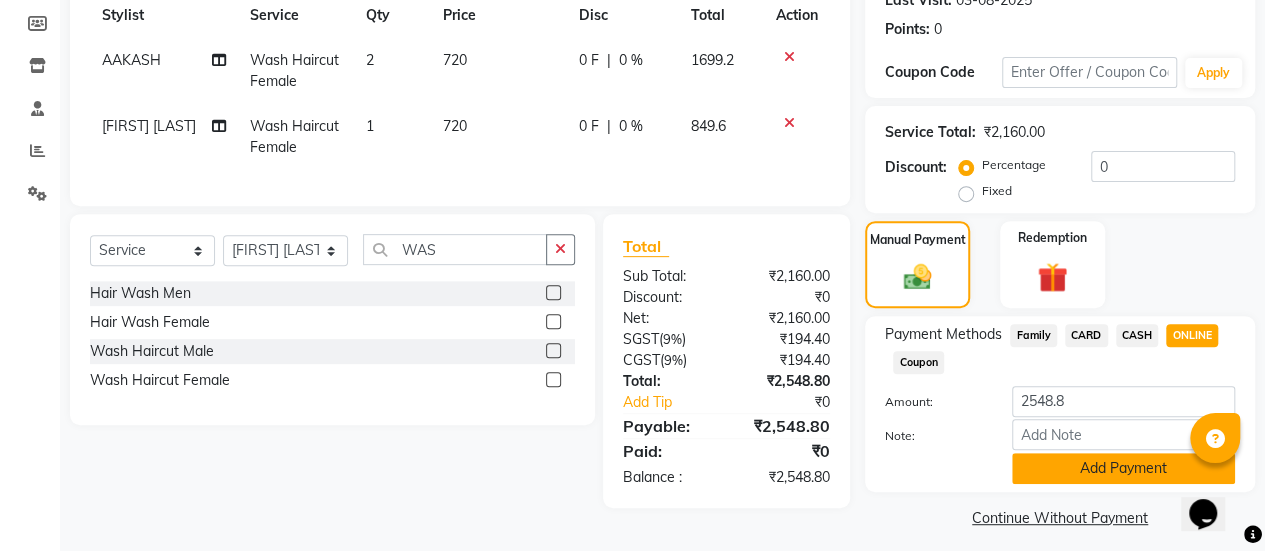 click on "Add Payment" 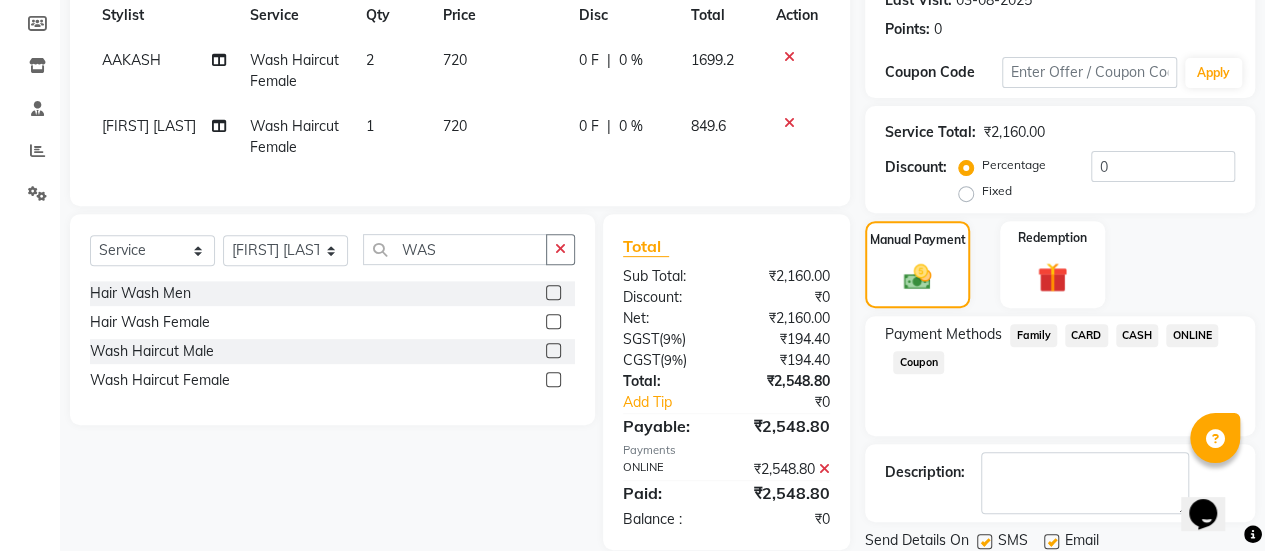 scroll, scrollTop: 358, scrollLeft: 0, axis: vertical 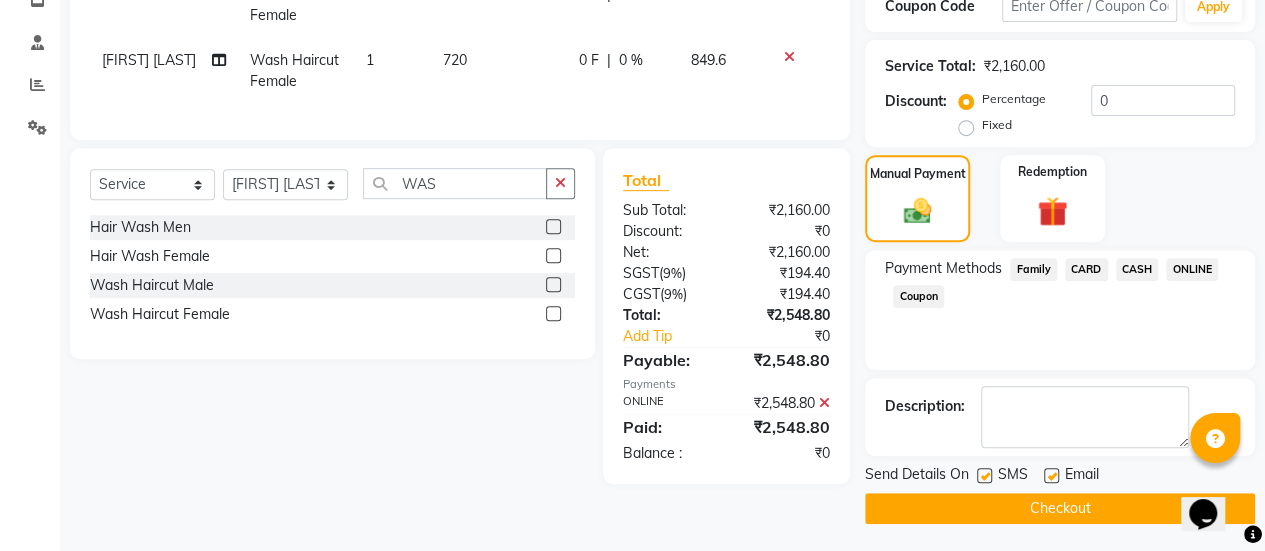 click 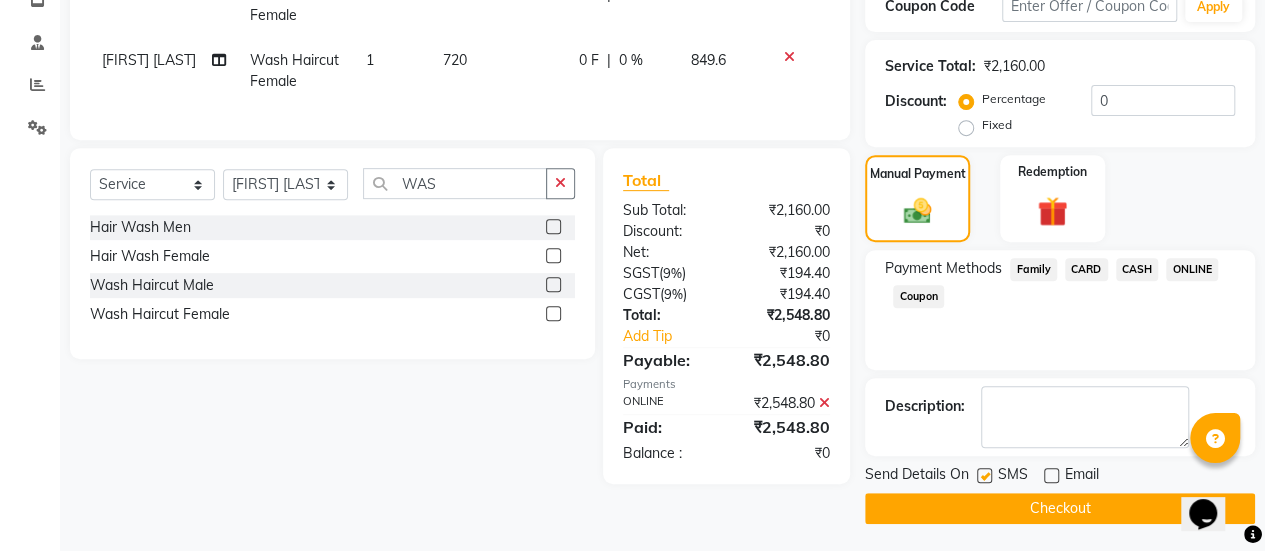 click on "Checkout" 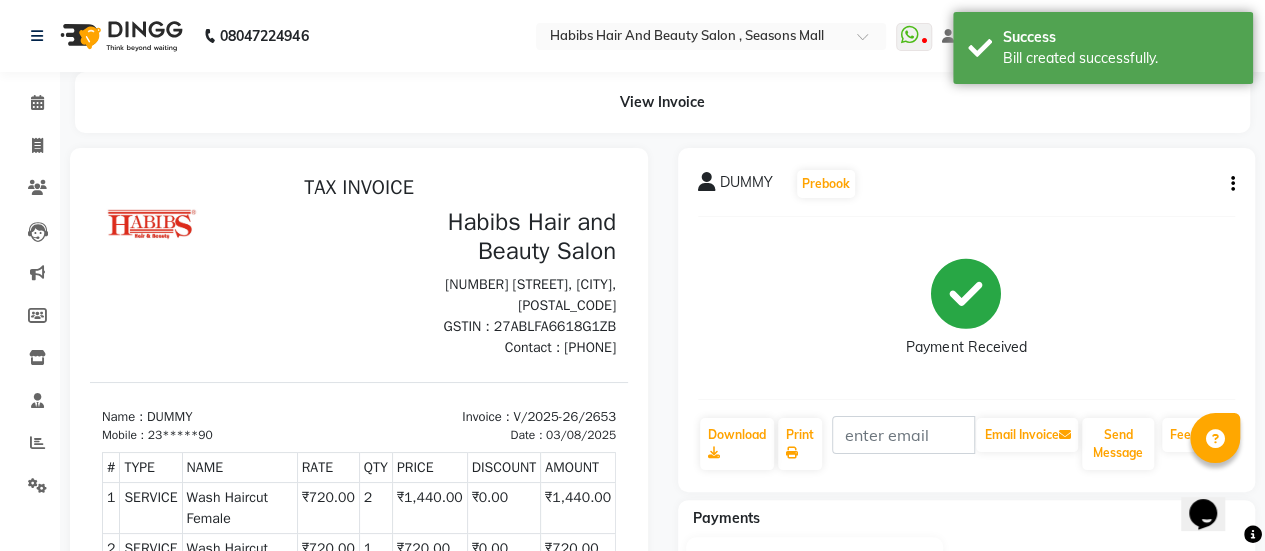 scroll, scrollTop: 0, scrollLeft: 0, axis: both 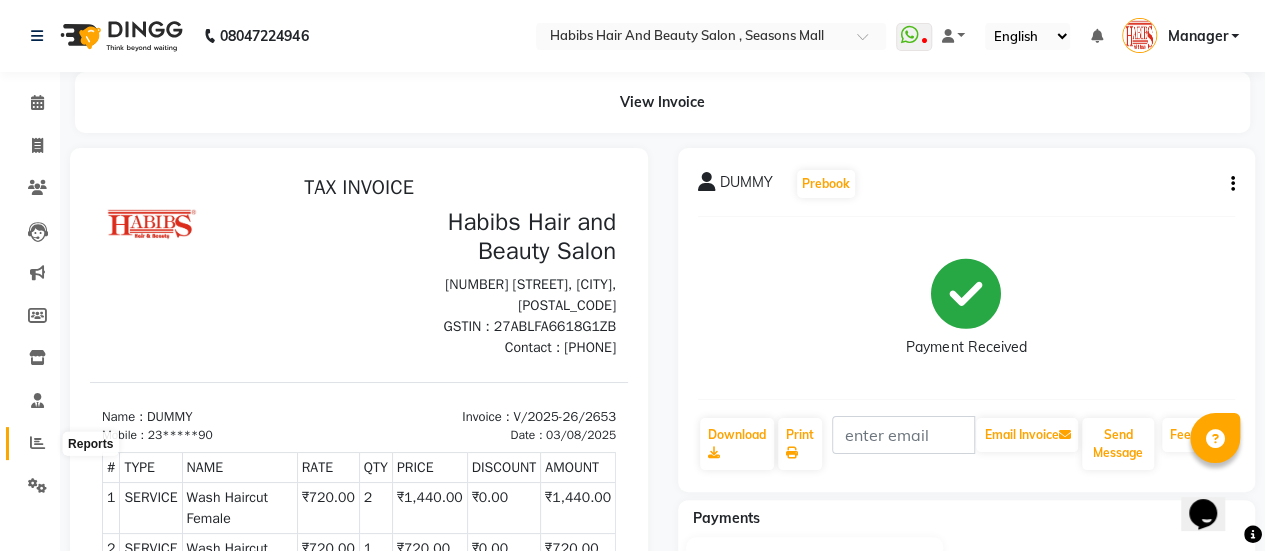 click 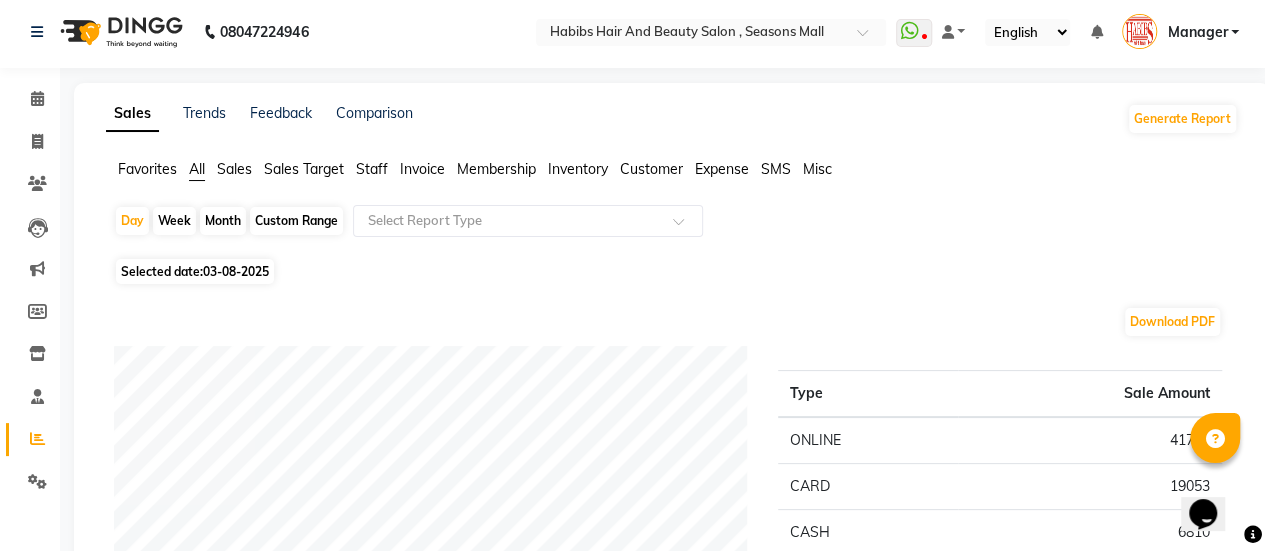 scroll, scrollTop: 0, scrollLeft: 0, axis: both 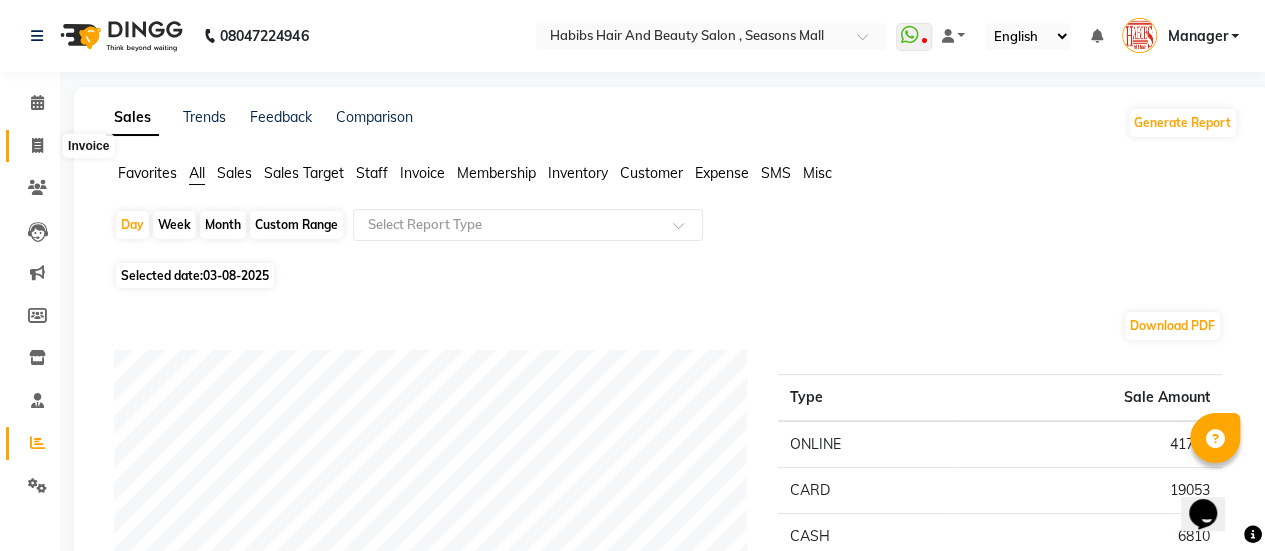 click 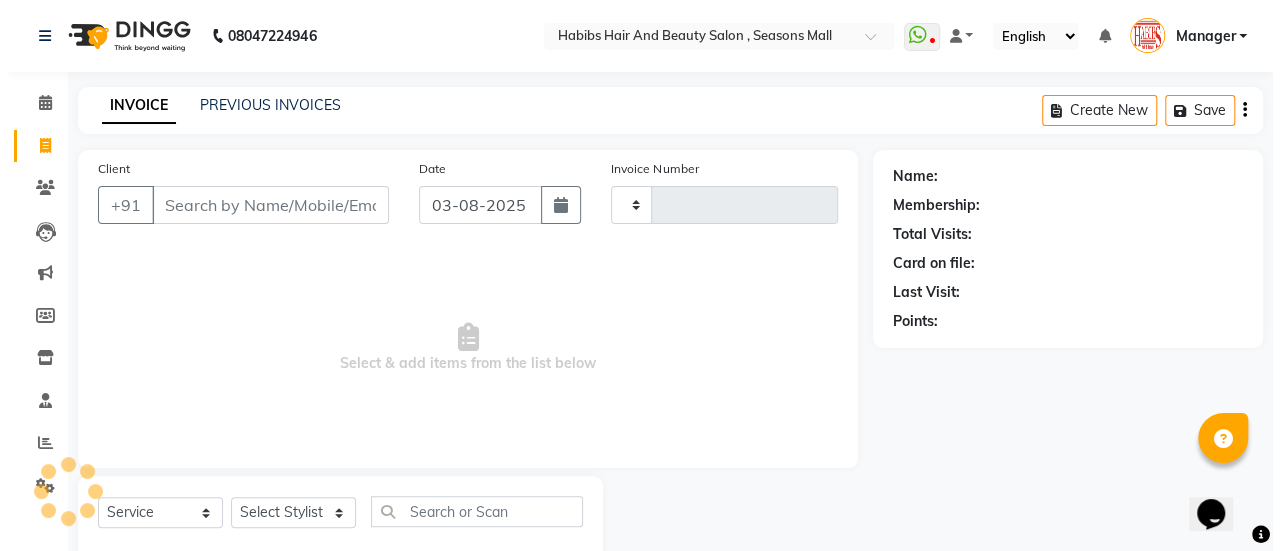 scroll, scrollTop: 49, scrollLeft: 0, axis: vertical 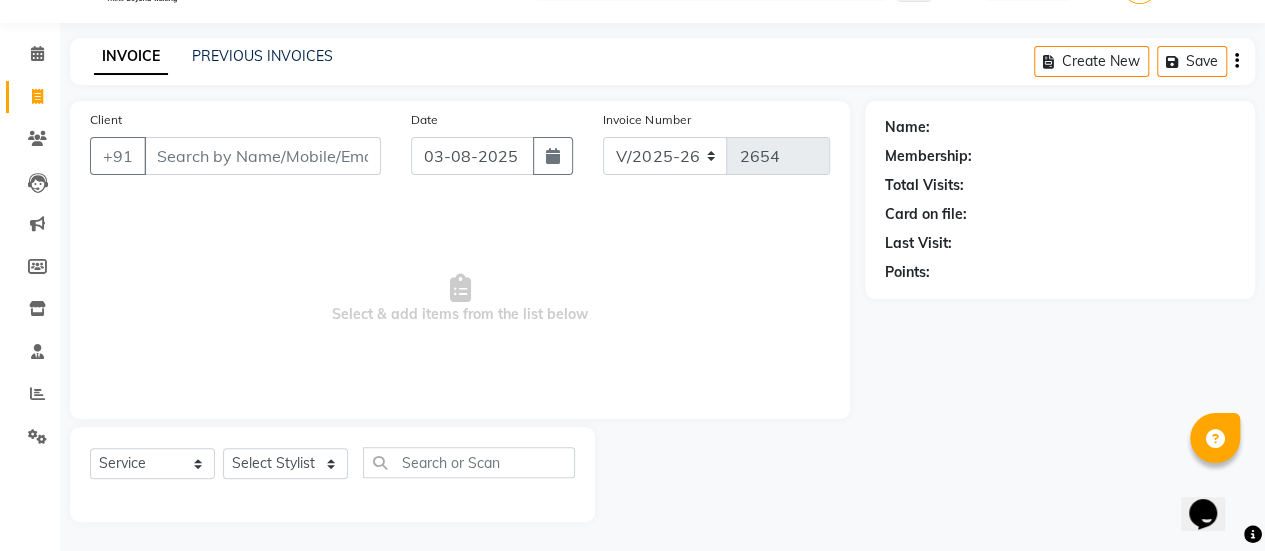 click on "Client" at bounding box center (262, 156) 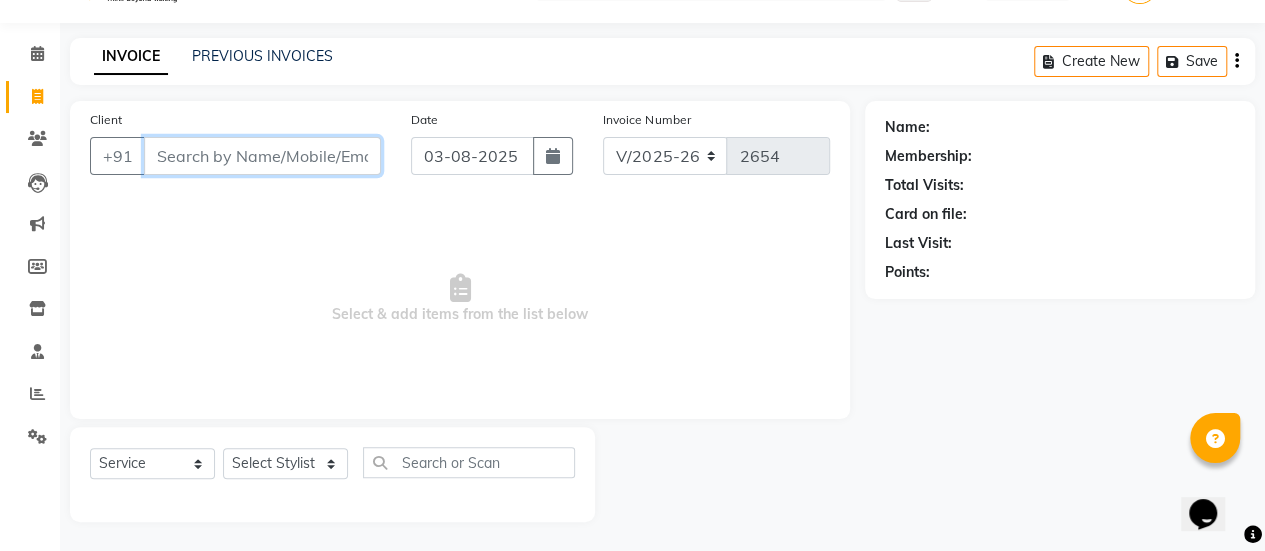 click on "Client" at bounding box center [262, 156] 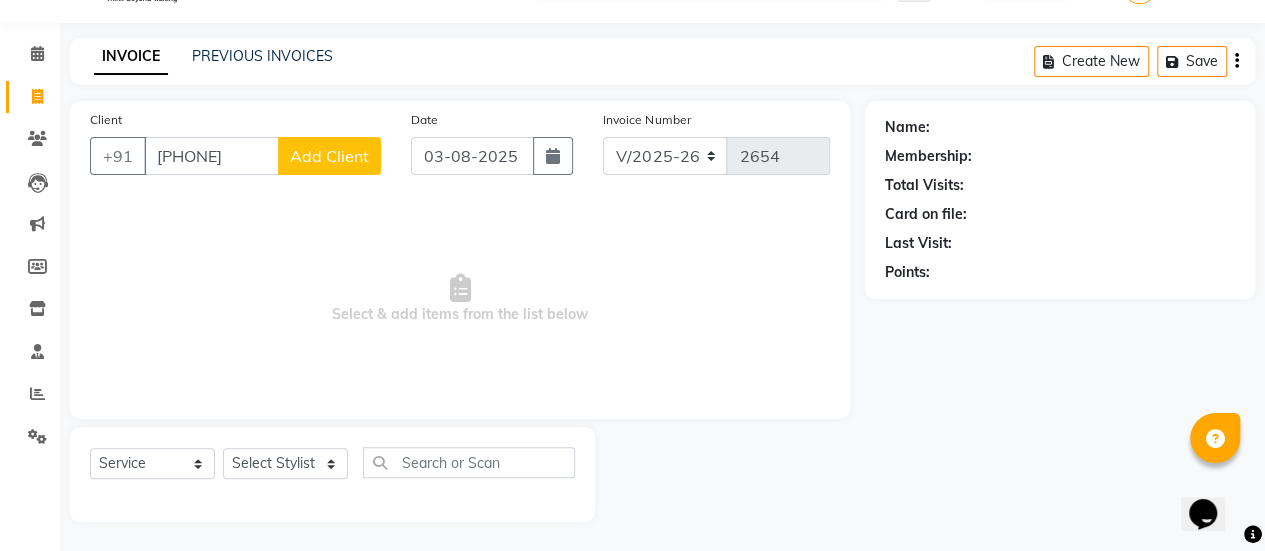 click on "Add Client" 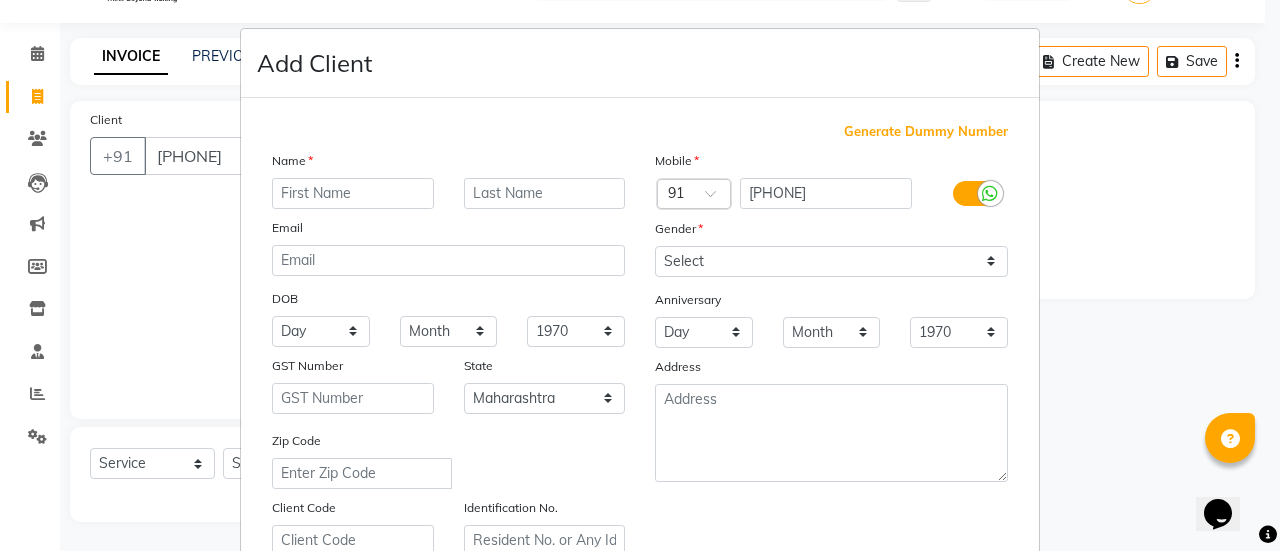 click at bounding box center (353, 193) 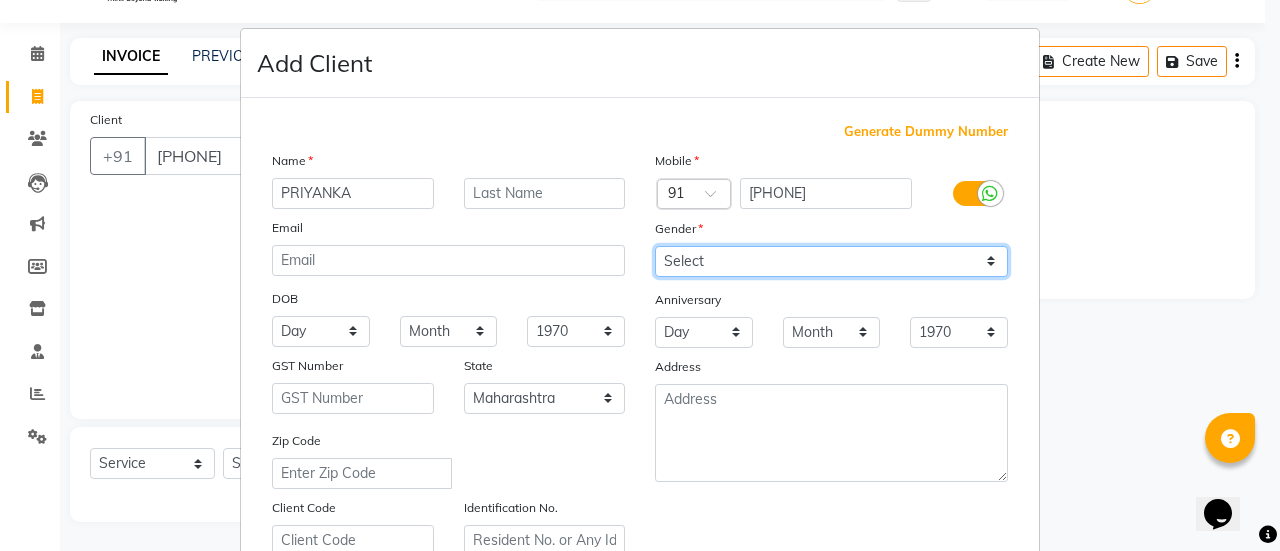 click on "Select Male Female Other Prefer Not To Say" at bounding box center [831, 261] 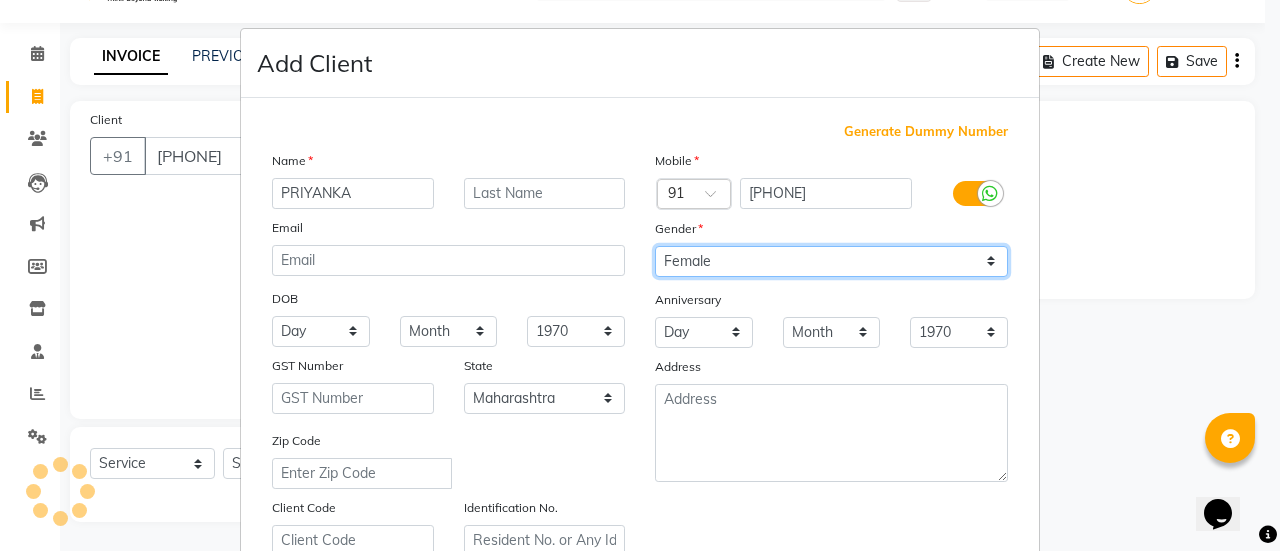 click on "Select Male Female Other Prefer Not To Say" at bounding box center [831, 261] 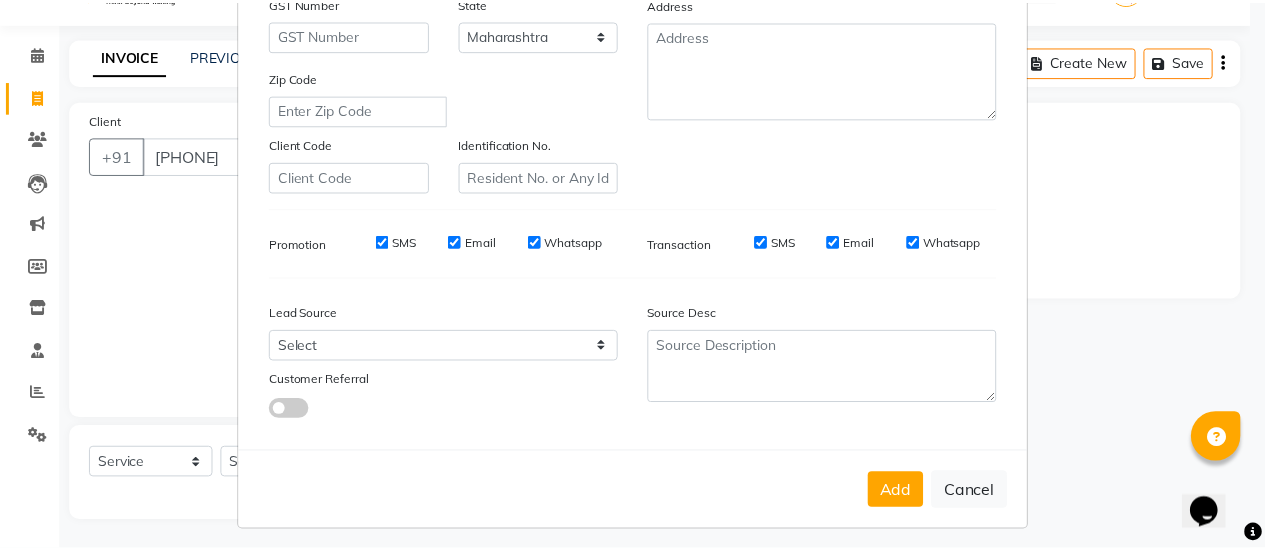 scroll, scrollTop: 368, scrollLeft: 0, axis: vertical 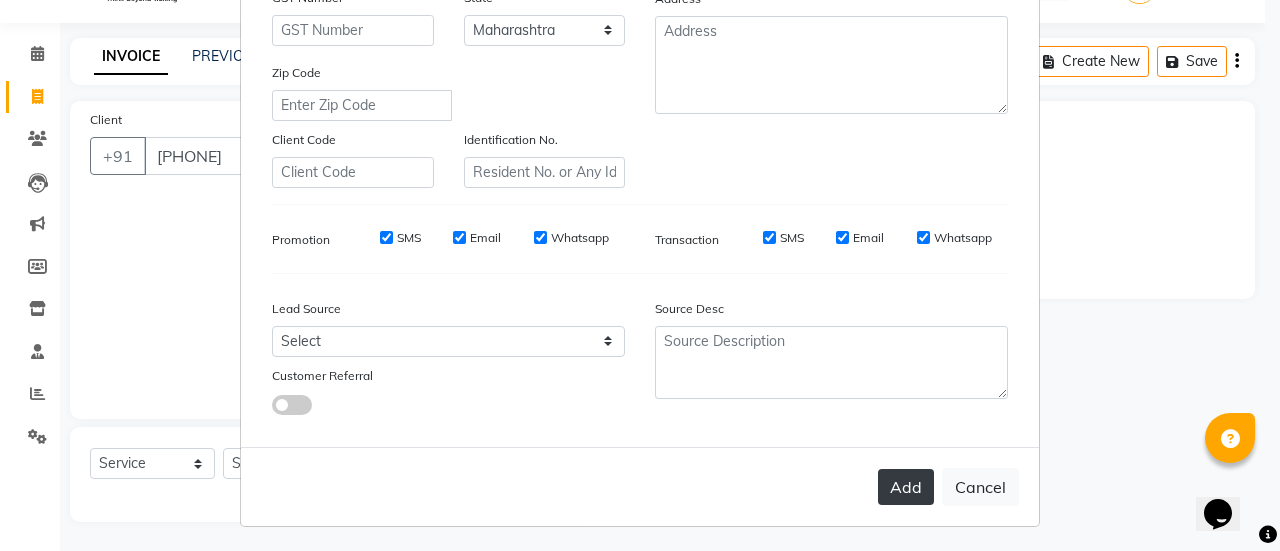 click on "Add" at bounding box center (906, 487) 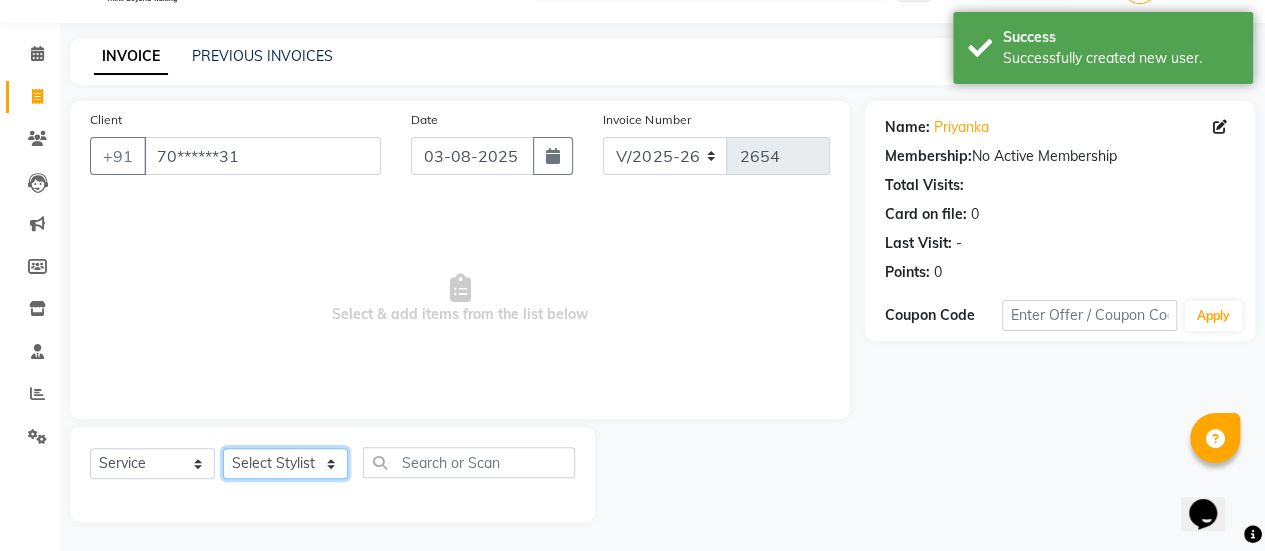 click on "Select Stylist [FIRST] [FIRST] [FIRST] Manager [FIRST] [FIRST] [FIRST] [FIRST] [FIRST] [FIRST] [FIRST] [FIRST] [FIRST] [FIRST] [FIRST]" 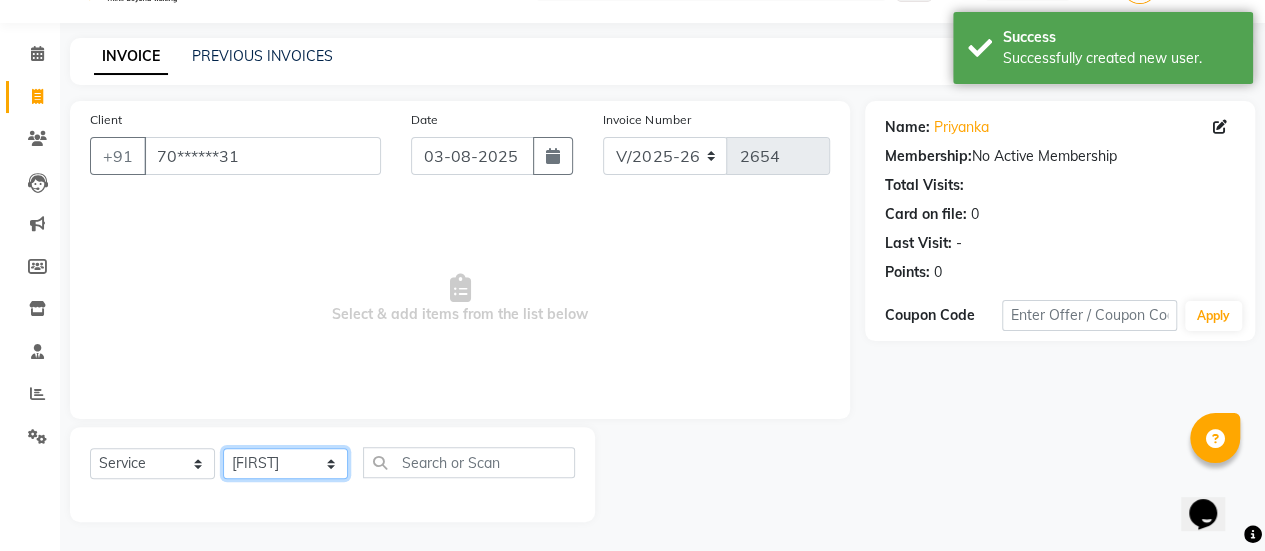 click on "Select Stylist [FIRST] [FIRST] [FIRST] Manager [FIRST] [FIRST] [FIRST] [FIRST] [FIRST] [FIRST] [FIRST] [FIRST] [FIRST] [FIRST] [FIRST]" 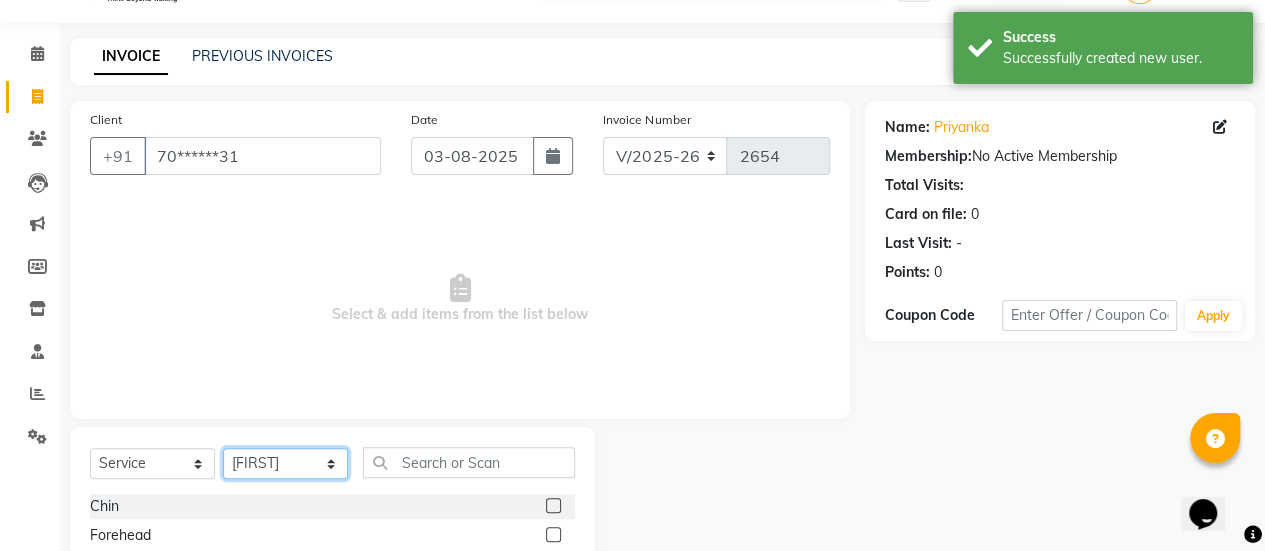 scroll, scrollTop: 249, scrollLeft: 0, axis: vertical 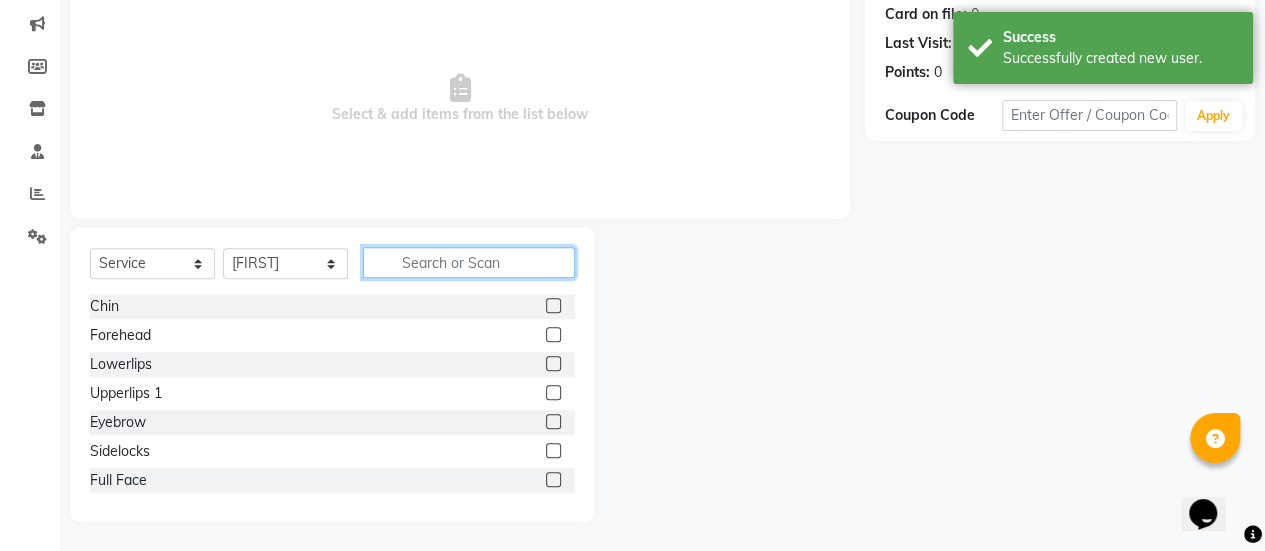 click 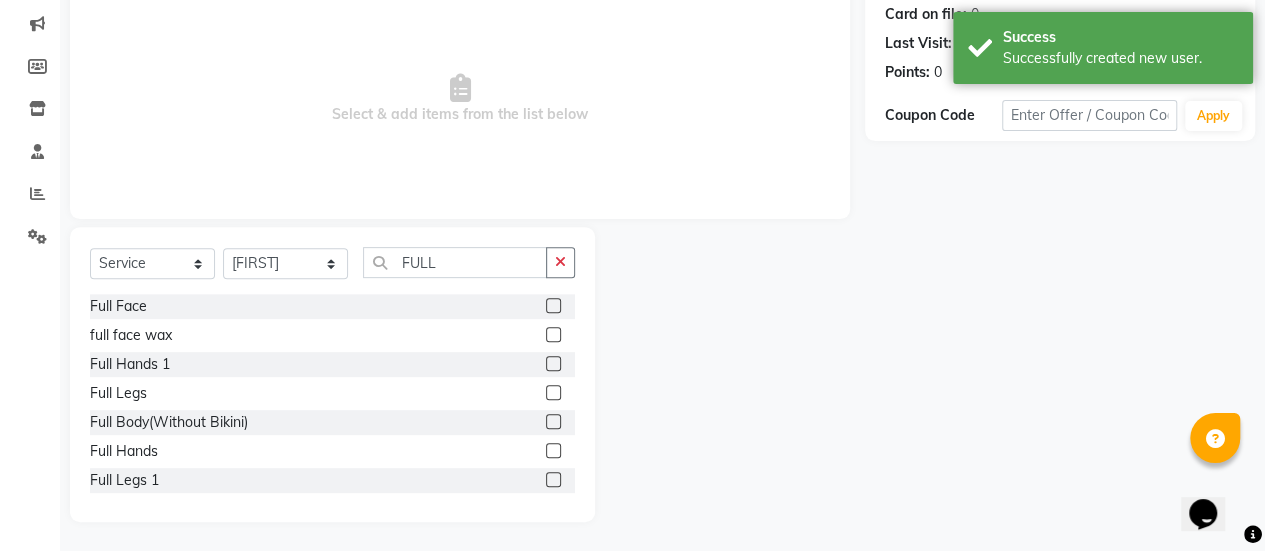 click 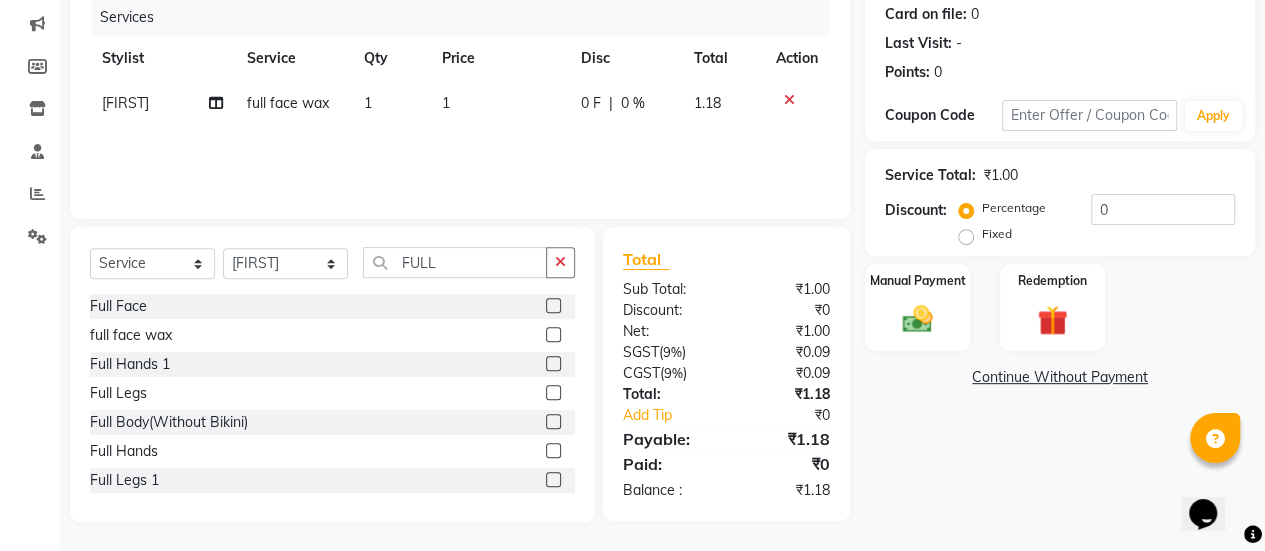 click on "1" 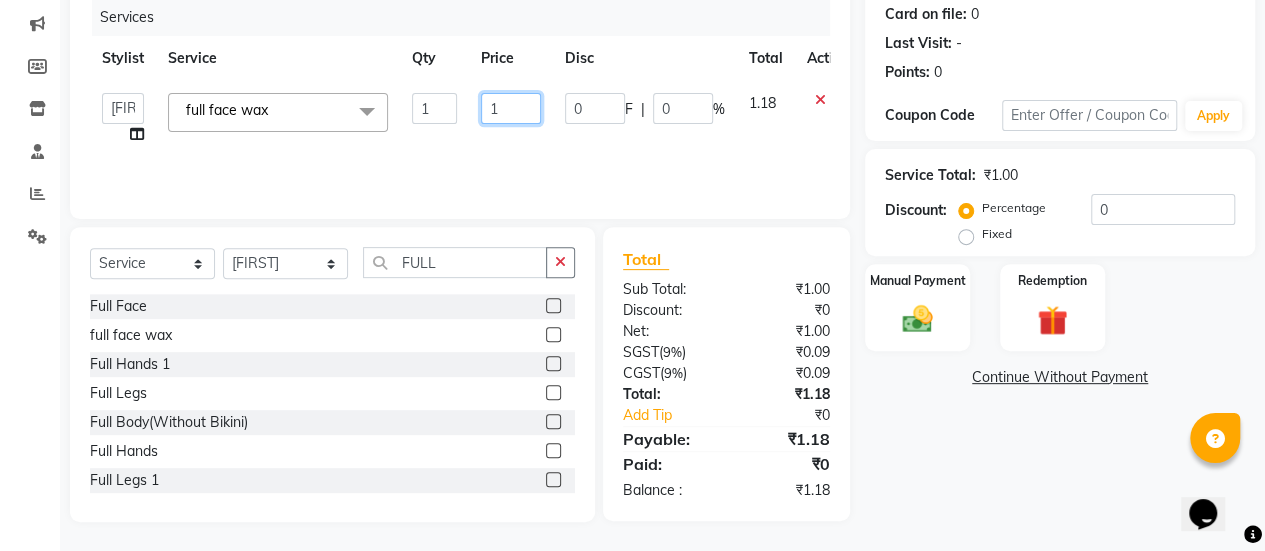 click on "1" 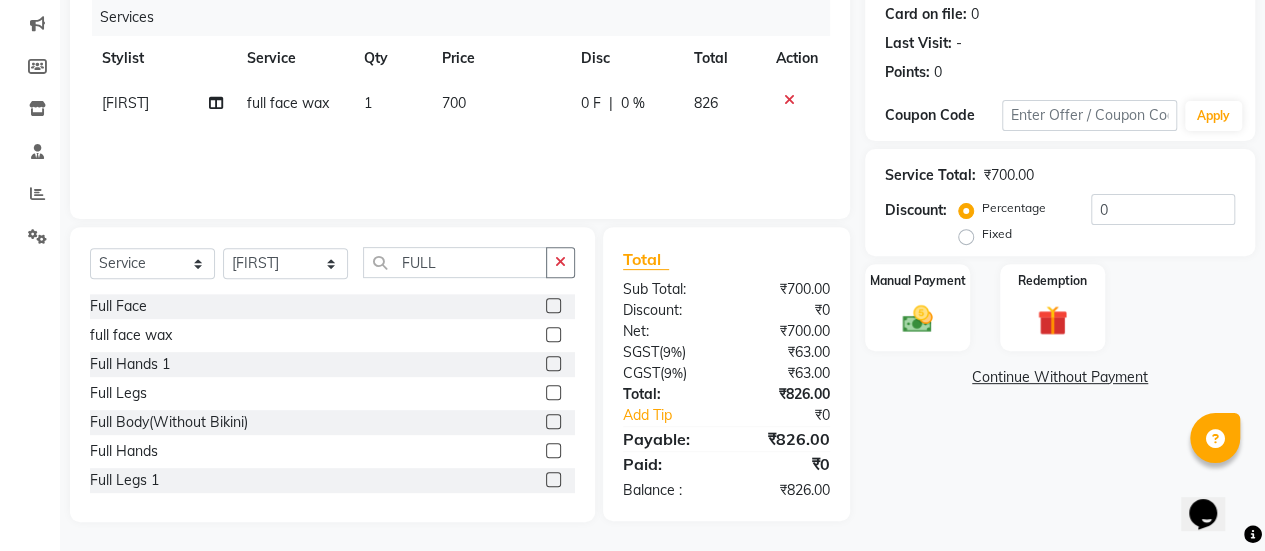 click on "Services Stylist Service Qty Price Disc Total Action [FIRST] [FIRST] [FIRST] 1 700 0 F | 0 % 826" 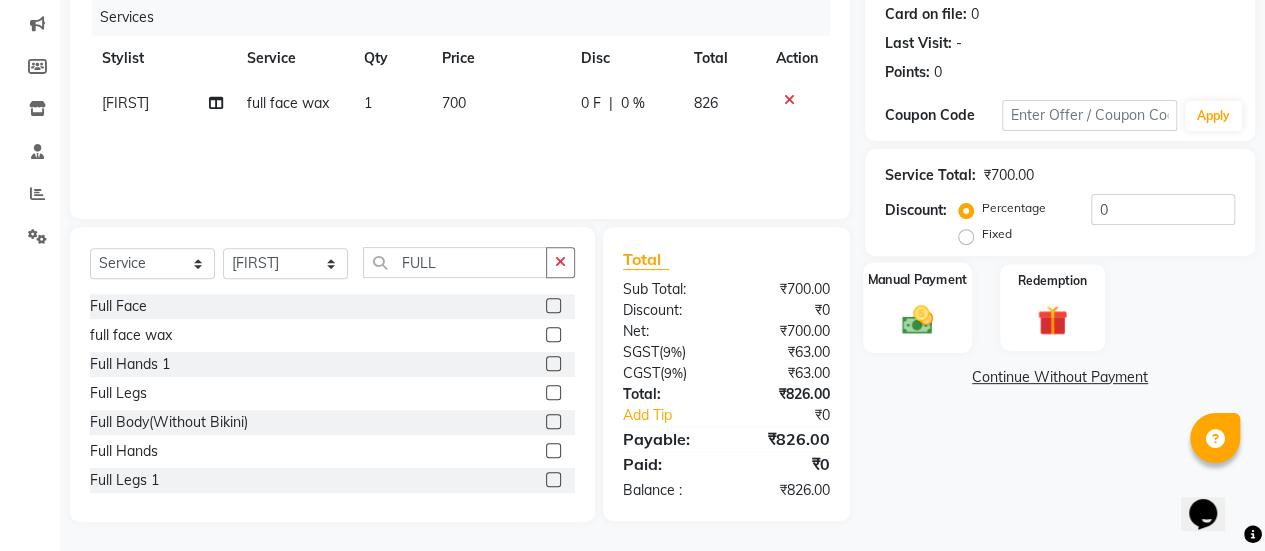 click on "Manual Payment" 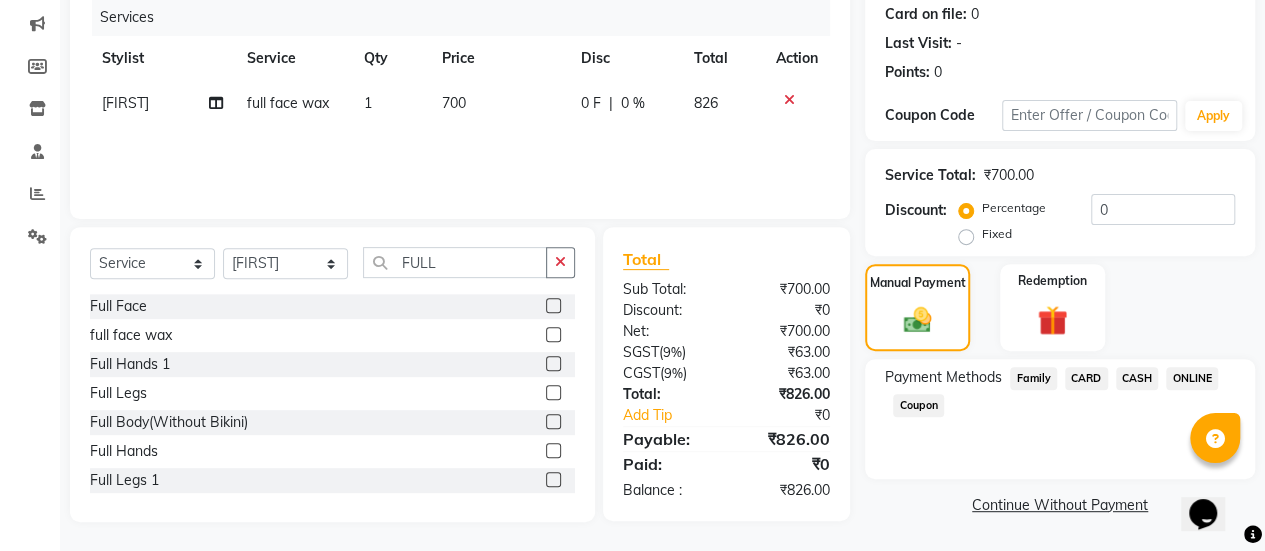 click on "ONLINE" 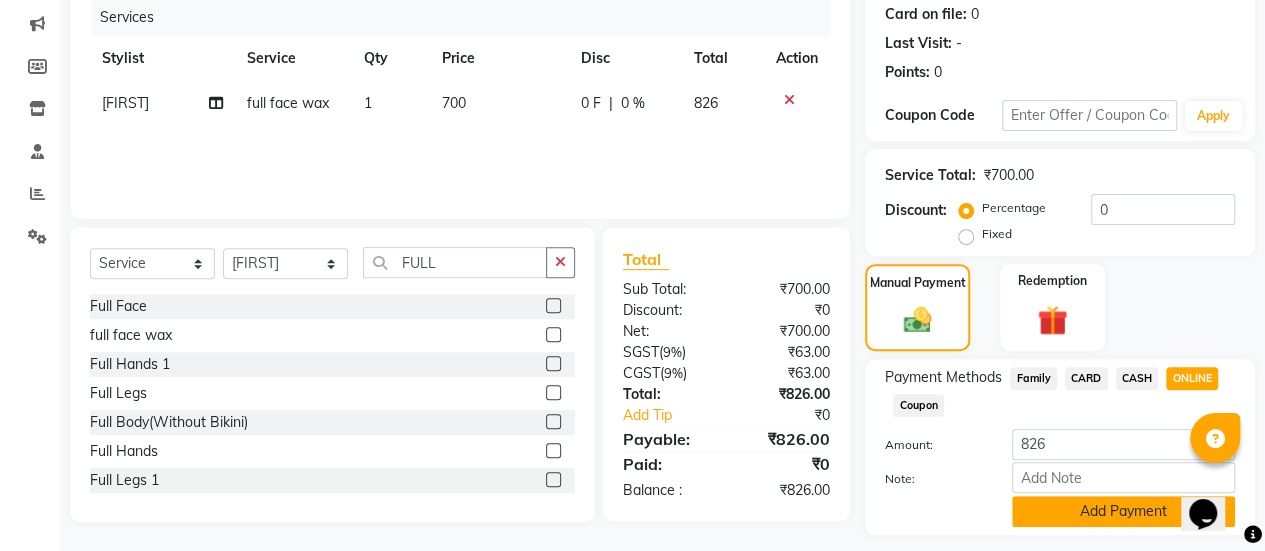 click on "Add Payment" 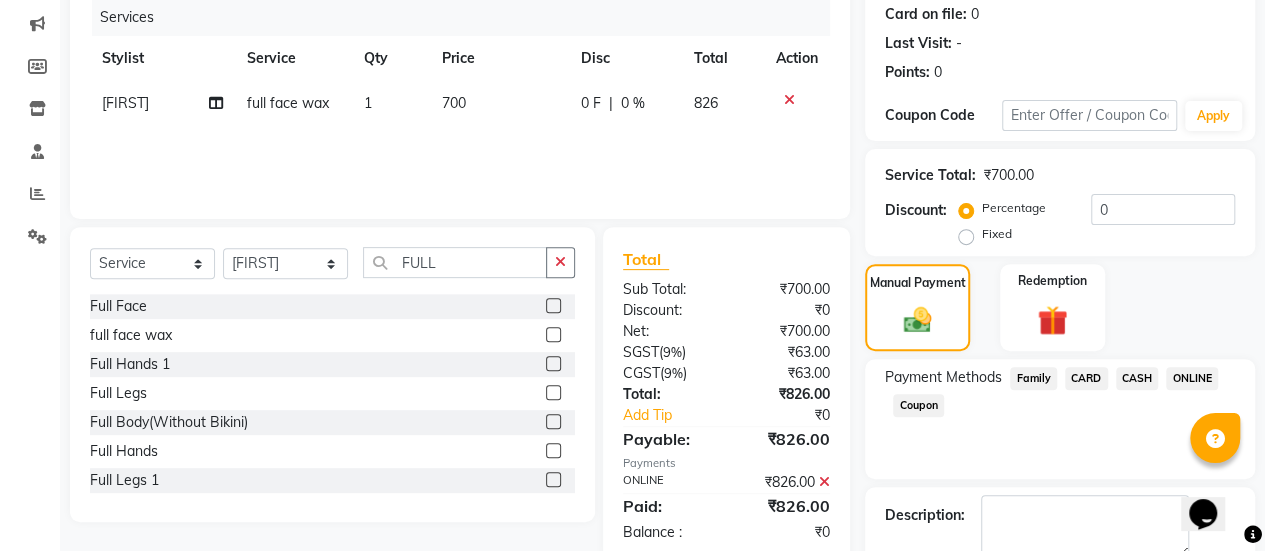 scroll, scrollTop: 358, scrollLeft: 0, axis: vertical 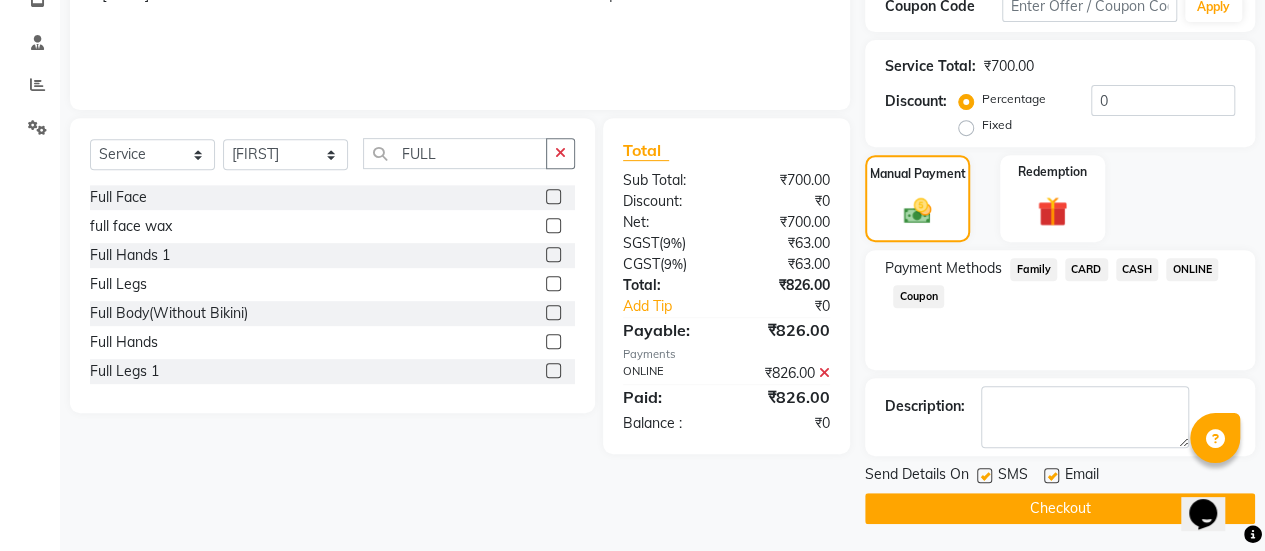 click 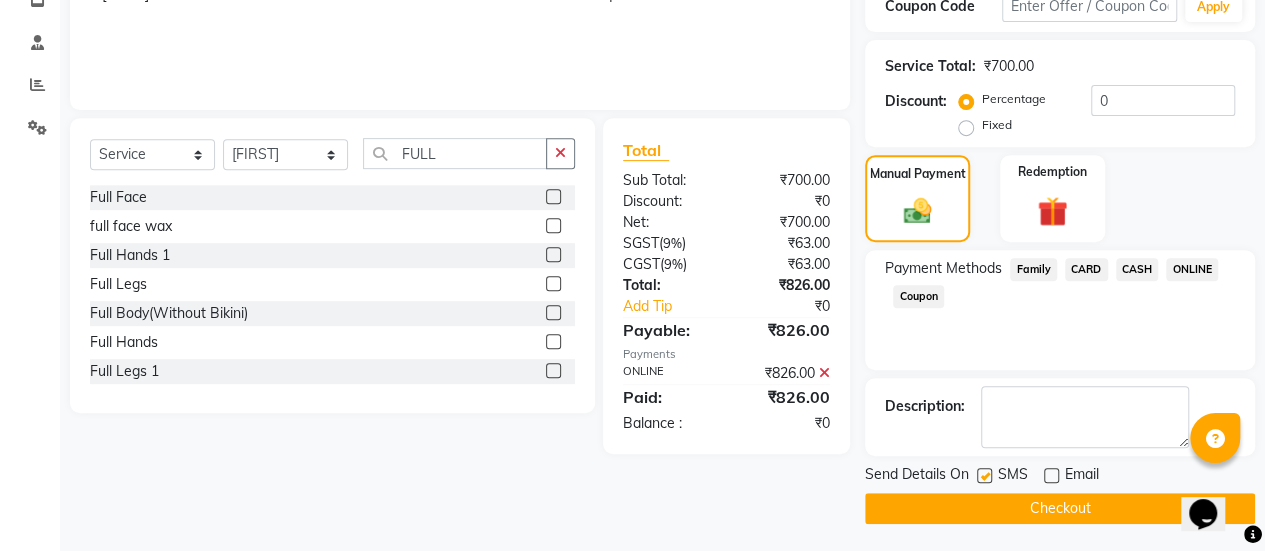 click on "Checkout" 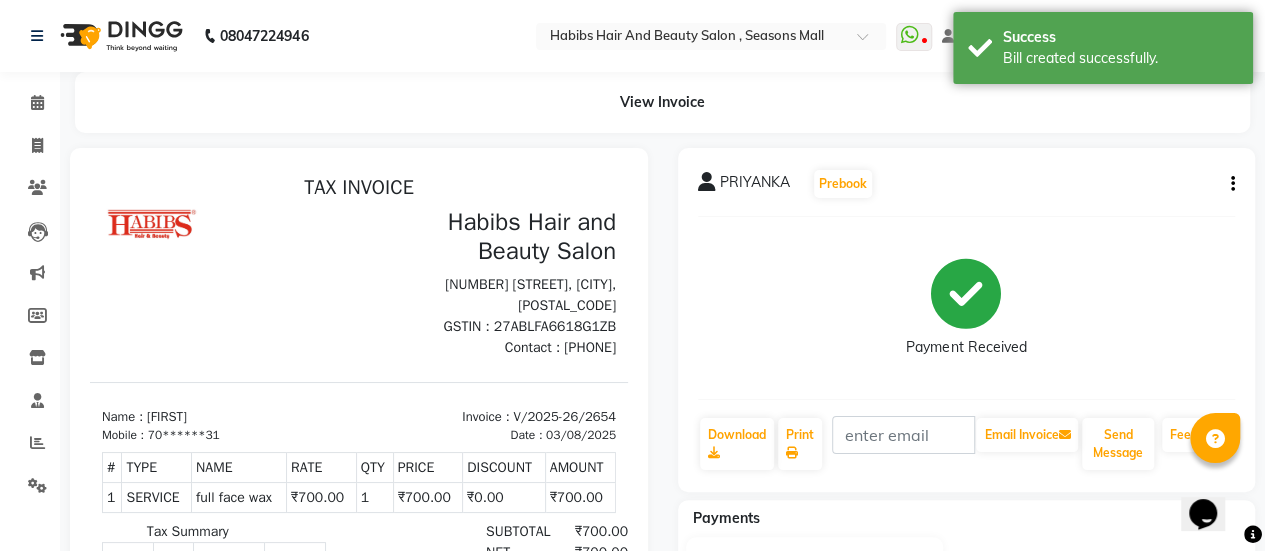 scroll, scrollTop: 0, scrollLeft: 0, axis: both 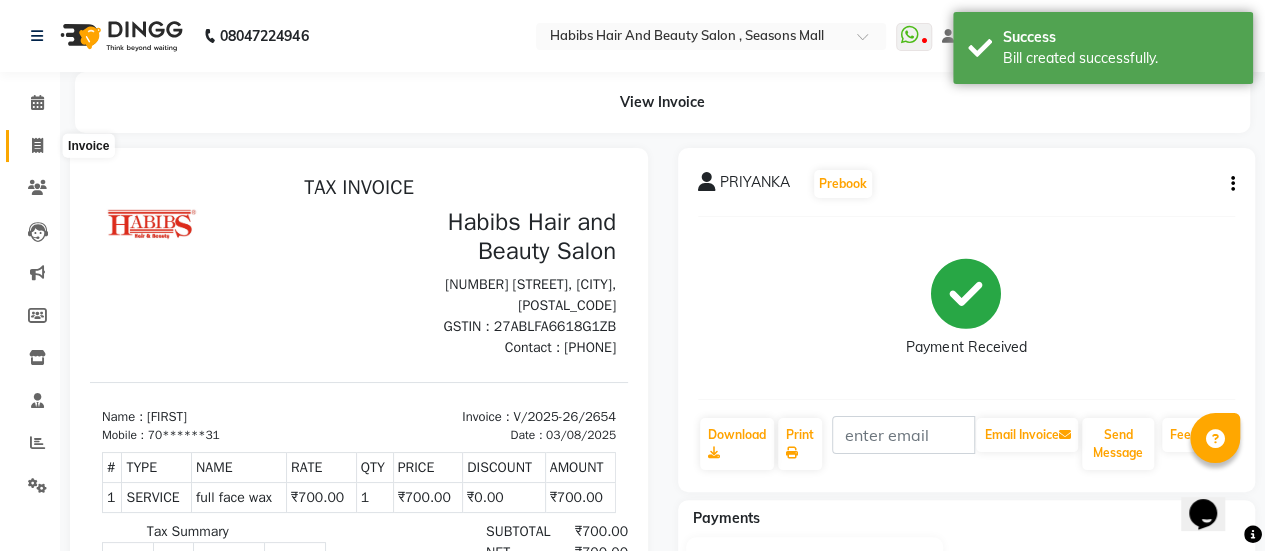 click 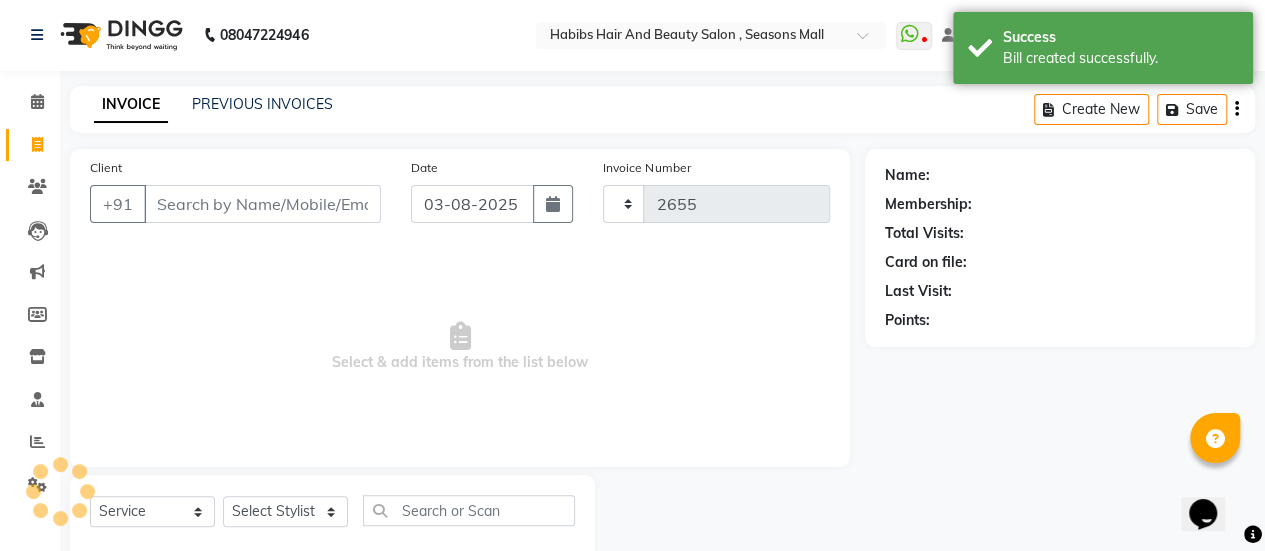 scroll, scrollTop: 49, scrollLeft: 0, axis: vertical 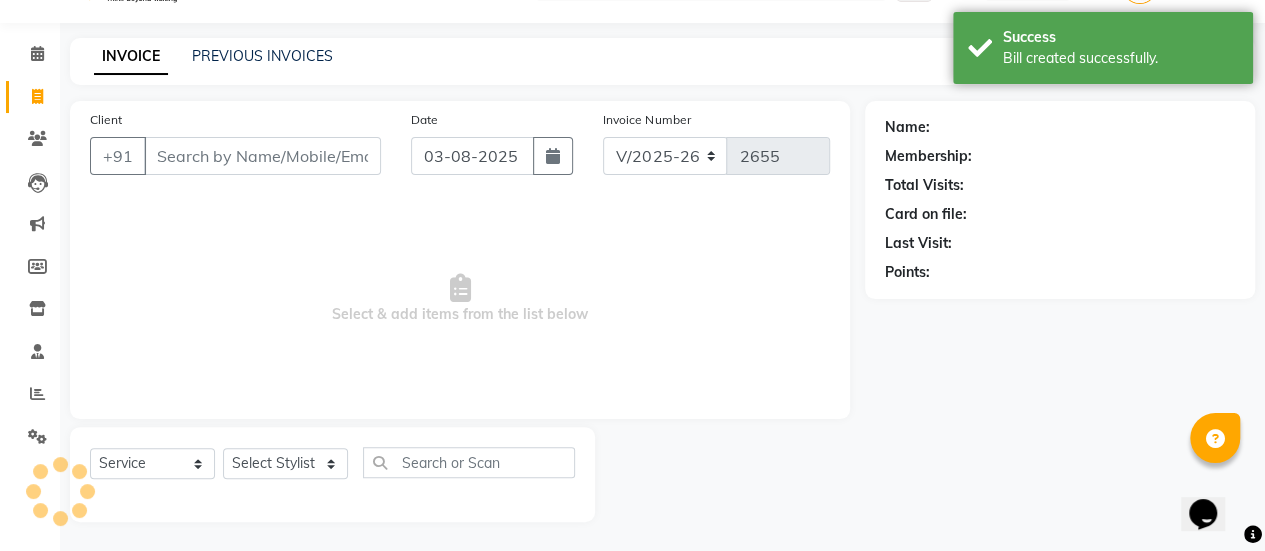 click on "Client" at bounding box center (262, 156) 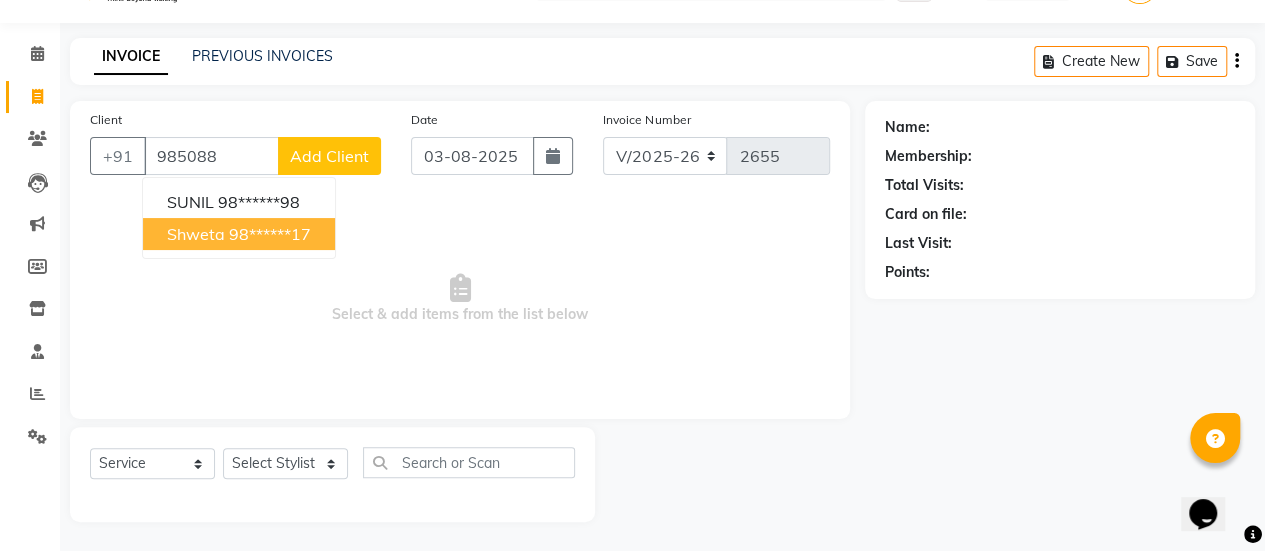 click on "98******17" at bounding box center (270, 234) 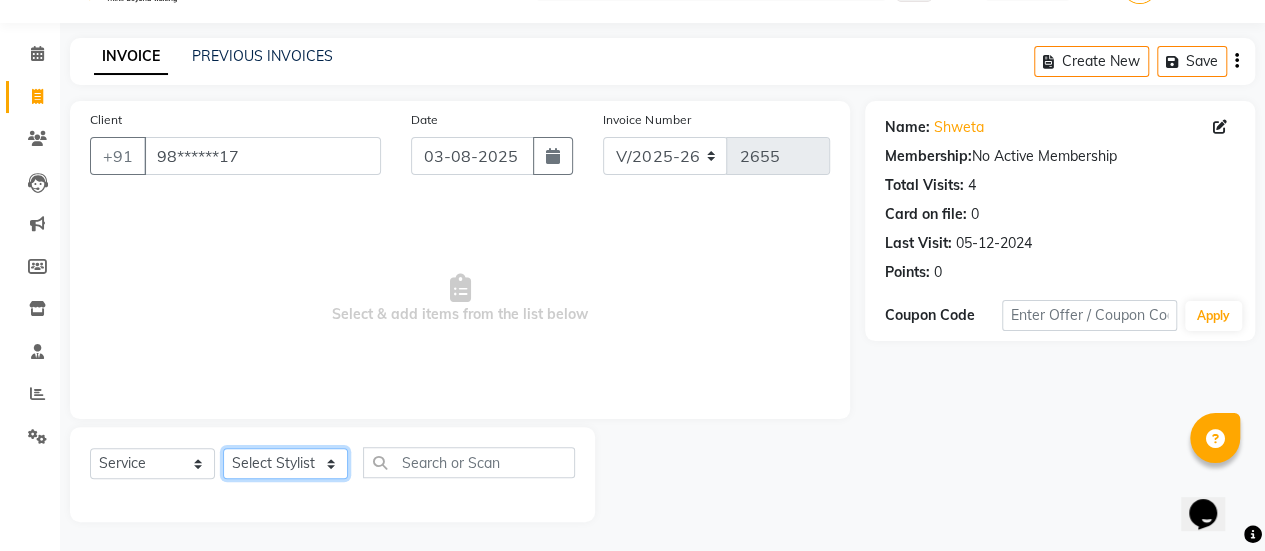 click on "Select Stylist [FIRST] [FIRST] [FIRST] Manager [FIRST] [FIRST] [FIRST] [FIRST] [FIRST] [FIRST] [FIRST] [FIRST] [FIRST] [FIRST] [FIRST]" 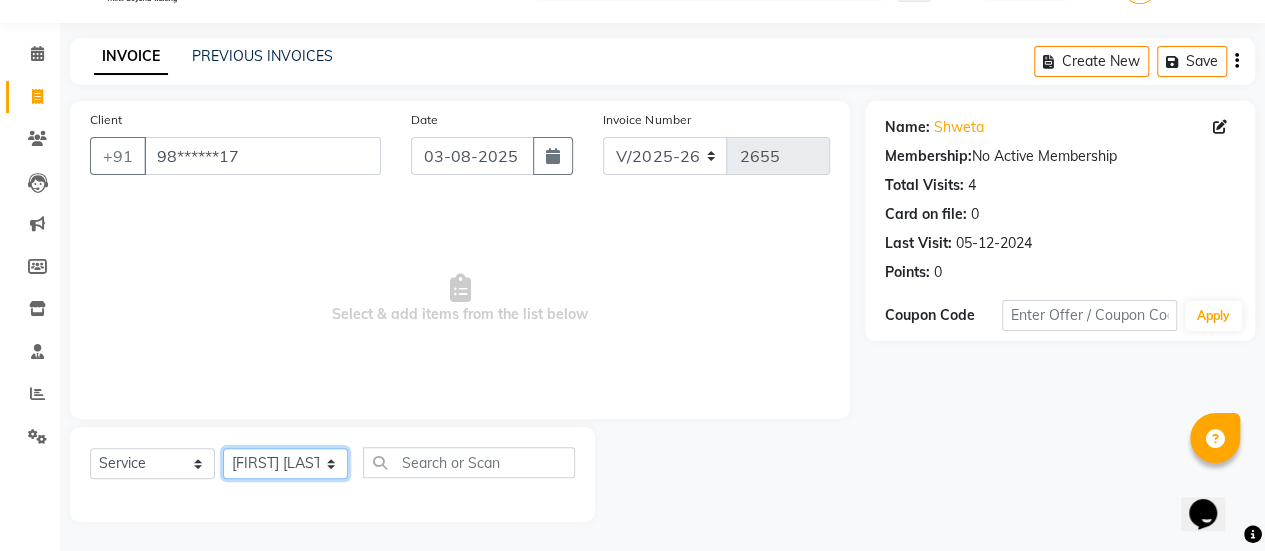 click on "Select Stylist [FIRST] [FIRST] [FIRST] Manager [FIRST] [FIRST] [FIRST] [FIRST] [FIRST] [FIRST] [FIRST] [FIRST] [FIRST] [FIRST] [FIRST]" 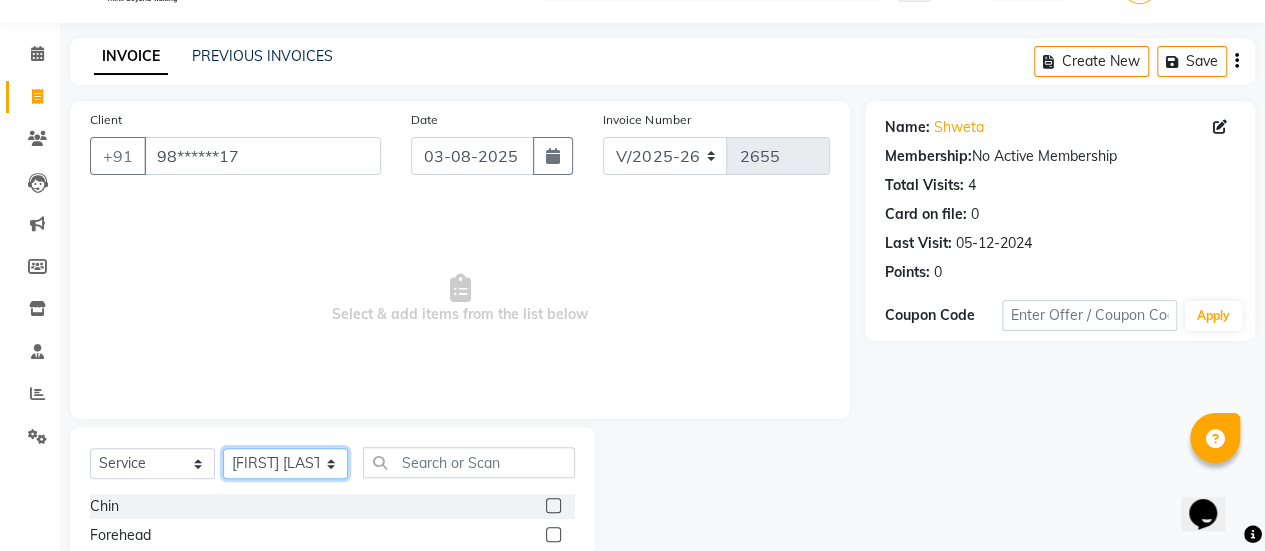 scroll, scrollTop: 249, scrollLeft: 0, axis: vertical 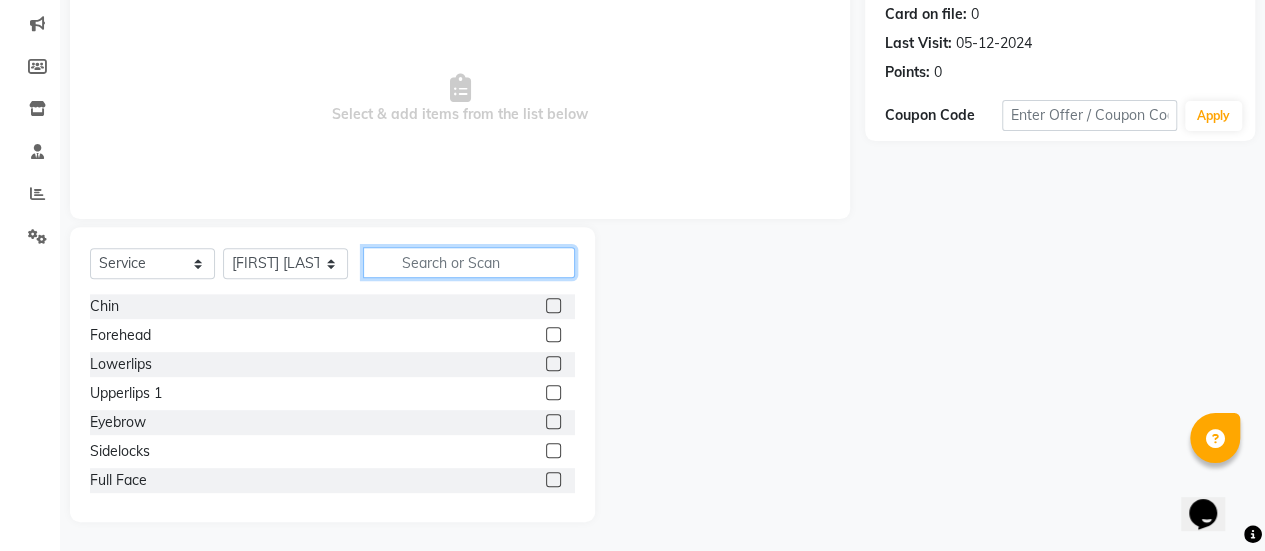 click 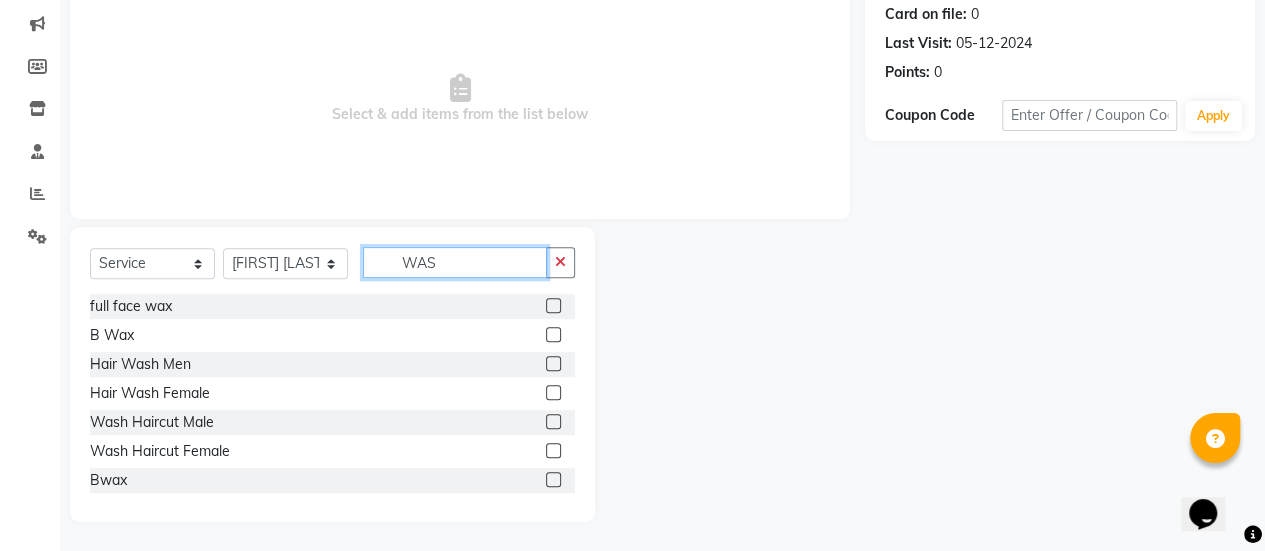 scroll, scrollTop: 165, scrollLeft: 0, axis: vertical 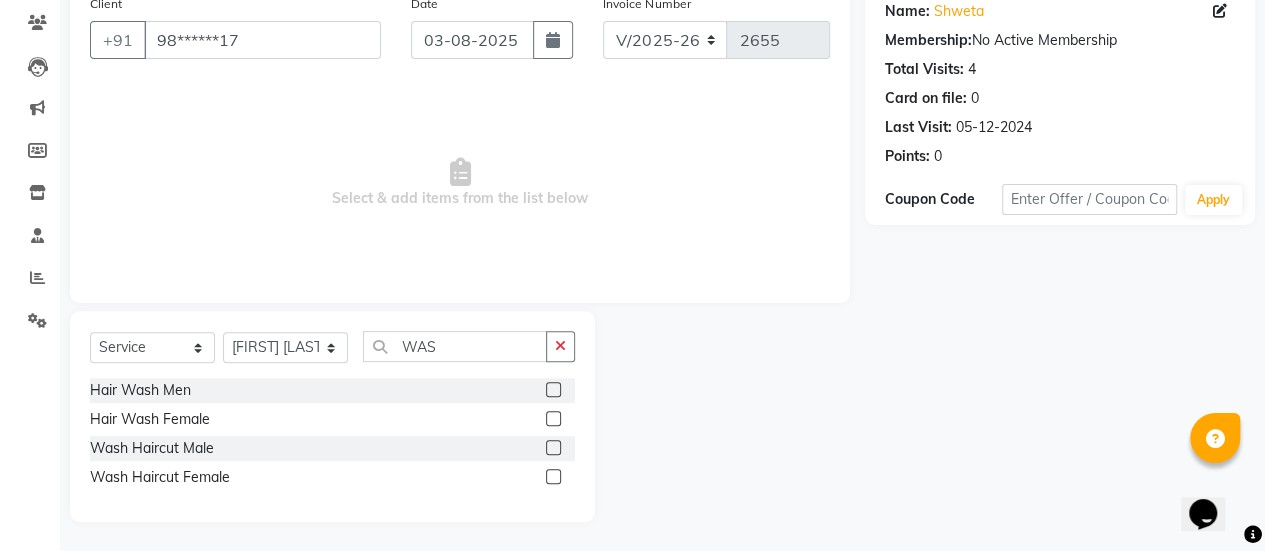 click 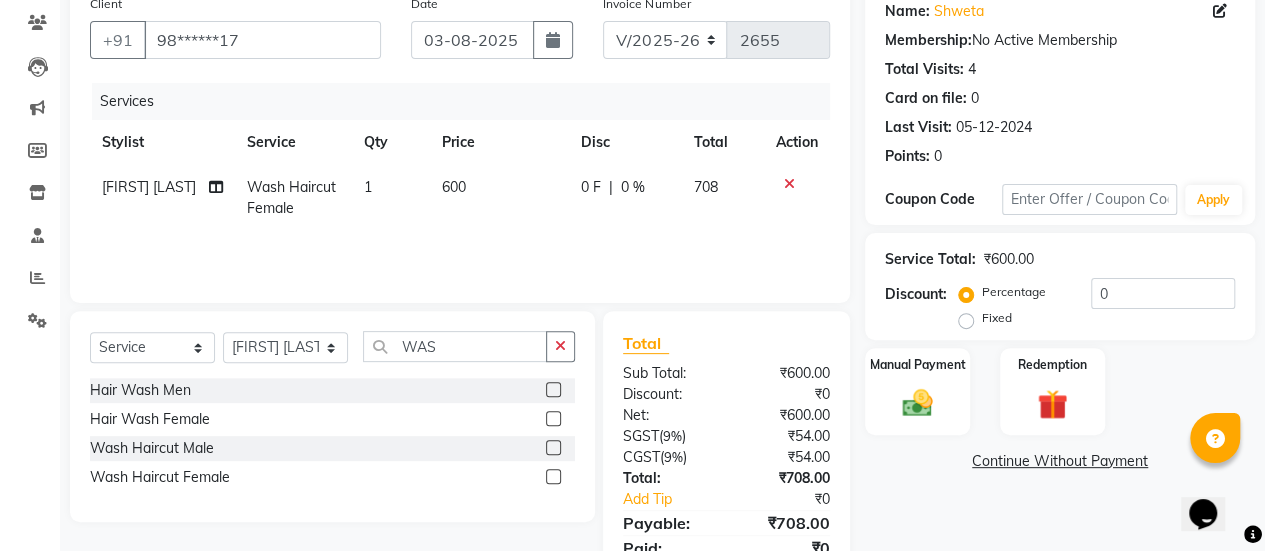 click on "600" 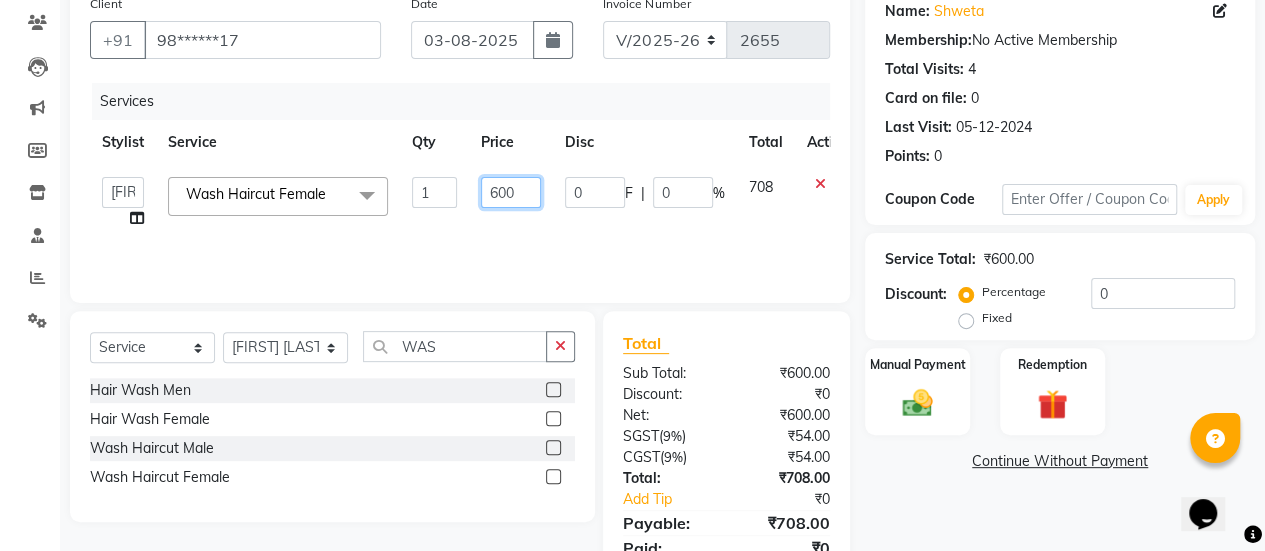 click on "600" 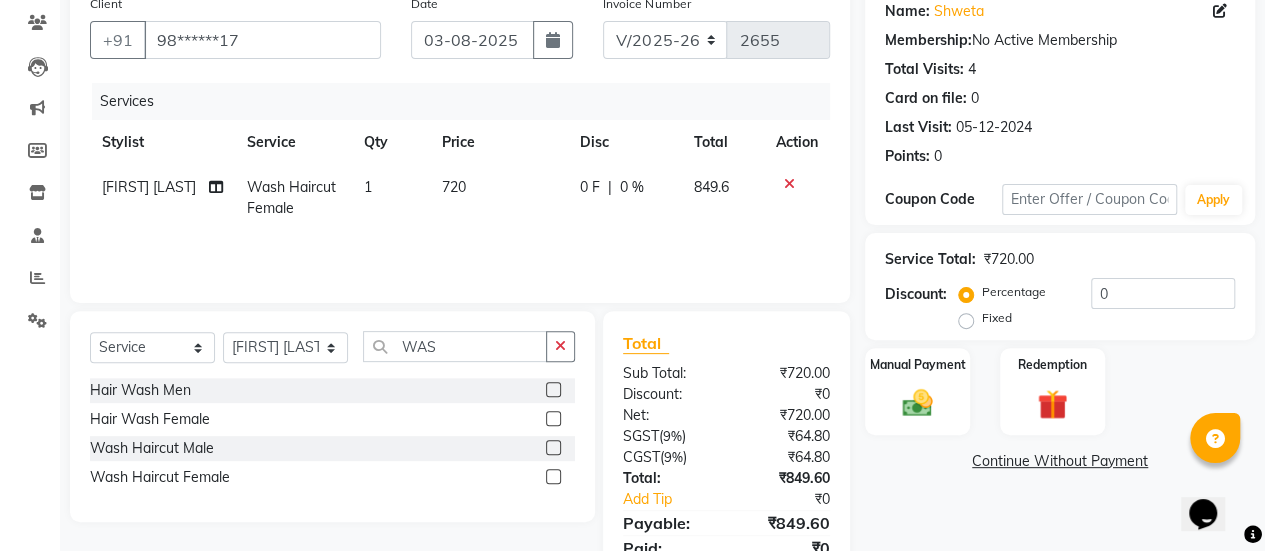 click on "720" 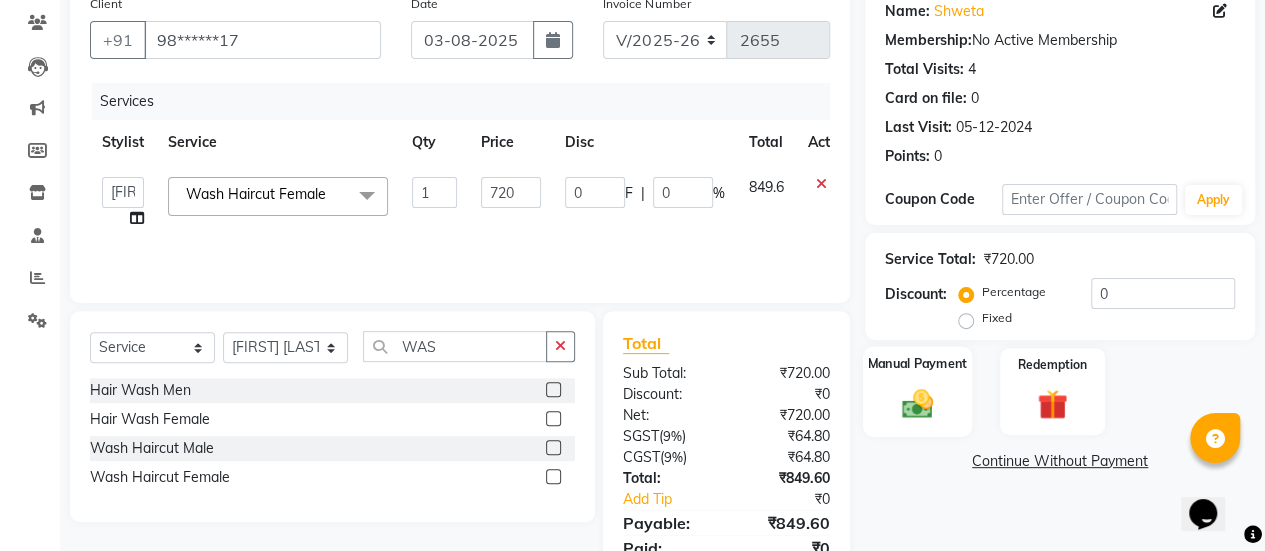 click 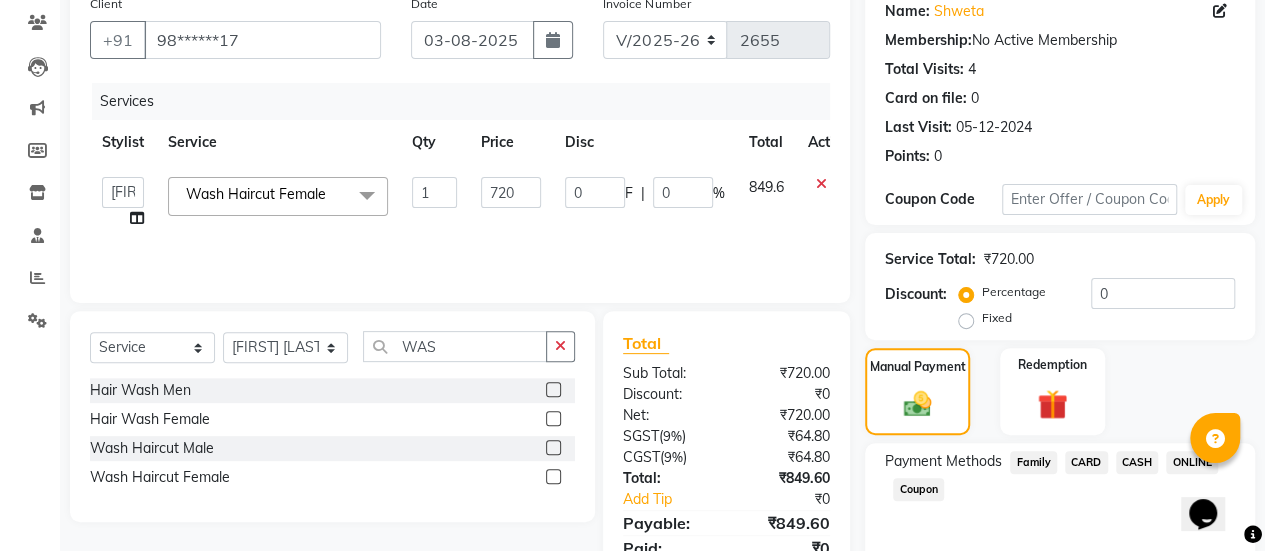 click on "ONLINE" 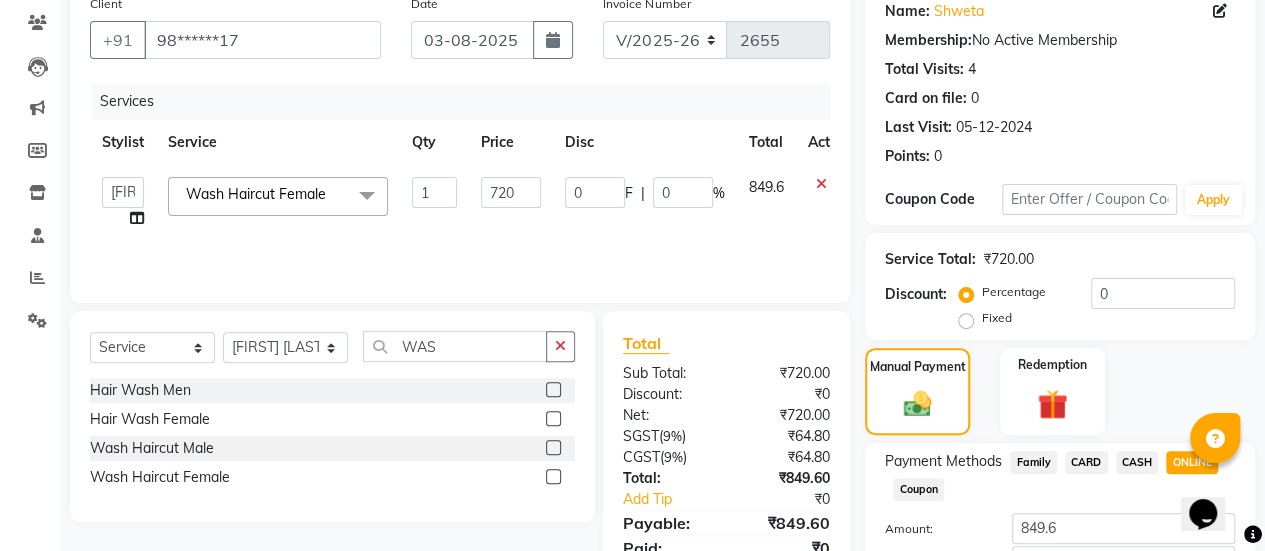 scroll, scrollTop: 302, scrollLeft: 0, axis: vertical 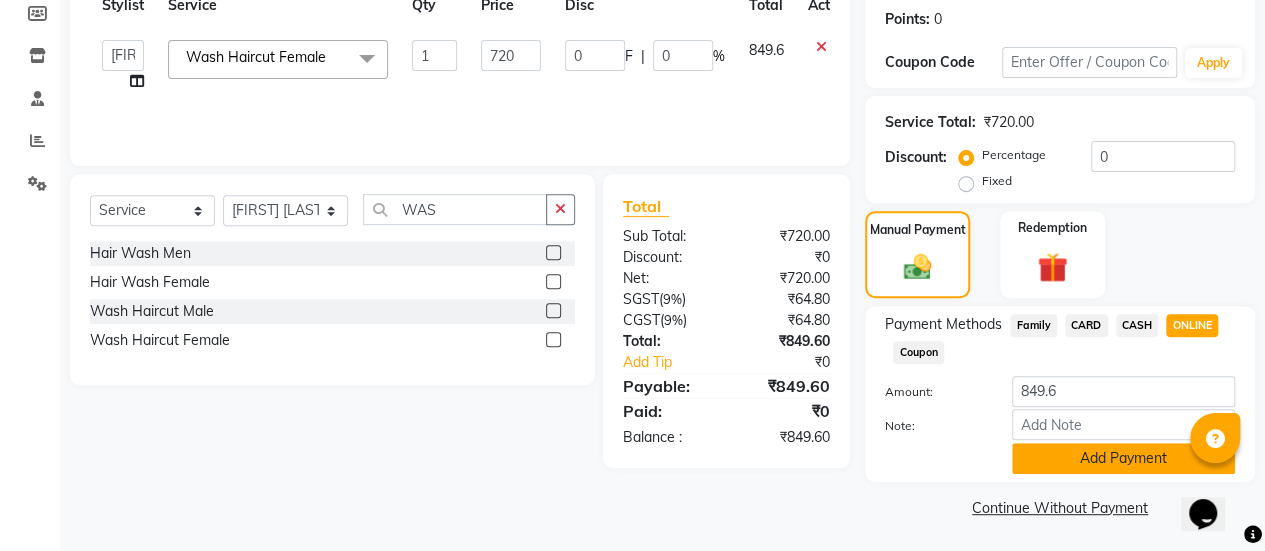 click on "Add Payment" 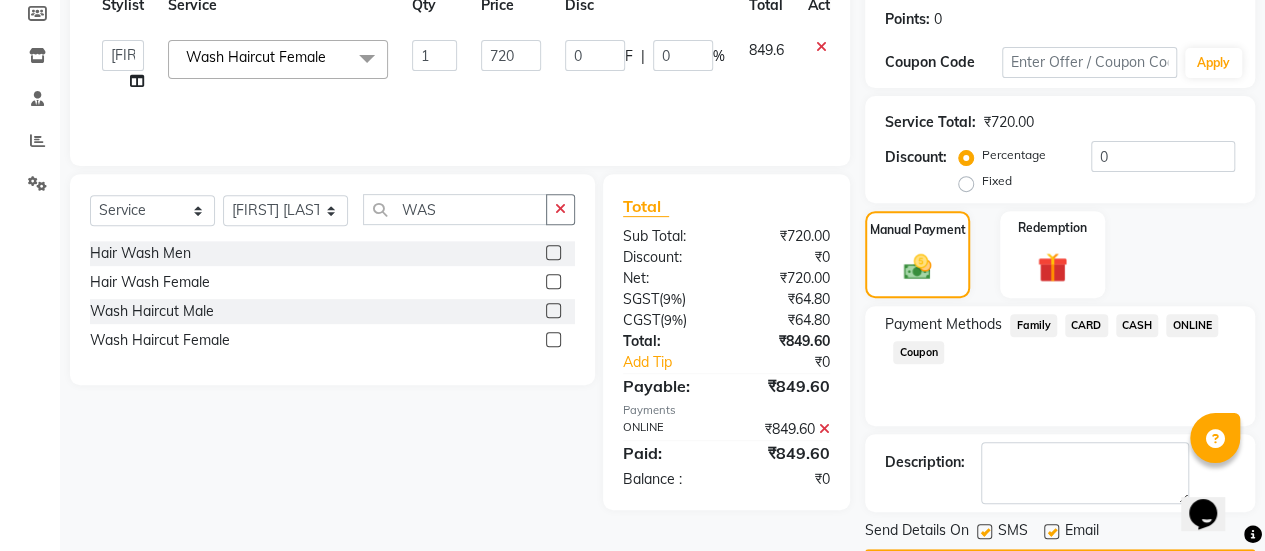scroll, scrollTop: 358, scrollLeft: 0, axis: vertical 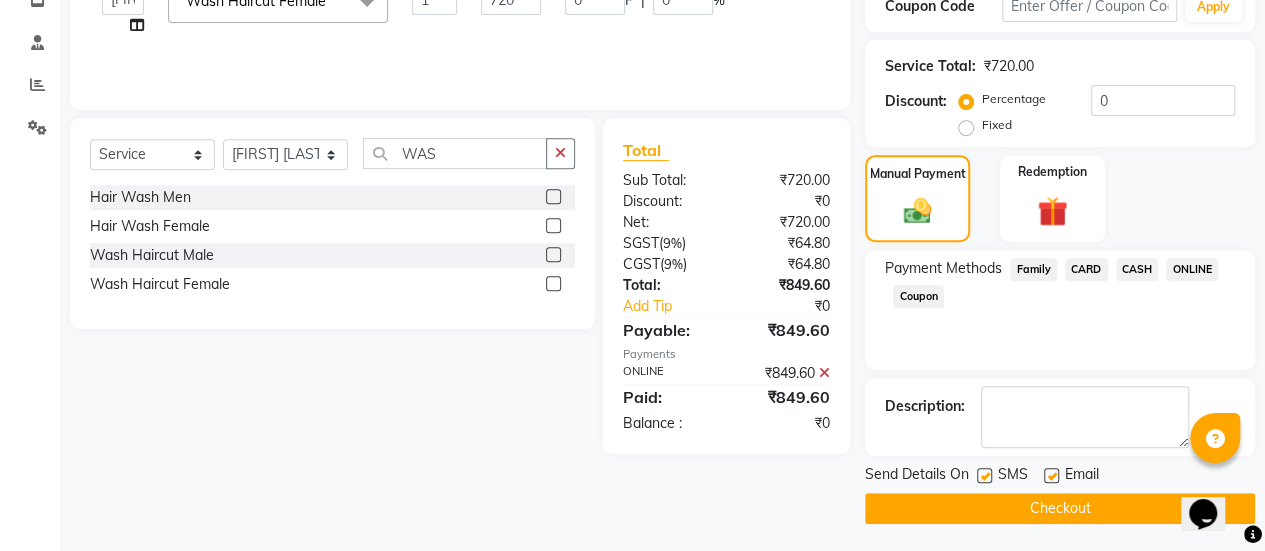 click 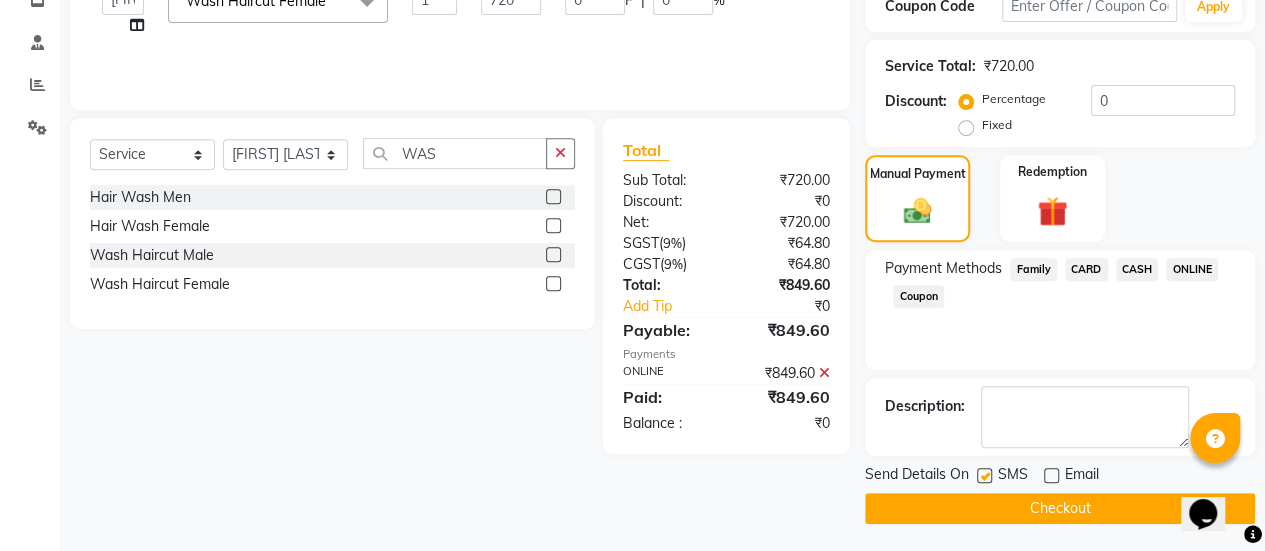 click on "Checkout" 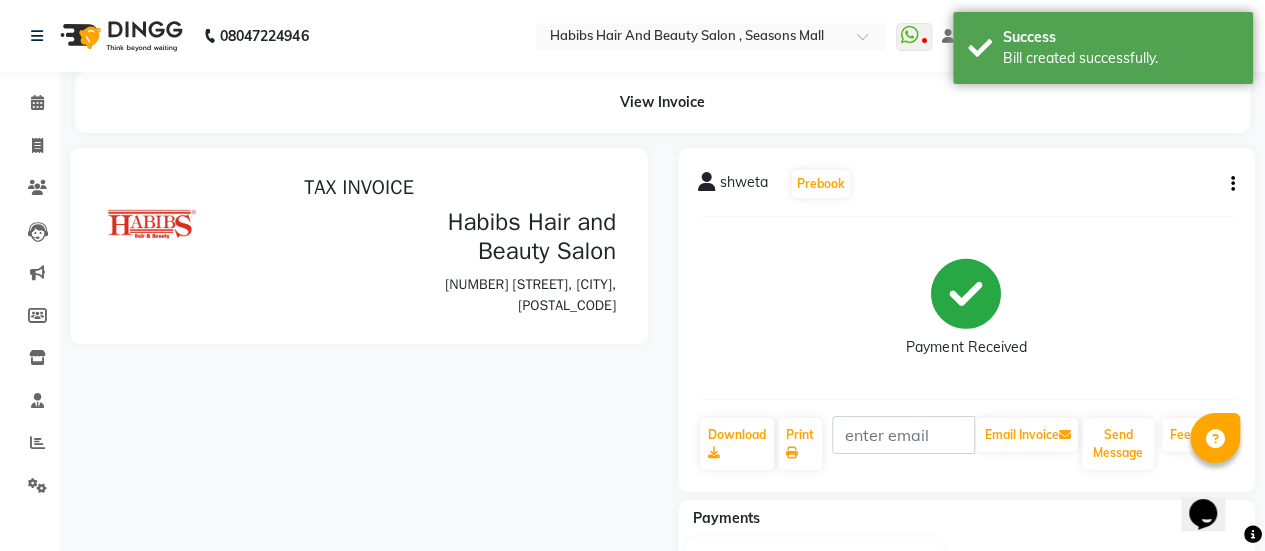 scroll, scrollTop: 0, scrollLeft: 0, axis: both 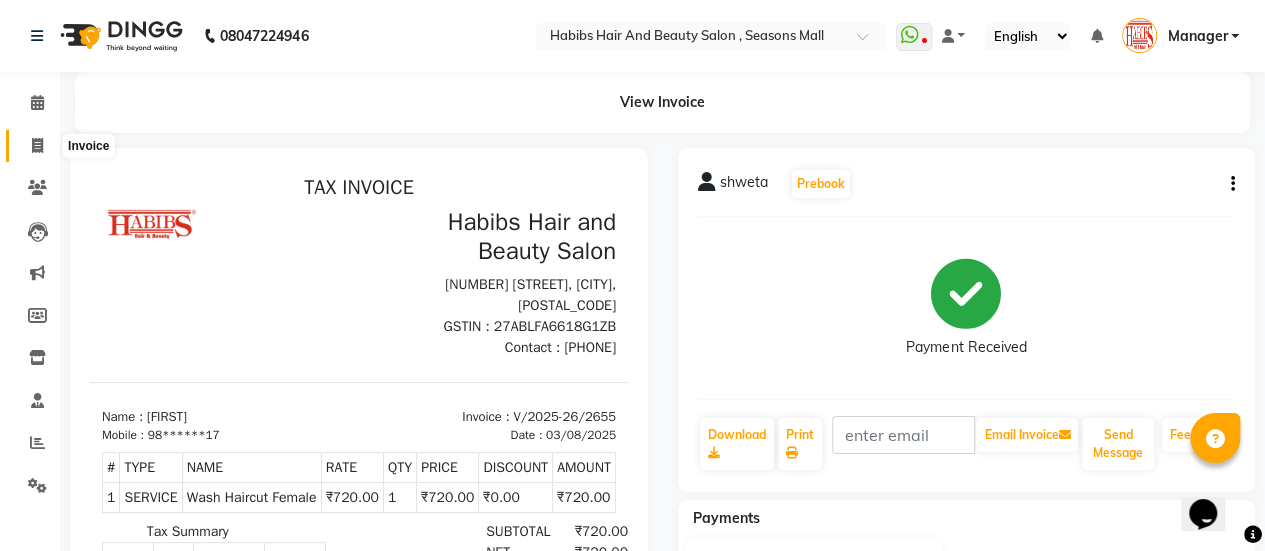 click 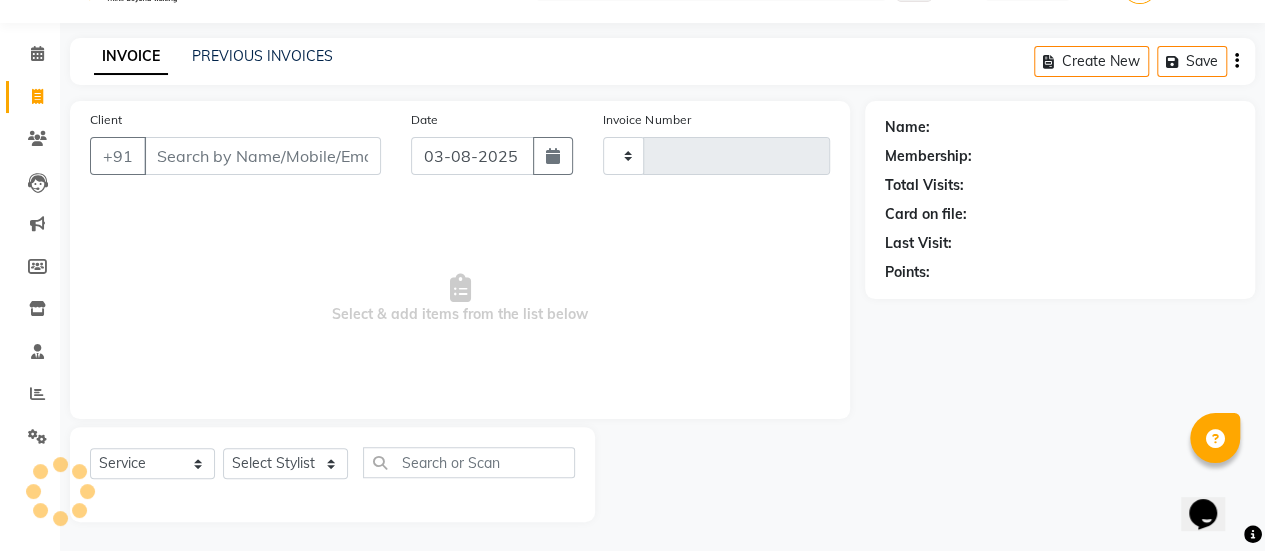 click on "Client" at bounding box center (262, 156) 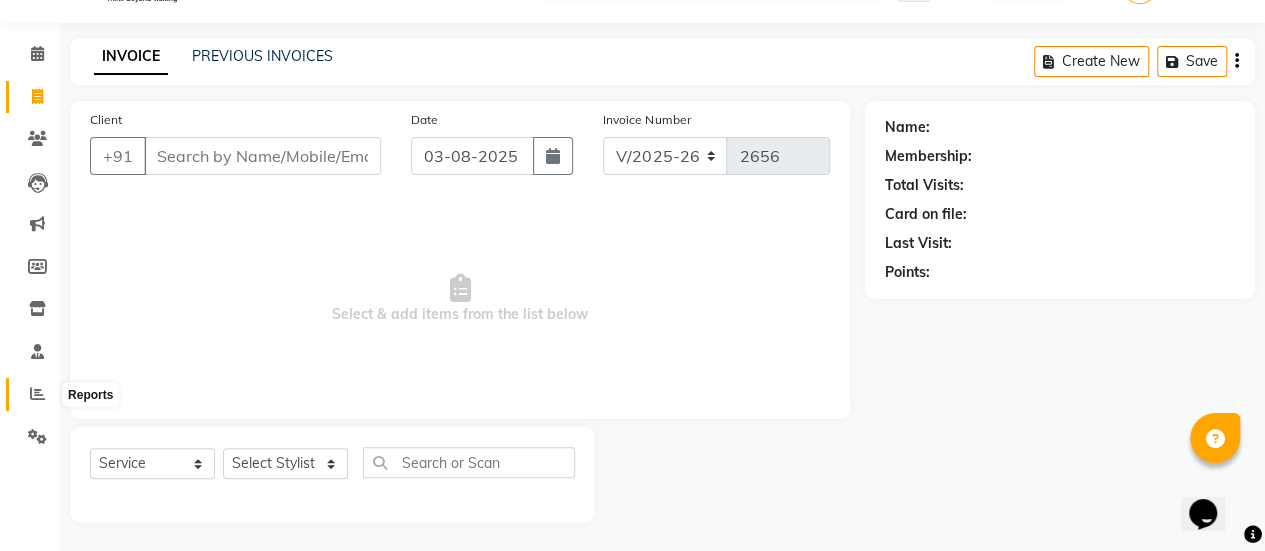 click 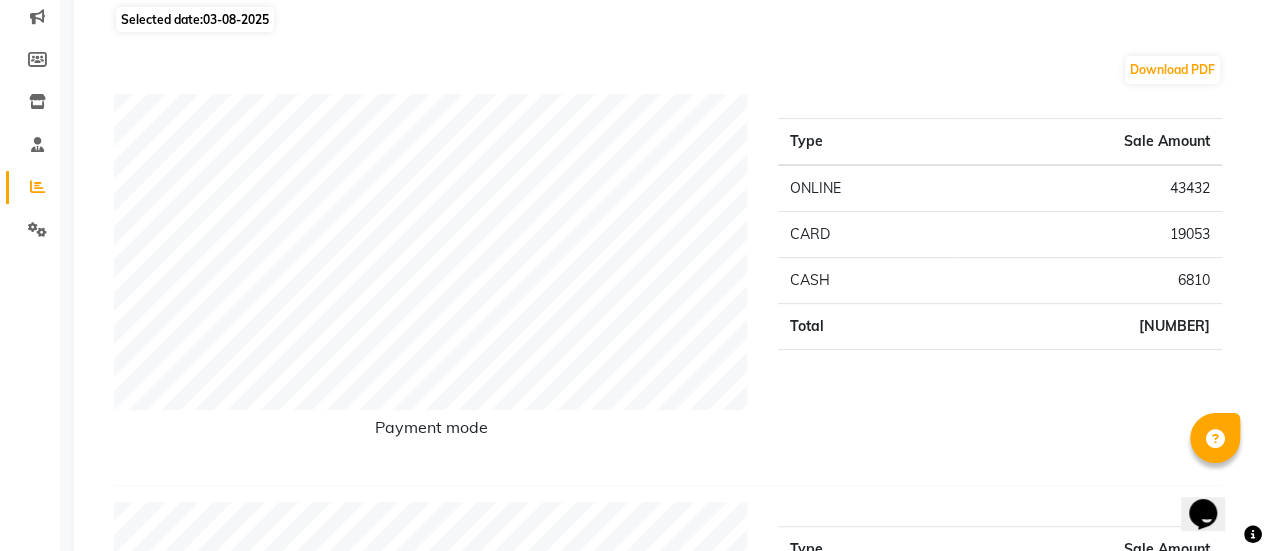 scroll, scrollTop: 0, scrollLeft: 0, axis: both 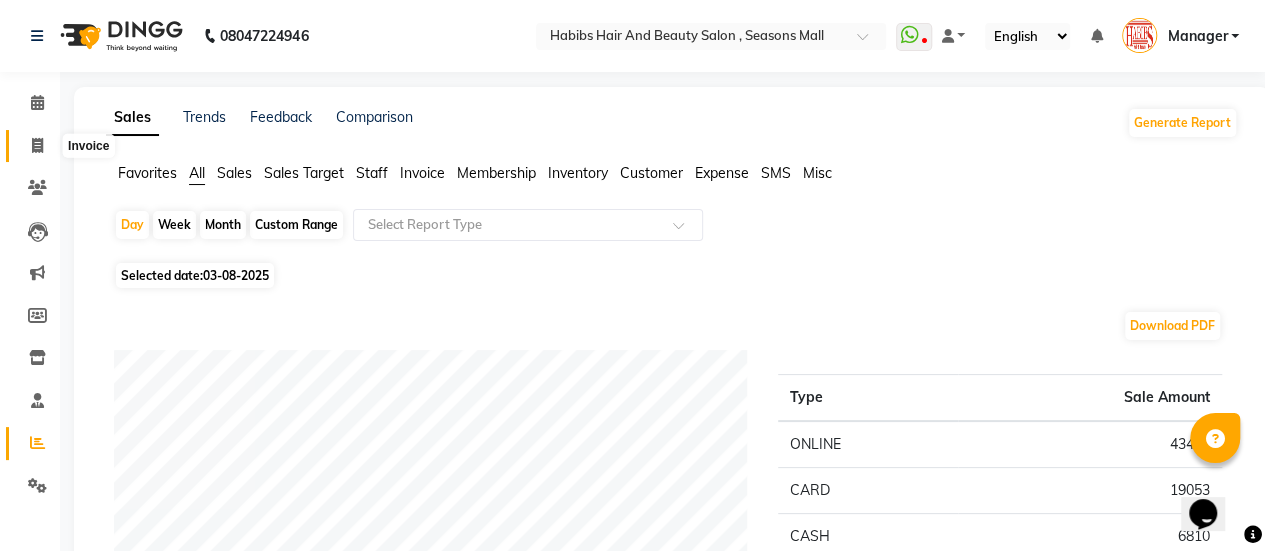click 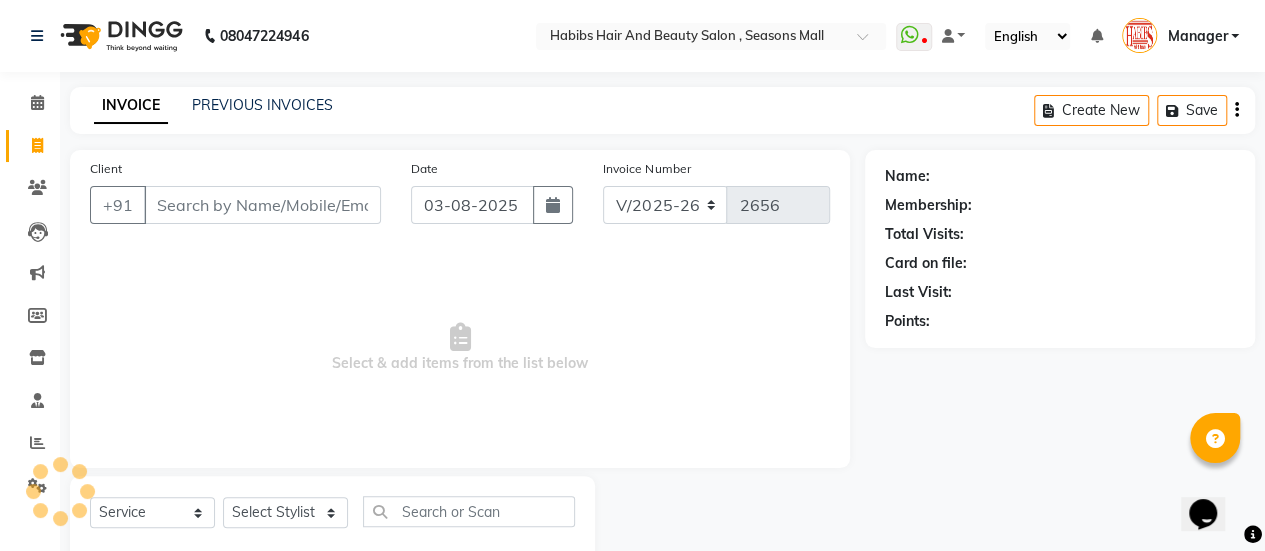 scroll, scrollTop: 49, scrollLeft: 0, axis: vertical 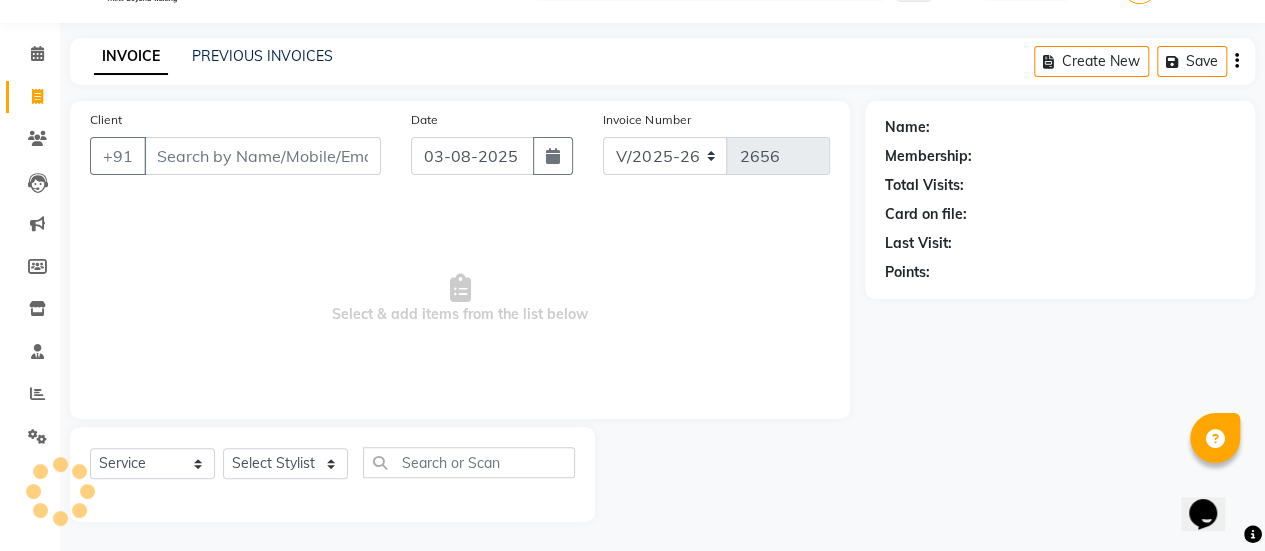 click on "Client" at bounding box center [262, 156] 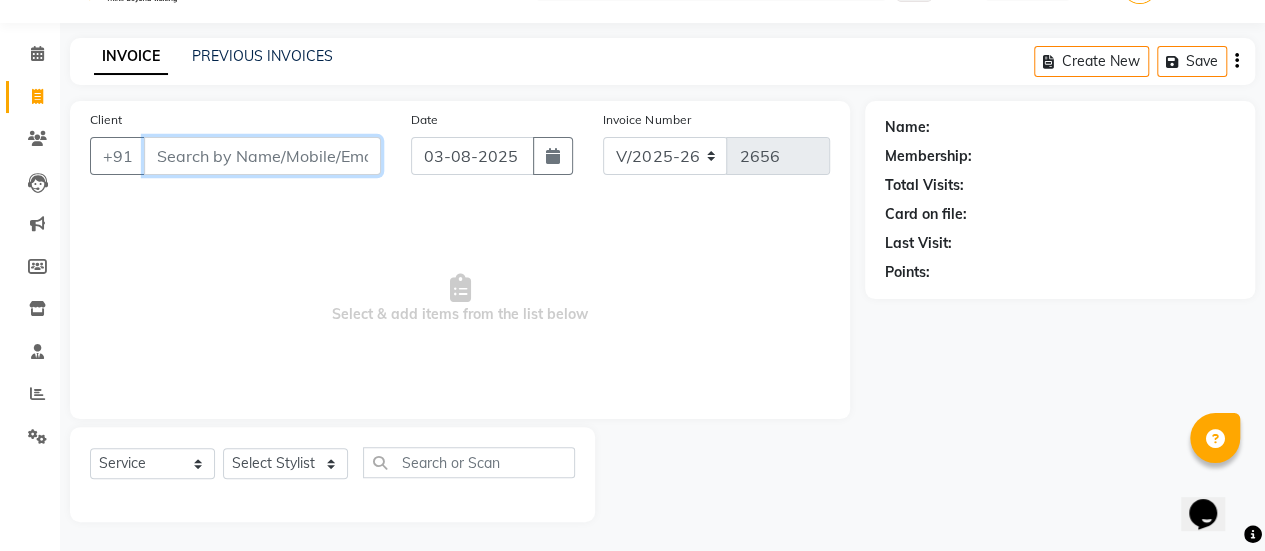 click on "Client" at bounding box center [262, 156] 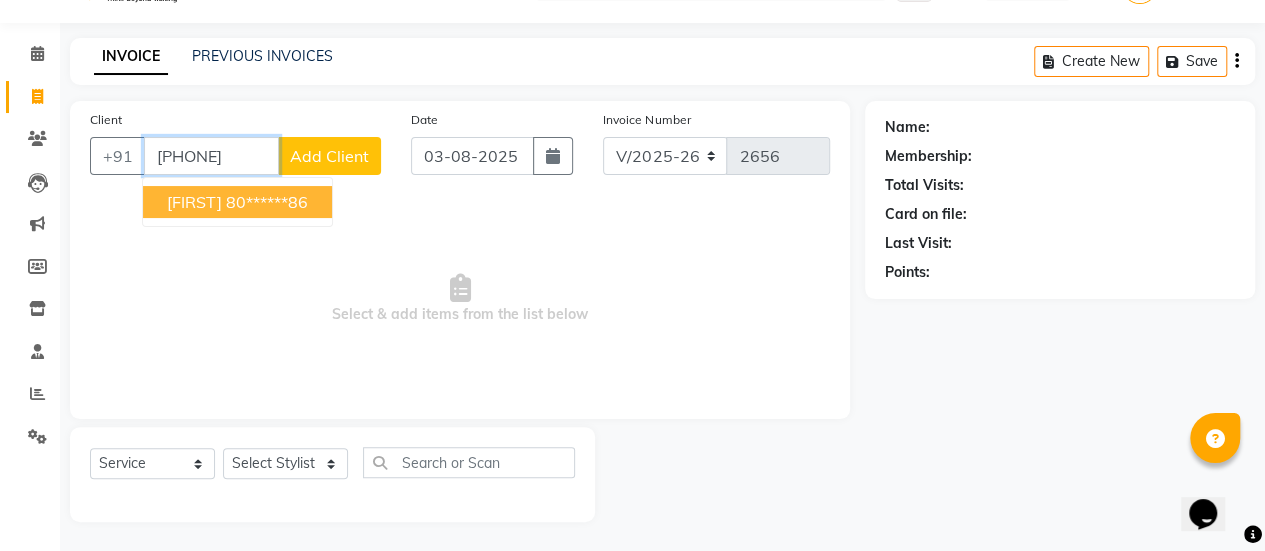 click on "80******86" at bounding box center (267, 202) 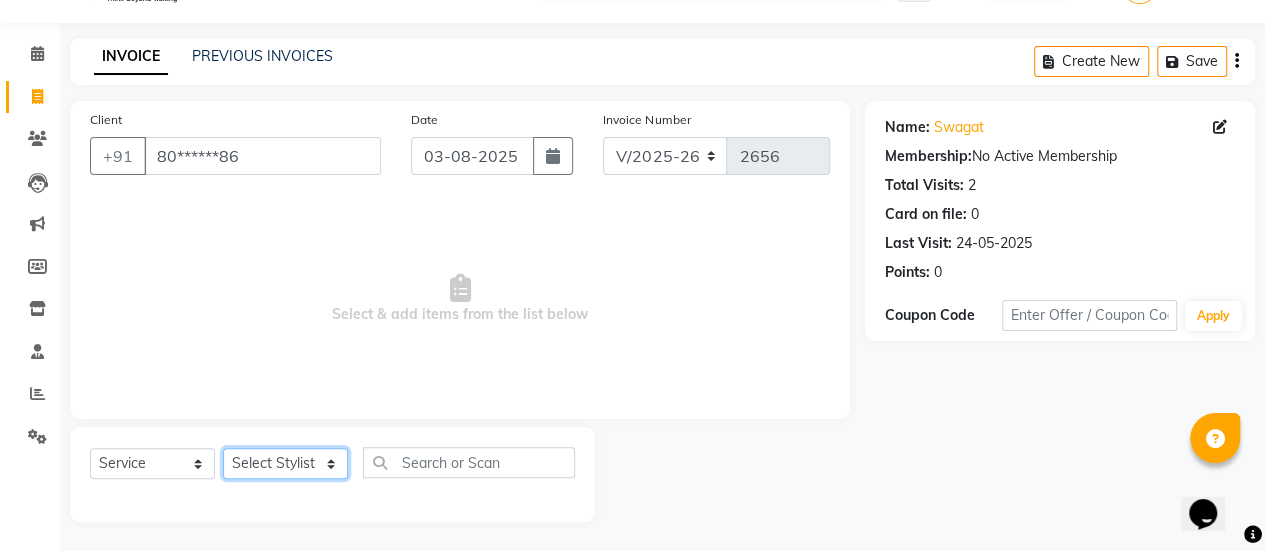click on "Select Stylist [FIRST] [FIRST] [FIRST] Manager [FIRST] [FIRST] [FIRST] [FIRST] [FIRST] [FIRST] [FIRST] [FIRST] [FIRST] [FIRST] [FIRST]" 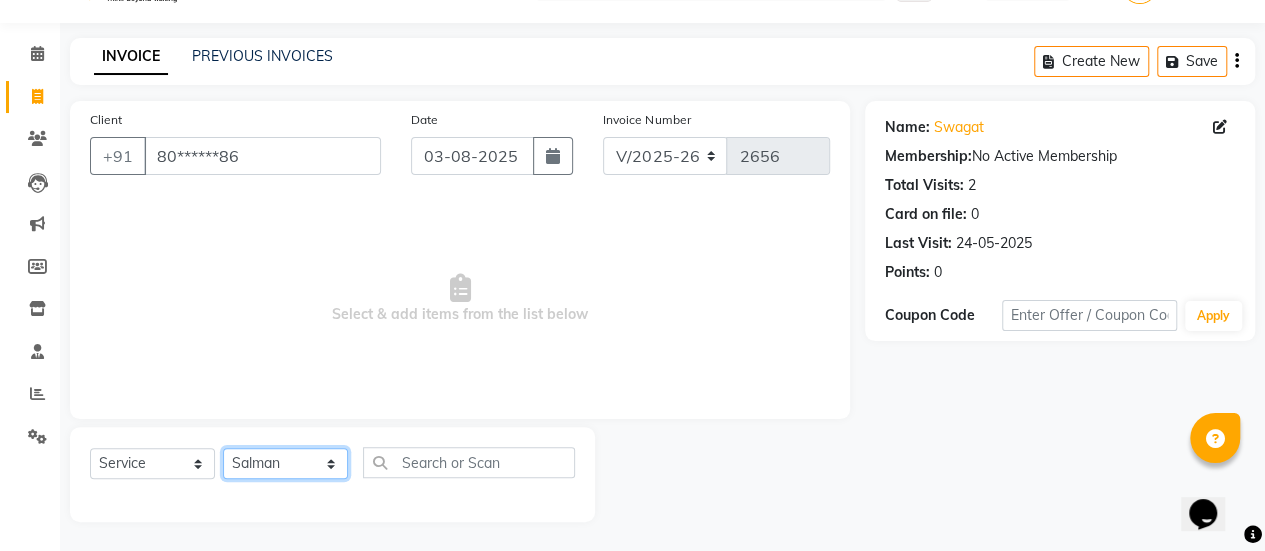 click on "Select Stylist [FIRST] [FIRST] [FIRST] Manager [FIRST] [FIRST] [FIRST] [FIRST] [FIRST] [FIRST] [FIRST] [FIRST] [FIRST] [FIRST] [FIRST]" 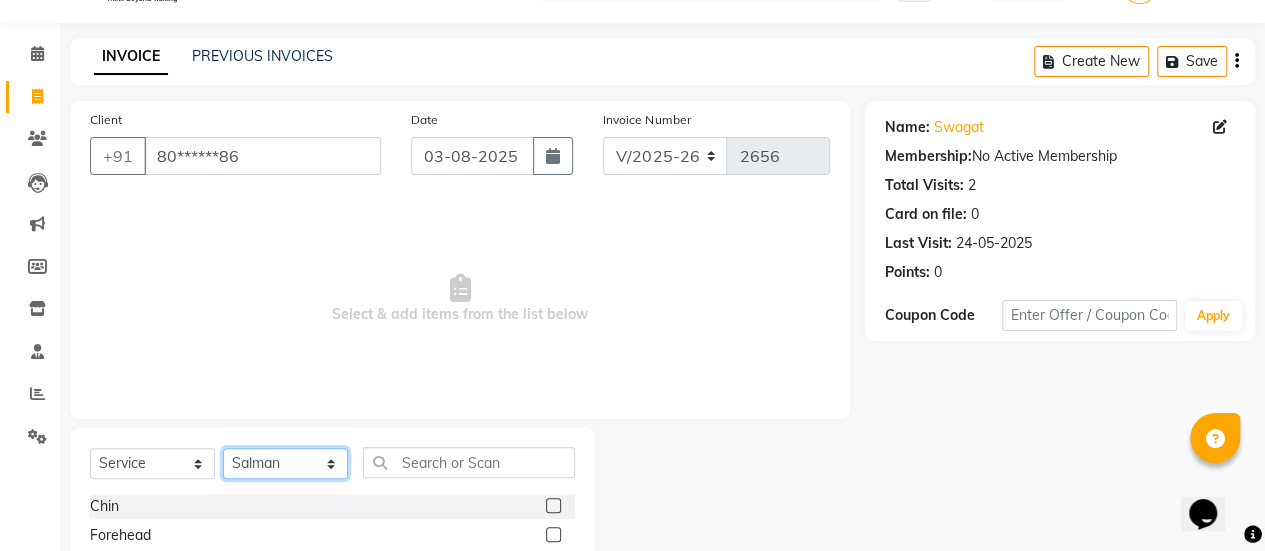 scroll, scrollTop: 249, scrollLeft: 0, axis: vertical 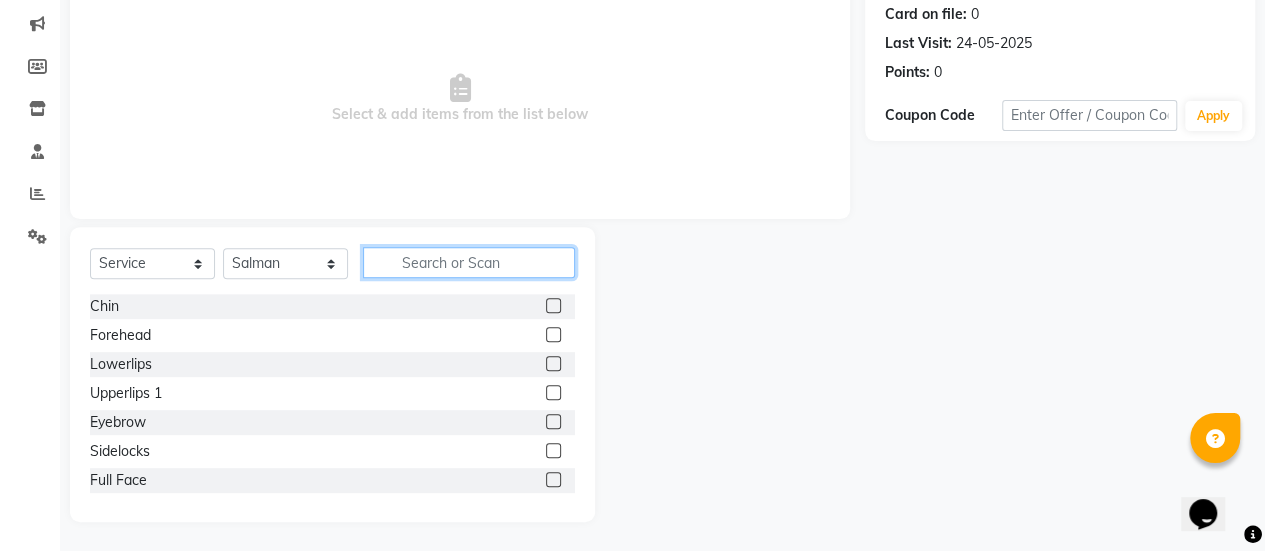 click 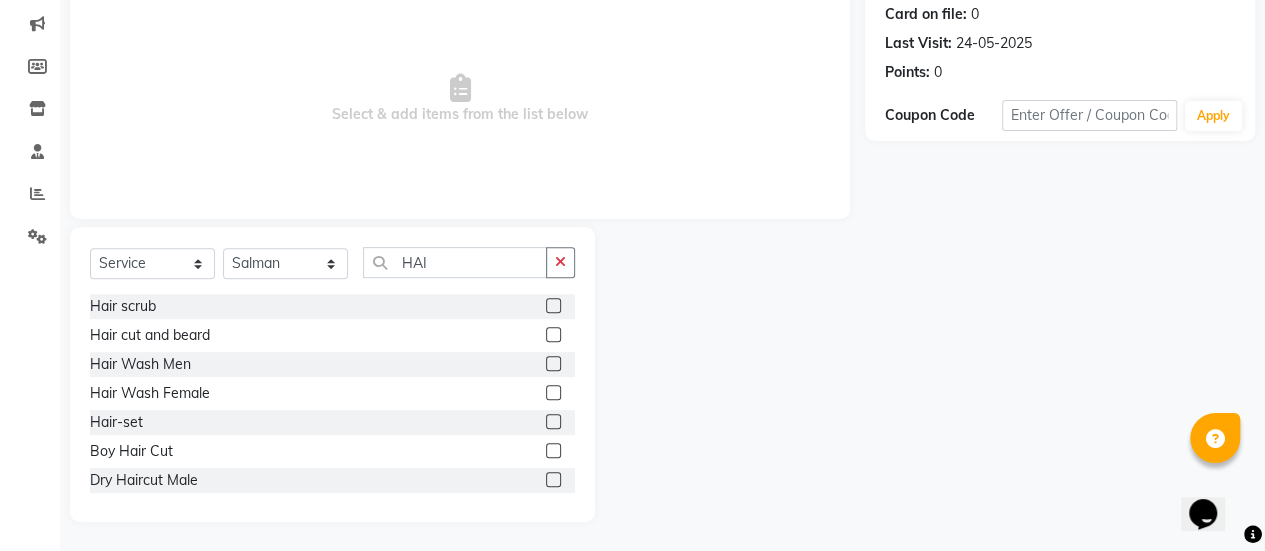 click 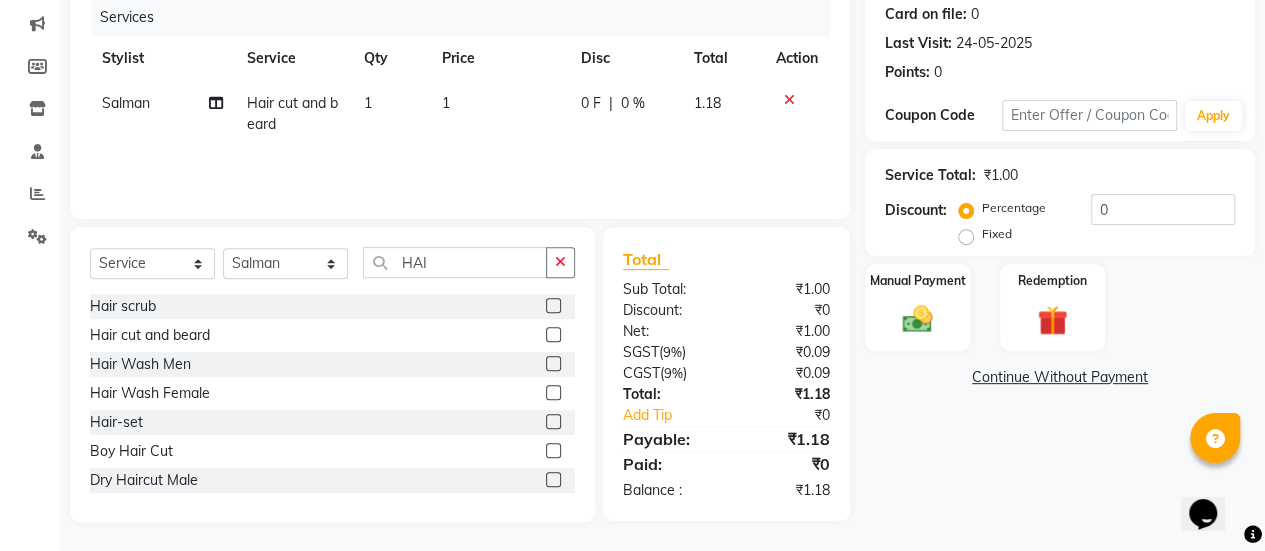 click on "1" 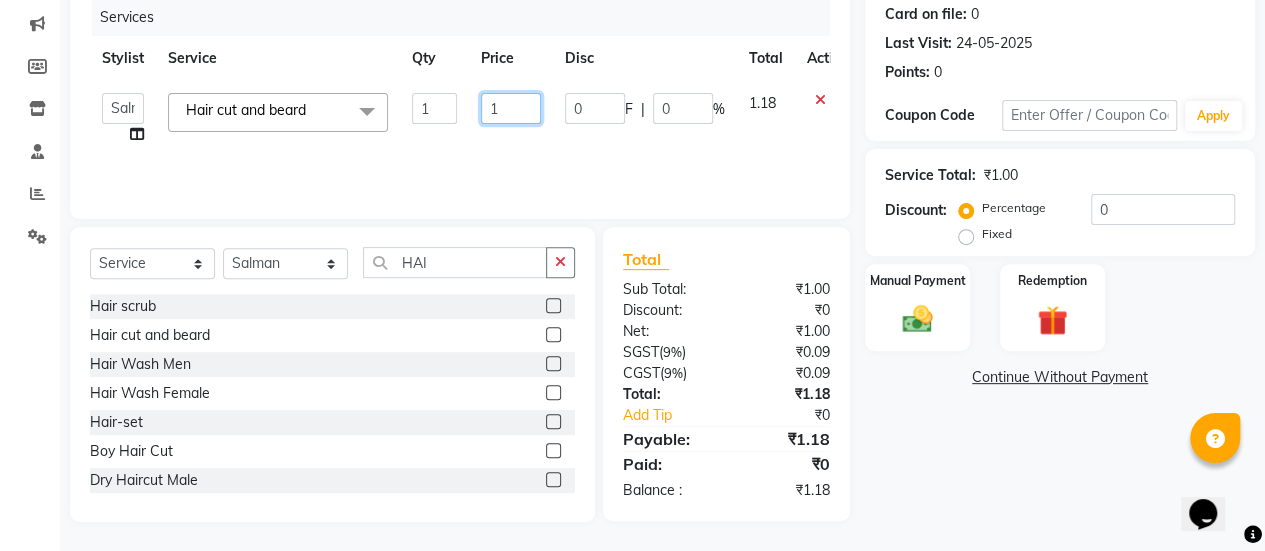 click on "1" 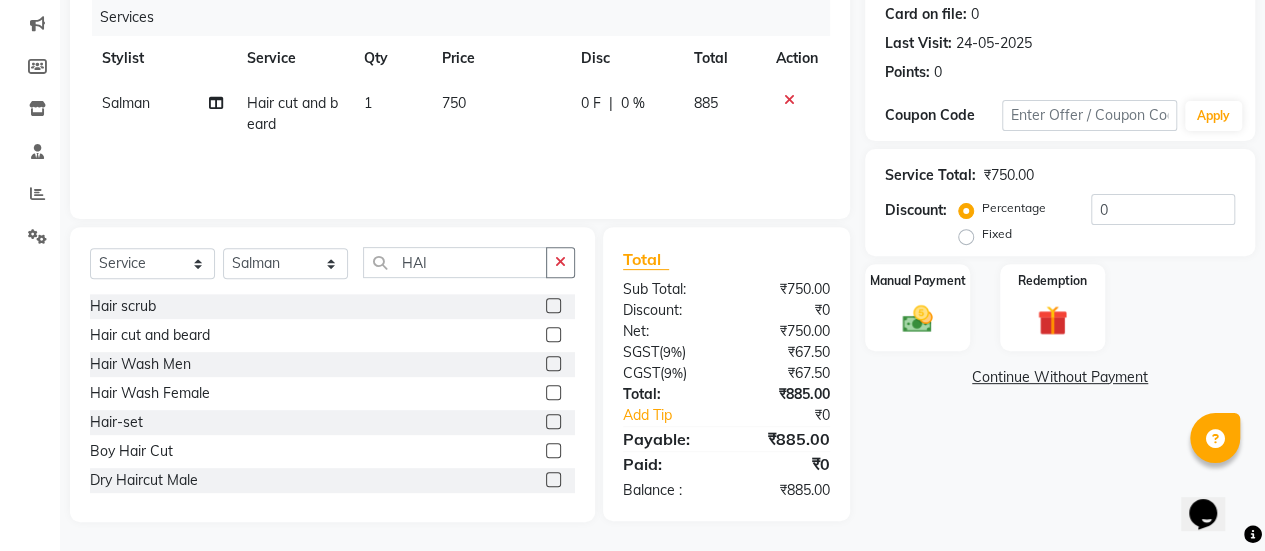 click on "Services Stylist Service Qty Price Disc Total Action Salman Hair cut and beard 1 750 0 F | 0 % 885" 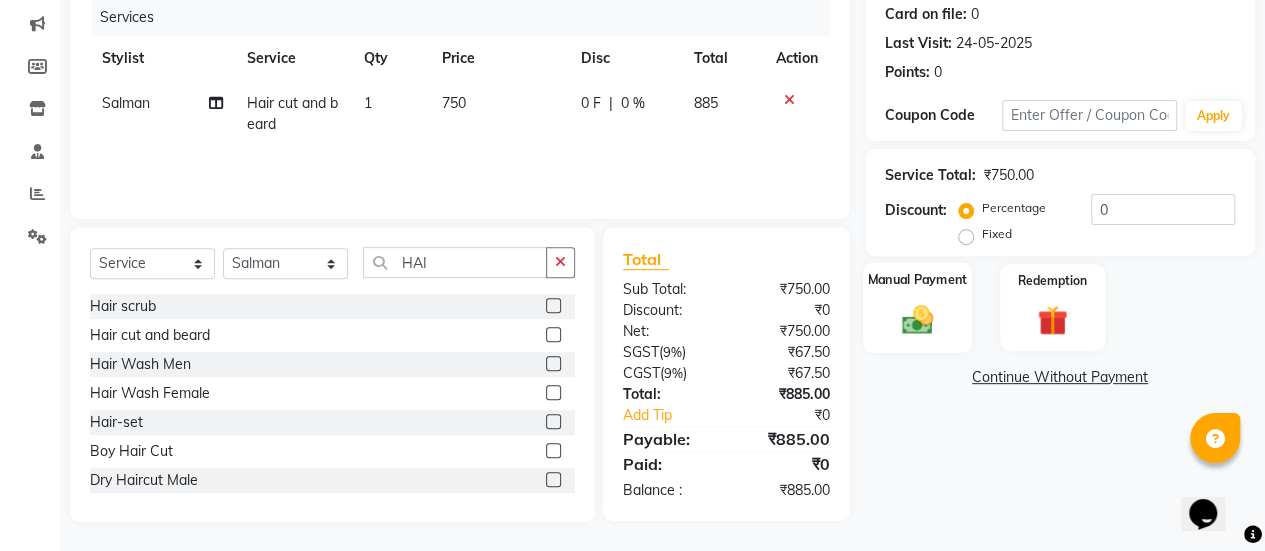 click on "Manual Payment" 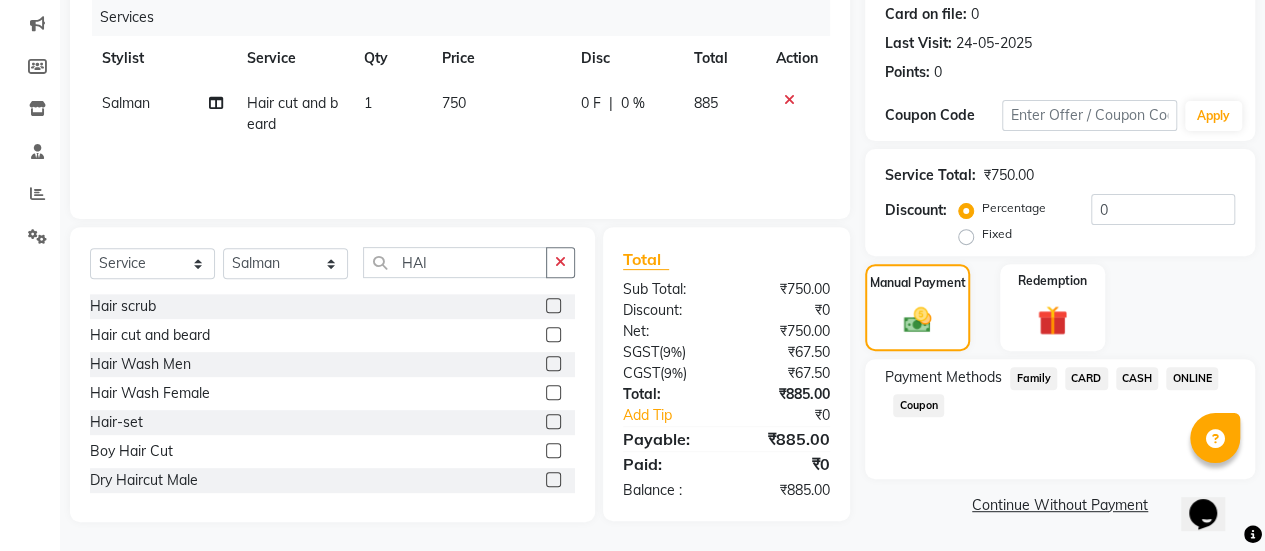 click on "CARD" 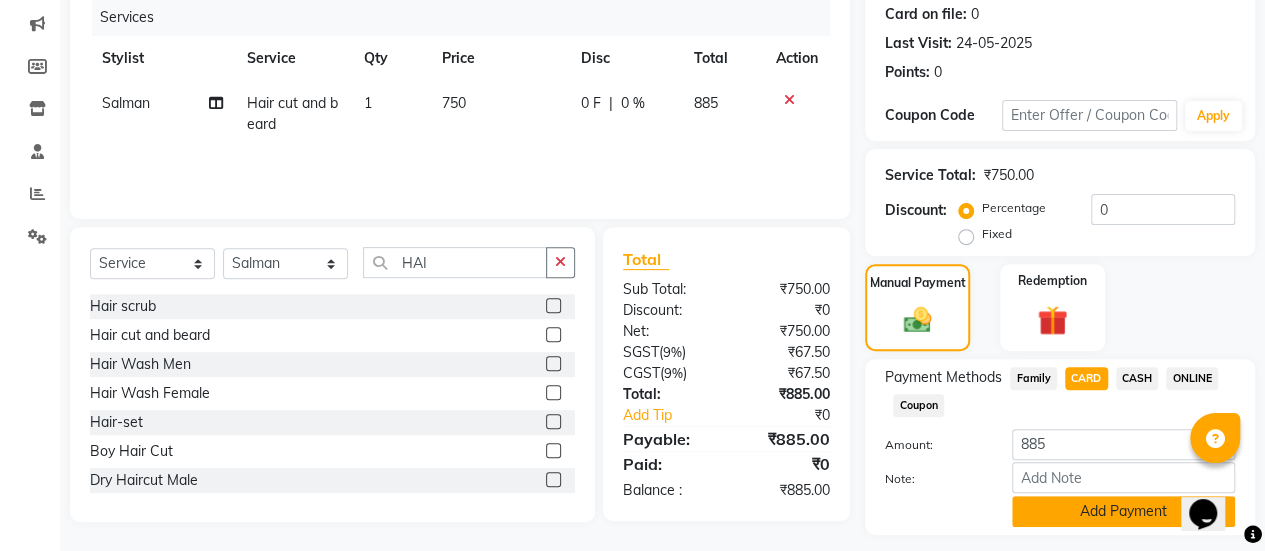 click on "Add Payment" 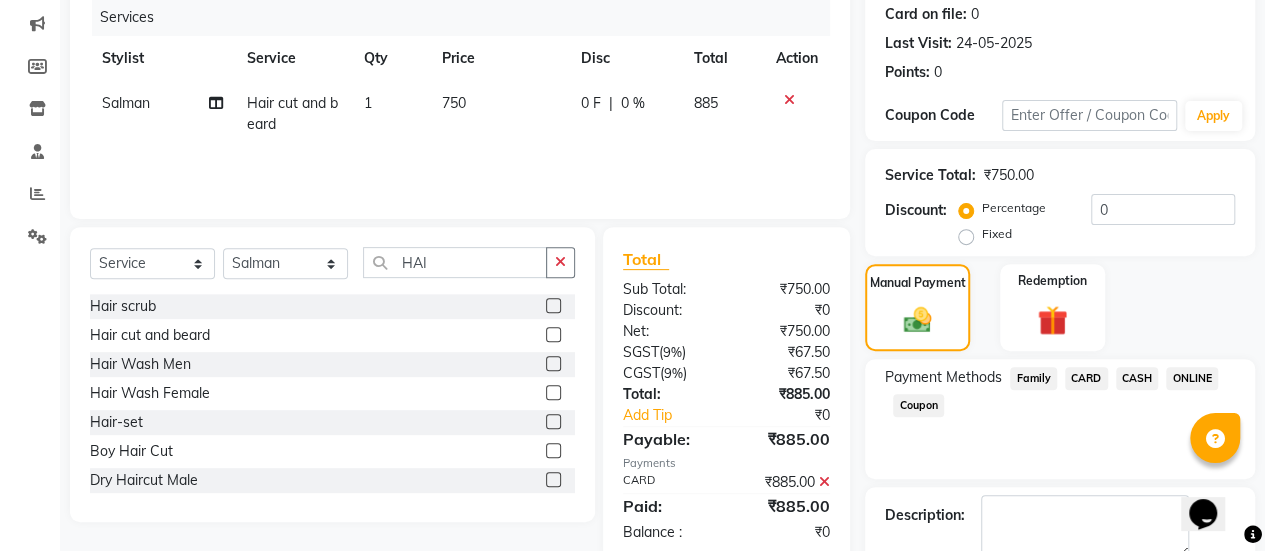 scroll, scrollTop: 358, scrollLeft: 0, axis: vertical 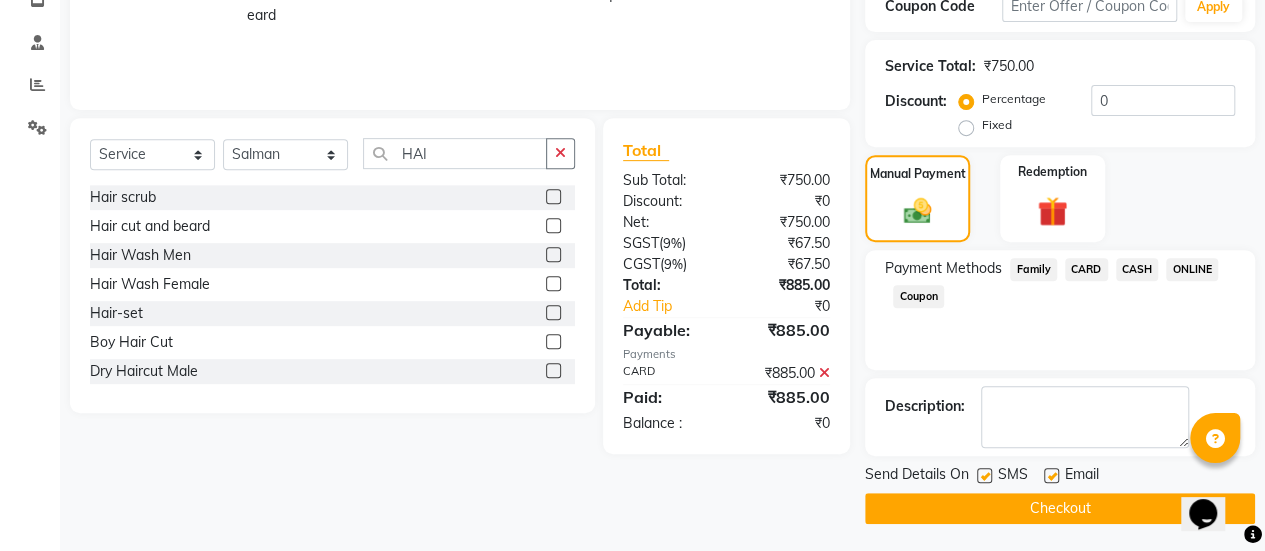 click 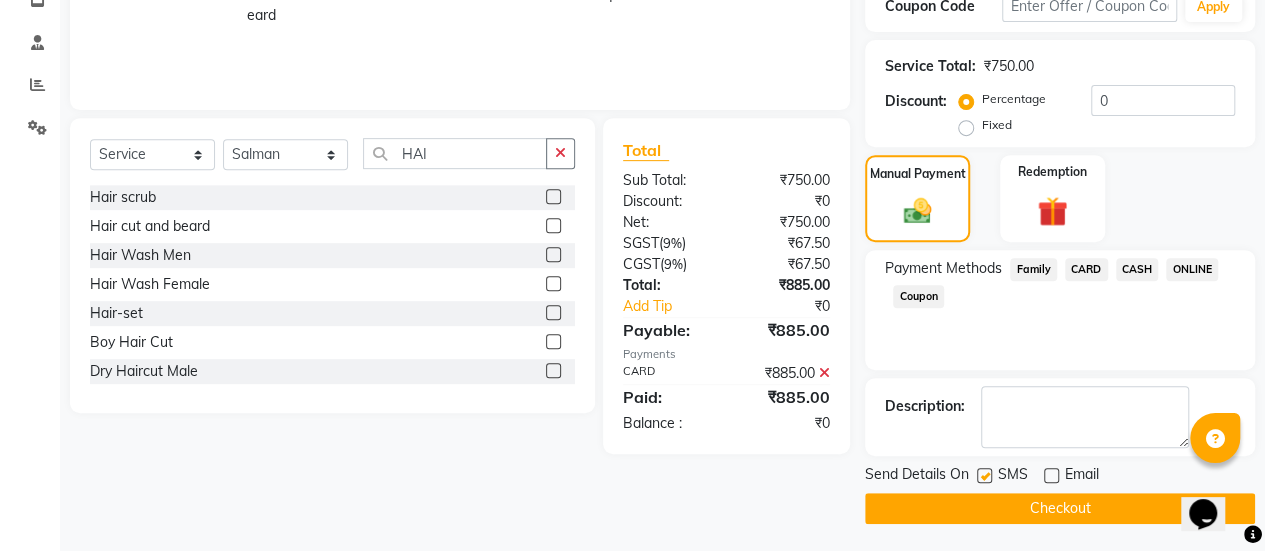 click on "Checkout" 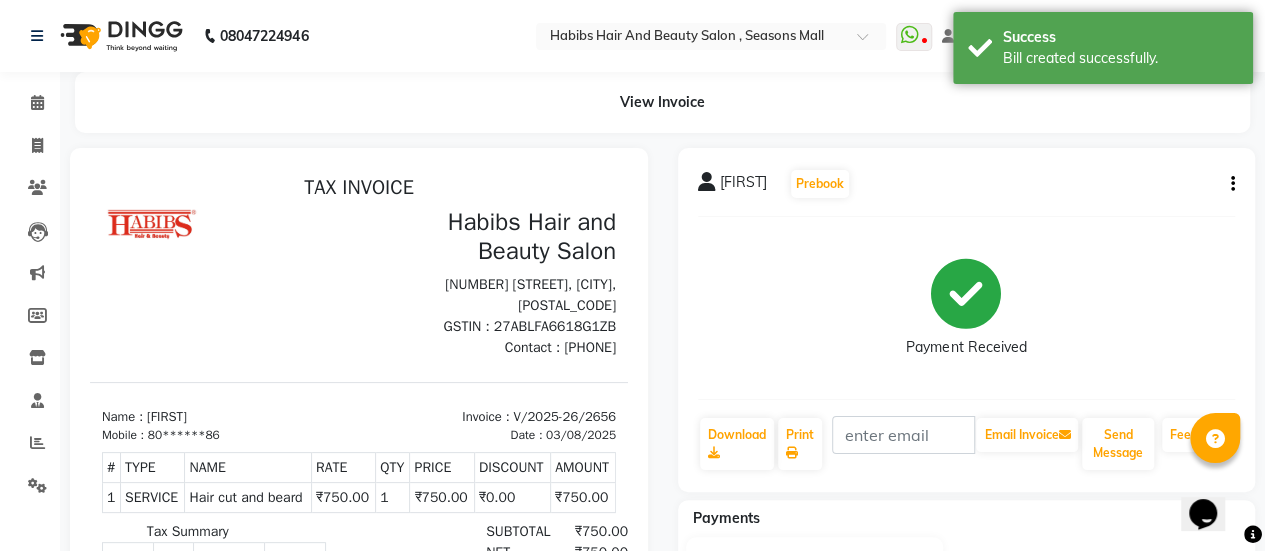 scroll, scrollTop: 0, scrollLeft: 0, axis: both 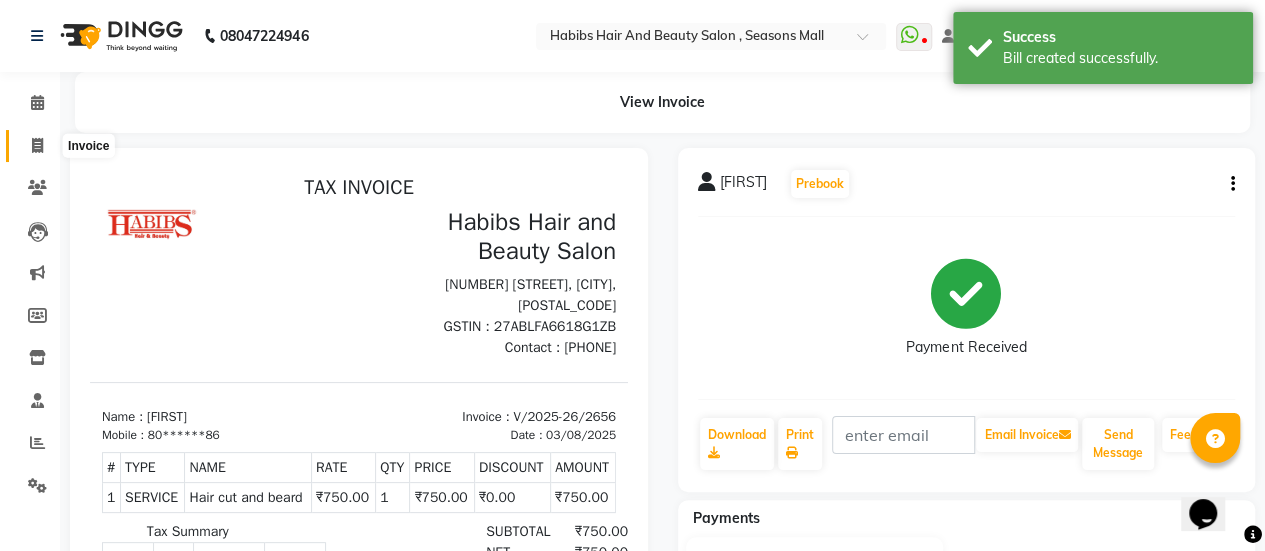 click 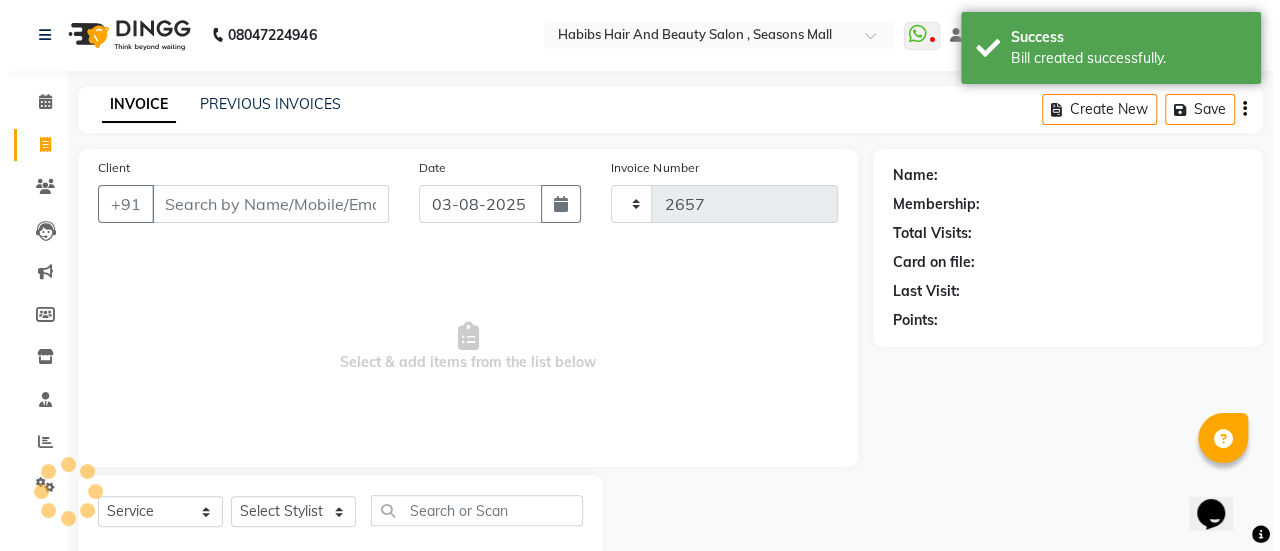 scroll, scrollTop: 49, scrollLeft: 0, axis: vertical 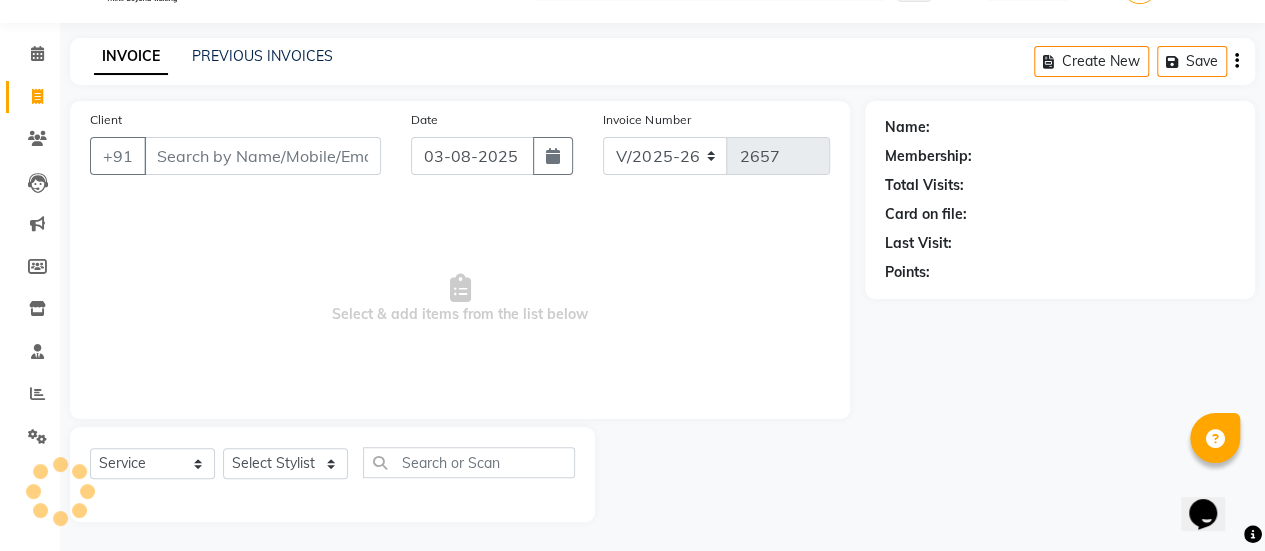 click on "Client" at bounding box center (262, 156) 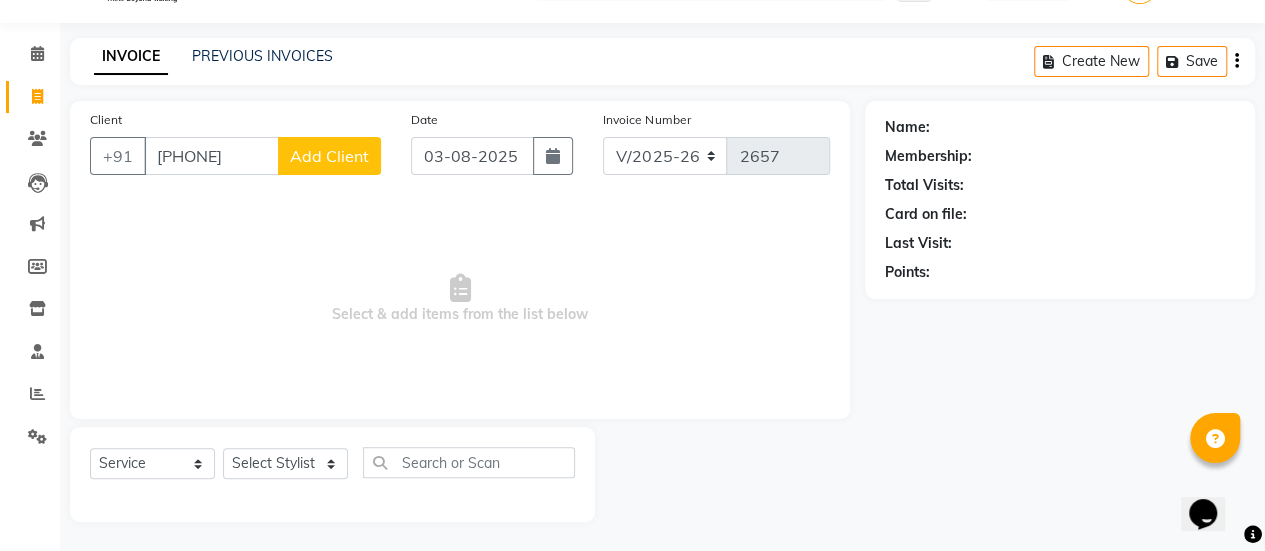 click on "Add Client" 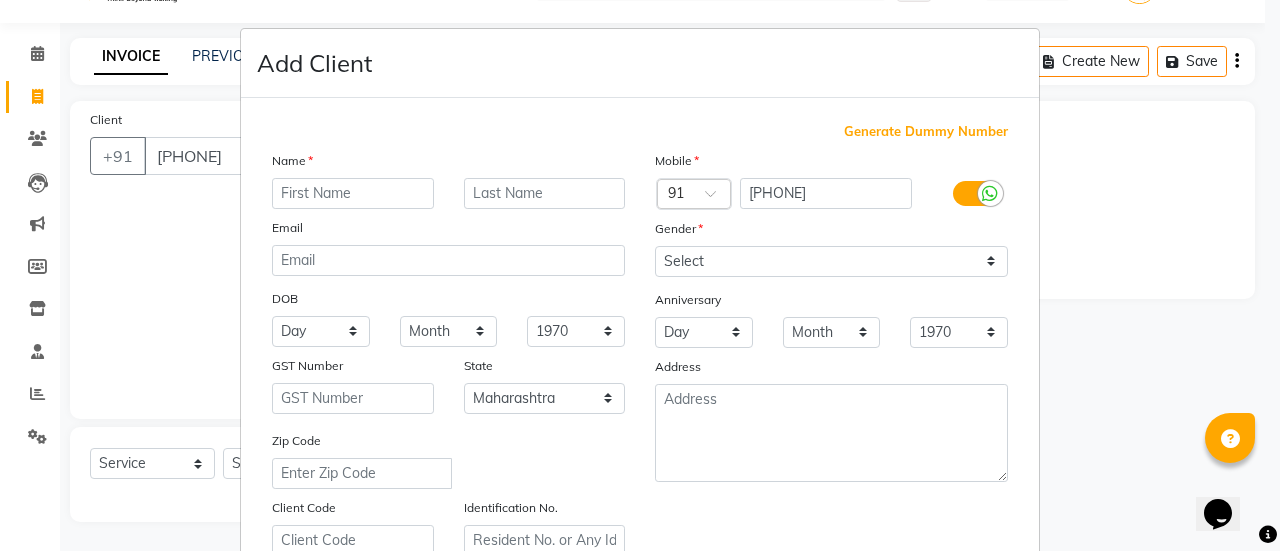 click at bounding box center (353, 193) 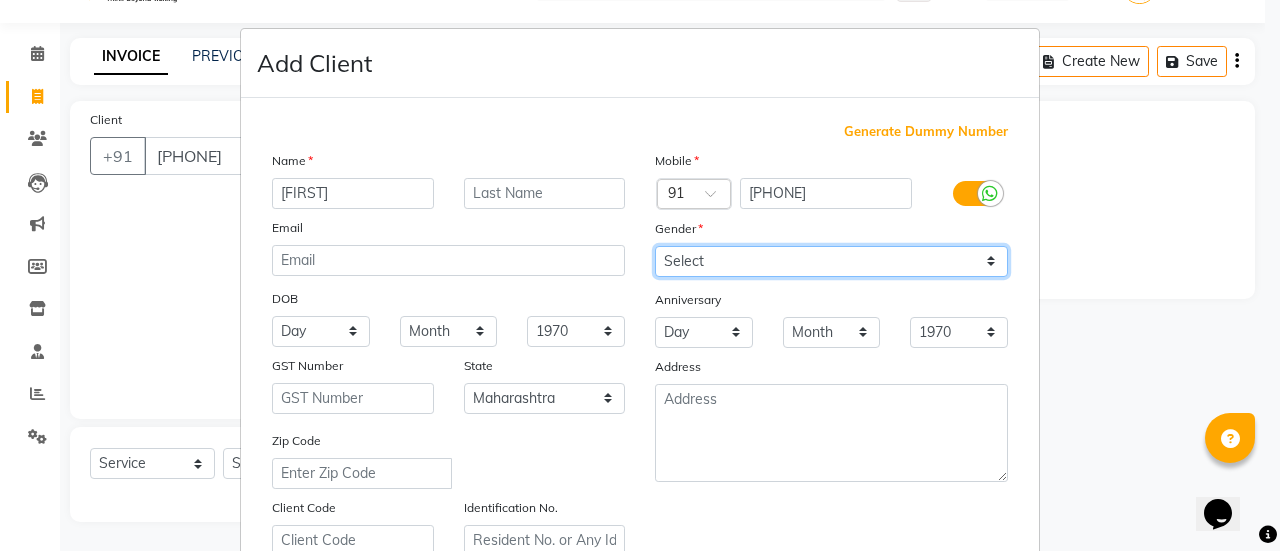 click on "Select Male Female Other Prefer Not To Say" at bounding box center [831, 261] 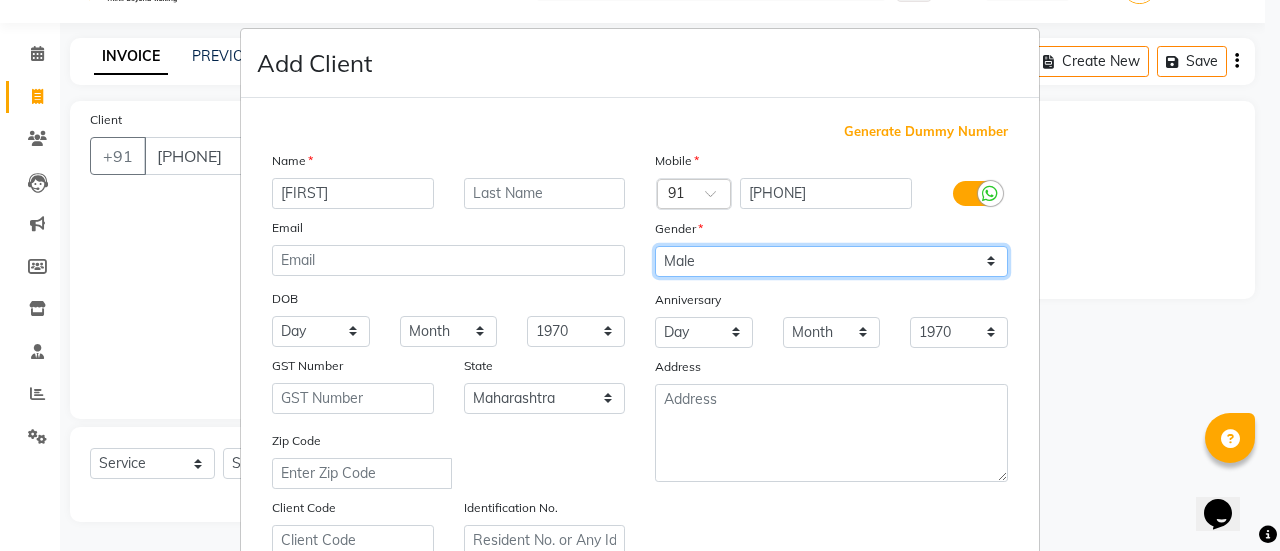 click on "Select Male Female Other Prefer Not To Say" at bounding box center (831, 261) 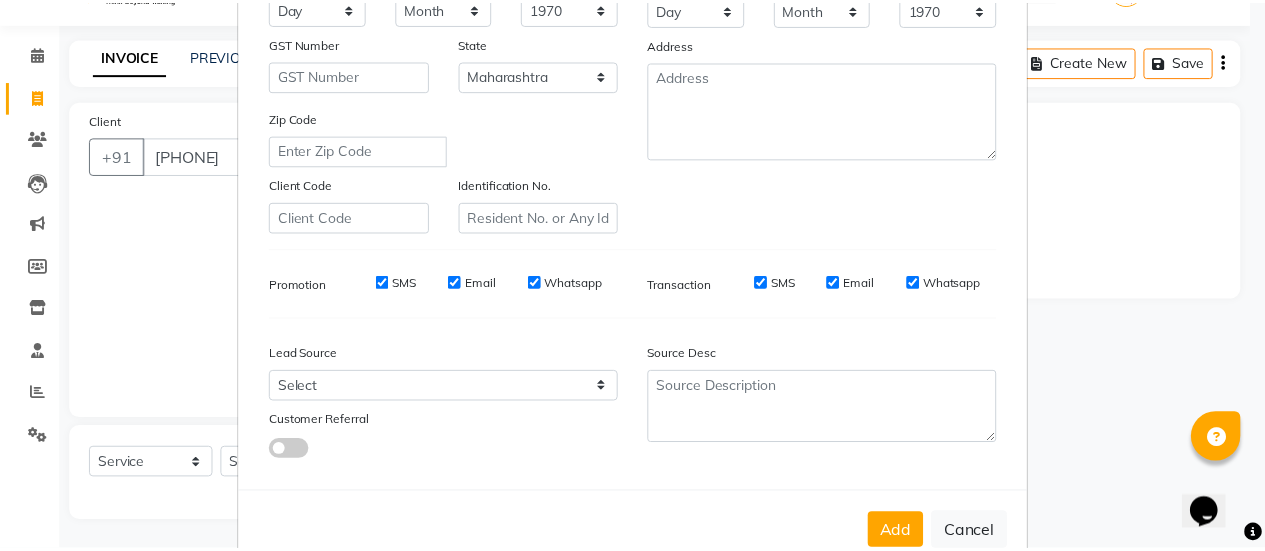 scroll, scrollTop: 354, scrollLeft: 0, axis: vertical 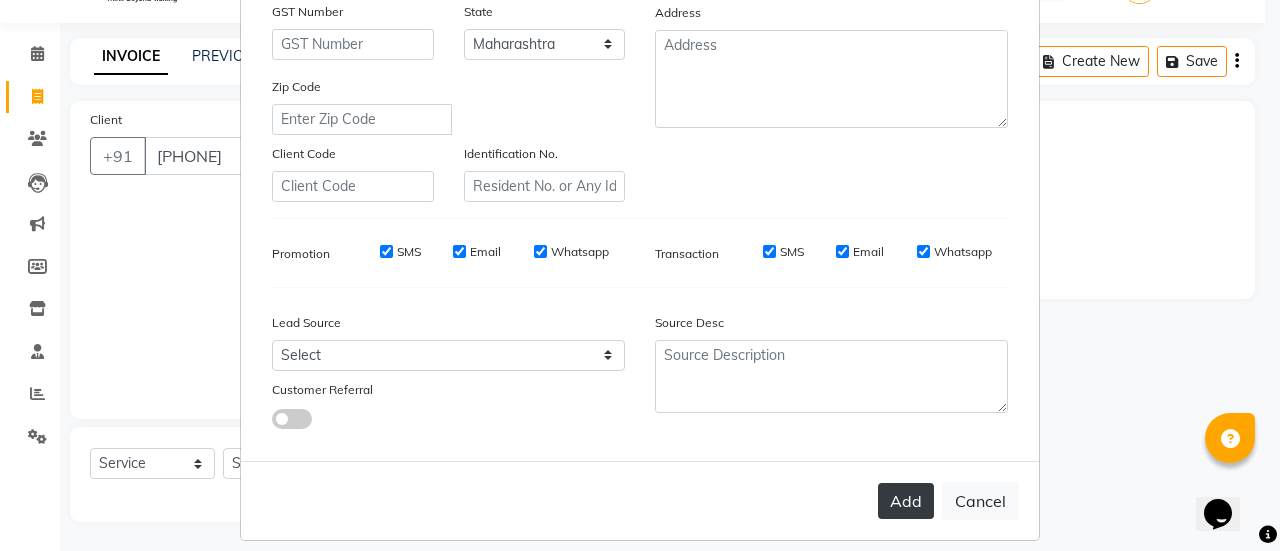 click on "Add" at bounding box center [906, 501] 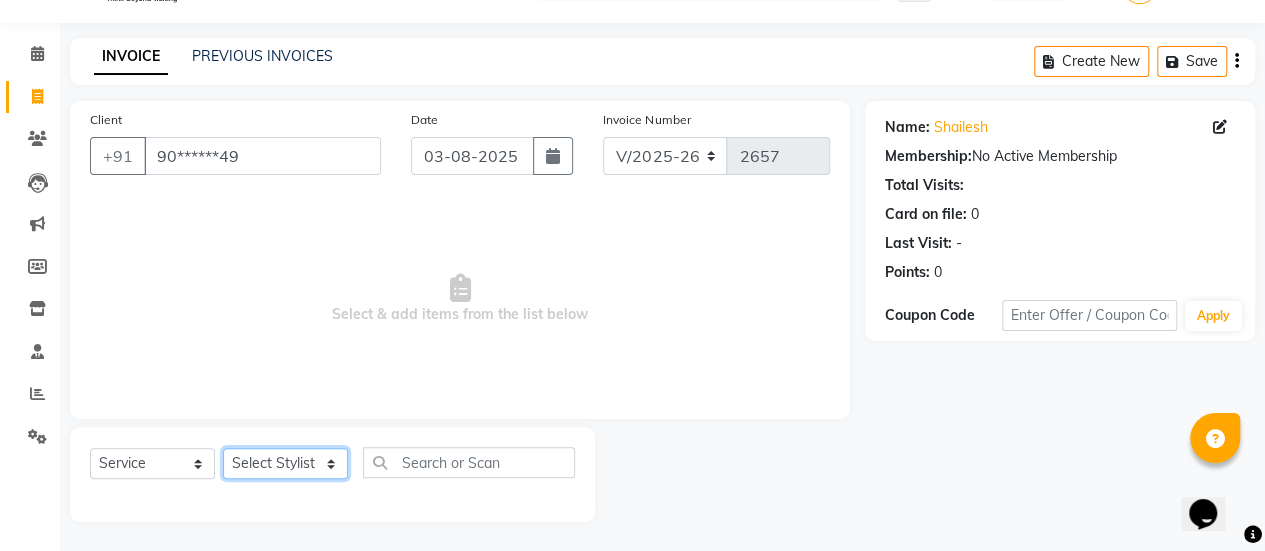click on "Select Stylist [FIRST] [FIRST] [FIRST] Manager [FIRST] [FIRST] [FIRST] [FIRST] [FIRST] [FIRST] [FIRST] [FIRST] [FIRST] [FIRST] [FIRST]" 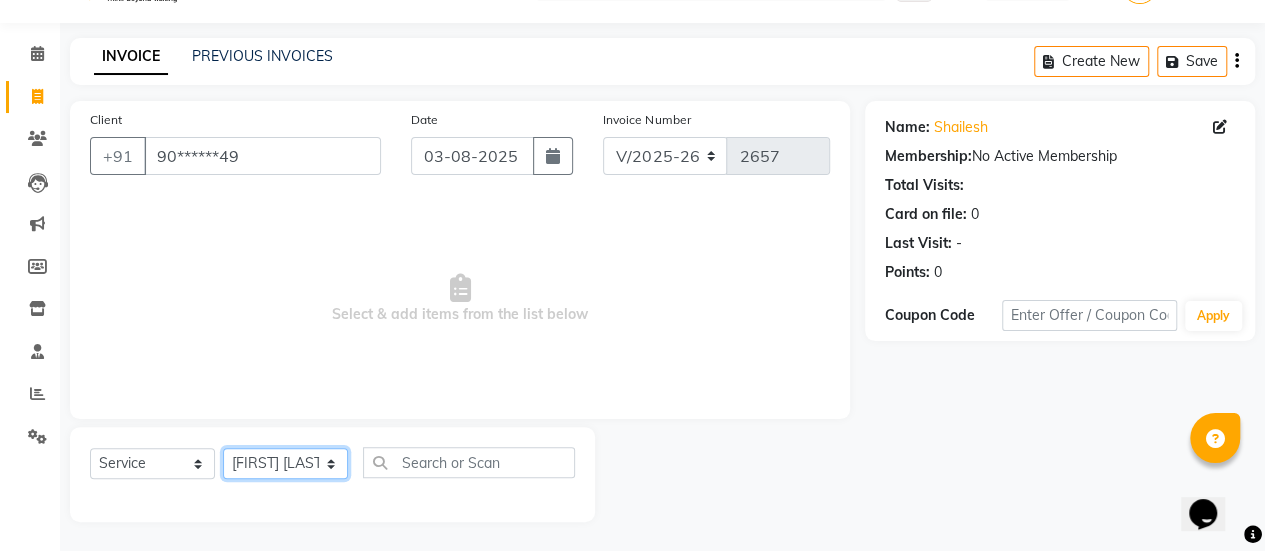 click on "Select Stylist [FIRST] [FIRST] [FIRST] Manager [FIRST] [FIRST] [FIRST] [FIRST] [FIRST] [FIRST] [FIRST] [FIRST] [FIRST] [FIRST] [FIRST]" 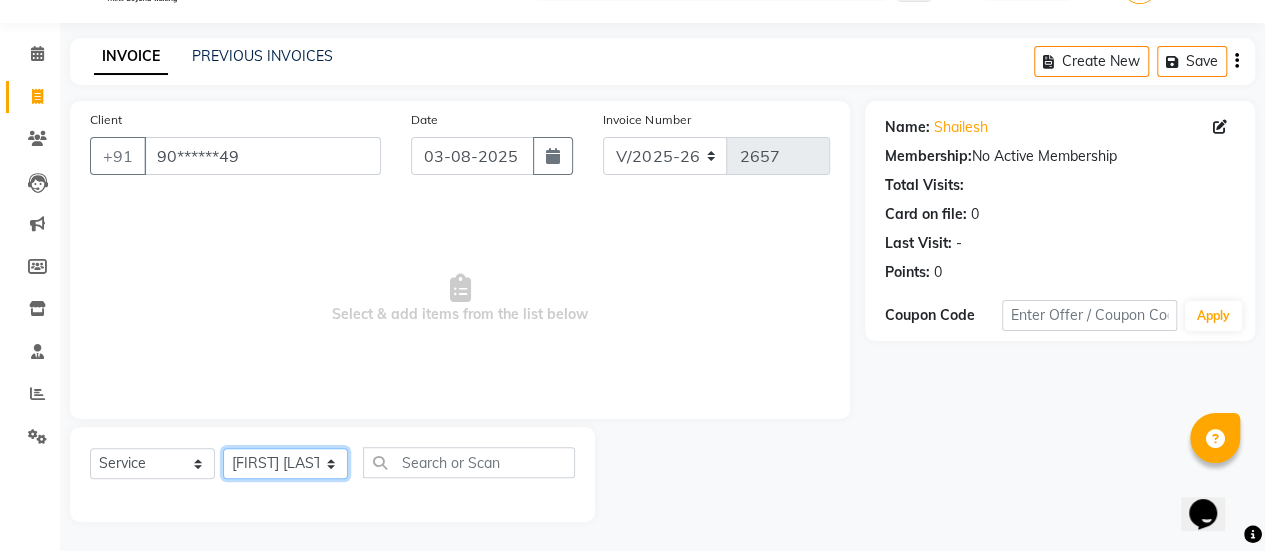 scroll, scrollTop: 249, scrollLeft: 0, axis: vertical 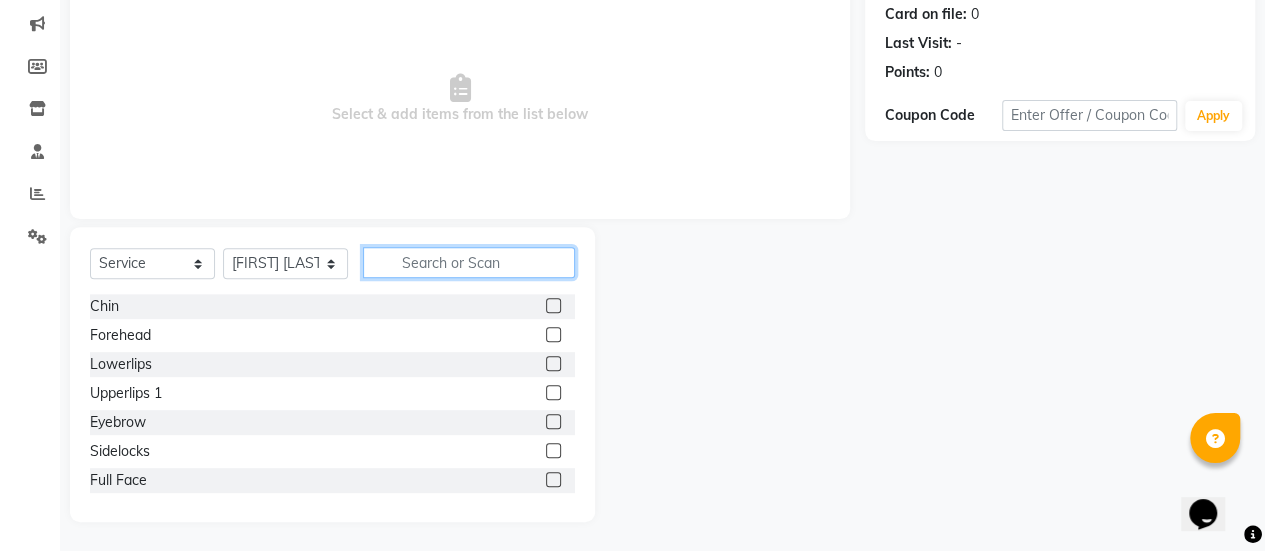 click 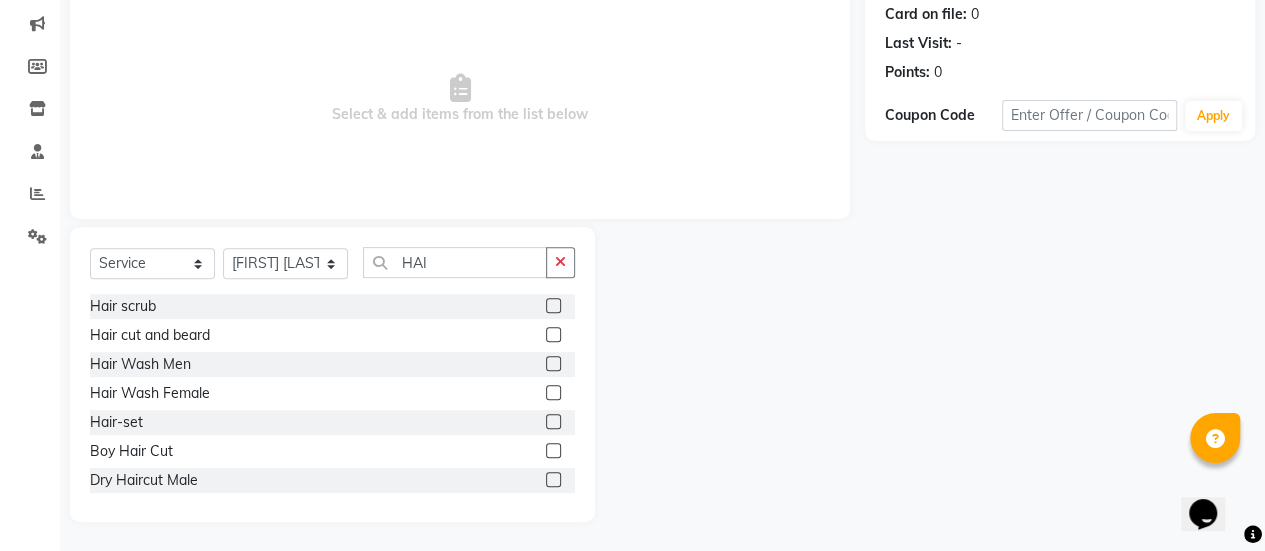 click 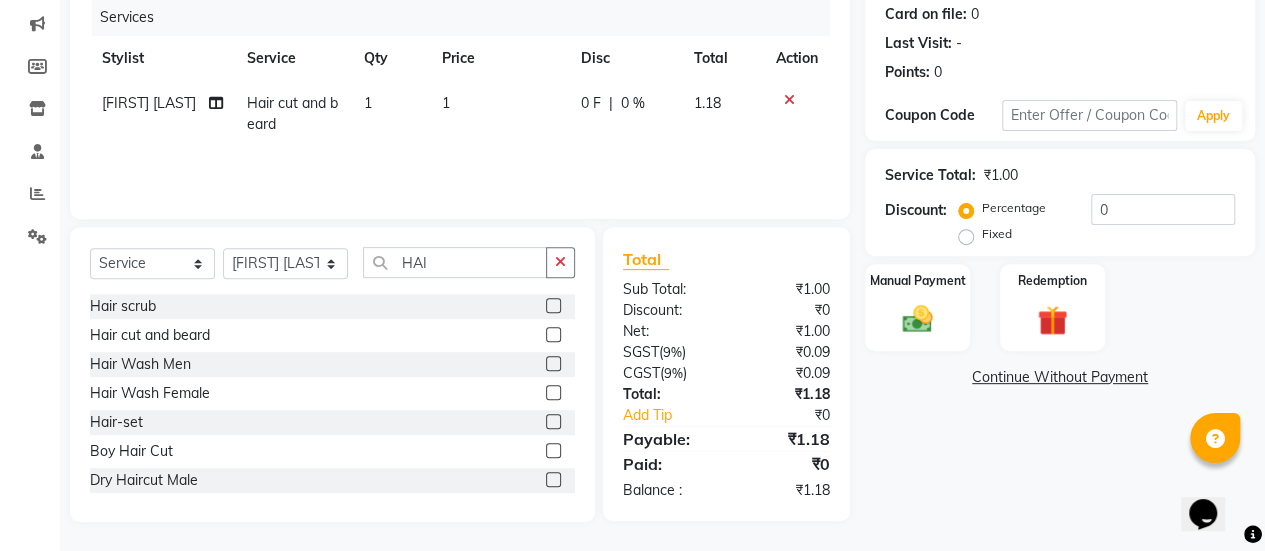 click on "1" 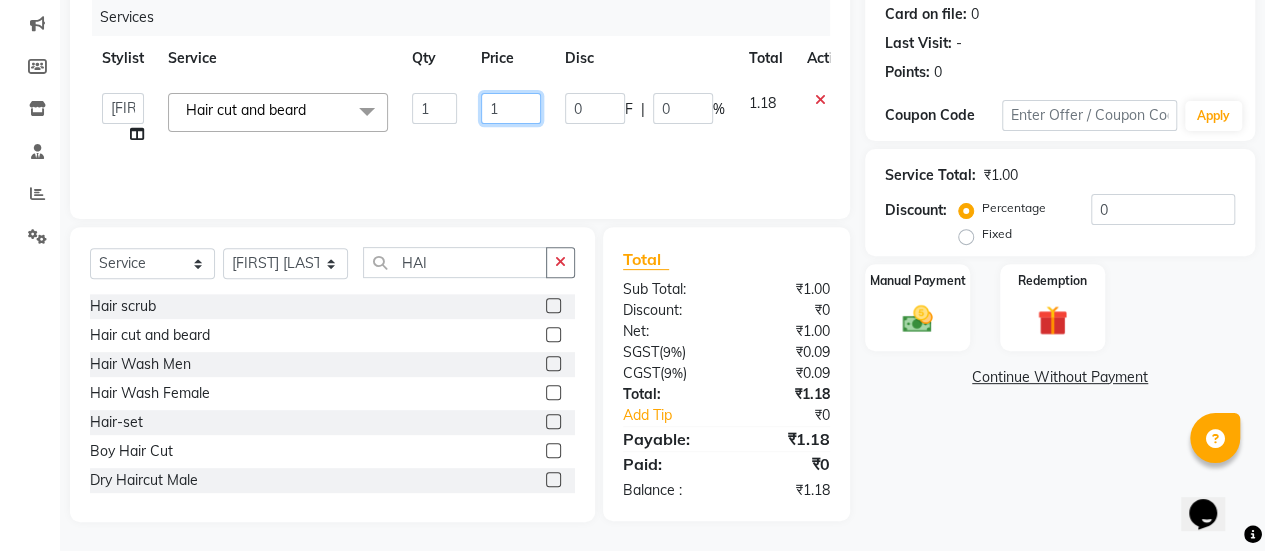 click on "1" 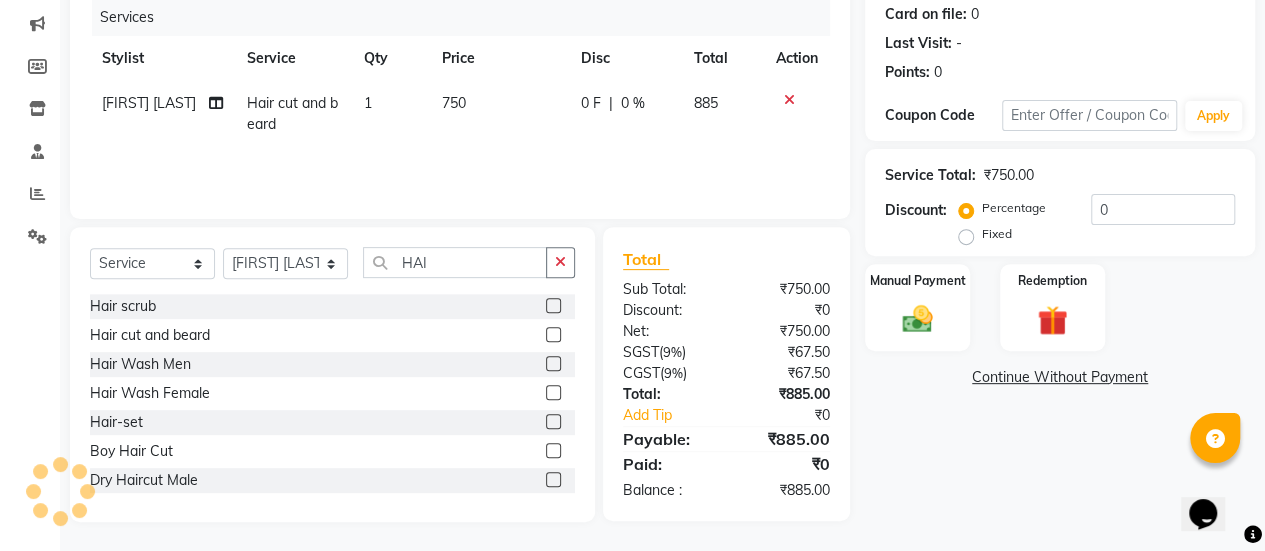 click on "Services Stylist Service Qty Price Disc Total Action [FIRST] [LAST] [FIRST] 1 750 0 F | 0 % 885" 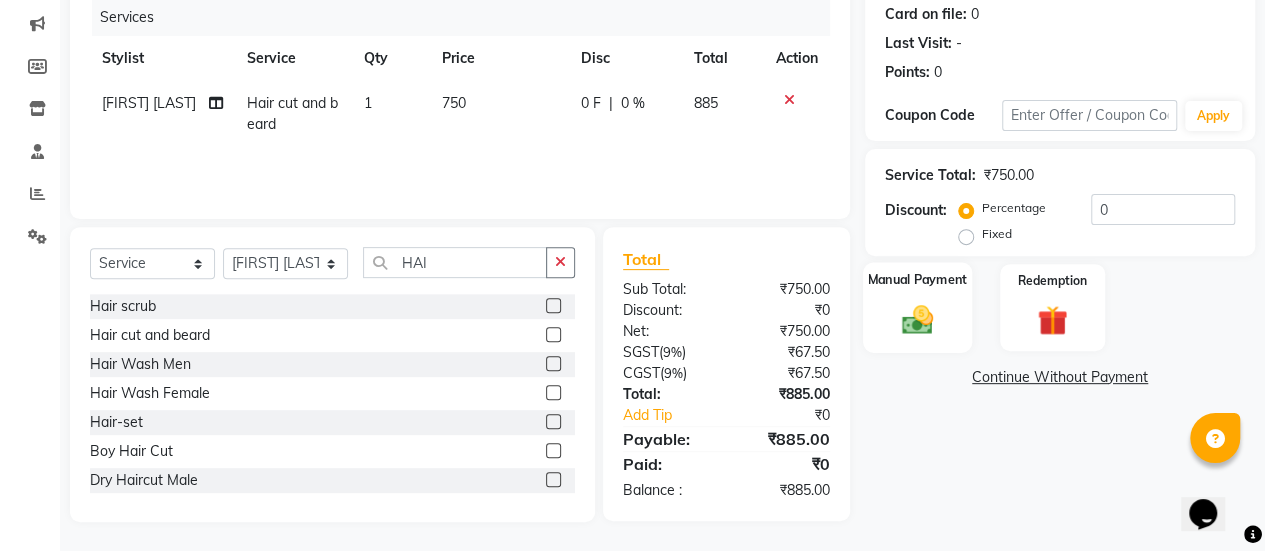 click 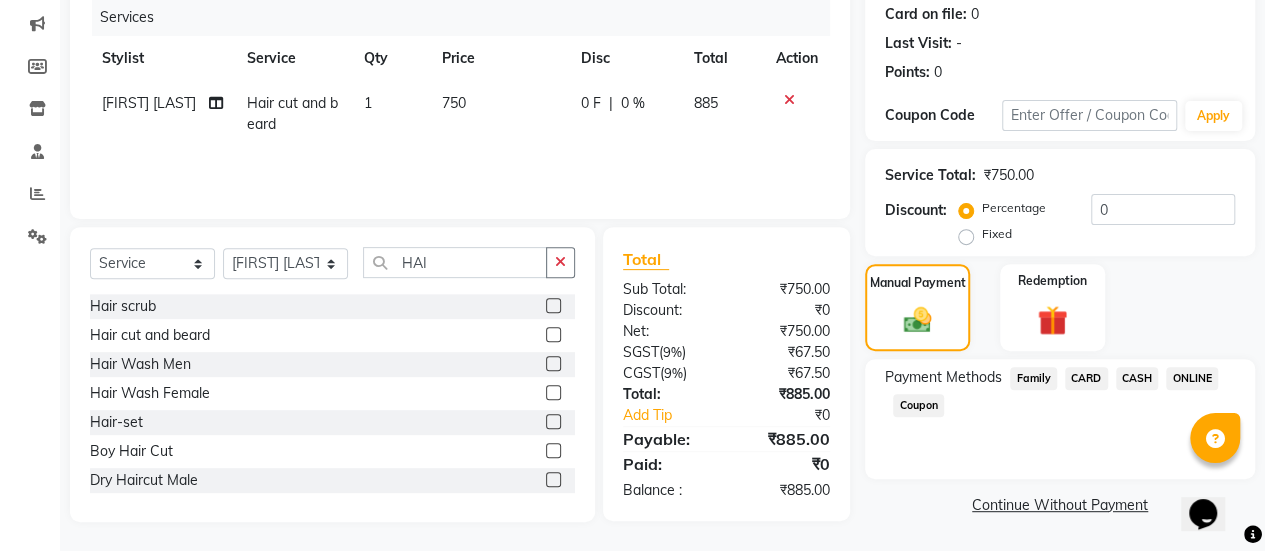 click on "CARD" 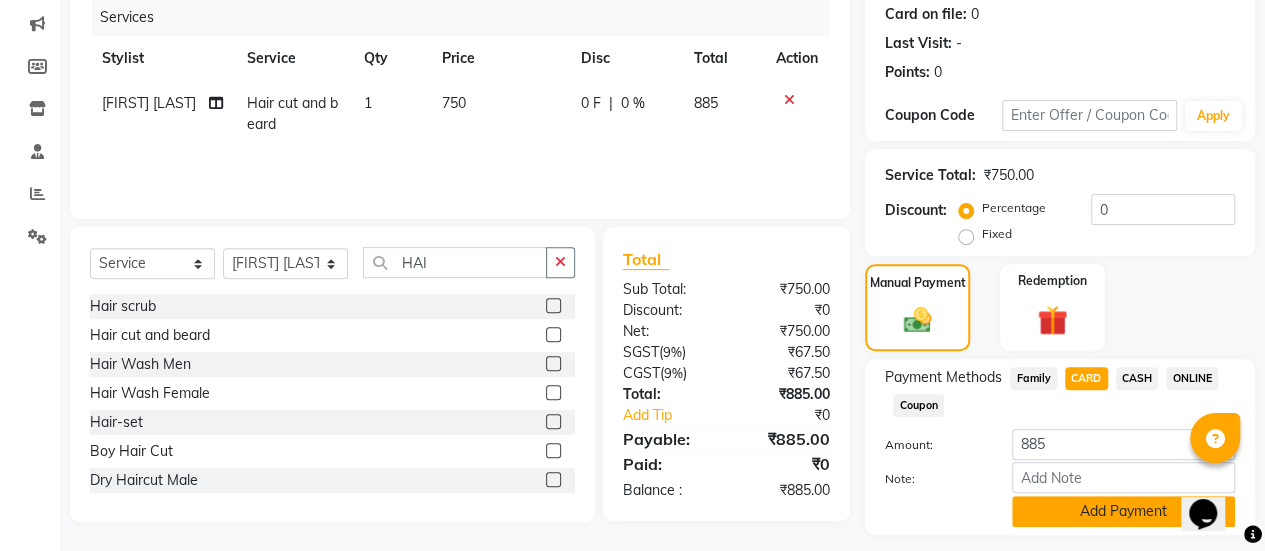 click on "Add Payment" 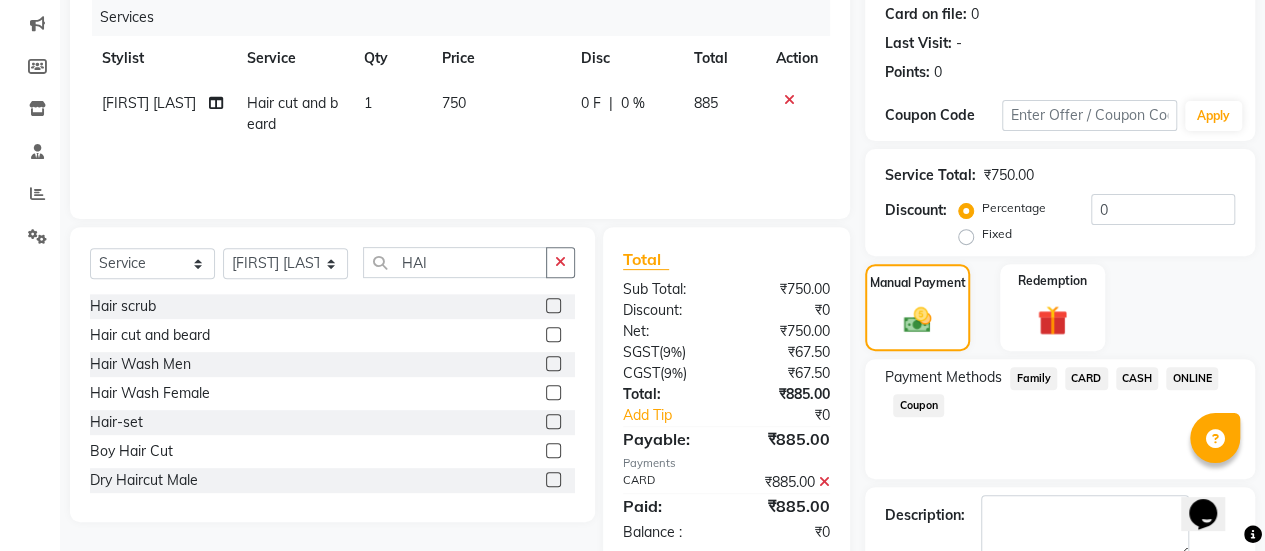 scroll, scrollTop: 358, scrollLeft: 0, axis: vertical 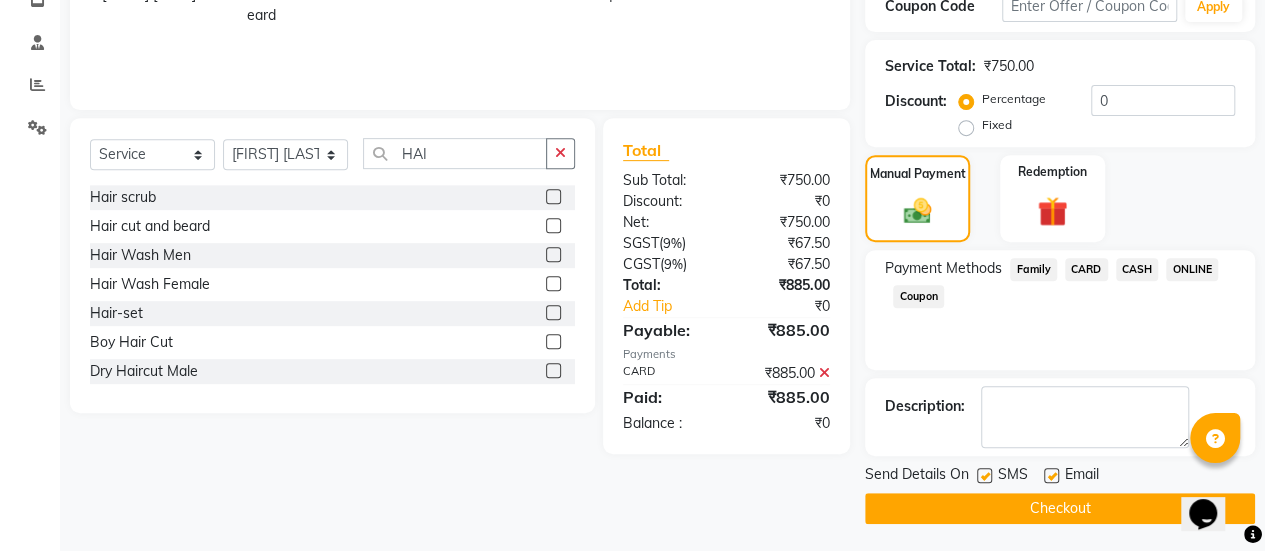 click 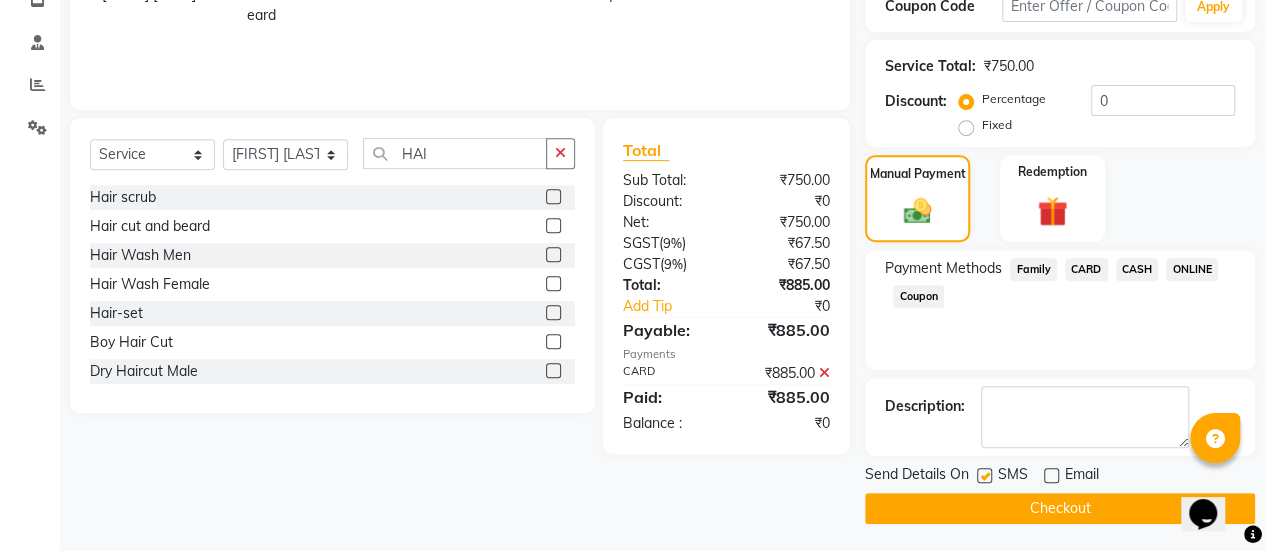 click on "Checkout" 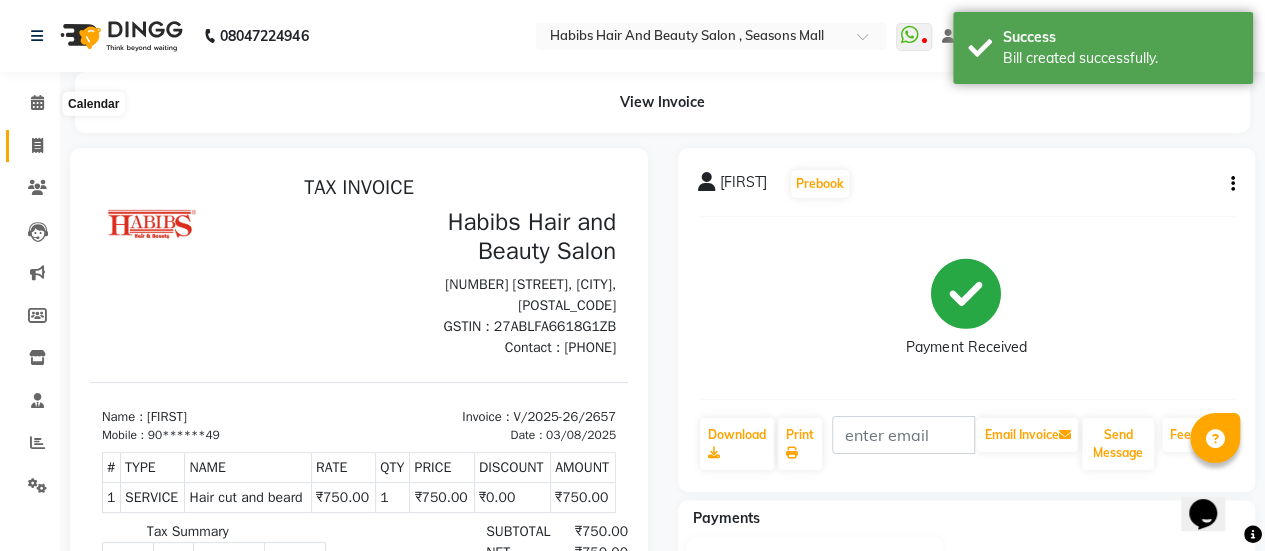 scroll, scrollTop: 0, scrollLeft: 0, axis: both 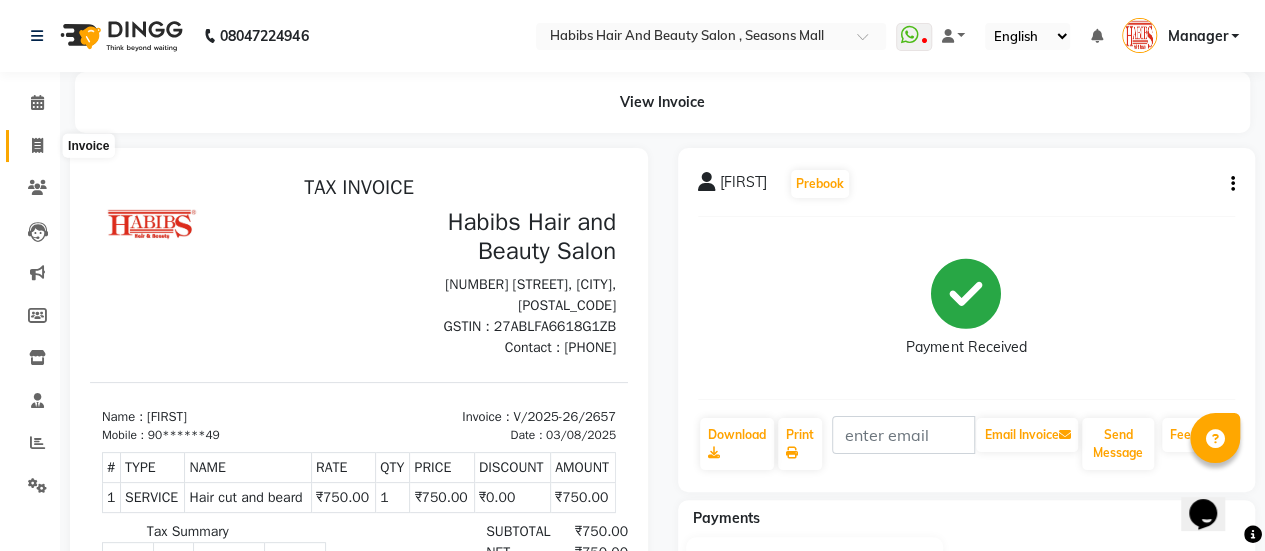 click 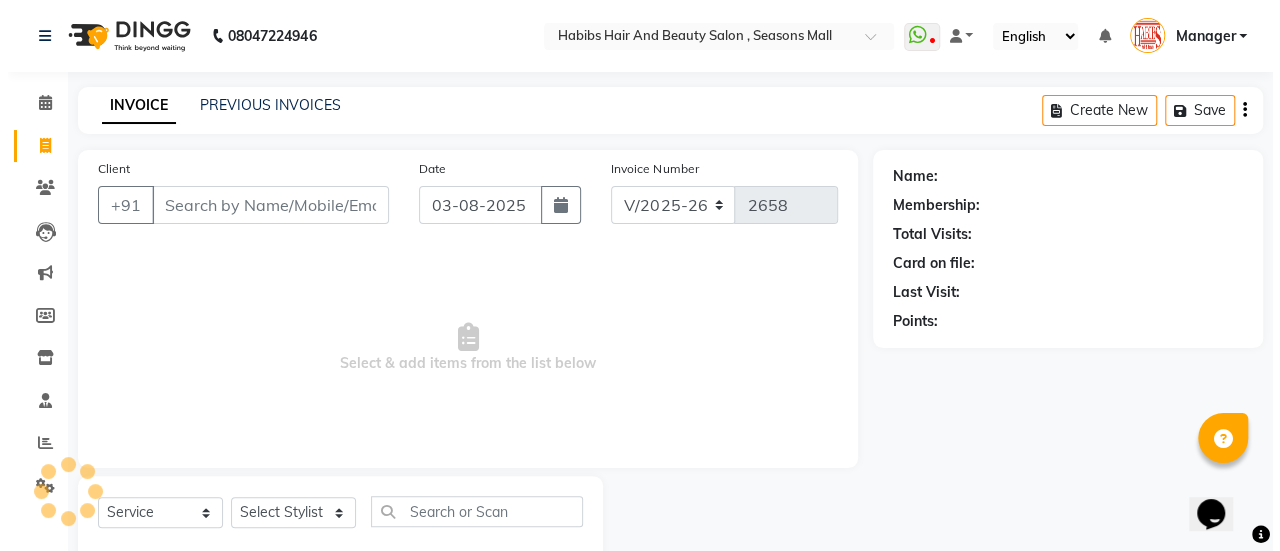 scroll, scrollTop: 49, scrollLeft: 0, axis: vertical 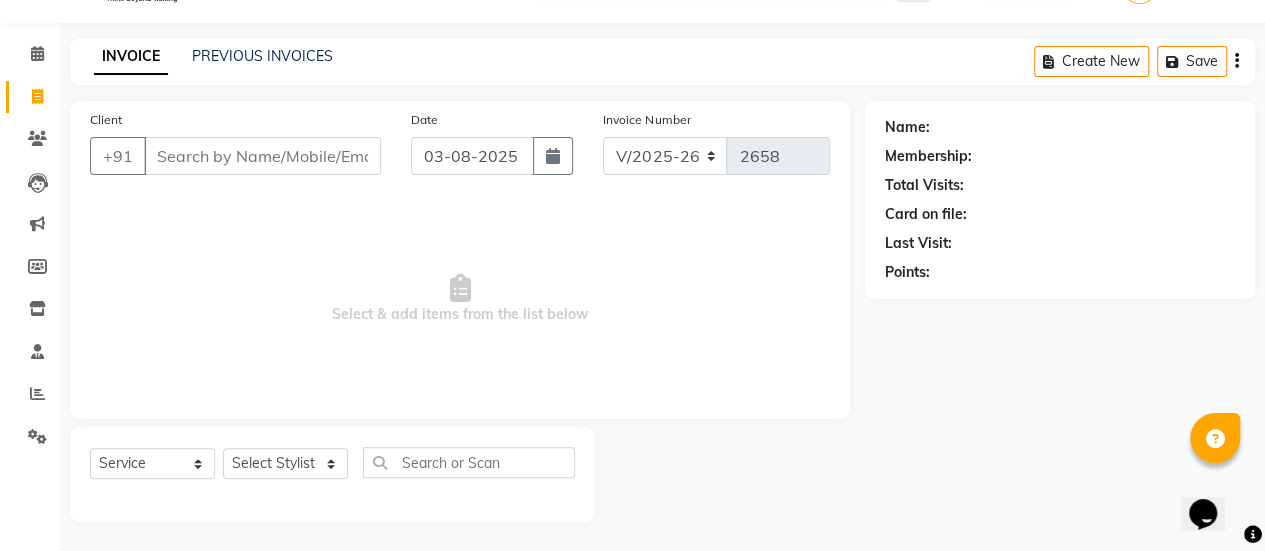 click on "Client" at bounding box center (262, 156) 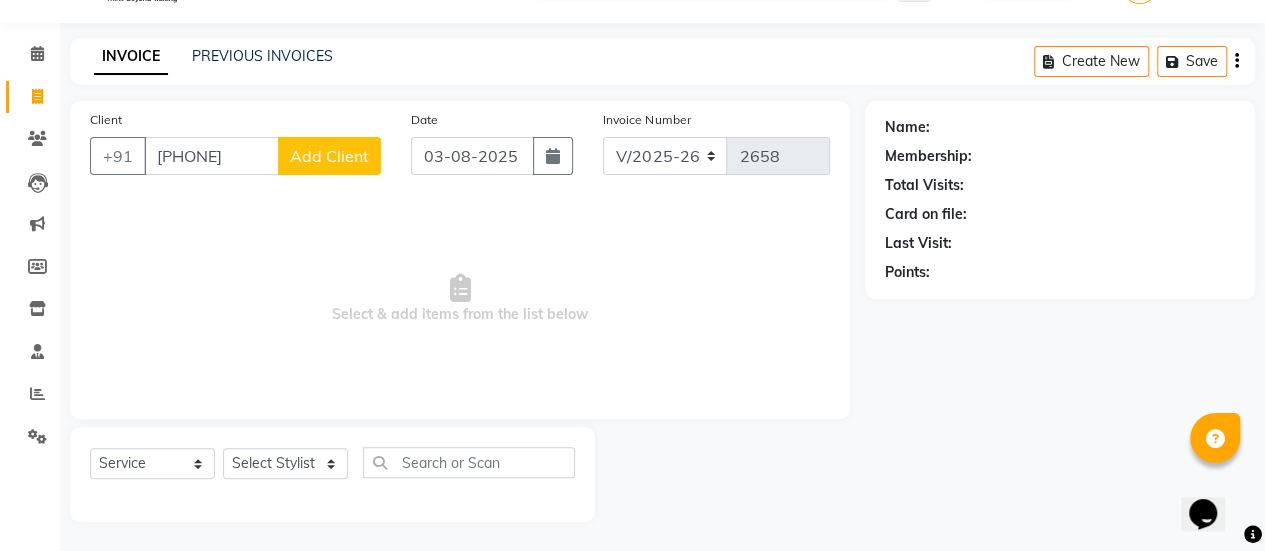 click on "Add Client" 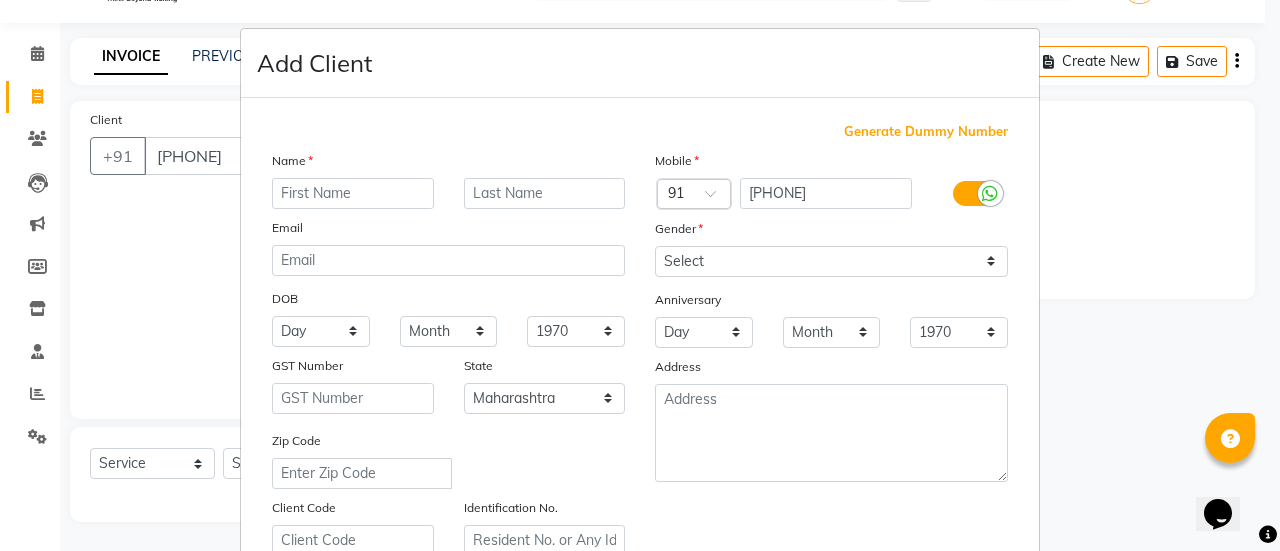 click at bounding box center (353, 193) 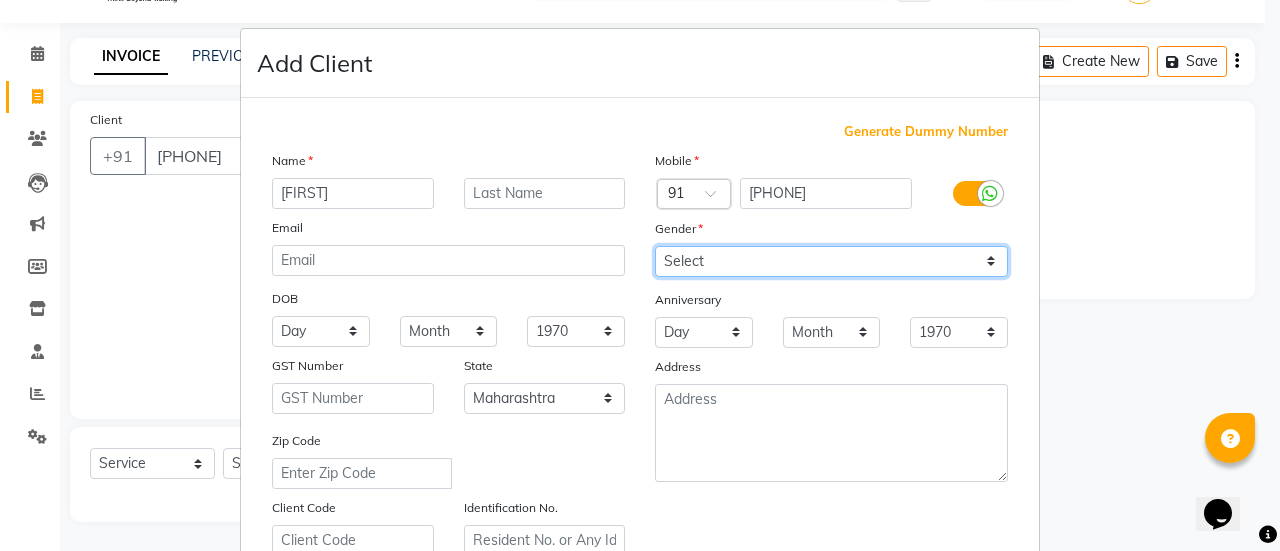 click on "Select Male Female Other Prefer Not To Say" at bounding box center [831, 261] 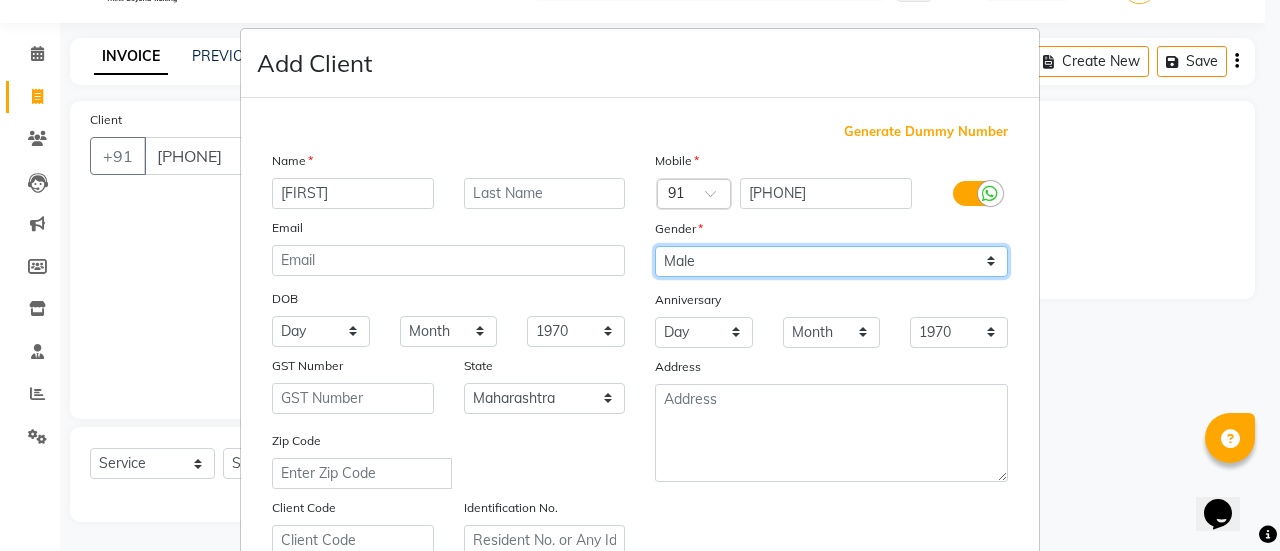 click on "Select Male Female Other Prefer Not To Say" at bounding box center (831, 261) 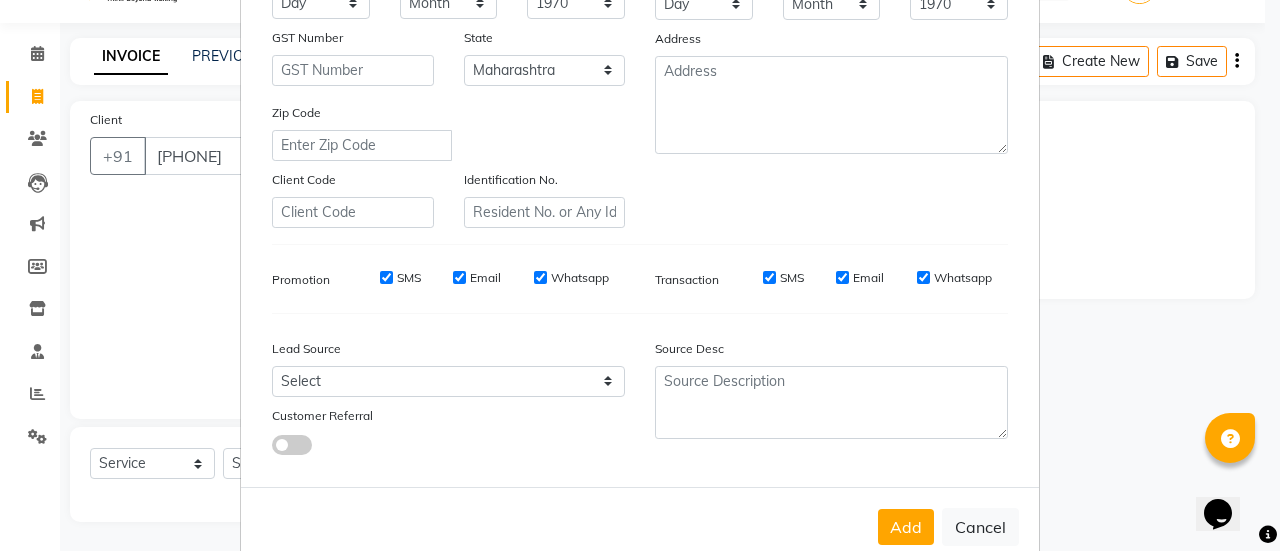 scroll, scrollTop: 335, scrollLeft: 0, axis: vertical 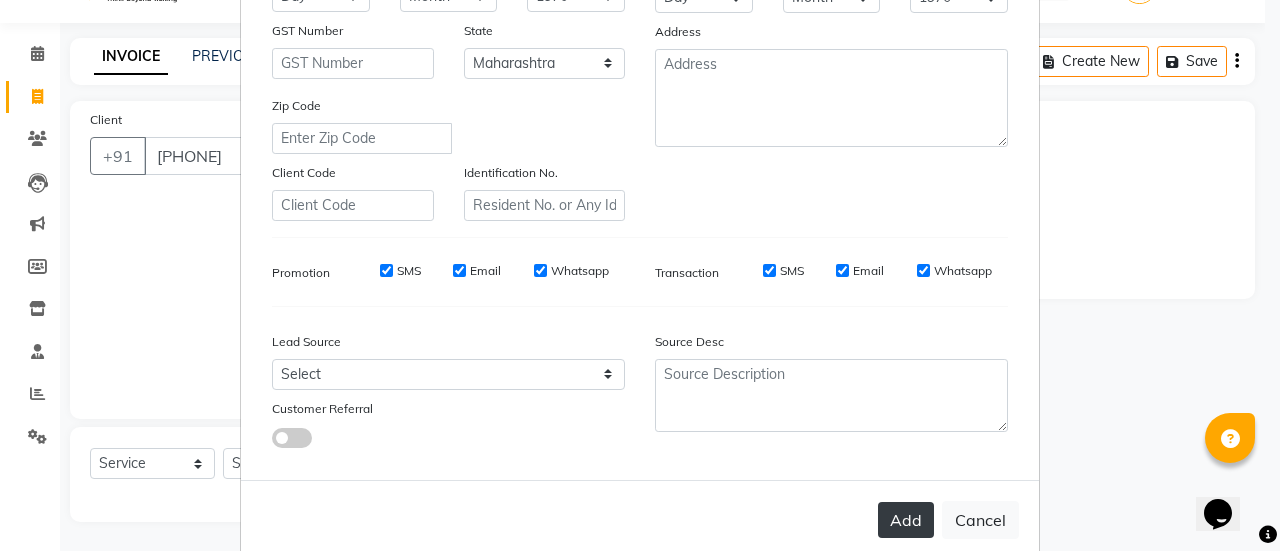 click on "Add" at bounding box center [906, 520] 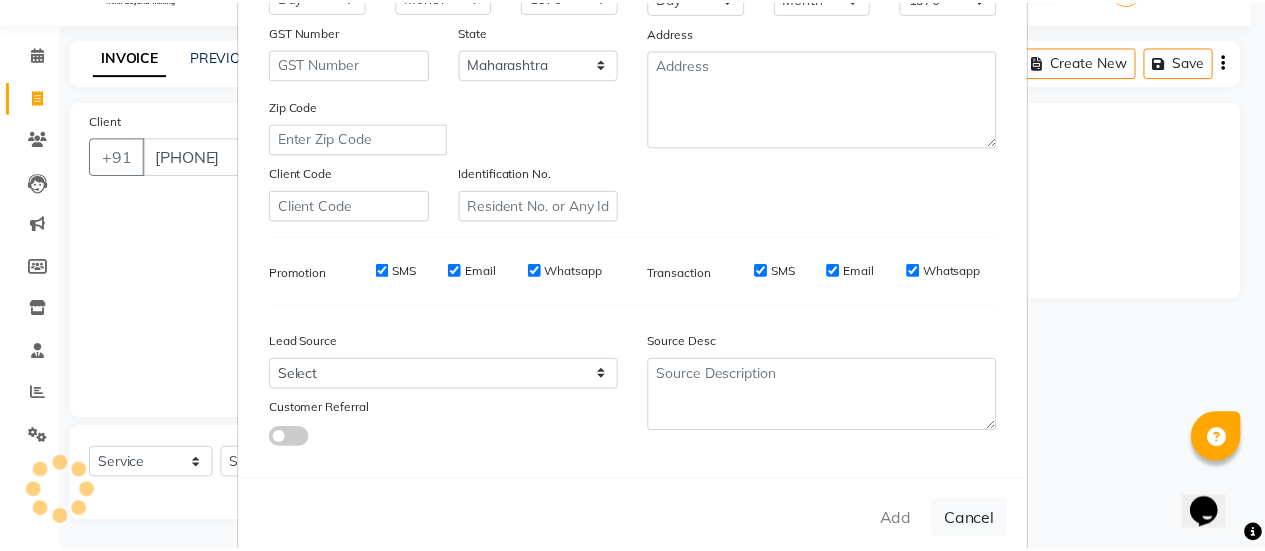 scroll, scrollTop: 368, scrollLeft: 0, axis: vertical 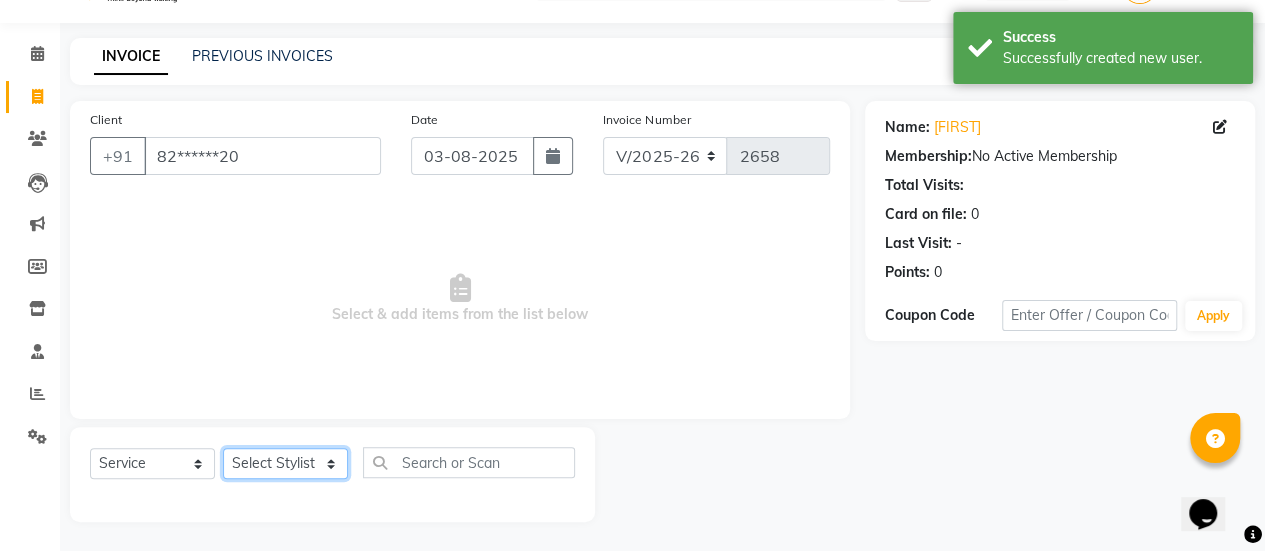 click on "Select Stylist [FIRST] [FIRST] [FIRST] Manager [FIRST] [FIRST] [FIRST] [FIRST] [FIRST] [FIRST] [FIRST] [FIRST] [FIRST] [FIRST] [FIRST]" 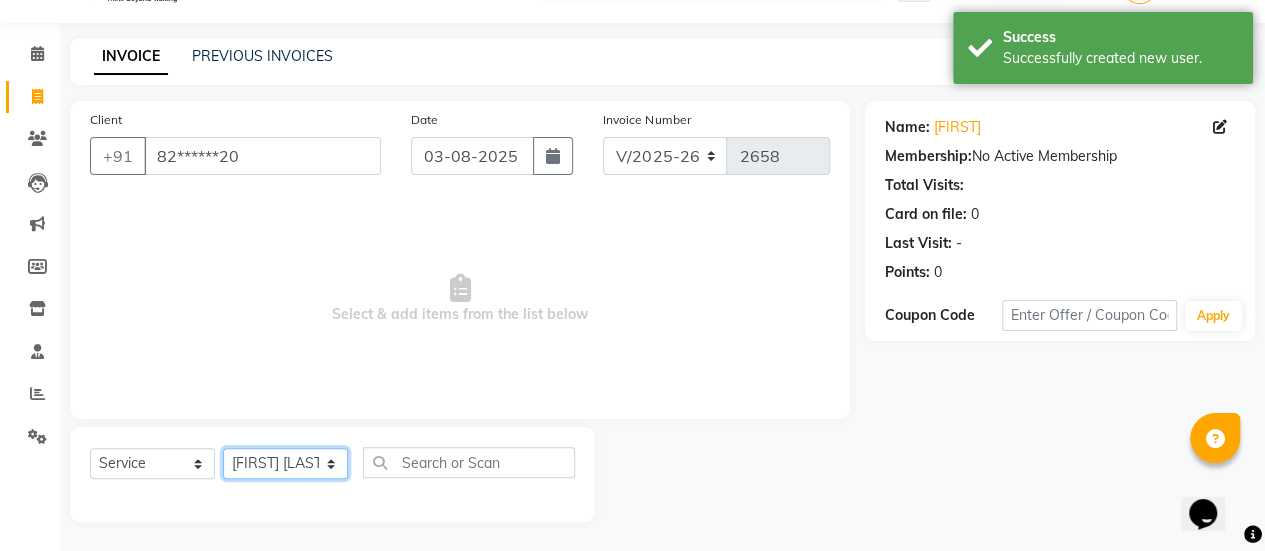 click on "Select Stylist [FIRST] [FIRST] [FIRST] Manager [FIRST] [FIRST] [FIRST] [FIRST] [FIRST] [FIRST] [FIRST] [FIRST] [FIRST] [FIRST] [FIRST]" 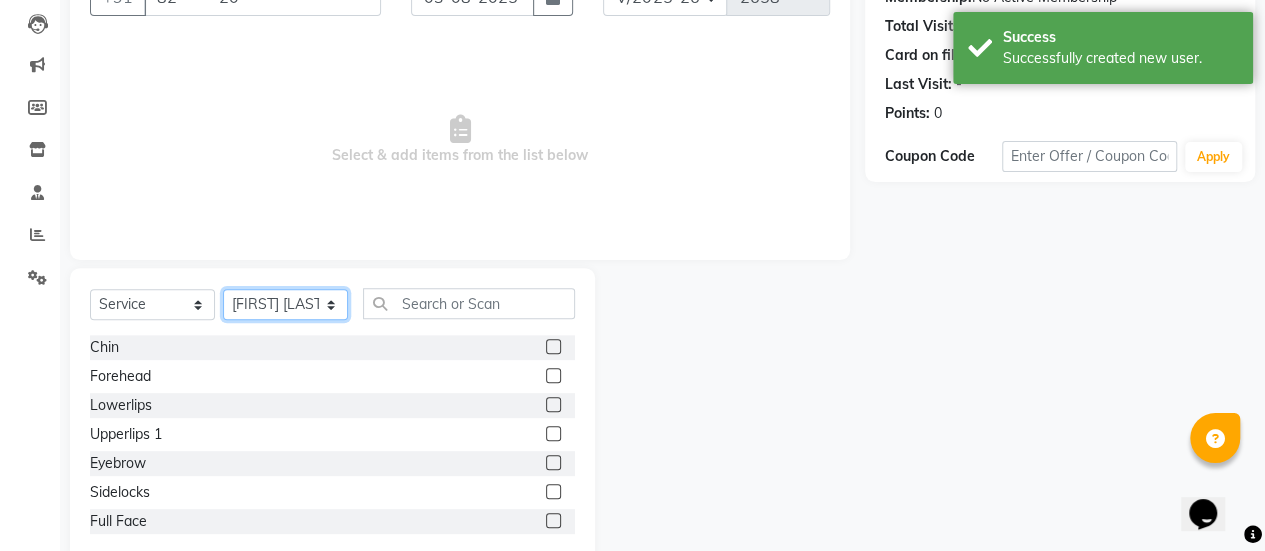 scroll, scrollTop: 249, scrollLeft: 0, axis: vertical 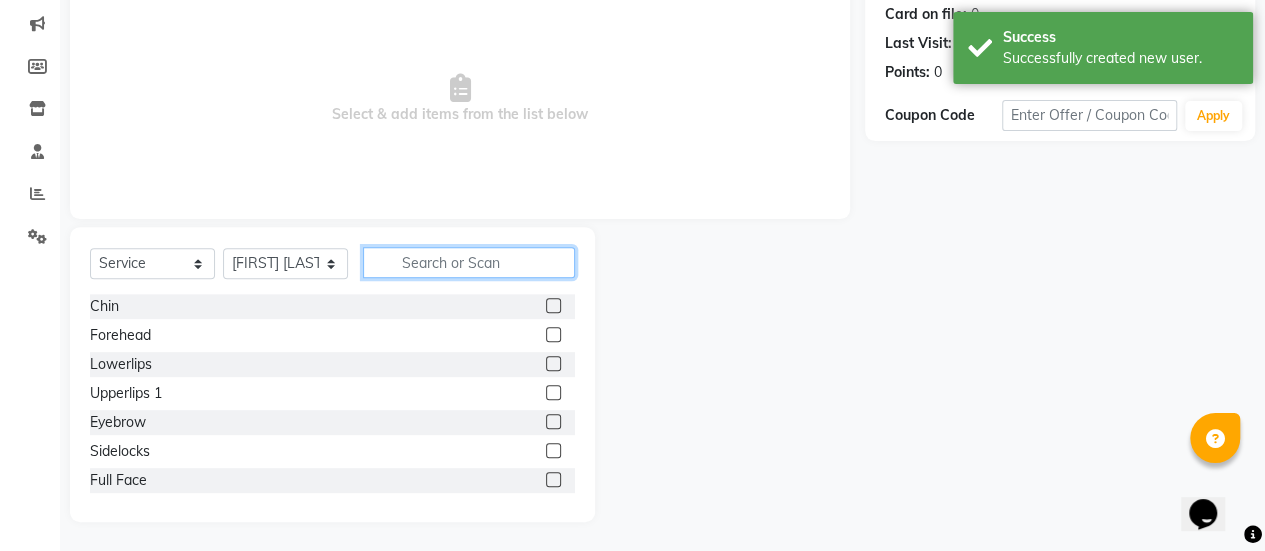 drag, startPoint x: 450, startPoint y: 246, endPoint x: 449, endPoint y: 261, distance: 15.033297 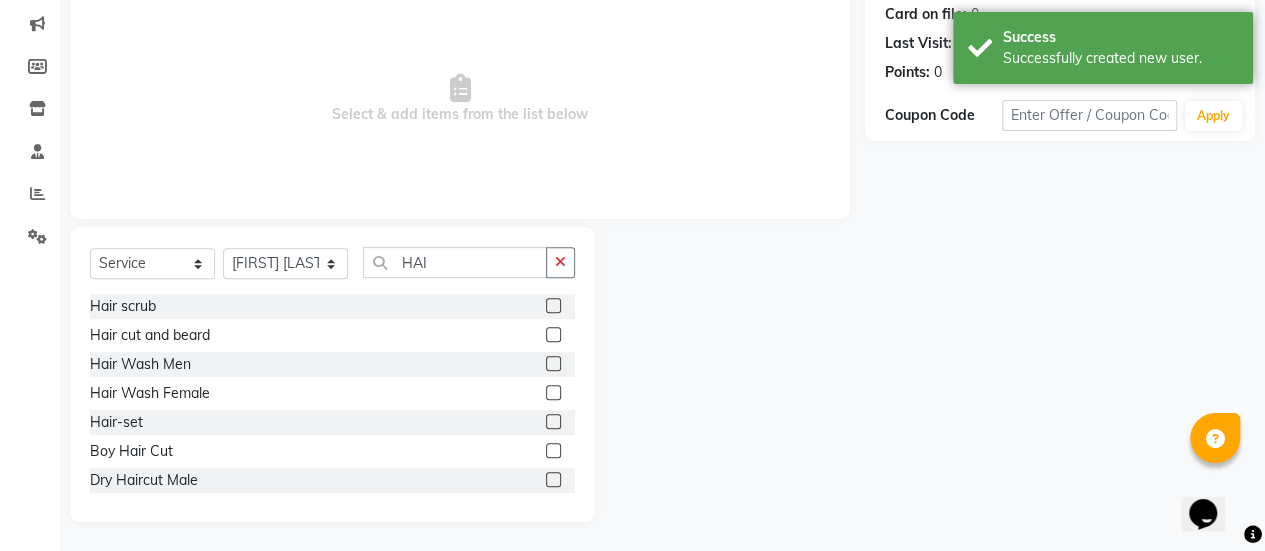 click 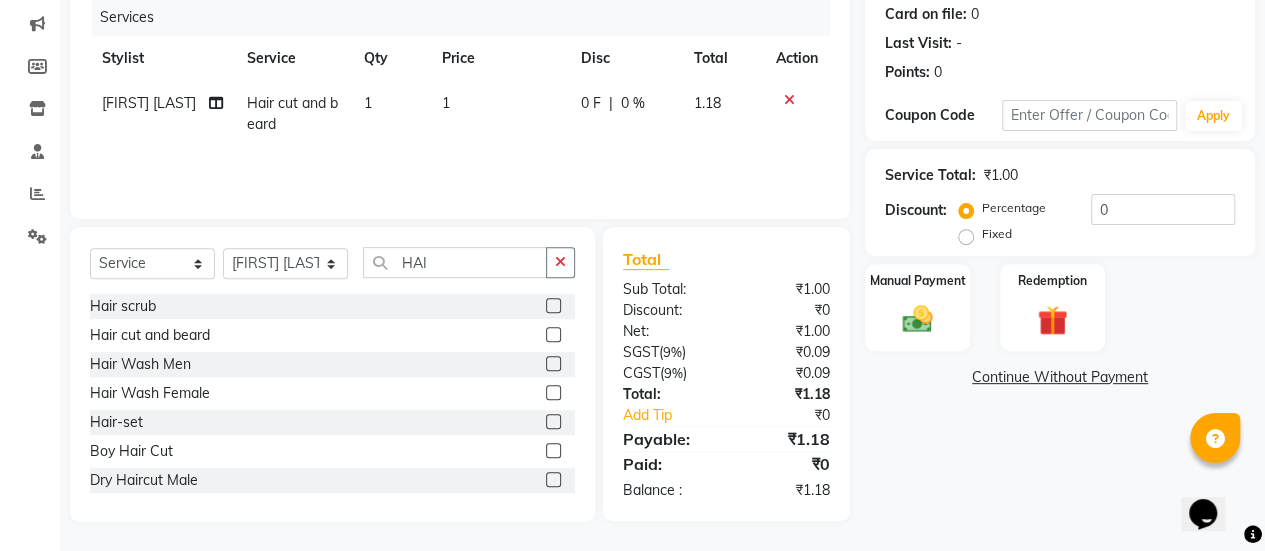 drag, startPoint x: 476, startPoint y: 101, endPoint x: 483, endPoint y: 109, distance: 10.630146 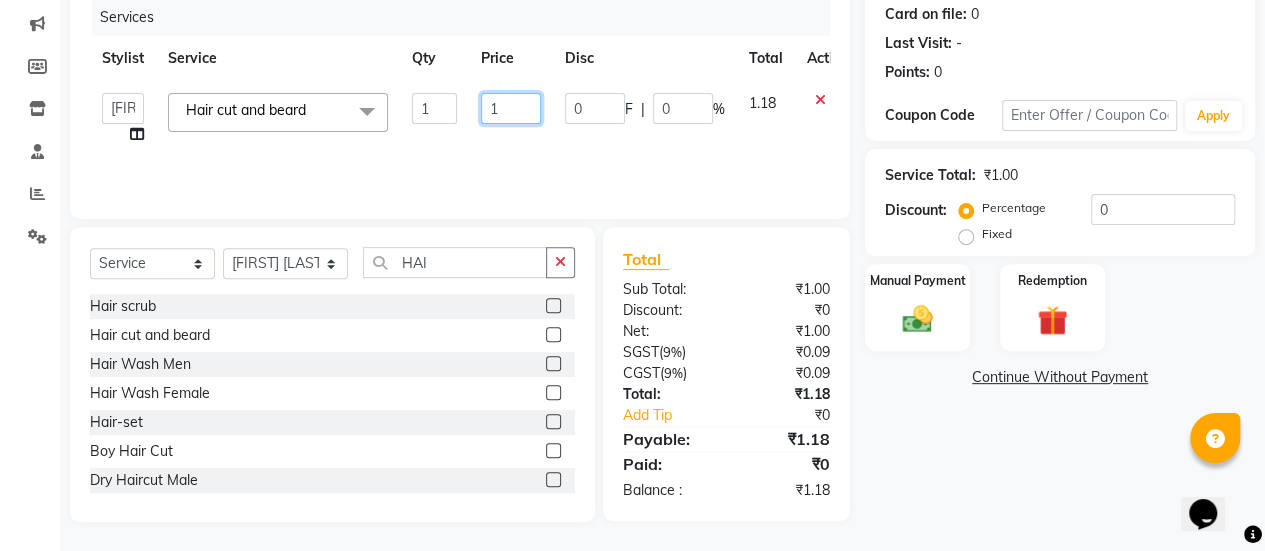 click on "1" 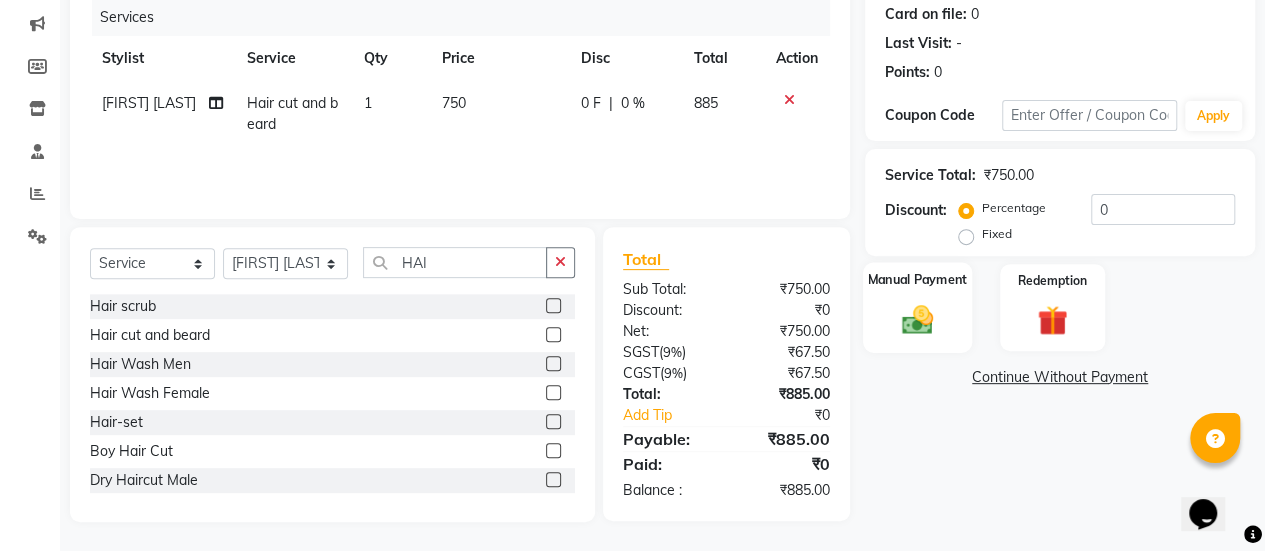 click on "Manual Payment" 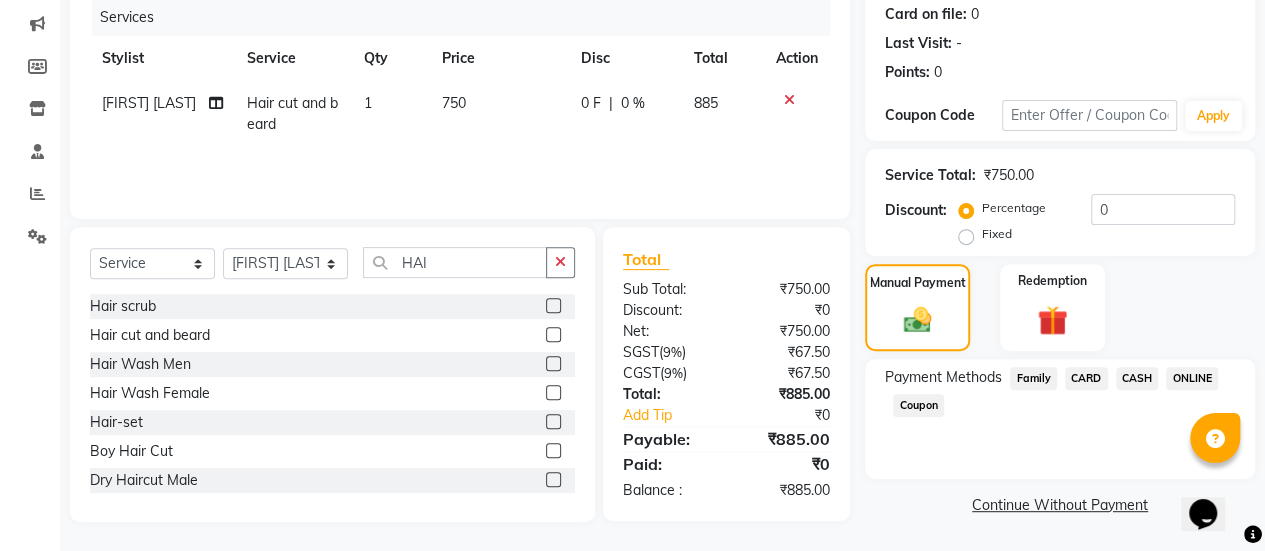 click on "ONLINE" 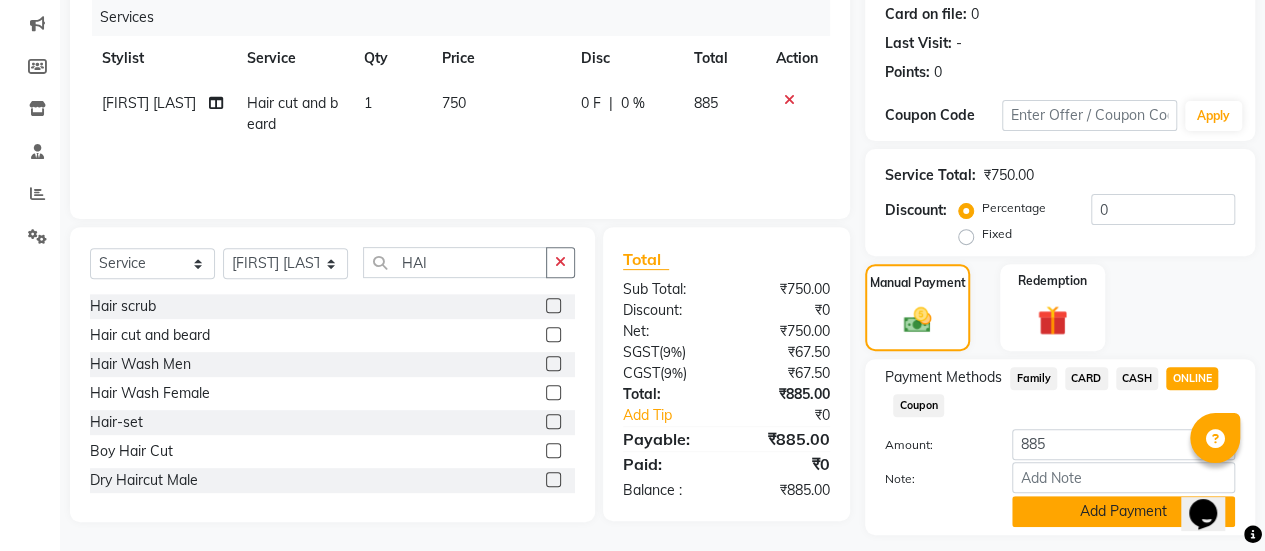 click on "Add Payment" 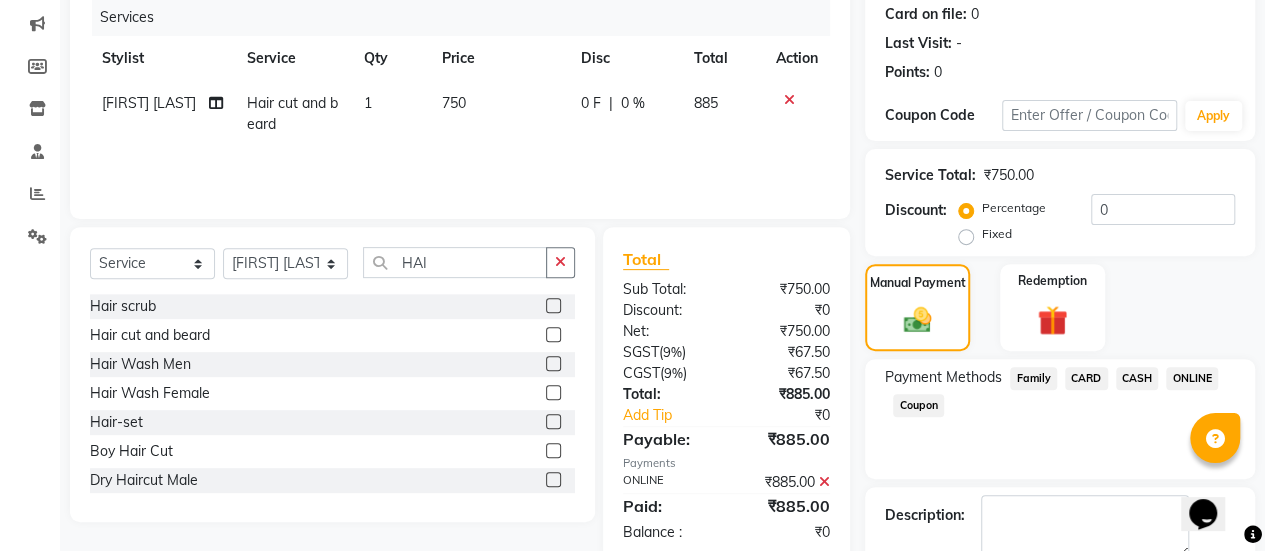 scroll, scrollTop: 358, scrollLeft: 0, axis: vertical 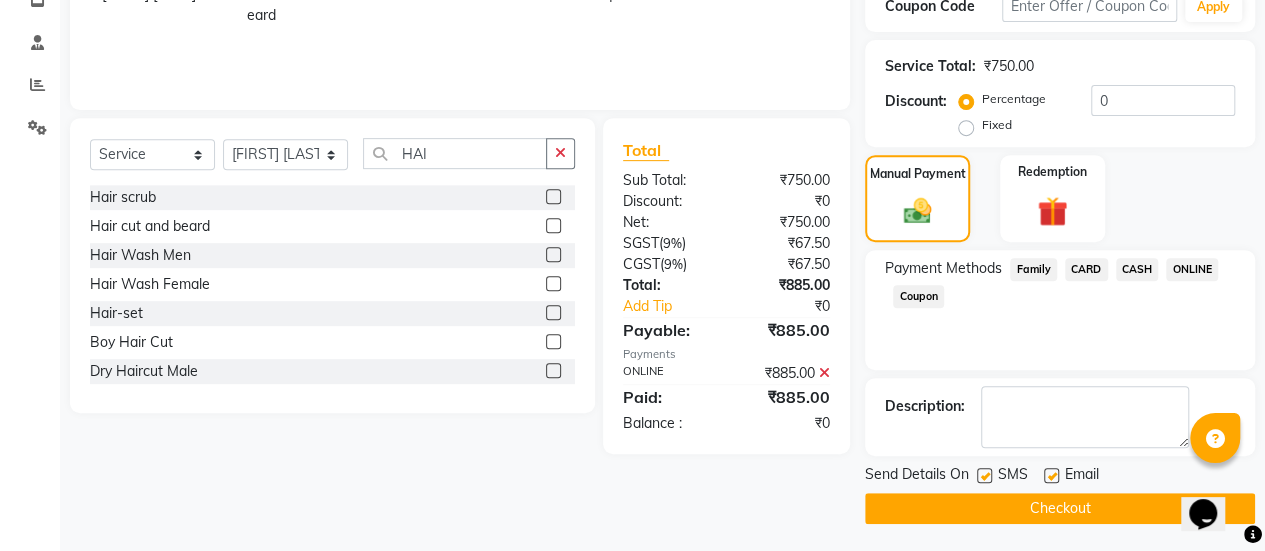 click 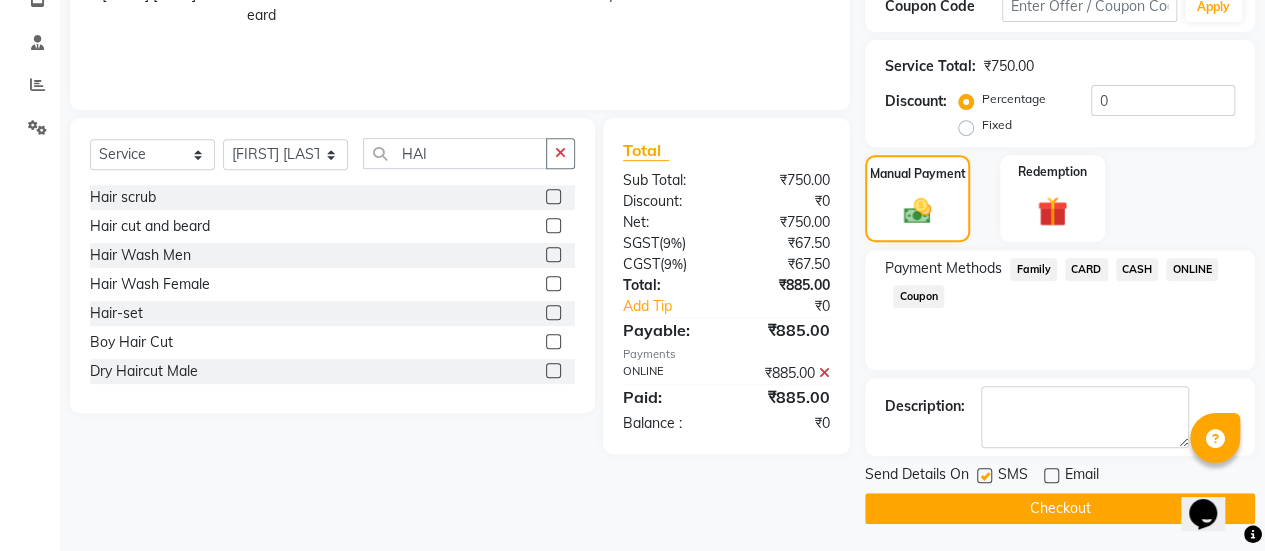 click on "Checkout" 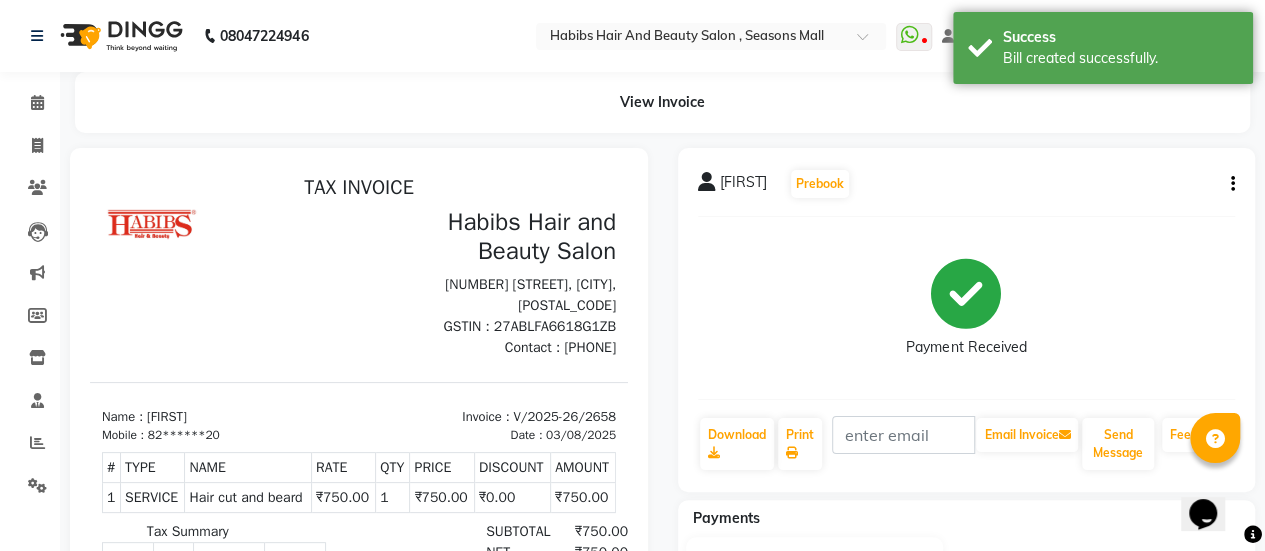 scroll, scrollTop: 0, scrollLeft: 0, axis: both 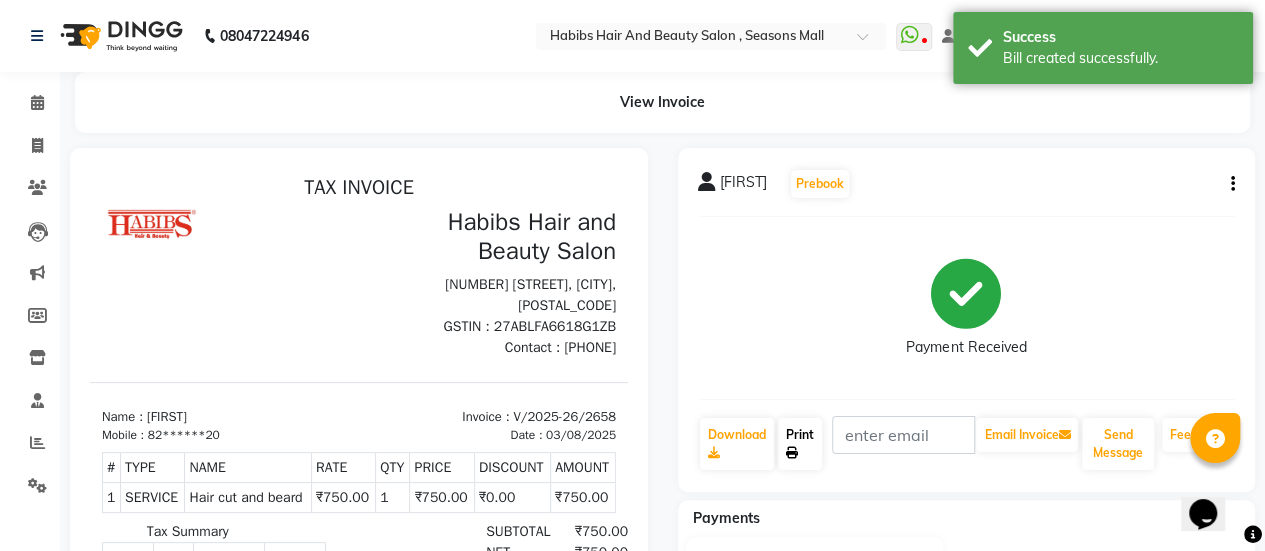 click on "Print" 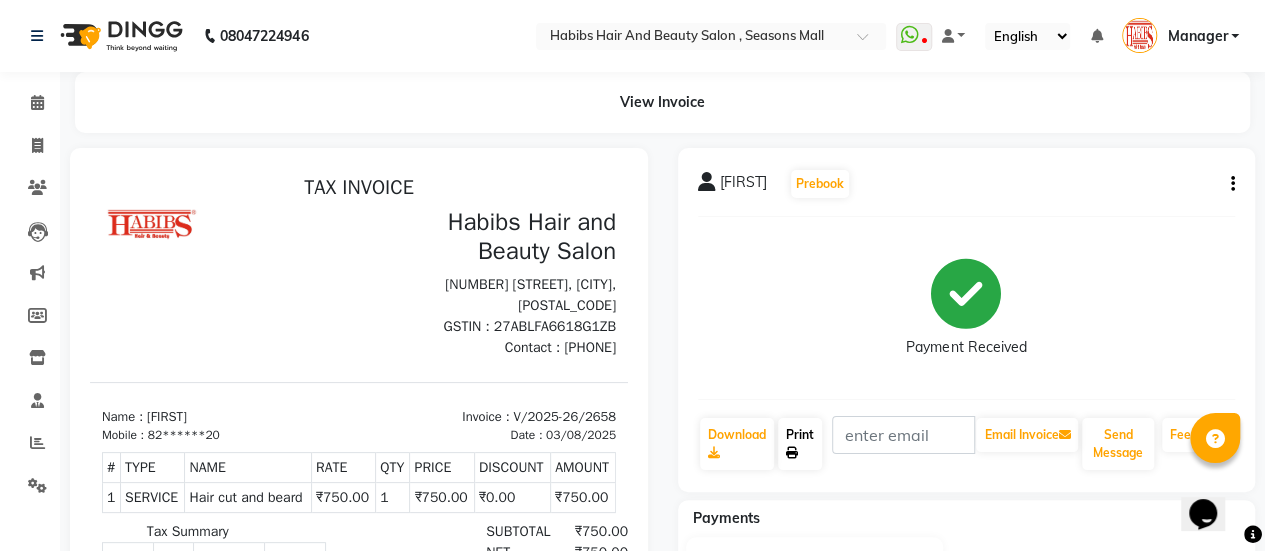click 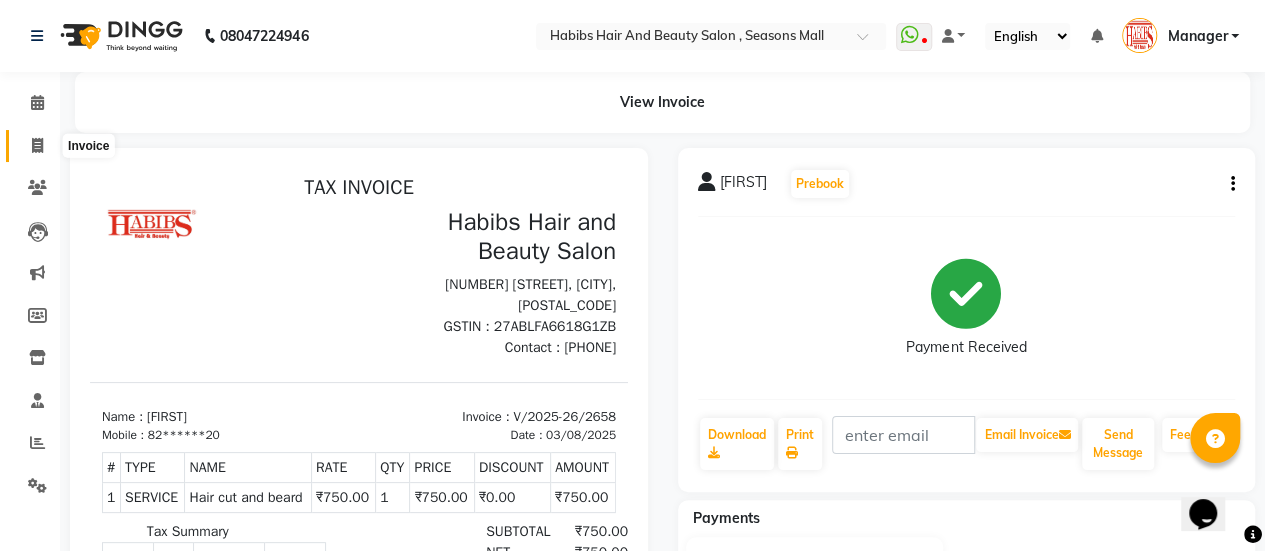 click 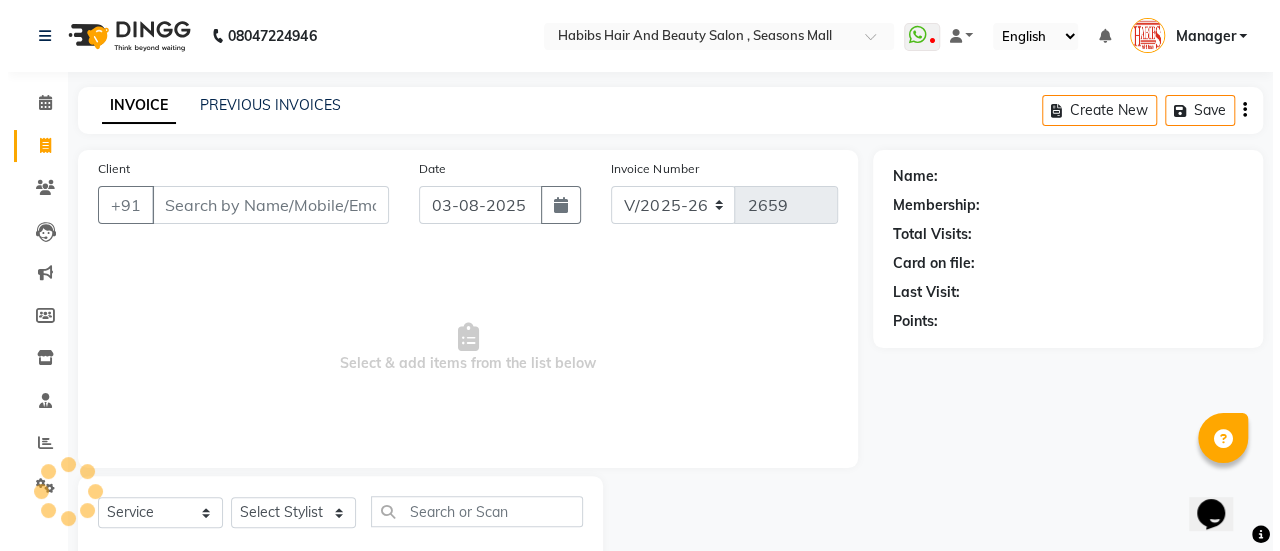 scroll, scrollTop: 49, scrollLeft: 0, axis: vertical 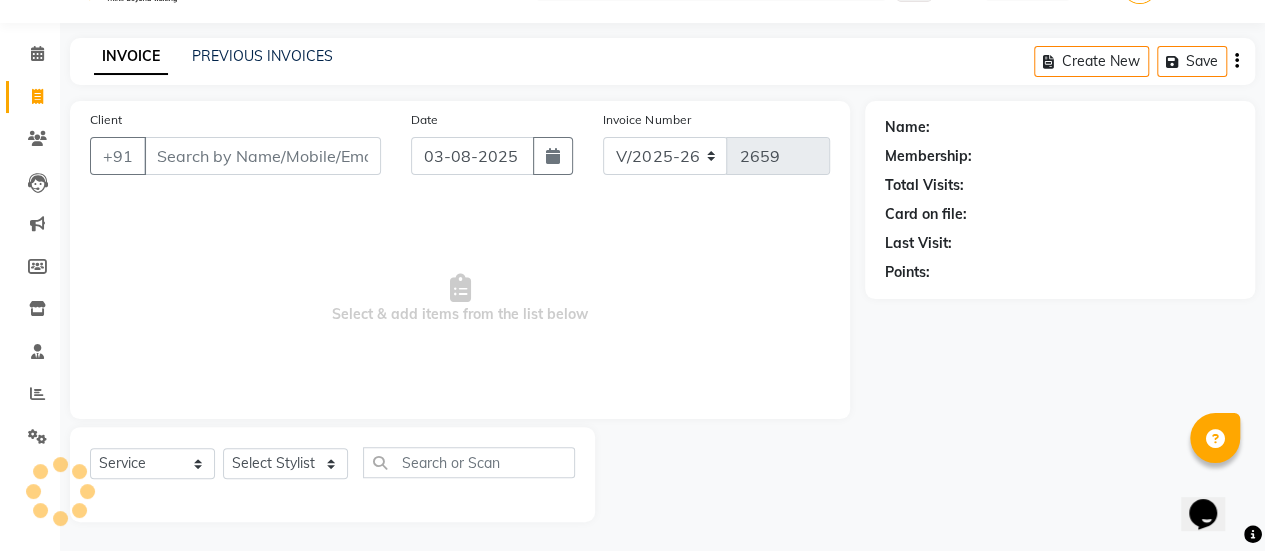 click on "Client" at bounding box center [262, 156] 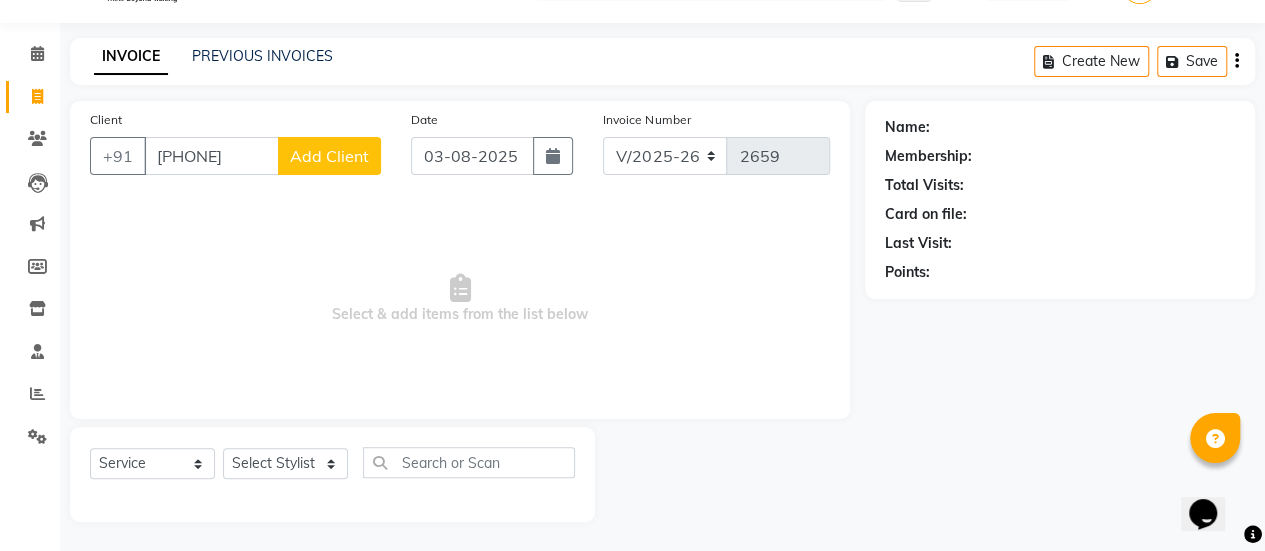 click on "Add Client" 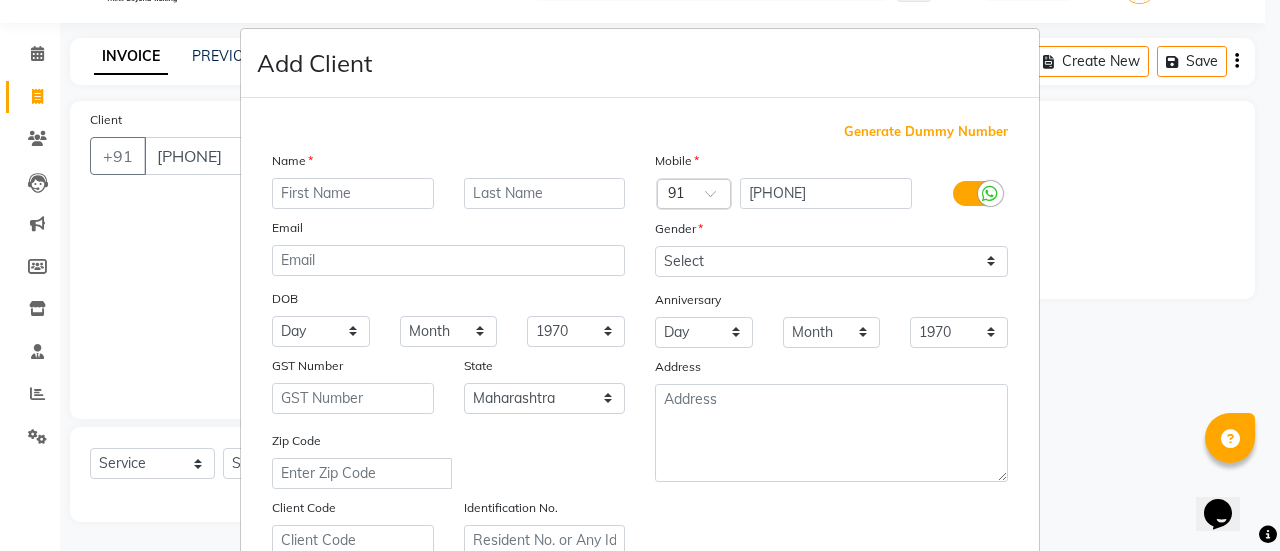 click at bounding box center [353, 193] 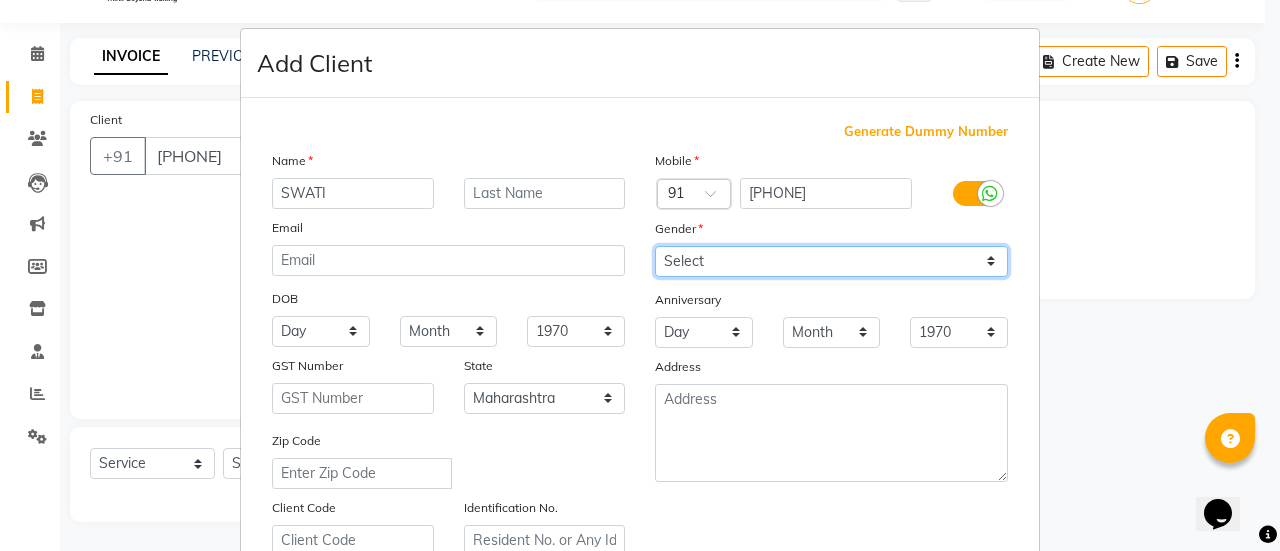 click on "Select Male Female Other Prefer Not To Say" at bounding box center [831, 261] 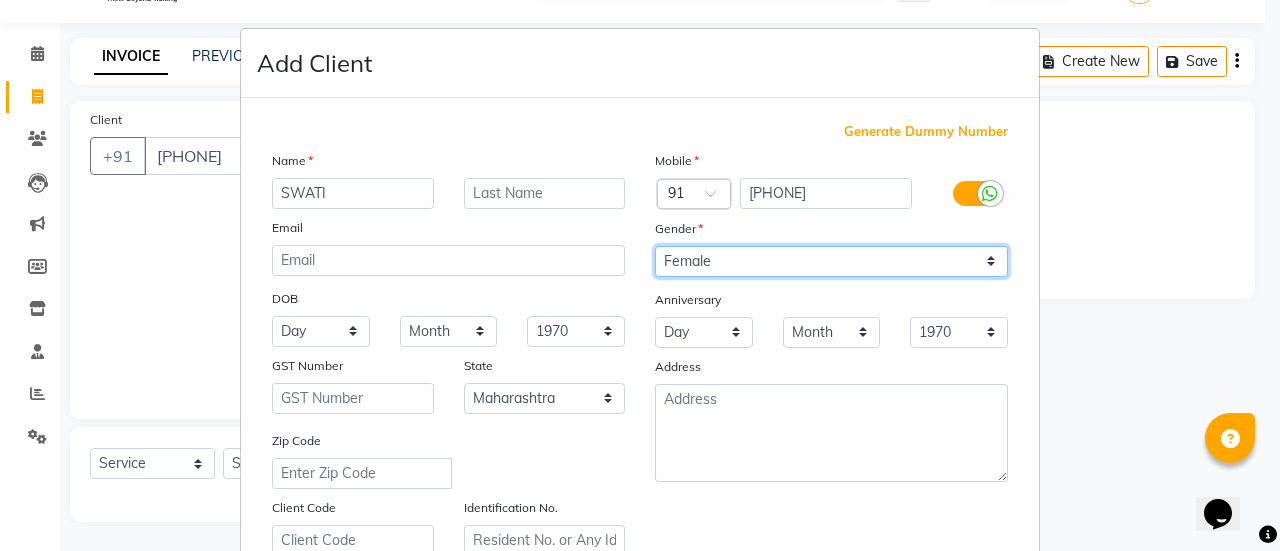 click on "Select Male Female Other Prefer Not To Say" at bounding box center (831, 261) 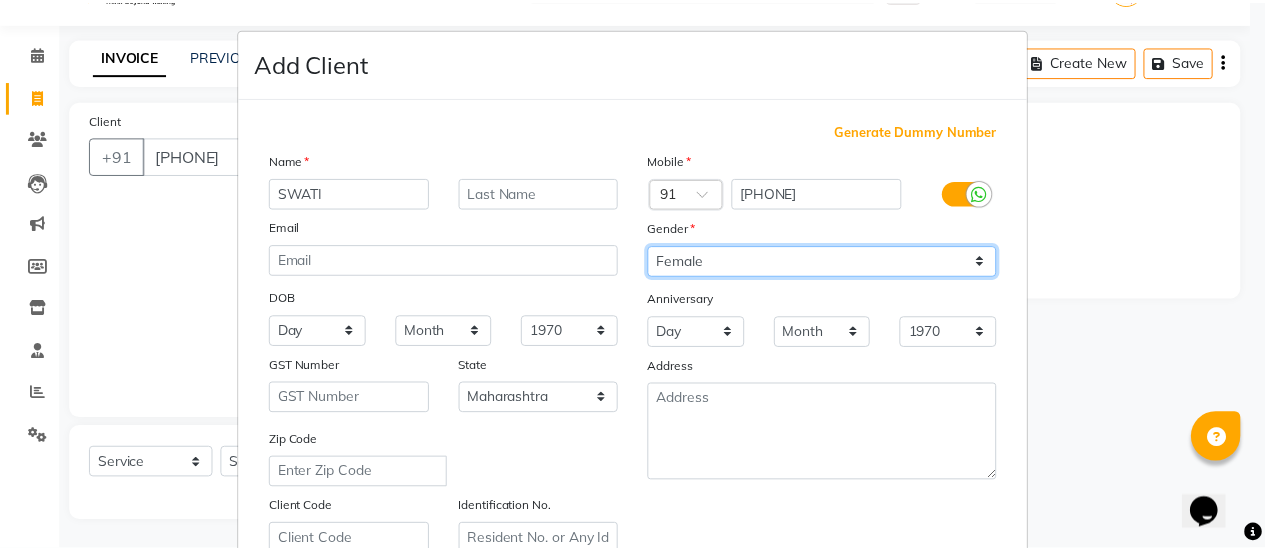 scroll, scrollTop: 368, scrollLeft: 0, axis: vertical 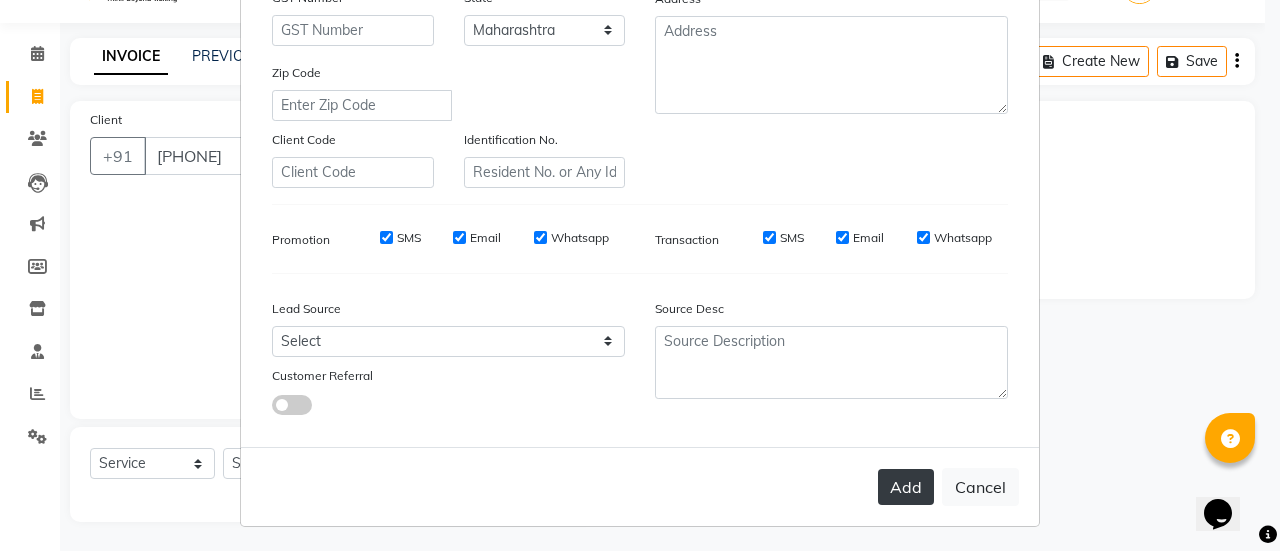 click on "Add" at bounding box center [906, 487] 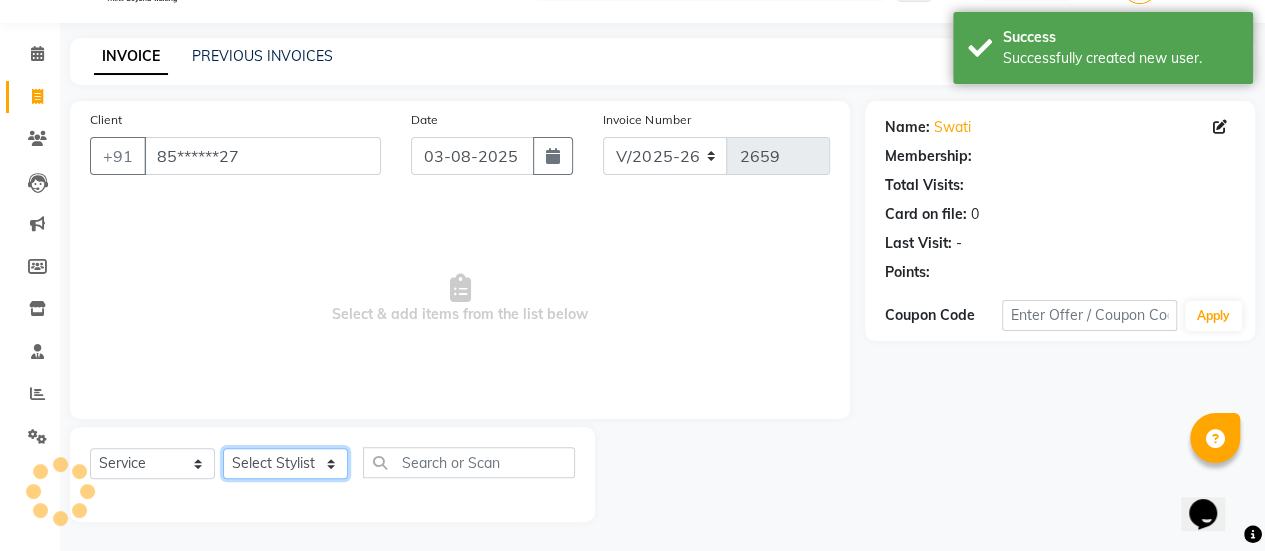 click on "Select Stylist [FIRST] [FIRST] [FIRST] Manager [FIRST] [FIRST] [FIRST] [FIRST] [FIRST] [FIRST] [FIRST] [FIRST] [FIRST] [FIRST] [FIRST]" 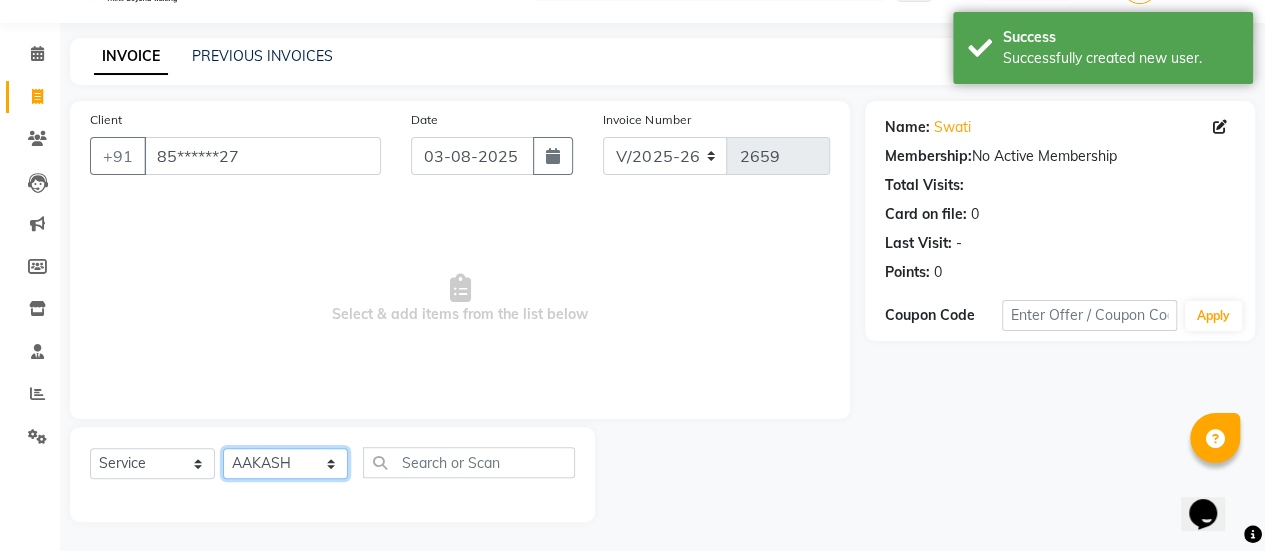 click on "Select Stylist [FIRST] [FIRST] [FIRST] Manager [FIRST] [FIRST] [FIRST] [FIRST] [FIRST] [FIRST] [FIRST] [FIRST] [FIRST] [FIRST] [FIRST]" 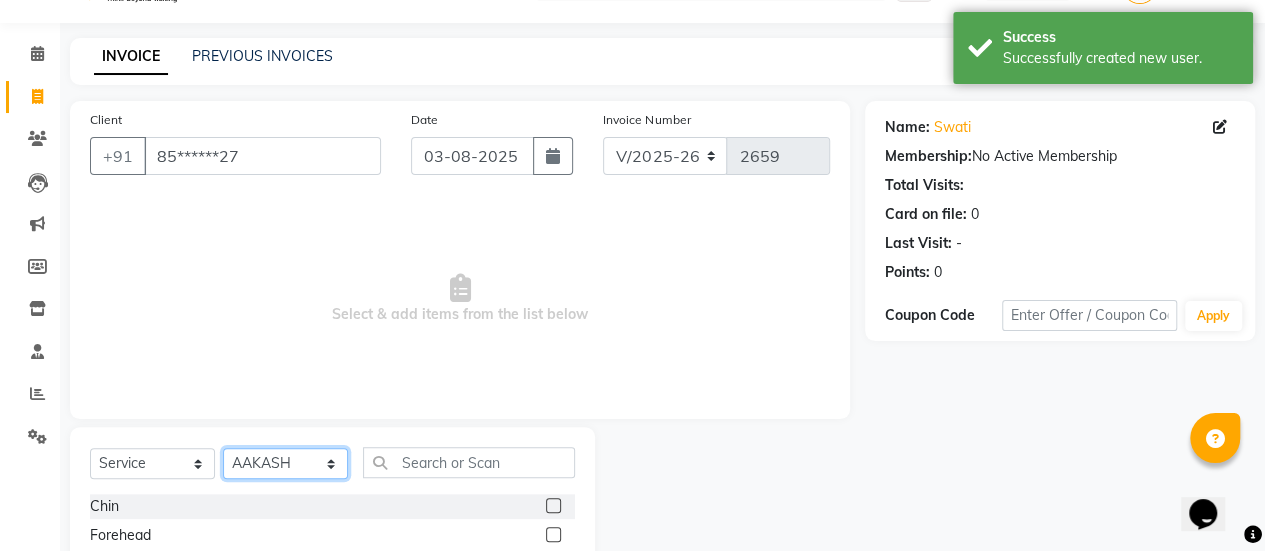 scroll, scrollTop: 249, scrollLeft: 0, axis: vertical 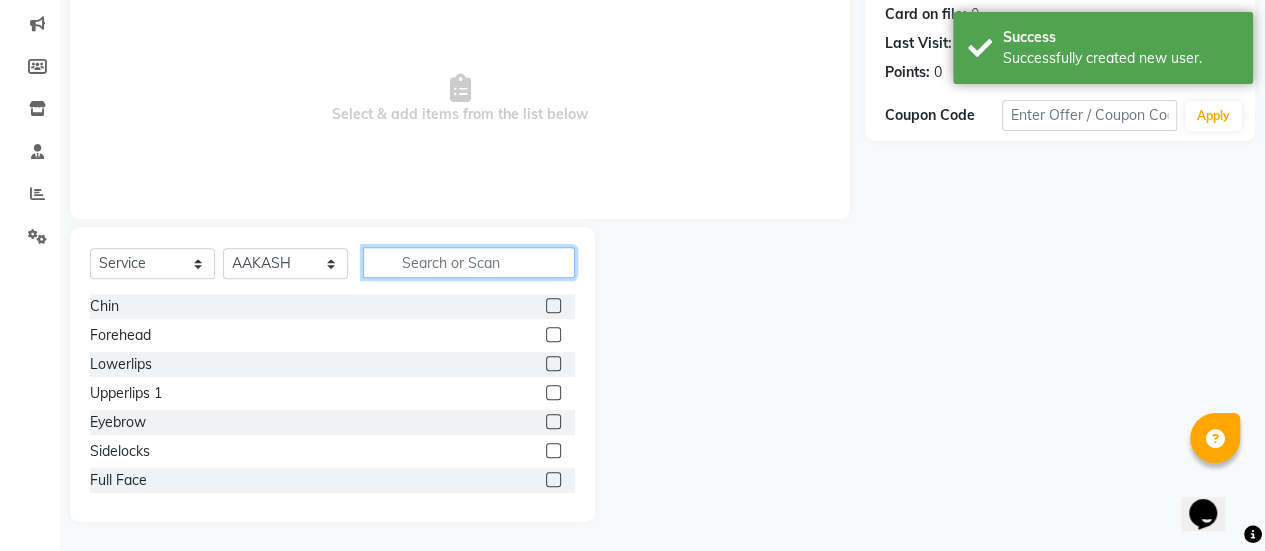click 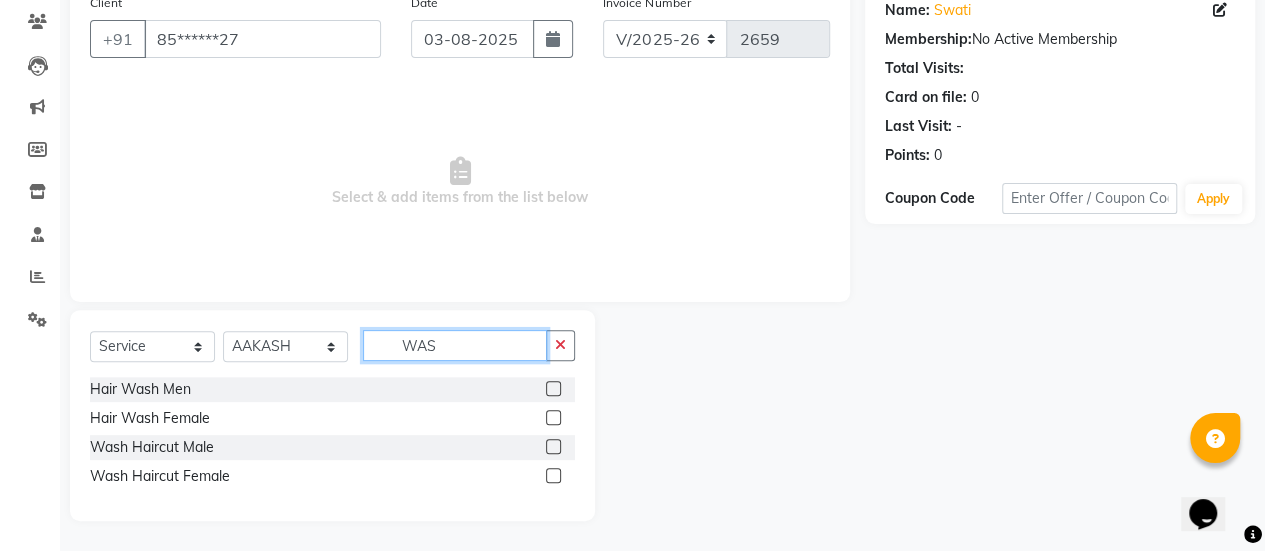 scroll, scrollTop: 165, scrollLeft: 0, axis: vertical 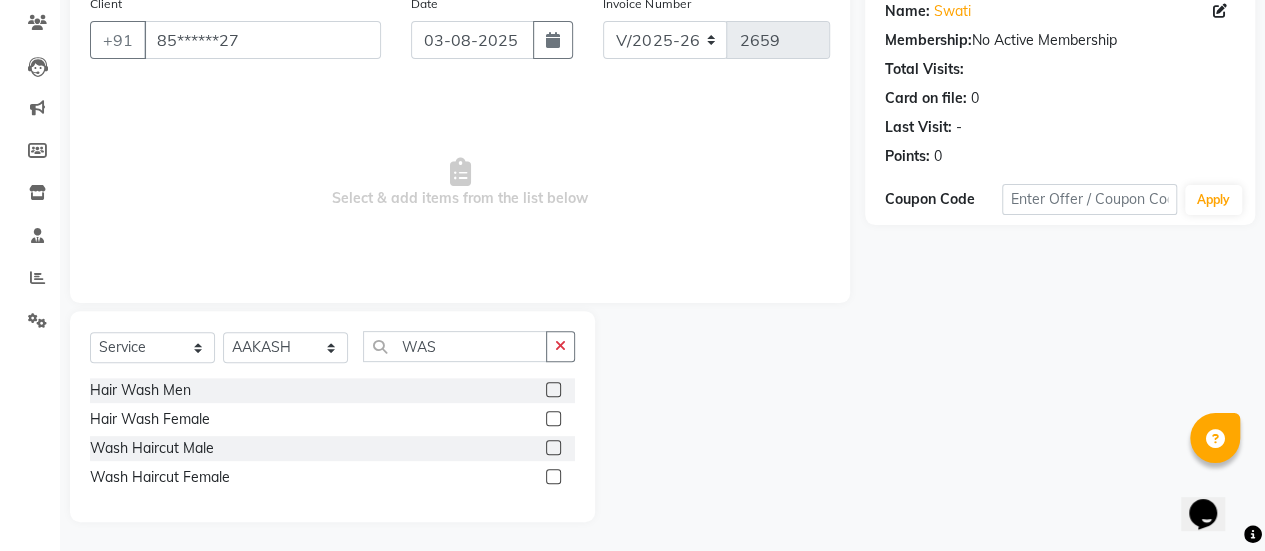 click 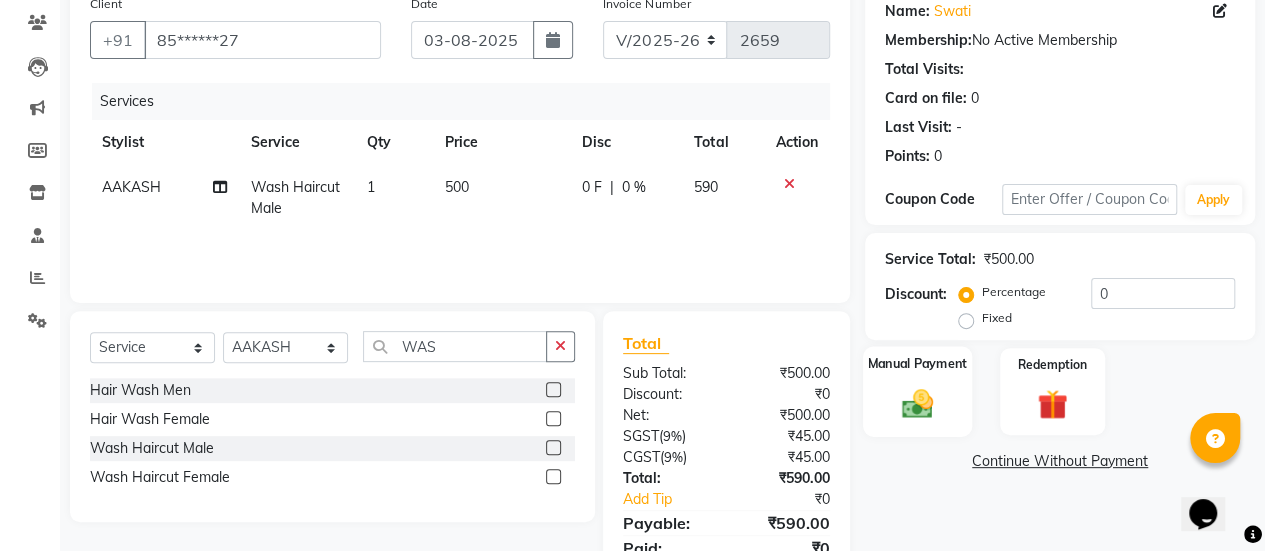 click on "Manual Payment" 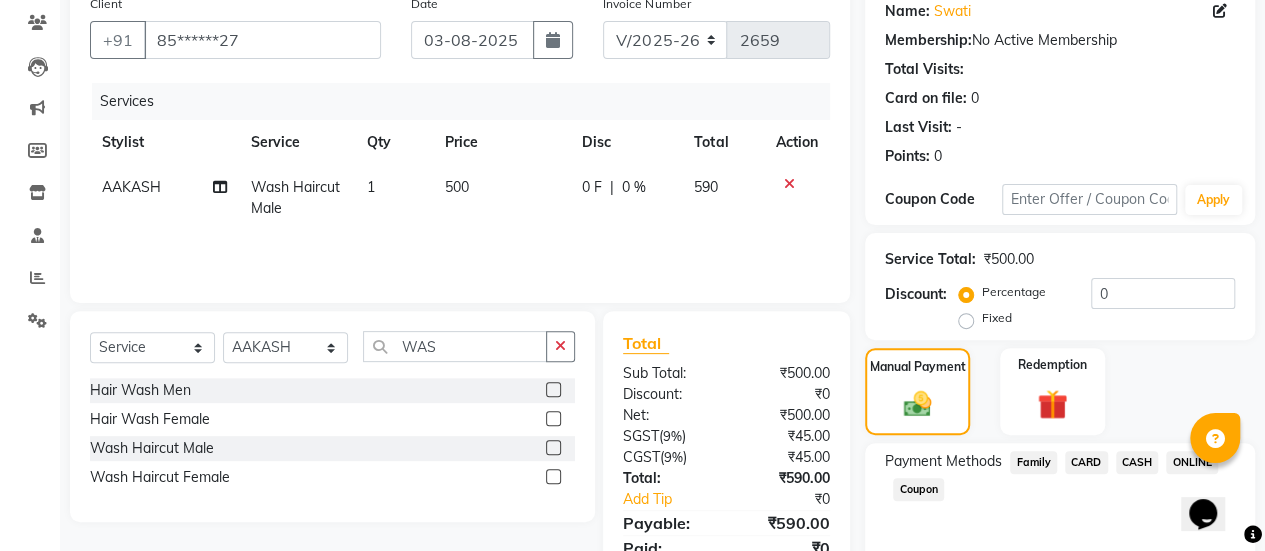 scroll, scrollTop: 247, scrollLeft: 0, axis: vertical 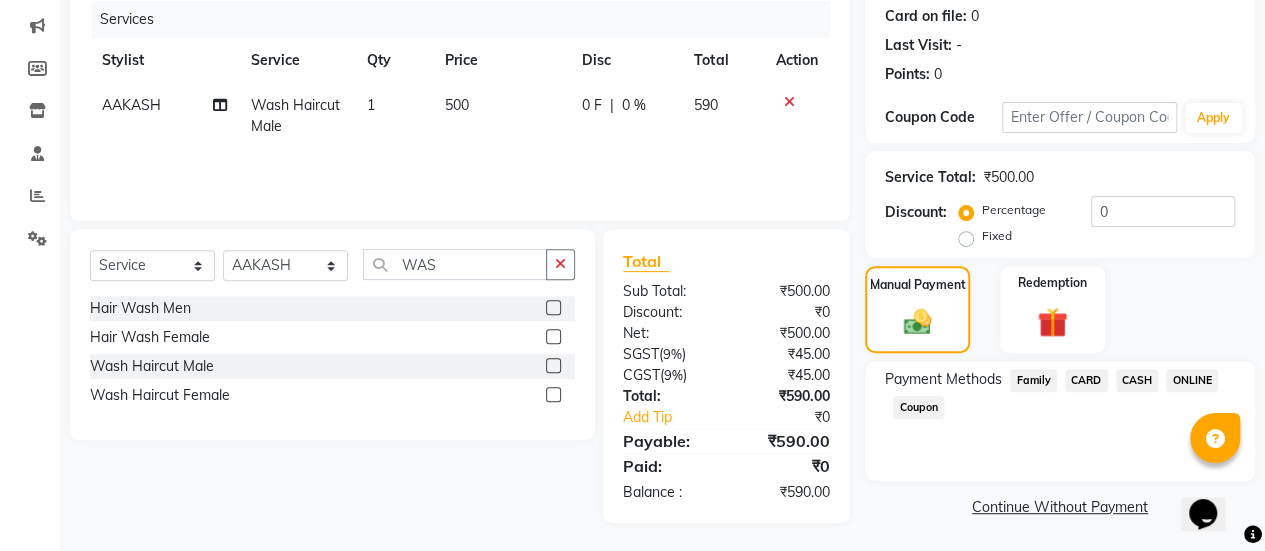 click on "ONLINE" 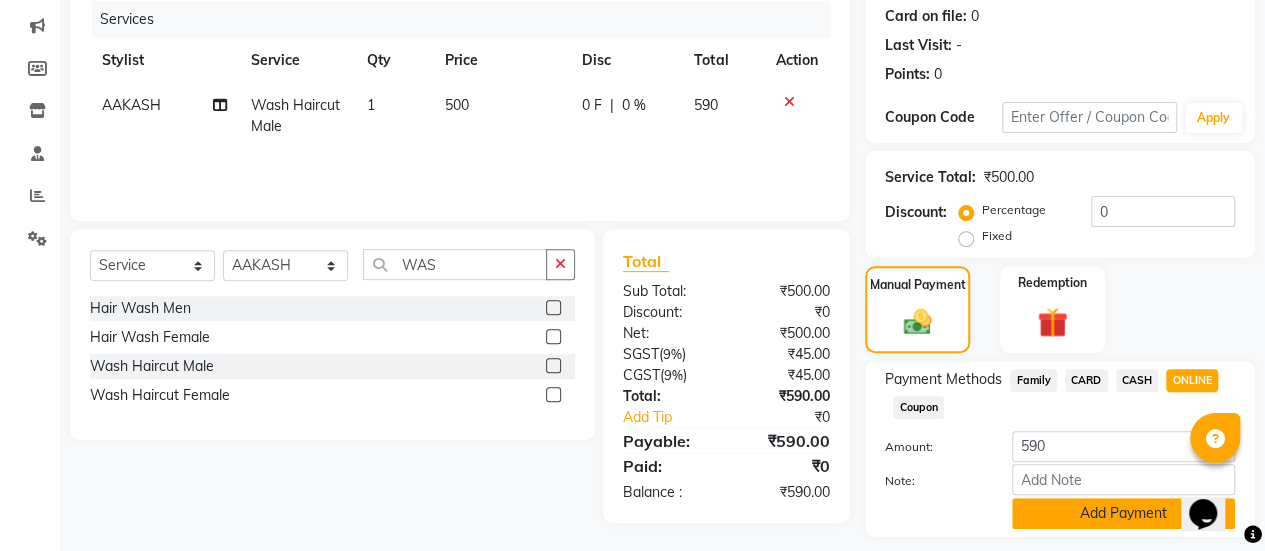 click on "Add Payment" 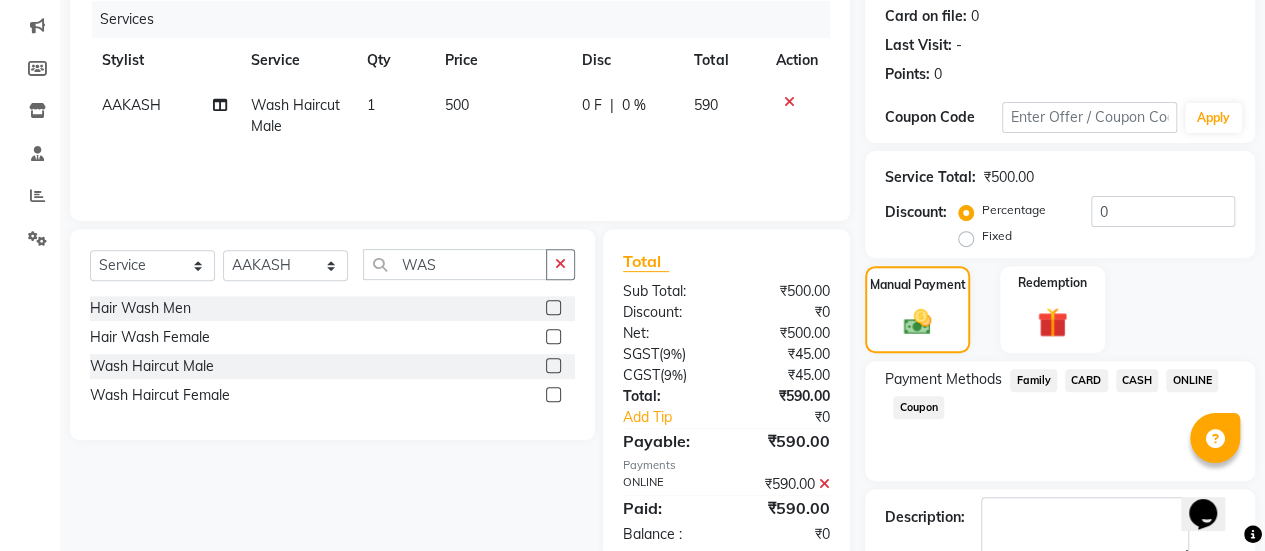scroll, scrollTop: 358, scrollLeft: 0, axis: vertical 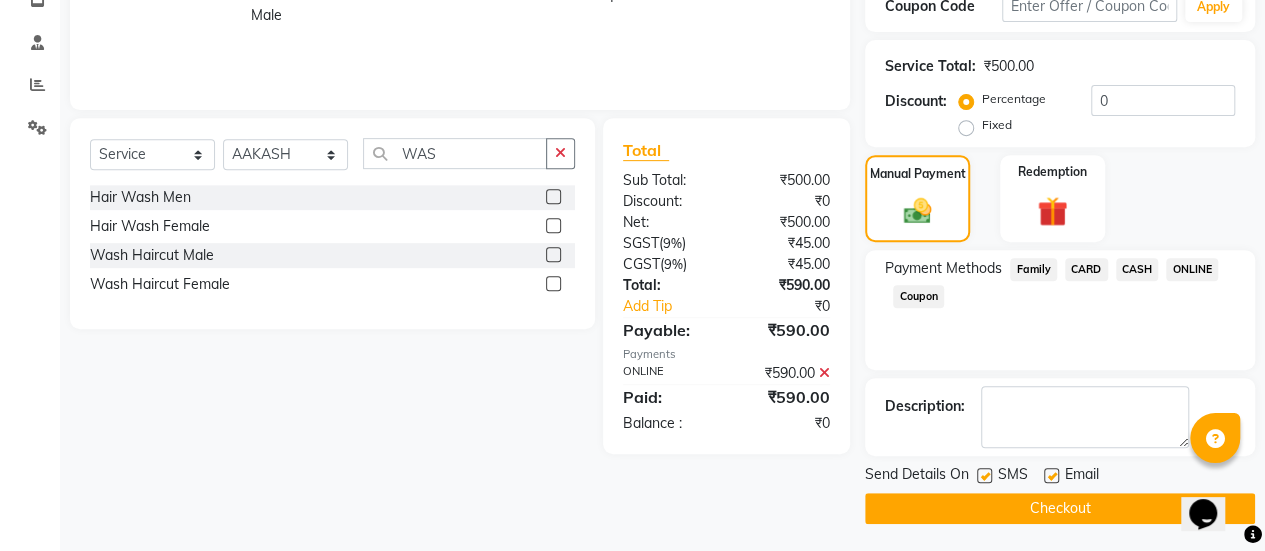 click 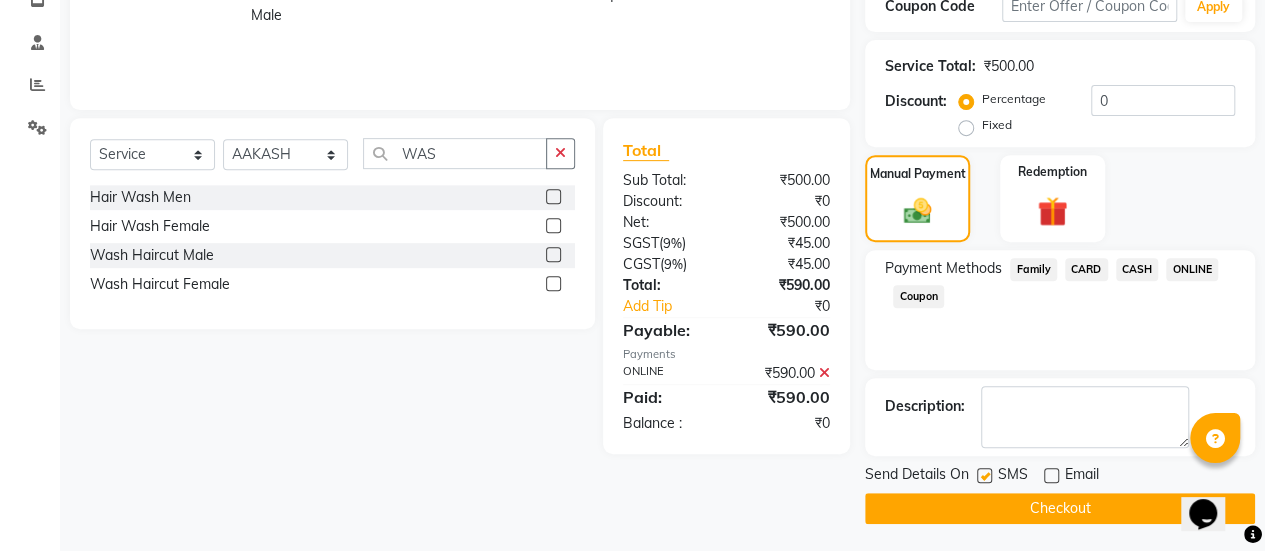 click on "Checkout" 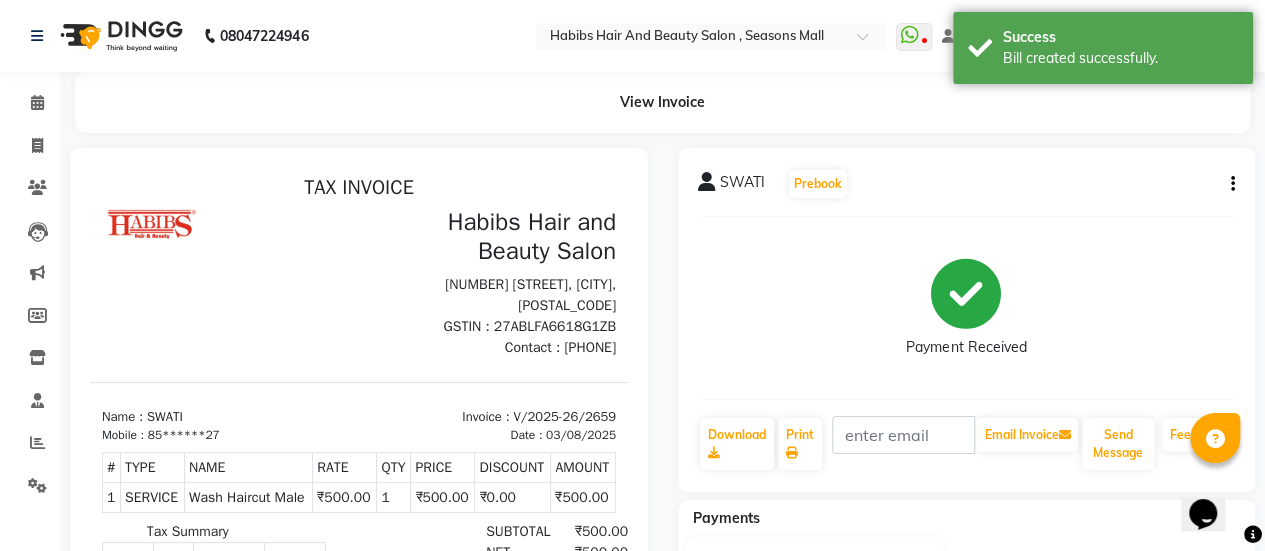 scroll, scrollTop: 0, scrollLeft: 0, axis: both 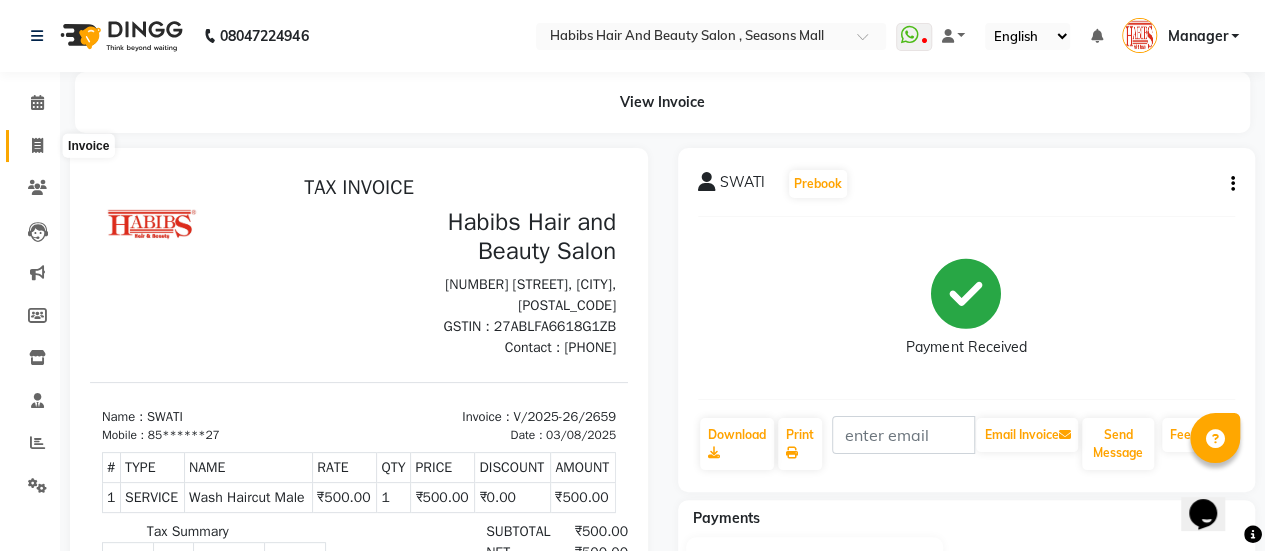 click 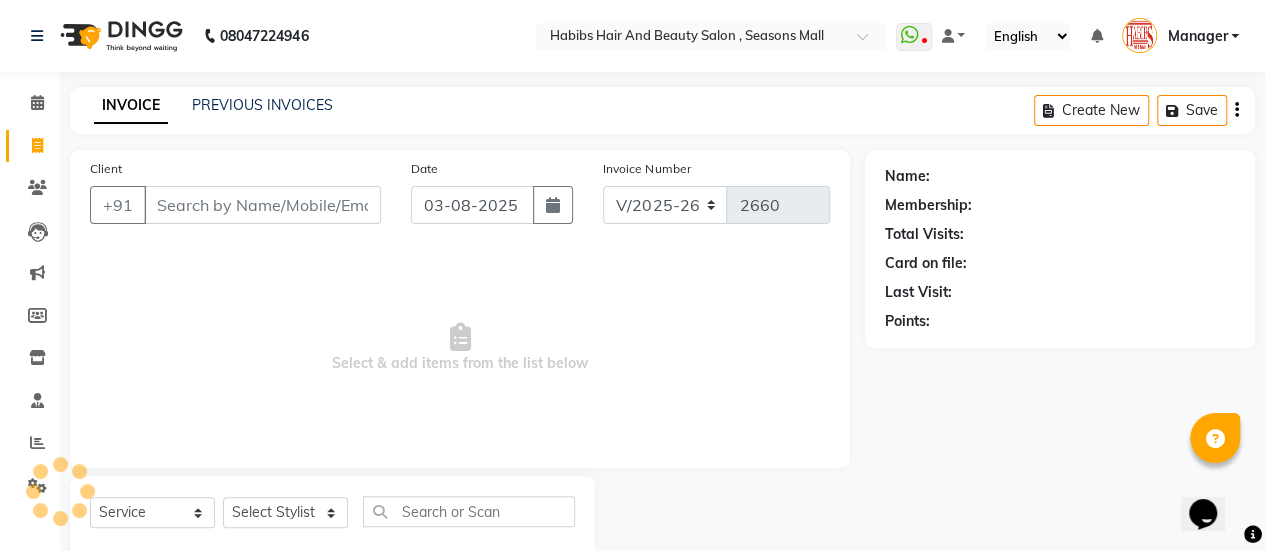 scroll, scrollTop: 49, scrollLeft: 0, axis: vertical 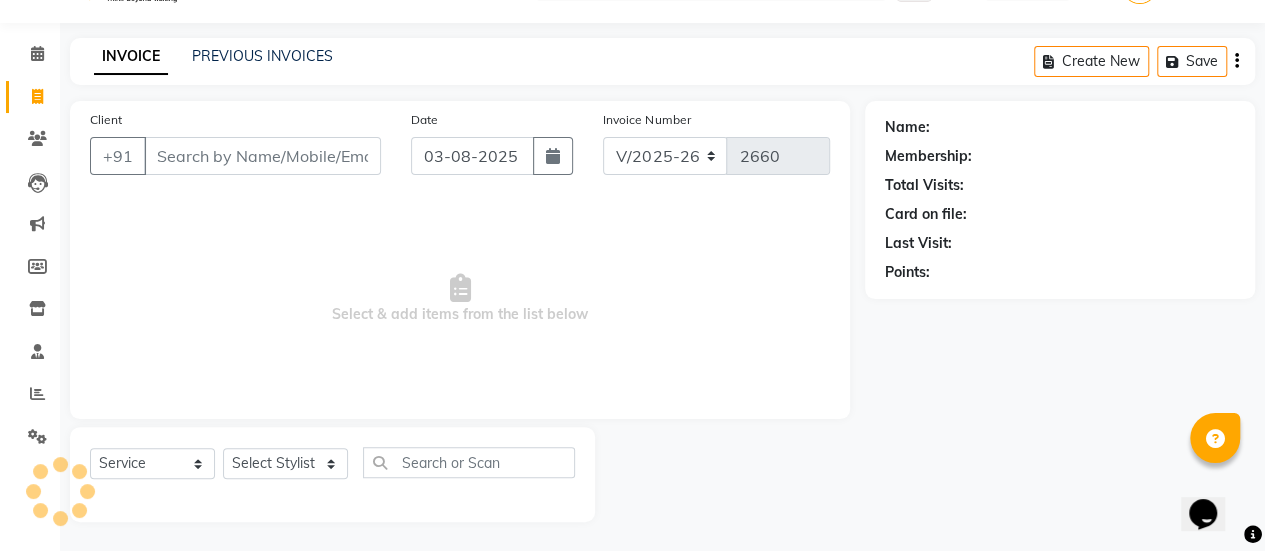 click on "Client" at bounding box center [262, 156] 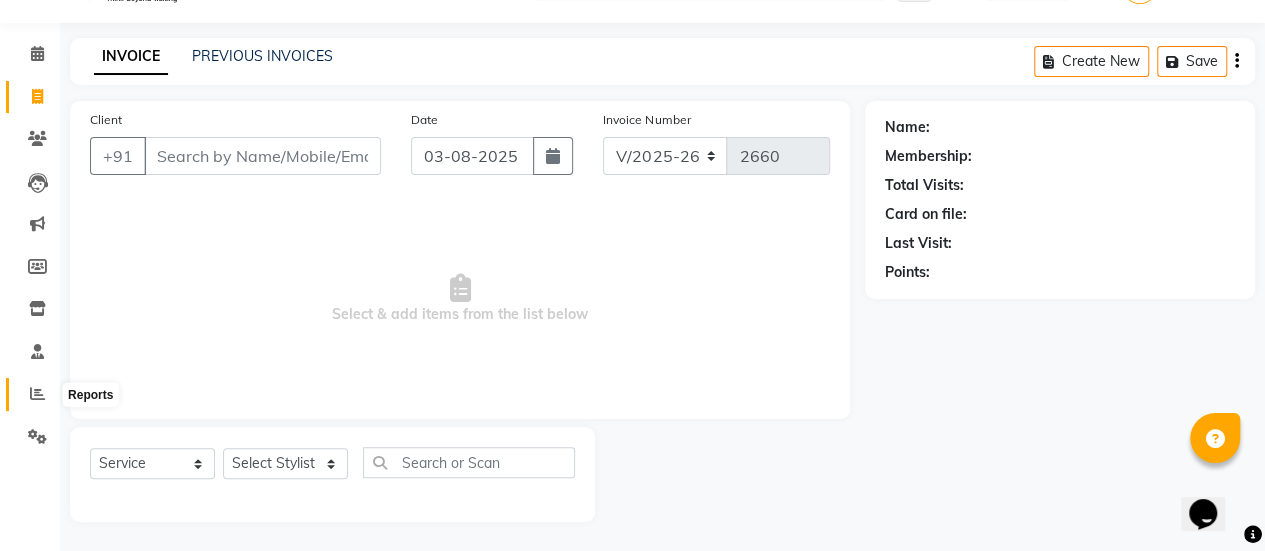 click 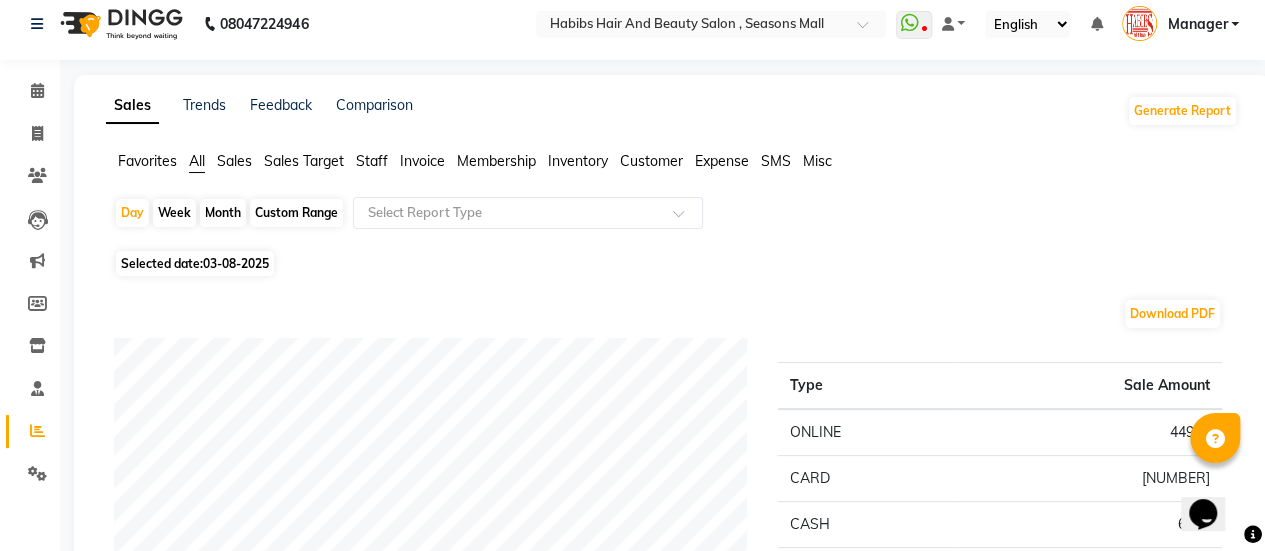 scroll, scrollTop: 0, scrollLeft: 0, axis: both 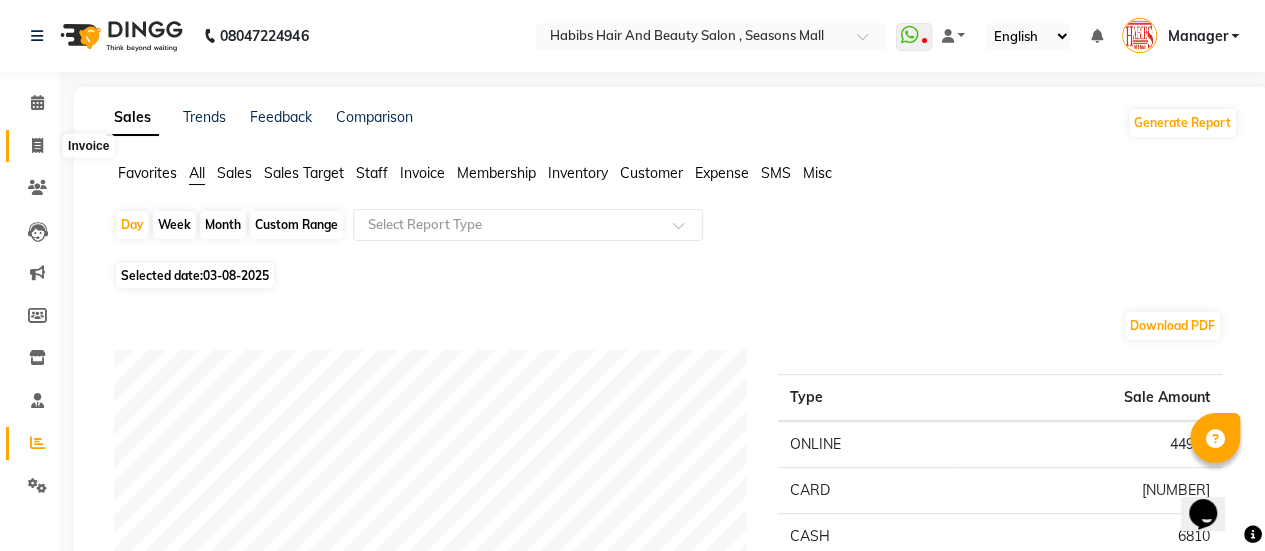 click 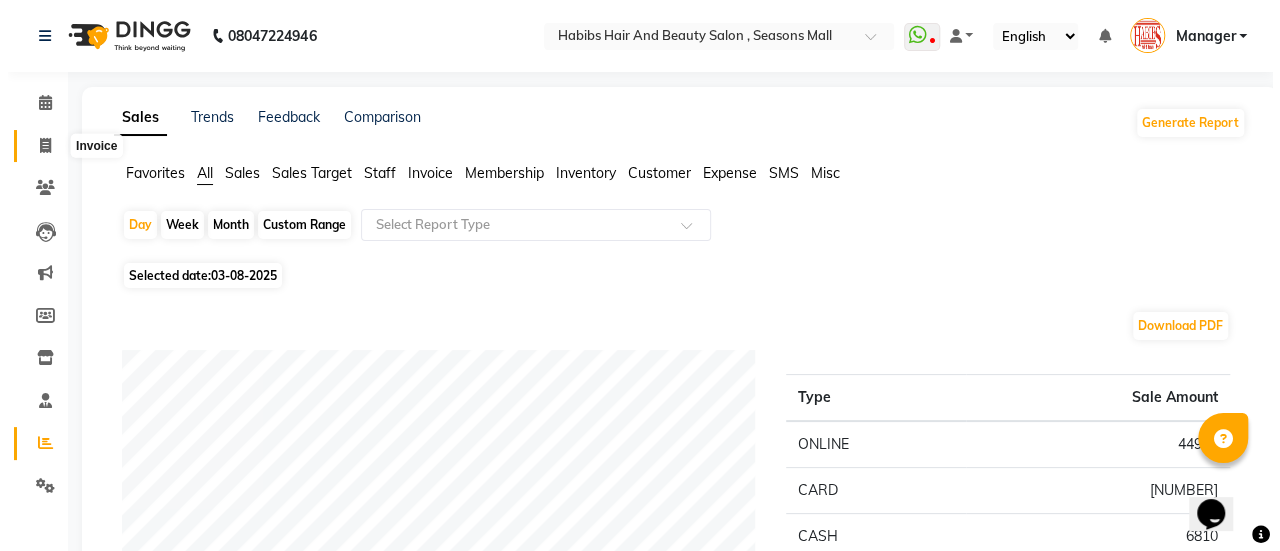 scroll, scrollTop: 49, scrollLeft: 0, axis: vertical 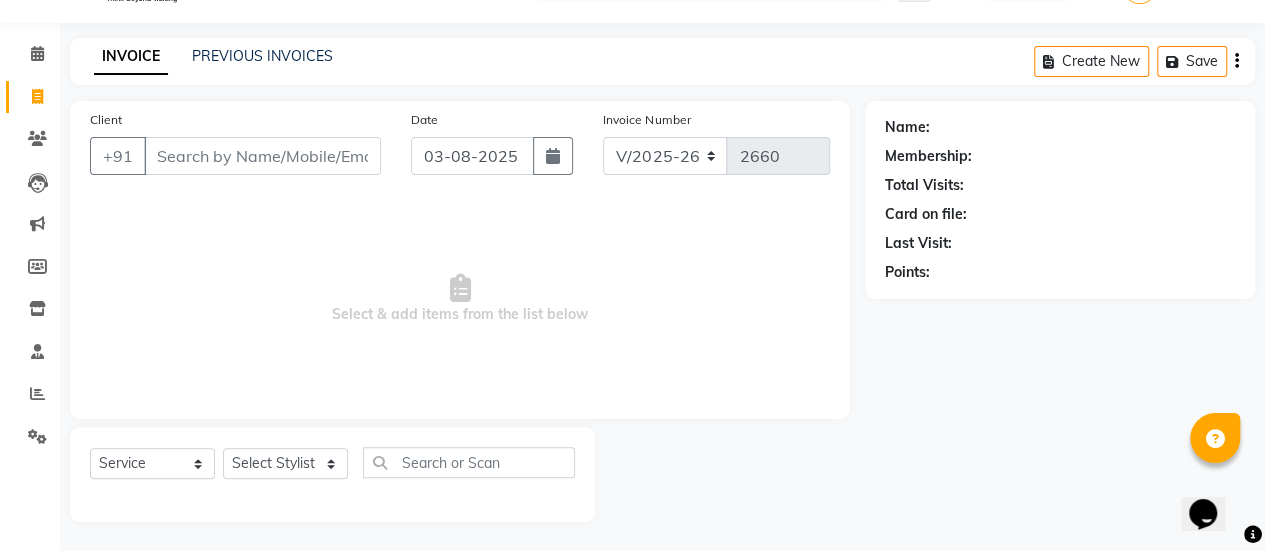 click on "Client" at bounding box center (262, 156) 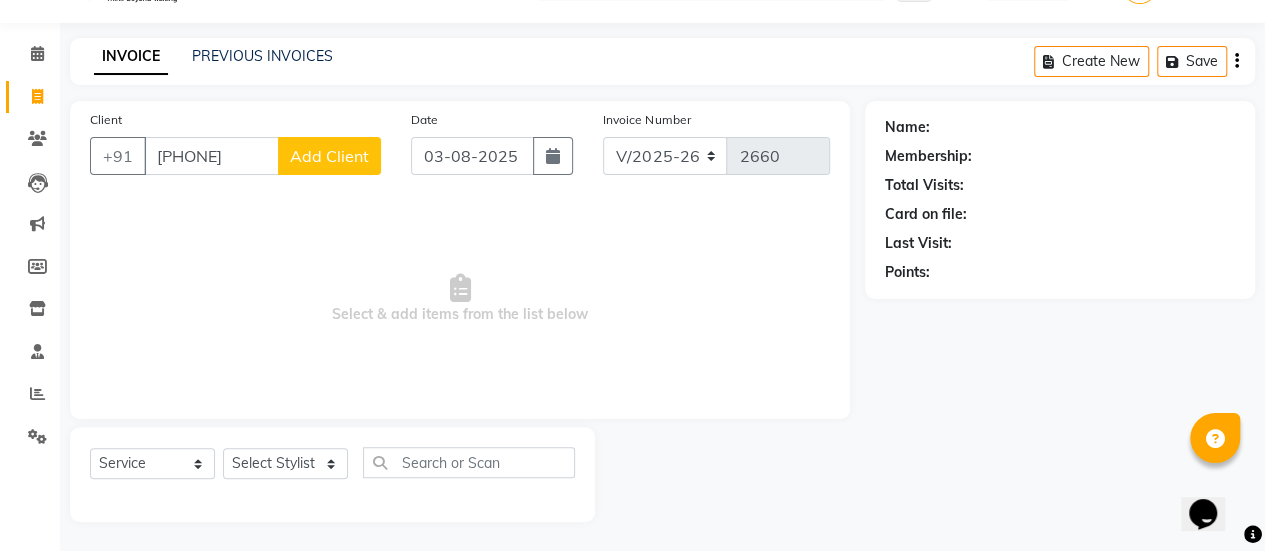 click on "Add Client" 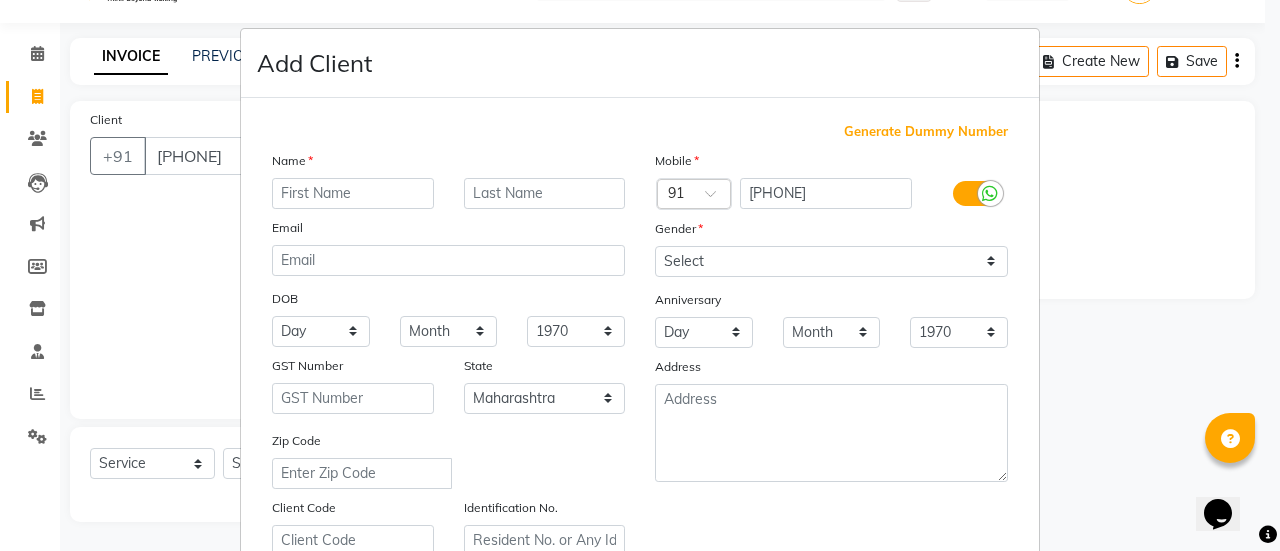 click at bounding box center [353, 193] 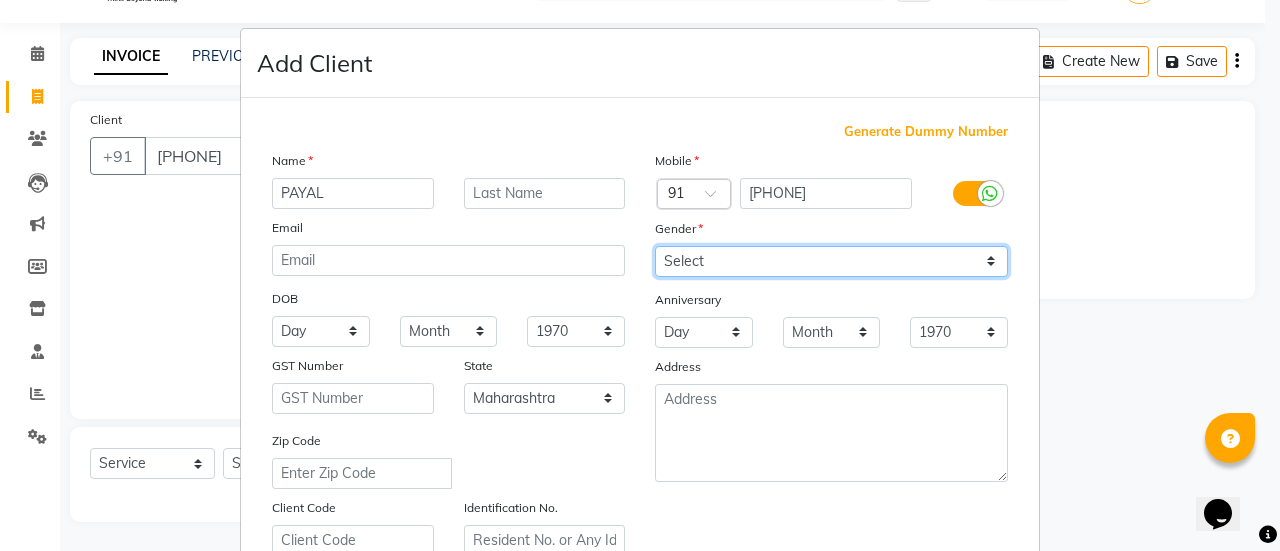 click on "Select Male Female Other Prefer Not To Say" at bounding box center (831, 261) 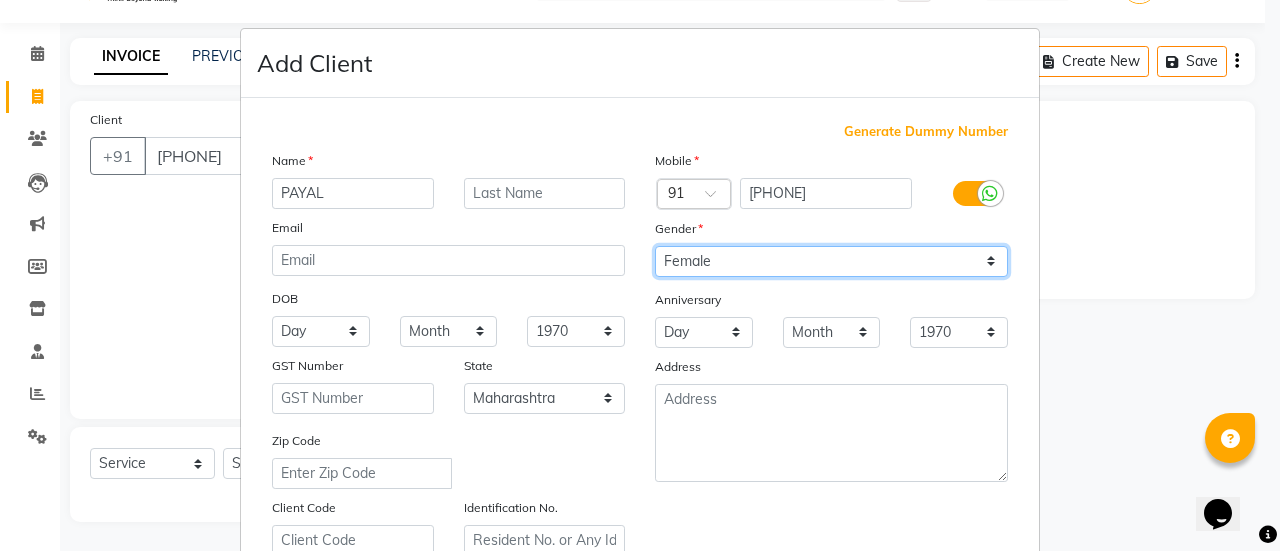 click on "Select Male Female Other Prefer Not To Say" at bounding box center [831, 261] 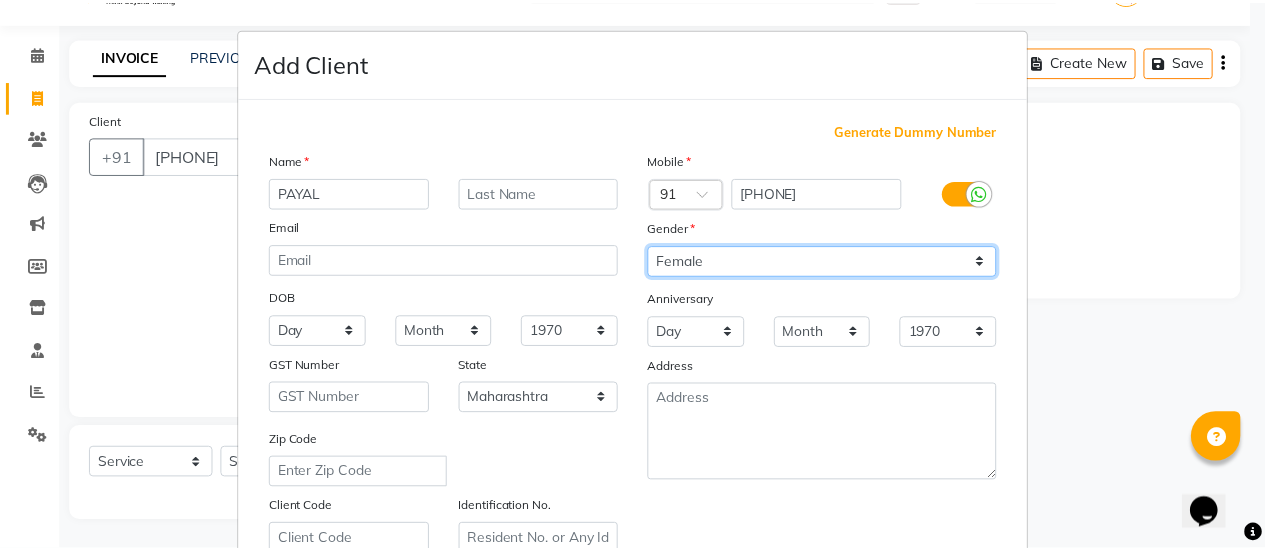 scroll, scrollTop: 368, scrollLeft: 0, axis: vertical 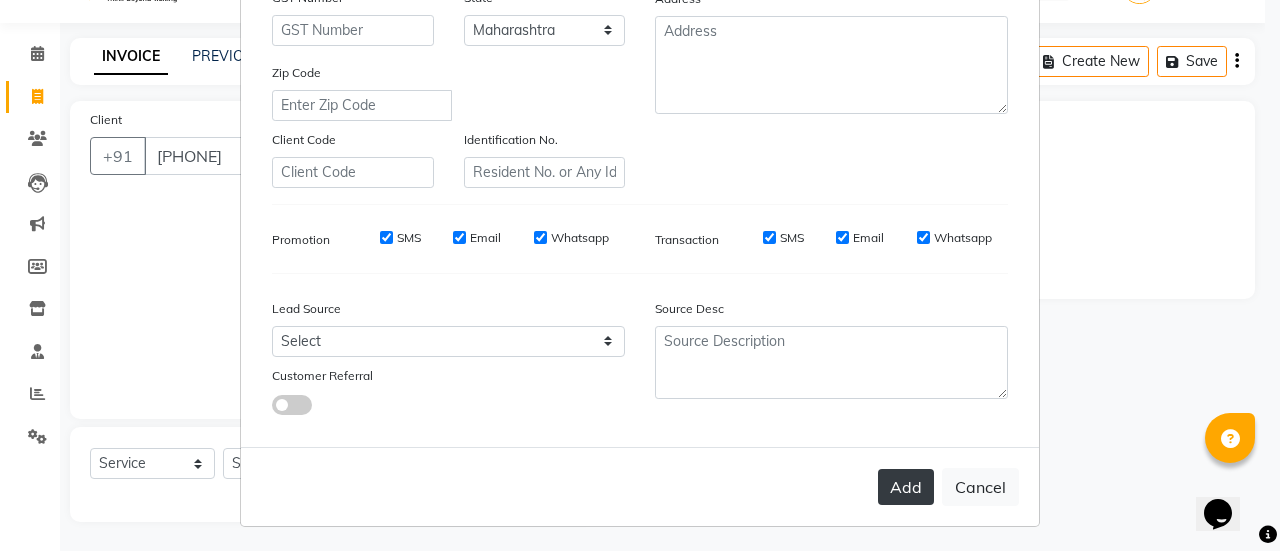 click on "Add" at bounding box center (906, 487) 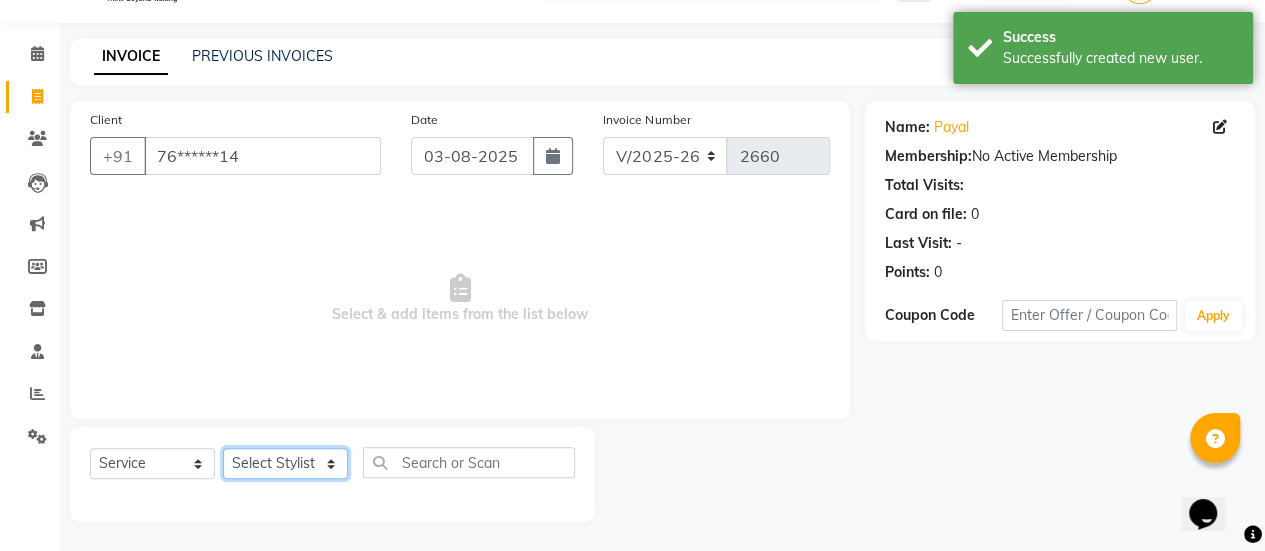 click on "Select Stylist [FIRST] [FIRST] [FIRST] Manager [FIRST] [FIRST] [FIRST] [FIRST] [FIRST] [FIRST] [FIRST] [FIRST] [FIRST] [FIRST] [FIRST]" 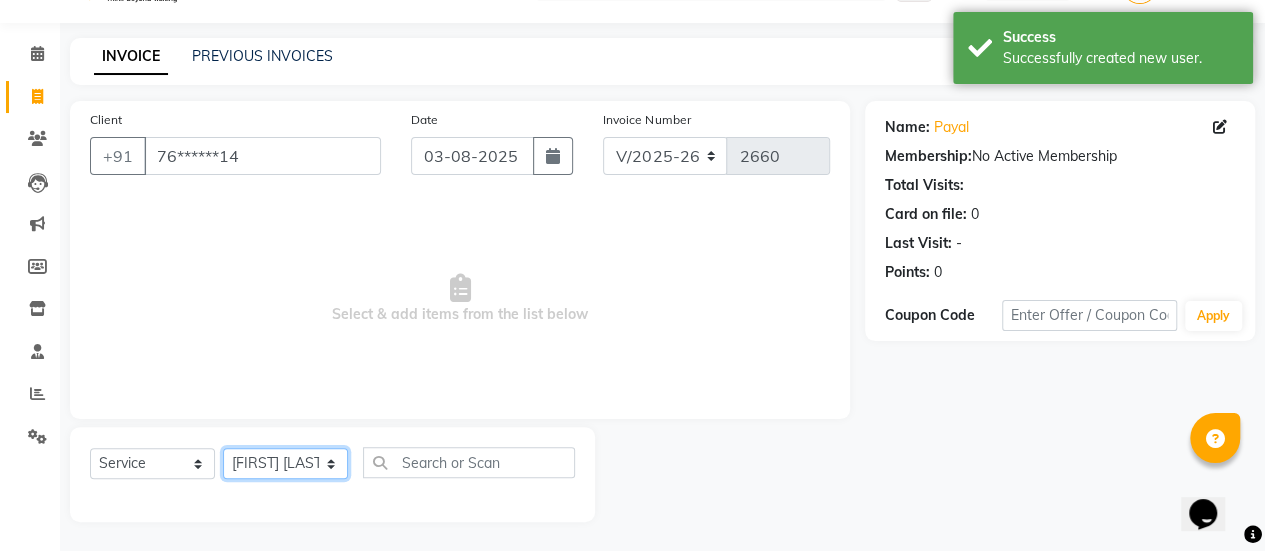 click on "Select Stylist [FIRST] [FIRST] [FIRST] Manager [FIRST] [FIRST] [FIRST] [FIRST] [FIRST] [FIRST] [FIRST] [FIRST] [FIRST] [FIRST] [FIRST]" 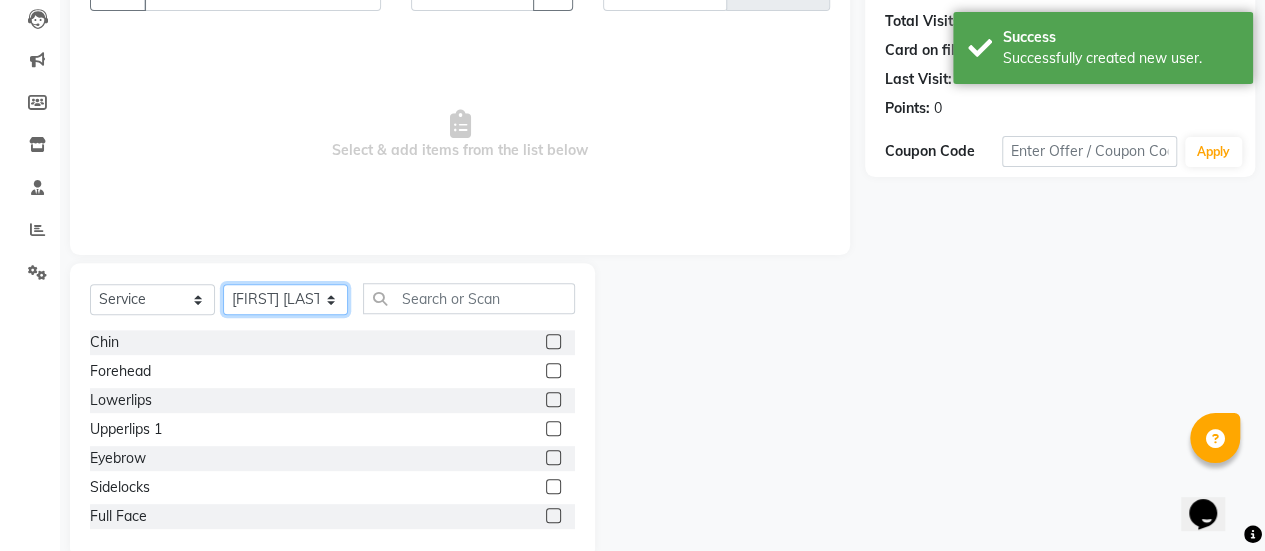 scroll, scrollTop: 249, scrollLeft: 0, axis: vertical 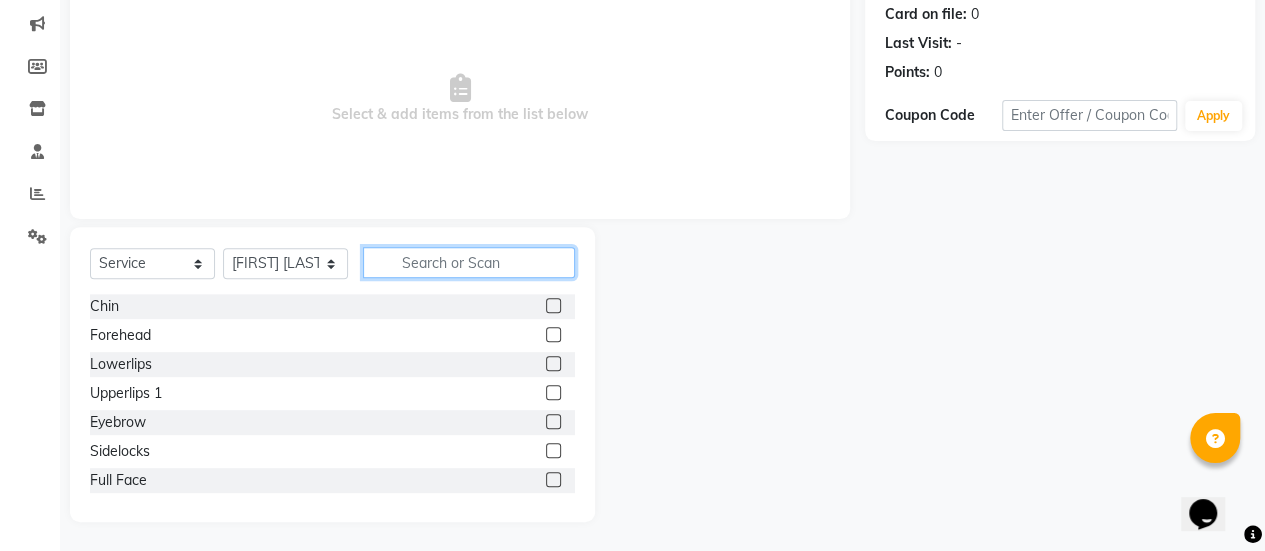 click 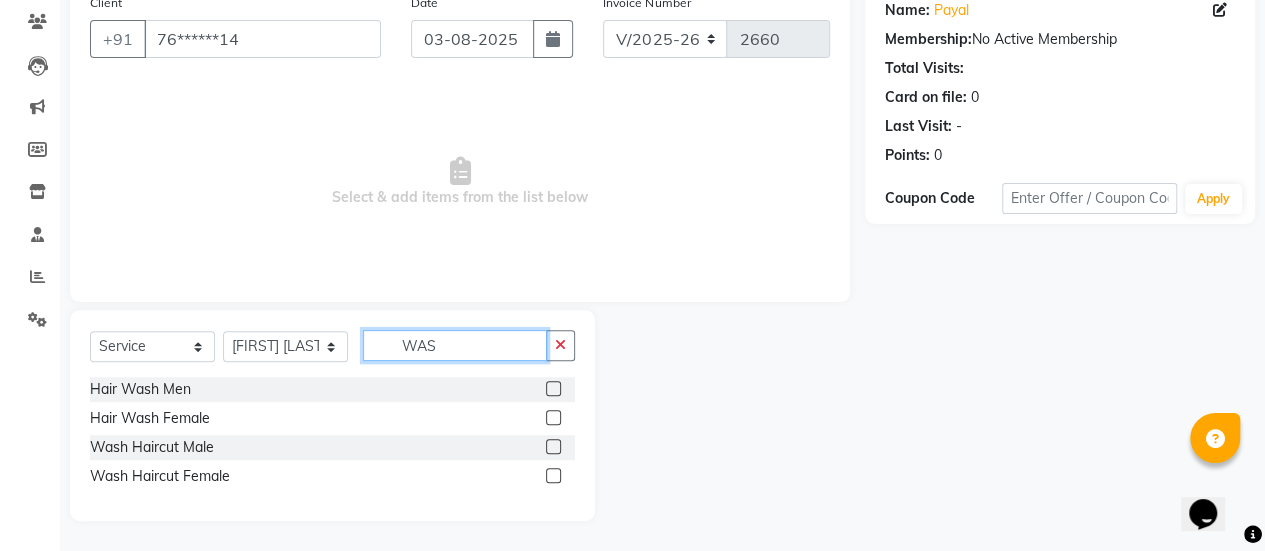 scroll, scrollTop: 165, scrollLeft: 0, axis: vertical 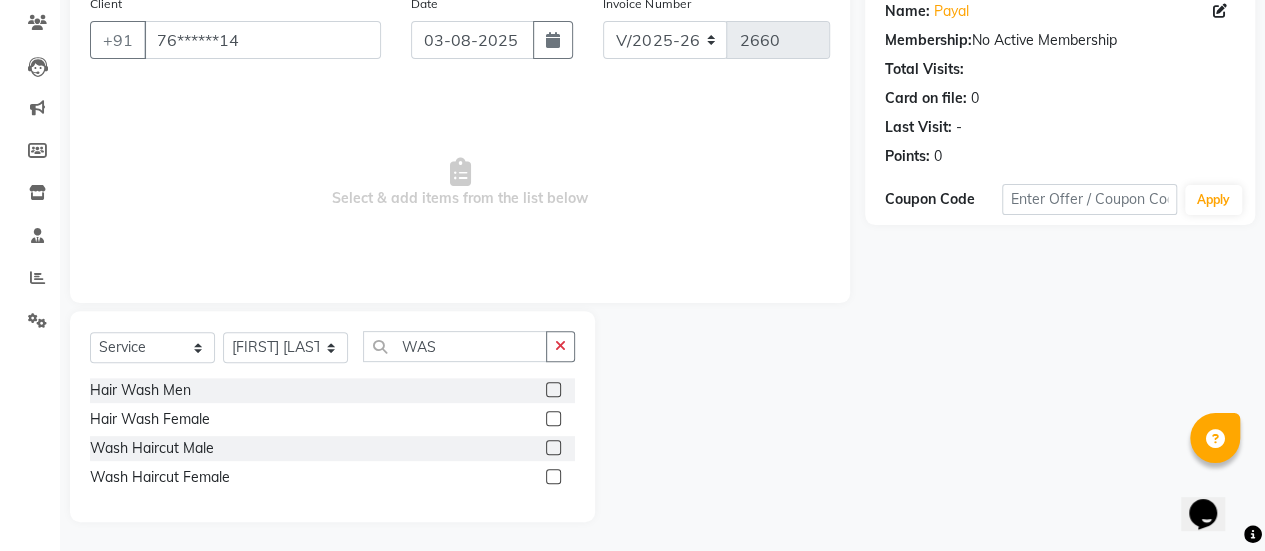 click 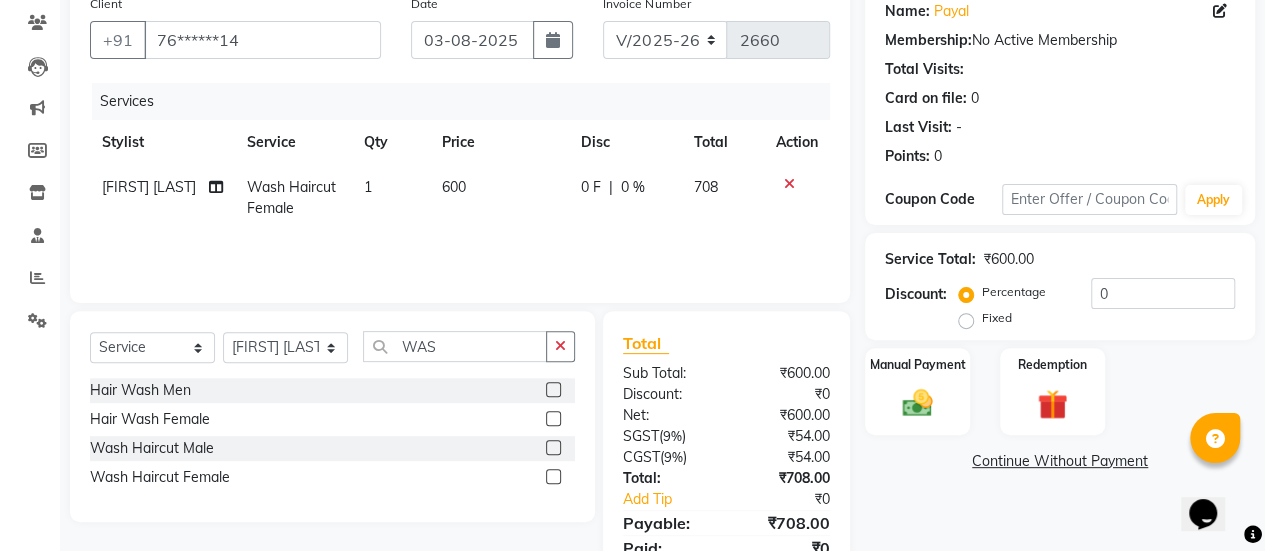 click on "600" 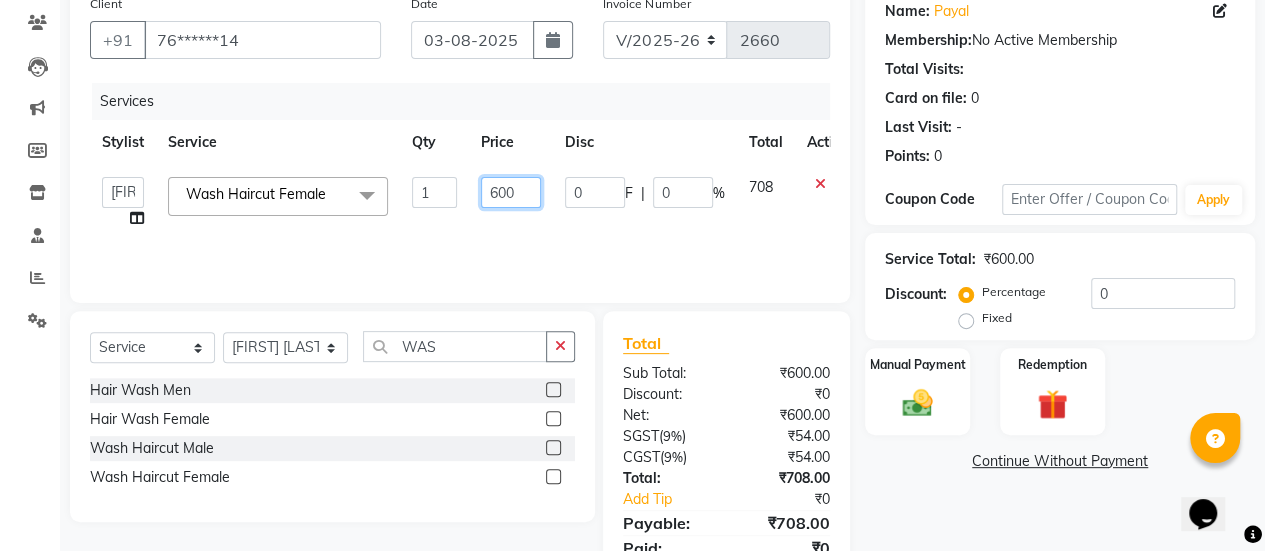 click on "600" 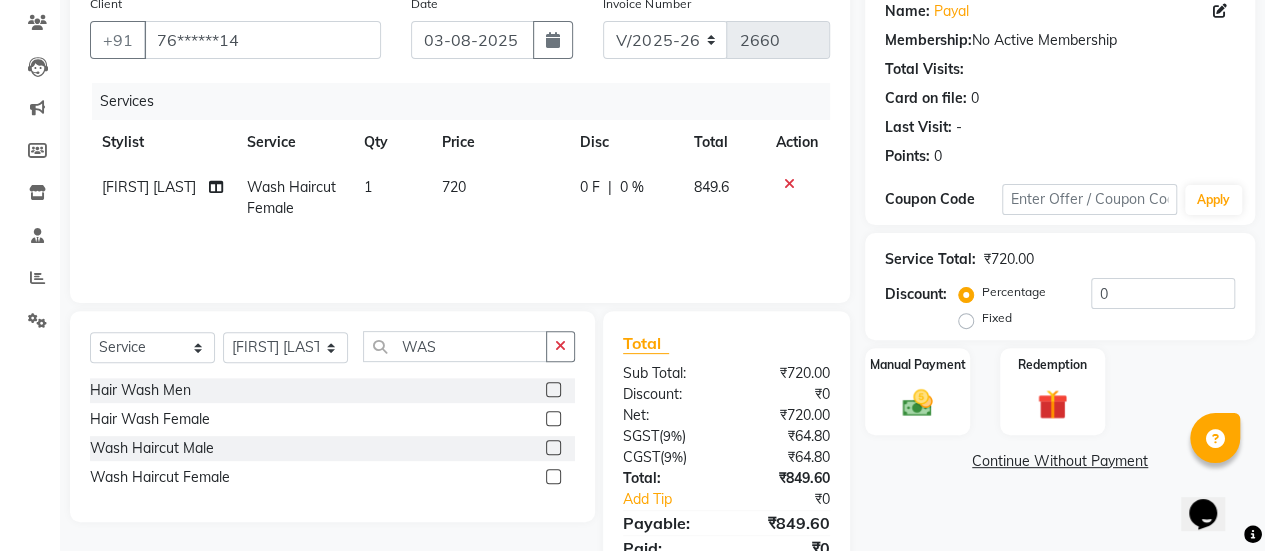 click on "Services Stylist Service Qty Price Disc Total Action [FIRST] [LAST] [FIRST] [FIRST] 1 720 0 F | 0 % 849.6" 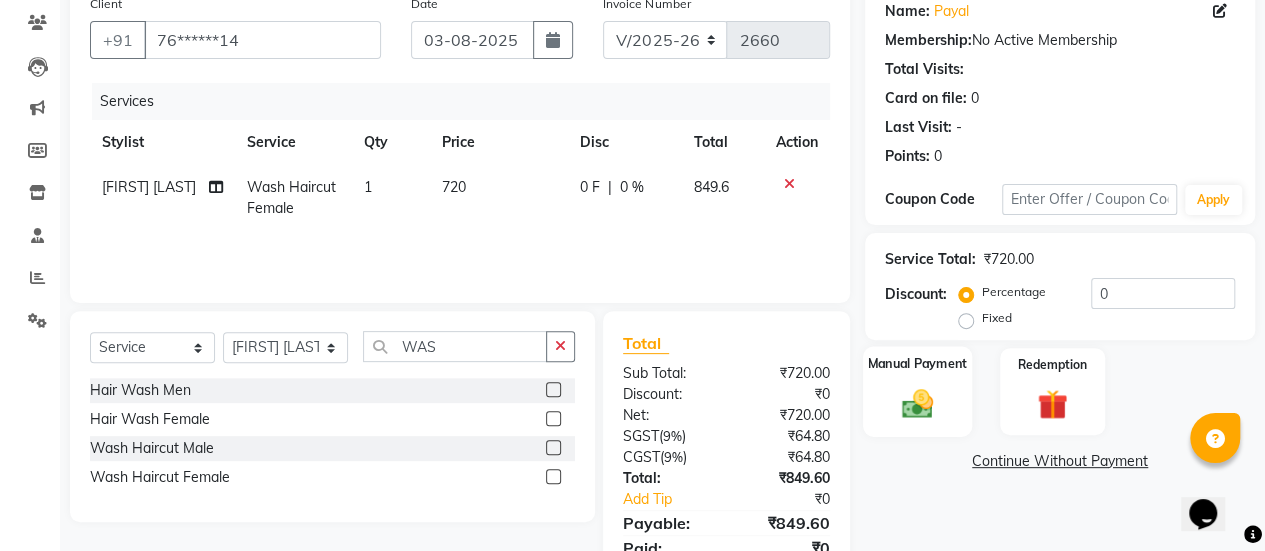 click on "Manual Payment" 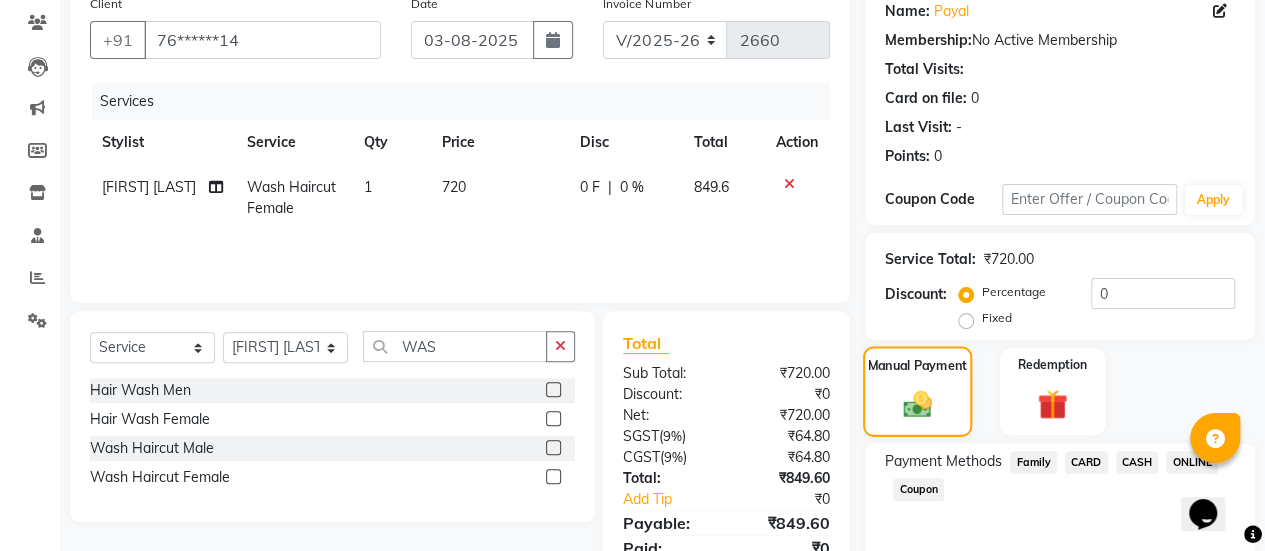 scroll, scrollTop: 247, scrollLeft: 0, axis: vertical 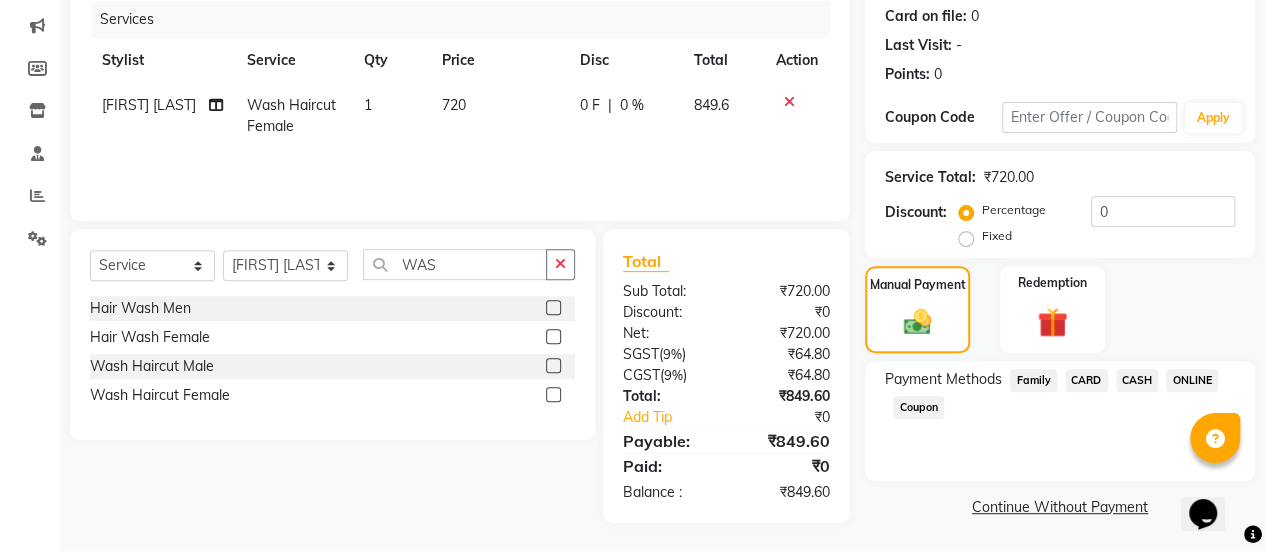 click on "ONLINE" 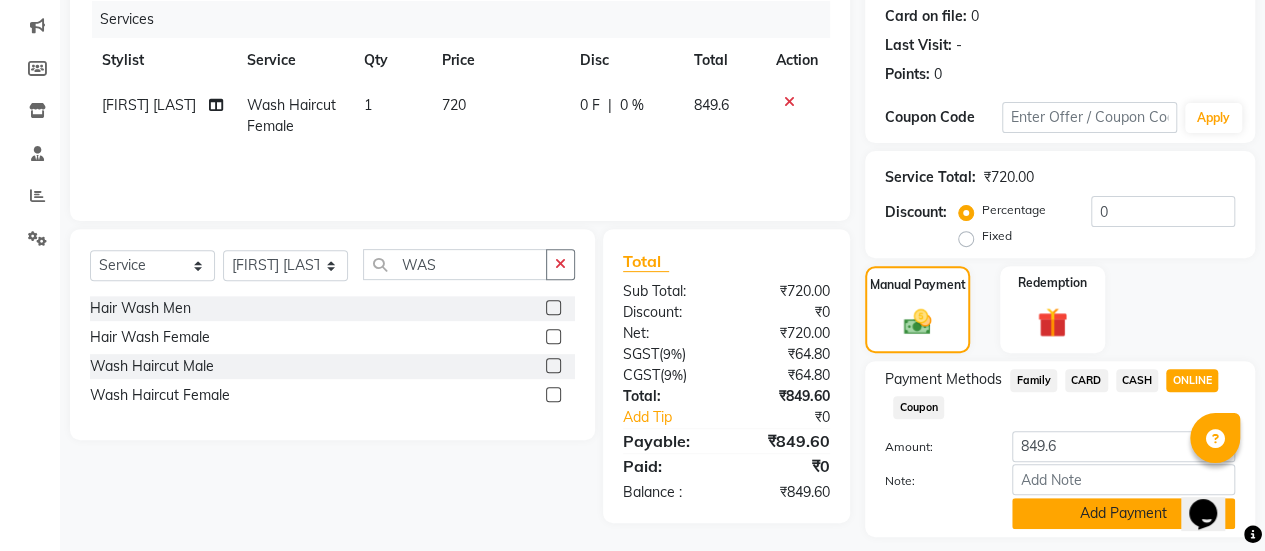 click on "Add Payment" 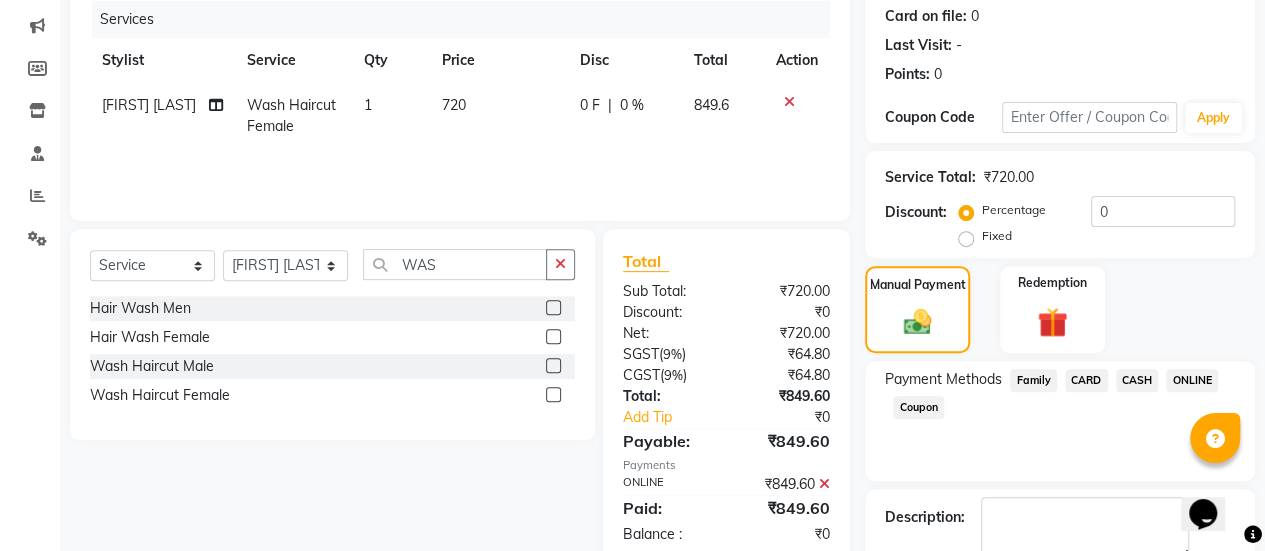 scroll, scrollTop: 358, scrollLeft: 0, axis: vertical 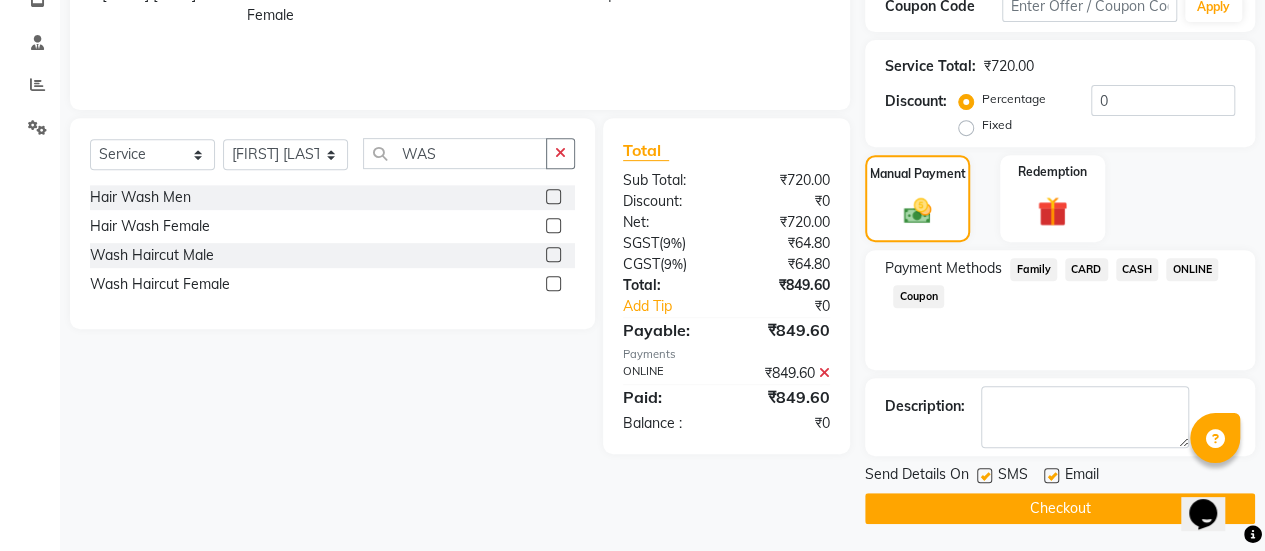 click 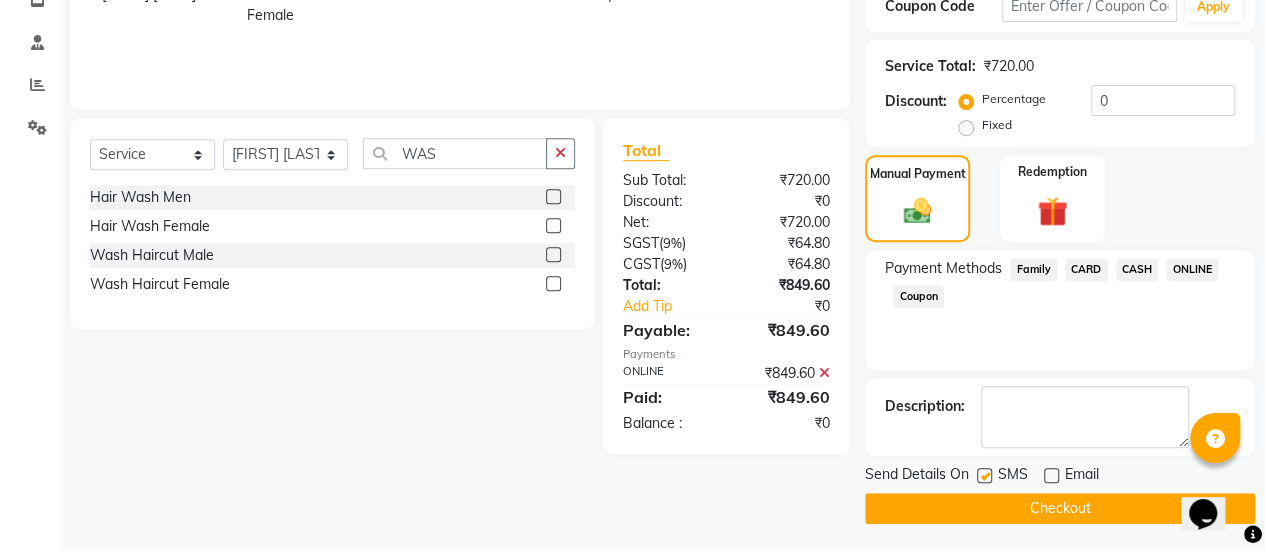 click on "Checkout" 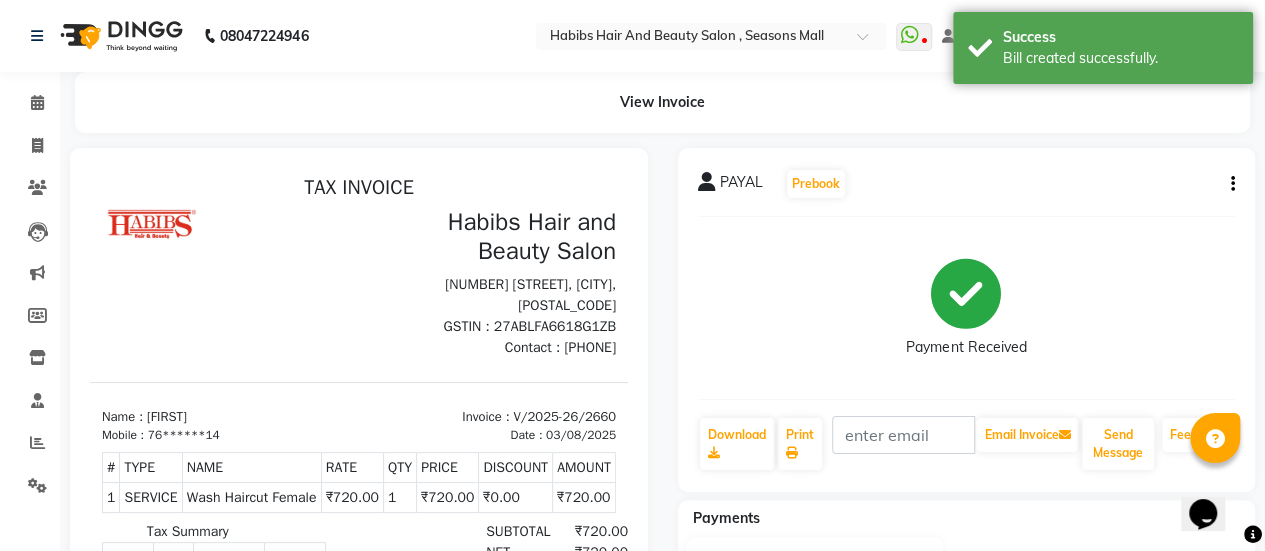 scroll, scrollTop: 0, scrollLeft: 0, axis: both 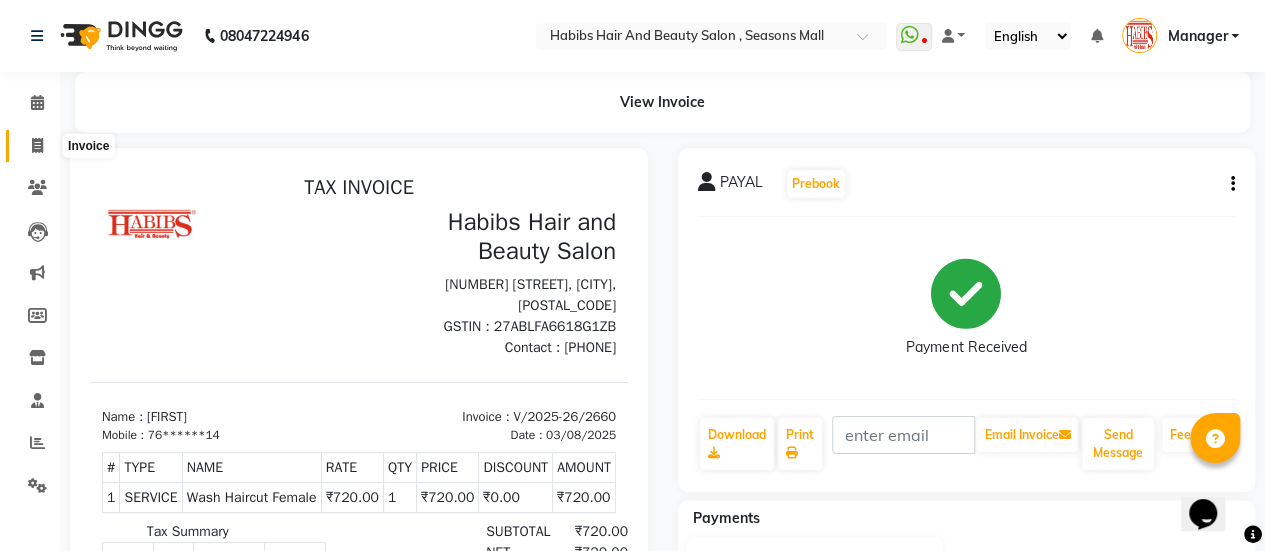 click 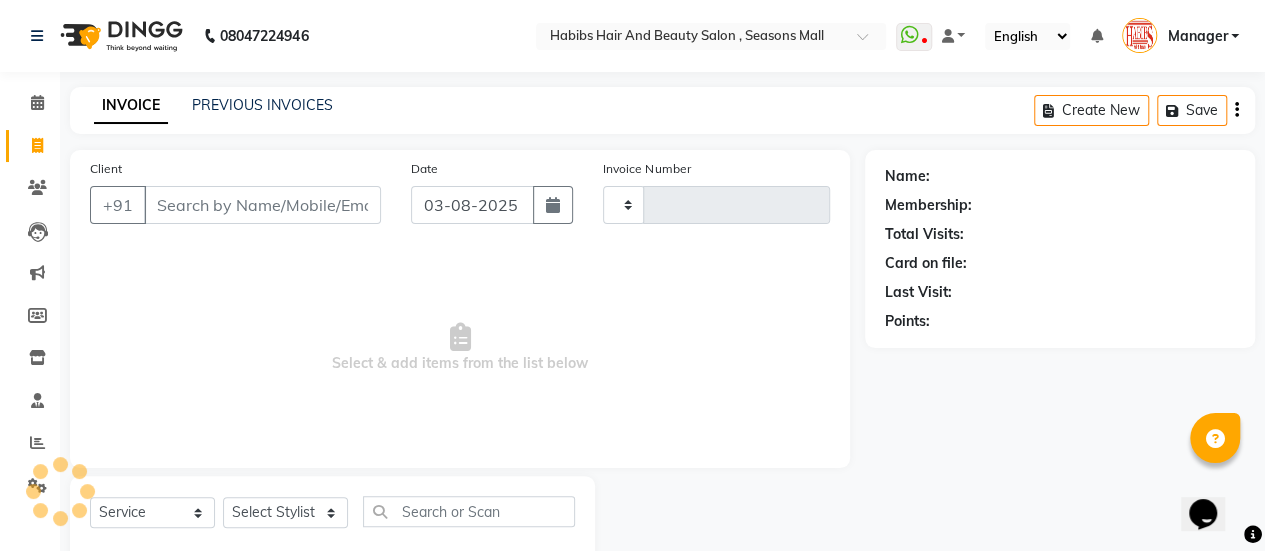 scroll, scrollTop: 49, scrollLeft: 0, axis: vertical 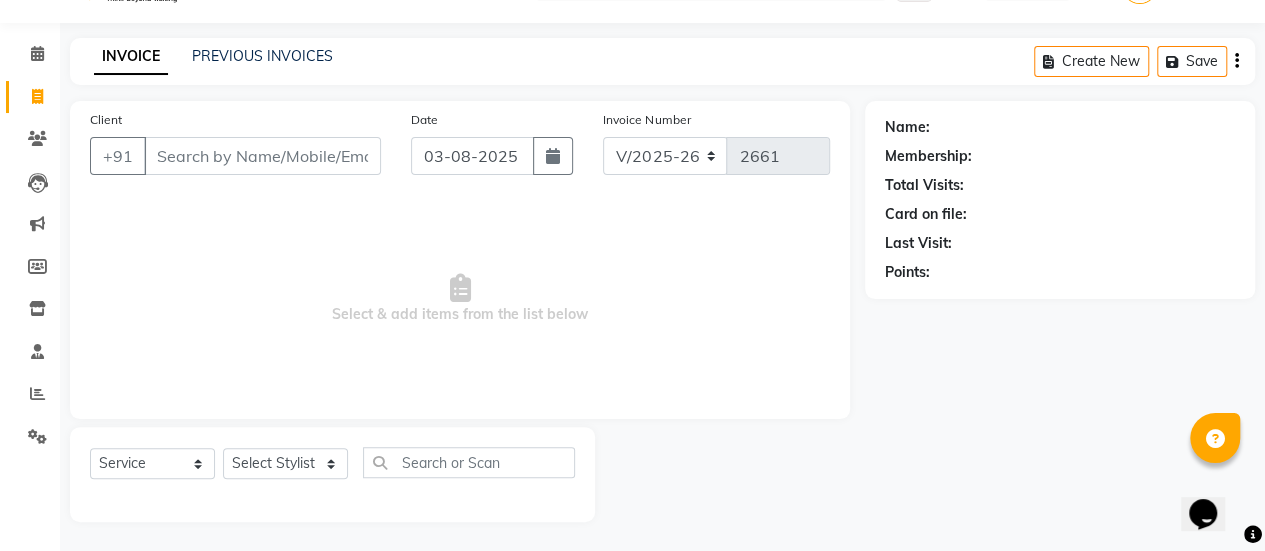 click on "Client" at bounding box center [262, 156] 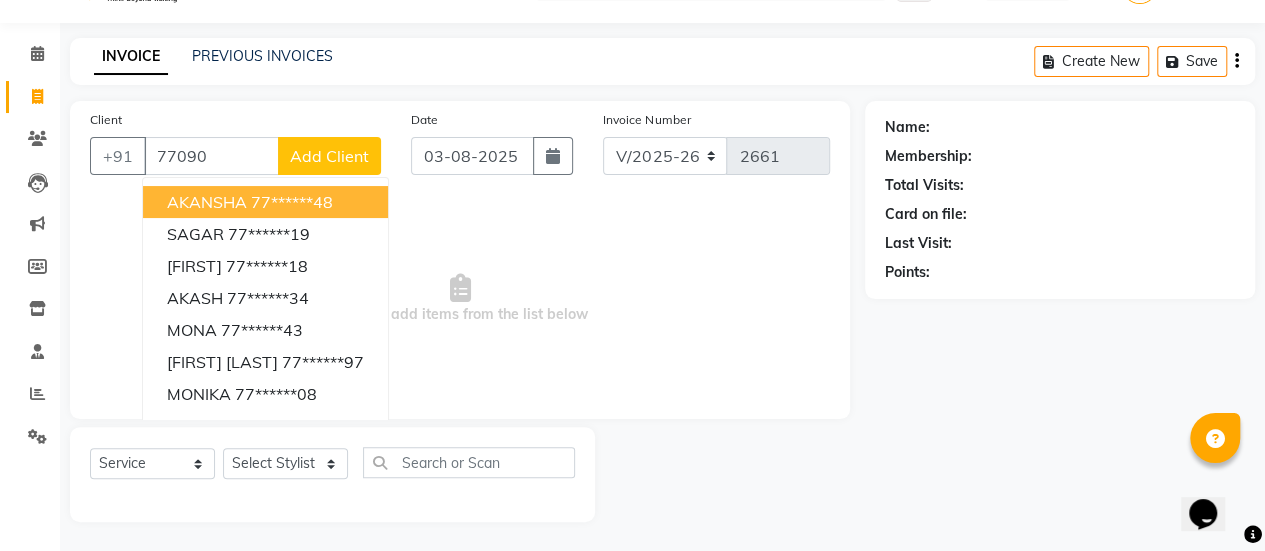 click on "77******48" at bounding box center (292, 202) 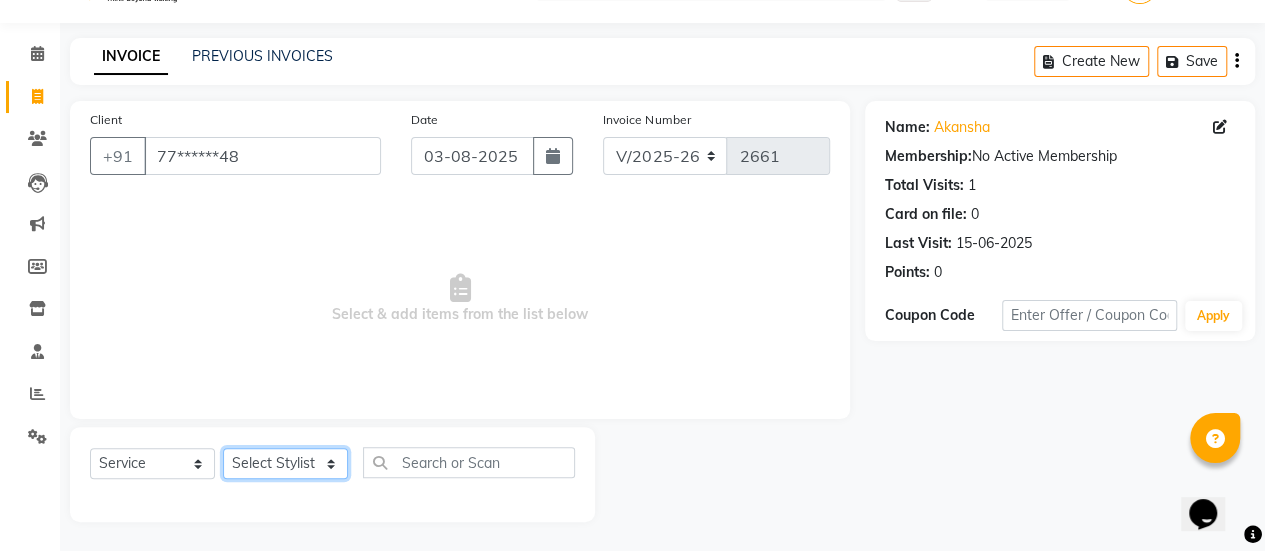 click on "Select Stylist [FIRST] [FIRST] [FIRST] Manager [FIRST] [FIRST] [FIRST] [FIRST] [FIRST] [FIRST] [FIRST] [FIRST] [FIRST] [FIRST] [FIRST]" 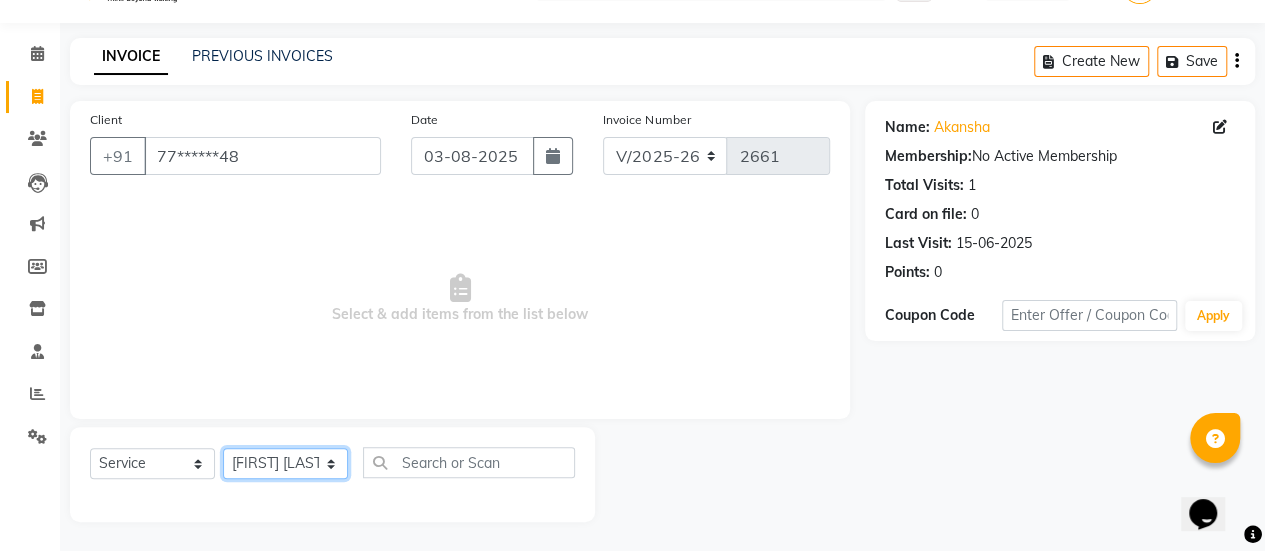 click on "Select Stylist [FIRST] [FIRST] [FIRST] Manager [FIRST] [FIRST] [FIRST] [FIRST] [FIRST] [FIRST] [FIRST] [FIRST] [FIRST] [FIRST] [FIRST]" 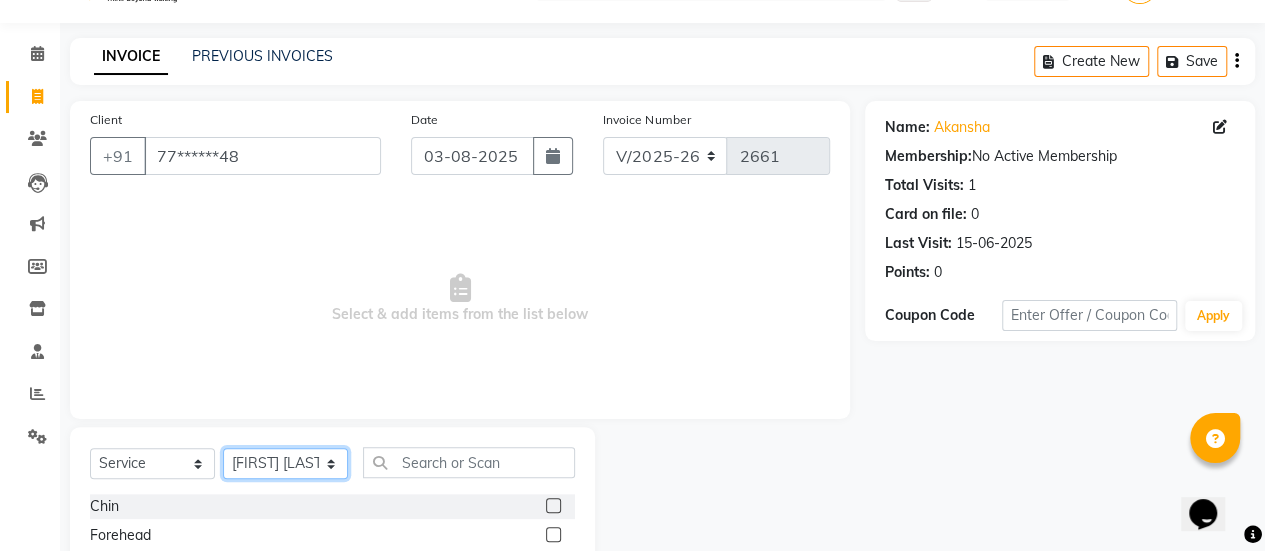 scroll, scrollTop: 249, scrollLeft: 0, axis: vertical 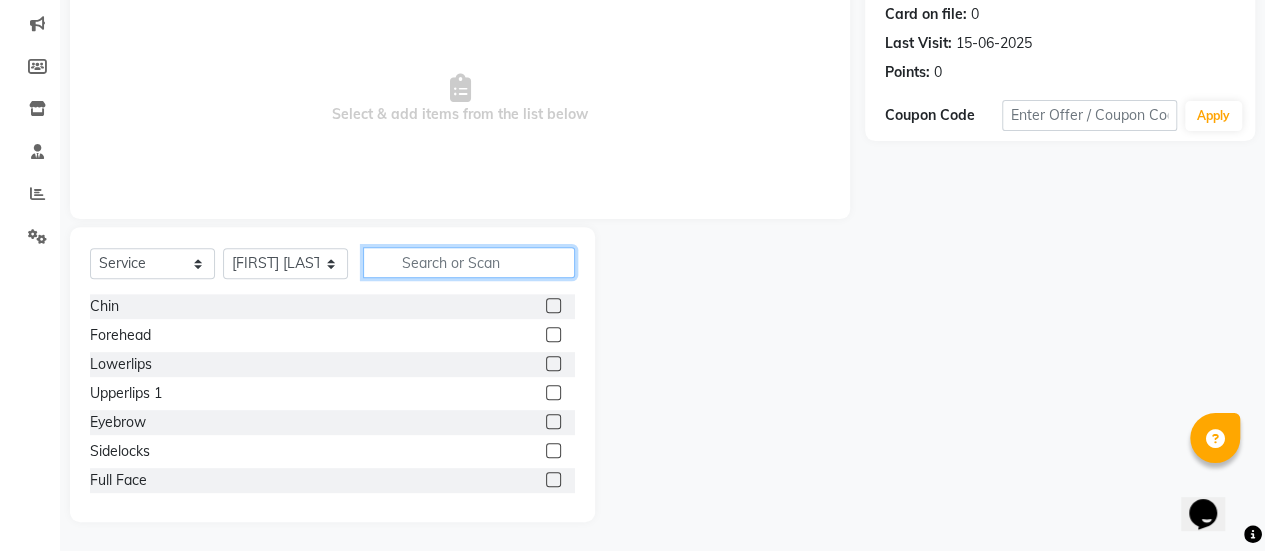 click 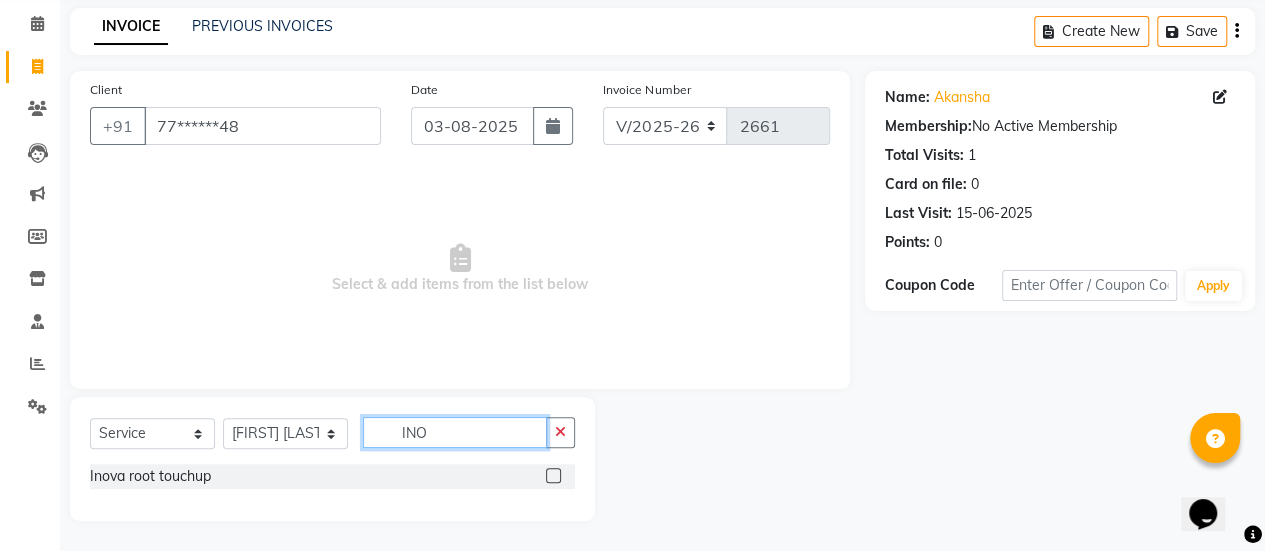 scroll, scrollTop: 78, scrollLeft: 0, axis: vertical 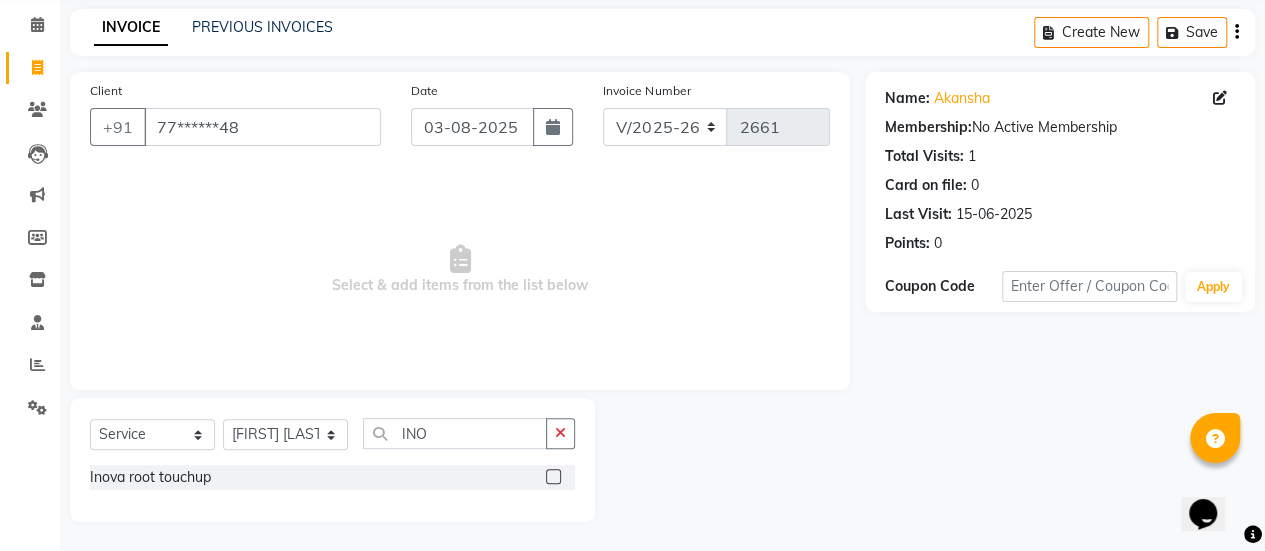 click 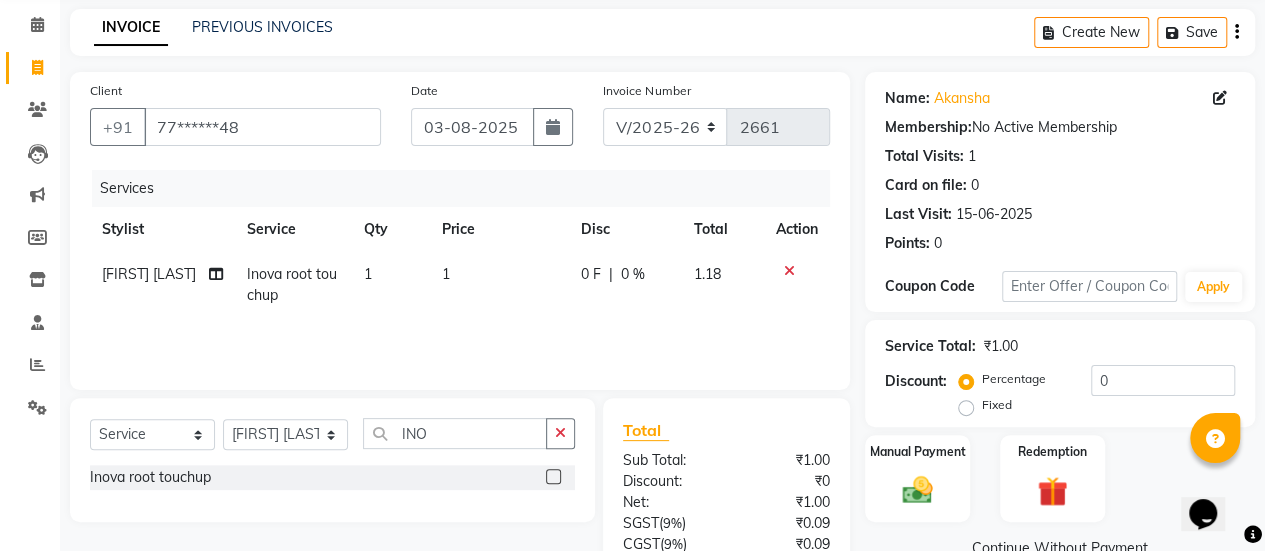 click on "1" 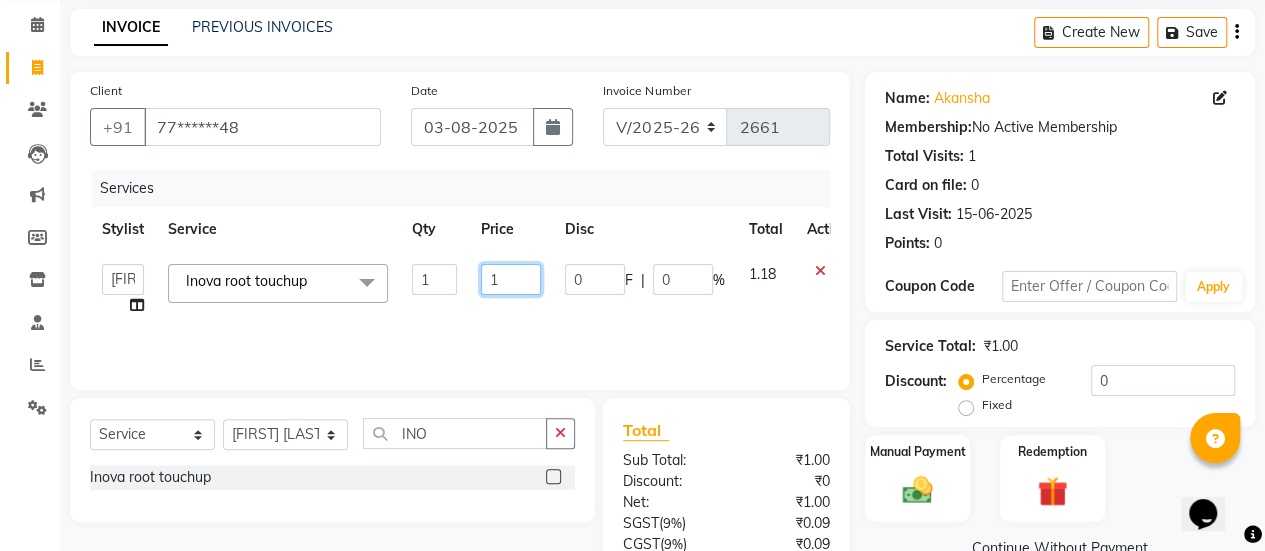 click on "1" 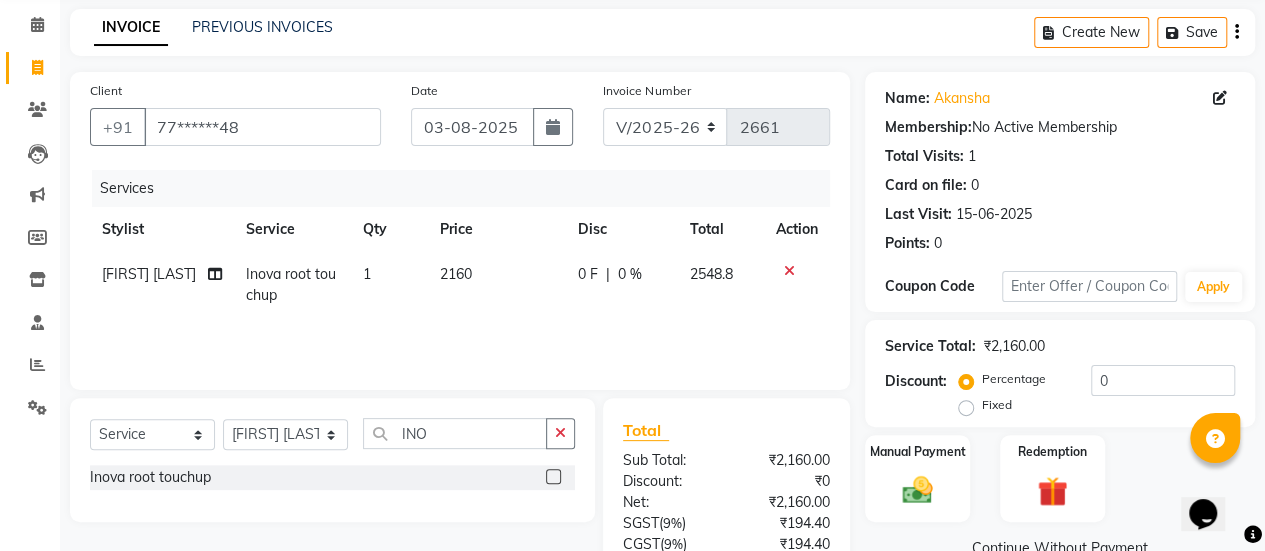 click on "2160" 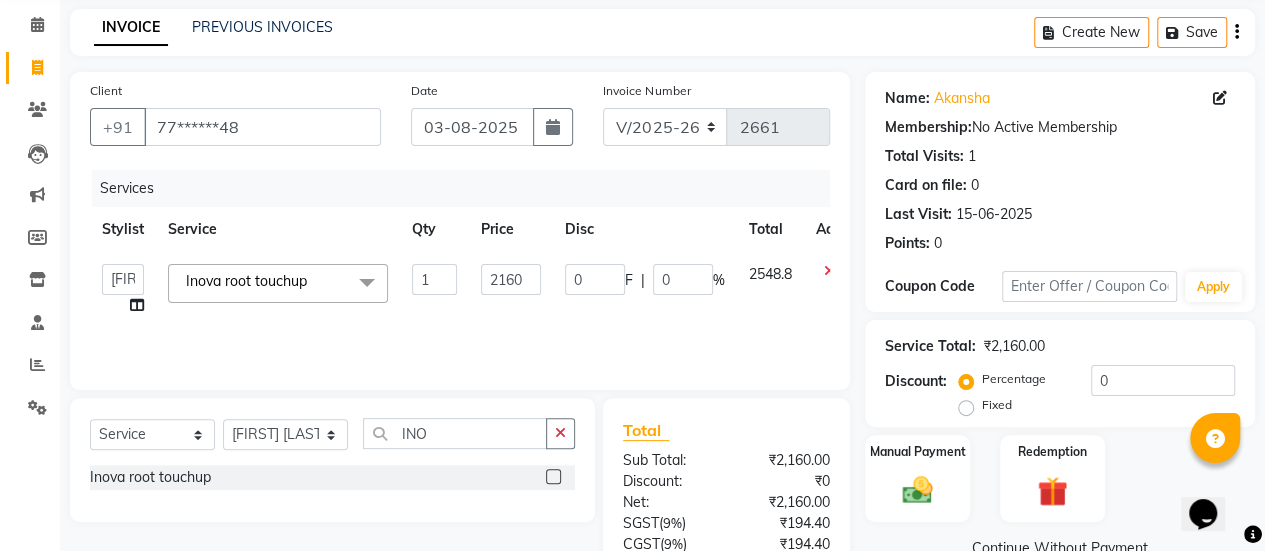 scroll, scrollTop: 247, scrollLeft: 0, axis: vertical 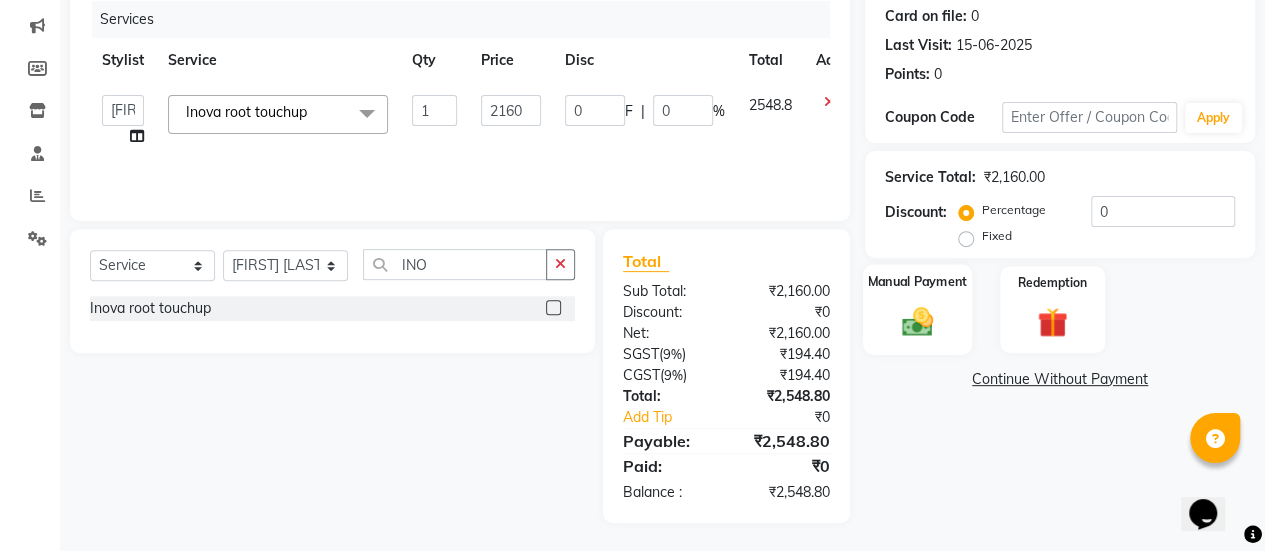 click 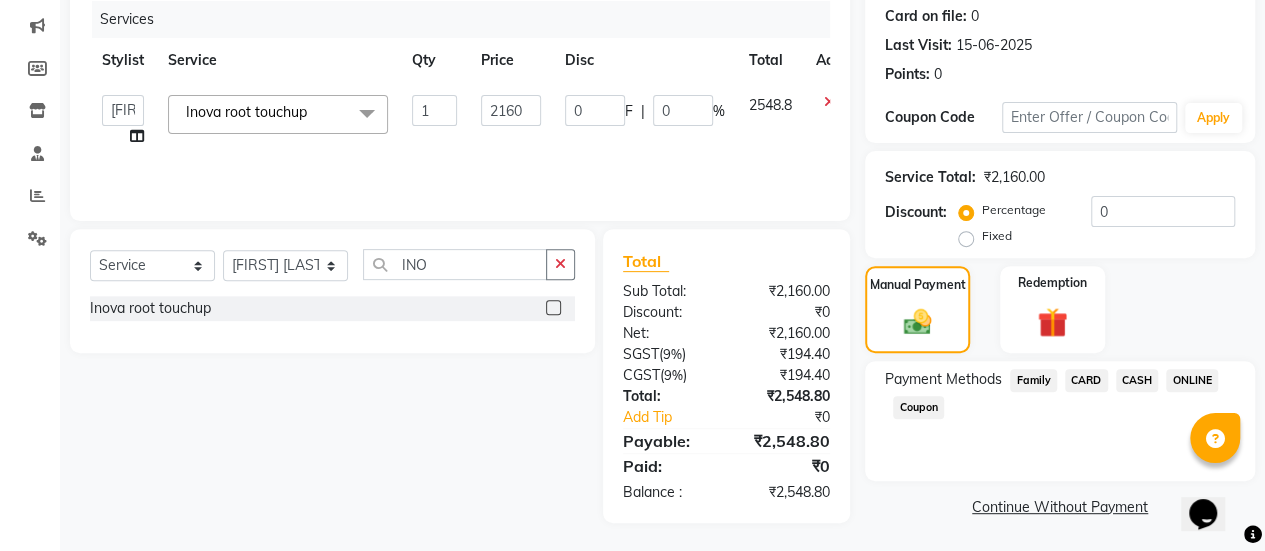 click on "ONLINE" 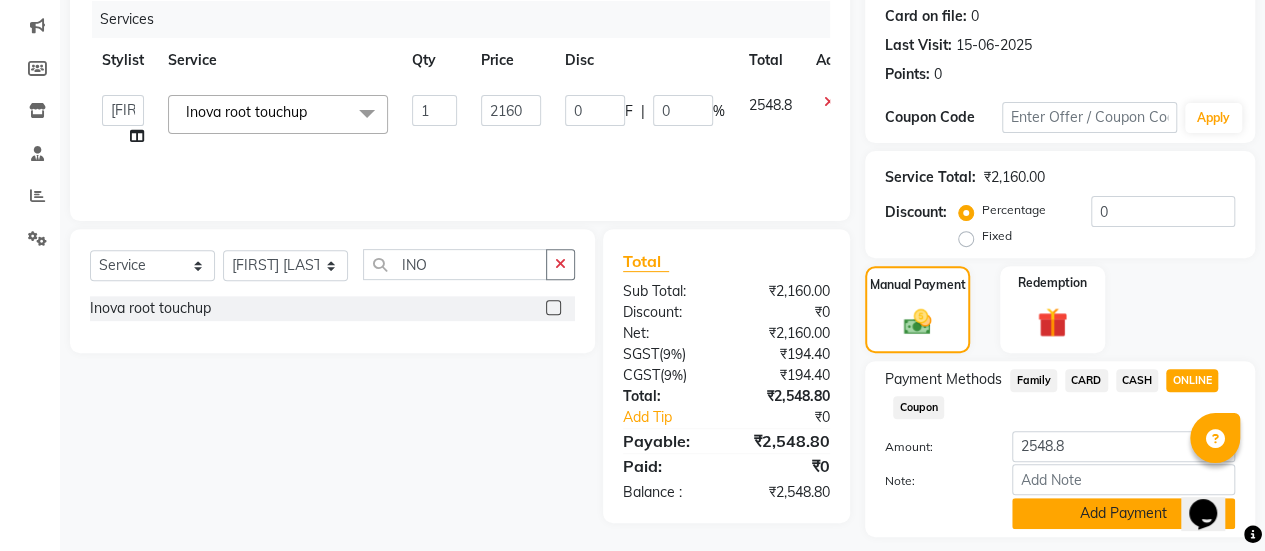 click on "Add Payment" 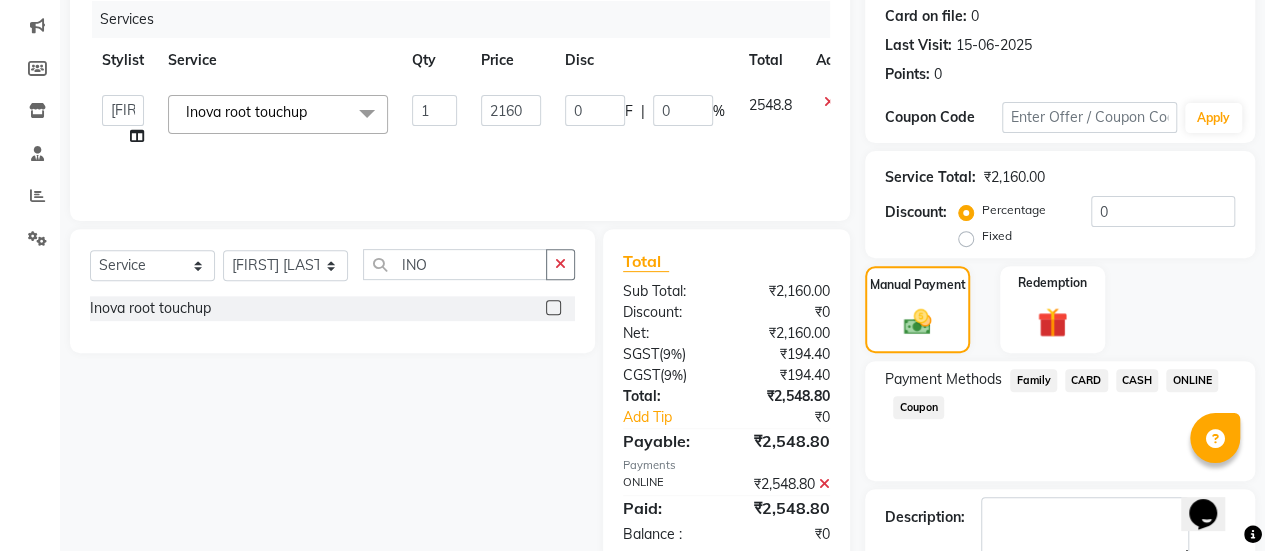scroll, scrollTop: 358, scrollLeft: 0, axis: vertical 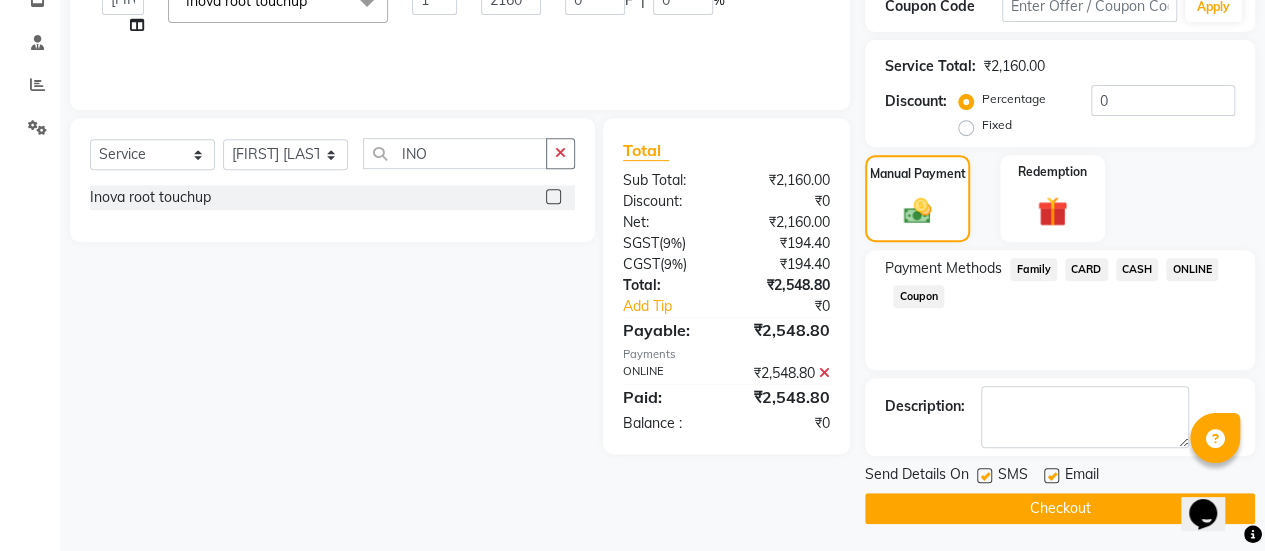 click 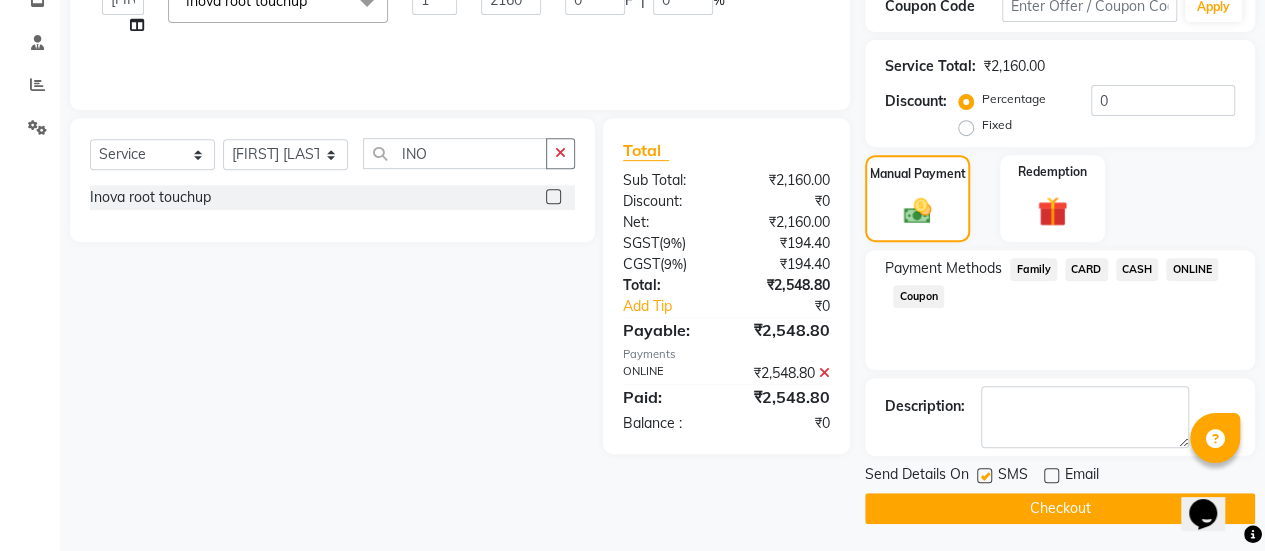 click on "Checkout" 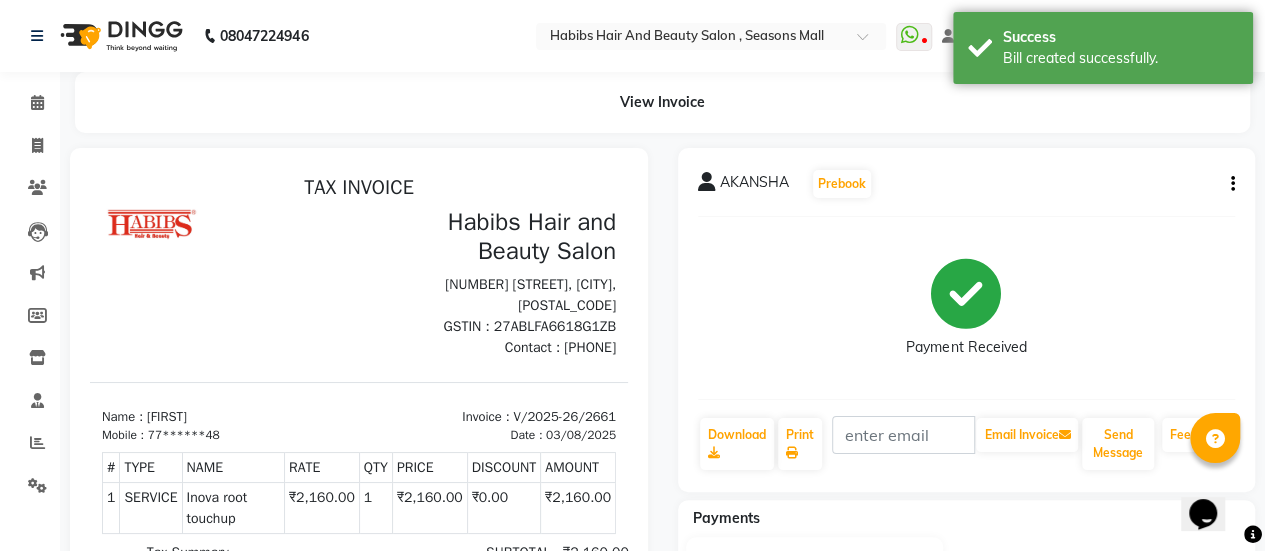 scroll, scrollTop: 0, scrollLeft: 0, axis: both 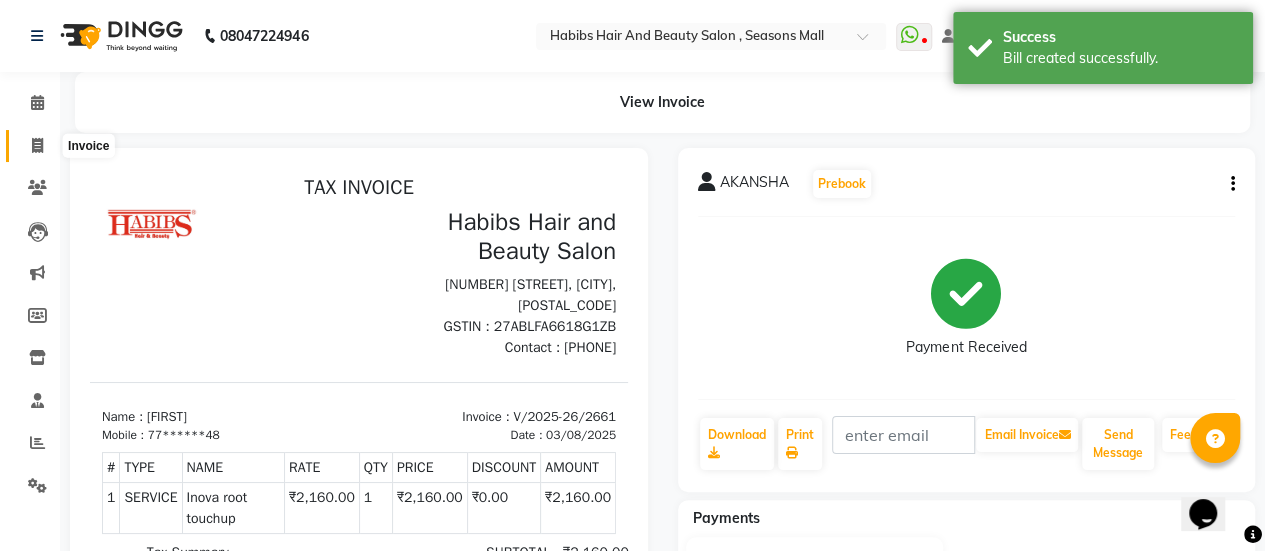 click 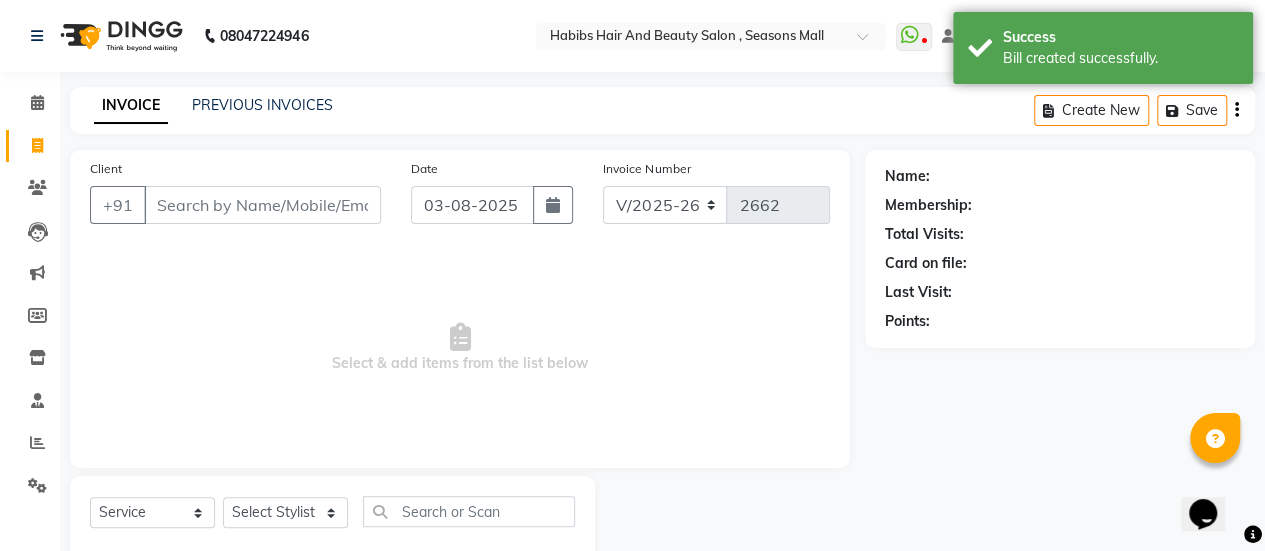 scroll, scrollTop: 49, scrollLeft: 0, axis: vertical 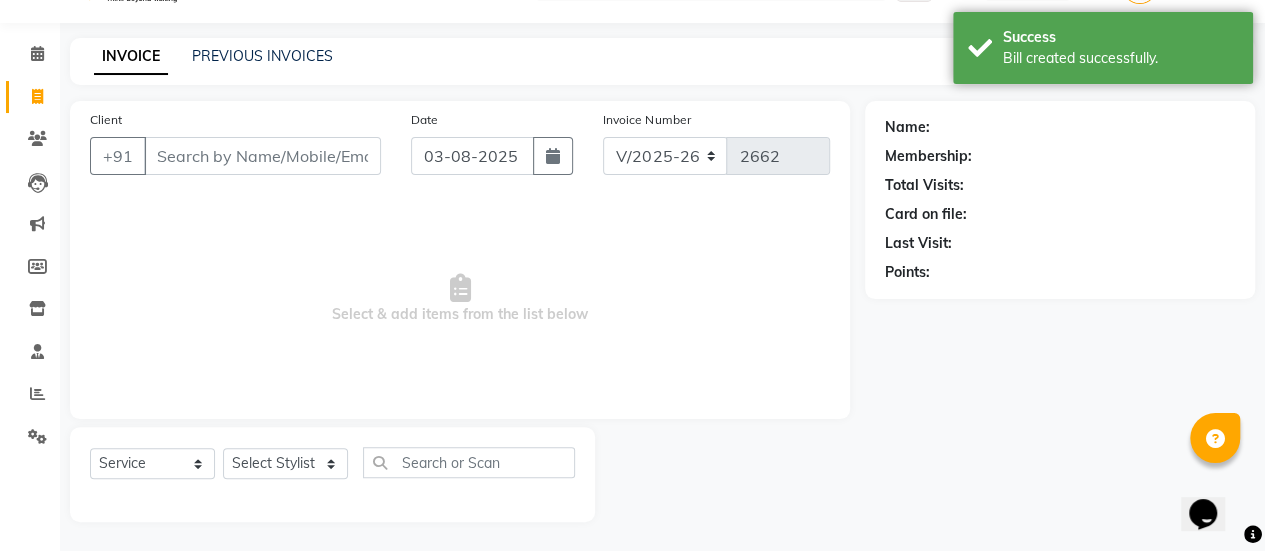 click on "Client" at bounding box center [262, 156] 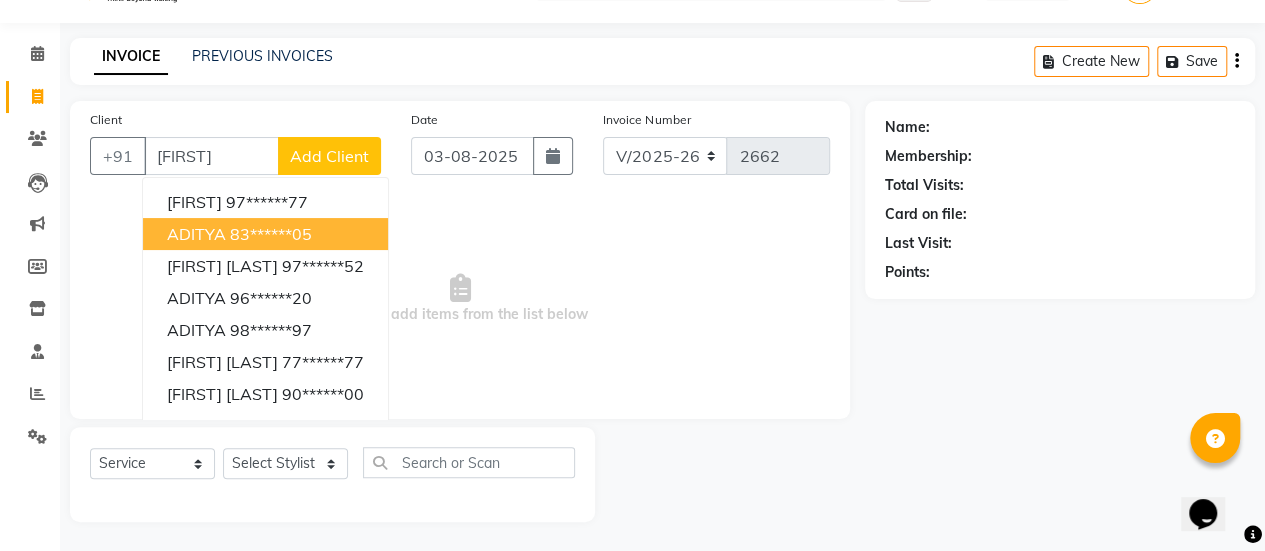 click on "[FIRST] +[PHONE]" at bounding box center [265, 234] 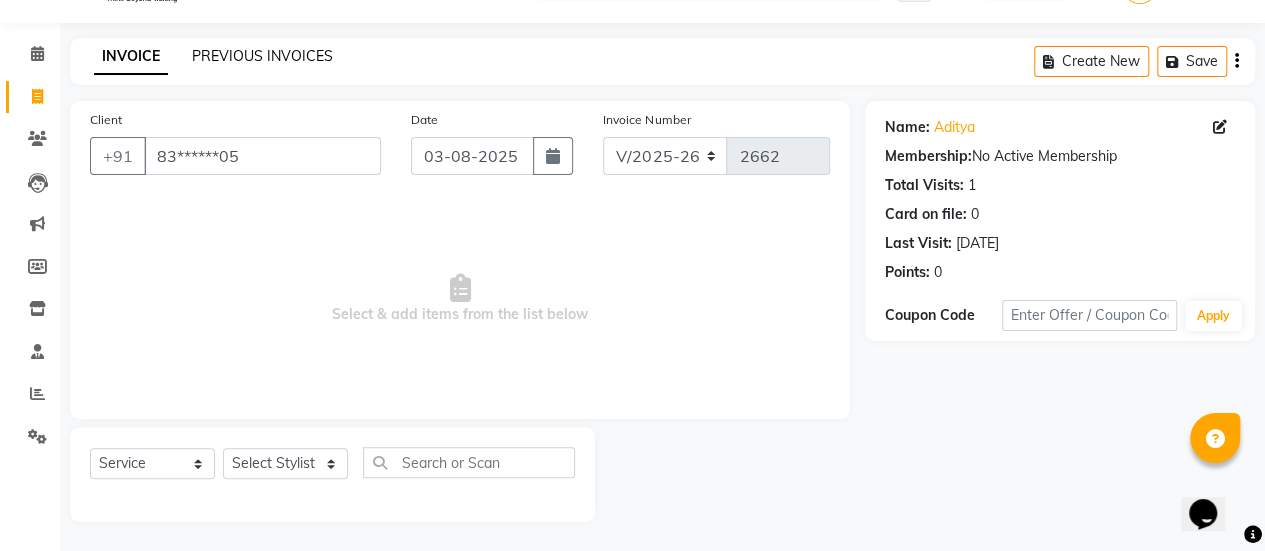 click on "PREVIOUS INVOICES" 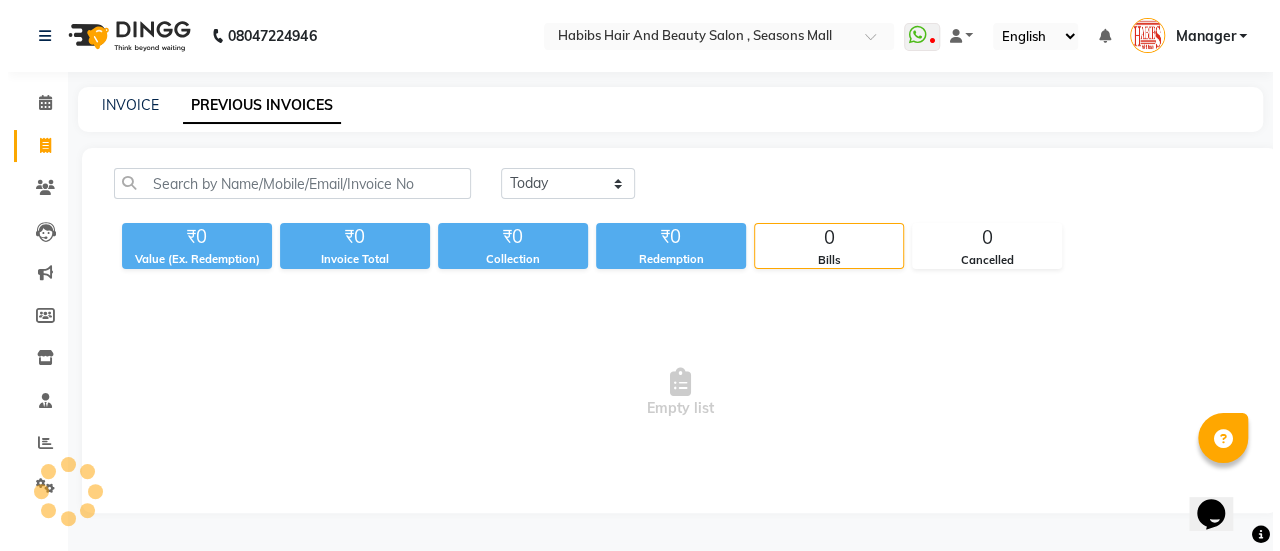 scroll, scrollTop: 0, scrollLeft: 0, axis: both 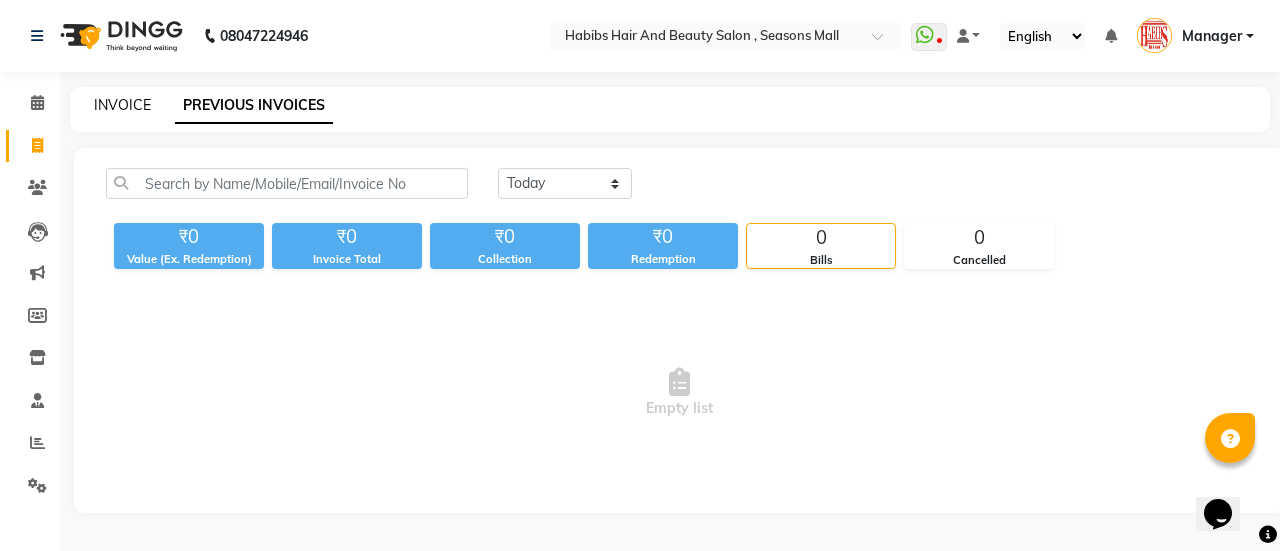 click on "INVOICE" 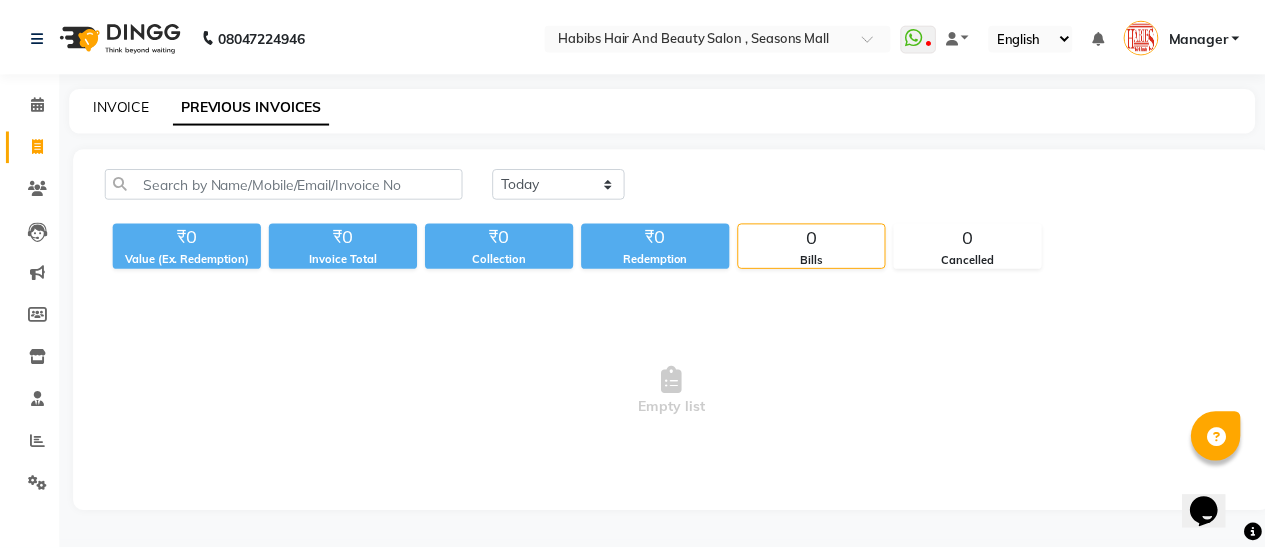 scroll, scrollTop: 49, scrollLeft: 0, axis: vertical 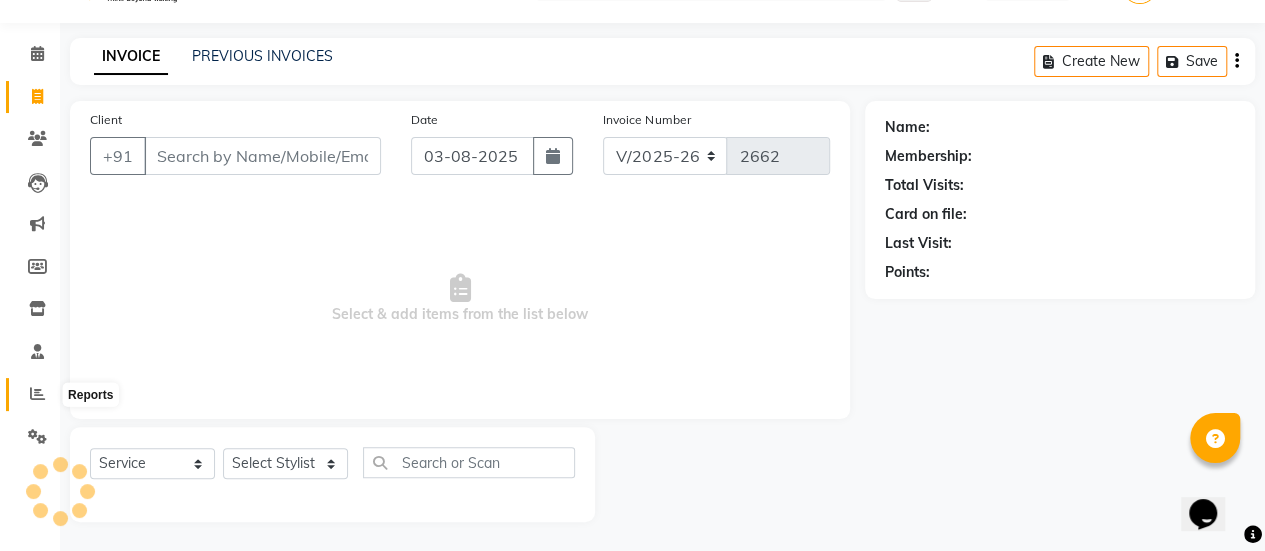 click 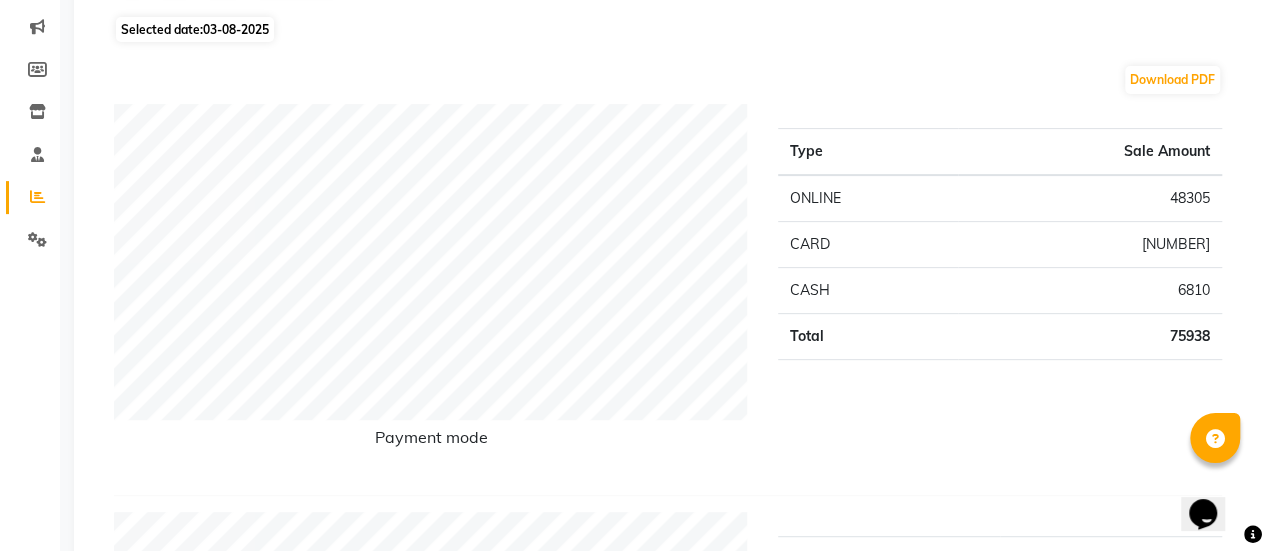 scroll, scrollTop: 0, scrollLeft: 0, axis: both 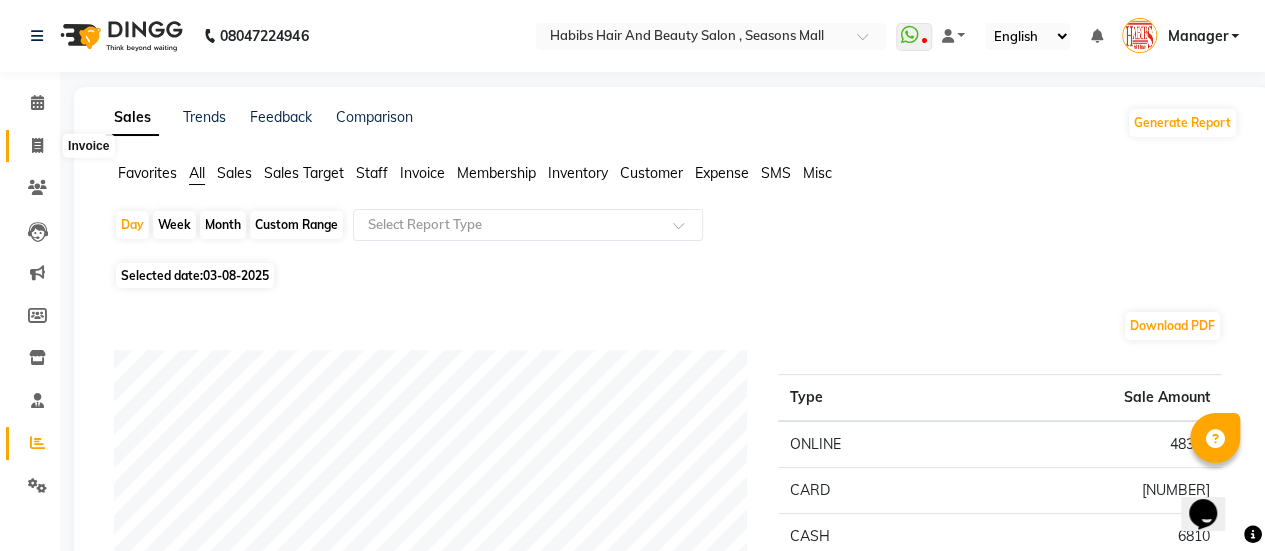click 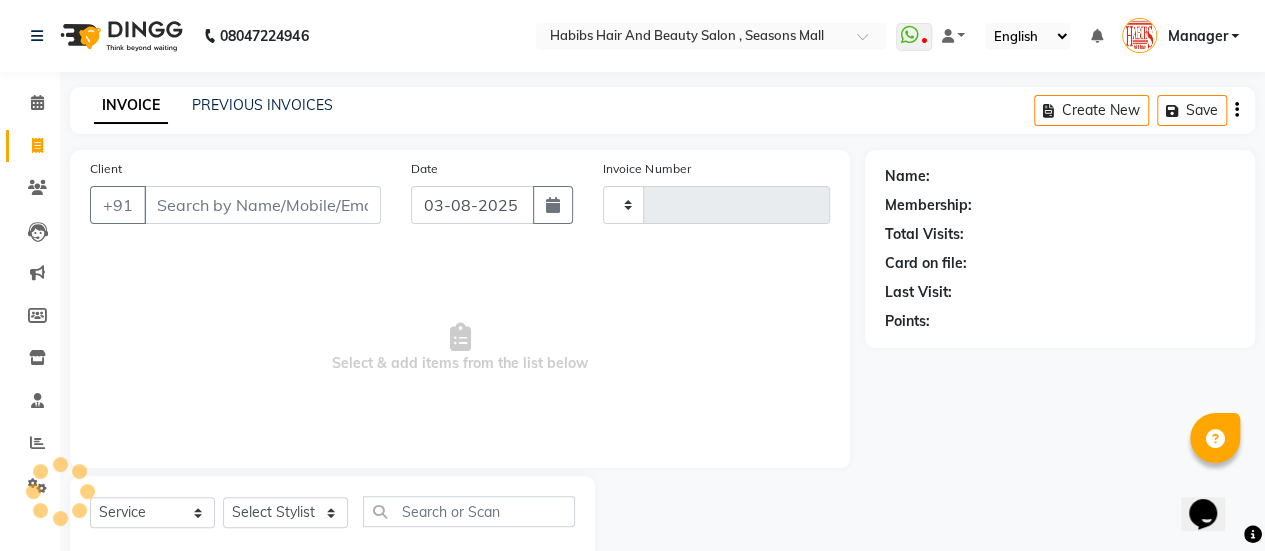 scroll, scrollTop: 49, scrollLeft: 0, axis: vertical 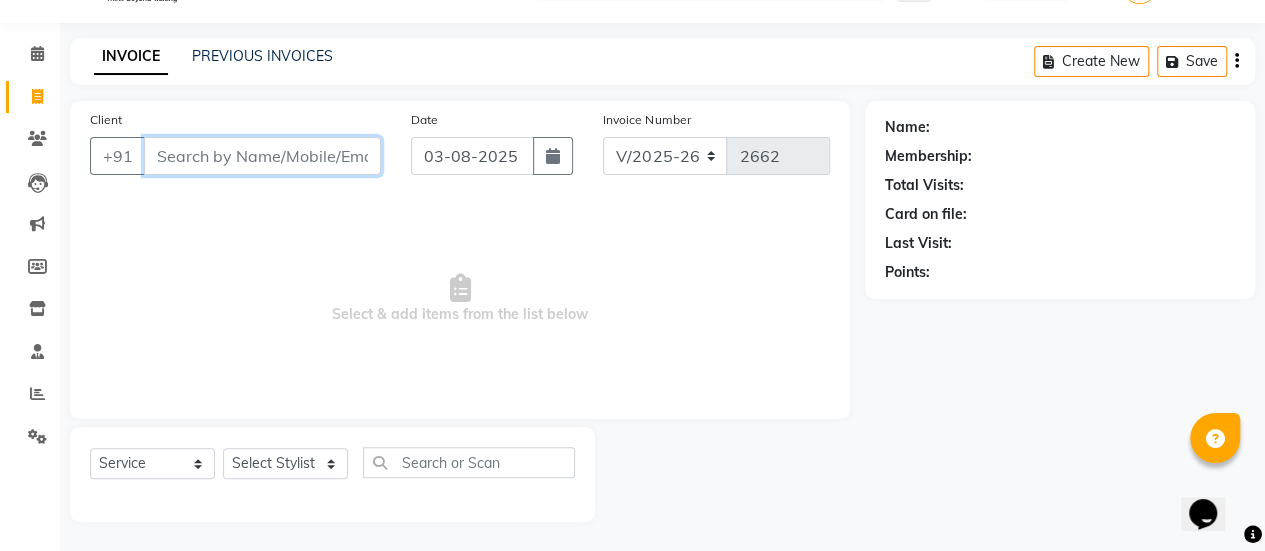 click on "Client" at bounding box center [262, 156] 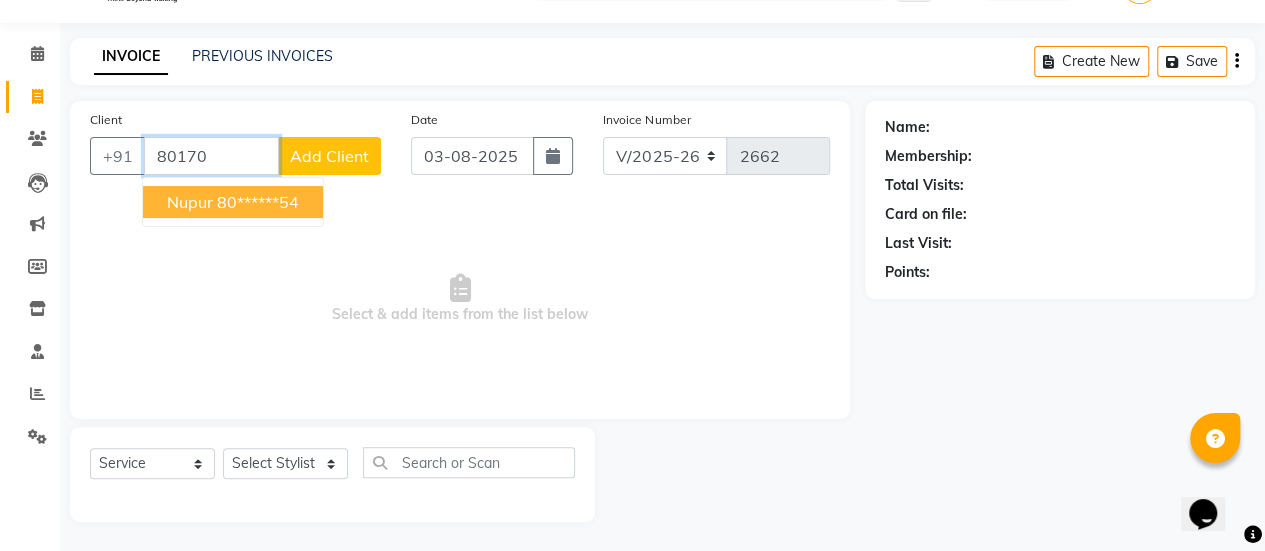 click on "80******54" at bounding box center [258, 202] 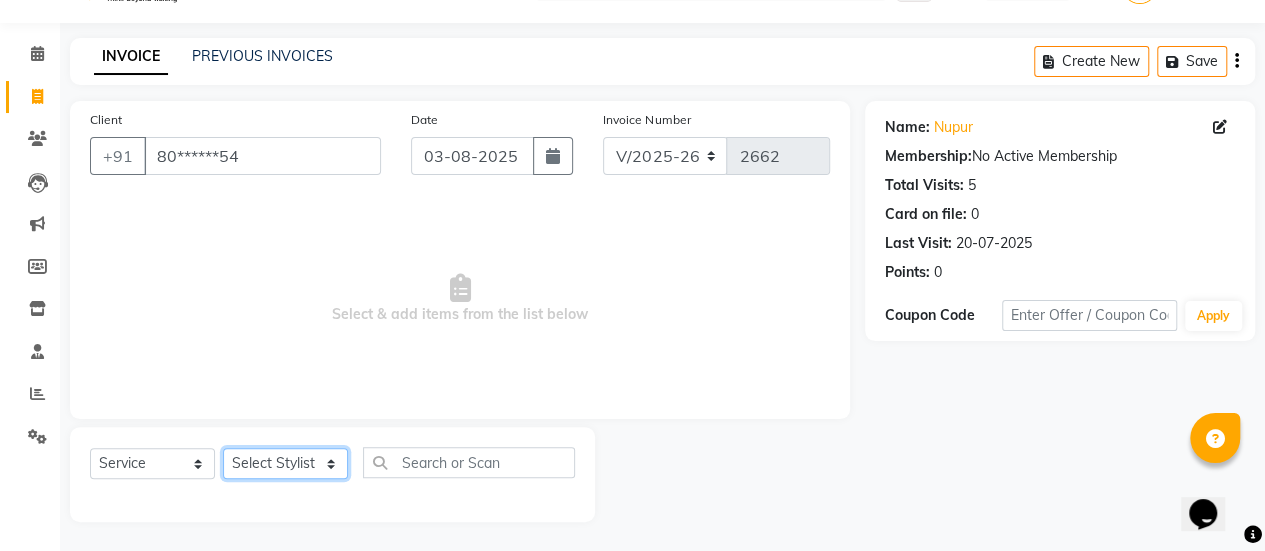 click on "Select Stylist [FIRST] [FIRST] [FIRST] Manager [FIRST] [FIRST] [FIRST] [FIRST] [FIRST] [FIRST] [FIRST] [FIRST] [FIRST] [FIRST] [FIRST]" 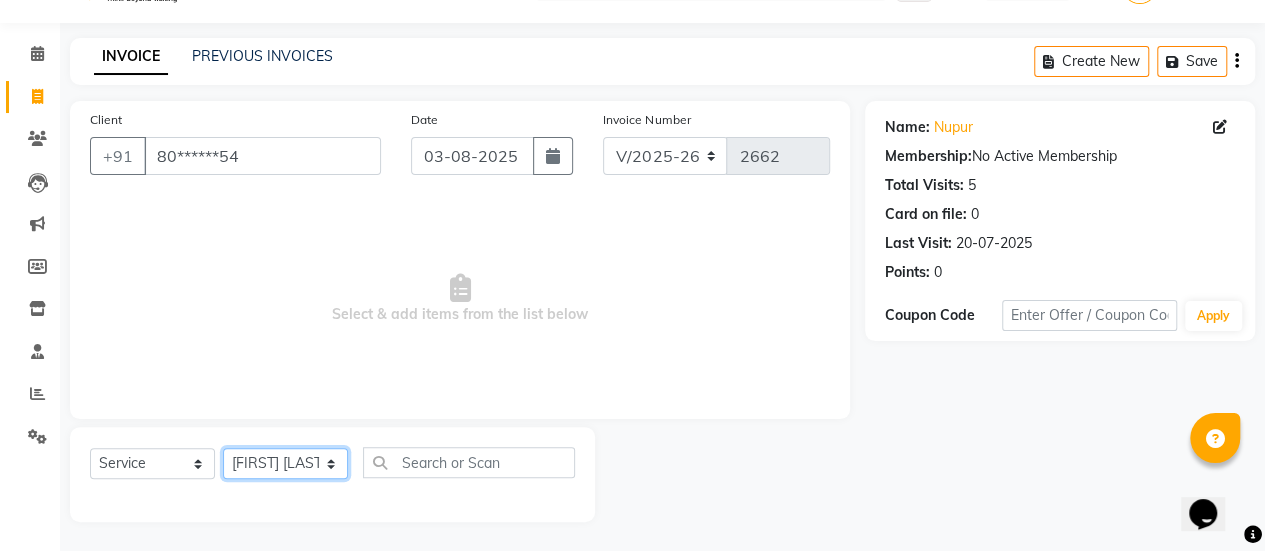 click on "Select Stylist [FIRST] [FIRST] [FIRST] Manager [FIRST] [FIRST] [FIRST] [FIRST] [FIRST] [FIRST] [FIRST] [FIRST] [FIRST] [FIRST] [FIRST]" 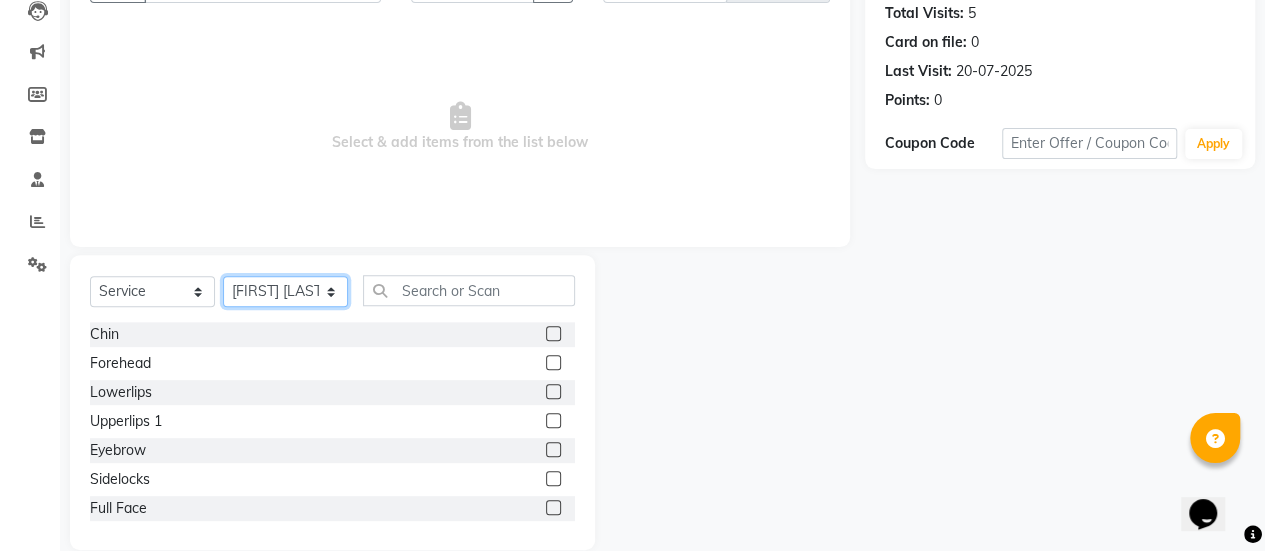 scroll, scrollTop: 249, scrollLeft: 0, axis: vertical 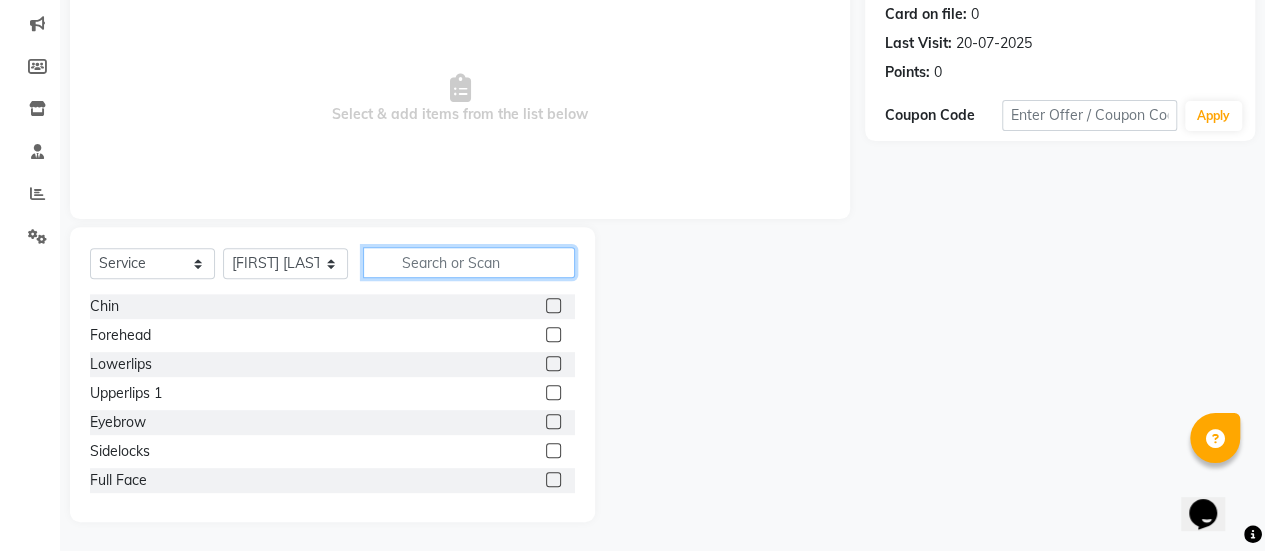 click 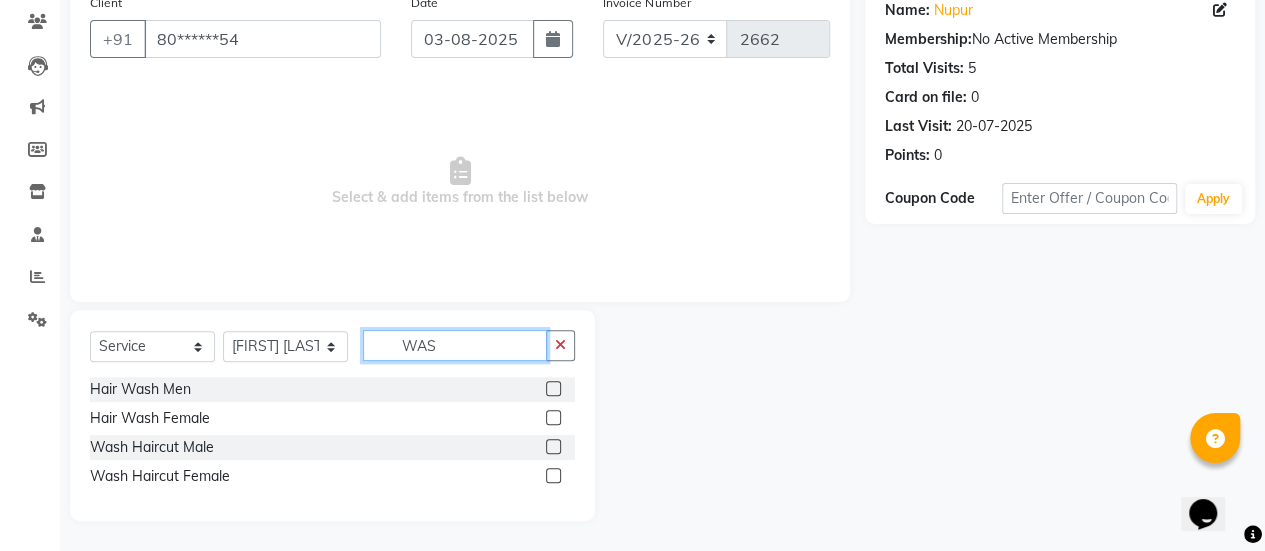 scroll, scrollTop: 165, scrollLeft: 0, axis: vertical 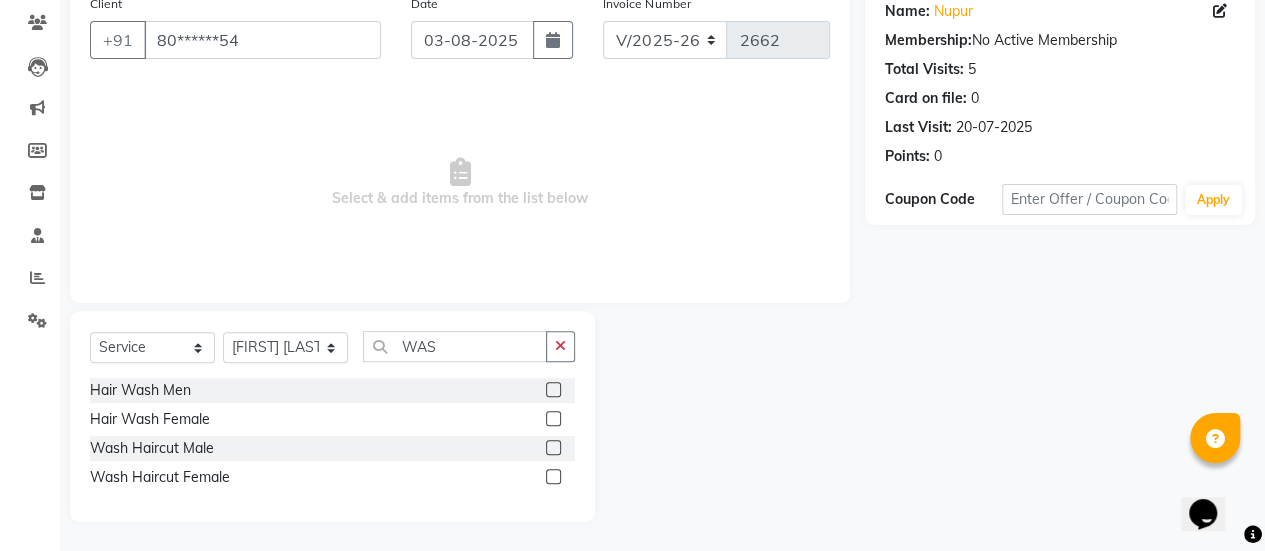 click 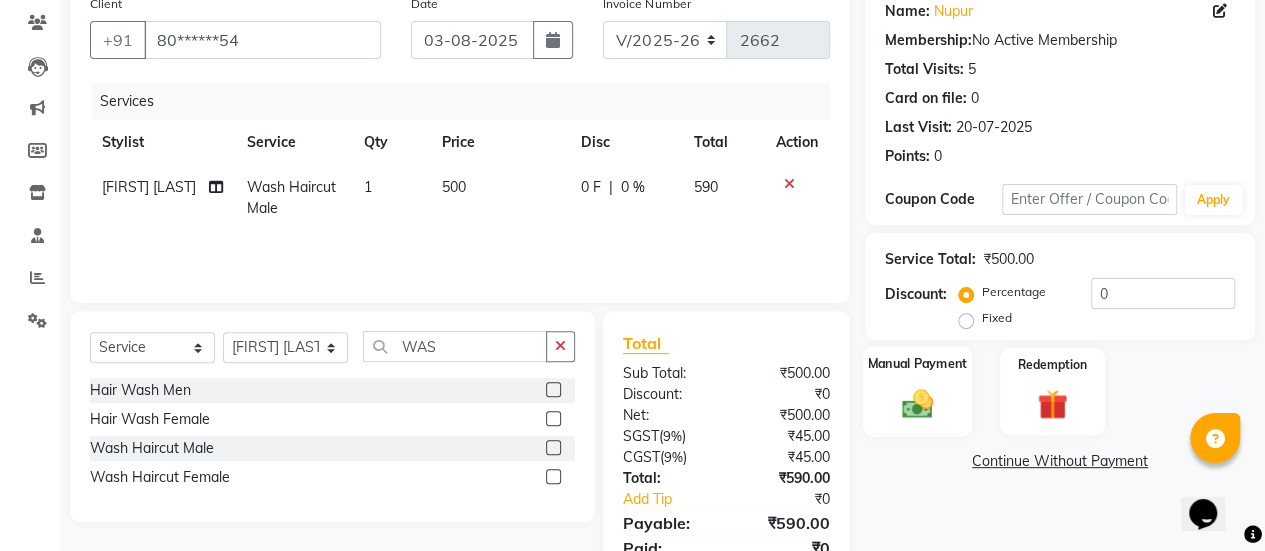 click on "Manual Payment" 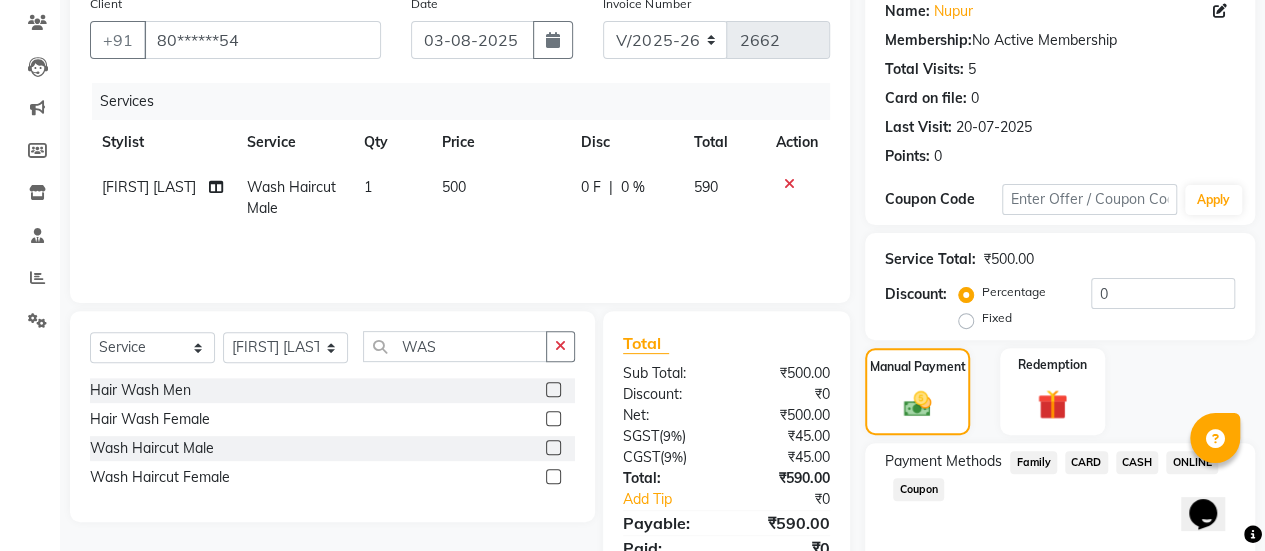 click on "ONLINE" 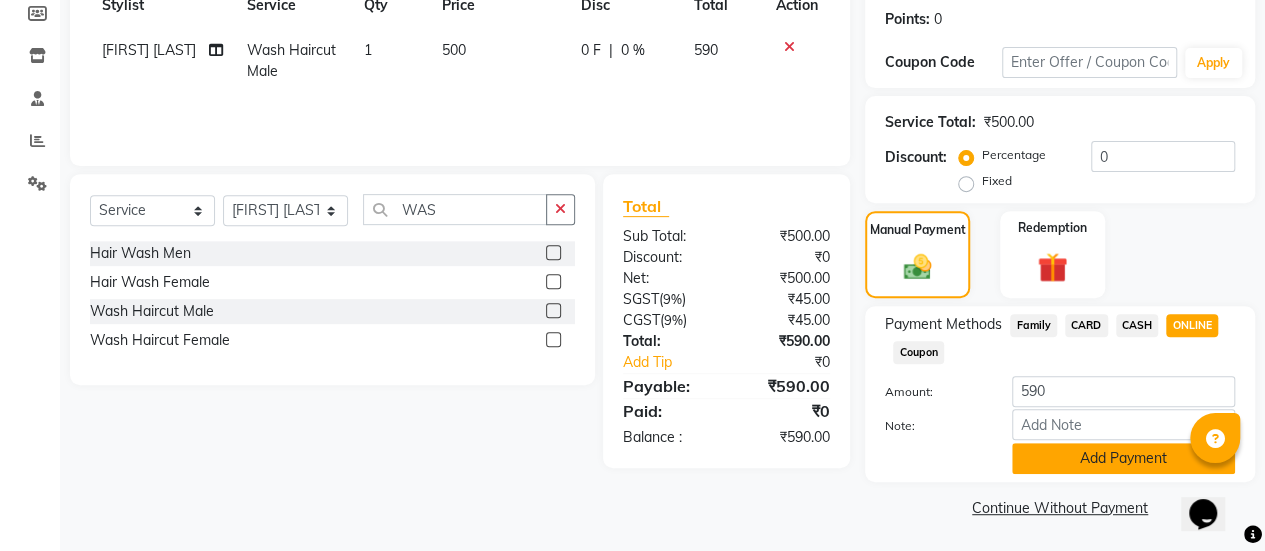 click on "Add Payment" 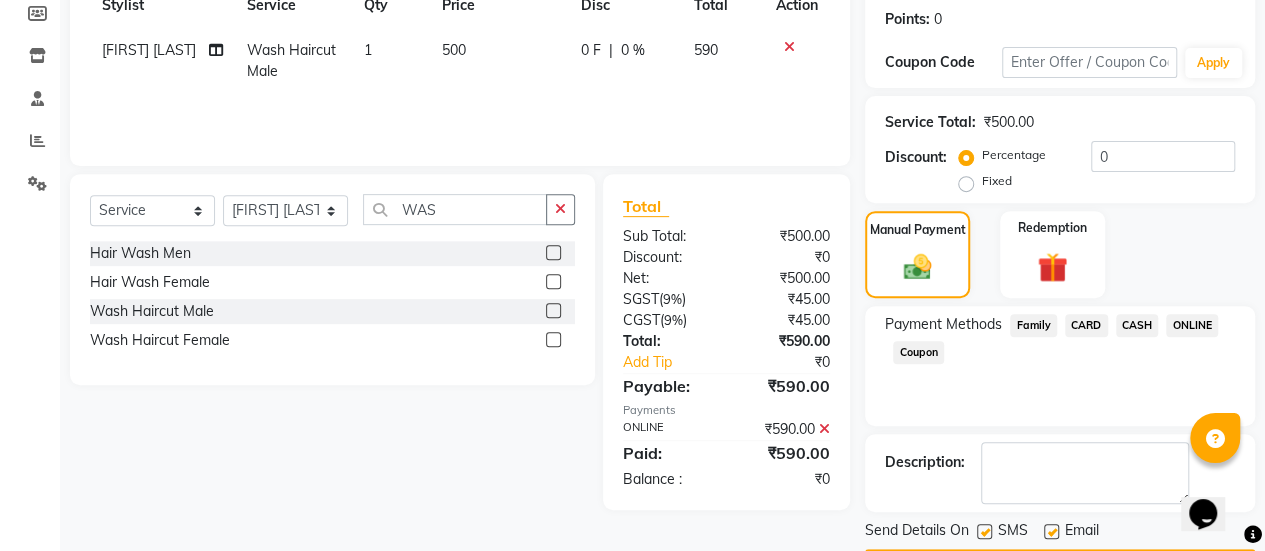 scroll, scrollTop: 358, scrollLeft: 0, axis: vertical 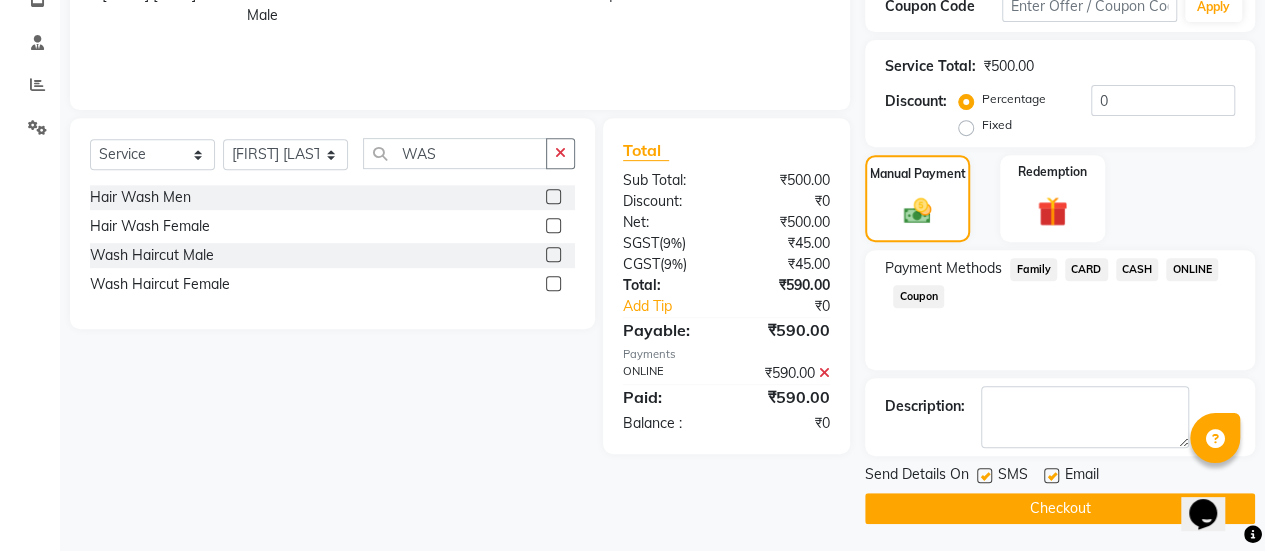 click 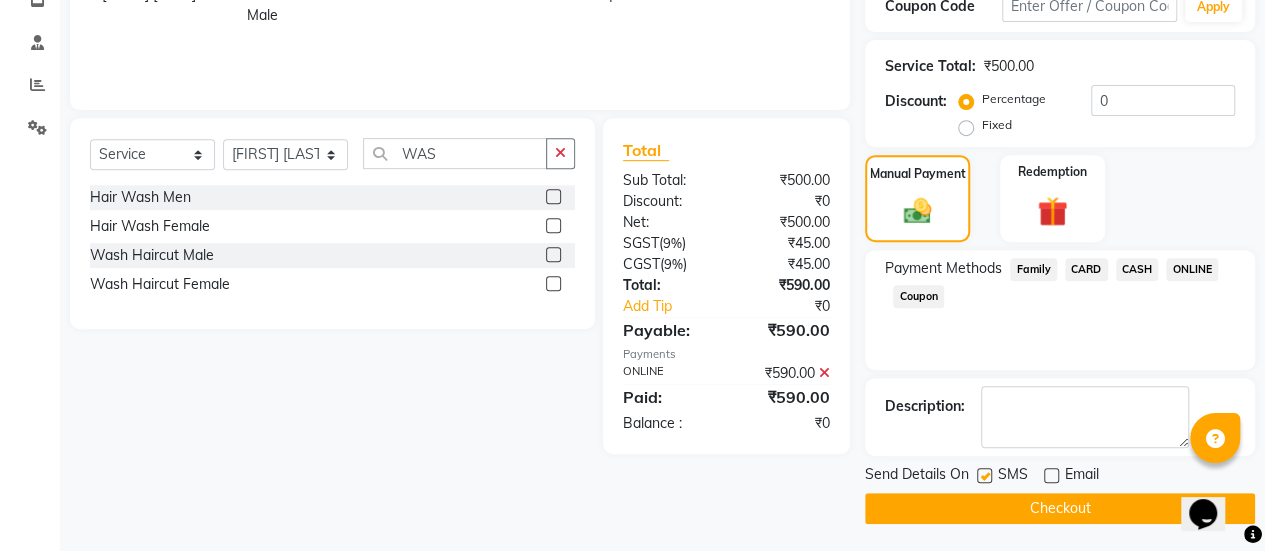 click on "Checkout" 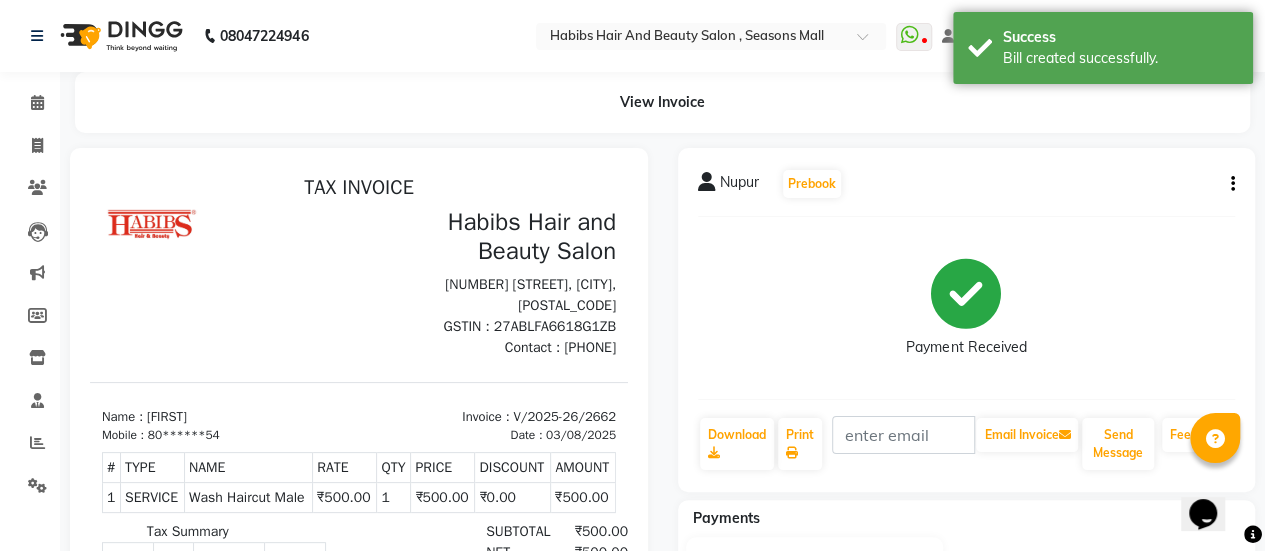 scroll, scrollTop: 0, scrollLeft: 0, axis: both 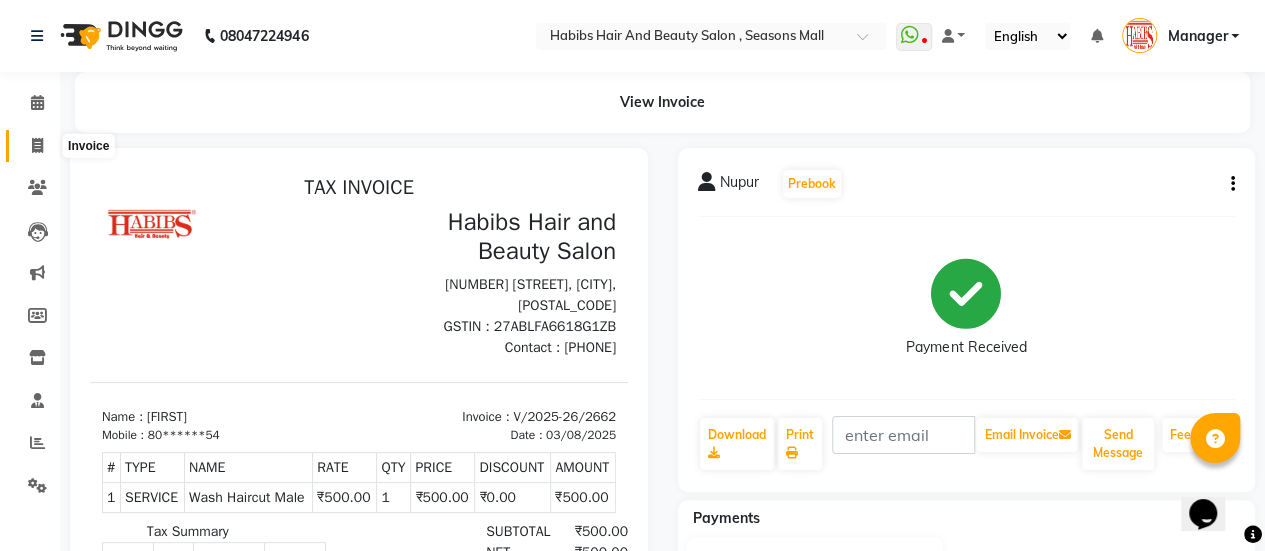 click 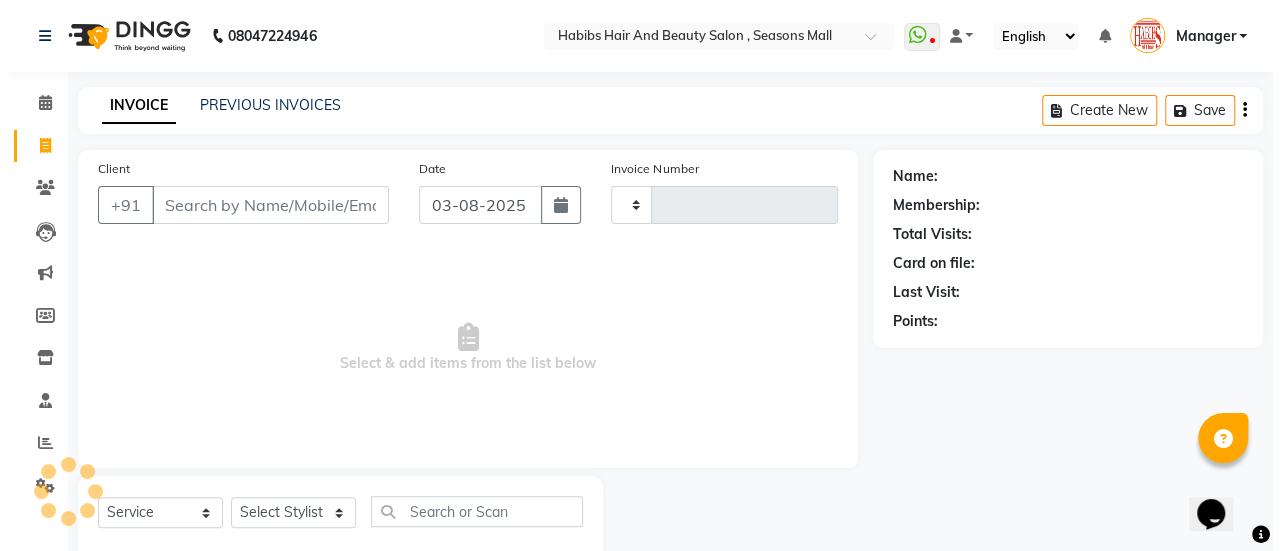 scroll, scrollTop: 49, scrollLeft: 0, axis: vertical 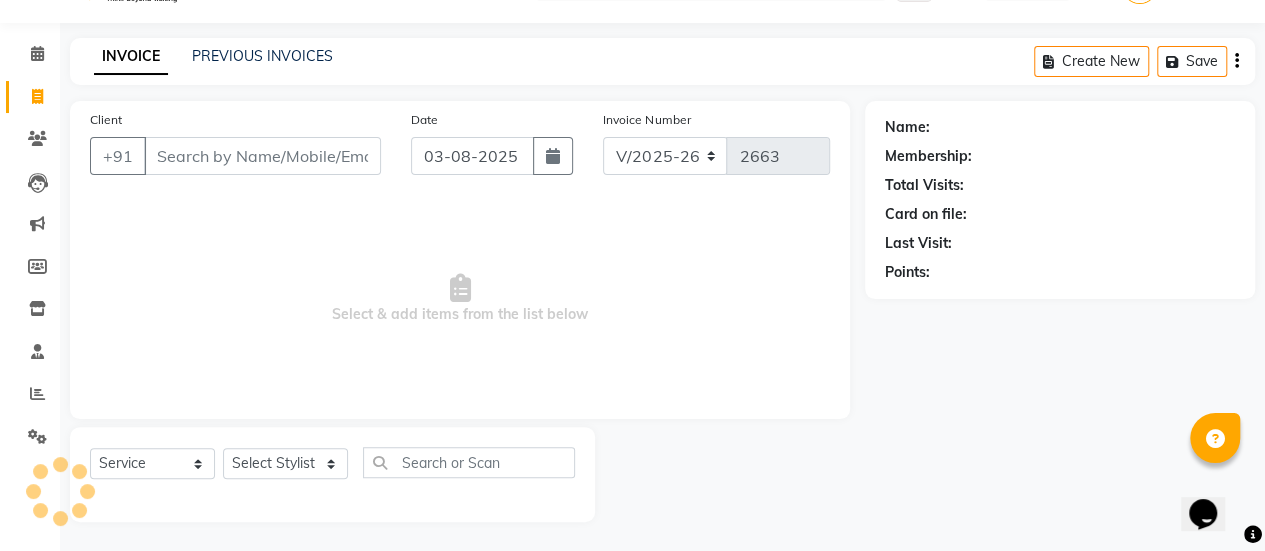 click on "Client" at bounding box center [262, 156] 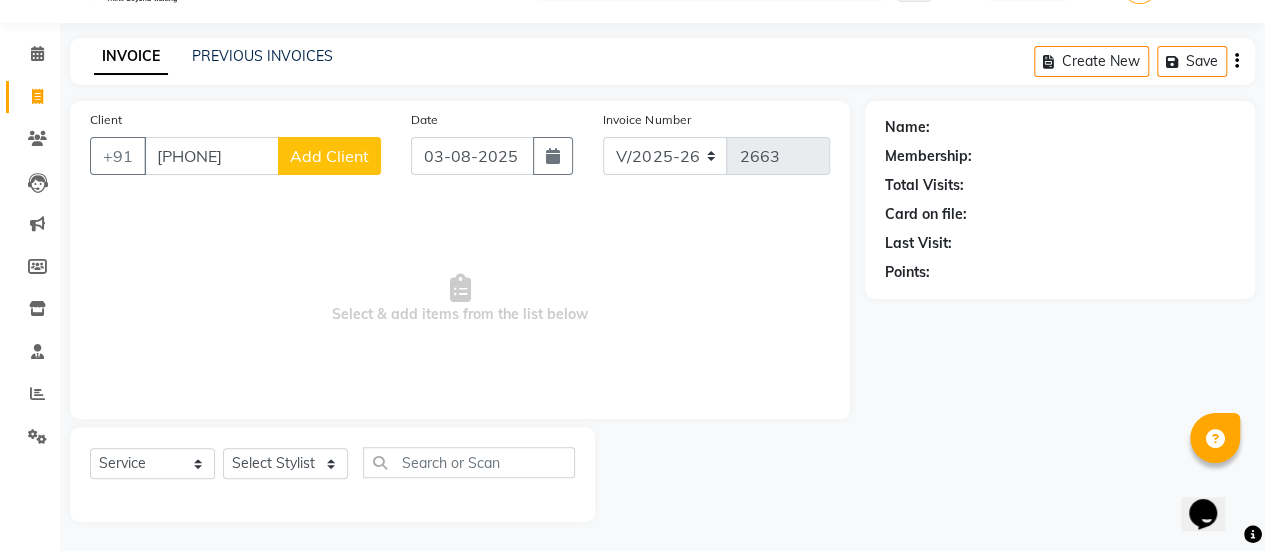 click on "Add Client" 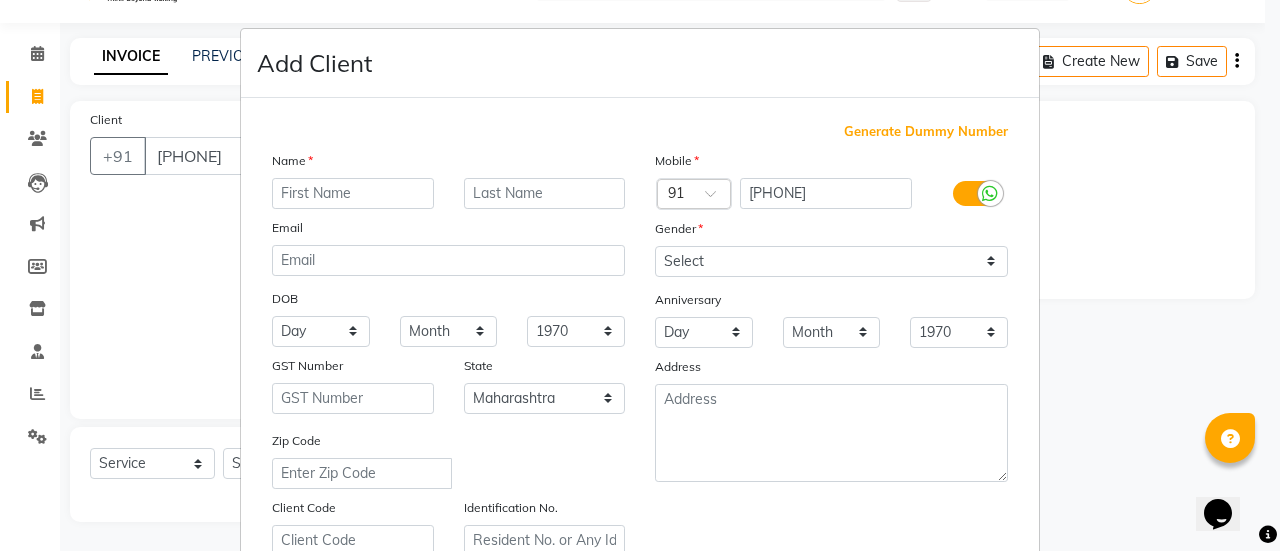 click at bounding box center [353, 193] 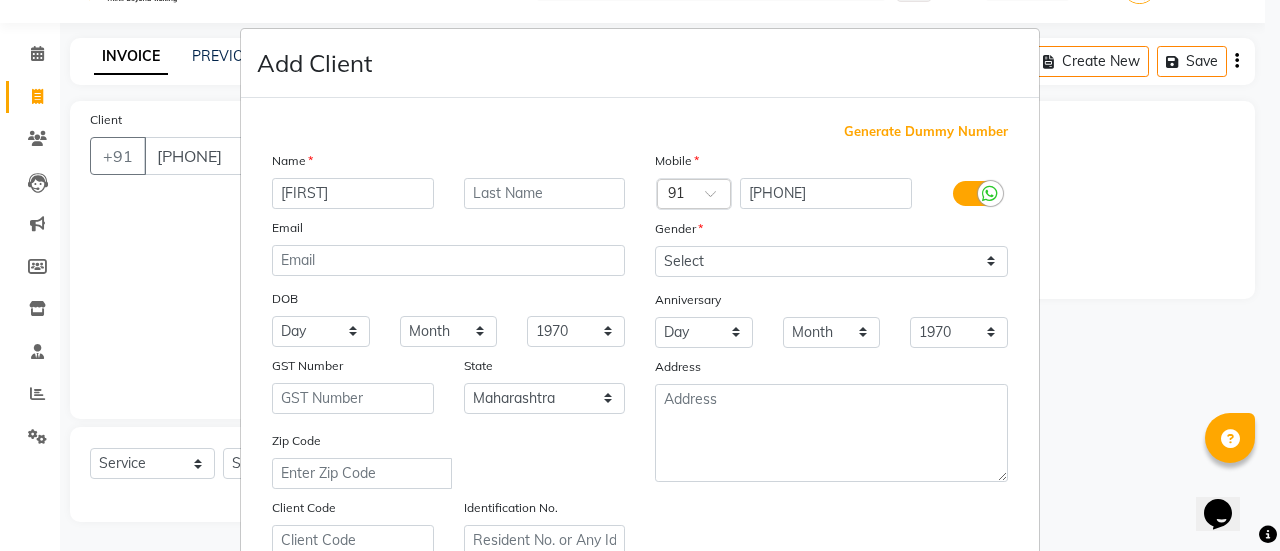 click on "[FIRST]" at bounding box center [353, 193] 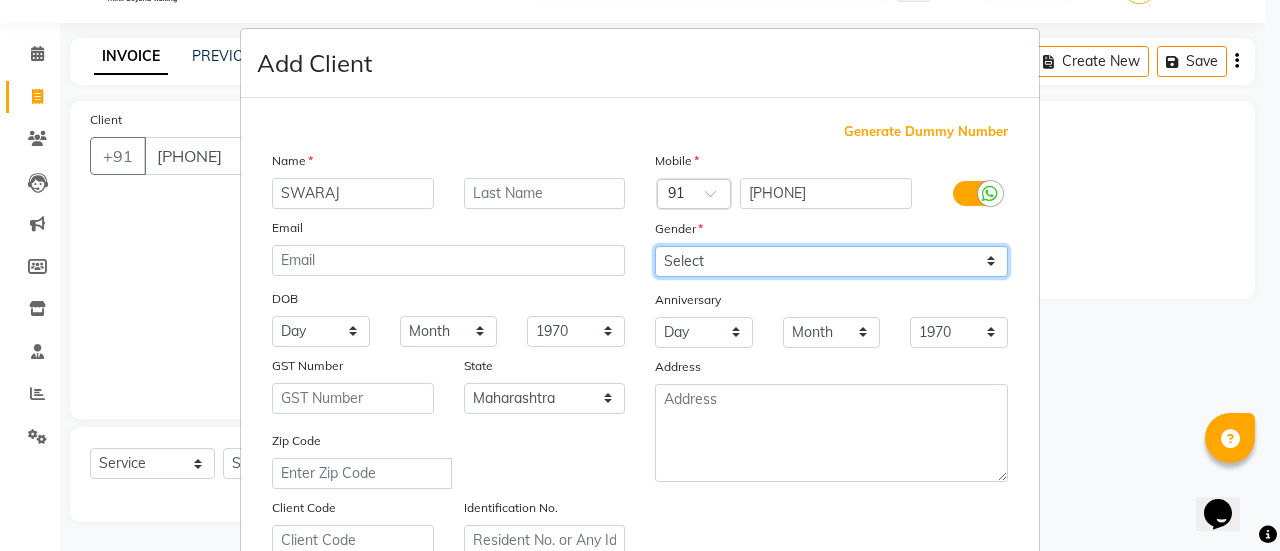 click on "Select Male Female Other Prefer Not To Say" at bounding box center [831, 261] 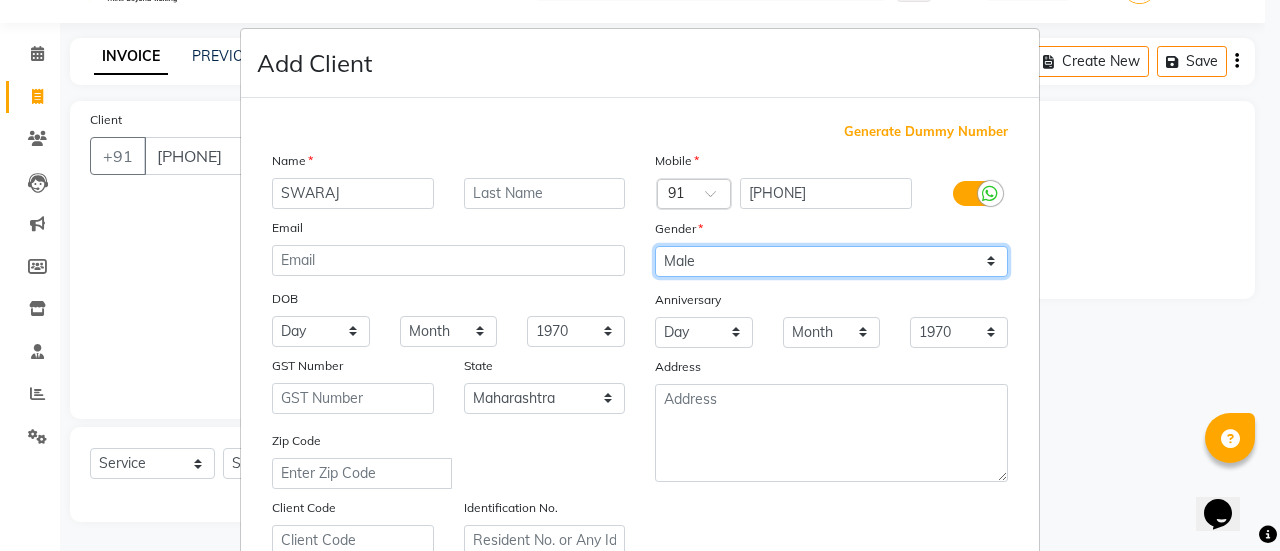click on "Select Male Female Other Prefer Not To Say" at bounding box center [831, 261] 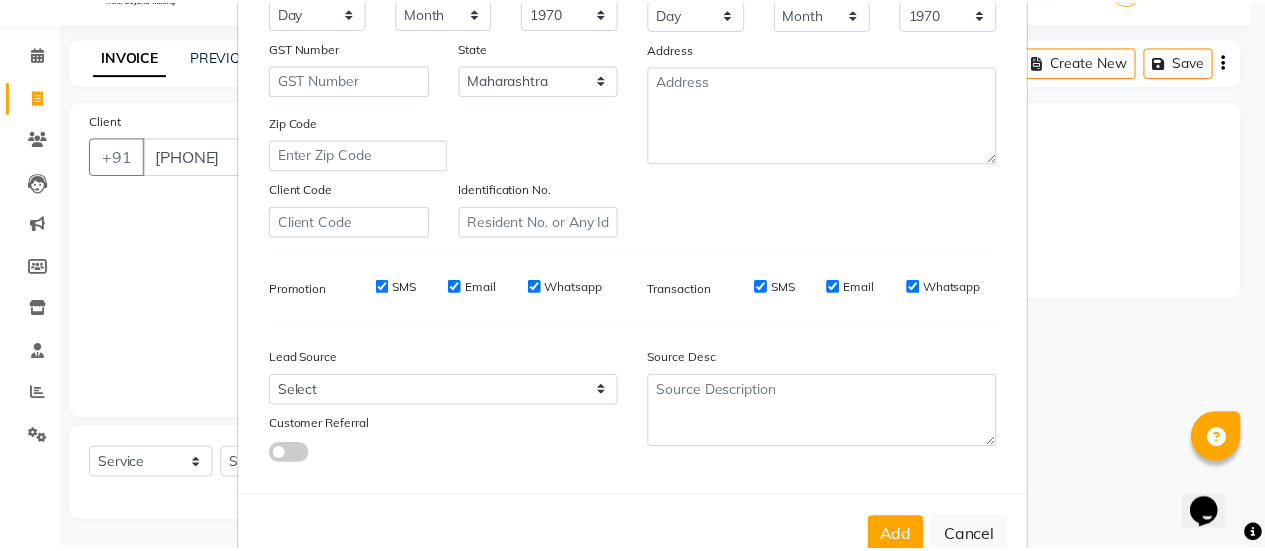 scroll, scrollTop: 346, scrollLeft: 0, axis: vertical 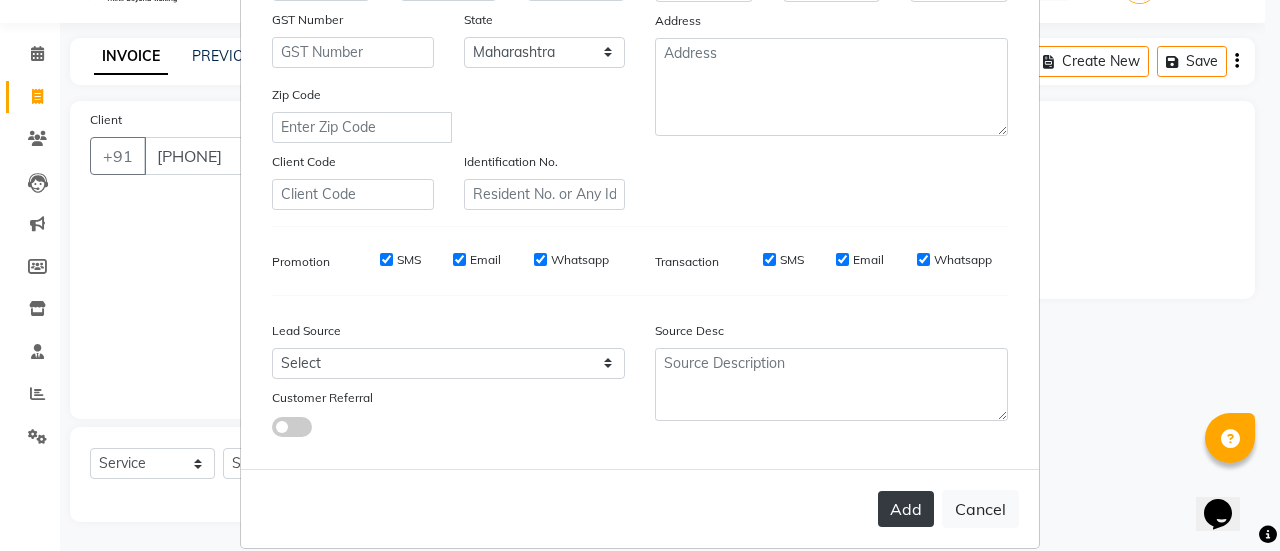click on "Add" at bounding box center (906, 509) 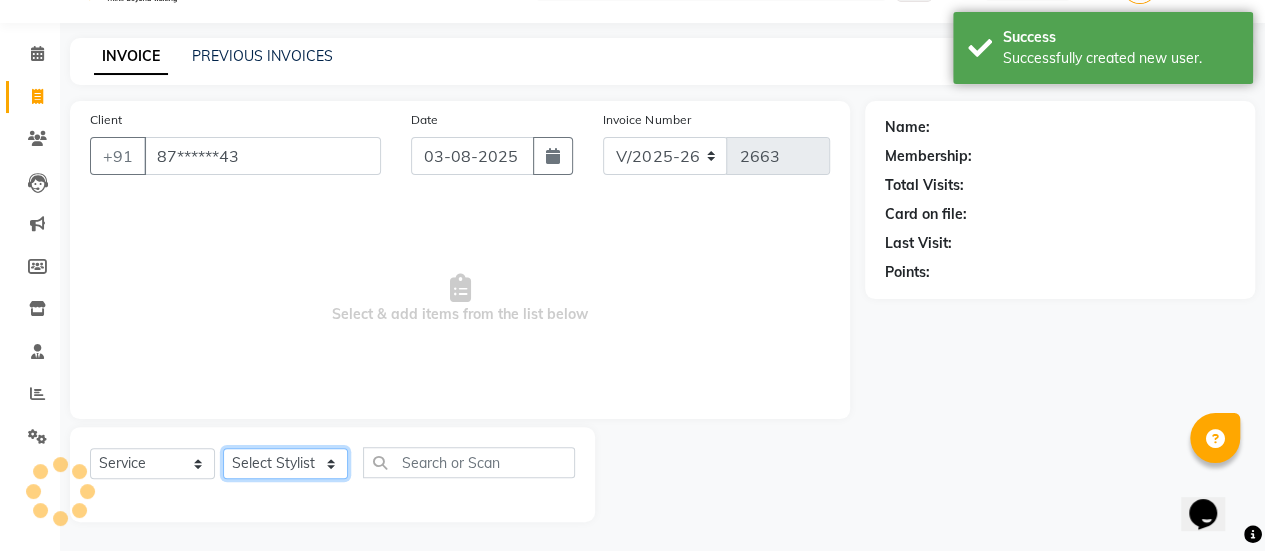 click on "Select Stylist [FIRST] [FIRST] [FIRST] Manager [FIRST] [FIRST] [FIRST] [FIRST] [FIRST] [FIRST] [FIRST] [FIRST] [FIRST] [FIRST] [FIRST]" 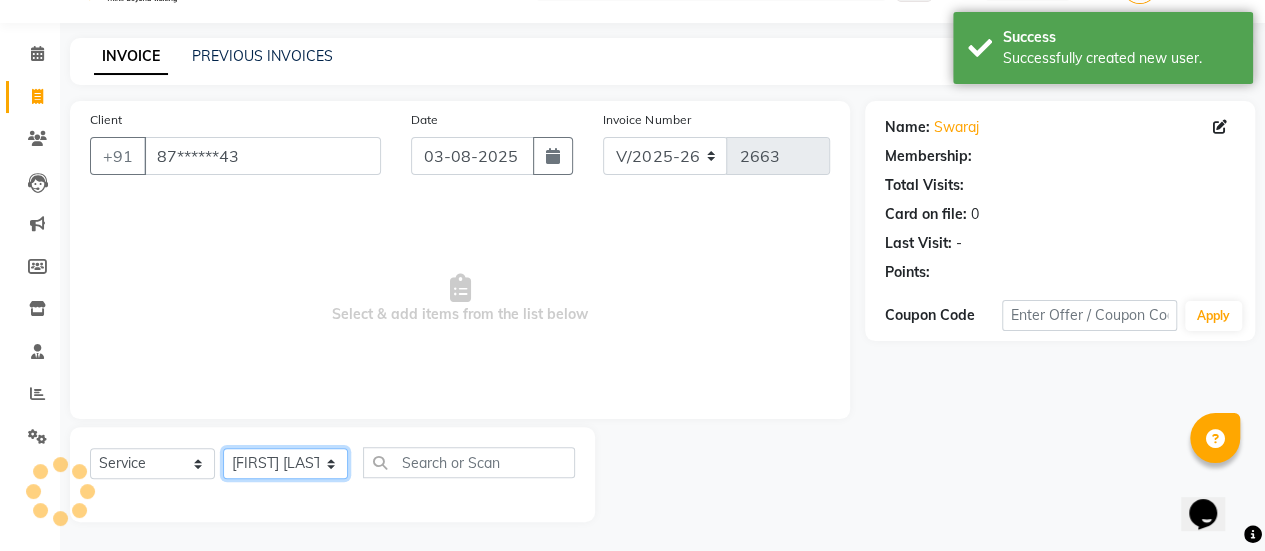 click on "Select Stylist [FIRST] [FIRST] [FIRST] Manager [FIRST] [FIRST] [FIRST] [FIRST] [FIRST] [FIRST] [FIRST] [FIRST] [FIRST] [FIRST] [FIRST]" 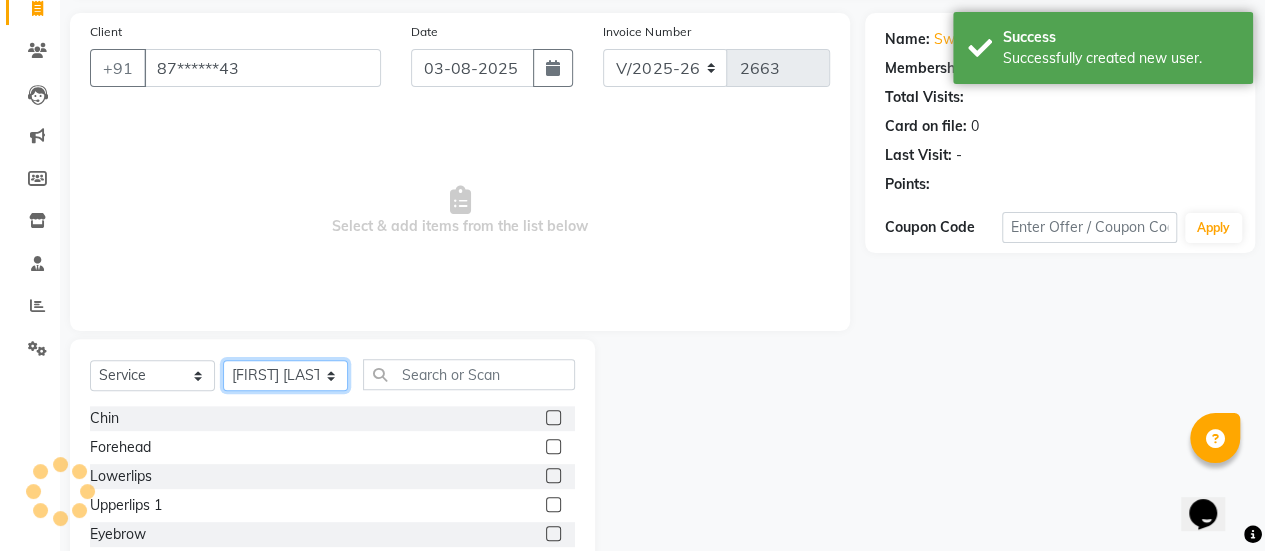 scroll, scrollTop: 249, scrollLeft: 0, axis: vertical 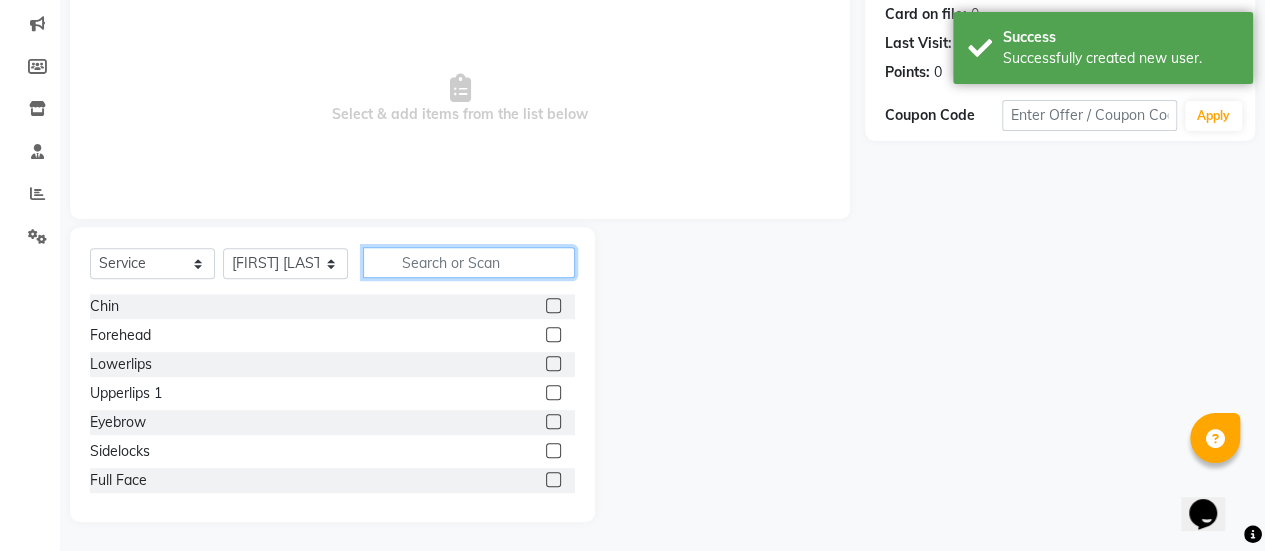 click 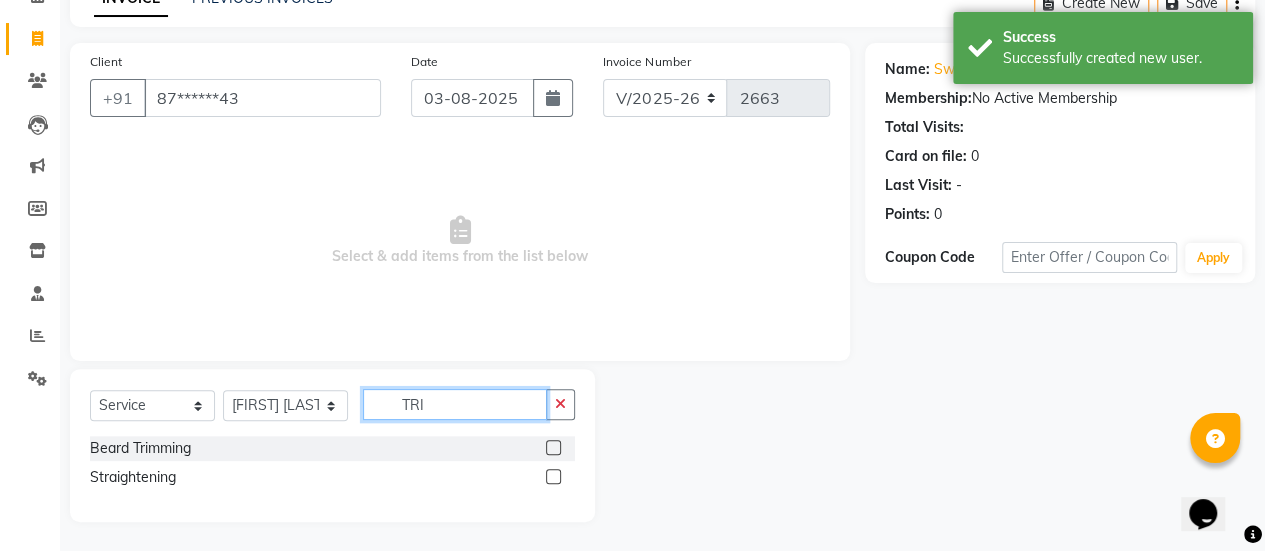 scroll, scrollTop: 78, scrollLeft: 0, axis: vertical 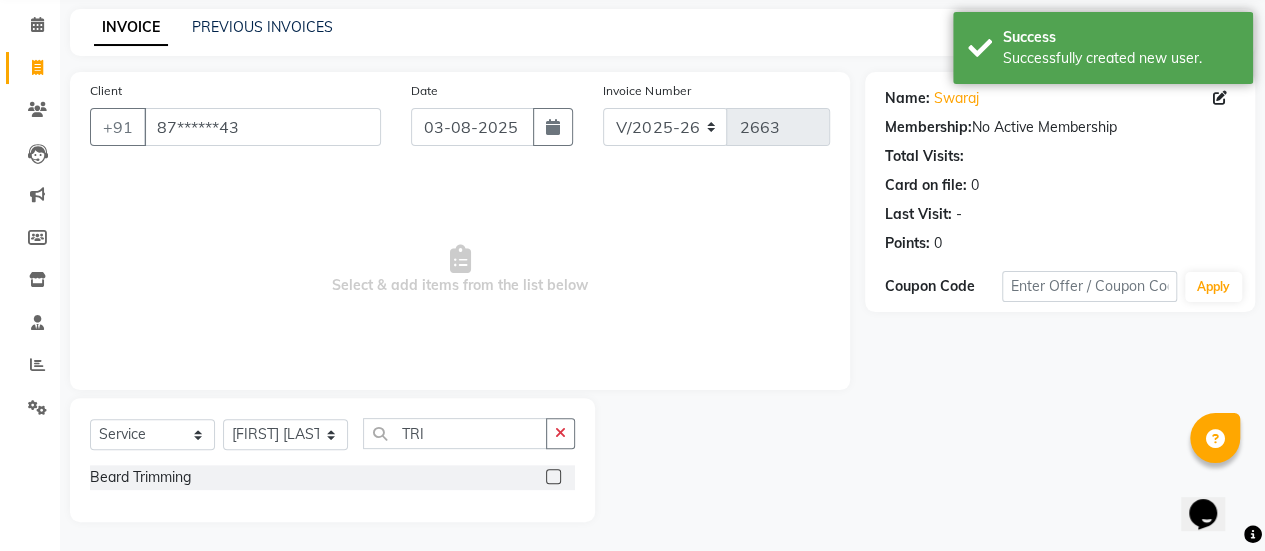 click 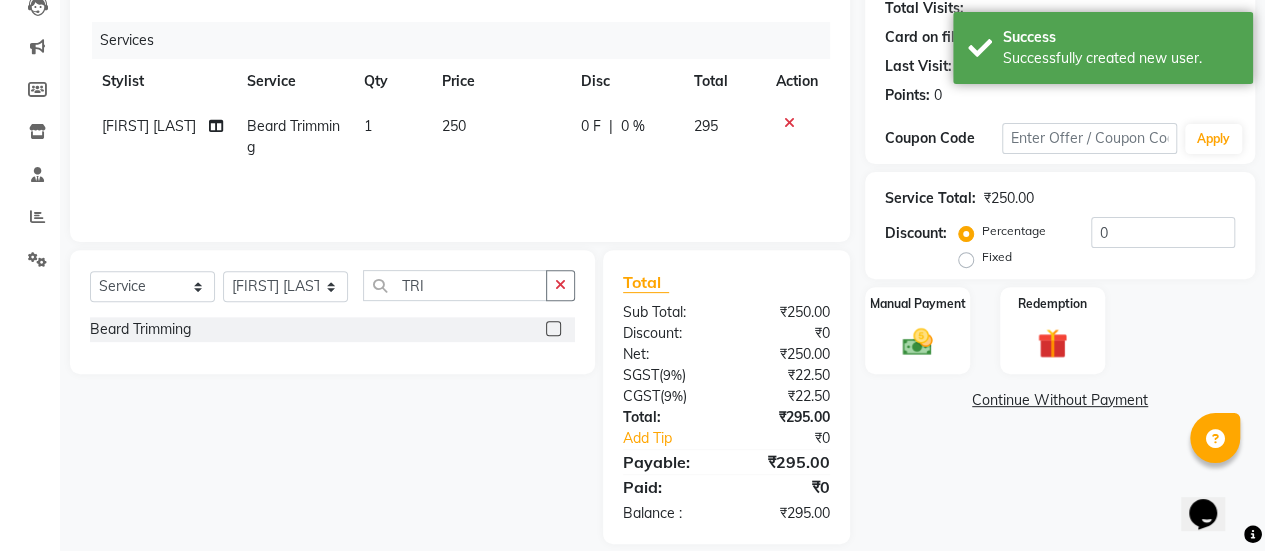 scroll, scrollTop: 229, scrollLeft: 0, axis: vertical 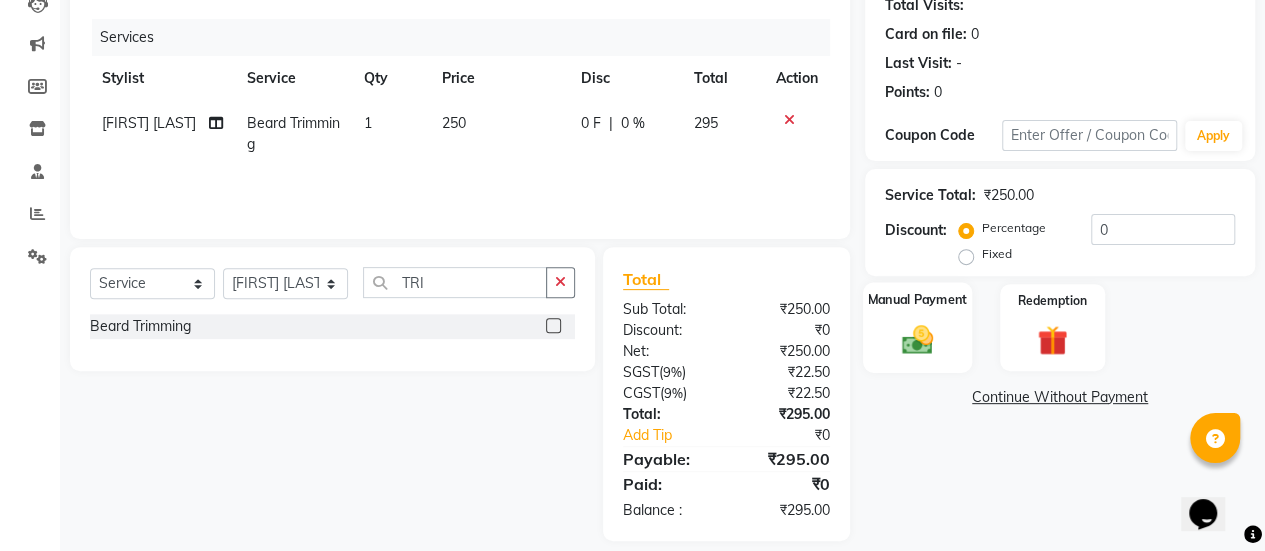 click on "Manual Payment" 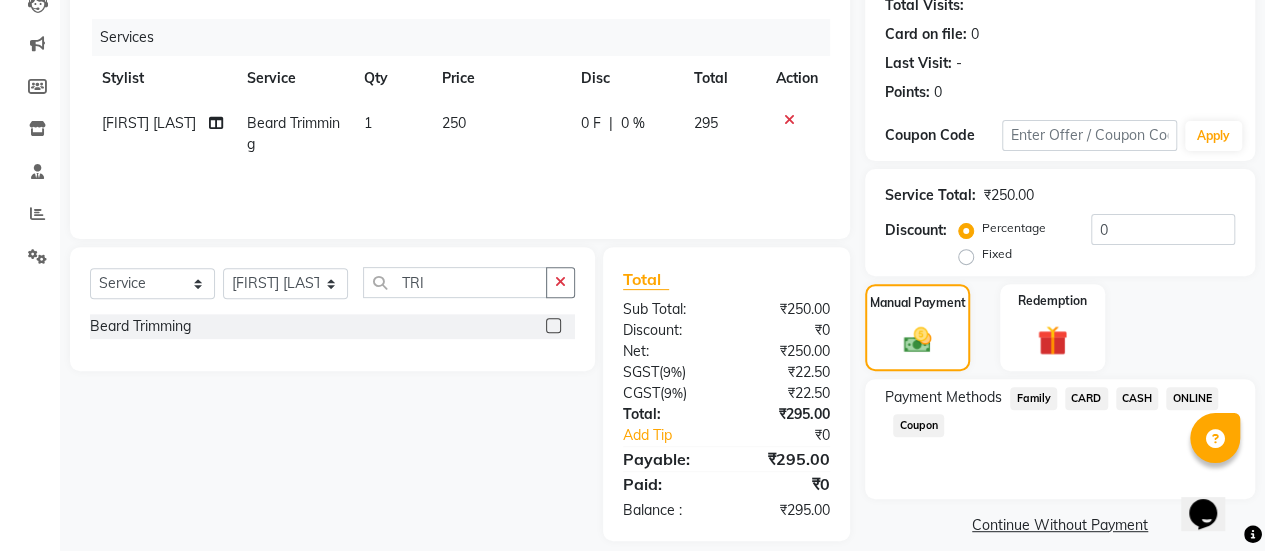 click on "ONLINE" 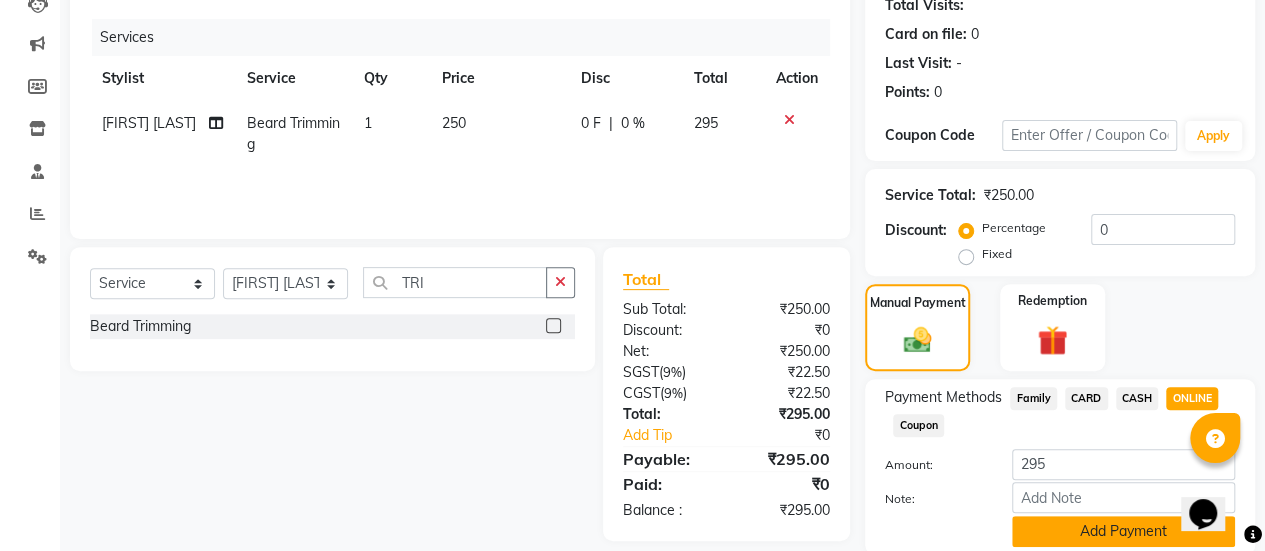 click on "Add Payment" 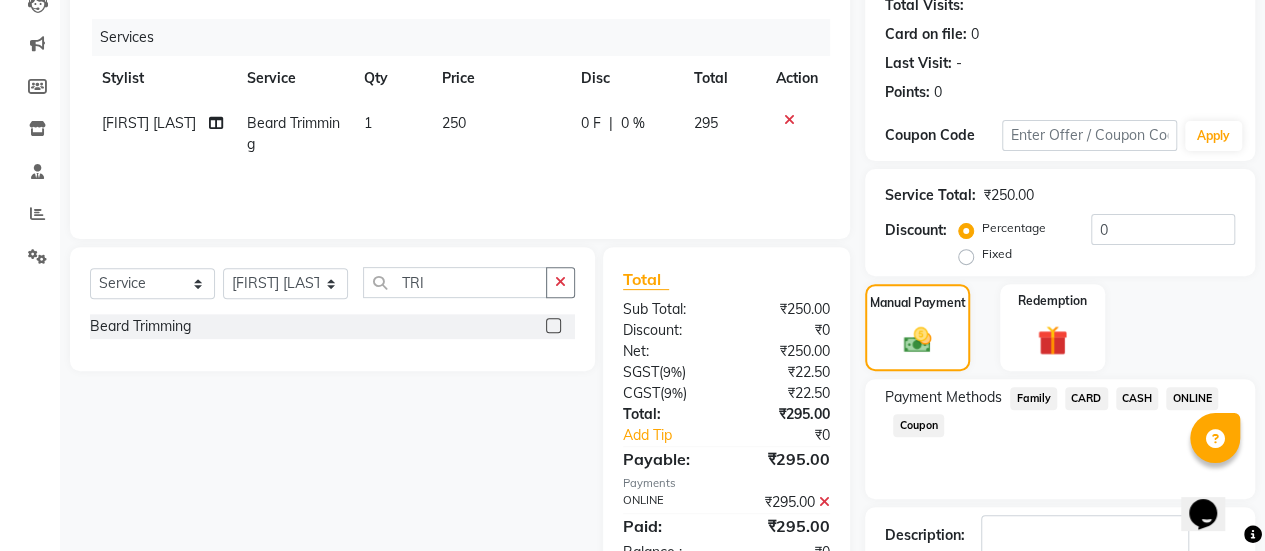 scroll, scrollTop: 358, scrollLeft: 0, axis: vertical 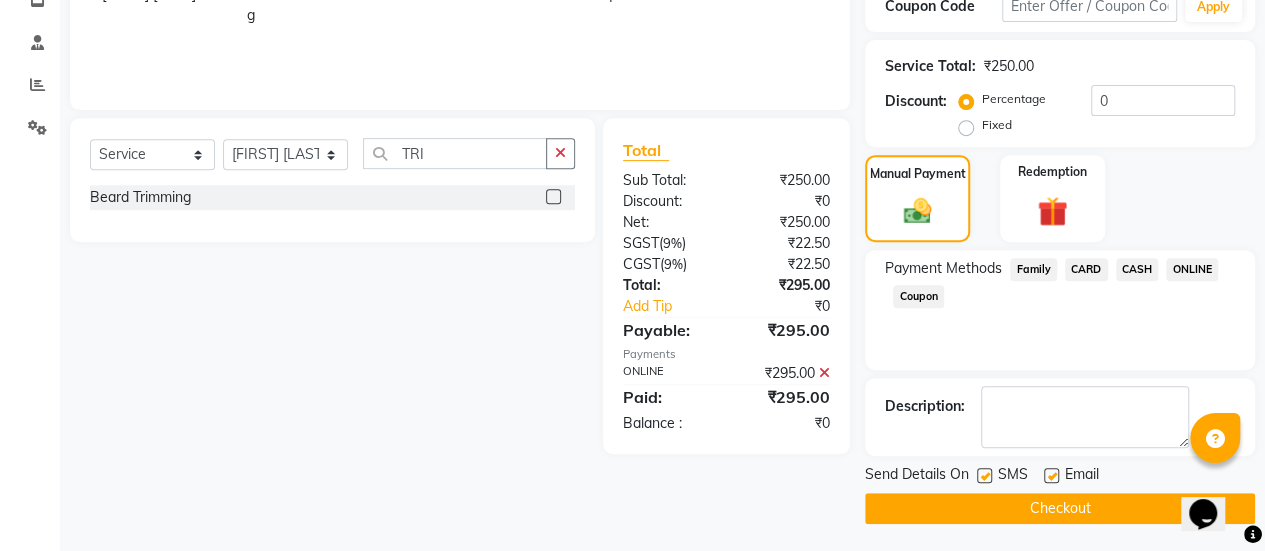 click 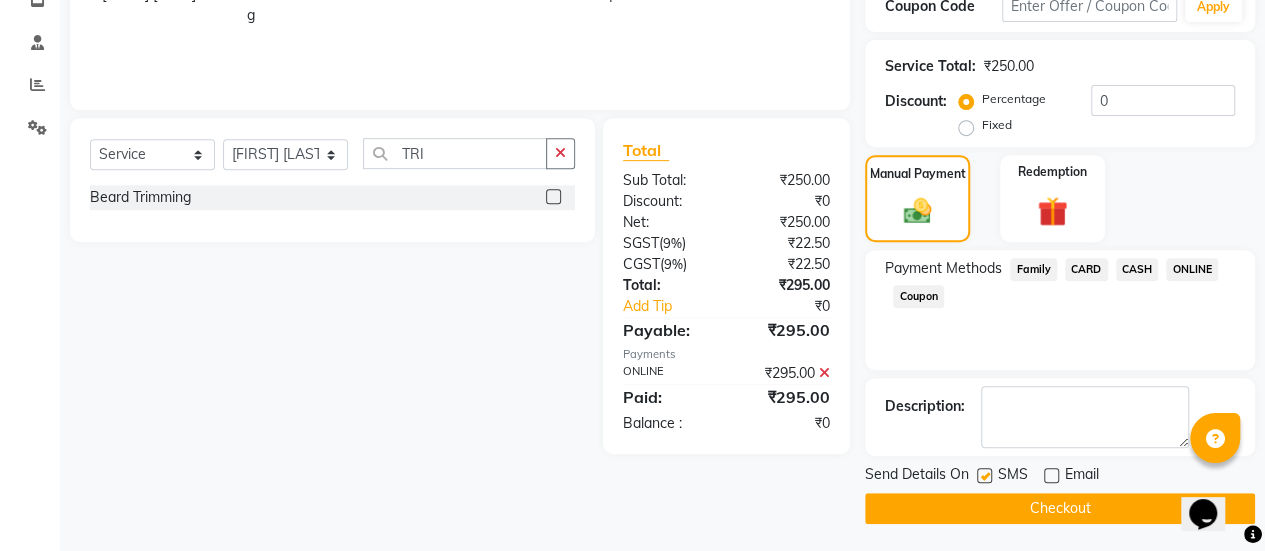 click on "Checkout" 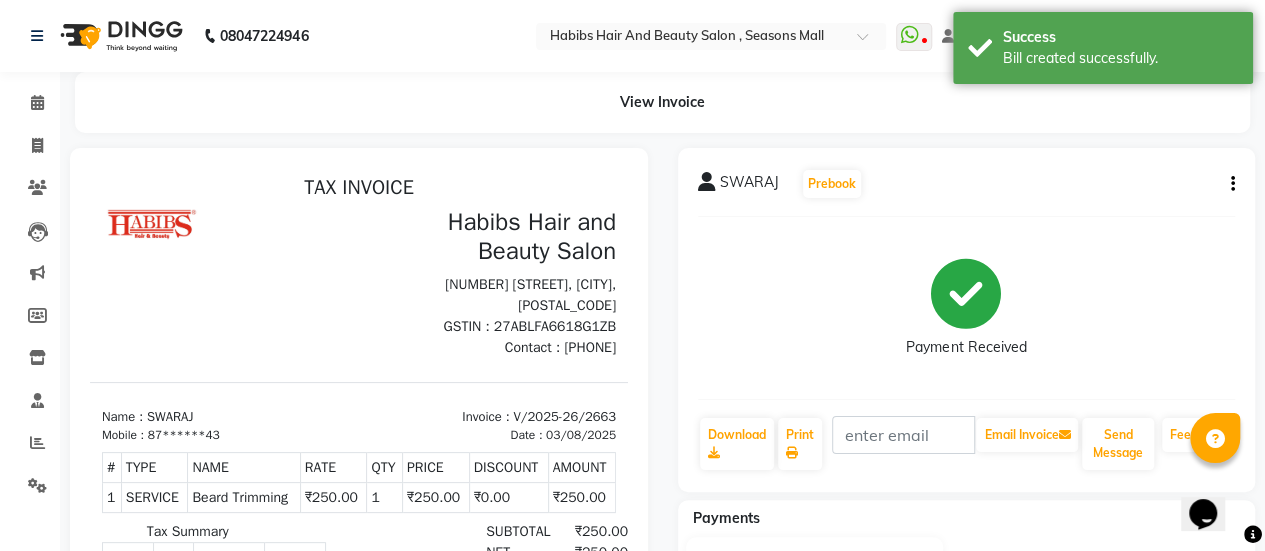 scroll, scrollTop: 0, scrollLeft: 0, axis: both 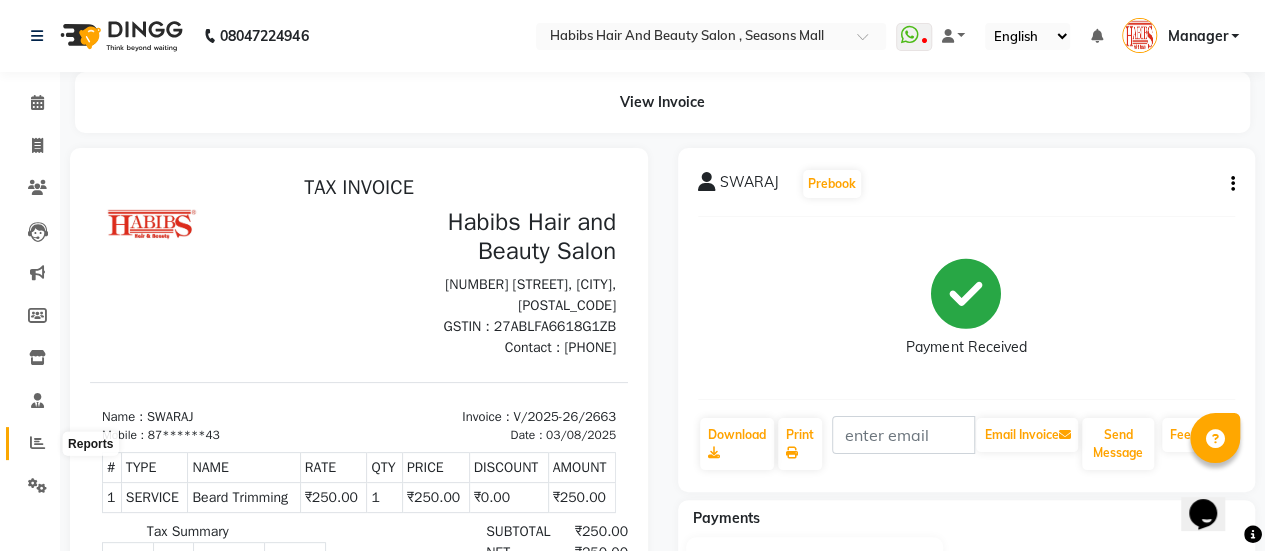 click 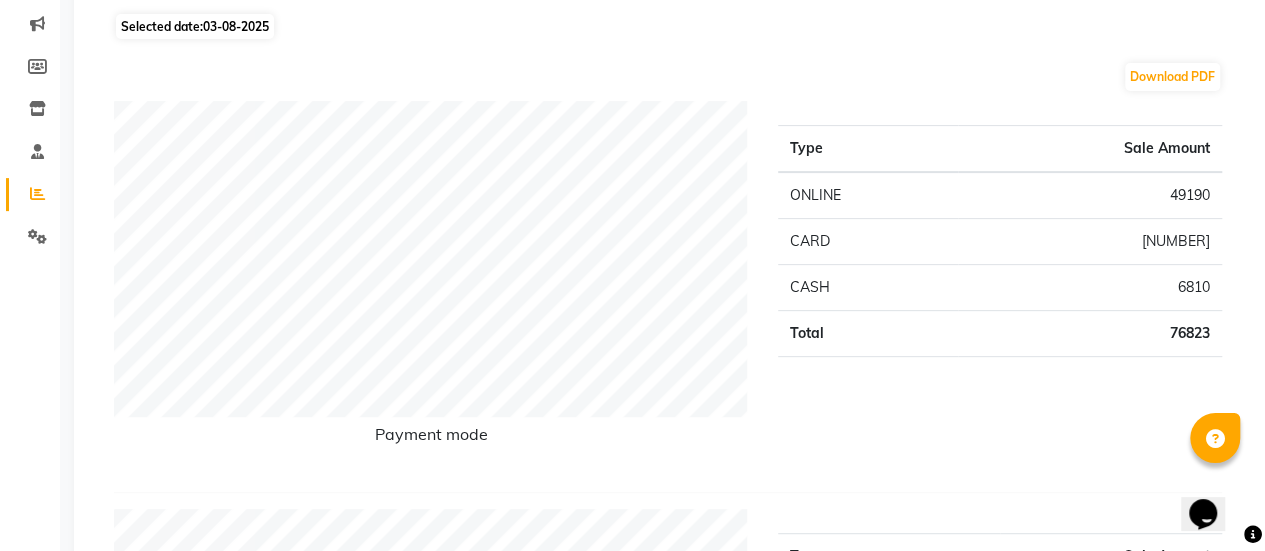 scroll, scrollTop: 0, scrollLeft: 0, axis: both 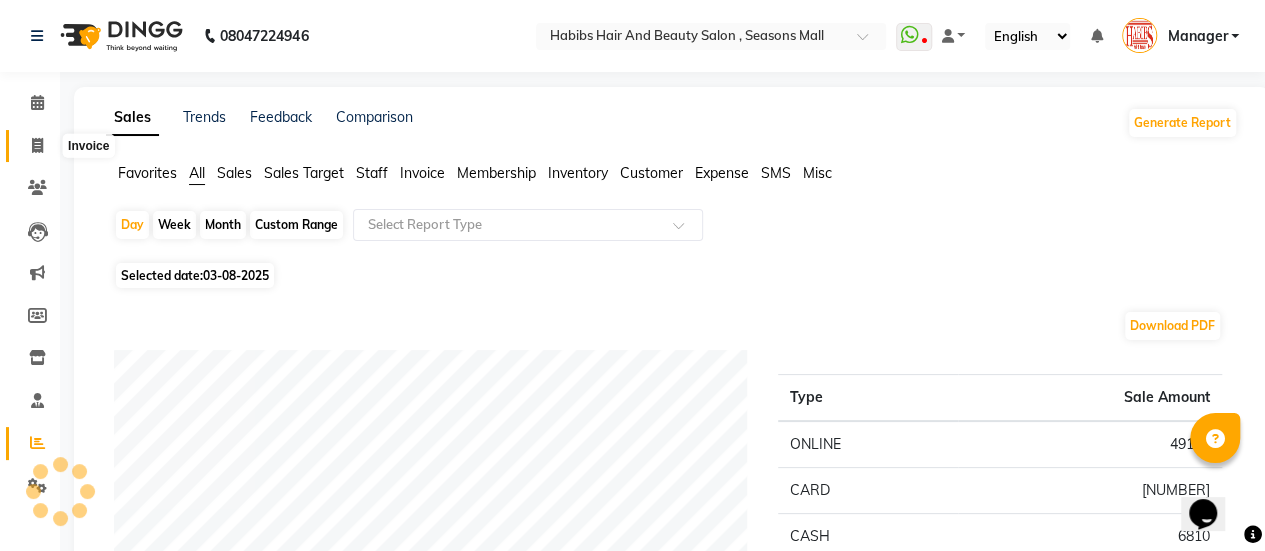 click 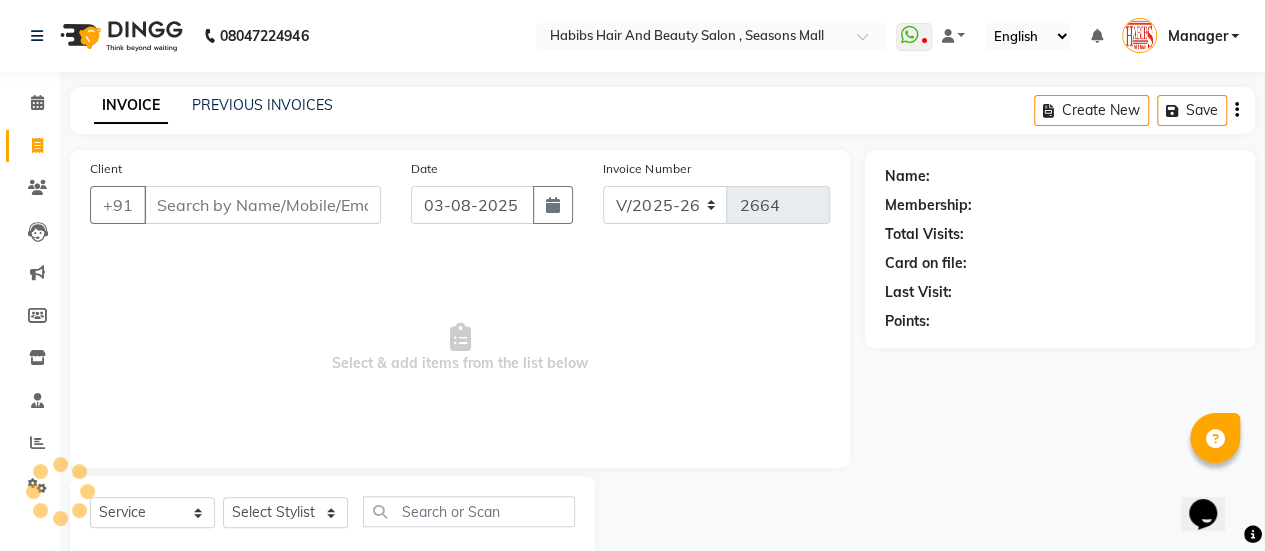 scroll, scrollTop: 49, scrollLeft: 0, axis: vertical 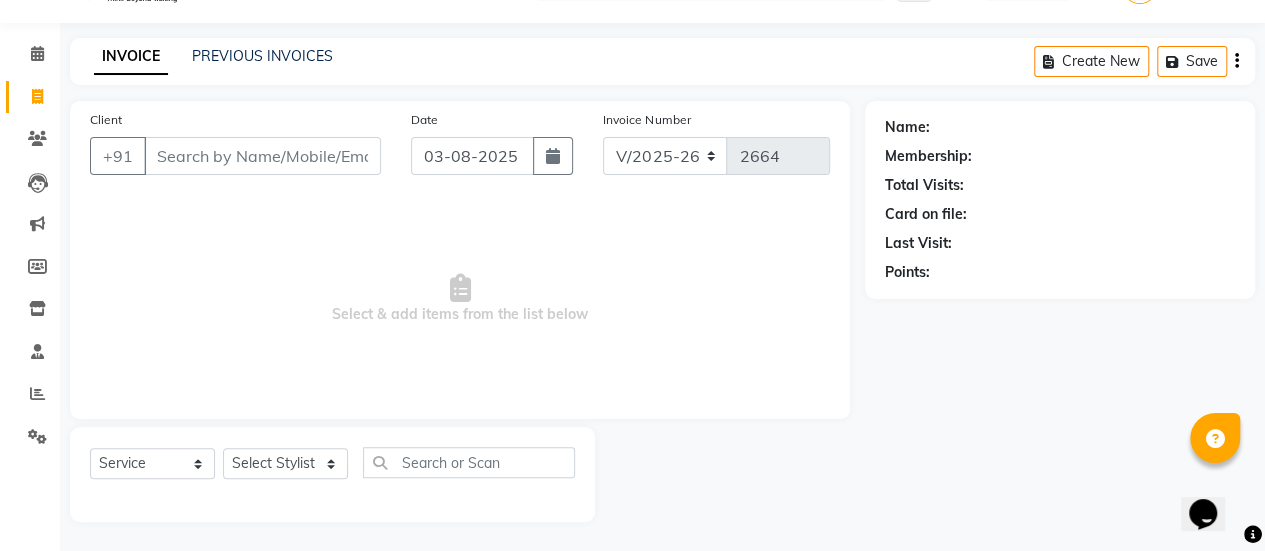 click on "Client" at bounding box center (262, 156) 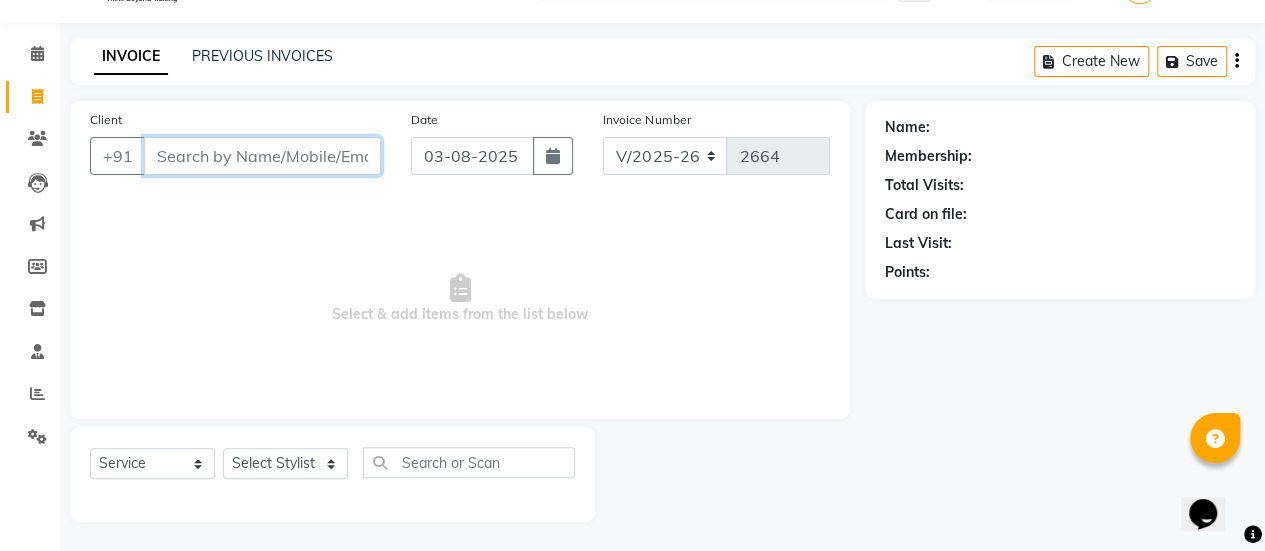 click on "Client" at bounding box center [262, 156] 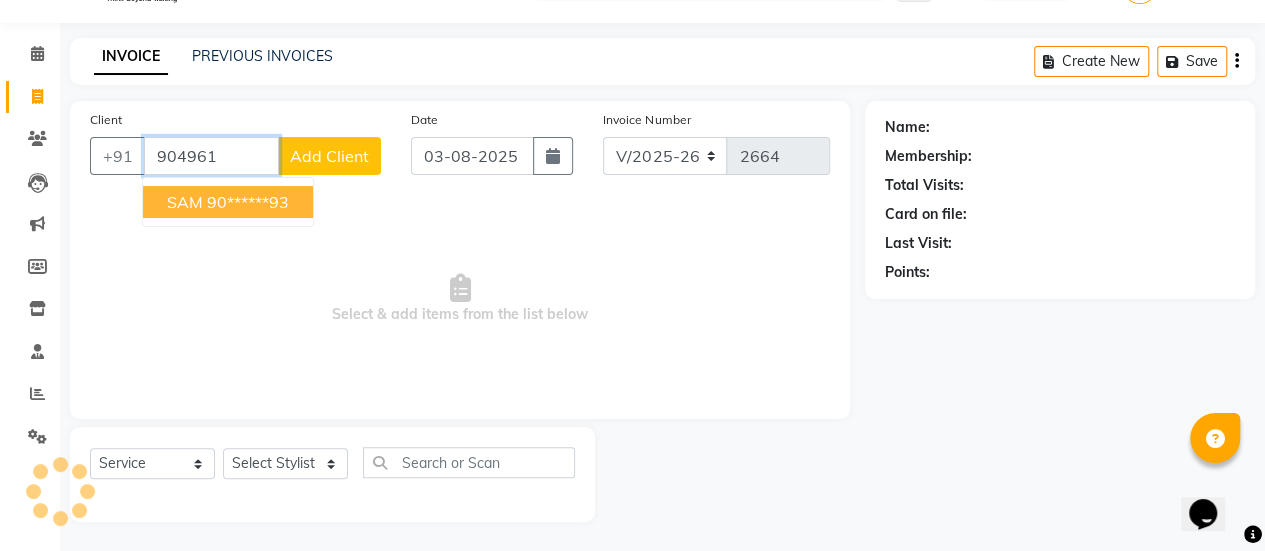 click on "90******93" at bounding box center [248, 202] 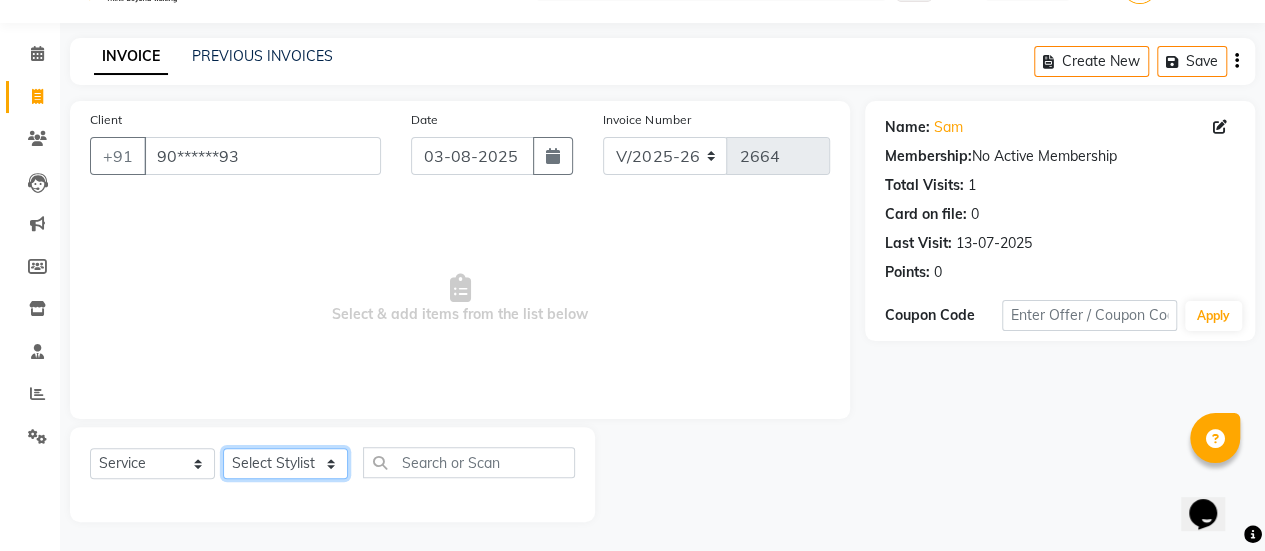 click on "Select Stylist [FIRST] [FIRST] [FIRST] Manager [FIRST] [FIRST] [FIRST] [FIRST] [FIRST] [FIRST] [FIRST] [FIRST] [FIRST] [FIRST] [FIRST]" 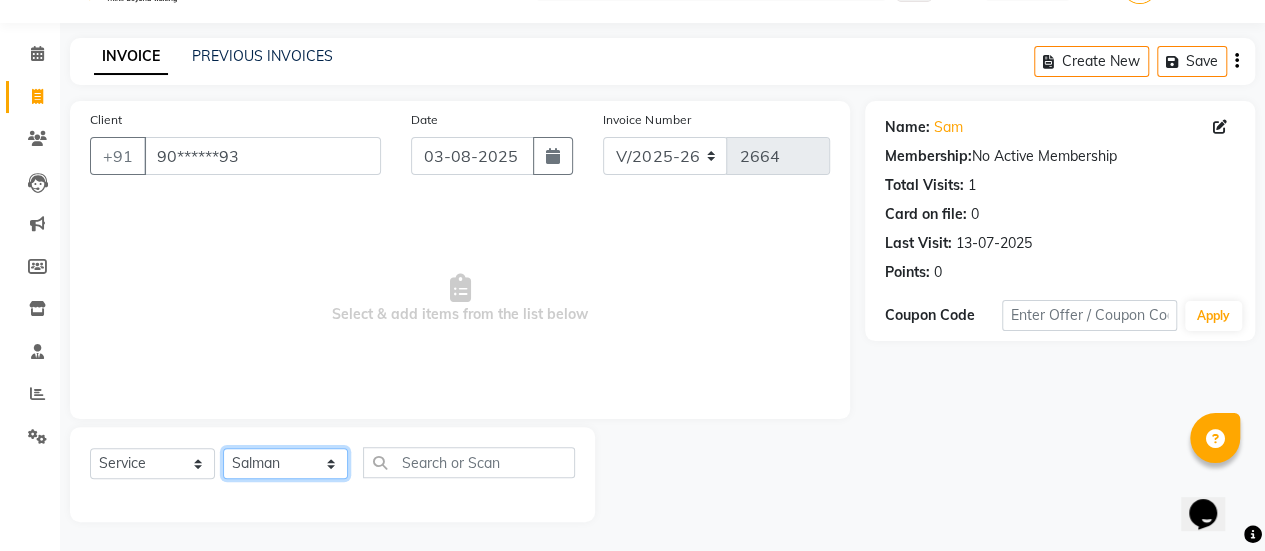 click on "Select Stylist [FIRST] [FIRST] [FIRST] Manager [FIRST] [FIRST] [FIRST] [FIRST] [FIRST] [FIRST] [FIRST] [FIRST] [FIRST] [FIRST] [FIRST]" 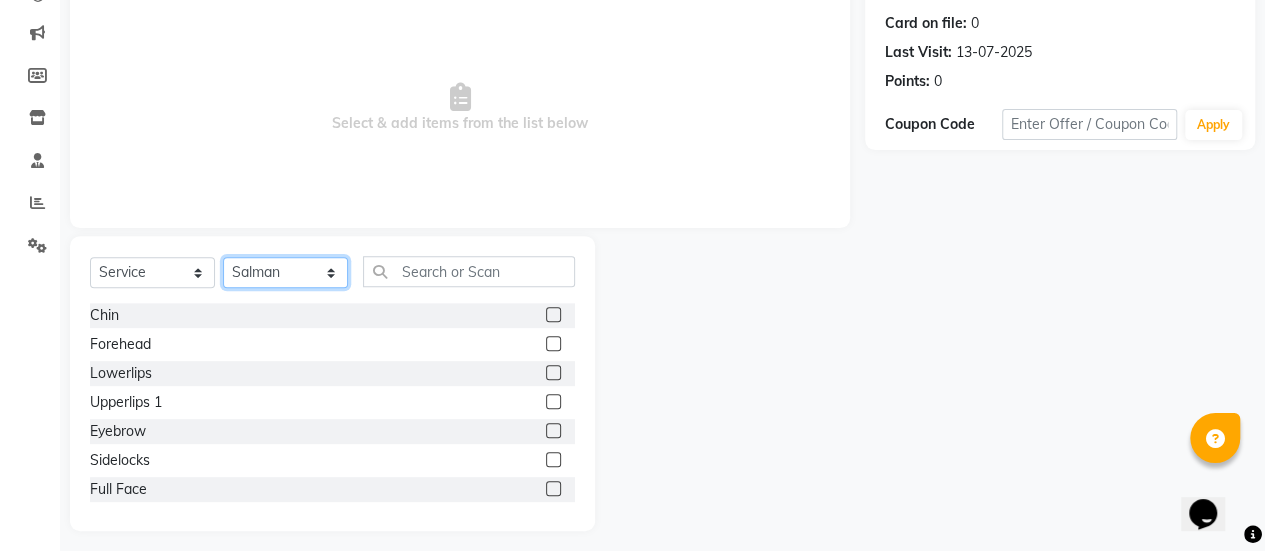 scroll, scrollTop: 241, scrollLeft: 0, axis: vertical 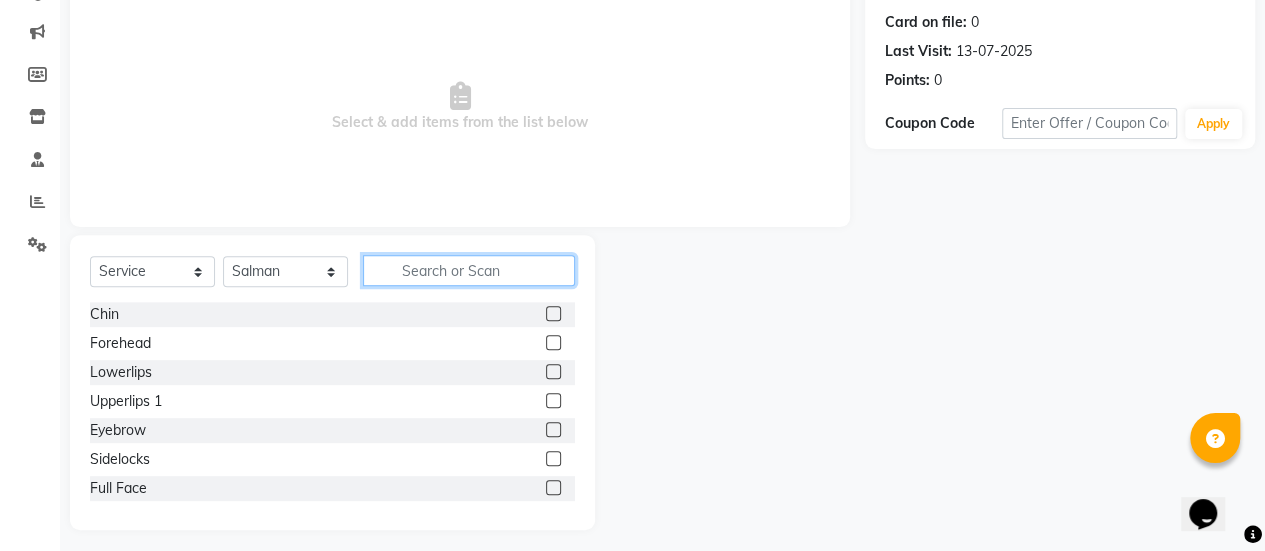 click 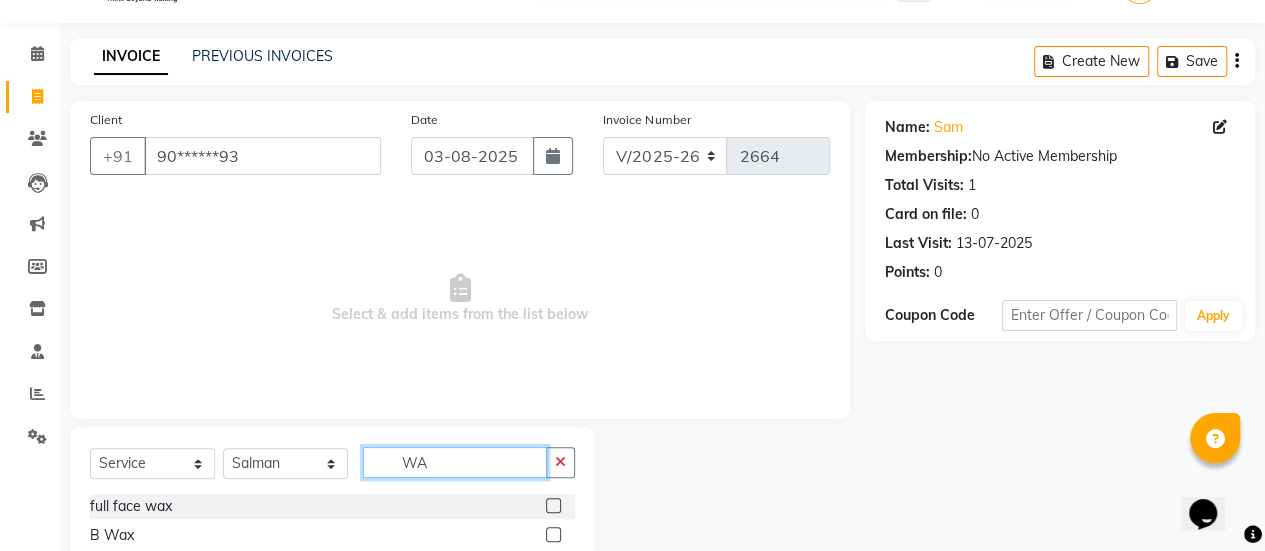 scroll, scrollTop: 241, scrollLeft: 0, axis: vertical 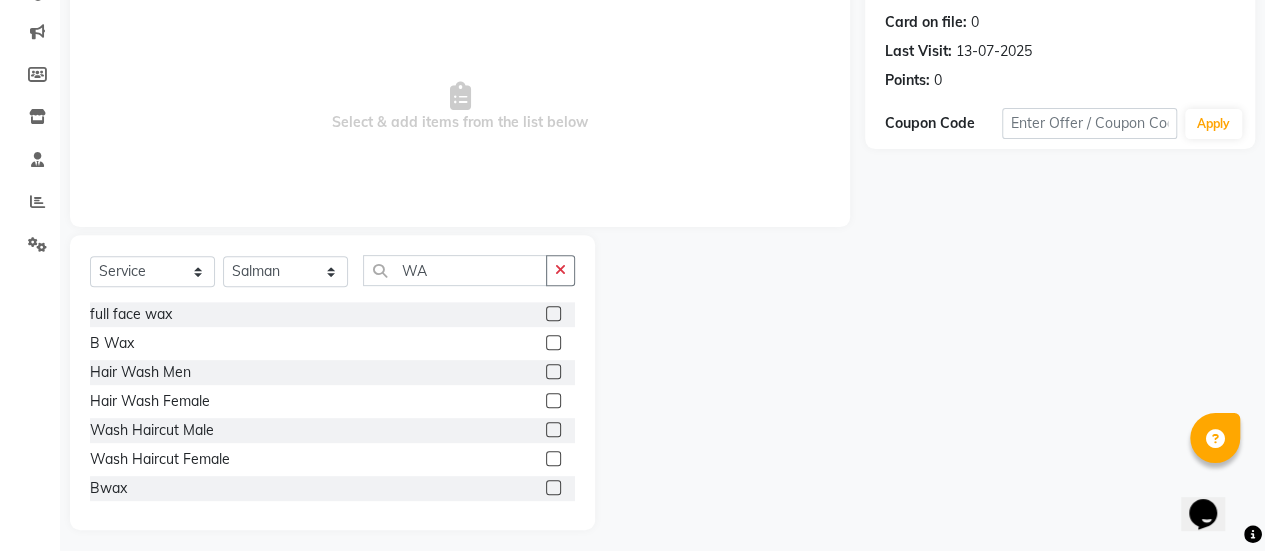 click 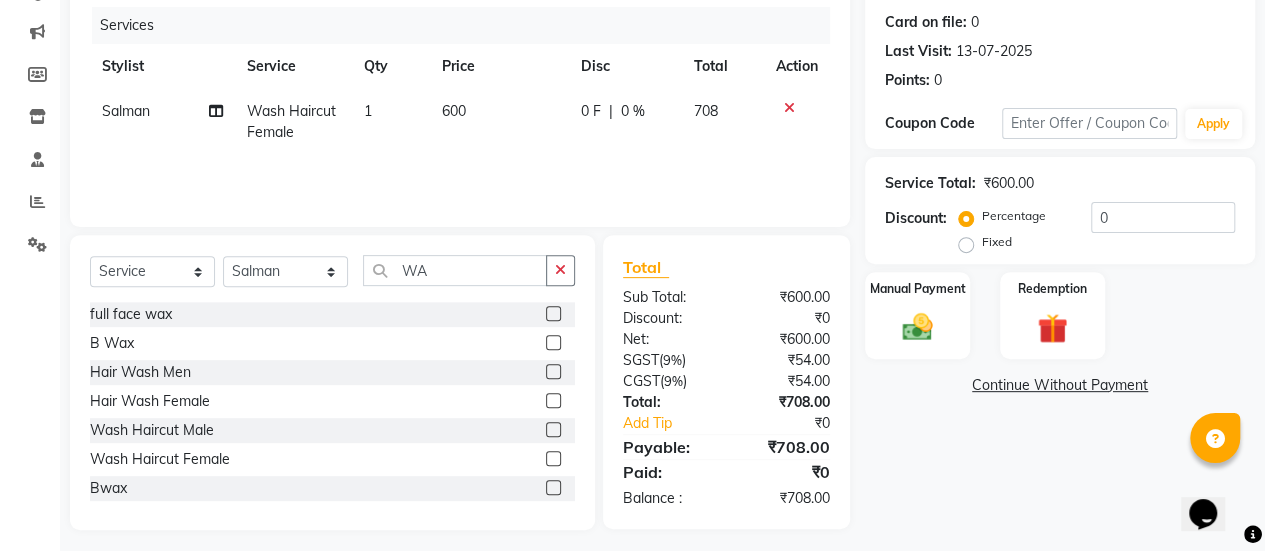 click on "600" 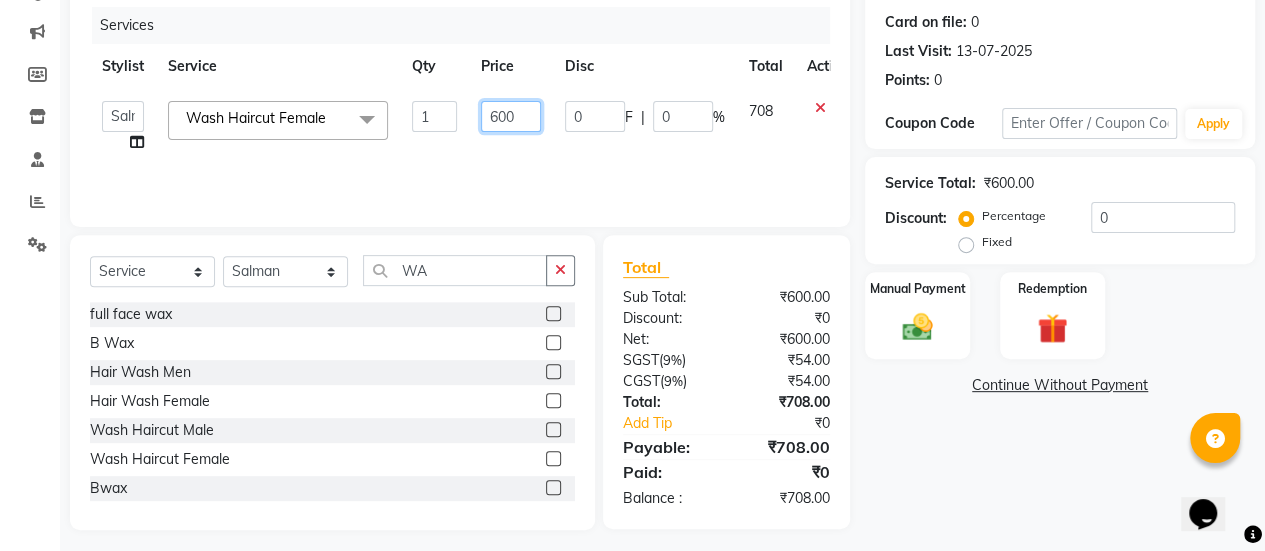 click on "600" 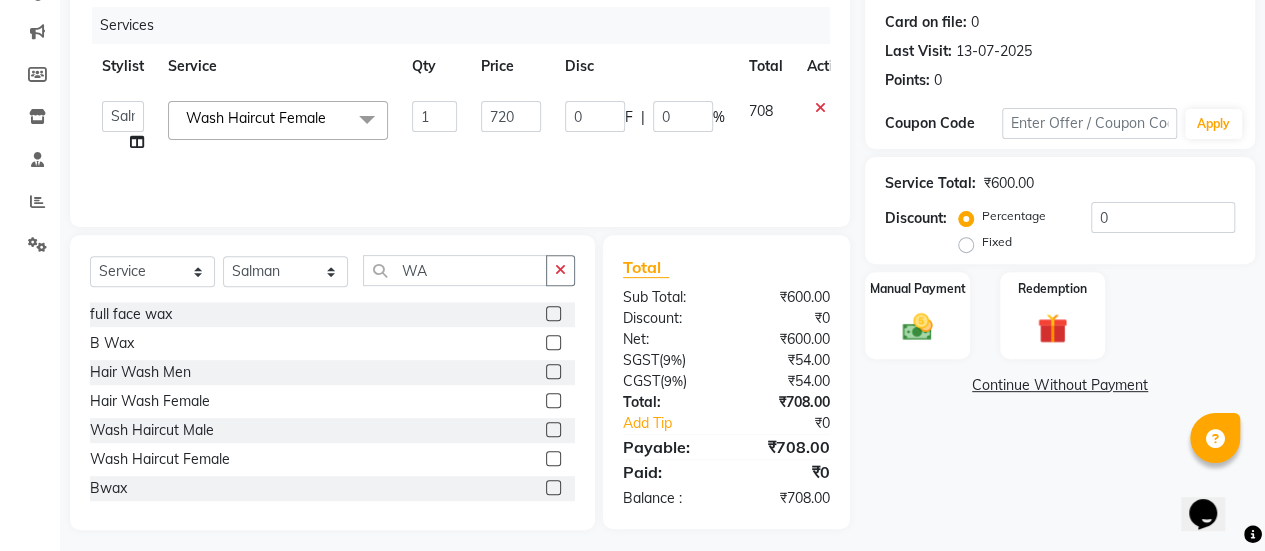 click on "720" 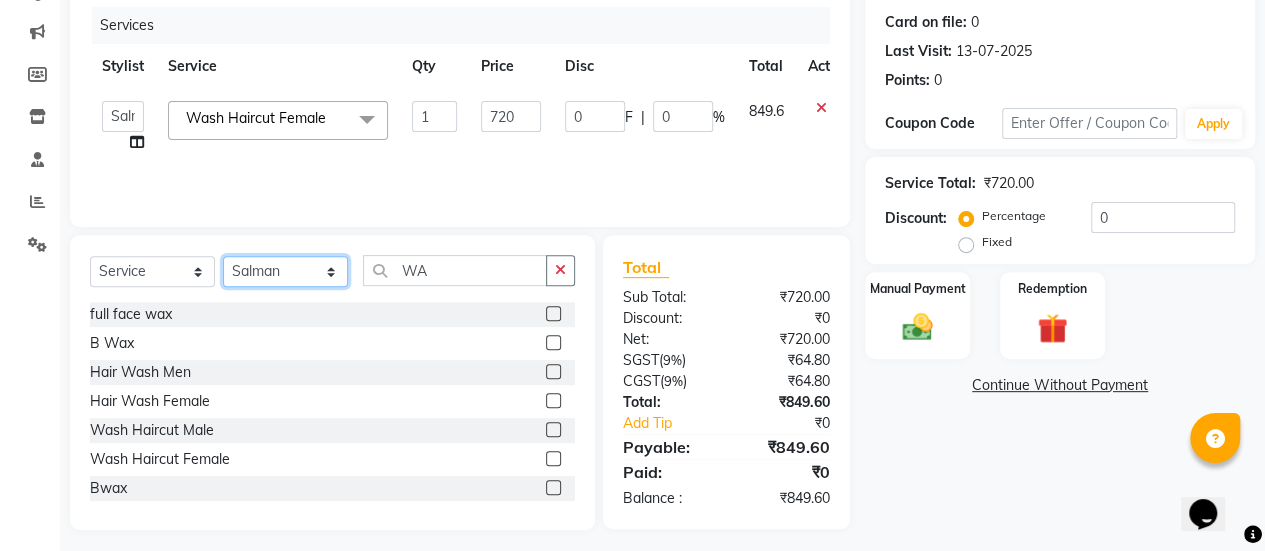 click on "Select Stylist [FIRST] [FIRST] [FIRST] Manager [FIRST] [FIRST] [FIRST] [FIRST] [FIRST] [FIRST] [FIRST] [FIRST] [FIRST] [FIRST] [FIRST]" 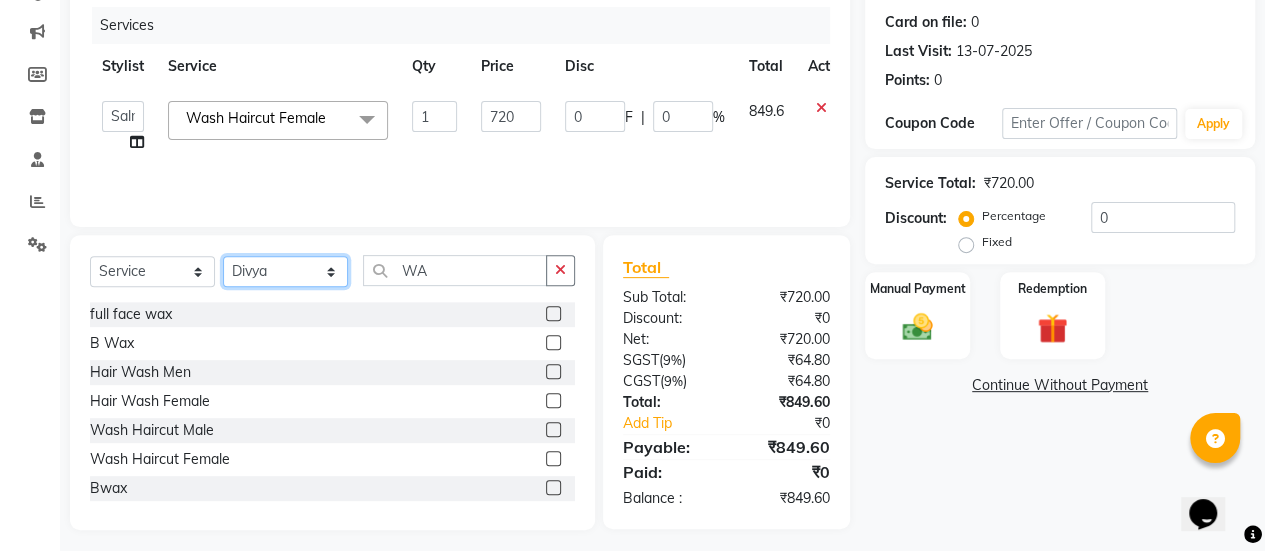 click on "Select Stylist [FIRST] [FIRST] [FIRST] Manager [FIRST] [FIRST] [FIRST] [FIRST] [FIRST] [FIRST] [FIRST] [FIRST] [FIRST] [FIRST] [FIRST]" 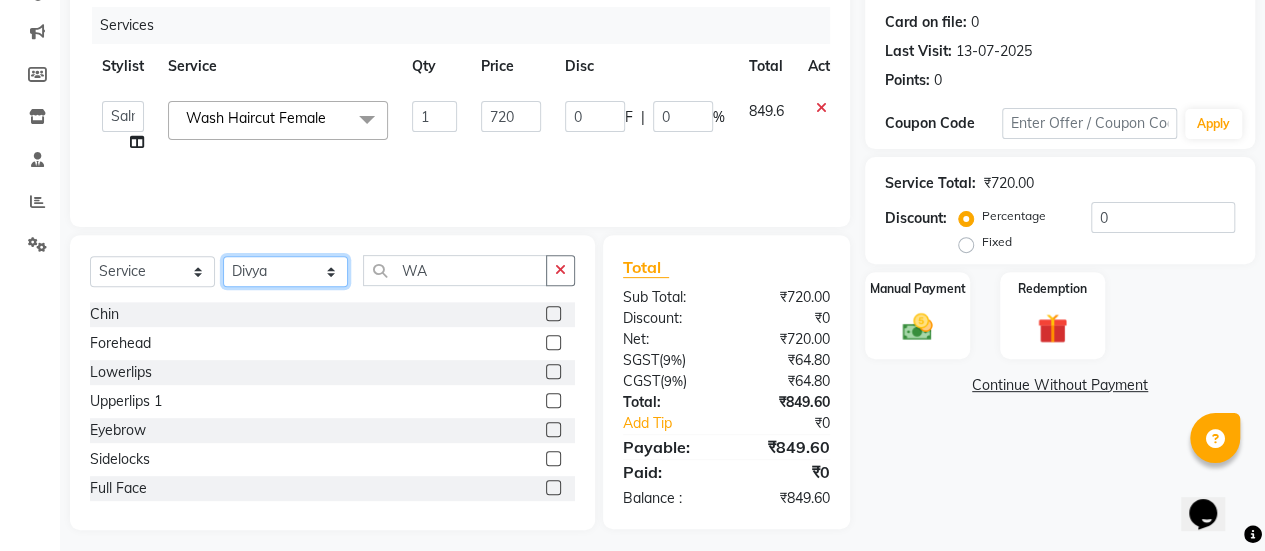 click on "Select Stylist [FIRST] [FIRST] [FIRST] Manager [FIRST] [FIRST] [FIRST] [FIRST] [FIRST] [FIRST] [FIRST] [FIRST] [FIRST] [FIRST] [FIRST]" 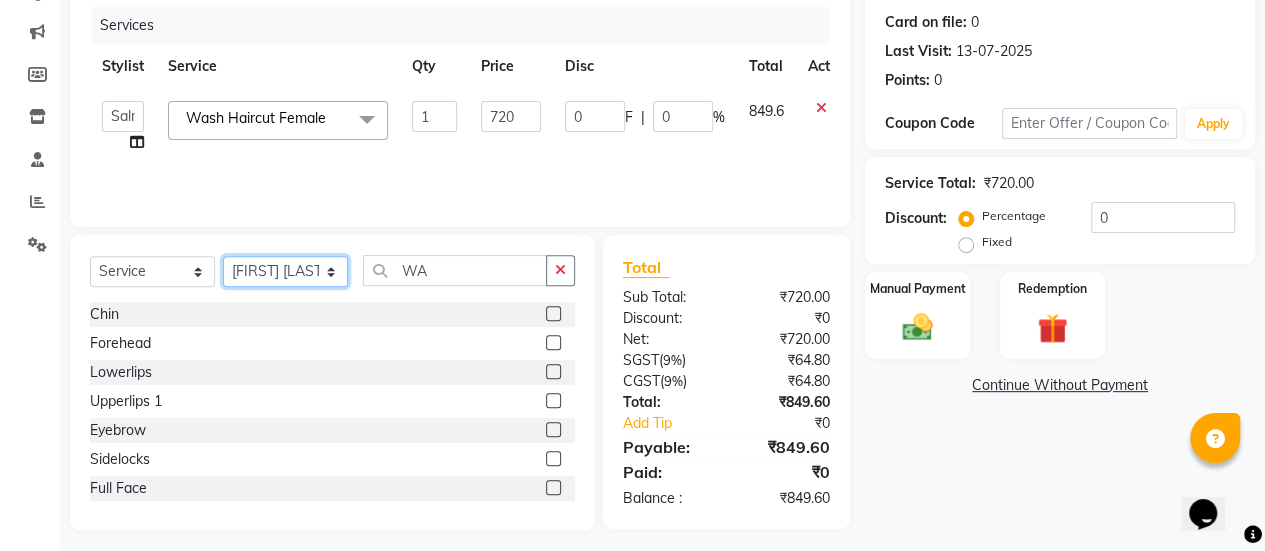 click on "Select Stylist [FIRST] [FIRST] [FIRST] Manager [FIRST] [FIRST] [FIRST] [FIRST] [FIRST] [FIRST] [FIRST] [FIRST] [FIRST] [FIRST] [FIRST]" 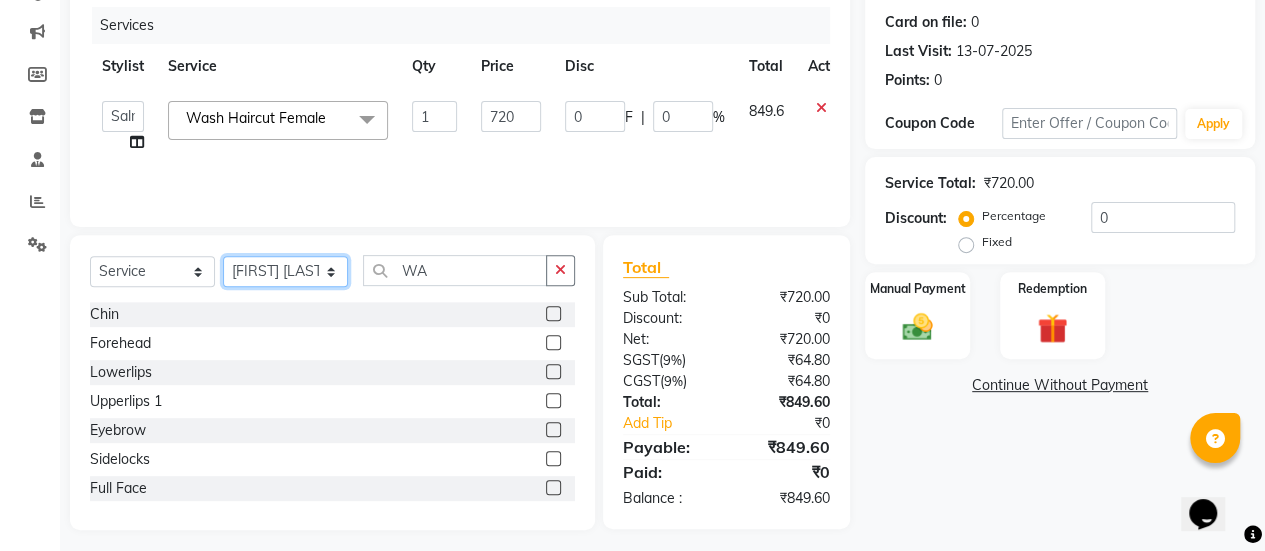 scroll, scrollTop: 249, scrollLeft: 0, axis: vertical 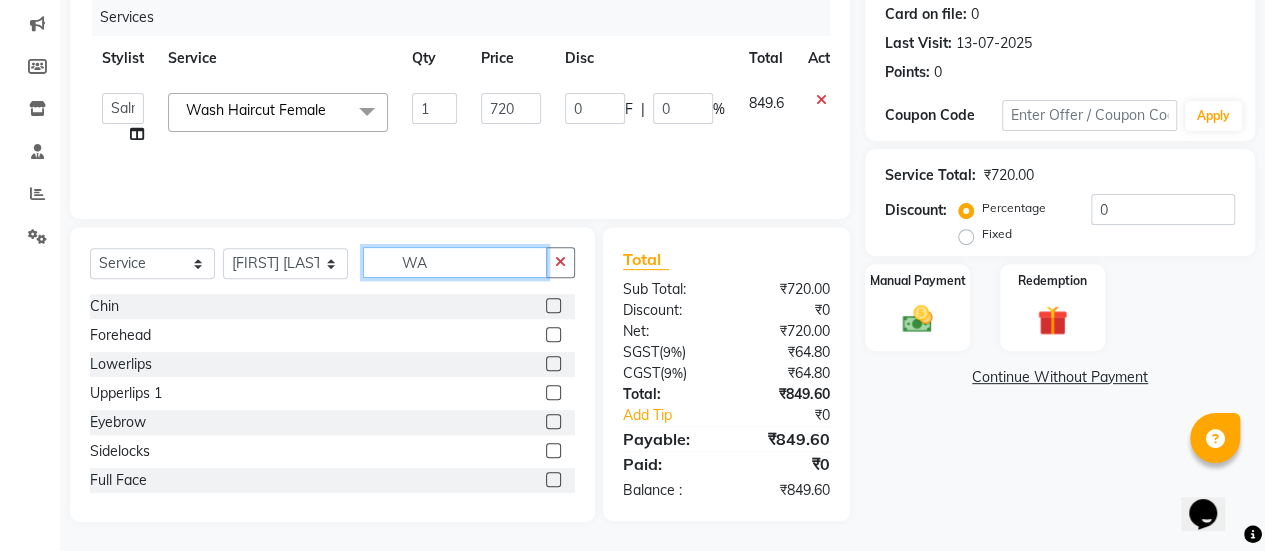 click on "WA" 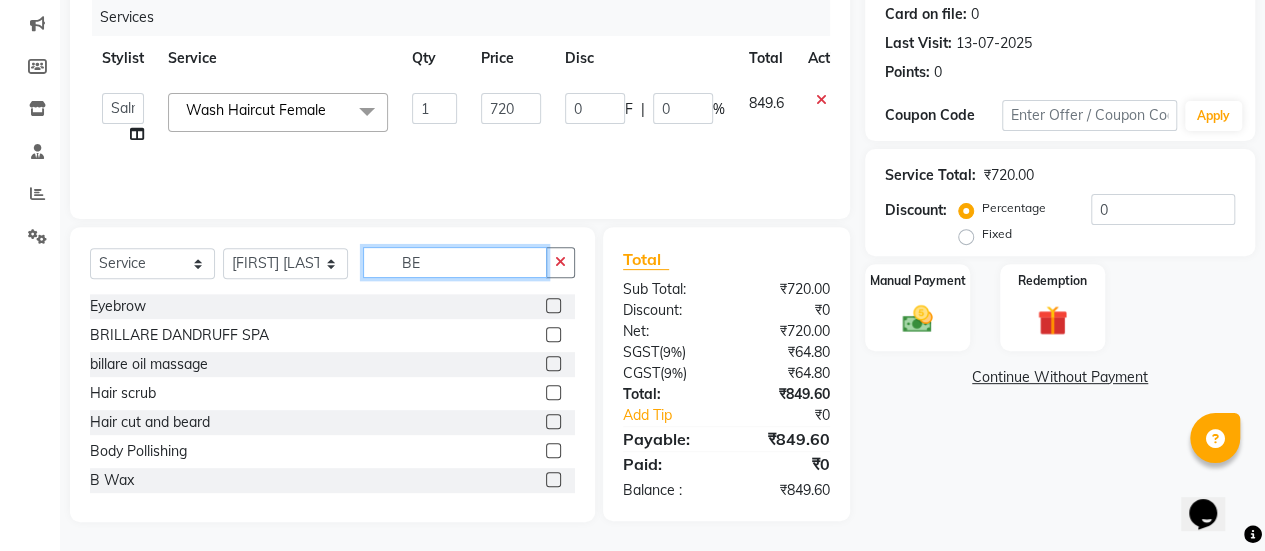 scroll, scrollTop: 247, scrollLeft: 0, axis: vertical 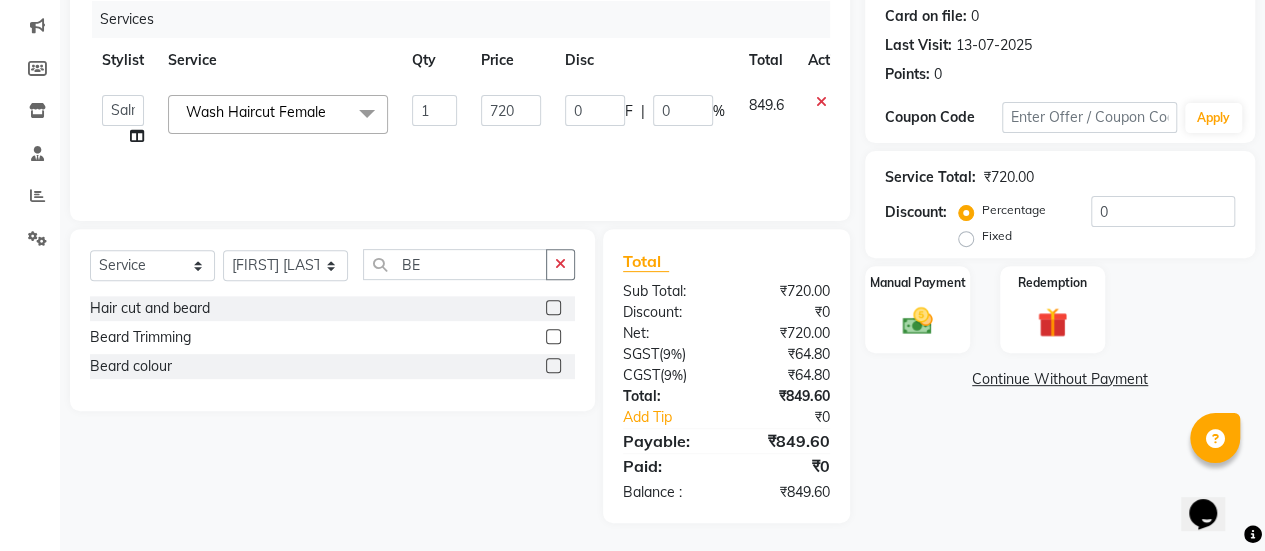 click 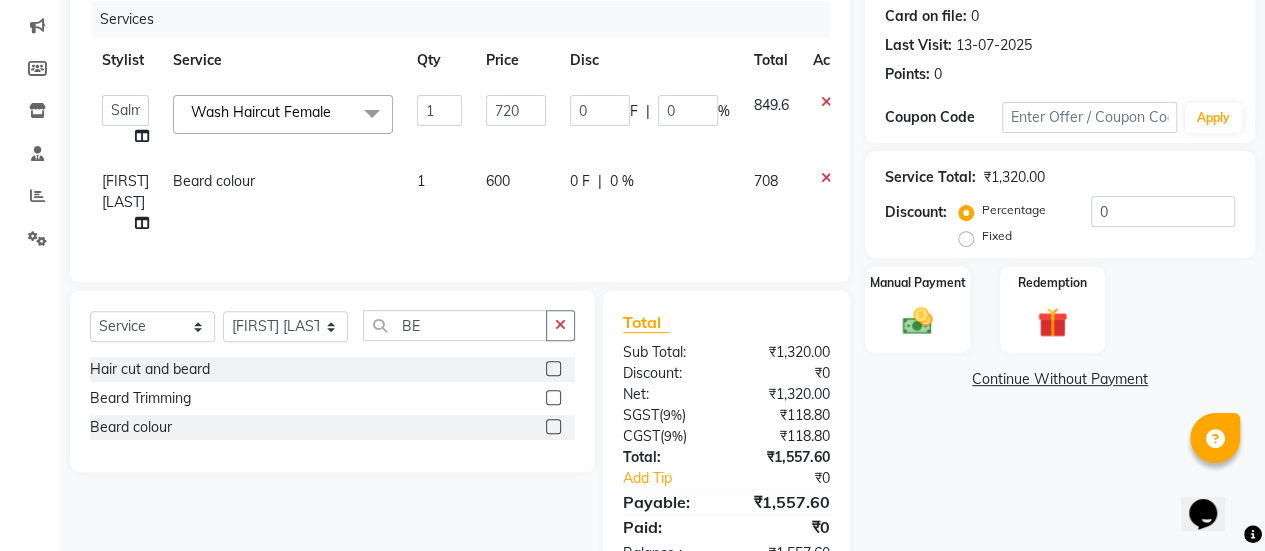 click 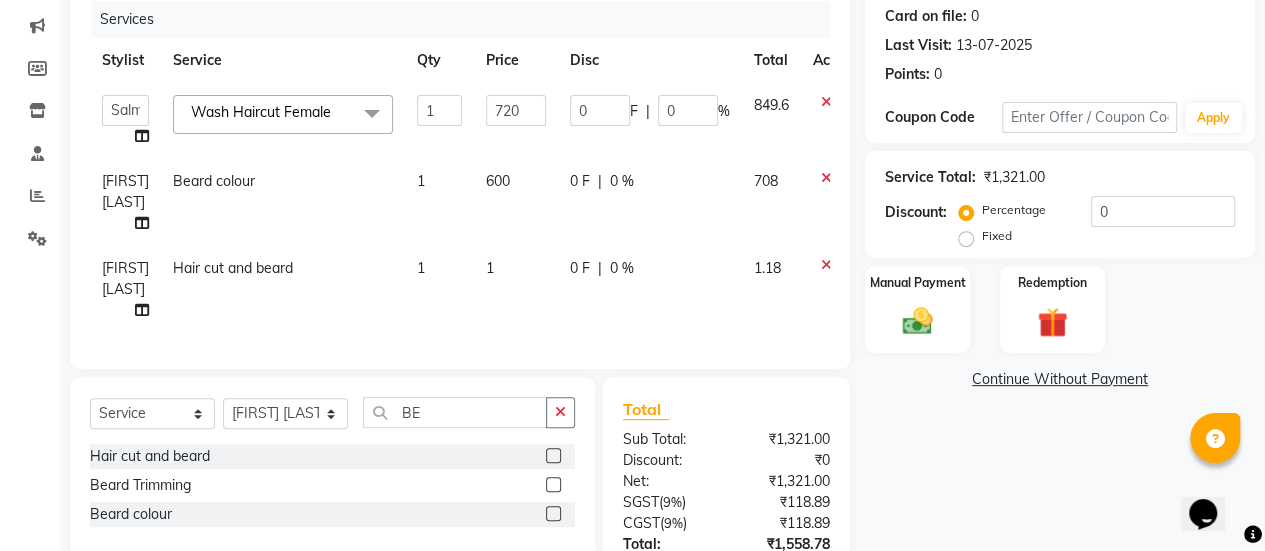 click on "1" 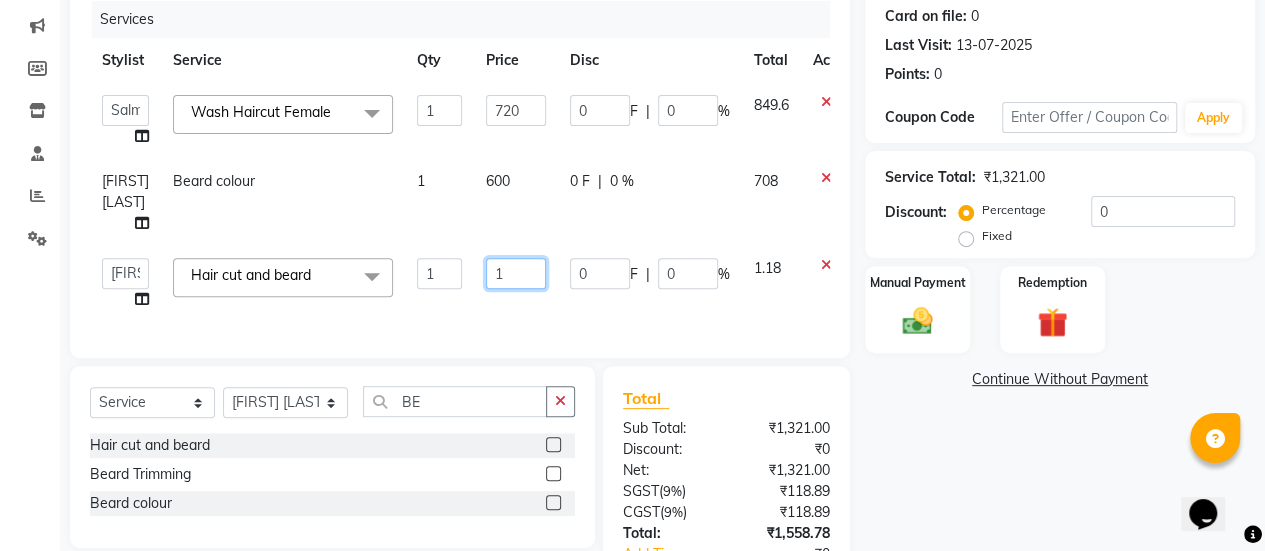 click on "1" 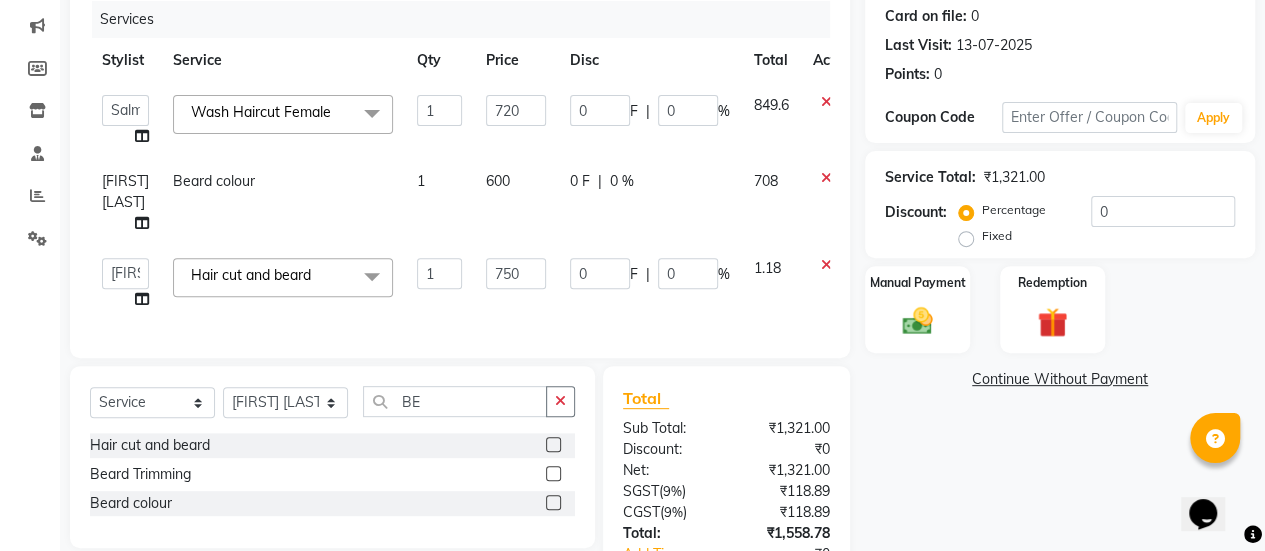 click on "0 F | 0 %" 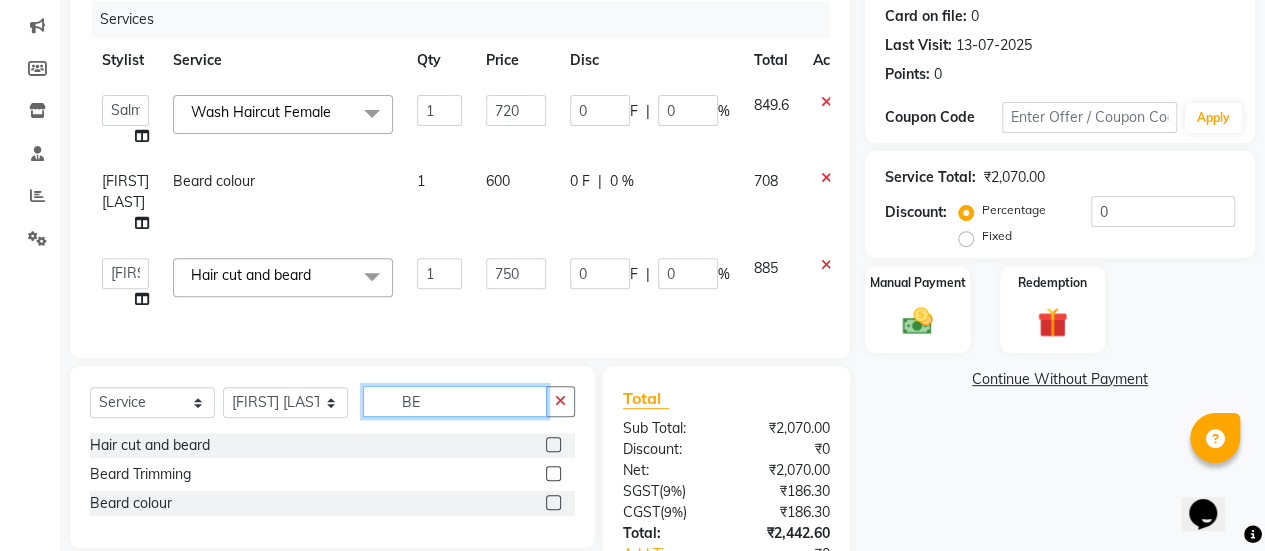 click on "BE" 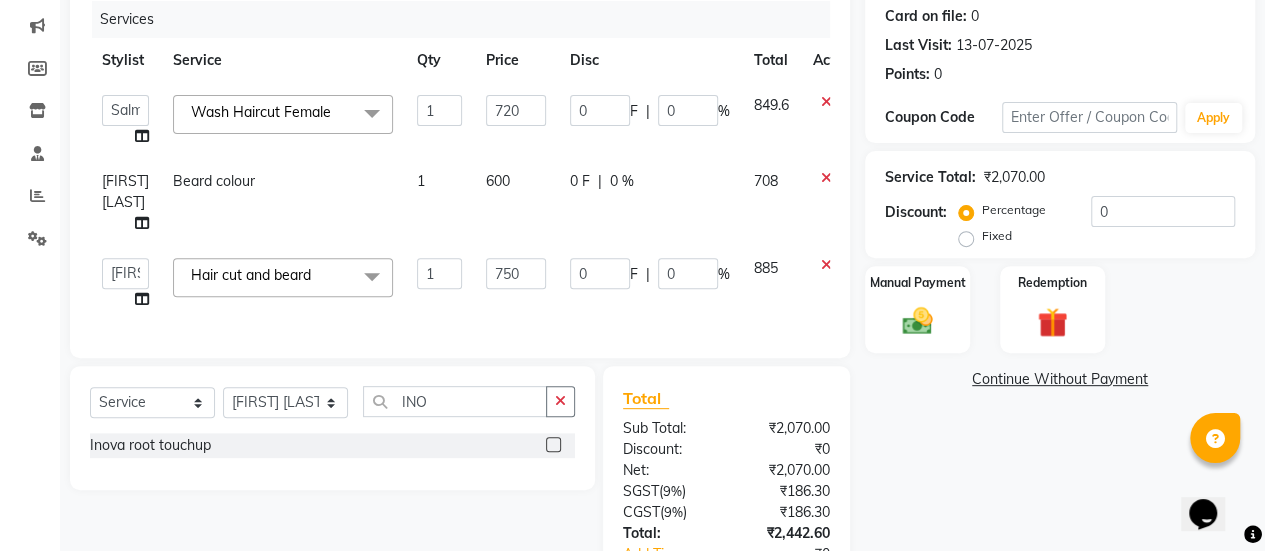 click 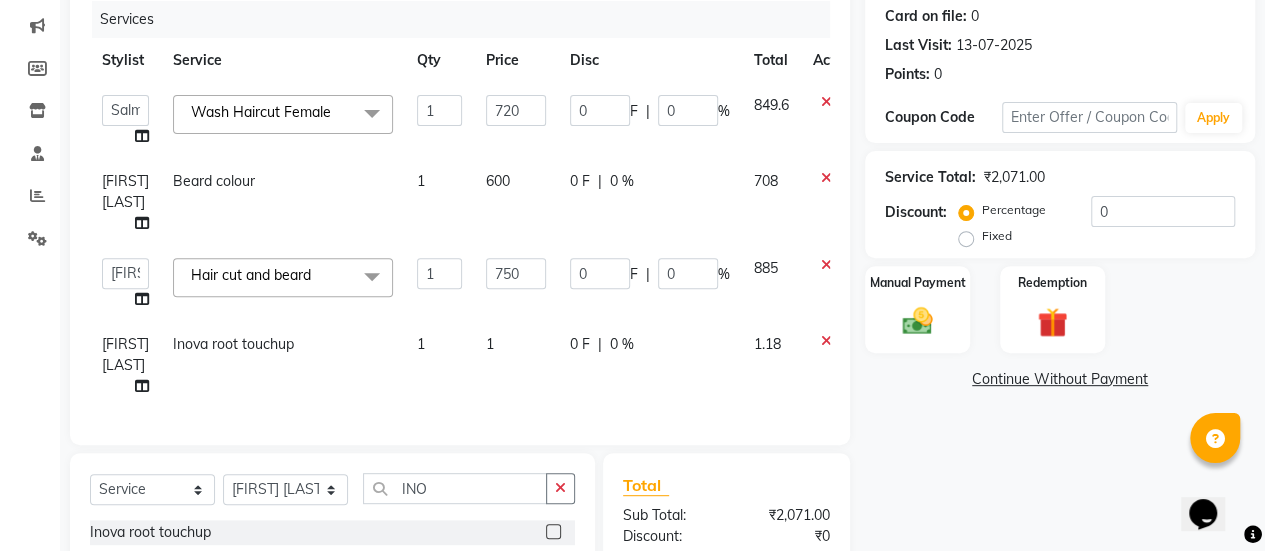 click on "1" 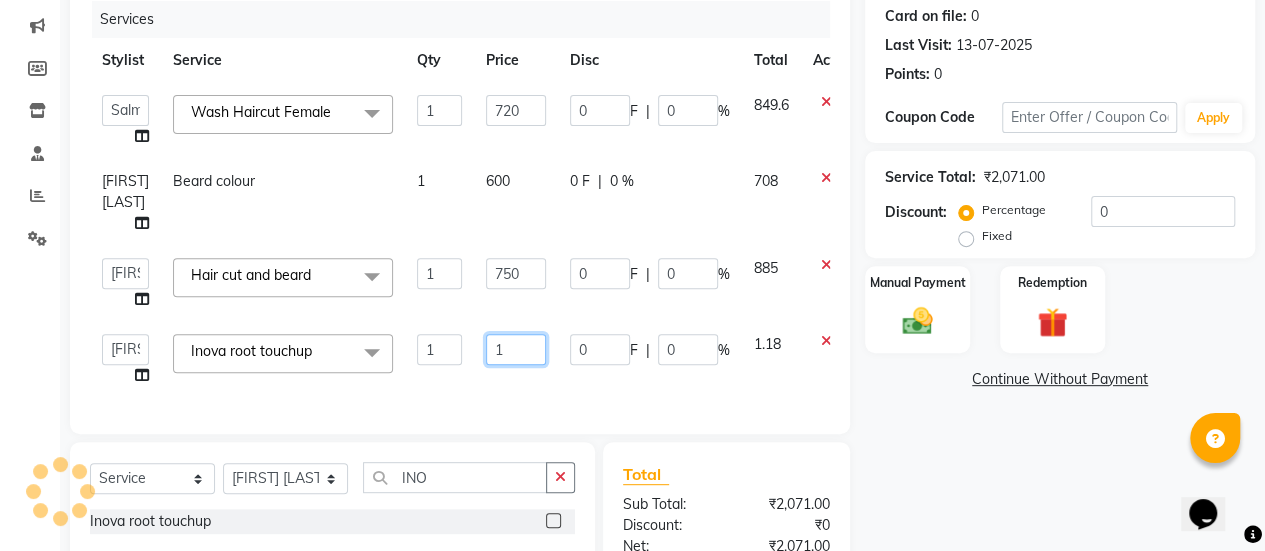 click on "1" 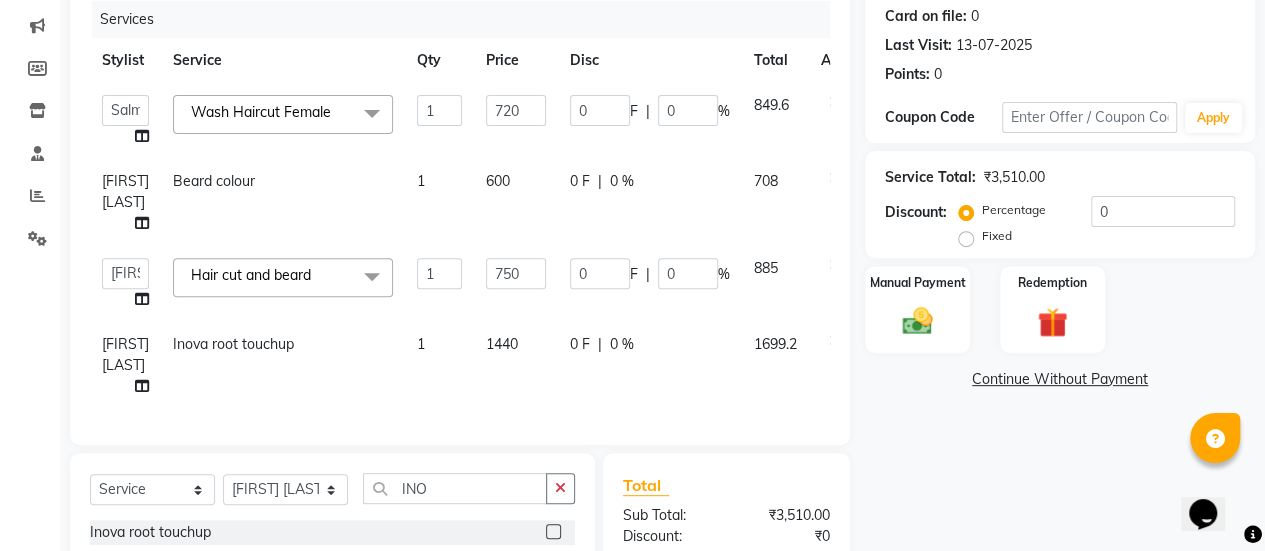 click on "0 F | 0 %" 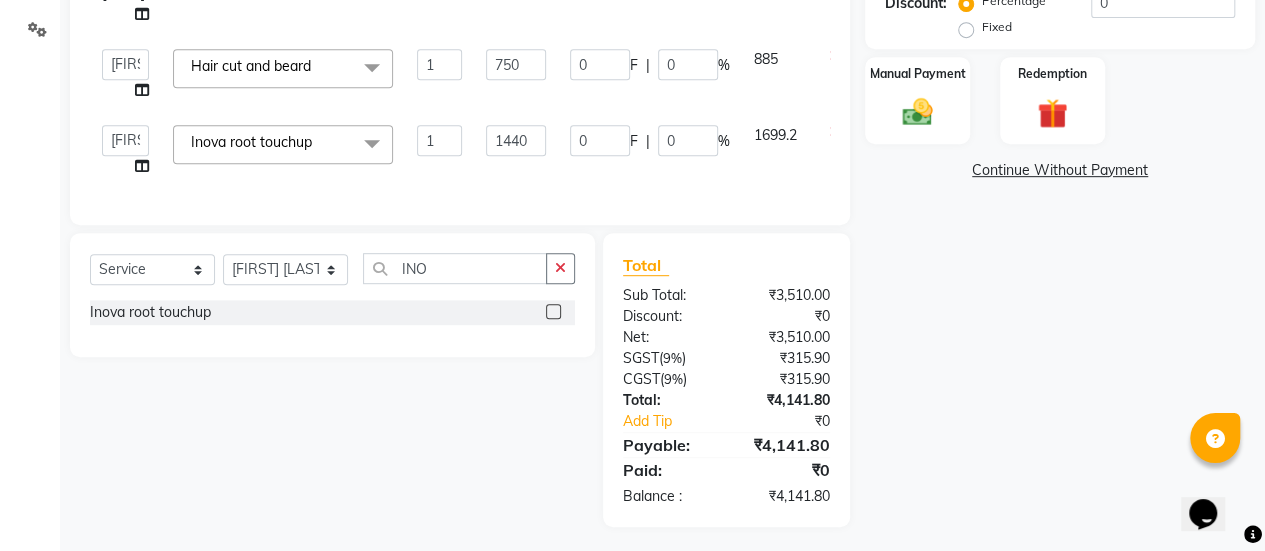 scroll, scrollTop: 476, scrollLeft: 0, axis: vertical 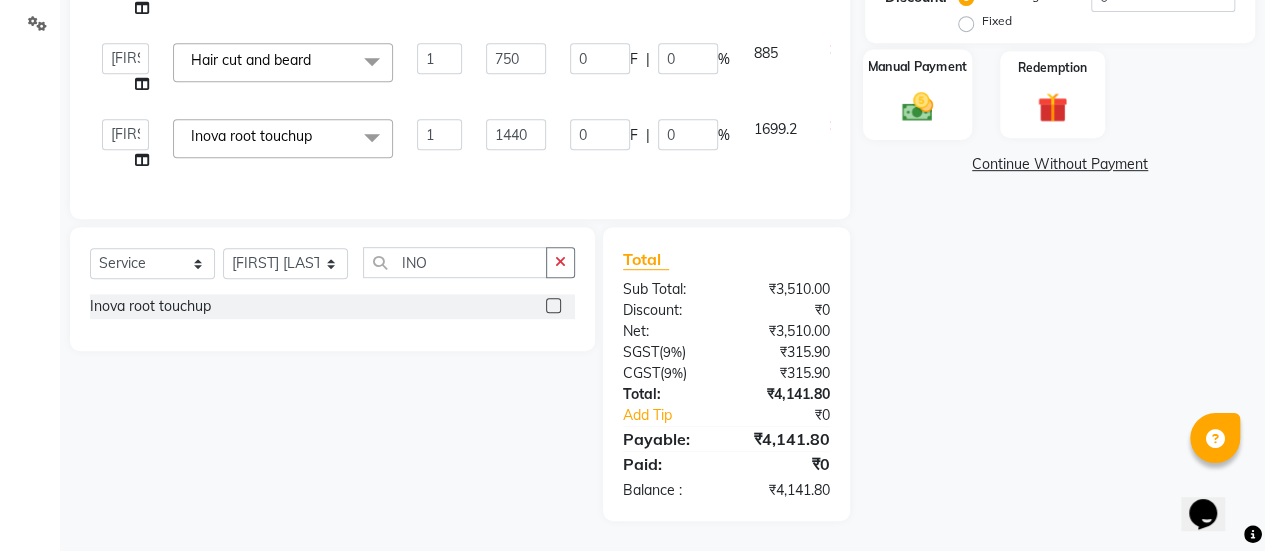 click 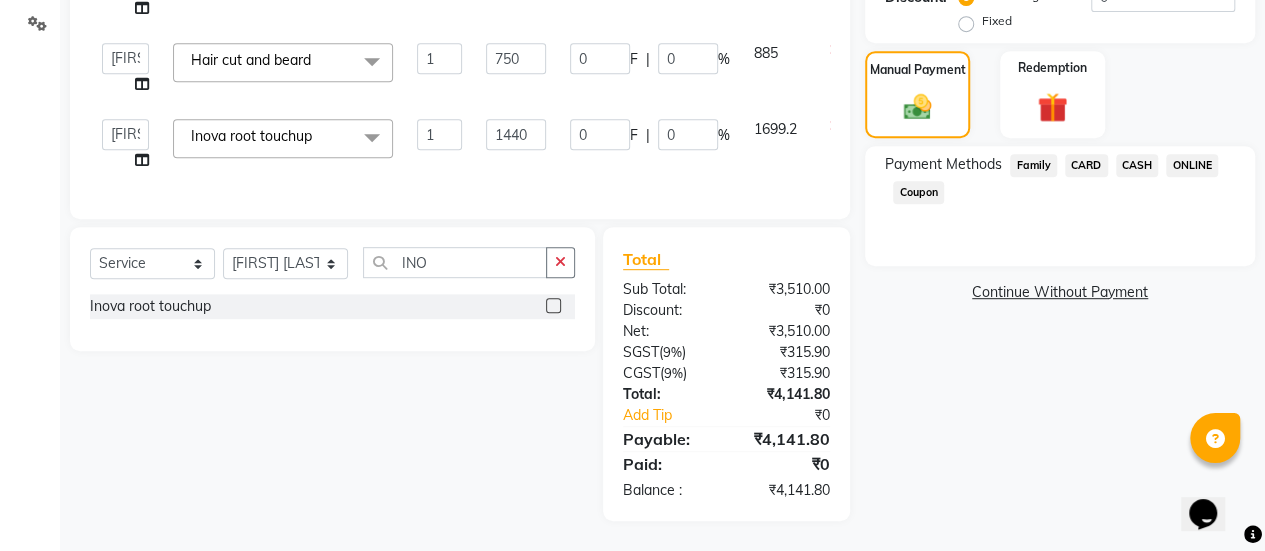 click on "ONLINE" 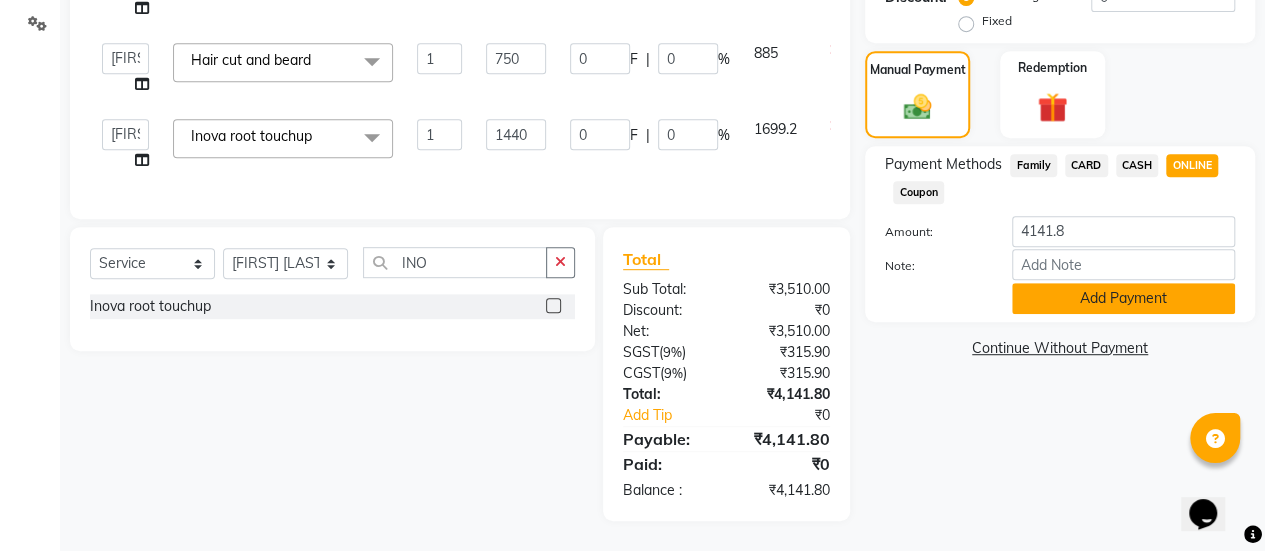 click on "Add Payment" 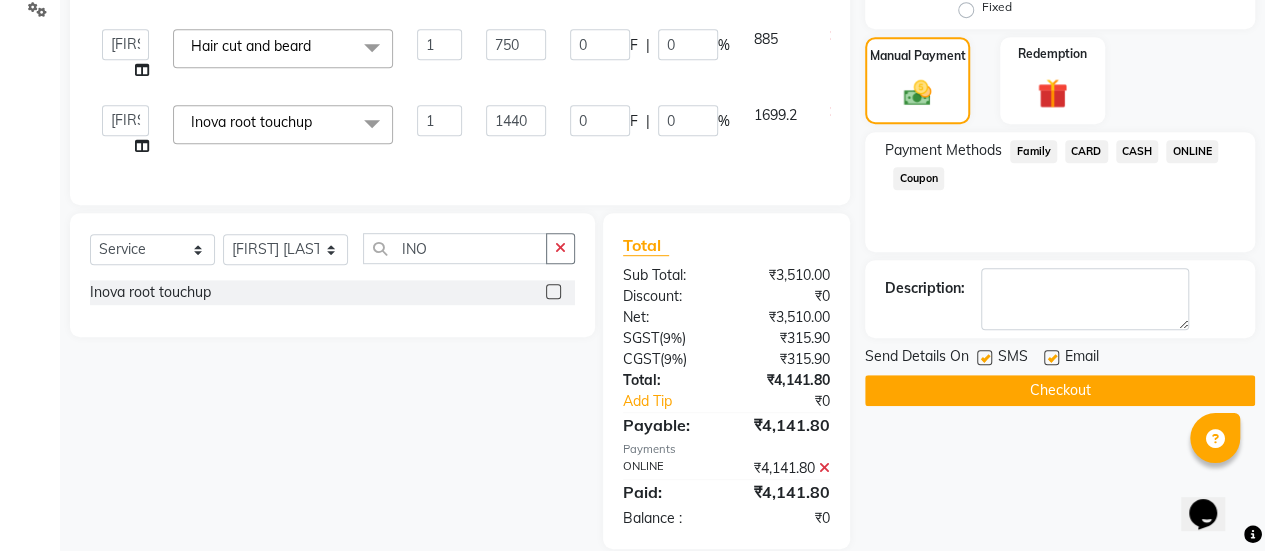 scroll, scrollTop: 517, scrollLeft: 0, axis: vertical 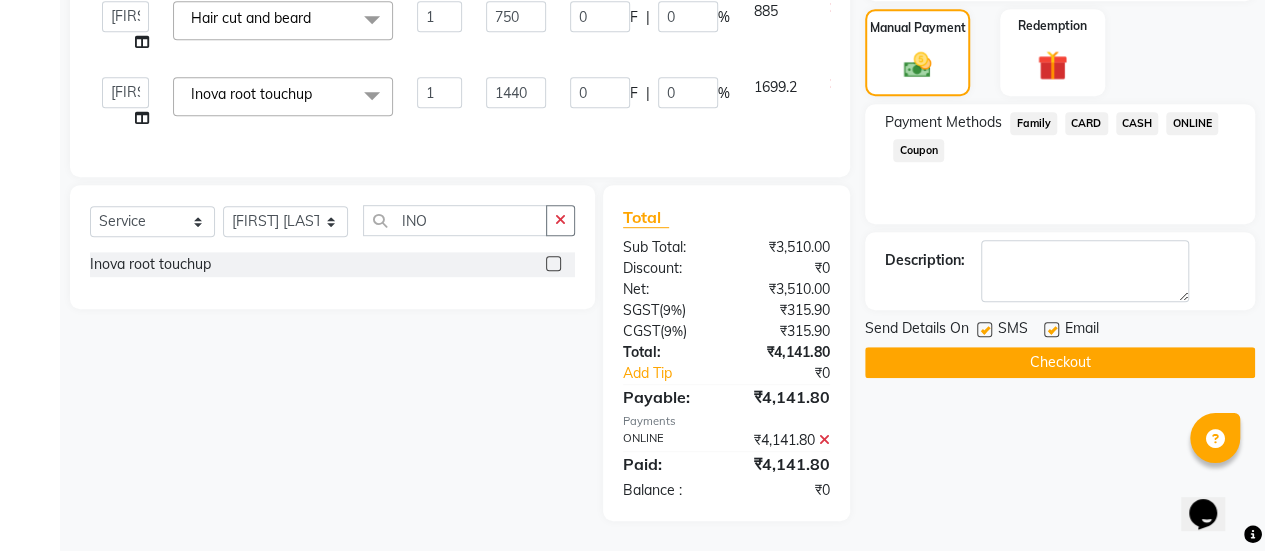 click 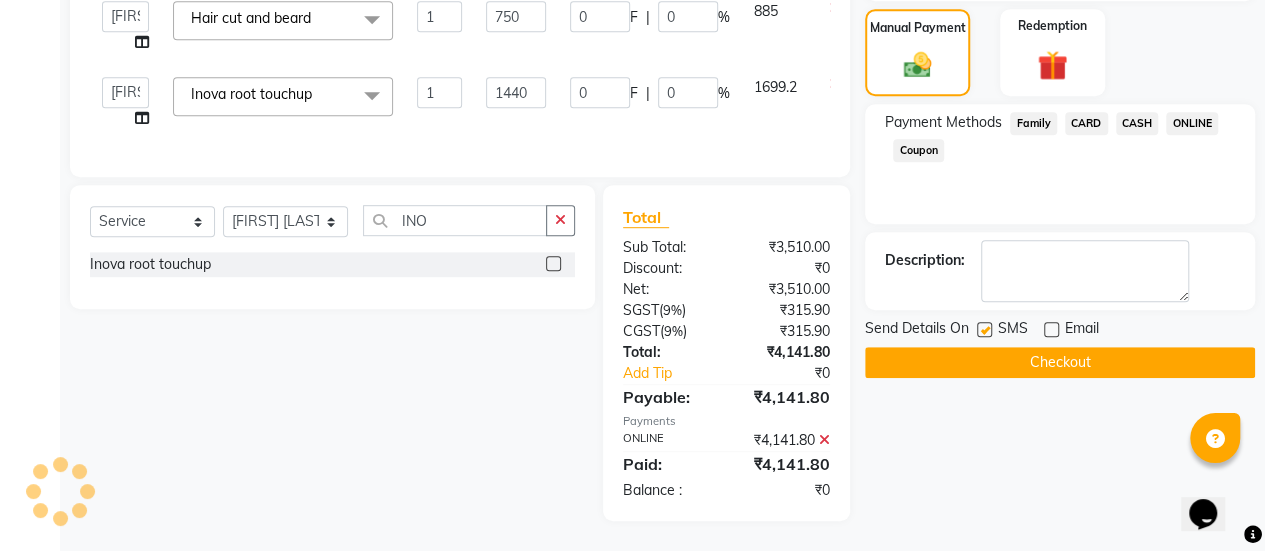 click on "Checkout" 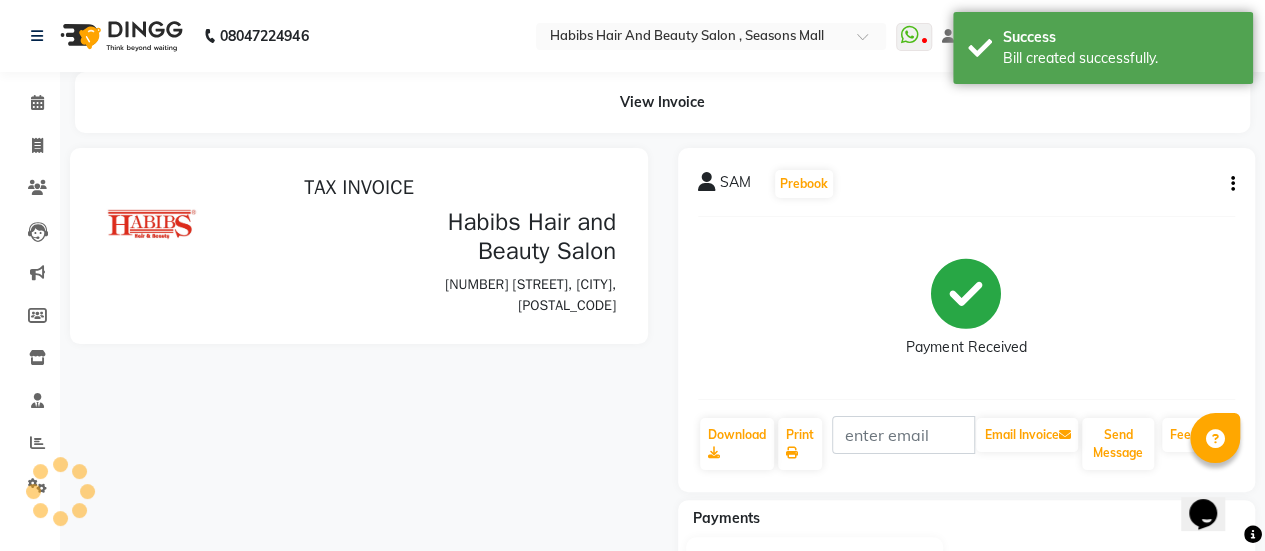 scroll, scrollTop: 0, scrollLeft: 0, axis: both 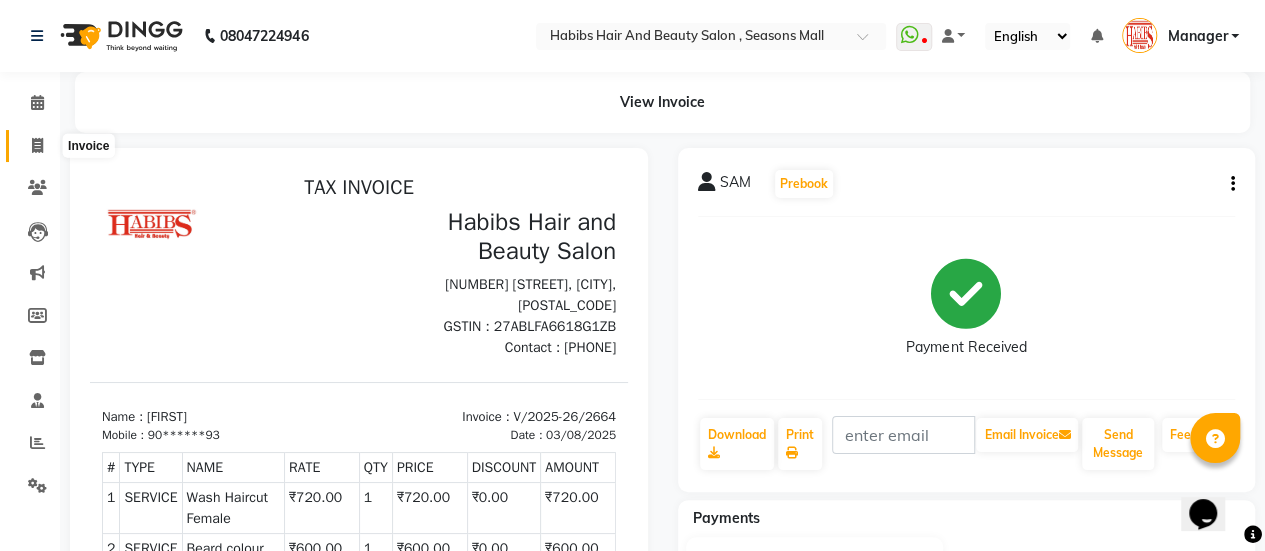 click 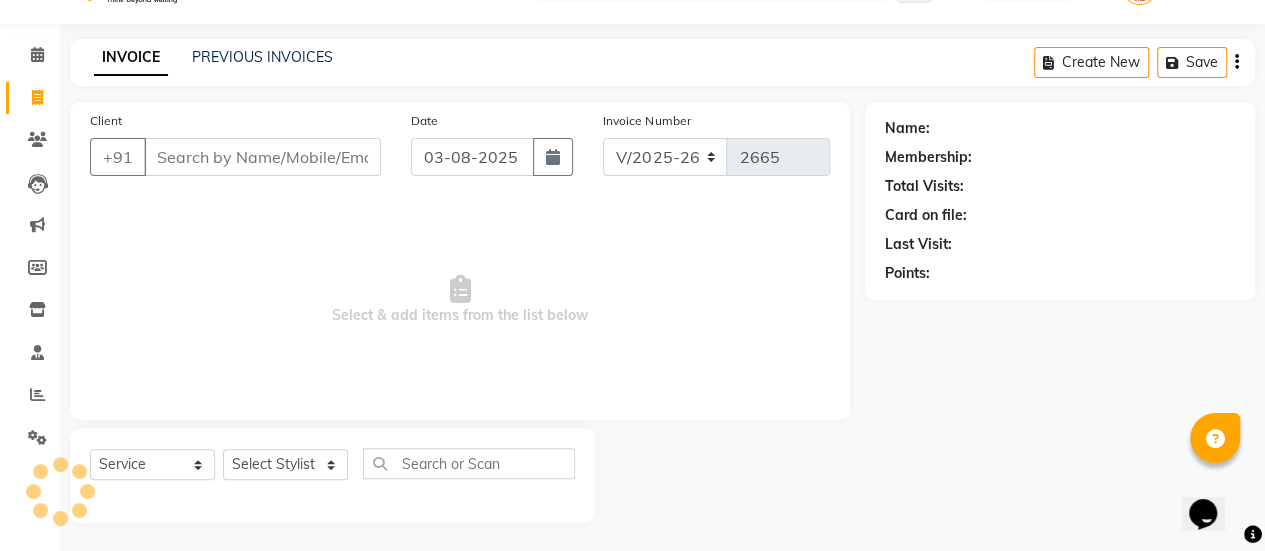 scroll, scrollTop: 49, scrollLeft: 0, axis: vertical 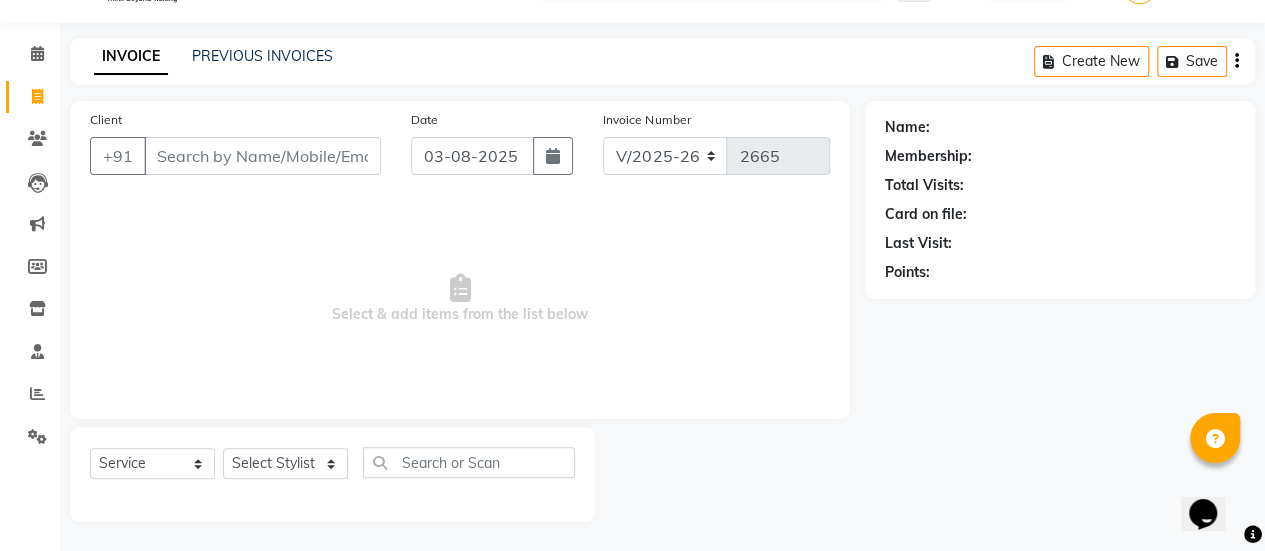 click on "Client" at bounding box center [262, 156] 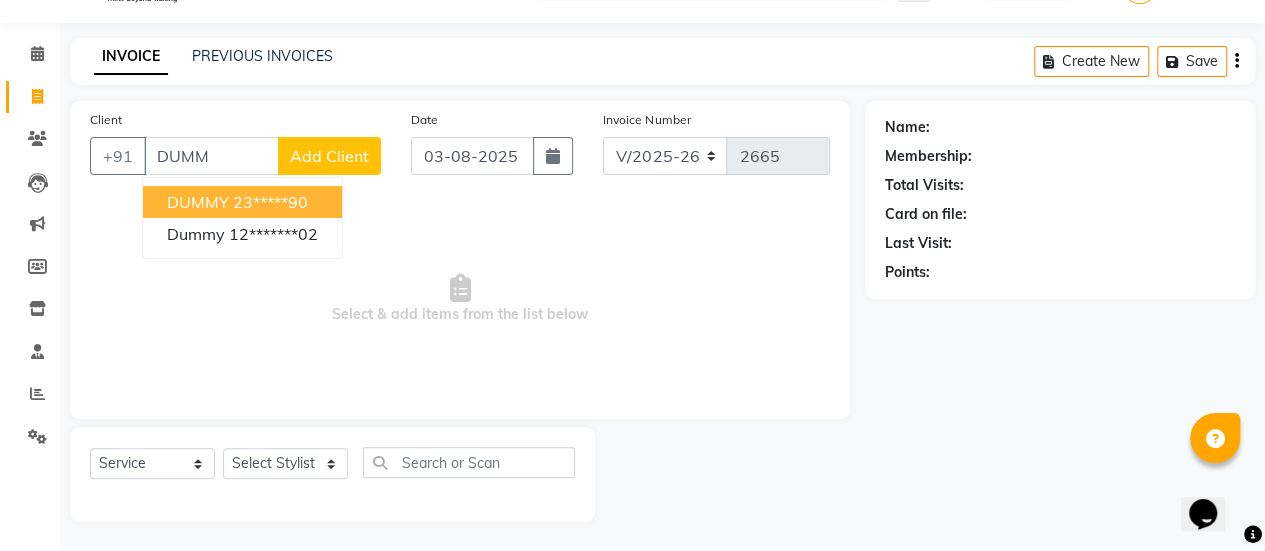 click on "23*****90" at bounding box center (270, 202) 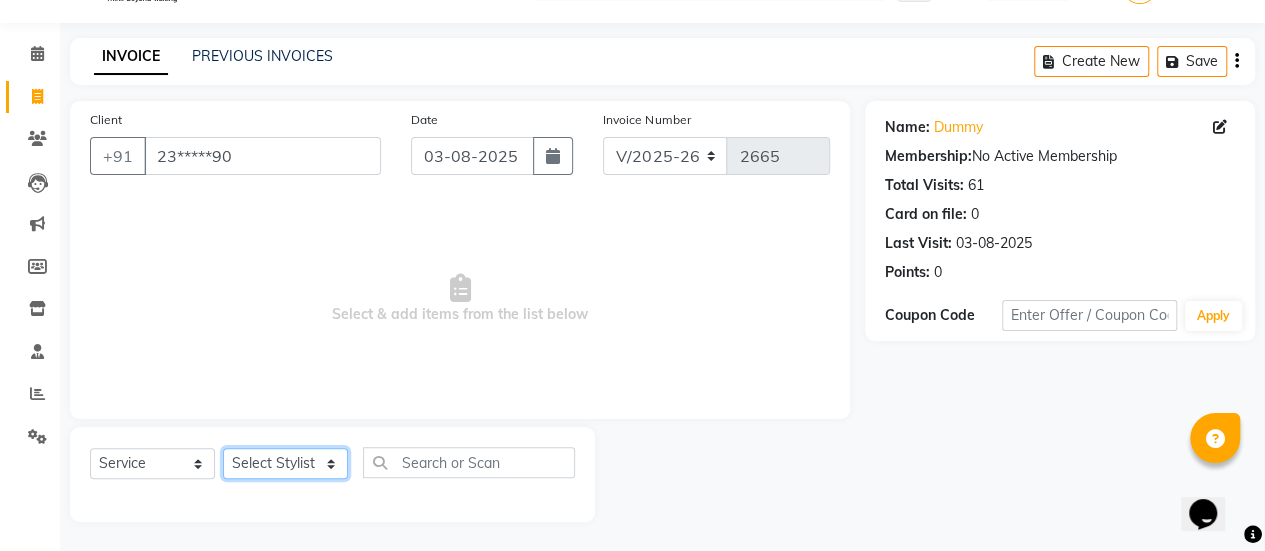 click on "Select Stylist [FIRST] [FIRST] [FIRST] Manager [FIRST] [FIRST] [FIRST] [FIRST] [FIRST] [FIRST] [FIRST] [FIRST] [FIRST] [FIRST] [FIRST]" 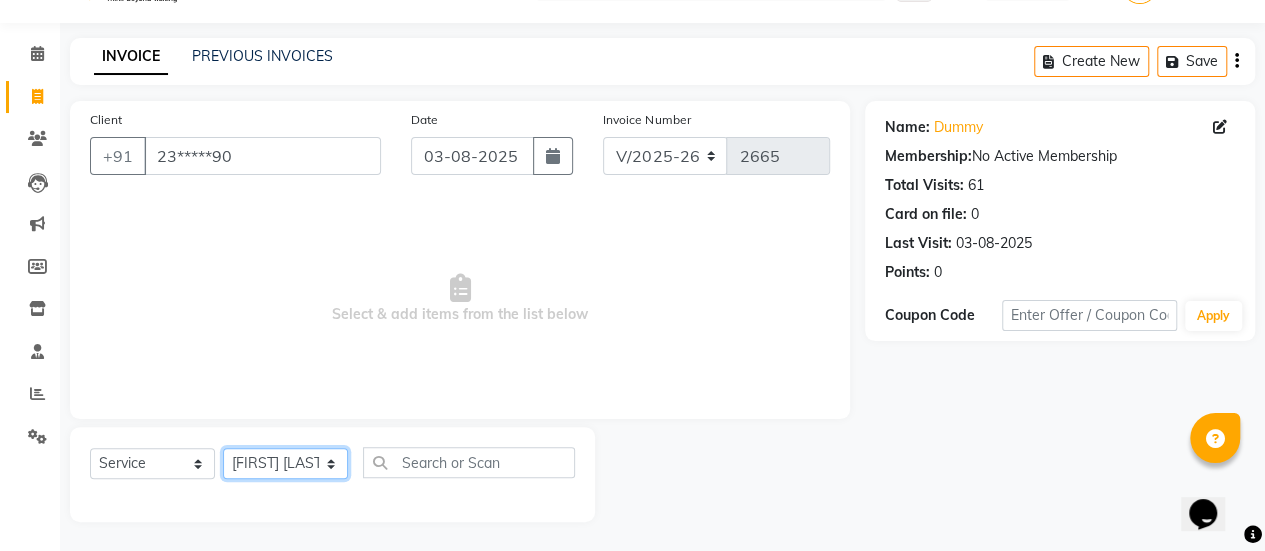 click on "Select Stylist [FIRST] [FIRST] [FIRST] Manager [FIRST] [FIRST] [FIRST] [FIRST] [FIRST] [FIRST] [FIRST] [FIRST] [FIRST] [FIRST] [FIRST]" 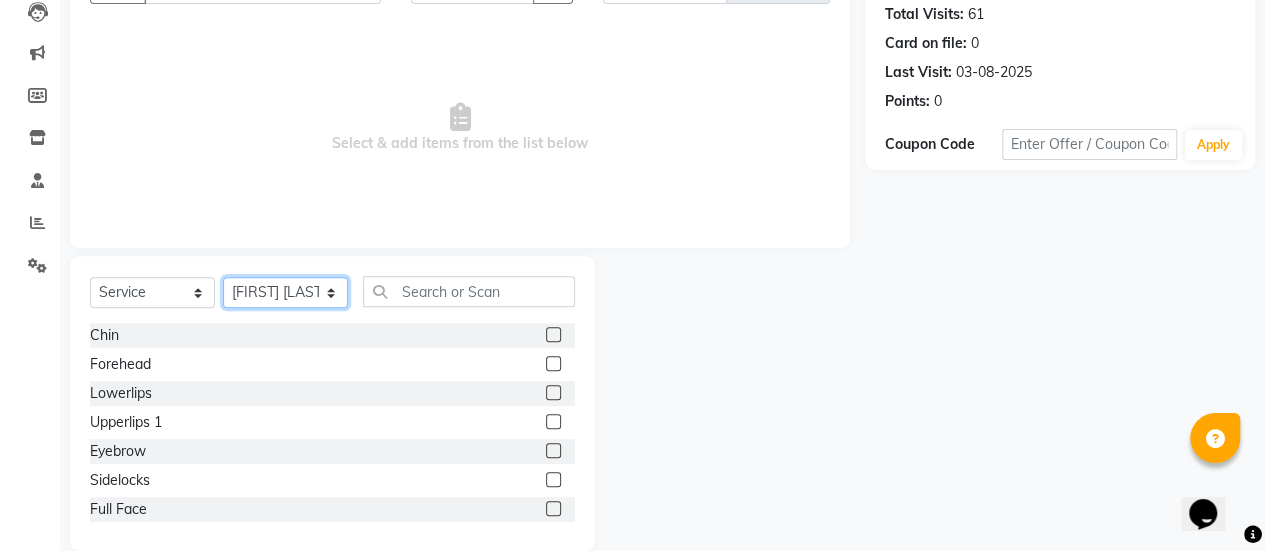 scroll, scrollTop: 225, scrollLeft: 0, axis: vertical 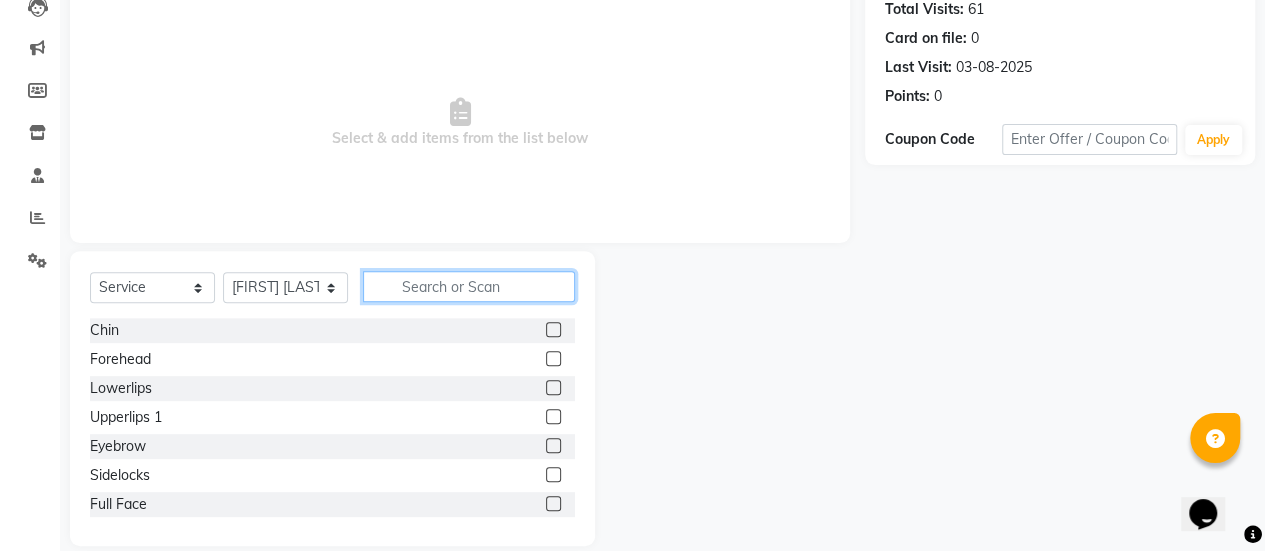 click 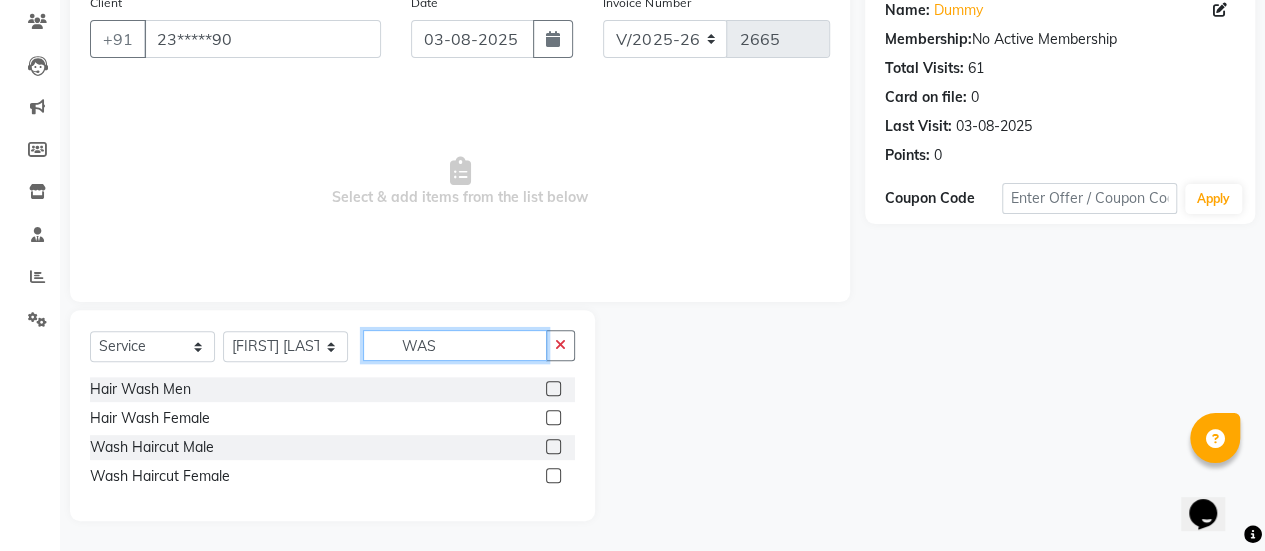 scroll, scrollTop: 165, scrollLeft: 0, axis: vertical 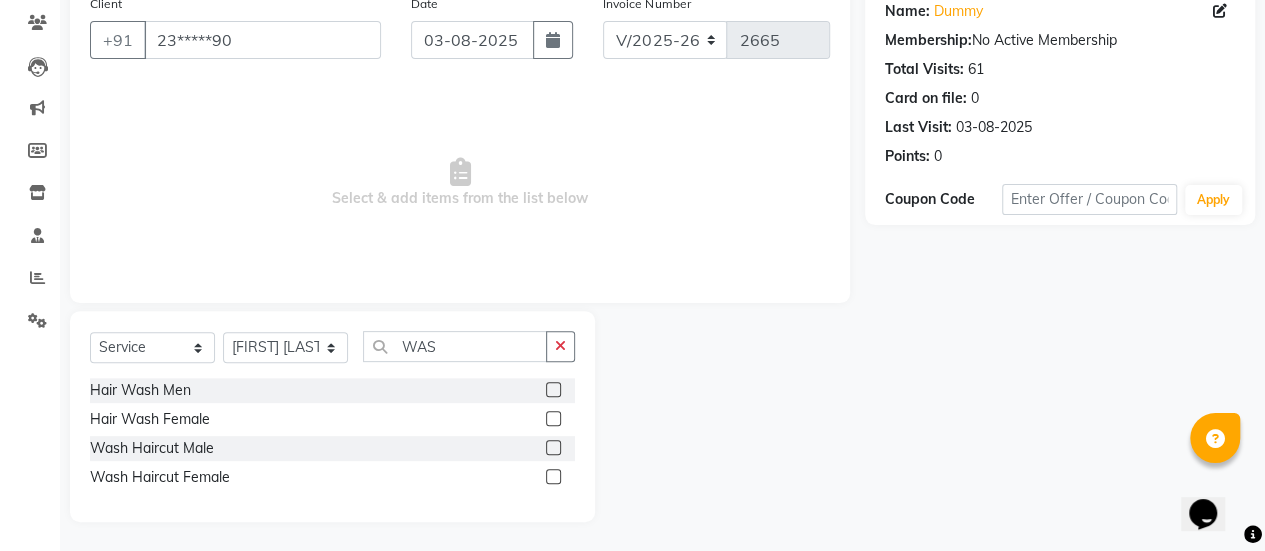 click 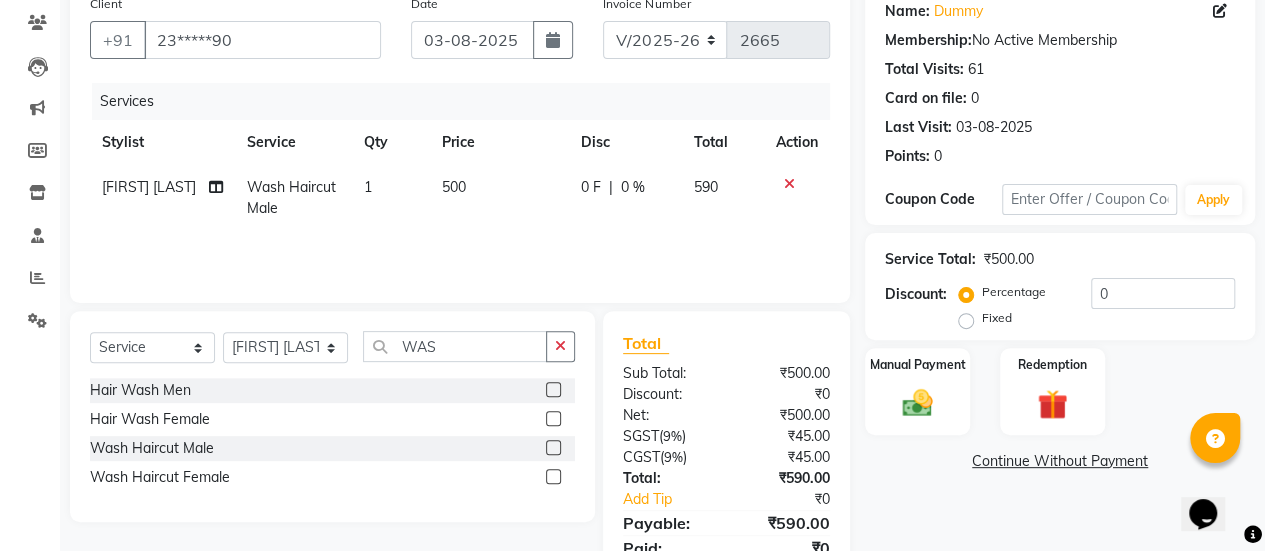 click on "500" 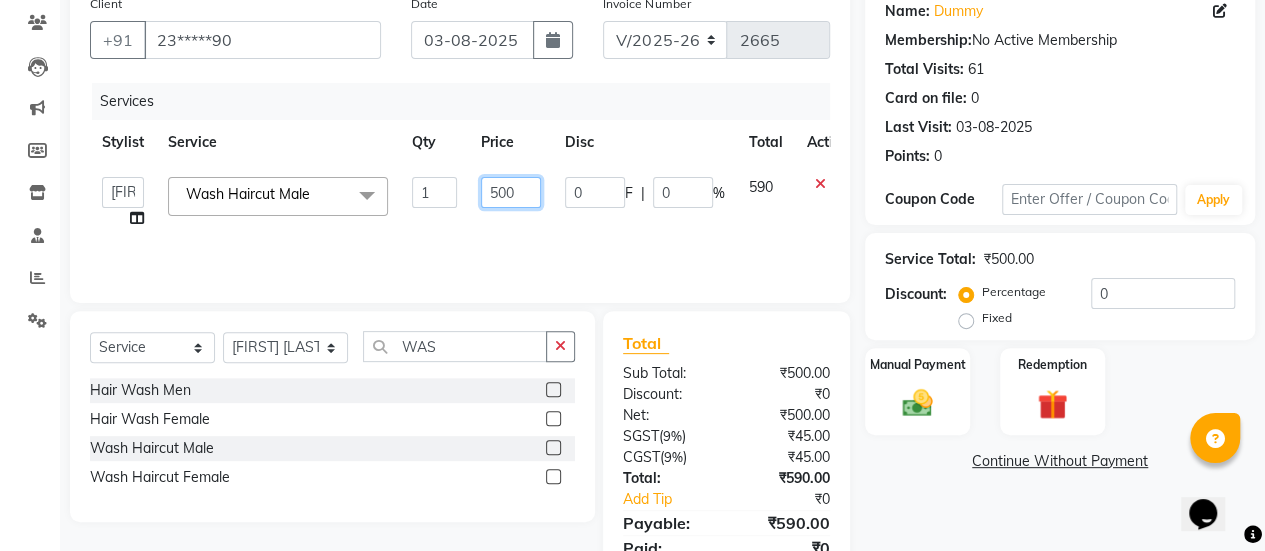 click on "500" 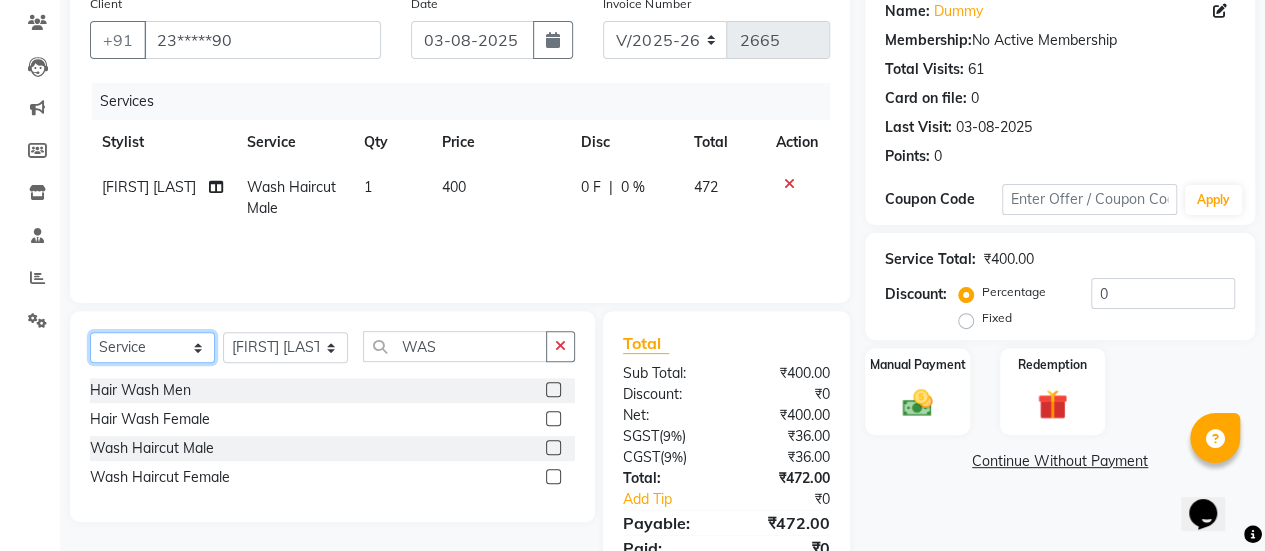 click on "Select  Service  Product  Membership  Package Voucher Prepaid Gift Card" 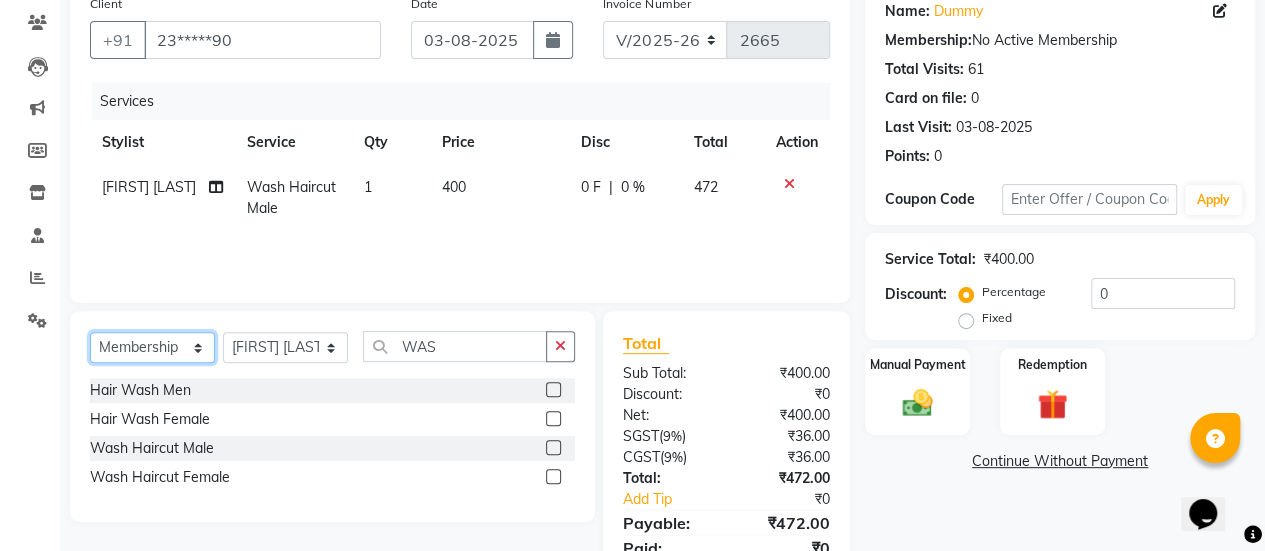 click on "Select  Service  Product  Membership  Package Voucher Prepaid Gift Card" 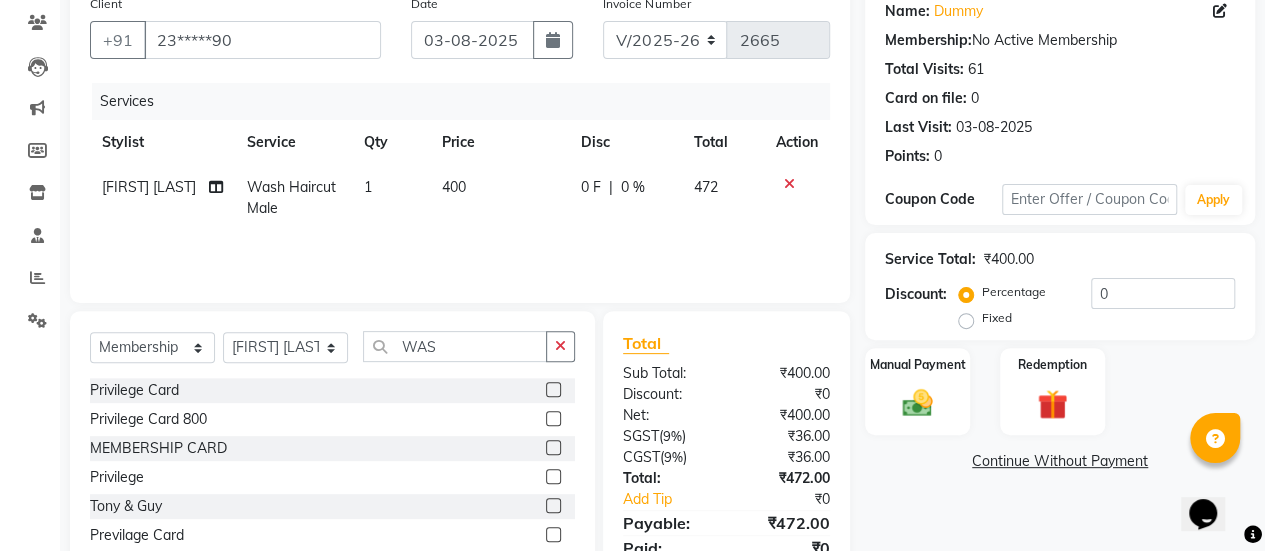 click 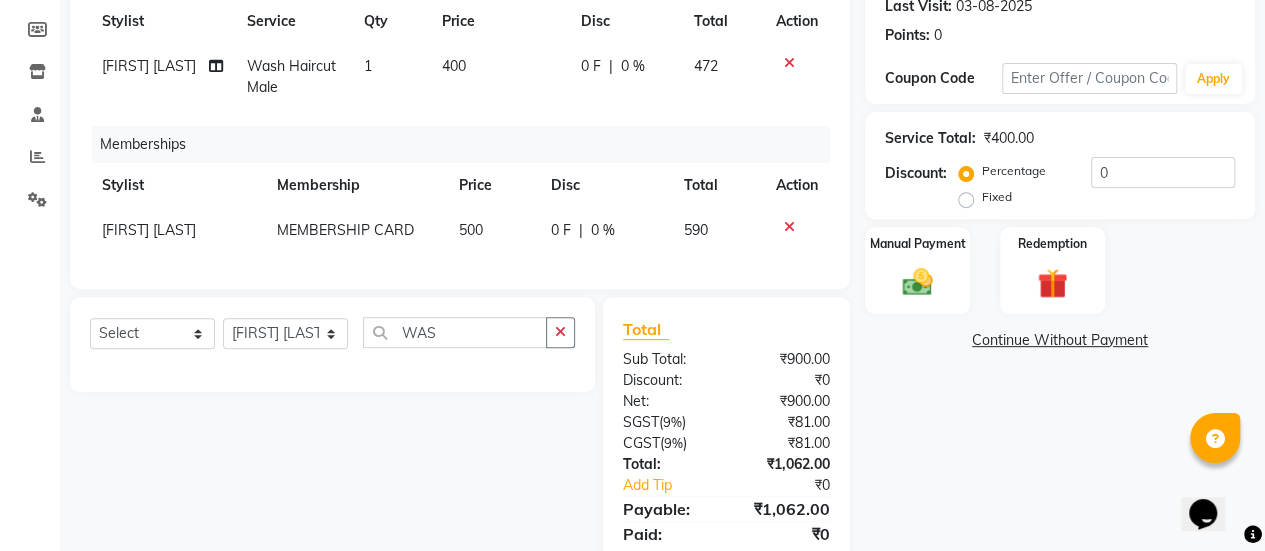 scroll, scrollTop: 287, scrollLeft: 0, axis: vertical 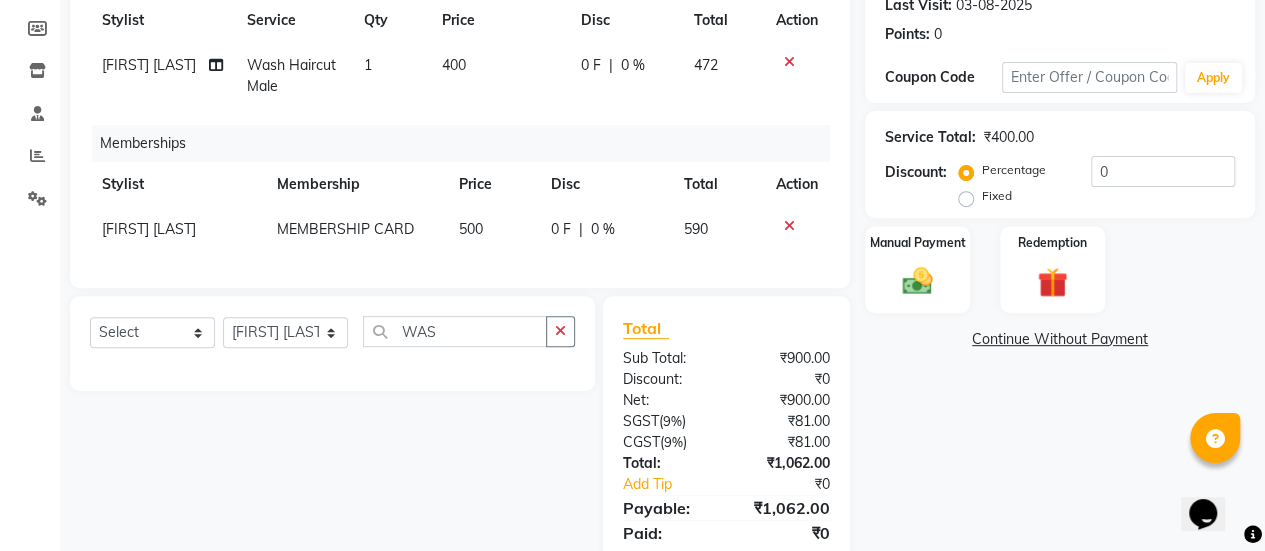 click on "500" 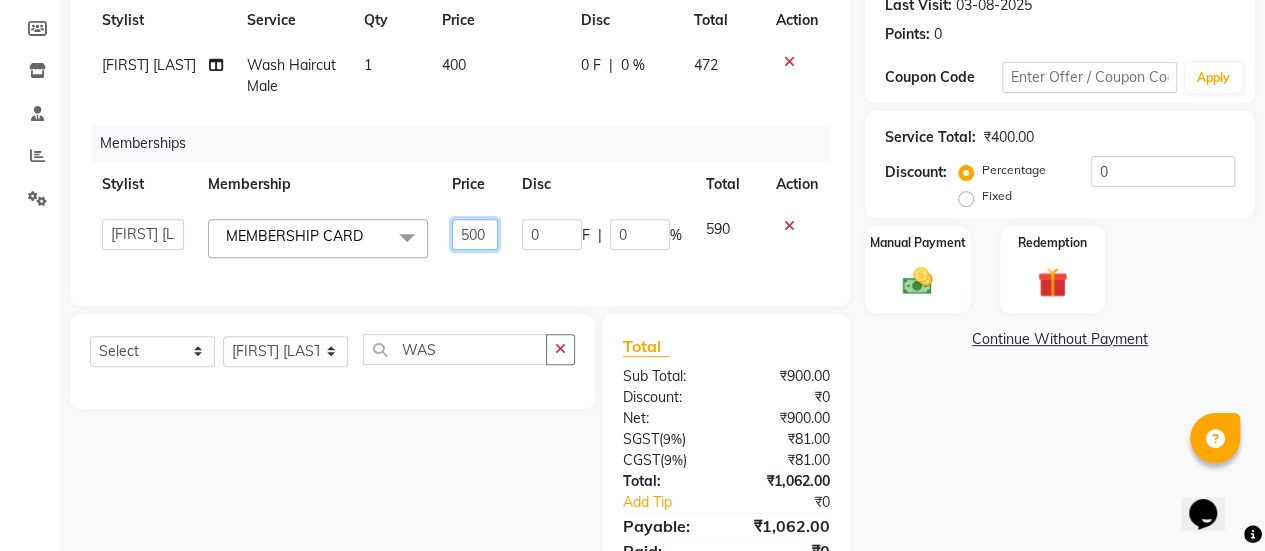 click on "500" 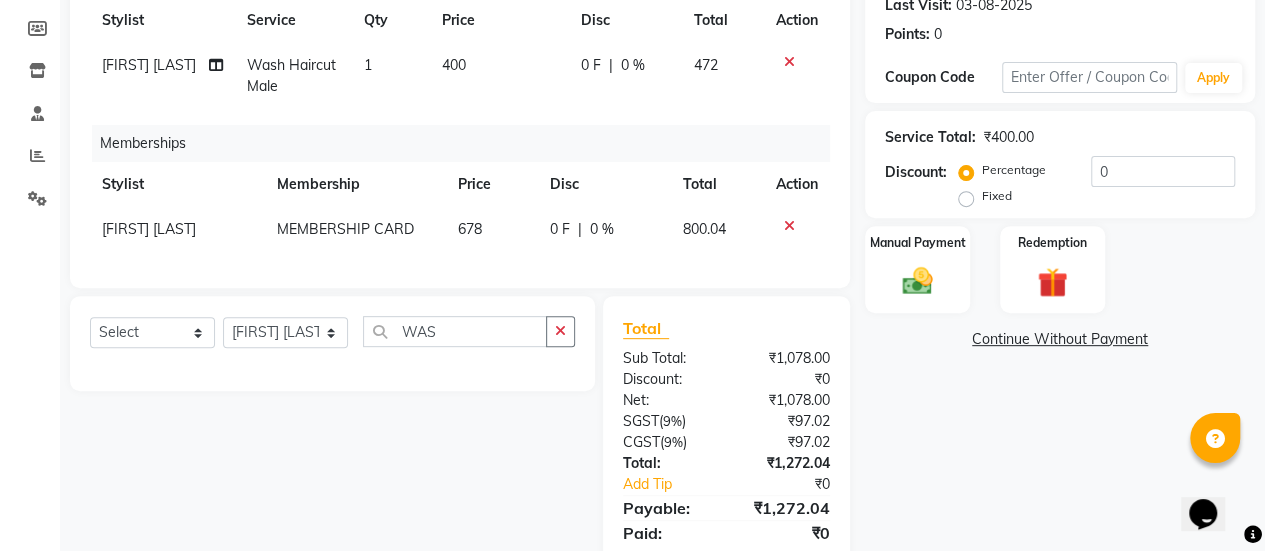 click on "Services Stylist Service Qty Price Disc Total Action [FIRST] [LAST] [FIRST] [FIRST] 1 400 0 F | 0 % 472 Memberships Stylist Membership Price Disc Total Action [FIRST] [LAST] MEMBERSHIP CARD 678 0 F | 0 % 800.04" 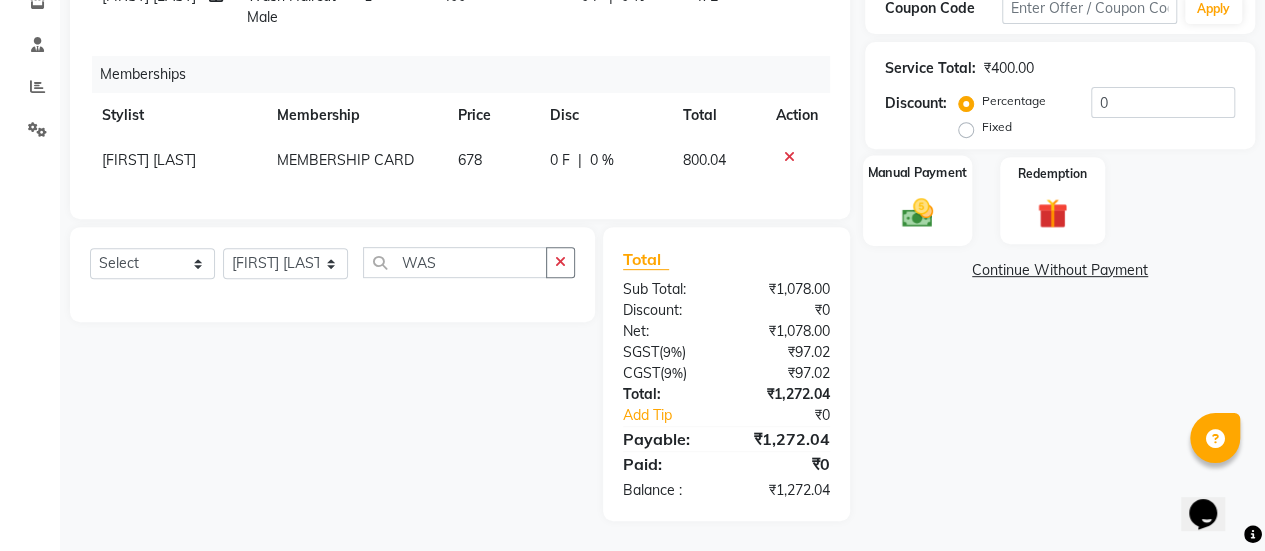 click on "Manual Payment" 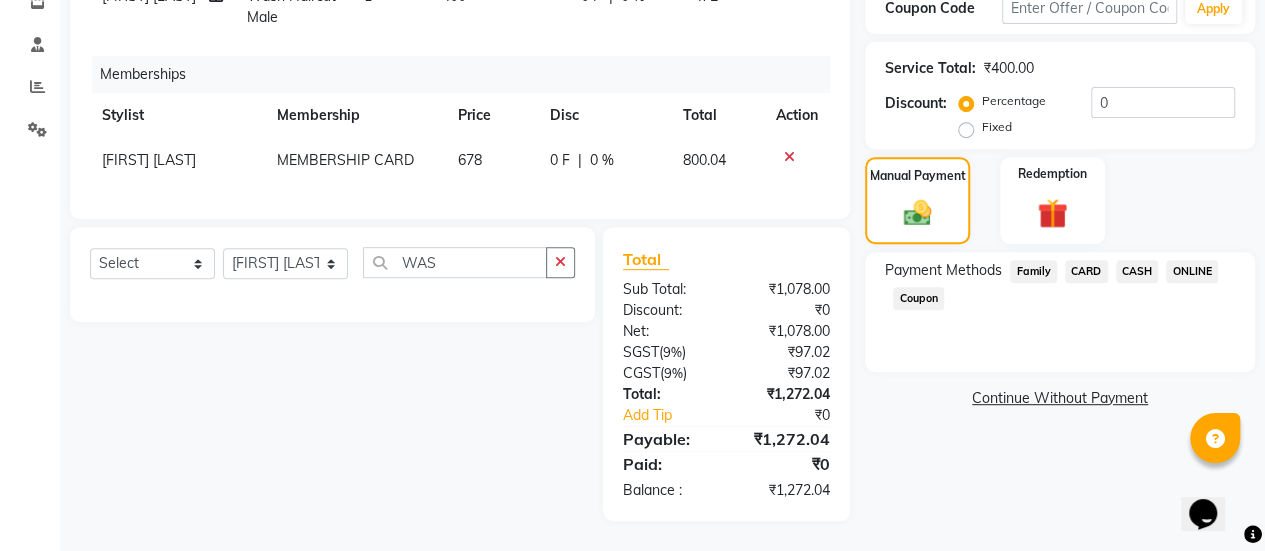 click on "ONLINE" 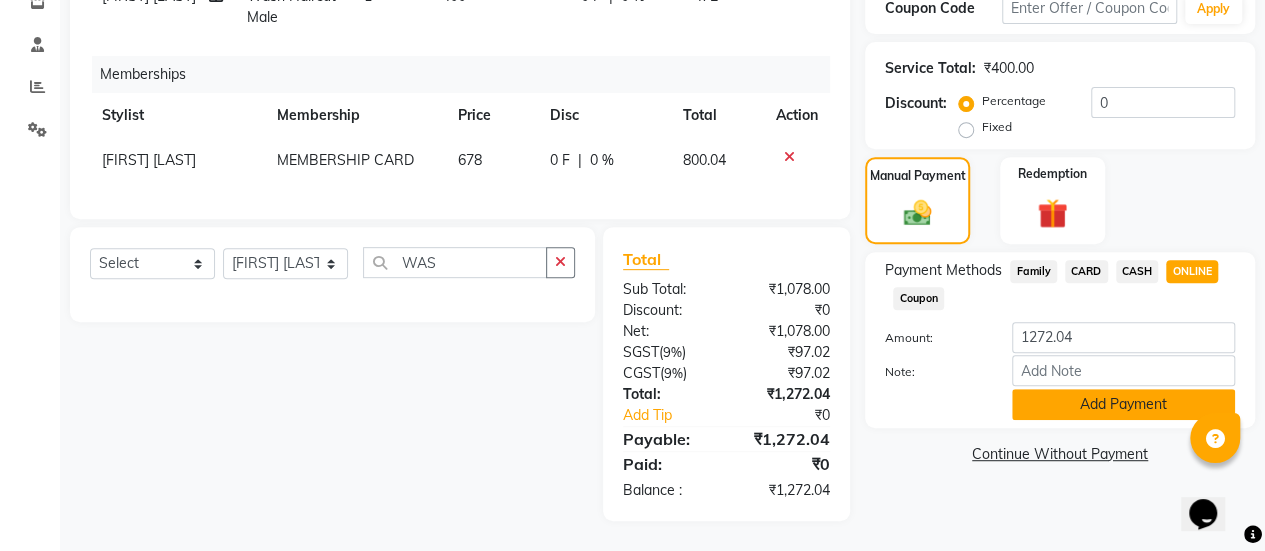 click on "Add Payment" 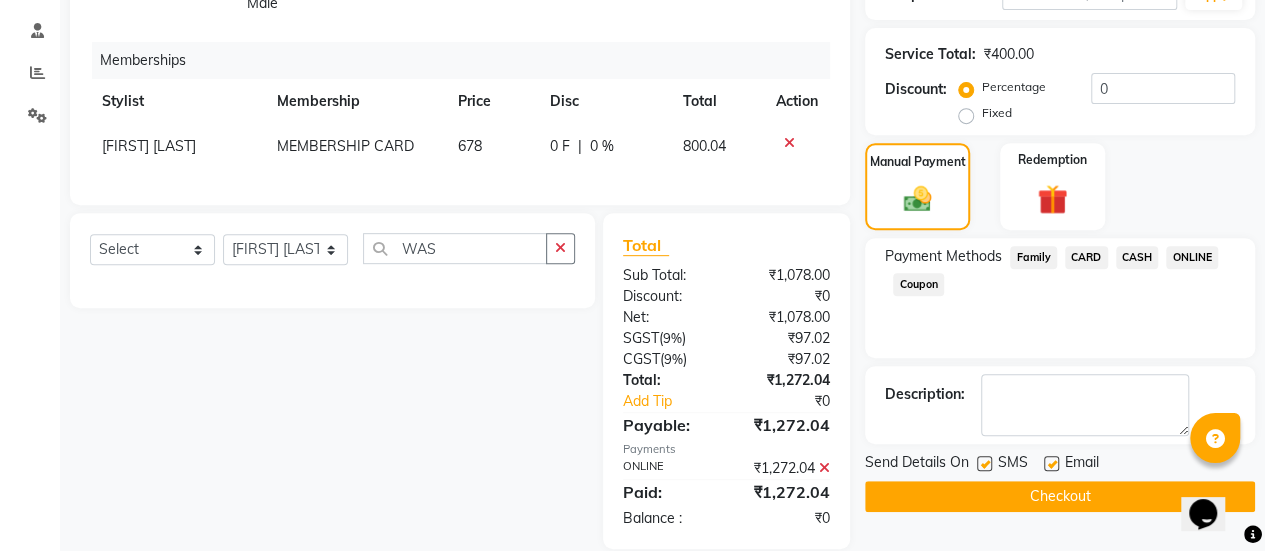 scroll, scrollTop: 411, scrollLeft: 0, axis: vertical 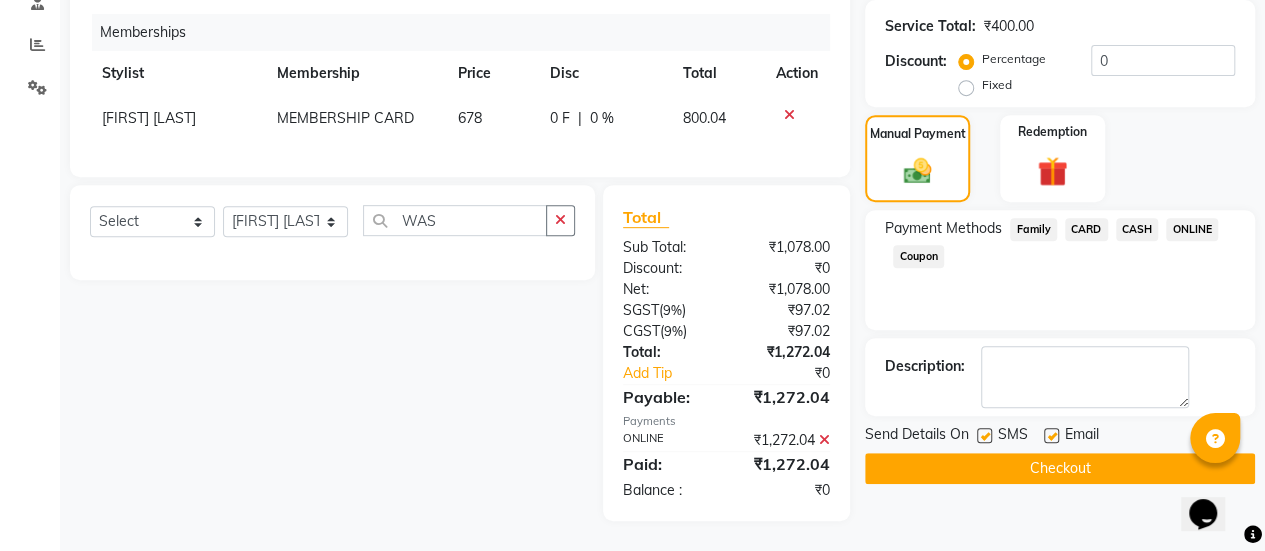 click 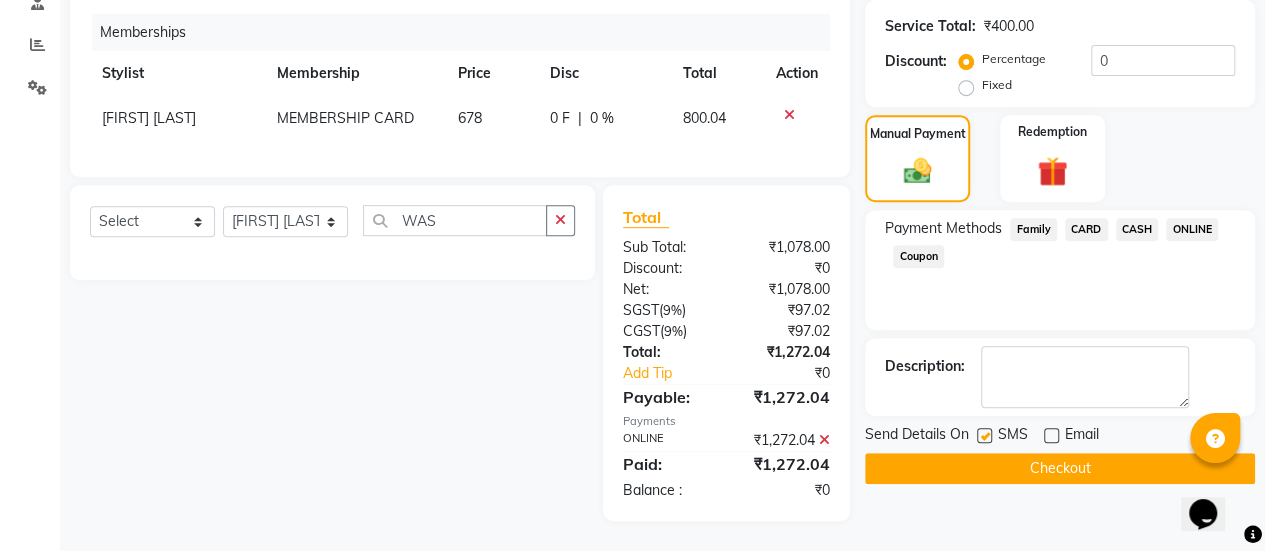 click on "Checkout" 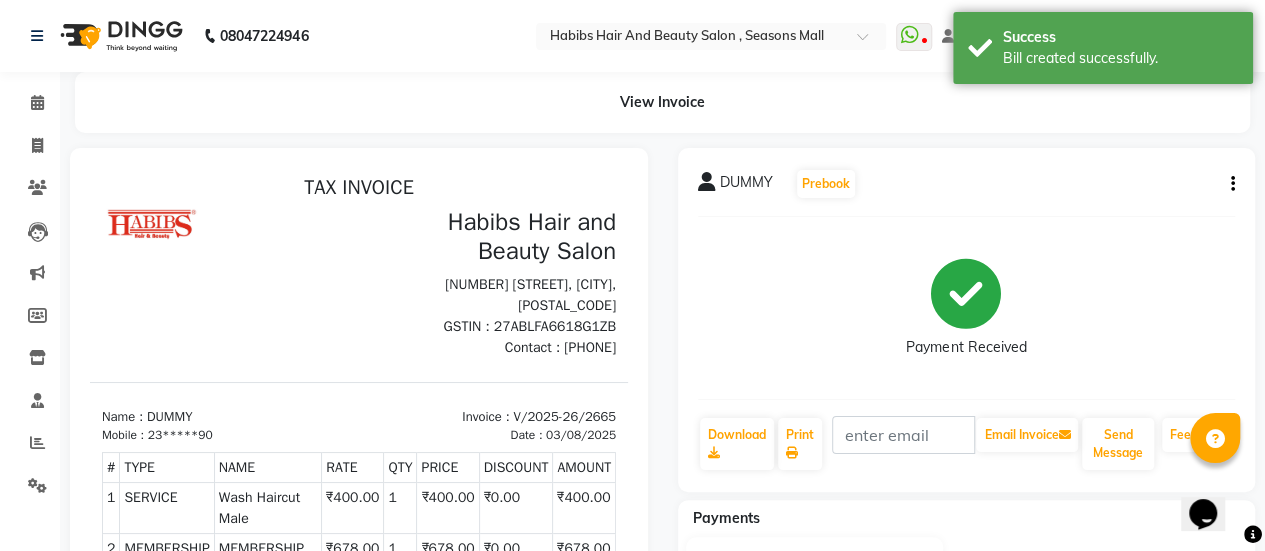 scroll, scrollTop: 0, scrollLeft: 0, axis: both 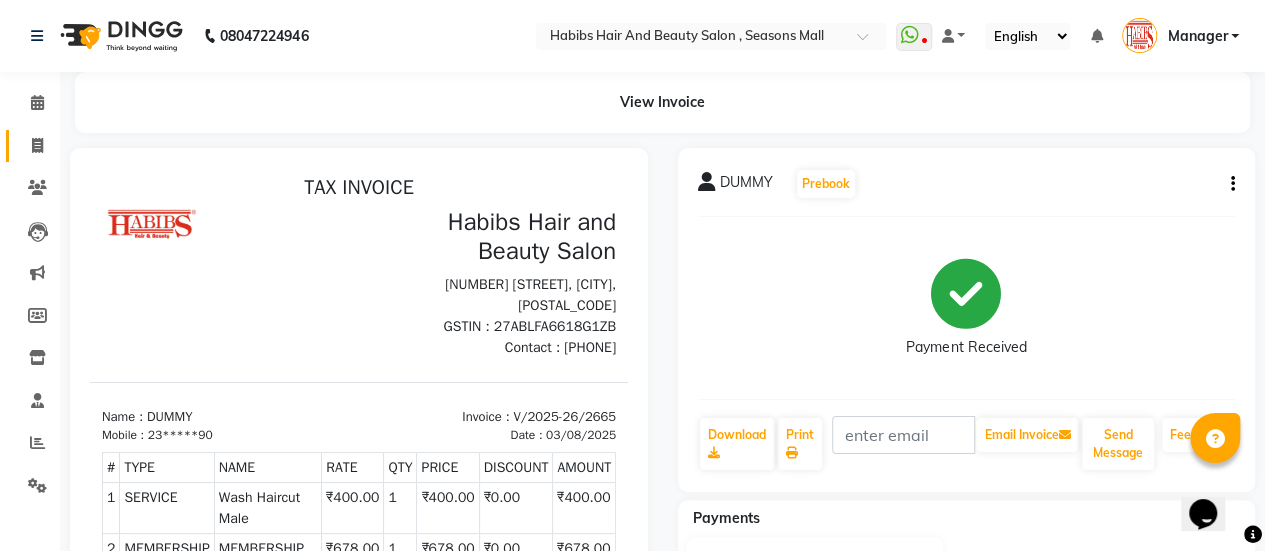 click 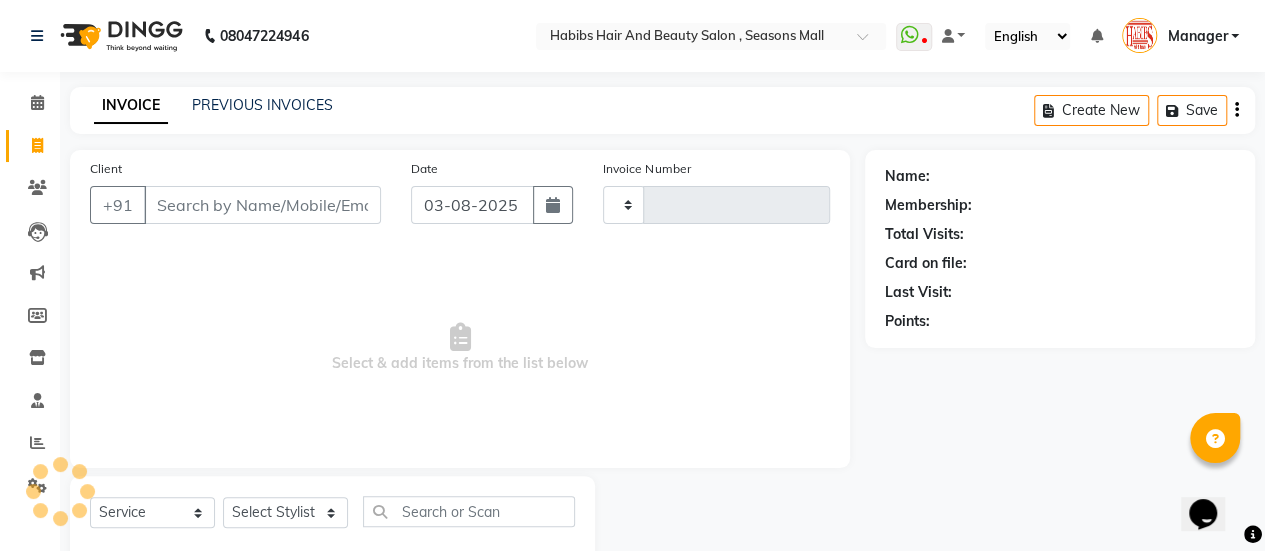 scroll, scrollTop: 49, scrollLeft: 0, axis: vertical 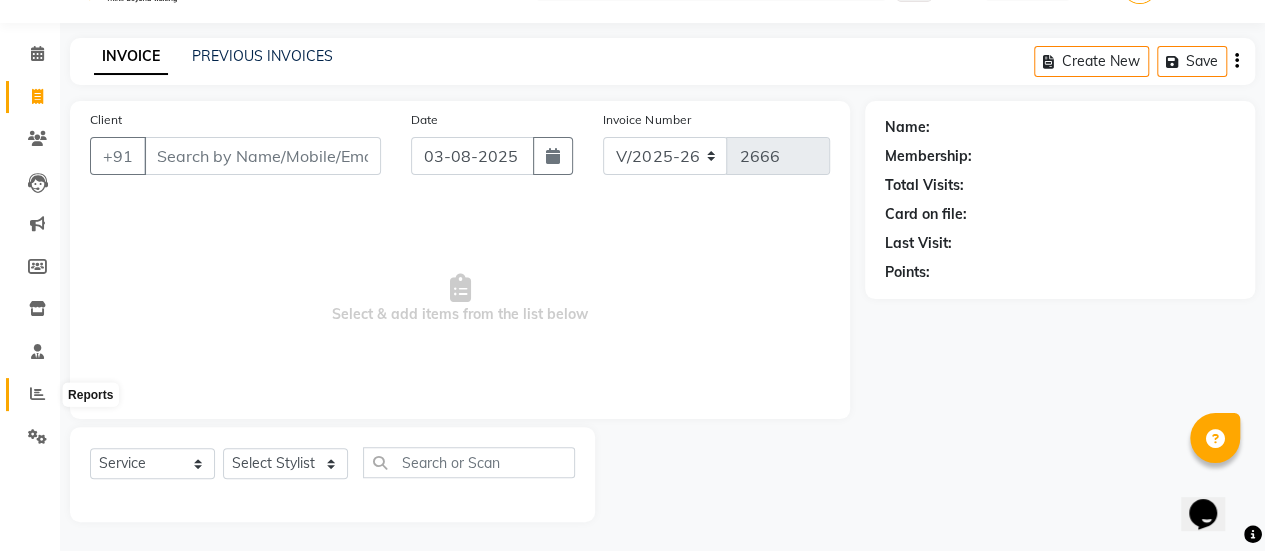click 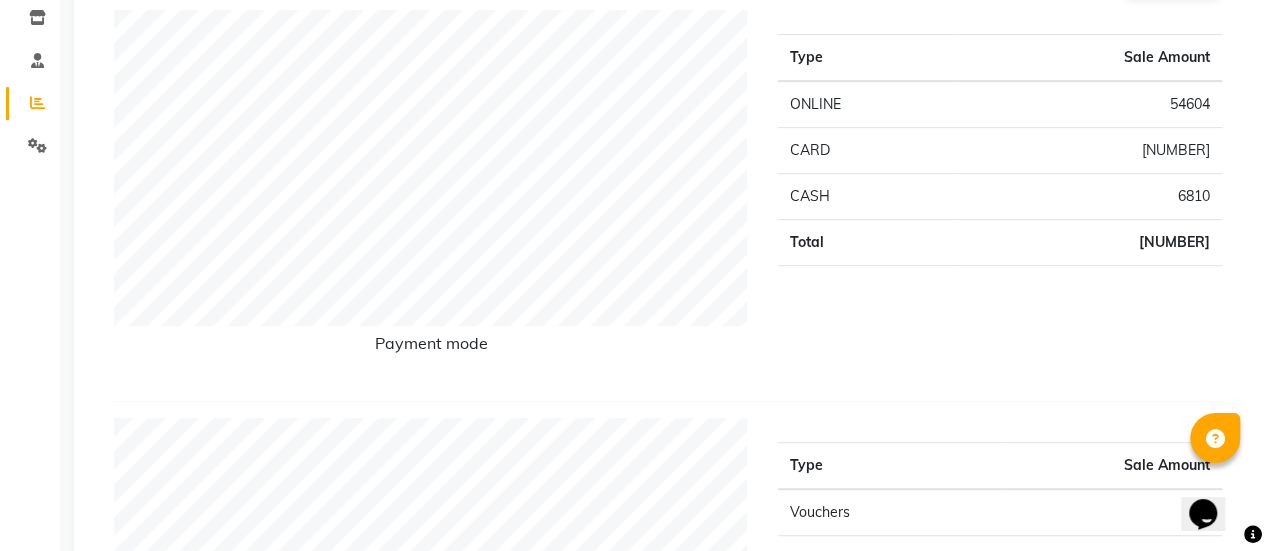 scroll, scrollTop: 0, scrollLeft: 0, axis: both 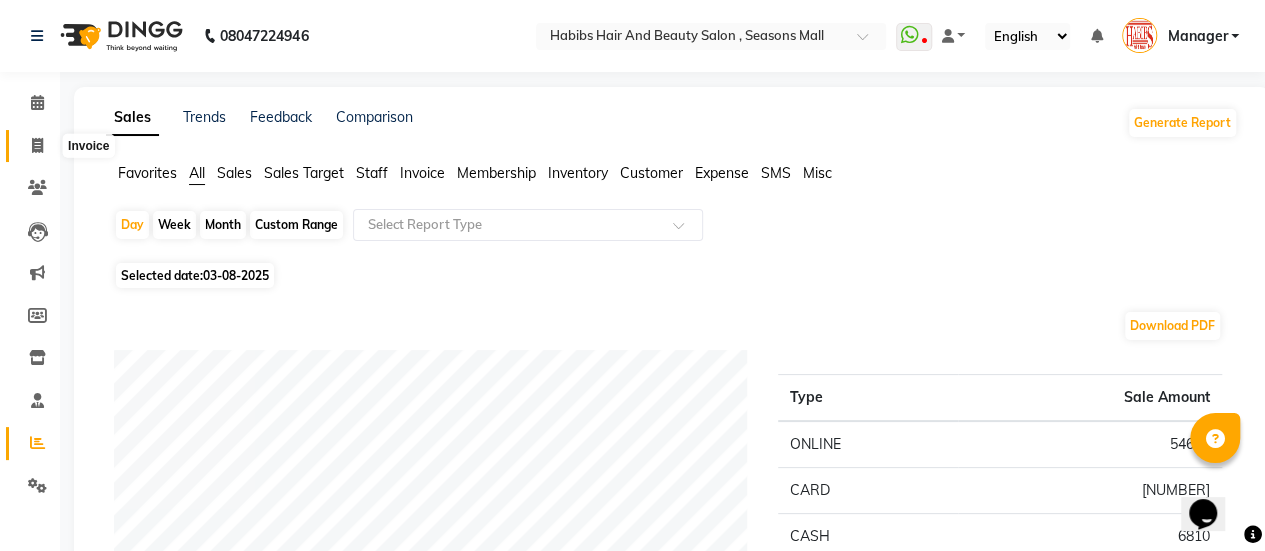 click 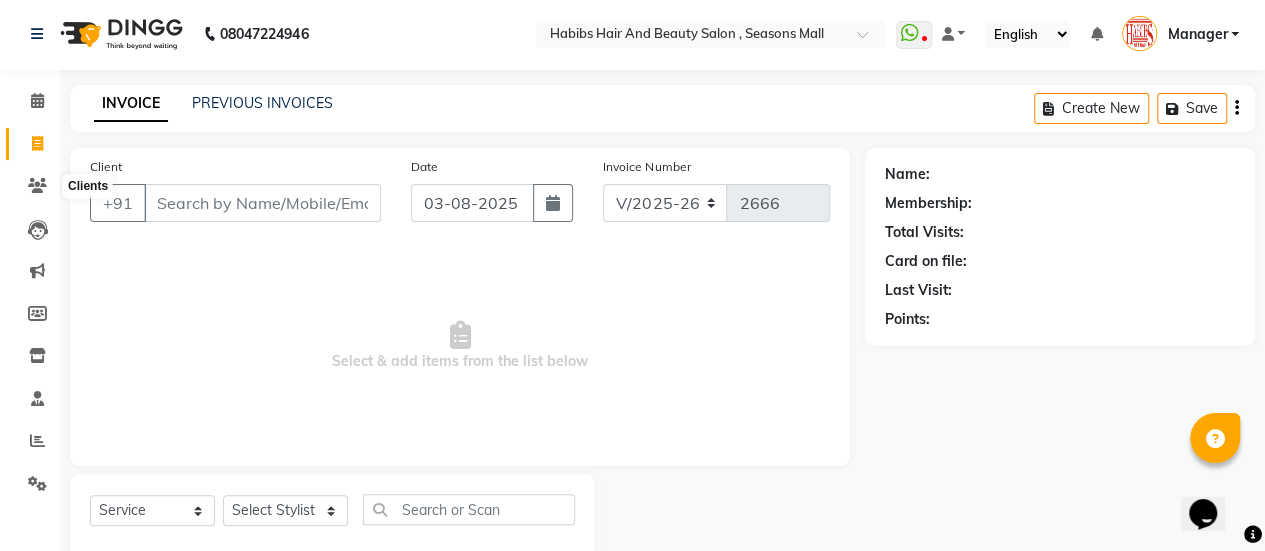 scroll, scrollTop: 49, scrollLeft: 0, axis: vertical 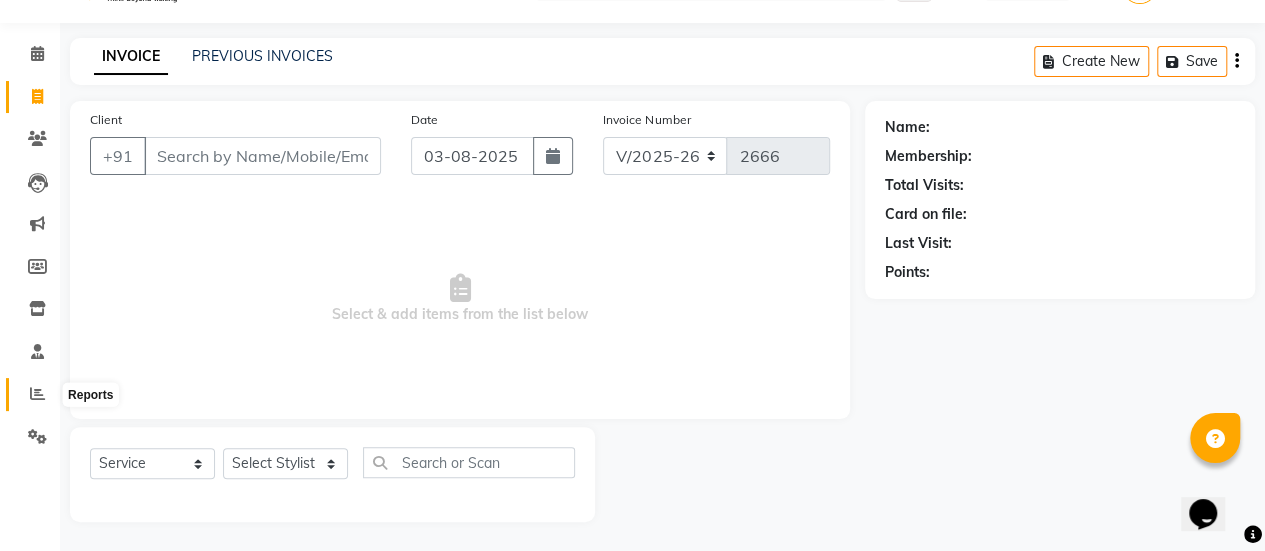 click 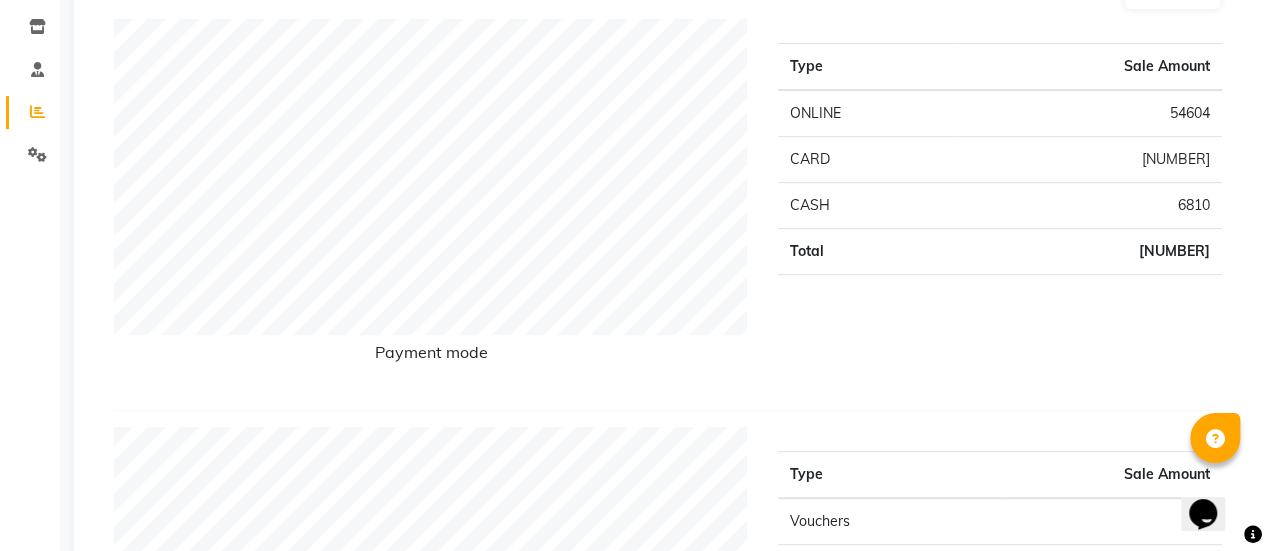 scroll, scrollTop: 0, scrollLeft: 0, axis: both 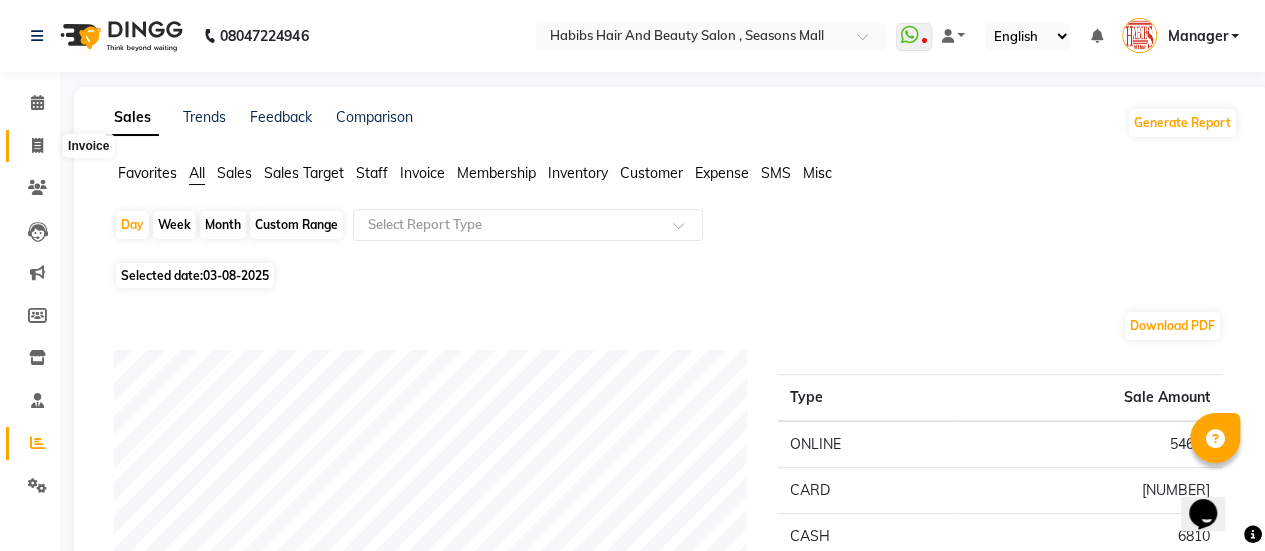 click 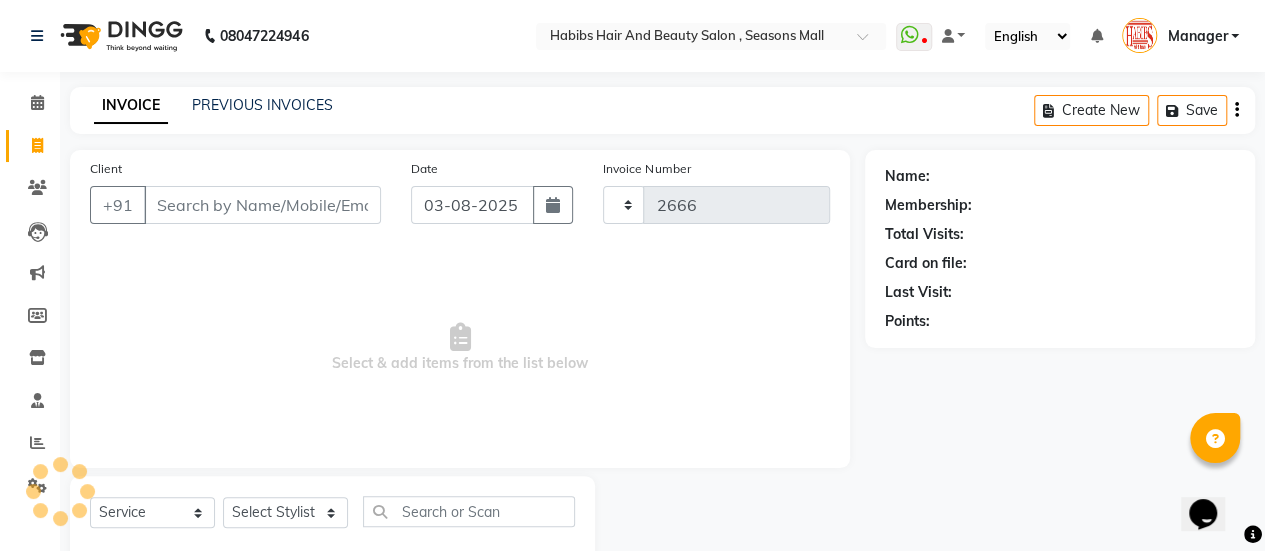 scroll, scrollTop: 49, scrollLeft: 0, axis: vertical 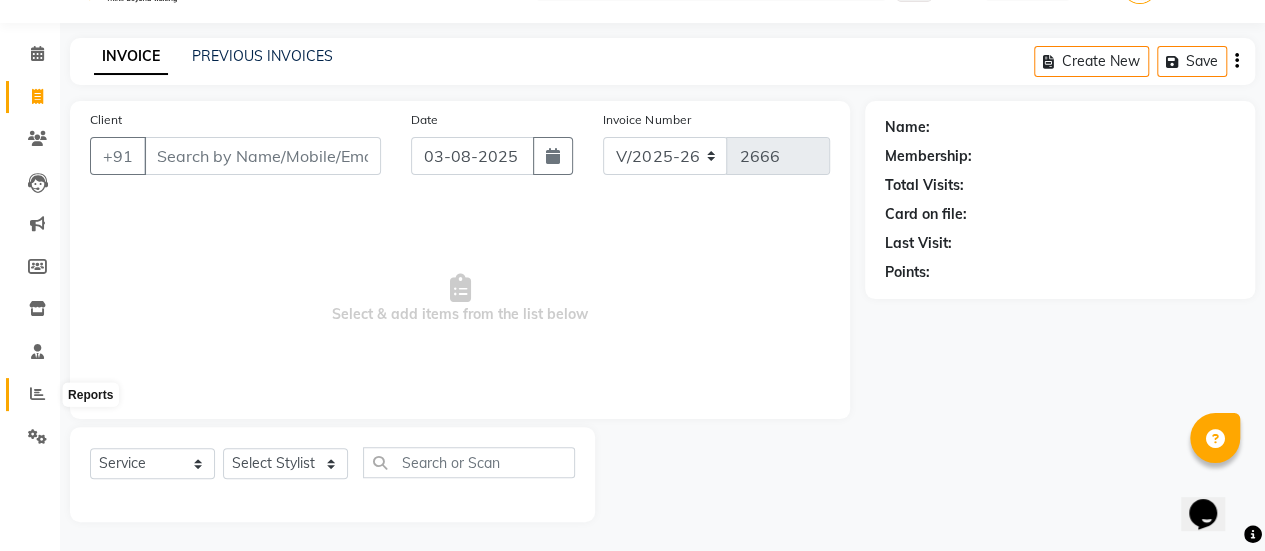 click 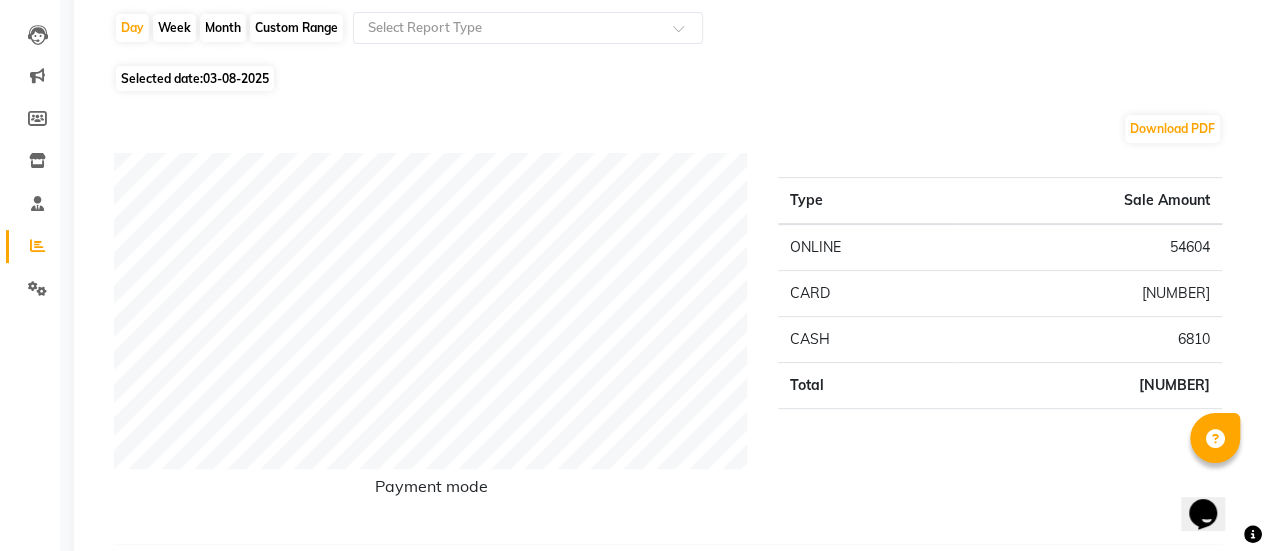 scroll, scrollTop: 0, scrollLeft: 0, axis: both 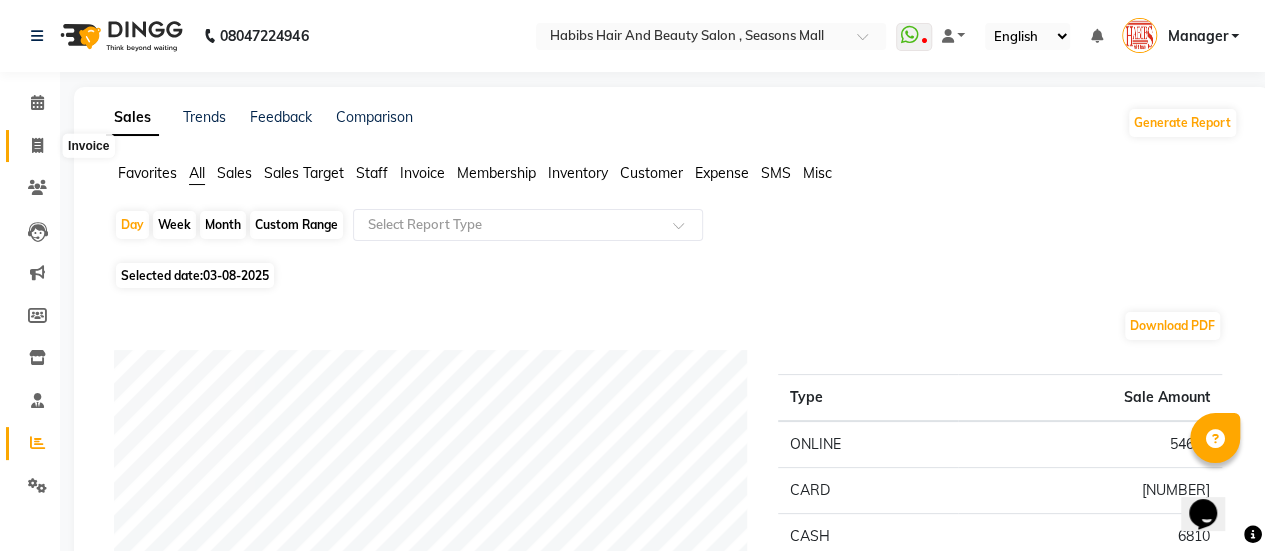 click 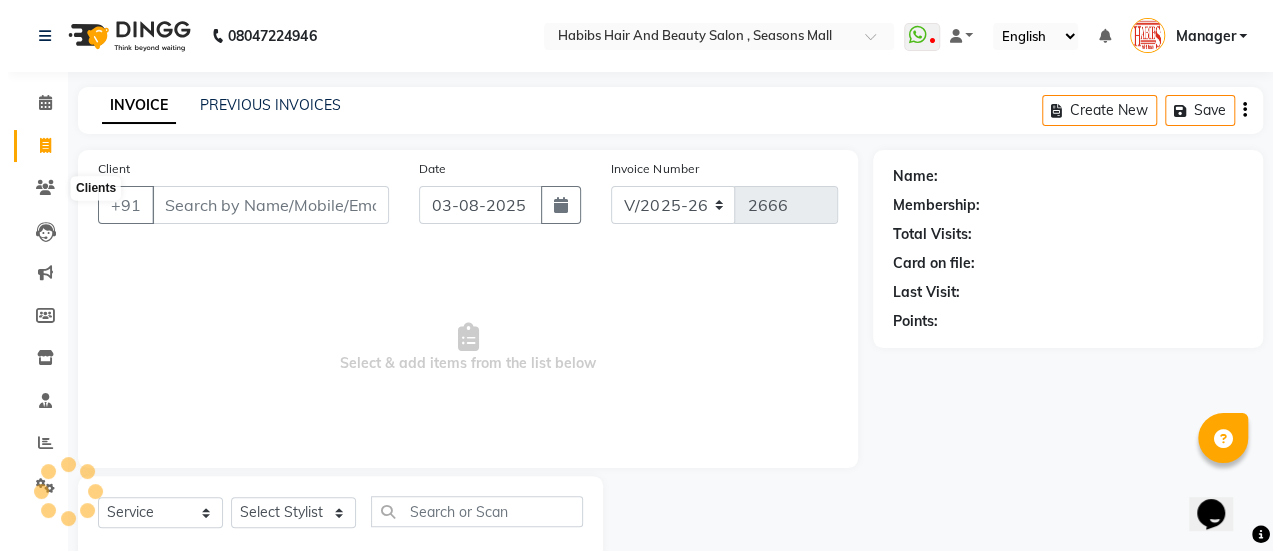 scroll, scrollTop: 49, scrollLeft: 0, axis: vertical 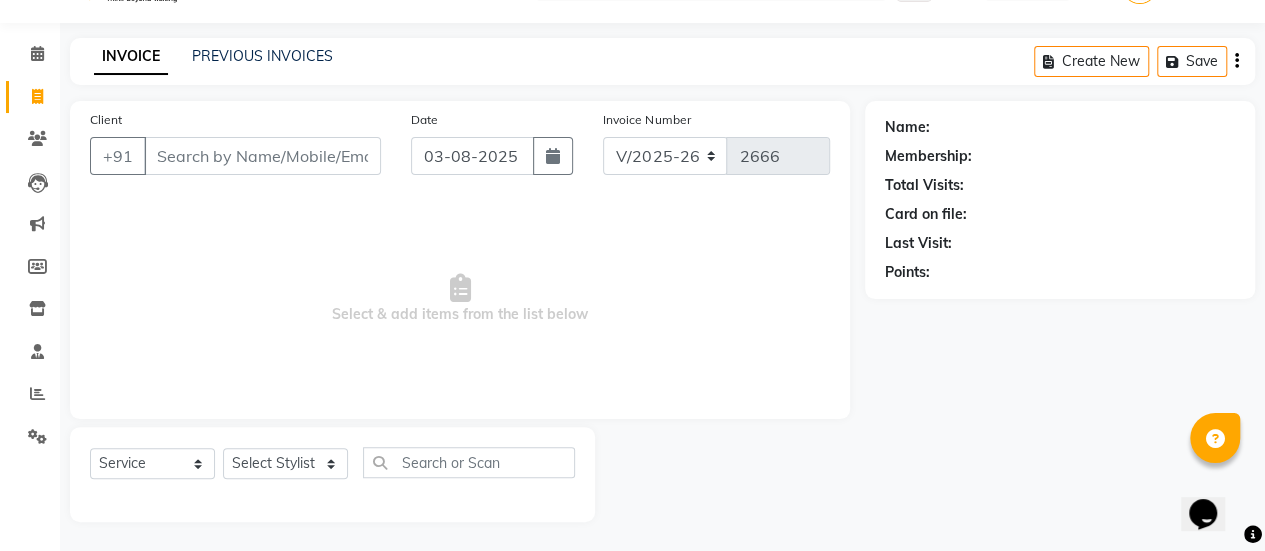 click on "Client +91" 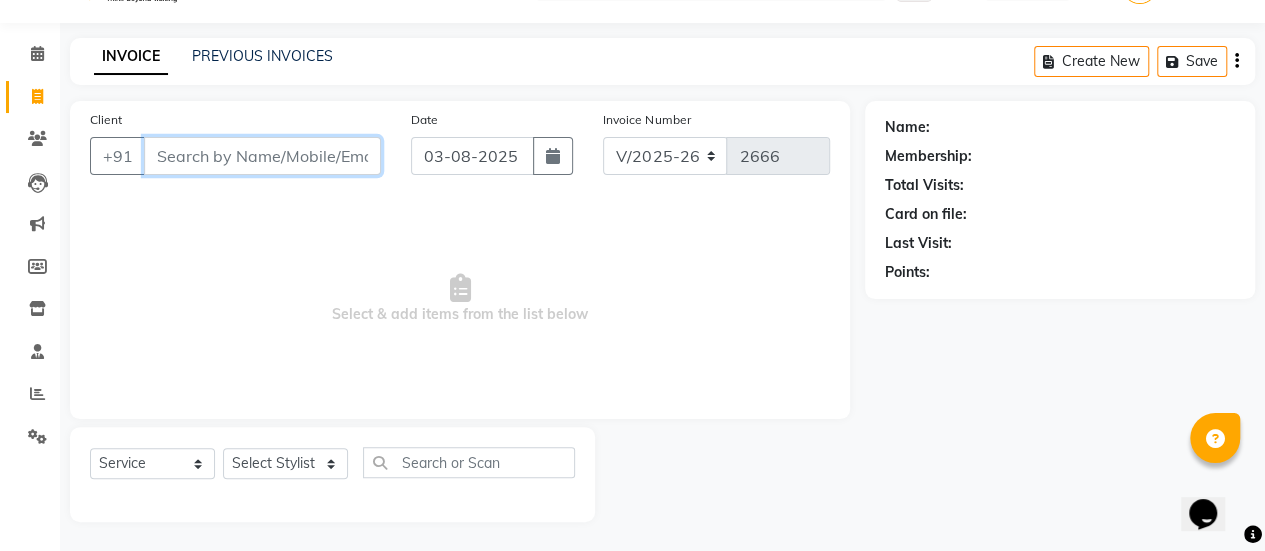 click on "Client" at bounding box center [262, 156] 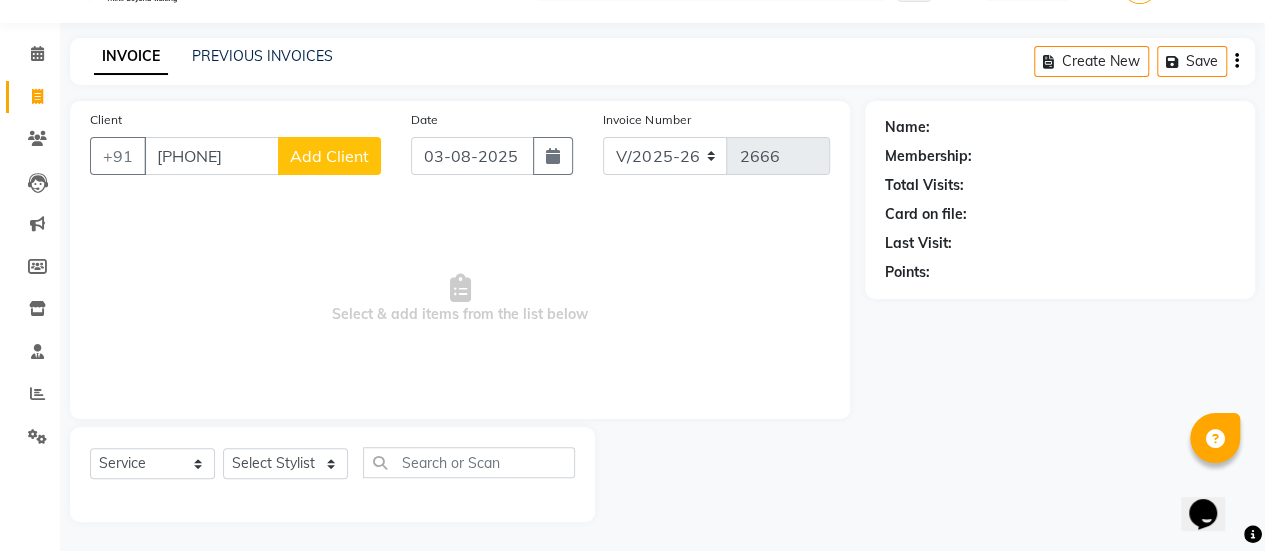 click on "Add Client" 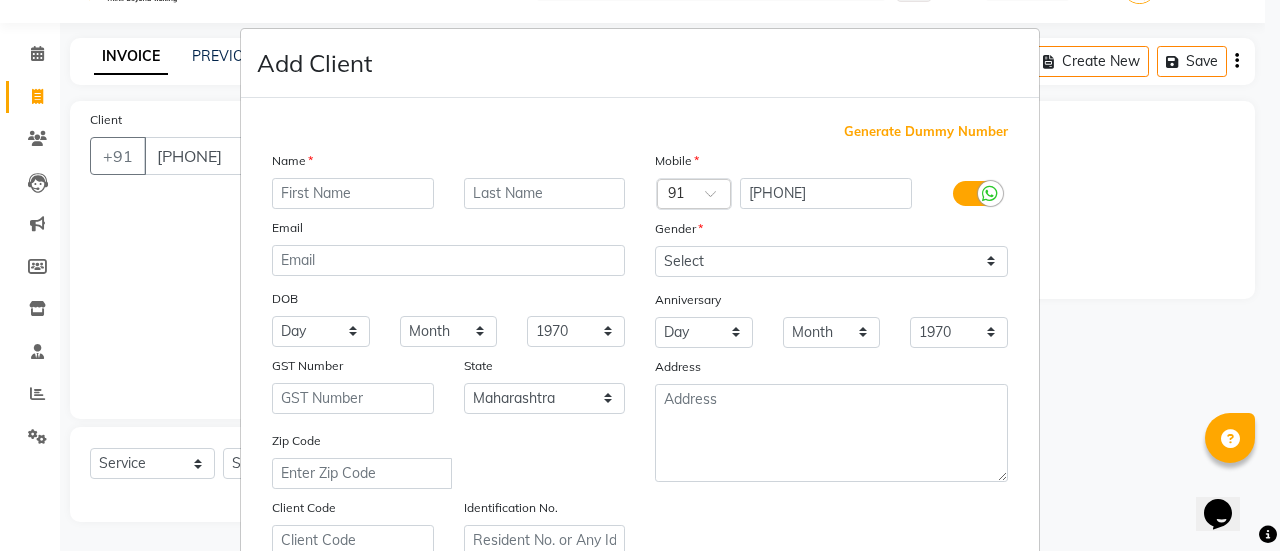 click at bounding box center [353, 193] 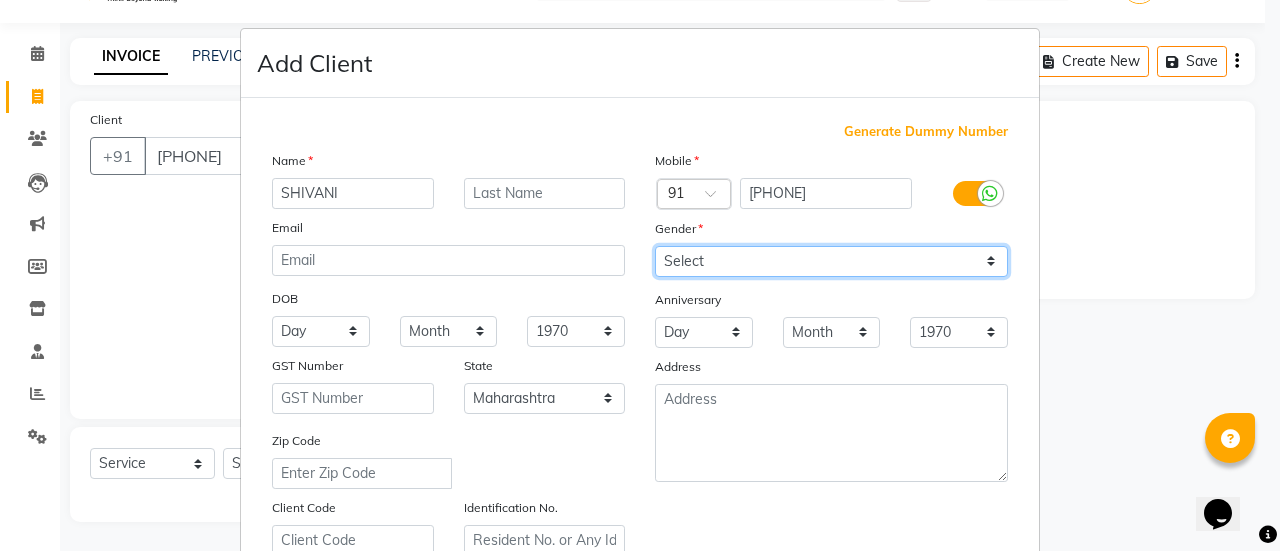 click on "Select Male Female Other Prefer Not To Say" at bounding box center [831, 261] 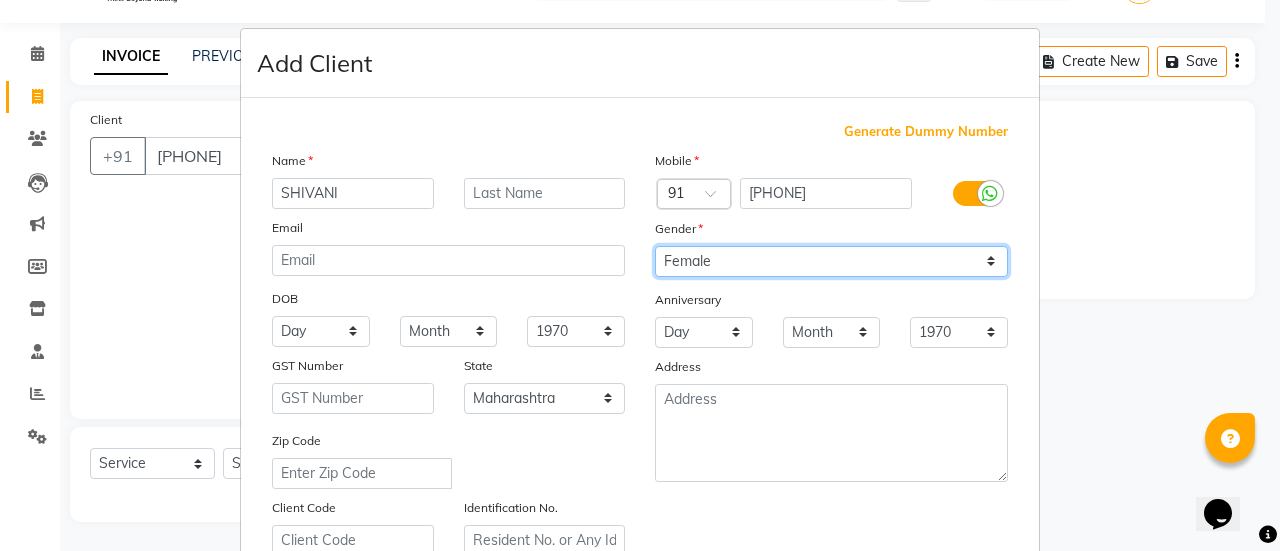 click on "Select Male Female Other Prefer Not To Say" at bounding box center [831, 261] 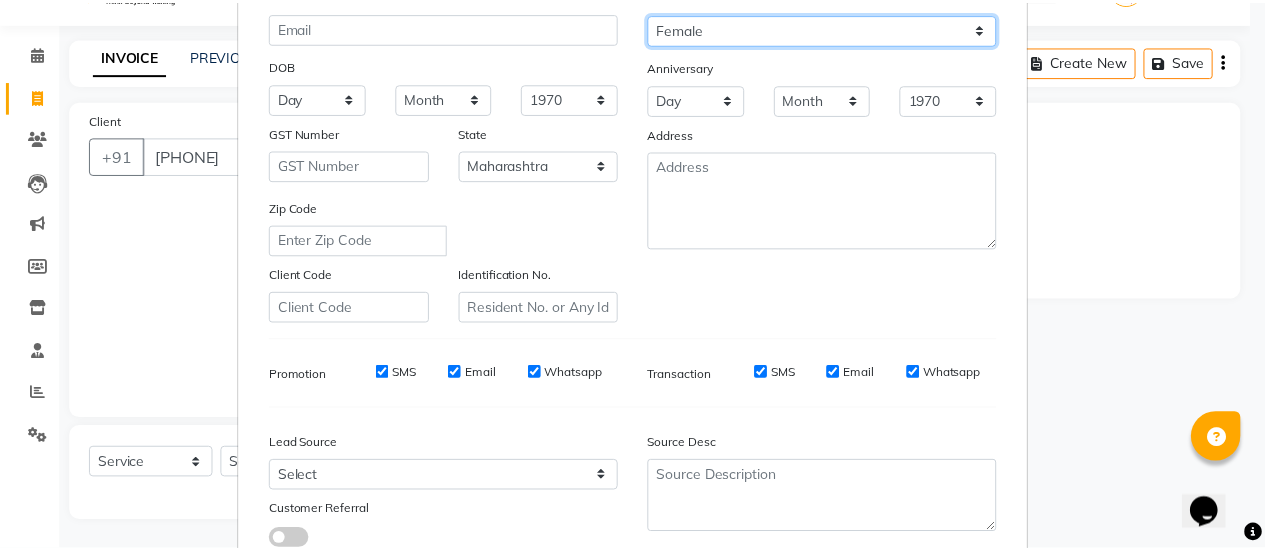 scroll, scrollTop: 368, scrollLeft: 0, axis: vertical 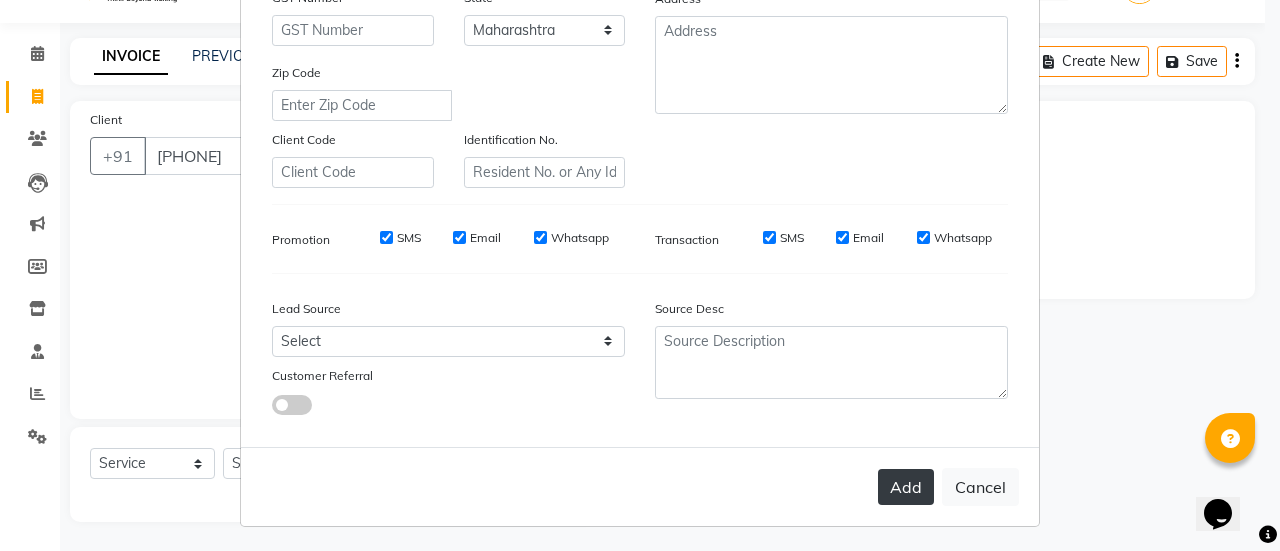 click on "Add" at bounding box center [906, 487] 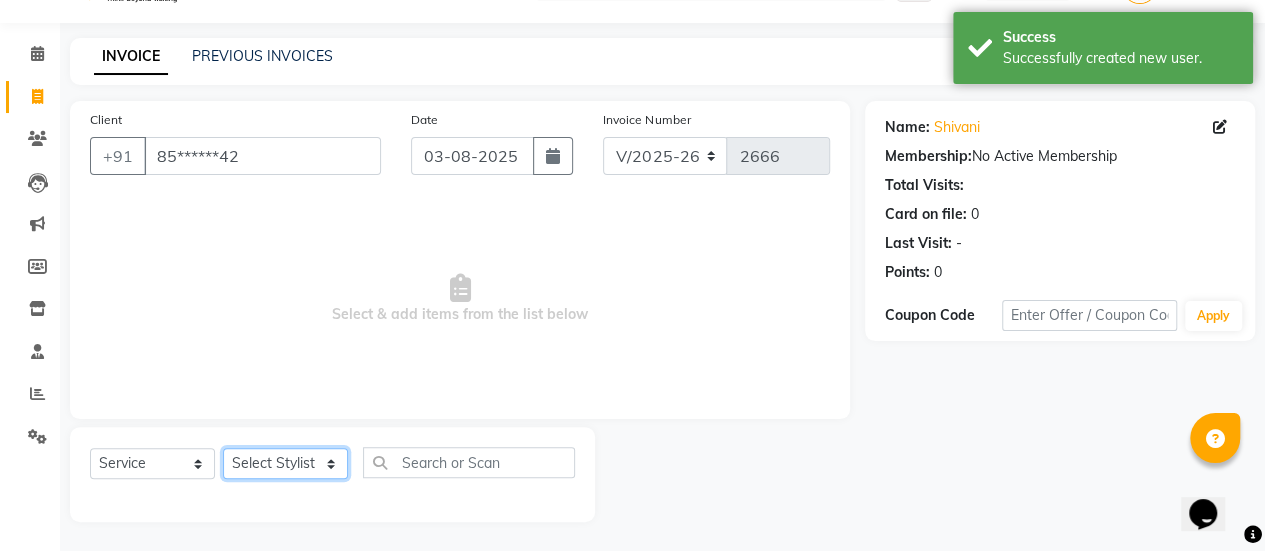 click on "Select Stylist [FIRST] [FIRST] [FIRST] Manager [FIRST] [FIRST] [FIRST] [FIRST] [FIRST] [FIRST] [FIRST] [FIRST] [FIRST] [FIRST] [FIRST]" 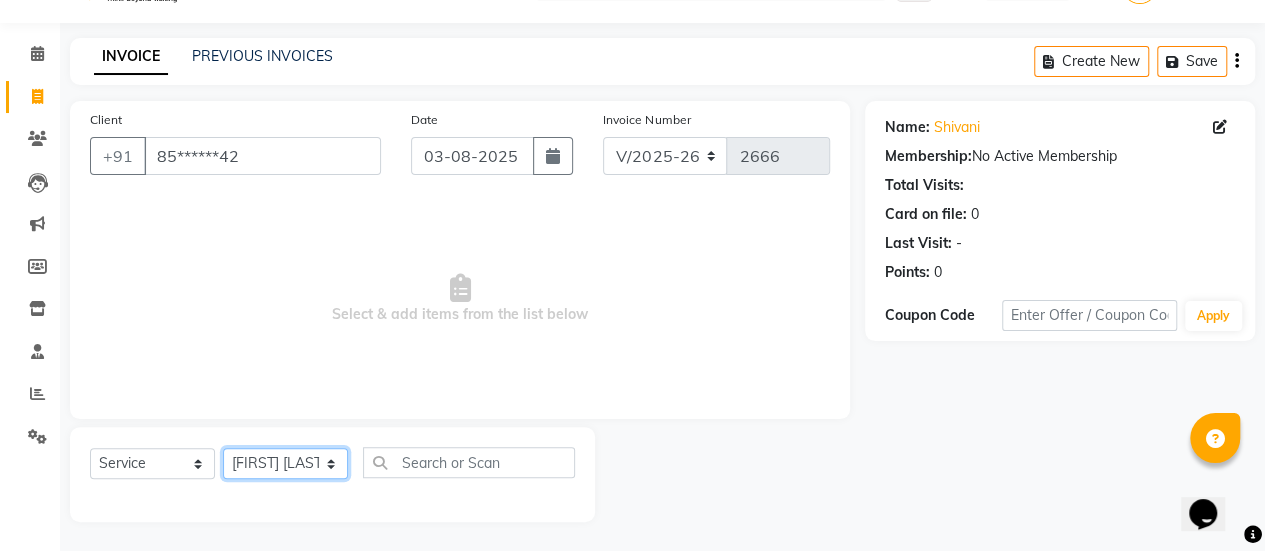 click on "Select Stylist [FIRST] [FIRST] [FIRST] Manager [FIRST] [FIRST] [FIRST] [FIRST] [FIRST] [FIRST] [FIRST] [FIRST] [FIRST] [FIRST] [FIRST]" 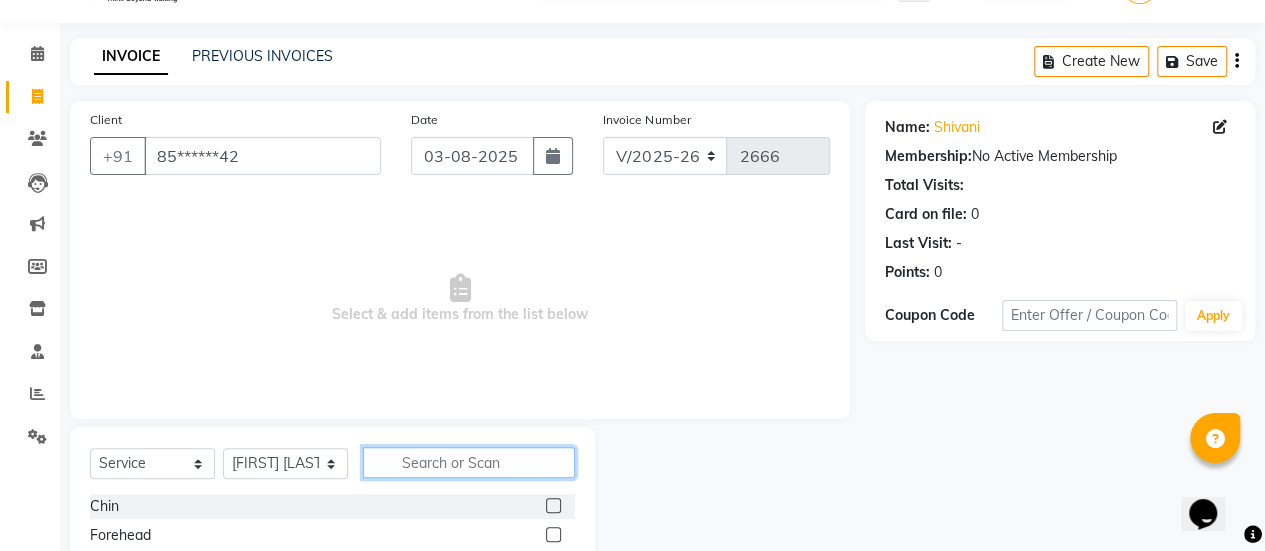 click 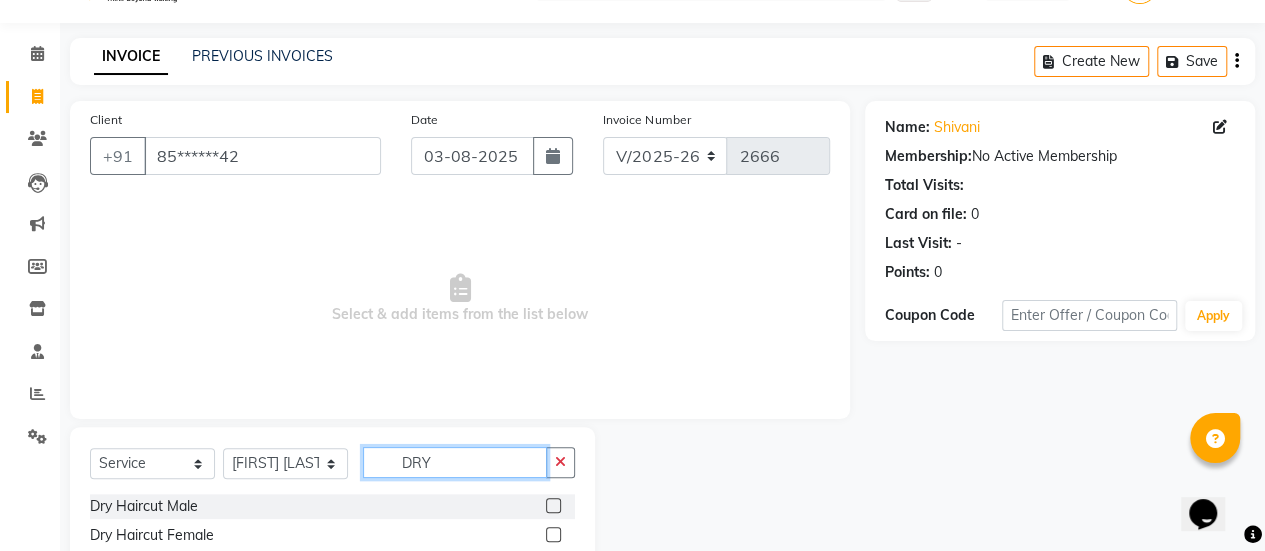 scroll, scrollTop: 136, scrollLeft: 0, axis: vertical 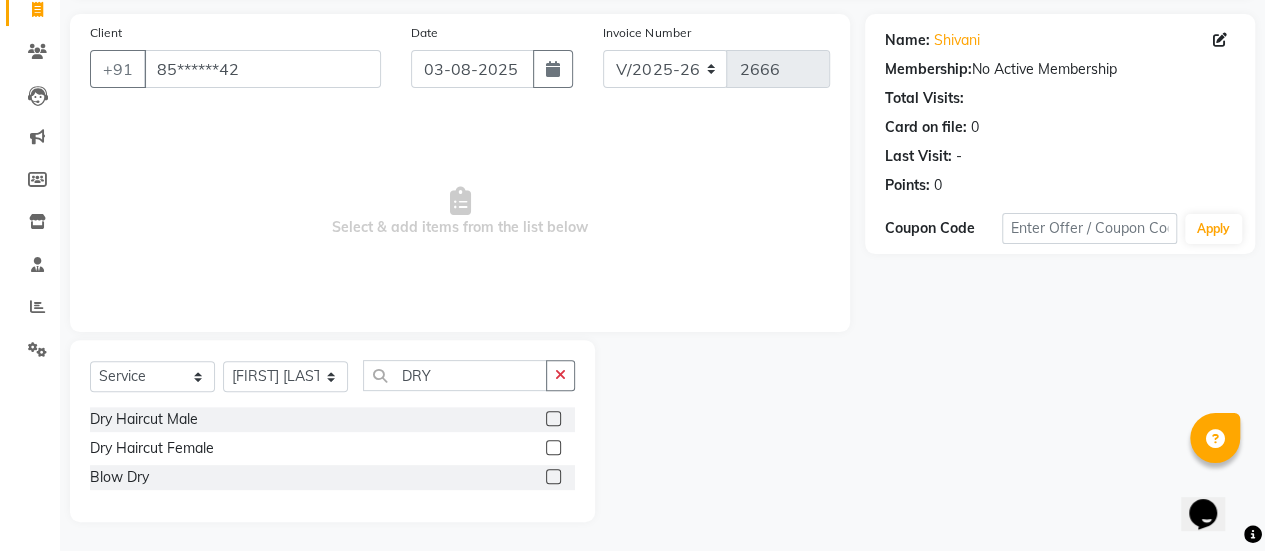 click 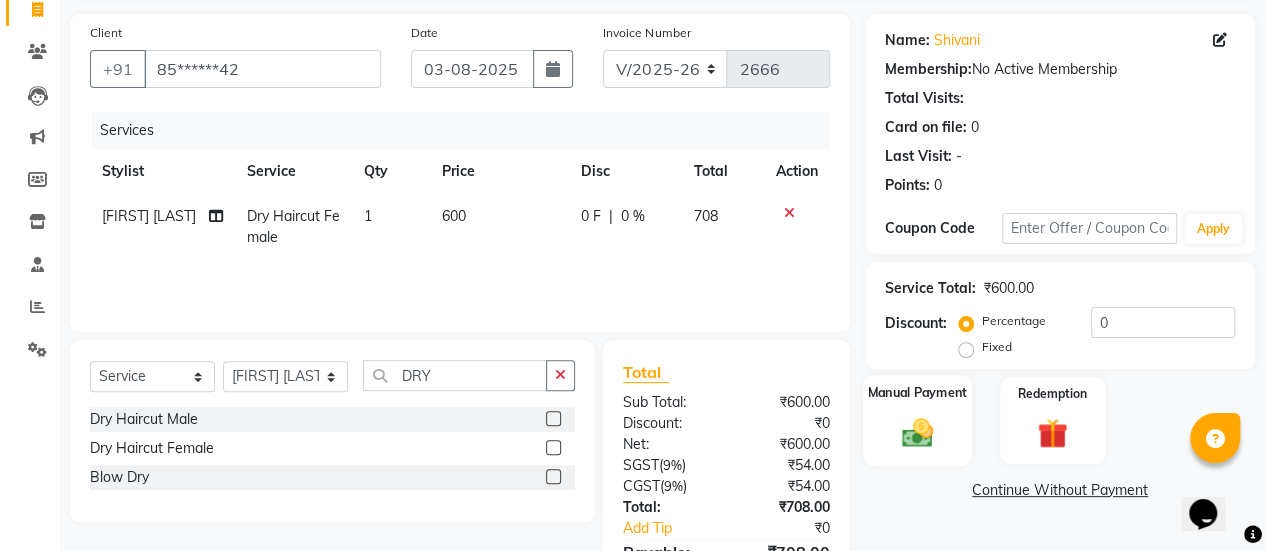 click on "Manual Payment" 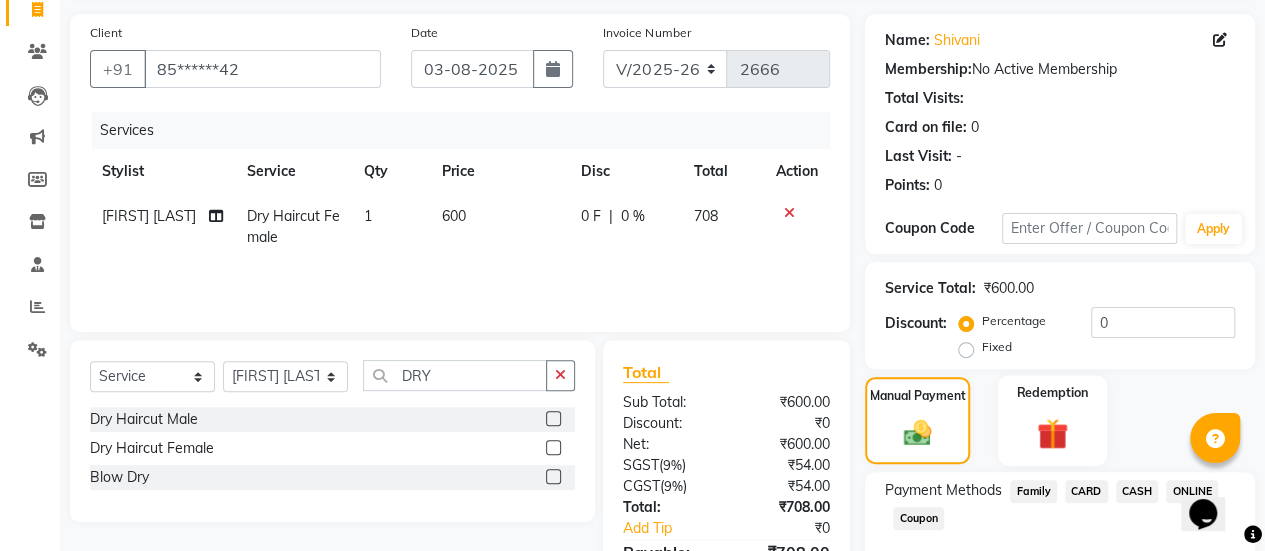 scroll, scrollTop: 247, scrollLeft: 0, axis: vertical 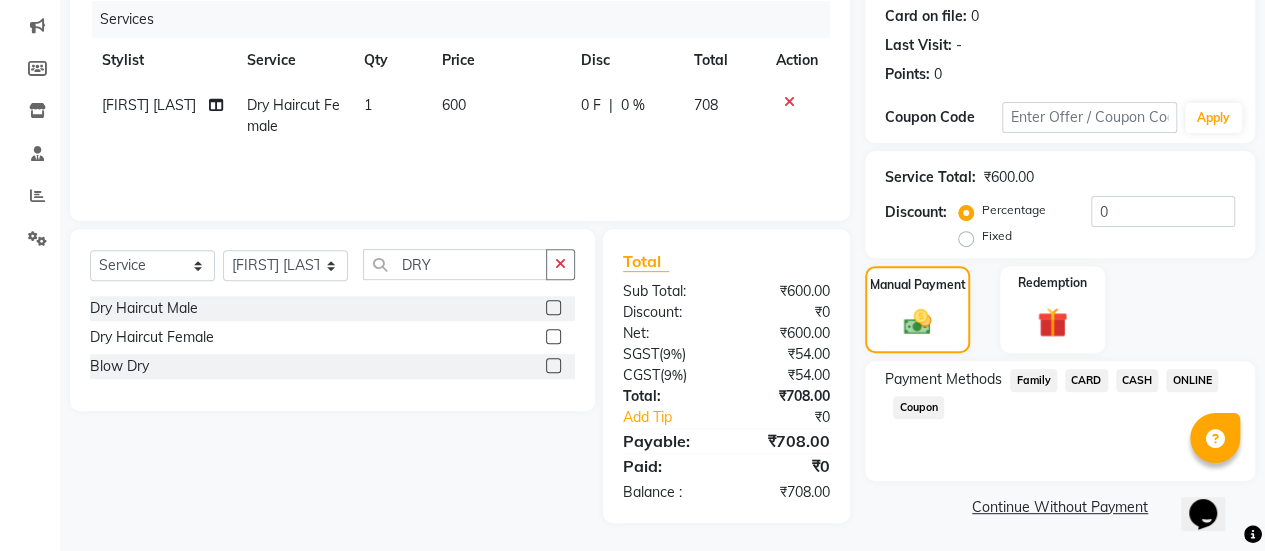 click on "ONLINE" 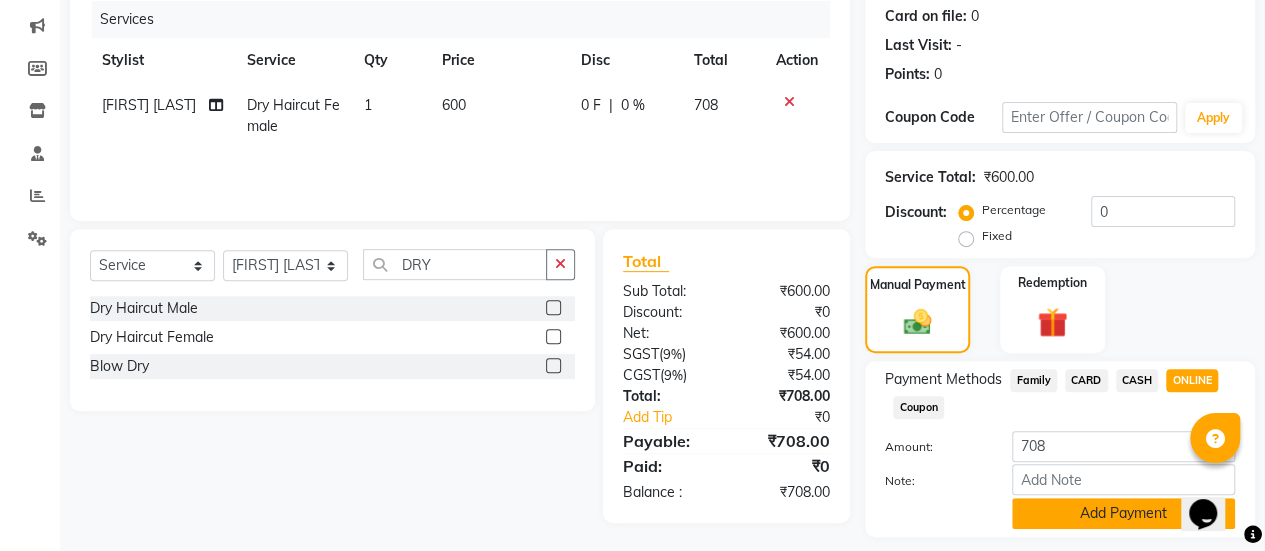 click on "Add Payment" 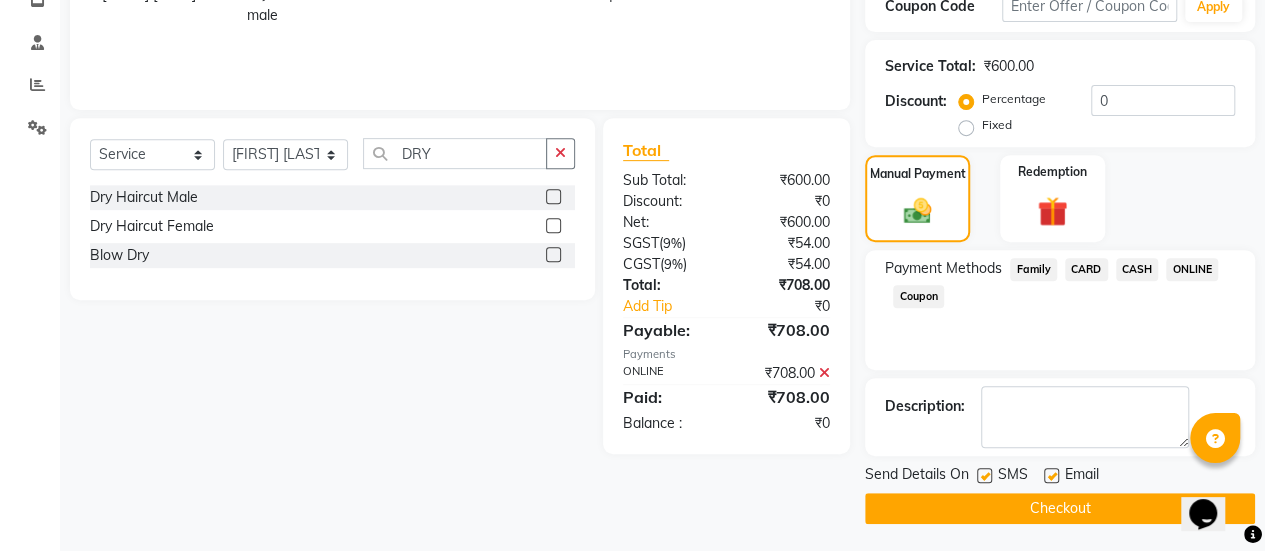 click 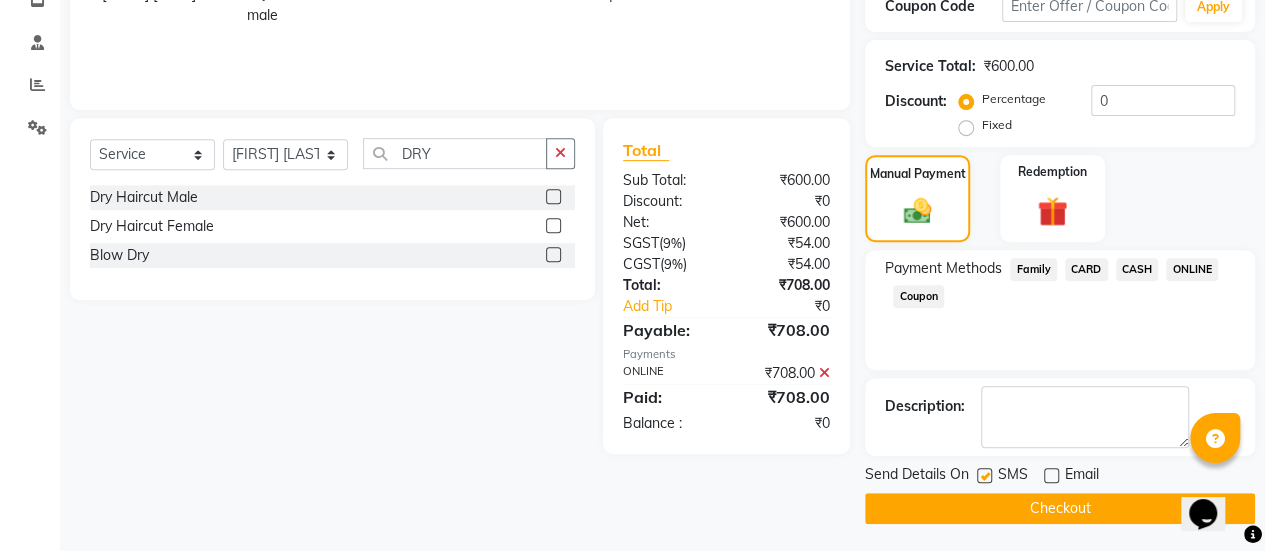click on "Checkout" 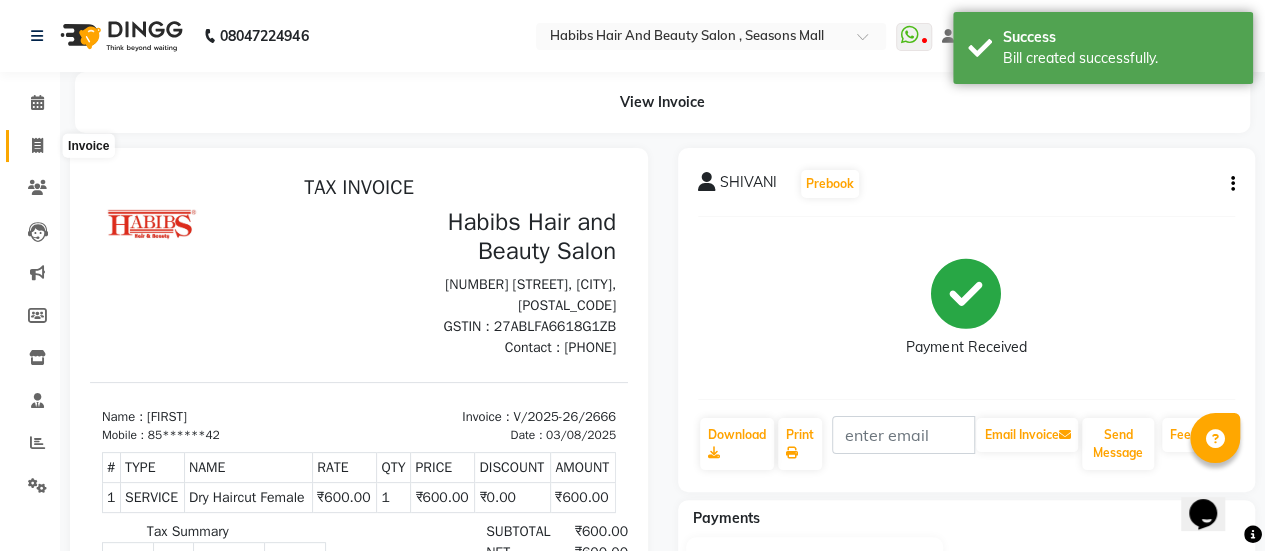 scroll, scrollTop: 0, scrollLeft: 0, axis: both 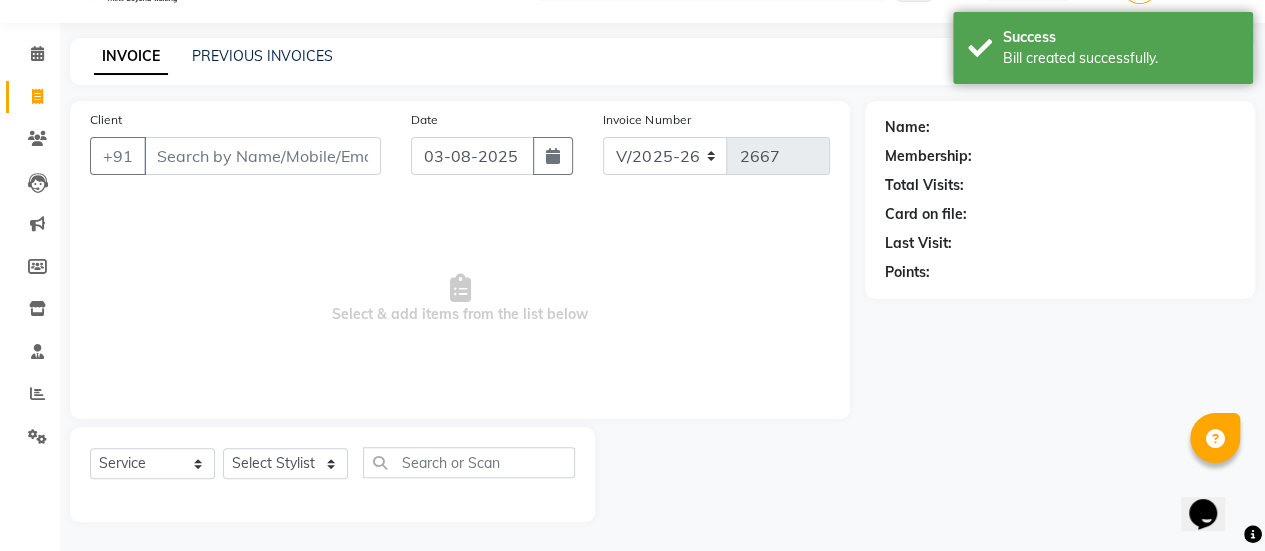 click on "Client" at bounding box center (262, 156) 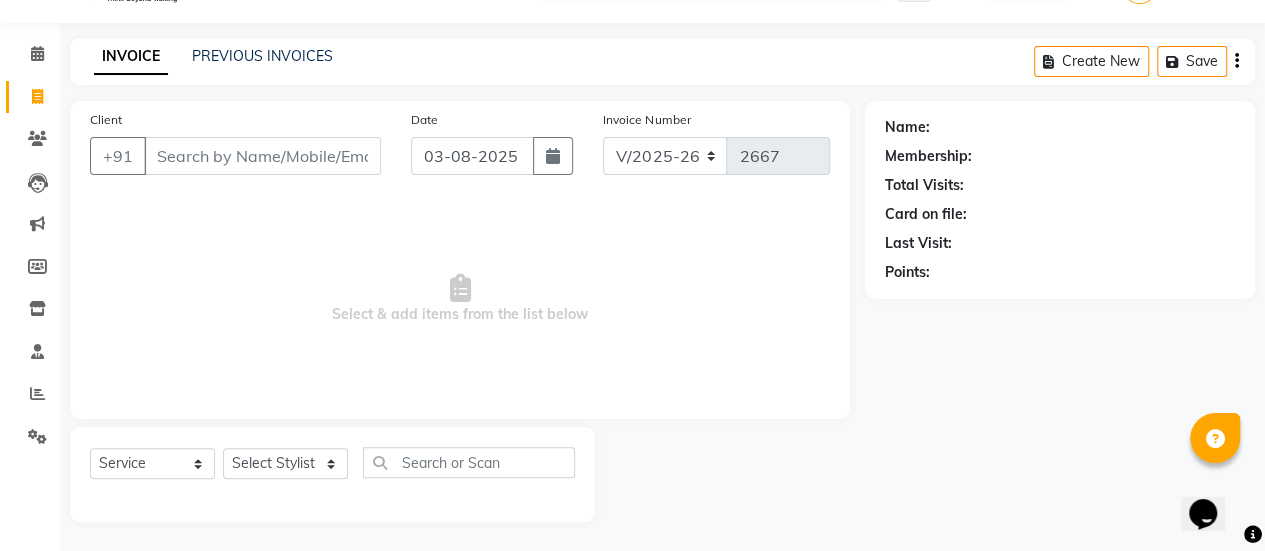 click on "Client" at bounding box center (262, 156) 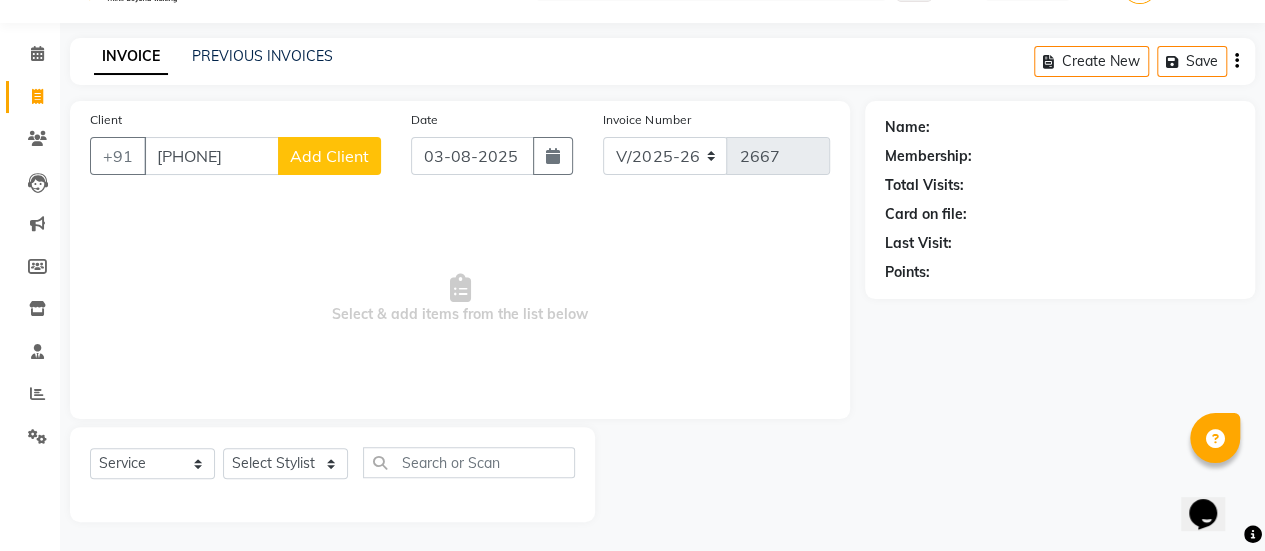 click on "Add Client" 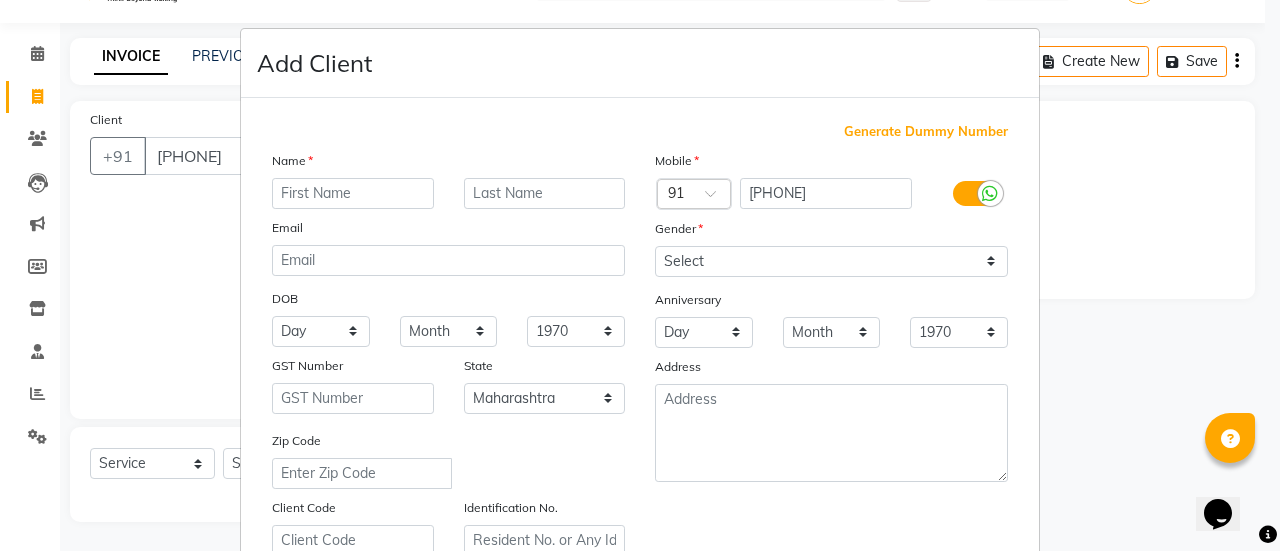 click at bounding box center [353, 193] 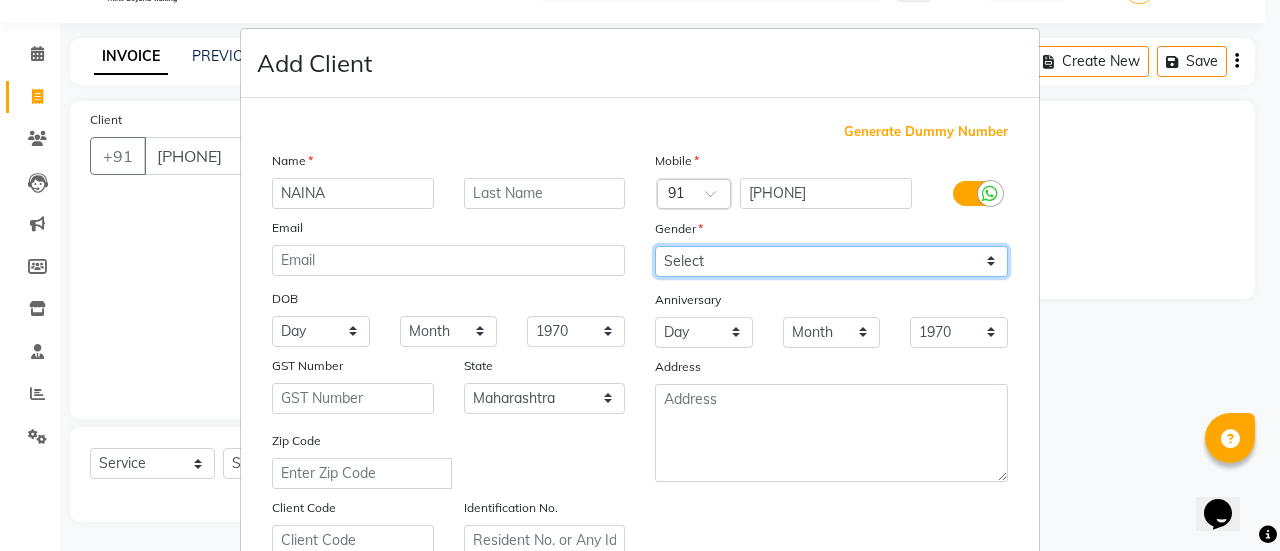 click on "Select Male Female Other Prefer Not To Say" at bounding box center (831, 261) 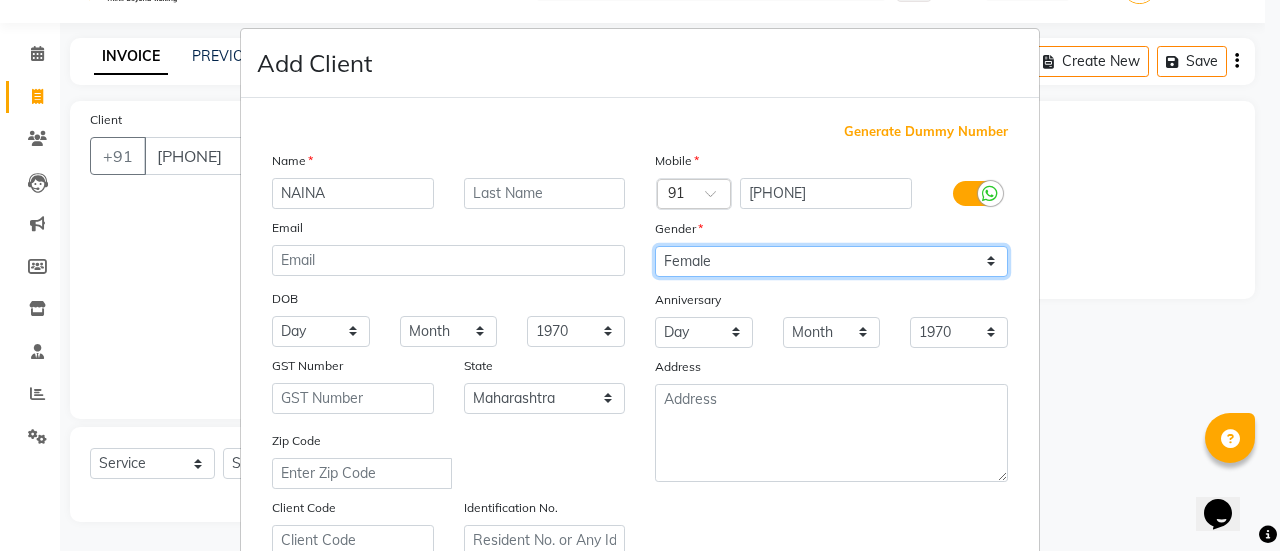 click on "Select Male Female Other Prefer Not To Say" at bounding box center (831, 261) 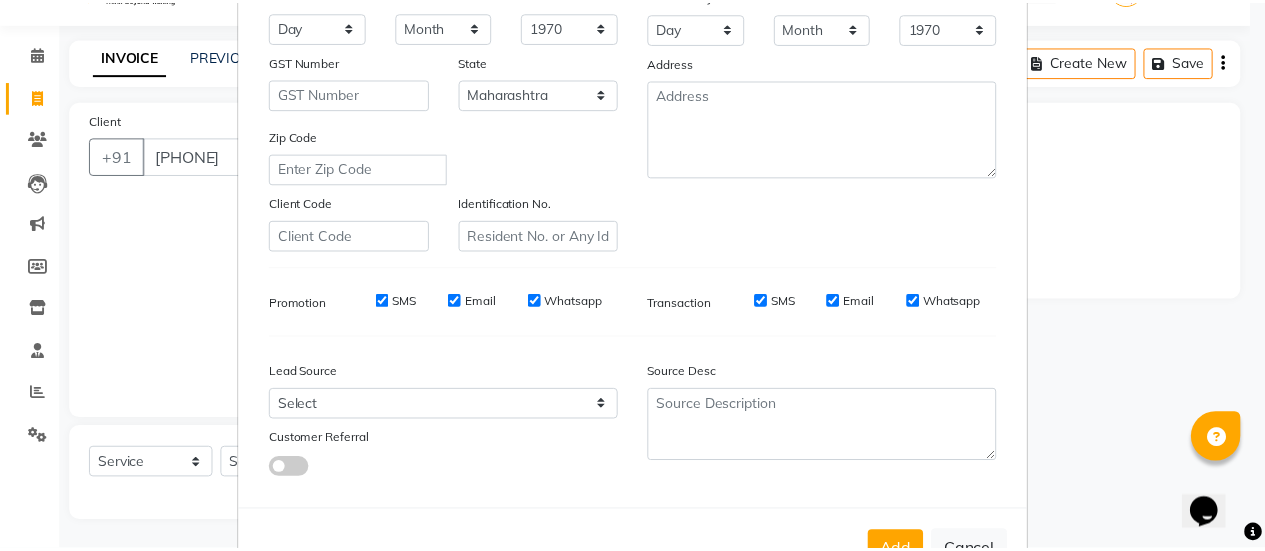 scroll, scrollTop: 368, scrollLeft: 0, axis: vertical 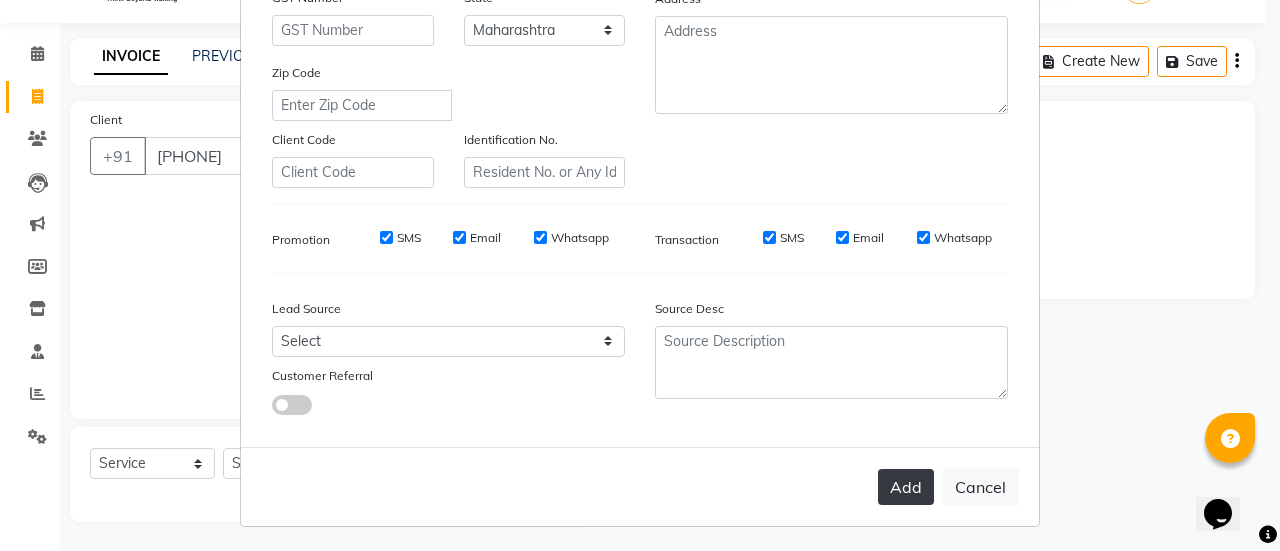 click on "Add" at bounding box center (906, 487) 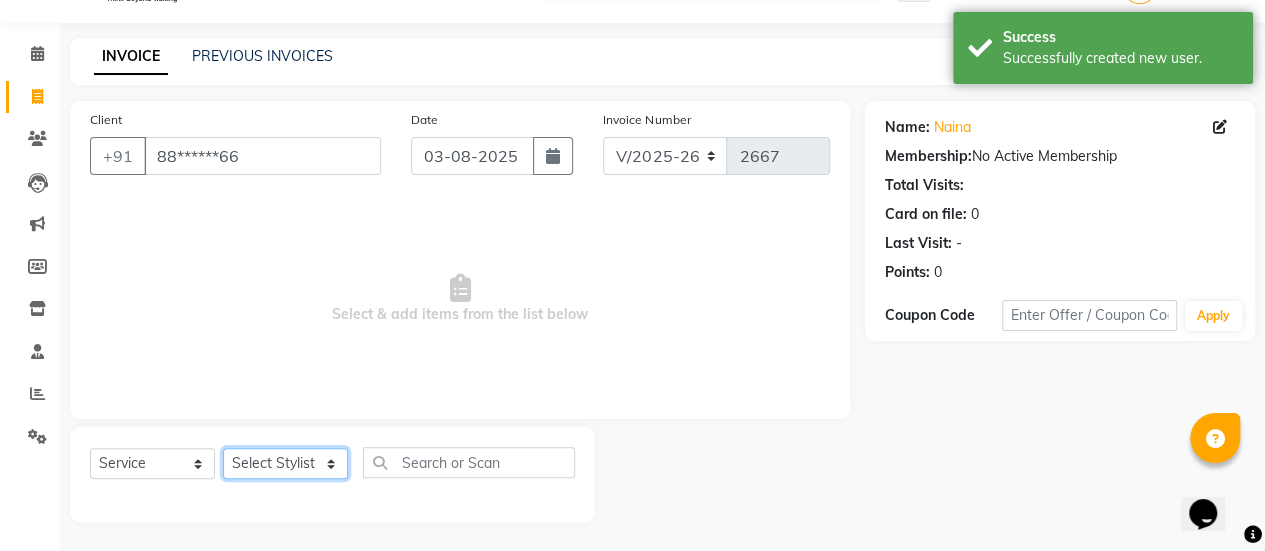 click on "Select Stylist [FIRST] [FIRST] [FIRST] Manager [FIRST] [FIRST] [FIRST] [FIRST] [FIRST] [FIRST] [FIRST] [FIRST] [FIRST] [FIRST] [FIRST]" 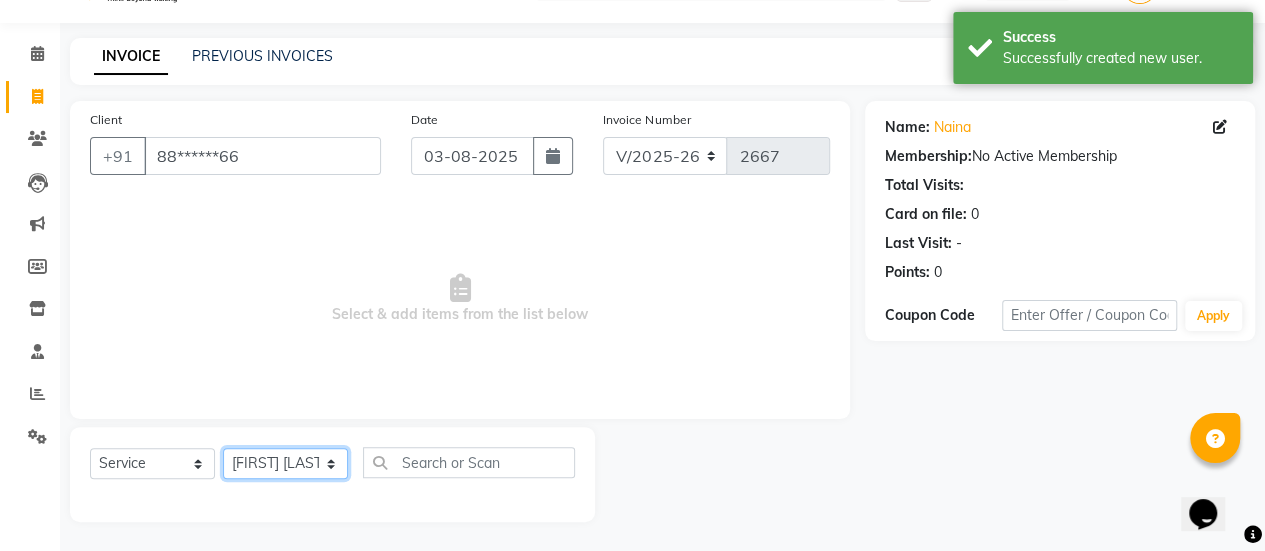 click on "Select Stylist [FIRST] [FIRST] [FIRST] Manager [FIRST] [FIRST] [FIRST] [FIRST] [FIRST] [FIRST] [FIRST] [FIRST] [FIRST] [FIRST] [FIRST]" 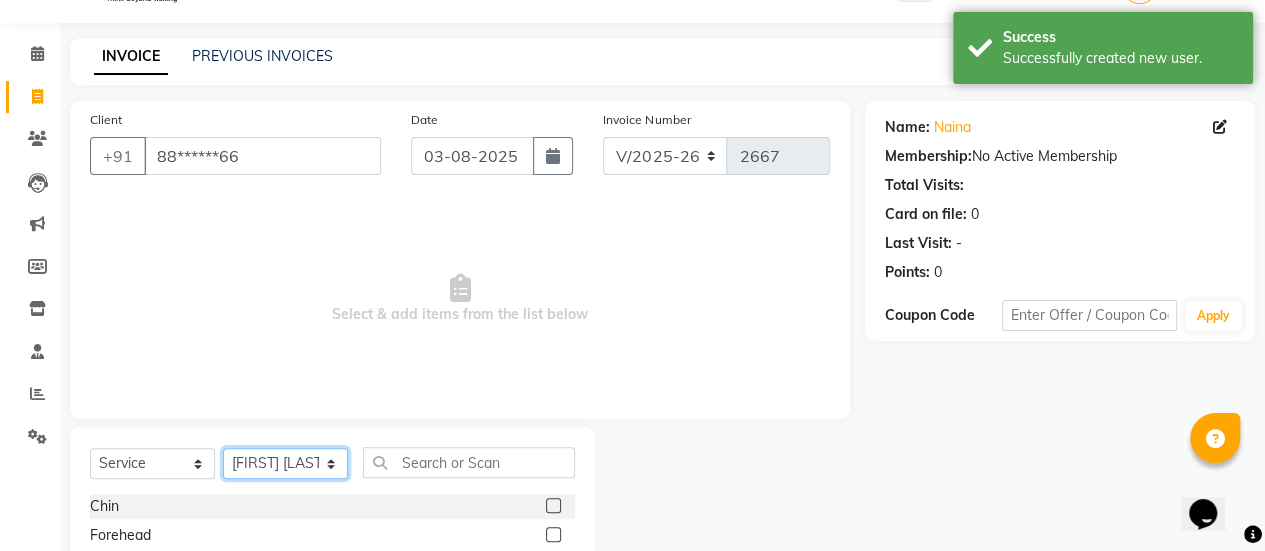 scroll, scrollTop: 249, scrollLeft: 0, axis: vertical 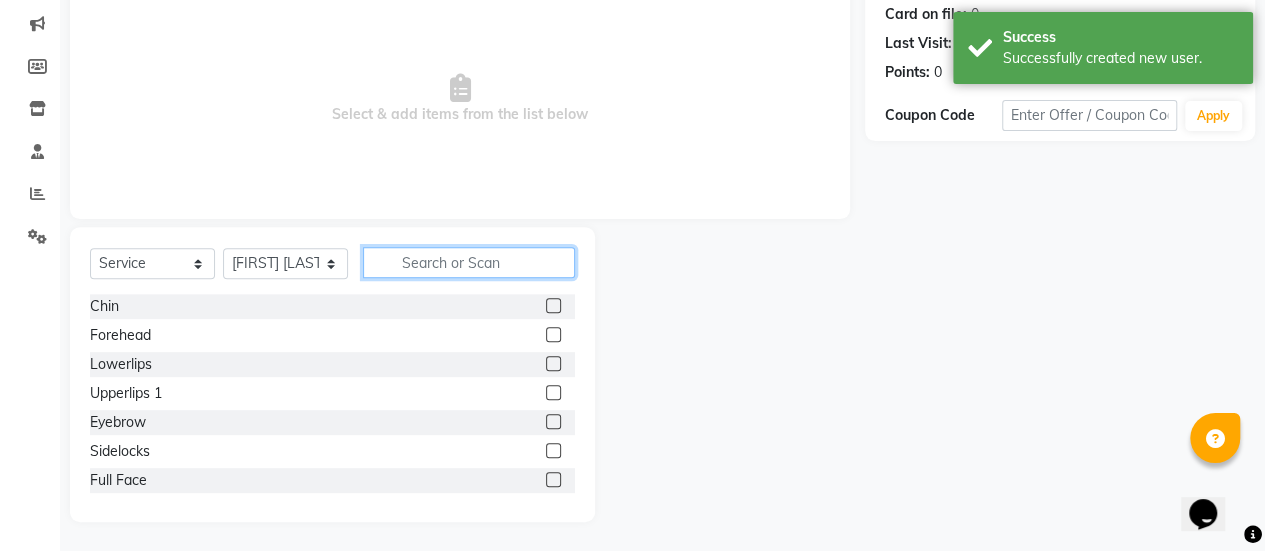 click 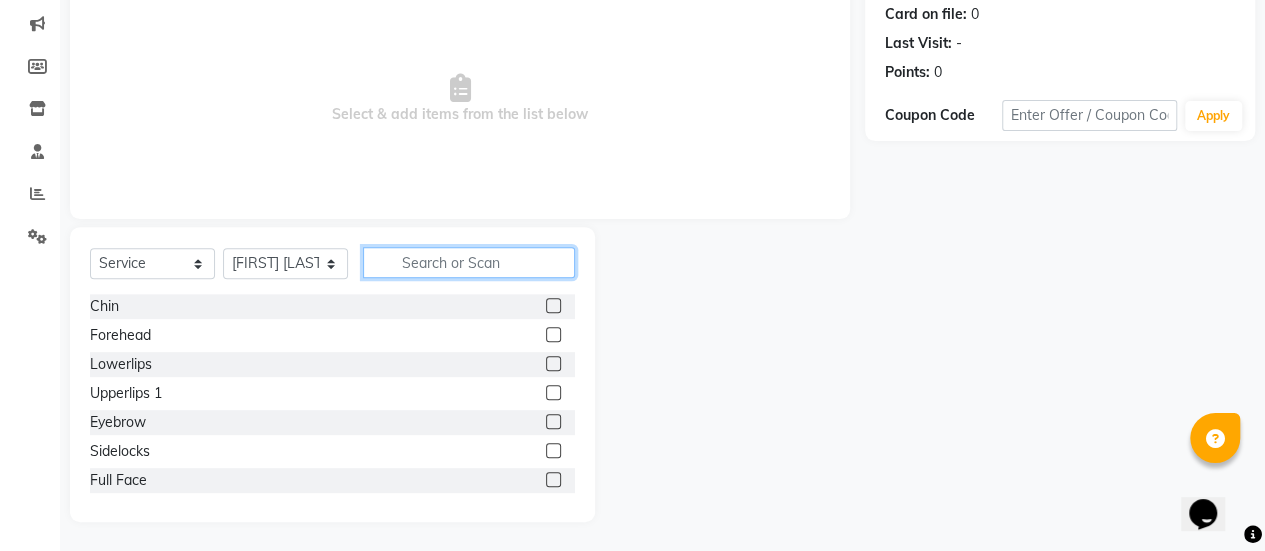 click 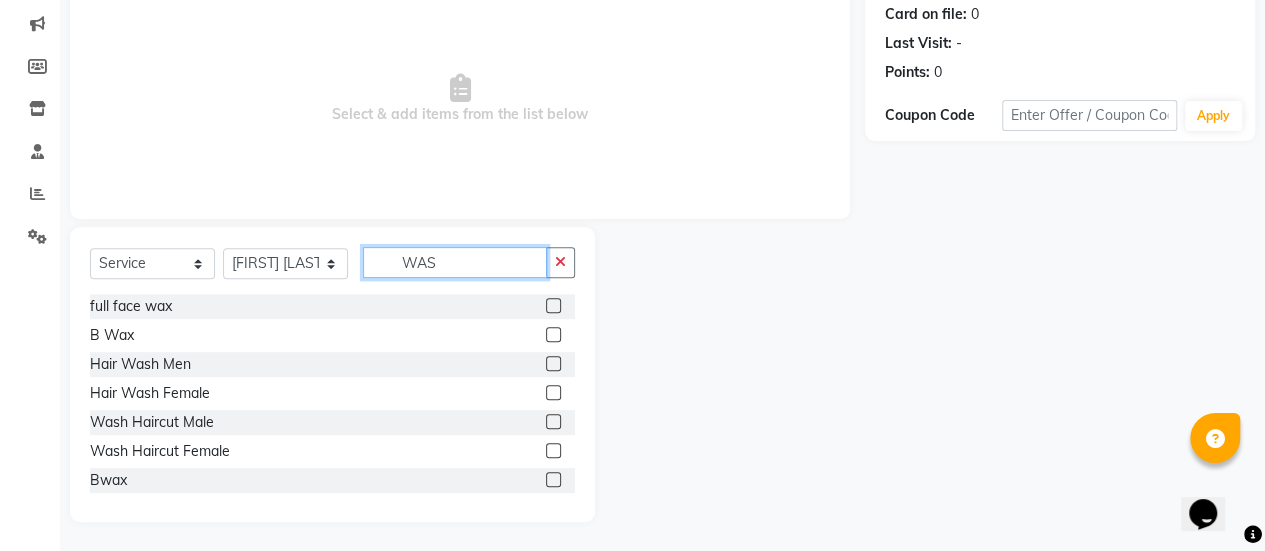scroll, scrollTop: 165, scrollLeft: 0, axis: vertical 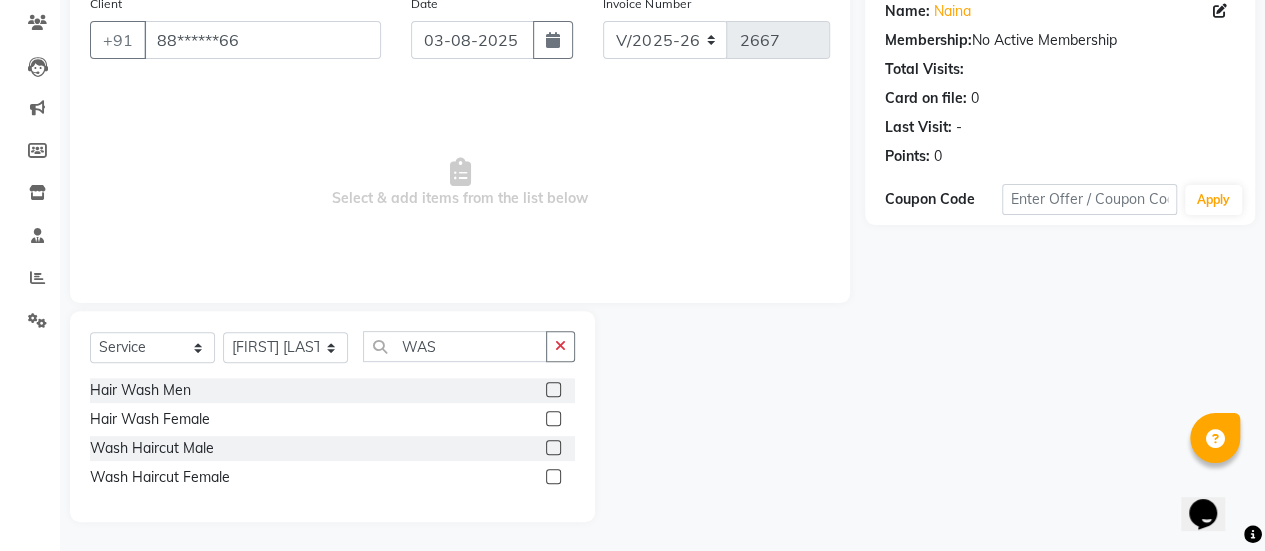 click 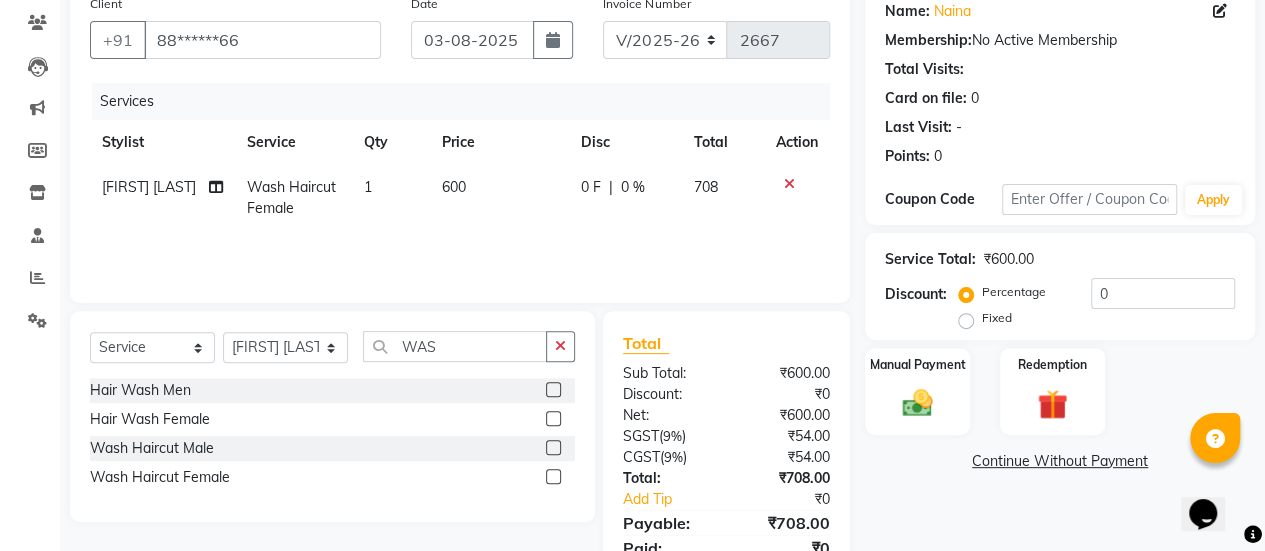 click on "600" 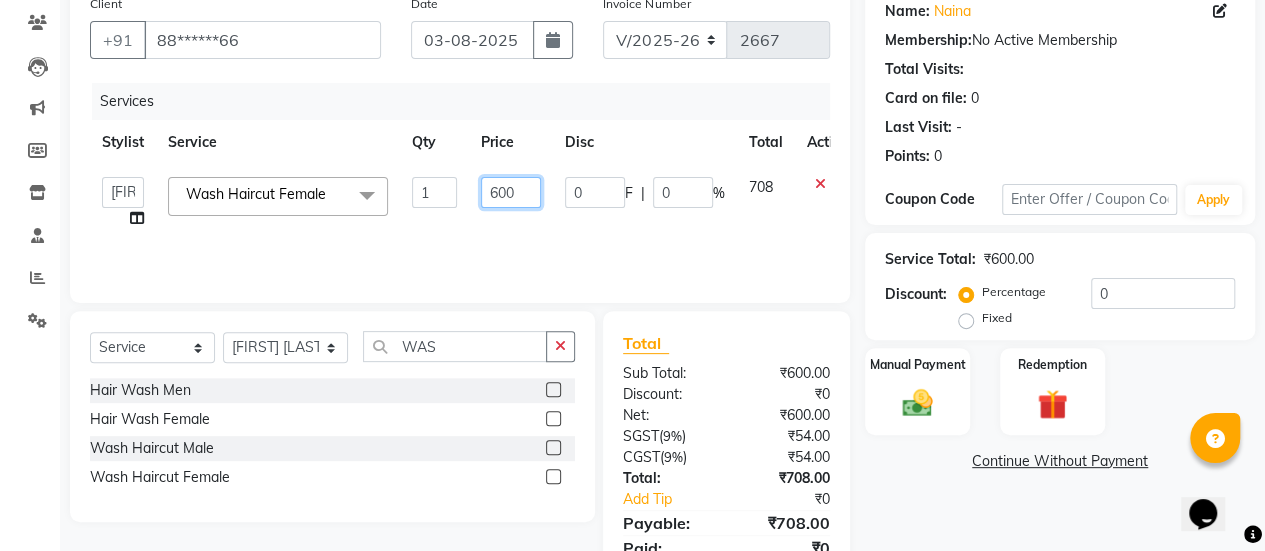 click on "600" 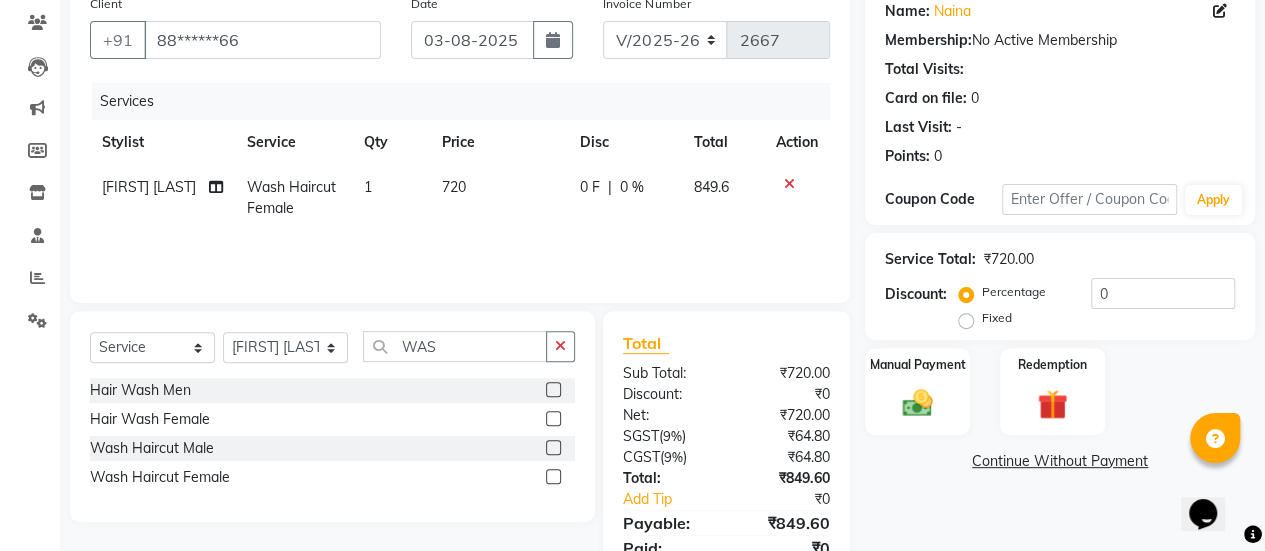 click on "Services Stylist Service Qty Price Disc Total Action PRADEEP SHARMA Wash Haircut Female 1 720 0 F | 0 % 849.6" 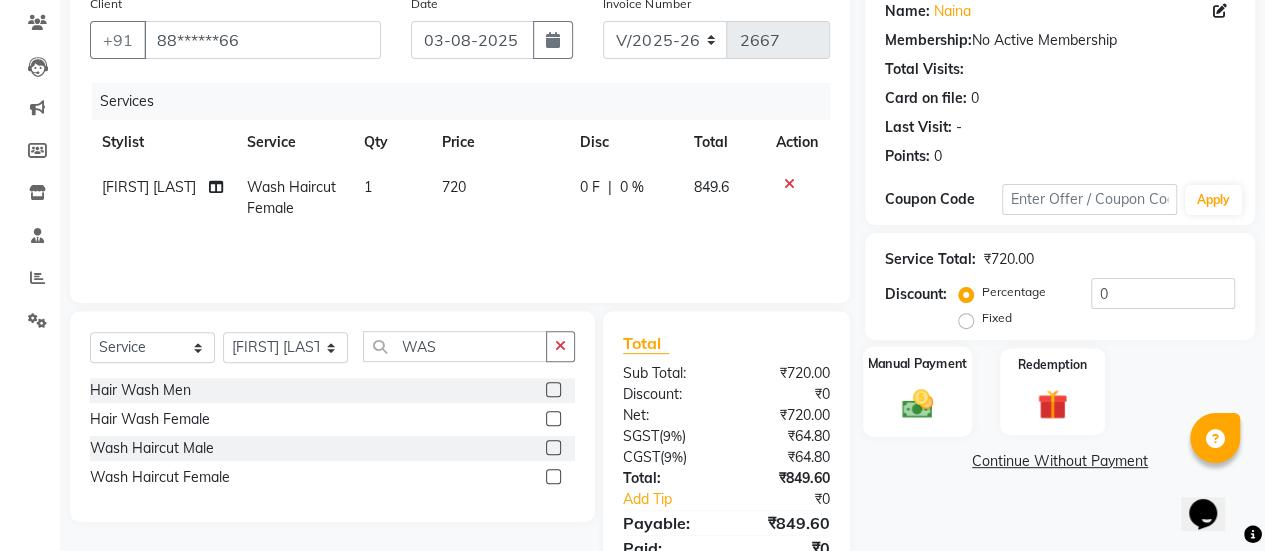 click on "Manual Payment" 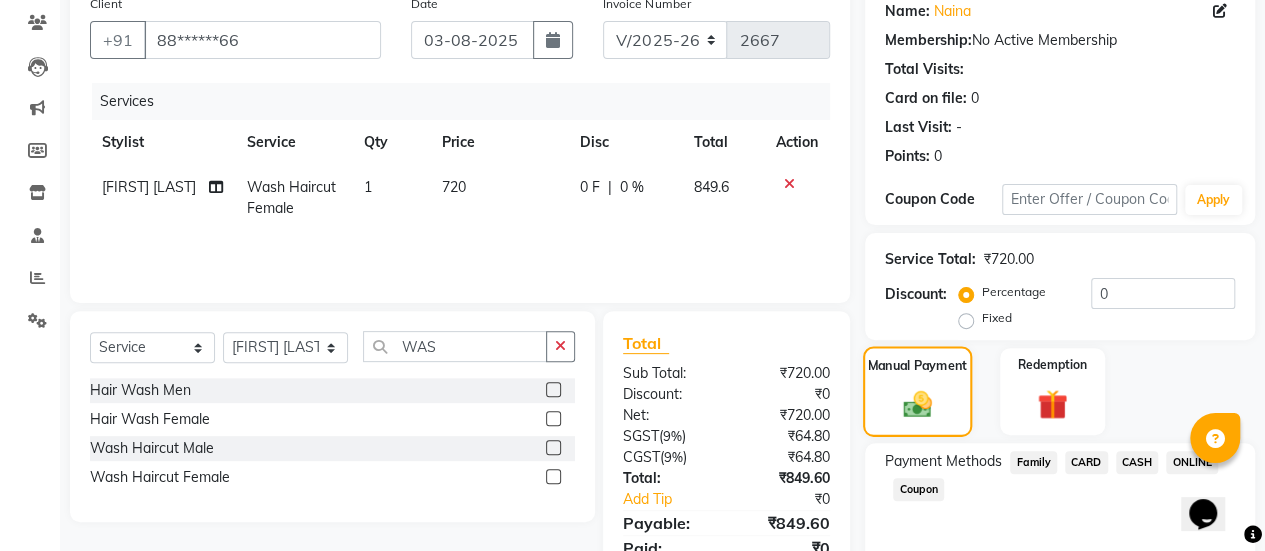 scroll, scrollTop: 247, scrollLeft: 0, axis: vertical 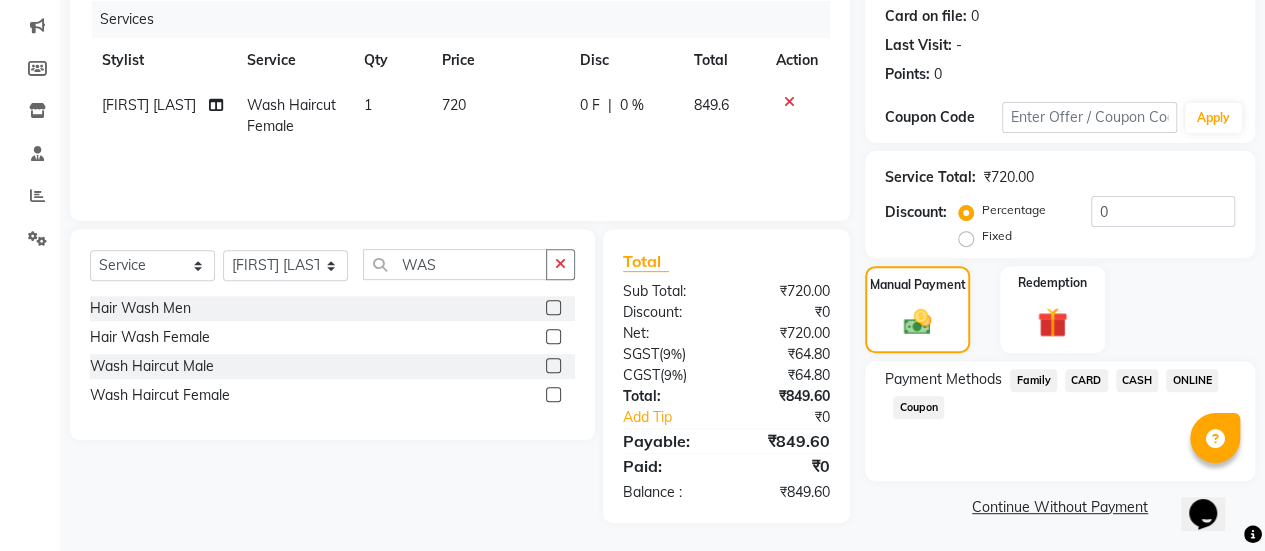 click on "ONLINE" 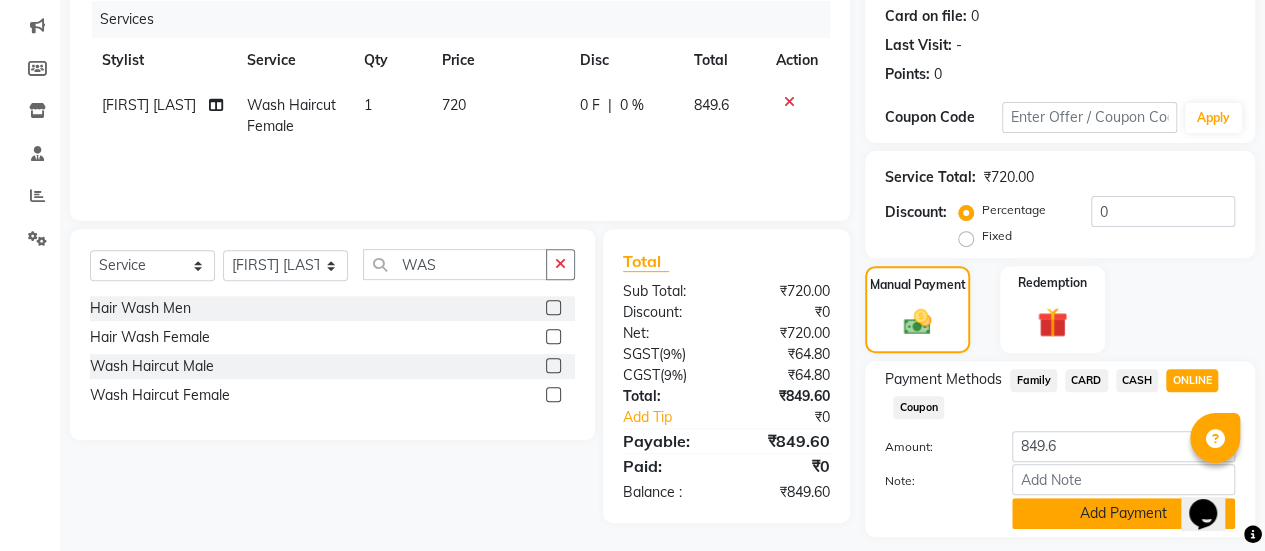 click on "Add Payment" 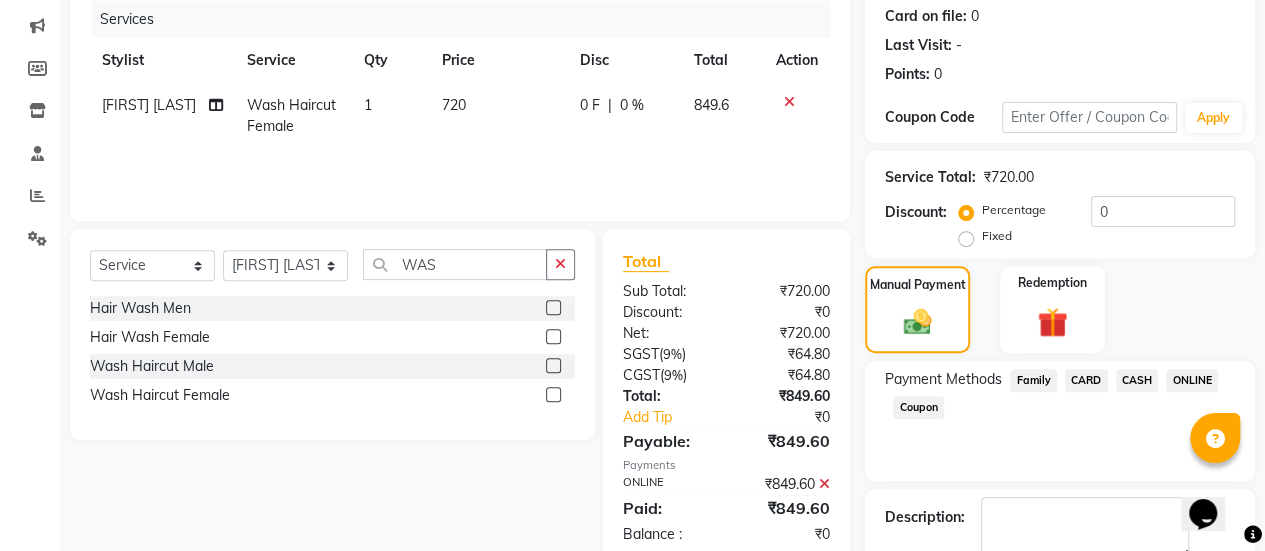 scroll, scrollTop: 358, scrollLeft: 0, axis: vertical 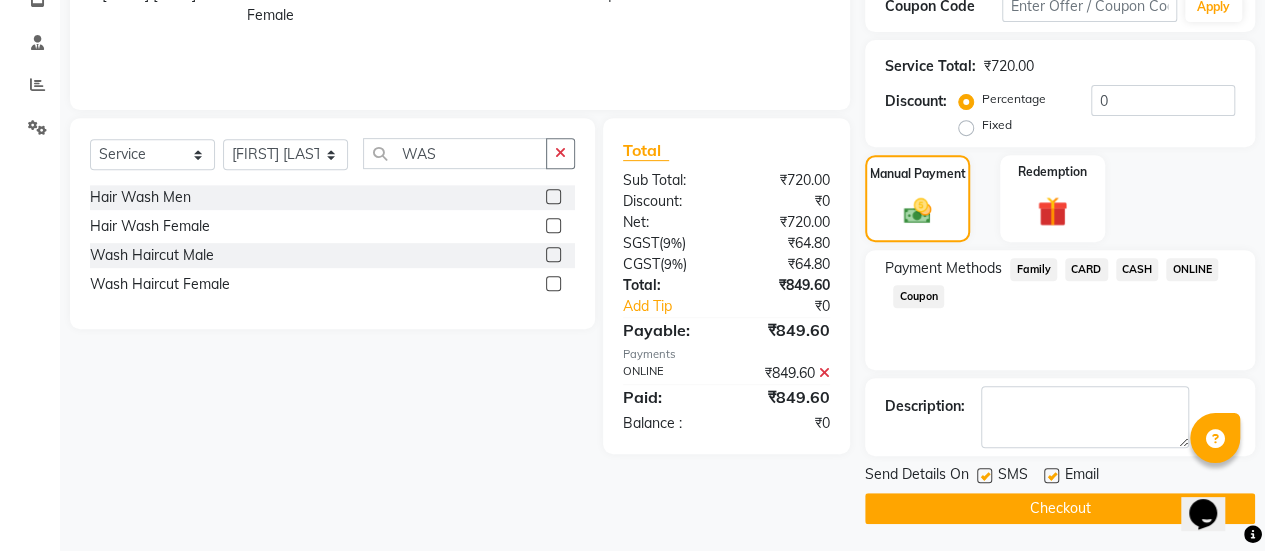 click 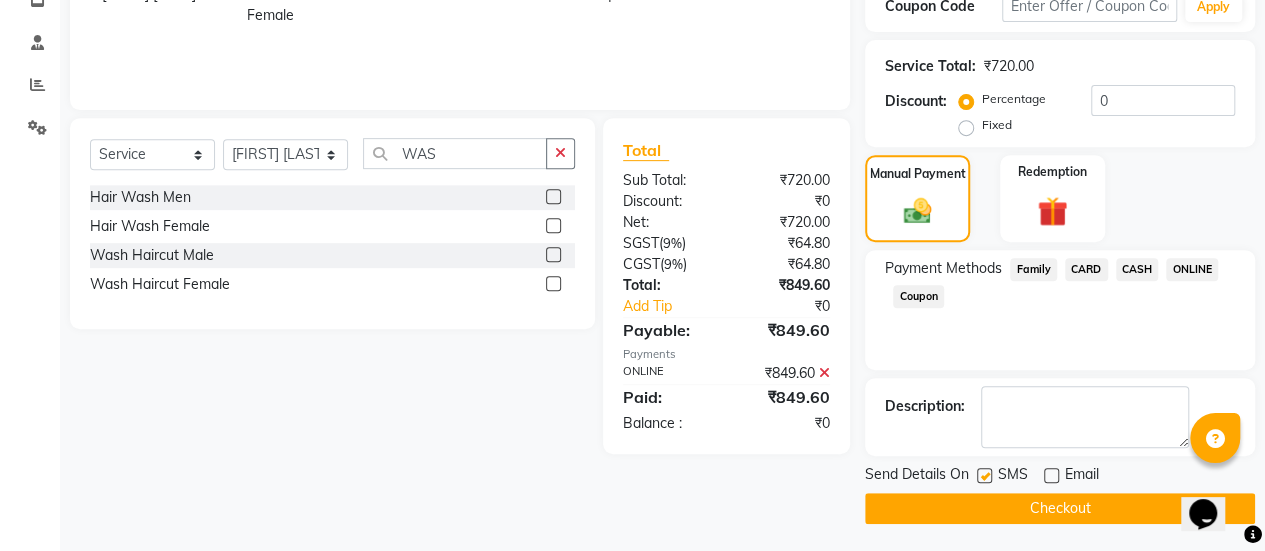 click on "Checkout" 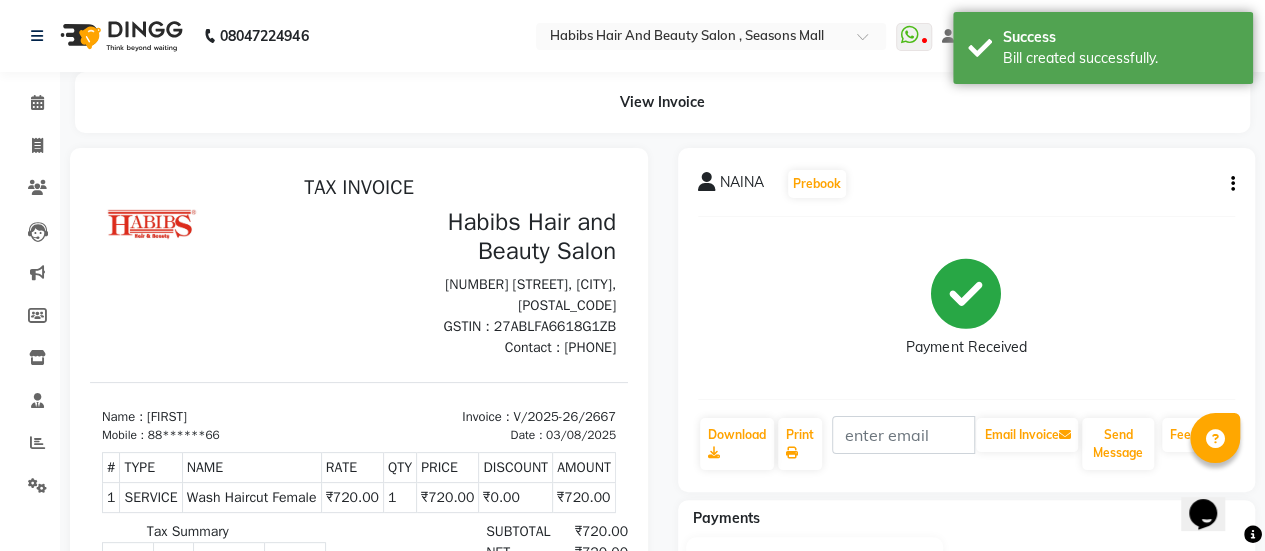 scroll, scrollTop: 0, scrollLeft: 0, axis: both 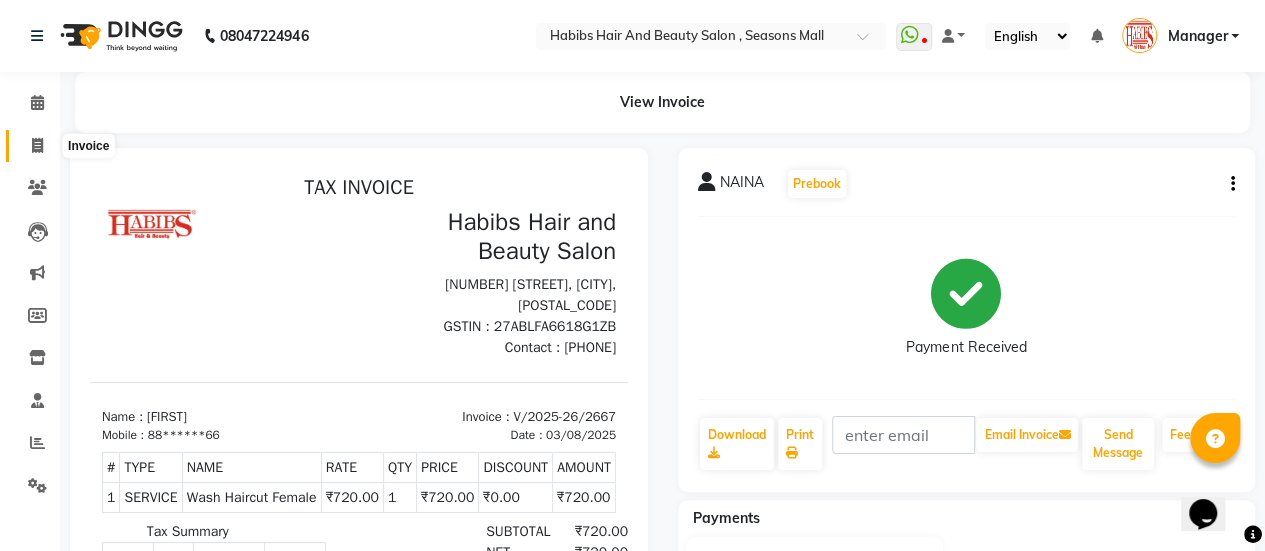 click 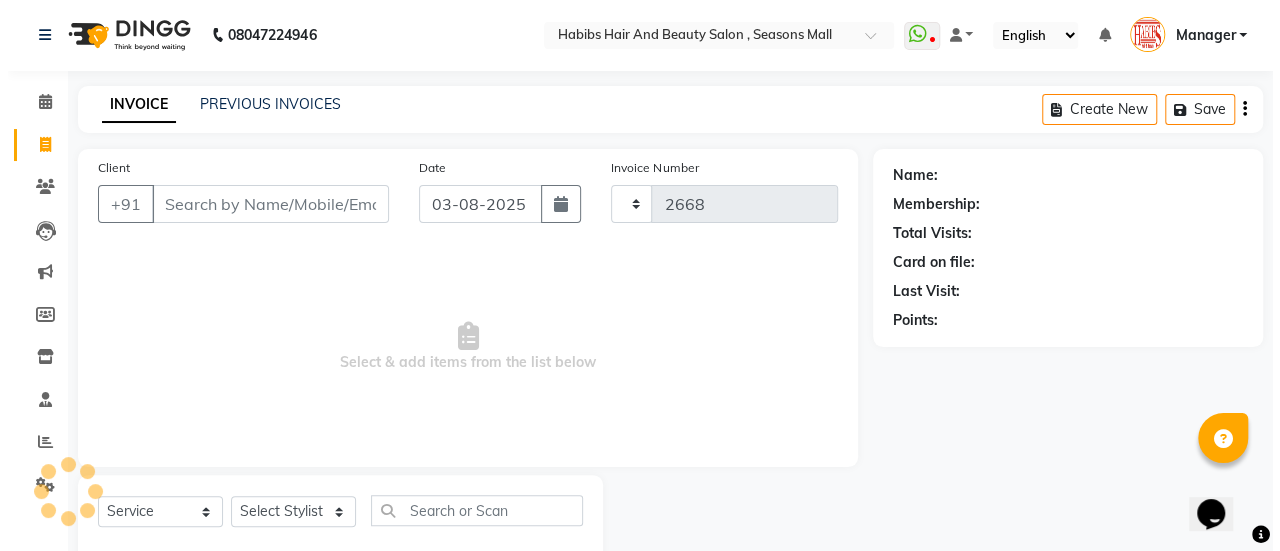 scroll, scrollTop: 49, scrollLeft: 0, axis: vertical 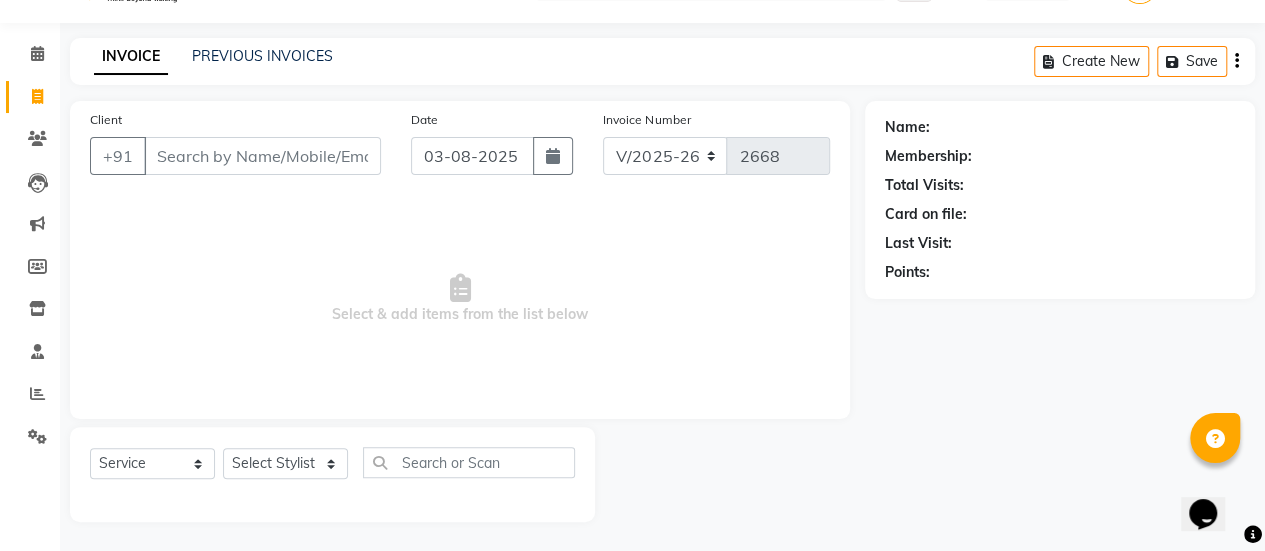 click on "Client" at bounding box center [262, 156] 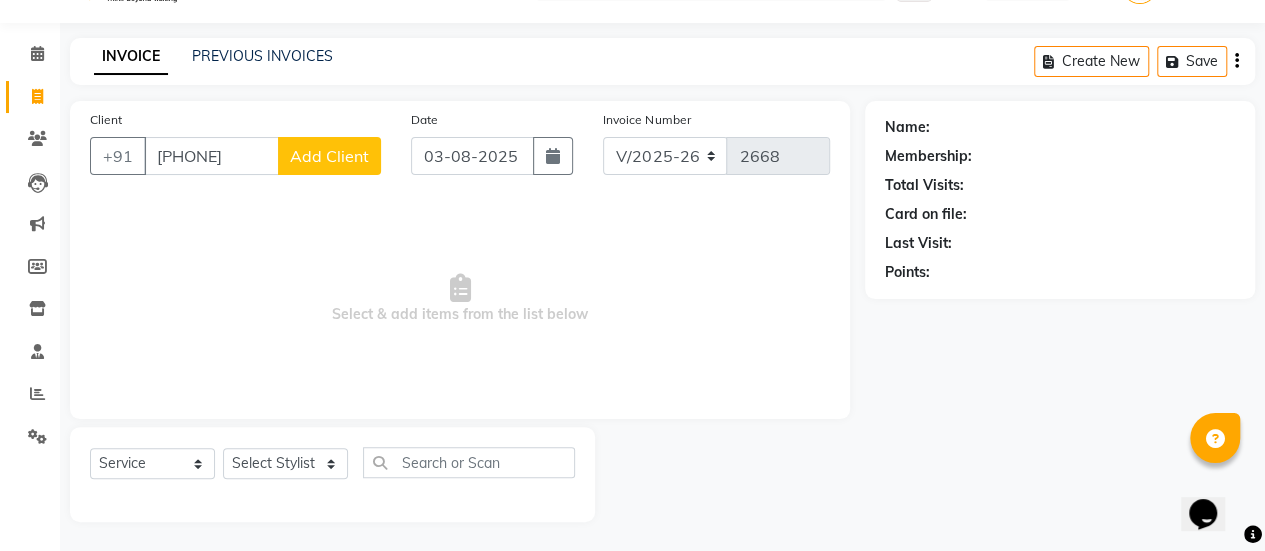 click on "Add Client" 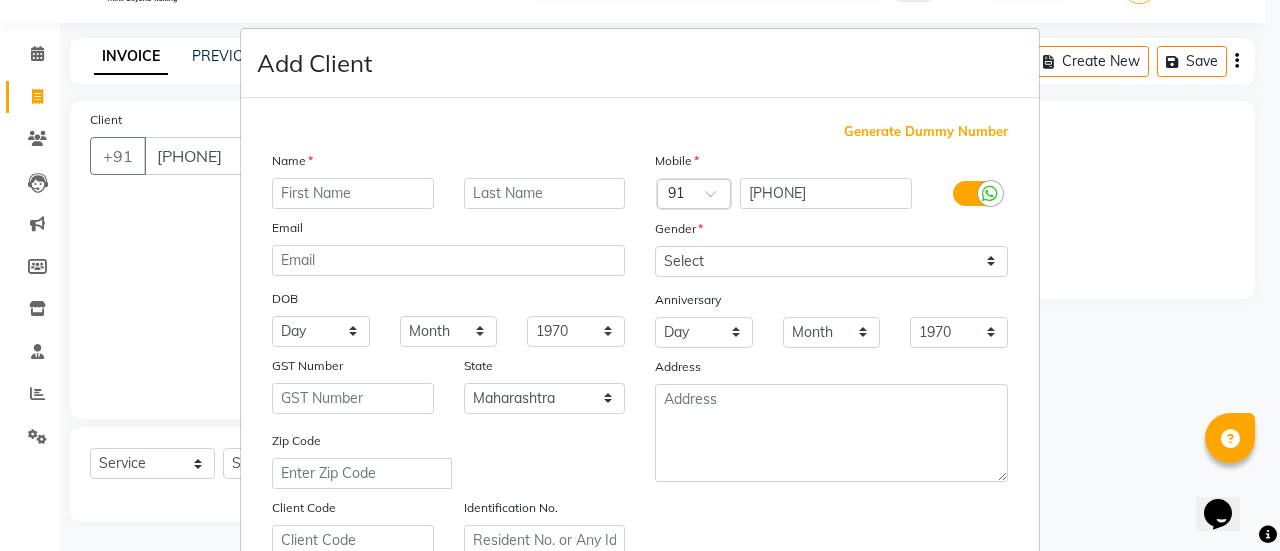 click at bounding box center [353, 193] 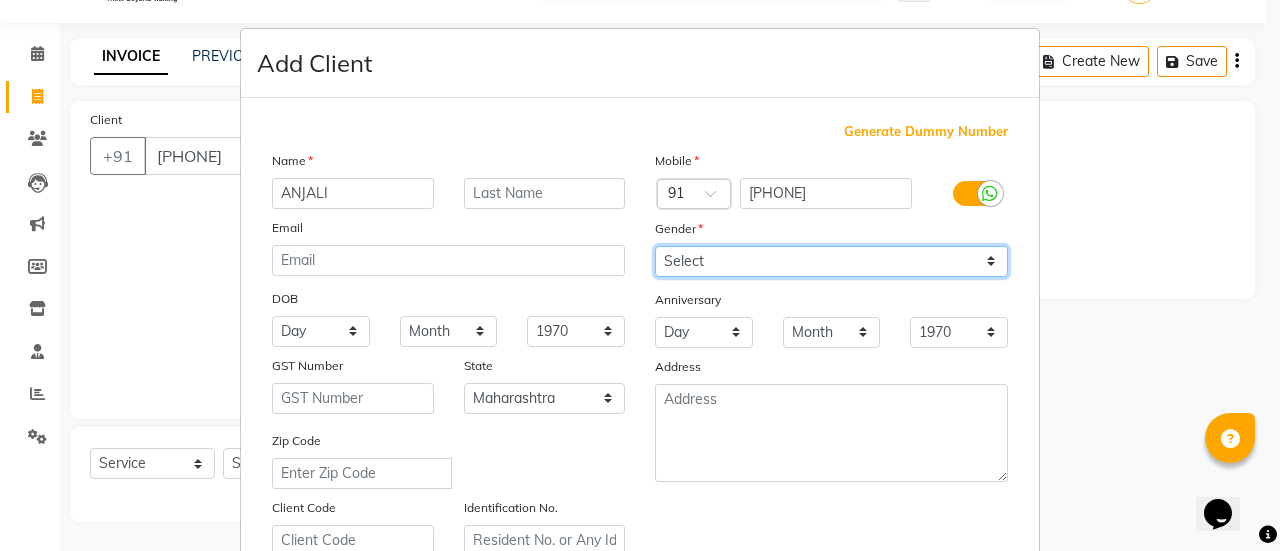 click on "Select Male Female Other Prefer Not To Say" at bounding box center (831, 261) 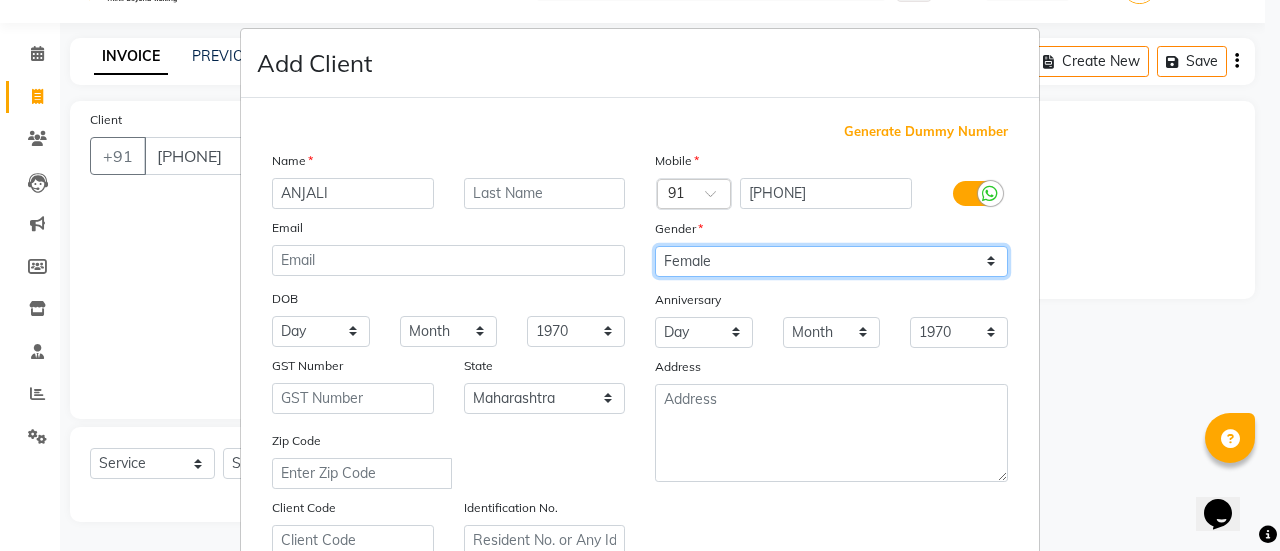click on "Select Male Female Other Prefer Not To Say" at bounding box center (831, 261) 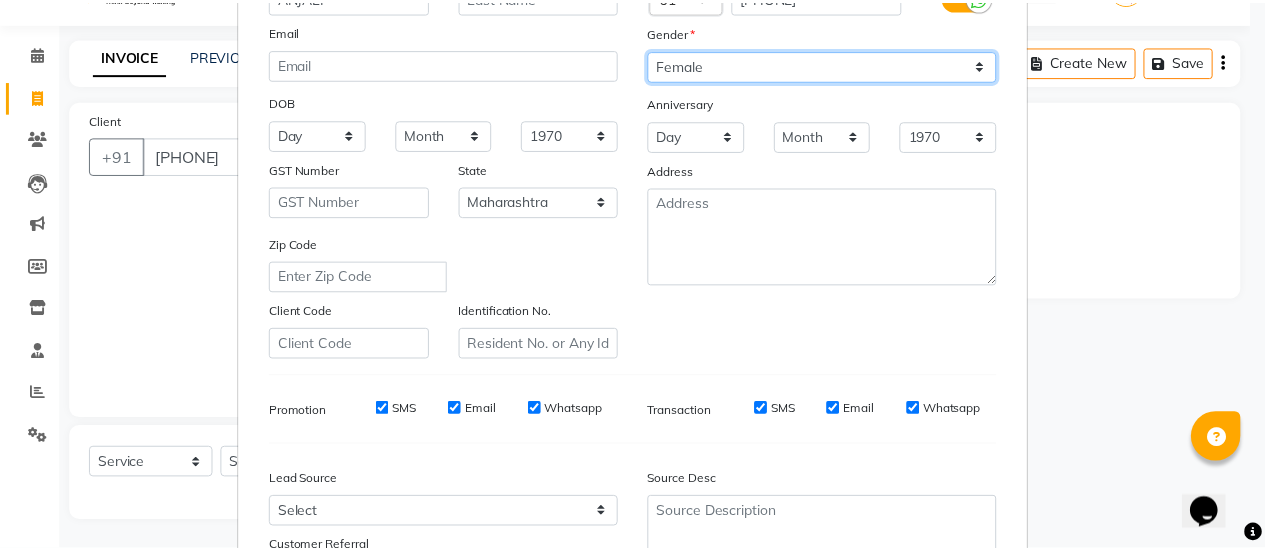 scroll, scrollTop: 368, scrollLeft: 0, axis: vertical 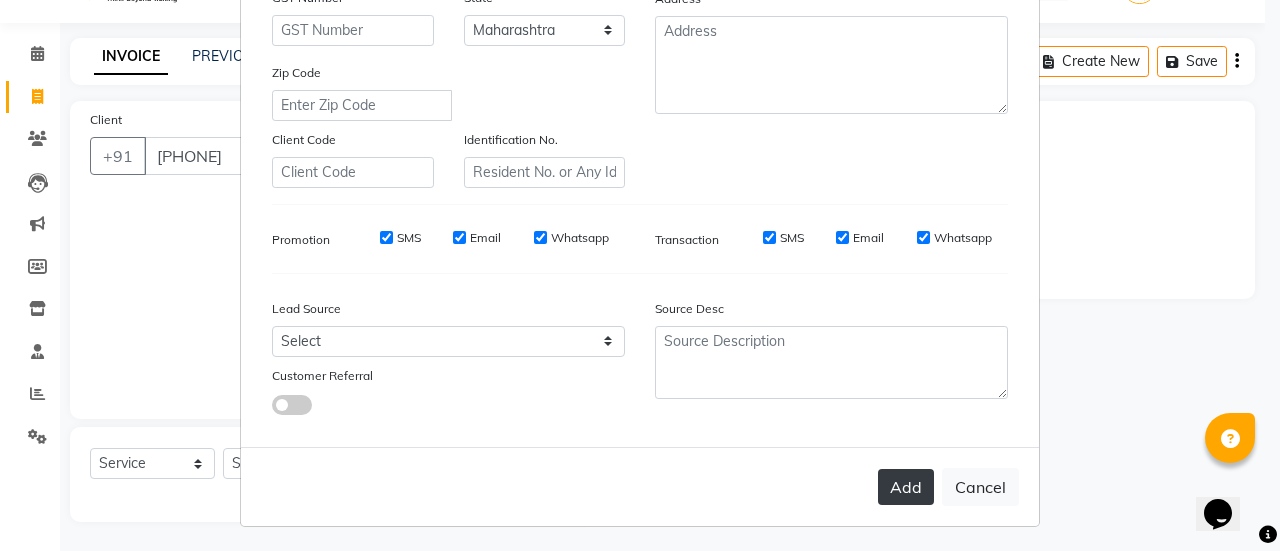 click on "Add" at bounding box center [906, 487] 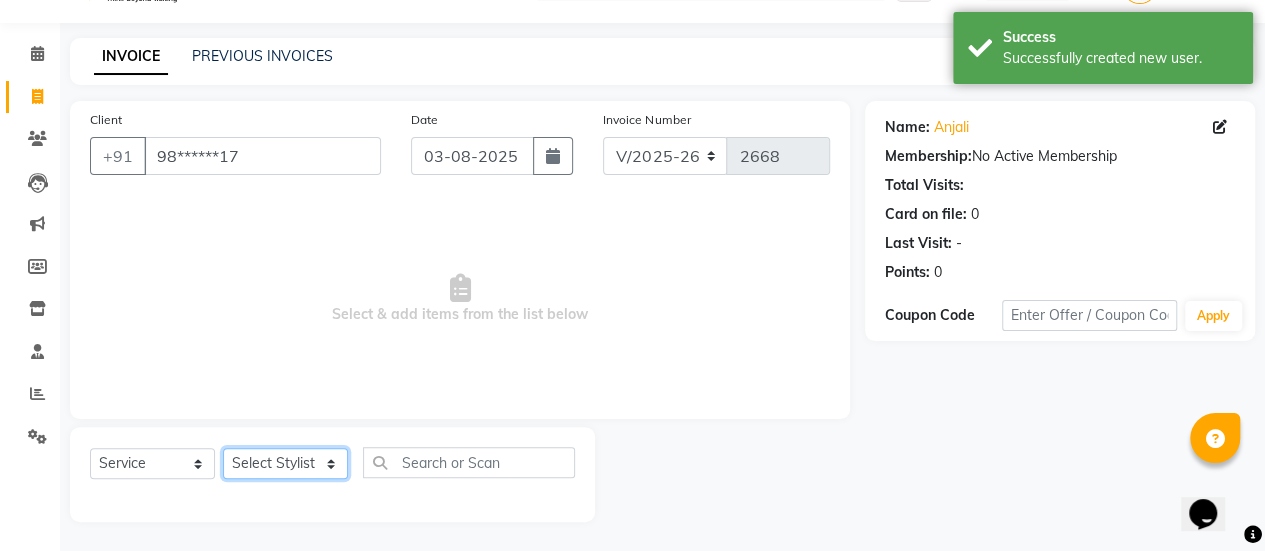click on "Select Stylist [FIRST] [FIRST] [FIRST] Manager [FIRST] [FIRST] [FIRST] [FIRST] [FIRST] [FIRST] [FIRST] [FIRST] [FIRST] [FIRST] [FIRST]" 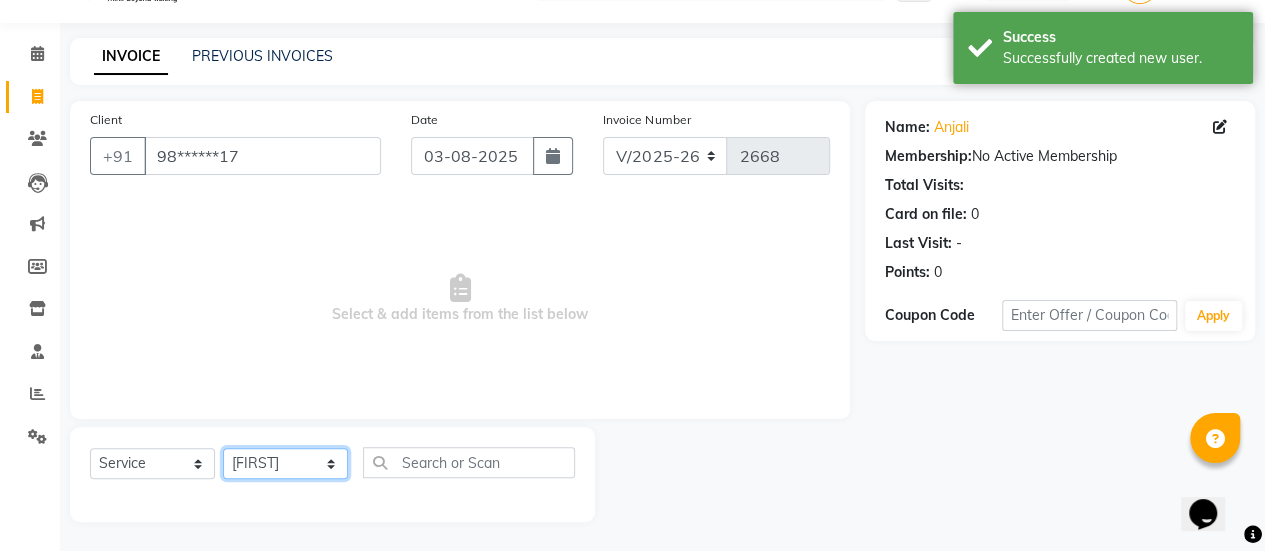 click on "Select Stylist [FIRST] [FIRST] [FIRST] Manager [FIRST] [FIRST] [FIRST] [FIRST] [FIRST] [FIRST] [FIRST] [FIRST] [FIRST] [FIRST] [FIRST]" 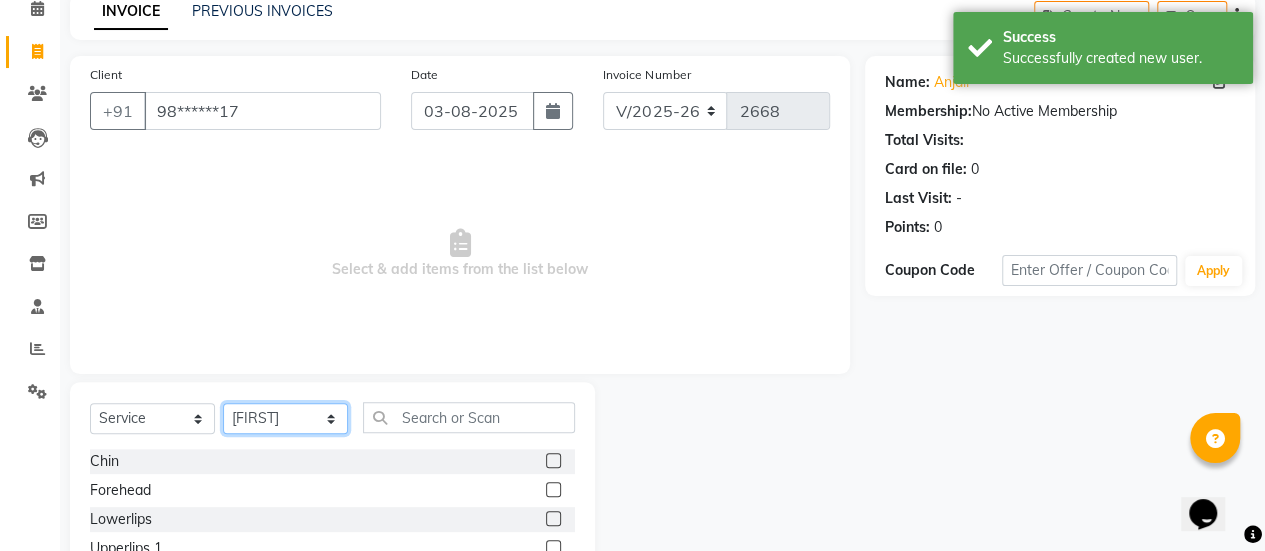 scroll, scrollTop: 249, scrollLeft: 0, axis: vertical 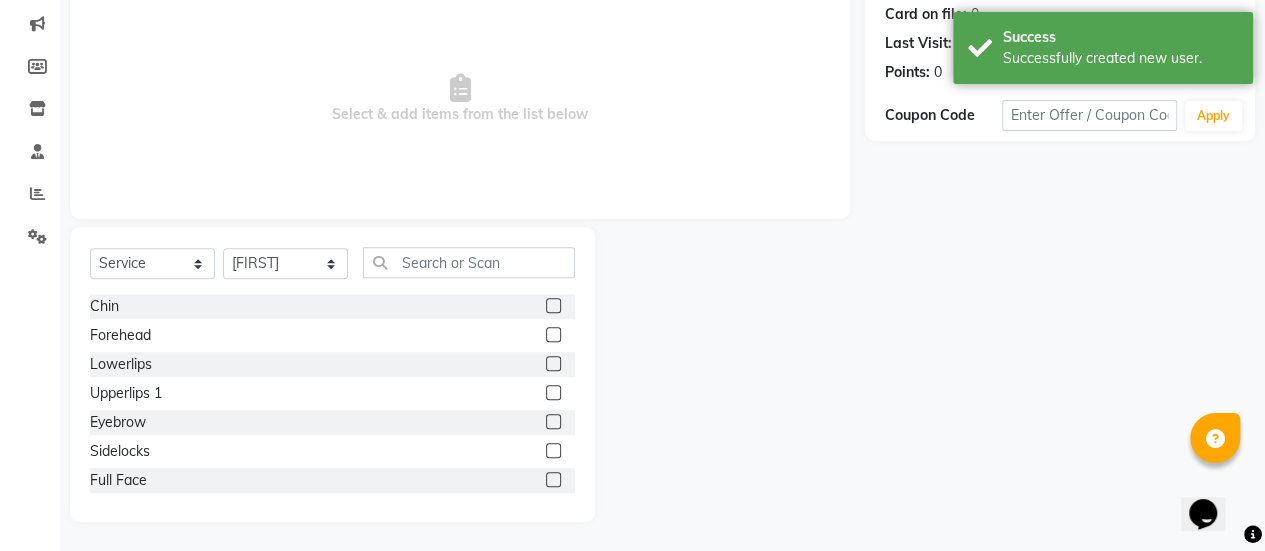 click 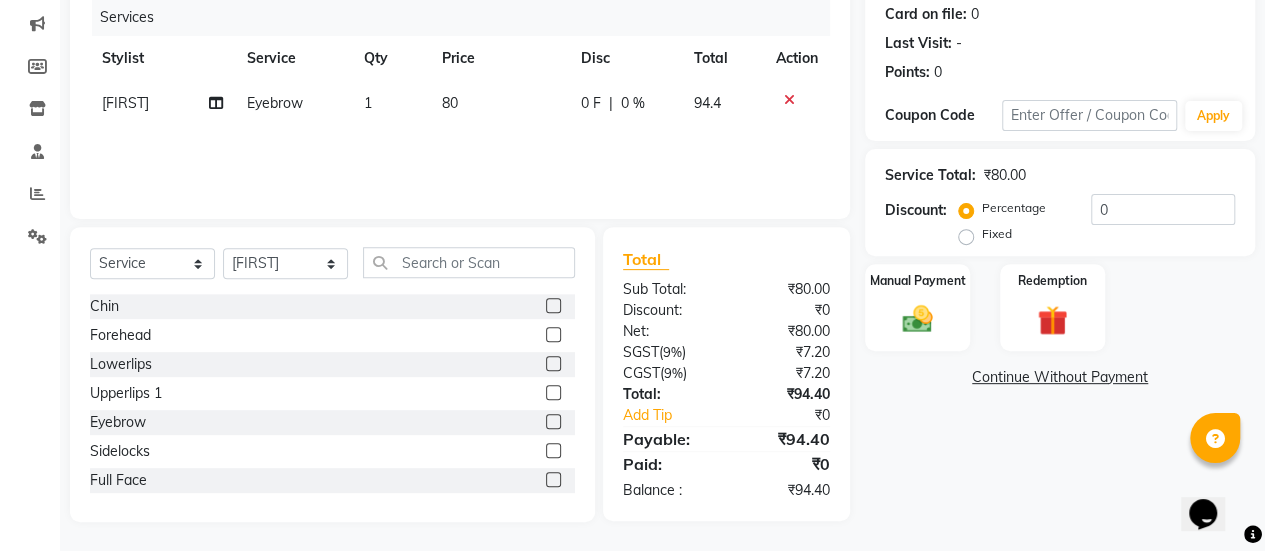 click 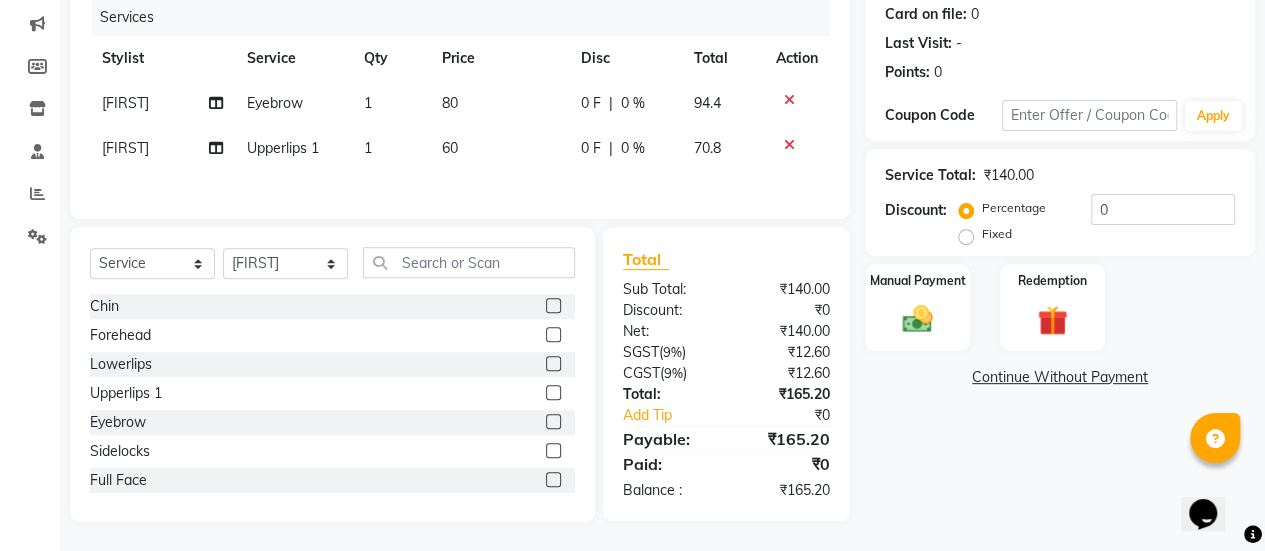 click on "60" 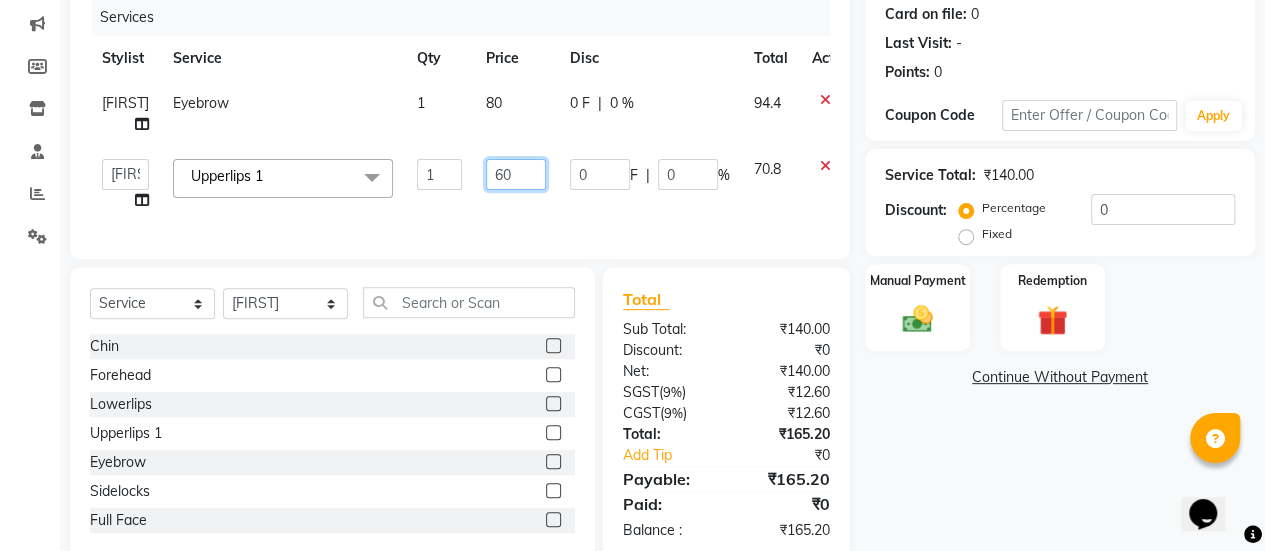 click on "60" 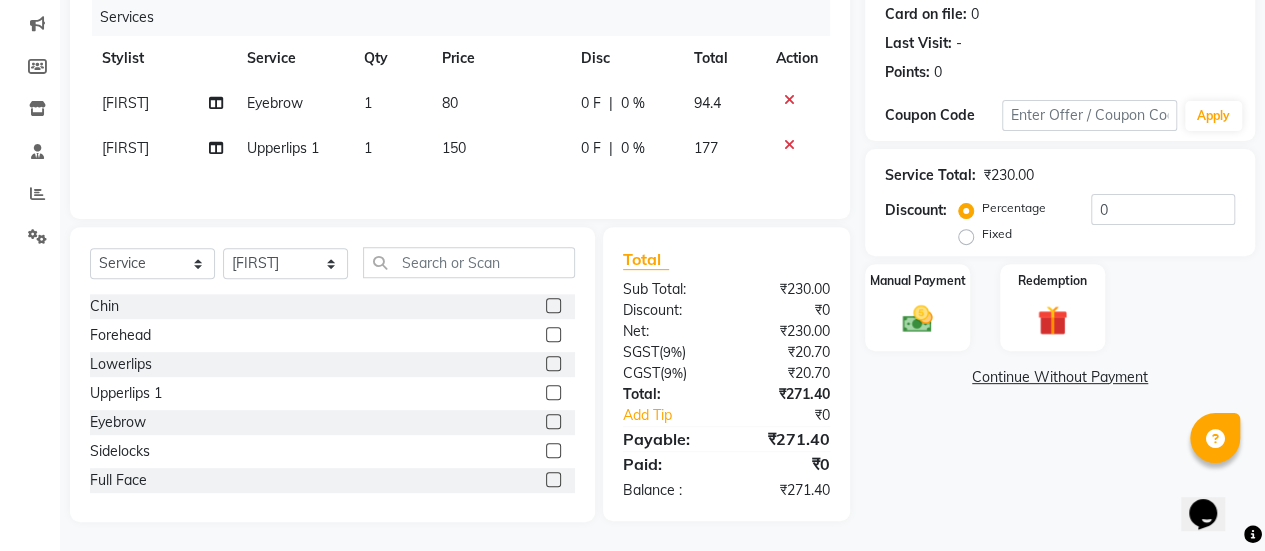 click on "Client +91 [PHONE] Date [DATE] Invoice Number V/2025 V/2025-26 2668 Services Stylist Service Qty Price Disc Total Action [FIRST] [FIRST] 1 80 0 F | 0 % 94.4 [FIRST] [FIRST] 1 1 150 0 F | 0 % 177" 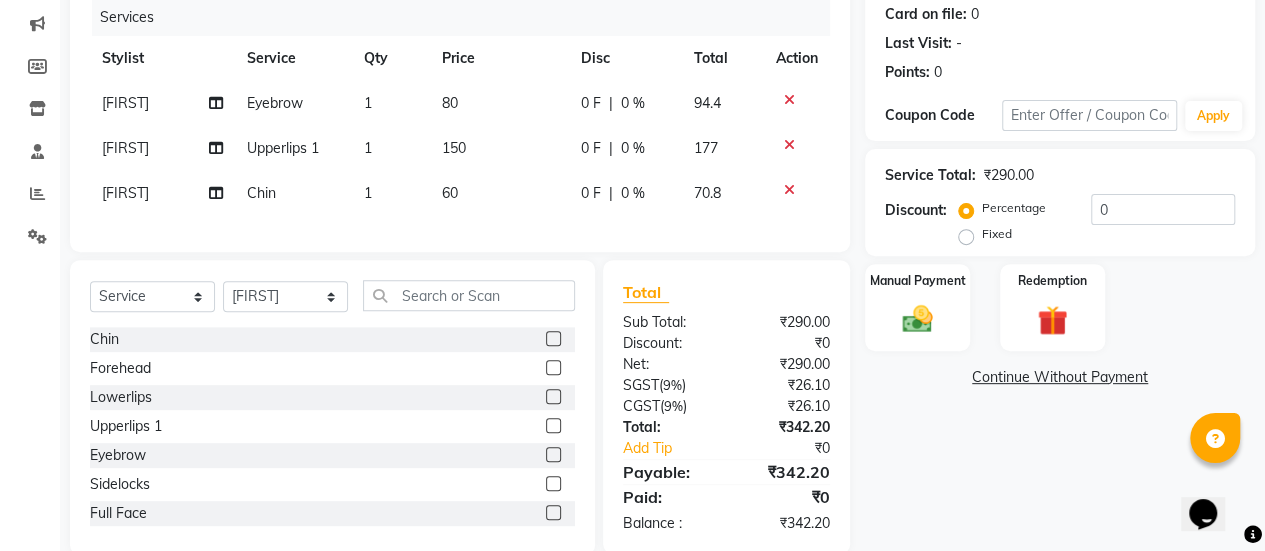 click on "60" 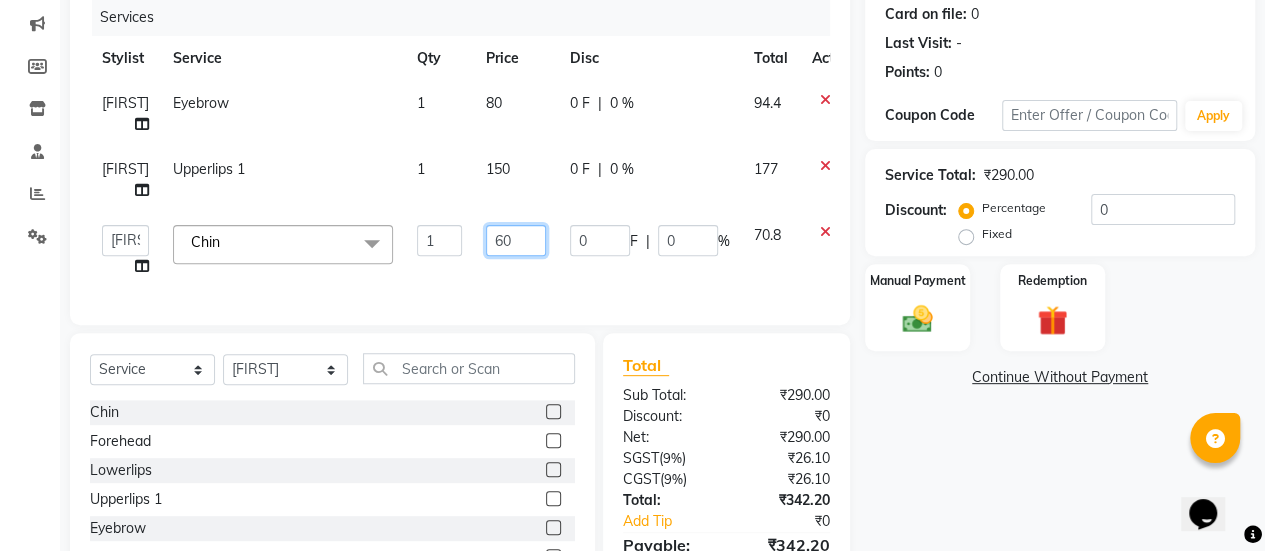 click on "60" 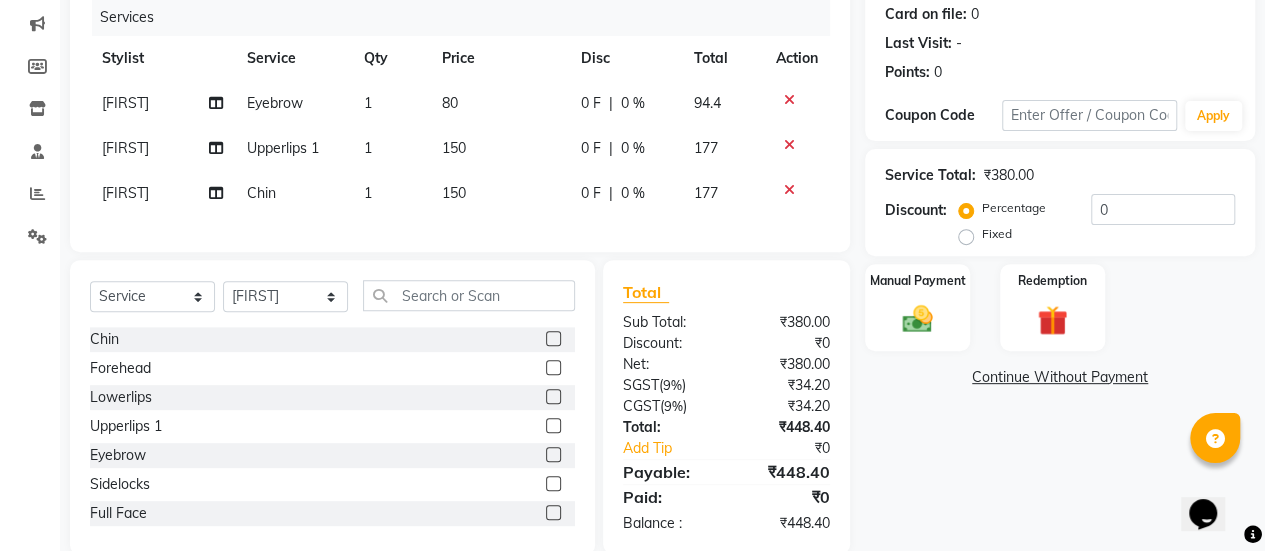 click on "Client +91 [PHONE] Date [DATE] Invoice Number V/2025 V/2025-26 2668 Services Stylist Service Qty Price Disc Total Action [FIRST] [FIRST] 1 80 0 F | 0 % 94.4 [FIRST] [FIRST] 1 1 150 0 F | 0 % 177 [FIRST] [FIRST] 1 150 0 F | 0 % 177" 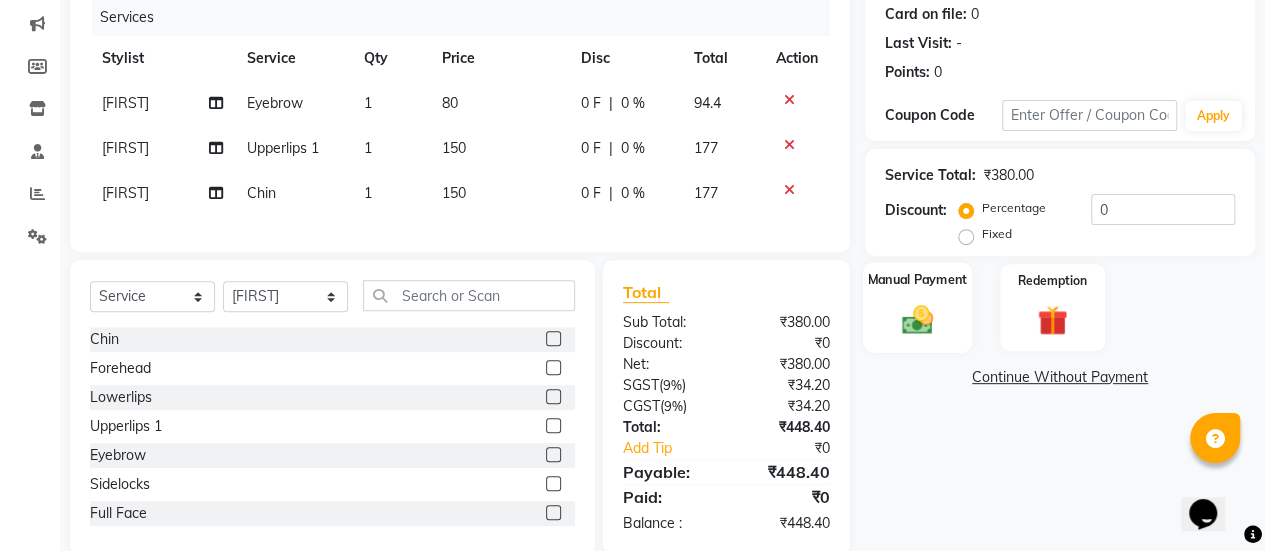 click on "Manual Payment" 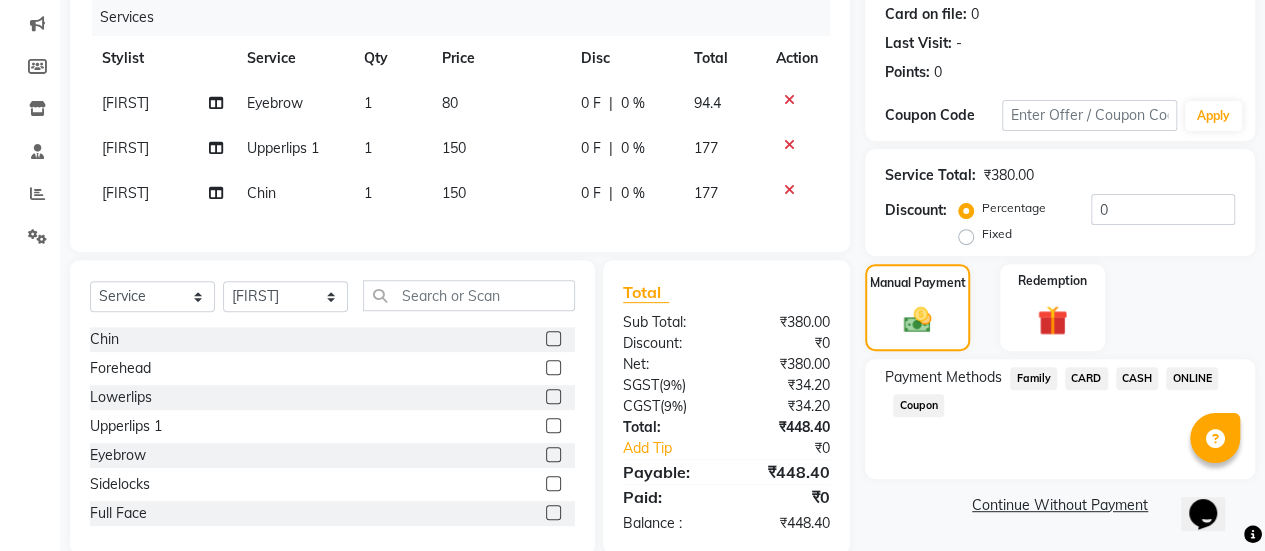 click on "ONLINE" 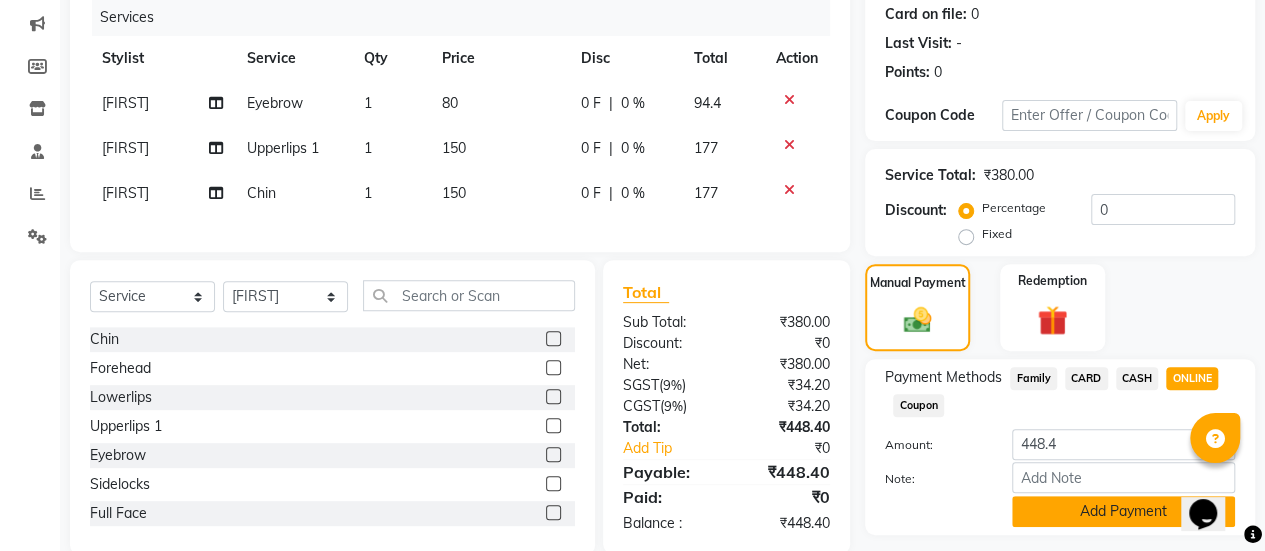 click on "Add Payment" 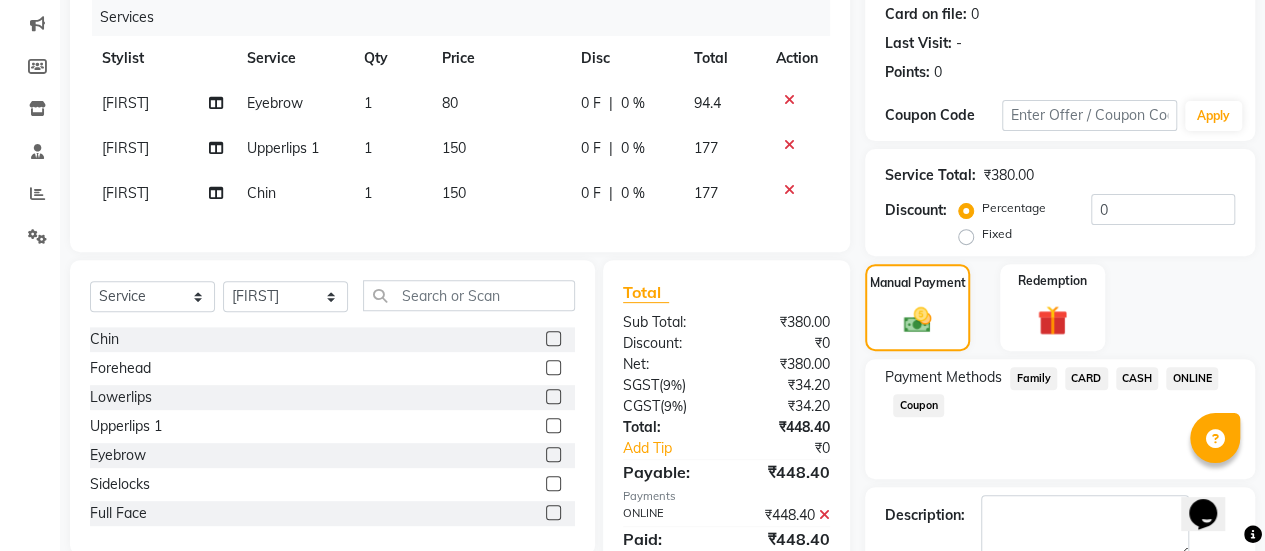 scroll, scrollTop: 358, scrollLeft: 0, axis: vertical 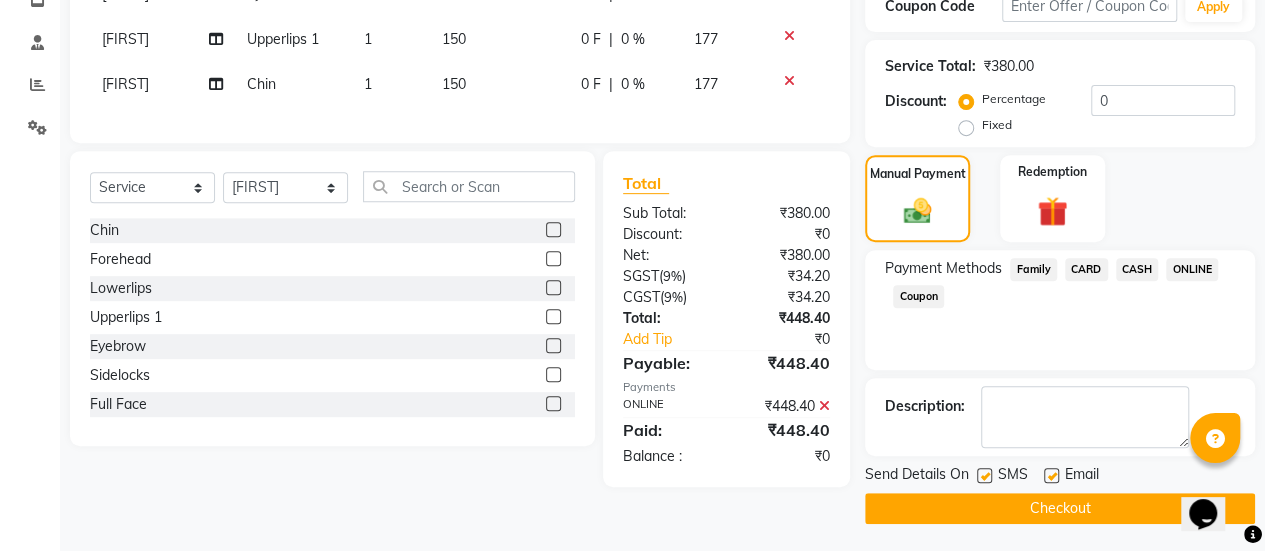 click 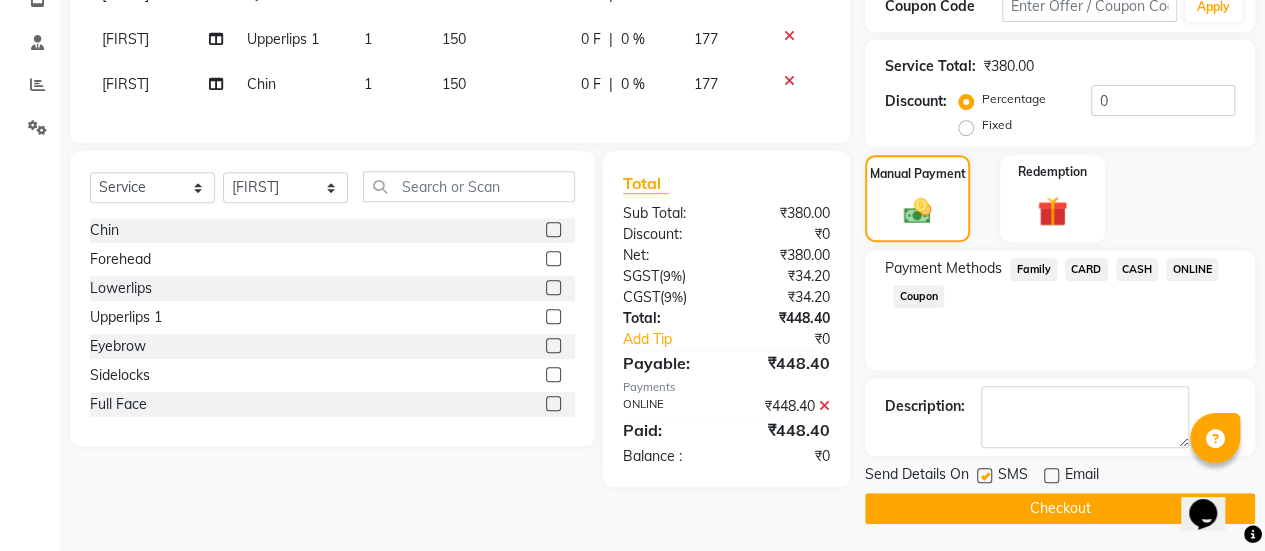 click on "Send Details On SMS Email  Checkout" 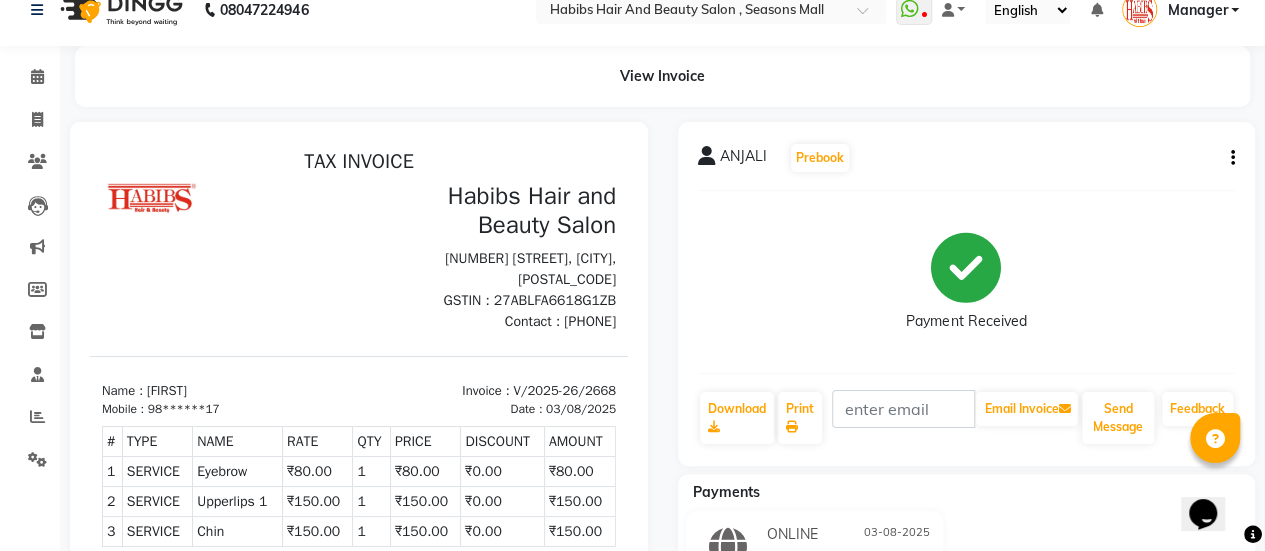 scroll, scrollTop: 0, scrollLeft: 0, axis: both 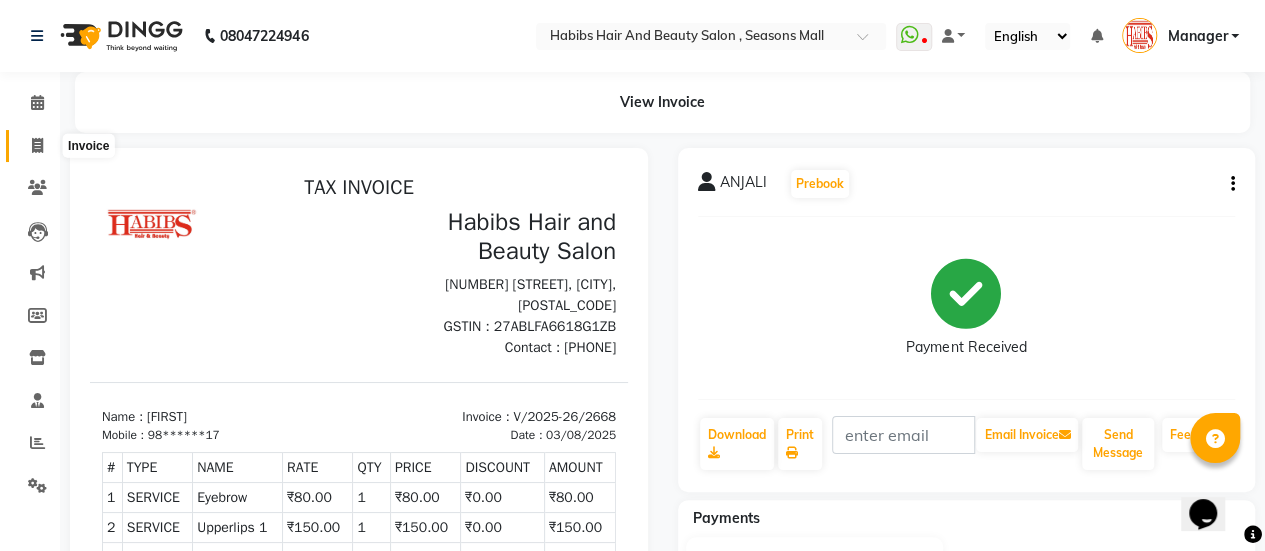click 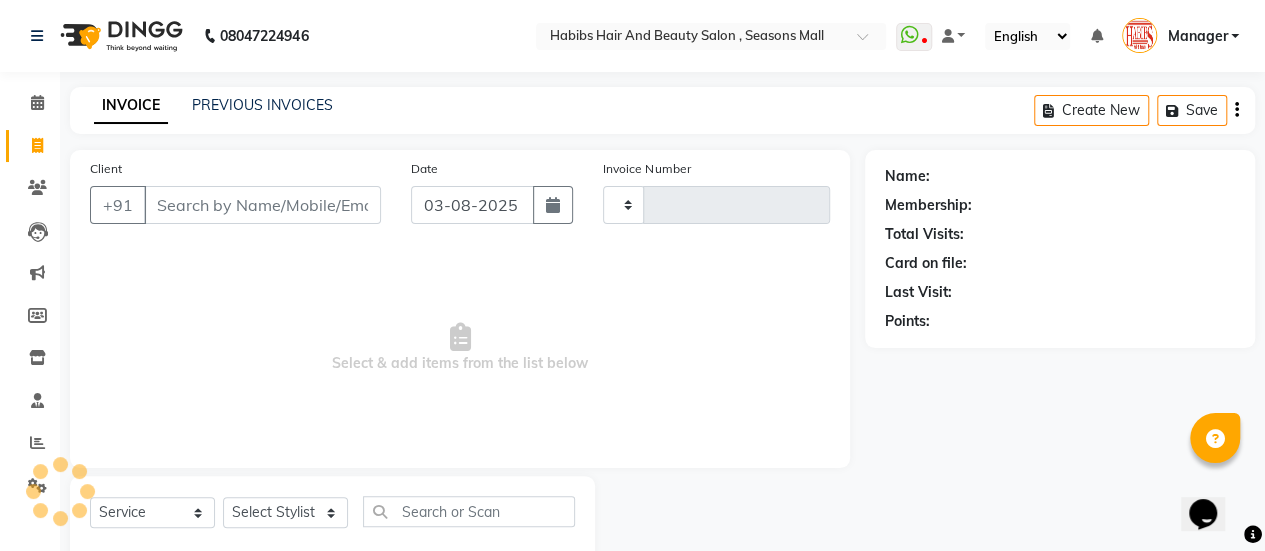 scroll, scrollTop: 49, scrollLeft: 0, axis: vertical 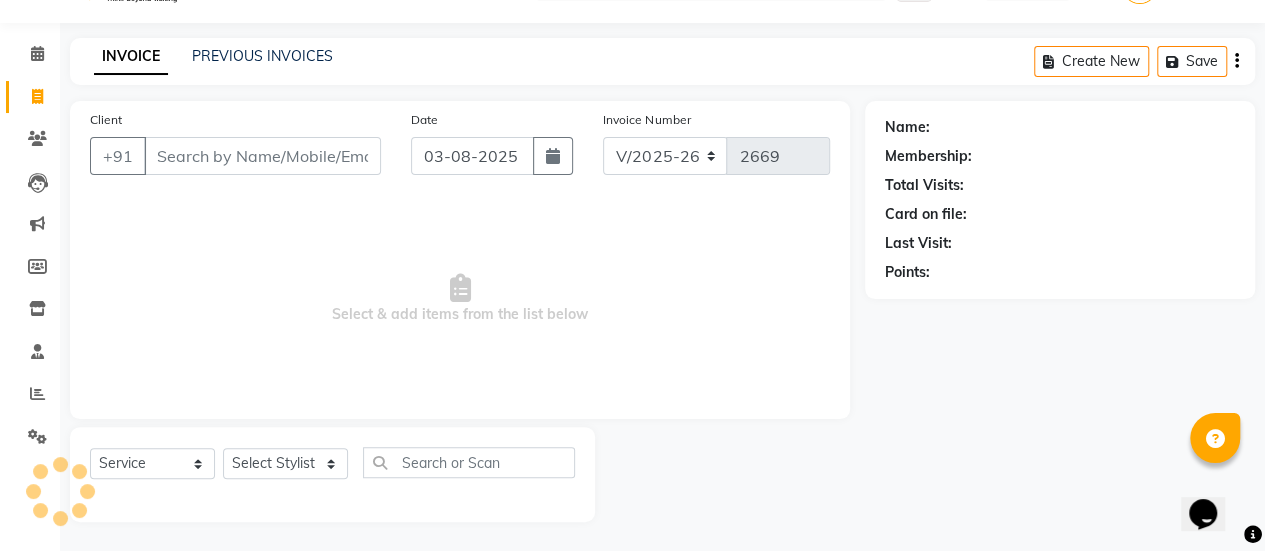 click on "Client" at bounding box center [262, 156] 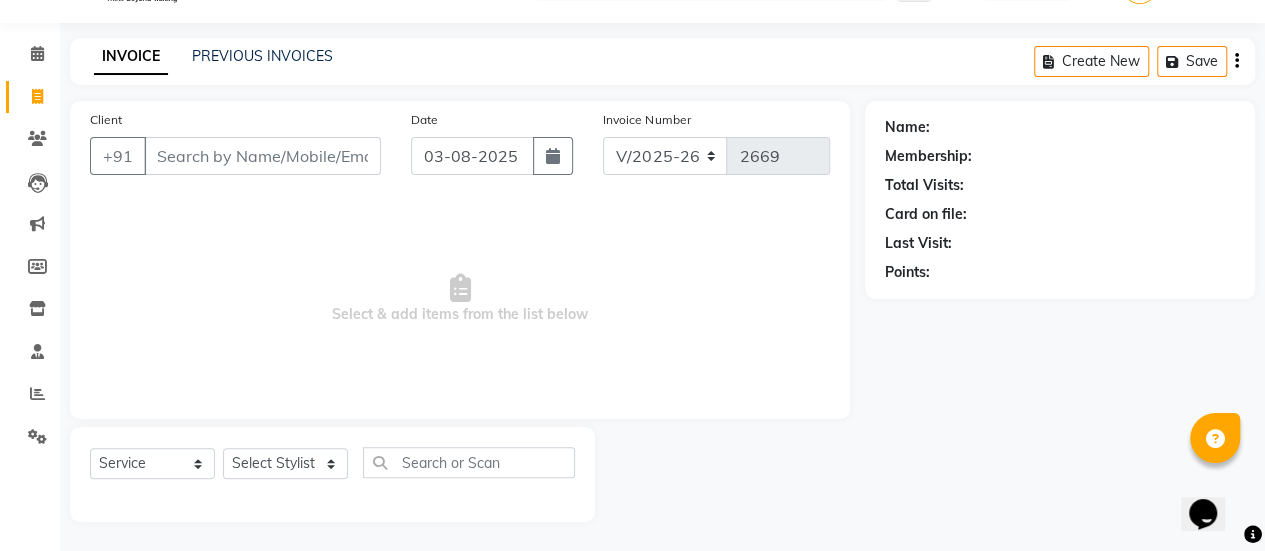 click on "Client" at bounding box center [262, 156] 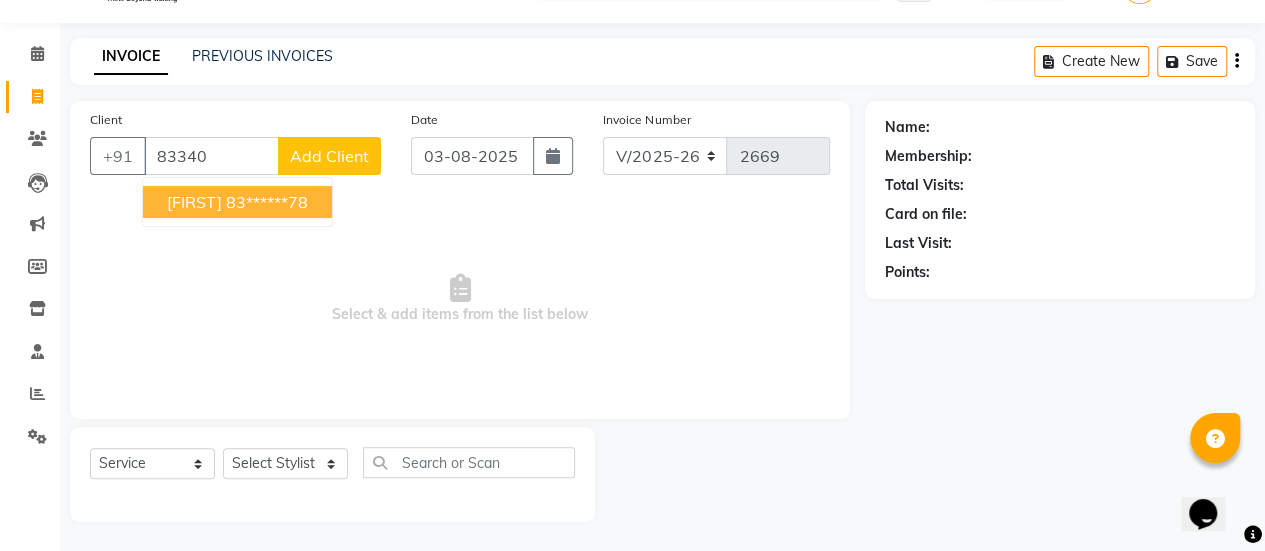 click on "83******78" at bounding box center (267, 202) 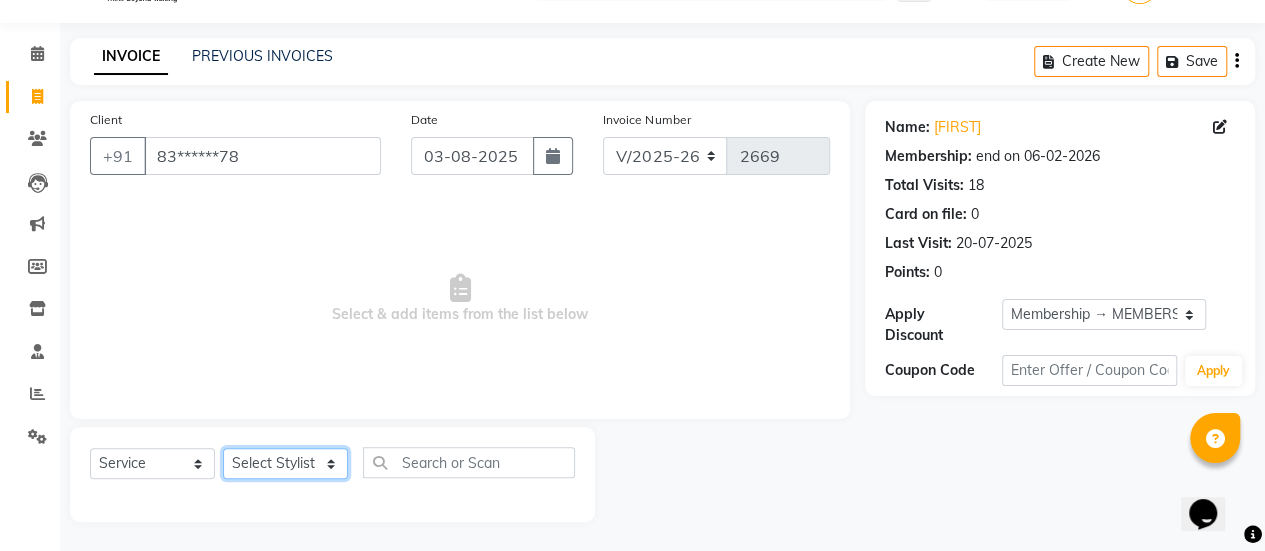 click on "Select Stylist [FIRST] [FIRST] [FIRST] Manager [FIRST] [FIRST] [FIRST] [FIRST] [FIRST] [FIRST] [FIRST] [FIRST] [FIRST] [FIRST] [FIRST]" 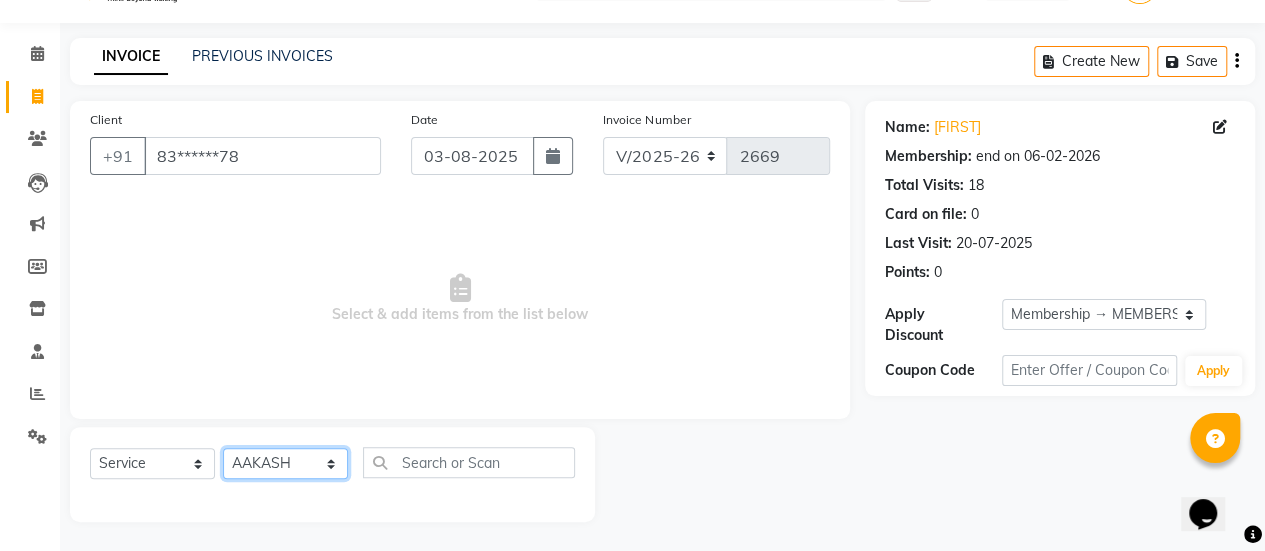 click on "Select Stylist [FIRST] [FIRST] [FIRST] Manager [FIRST] [FIRST] [FIRST] [FIRST] [FIRST] [FIRST] [FIRST] [FIRST] [FIRST] [FIRST] [FIRST]" 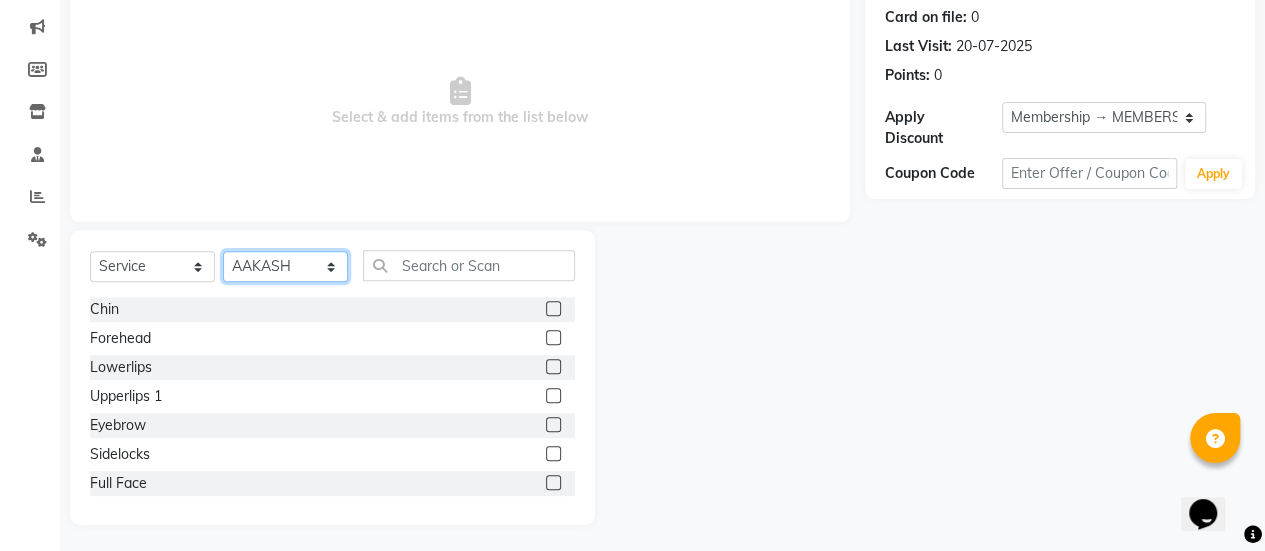scroll, scrollTop: 249, scrollLeft: 0, axis: vertical 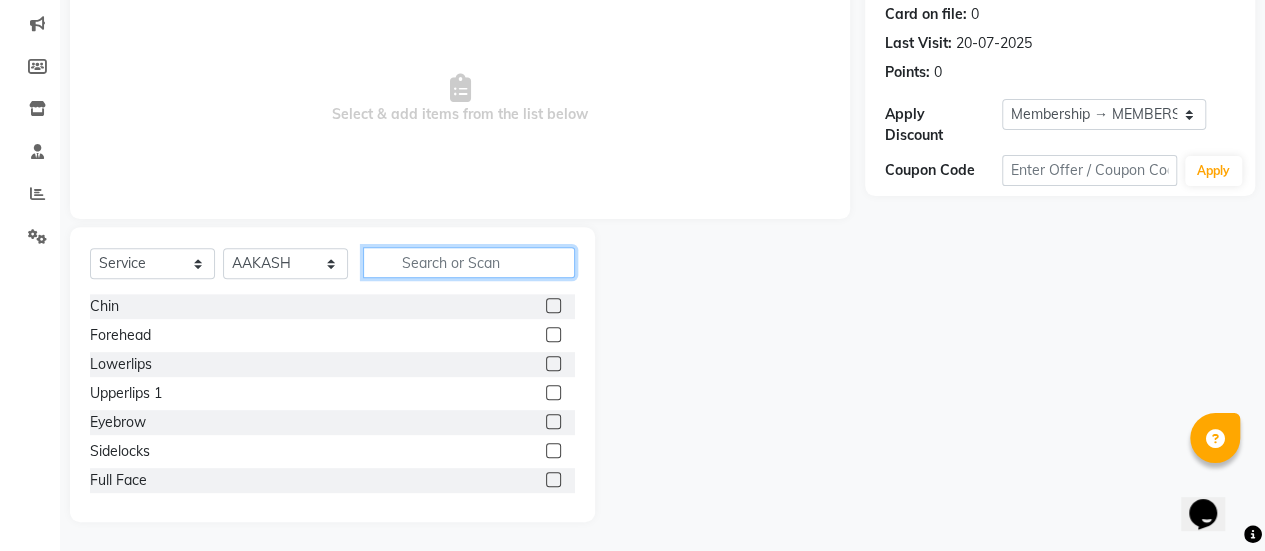 click 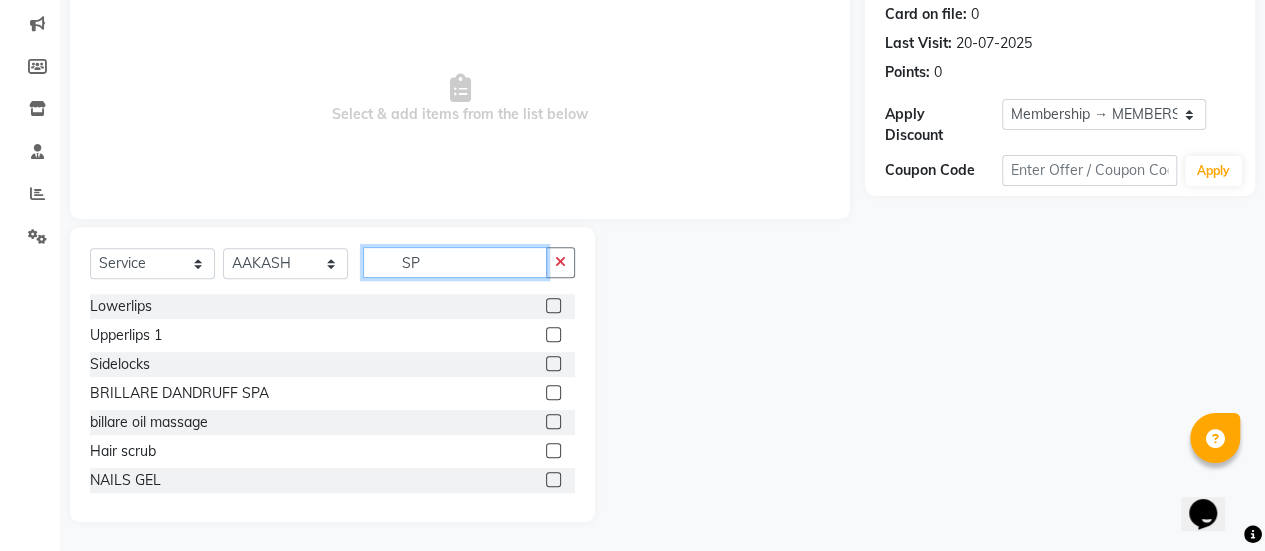 scroll, scrollTop: 223, scrollLeft: 0, axis: vertical 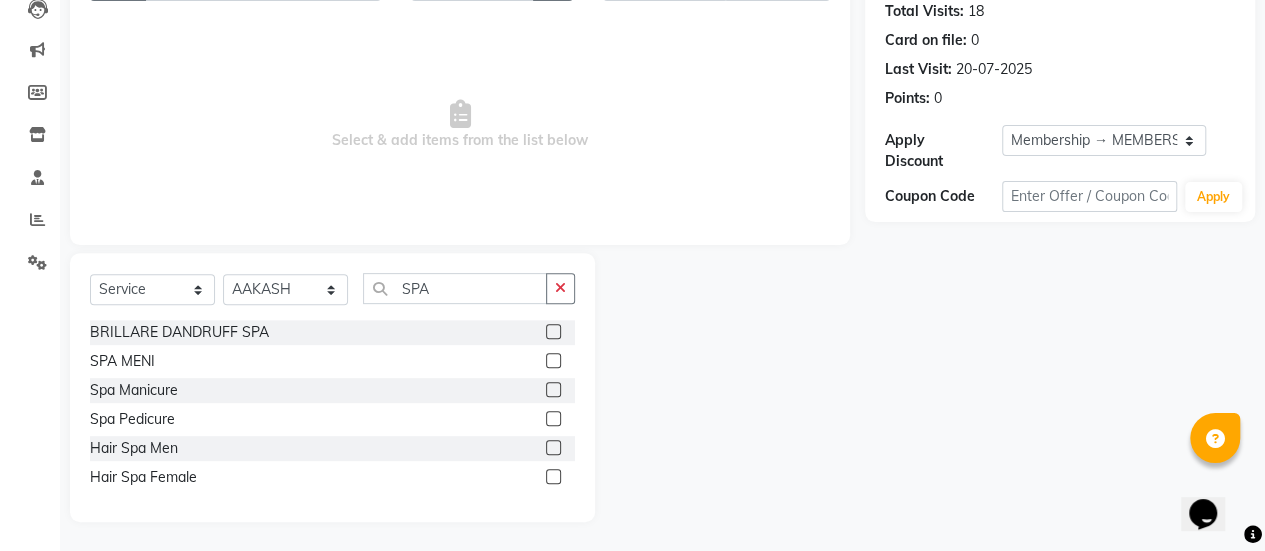 click 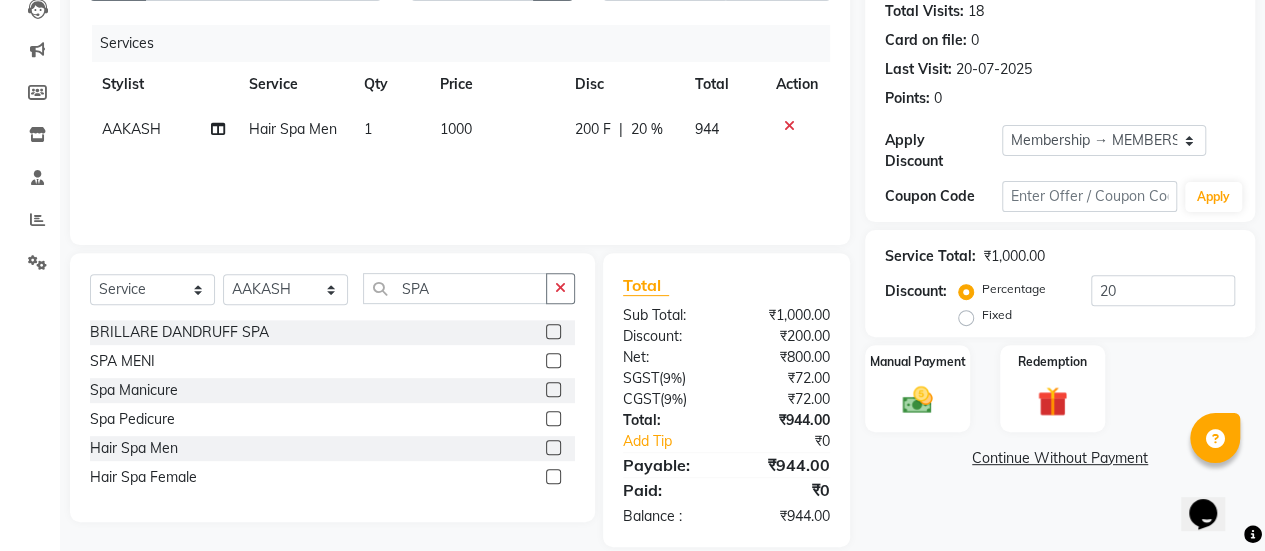 click 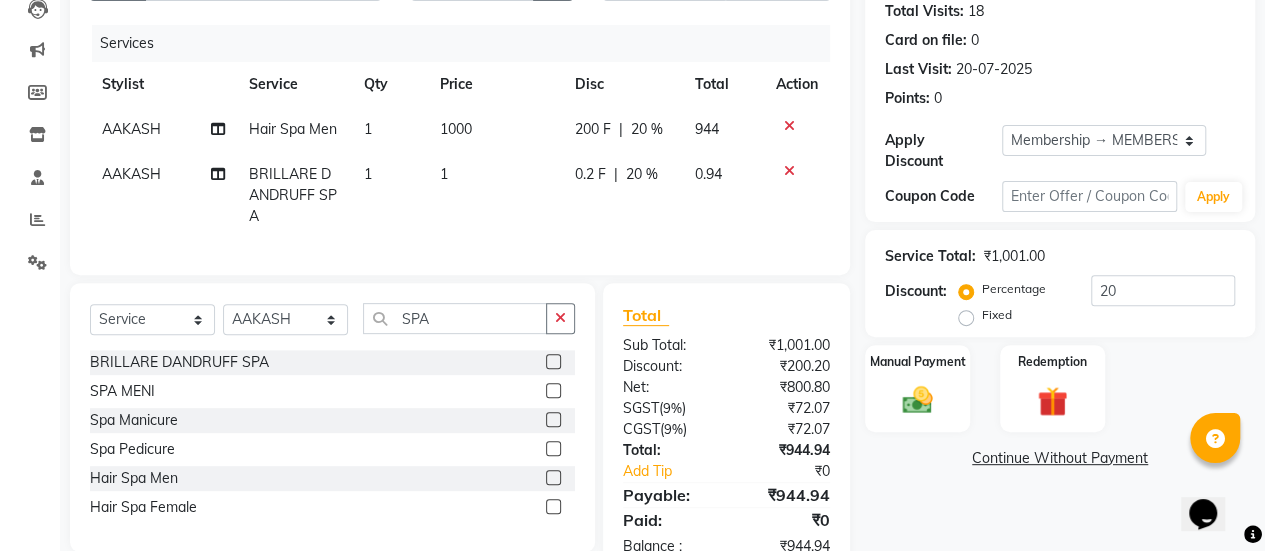 click 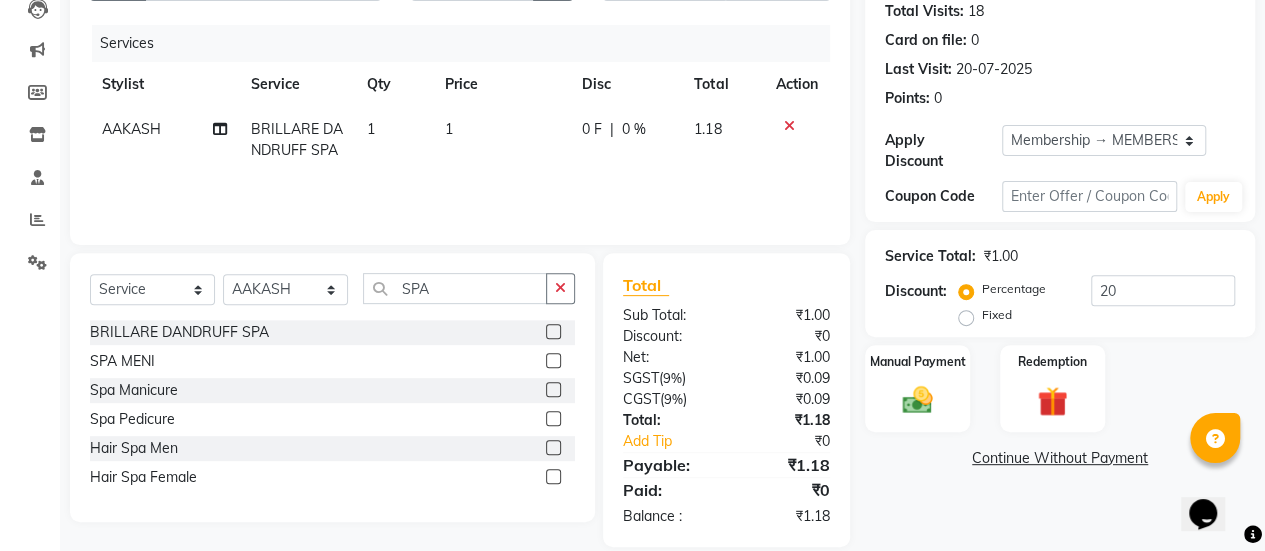 click on "1" 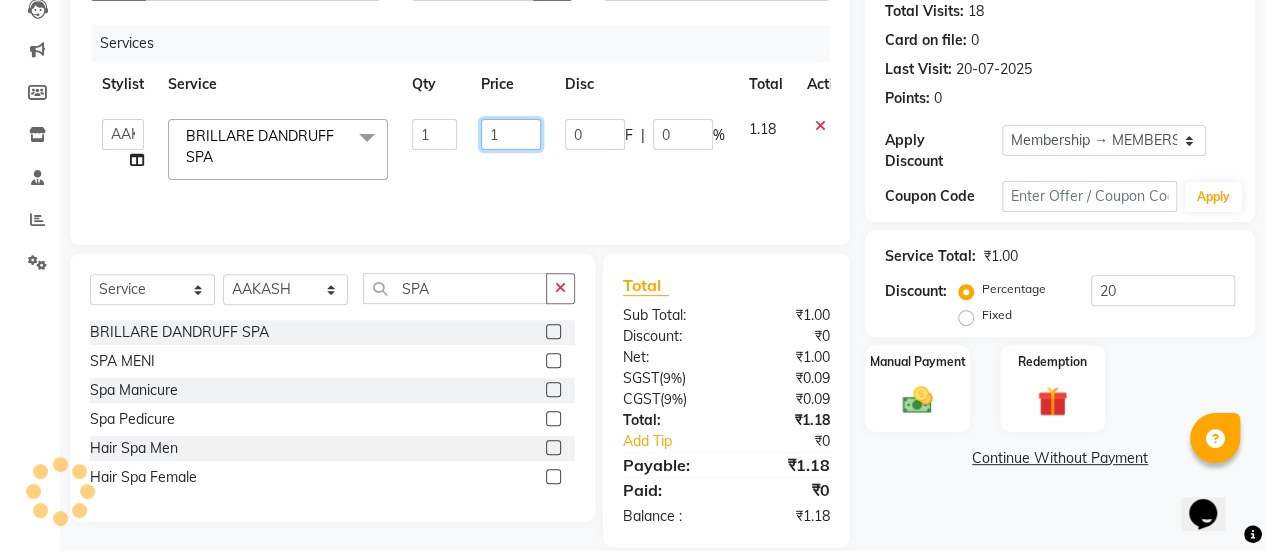 click on "1" 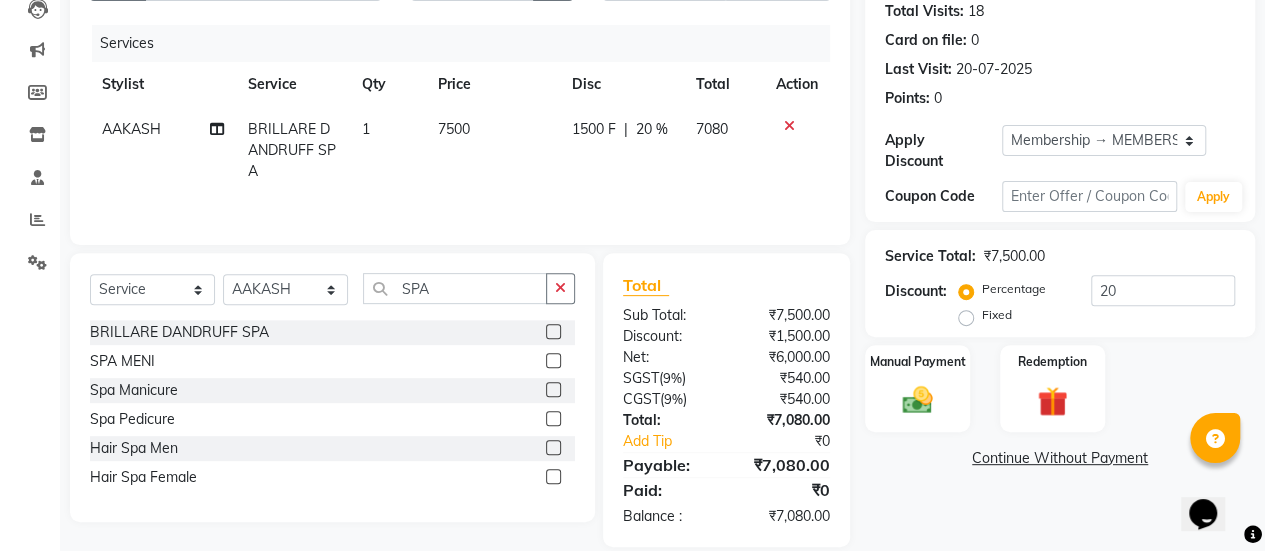 click on "1500 F | 20 %" 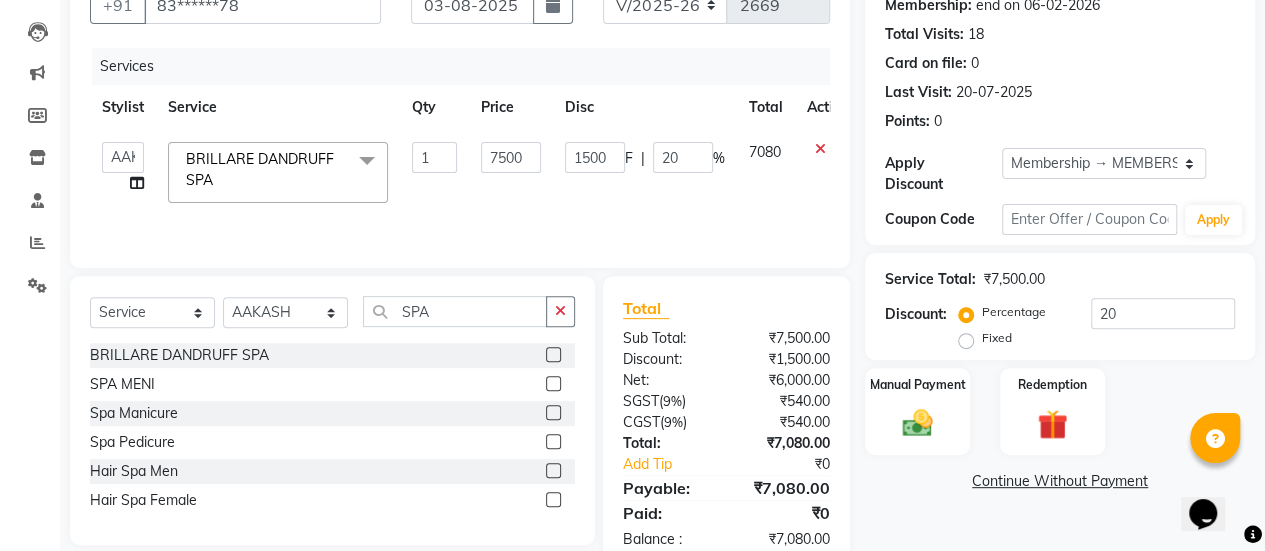 scroll, scrollTop: 219, scrollLeft: 0, axis: vertical 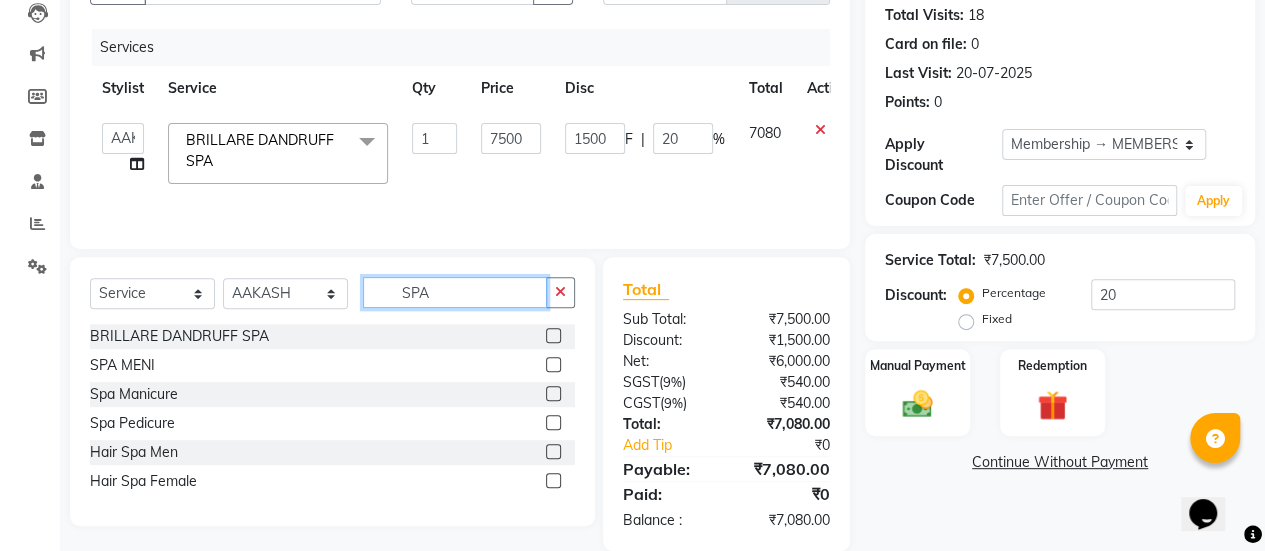 click on "SPA" 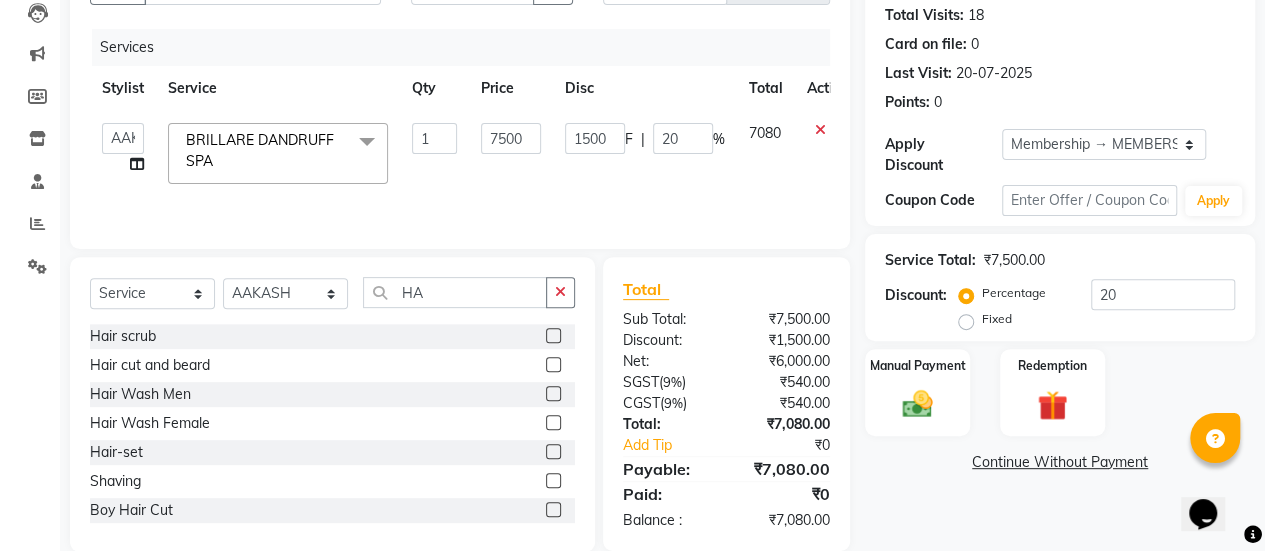 click 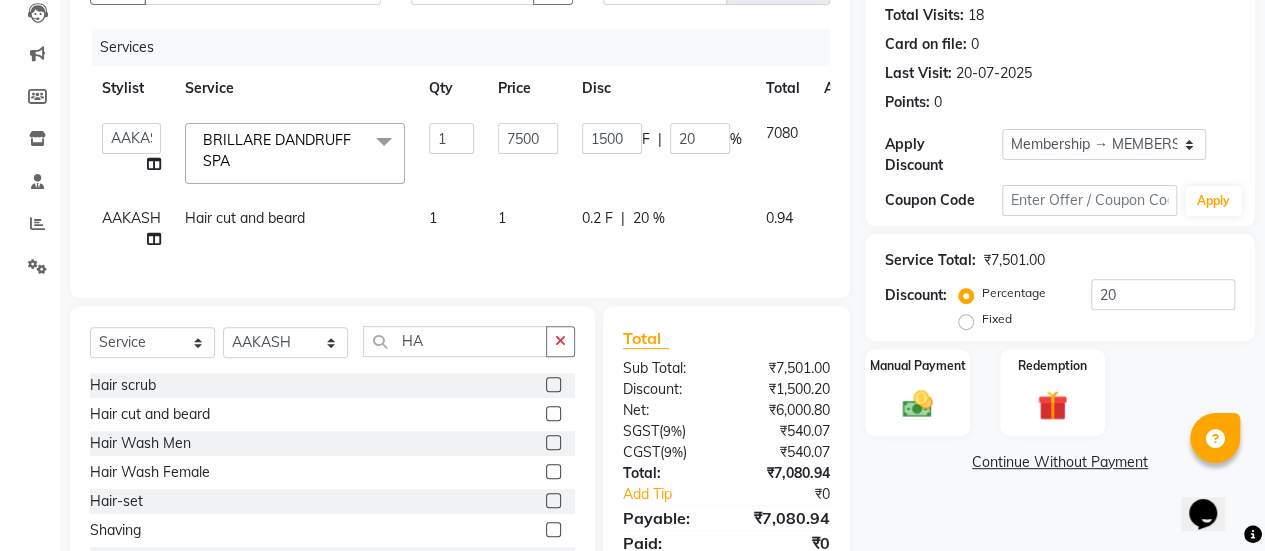 click on "1" 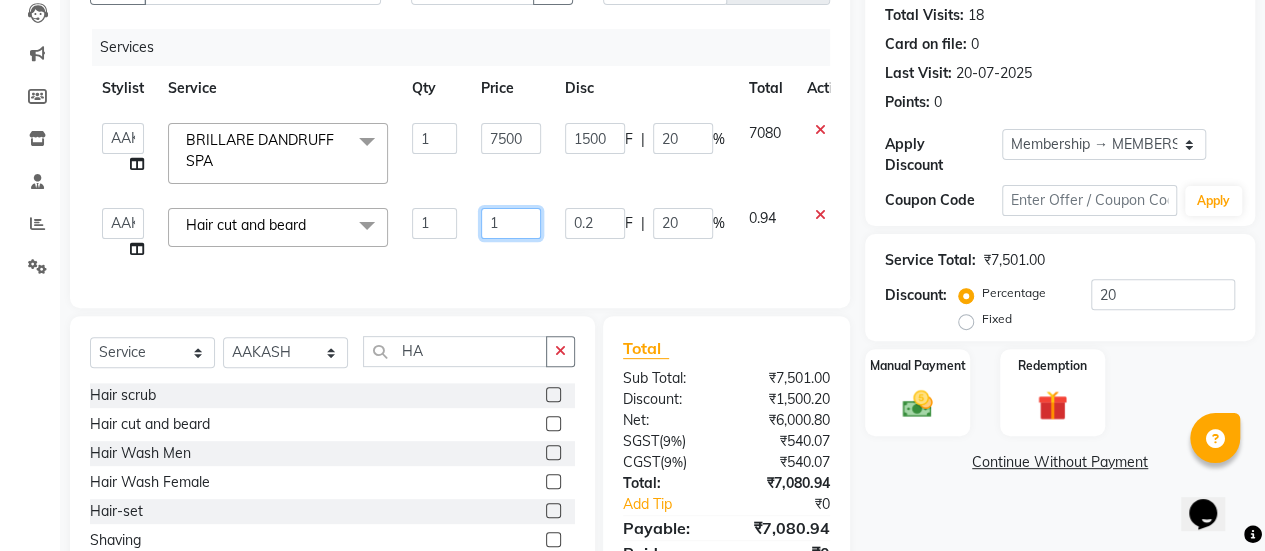 click on "1" 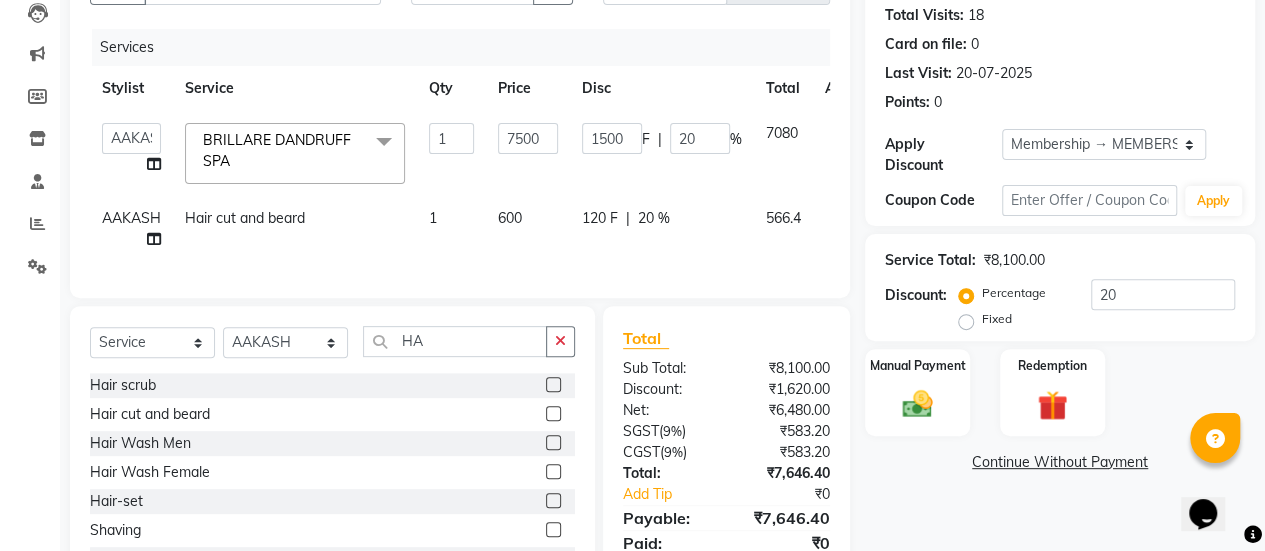 click on "Services Stylist Service Qty Price Disc Total Action  [FIRST]   [FIRST]   [FIRST]   [FIRST]   Manager   [FIRST]   [FIRST]   [FIRST]   [FIRST]   [FIRST]   [FIRST]   [FIRST]   [FIRST]   [FIRST]   [FIRST]   [FIRST]  BRILLARE DANDRUFF  SPA  x Chin Forehead Lowerlips Upperlips 1 Eyebrow Sidelocks Full Face BRILLARE DANDRUFF  SPA billare oil massage  Inova root touchup full face wax D tan face and neck Hair scrub  Hair cut and beard NAILS GEL GEL OVERLAY + ART FRENCH TIP FEET POLISH + FRENCH TIP NAILS EXTENSTION Body Pollishing SPA MENI NAIIS REMOVEL MEKUP  NANOPLASTIYA MOROCCAN MASK Upperlips B Wax Beard Trimming Beard colour Hair Wash Men Hair Wash Female Hair-set Shaving Boy Hair Cut Dry Haircut Male Girl Hair Cut Wash Haircut Male Dry Haircut Female Female Hair Cut & BD Wash Haircut Female Ubderarms Full Hands 1 Half Legs 1 Full Legs Full Body(Without Bikini) Ubderarms 1 Full Hands Half Legs Full Legs 1 Bwax Full Body(Without Bikini) 2 Underarms Face & Neck Full Arms Full Back Bleach 1" 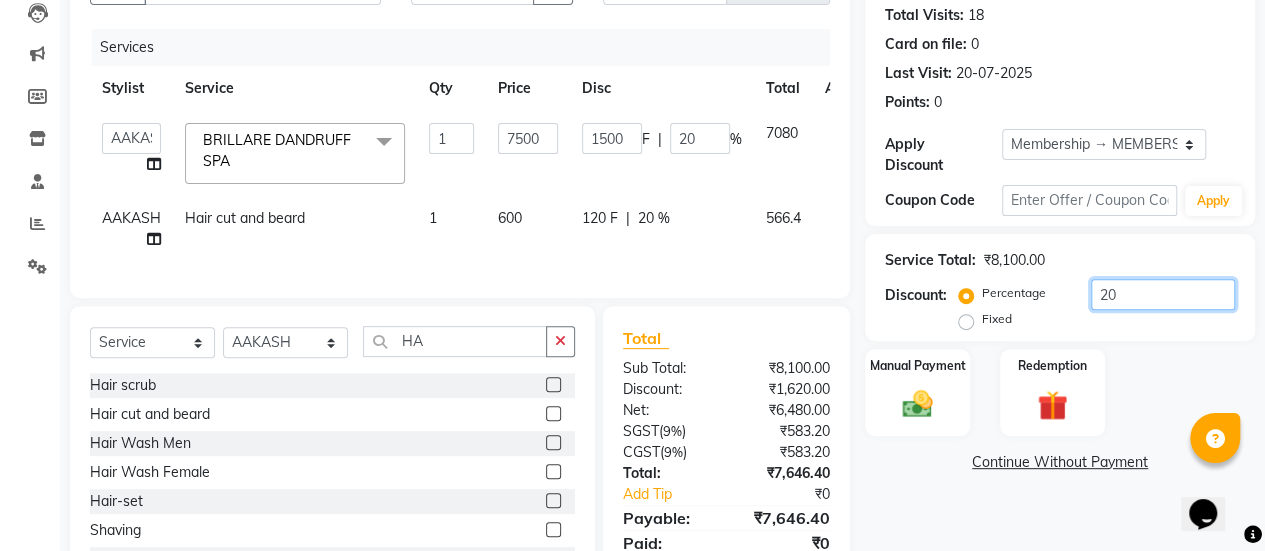 click on "20" 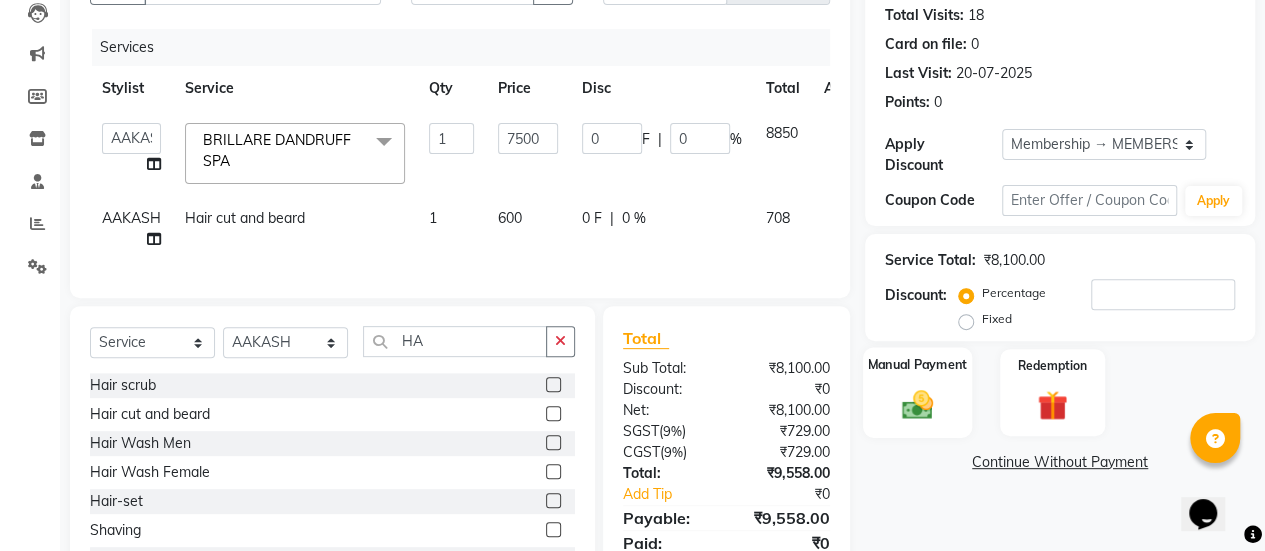 click on "Manual Payment" 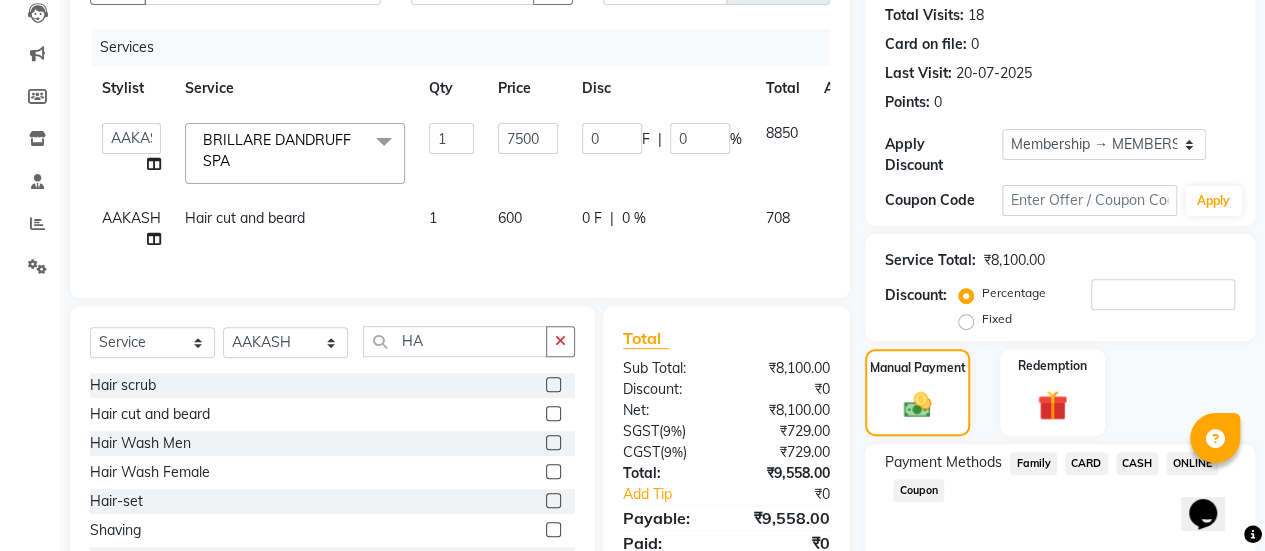 scroll, scrollTop: 312, scrollLeft: 0, axis: vertical 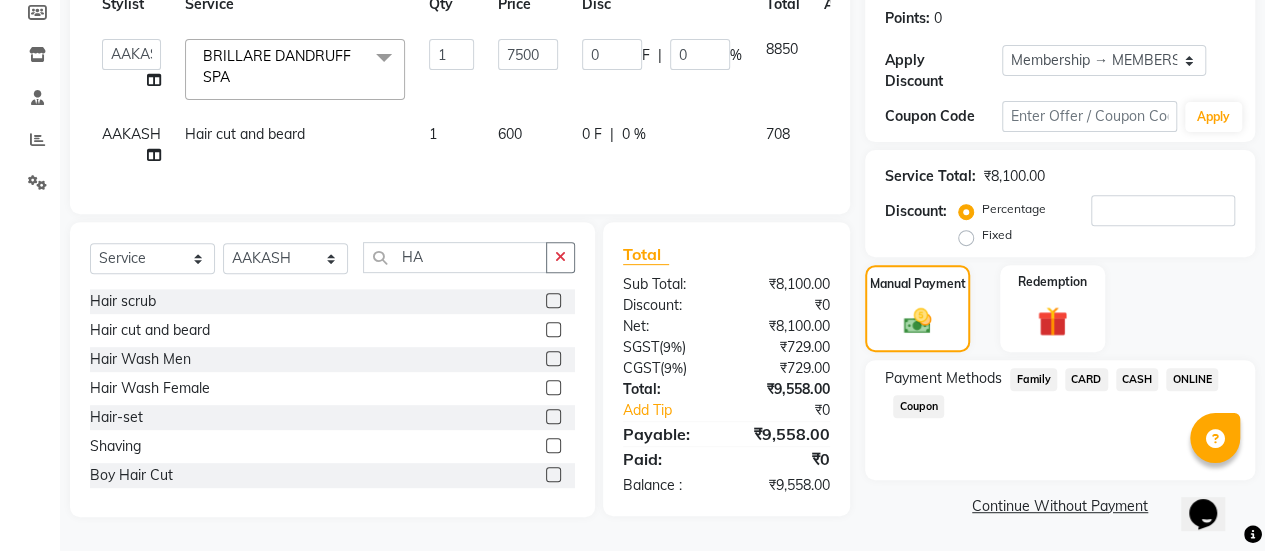 click on "ONLINE" 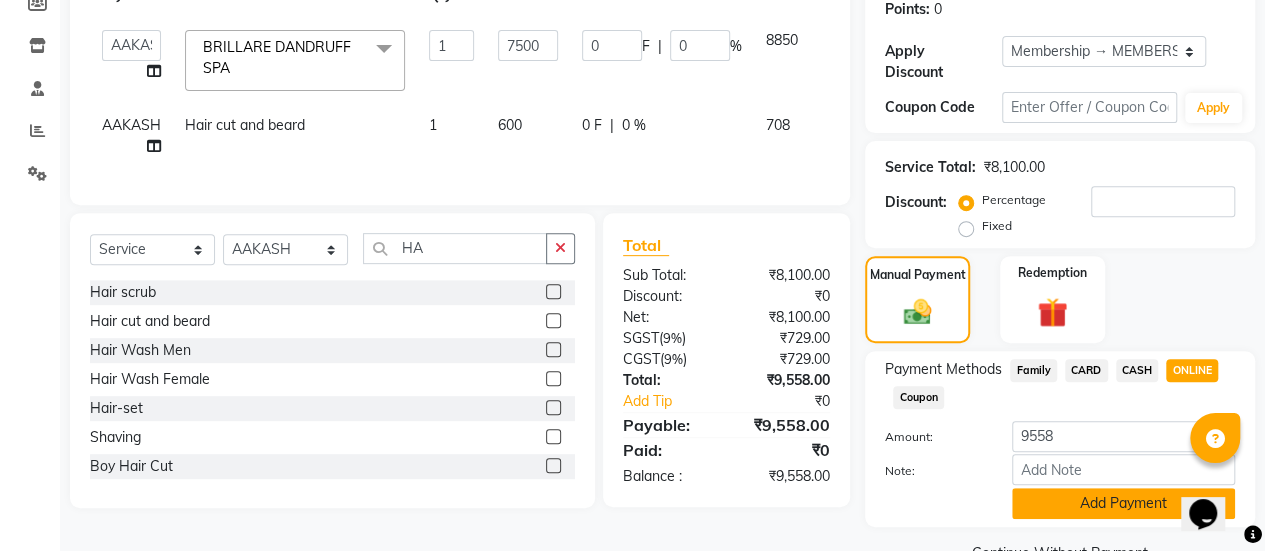 click on "Add Payment" 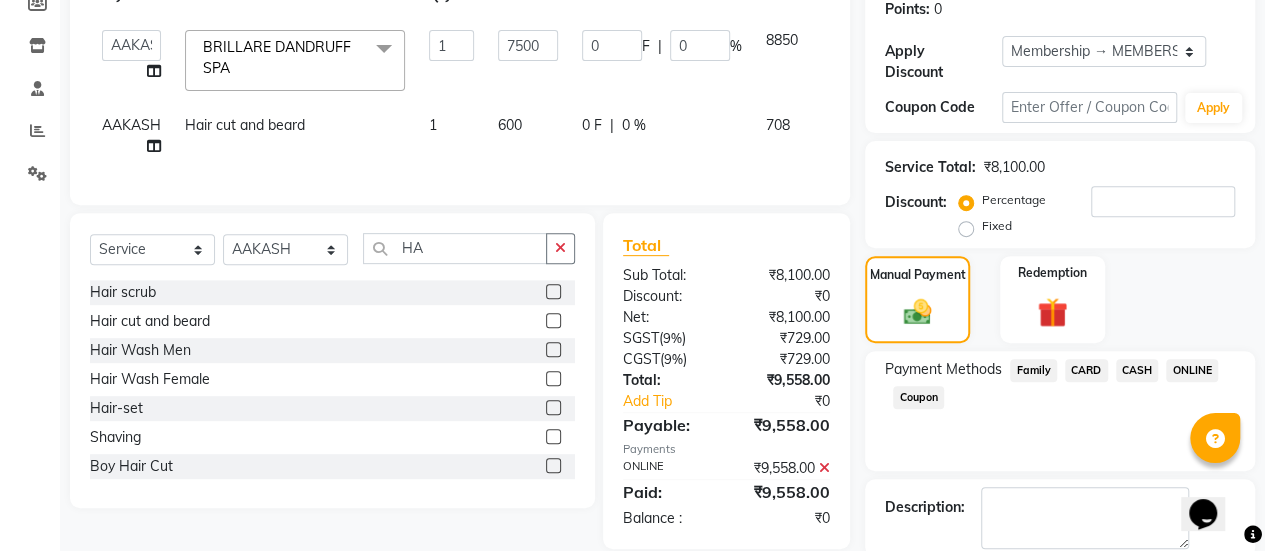 scroll, scrollTop: 414, scrollLeft: 0, axis: vertical 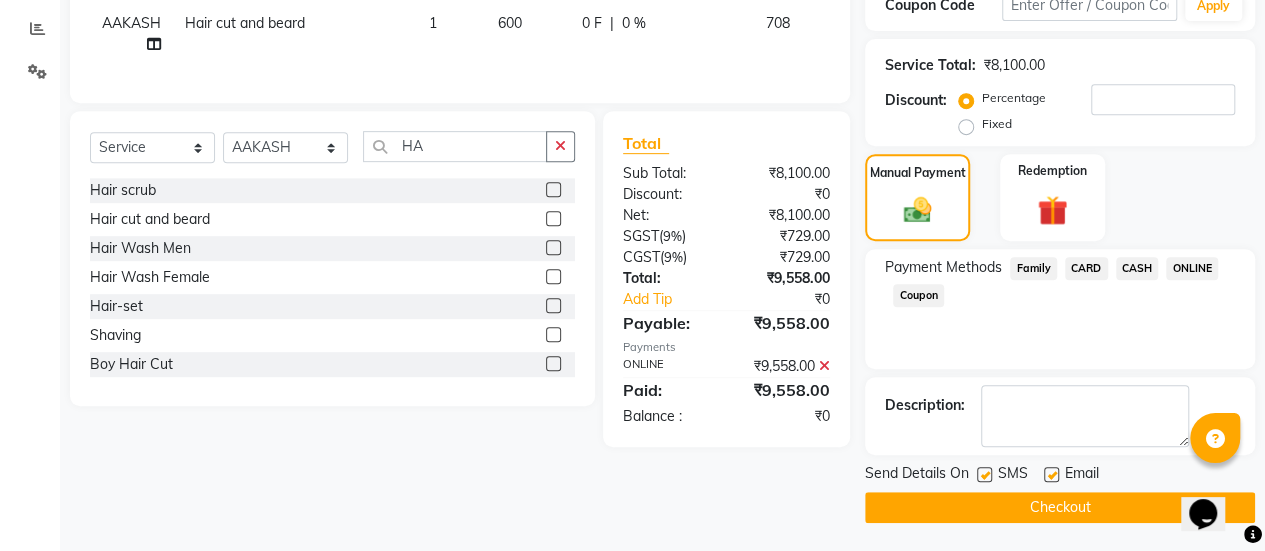 click 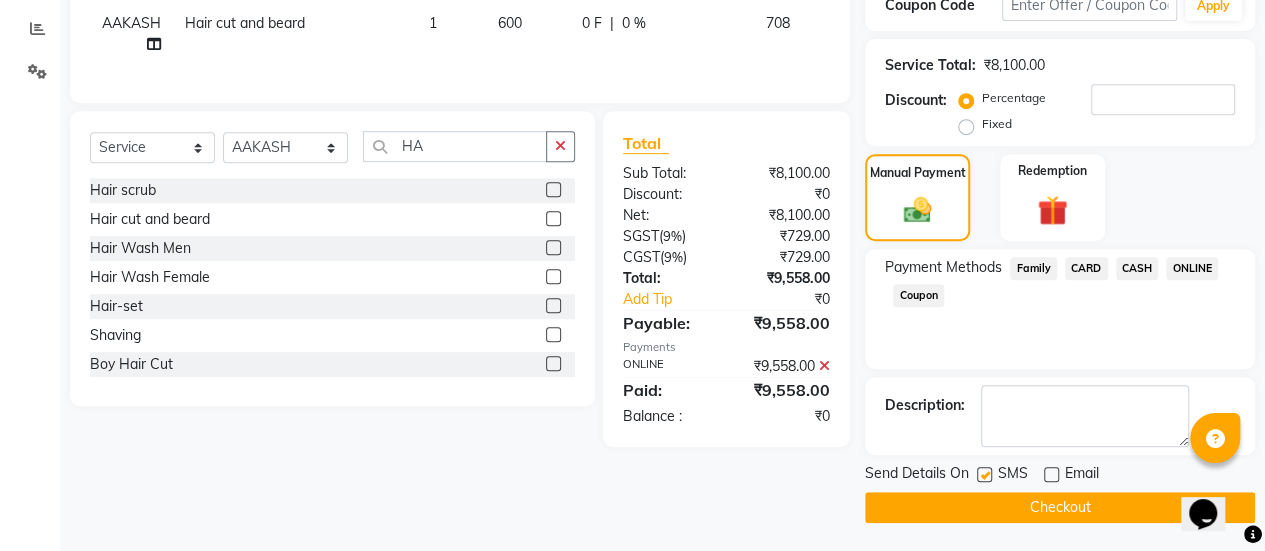 click on "Checkout" 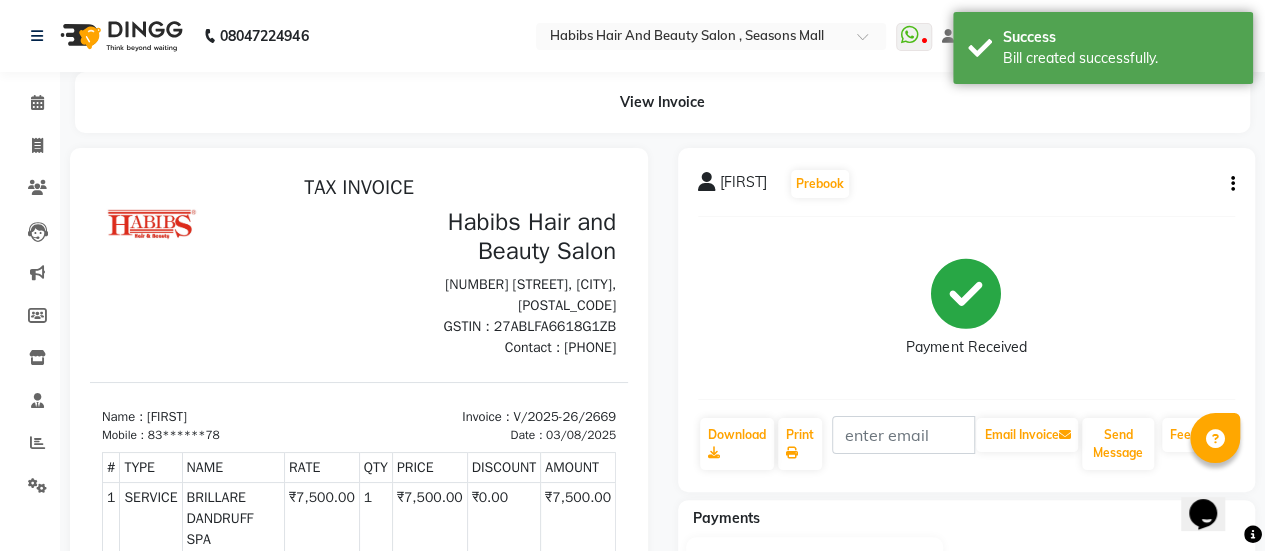 scroll, scrollTop: 0, scrollLeft: 0, axis: both 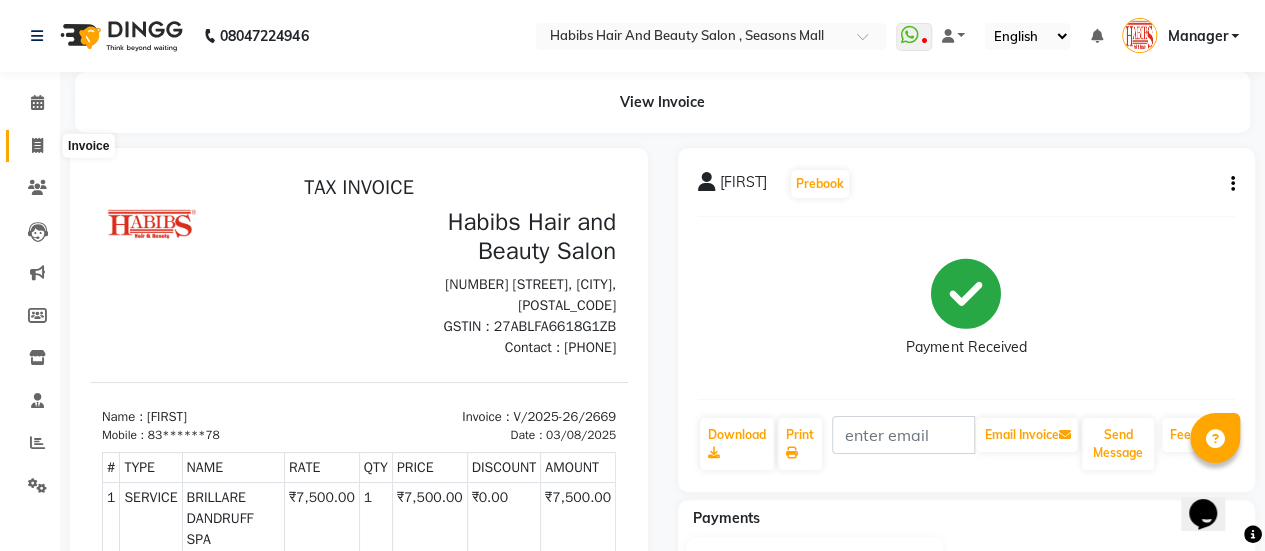 click 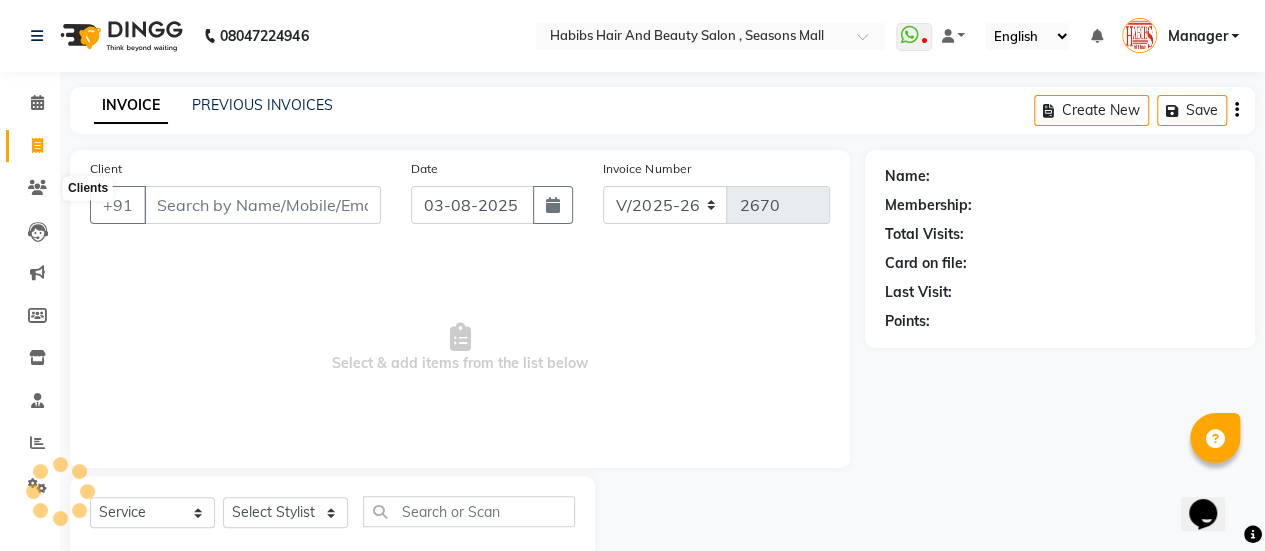 scroll, scrollTop: 49, scrollLeft: 0, axis: vertical 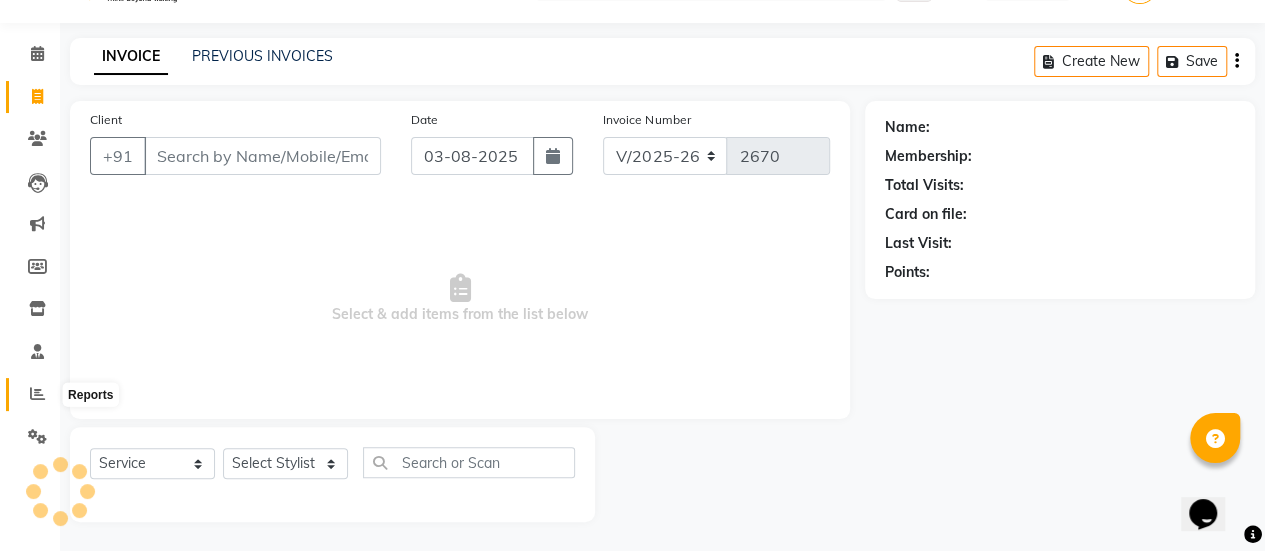 click 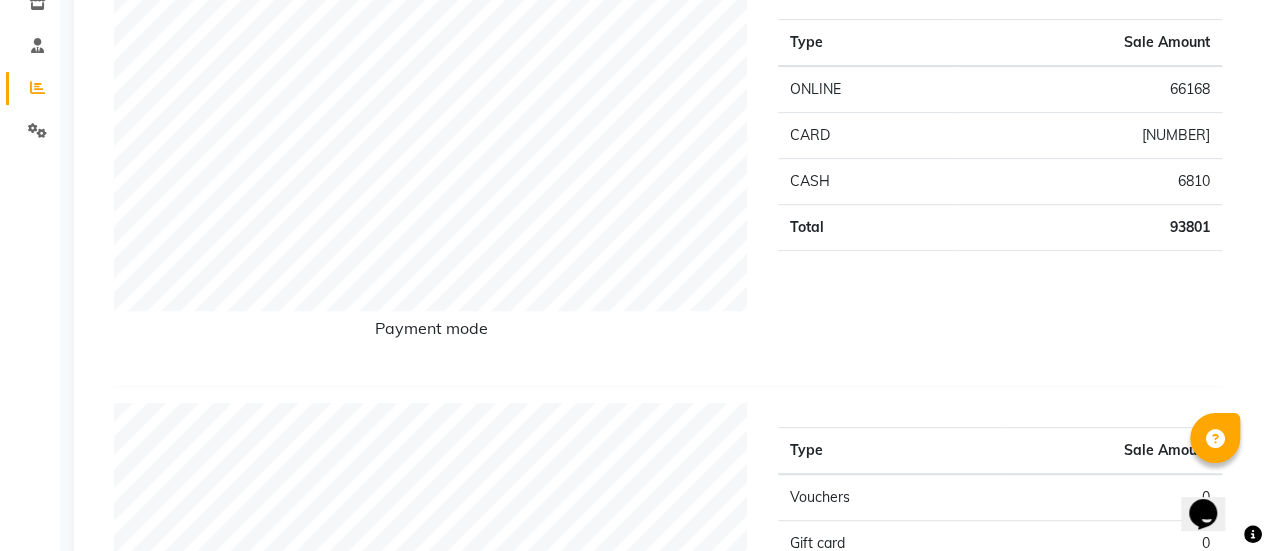 scroll, scrollTop: 0, scrollLeft: 0, axis: both 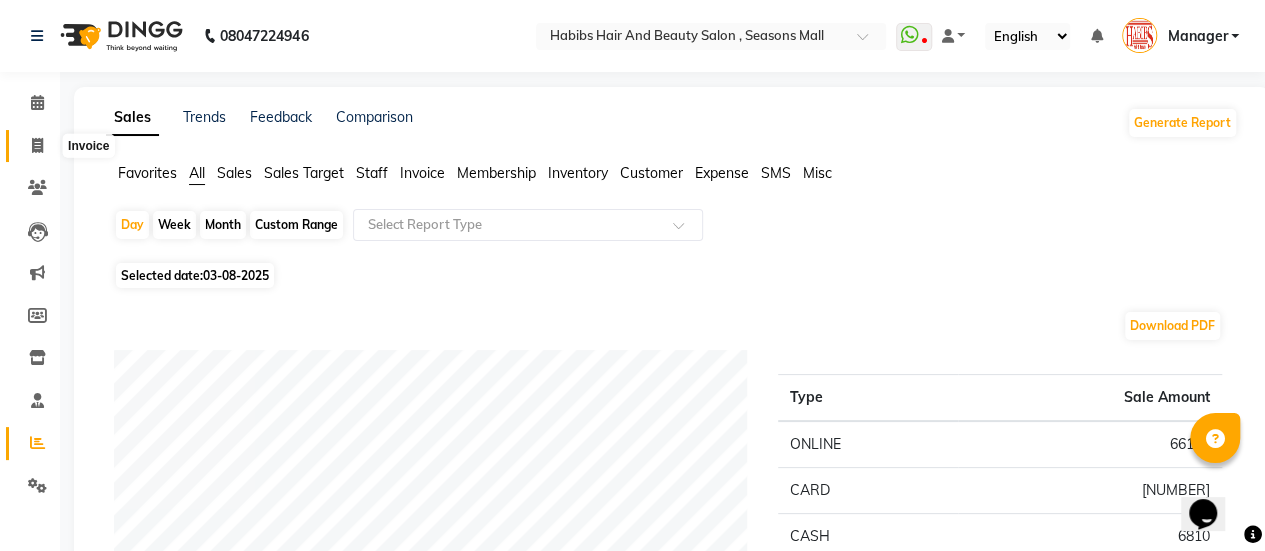 click 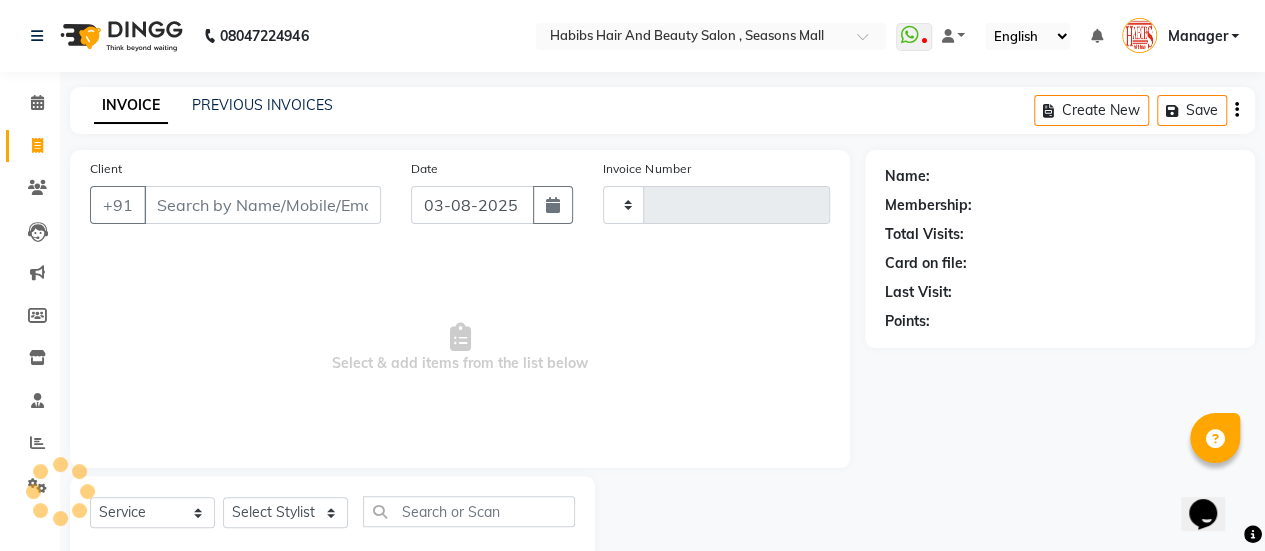 scroll, scrollTop: 49, scrollLeft: 0, axis: vertical 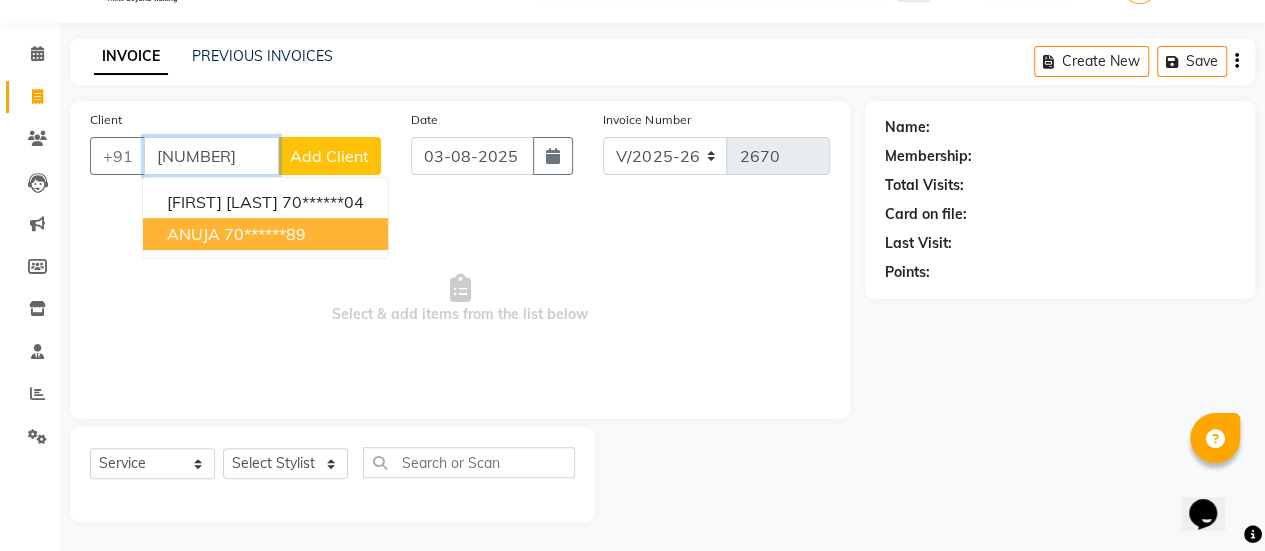 click on "ANUJA" at bounding box center [193, 234] 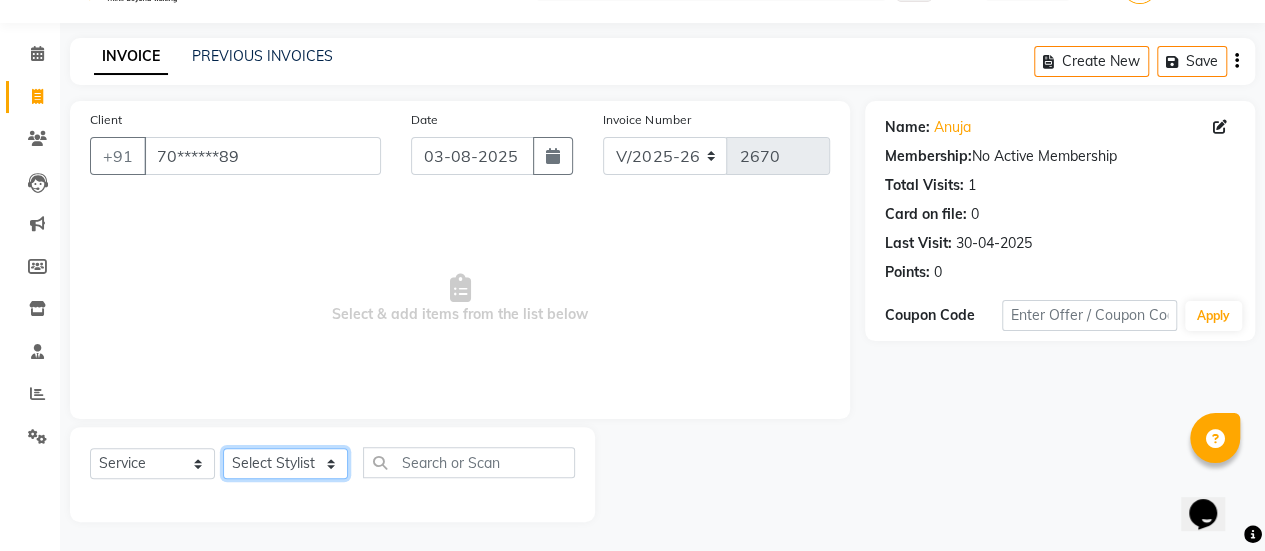 click on "Select Stylist [FIRST] [FIRST] [FIRST] Manager [FIRST] [FIRST] [FIRST] [FIRST] [FIRST] [FIRST] [FIRST] [FIRST] [FIRST] [FIRST] [FIRST]" 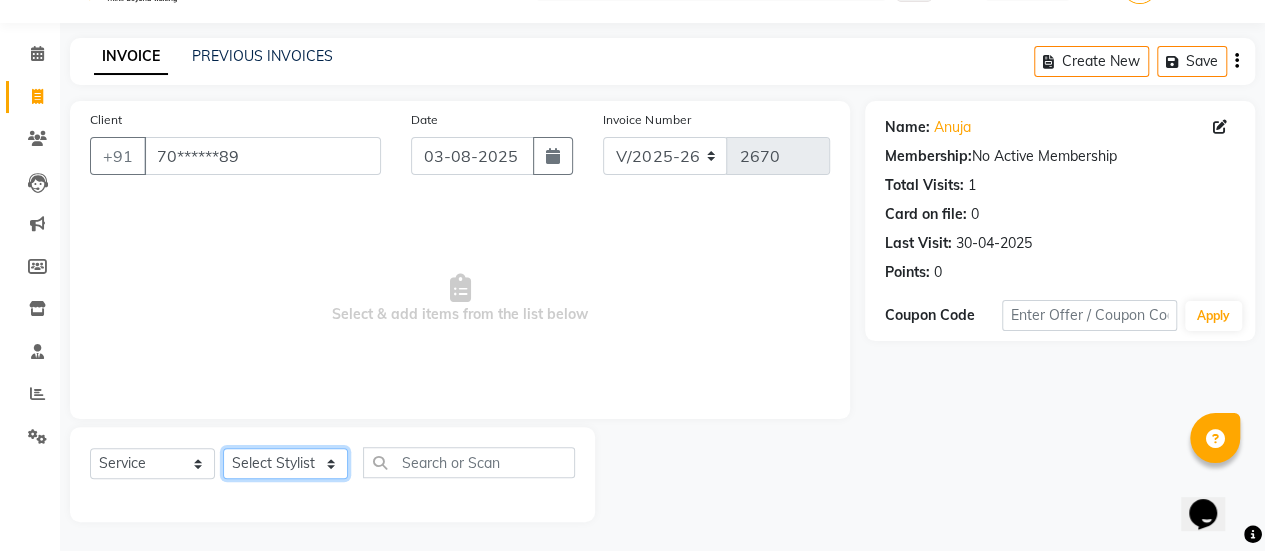 click on "Select Stylist [FIRST] [FIRST] [FIRST] Manager [FIRST] [FIRST] [FIRST] [FIRST] [FIRST] [FIRST] [FIRST] [FIRST] [FIRST] [FIRST] [FIRST]" 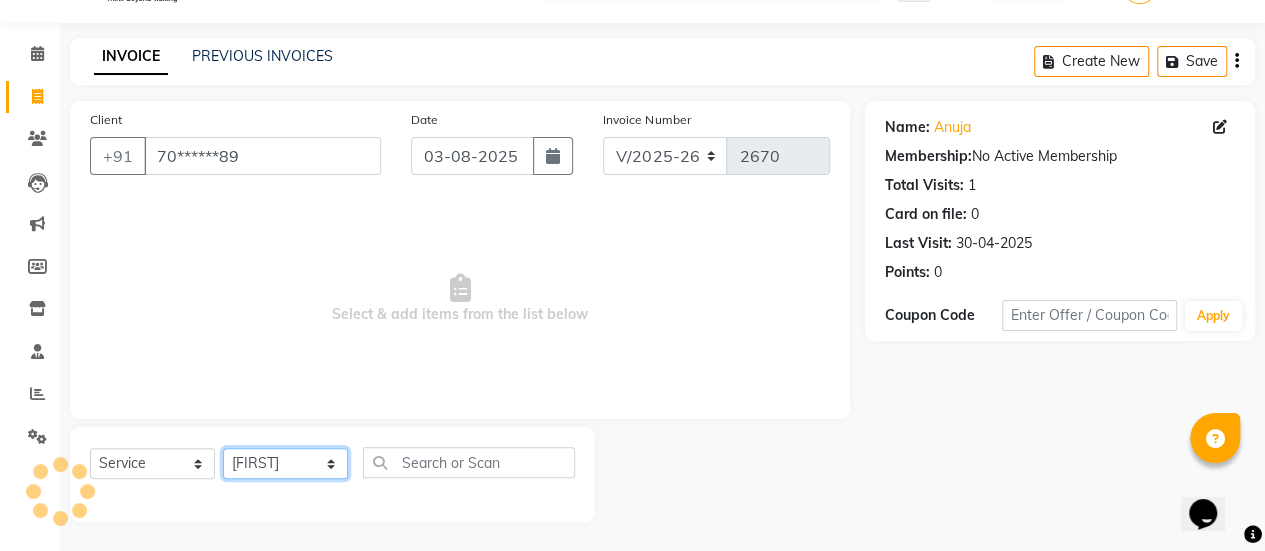click on "Select Stylist [FIRST] [FIRST] [FIRST] Manager [FIRST] [FIRST] [FIRST] [FIRST] [FIRST] [FIRST] [FIRST] [FIRST] [FIRST] [FIRST] [FIRST]" 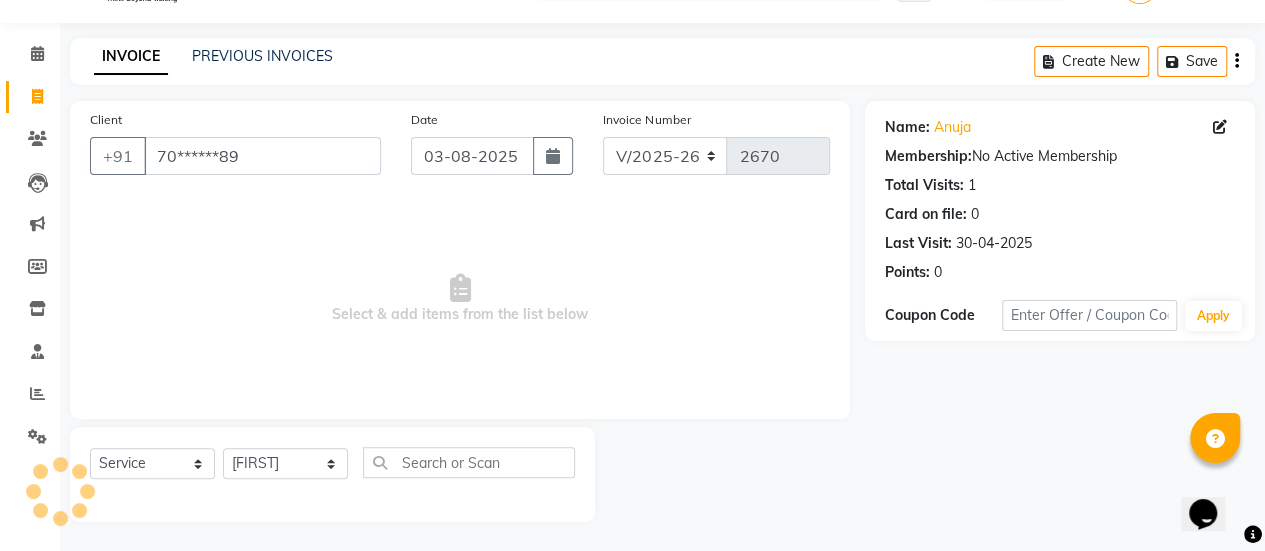 click on "Select & add items from the list below" at bounding box center (460, 299) 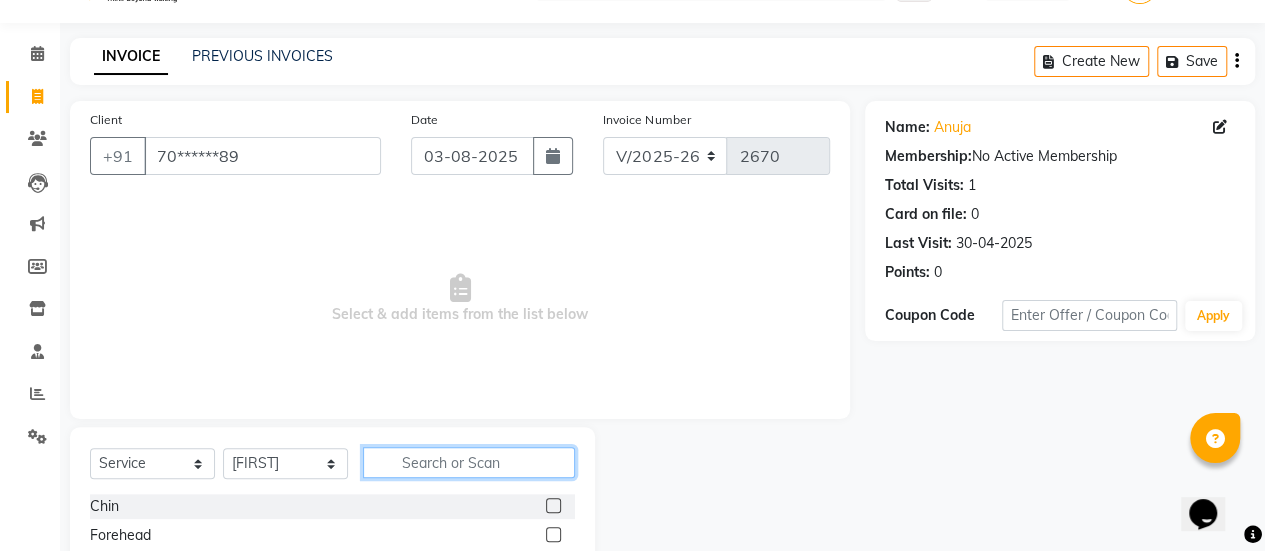 click 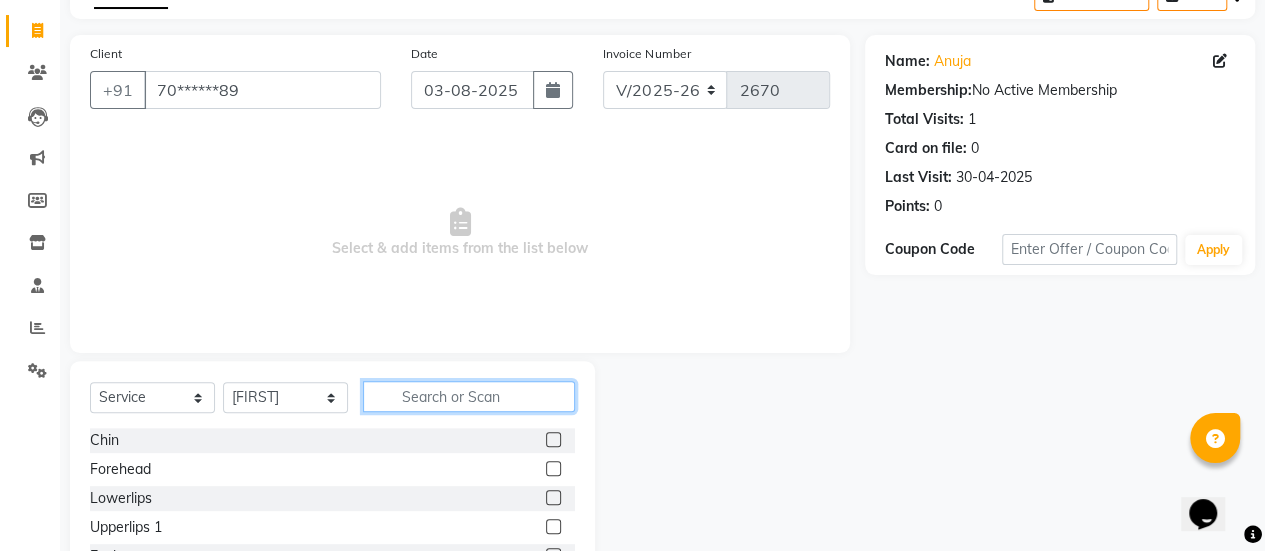 scroll, scrollTop: 118, scrollLeft: 0, axis: vertical 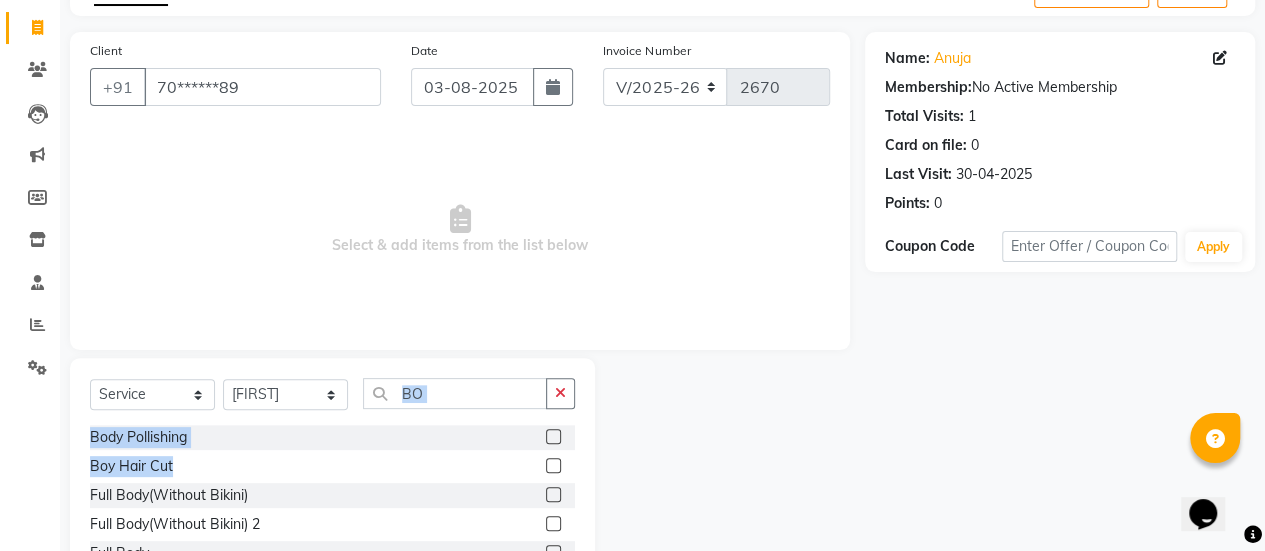 drag, startPoint x: 406, startPoint y: 469, endPoint x: 444, endPoint y: 391, distance: 86.764046 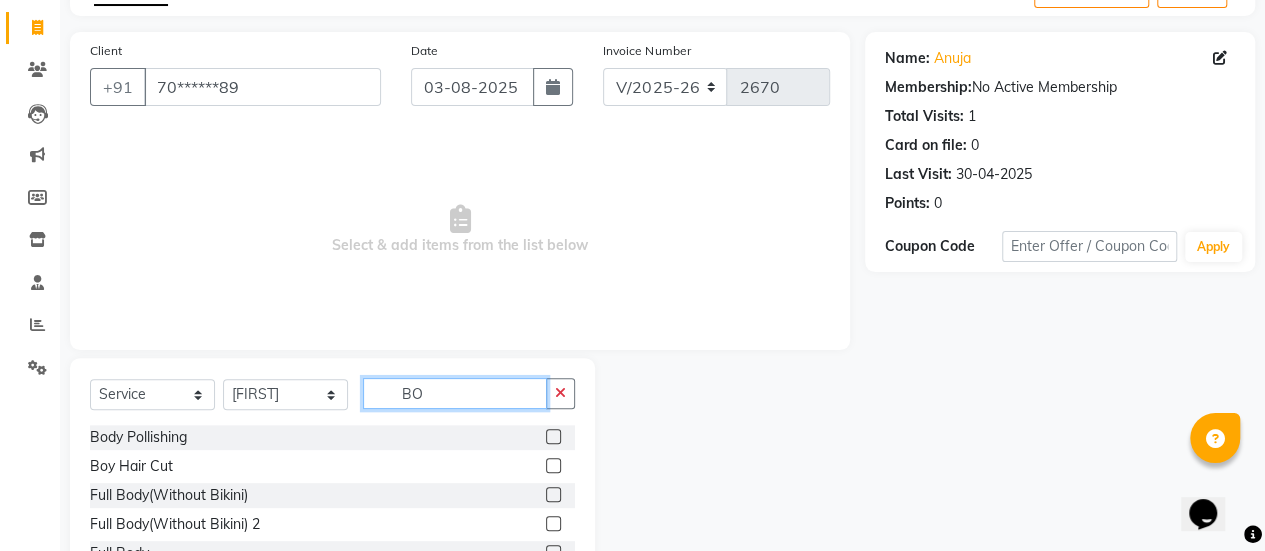 click on "BO" 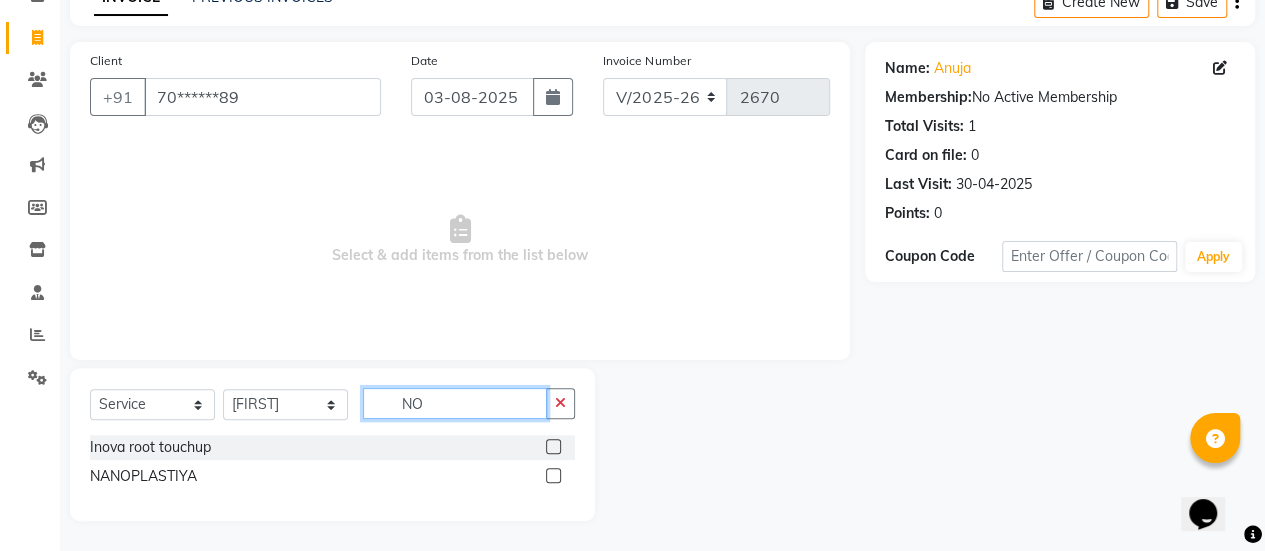 scroll, scrollTop: 107, scrollLeft: 0, axis: vertical 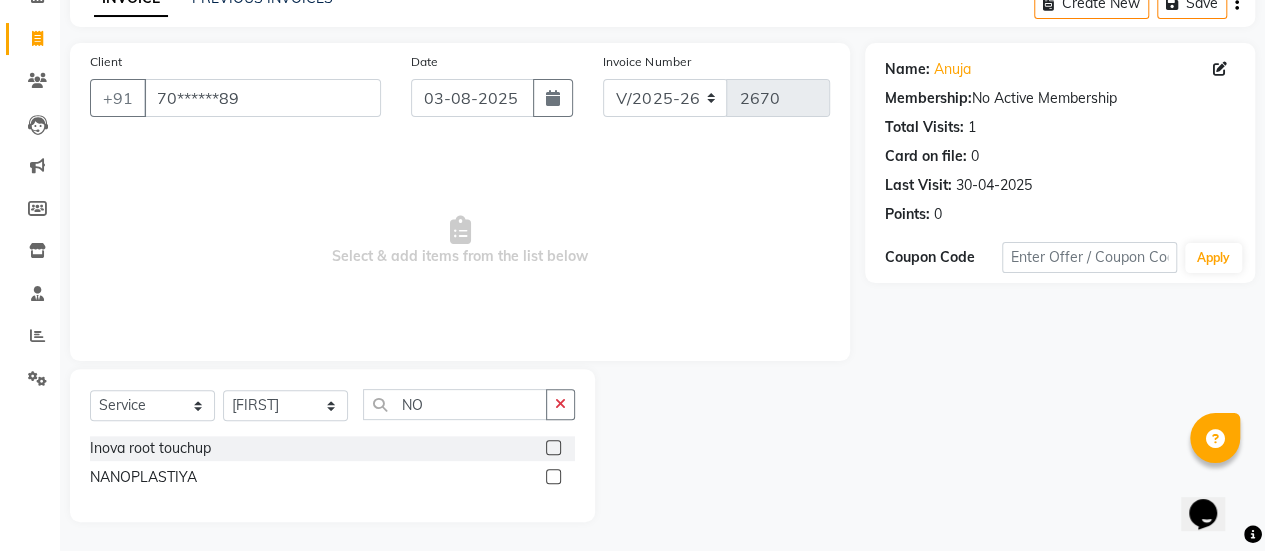 click 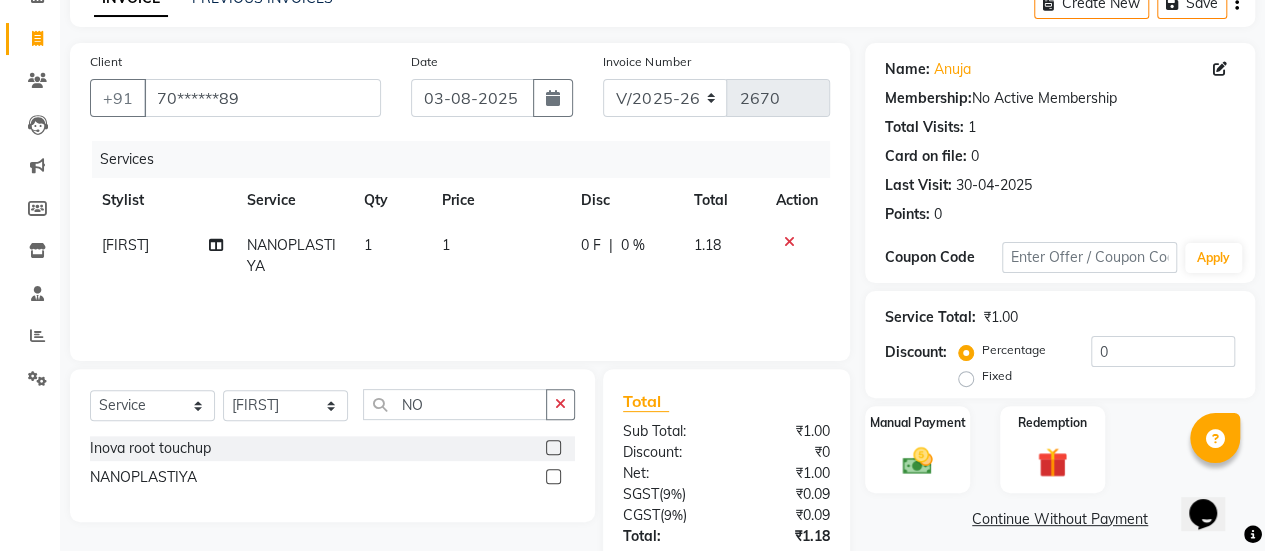 click on "1" 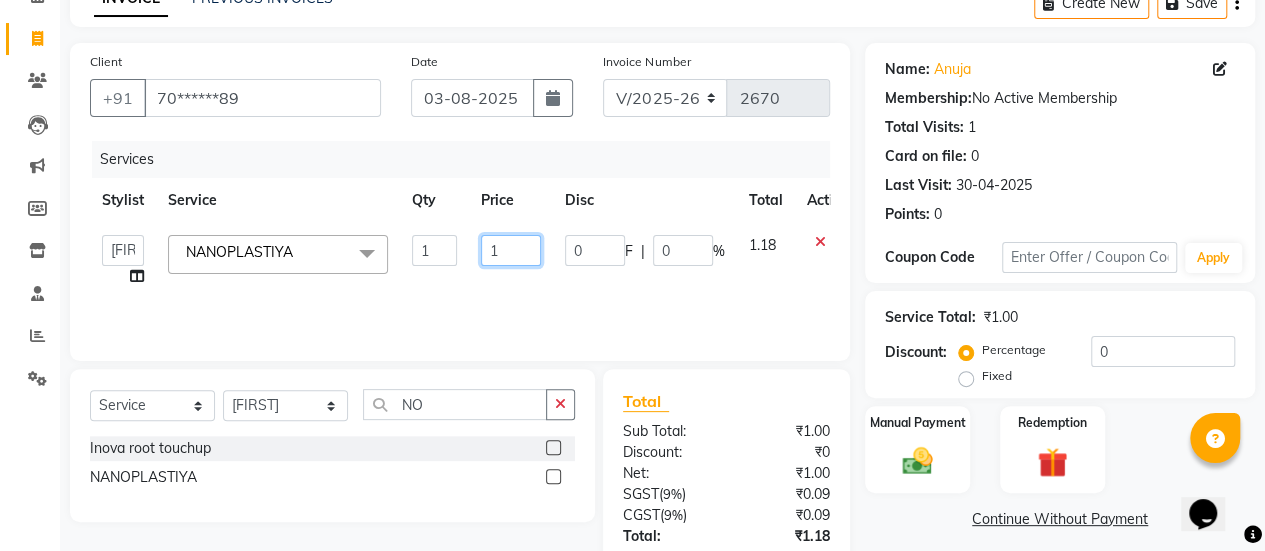 click on "1" 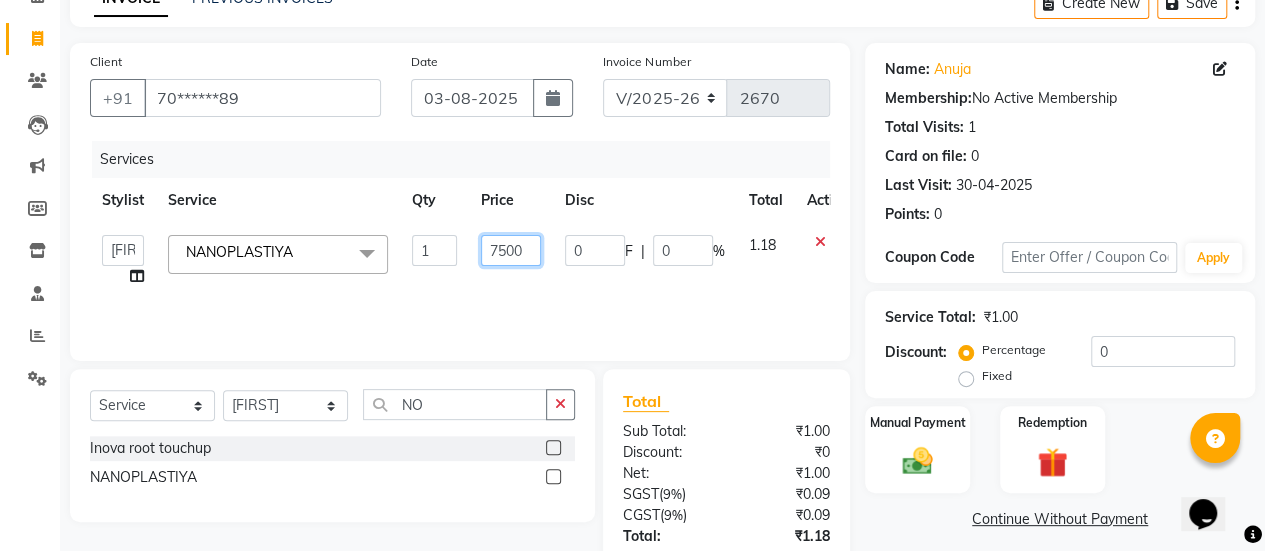 click on "7500" 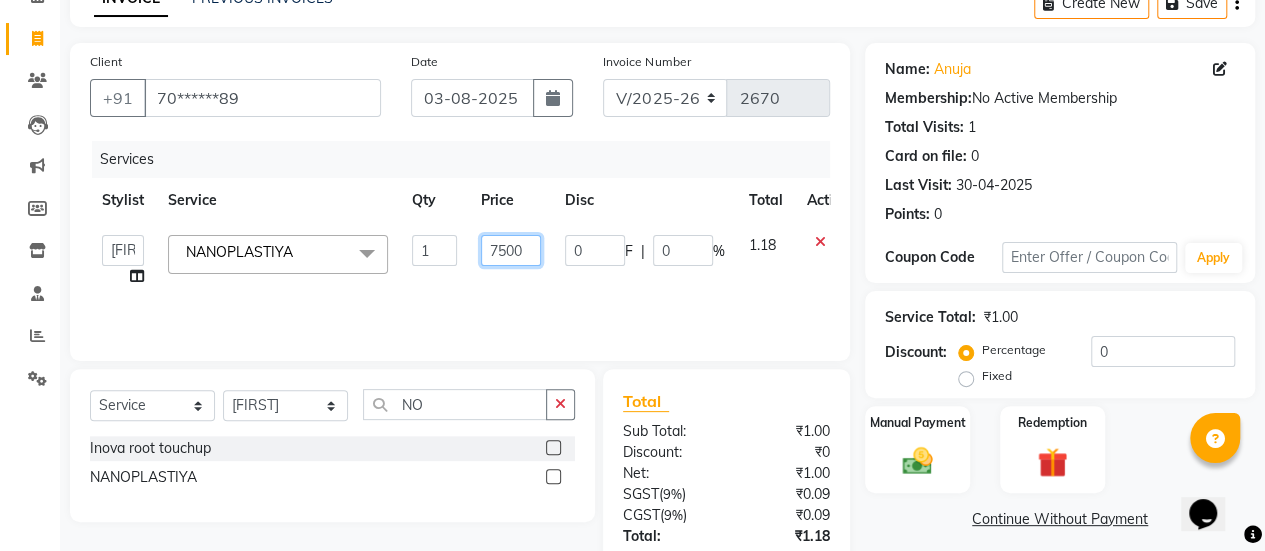 click on "7500" 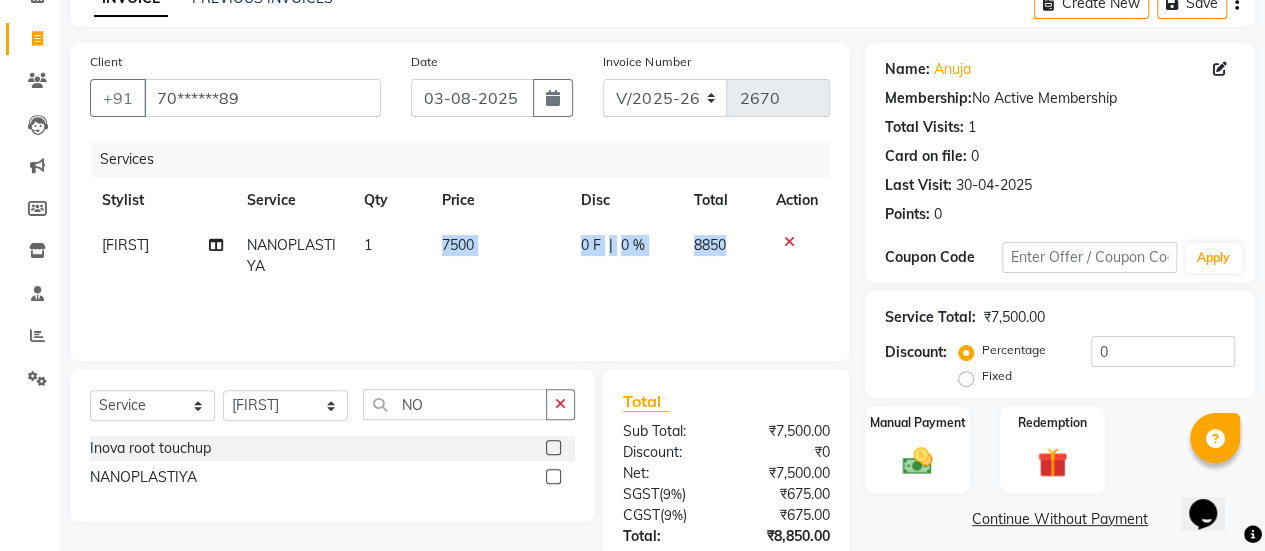 click on "Services Stylist Service Qty Price Disc Total Action [FIRST] [FIRST] 1 7500 0 F | 0 % 8850" 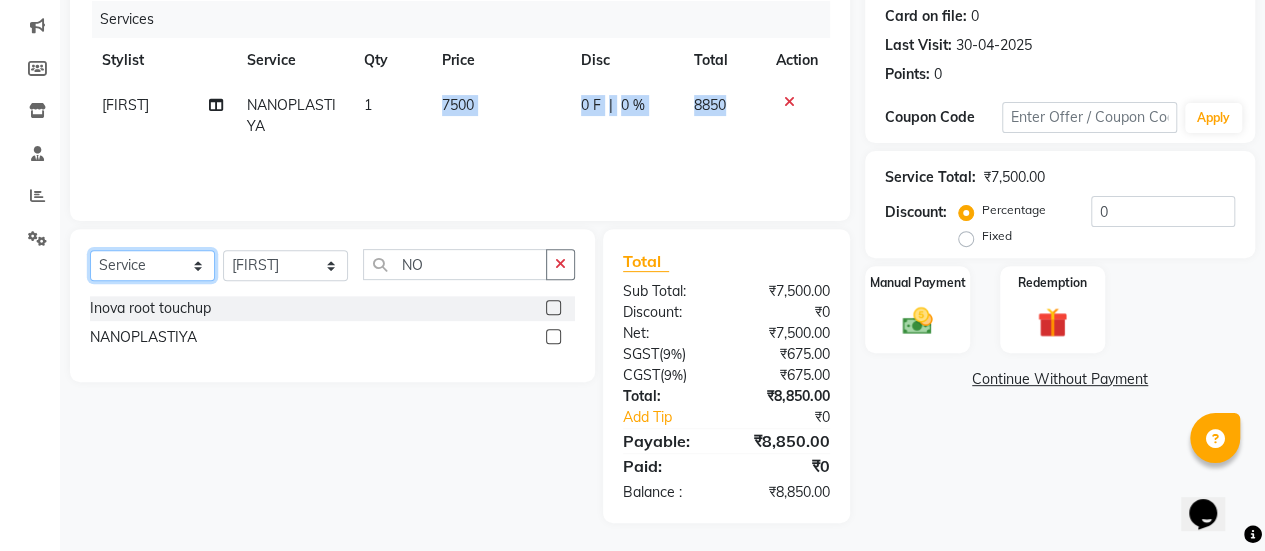 click on "Select  Service  Product  Membership  Package Voucher Prepaid Gift Card" 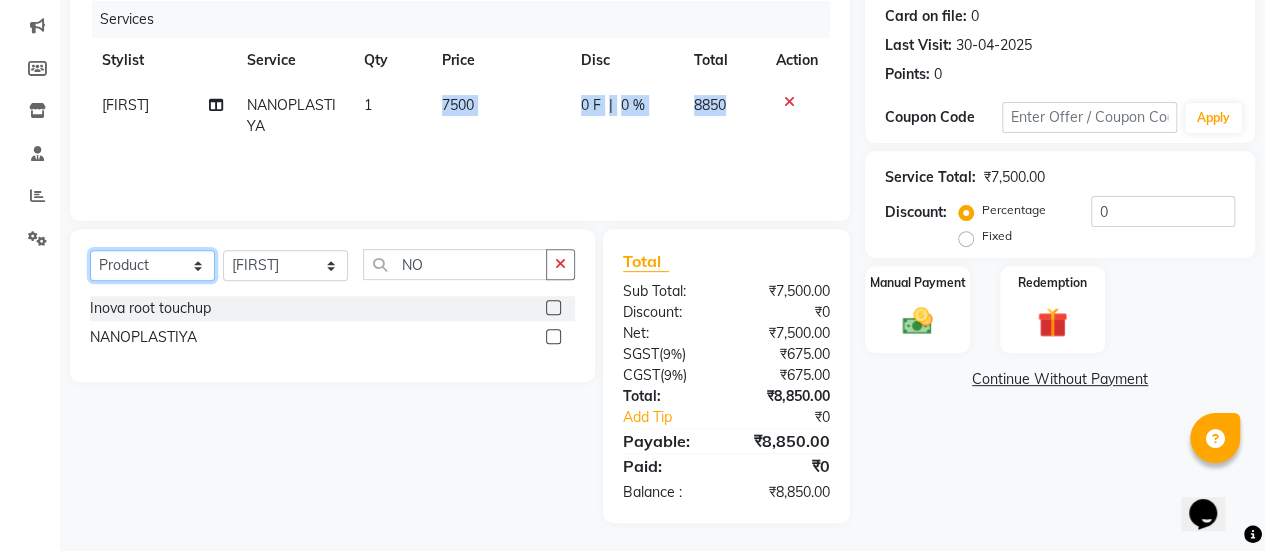 click on "Select  Service  Product  Membership  Package Voucher Prepaid Gift Card" 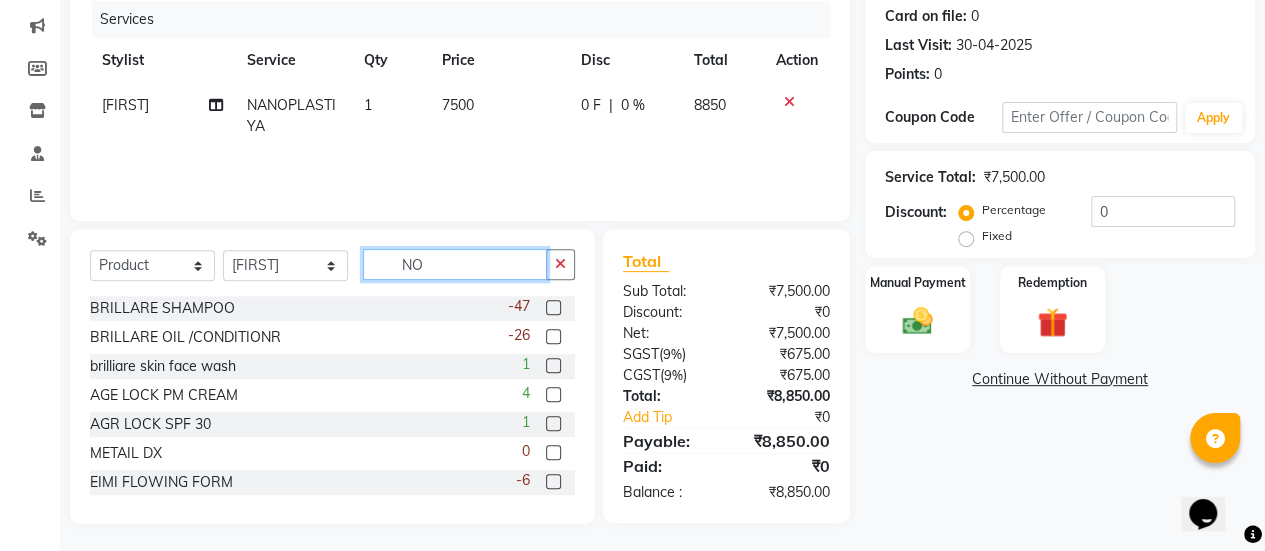 click on "NO" 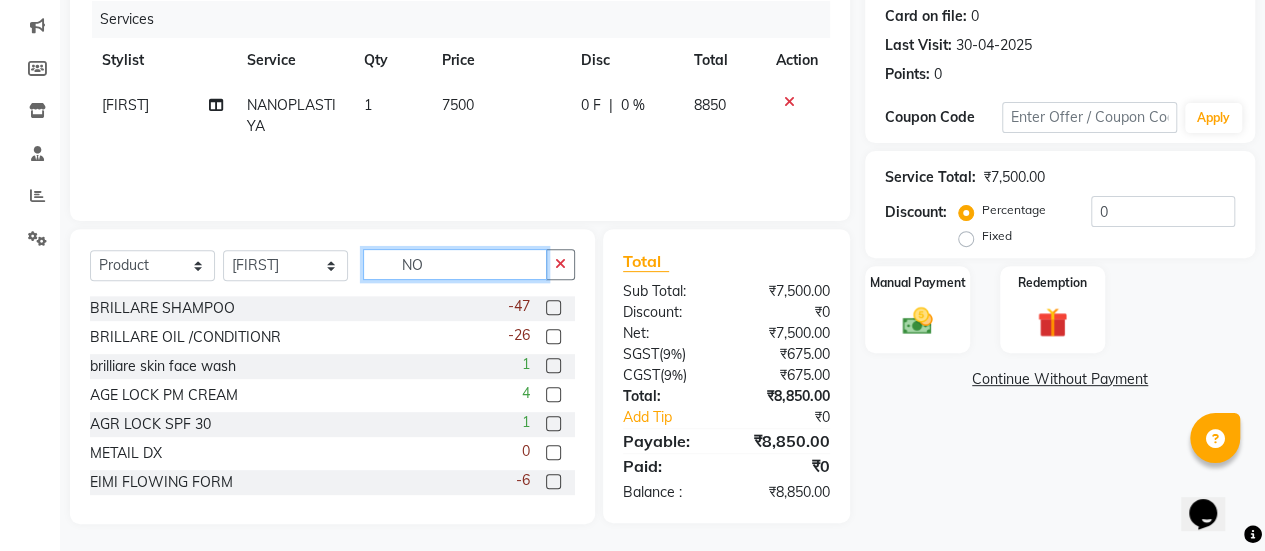 click on "NO" 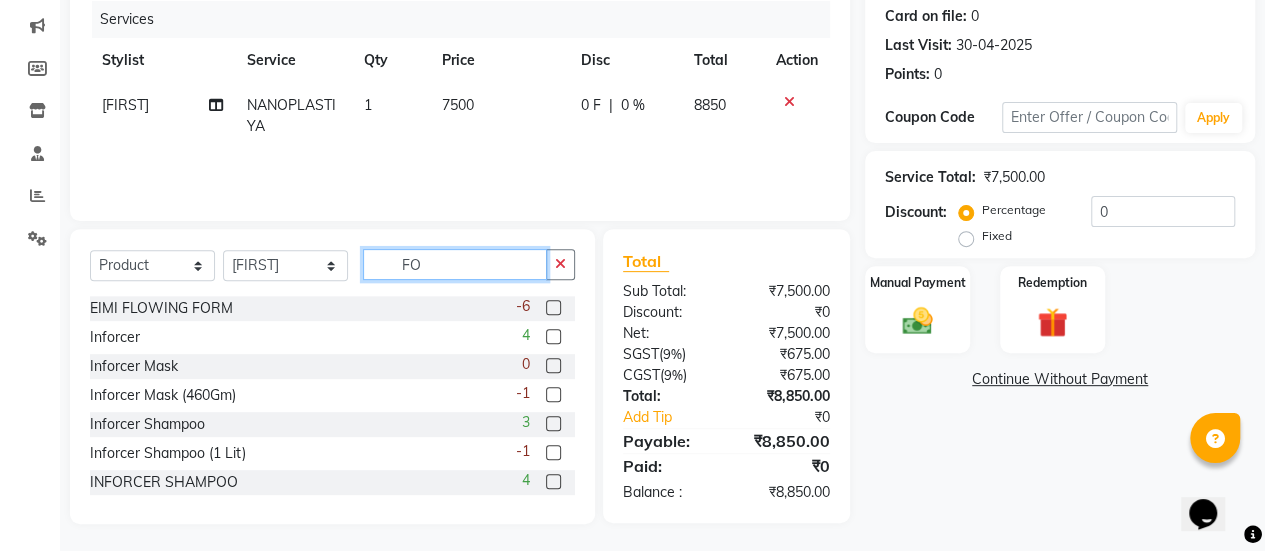 scroll, scrollTop: 249, scrollLeft: 0, axis: vertical 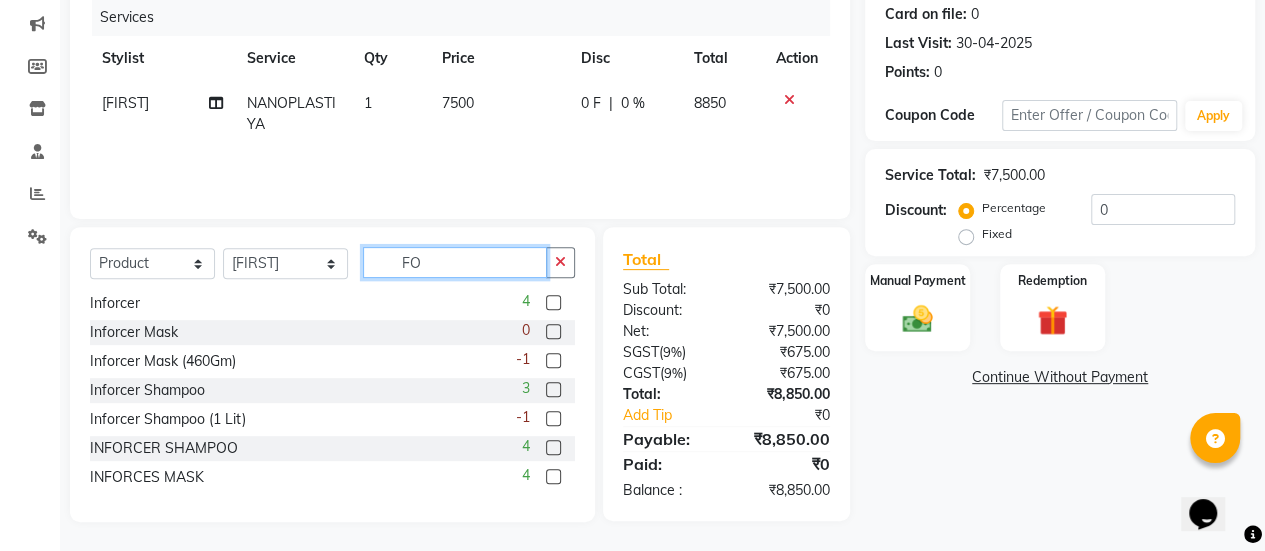 click on "FO" 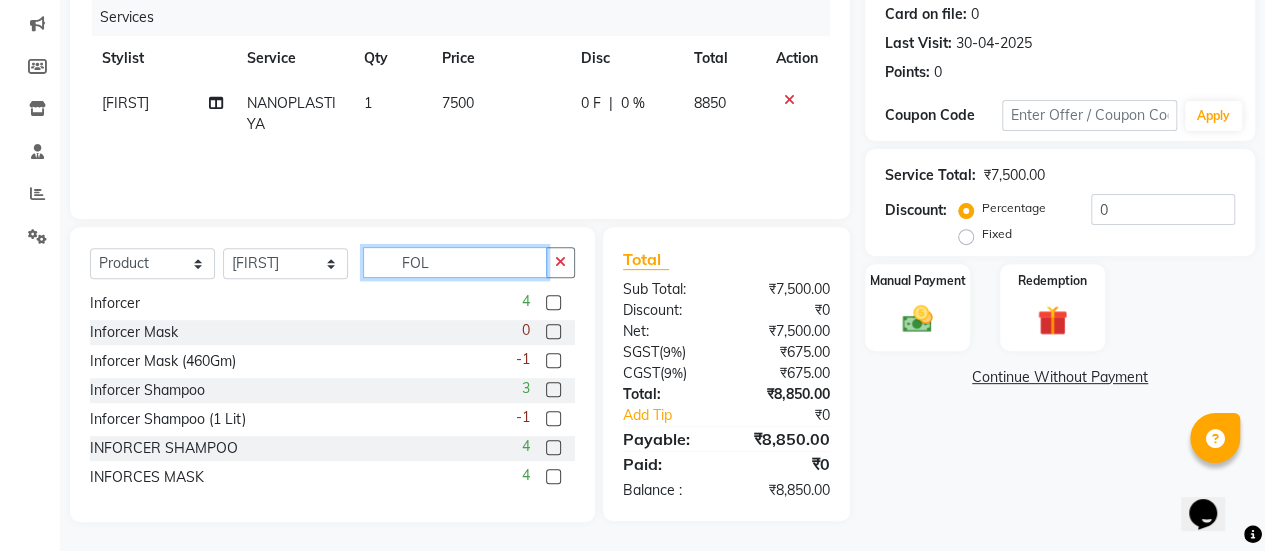 scroll, scrollTop: 0, scrollLeft: 0, axis: both 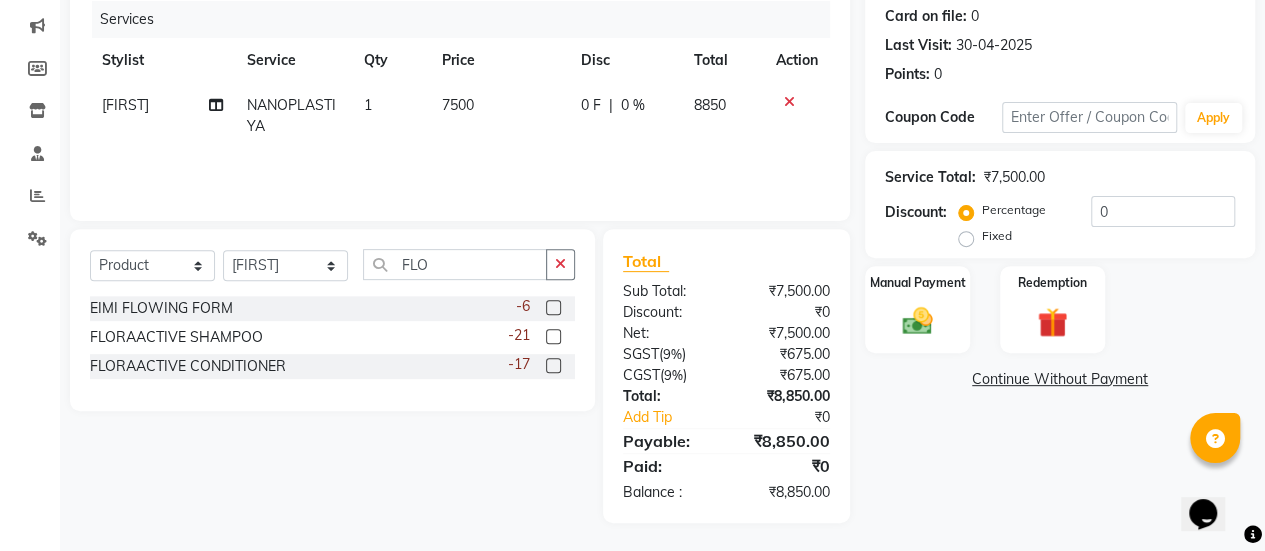 drag, startPoint x: 554, startPoint y: 336, endPoint x: 543, endPoint y: 335, distance: 11.045361 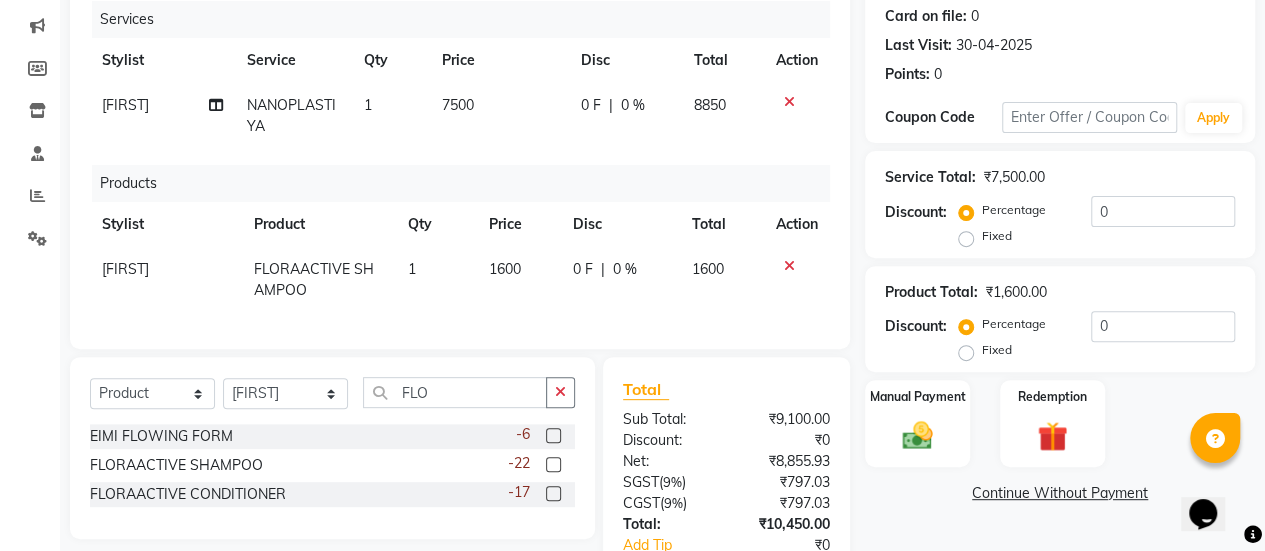 click 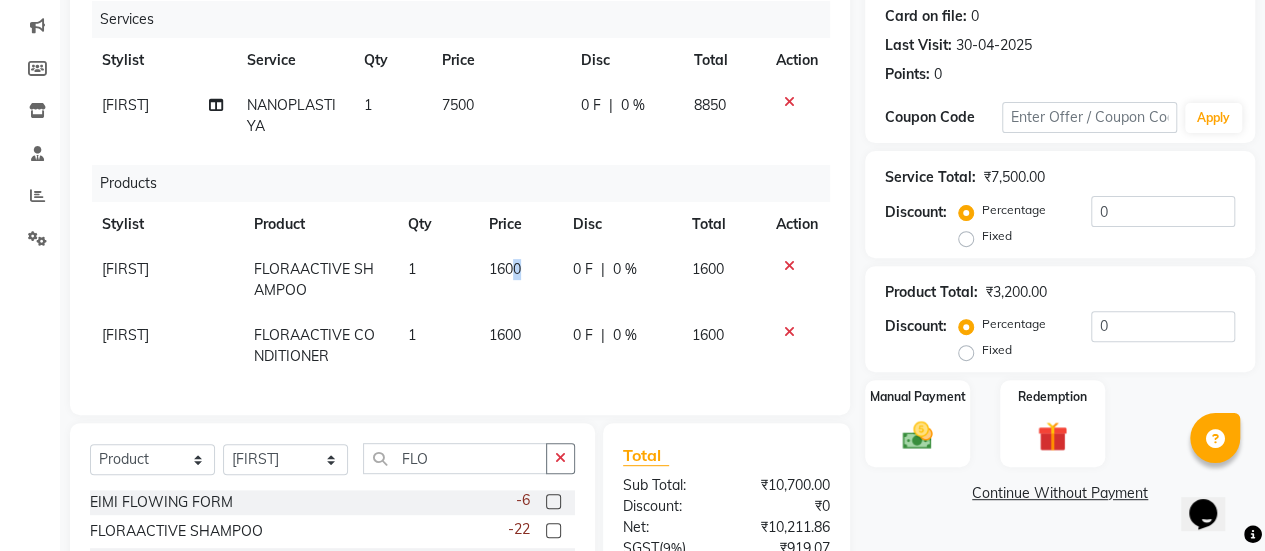 drag, startPoint x: 518, startPoint y: 271, endPoint x: 522, endPoint y: 247, distance: 24.33105 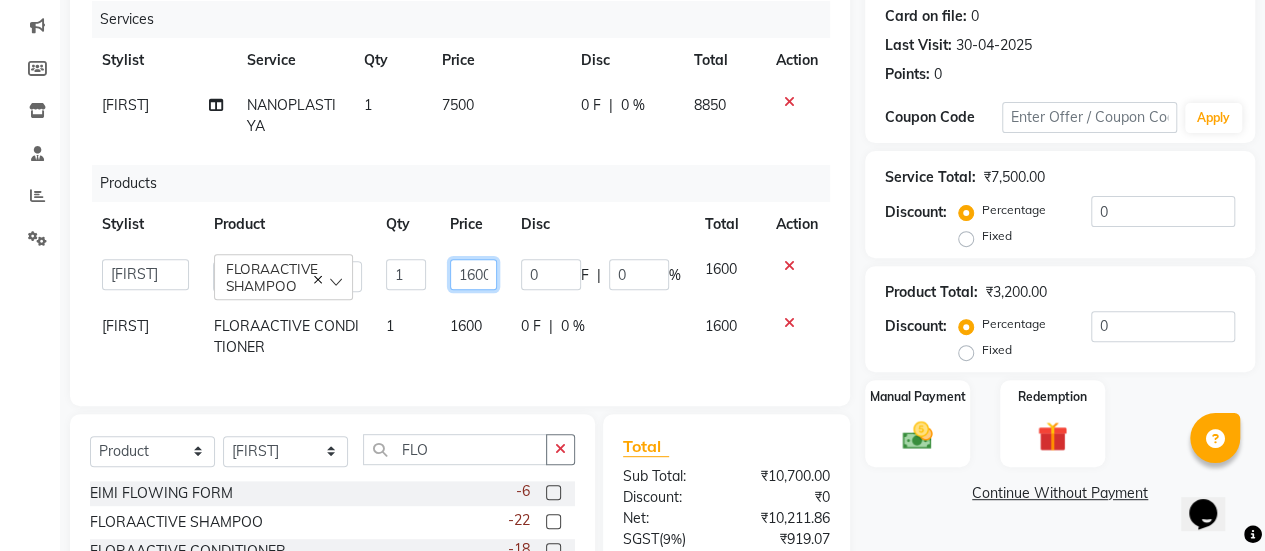click on "1600" 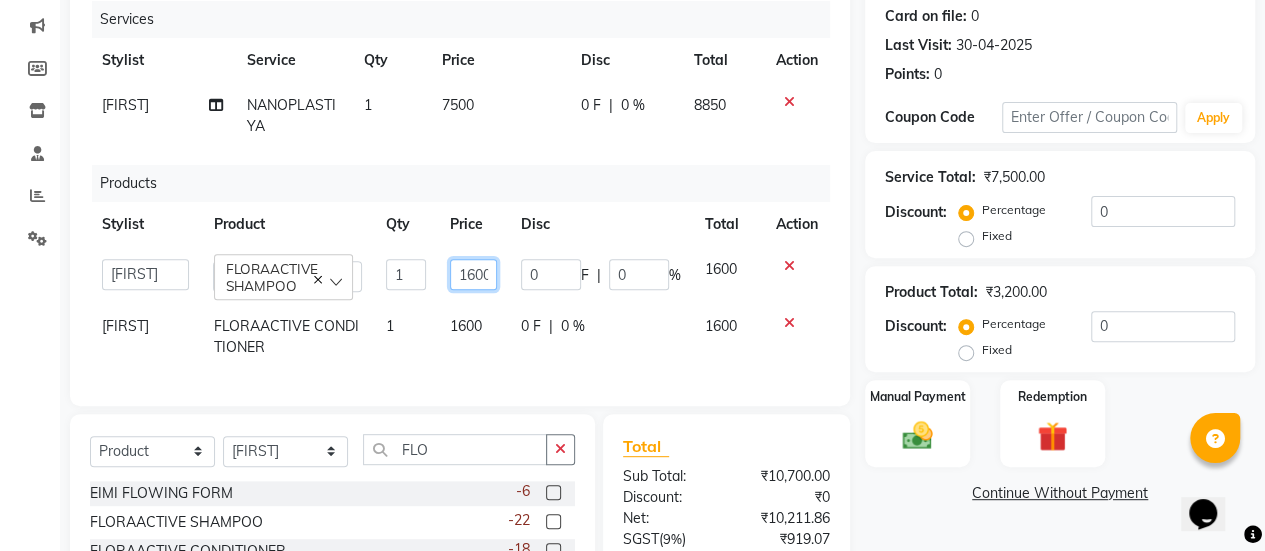 click on "1600" 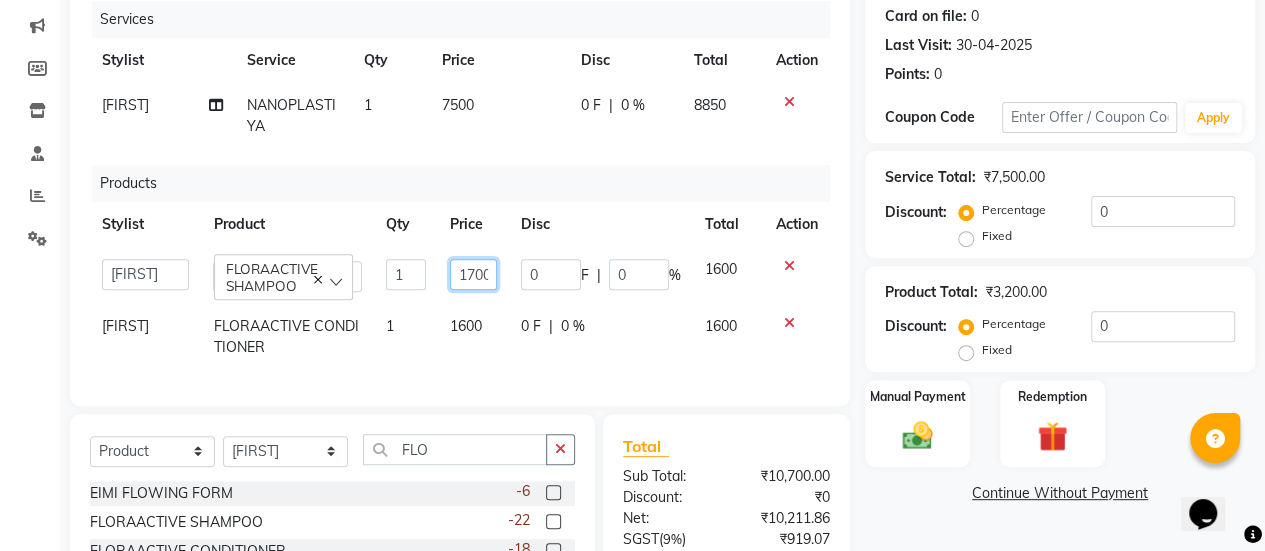 scroll, scrollTop: 0, scrollLeft: 4, axis: horizontal 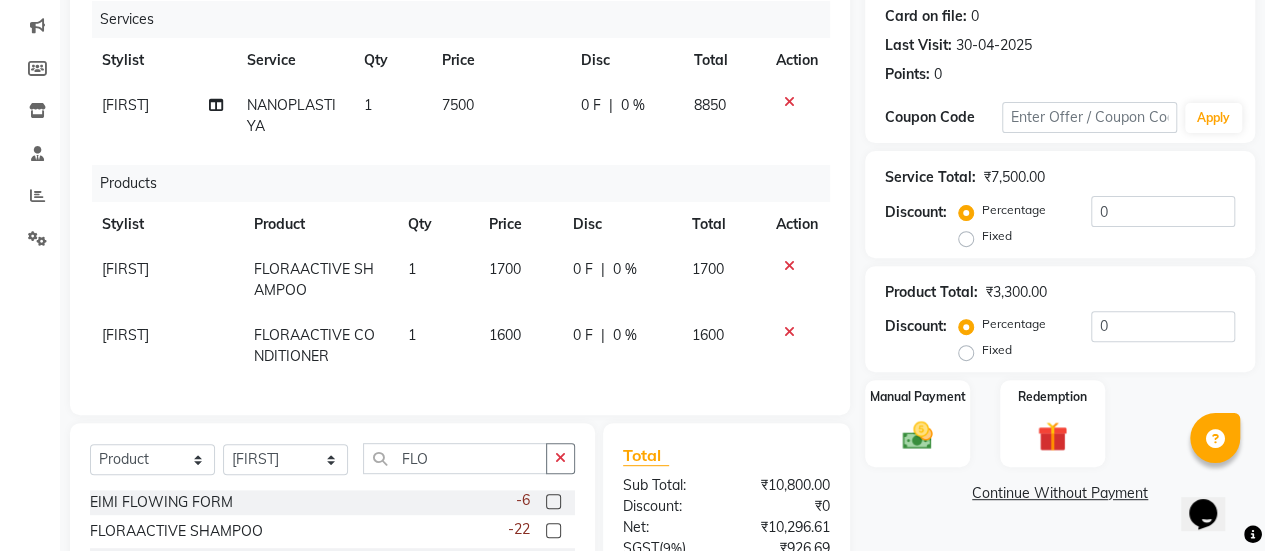 click on "Shakeel FLORAACTIVE CONDITIONER 1 1600 0 F | 0 % 1600" 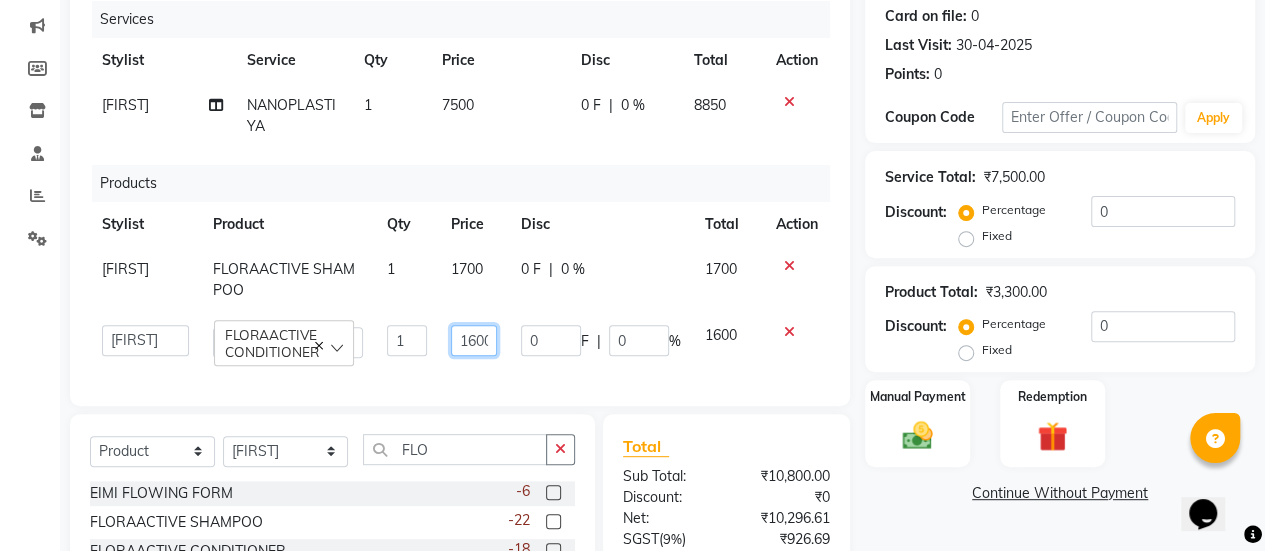 click on "1600" 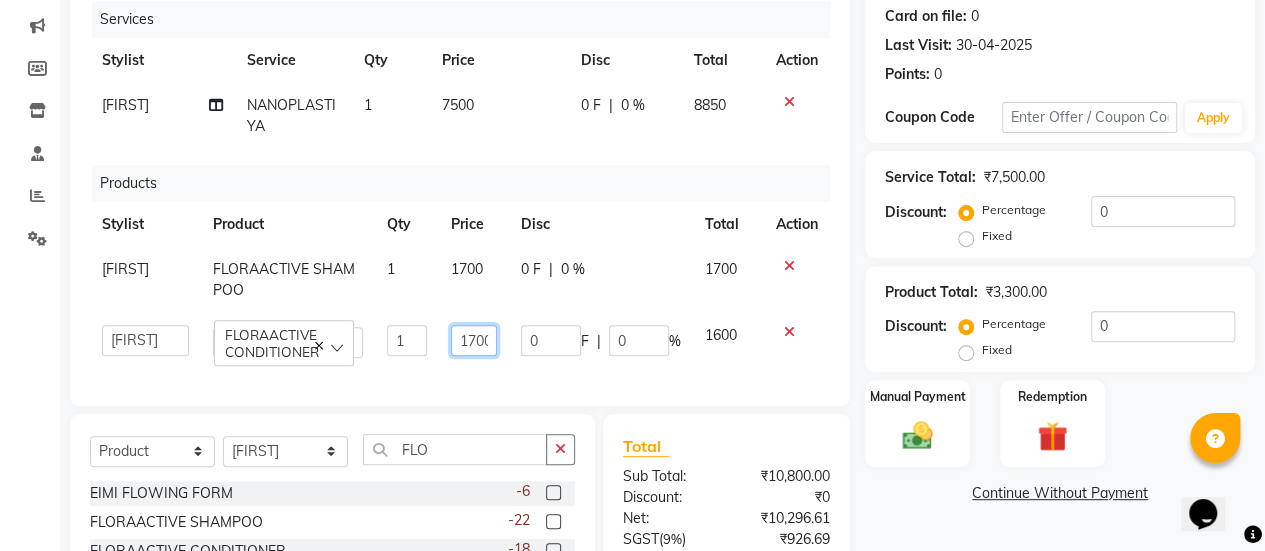 scroll, scrollTop: 0, scrollLeft: 4, axis: horizontal 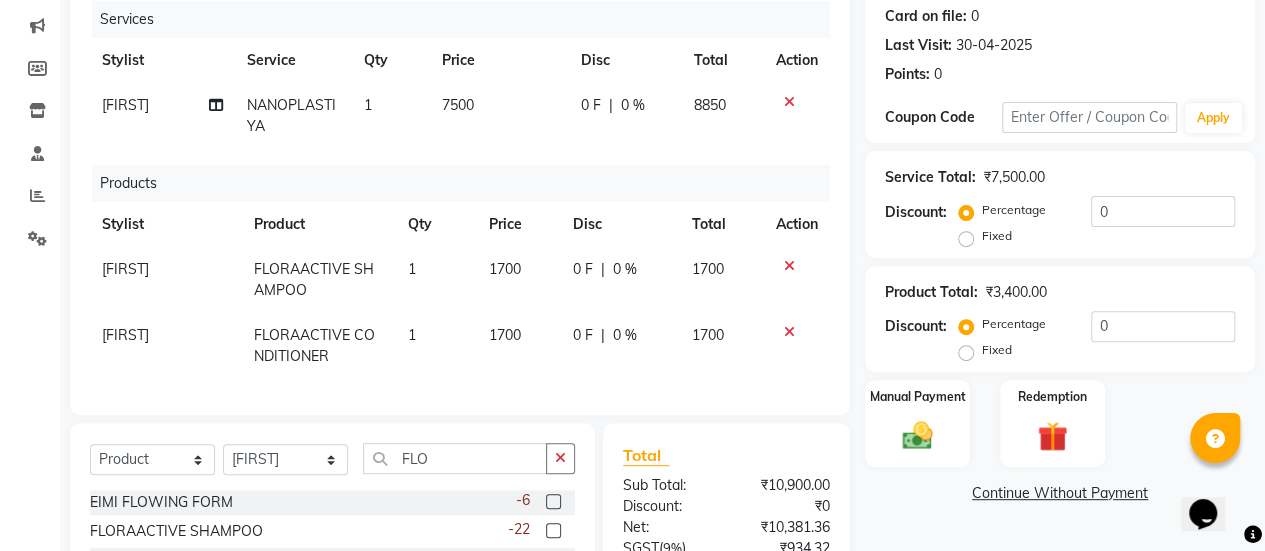 click on "Services Stylist Service Qty Price Disc Total Action Shakeel NANOPLASTIYA 1 7500 0 F | 0 % 8850 Products Stylist Product Qty Price Disc Total Action Shakeel FLORAACTIVE SHAMPOO 1 1700 0 F | 0 % 1700 Shakeel FLORAACTIVE CONDITIONER 1 1700 0 F | 0 % 1700" 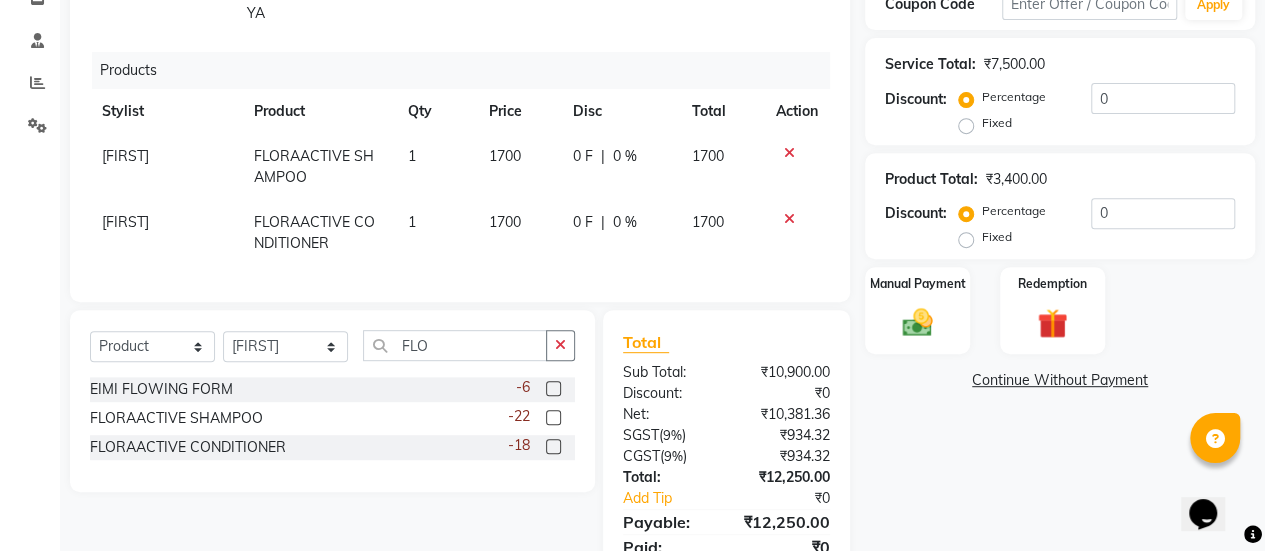 scroll, scrollTop: 456, scrollLeft: 0, axis: vertical 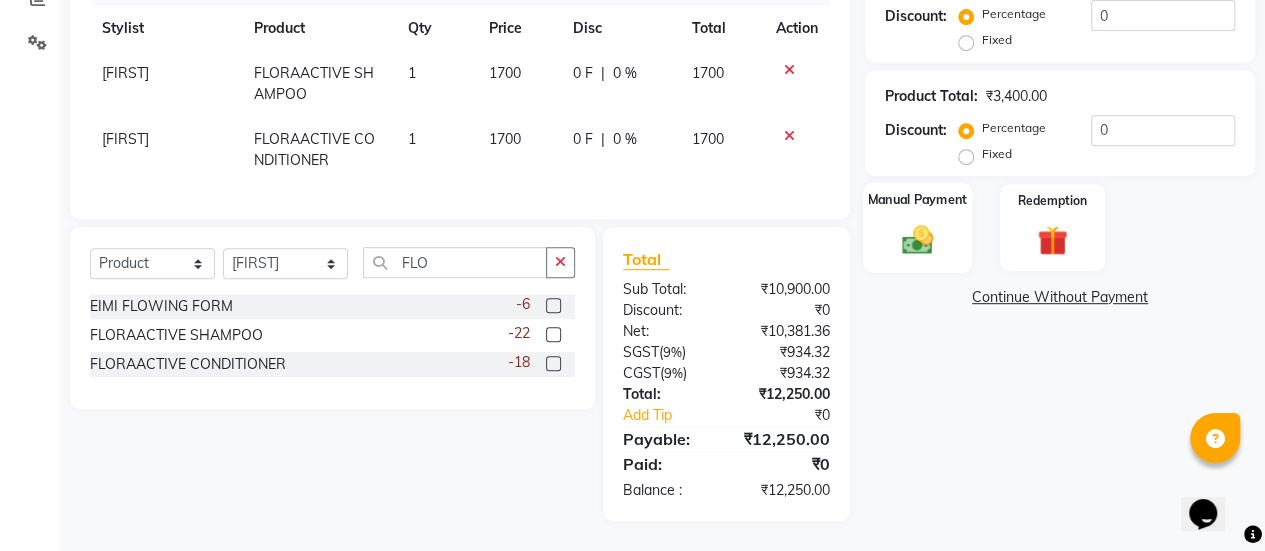 click on "Manual Payment" 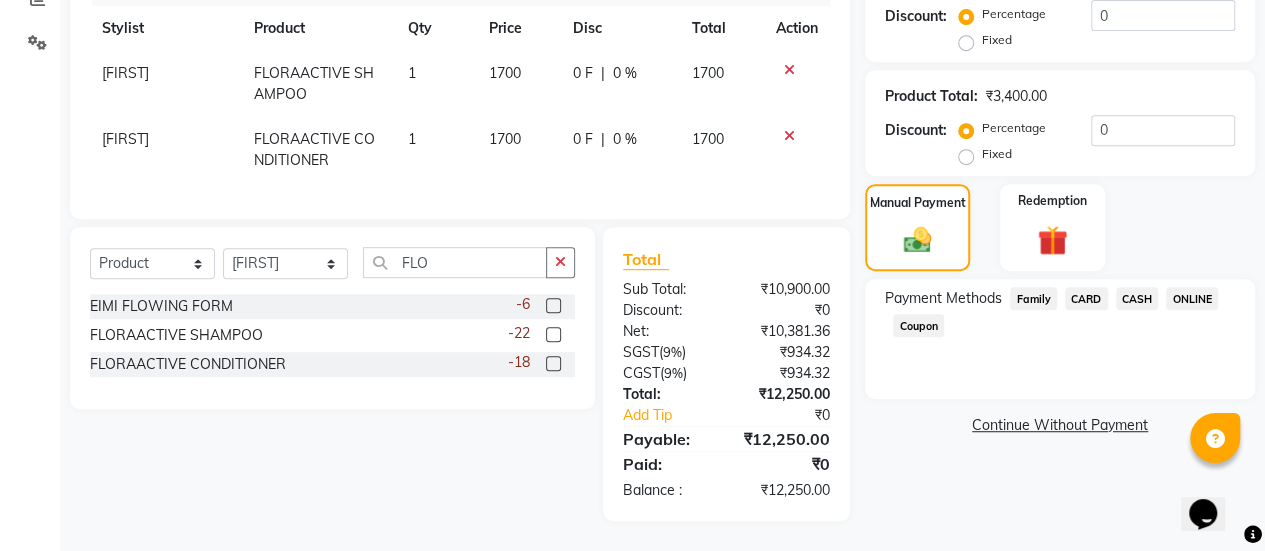 click on "CARD" 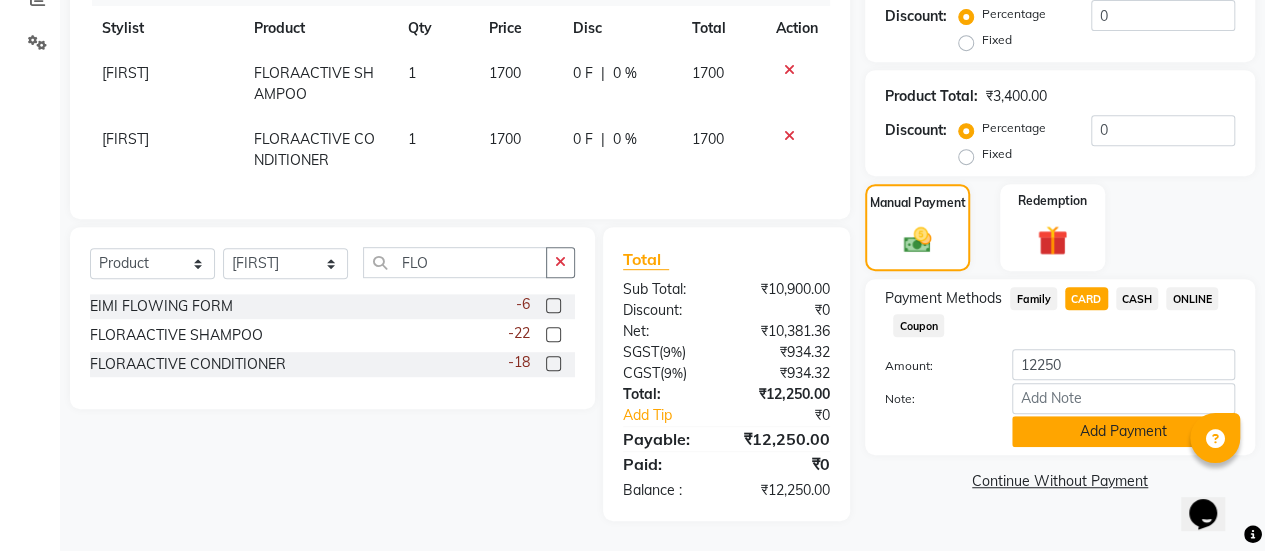 click on "Add Payment" 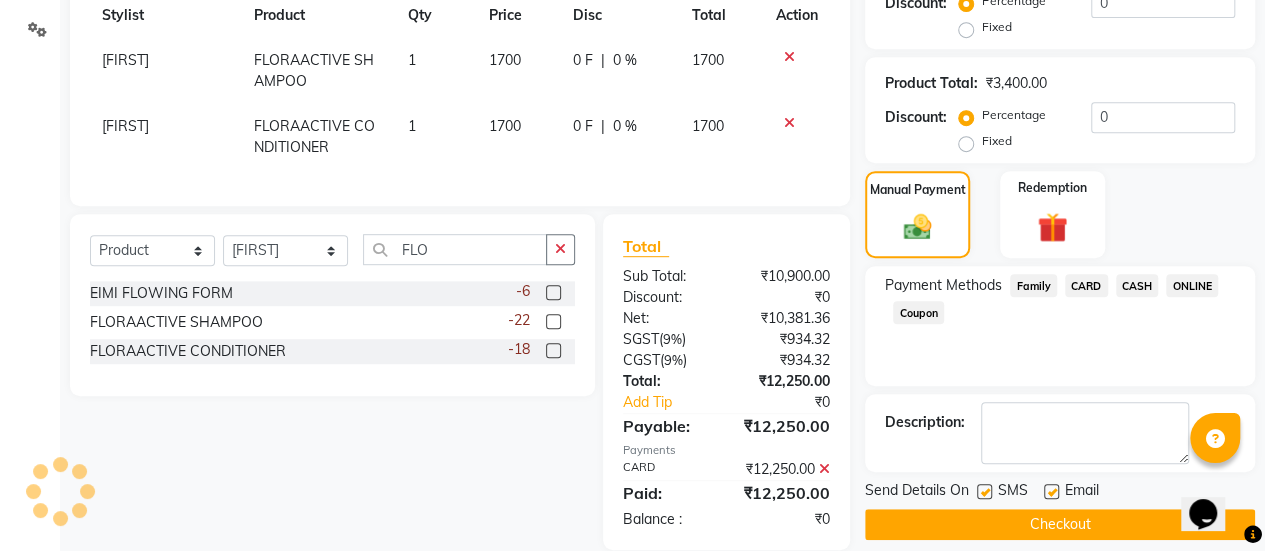 click 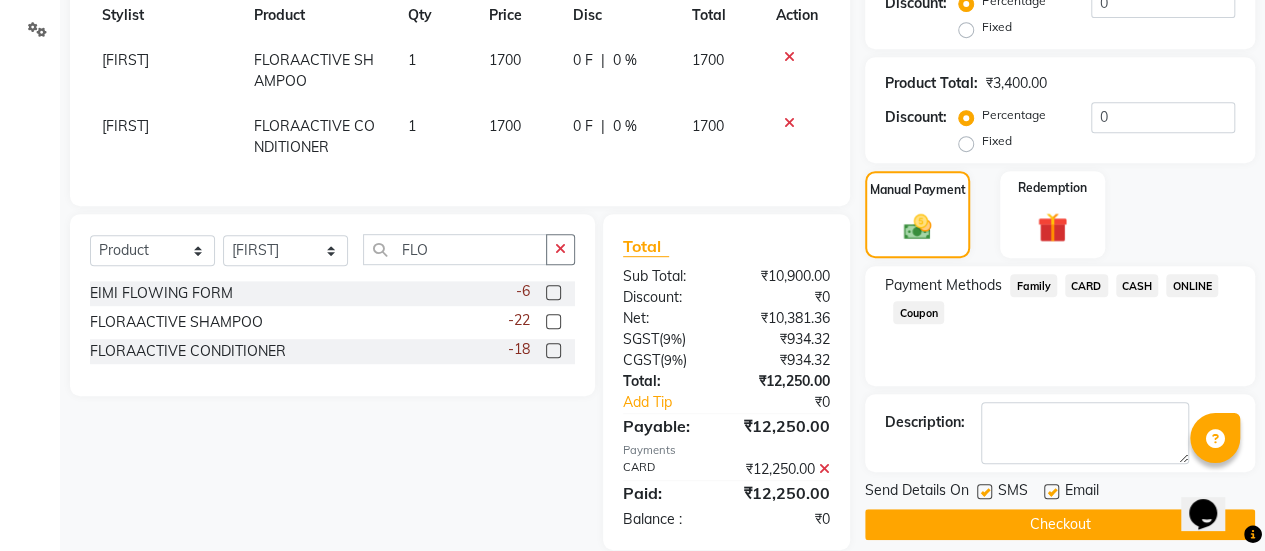 click 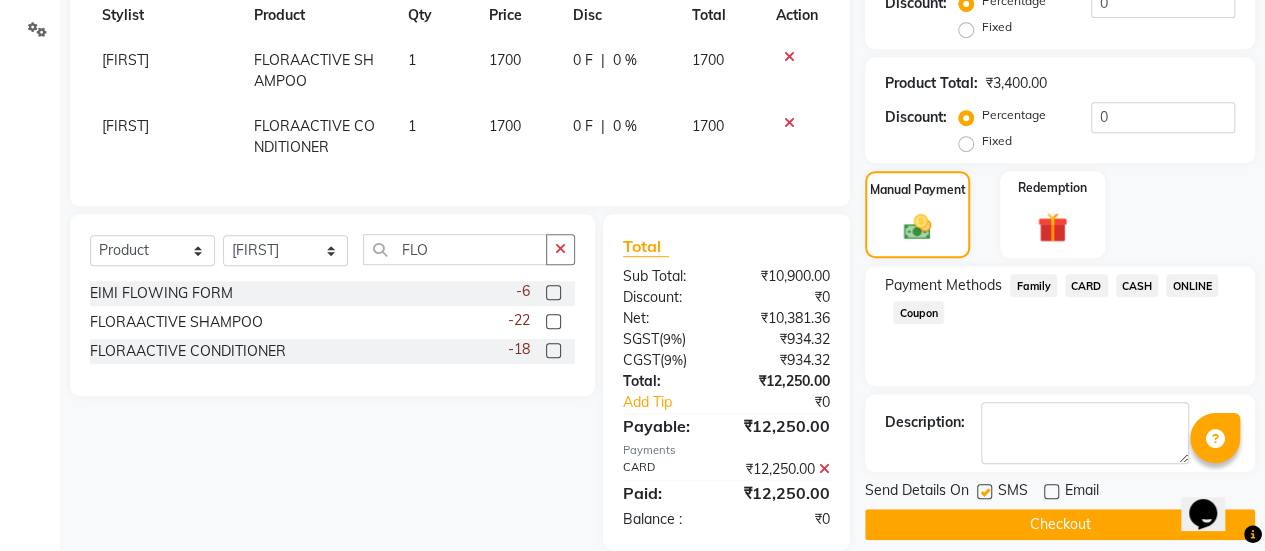 click on "Checkout" 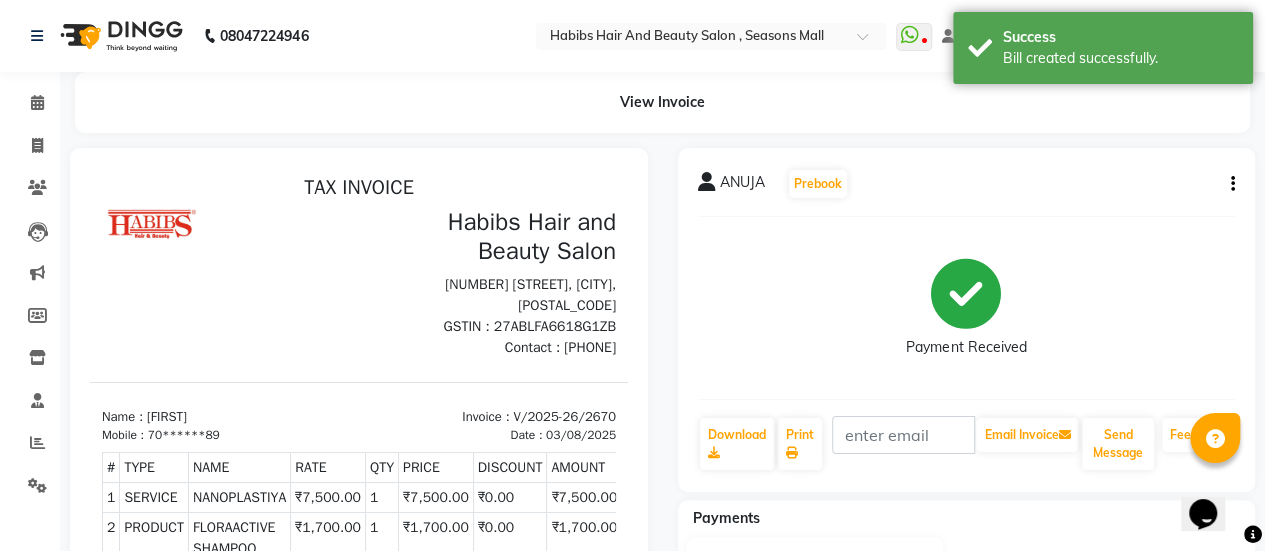 scroll, scrollTop: 0, scrollLeft: 0, axis: both 